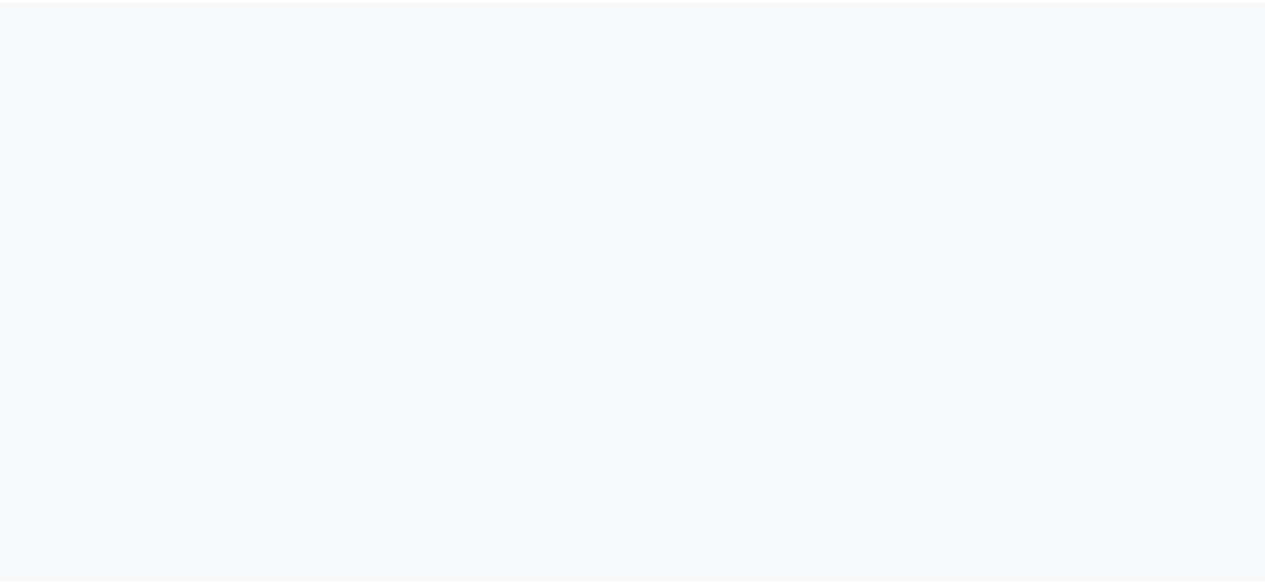 scroll, scrollTop: 0, scrollLeft: 0, axis: both 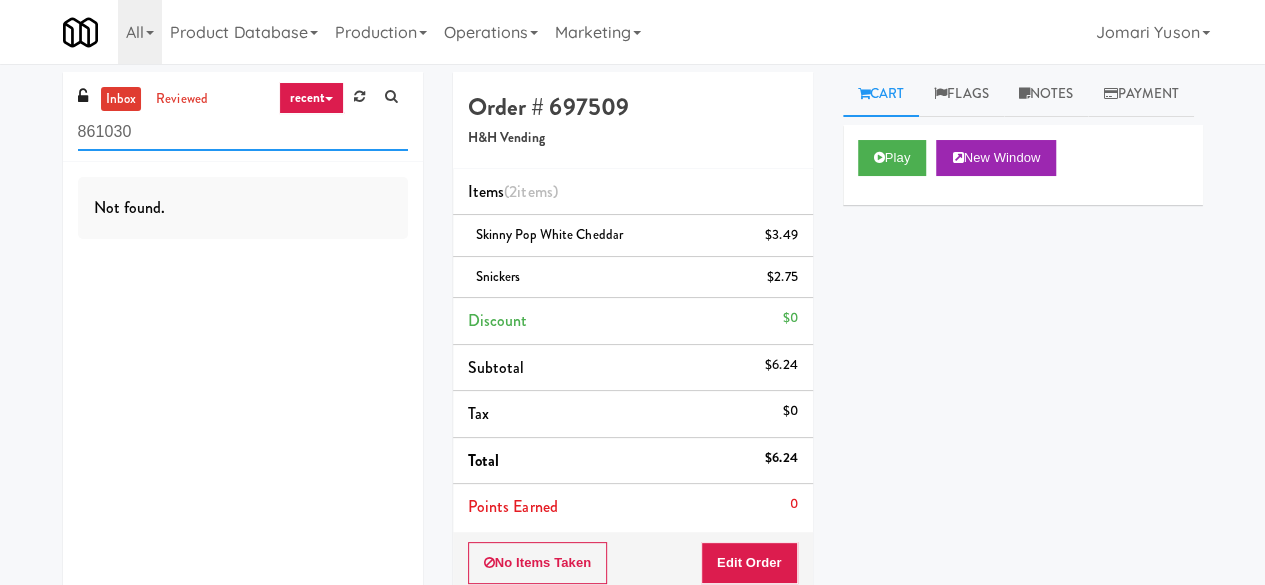 click on "861030" at bounding box center (243, 132) 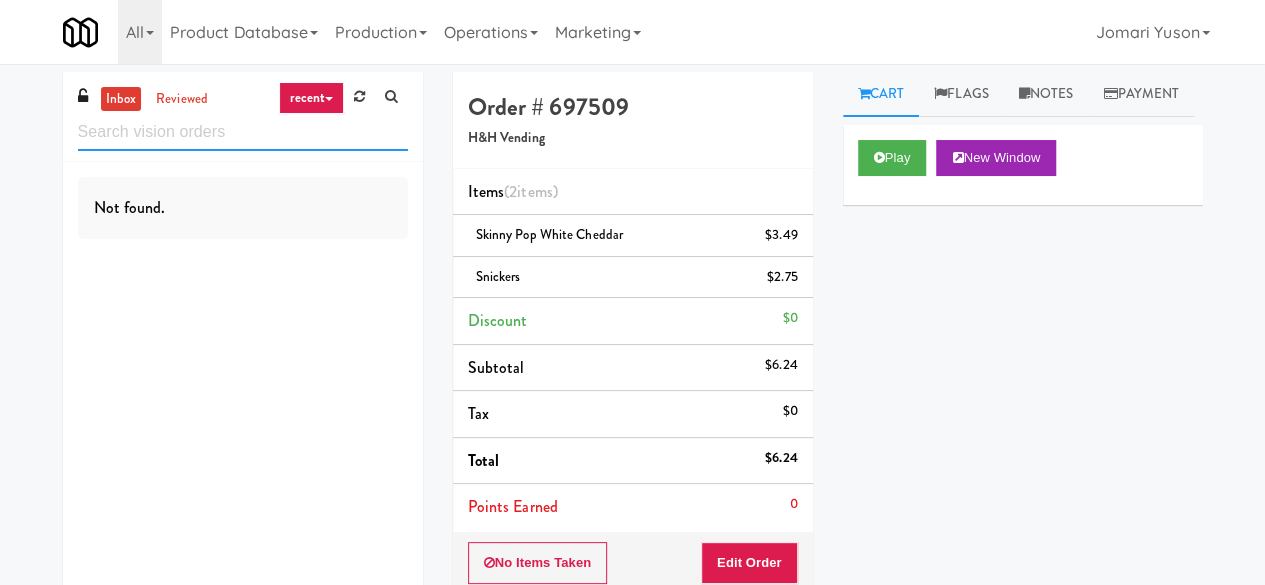 type 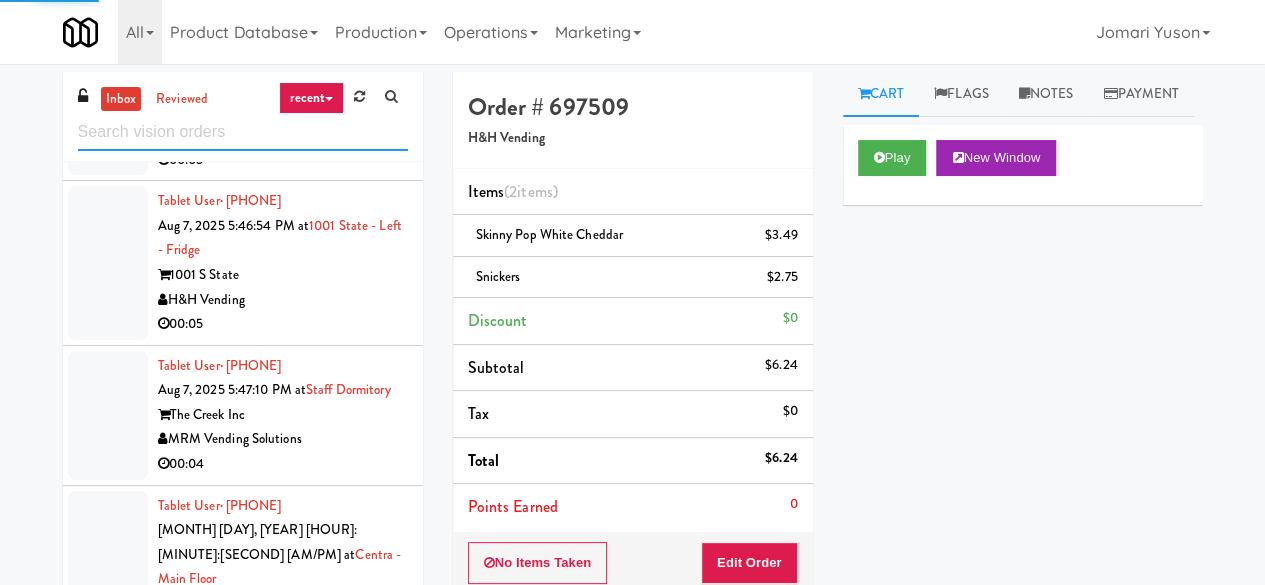 scroll, scrollTop: 4790, scrollLeft: 0, axis: vertical 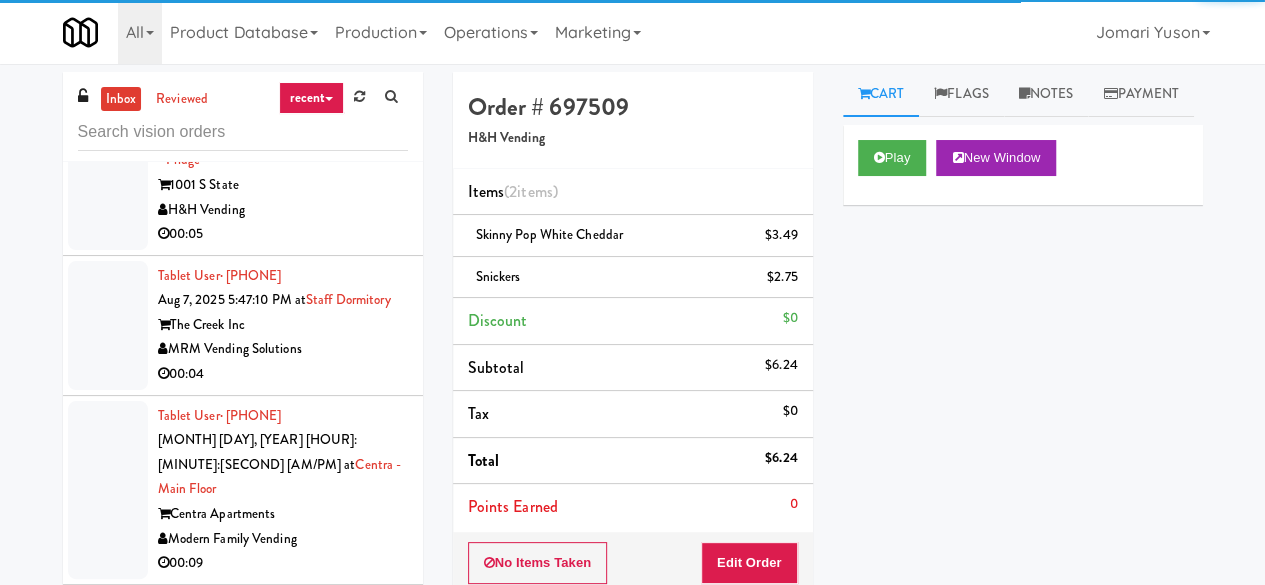 click on "00:04" at bounding box center (283, 374) 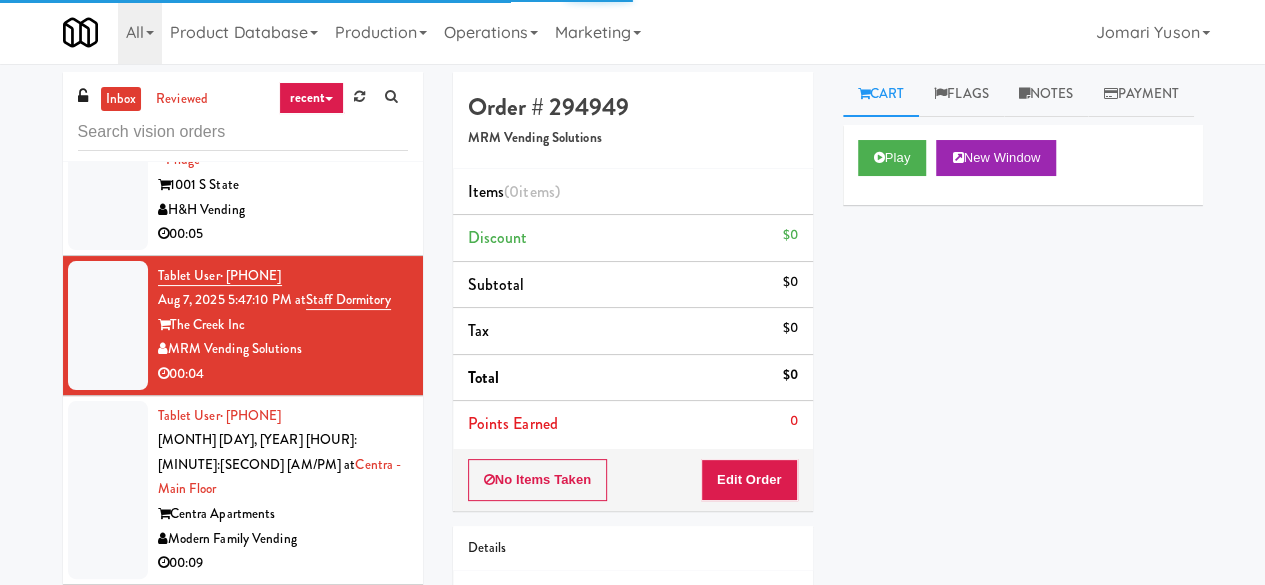 click on "Play  New Window" at bounding box center (1023, 165) 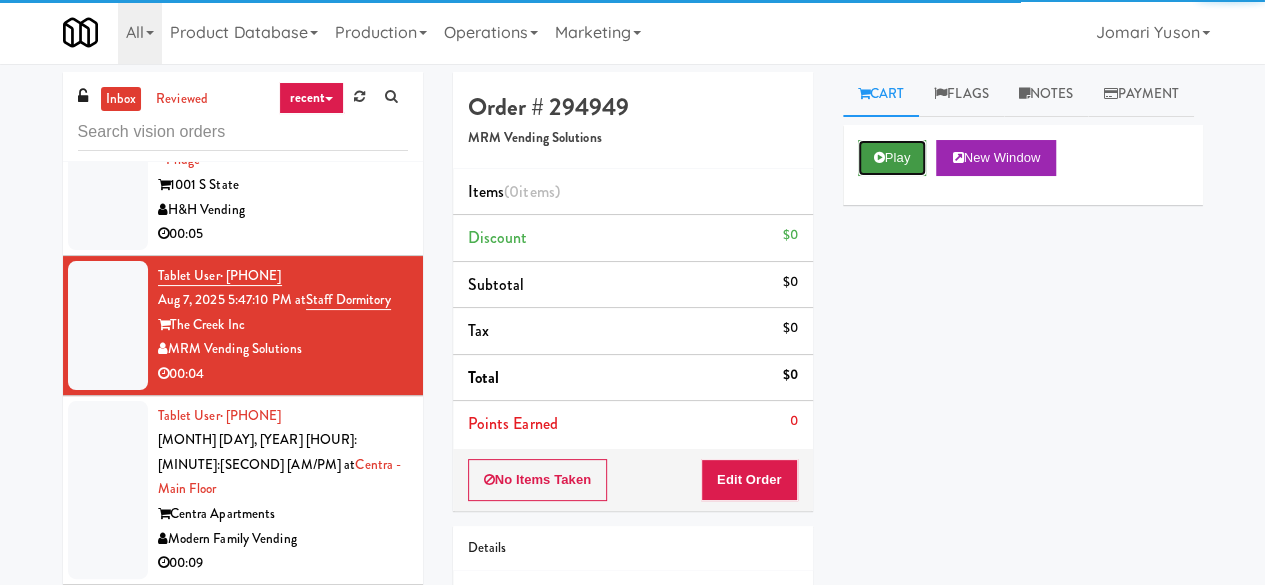 click on "Play" at bounding box center (892, 158) 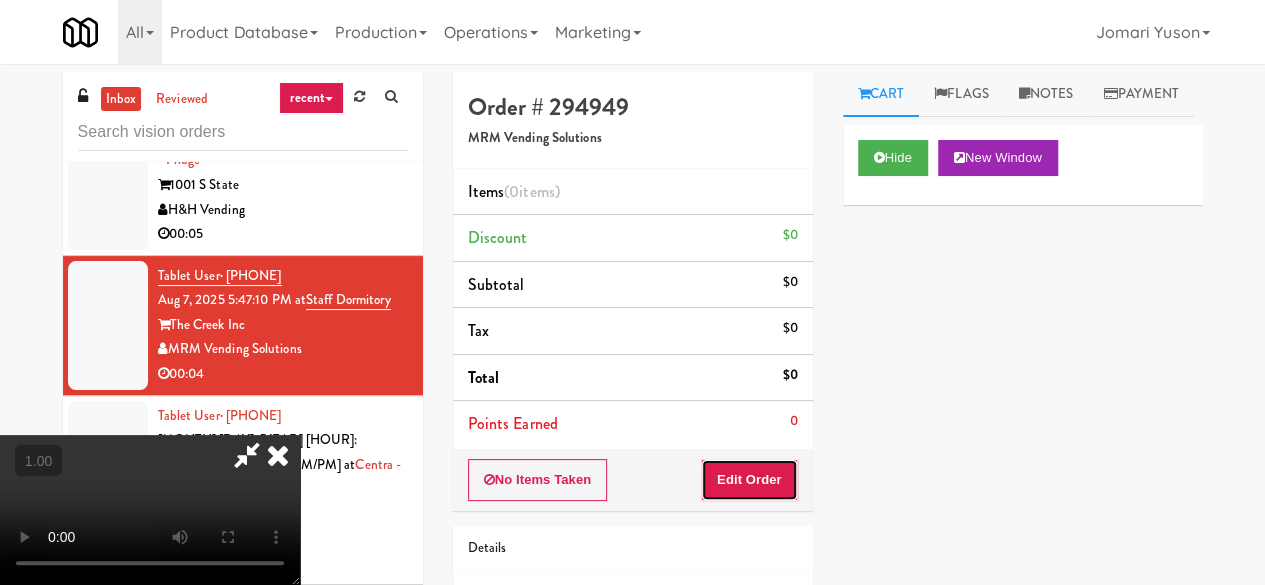 click on "Edit Order" at bounding box center [749, 480] 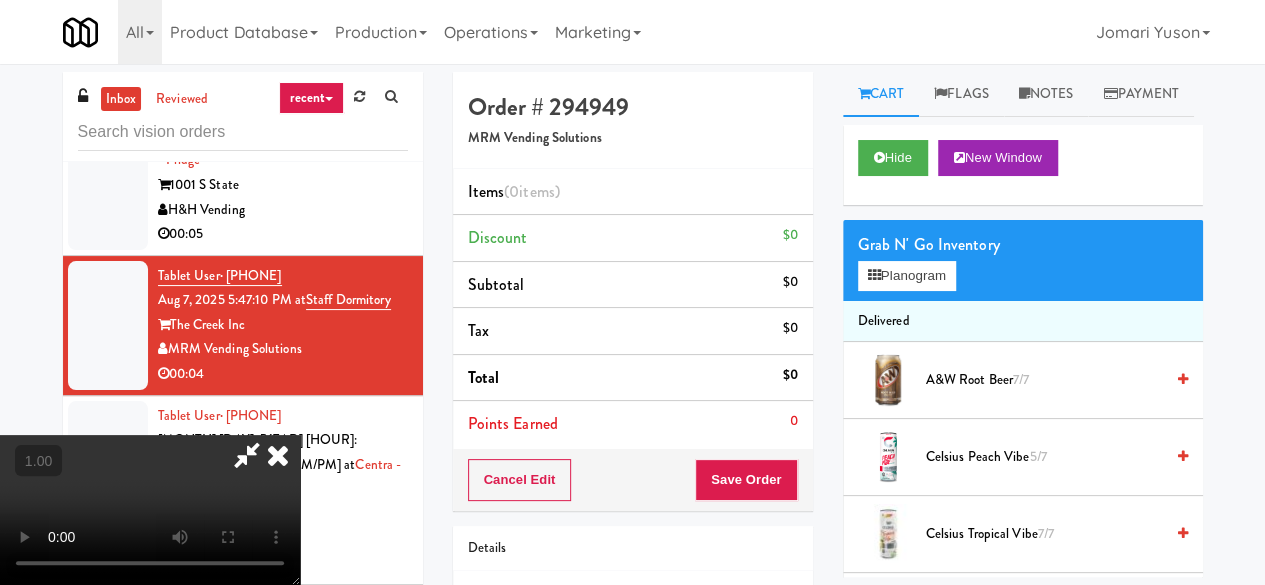 scroll, scrollTop: 41, scrollLeft: 0, axis: vertical 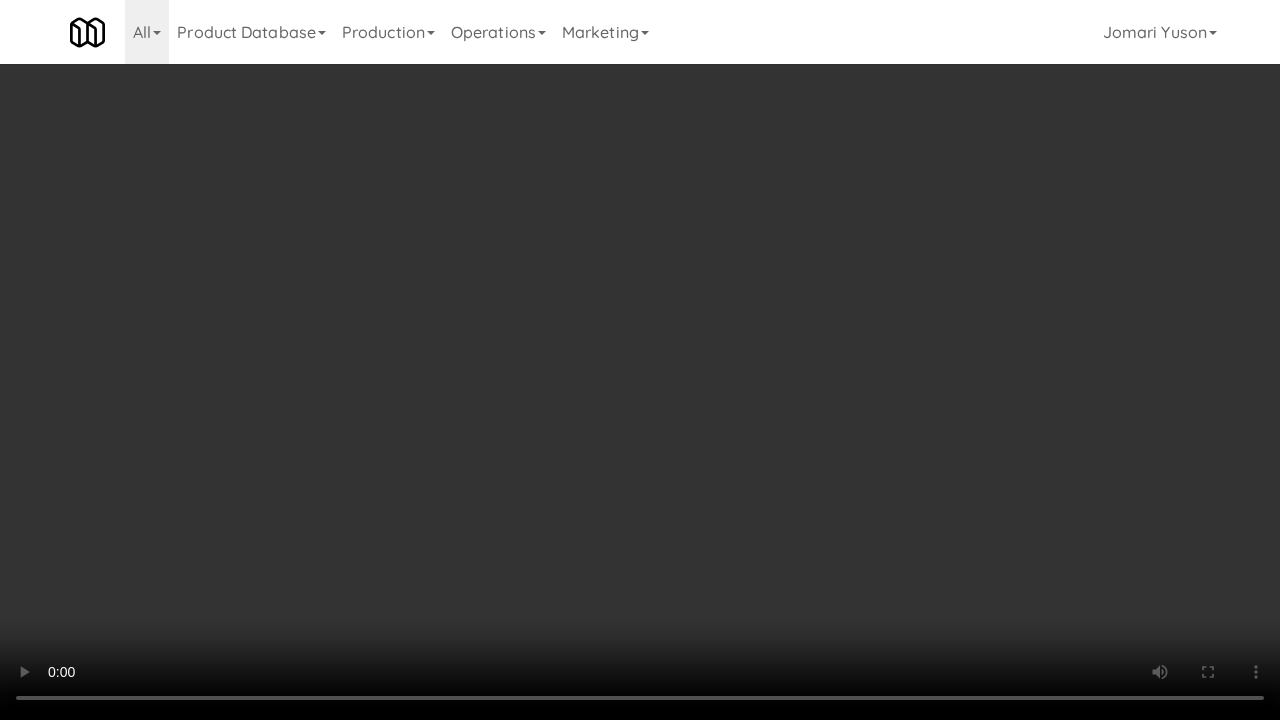 type 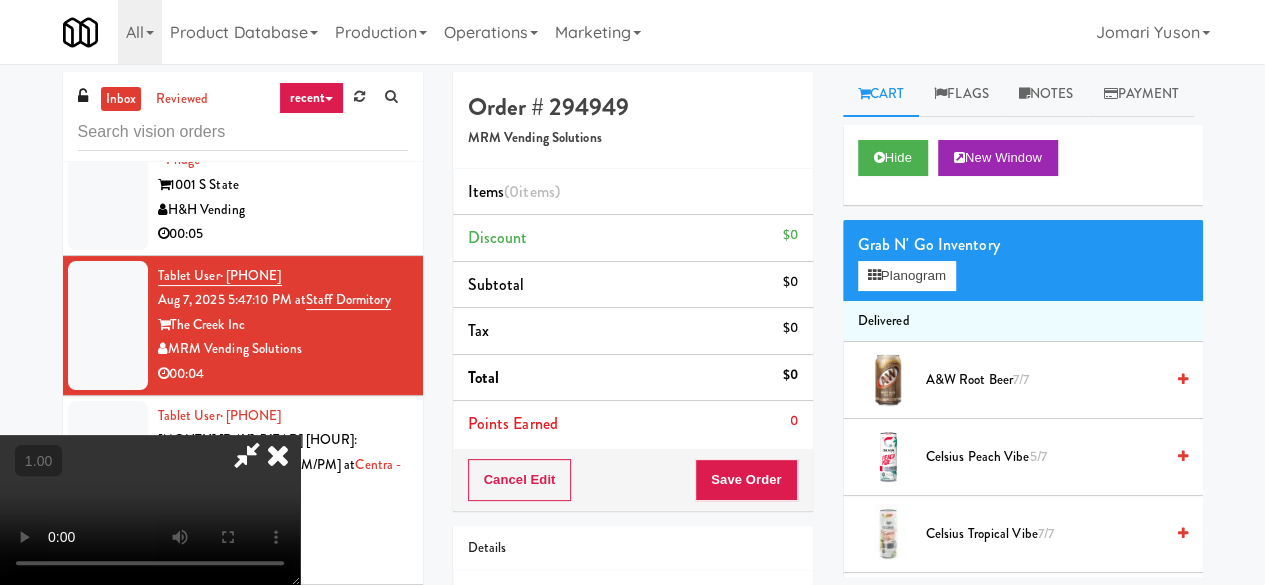 scroll, scrollTop: 263, scrollLeft: 0, axis: vertical 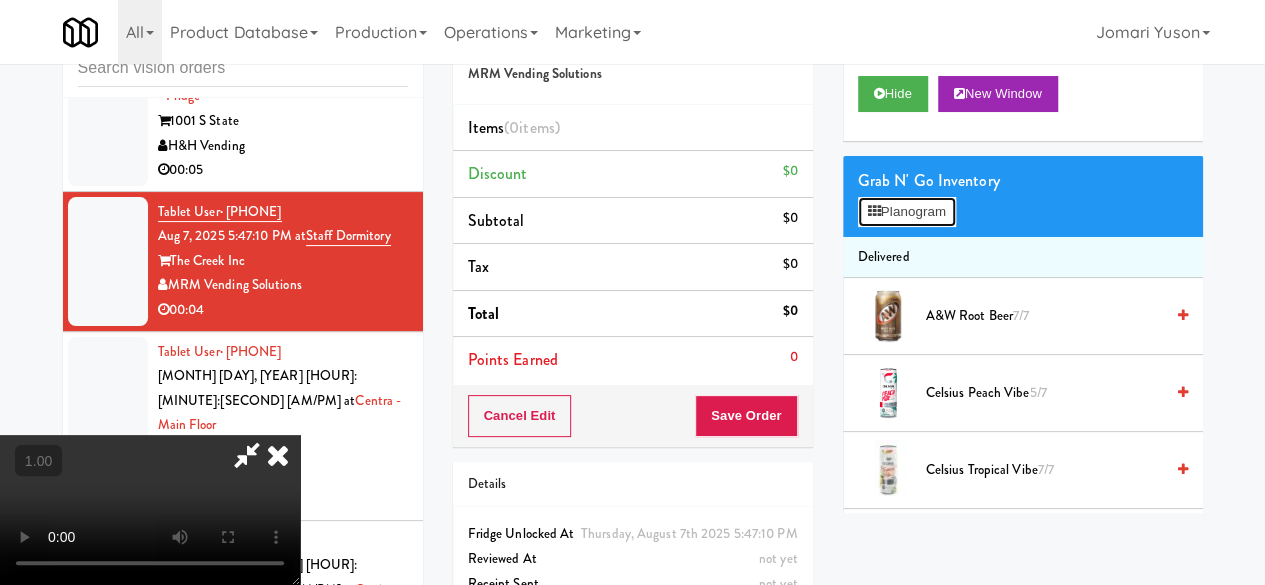 click on "Planogram" at bounding box center [907, 212] 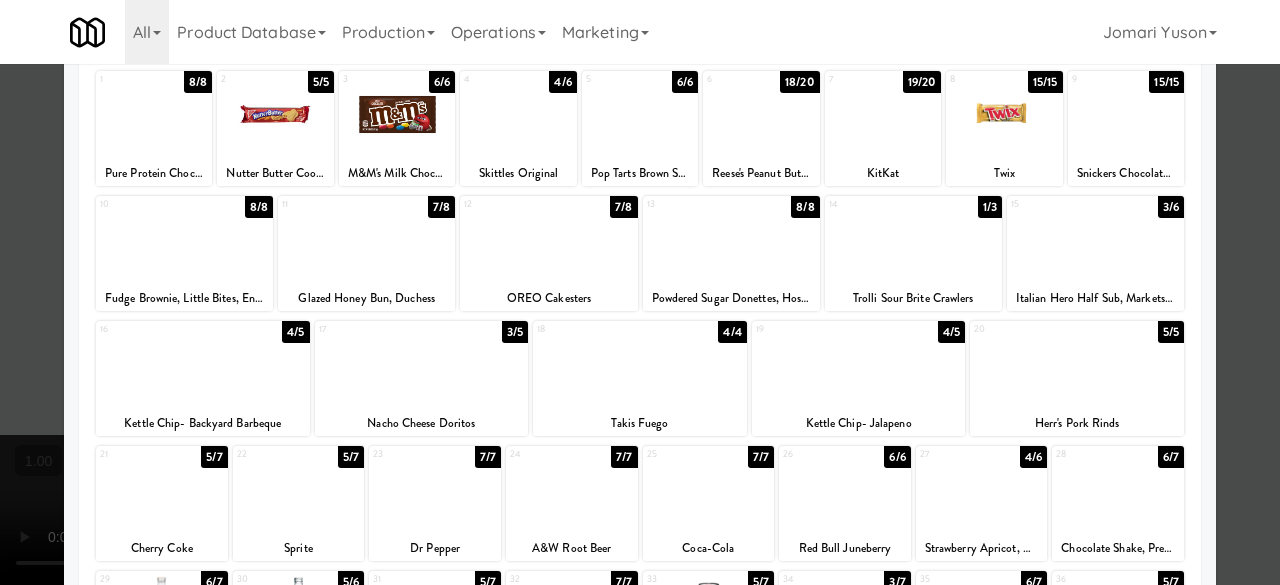 scroll, scrollTop: 0, scrollLeft: 0, axis: both 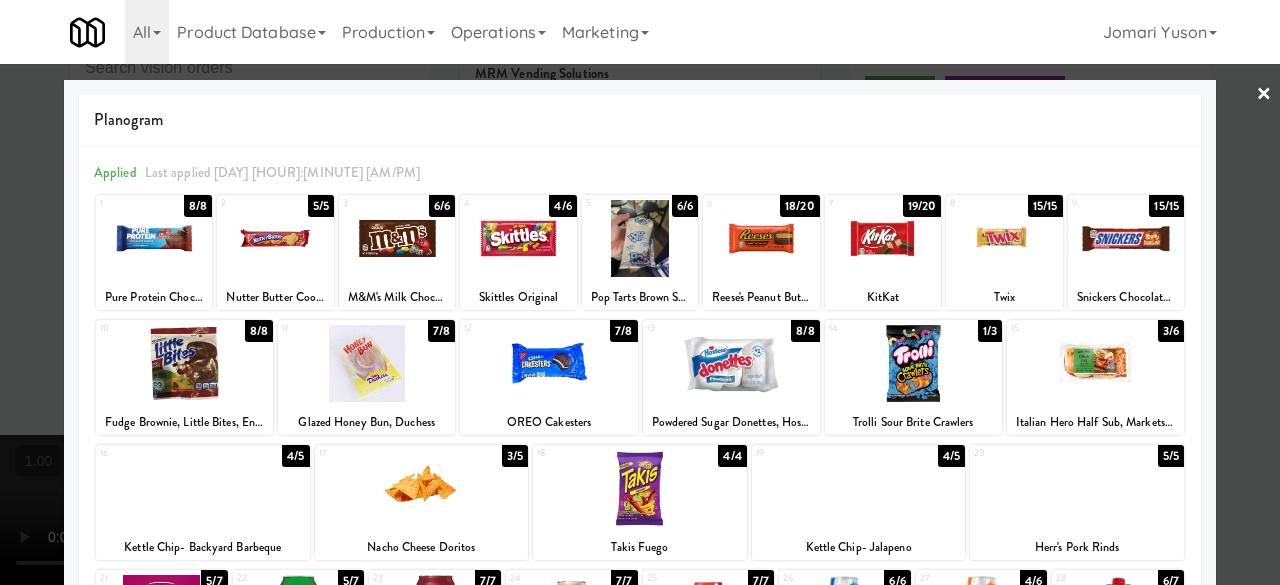 click at bounding box center (640, 292) 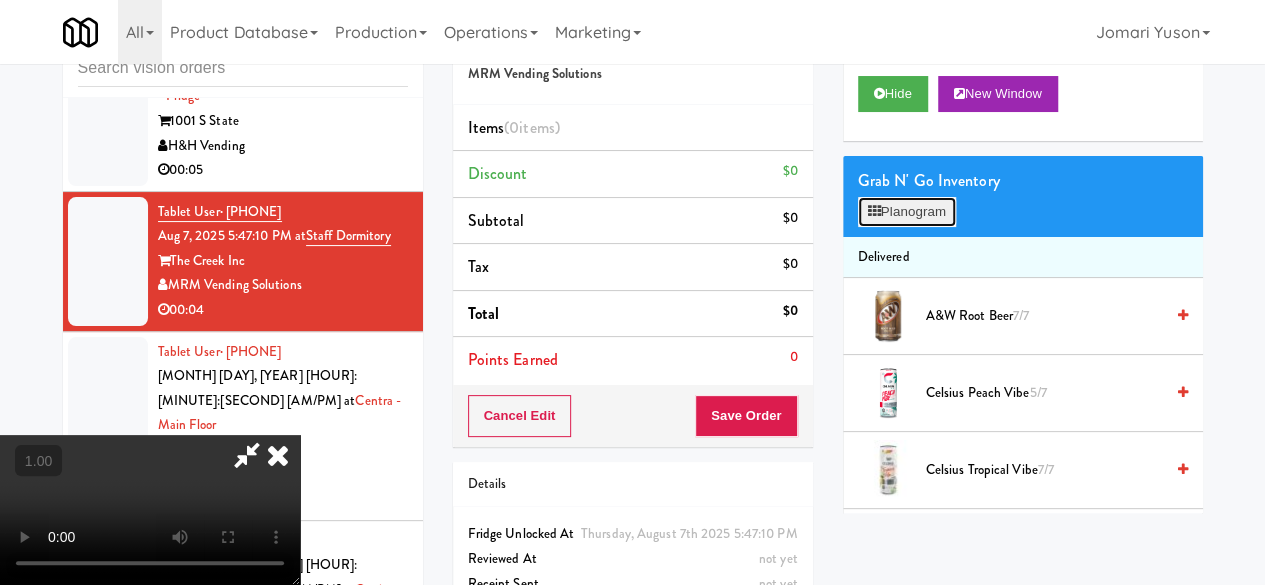 click on "Planogram" at bounding box center (907, 212) 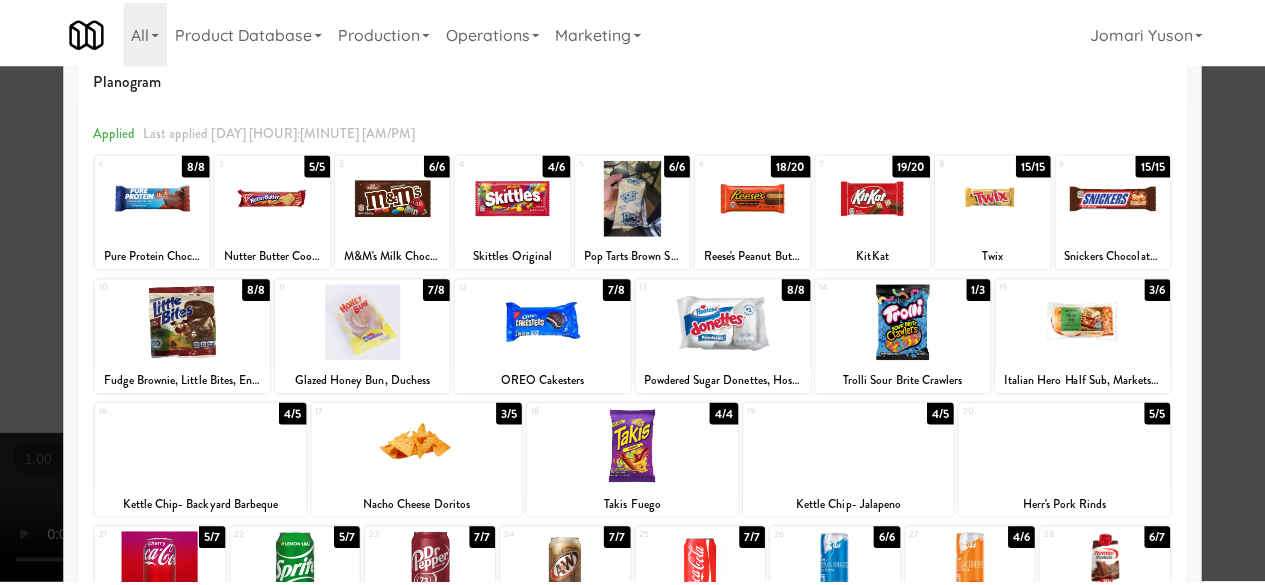 scroll, scrollTop: 0, scrollLeft: 0, axis: both 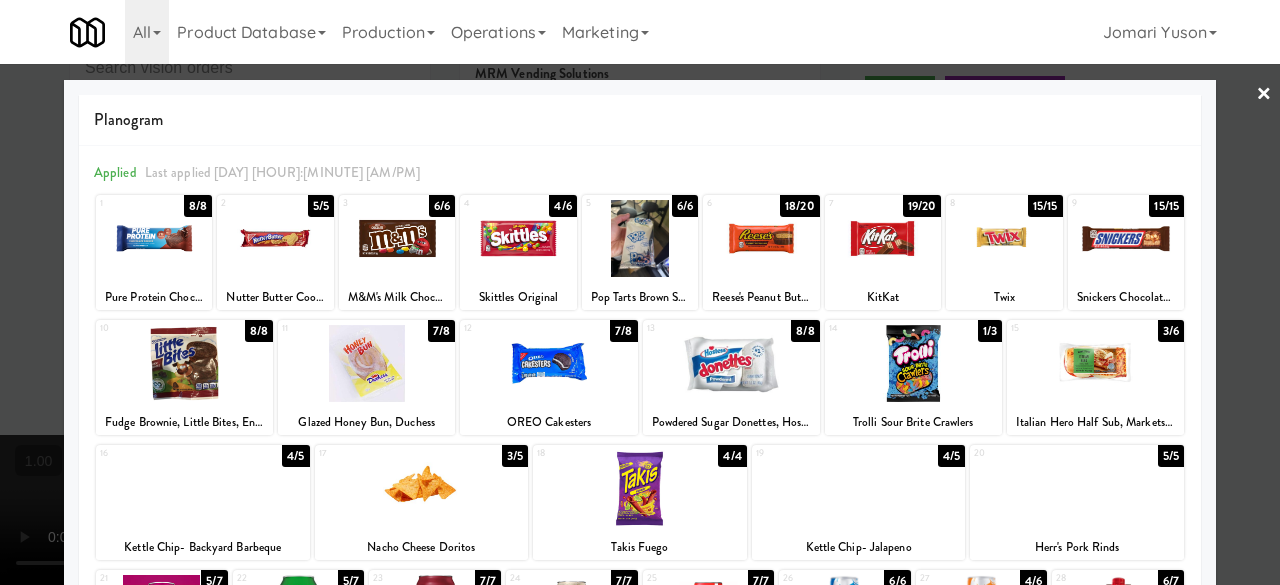 click at bounding box center [640, 292] 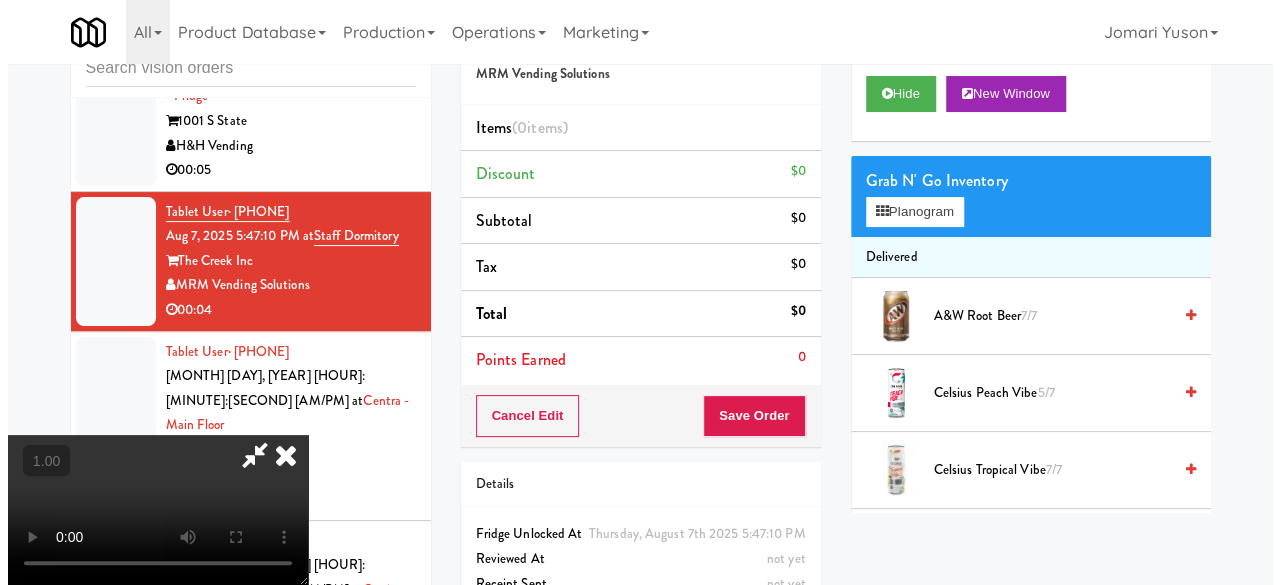 scroll, scrollTop: 41, scrollLeft: 0, axis: vertical 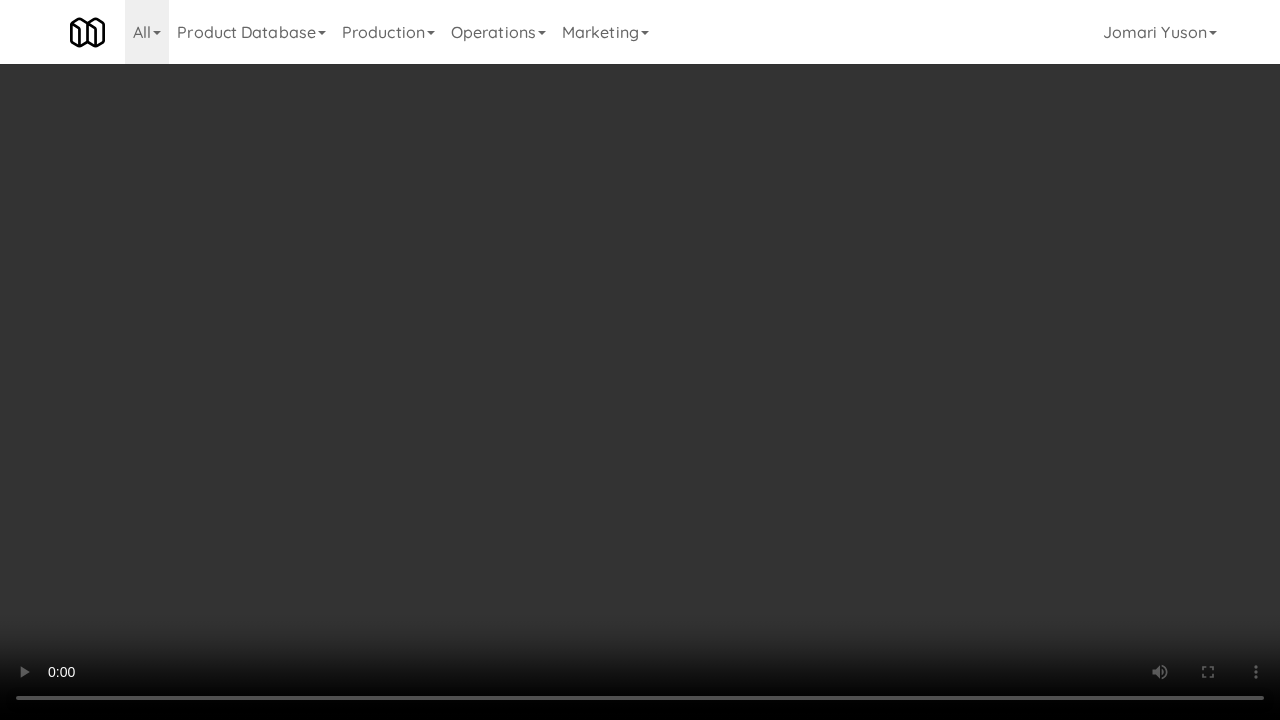 click at bounding box center (640, 360) 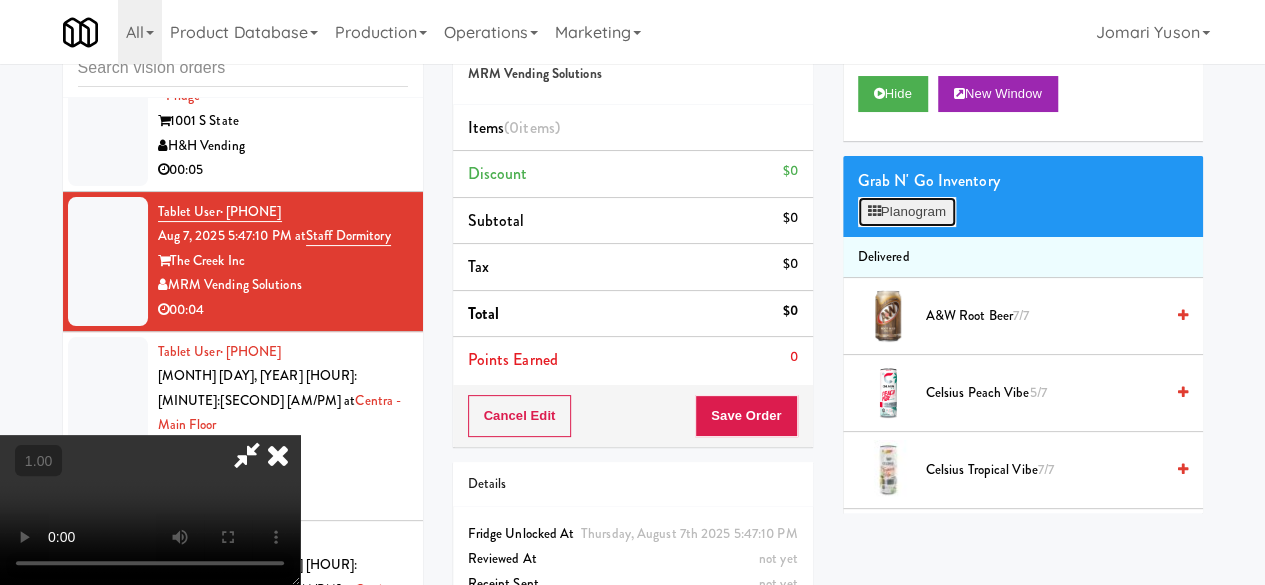 click on "Planogram" at bounding box center [907, 212] 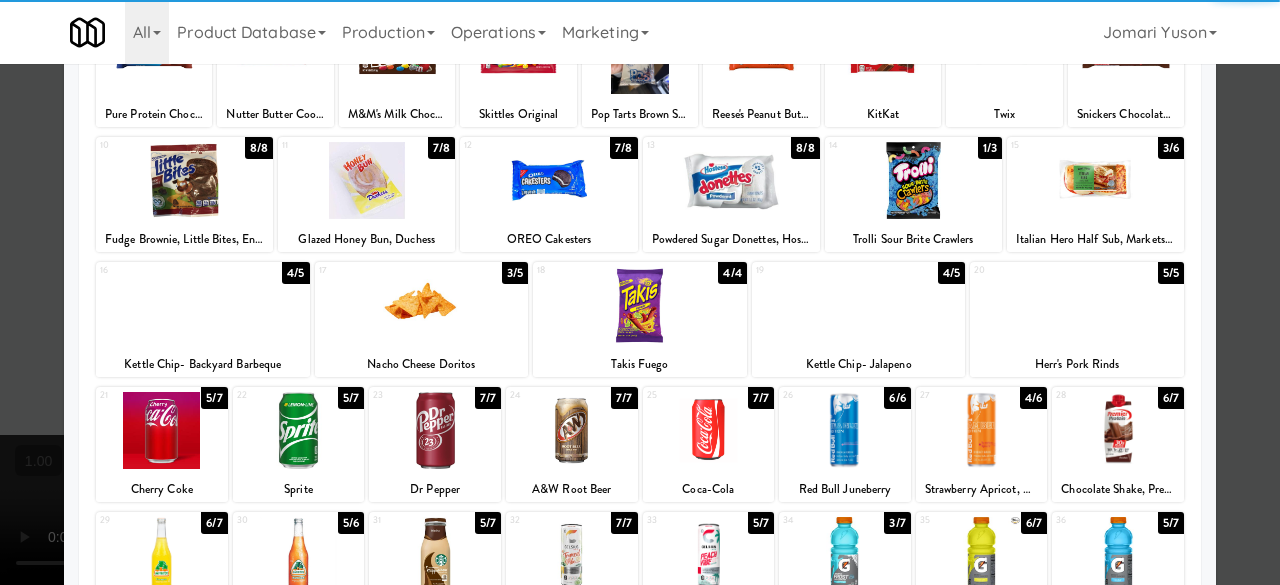 scroll, scrollTop: 200, scrollLeft: 0, axis: vertical 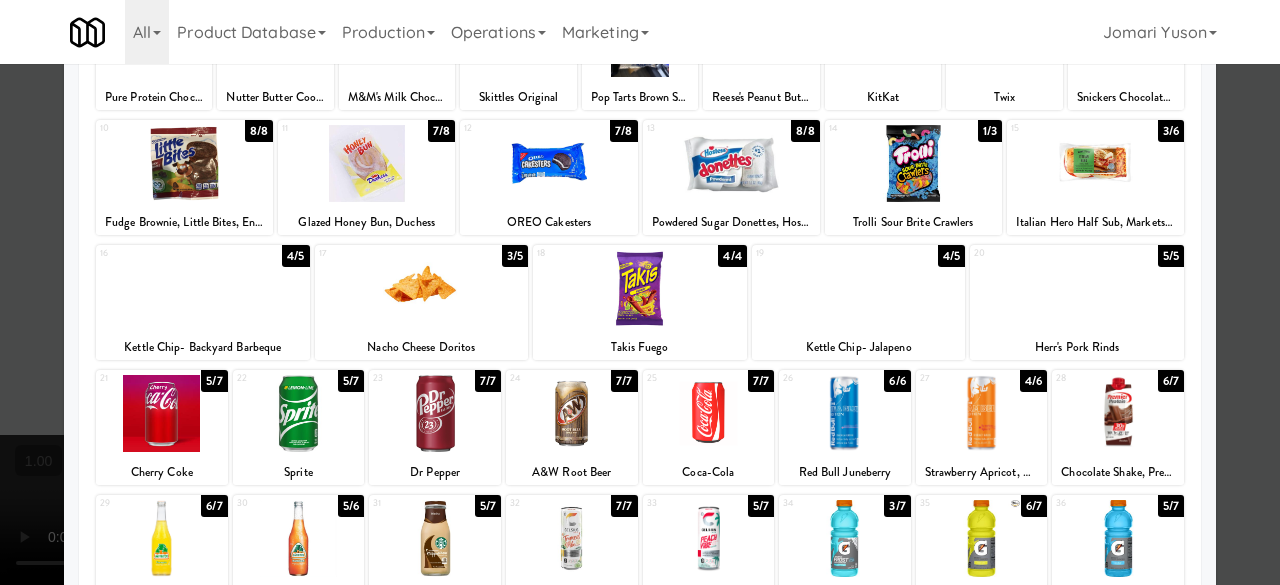 click at bounding box center [1077, 288] 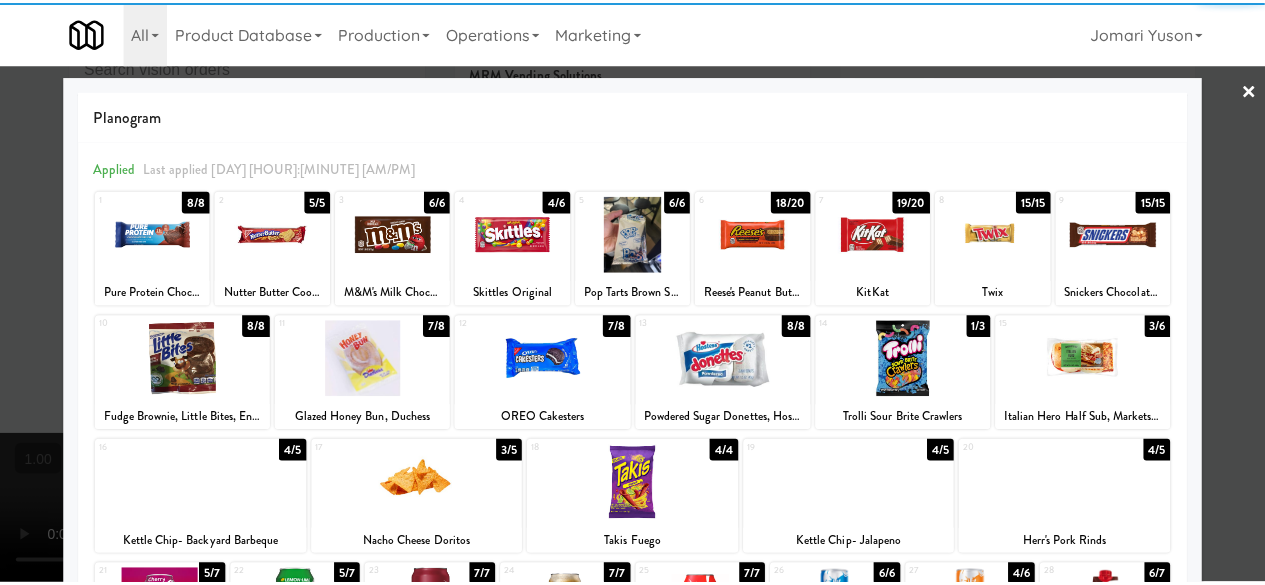 scroll, scrollTop: 0, scrollLeft: 0, axis: both 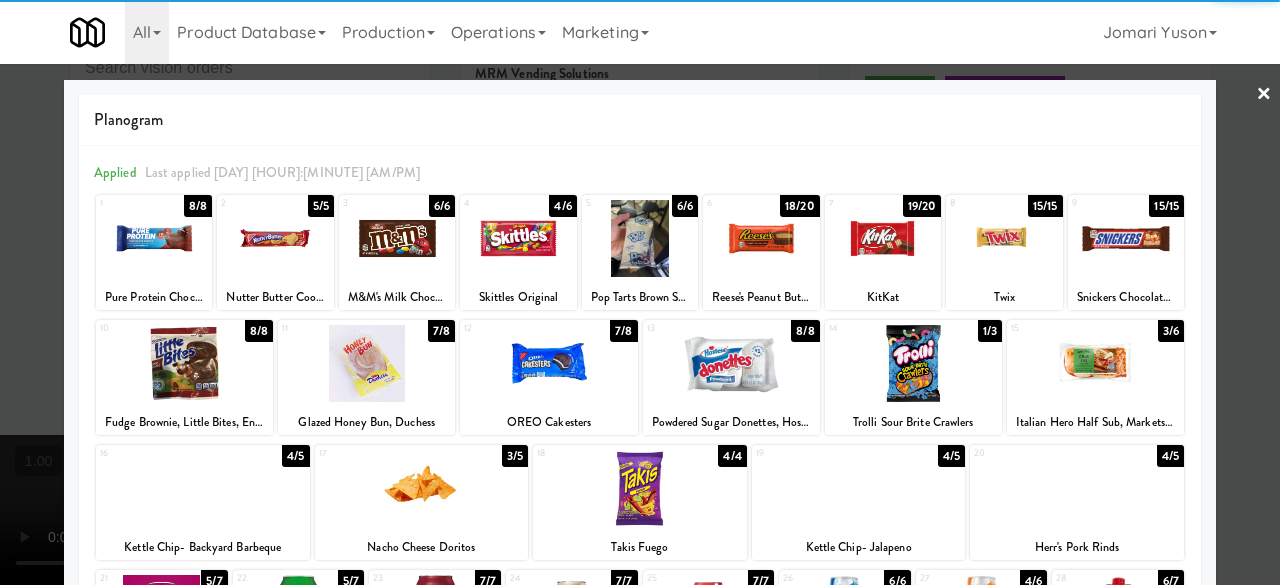 click on "×" at bounding box center (1264, 95) 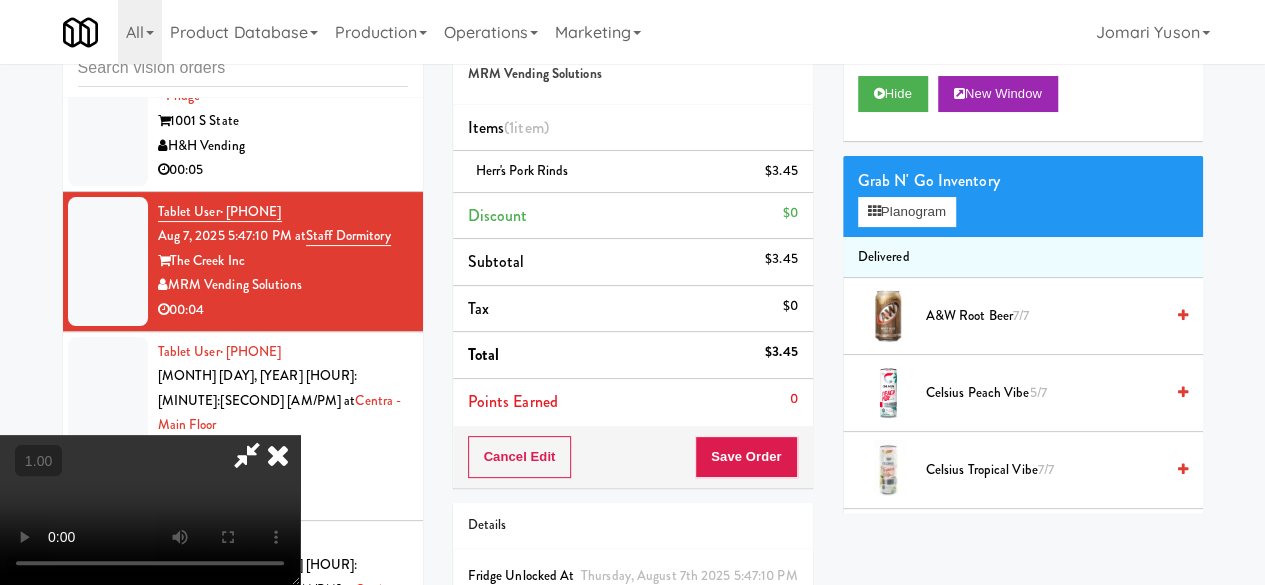 click at bounding box center [150, 510] 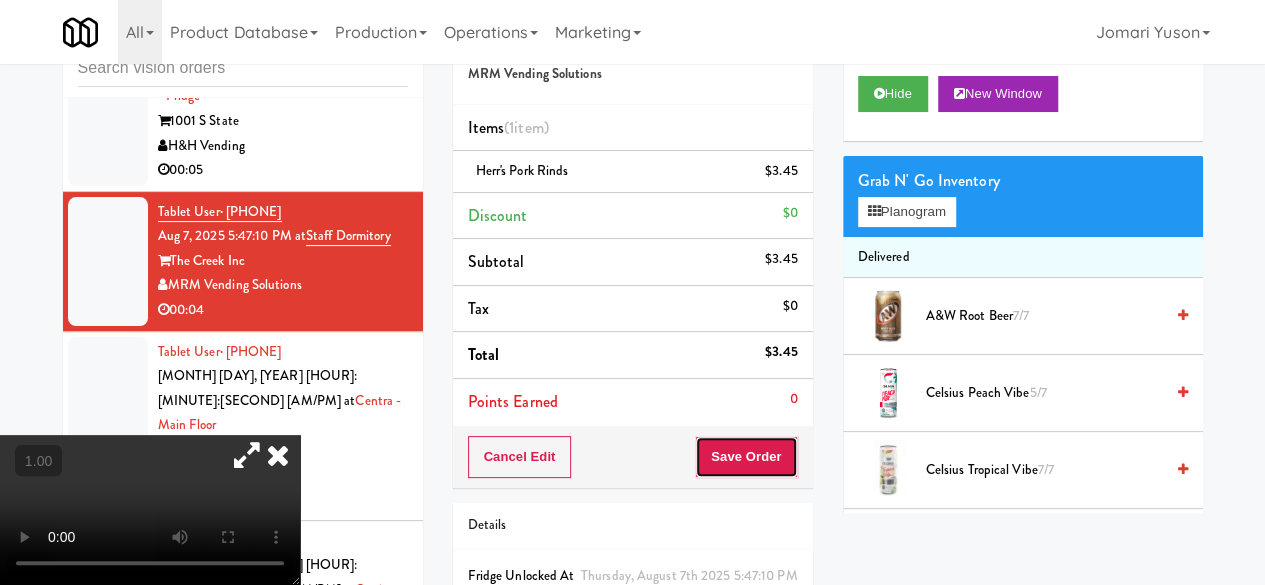 click on "Save Order" at bounding box center [746, 457] 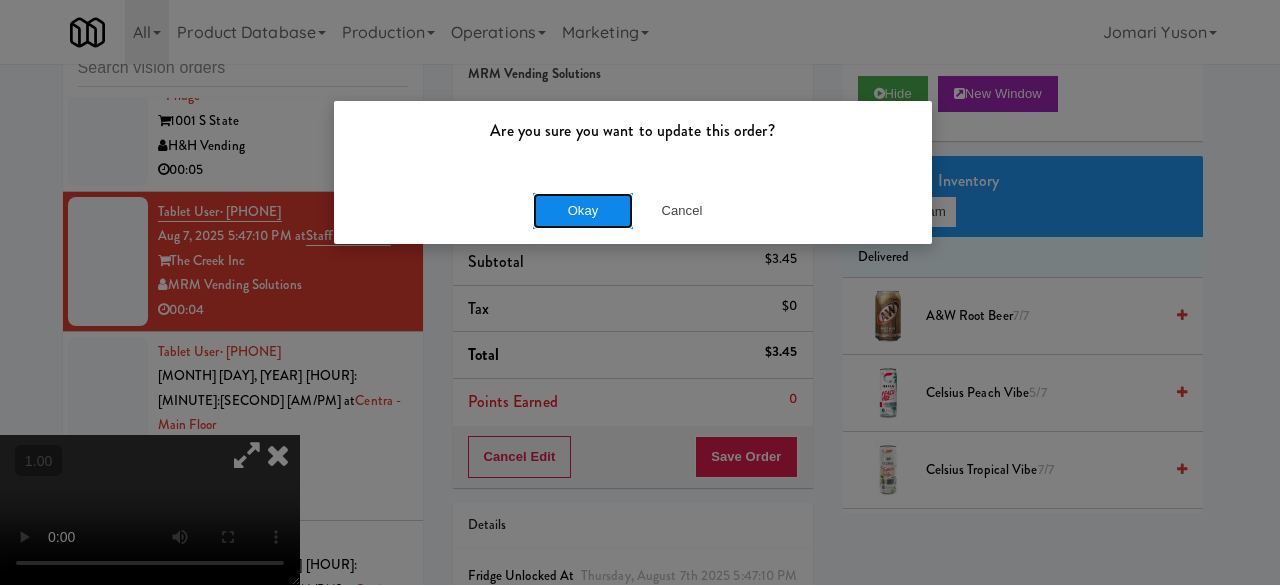 click on "Okay" at bounding box center [583, 211] 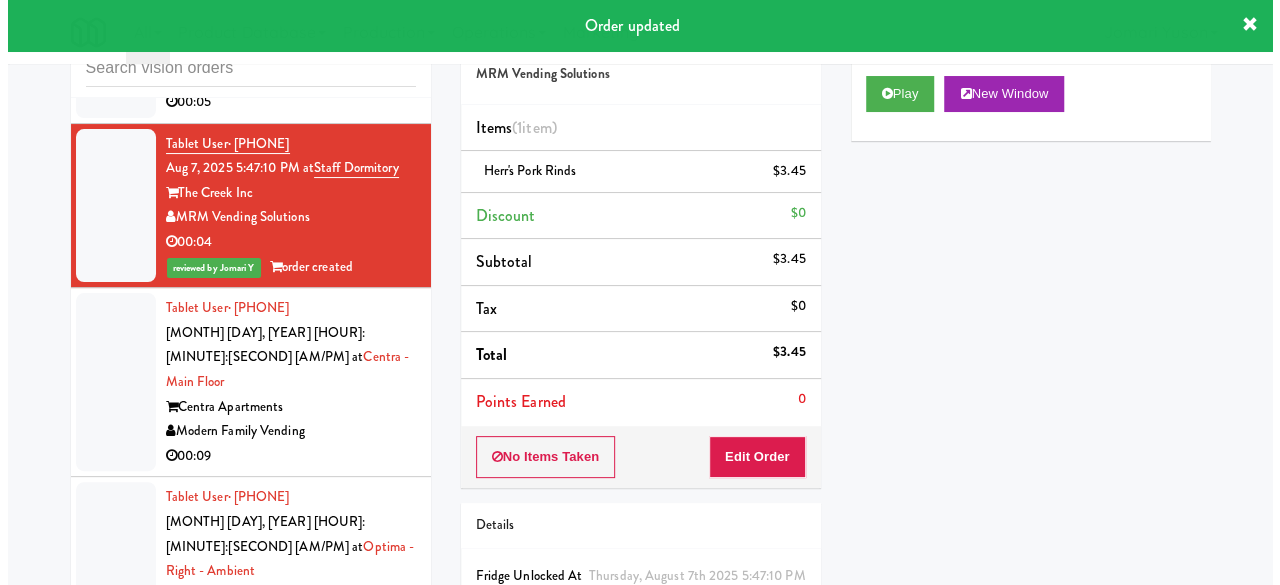 scroll, scrollTop: 4890, scrollLeft: 0, axis: vertical 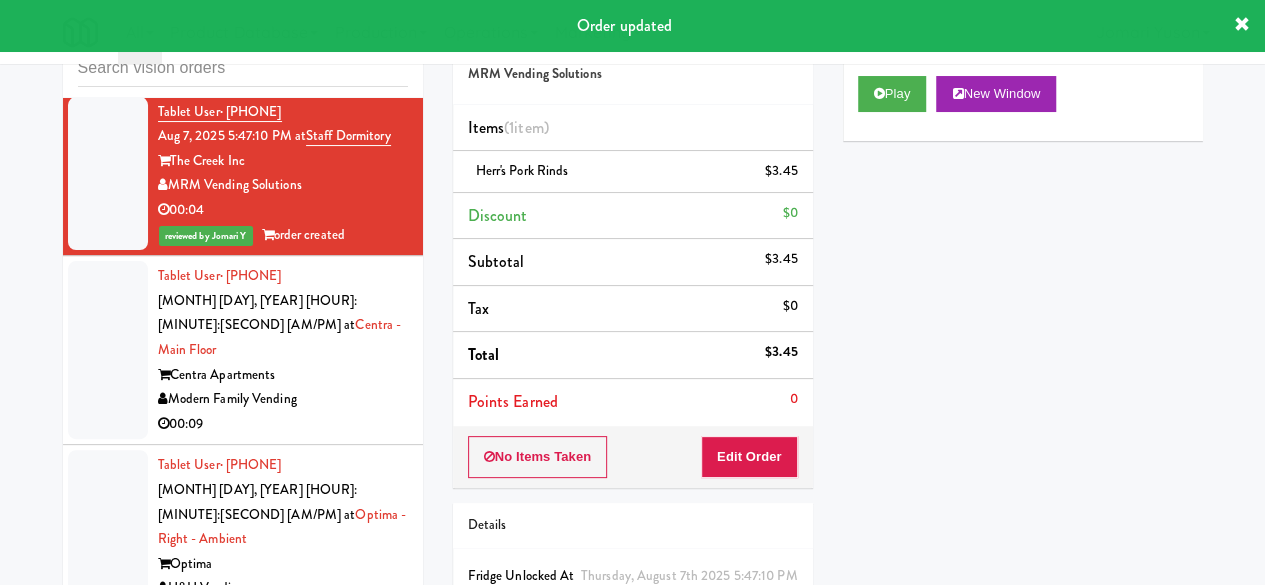 click on "Centra Apartments" at bounding box center [283, 375] 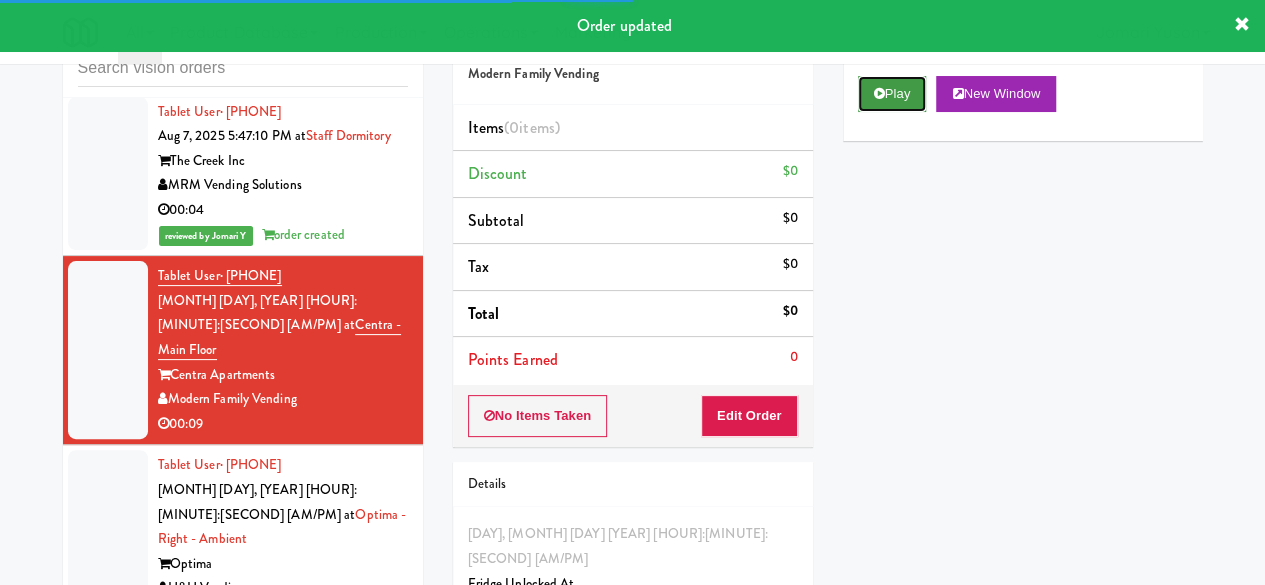 click on "Play" at bounding box center [892, 94] 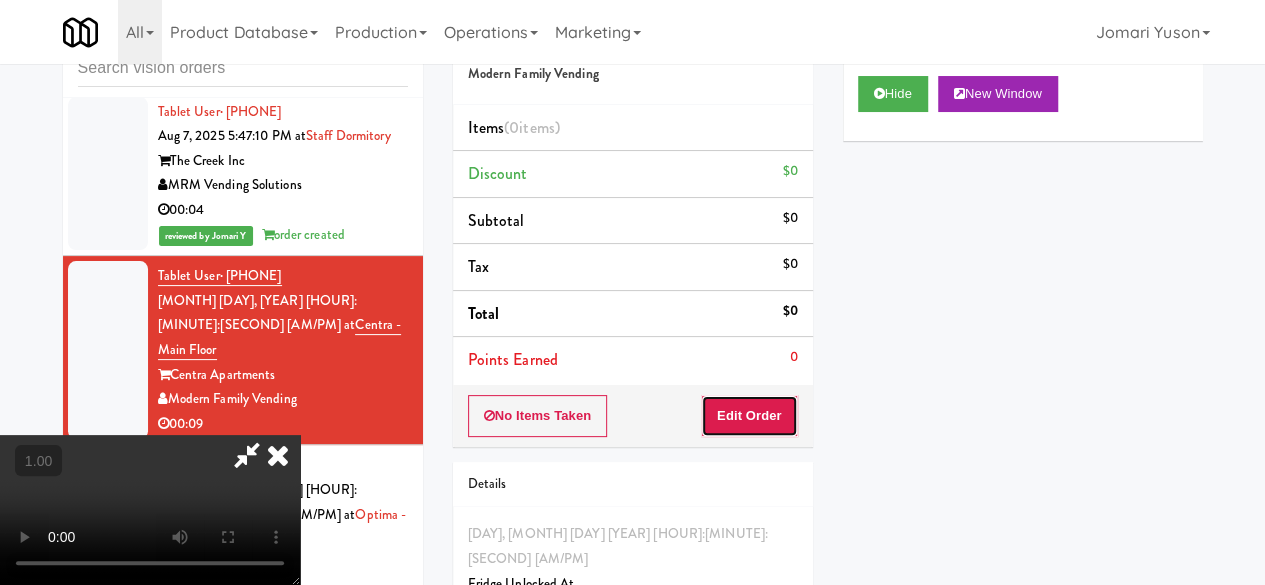 click on "Edit Order" at bounding box center (749, 416) 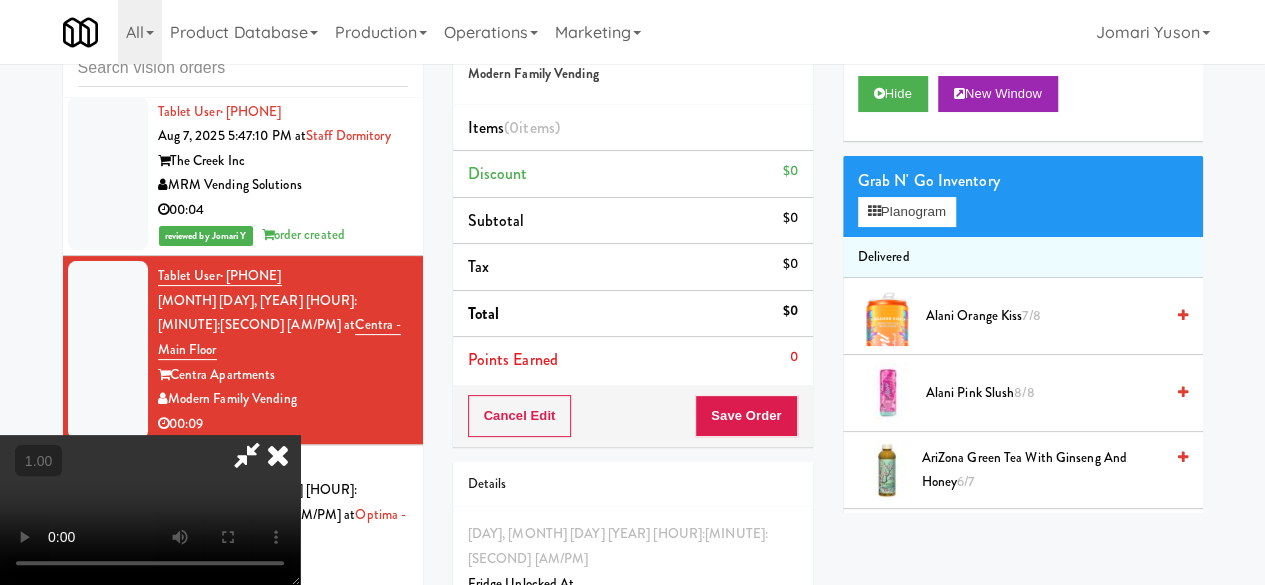 drag, startPoint x: 510, startPoint y: 428, endPoint x: 477, endPoint y: 407, distance: 39.115215 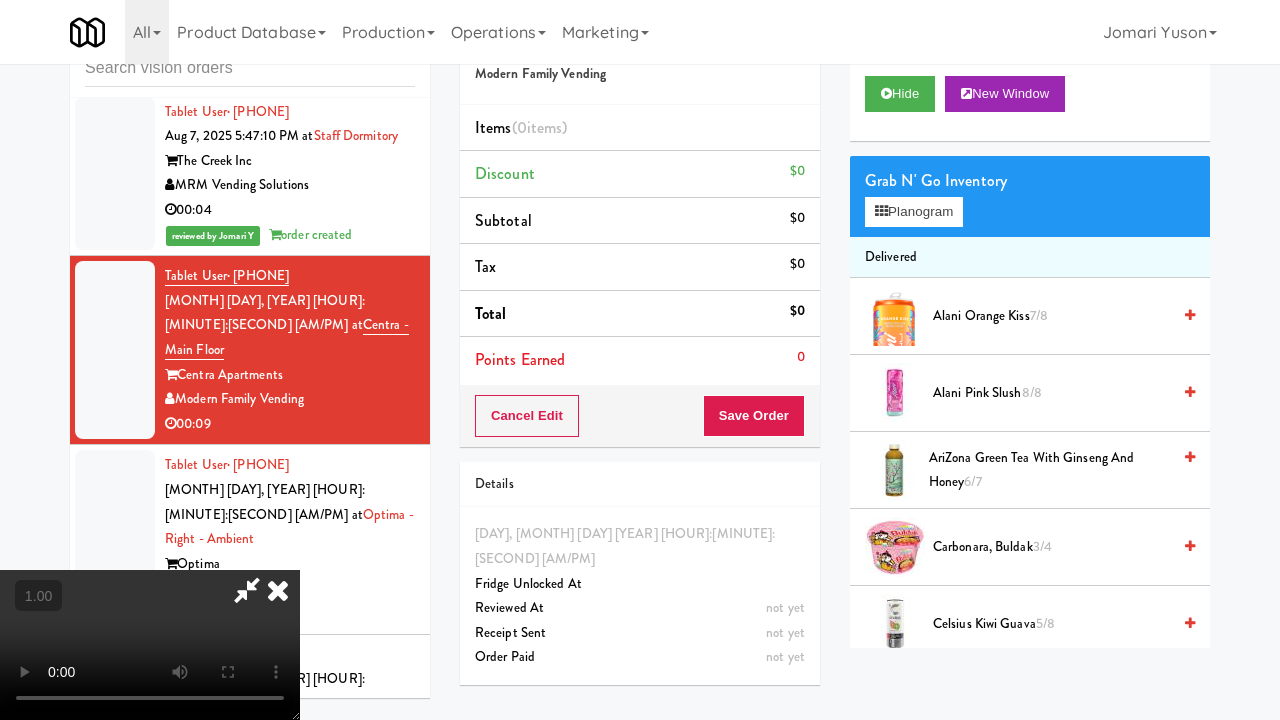 type 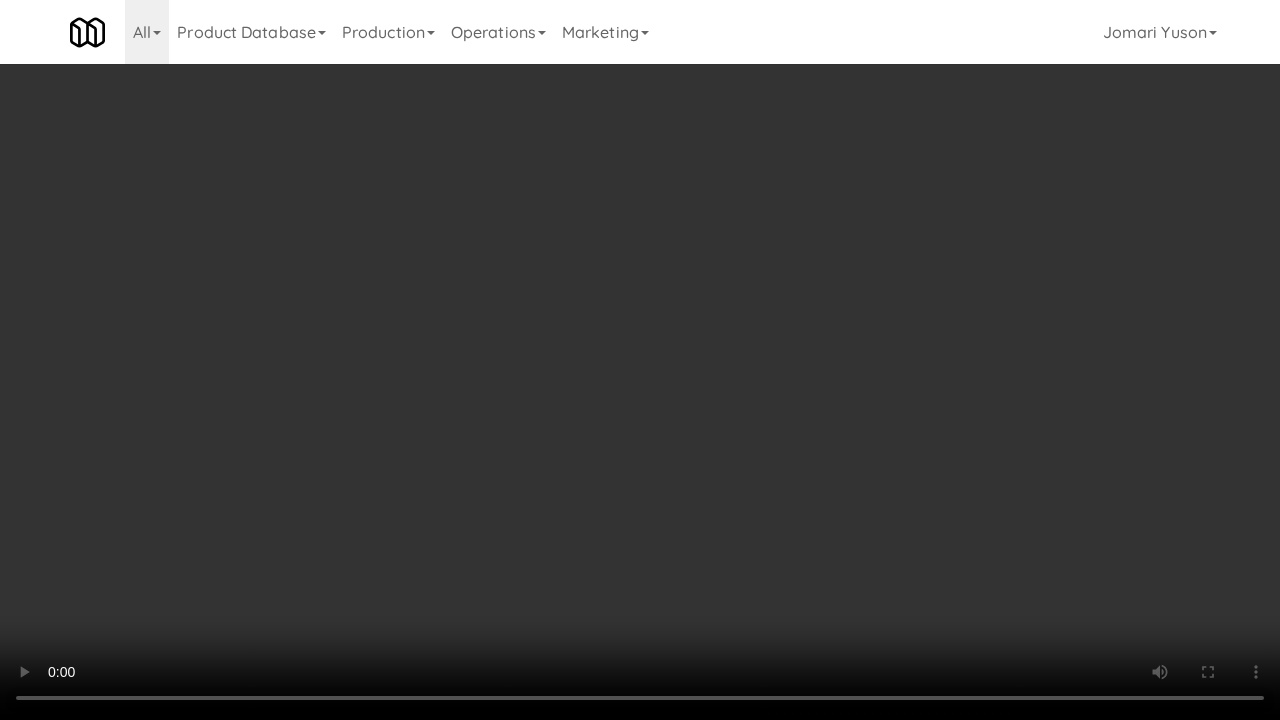 click at bounding box center (640, 360) 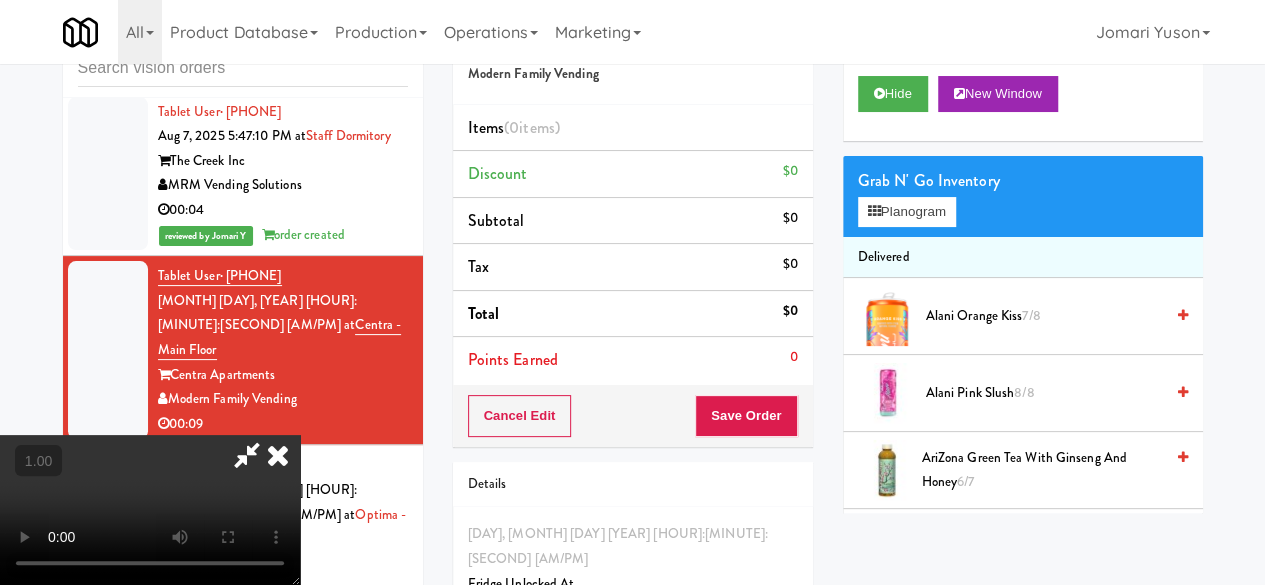 click at bounding box center (150, 510) 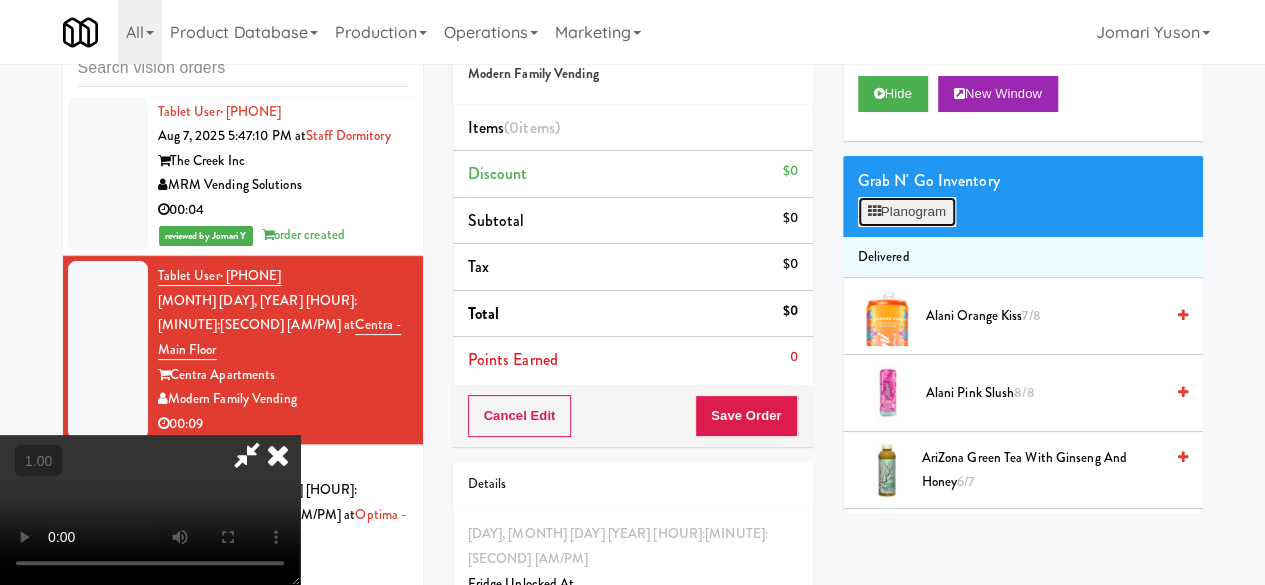 click on "Planogram" at bounding box center [907, 212] 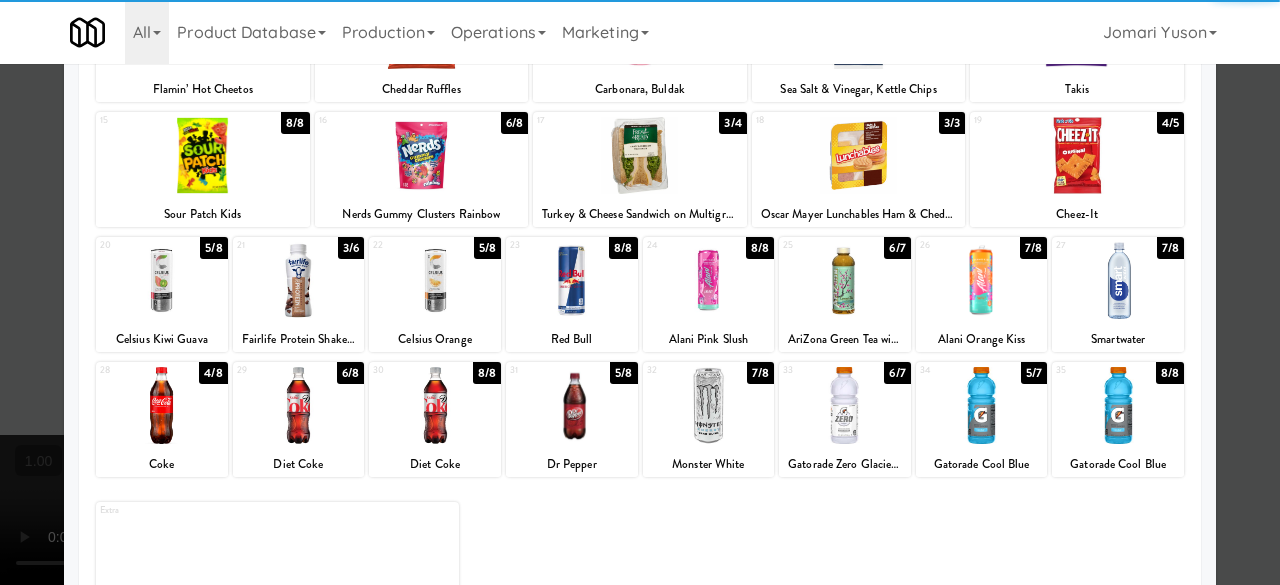 scroll, scrollTop: 396, scrollLeft: 0, axis: vertical 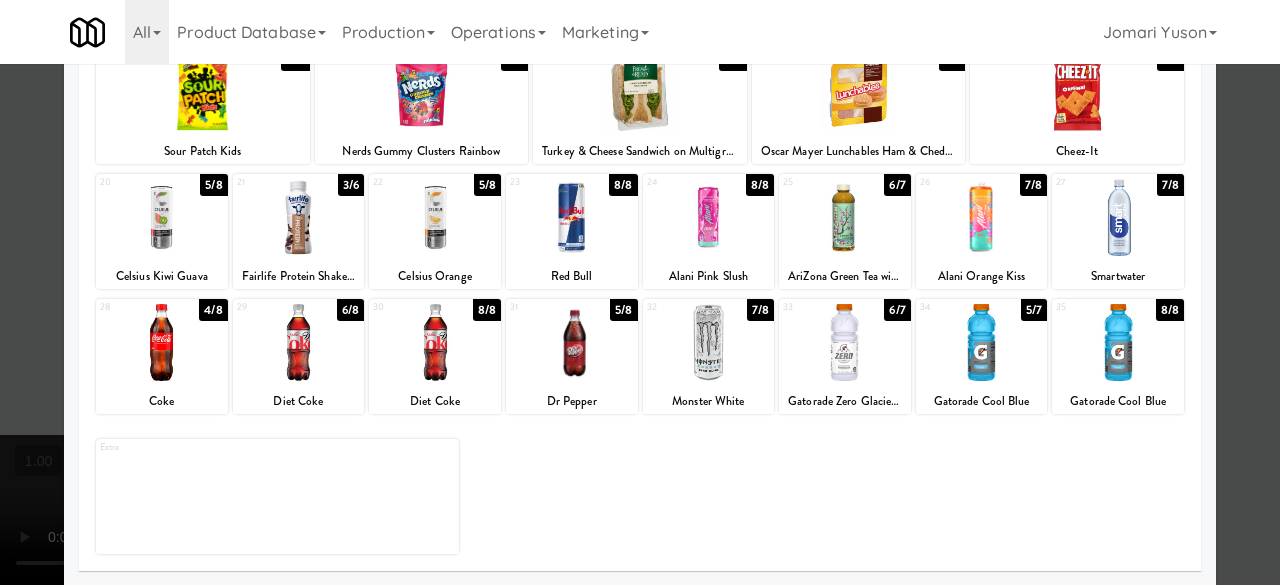 click at bounding box center [162, 342] 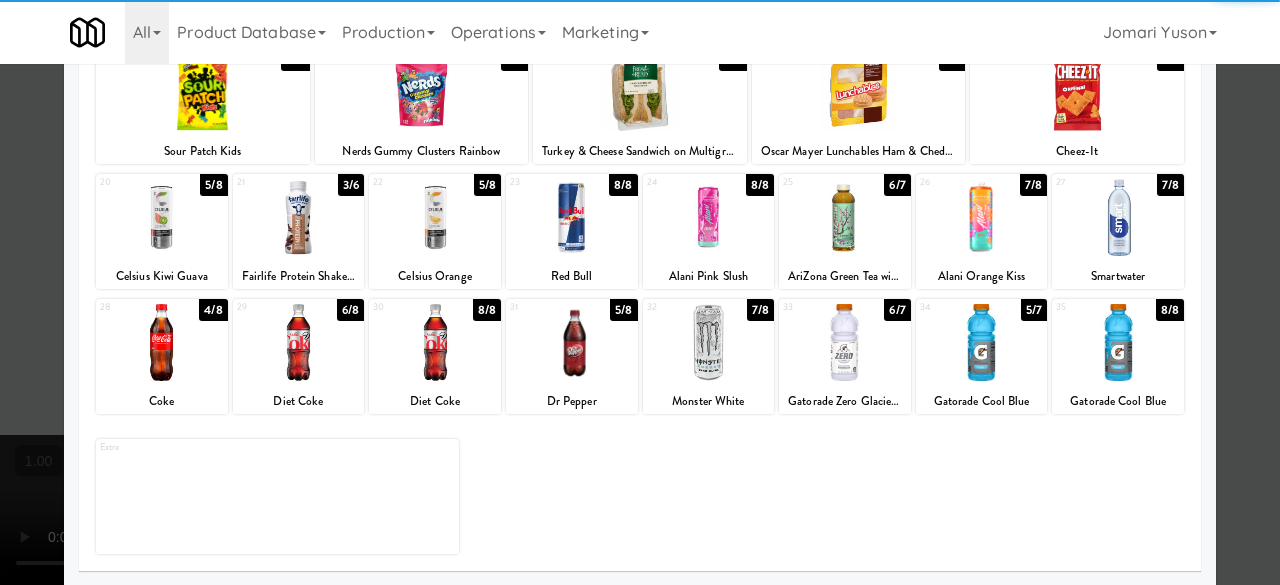 click at bounding box center (845, 342) 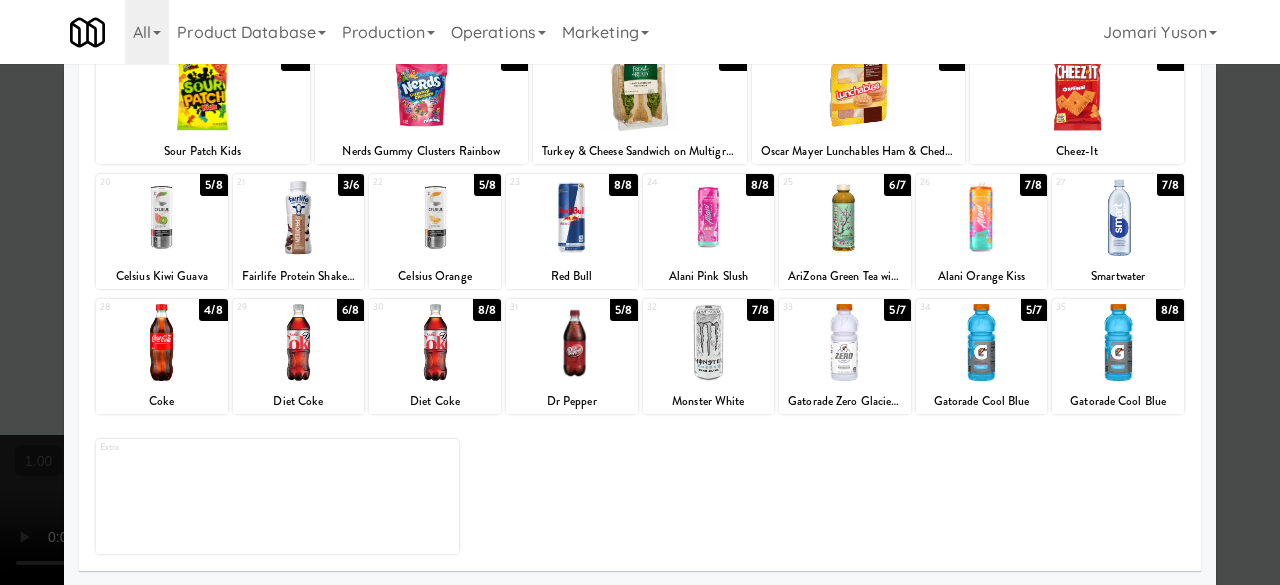 click at bounding box center [1118, 342] 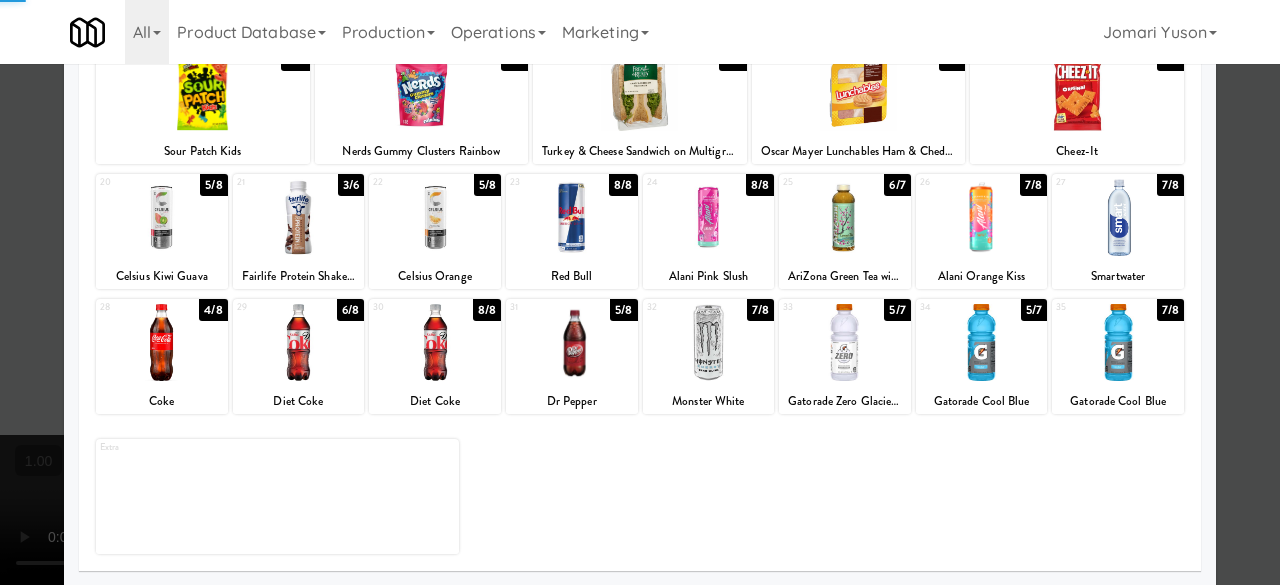 click at bounding box center [982, 342] 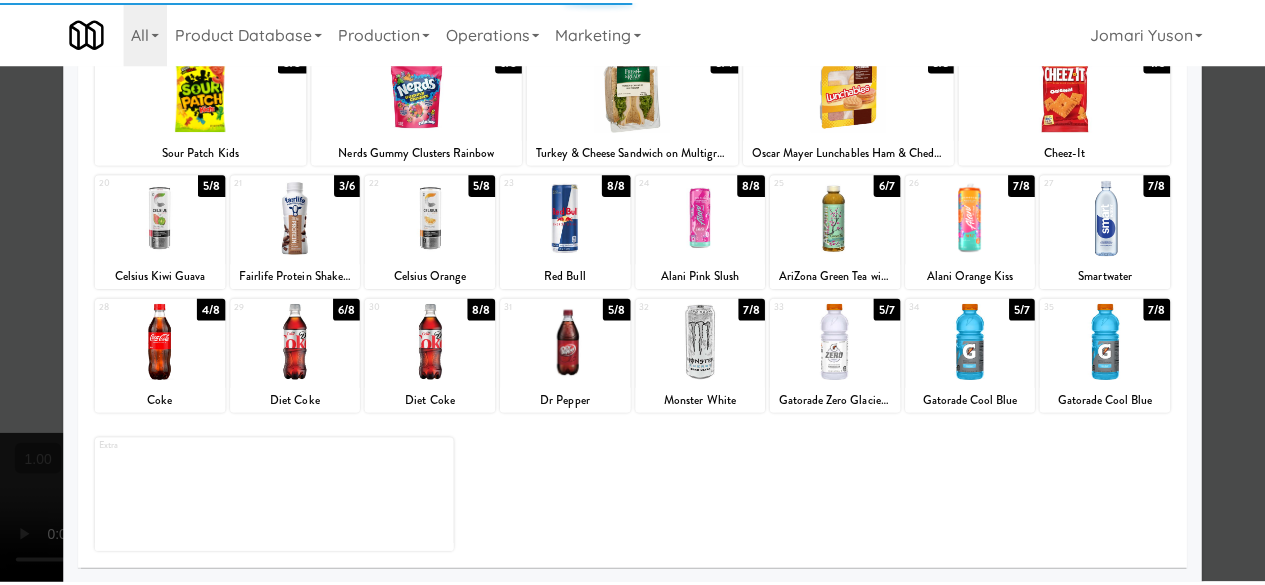 scroll, scrollTop: 0, scrollLeft: 0, axis: both 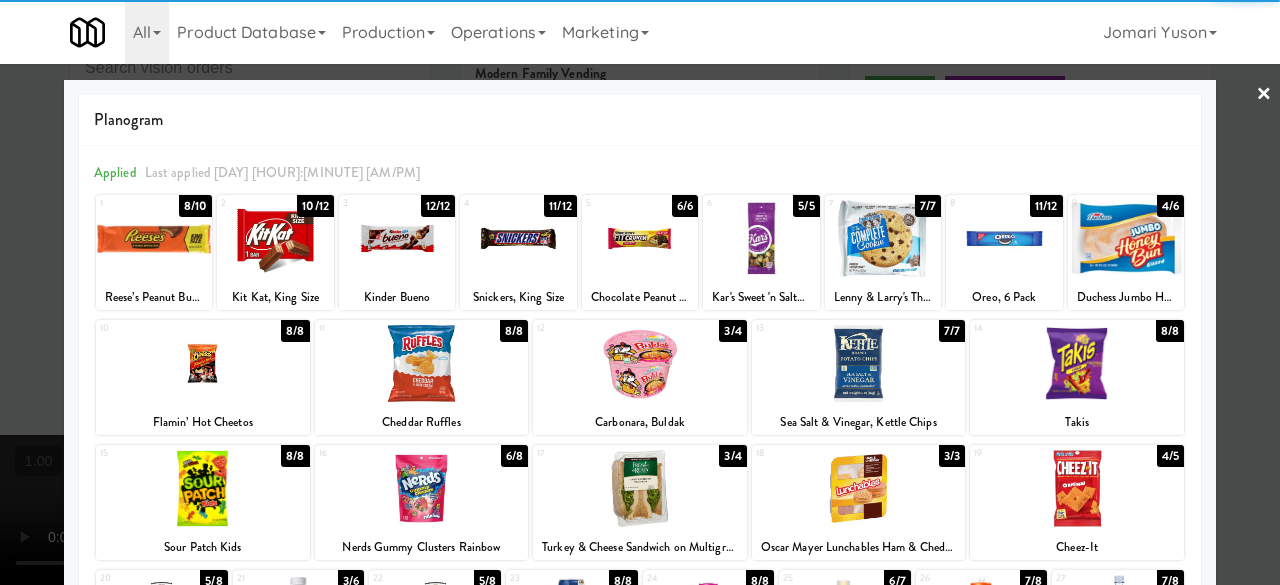 click at bounding box center [640, 292] 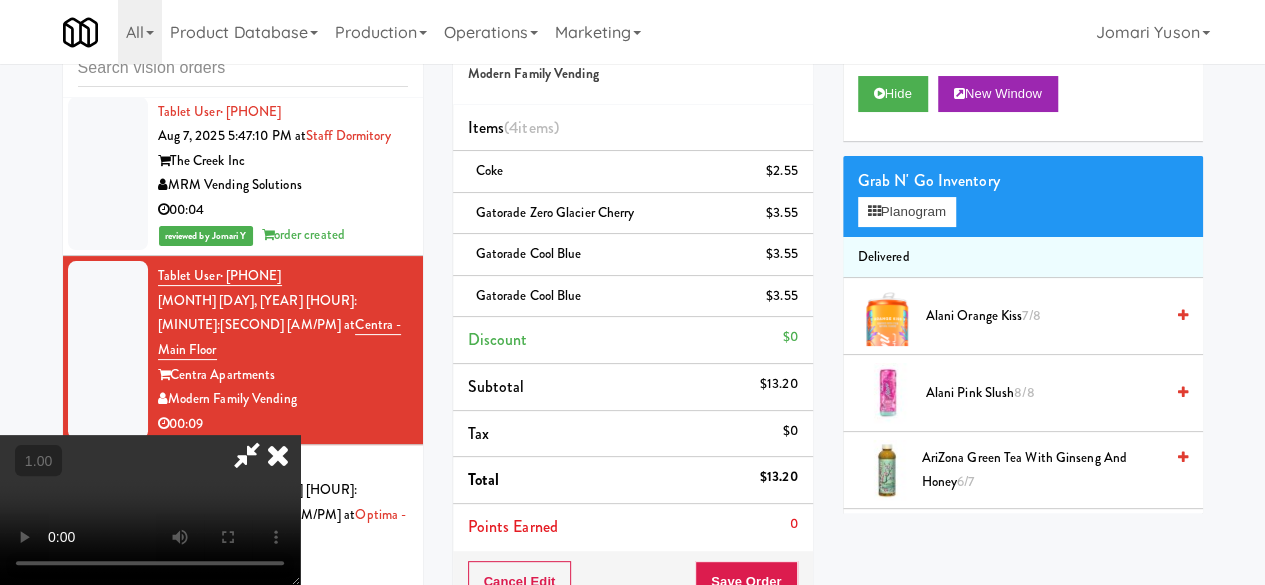 click at bounding box center (278, 455) 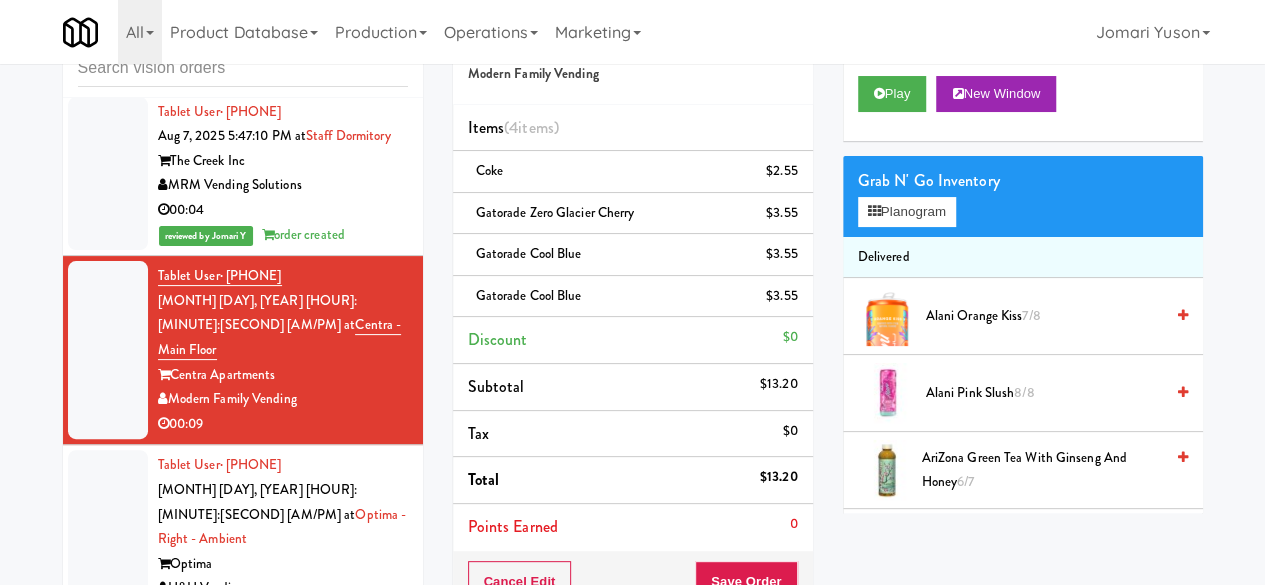 click on "Optima" at bounding box center (283, 564) 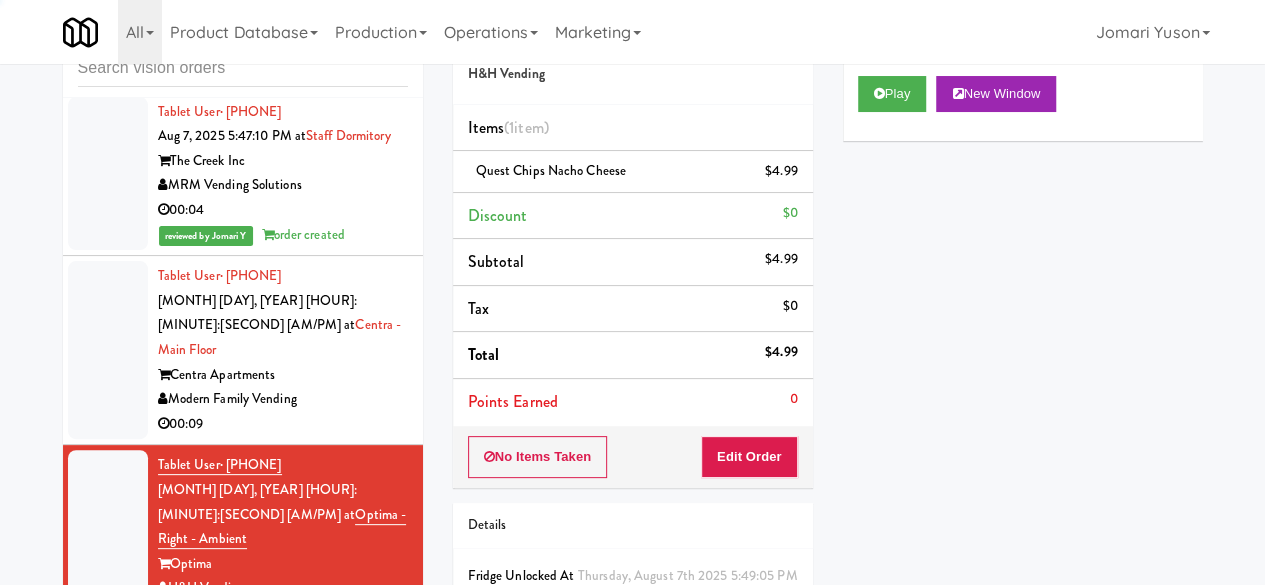 click on "00:09" at bounding box center (283, 424) 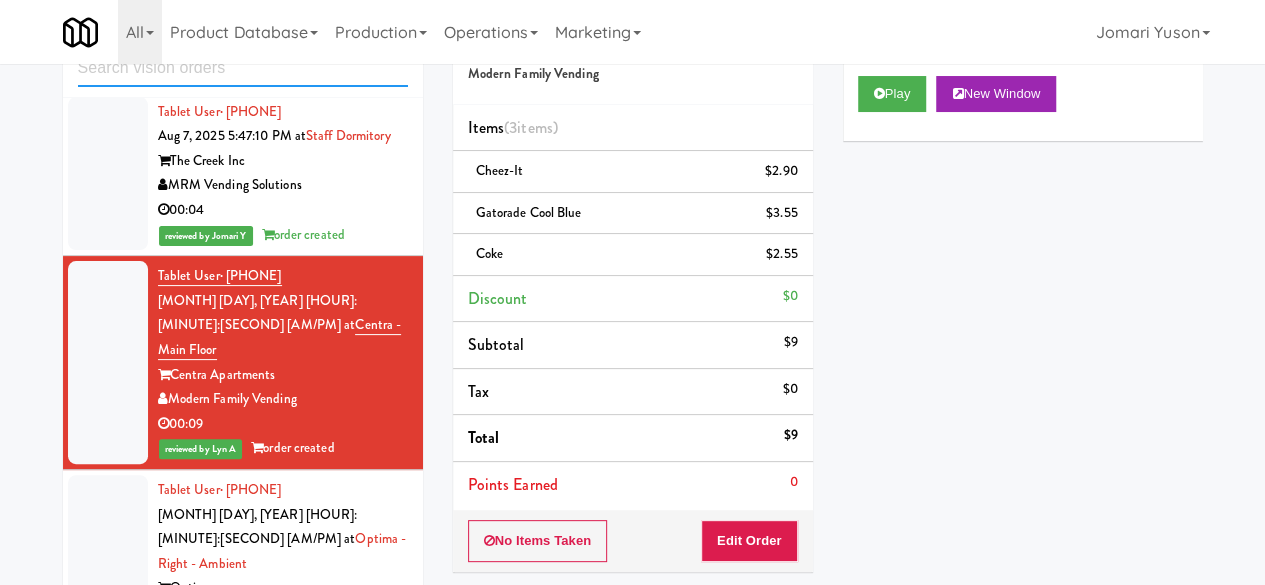 click at bounding box center (243, 68) 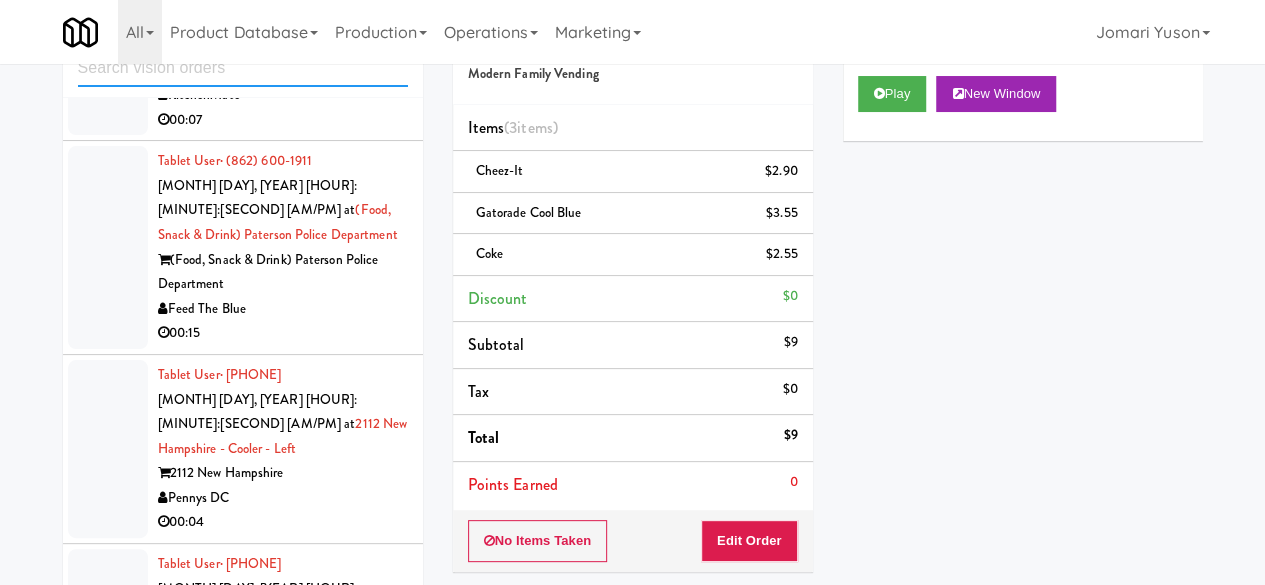 scroll, scrollTop: 5590, scrollLeft: 0, axis: vertical 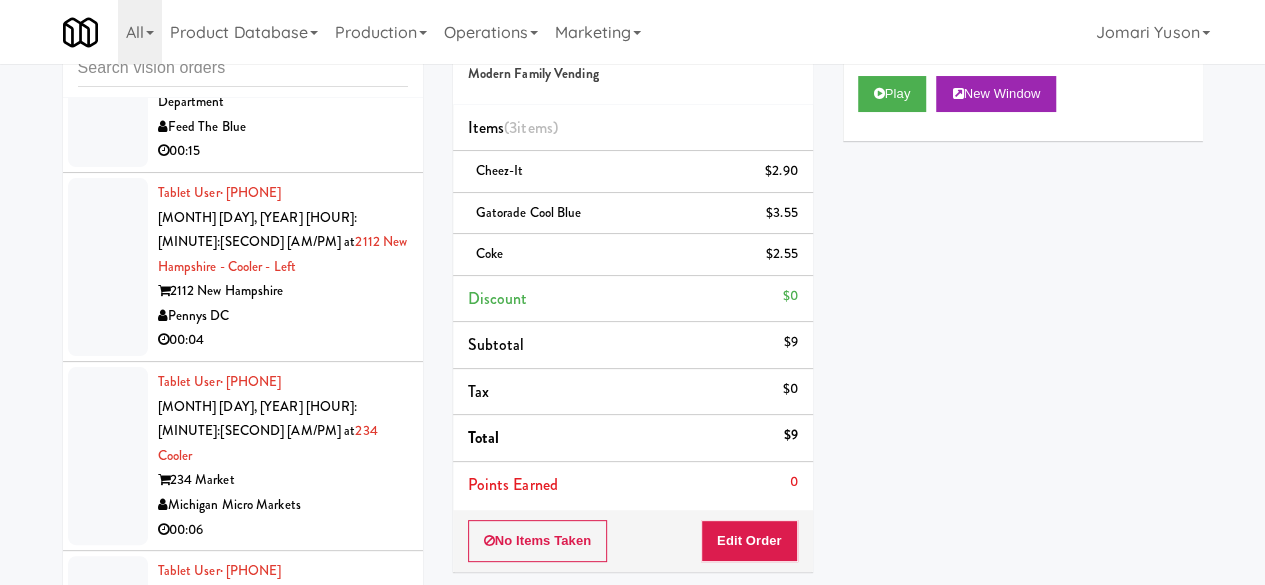 click on "00:04" at bounding box center [283, 340] 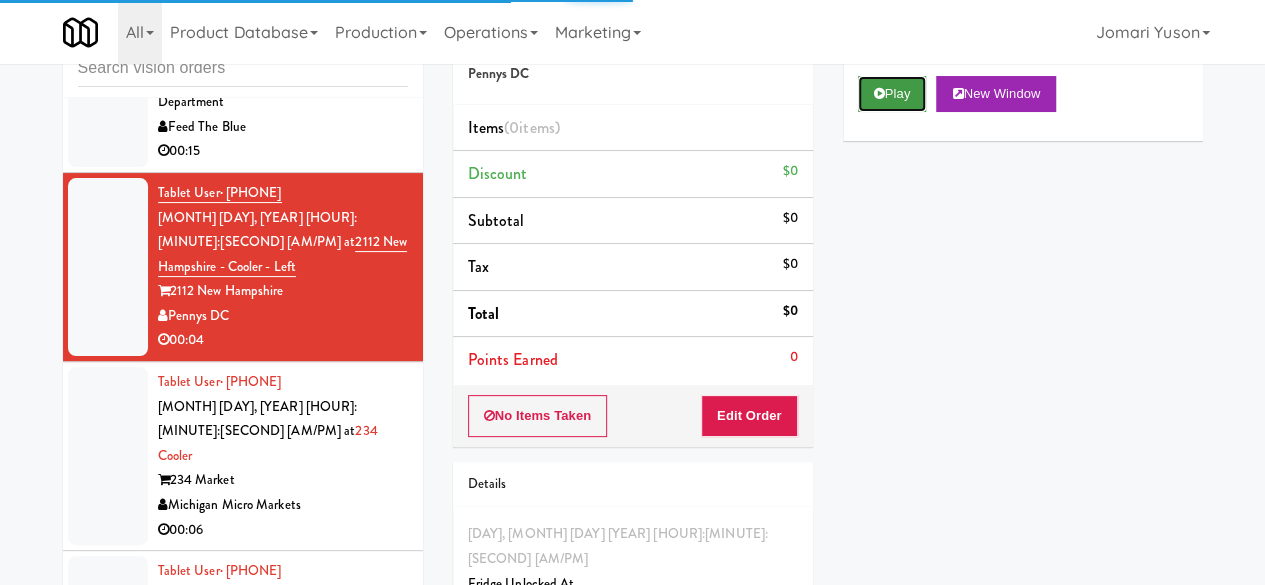 click at bounding box center (879, 93) 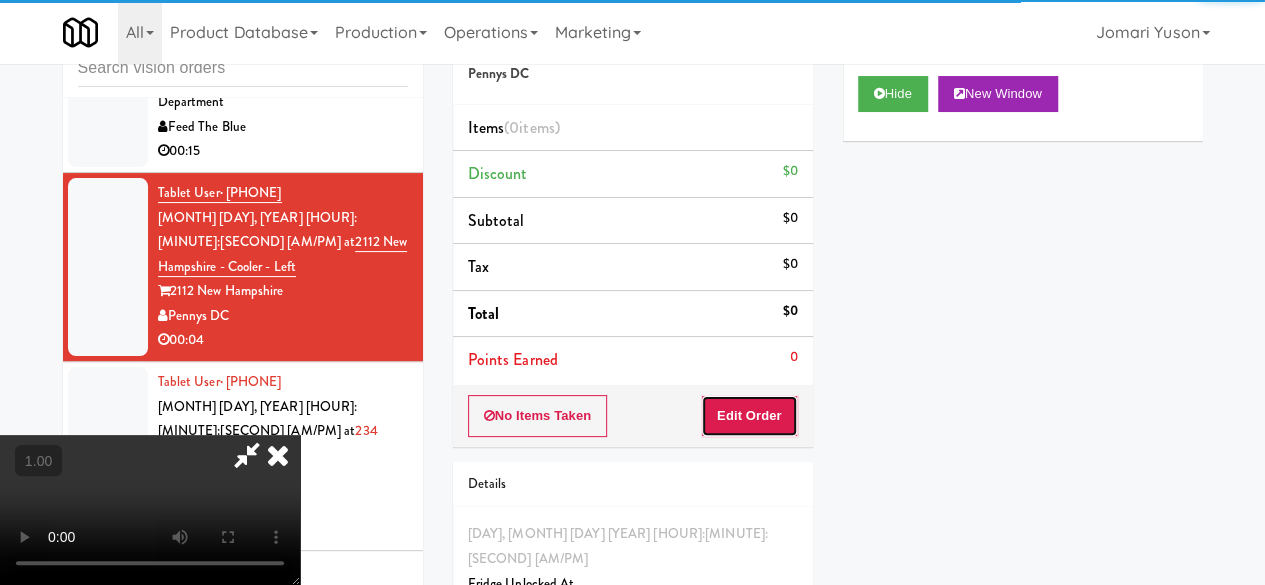 click on "Edit Order" at bounding box center (749, 416) 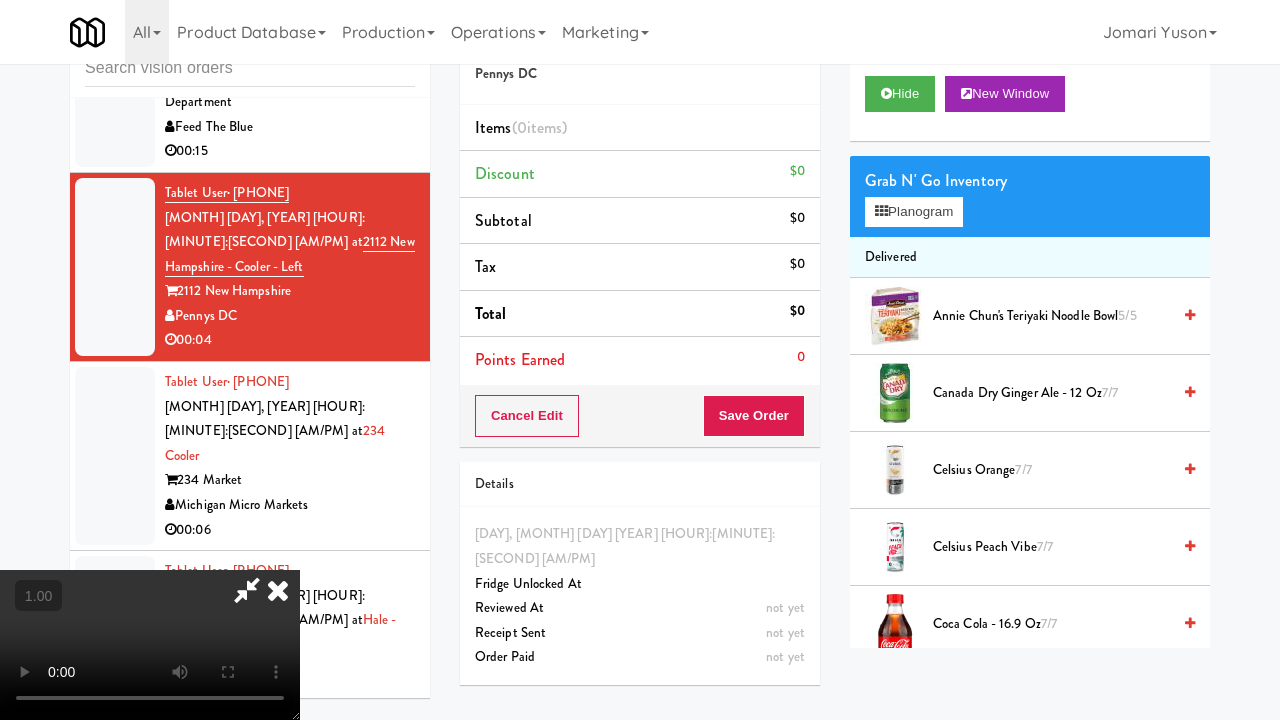 type 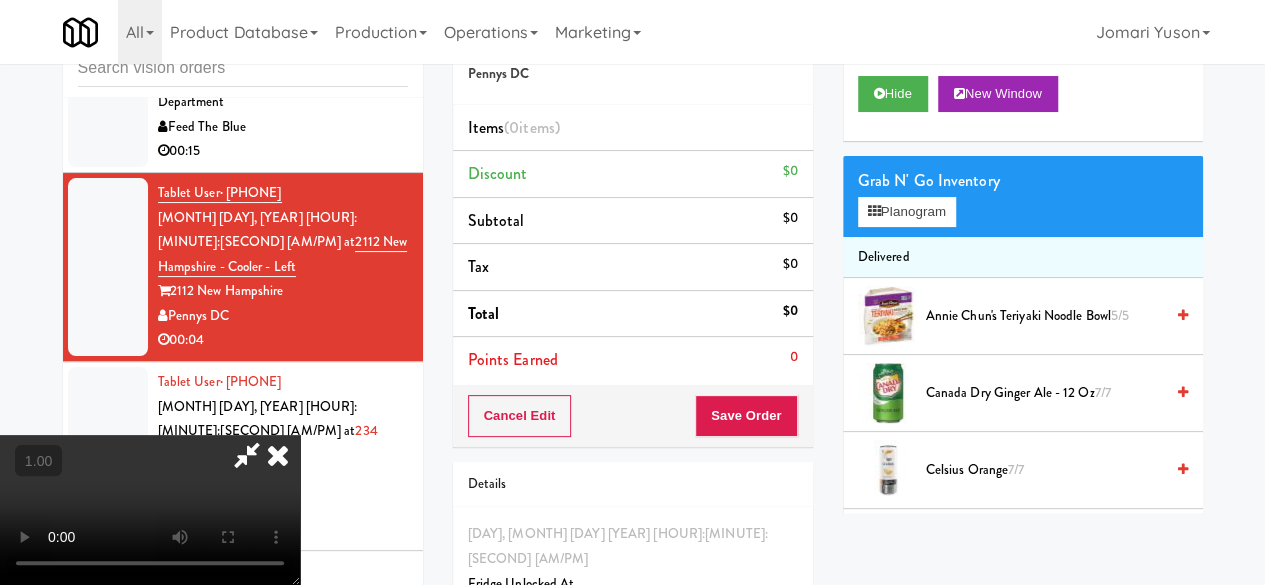 click at bounding box center (278, 455) 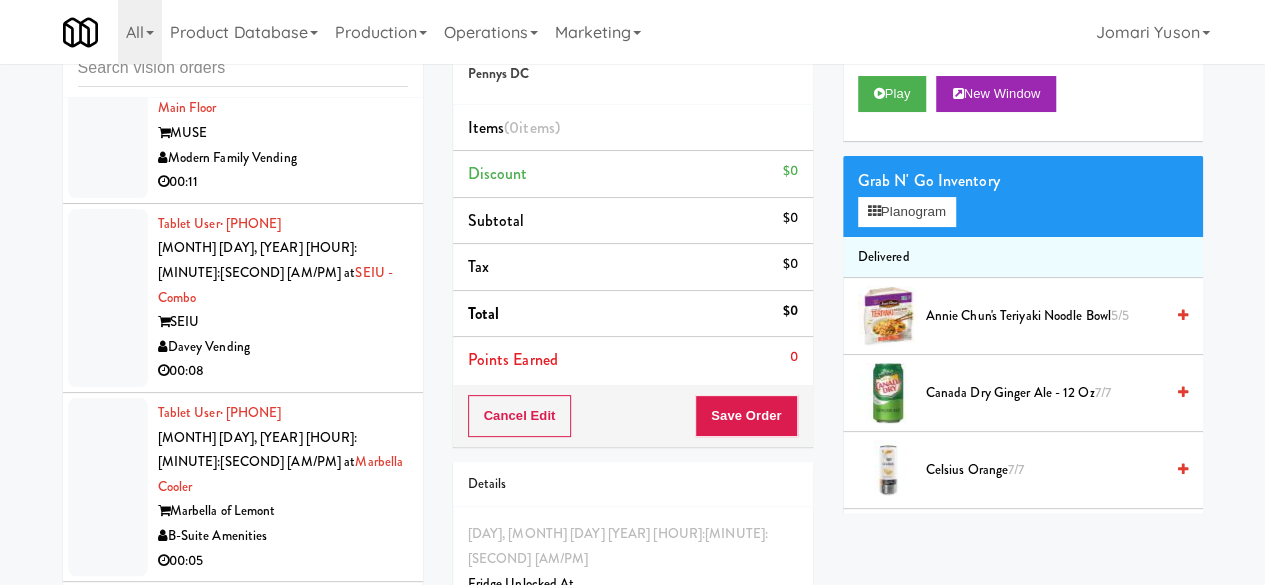 scroll, scrollTop: 10090, scrollLeft: 0, axis: vertical 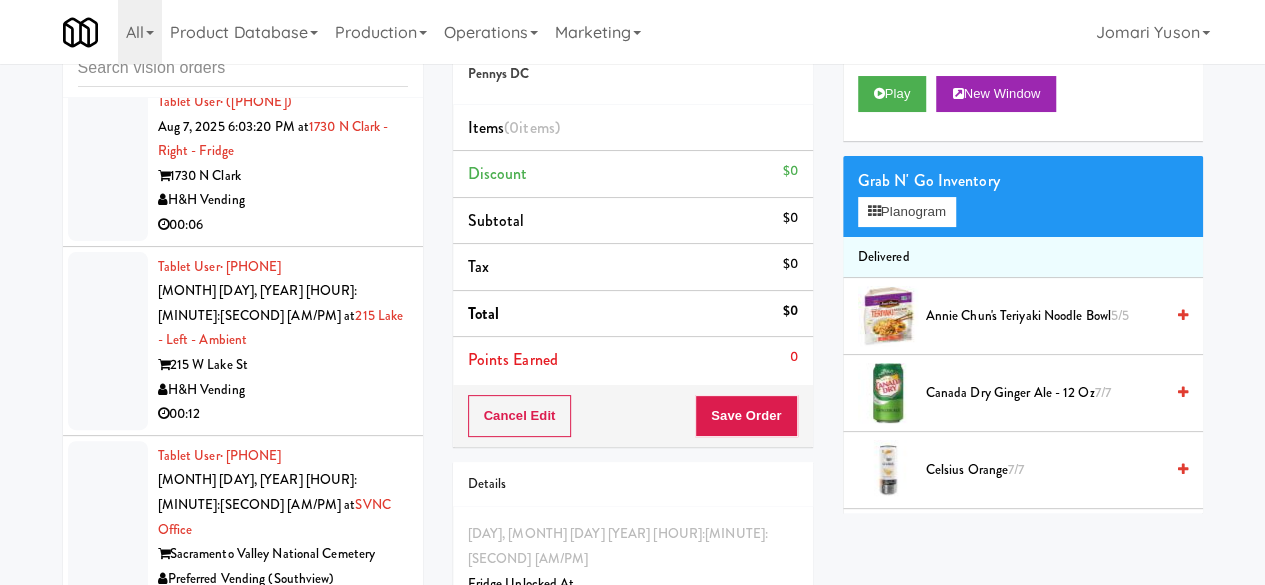 click on "H&H Vending" at bounding box center (283, 1146) 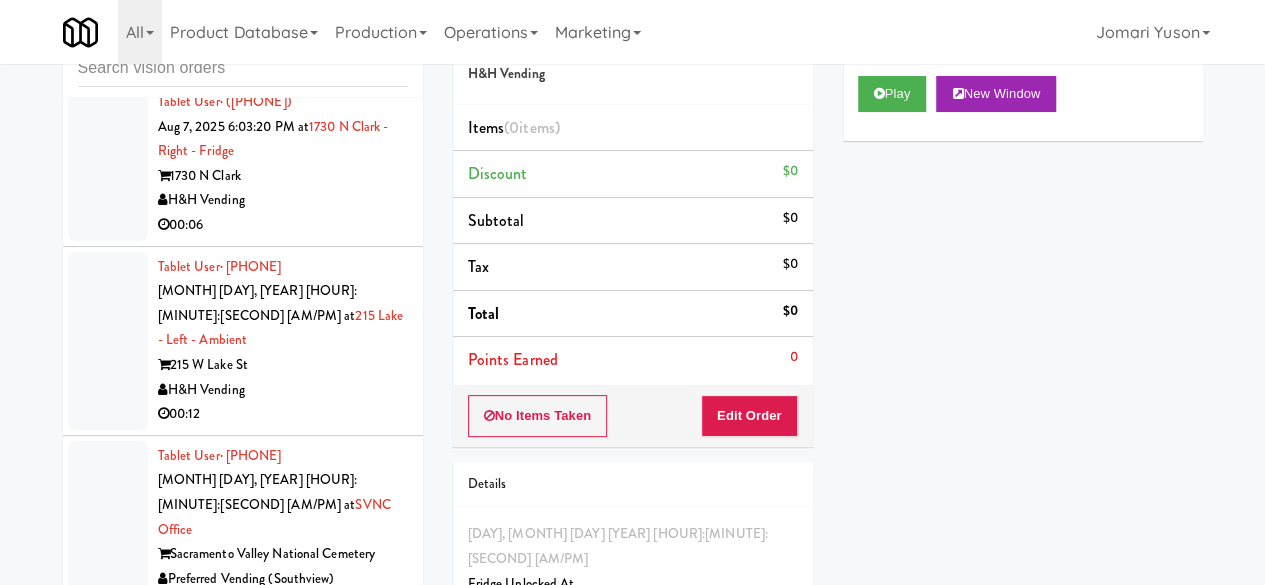 click on "450 Warrenville" at bounding box center (283, 1122) 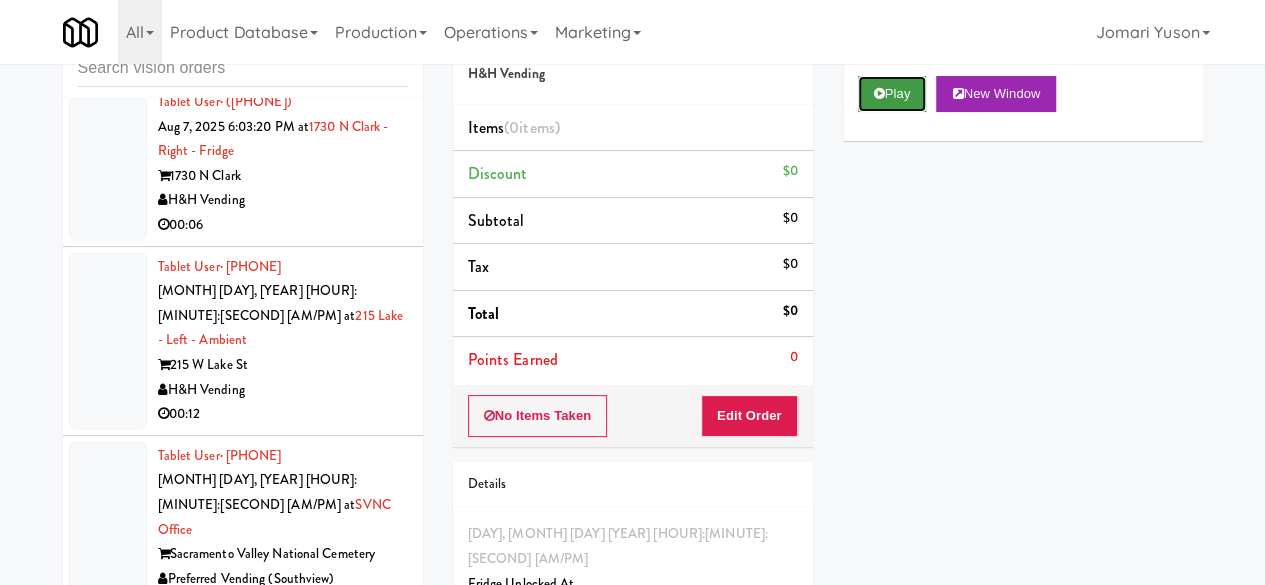 click on "Play" at bounding box center [892, 94] 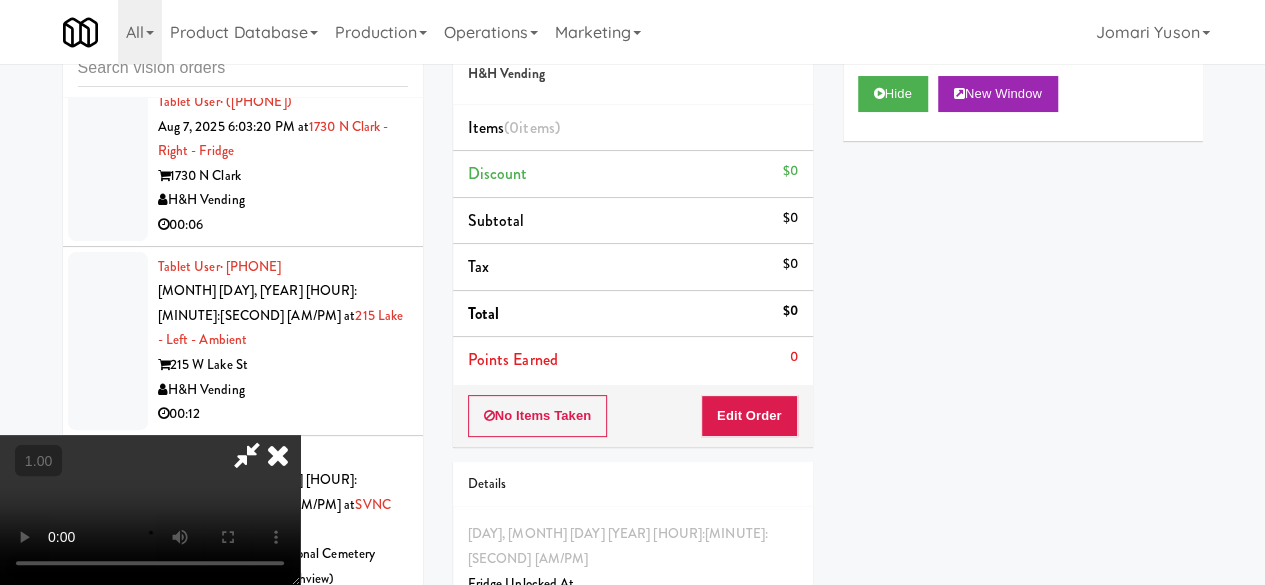 scroll, scrollTop: 41, scrollLeft: 0, axis: vertical 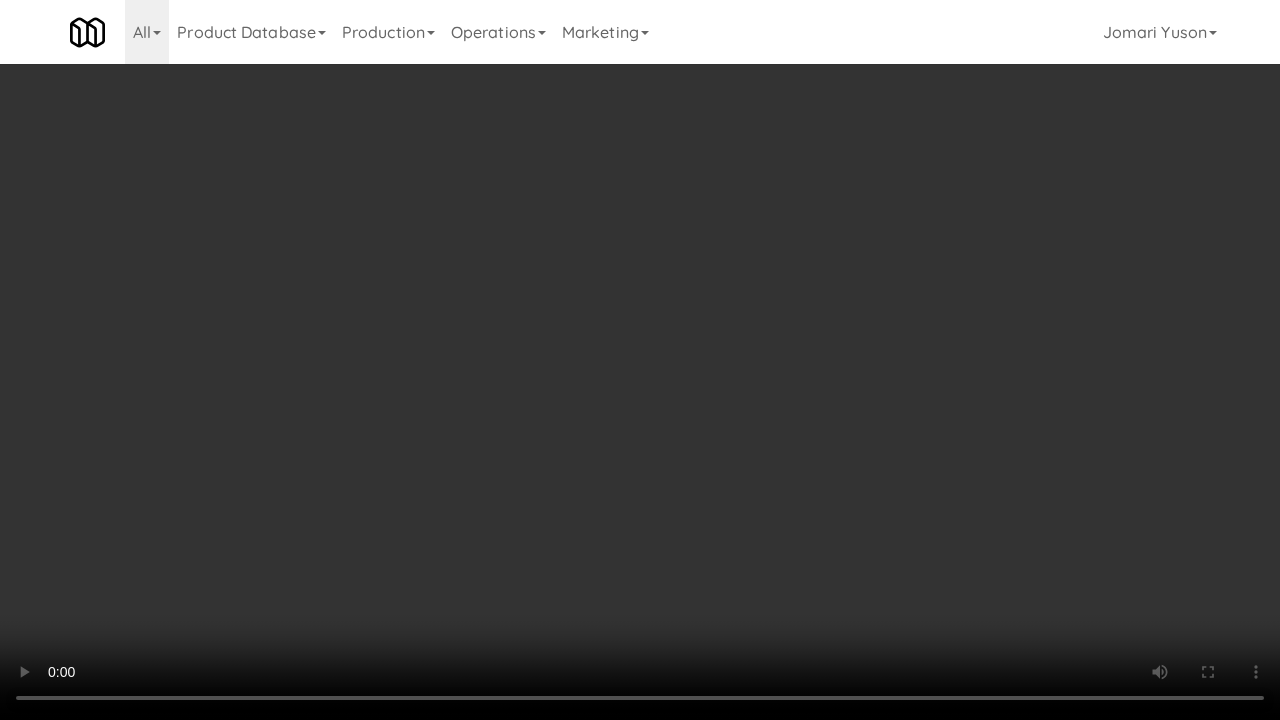 type 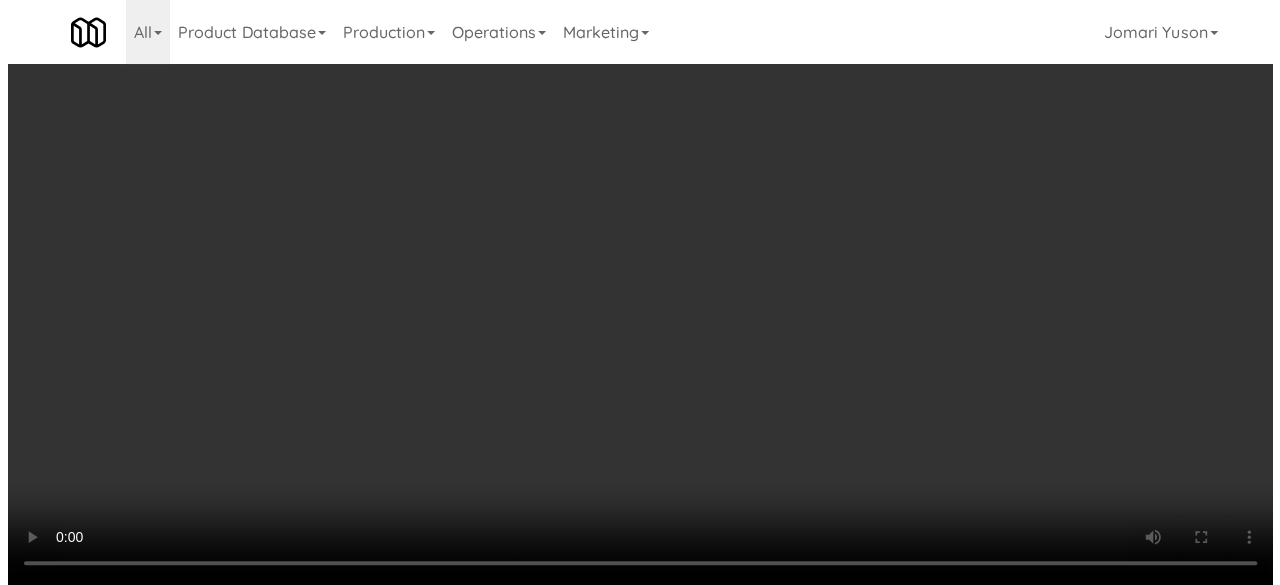 scroll, scrollTop: 41, scrollLeft: 0, axis: vertical 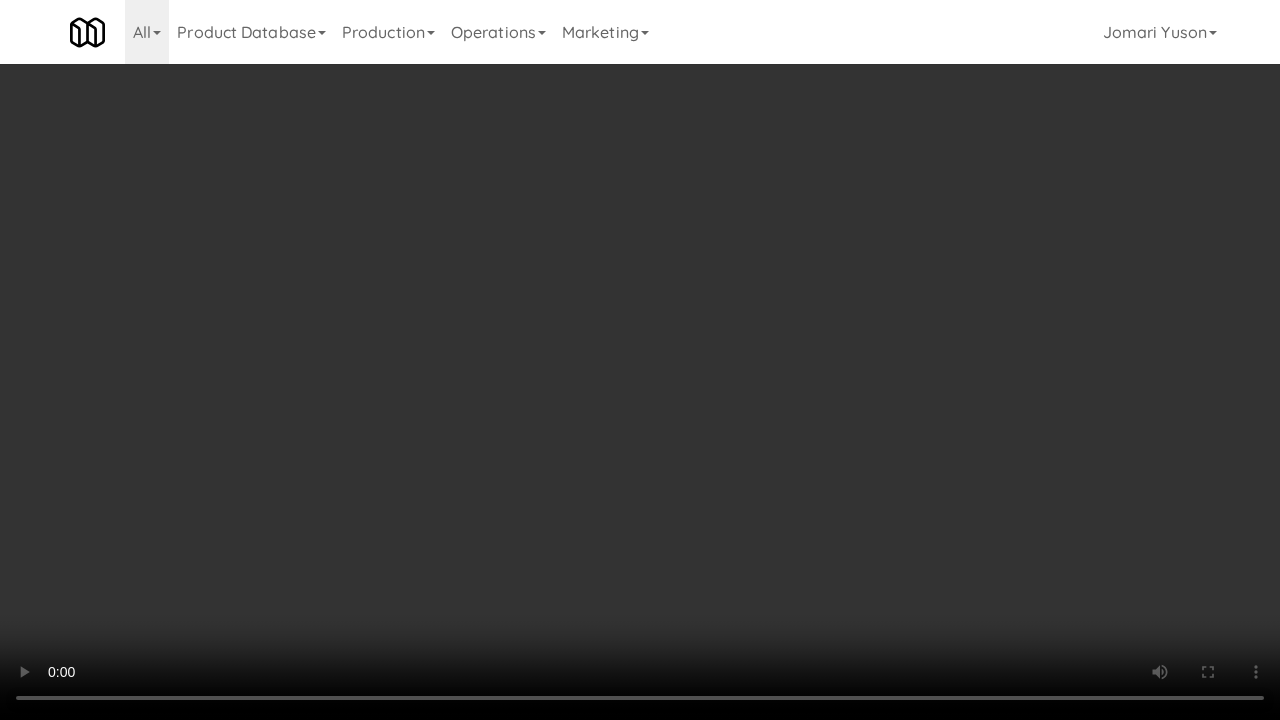 click at bounding box center (640, 360) 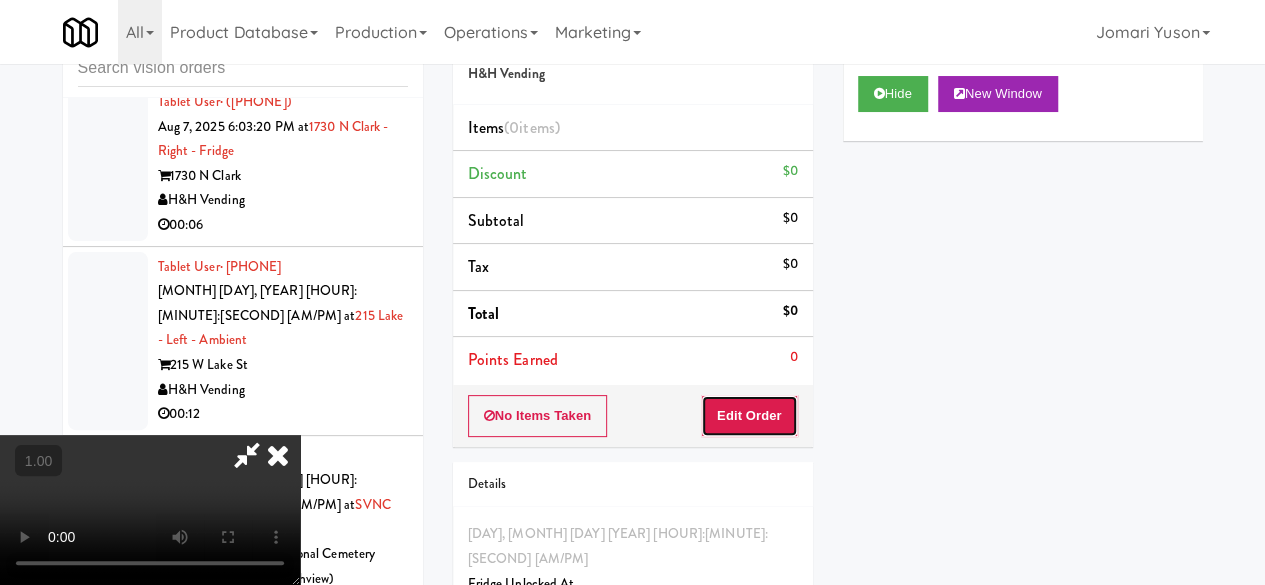 drag, startPoint x: 772, startPoint y: 417, endPoint x: 819, endPoint y: 384, distance: 57.428215 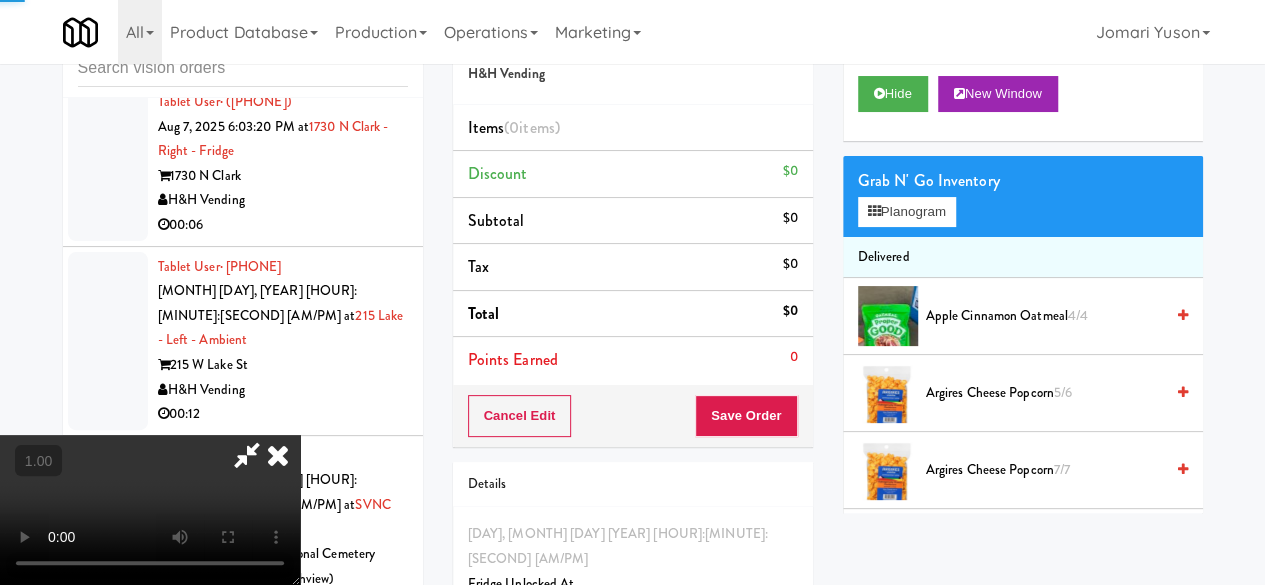 click on "Grab N' Go Inventory" at bounding box center (1023, 181) 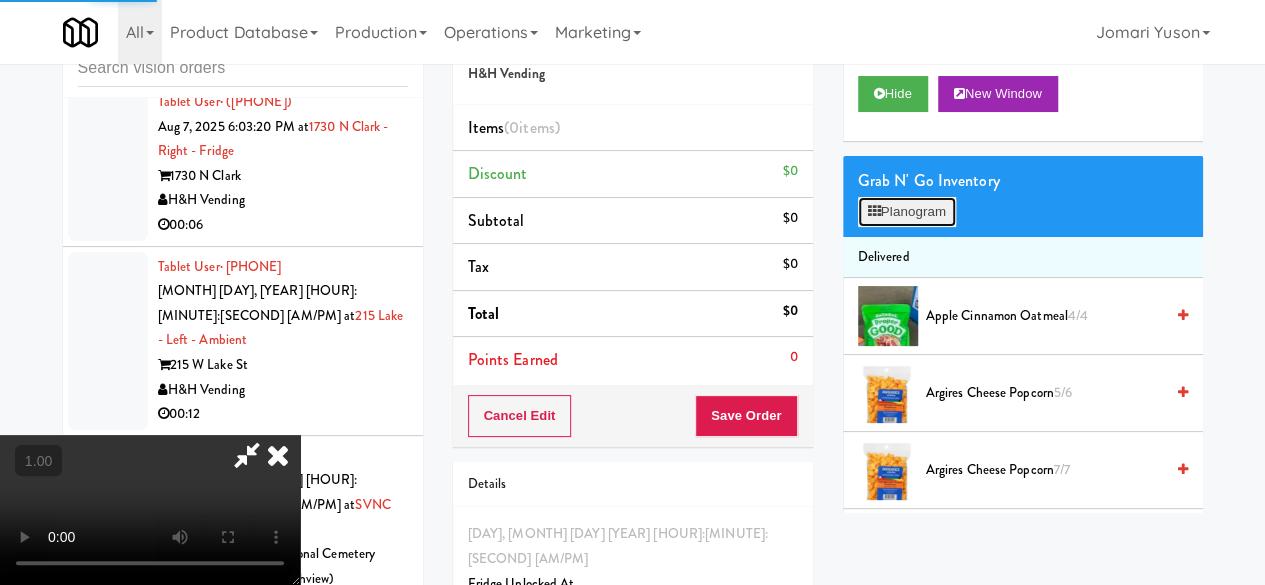 click on "Planogram" at bounding box center [907, 212] 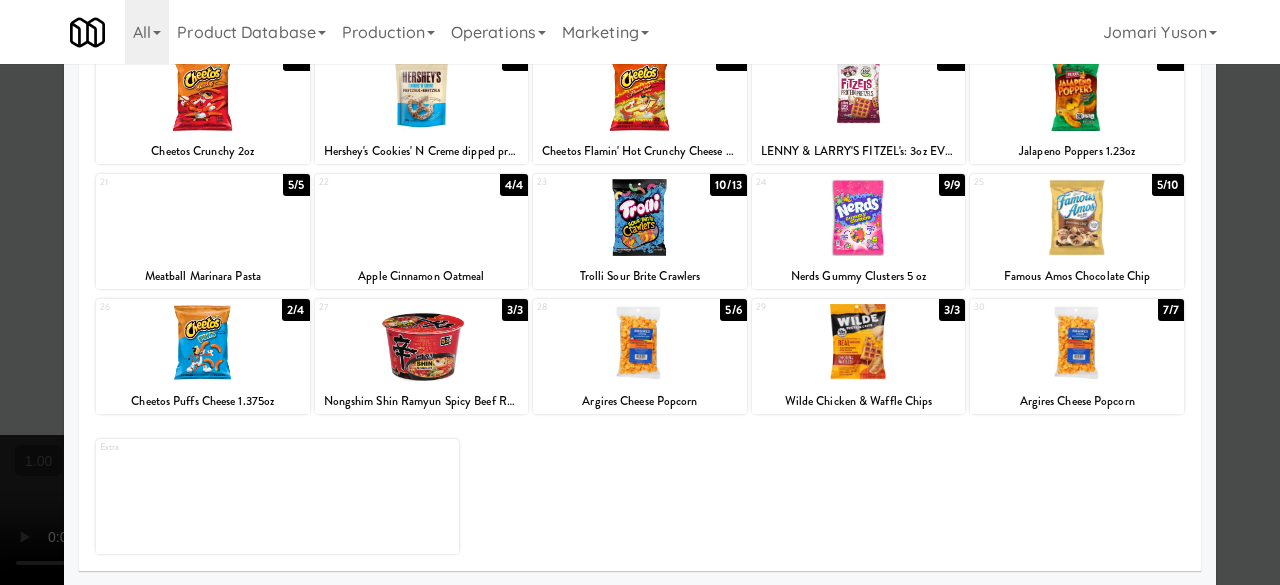 click at bounding box center (640, 217) 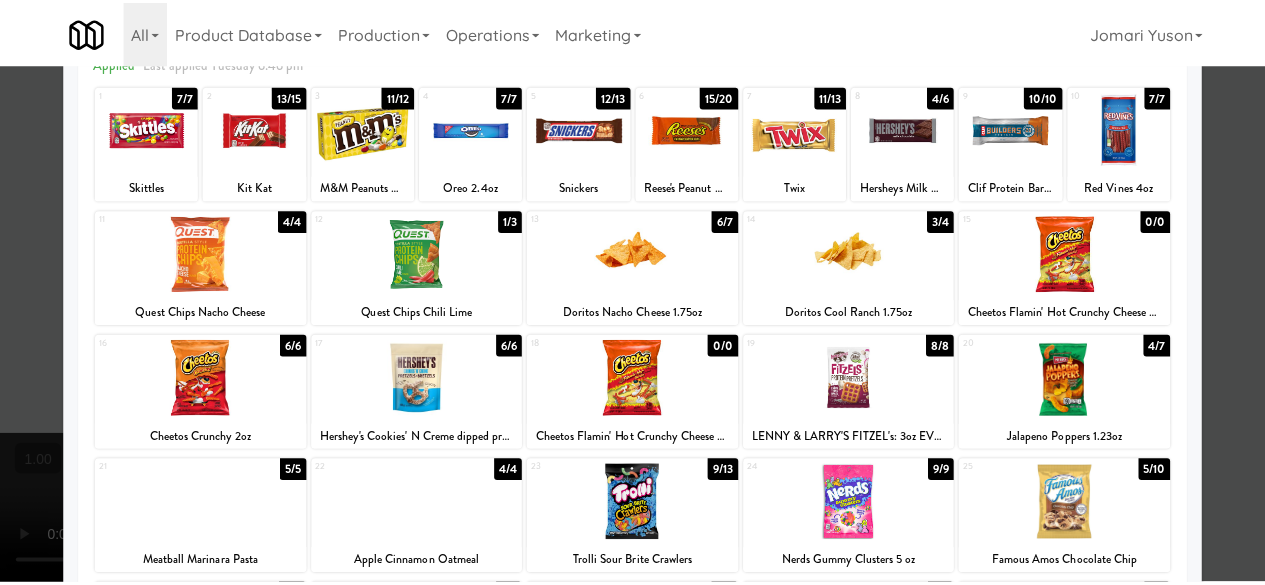 scroll, scrollTop: 0, scrollLeft: 0, axis: both 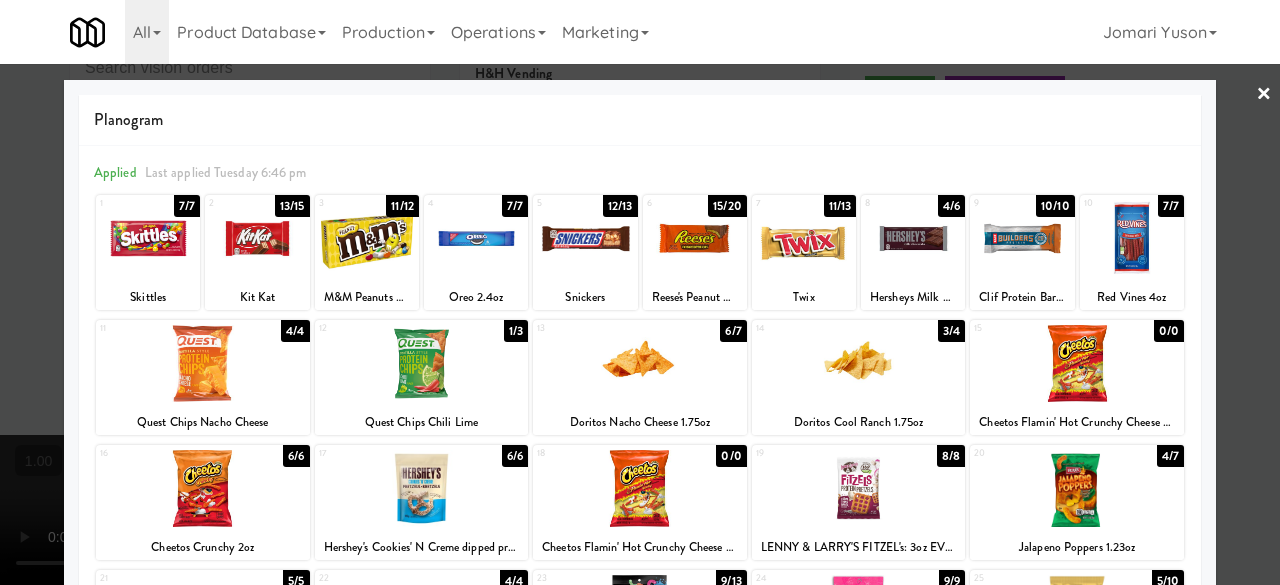 click at bounding box center [640, 292] 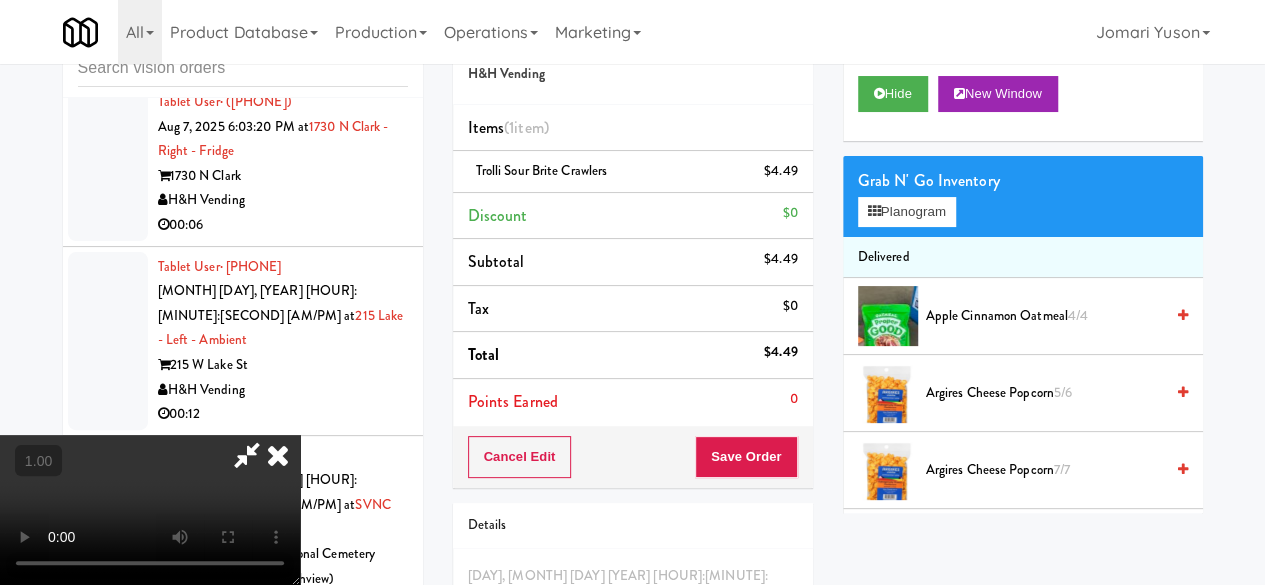 scroll, scrollTop: 0, scrollLeft: 0, axis: both 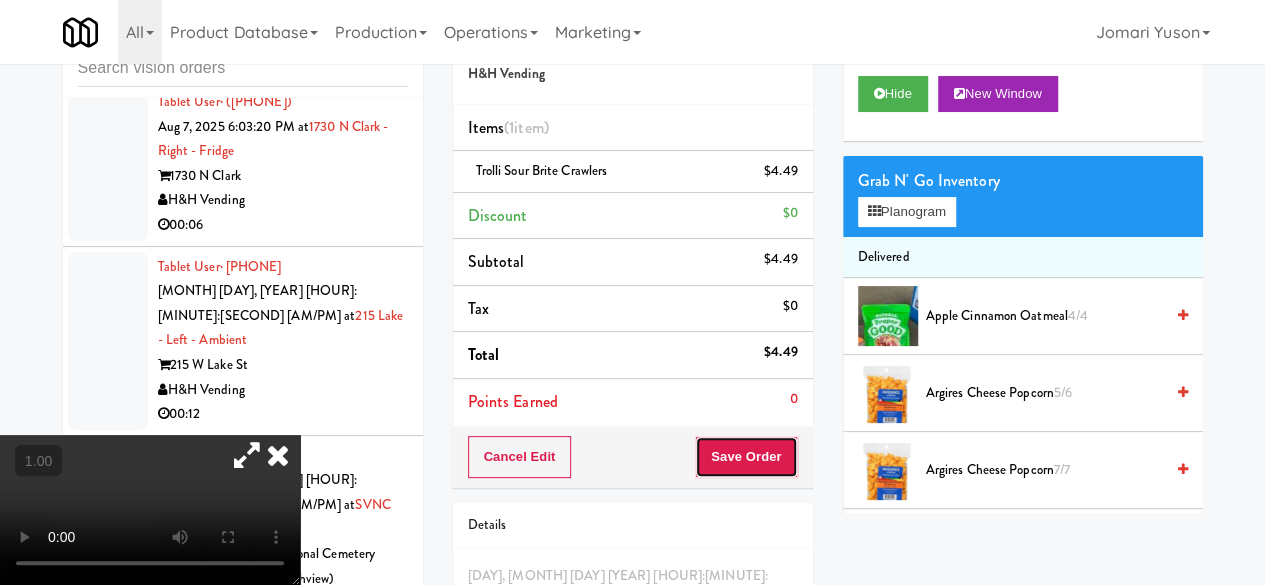 click on "Save Order" at bounding box center (746, 457) 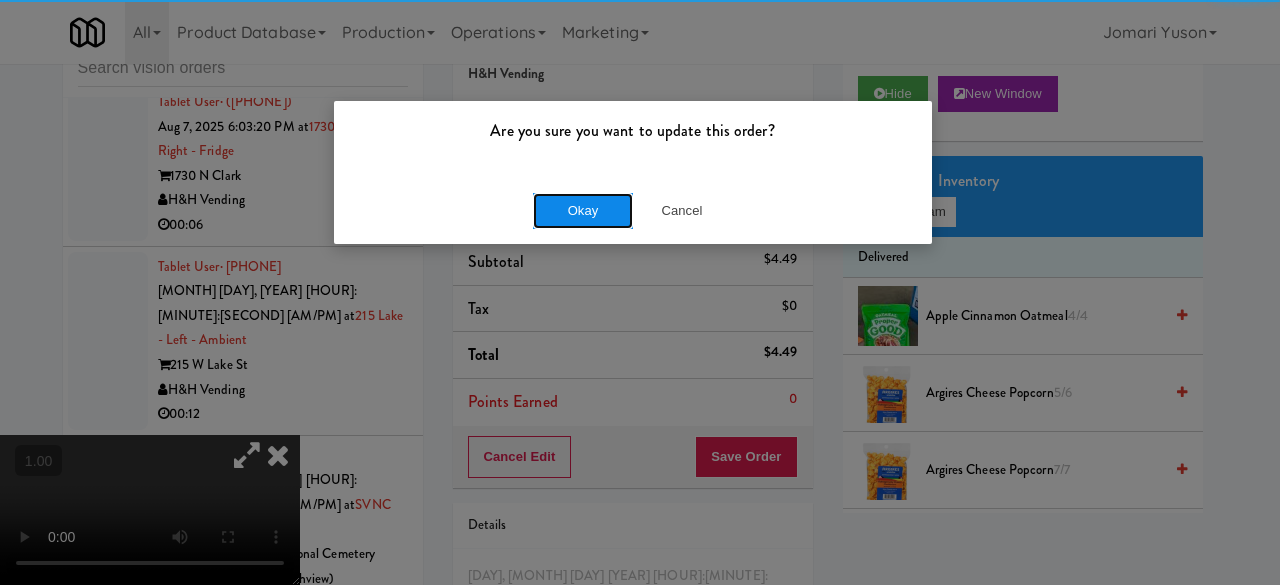 click on "Okay" at bounding box center [583, 211] 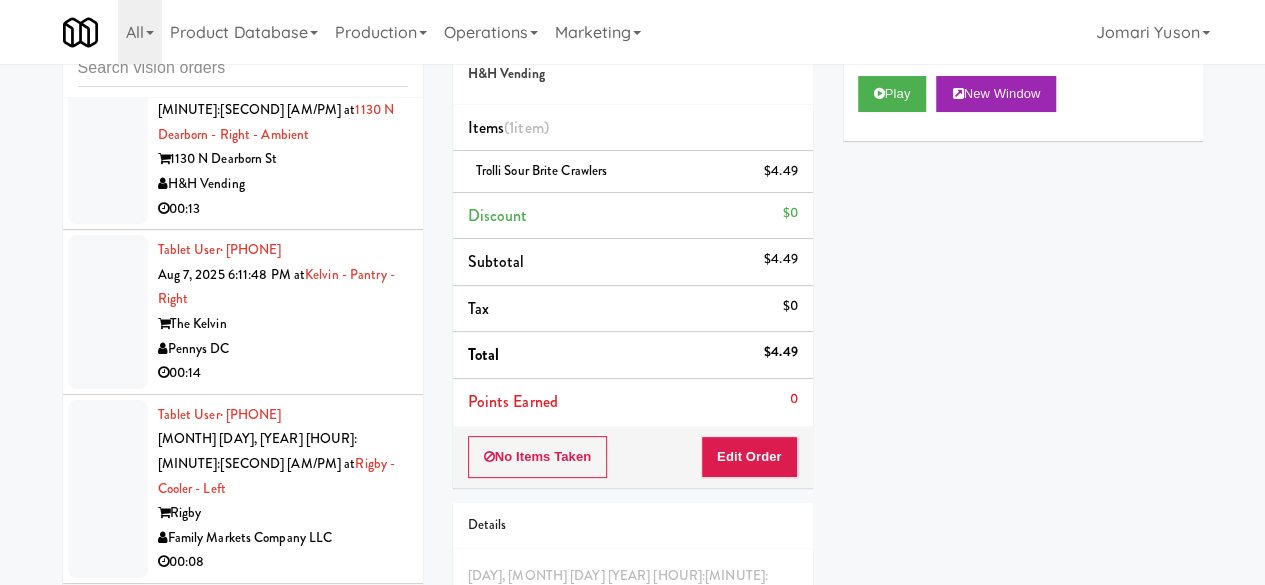 scroll, scrollTop: 12890, scrollLeft: 0, axis: vertical 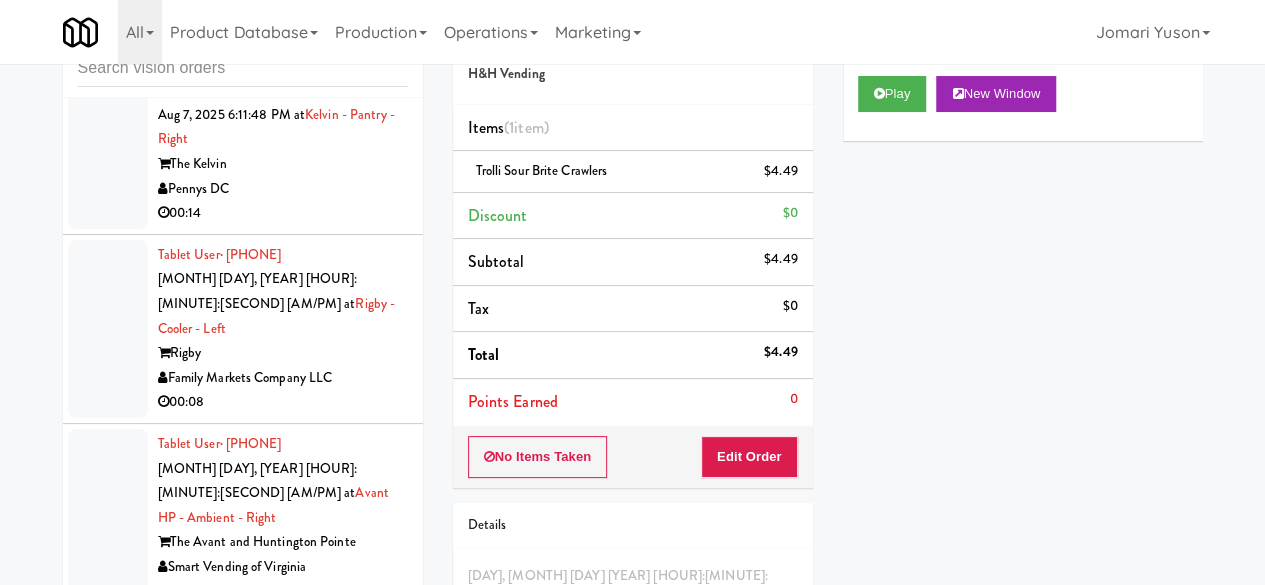 click on "00:05" at bounding box center (283, 1324) 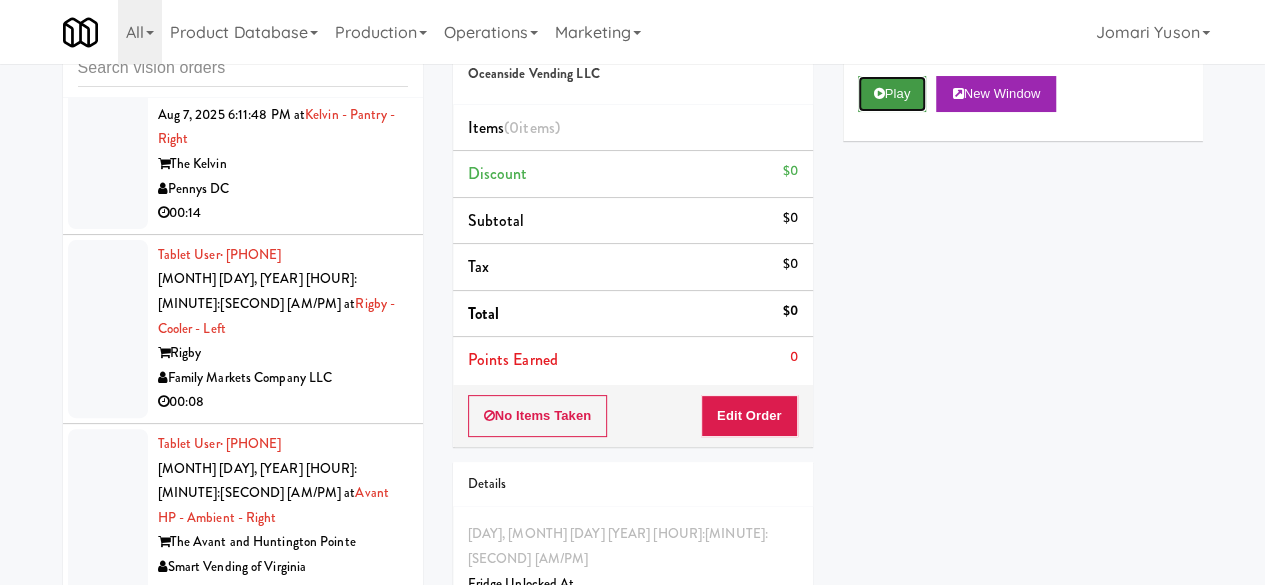 click on "Play" at bounding box center [892, 94] 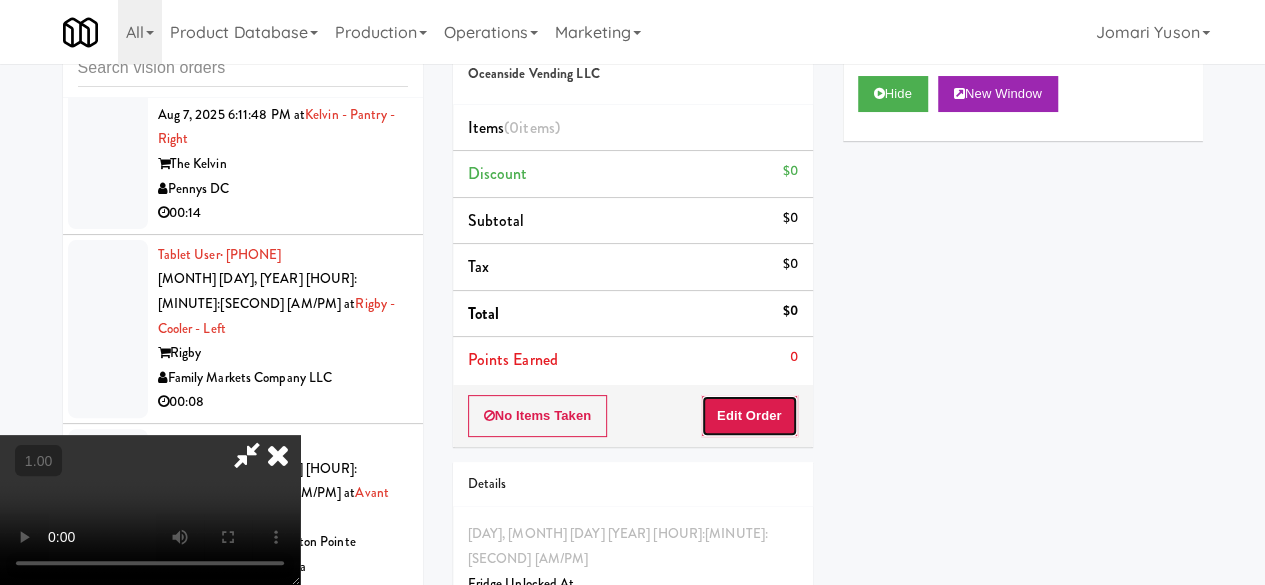 click on "Edit Order" at bounding box center [749, 416] 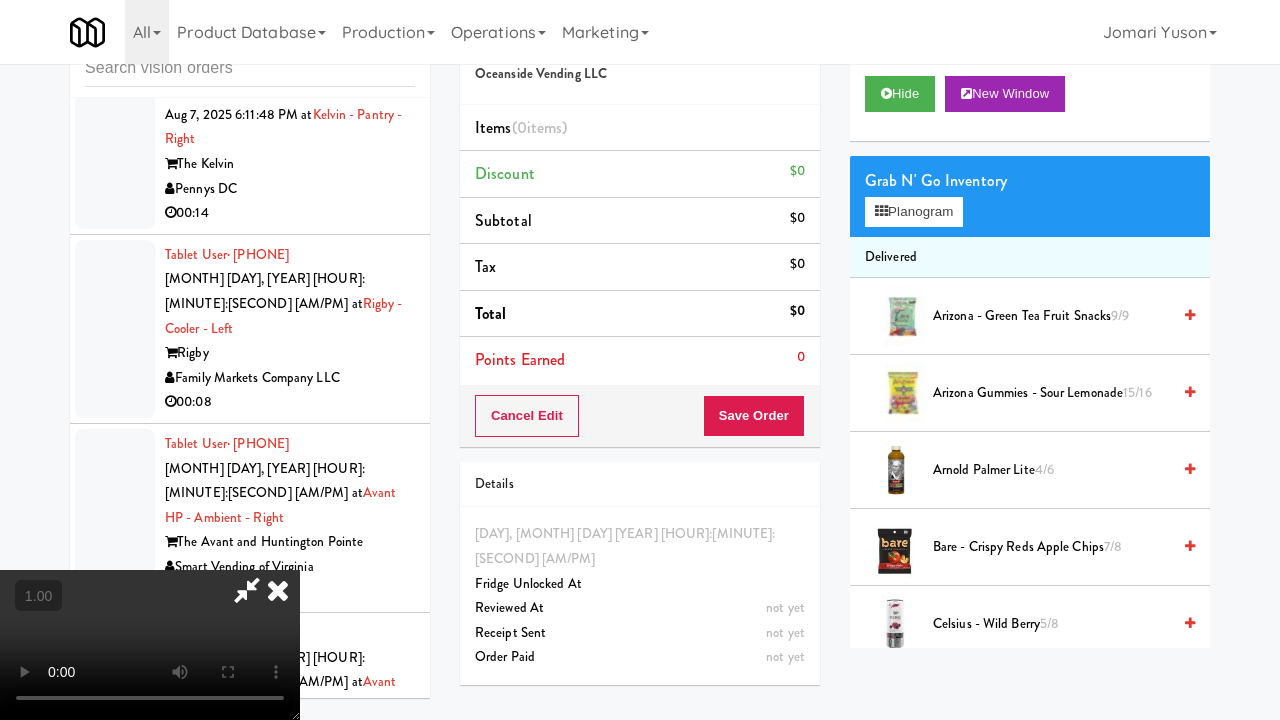 type 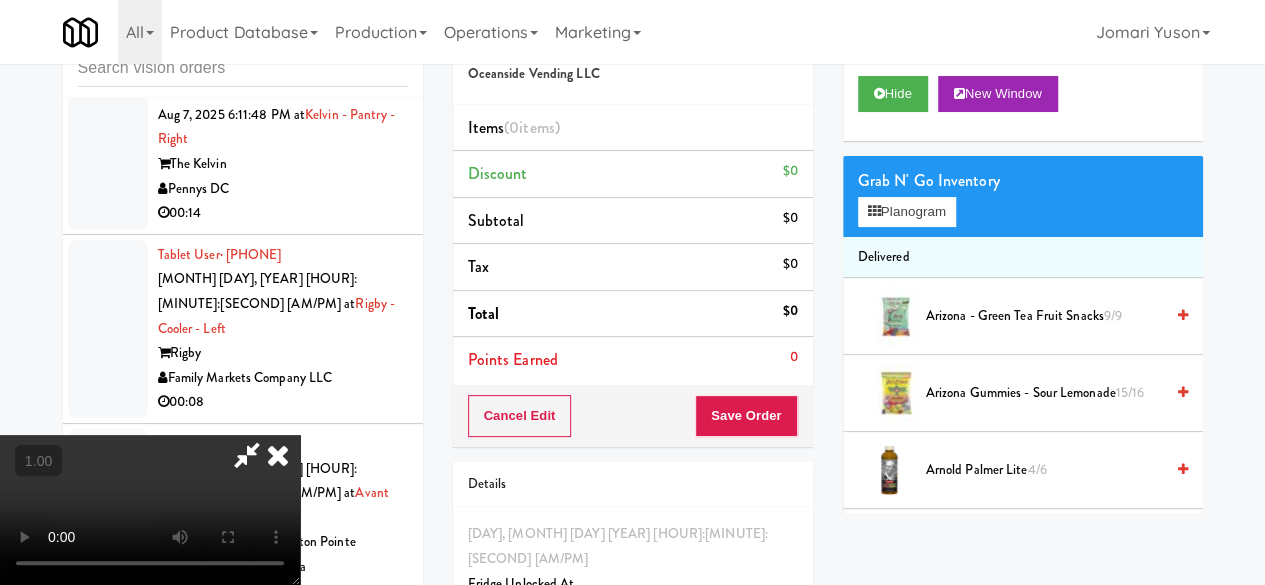 click at bounding box center [247, 455] 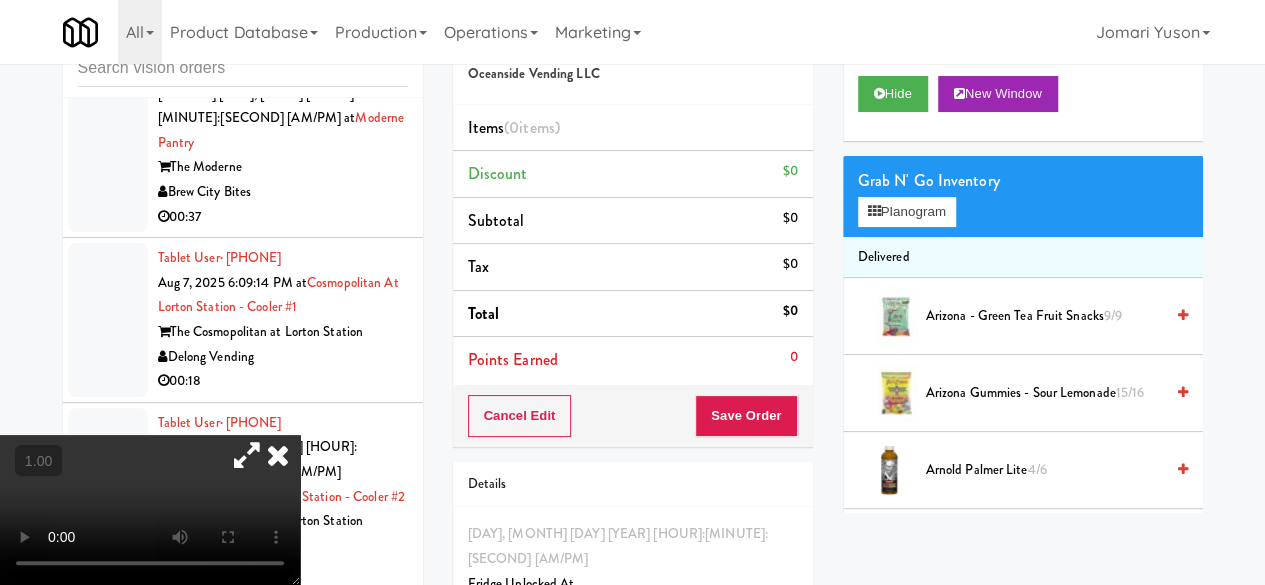 scroll, scrollTop: 11790, scrollLeft: 0, axis: vertical 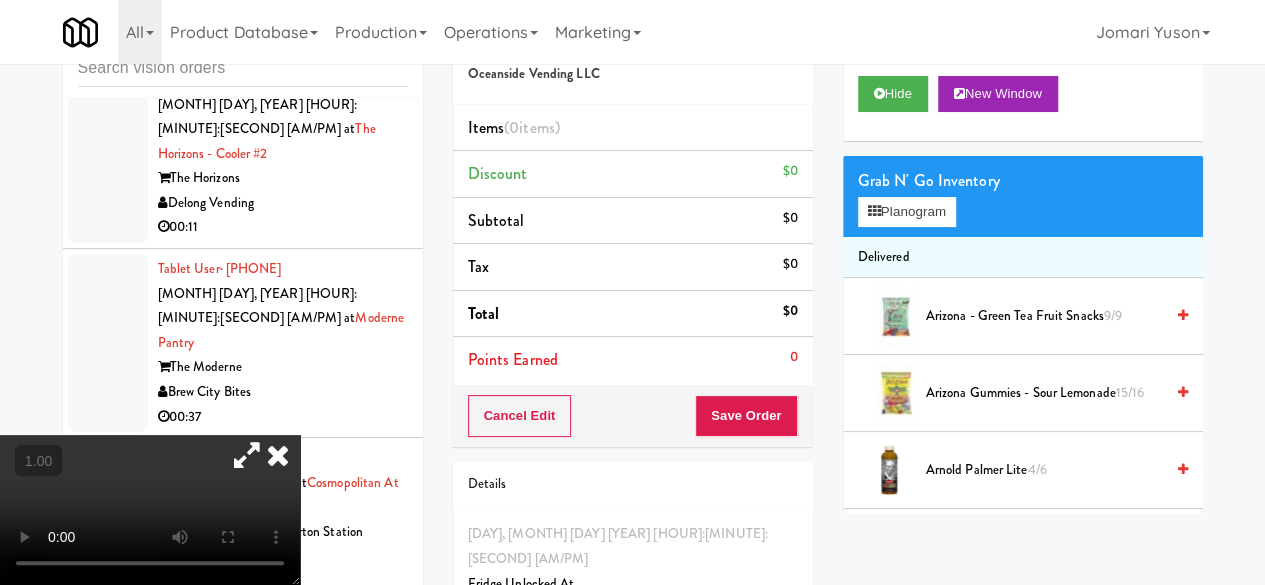 click at bounding box center [278, 455] 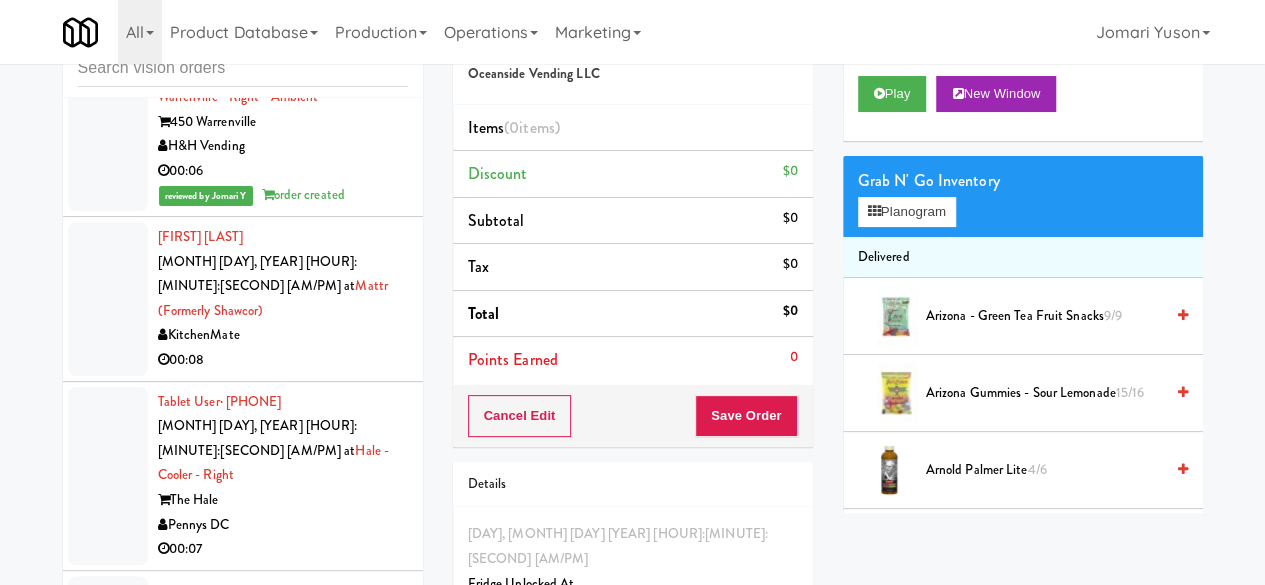 scroll, scrollTop: 10565, scrollLeft: 0, axis: vertical 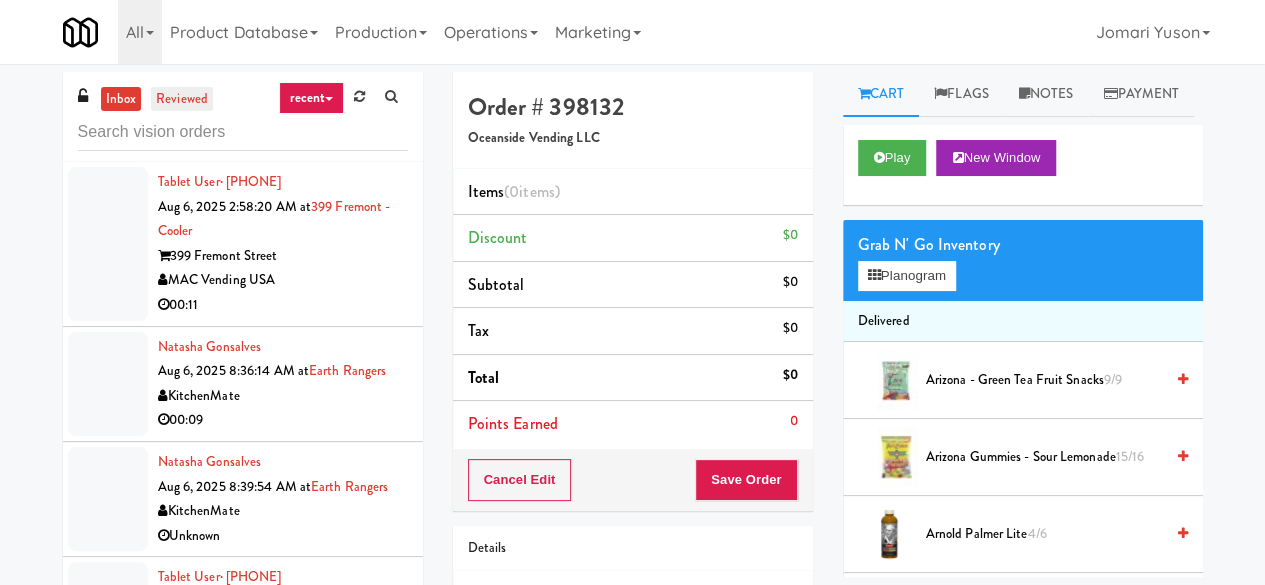 click on "reviewed" at bounding box center [182, 99] 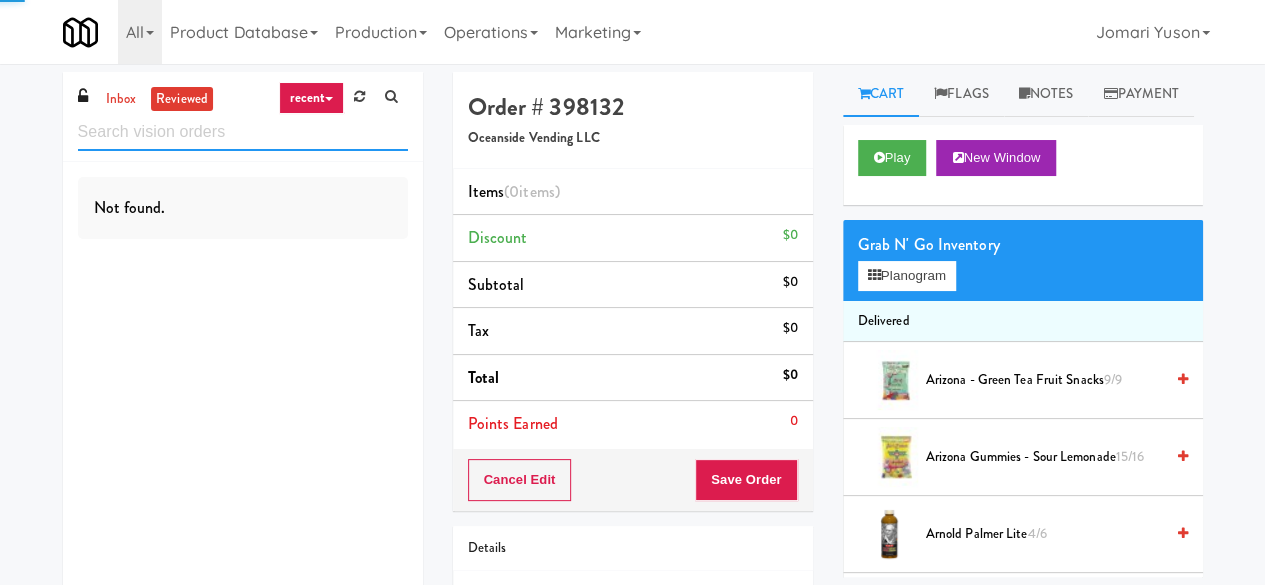 click at bounding box center (243, 132) 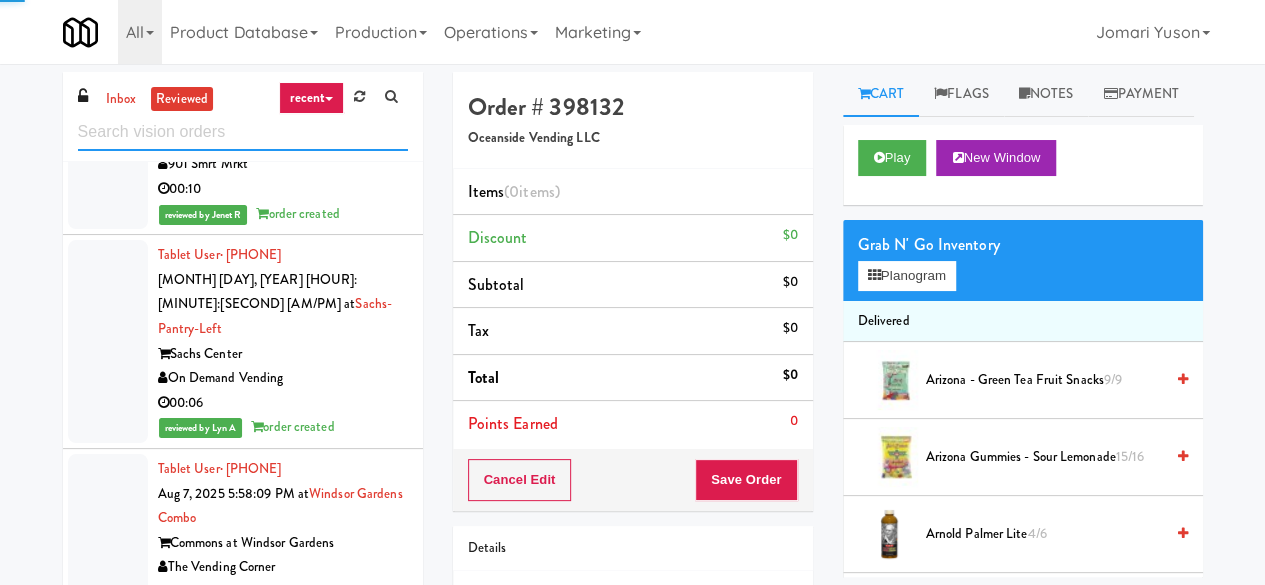 scroll, scrollTop: 5800, scrollLeft: 0, axis: vertical 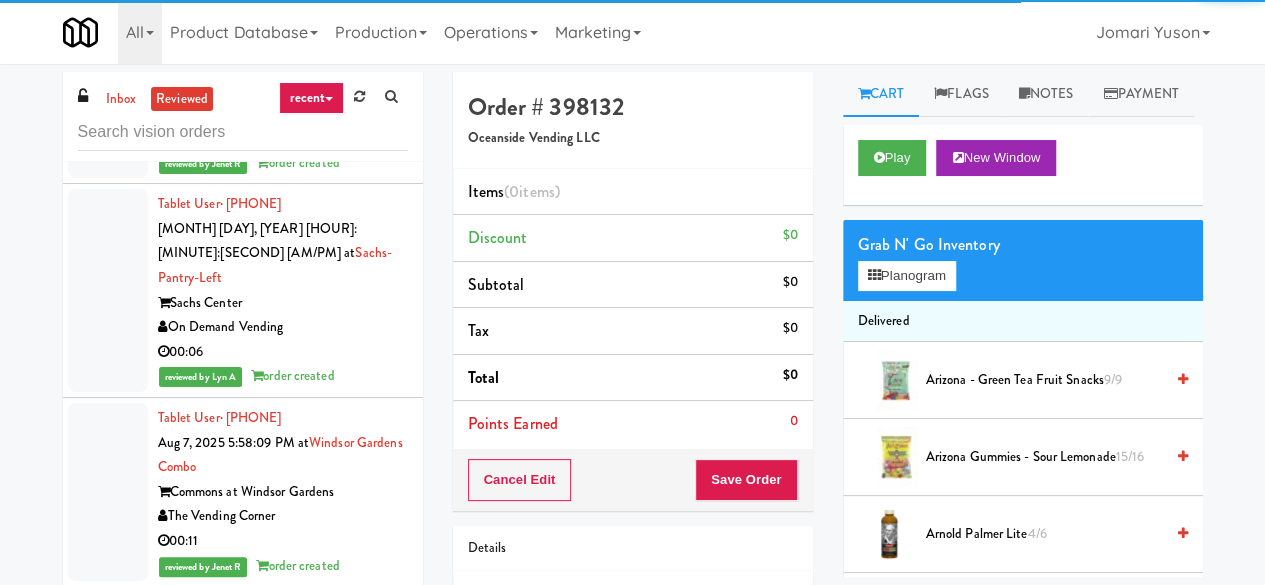 click on "450 Warrenville" at bounding box center [283, 706] 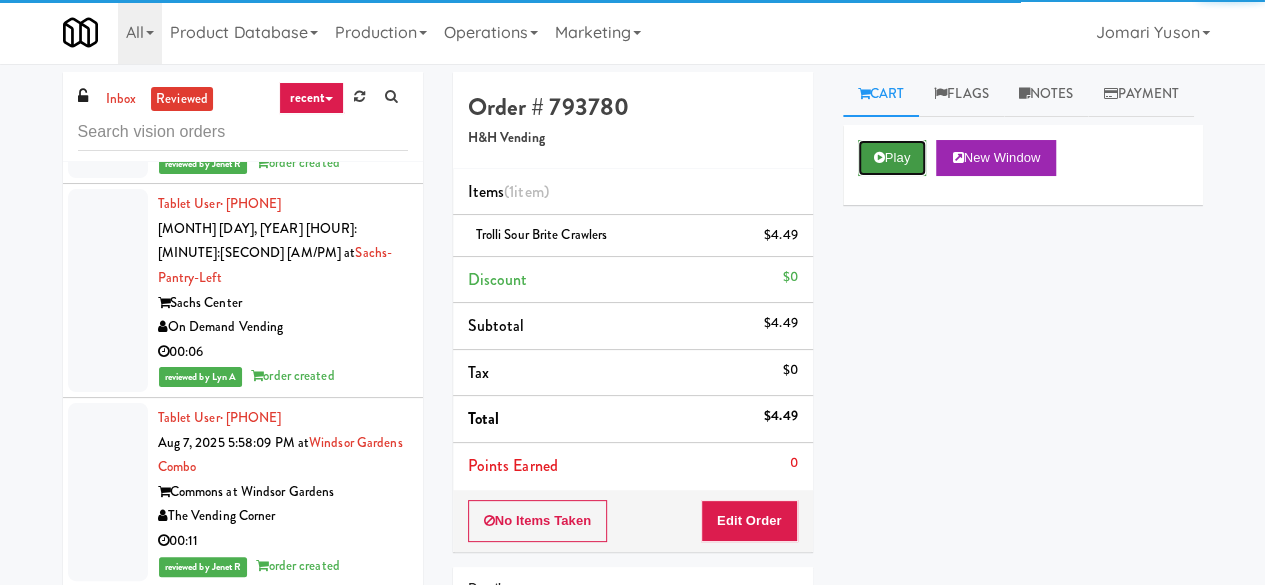 click on "Play" at bounding box center (892, 158) 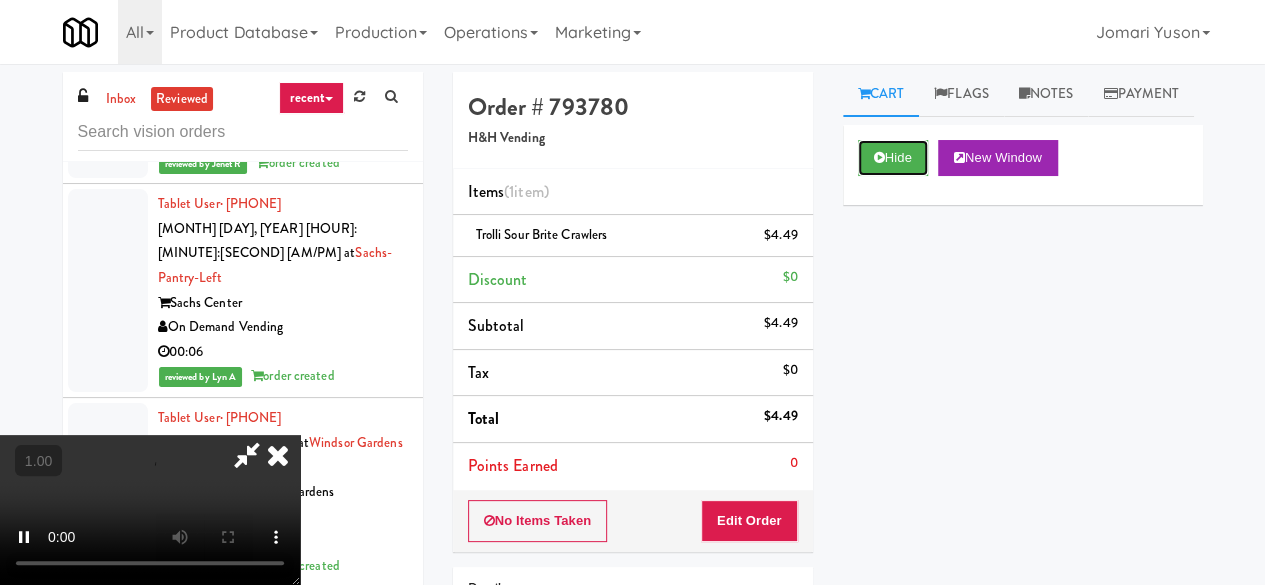 scroll, scrollTop: 263, scrollLeft: 0, axis: vertical 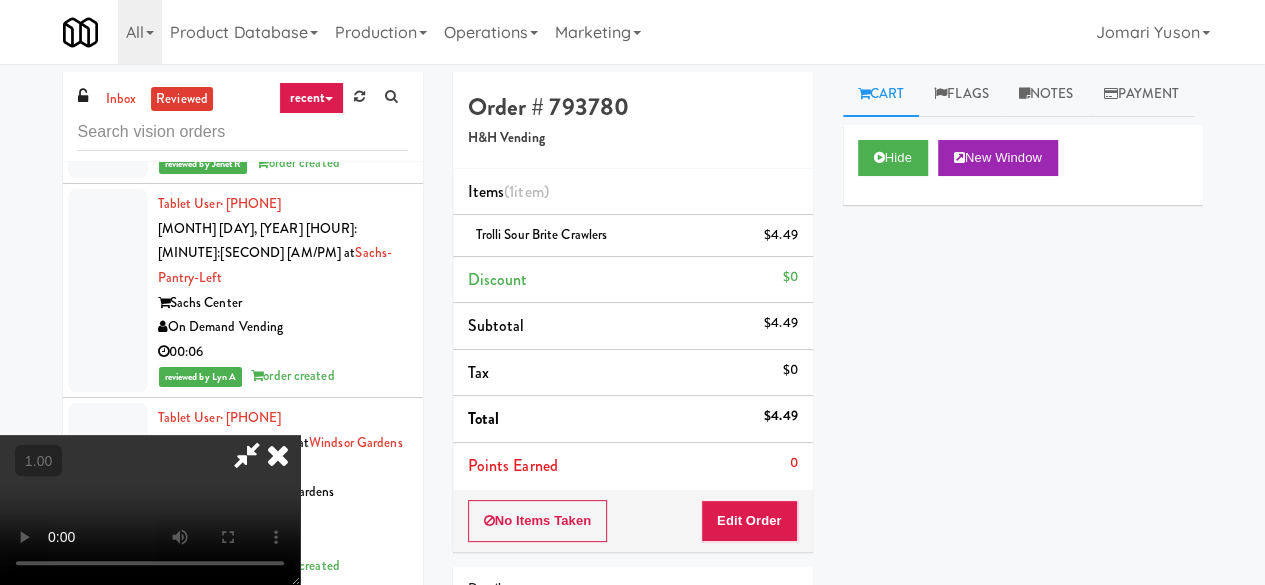 type 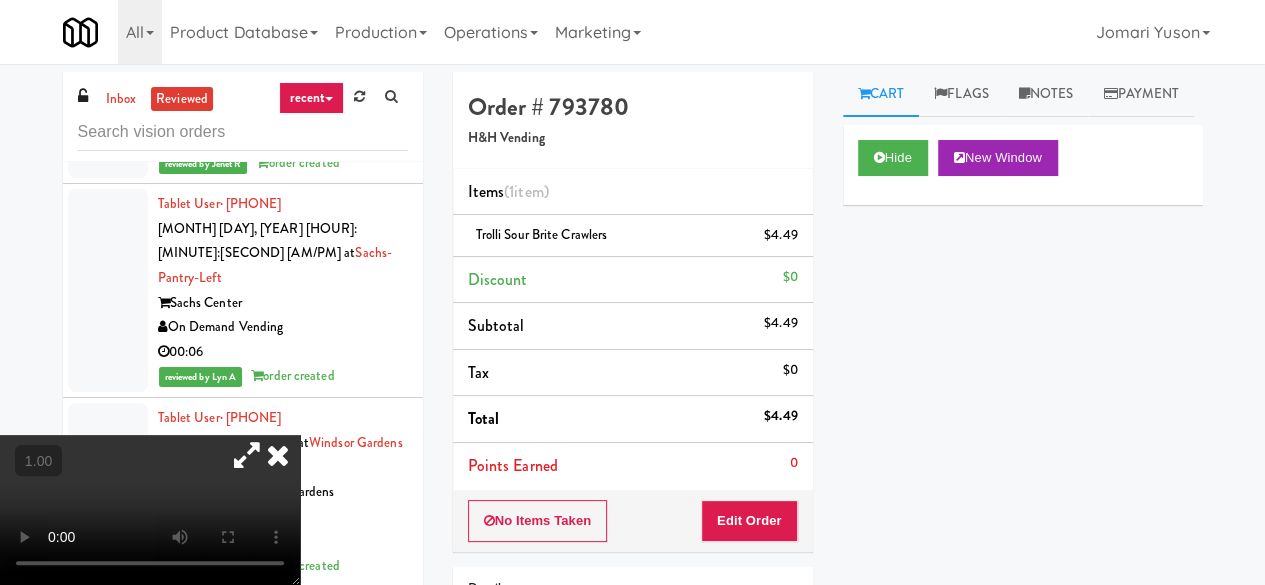 click at bounding box center [247, 455] 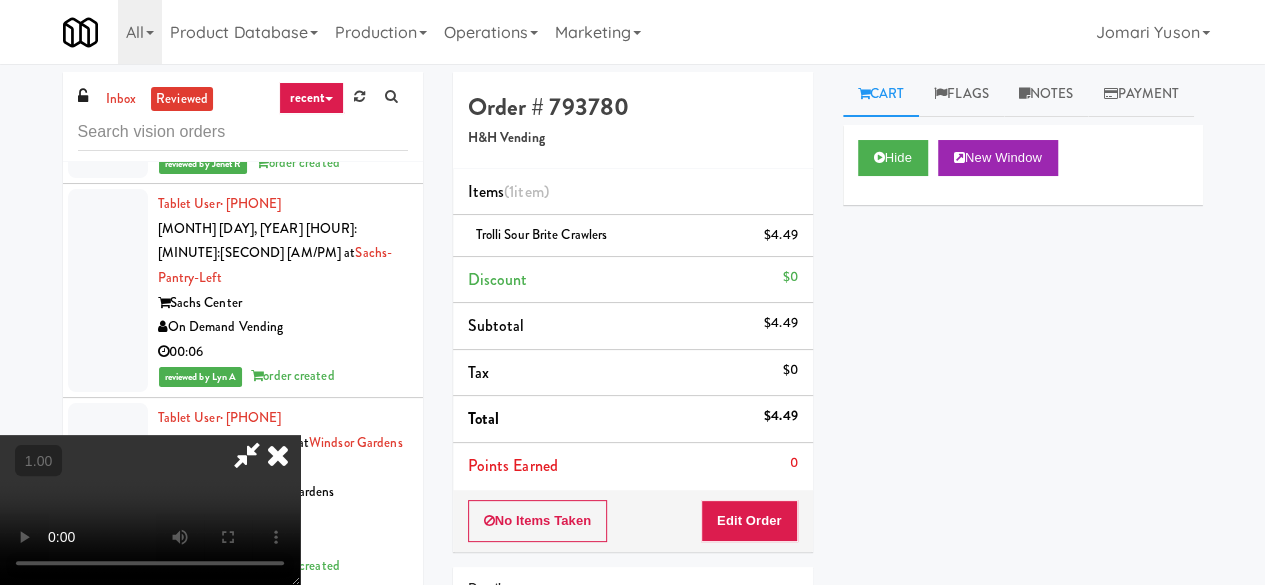 scroll, scrollTop: 0, scrollLeft: 0, axis: both 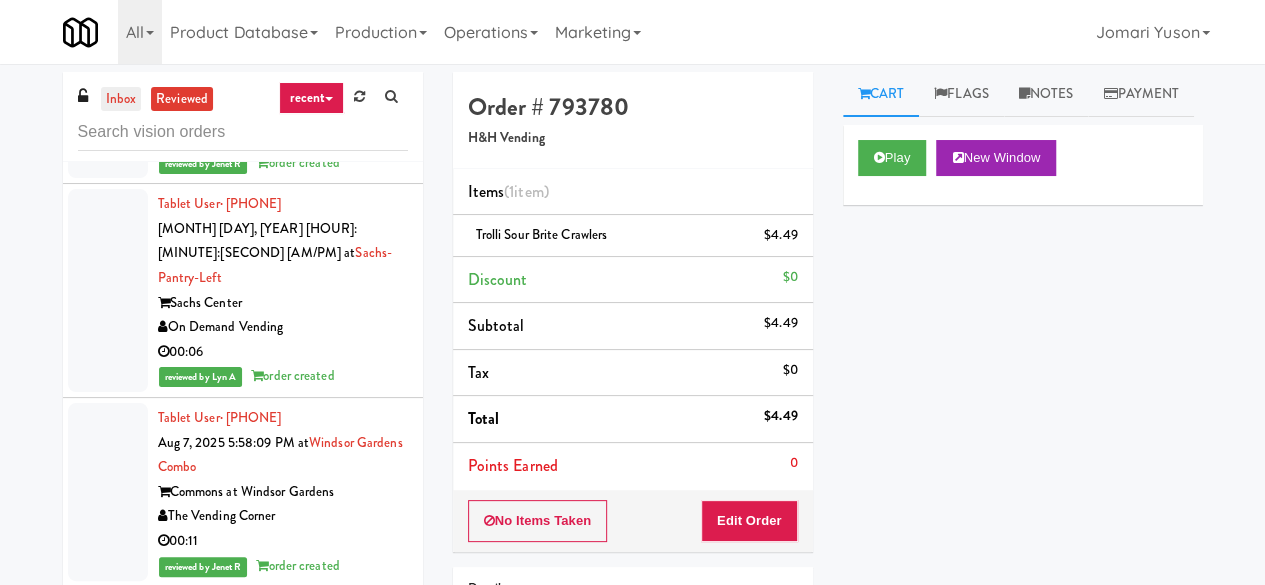 click on "inbox" at bounding box center [121, 99] 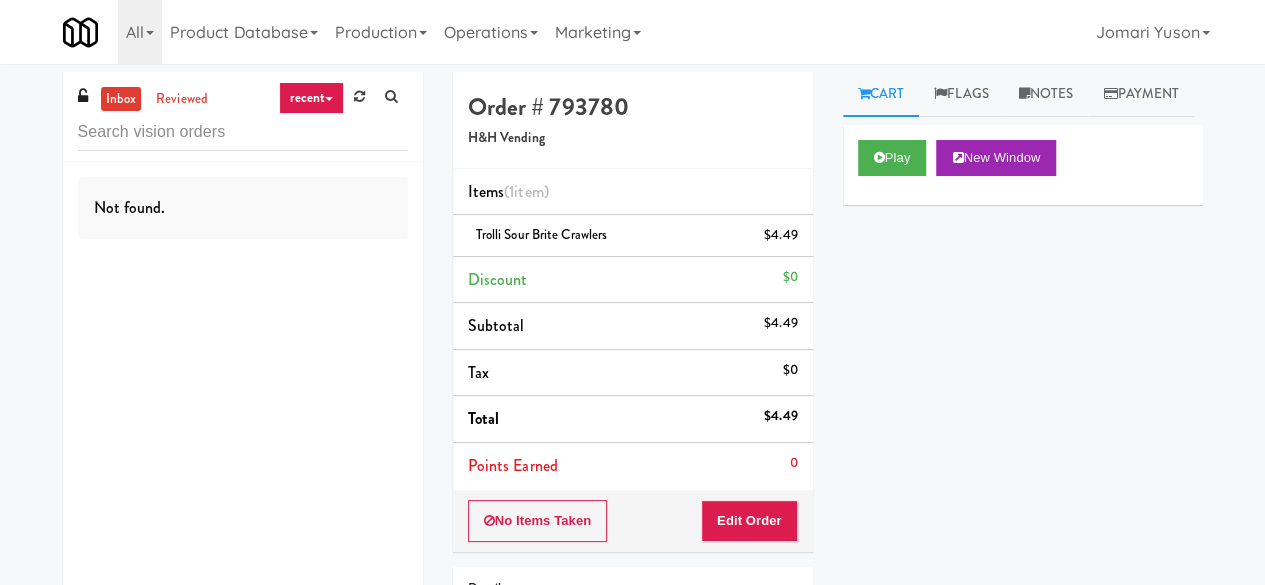 scroll, scrollTop: 0, scrollLeft: 0, axis: both 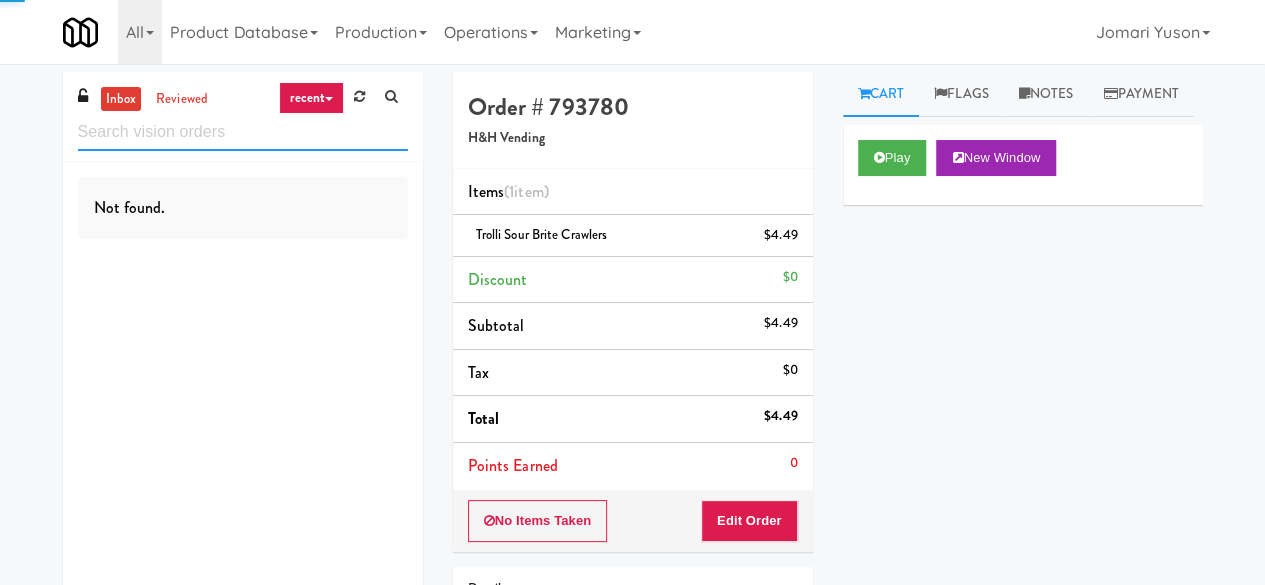 click at bounding box center [243, 132] 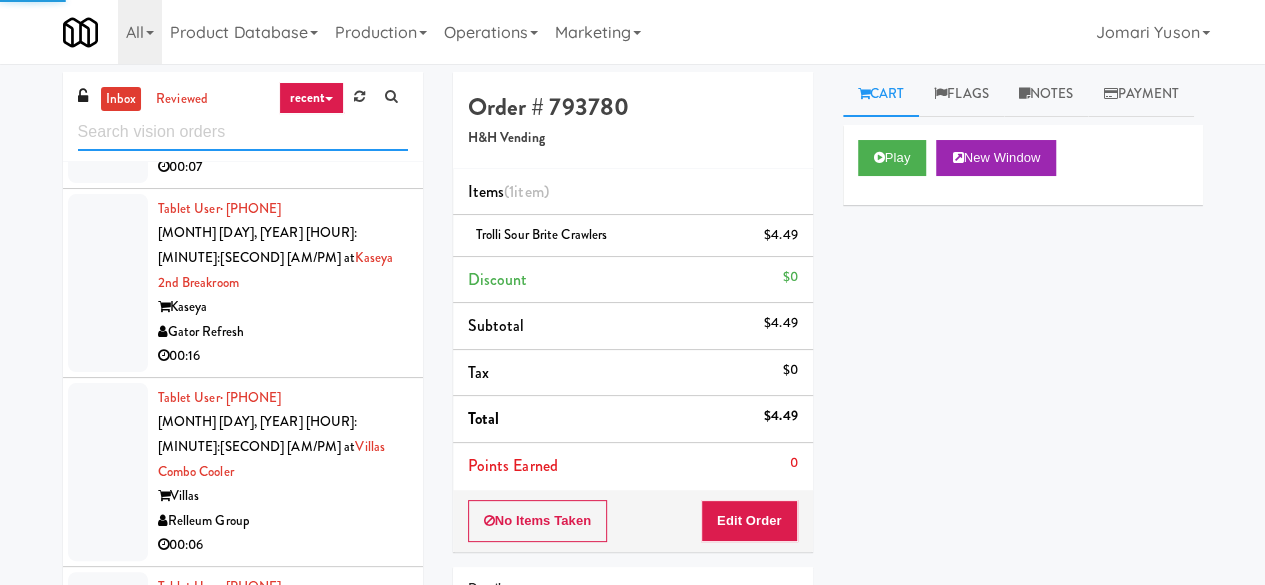 scroll, scrollTop: 4888, scrollLeft: 0, axis: vertical 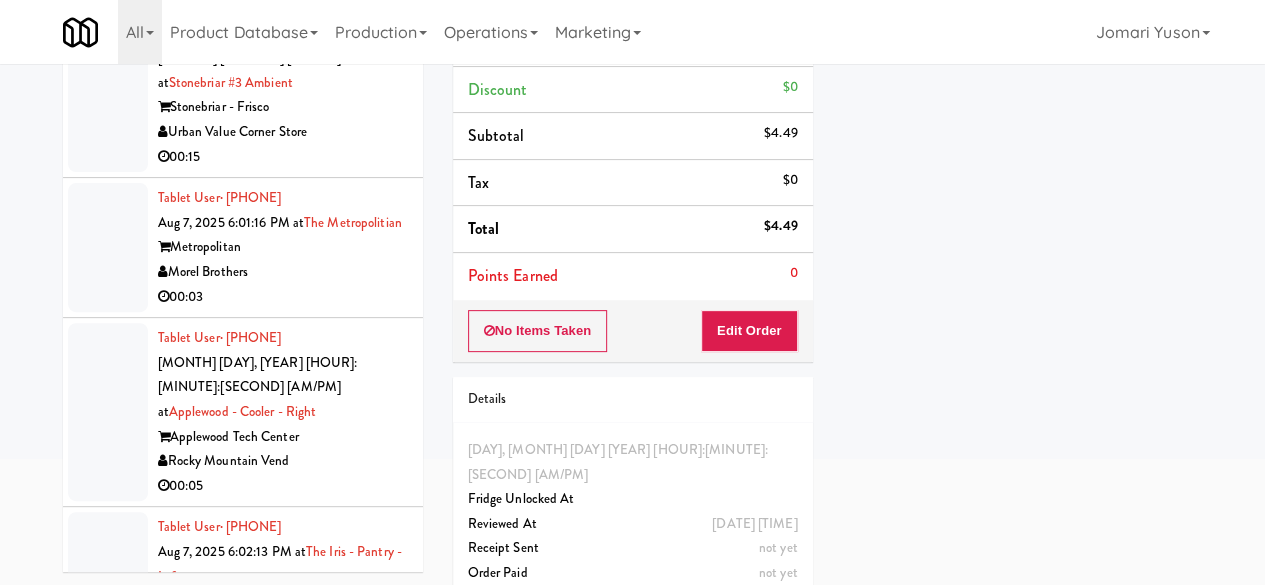 click on "00:05" at bounding box center [283, 486] 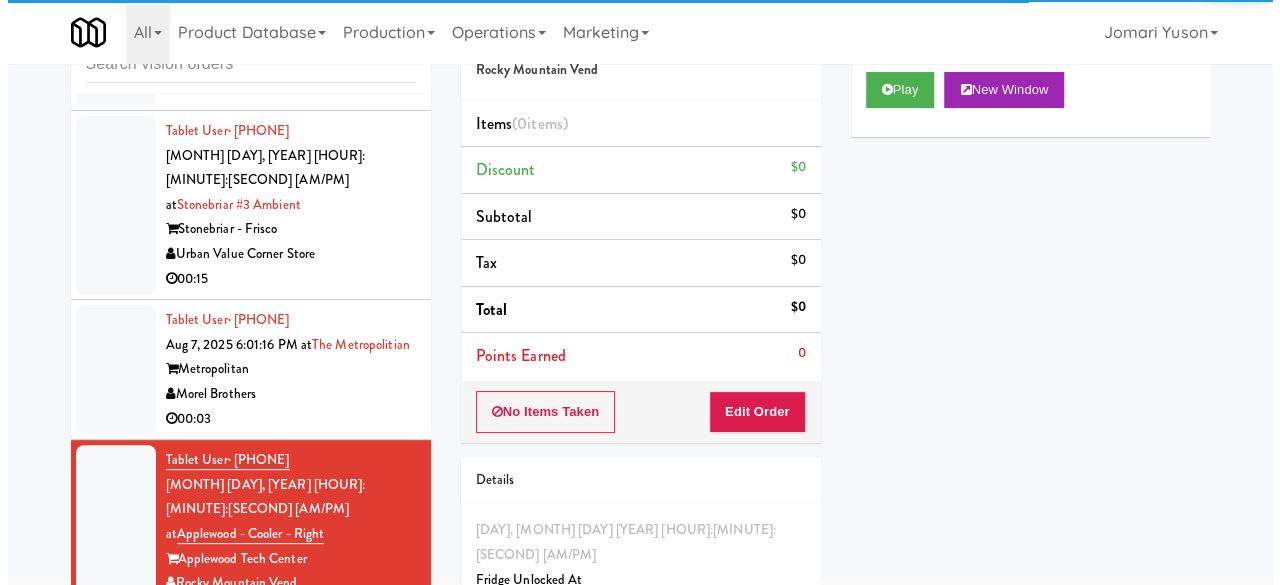 scroll, scrollTop: 0, scrollLeft: 0, axis: both 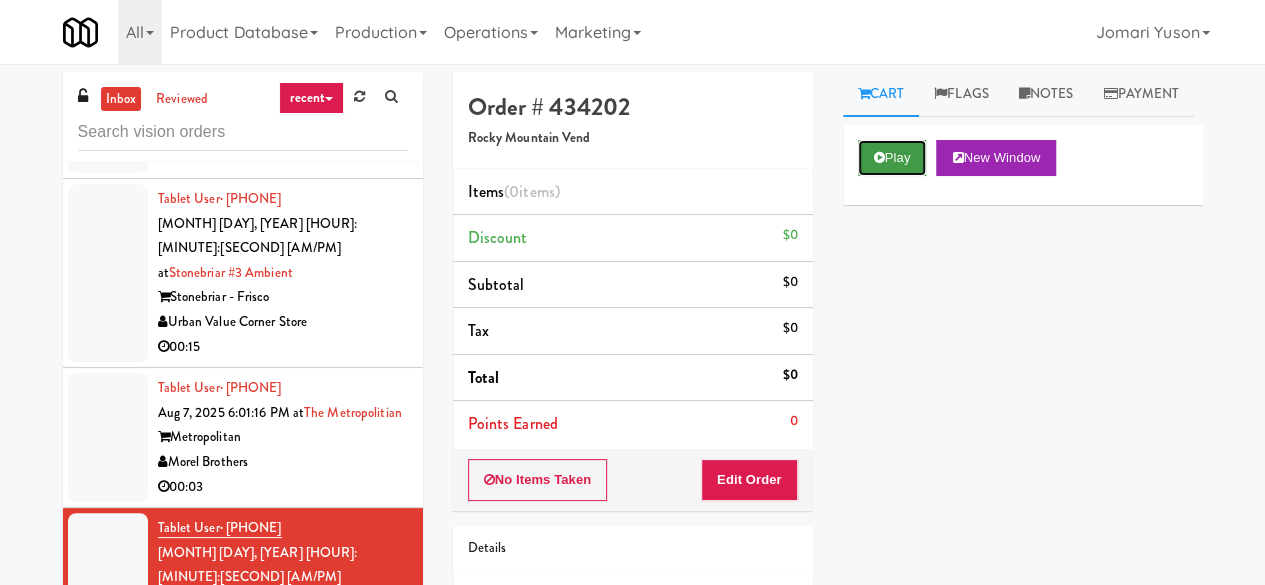 click on "Play" at bounding box center (892, 158) 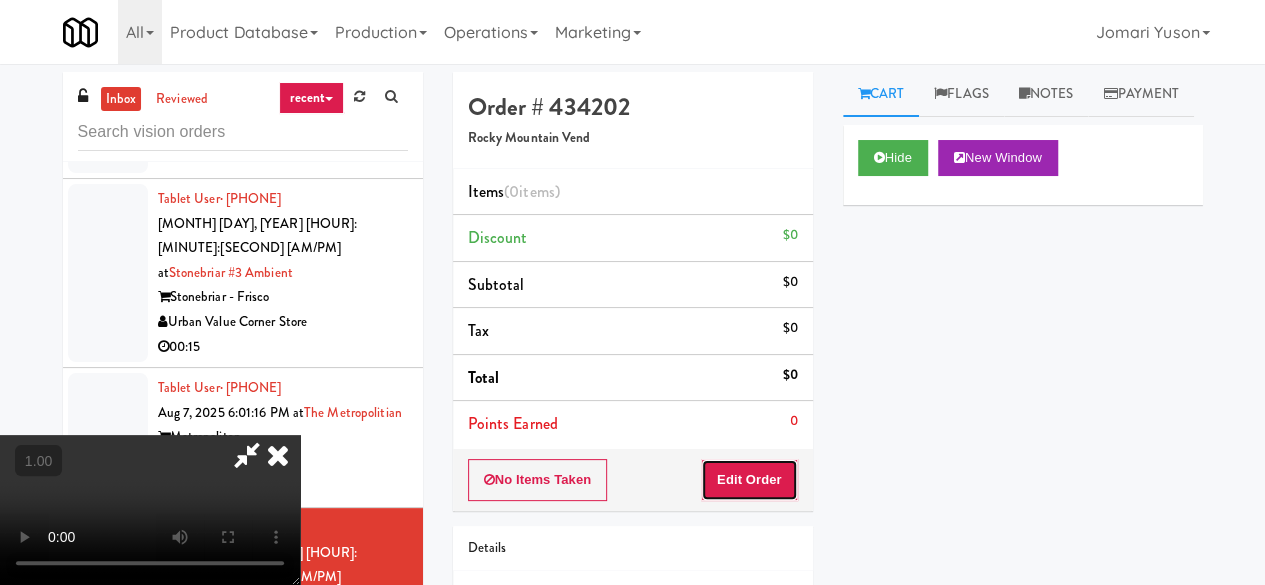 click on "Edit Order" at bounding box center (749, 480) 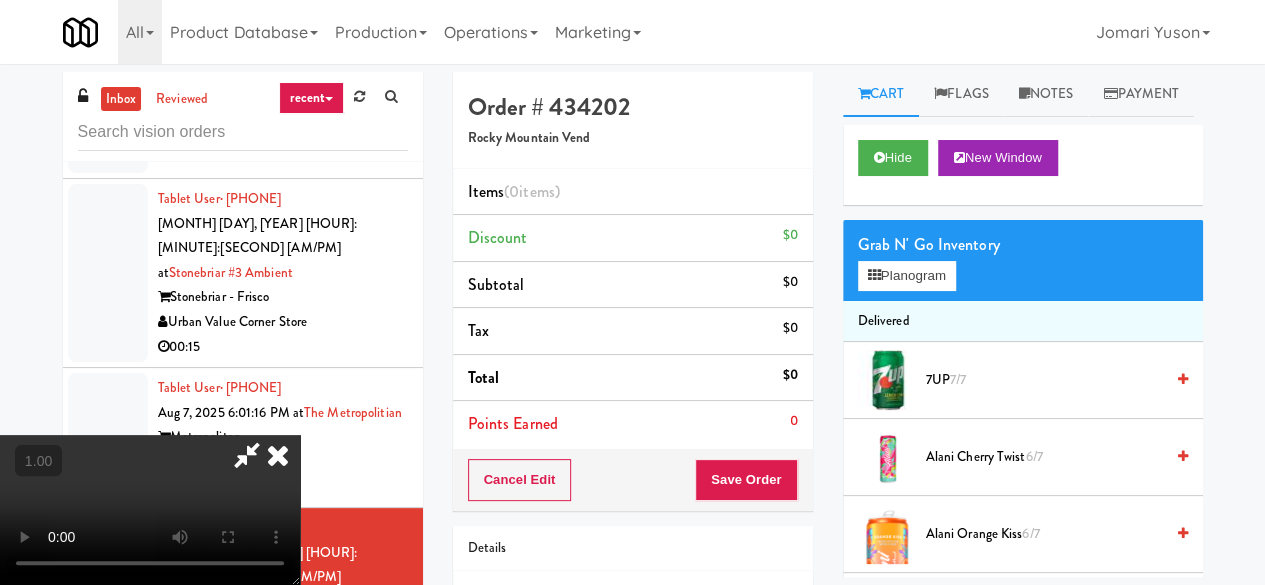 type 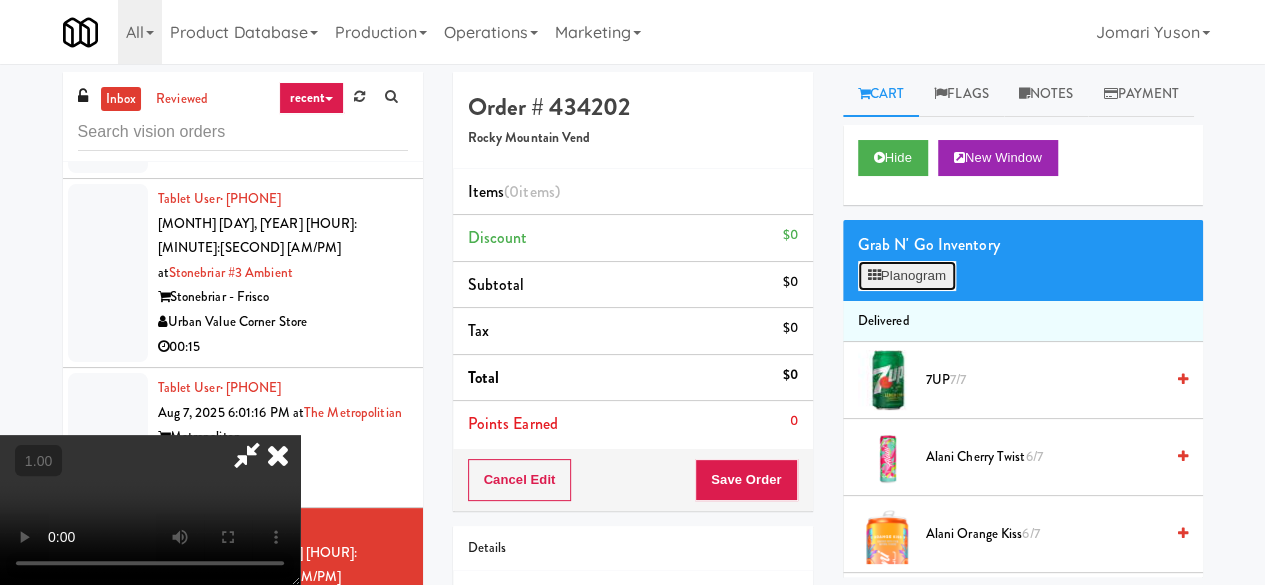 click on "Planogram" at bounding box center [907, 276] 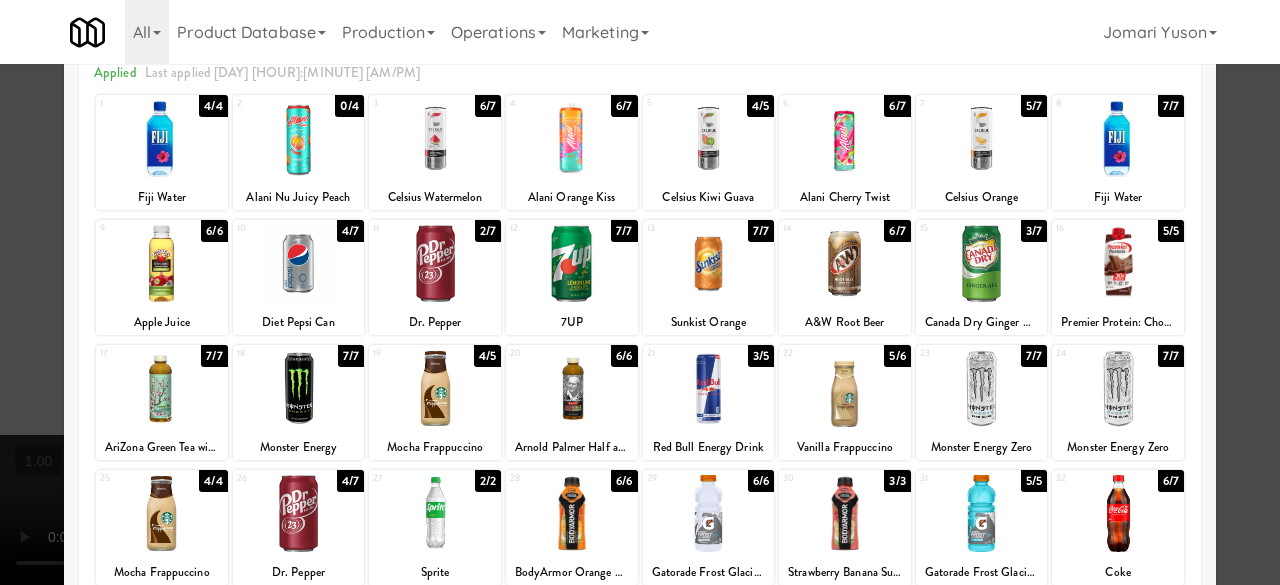 click at bounding box center (982, 388) 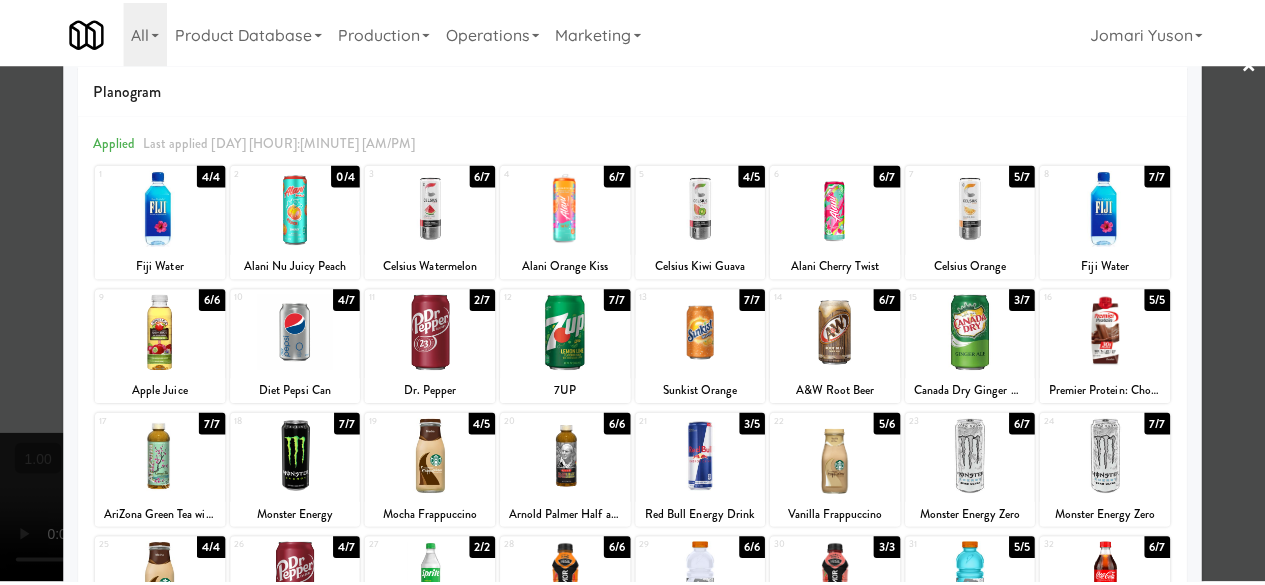 scroll, scrollTop: 0, scrollLeft: 0, axis: both 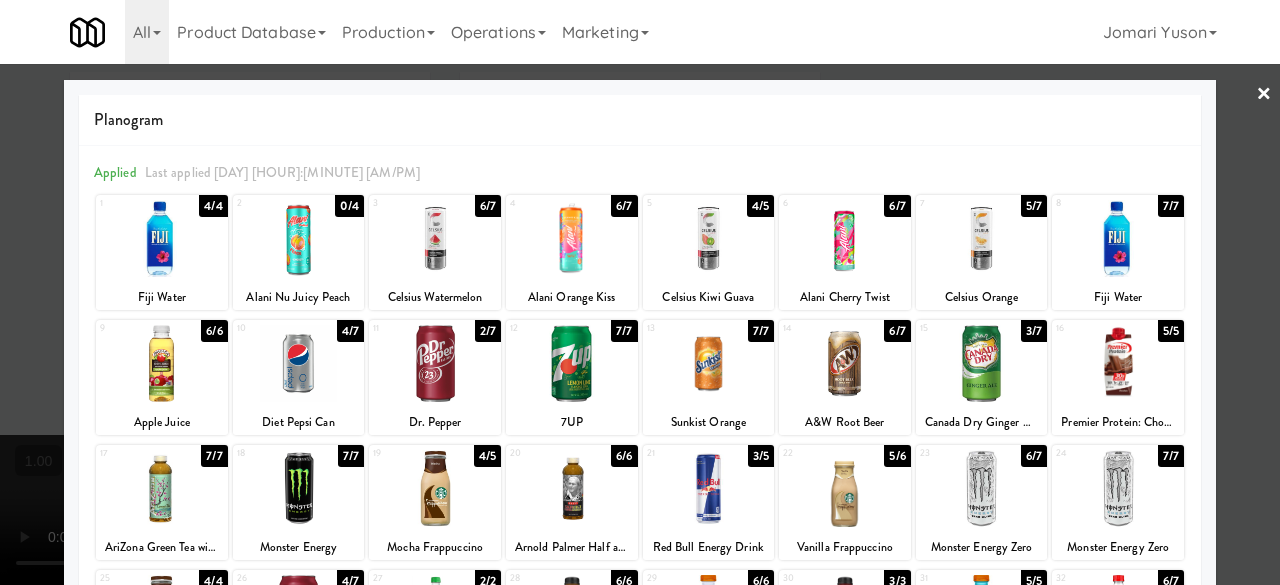 click at bounding box center (640, 292) 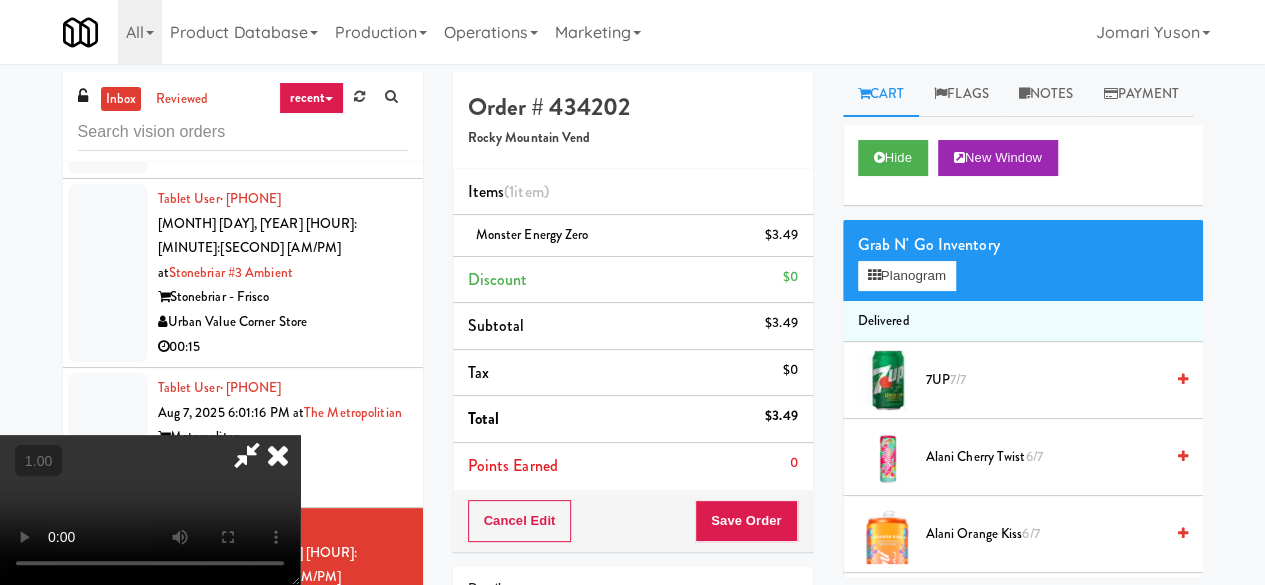 click at bounding box center [247, 455] 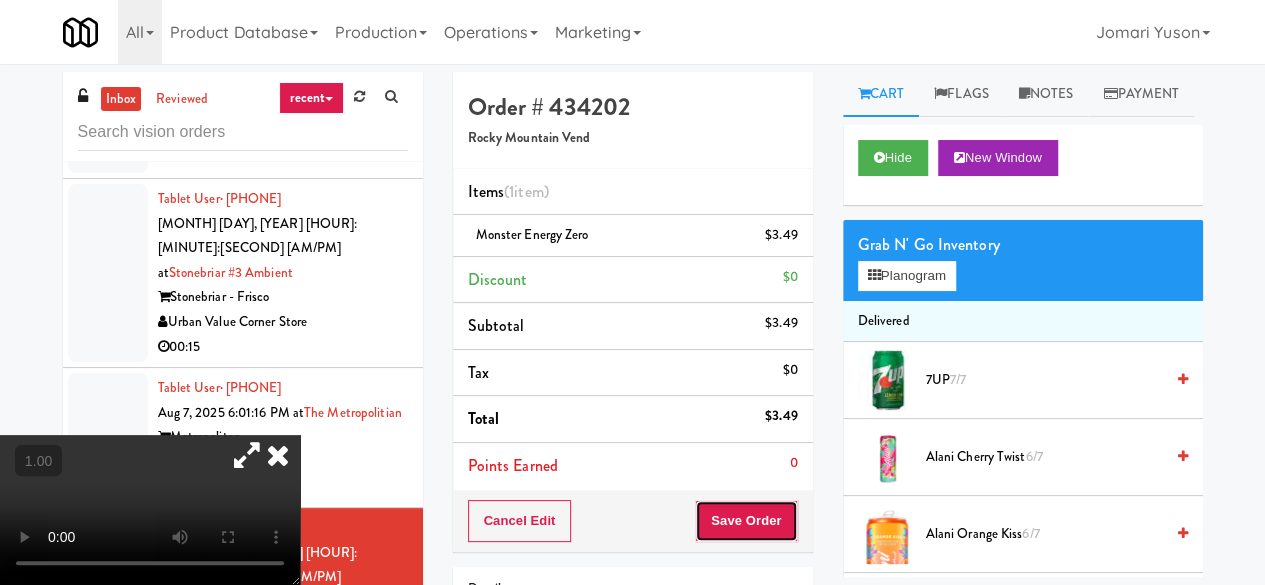 click on "Save Order" at bounding box center (746, 521) 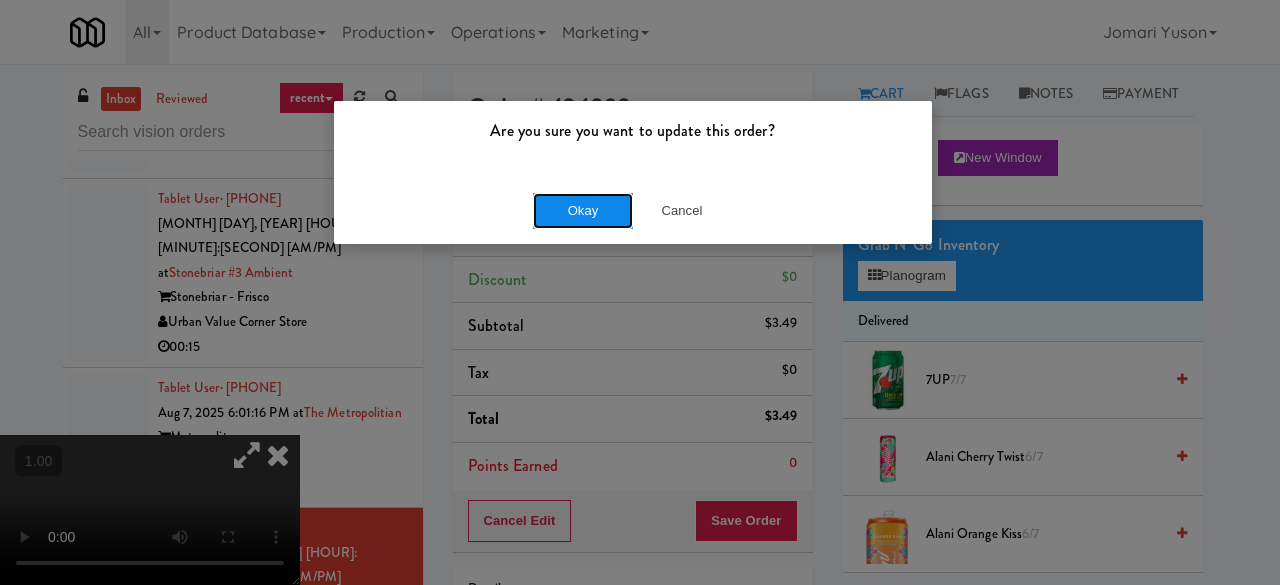 click on "Okay" at bounding box center (583, 211) 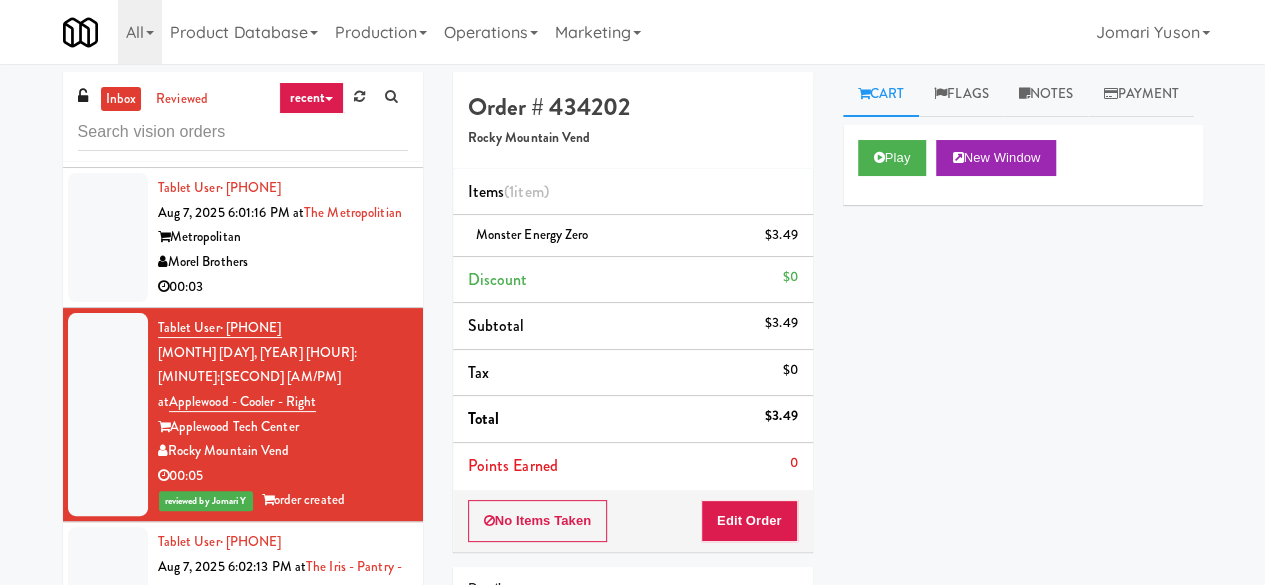 click on "The Iris" at bounding box center (283, 616) 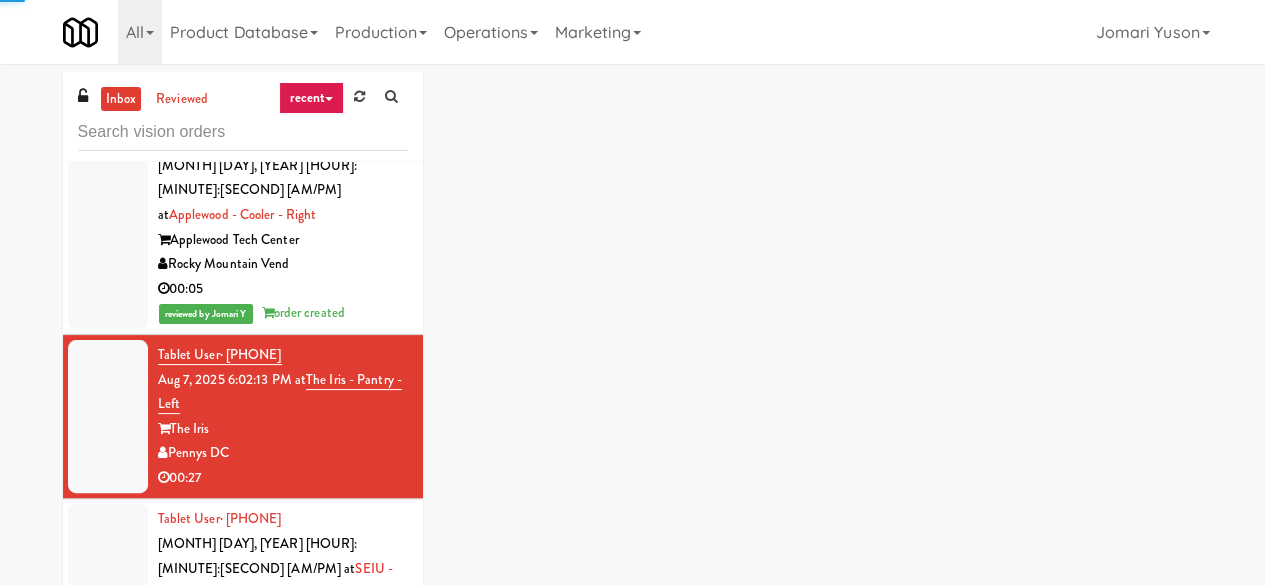 scroll, scrollTop: 5588, scrollLeft: 0, axis: vertical 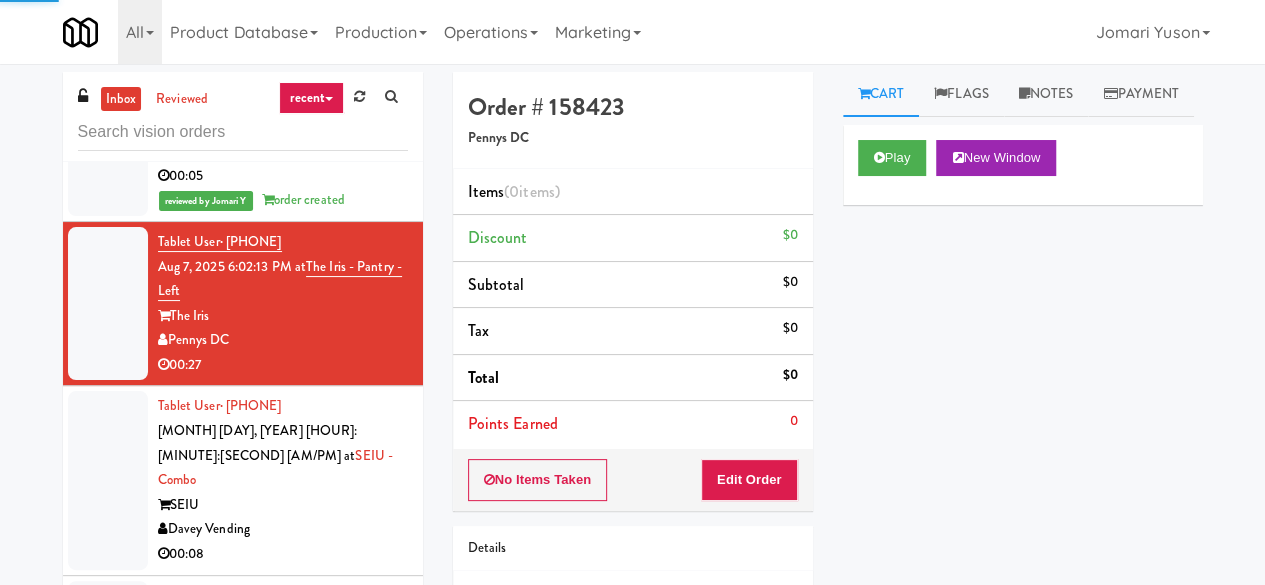 click on "Davey Vending" at bounding box center [283, 529] 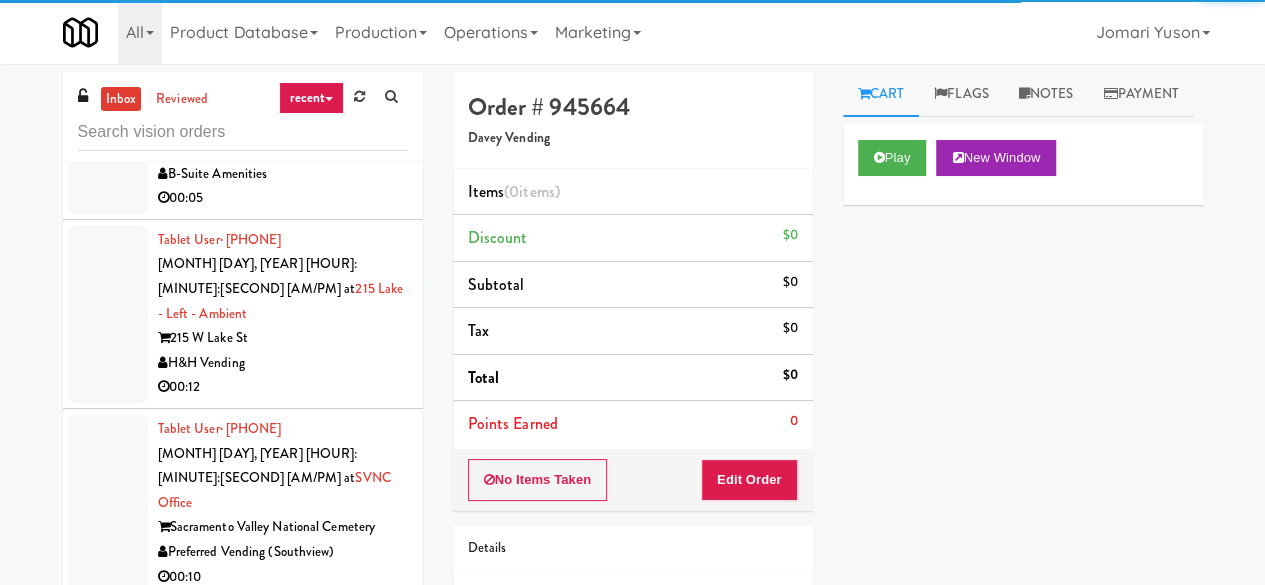 scroll, scrollTop: 6188, scrollLeft: 0, axis: vertical 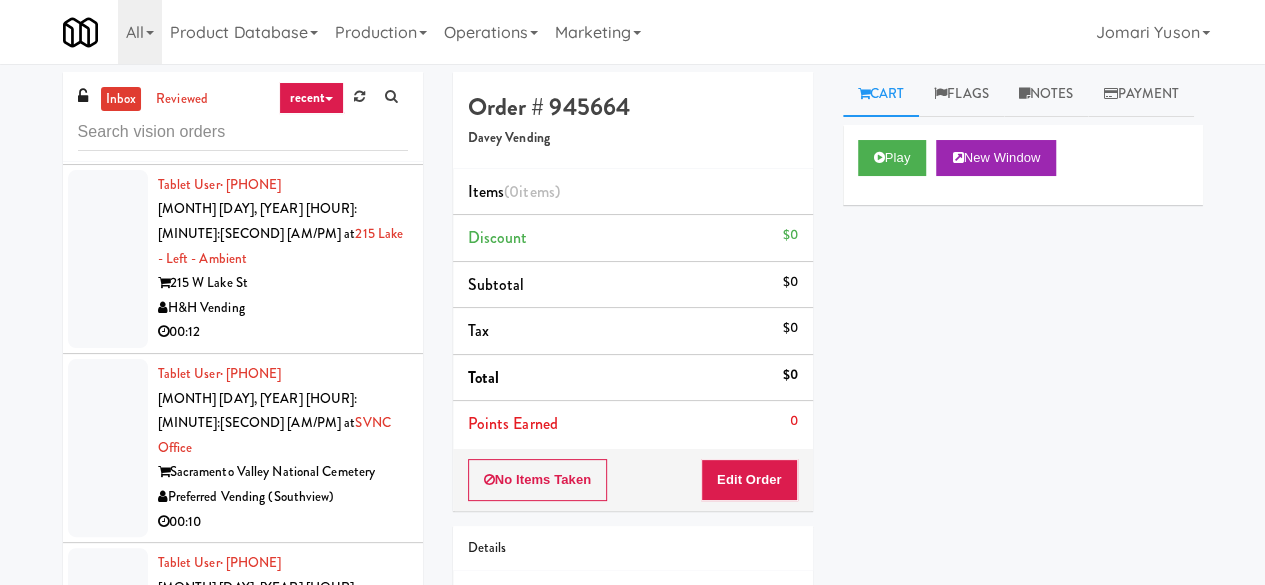 click on "Pennys DC" at bounding box center [283, 686] 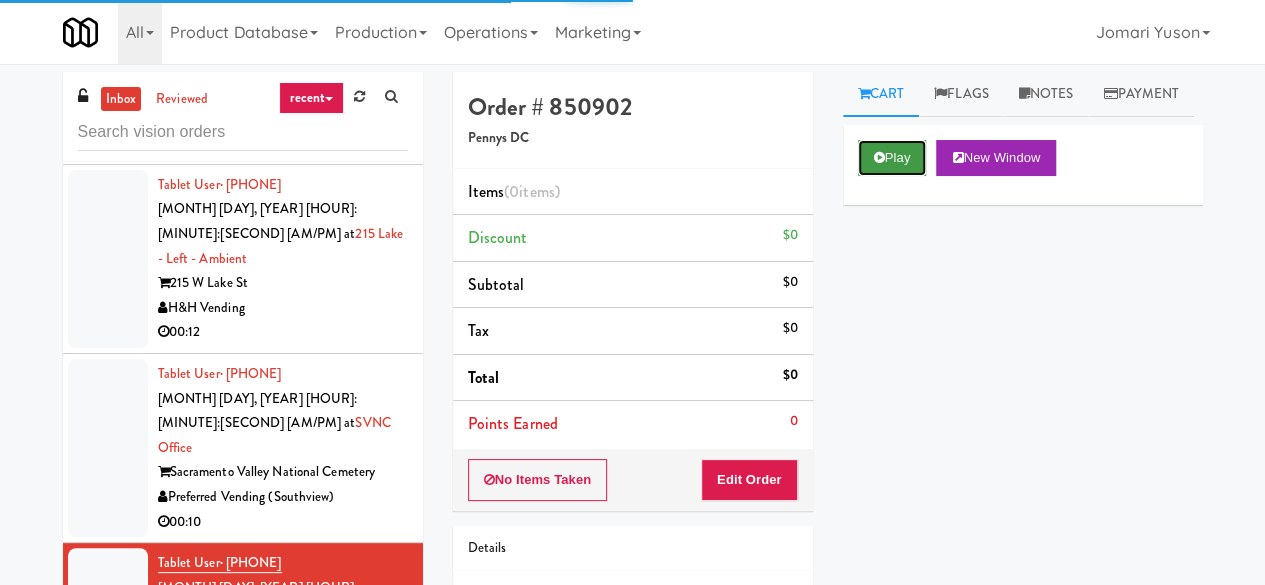 click on "Play" at bounding box center (892, 158) 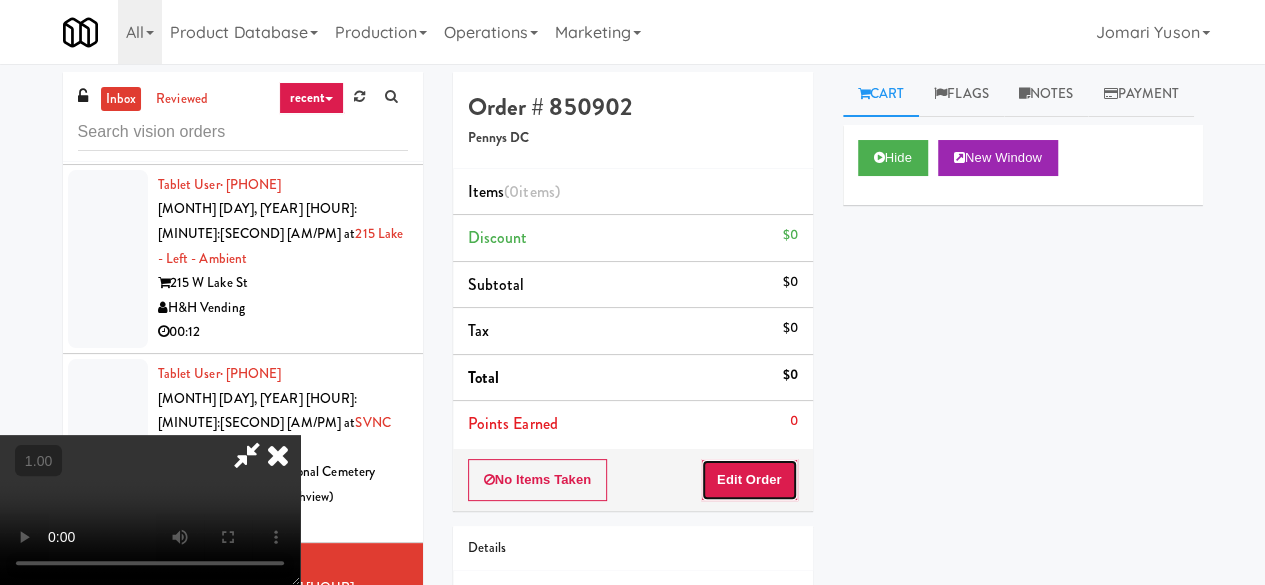 click on "Edit Order" at bounding box center (749, 480) 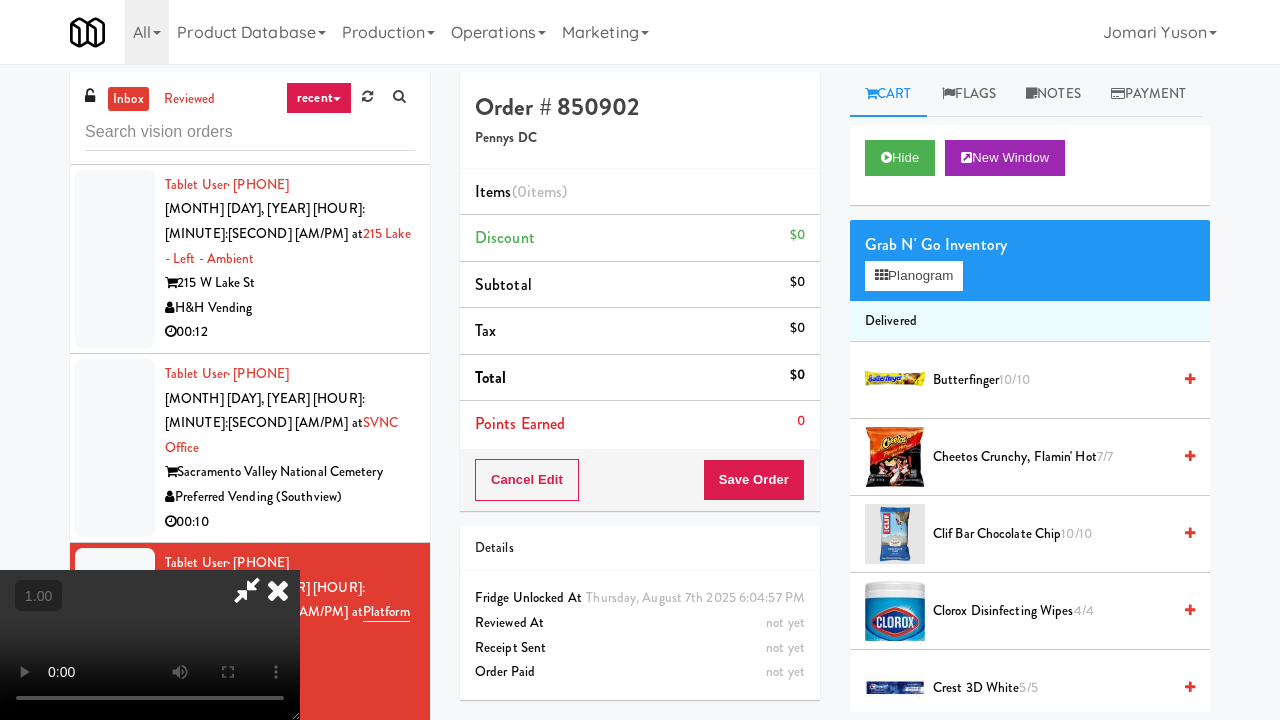 type 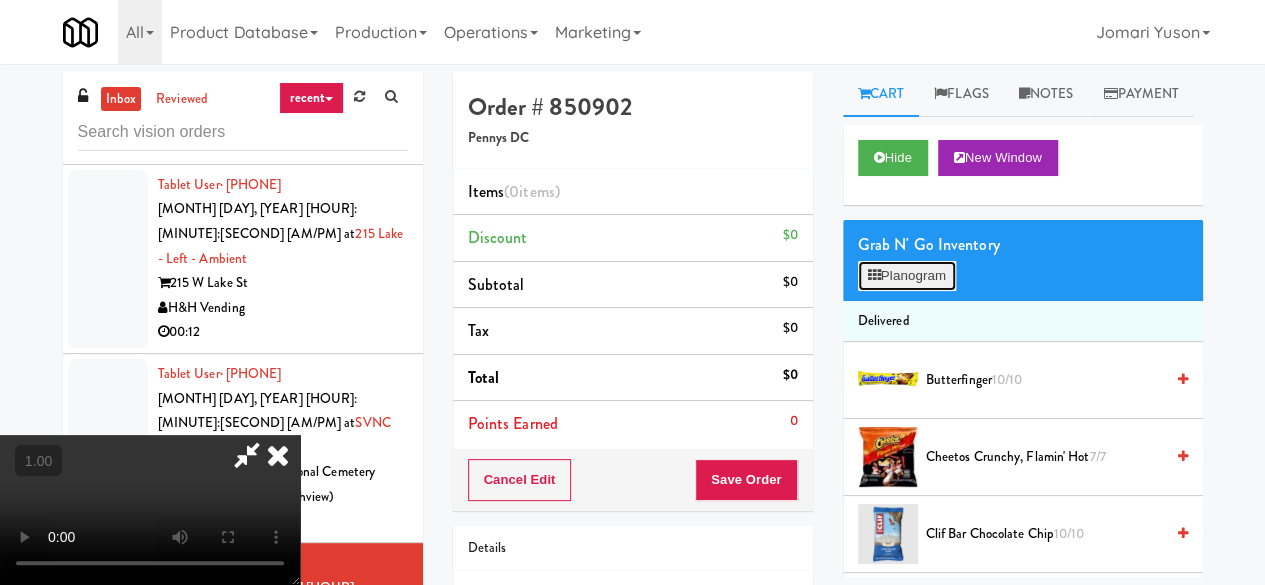 click on "Planogram" at bounding box center (907, 276) 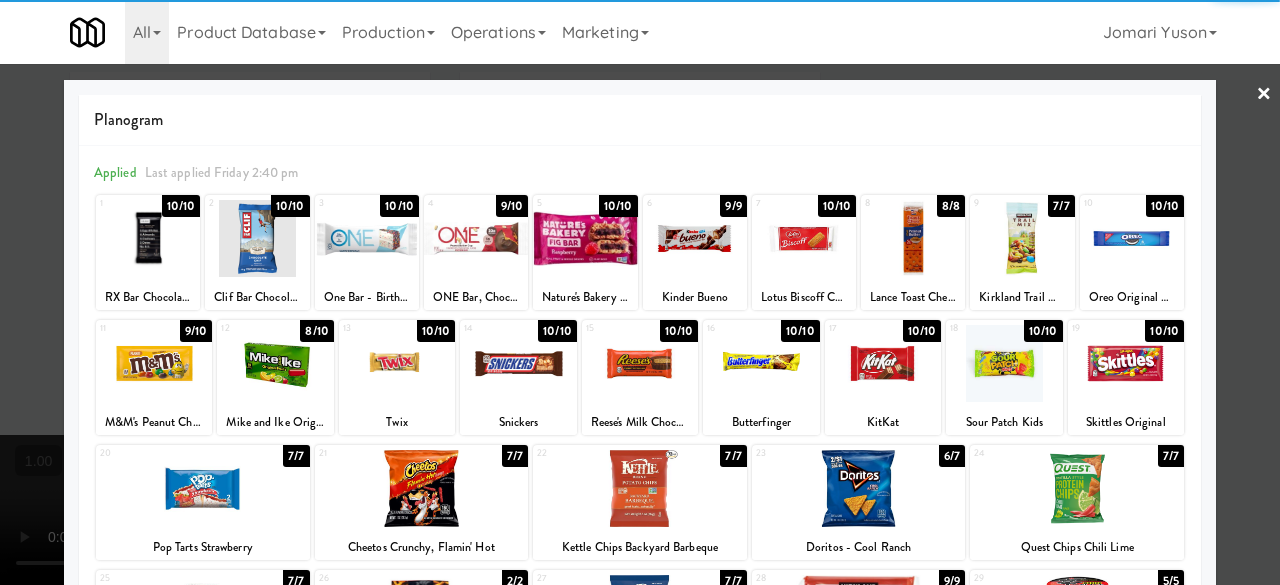 click at bounding box center [518, 363] 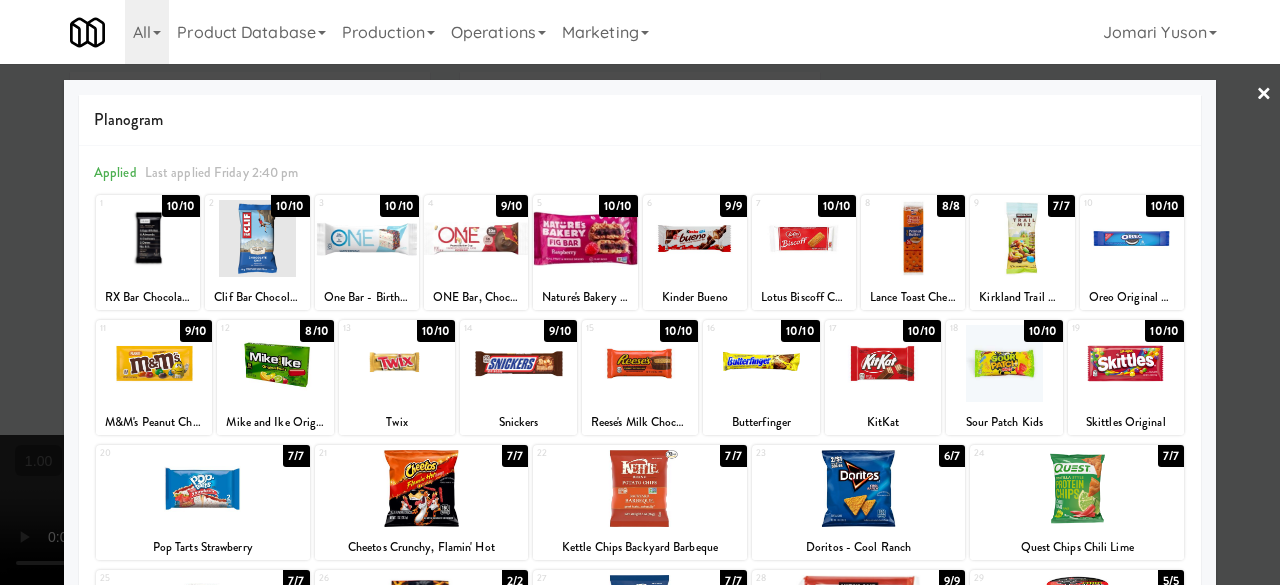 click on "×" at bounding box center (1264, 95) 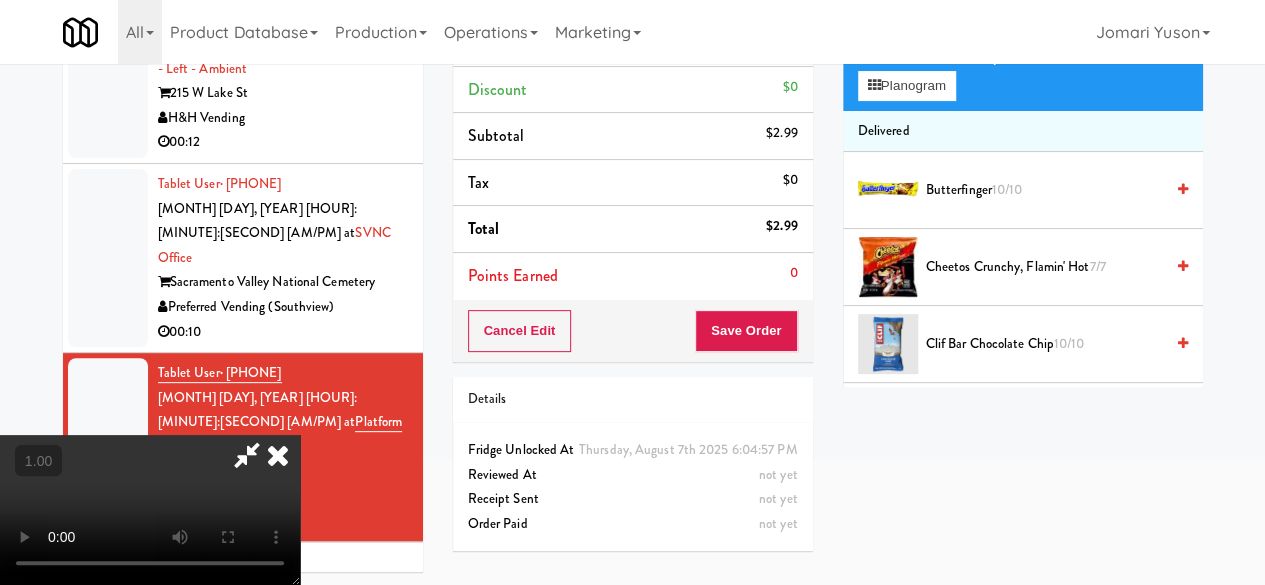 scroll, scrollTop: 64, scrollLeft: 0, axis: vertical 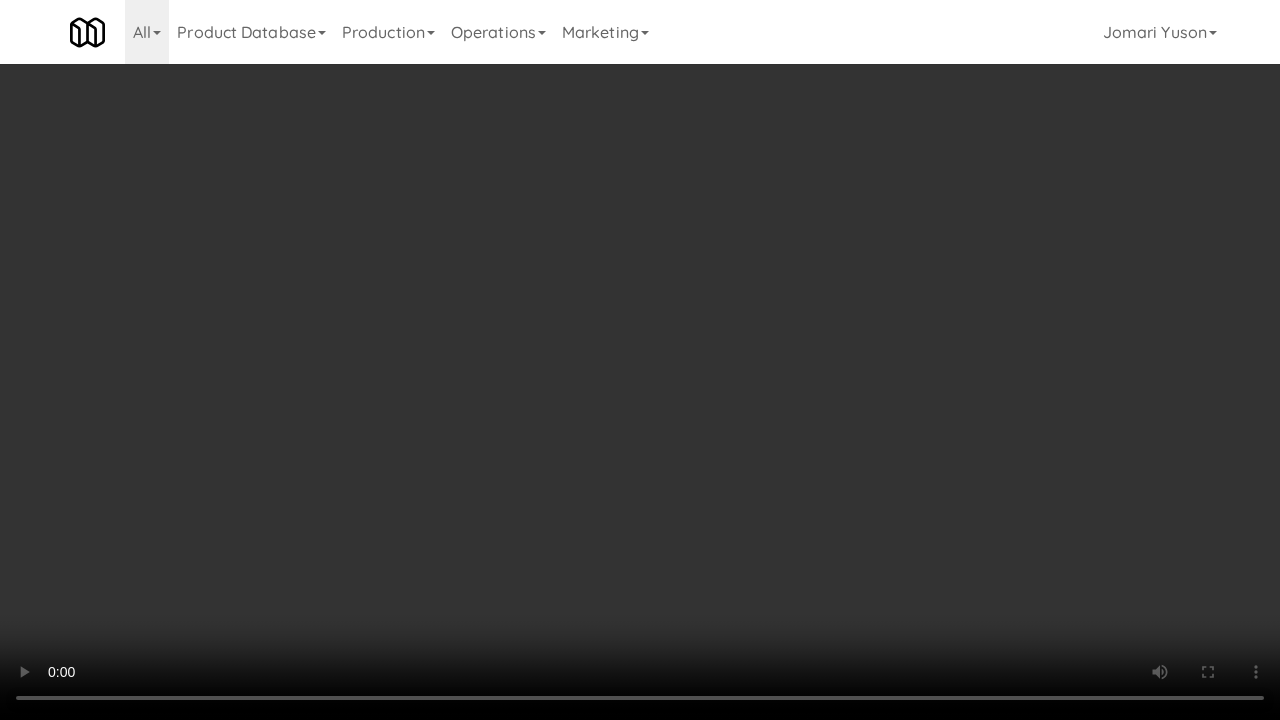 click at bounding box center [640, 360] 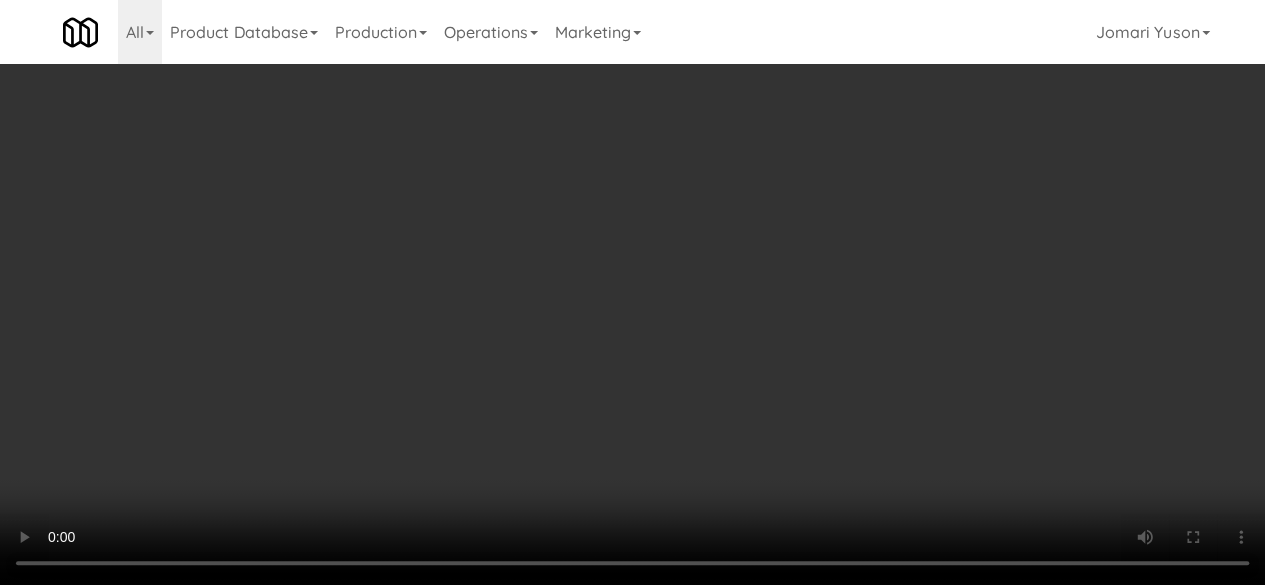 scroll, scrollTop: 0, scrollLeft: 0, axis: both 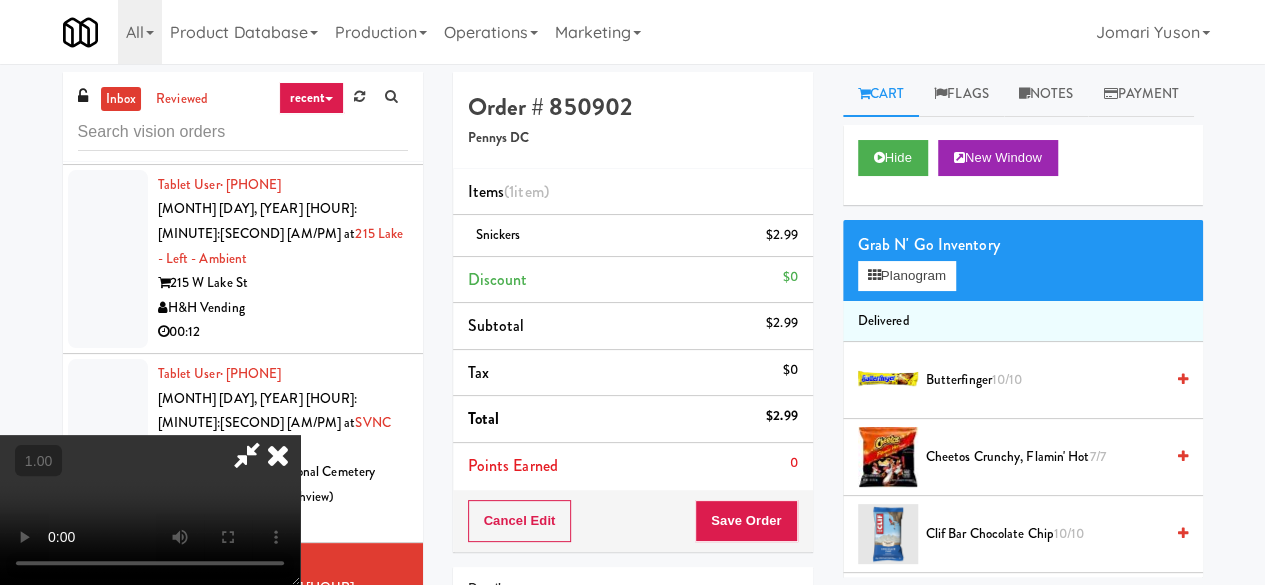 click at bounding box center [247, 455] 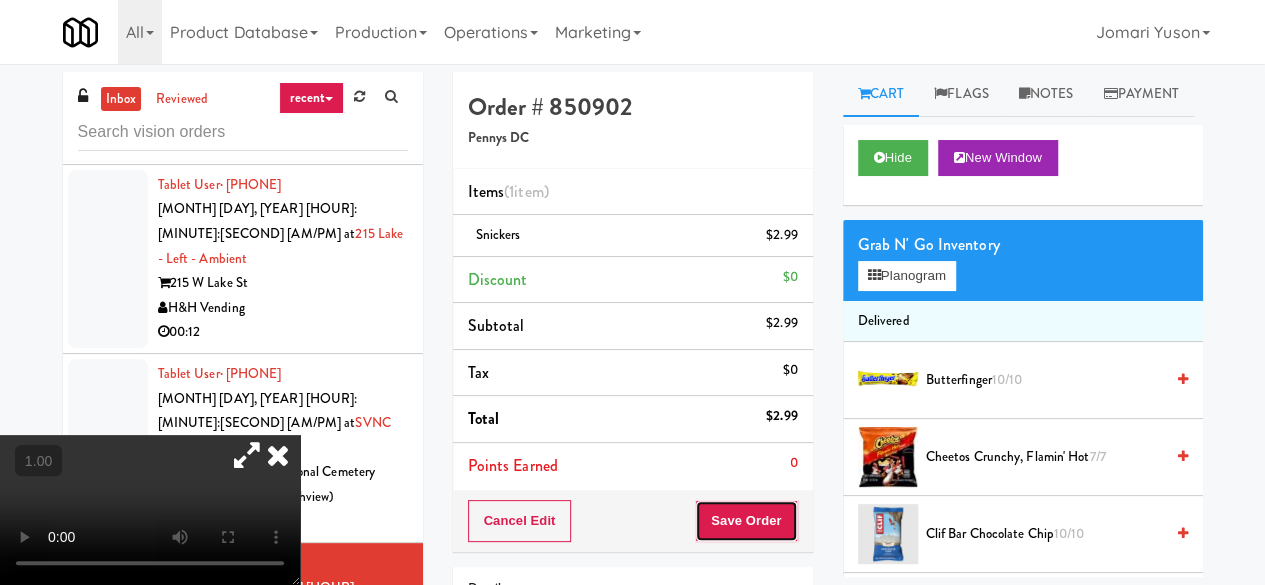 click on "Save Order" at bounding box center (746, 521) 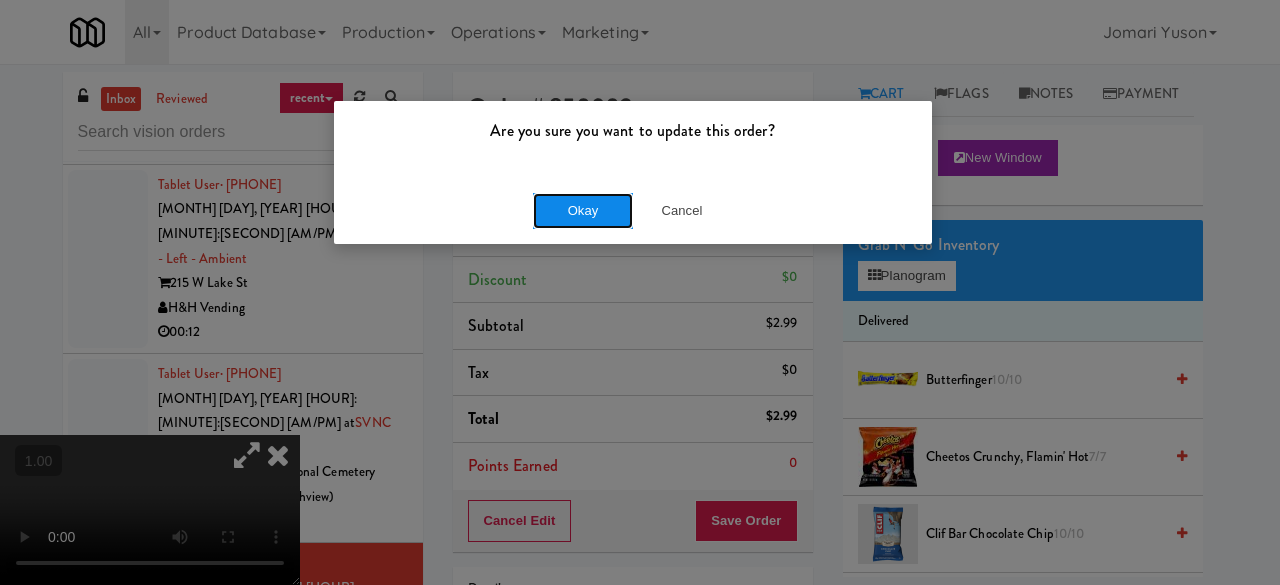 click on "Okay" at bounding box center (583, 211) 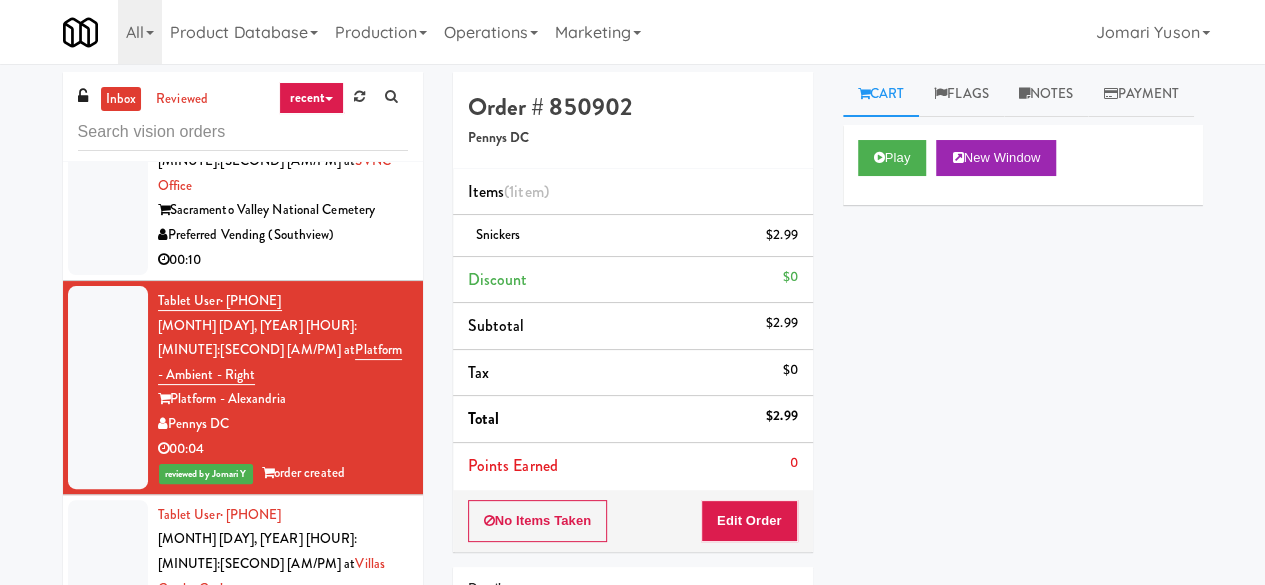 scroll, scrollTop: 6488, scrollLeft: 0, axis: vertical 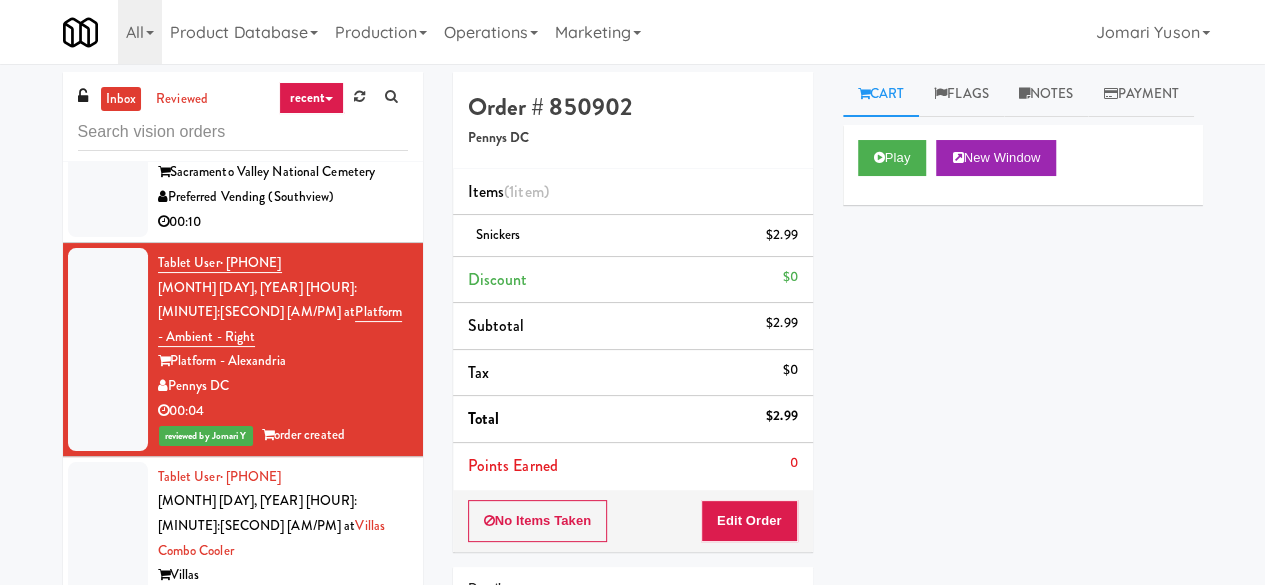 click on "Villas" at bounding box center [283, 575] 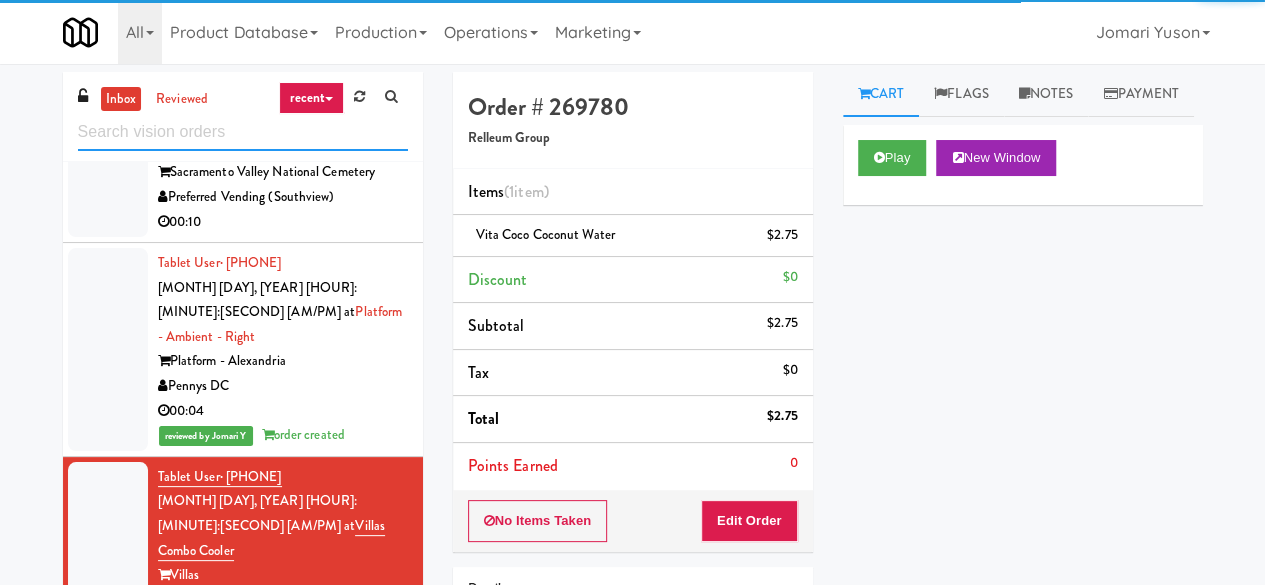 click at bounding box center [243, 132] 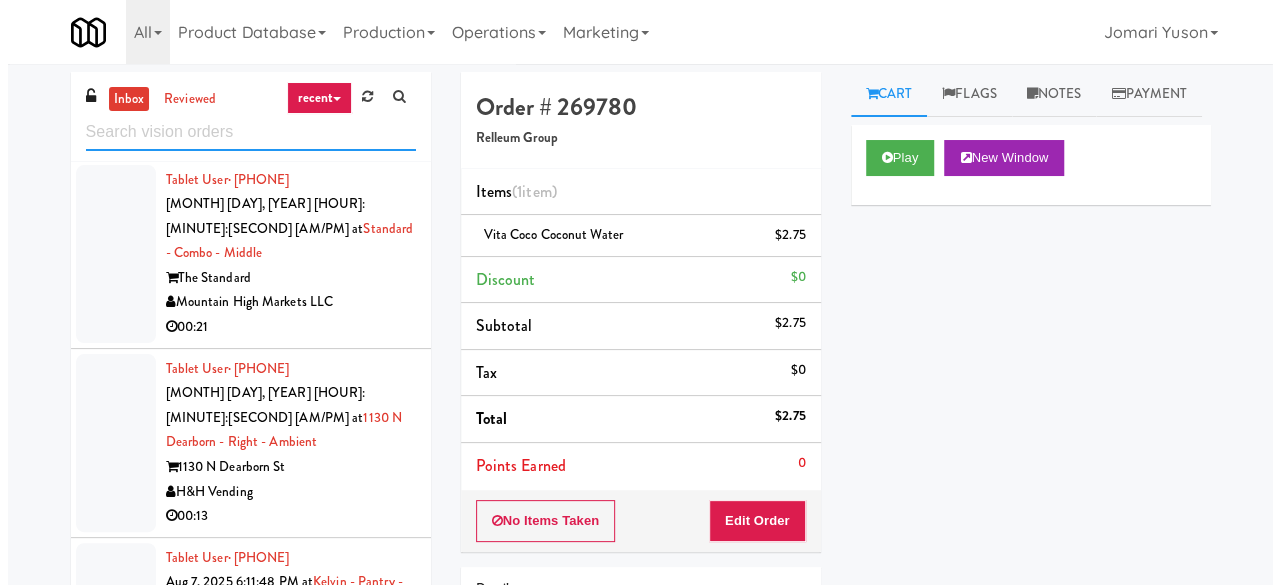 scroll, scrollTop: 8288, scrollLeft: 0, axis: vertical 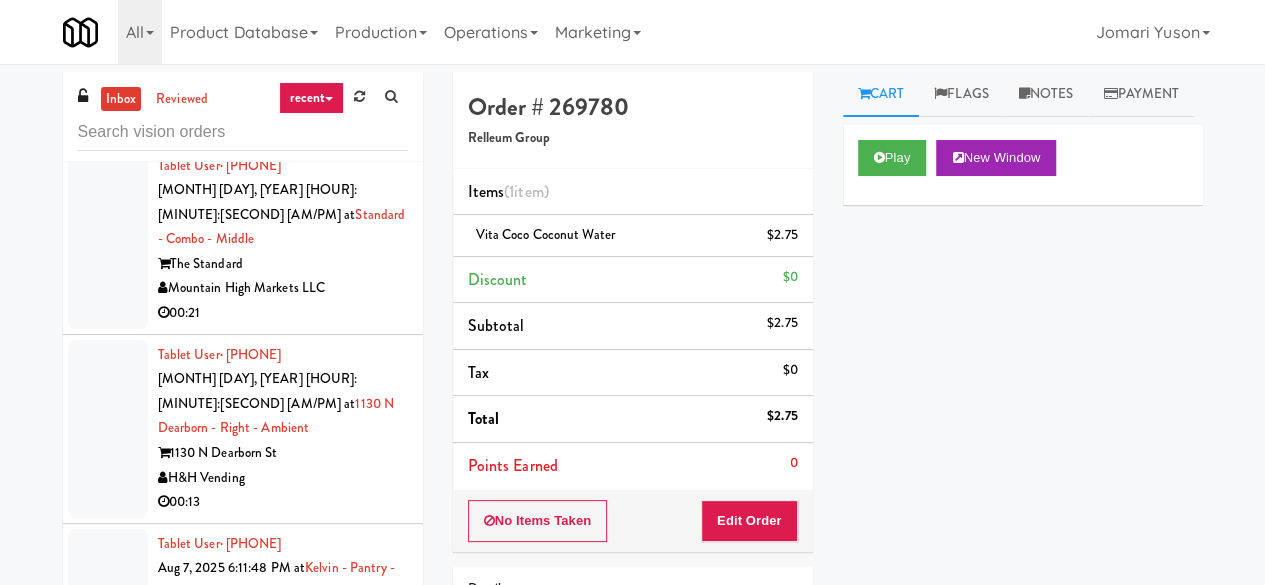 click on "00:08" at bounding box center (283, 856) 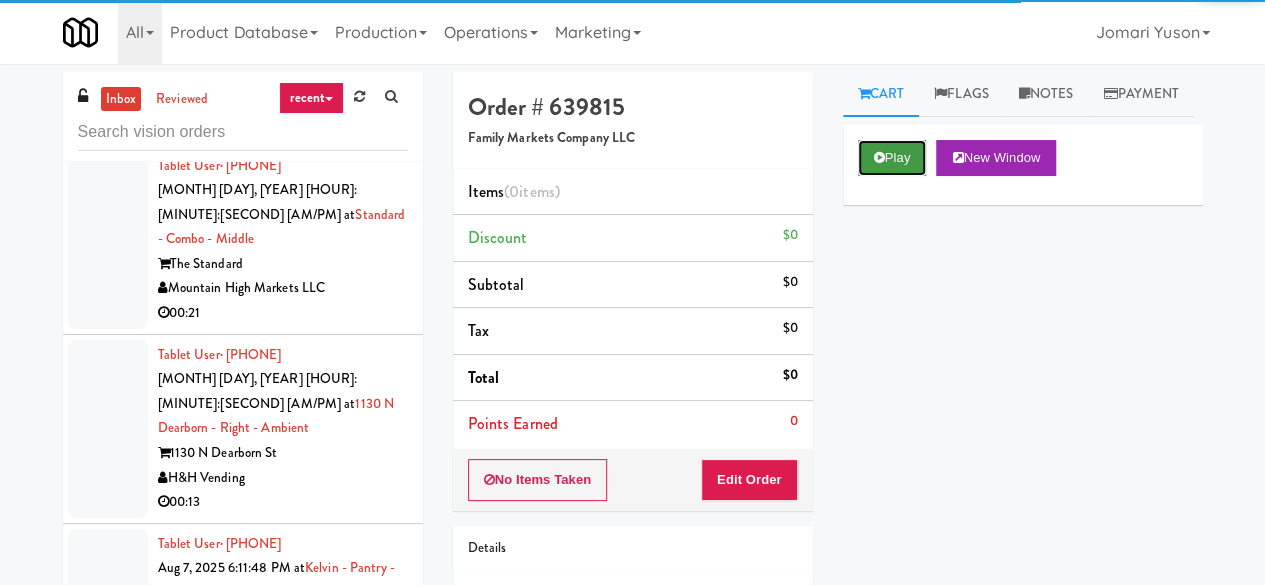 click on "Play" at bounding box center (892, 158) 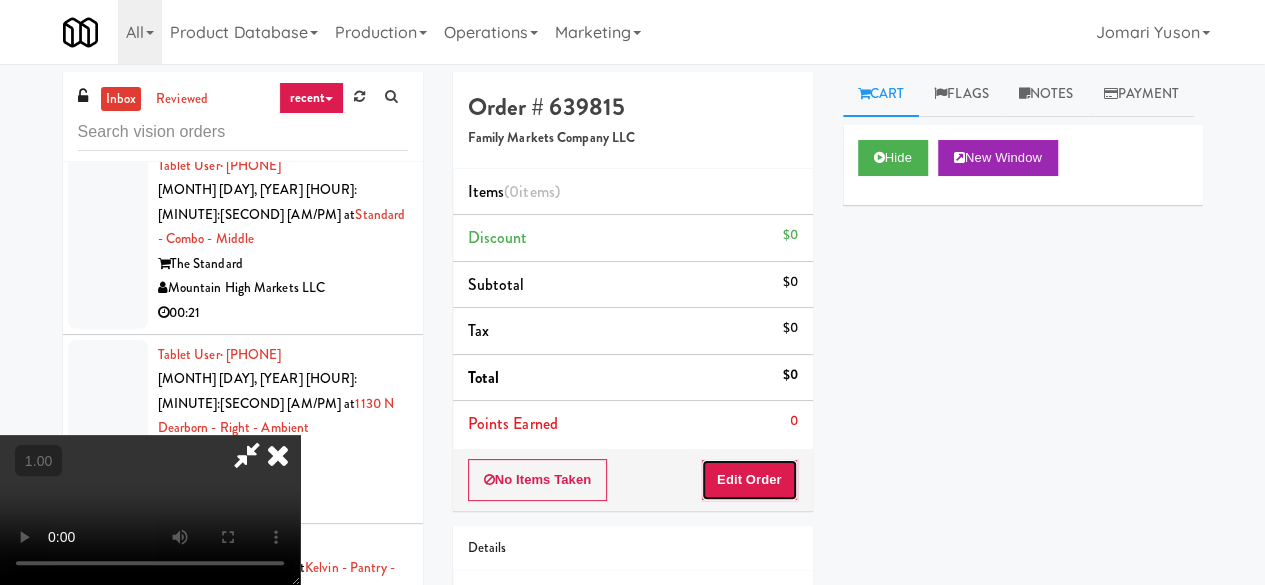 click on "Edit Order" at bounding box center [749, 480] 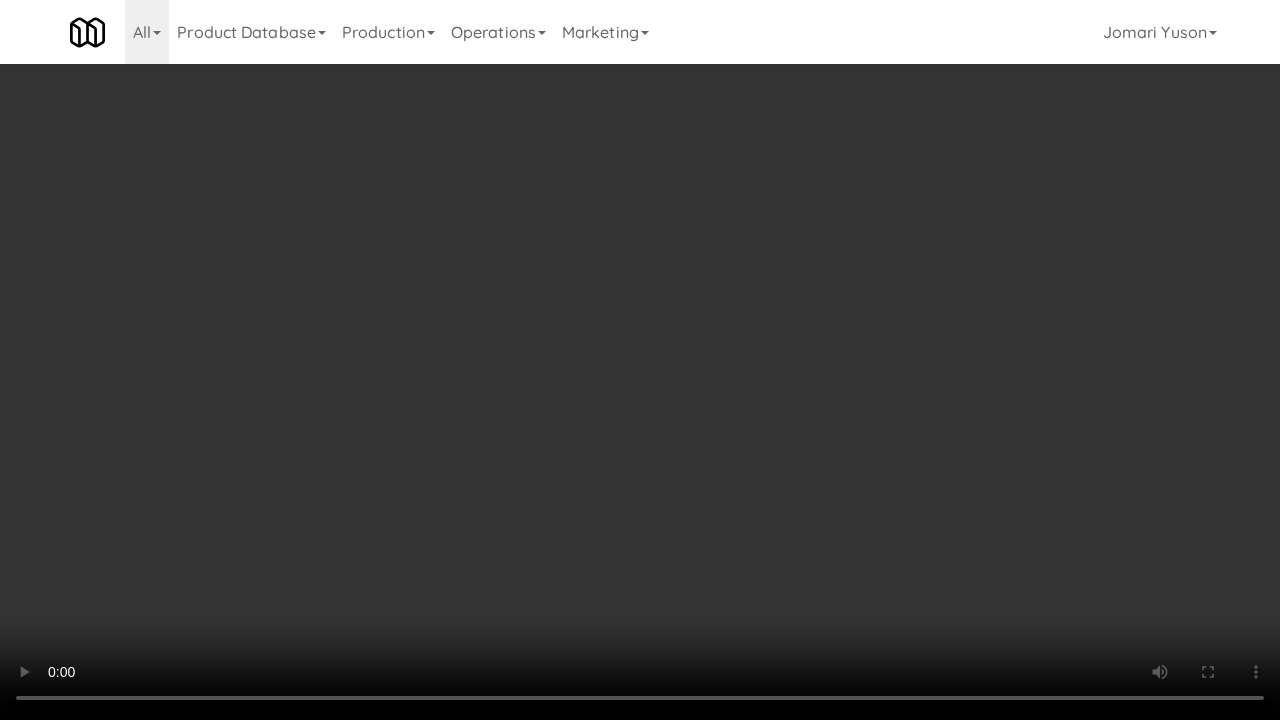 click at bounding box center (640, 360) 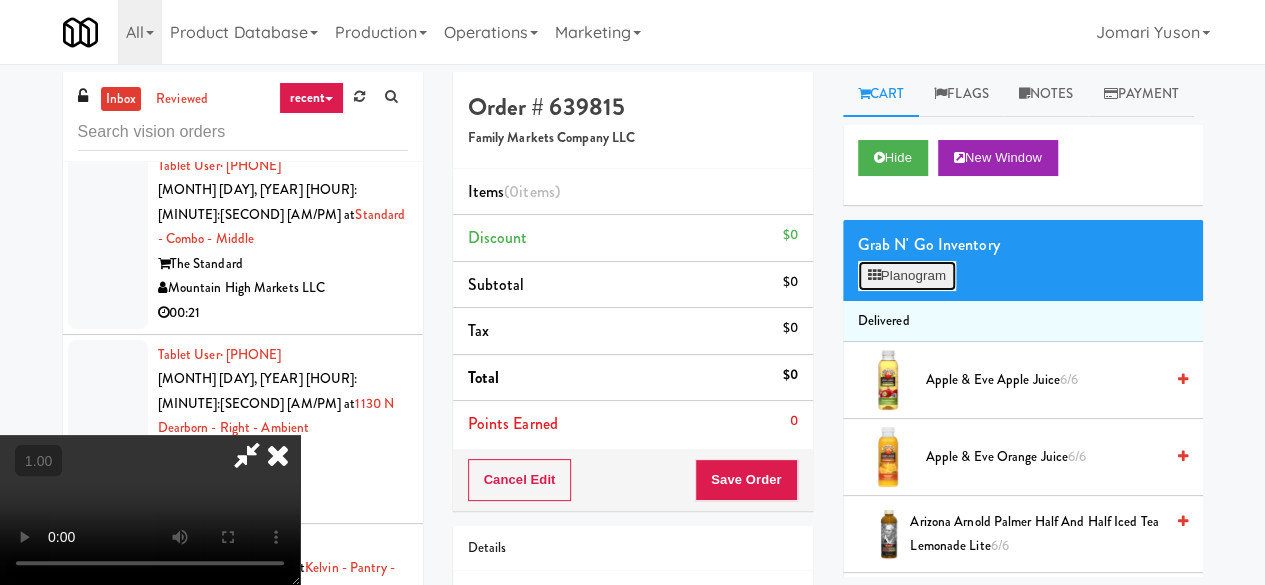 click on "Planogram" at bounding box center [907, 276] 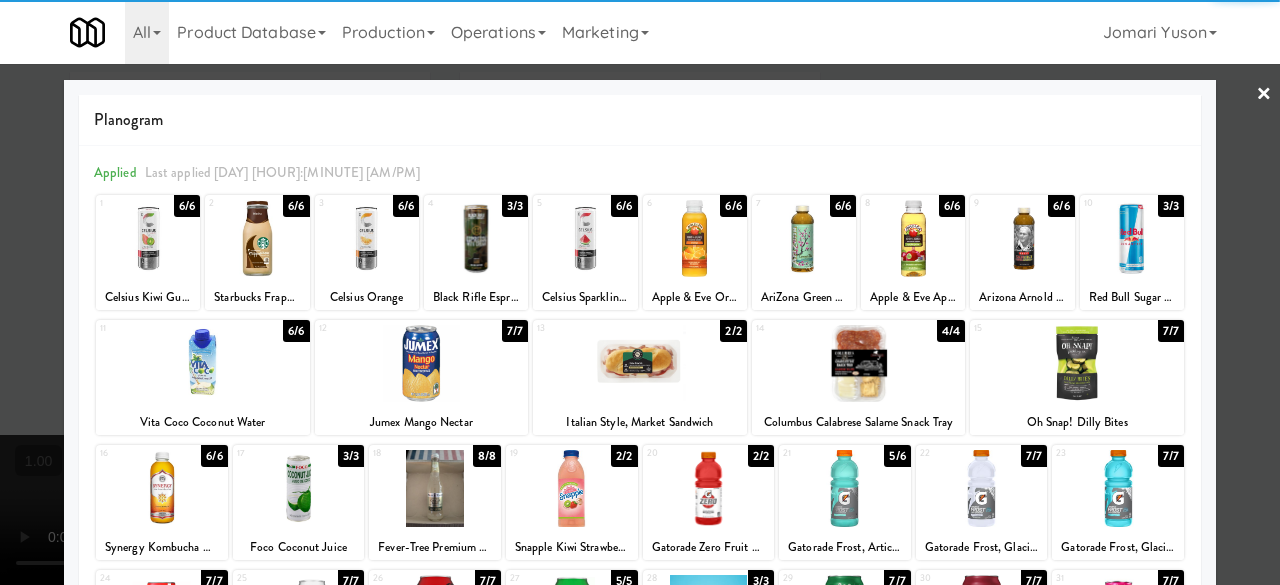 scroll, scrollTop: 396, scrollLeft: 0, axis: vertical 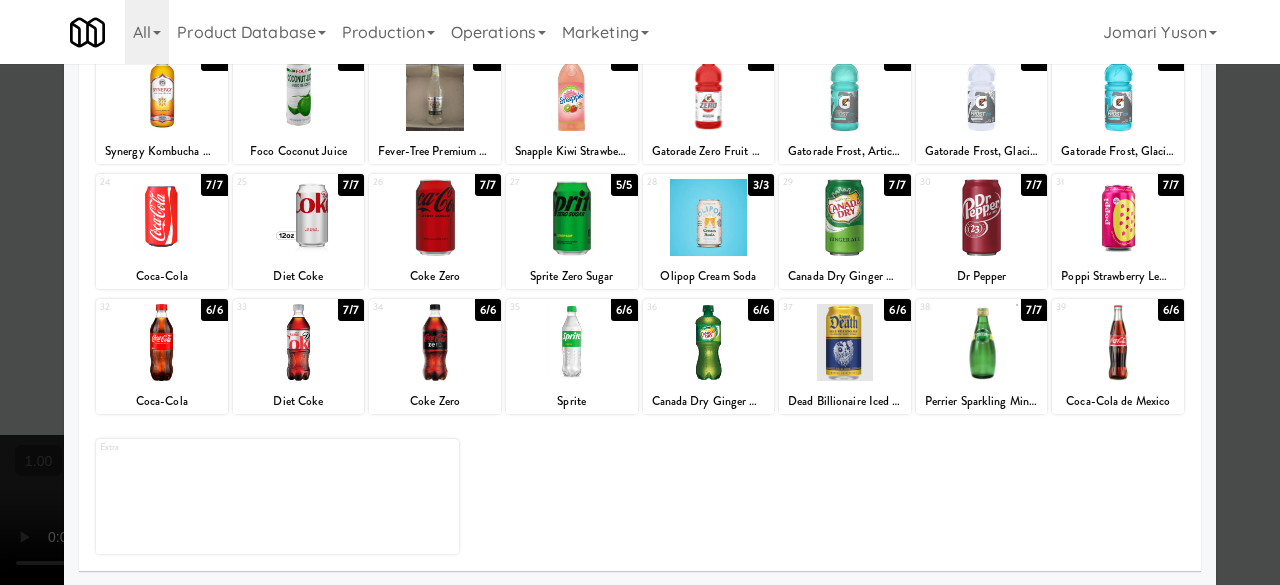 click at bounding box center [162, 342] 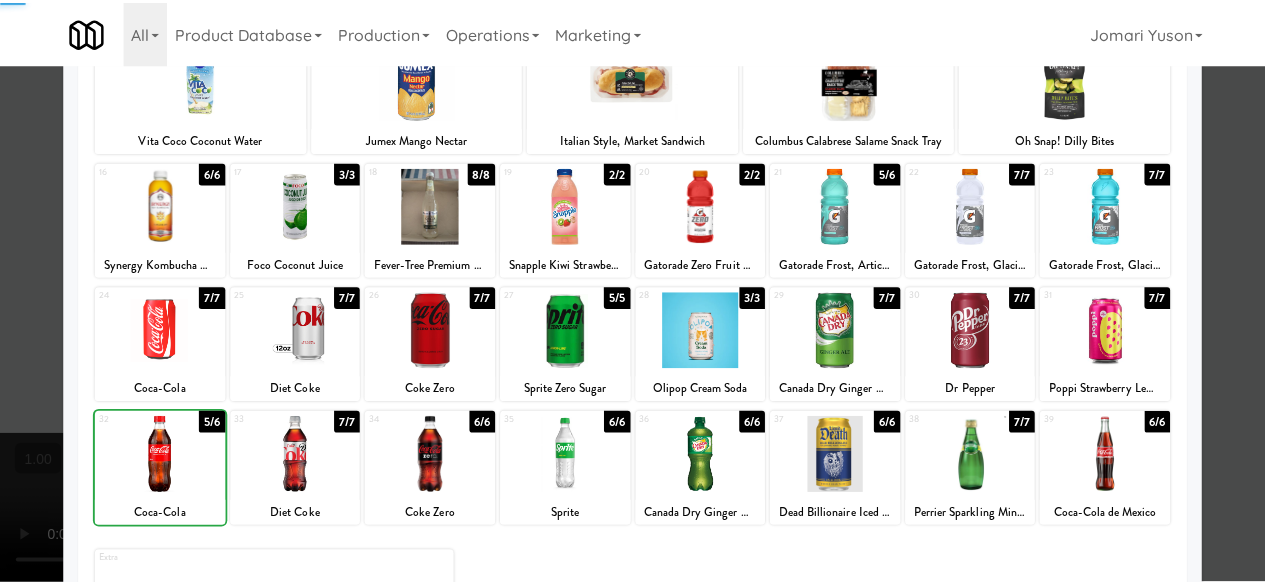 scroll, scrollTop: 0, scrollLeft: 0, axis: both 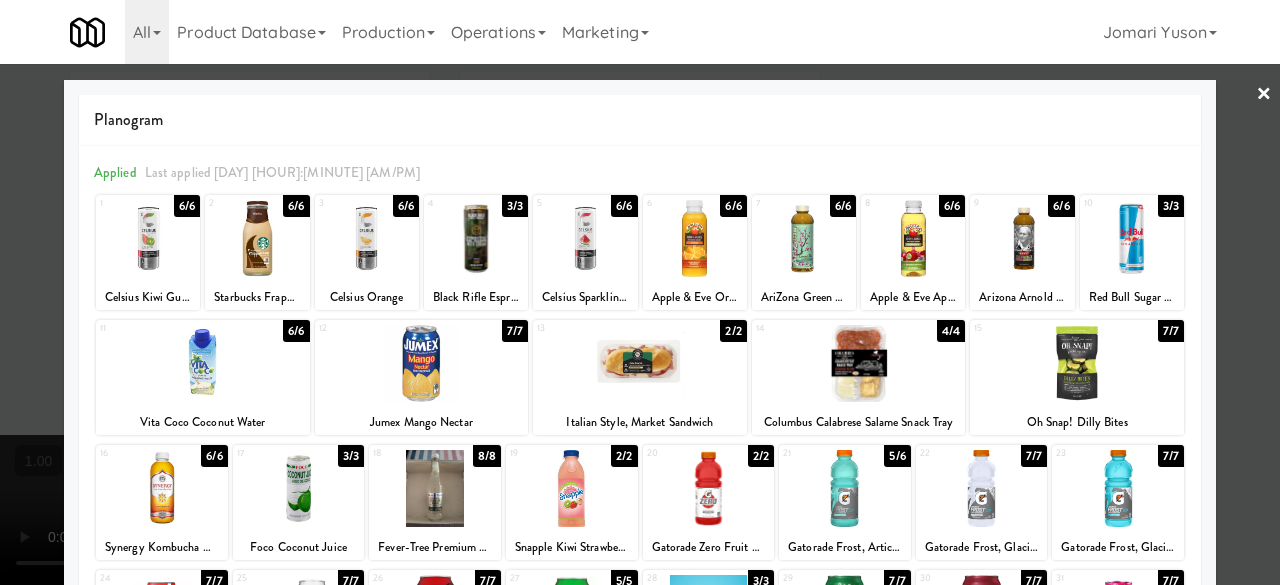 click at bounding box center [640, 292] 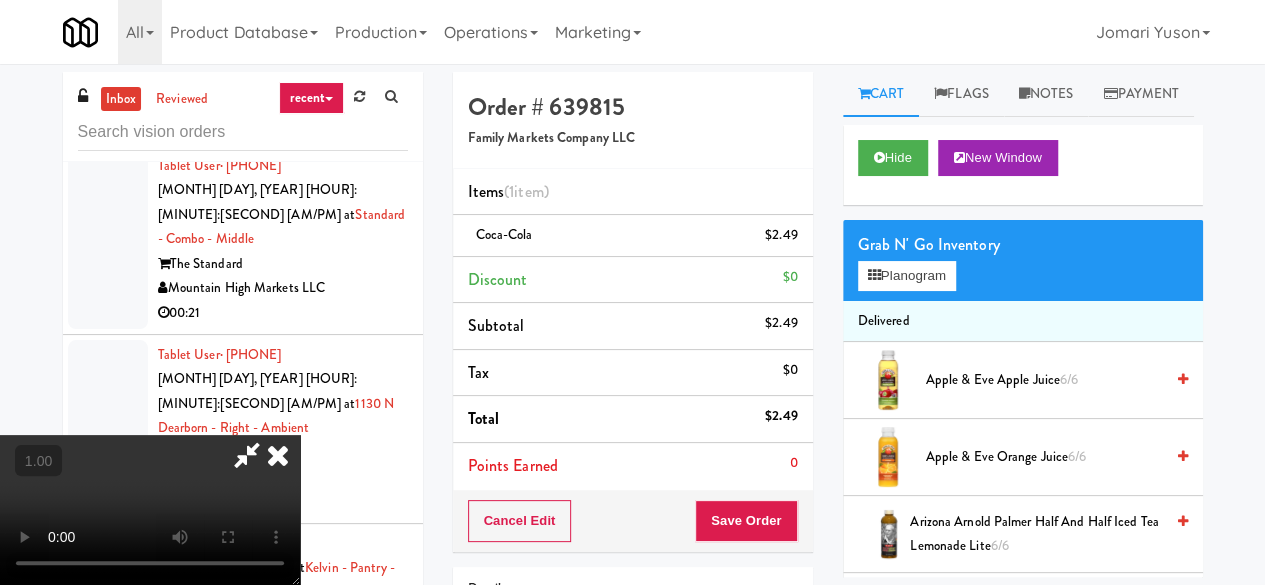 click at bounding box center (247, 455) 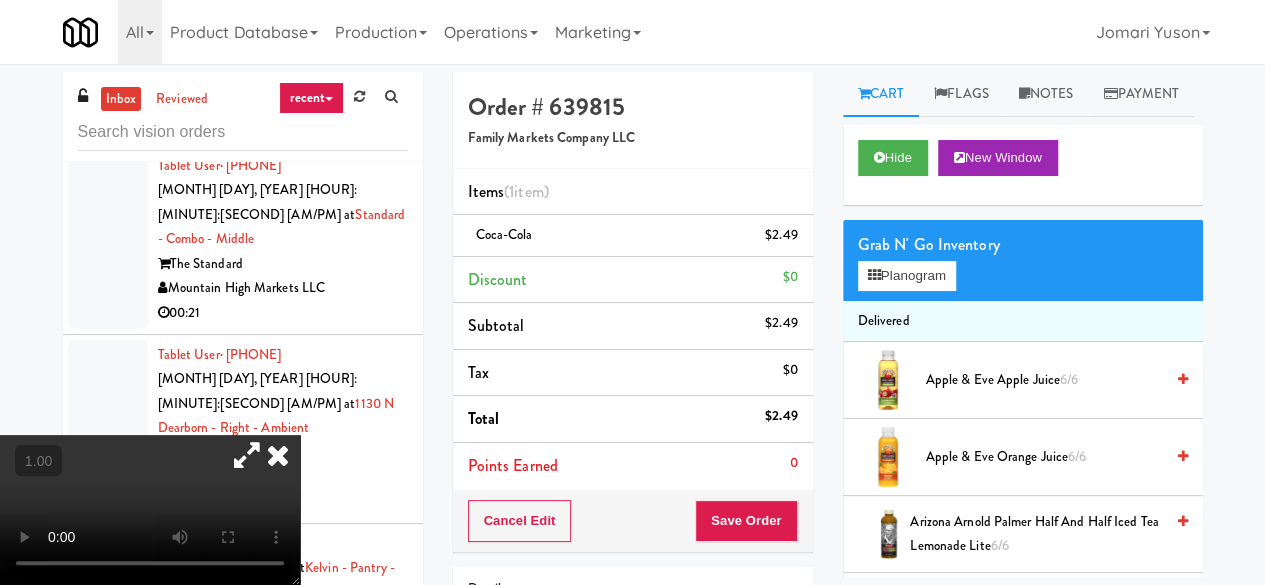 click on "Cancel Edit Save Order" at bounding box center (633, 521) 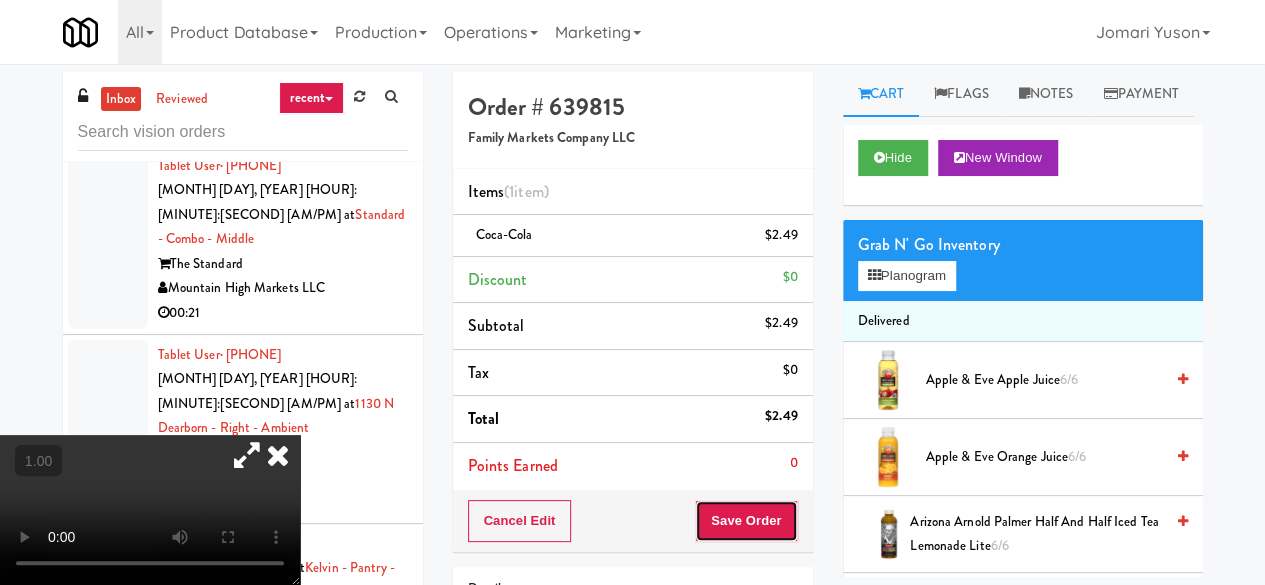 click on "Save Order" at bounding box center [746, 521] 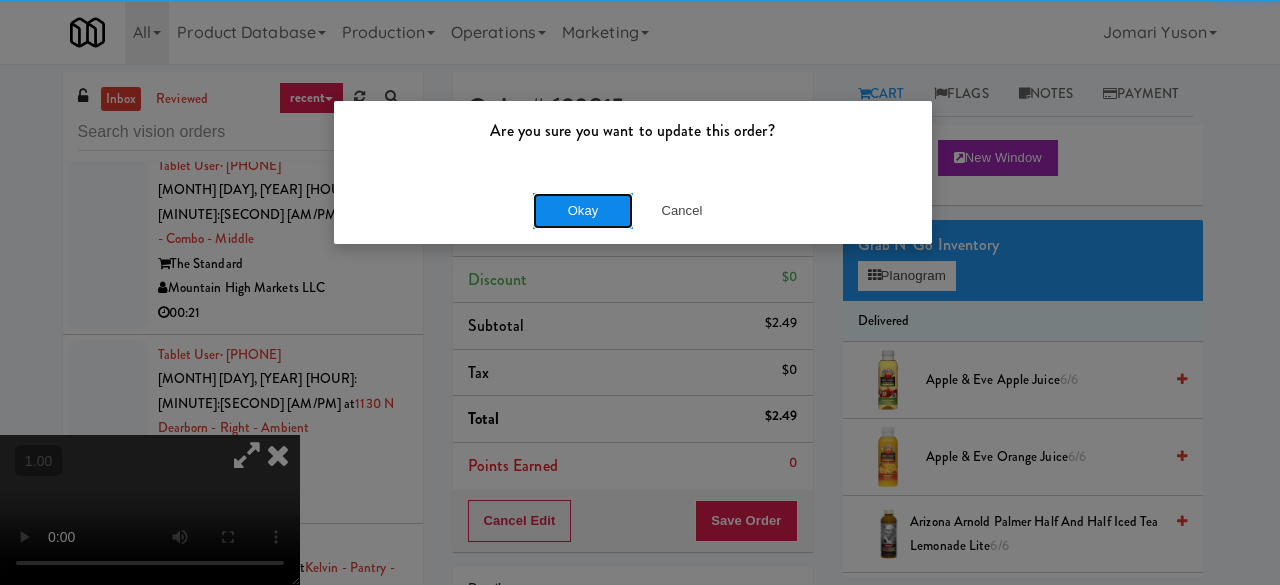 click on "Okay" at bounding box center [583, 211] 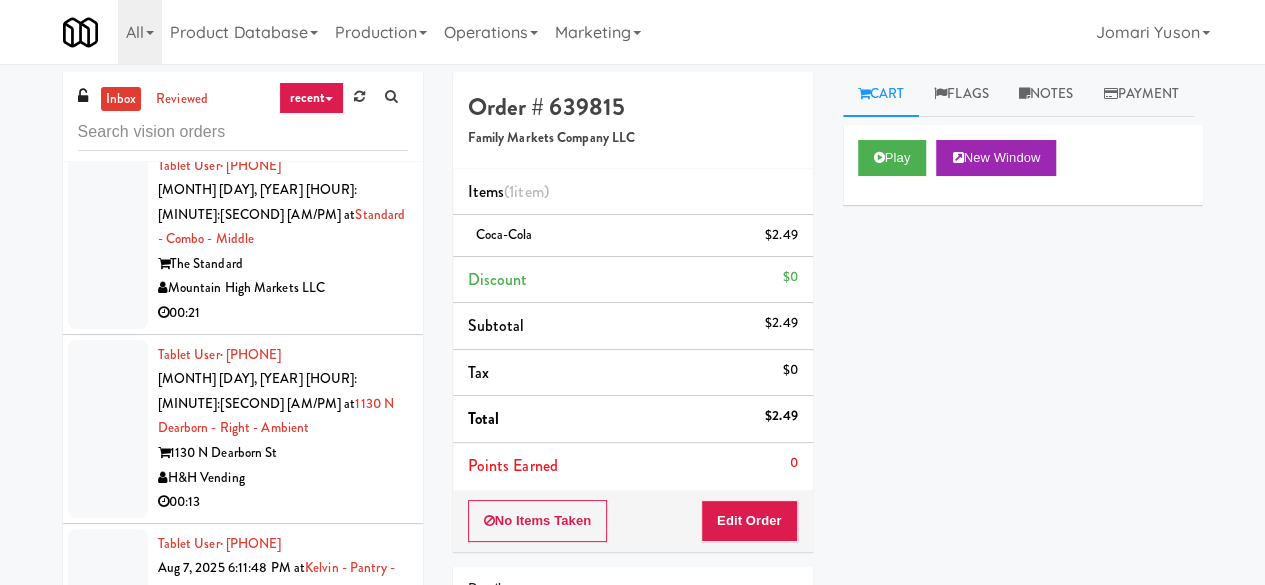 click on "Smart Vending of Virginia" at bounding box center [283, 1045] 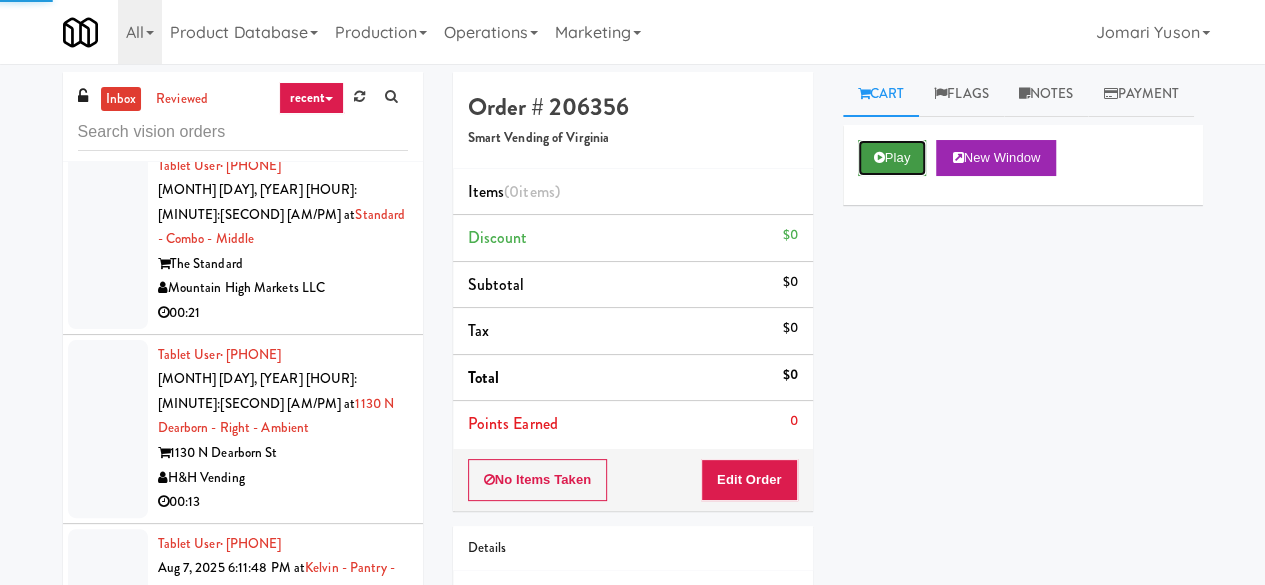 click on "Play" at bounding box center [892, 158] 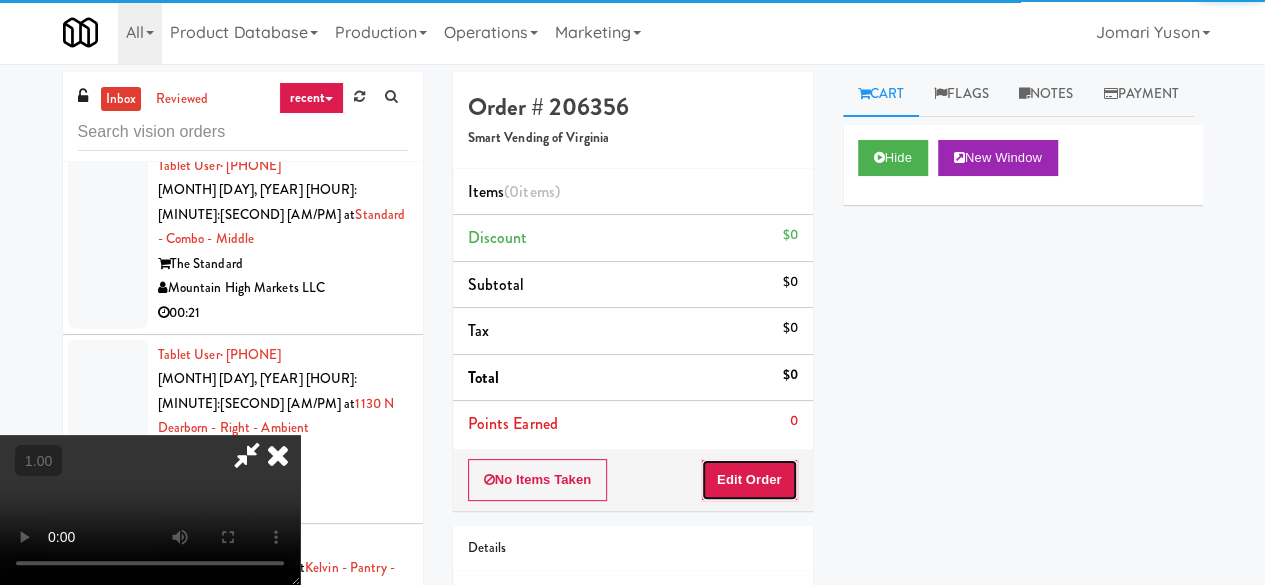 click on "Edit Order" at bounding box center [749, 480] 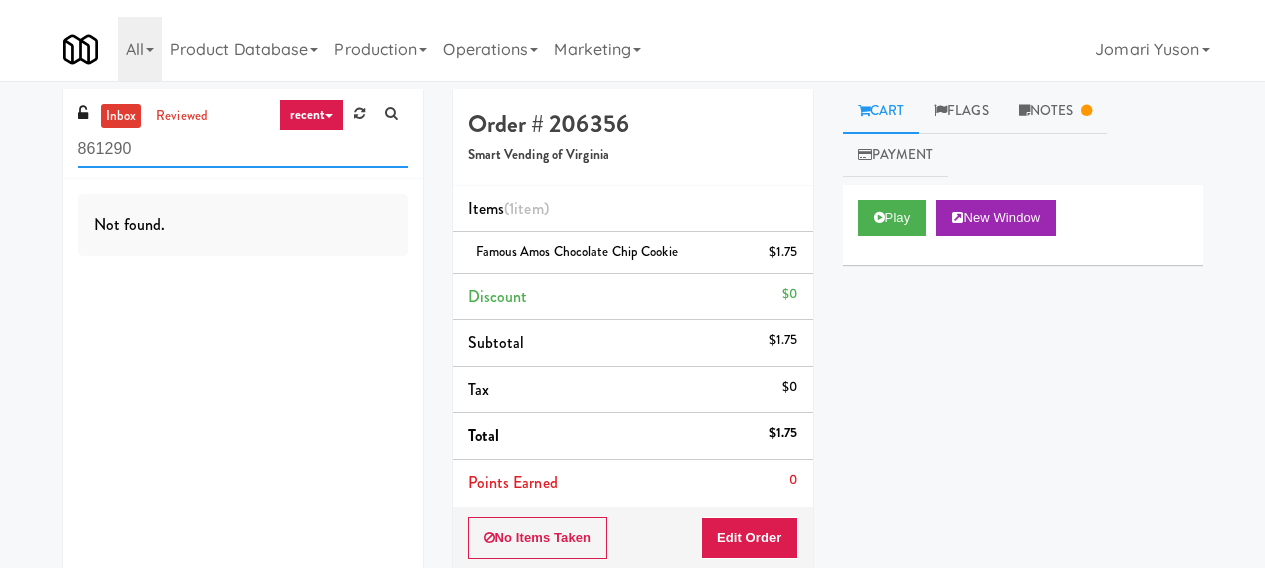 scroll, scrollTop: 0, scrollLeft: 0, axis: both 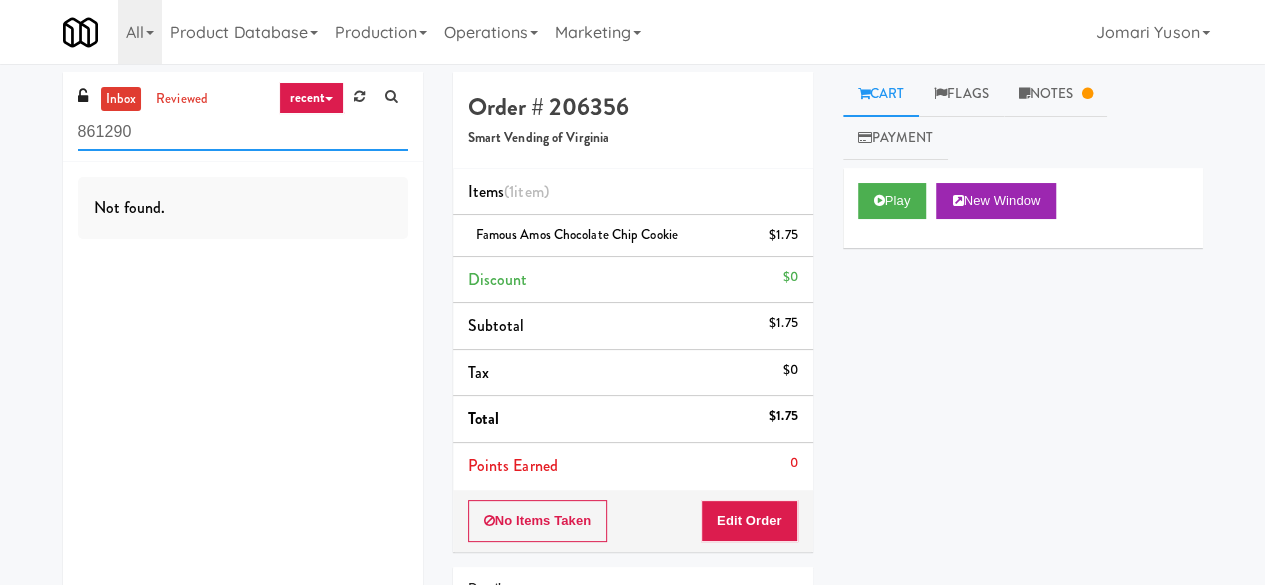 click on "861290" at bounding box center [243, 132] 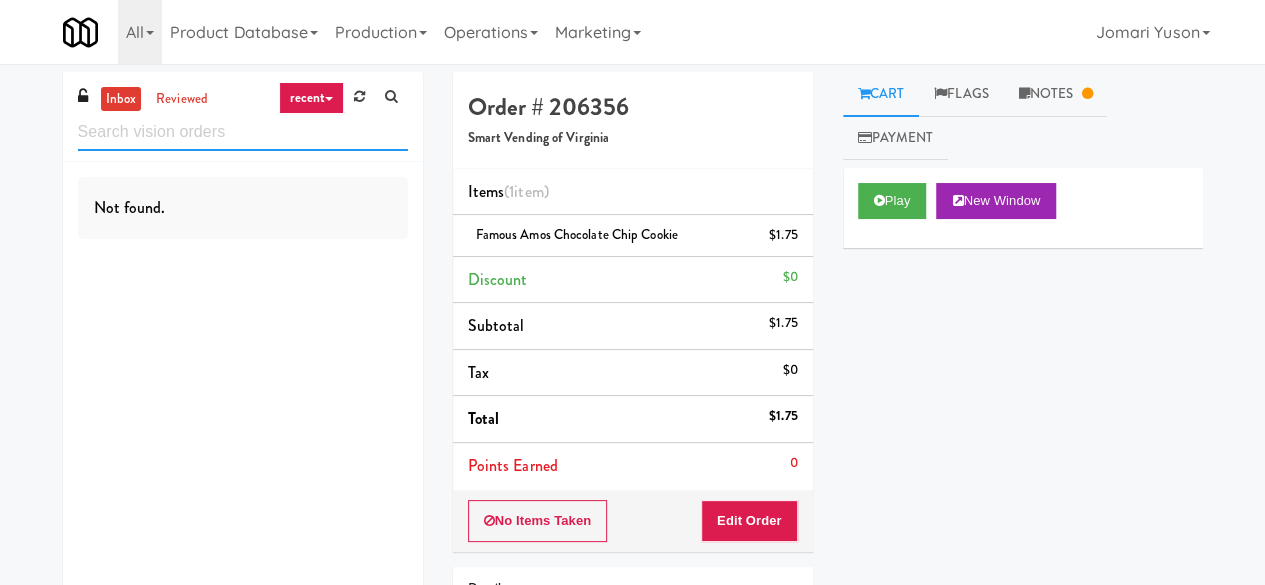 type 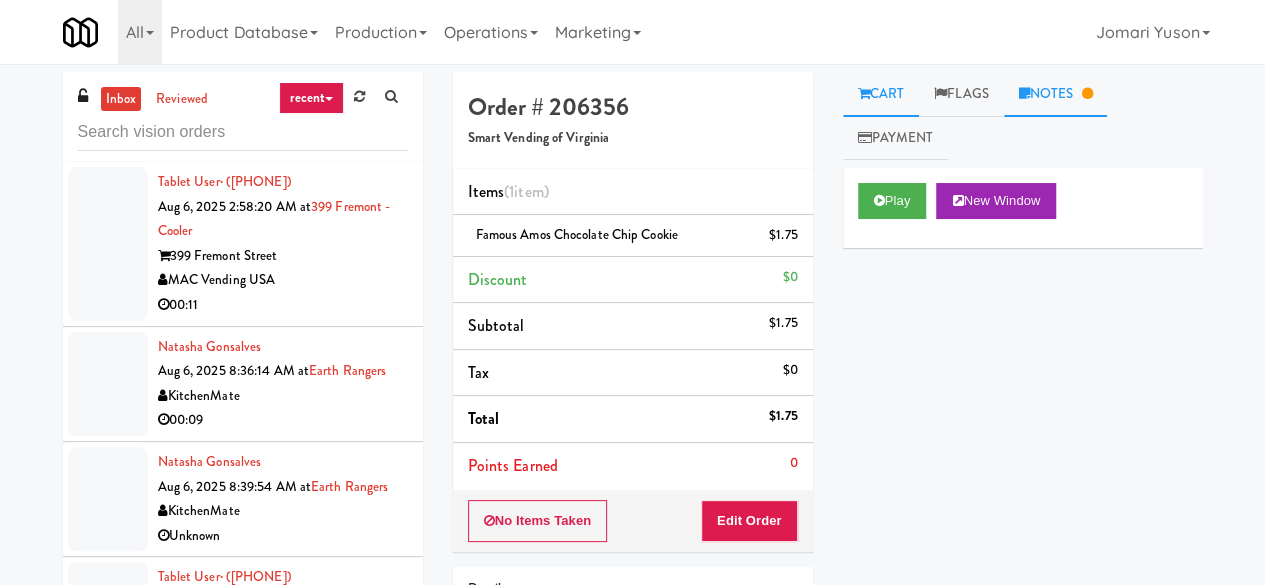 click on "Notes" at bounding box center [1056, 94] 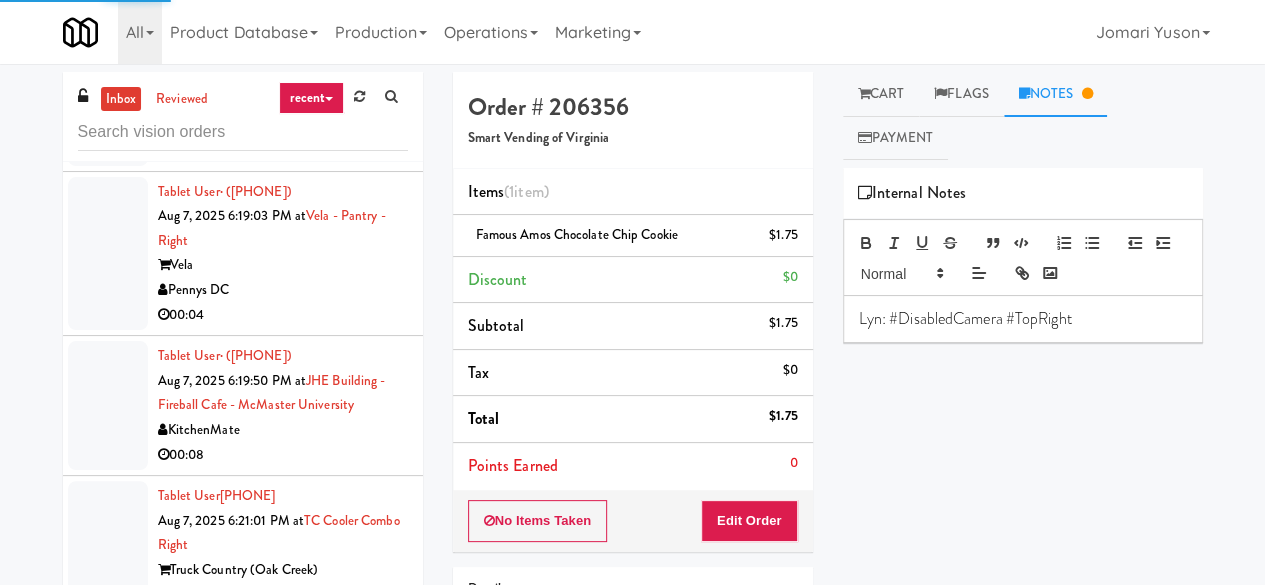 scroll, scrollTop: 5084, scrollLeft: 0, axis: vertical 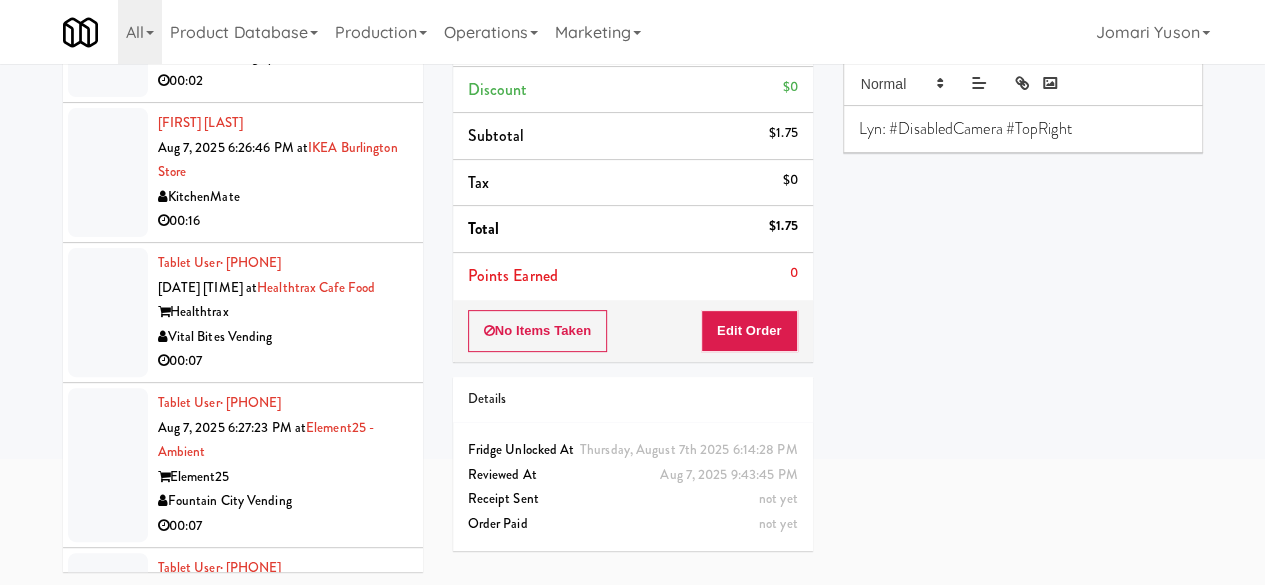click on "Modern Vending Systems" at bounding box center [283, 57] 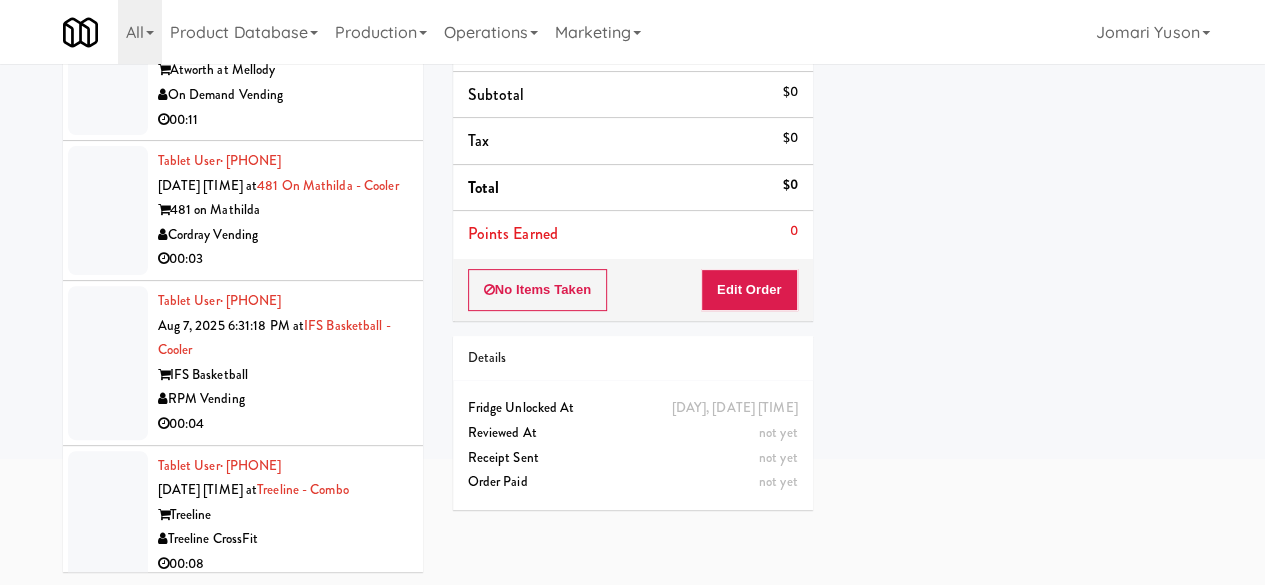 scroll, scrollTop: 9384, scrollLeft: 0, axis: vertical 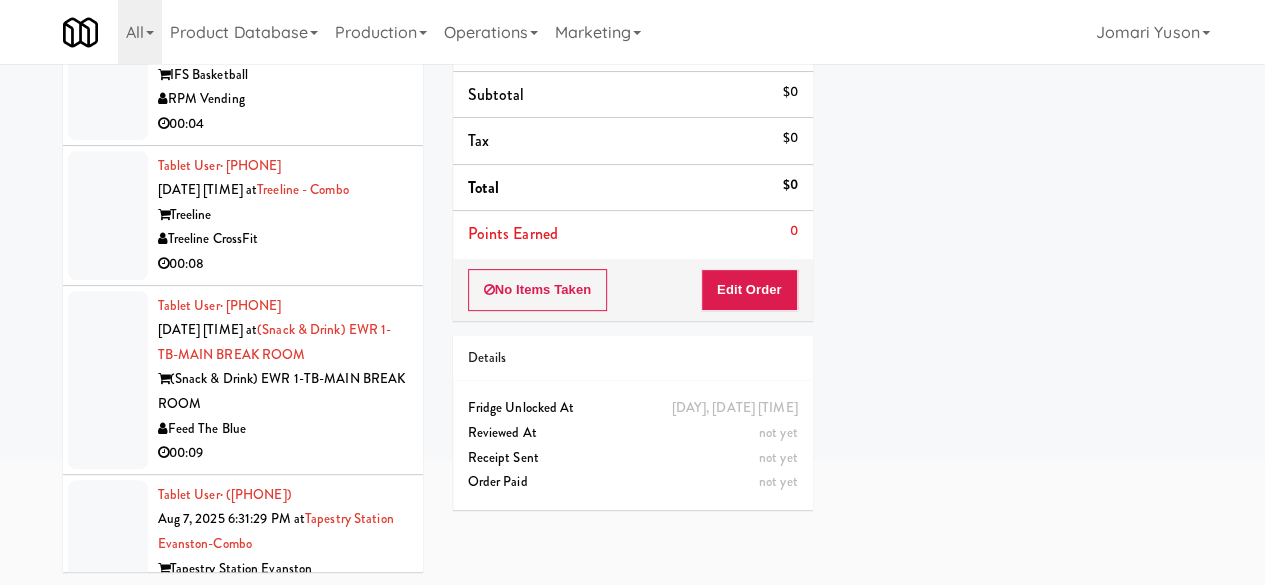 click on "00:03" at bounding box center (283, -41) 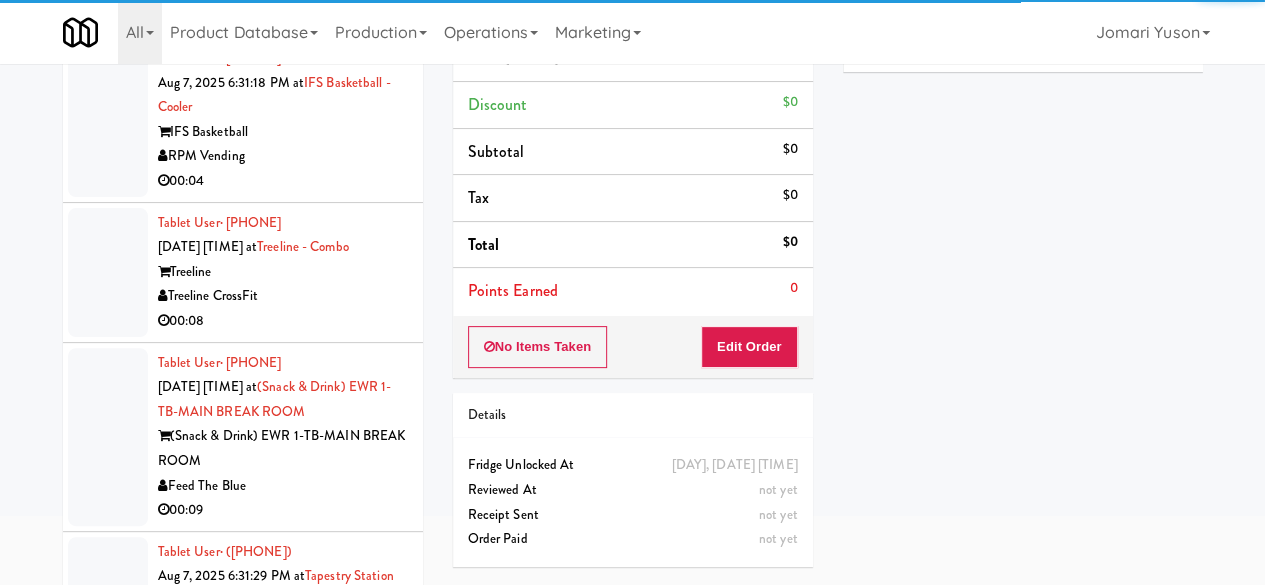 scroll, scrollTop: 0, scrollLeft: 0, axis: both 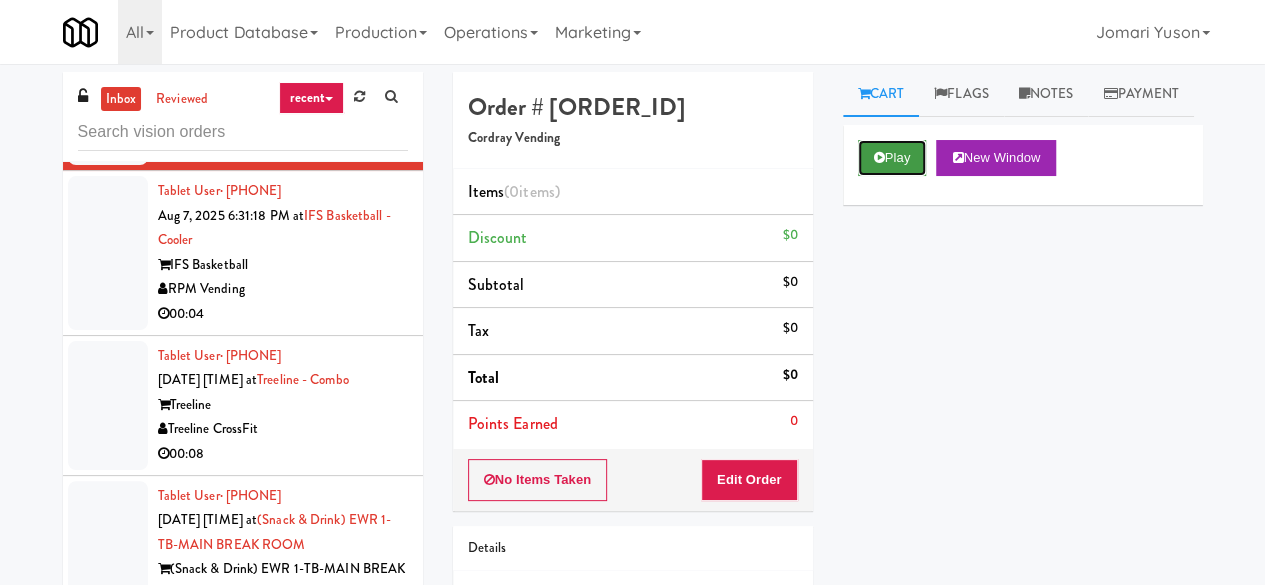 click on "Play" at bounding box center (892, 158) 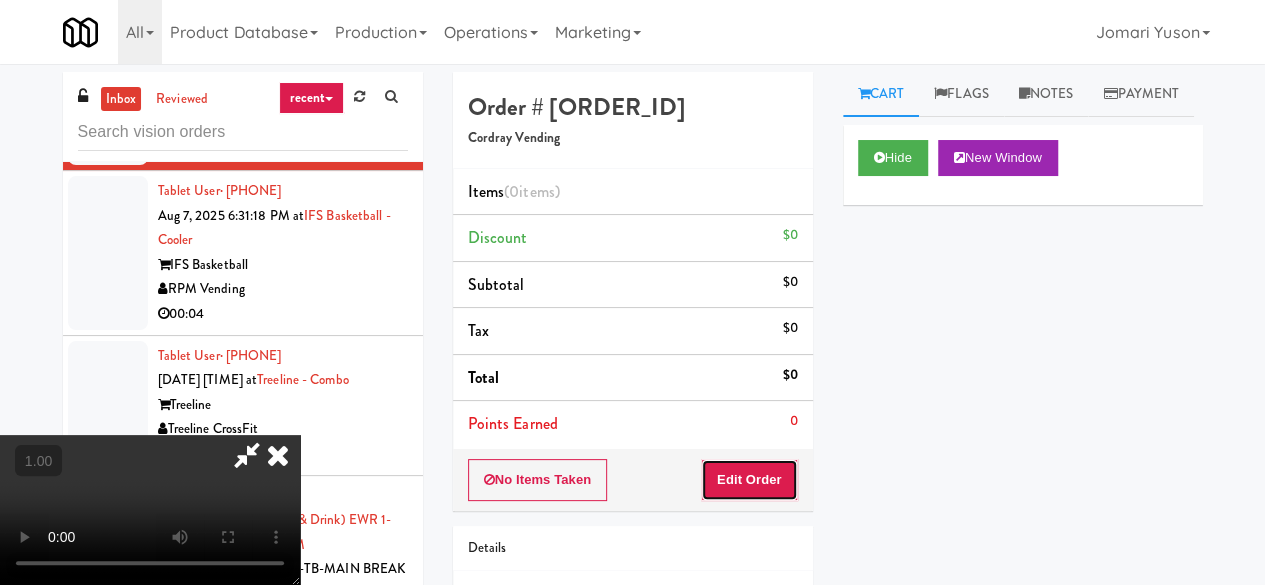 click on "Edit Order" at bounding box center [749, 480] 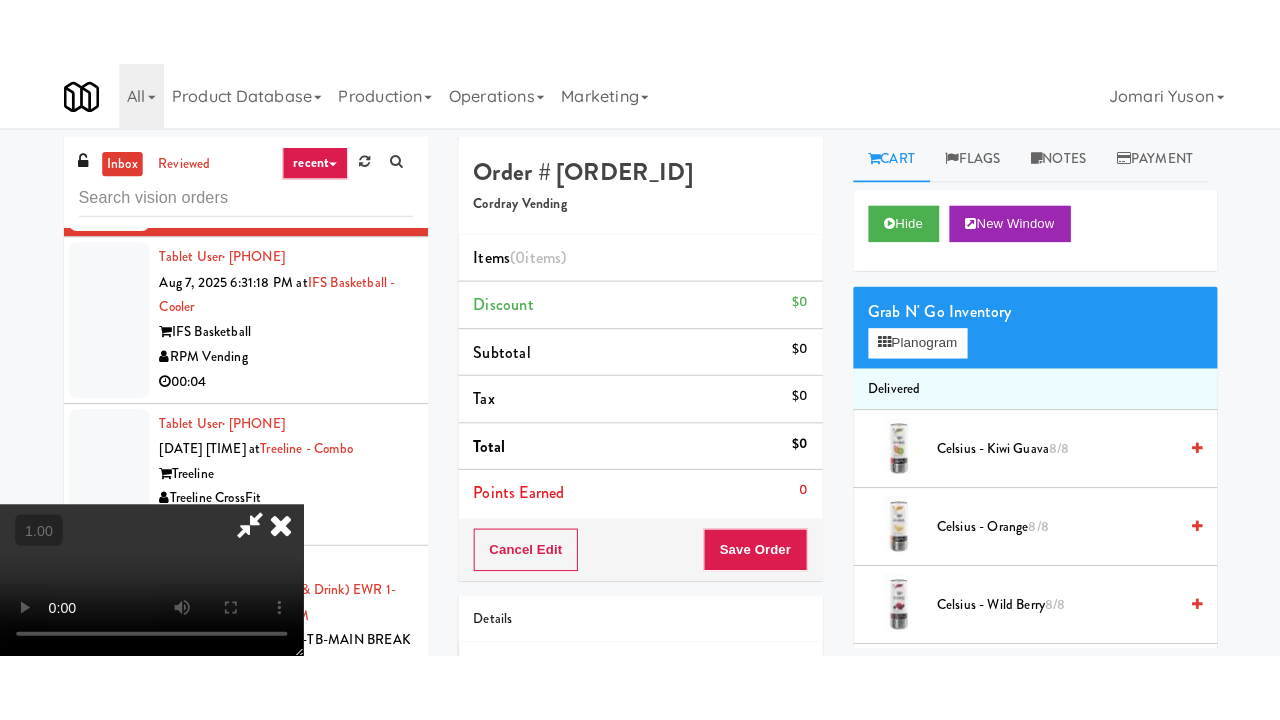 scroll, scrollTop: 263, scrollLeft: 0, axis: vertical 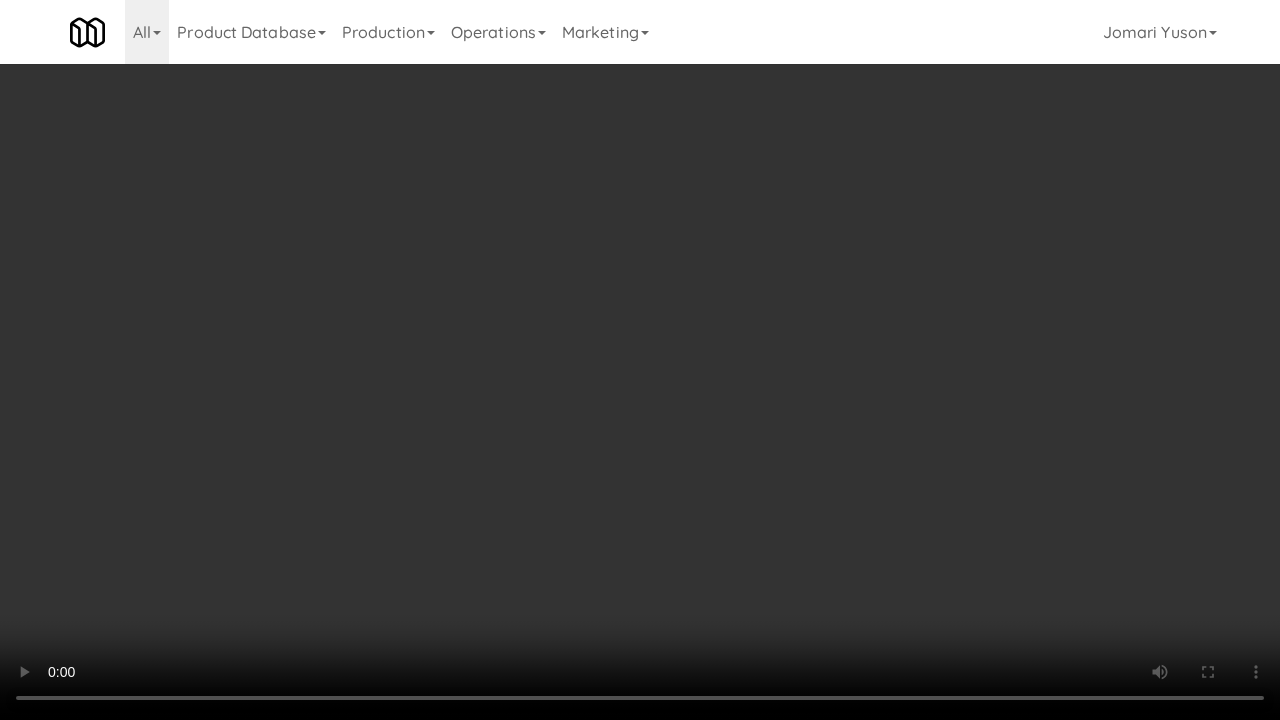 type 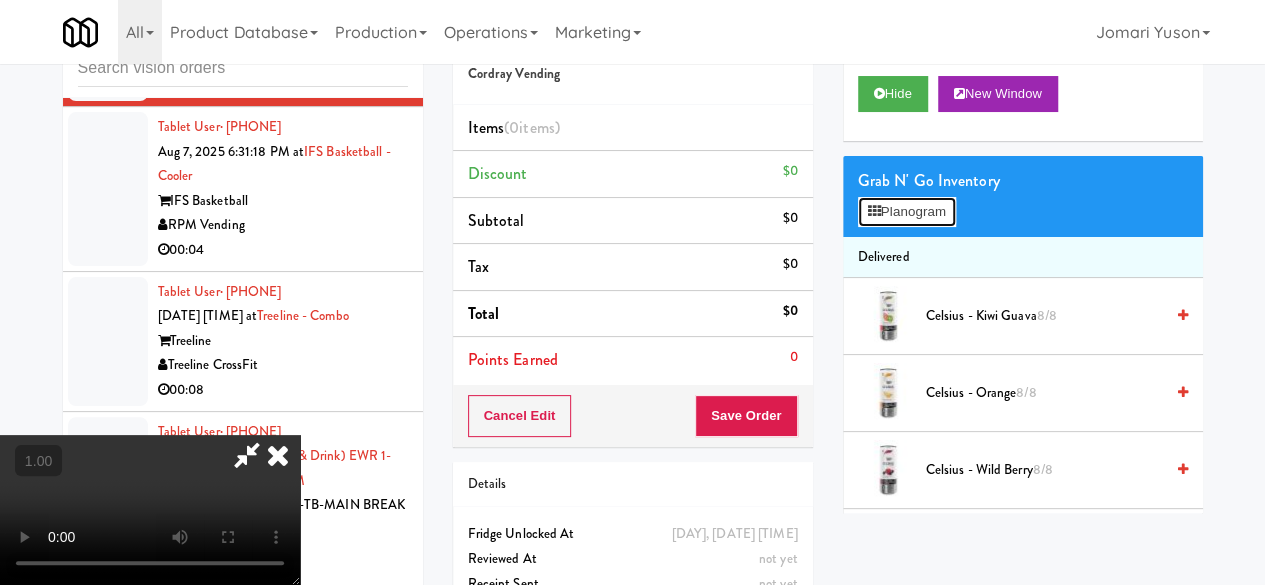 click on "Planogram" at bounding box center (907, 212) 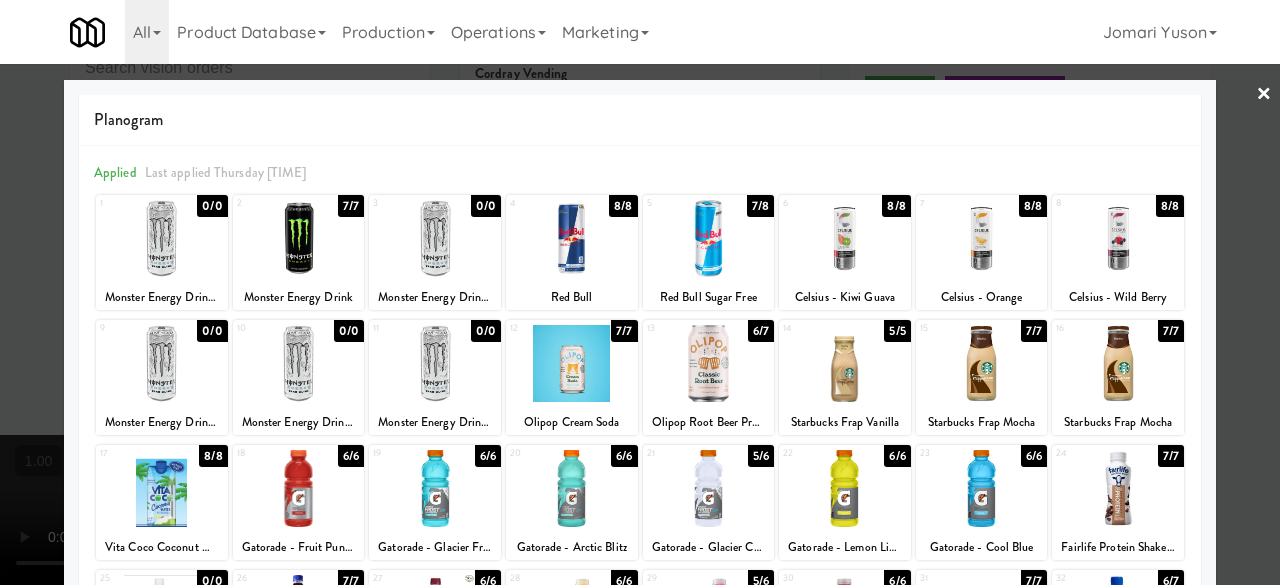 click at bounding box center [709, 363] 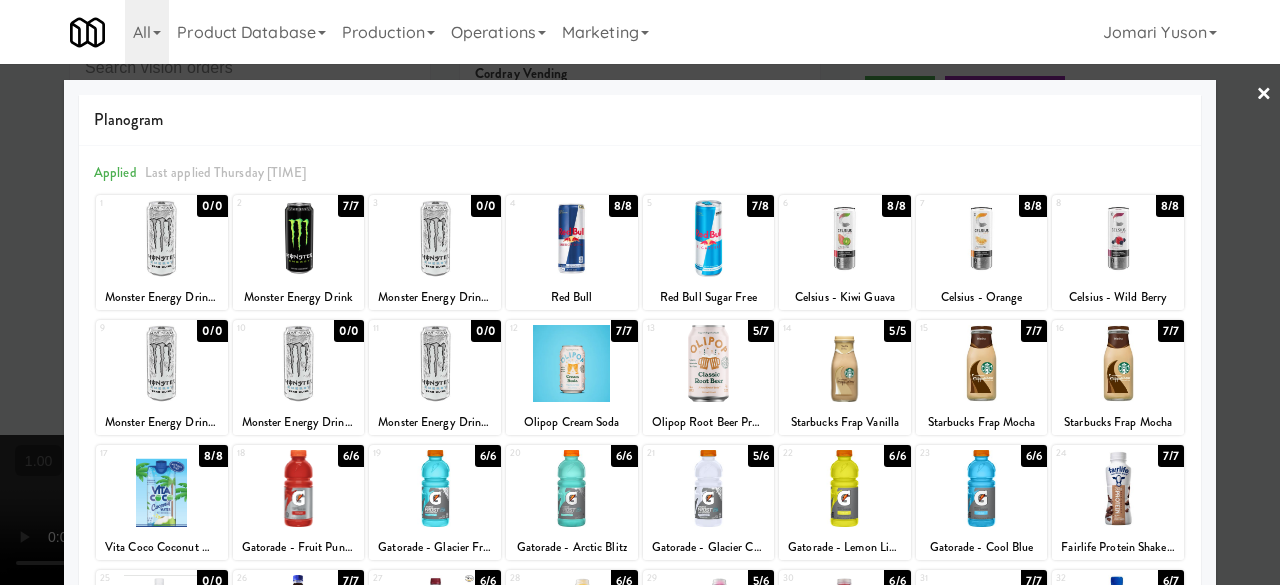 click at bounding box center (640, 292) 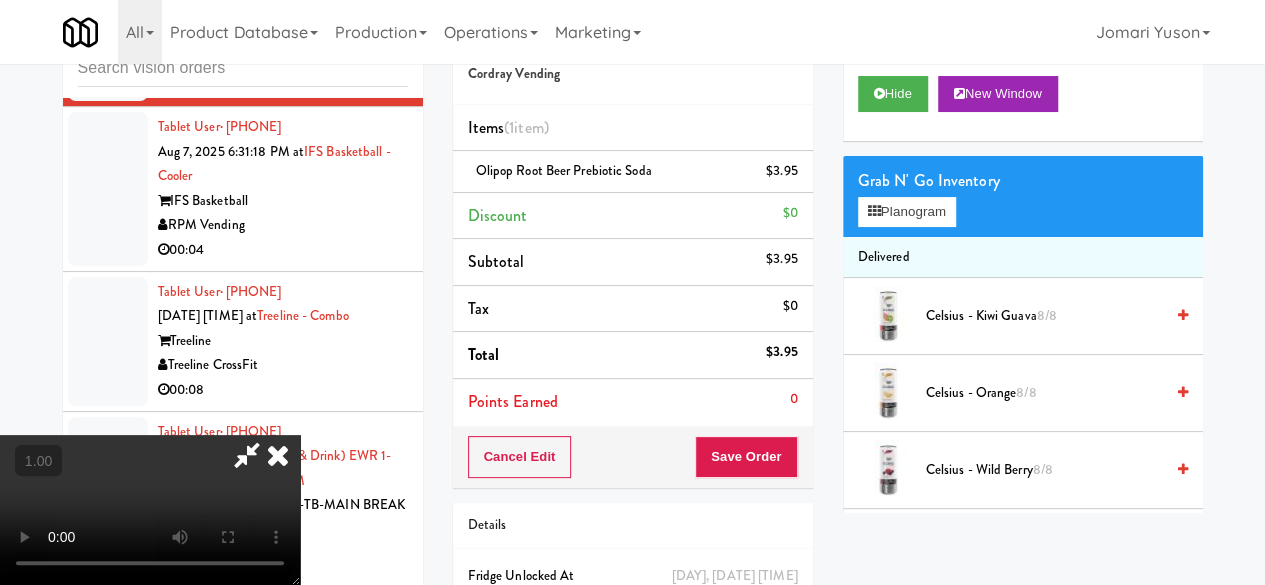 scroll, scrollTop: 0, scrollLeft: 0, axis: both 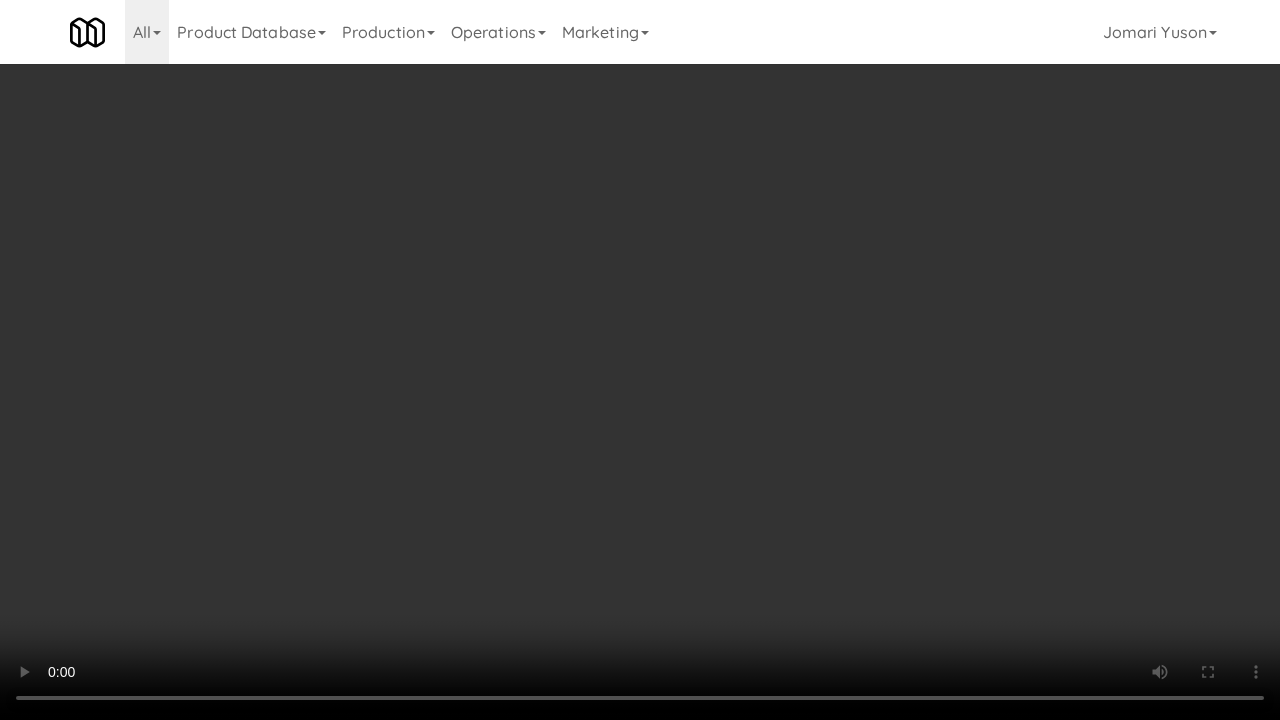 click at bounding box center (640, 360) 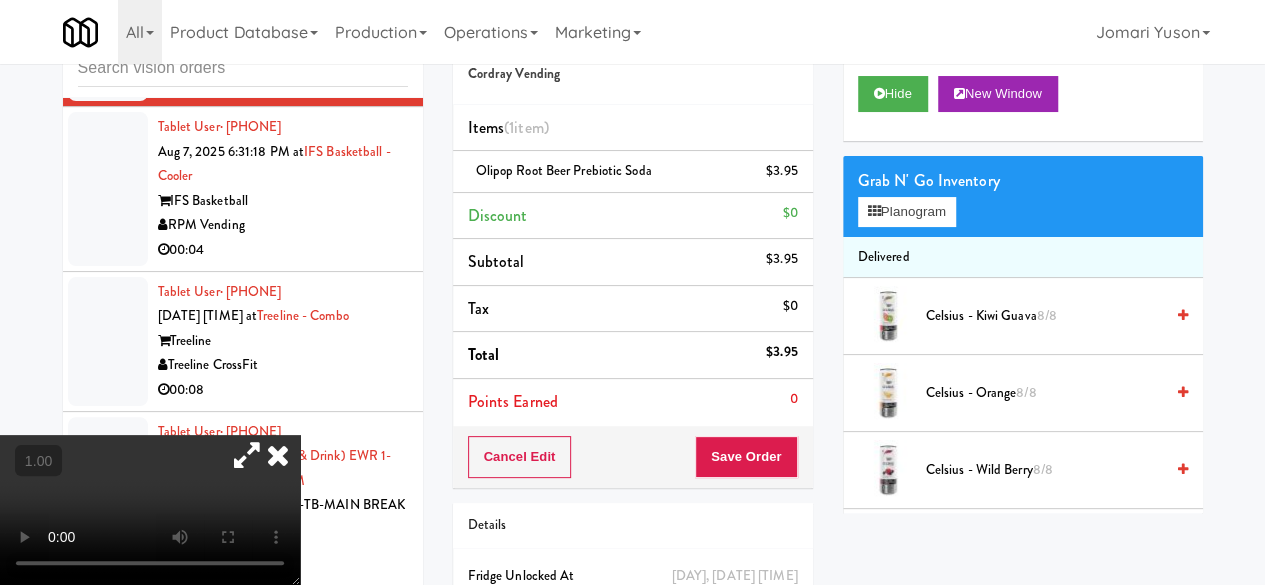 drag, startPoint x: 418, startPoint y: 143, endPoint x: 466, endPoint y: 195, distance: 70.76723 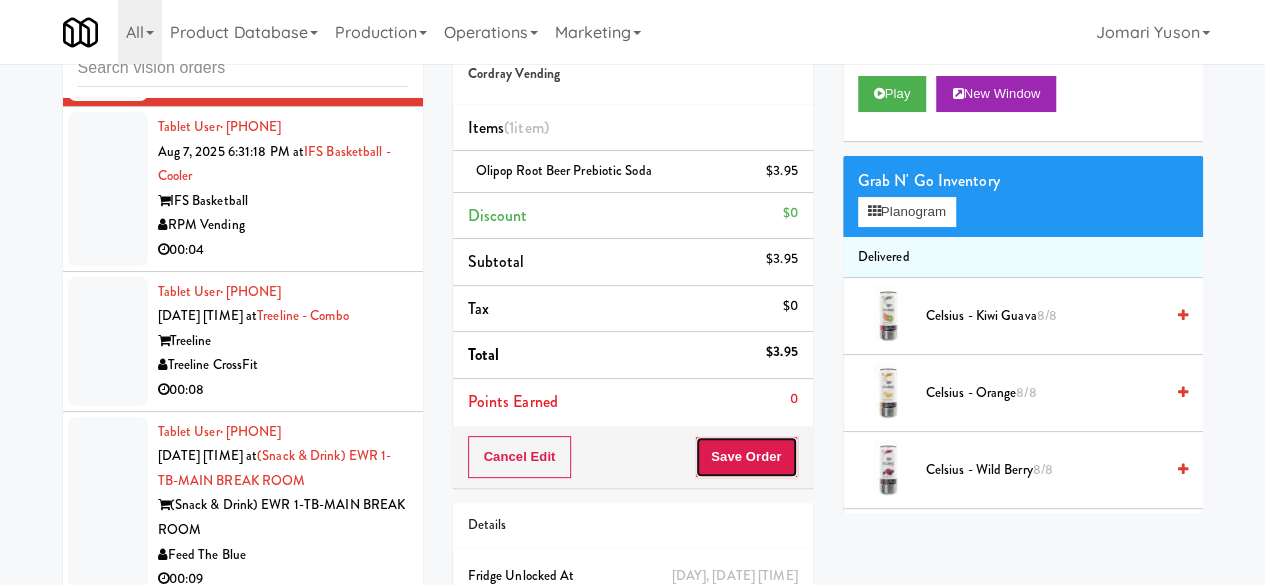 click on "Save Order" at bounding box center [746, 457] 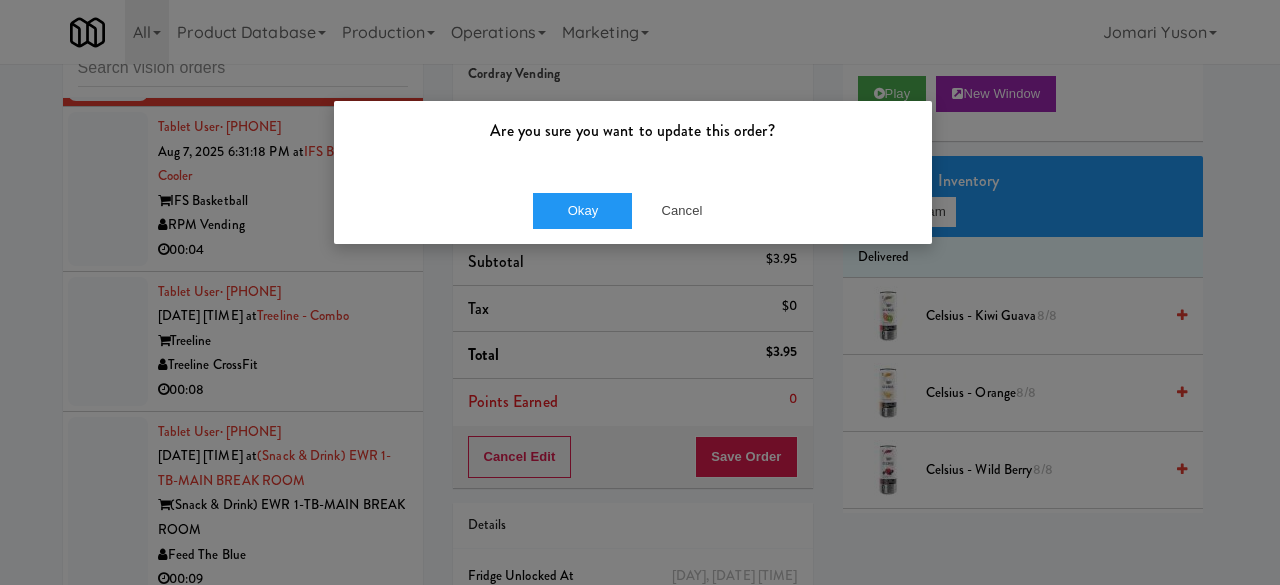 click on "Are you sure you want to update this order?" at bounding box center [633, 139] 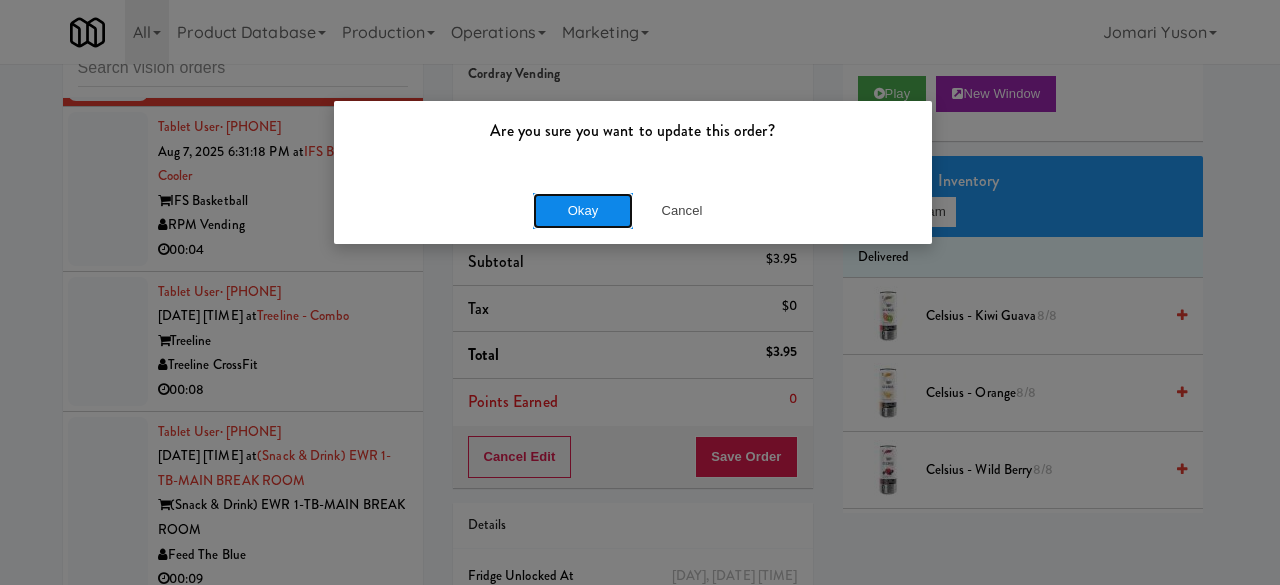 click on "Okay" at bounding box center (583, 211) 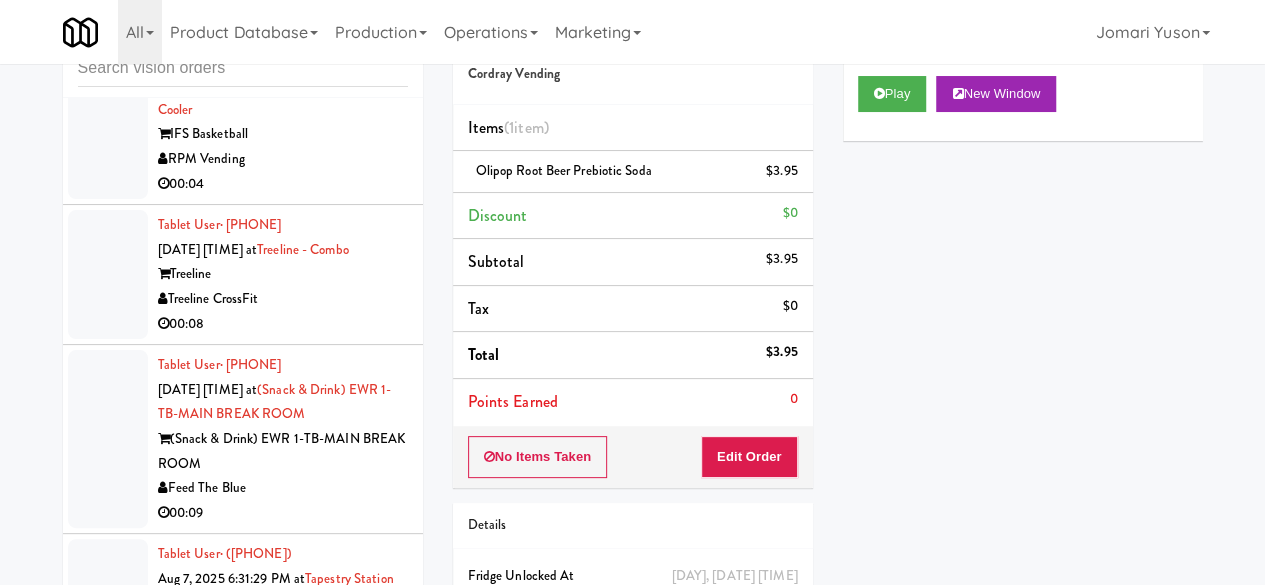 scroll, scrollTop: 9584, scrollLeft: 0, axis: vertical 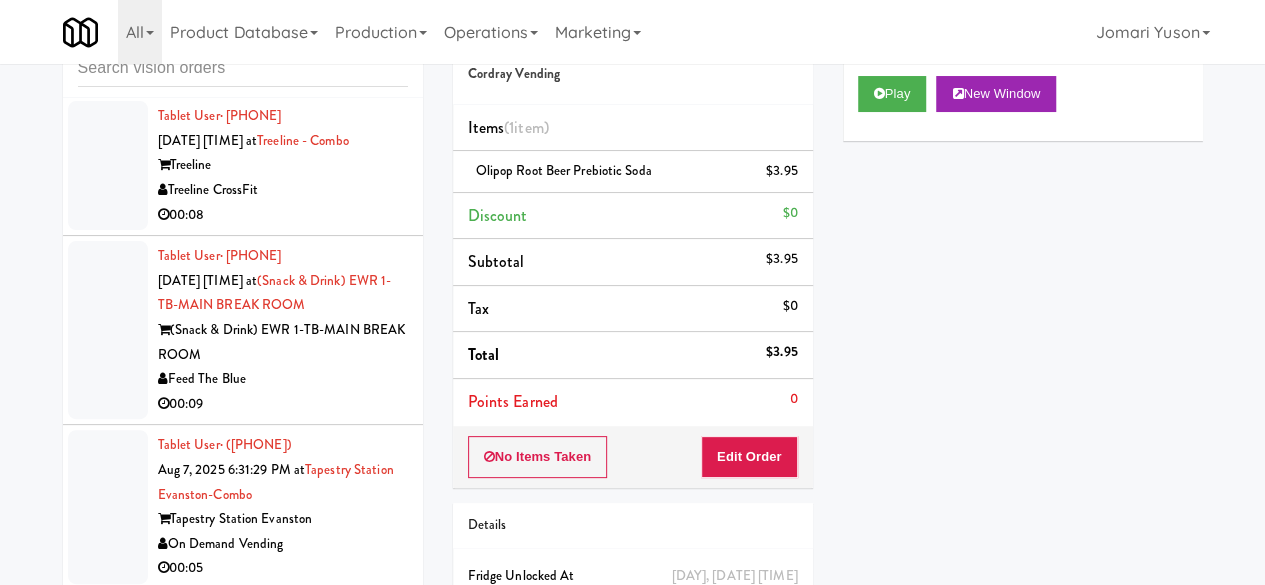 click on "RPM Vending" at bounding box center (283, 50) 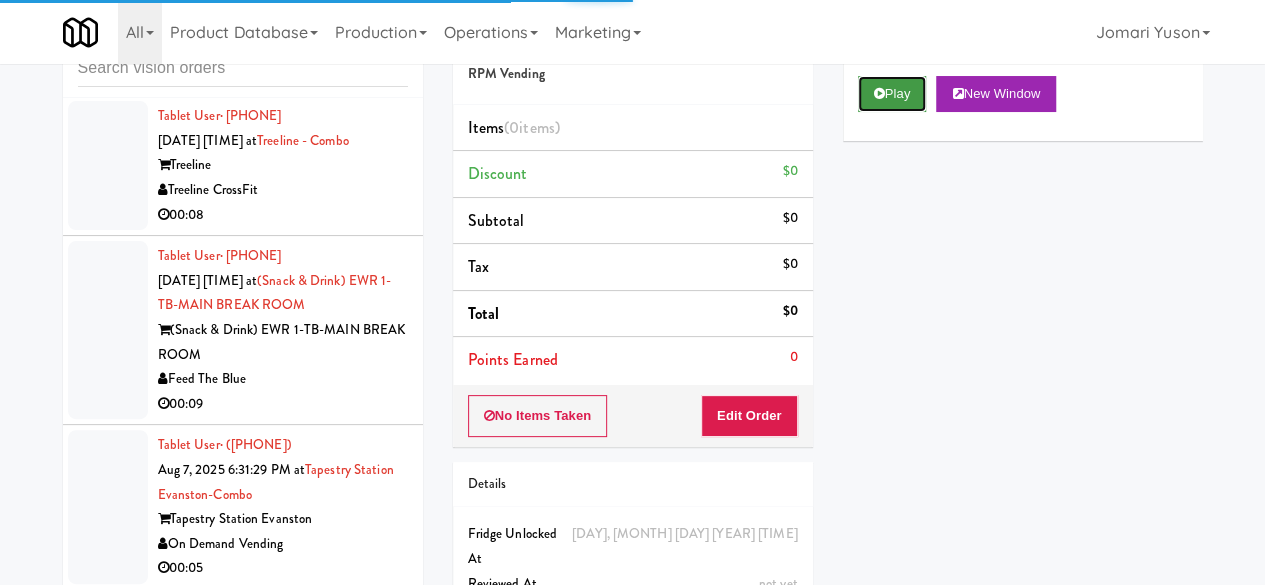 click at bounding box center (879, 93) 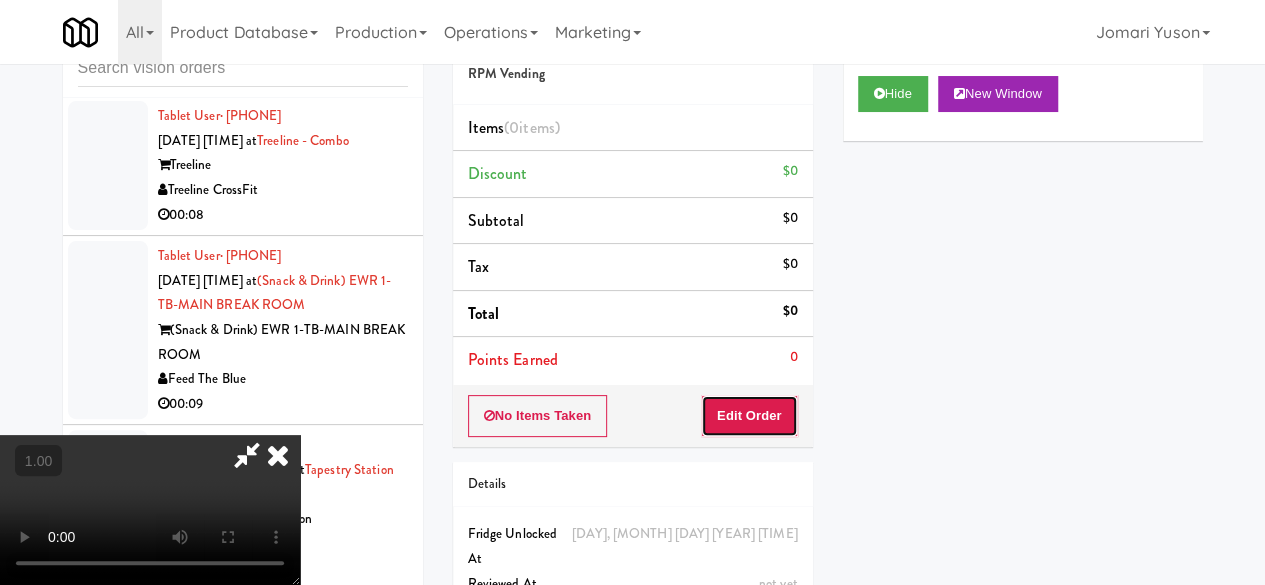click on "Edit Order" at bounding box center [749, 416] 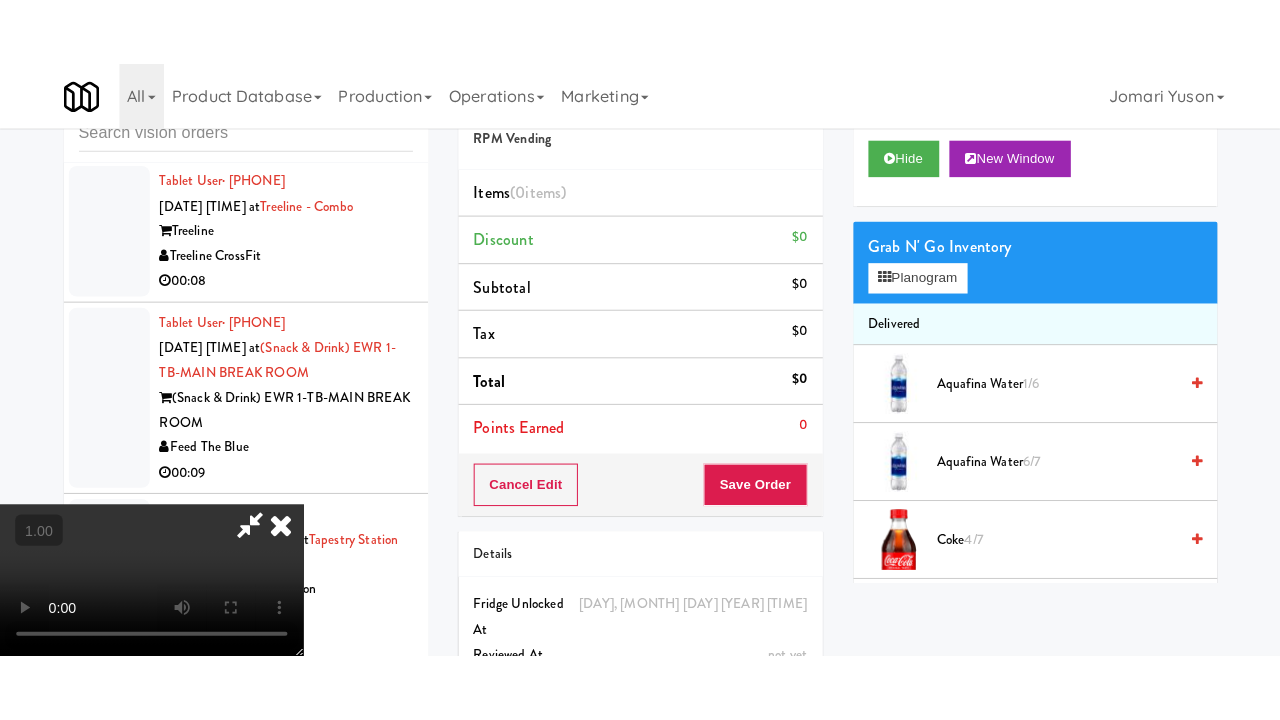 scroll, scrollTop: 263, scrollLeft: 0, axis: vertical 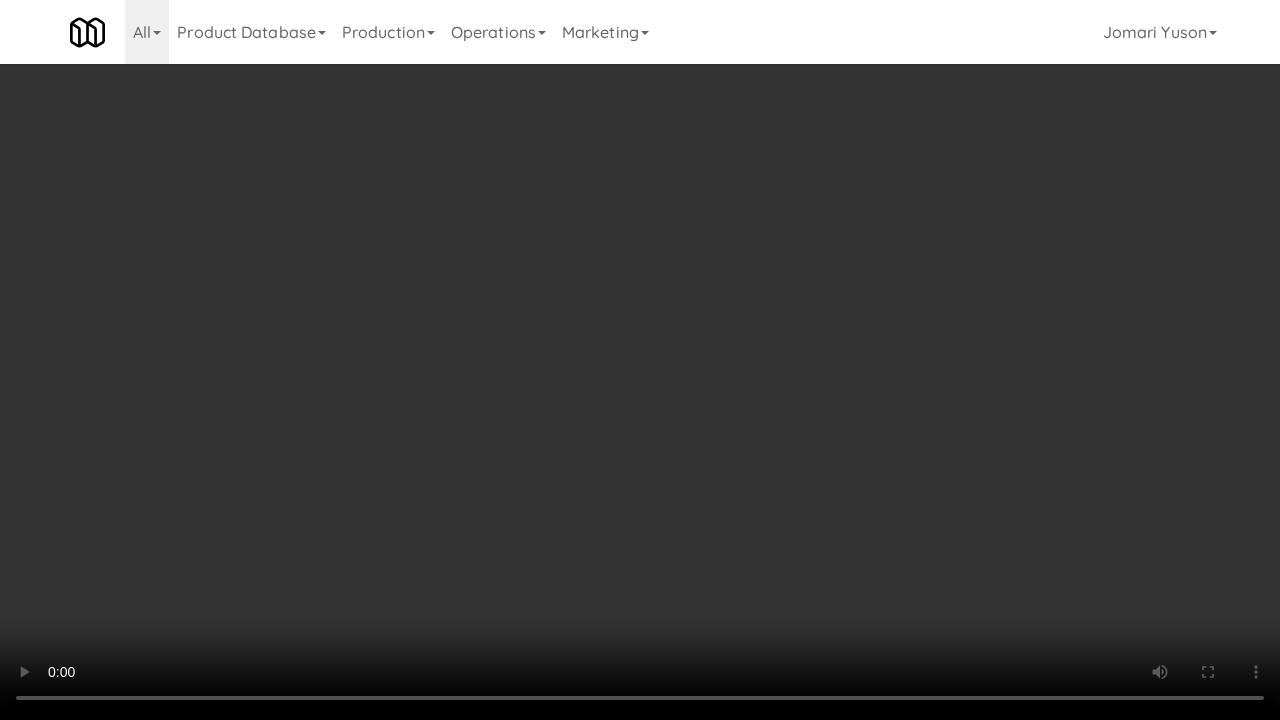 type 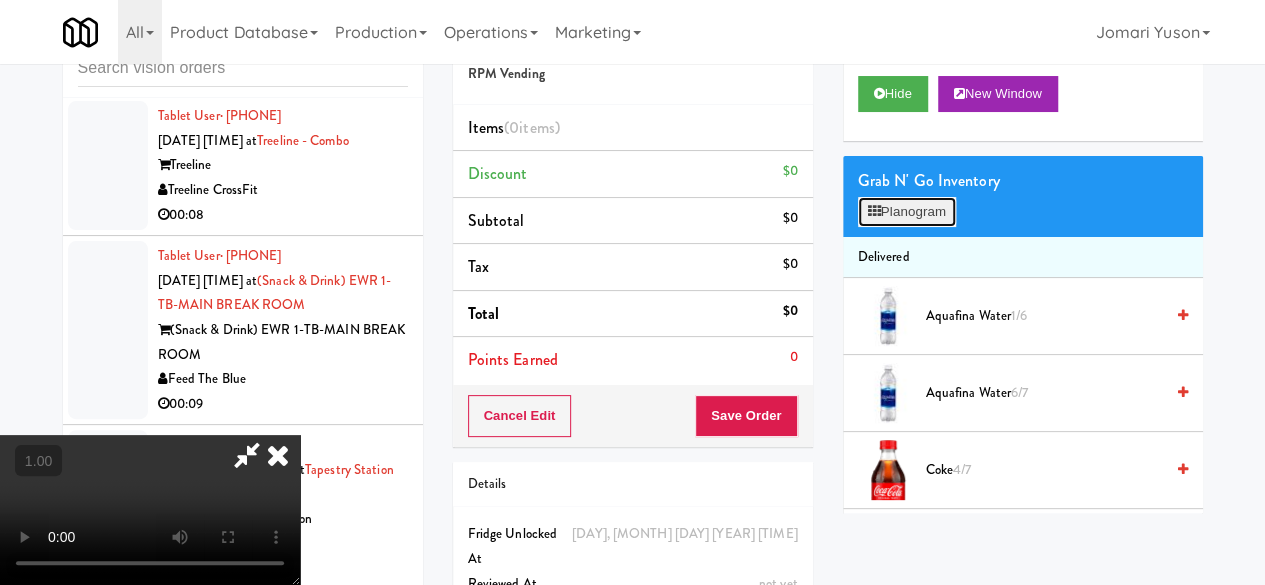 click at bounding box center (874, 211) 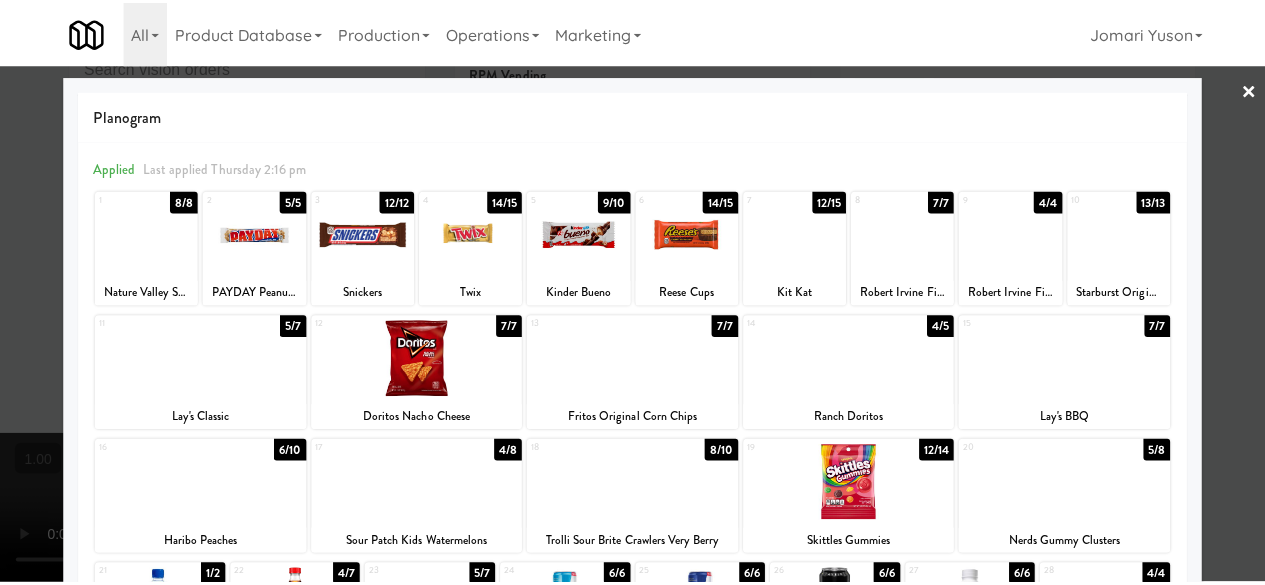 scroll, scrollTop: 0, scrollLeft: 0, axis: both 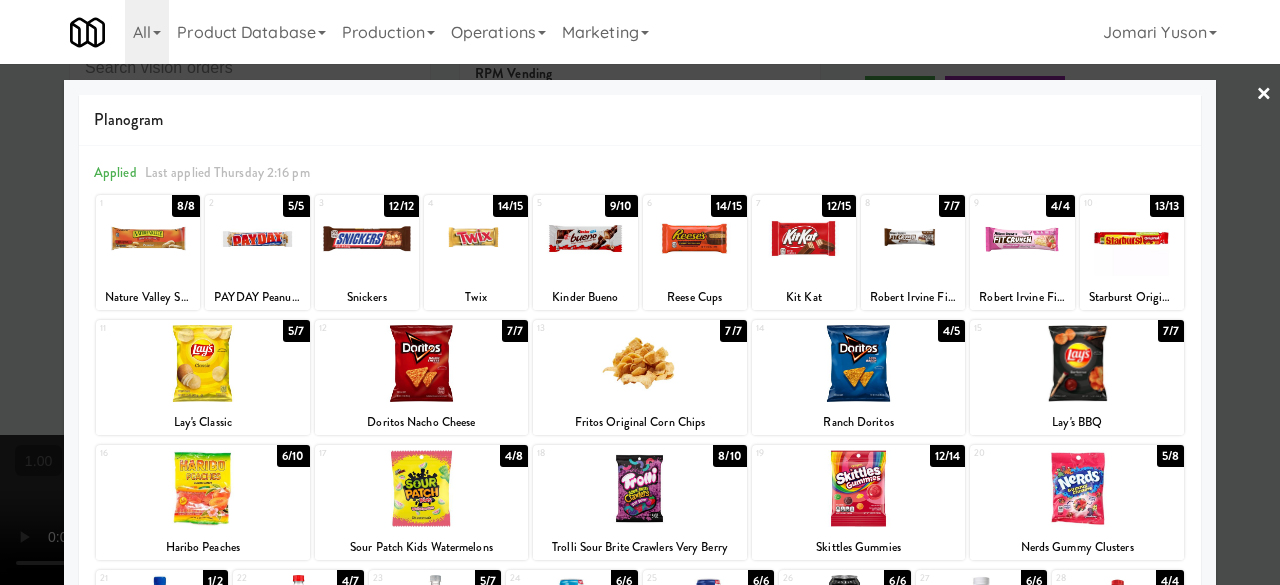 click at bounding box center [422, 363] 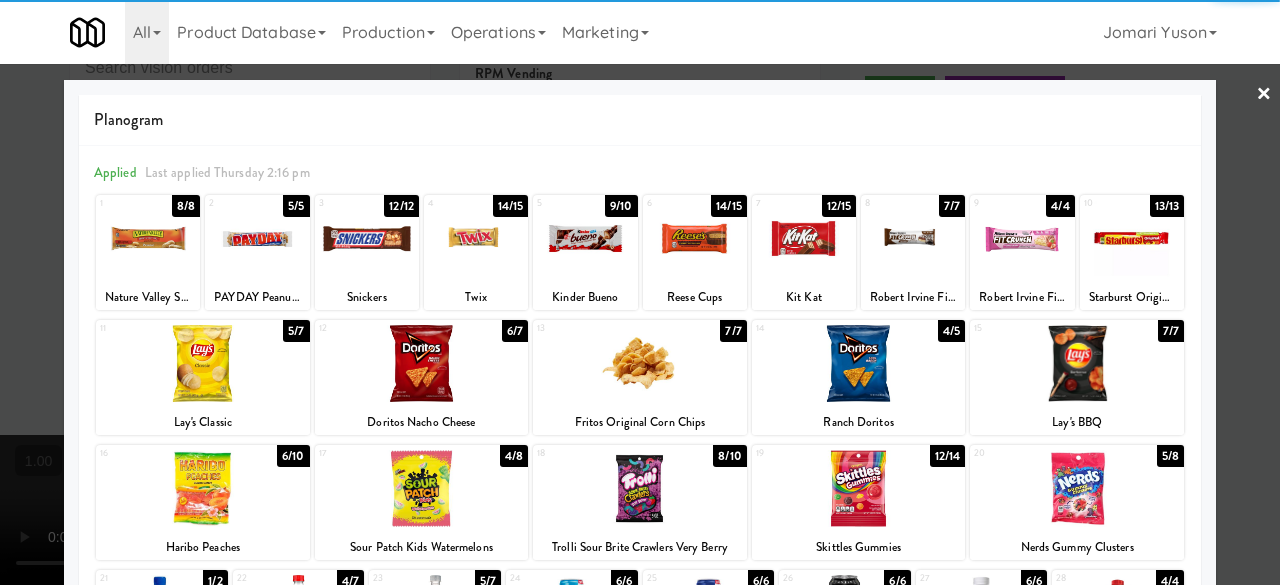 click at bounding box center [640, 292] 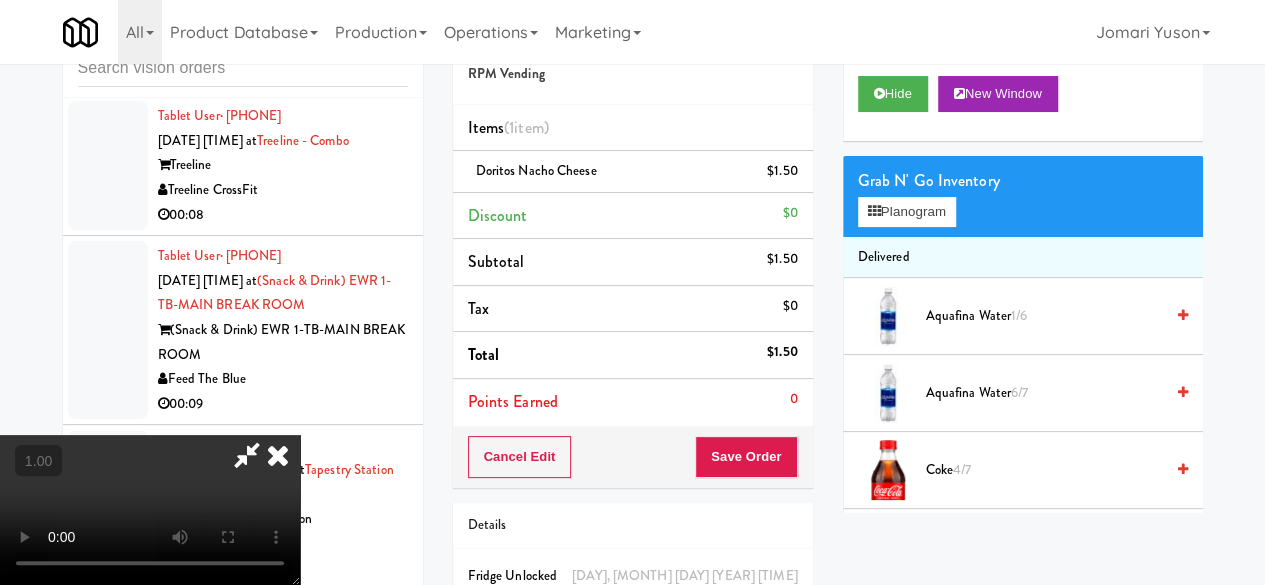 scroll, scrollTop: 0, scrollLeft: 0, axis: both 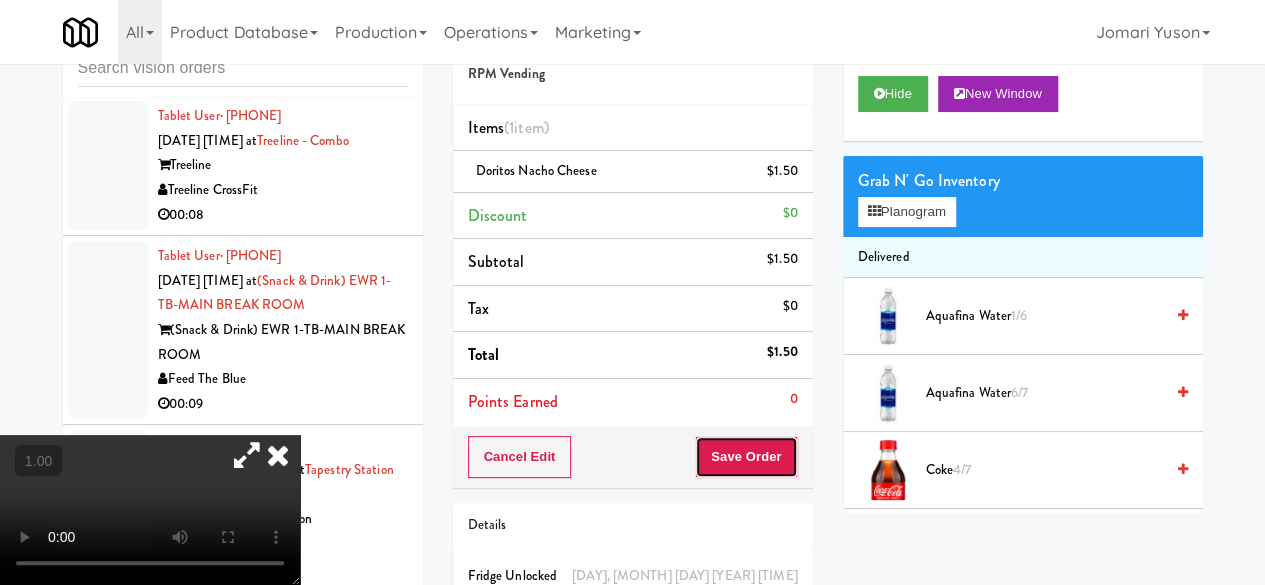 click on "Save Order" at bounding box center [746, 457] 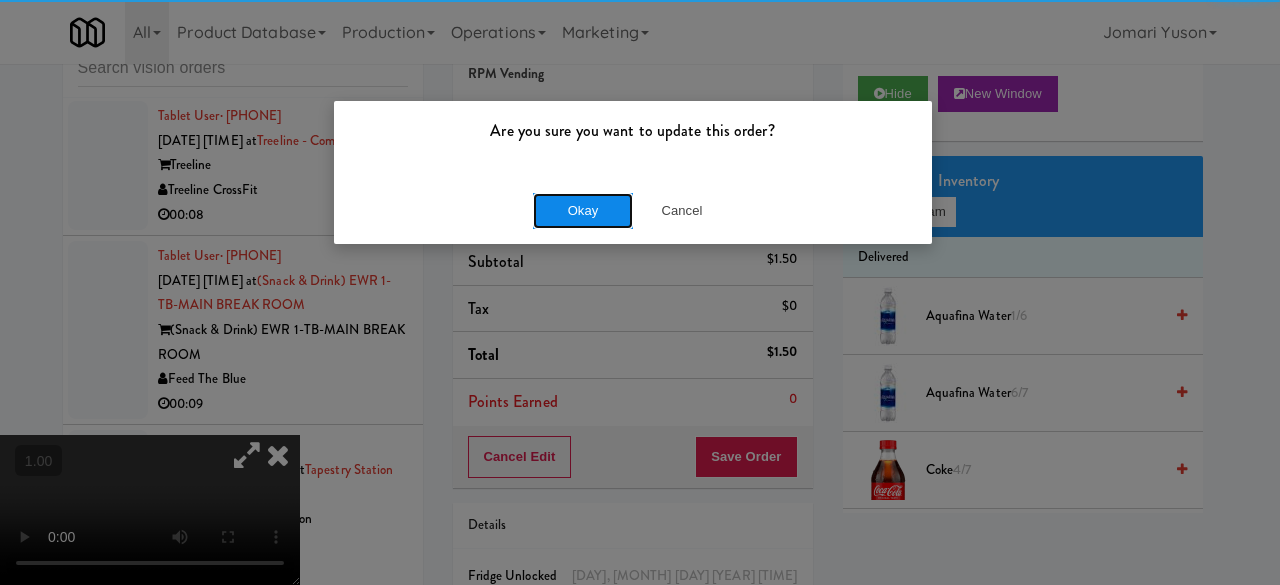 click on "Okay" at bounding box center (583, 211) 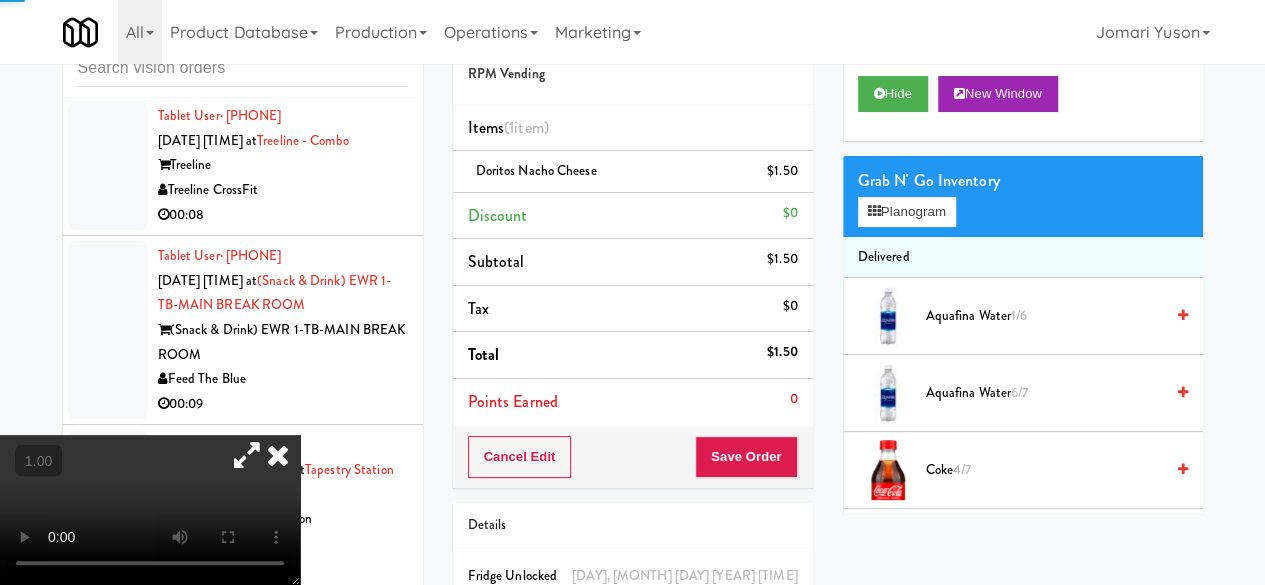 click on "Order # 783166 RPM Vending Items  (1  item ) Doritos Nacho Cheese  $1.50 Discount  $0 Subtotal $1.50 Tax $0 Total $1.50 Points Earned  0 Cancel Edit Save Order Details Thursday, August 7th 2025 6:31:18 PM Fridge Unlocked At not yet Reviewed At not yet Receipt Sent not yet Order Paid  Cart  Flags  Notes  Payment  Hide  New Window Grab N' Go Inventory  Planogram Delivered  Aquafina Water  1/6 Aquafina Water  6/7 Coke  4/7 Diet Coke  5/7 Doritos Nacho Cheese  6/7 Fairlife Protein Shake  6/6 Fiji Water  1/2 Fritos Original Corn Chips  7/7 Gatorade Frost Arctic Blitz  2/7 Gatorade Frost Glacier Cherry  4/7 Gatorade Frost Glacier Freeze  2/7 Gatorade Fruit Punch  7/7 Gatorade Thirst Quencher Cool Blue 20 Fl Oz  2/6 Gatorade Thirst Quencher Lemon Lime 20 Fl Oz  4/7 Haribo Peaches  6/10 Kinder Bueno  9/10 Kit Kat  12/15 Lay's BBQ  7/7 Lay's Classic  5/7 Monster Energy Drink  6/6 Nature Valley Sweet and Salty Granola bar  8/8 Nerds Gummy Clusters  5/8 PAYDAY Peanut Caramel Candy  5/5 Premier Protein: Vanilla  4/4" at bounding box center [828, 362] 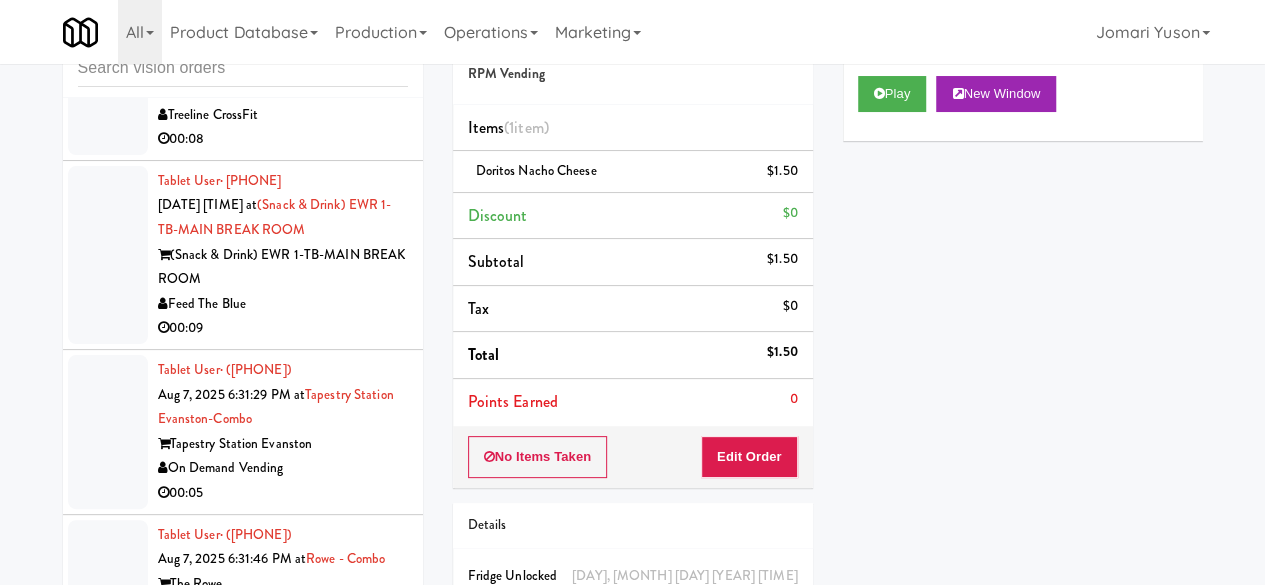 click on "Treeline CrossFit" at bounding box center [283, 115] 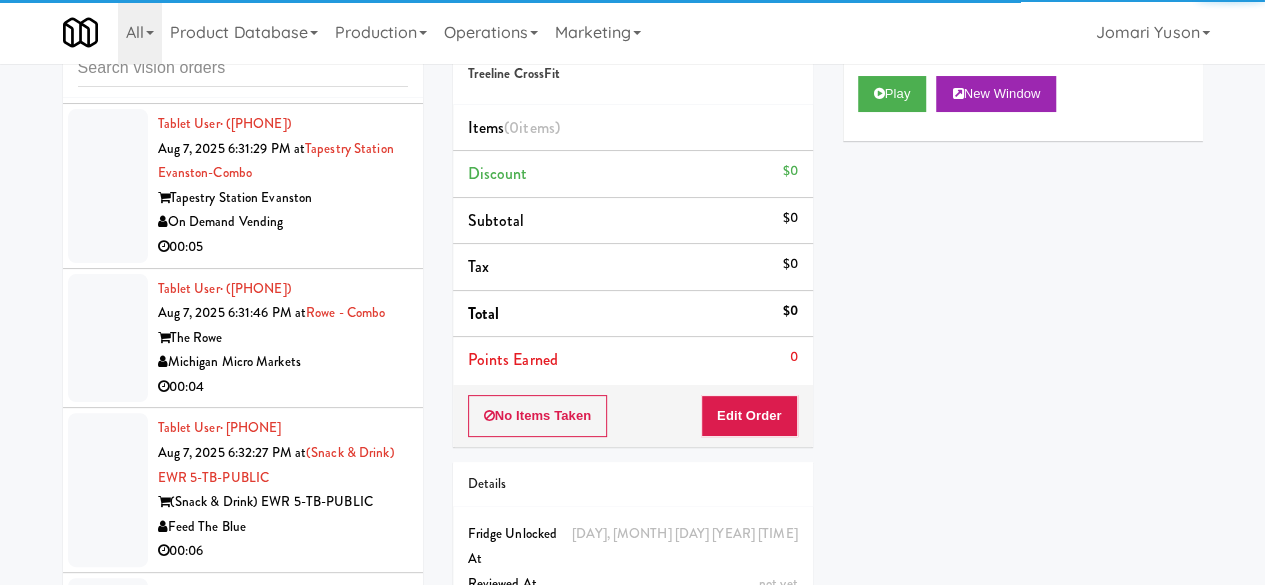 scroll, scrollTop: 9884, scrollLeft: 0, axis: vertical 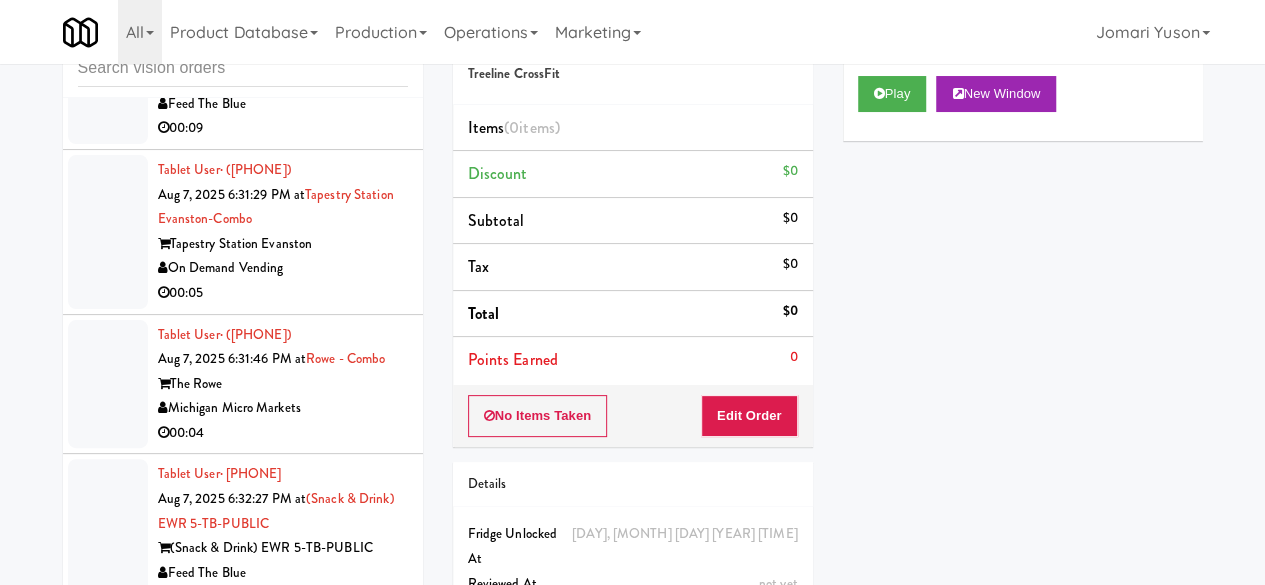 click on "Play  New Window" at bounding box center (1023, 101) 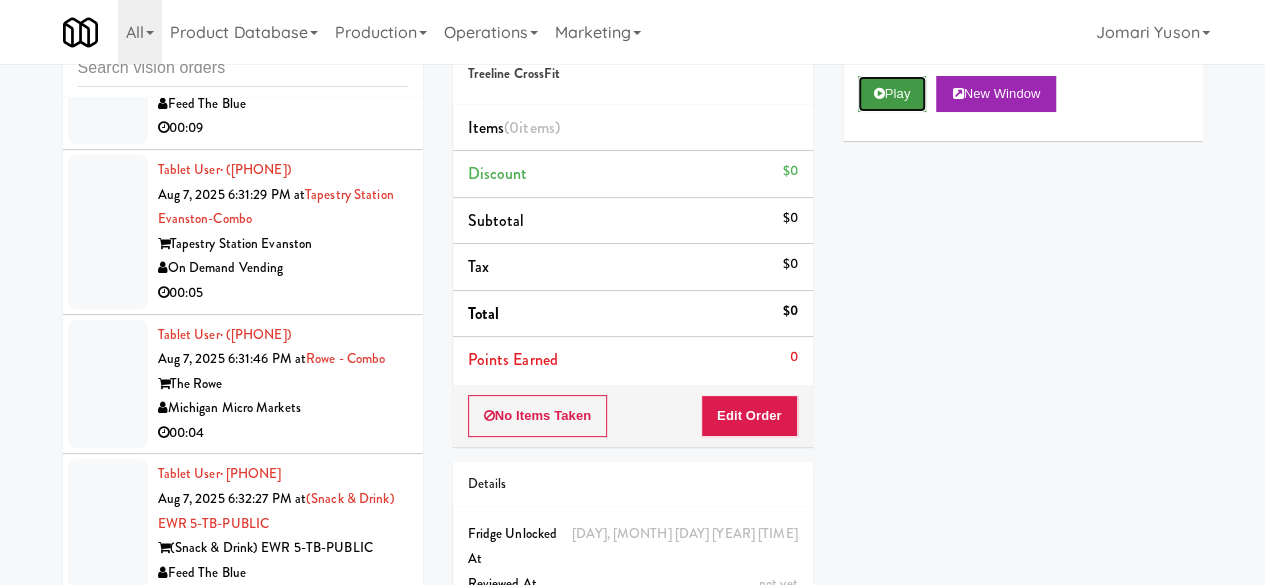 click on "Play" at bounding box center [892, 94] 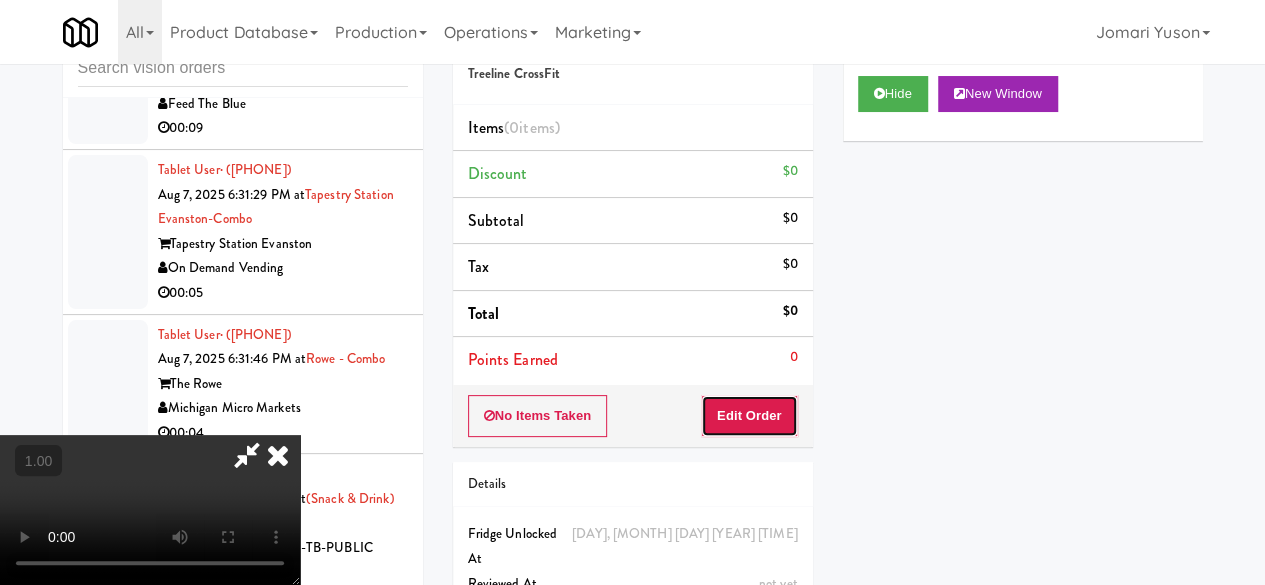click on "Edit Order" at bounding box center (749, 416) 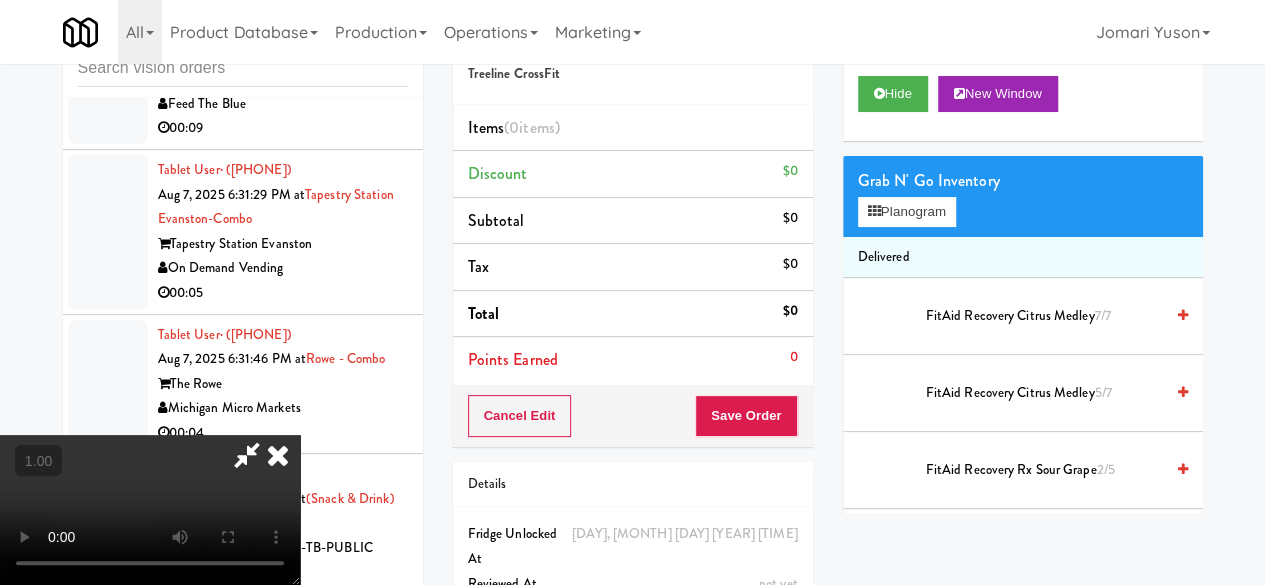 scroll, scrollTop: 263, scrollLeft: 0, axis: vertical 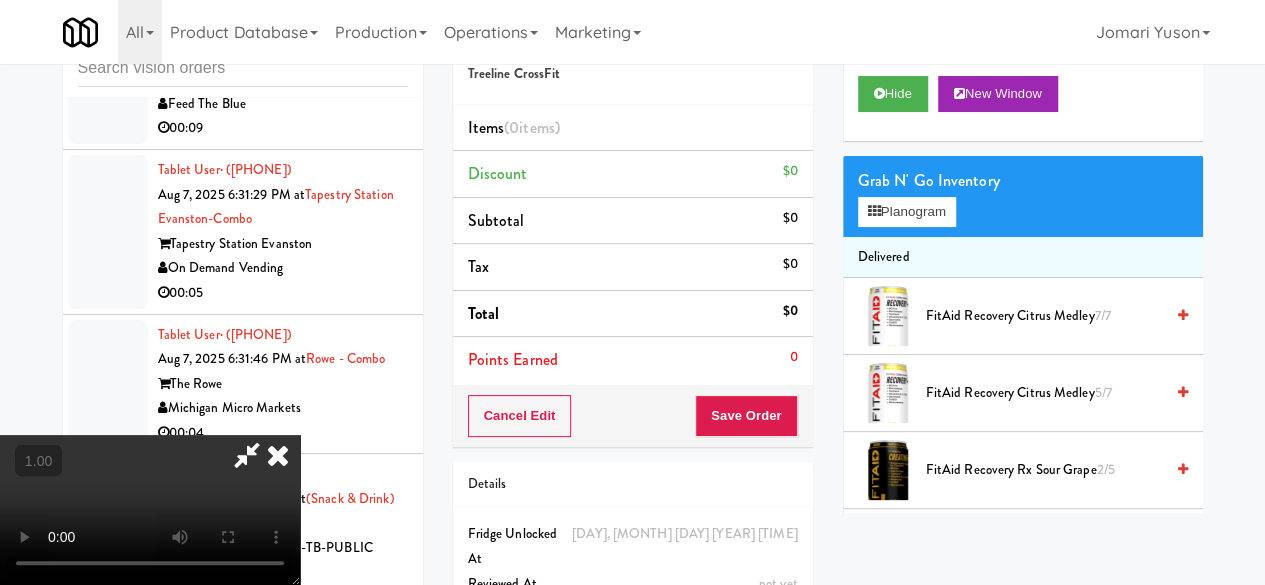 click at bounding box center [247, 455] 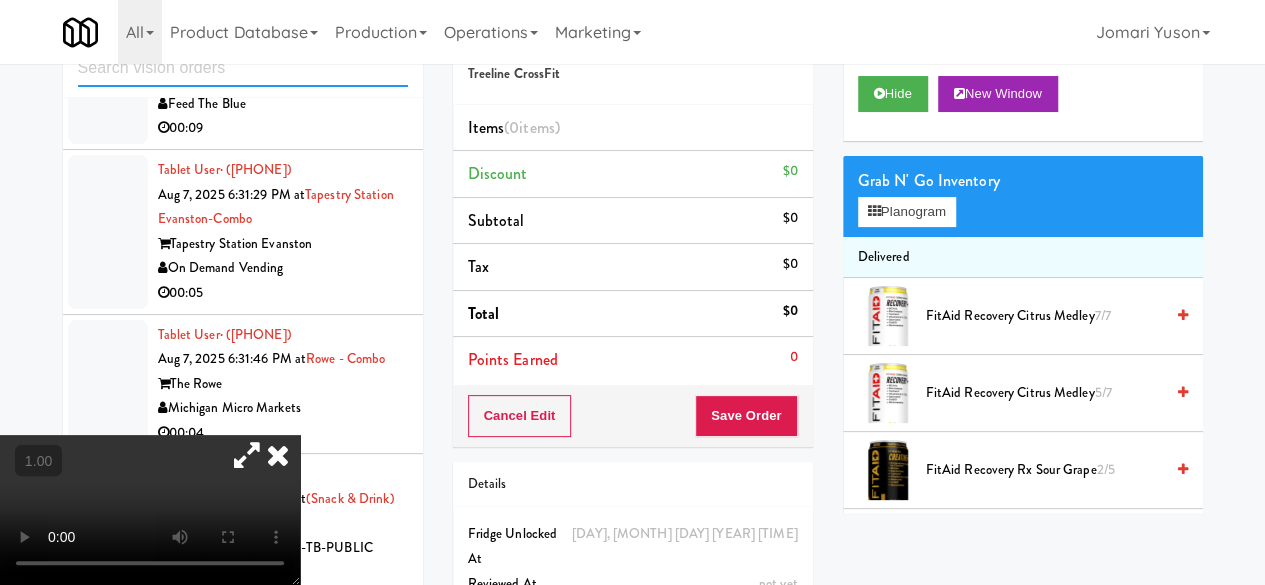 click at bounding box center [243, 68] 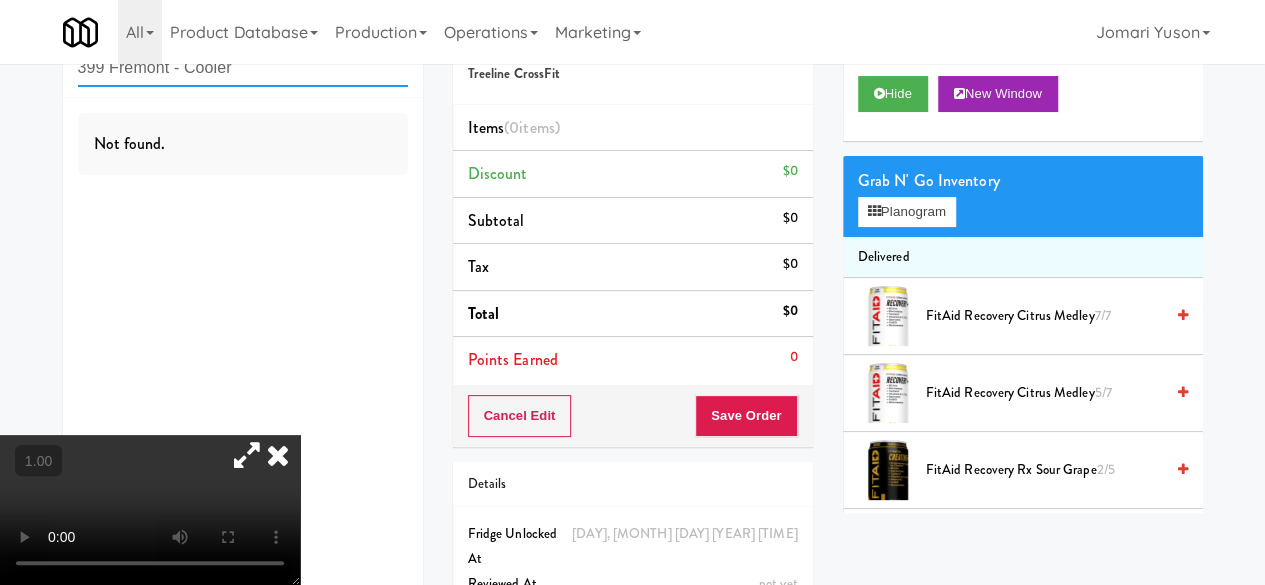 scroll, scrollTop: 0, scrollLeft: 0, axis: both 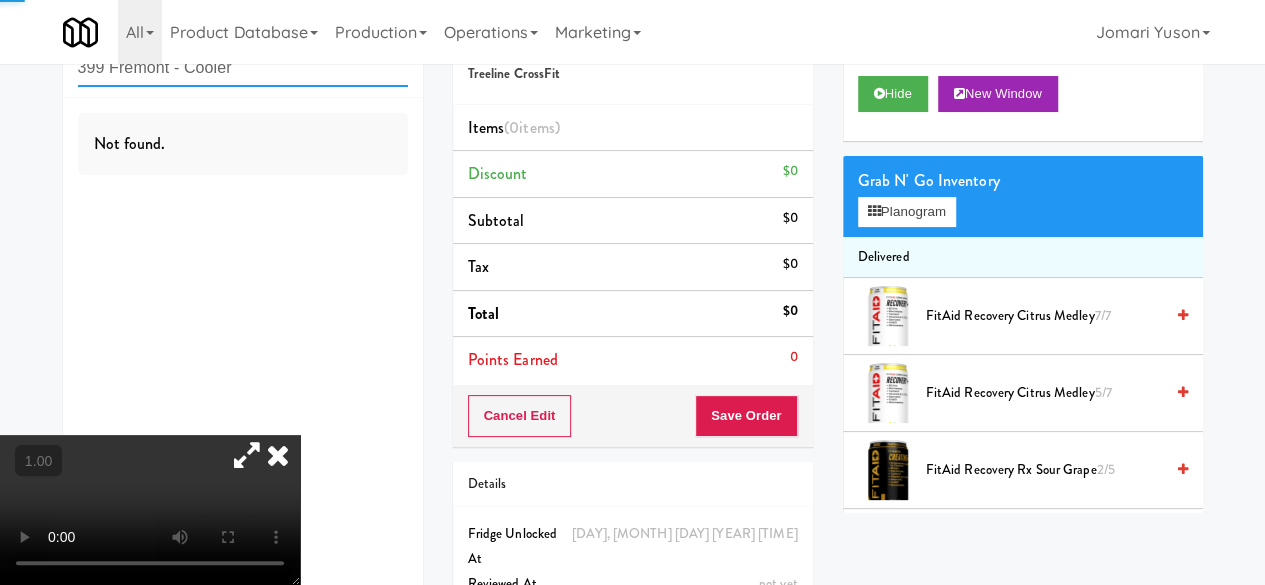 type on "399 Fremont - Cooler" 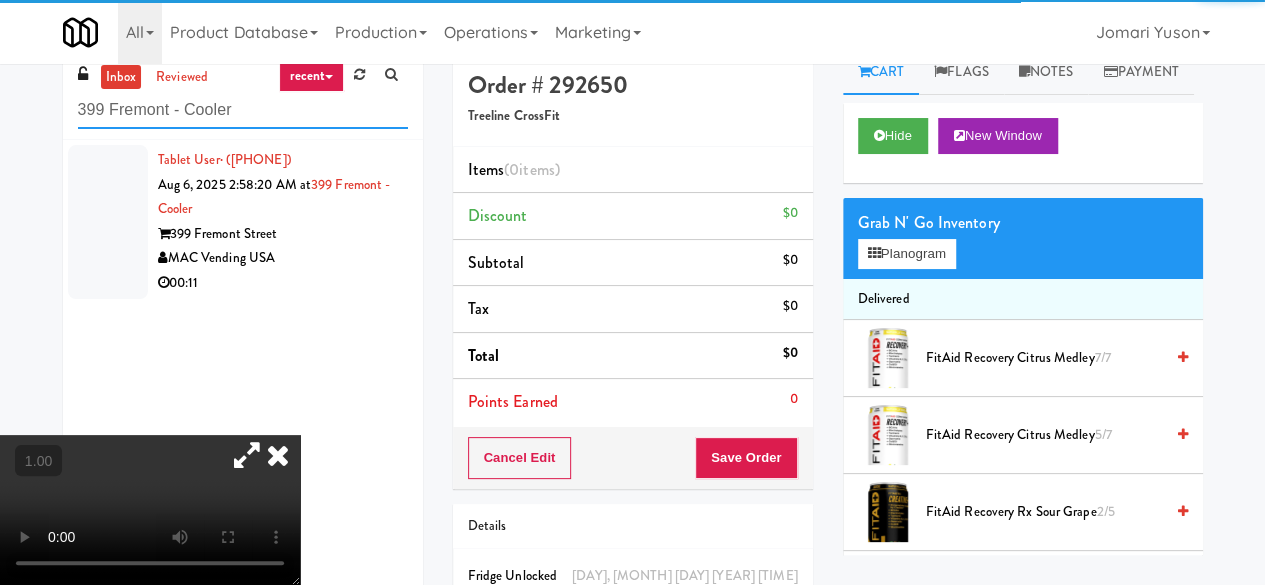 scroll, scrollTop: 0, scrollLeft: 0, axis: both 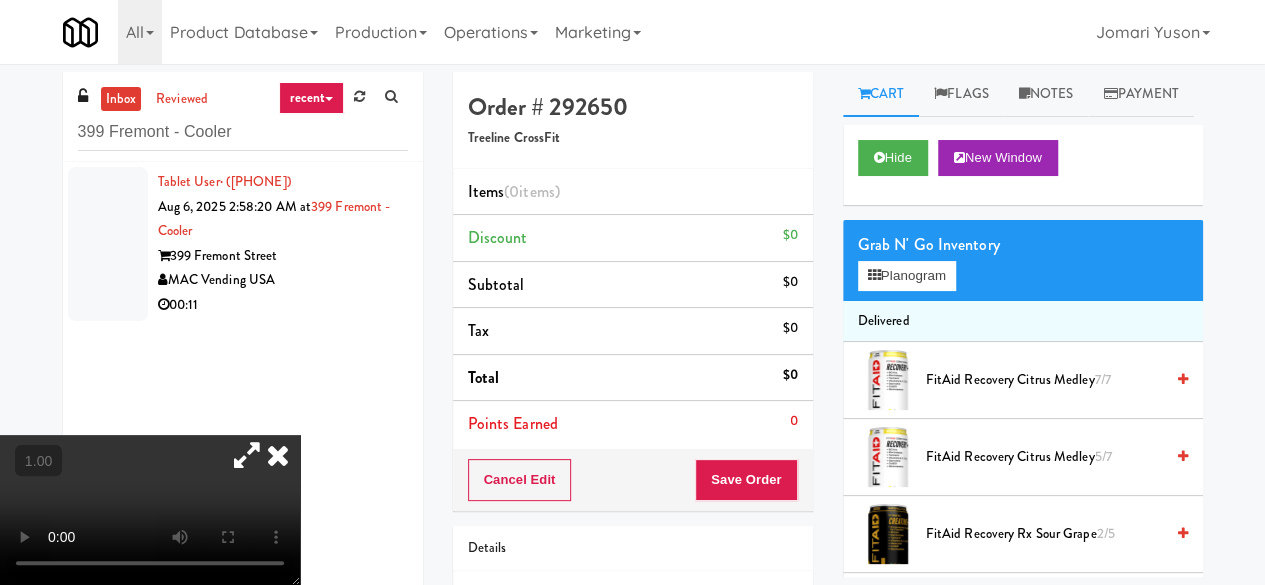 click at bounding box center (278, 455) 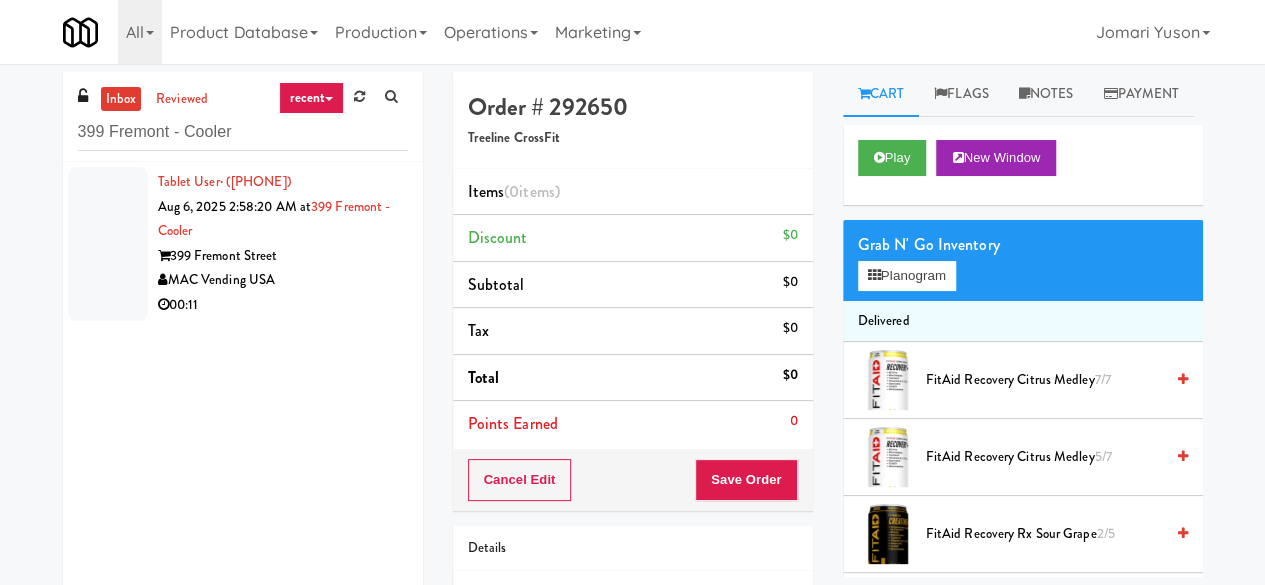 click on "399 Fremont Street" at bounding box center [283, 256] 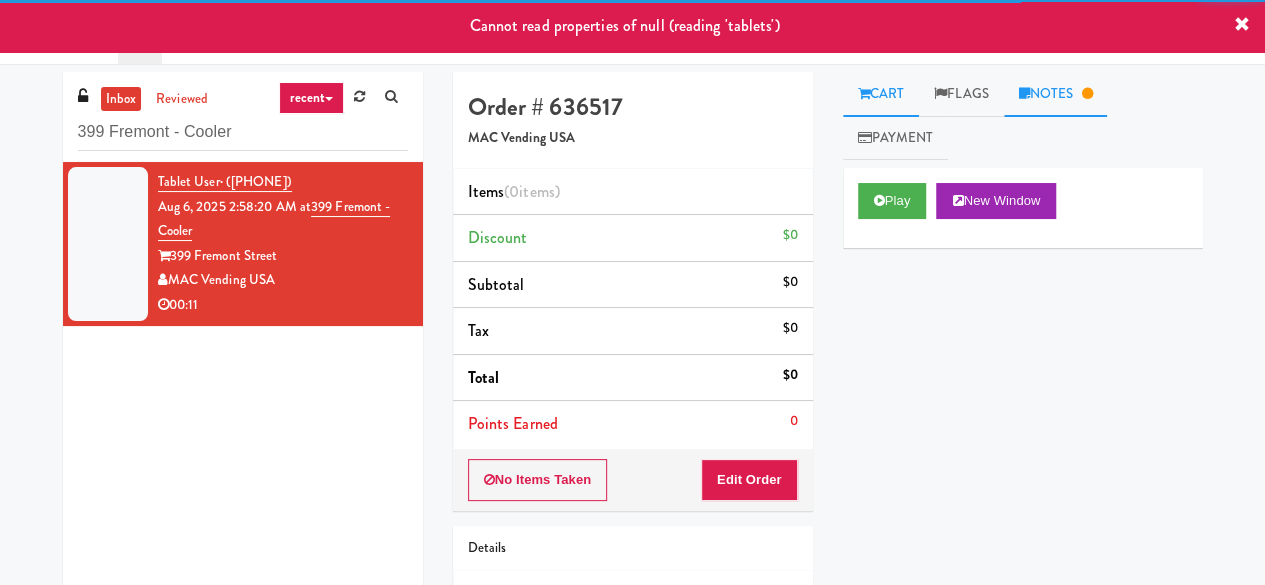 click on "Notes" at bounding box center [1056, 94] 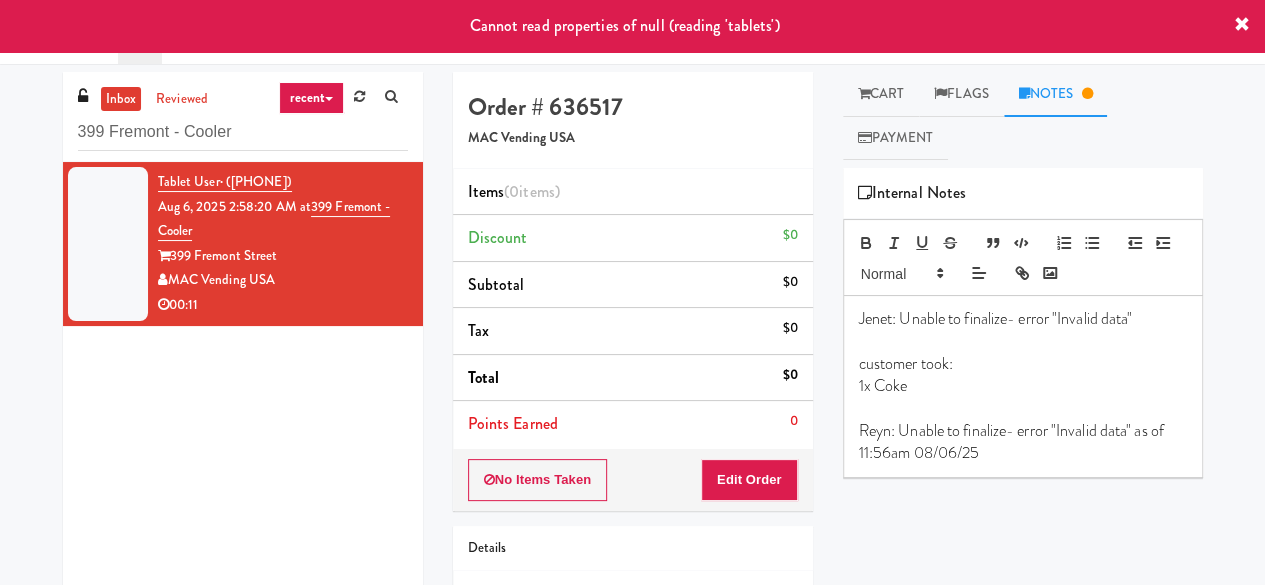 click on "Cannot read properties of null (reading 'tablets')" at bounding box center (632, 26) 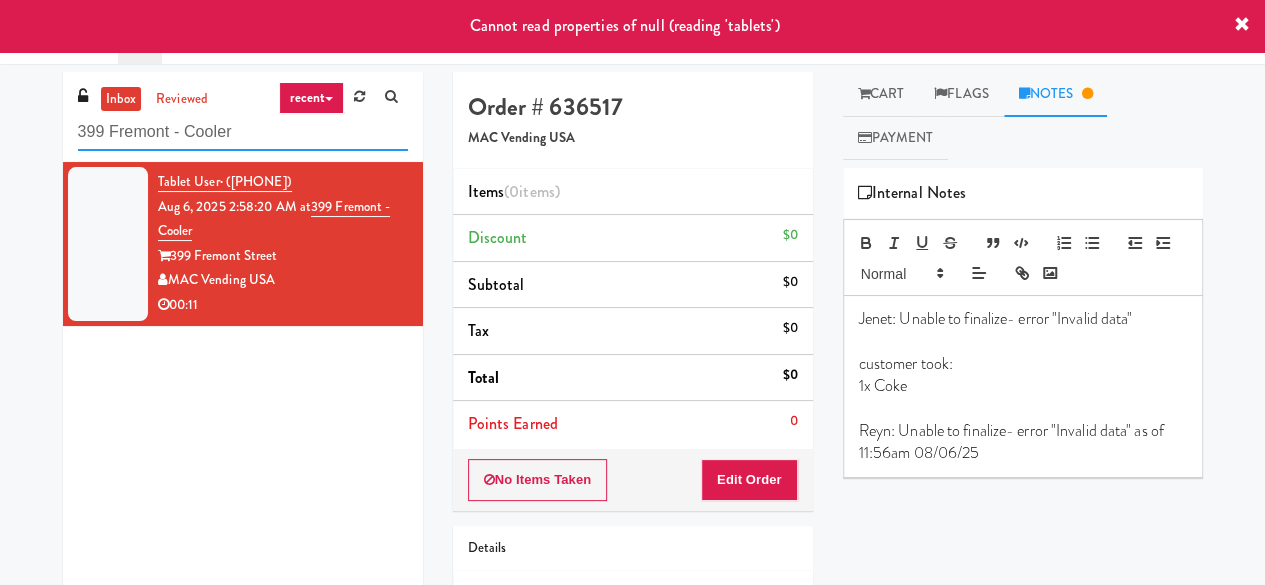 click on "399 Fremont - Cooler" at bounding box center [243, 132] 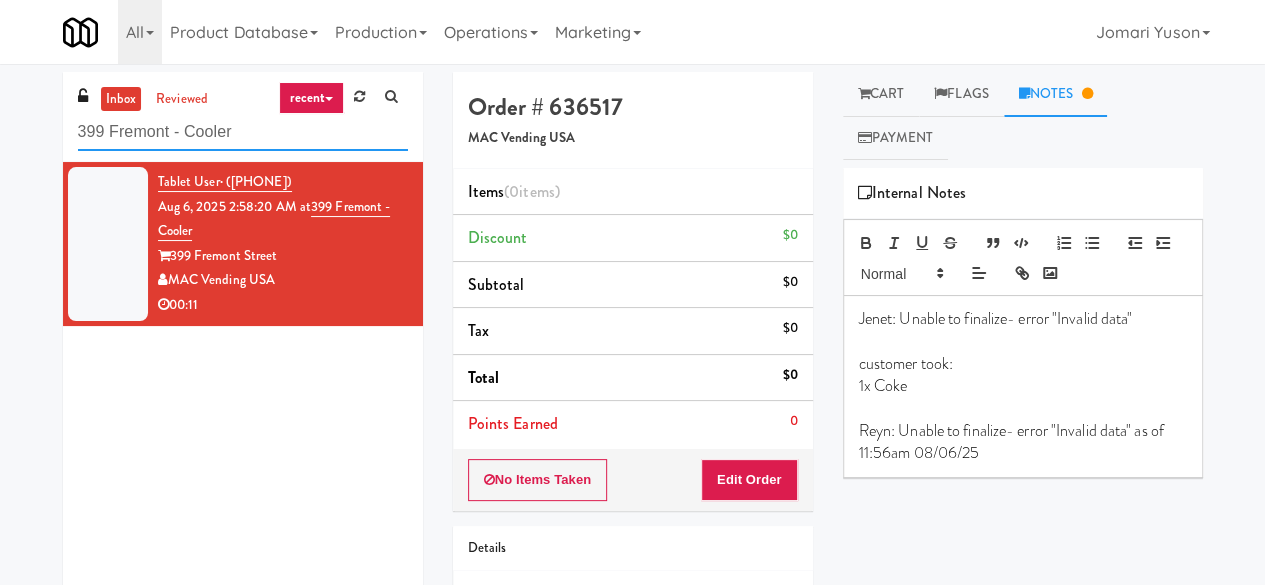 click on "399 Fremont - Cooler" at bounding box center (243, 132) 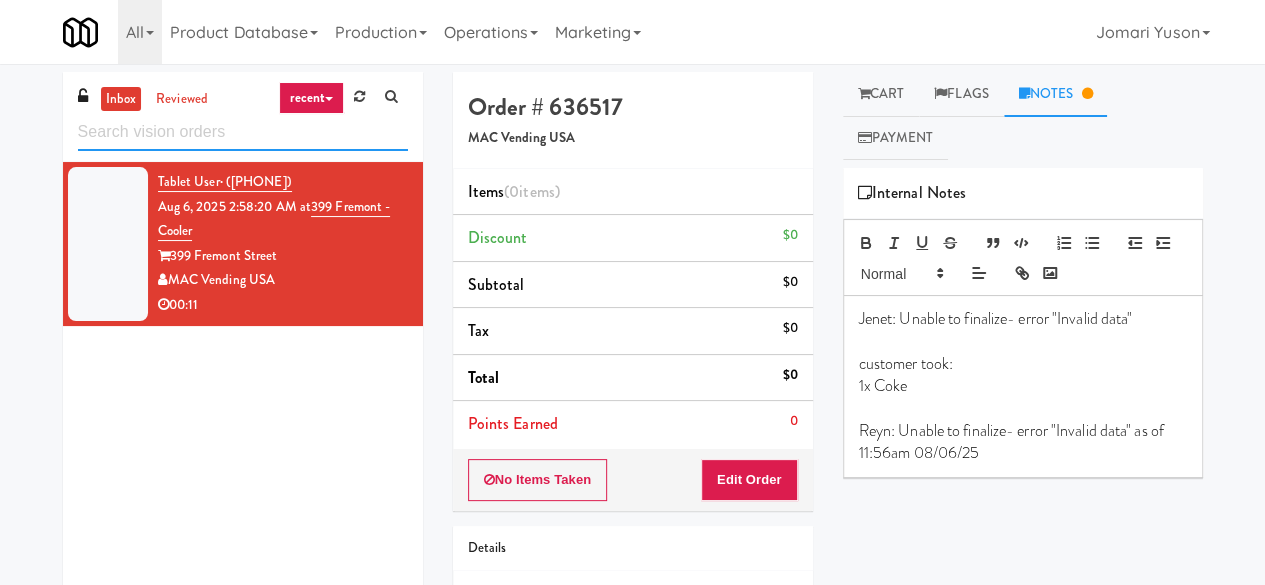 type 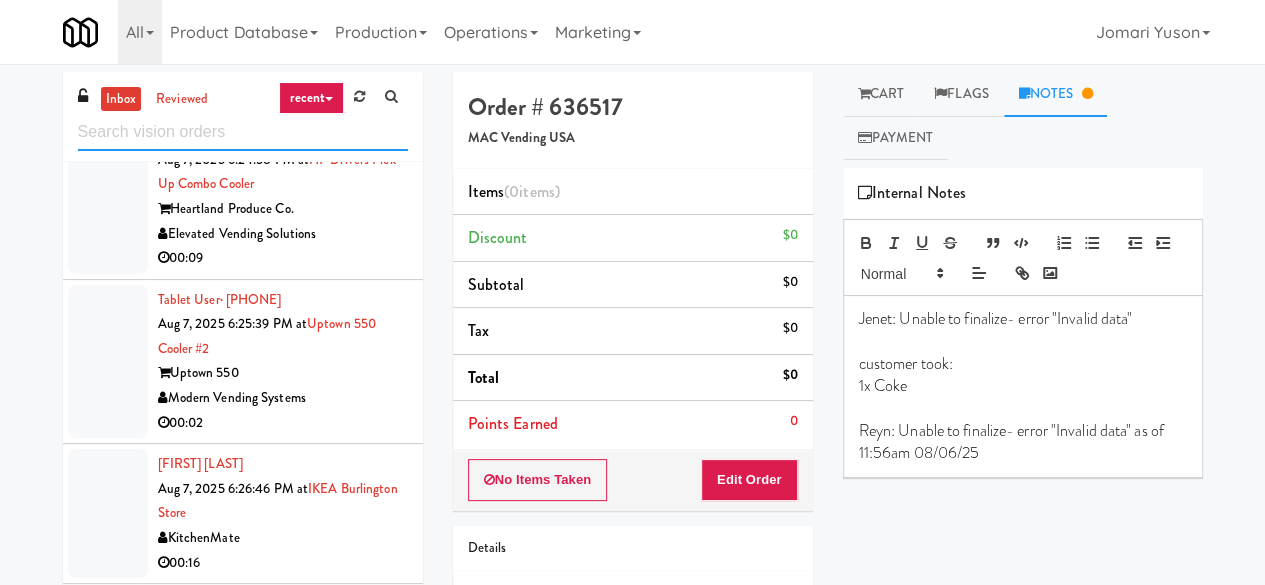 scroll, scrollTop: 5632, scrollLeft: 0, axis: vertical 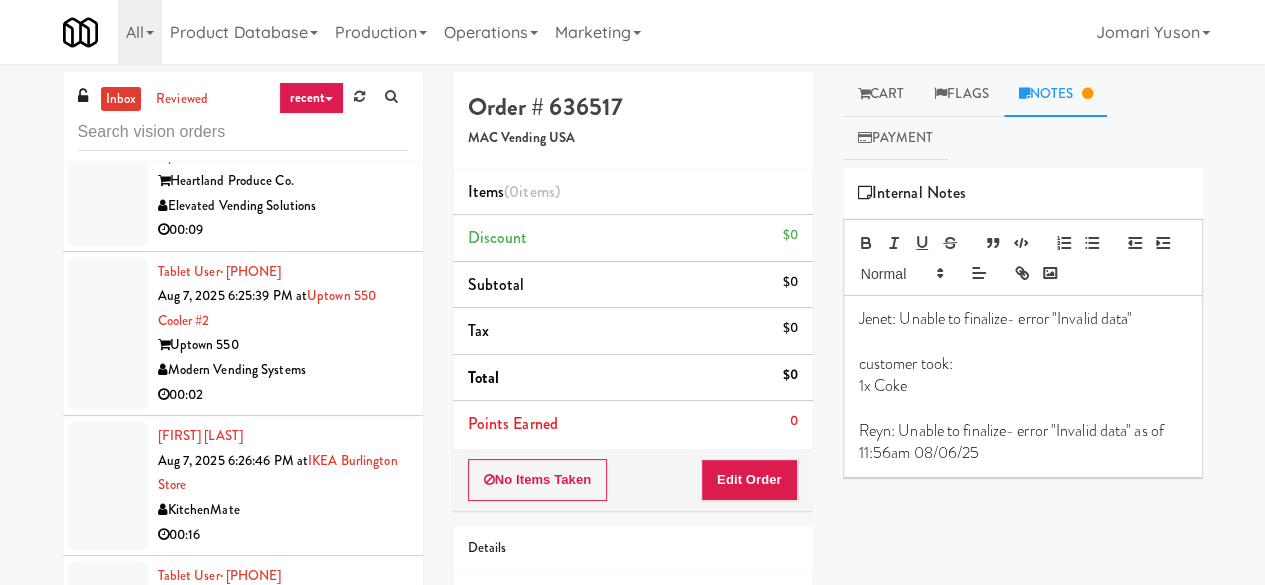 click on "00:09" at bounding box center [283, 230] 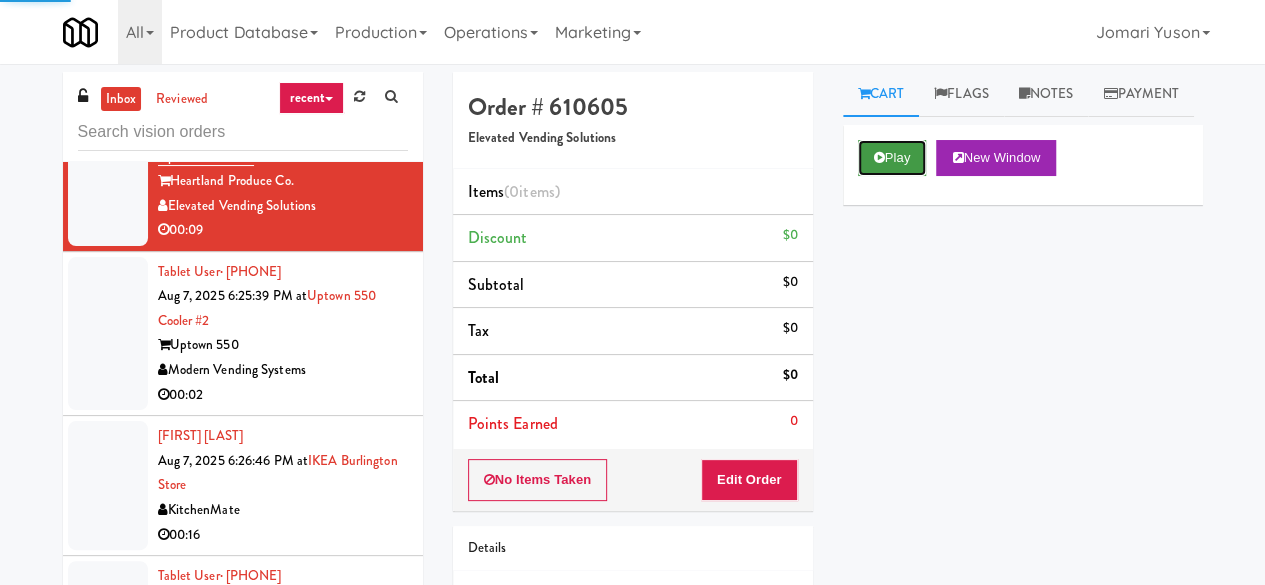 click on "Play" at bounding box center (892, 158) 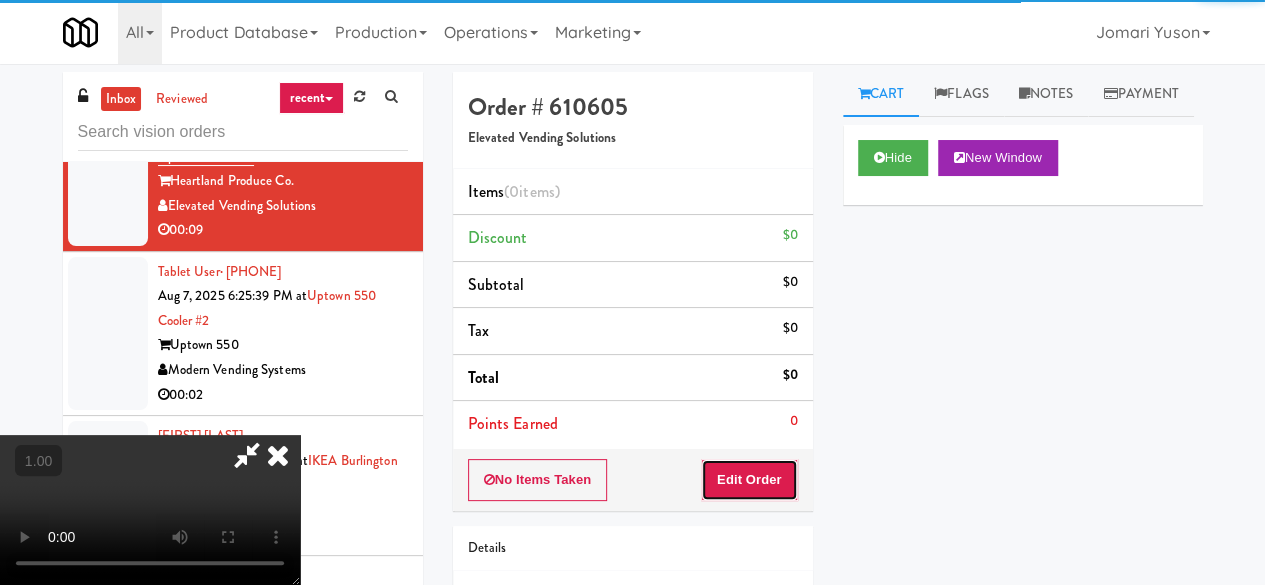 click on "Edit Order" at bounding box center (749, 480) 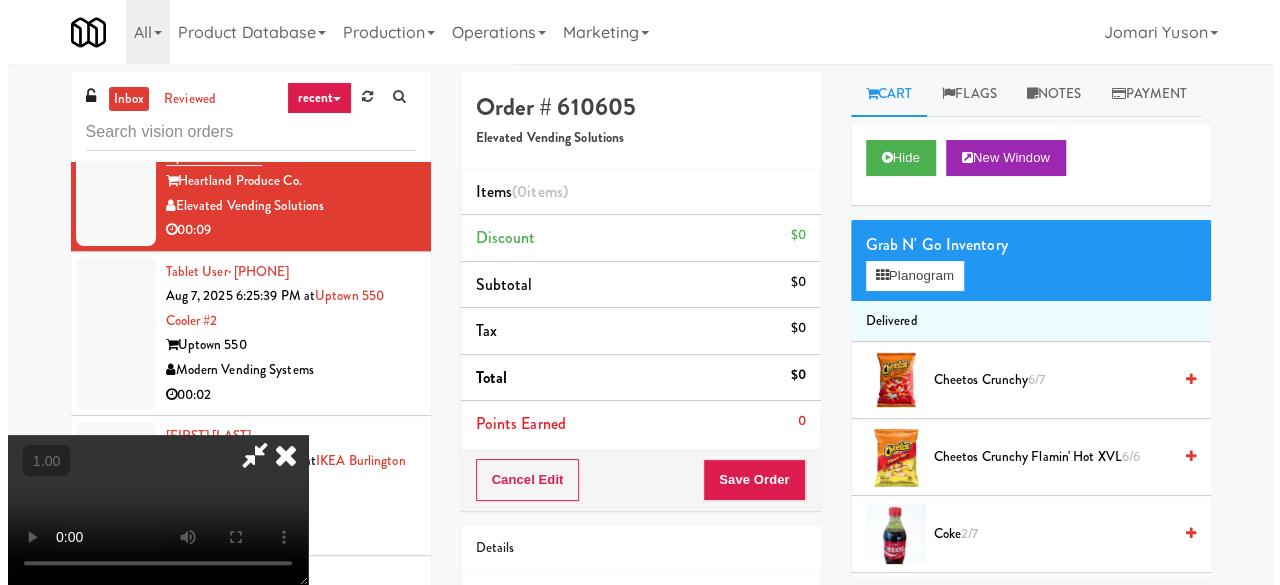 scroll, scrollTop: 41, scrollLeft: 0, axis: vertical 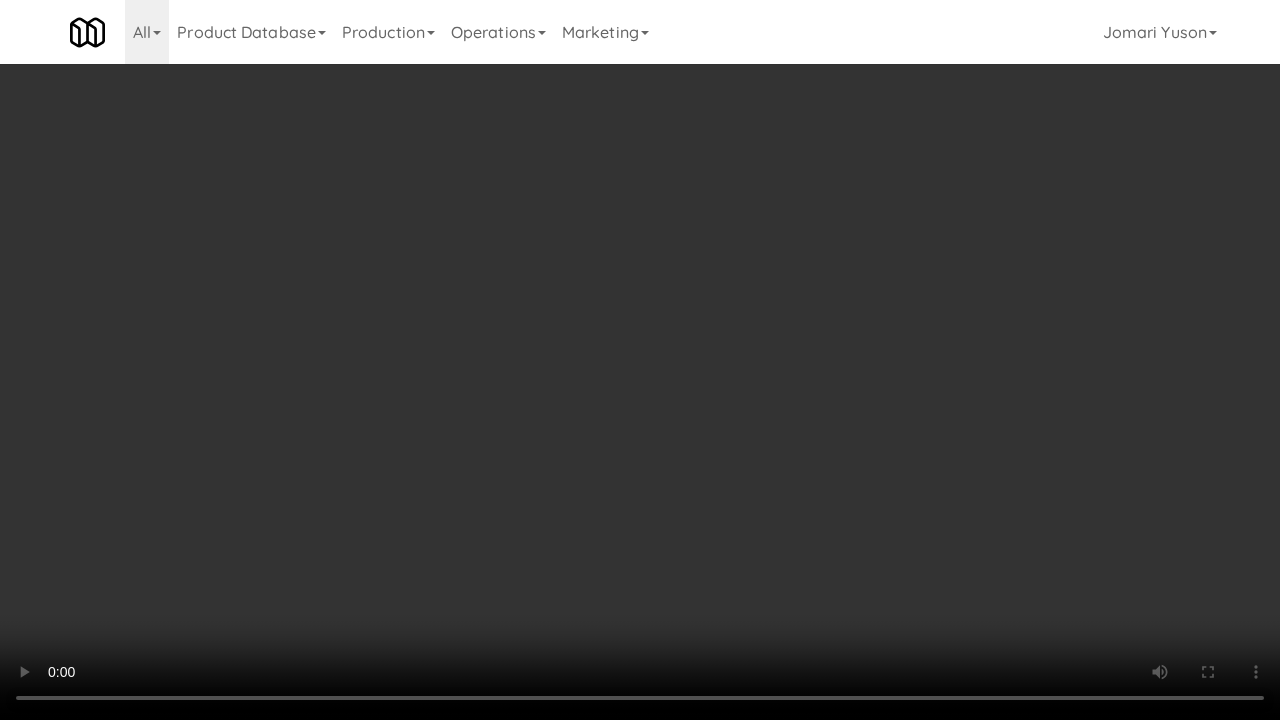 type 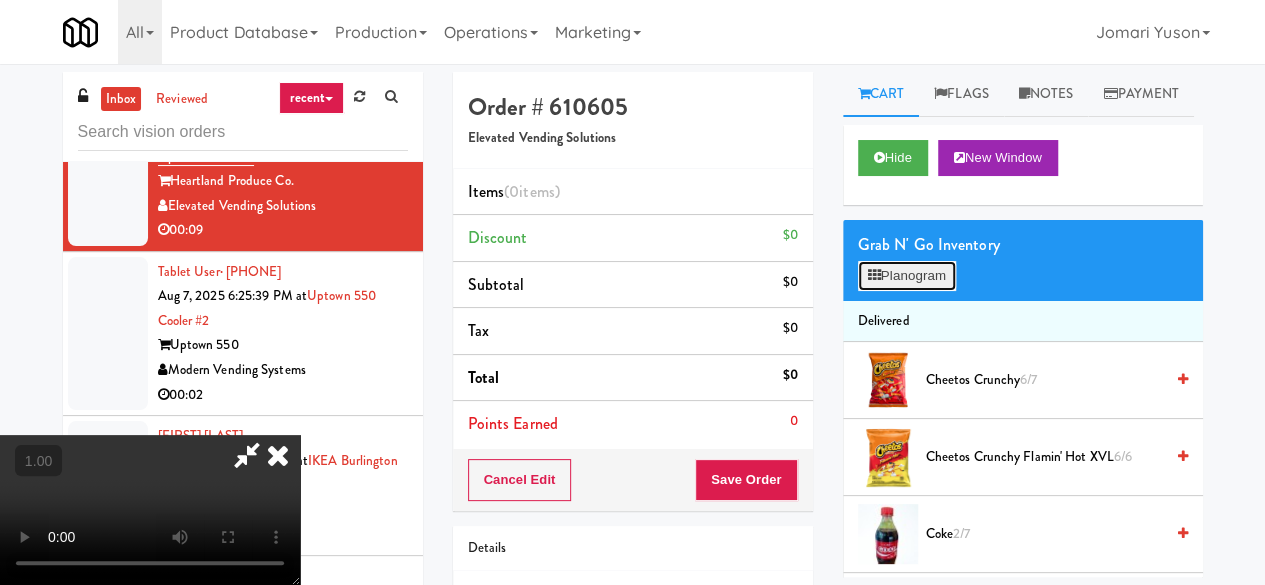 click on "Planogram" at bounding box center (907, 276) 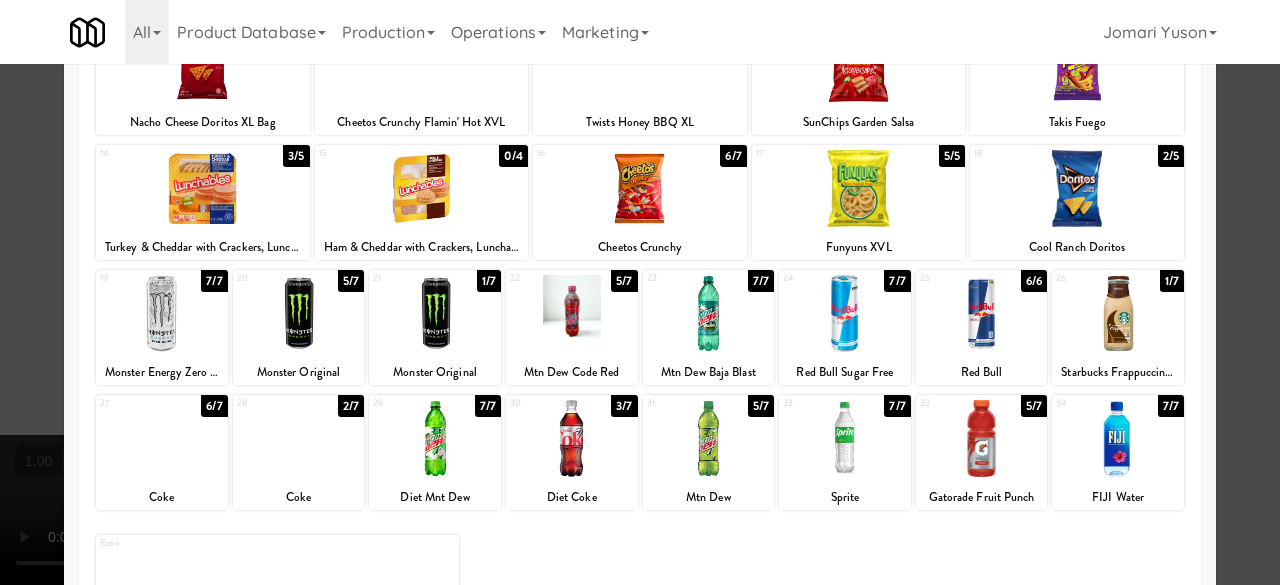 scroll, scrollTop: 0, scrollLeft: 0, axis: both 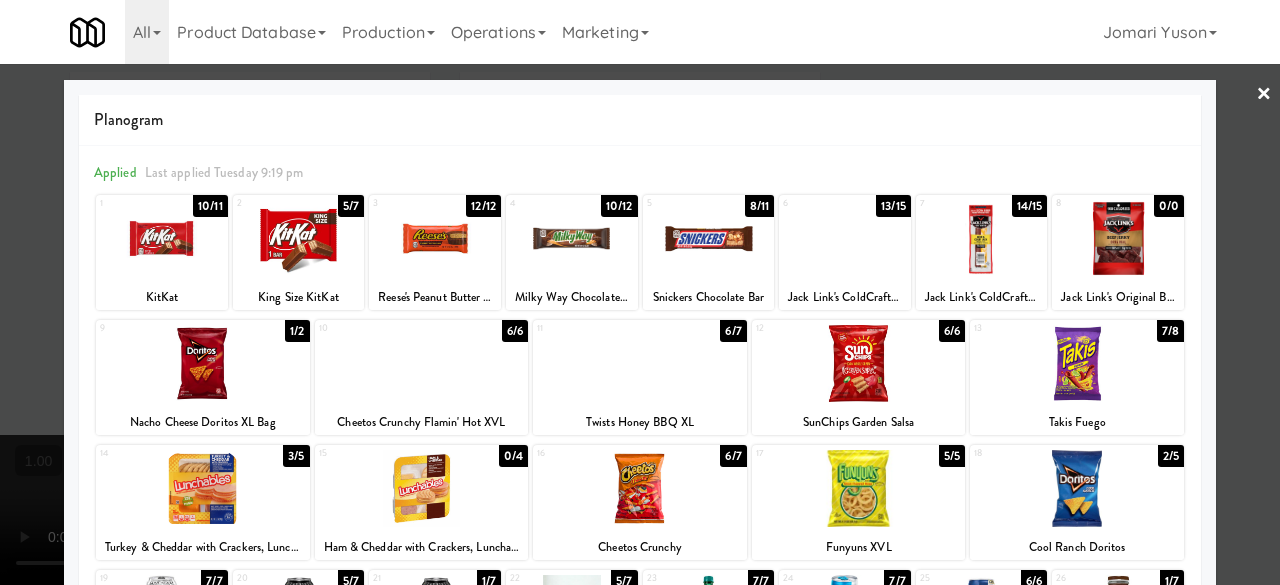 click at bounding box center (299, 238) 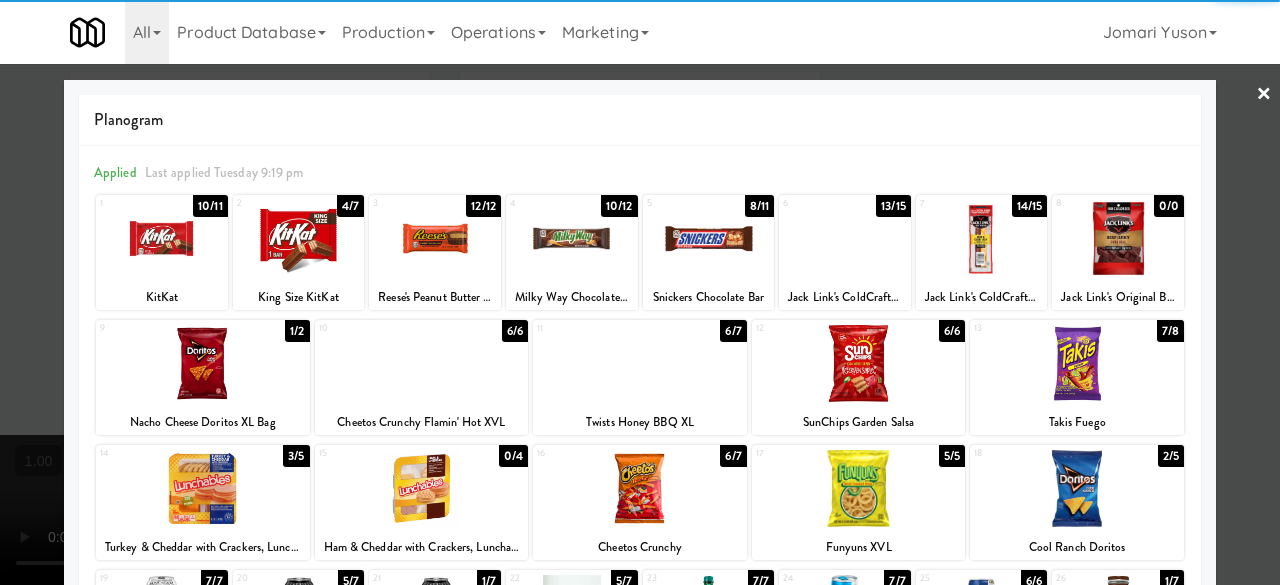 scroll, scrollTop: 100, scrollLeft: 0, axis: vertical 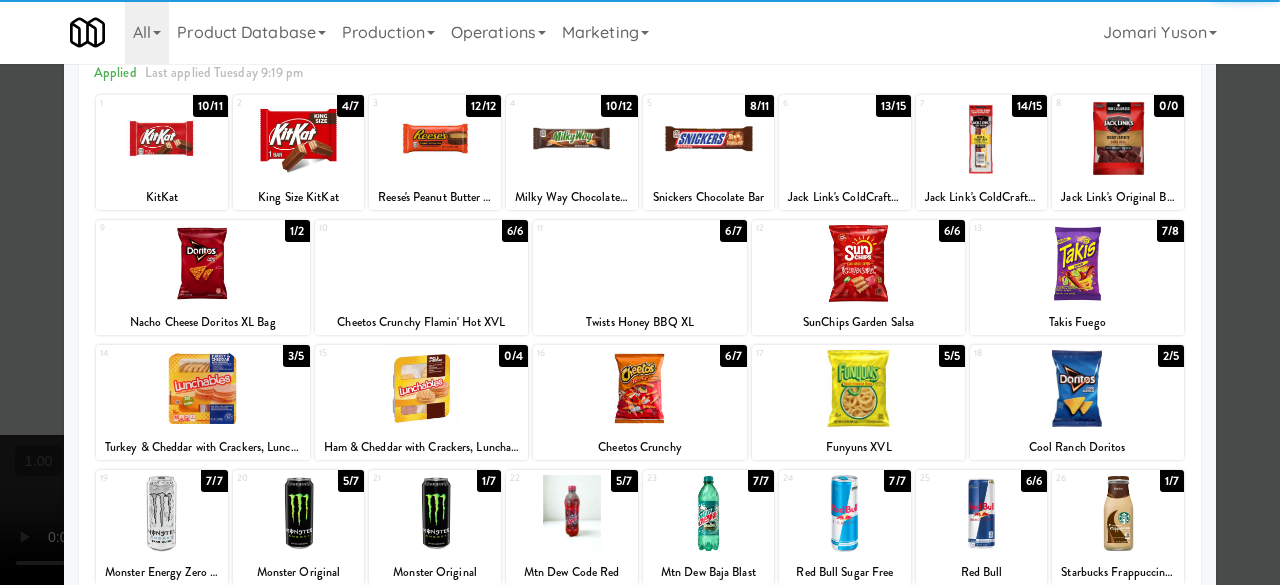 click at bounding box center [1077, 263] 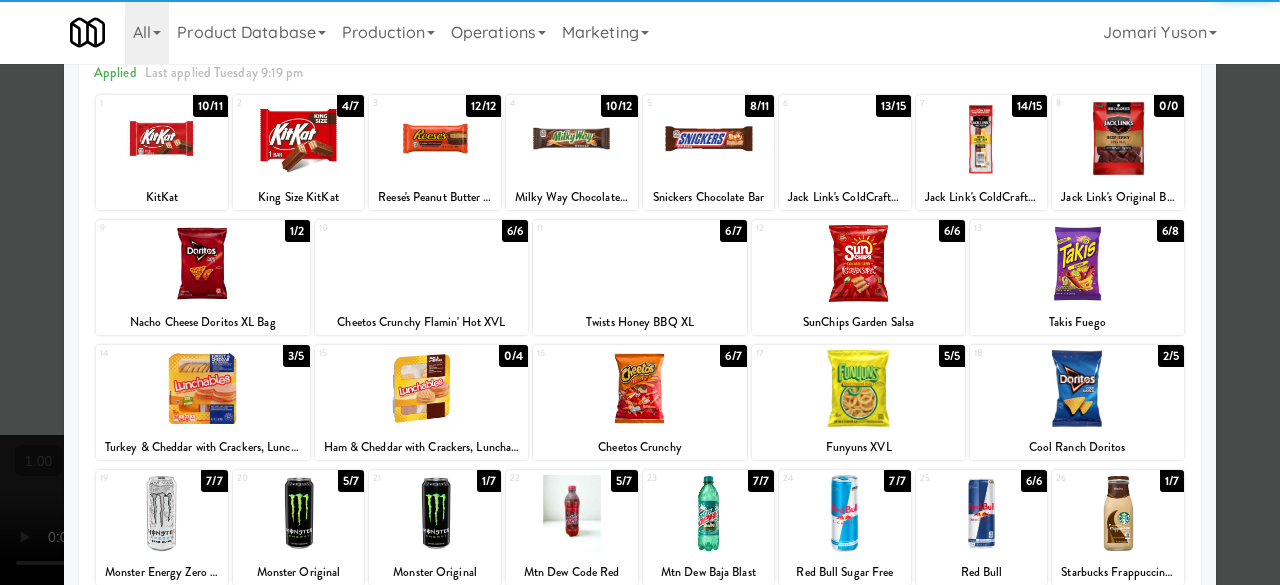 click at bounding box center [572, 138] 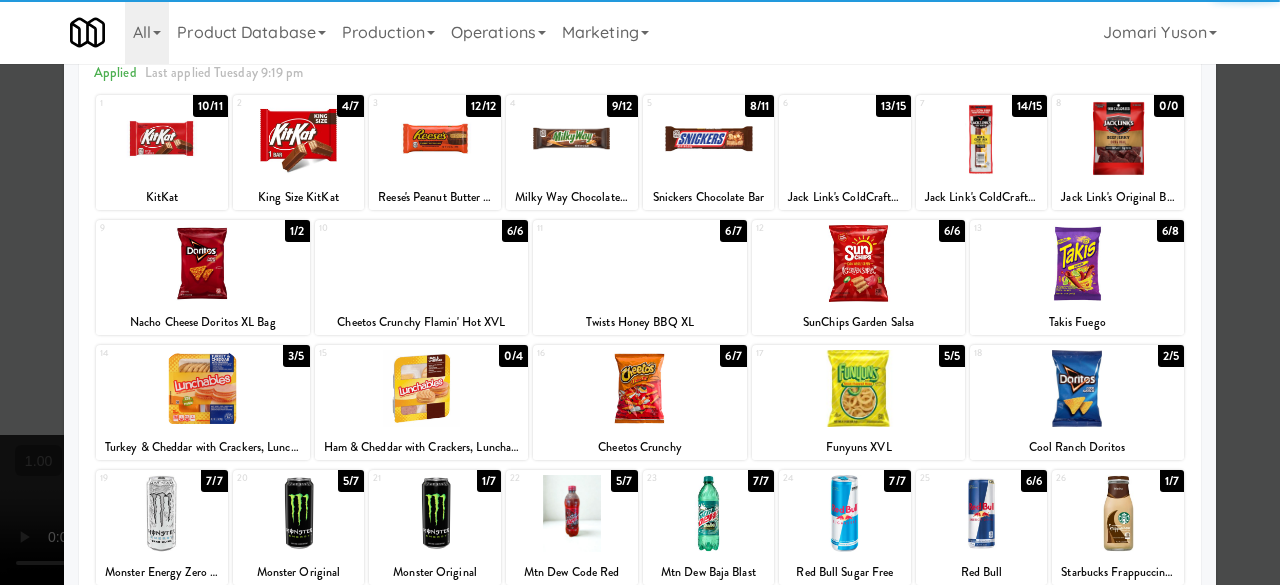 click at bounding box center (709, 138) 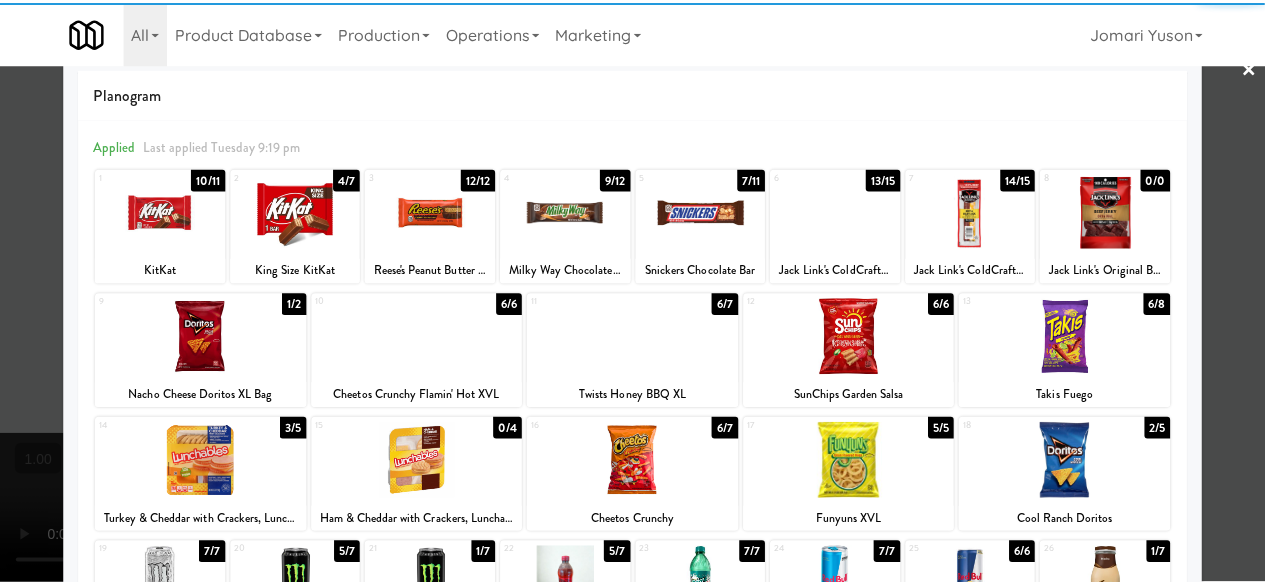 scroll, scrollTop: 0, scrollLeft: 0, axis: both 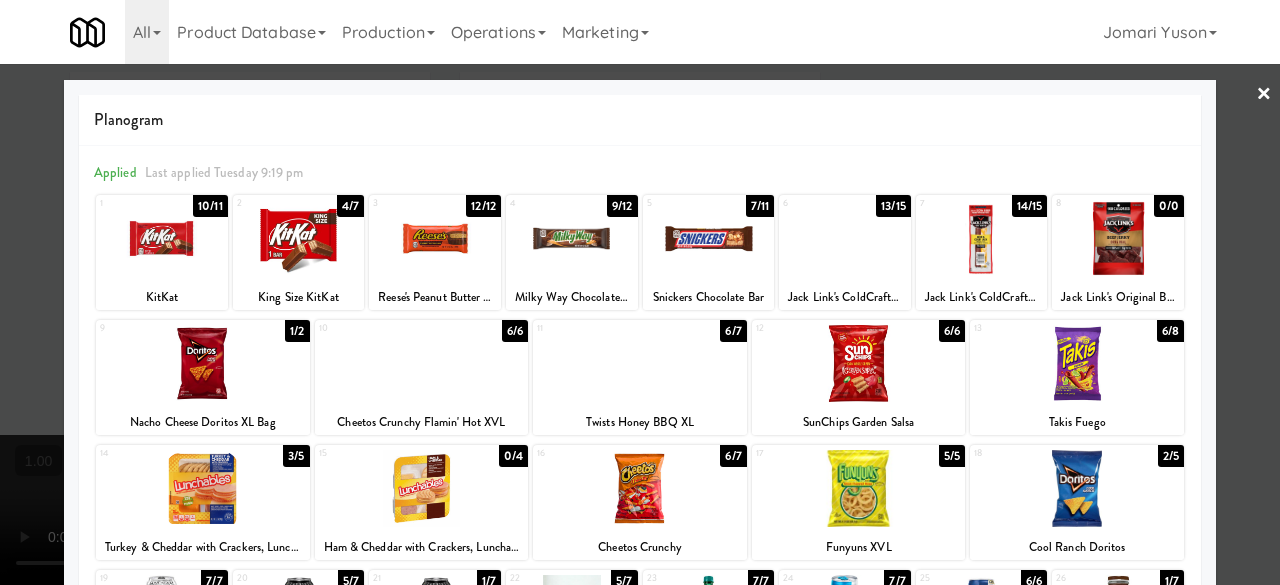 click on "×" at bounding box center (1264, 95) 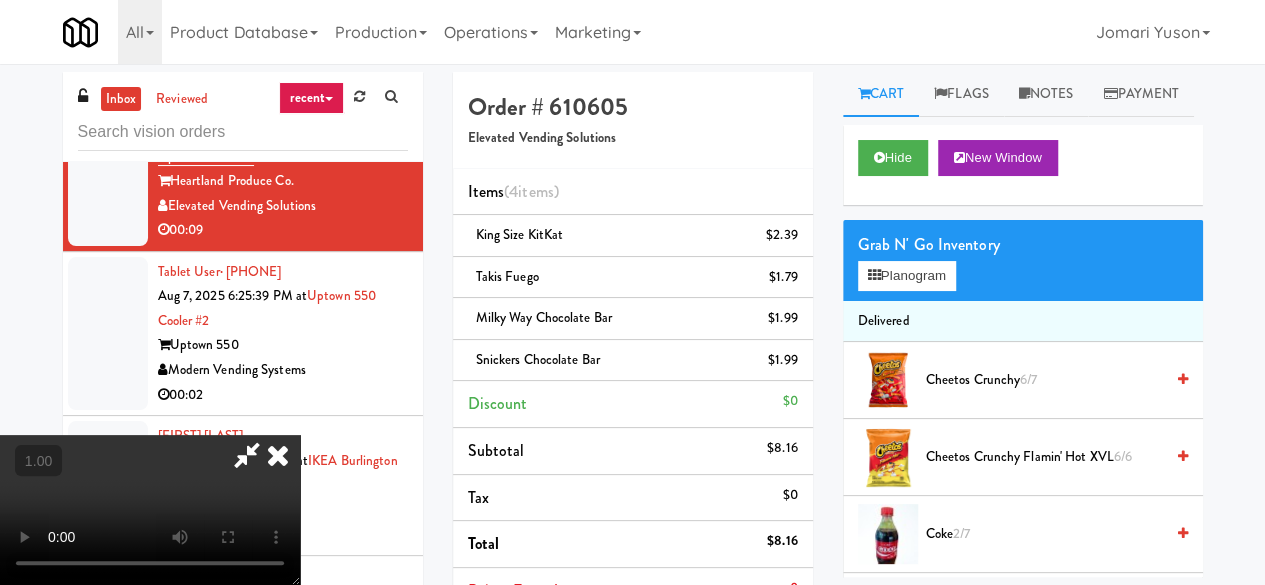 scroll, scrollTop: 0, scrollLeft: 0, axis: both 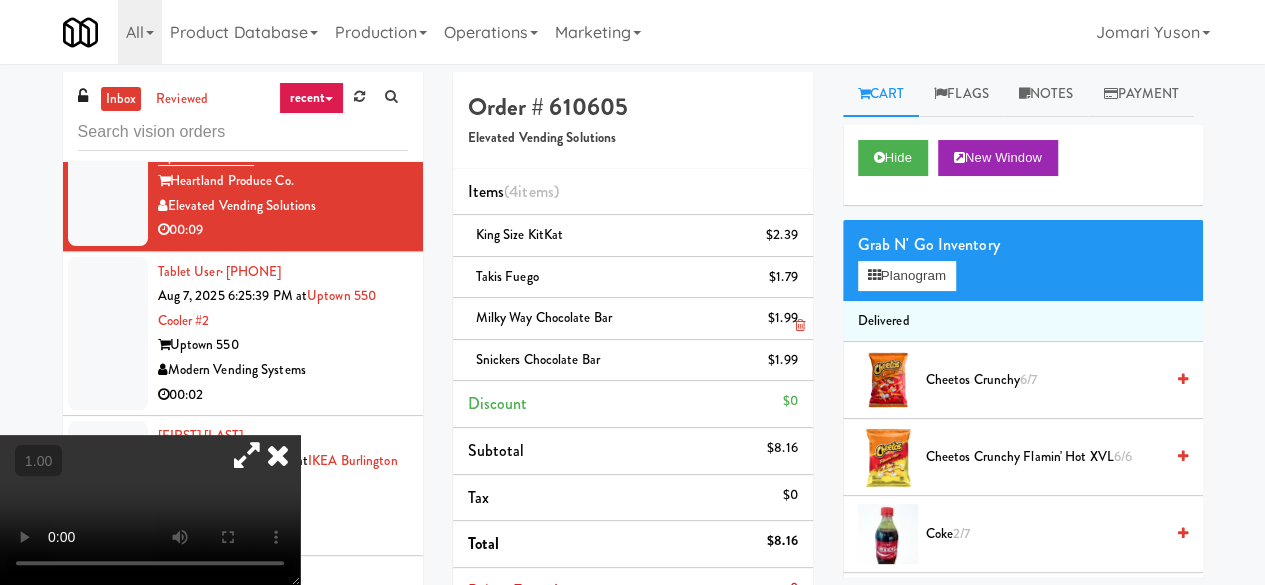 click at bounding box center [799, 325] 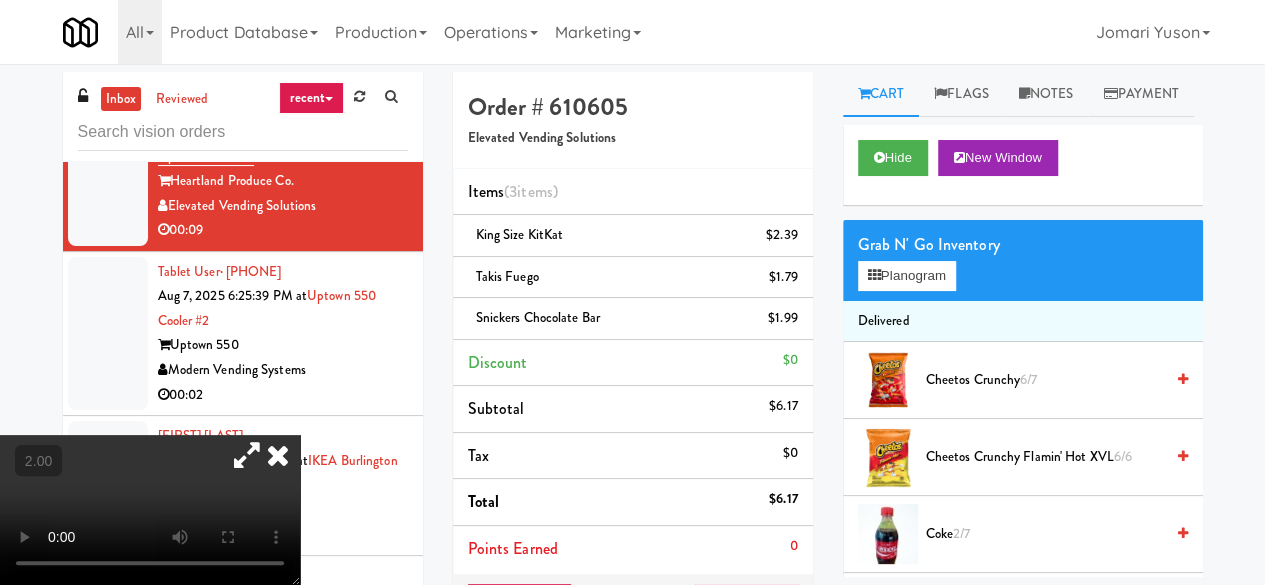 click at bounding box center [278, 455] 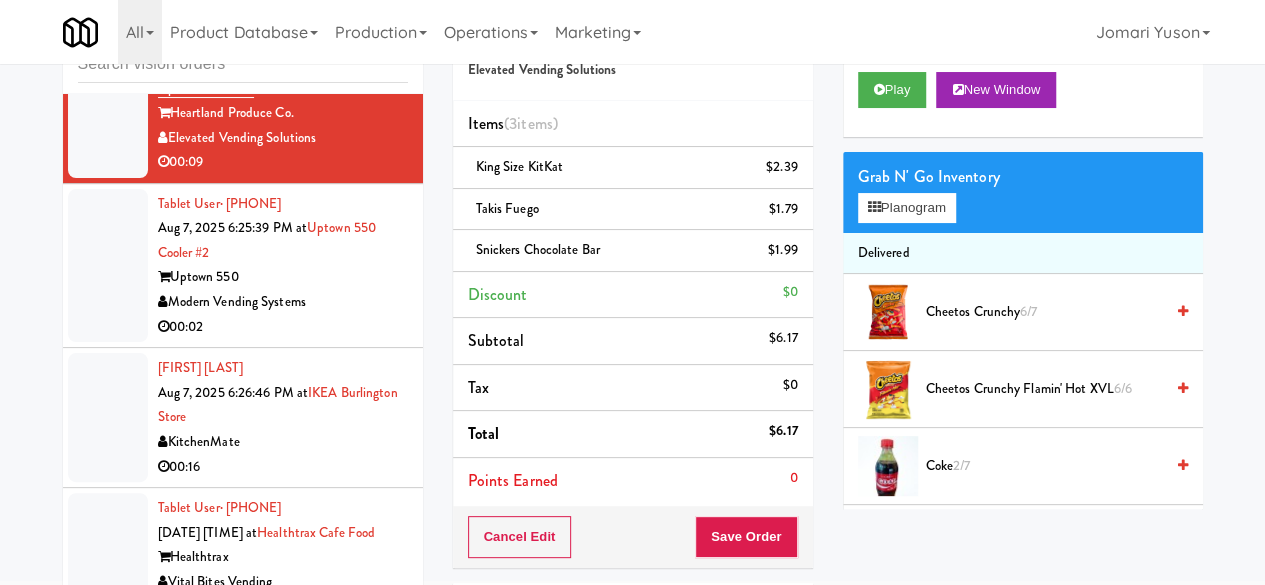 scroll, scrollTop: 100, scrollLeft: 0, axis: vertical 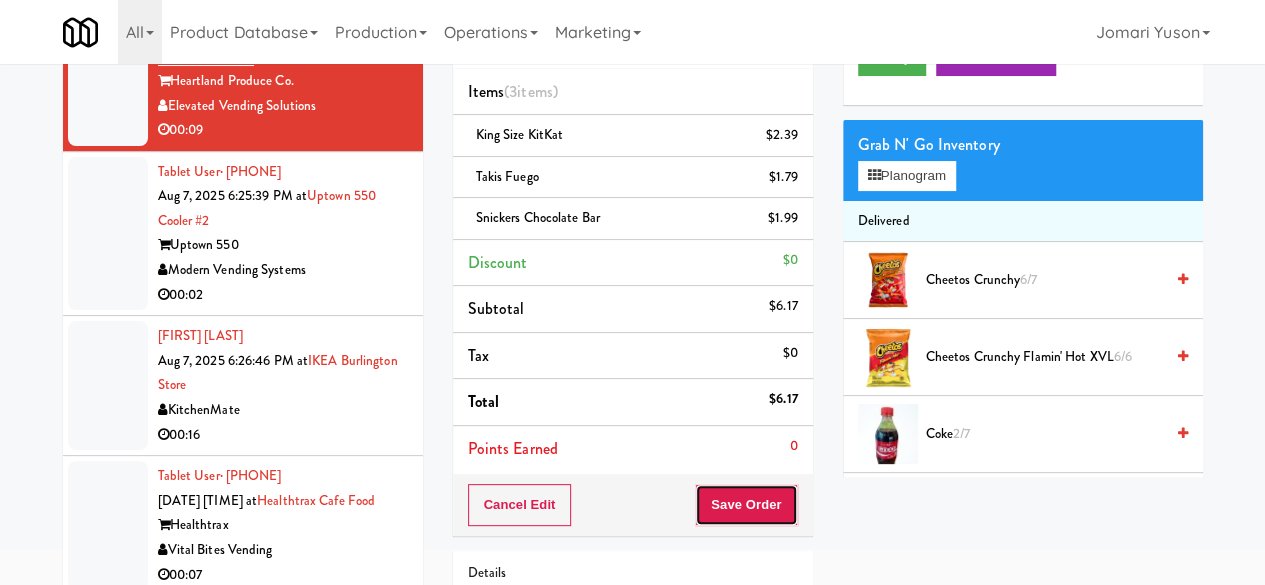 click on "Save Order" at bounding box center [746, 505] 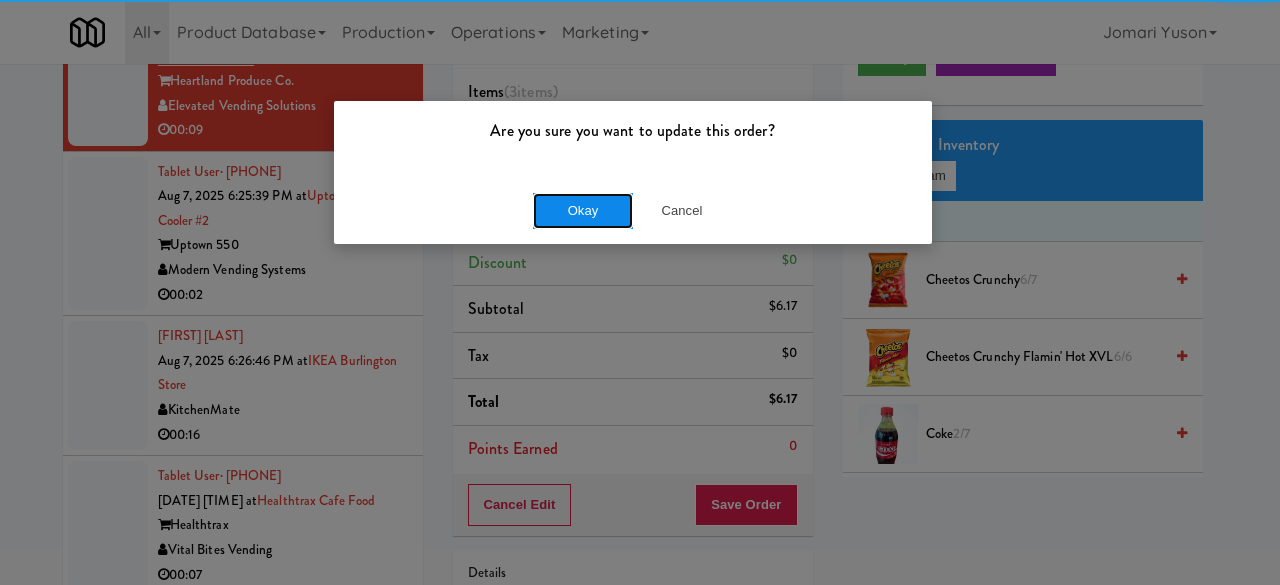 click on "Okay" at bounding box center [583, 211] 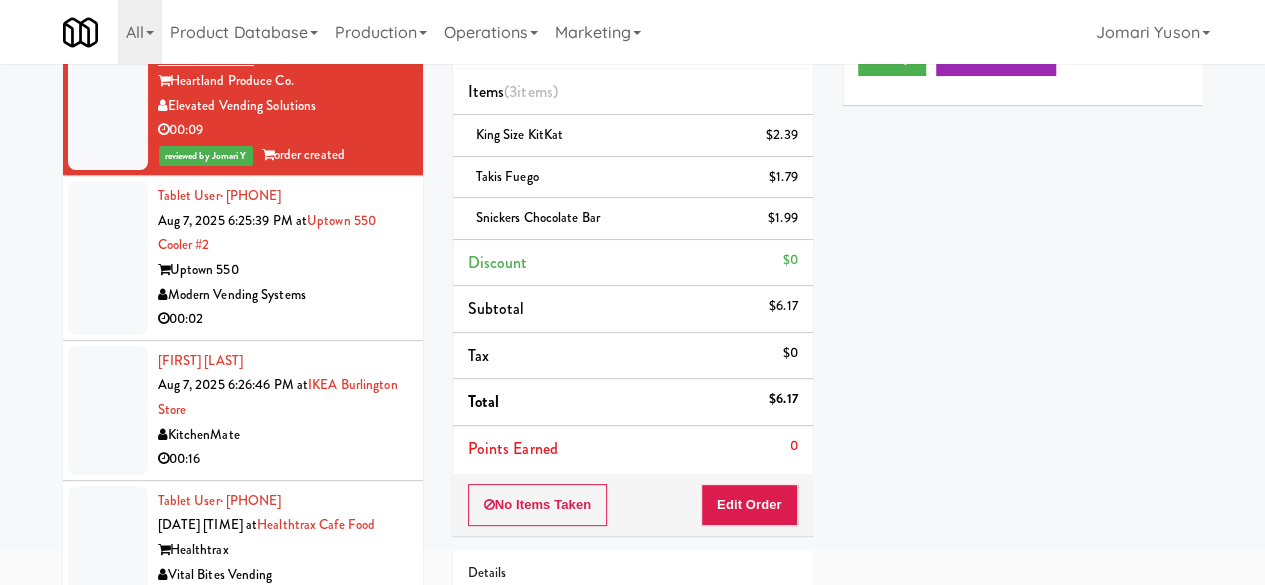 click on "Modern Vending Systems" at bounding box center (283, 295) 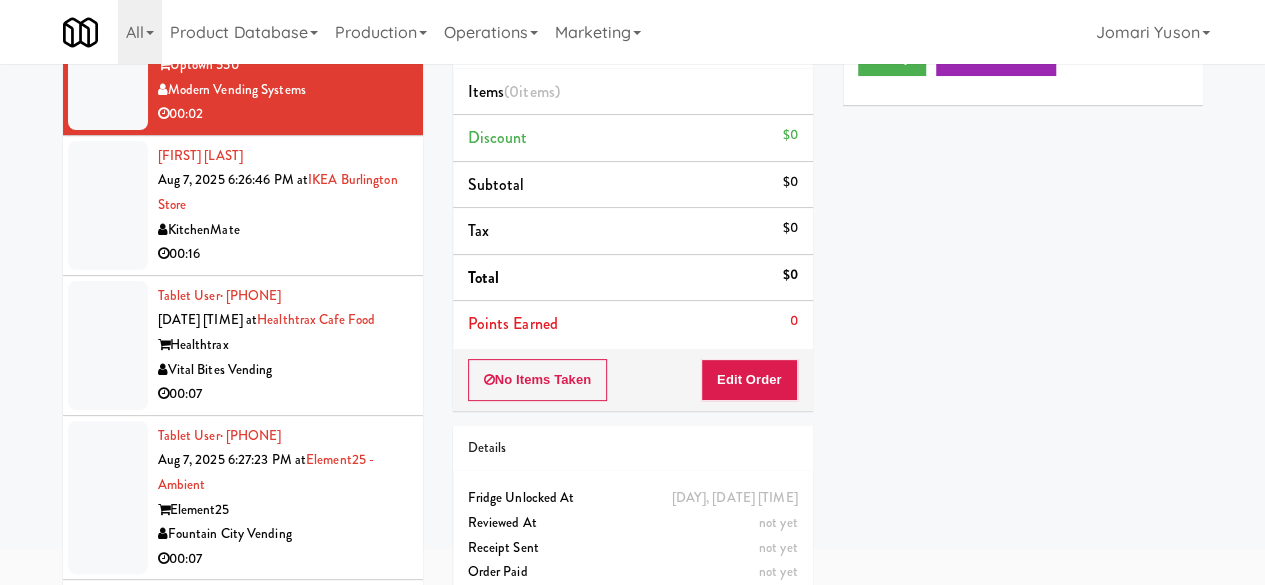 scroll, scrollTop: 5832, scrollLeft: 0, axis: vertical 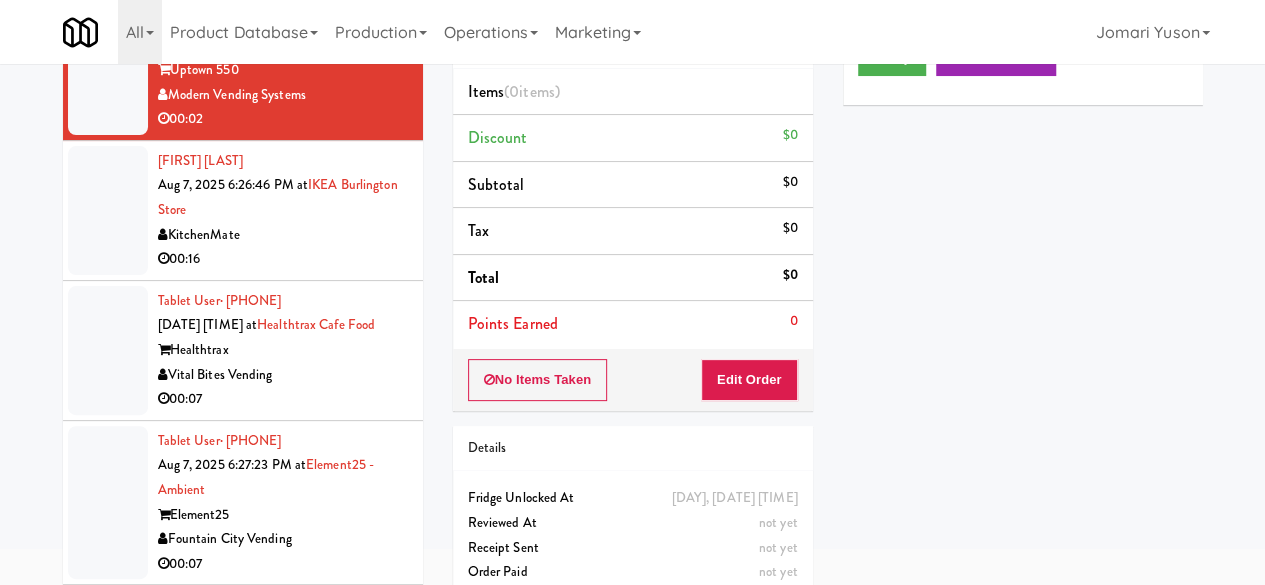click on "Play  New Window" at bounding box center [1023, 58] 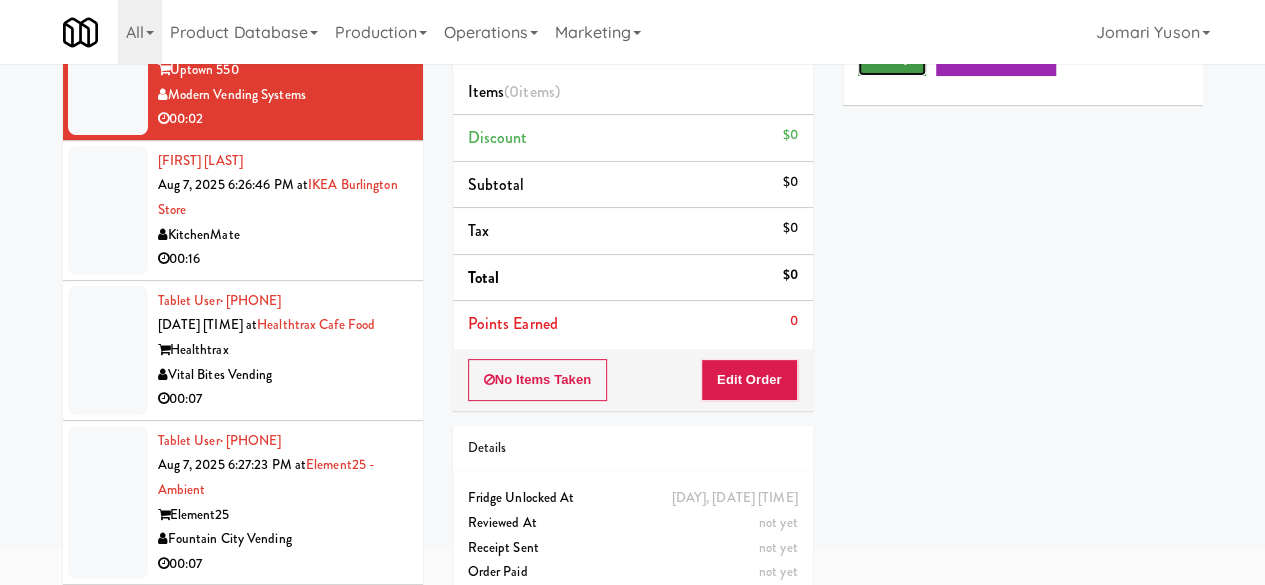 click on "Play" at bounding box center [892, 58] 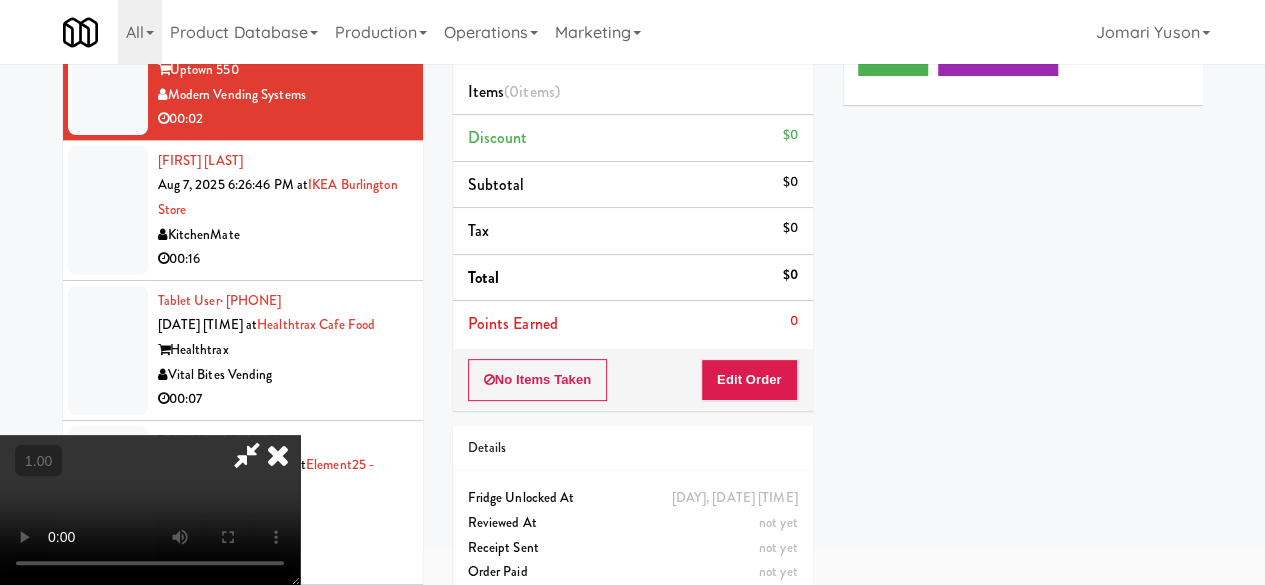 click on "No Items Taken Edit Order" at bounding box center [633, 380] 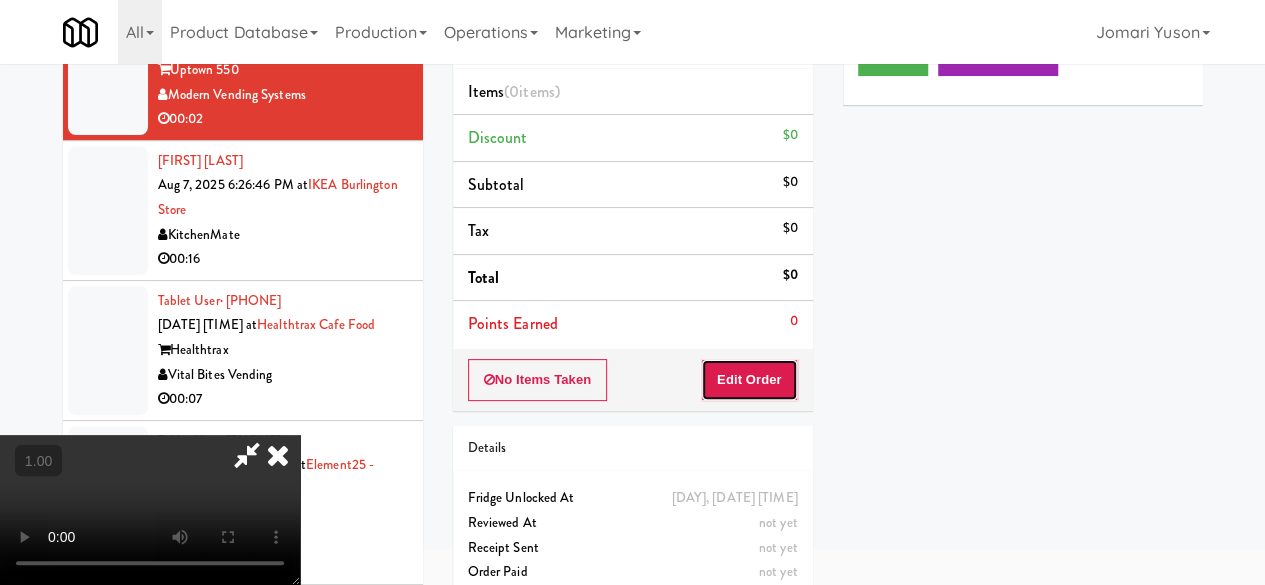 click on "Edit Order" at bounding box center [749, 380] 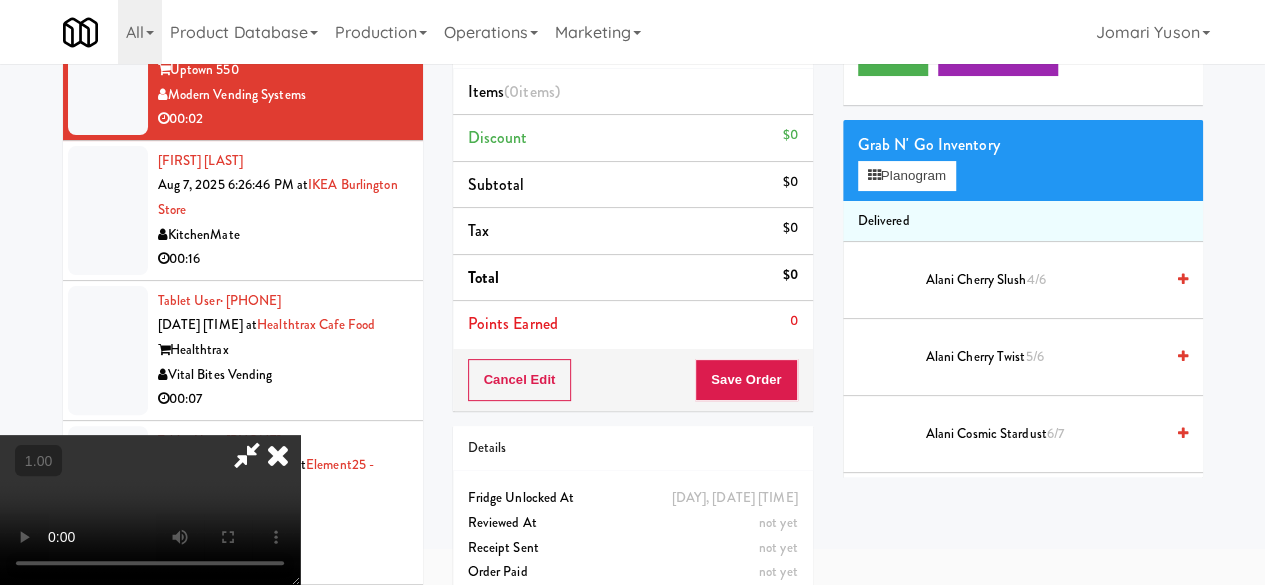 scroll, scrollTop: 263, scrollLeft: 0, axis: vertical 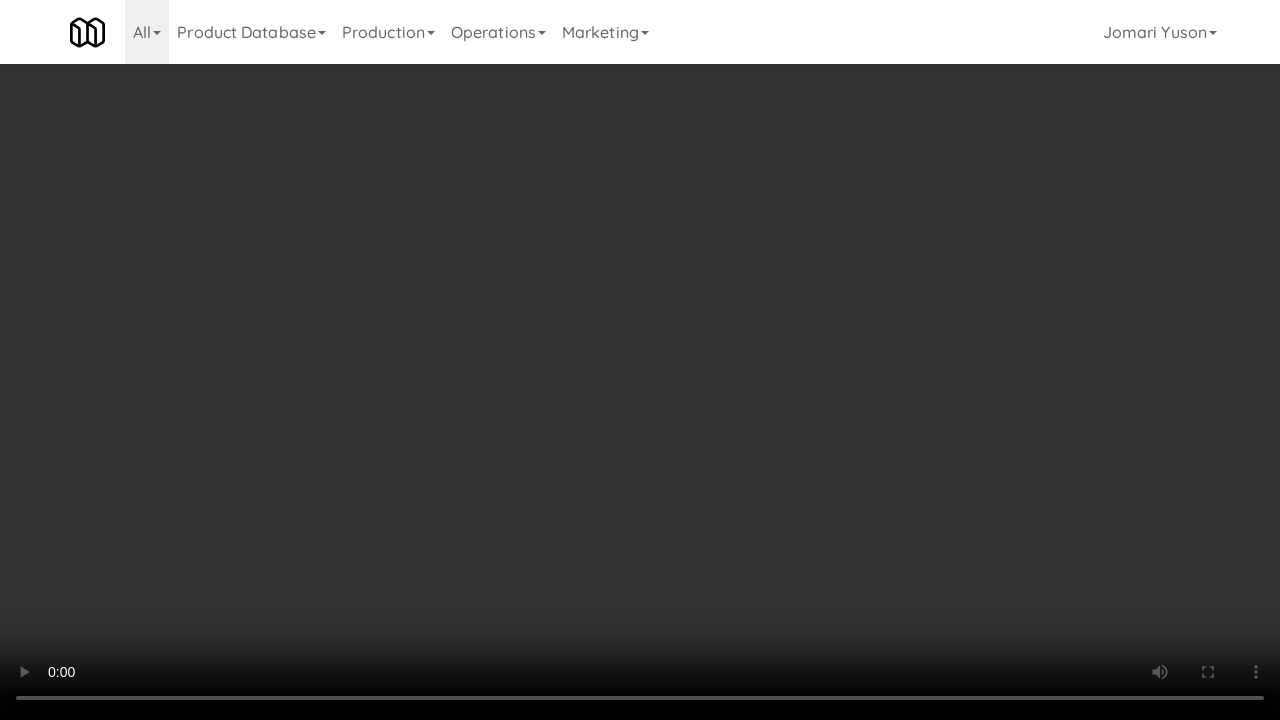 type 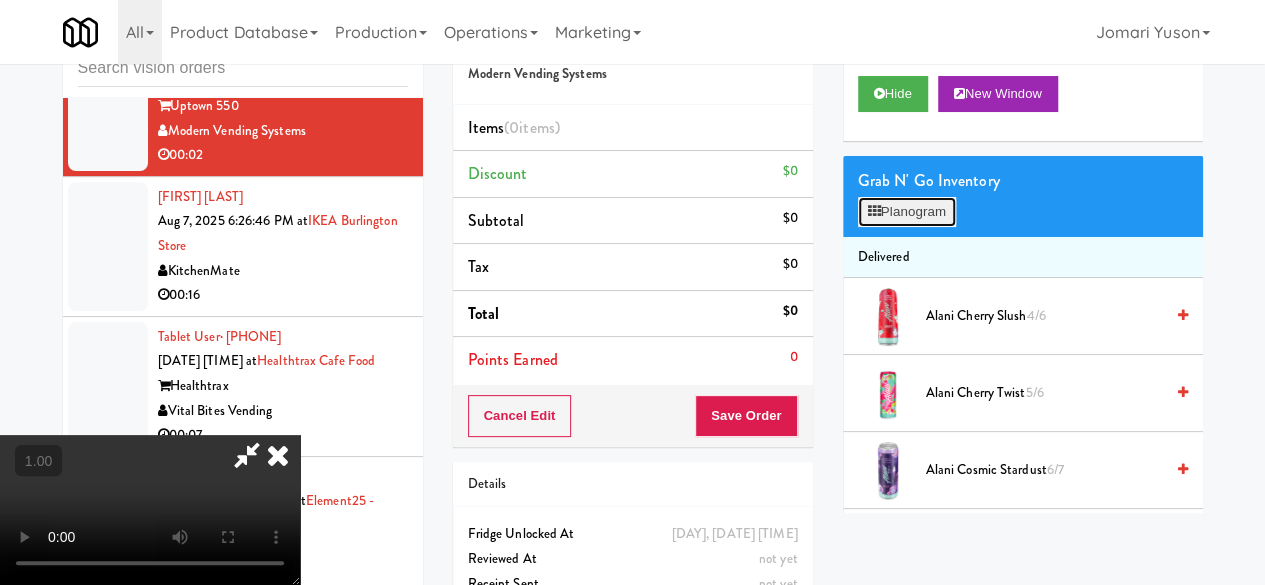 click on "Planogram" at bounding box center [907, 212] 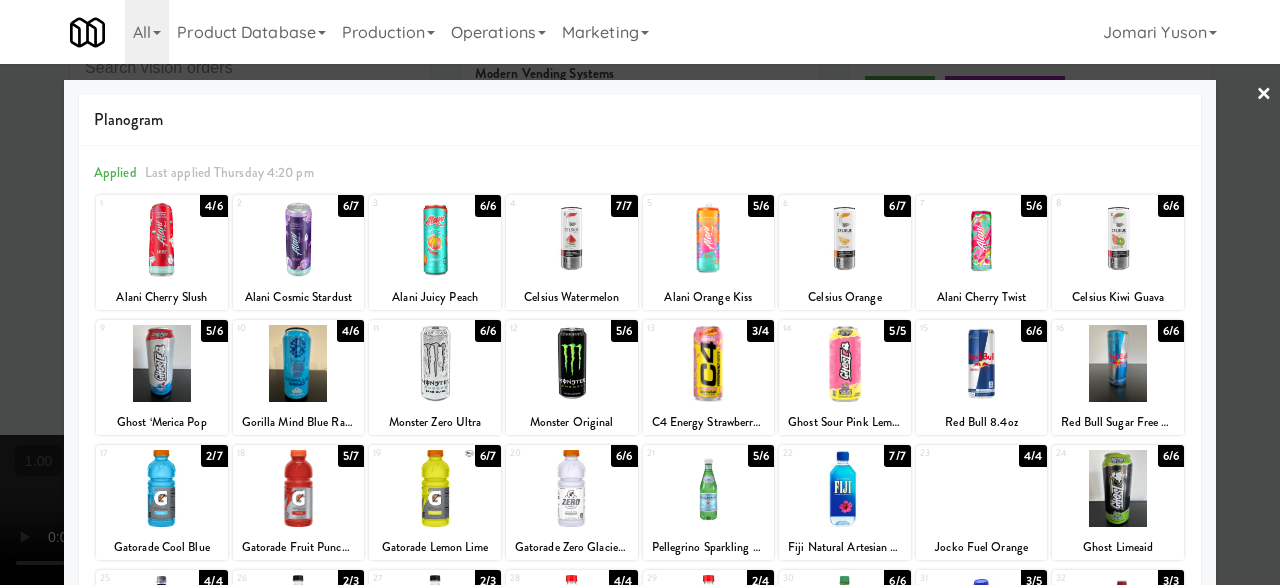 click at bounding box center (162, 363) 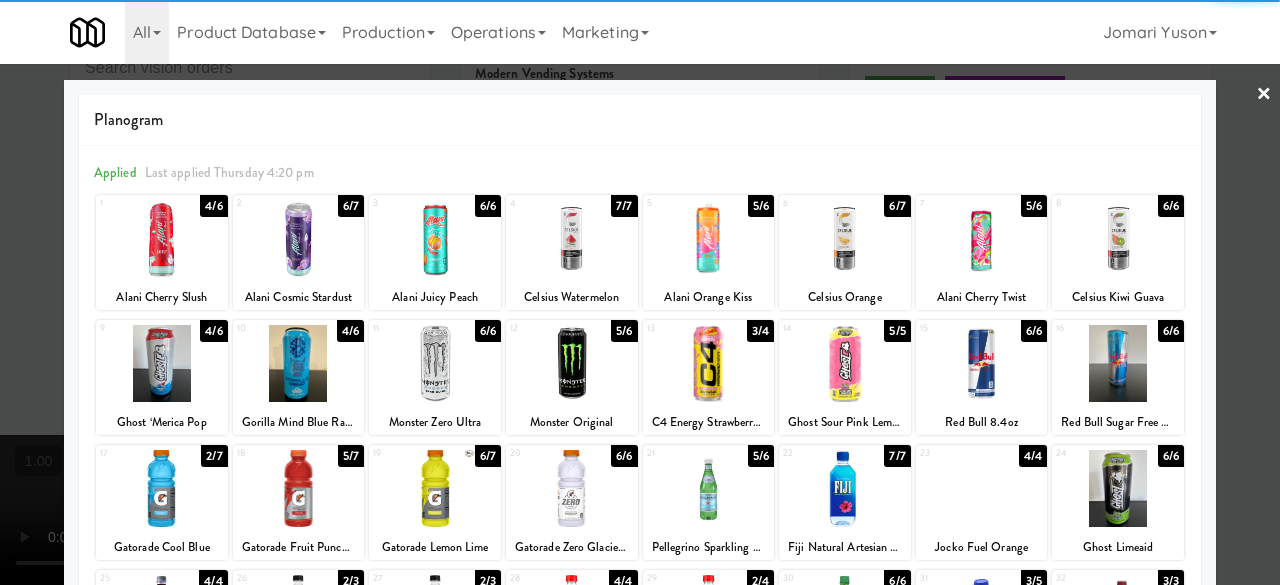 click on "×" at bounding box center [1264, 95] 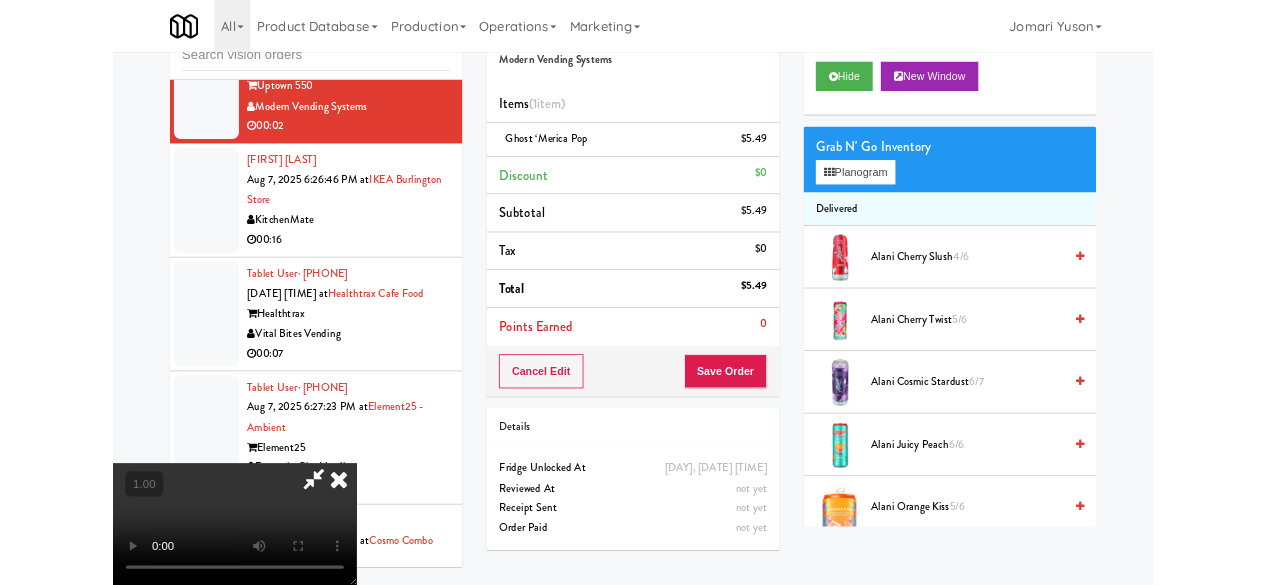 scroll, scrollTop: 41, scrollLeft: 0, axis: vertical 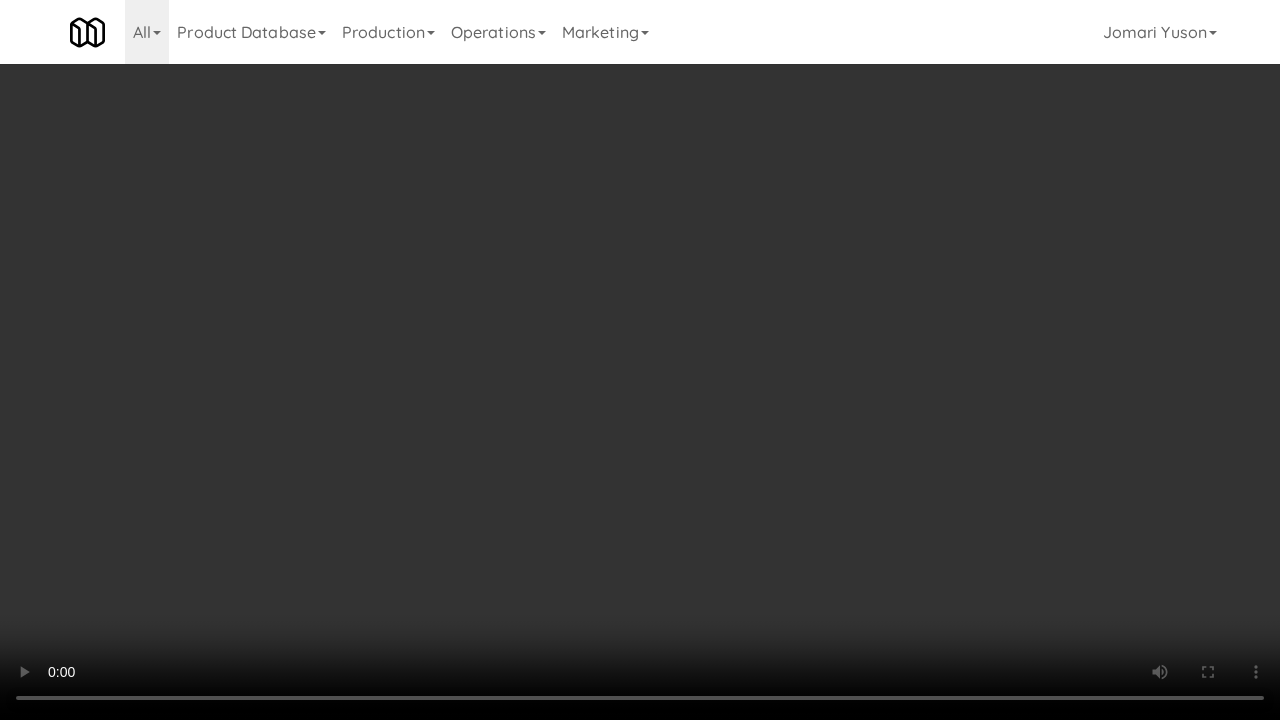 click at bounding box center (640, 360) 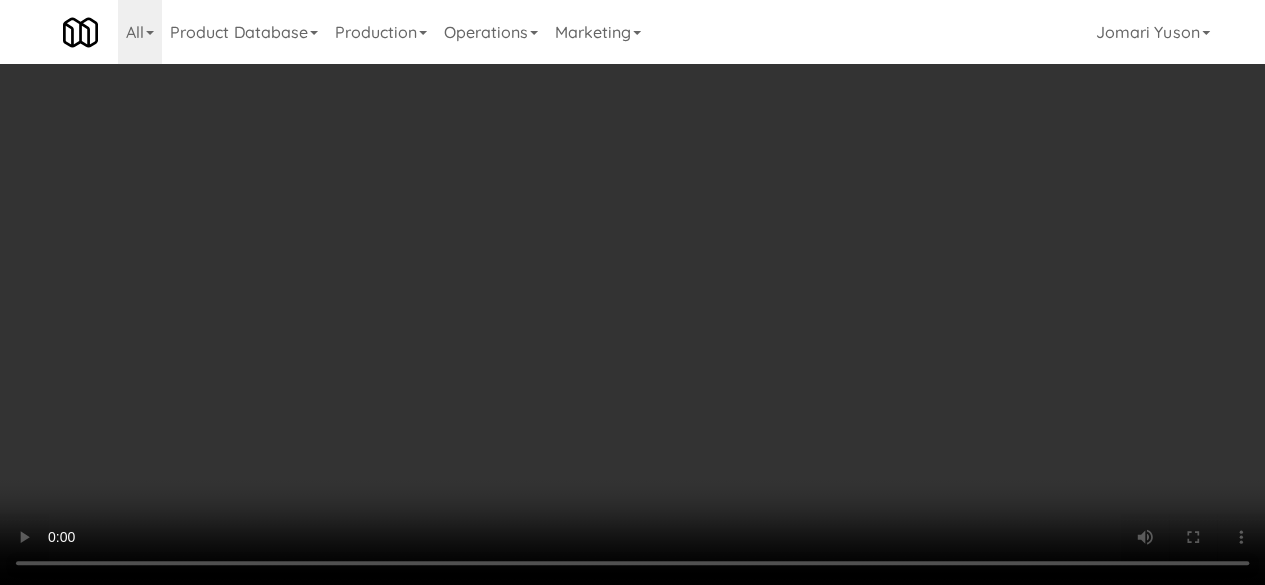 scroll, scrollTop: 0, scrollLeft: 0, axis: both 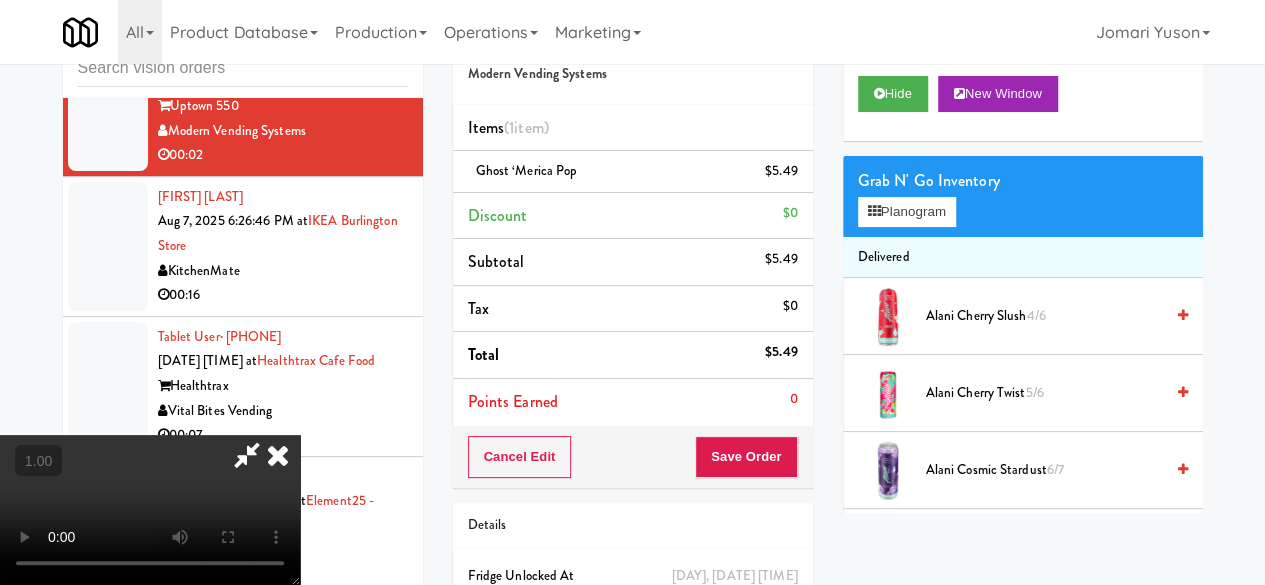 click at bounding box center (247, 455) 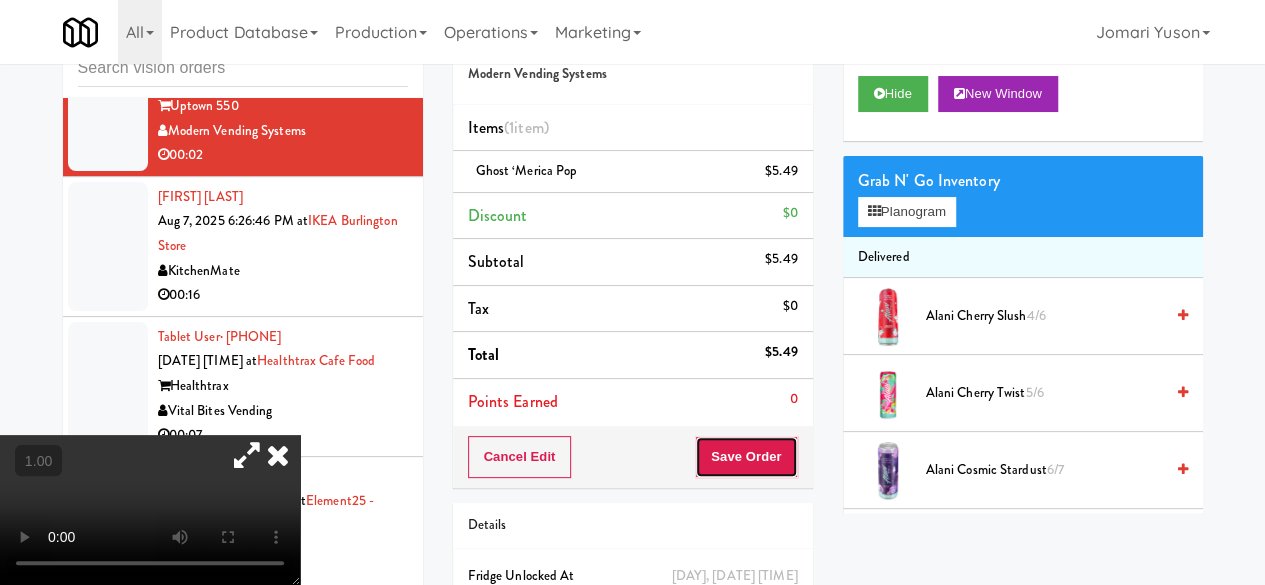 click on "Save Order" at bounding box center (746, 457) 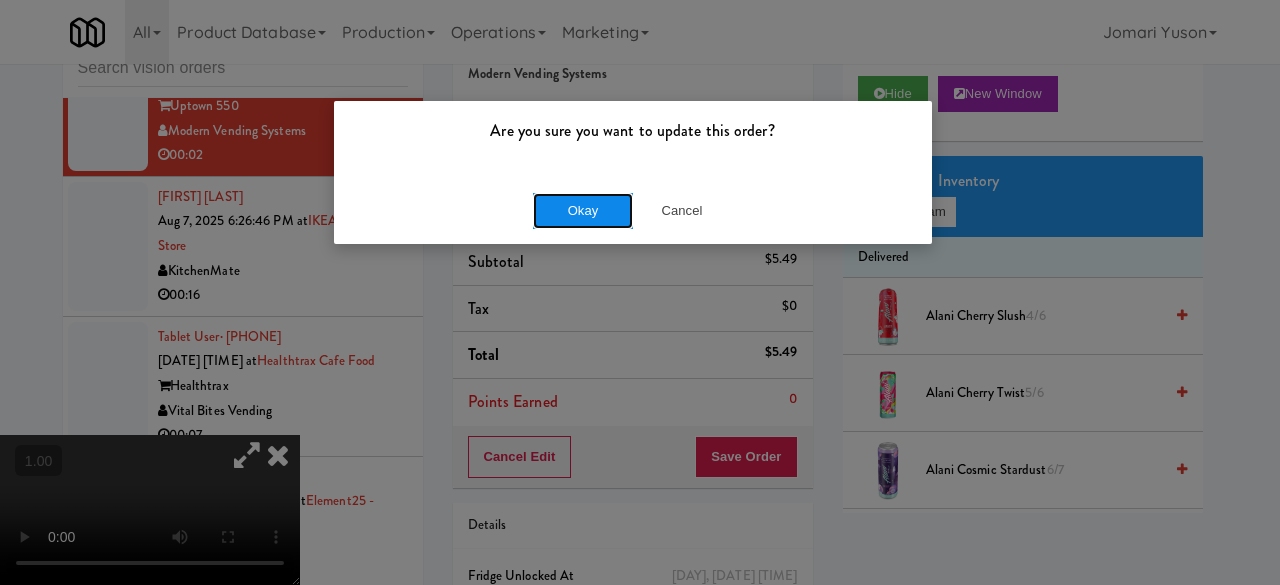 click on "Okay" at bounding box center (583, 211) 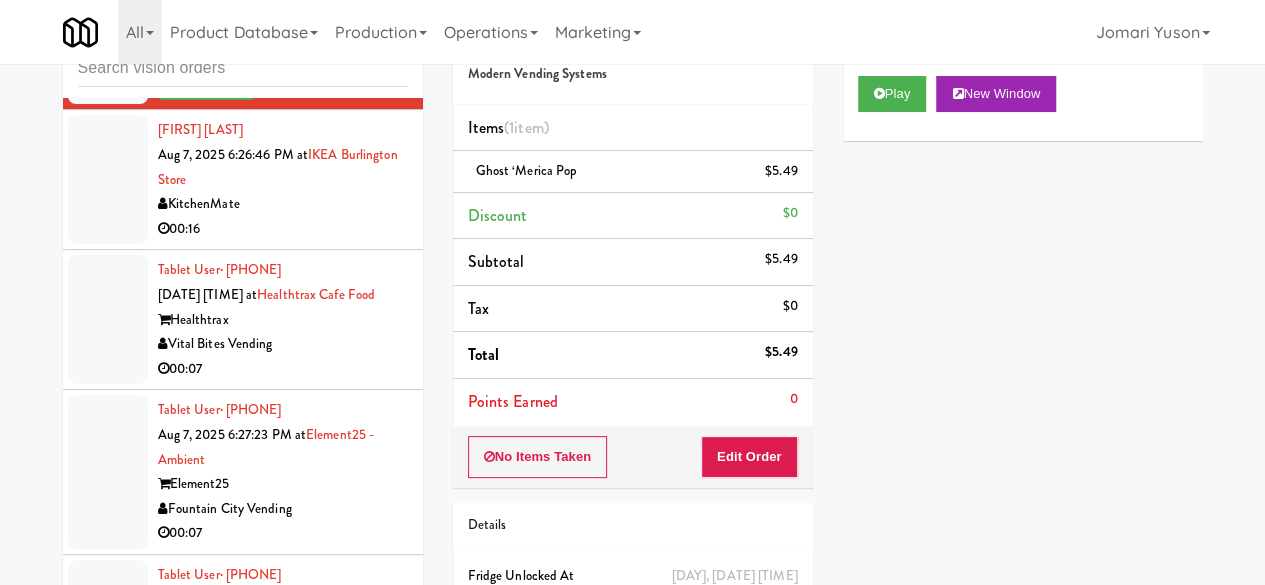scroll, scrollTop: 6032, scrollLeft: 0, axis: vertical 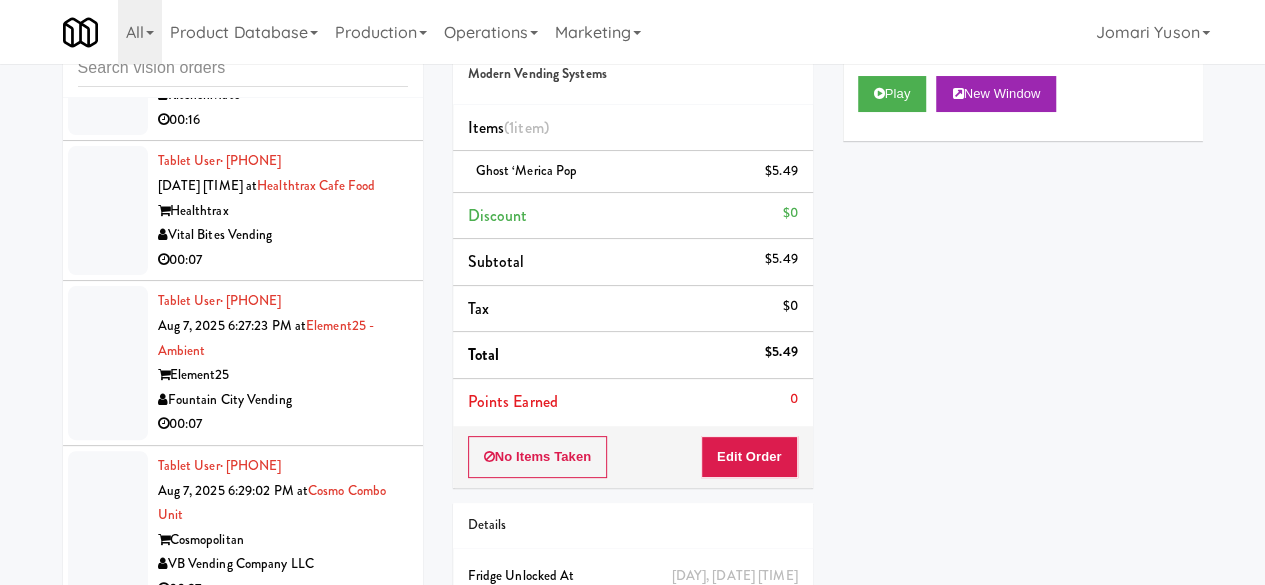 click on "Vital Bites Vending" at bounding box center (283, 235) 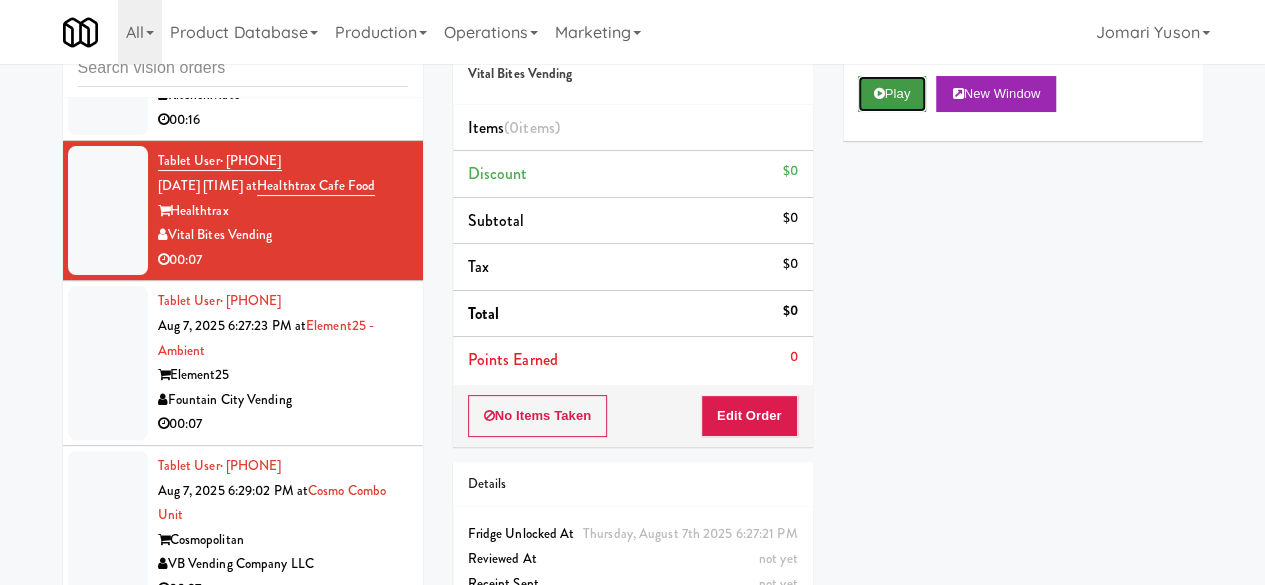 click on "Play" at bounding box center [892, 94] 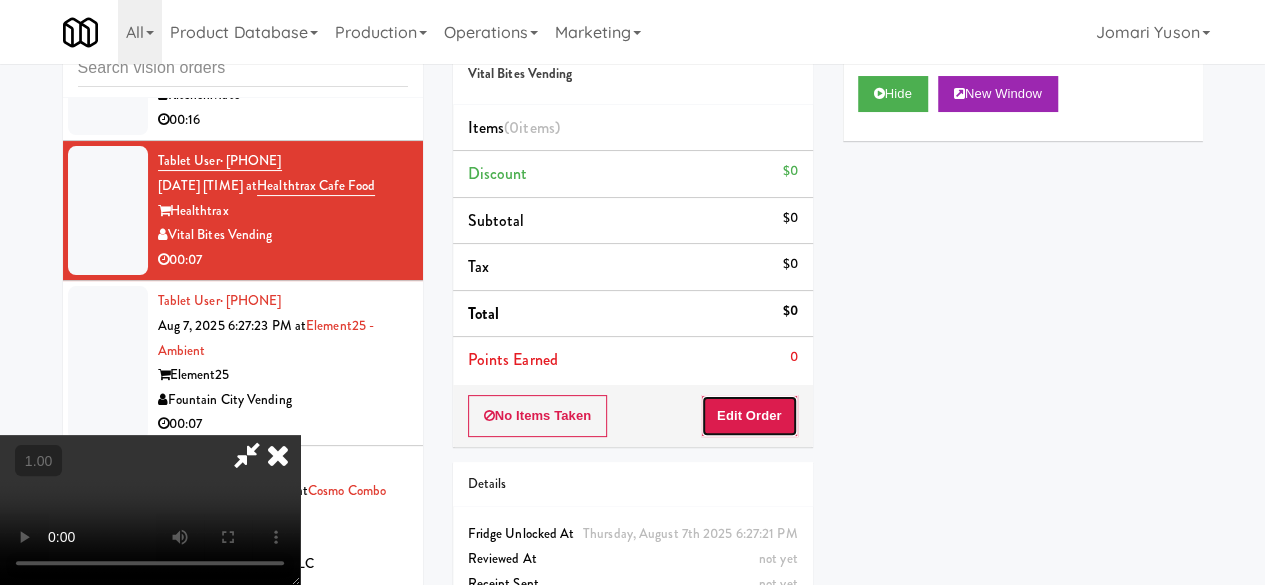 click on "Edit Order" at bounding box center [749, 416] 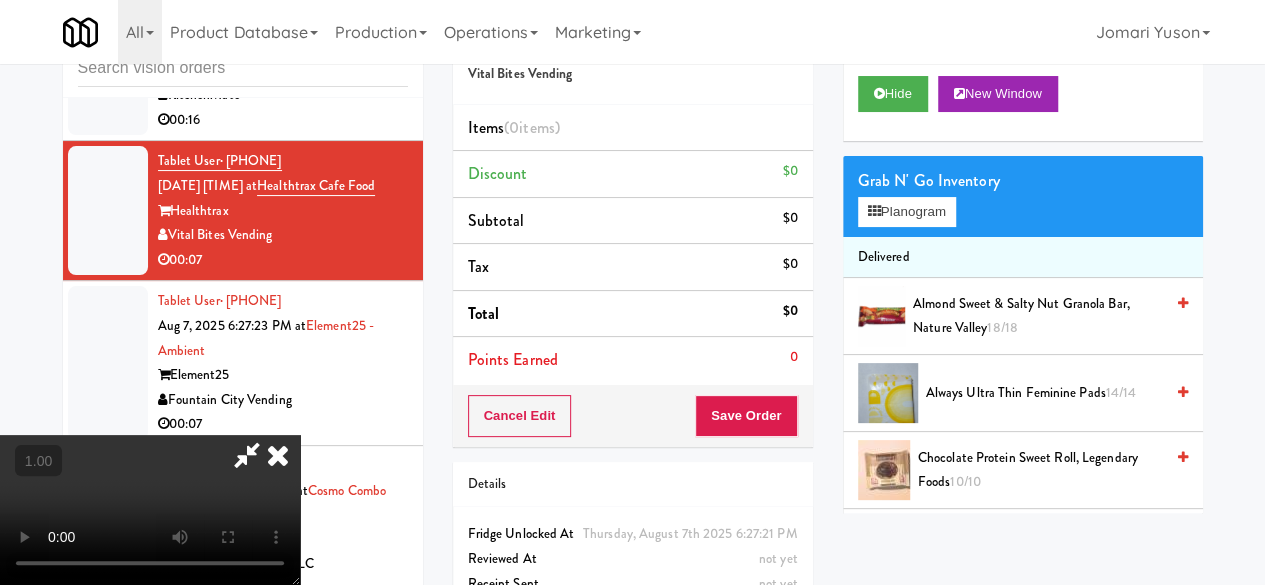 scroll, scrollTop: 41, scrollLeft: 0, axis: vertical 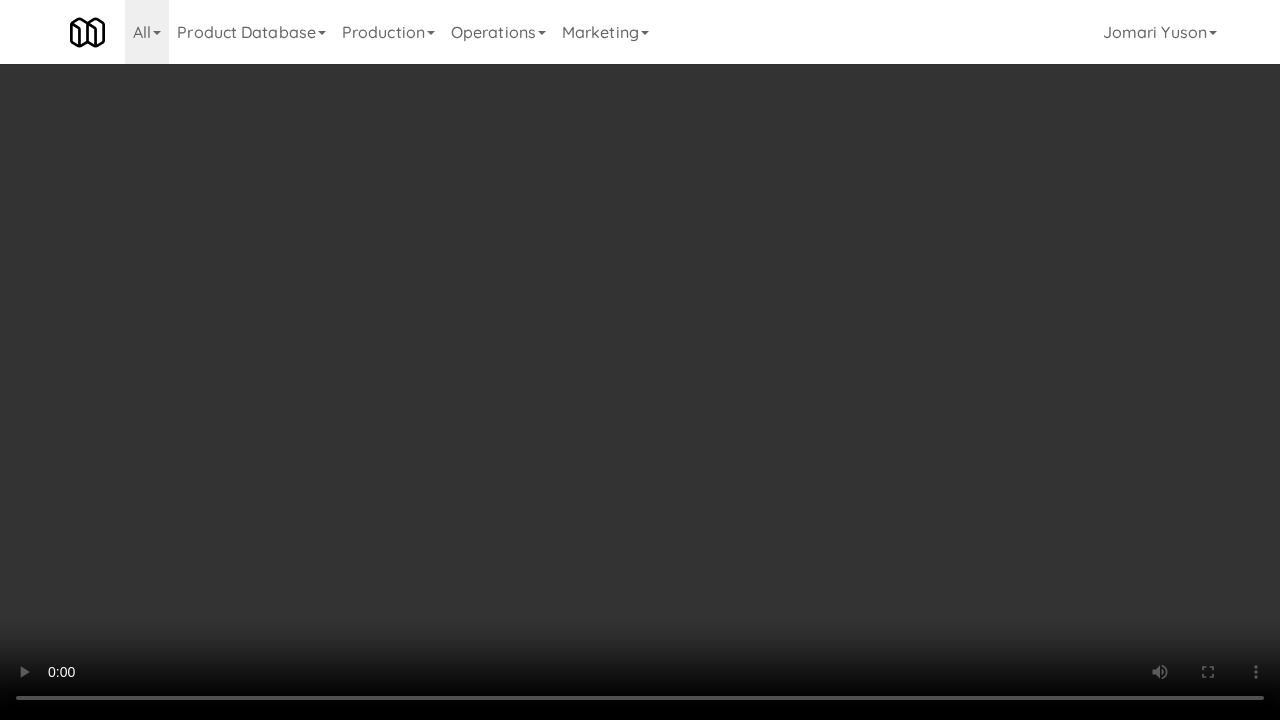 type 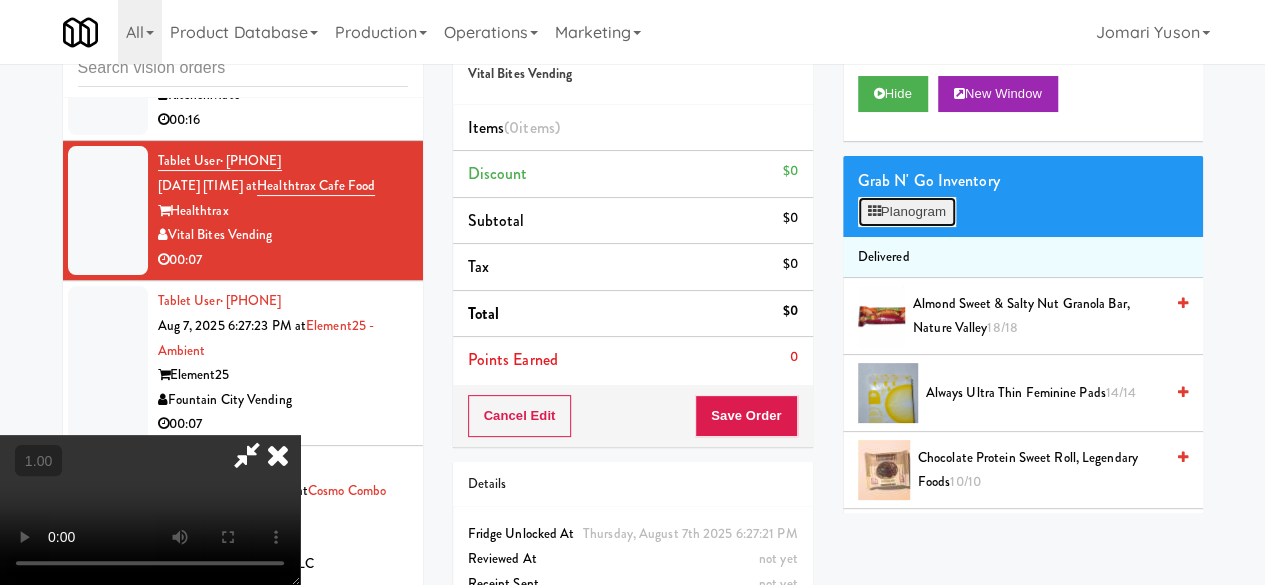 click on "Planogram" at bounding box center (907, 212) 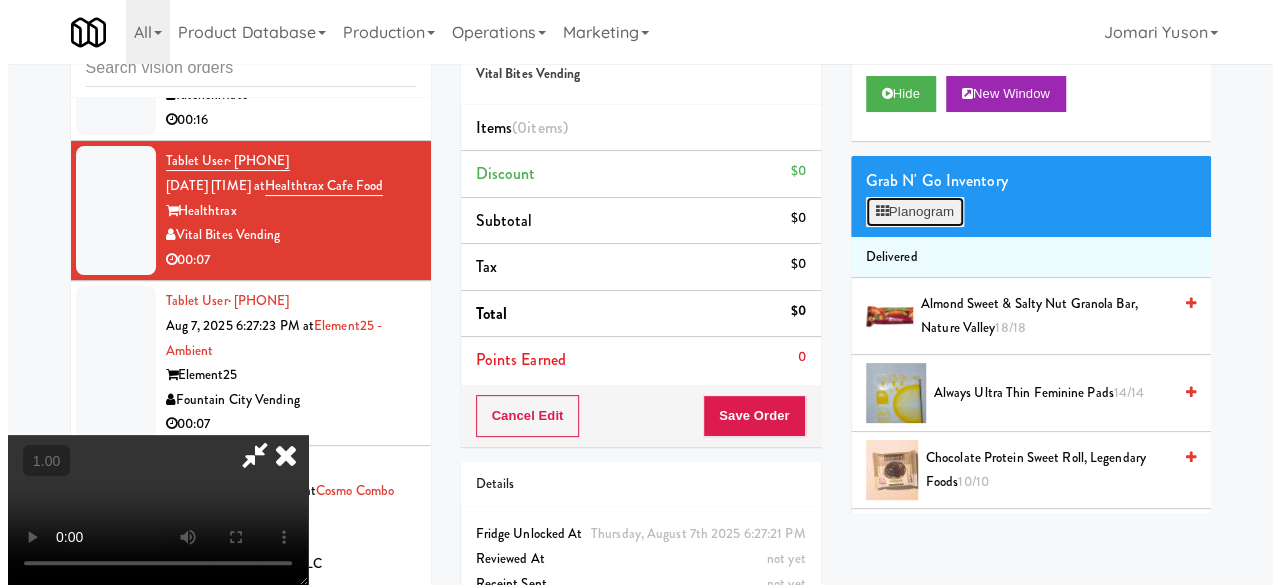 scroll, scrollTop: 46, scrollLeft: 0, axis: vertical 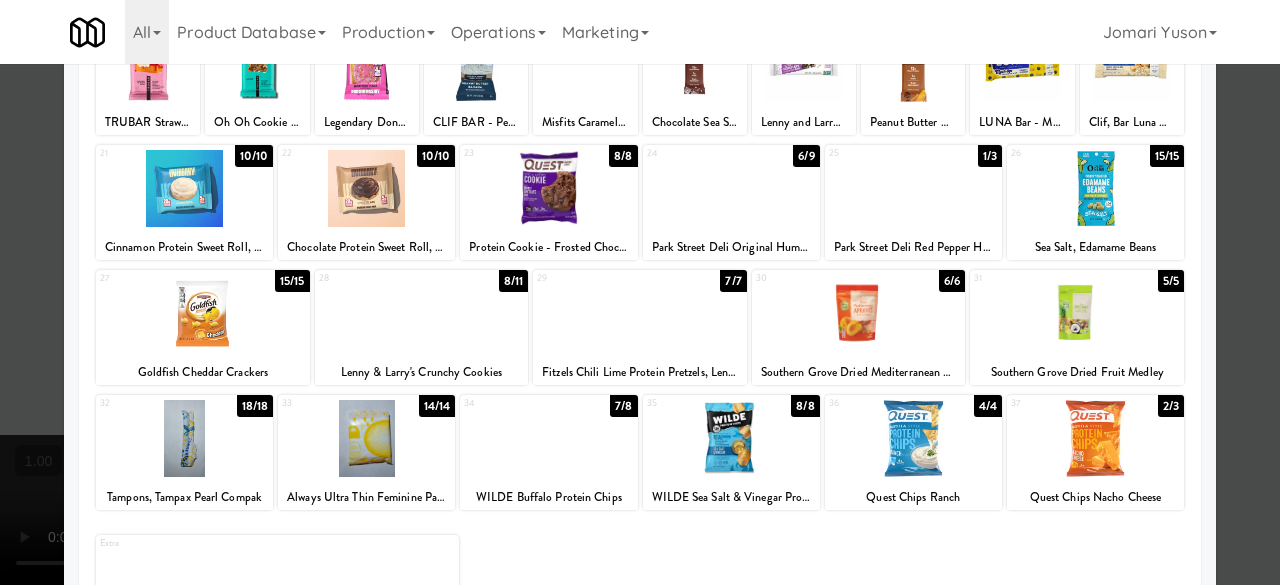 click on "Lenny & Larry's Crunchy Cookies" at bounding box center (422, 372) 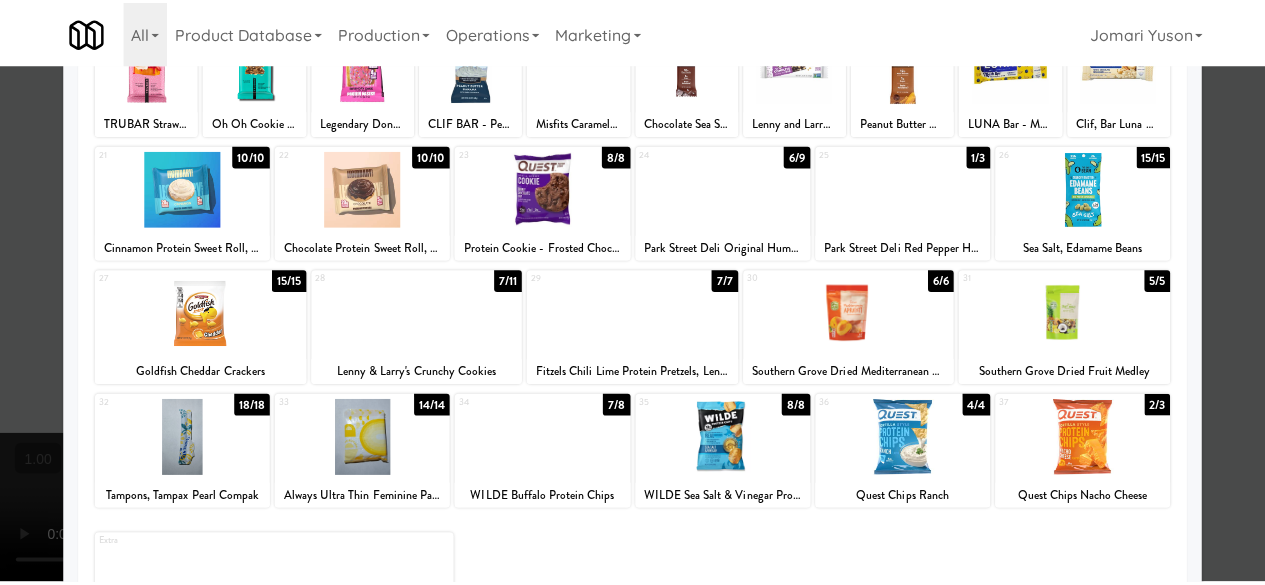 scroll, scrollTop: 0, scrollLeft: 0, axis: both 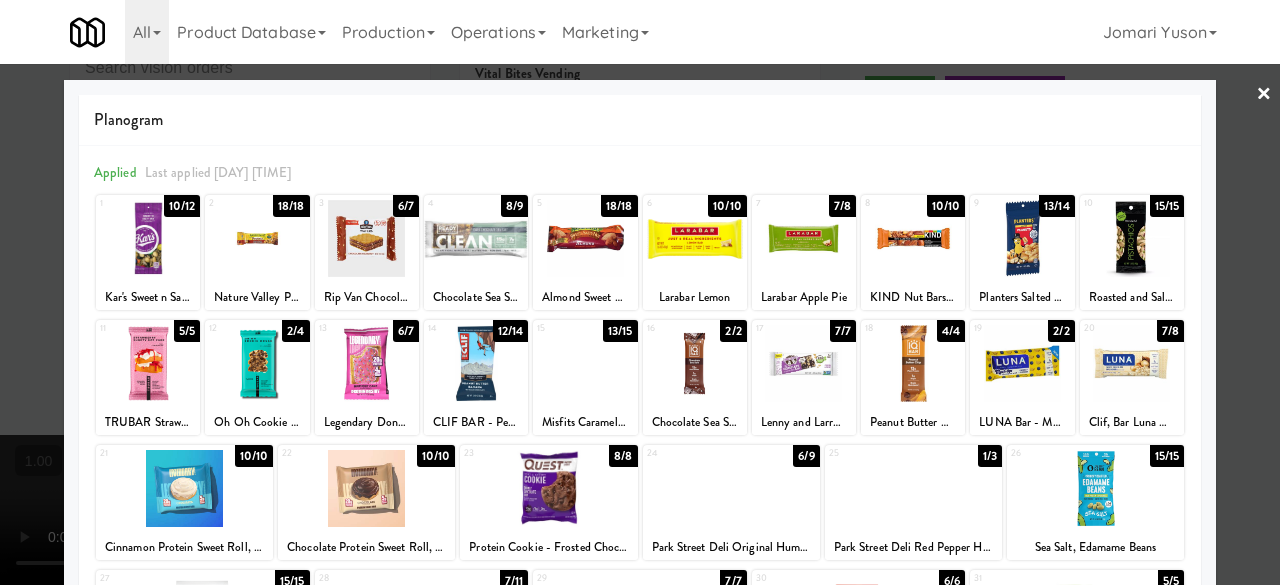 click at bounding box center [640, 292] 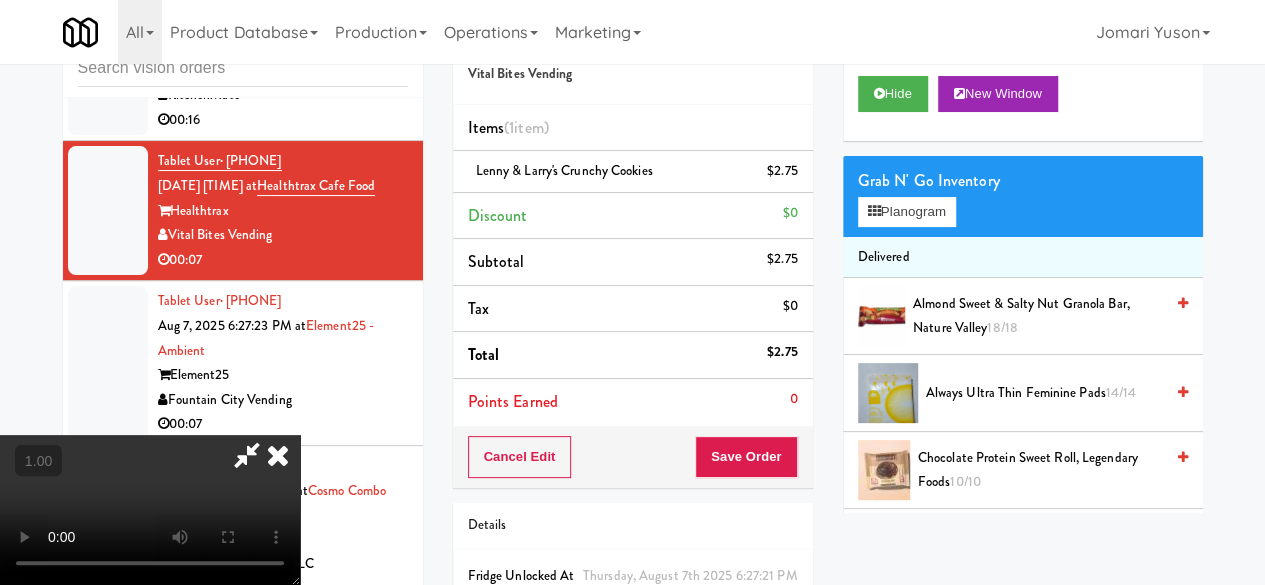scroll, scrollTop: 0, scrollLeft: 0, axis: both 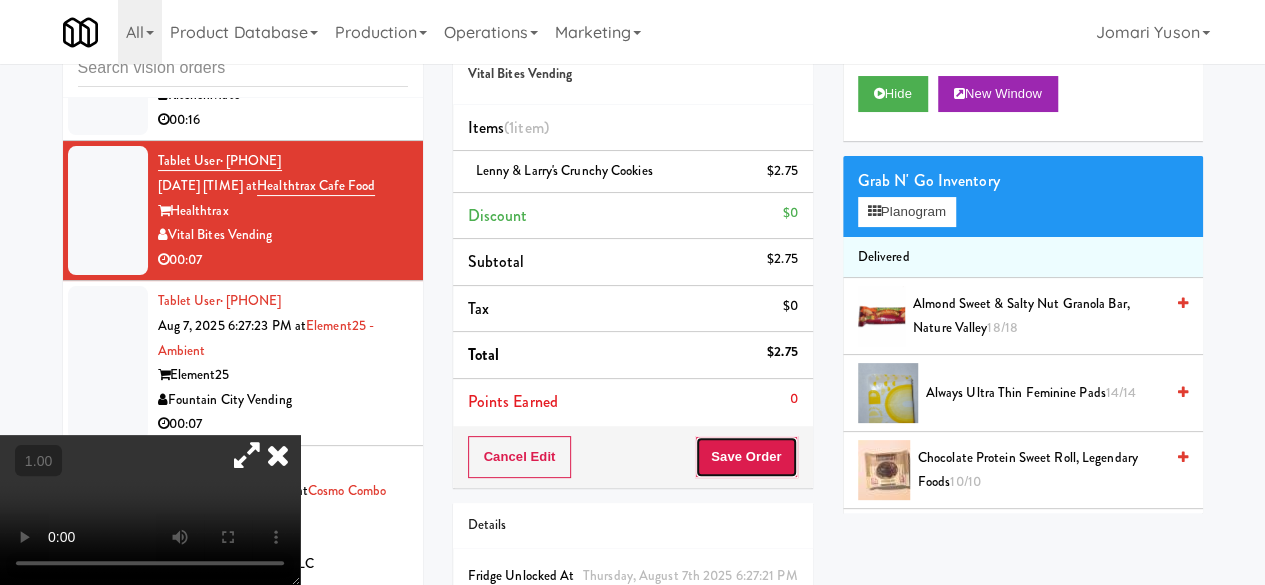 click on "Save Order" at bounding box center [746, 457] 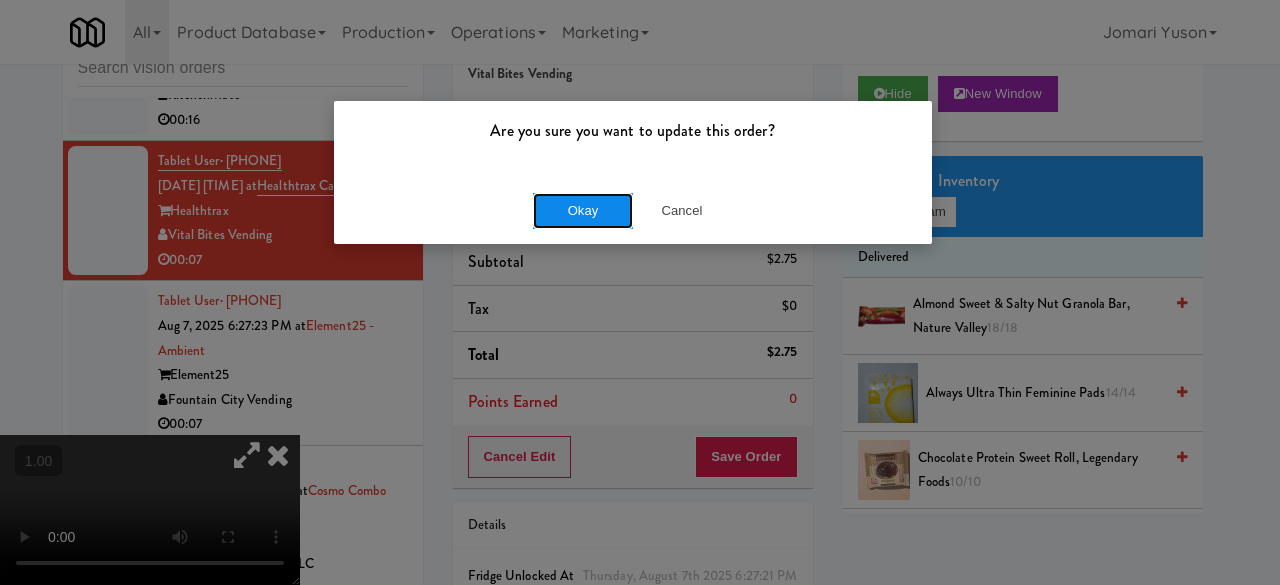 click on "Okay" at bounding box center [583, 211] 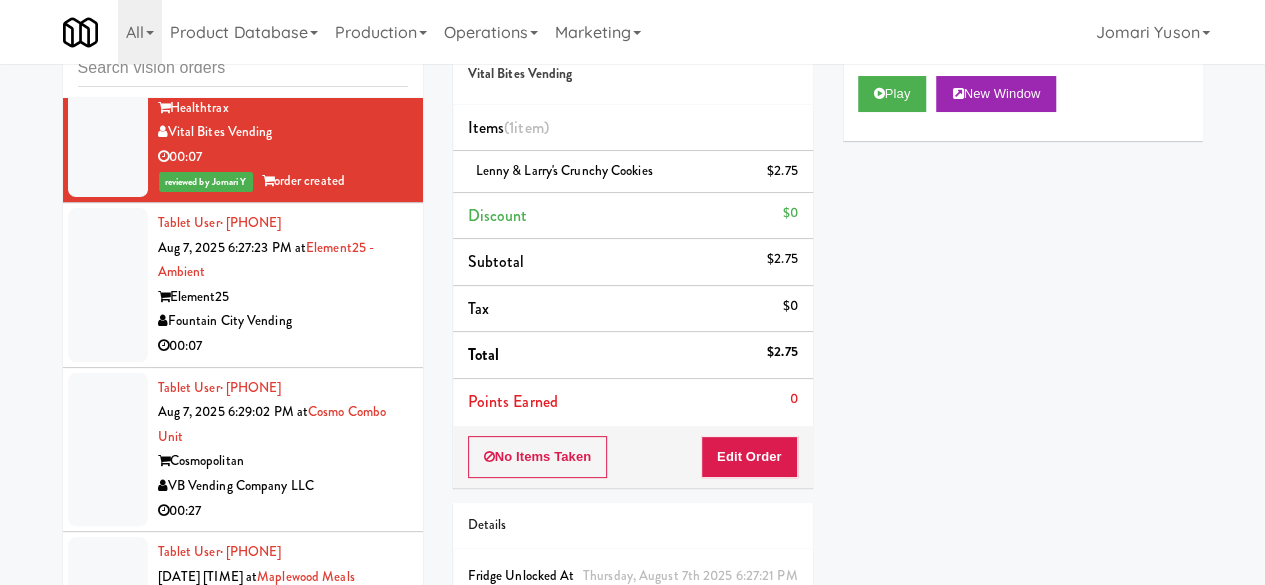 scroll, scrollTop: 6232, scrollLeft: 0, axis: vertical 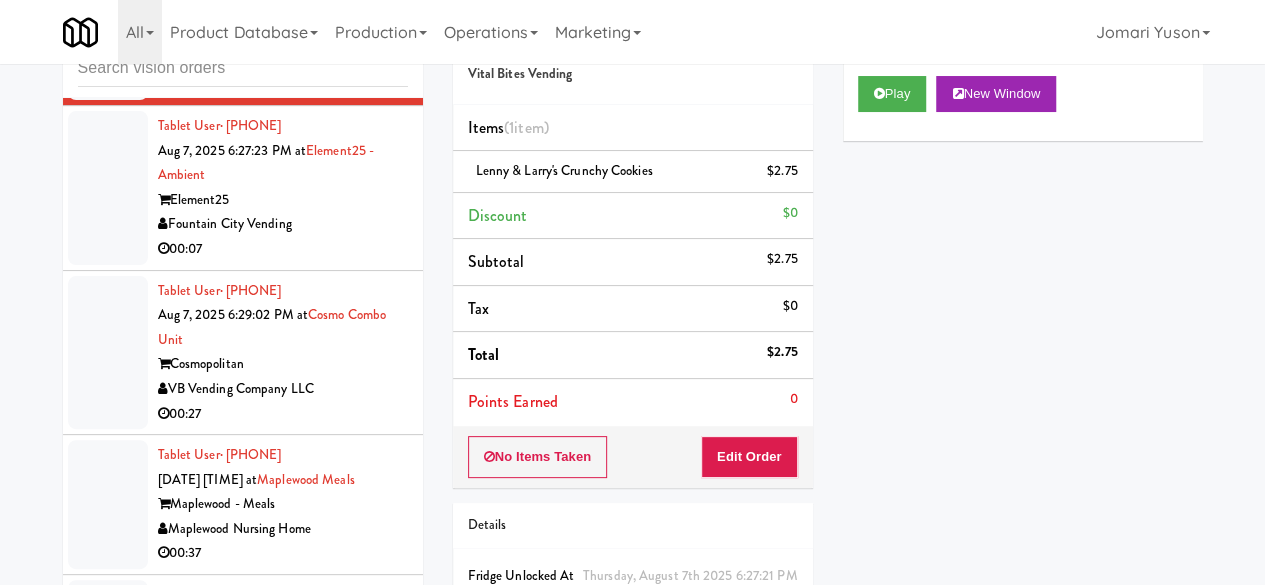 click on "Fountain City Vending" at bounding box center [283, 224] 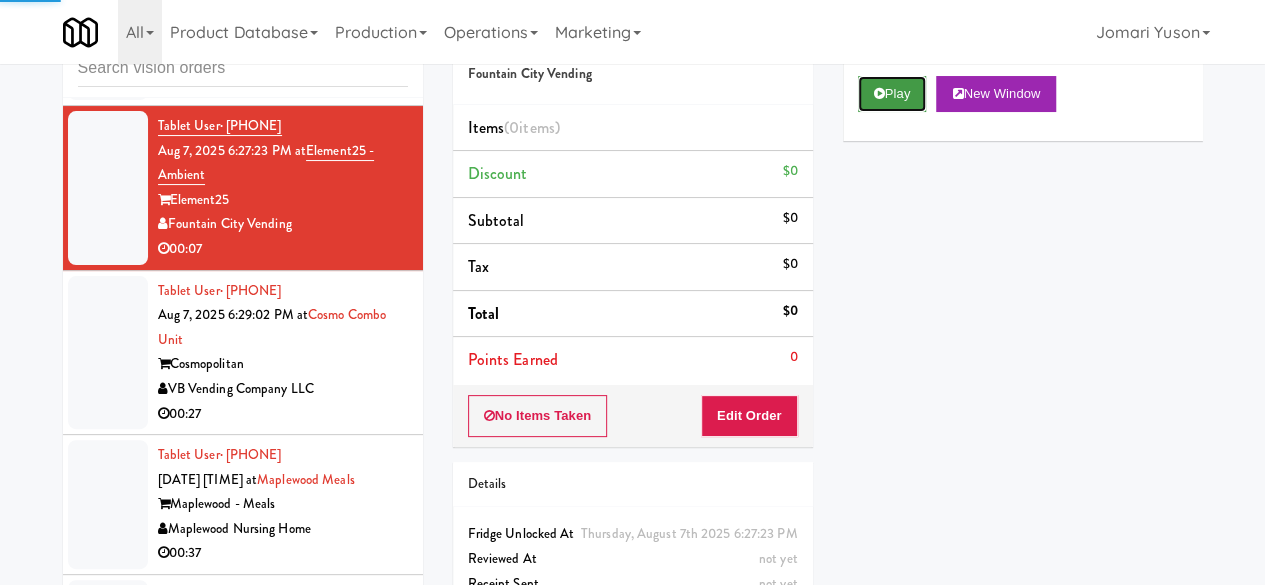 click at bounding box center (879, 93) 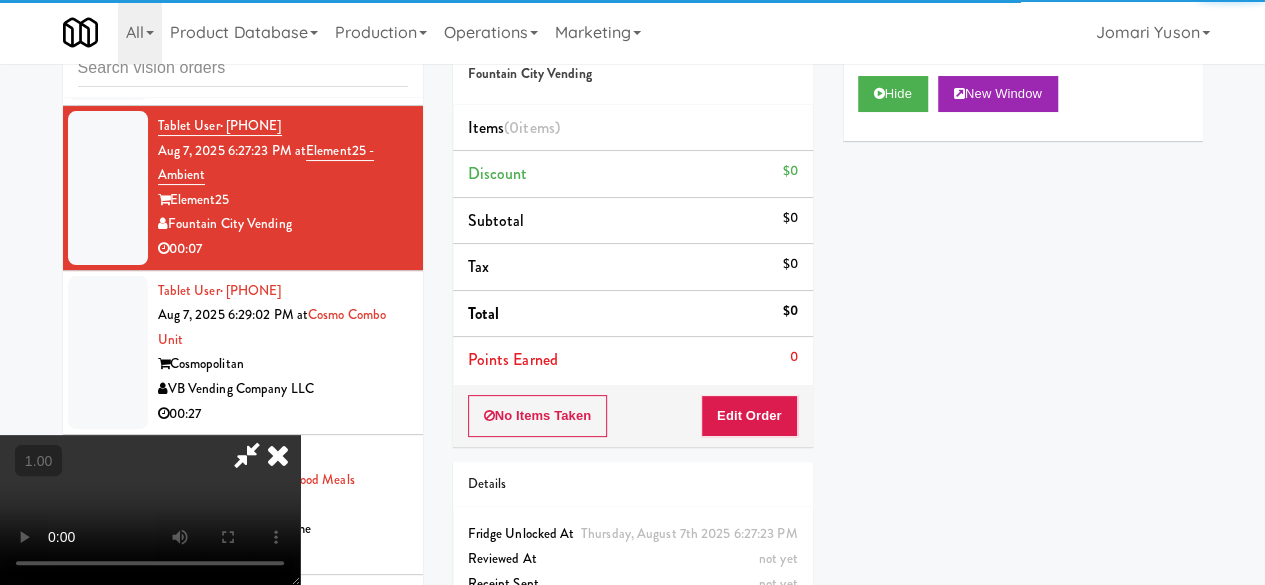 click on "No Items Taken Edit Order" at bounding box center [633, 416] 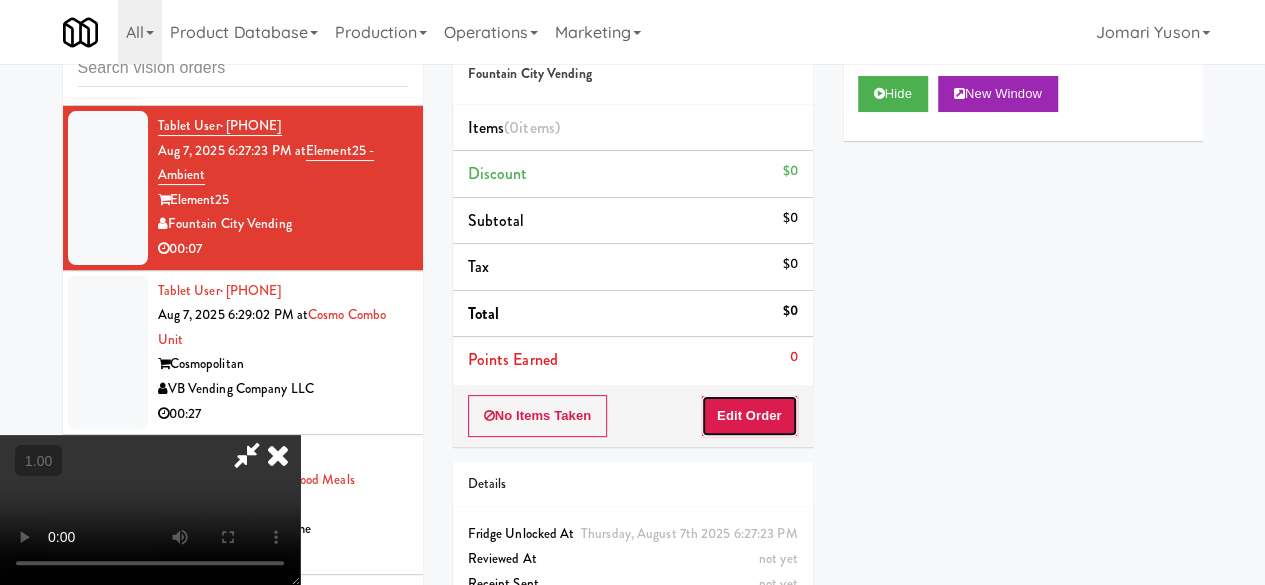 click on "Edit Order" at bounding box center [749, 416] 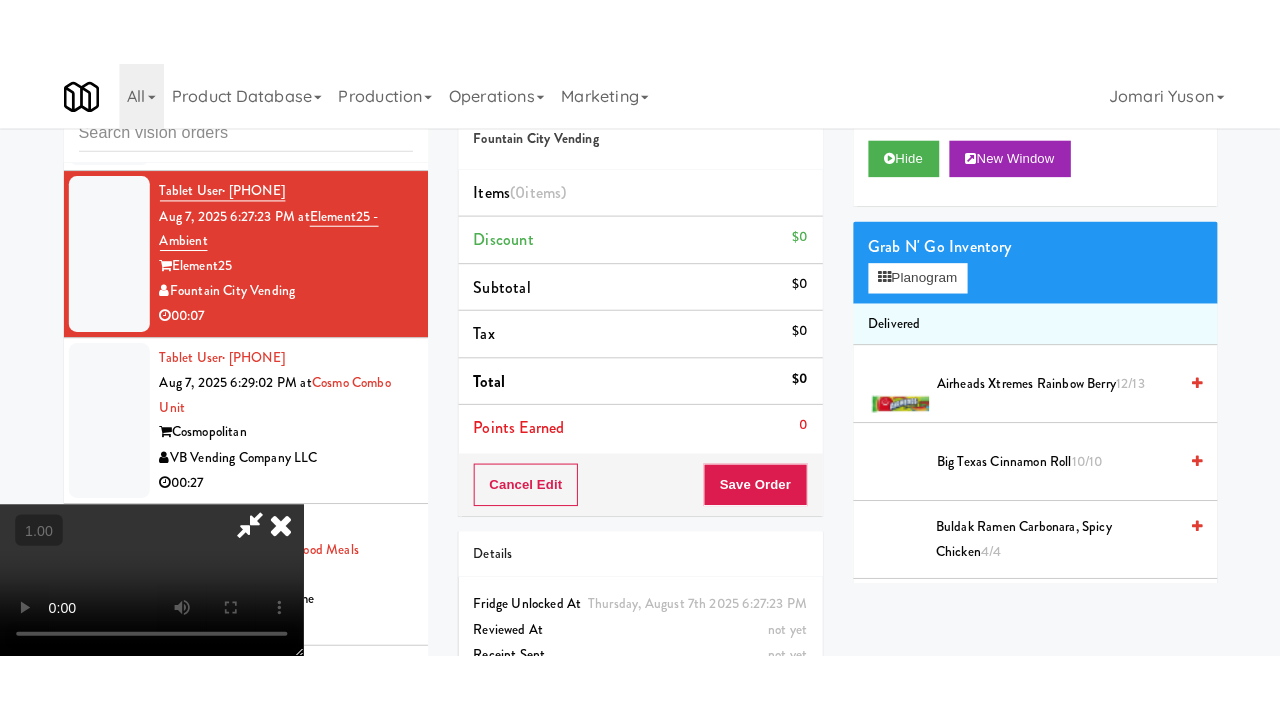 scroll, scrollTop: 263, scrollLeft: 0, axis: vertical 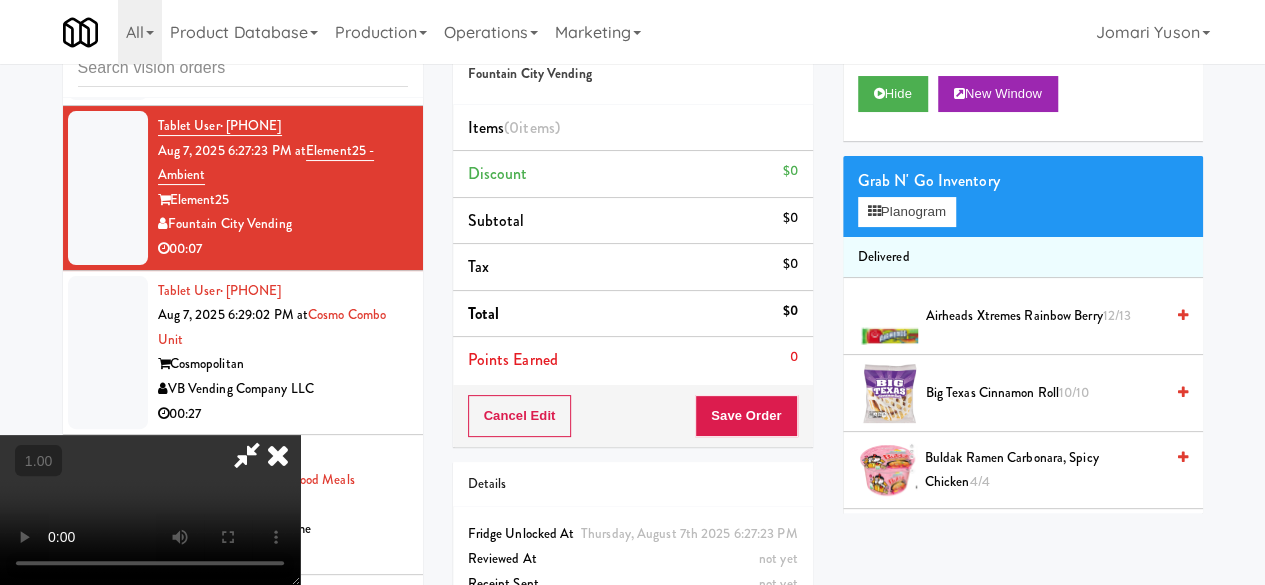 click at bounding box center (150, 510) 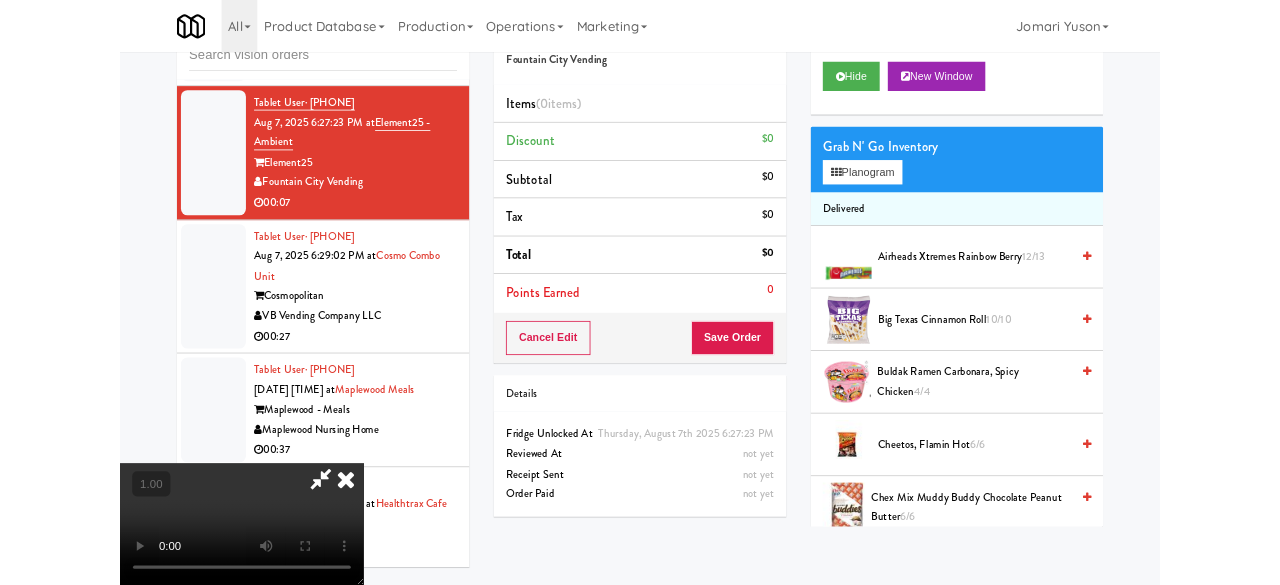 scroll, scrollTop: 41, scrollLeft: 0, axis: vertical 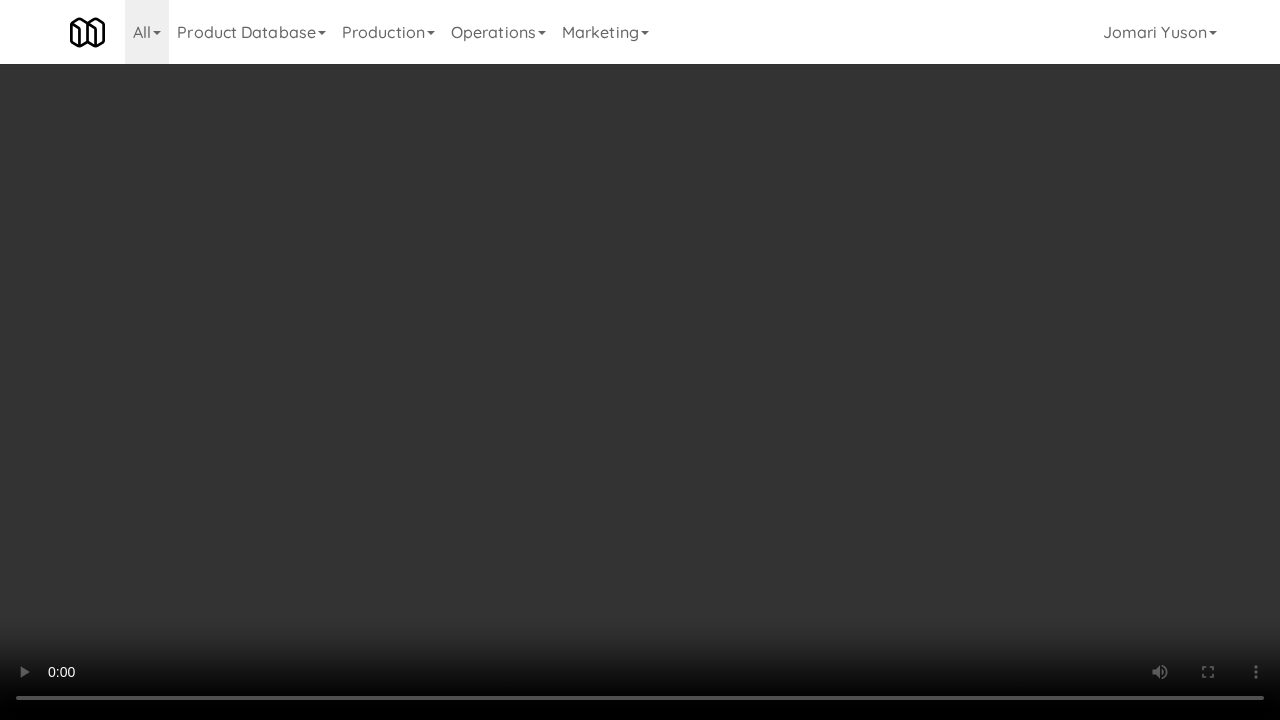 click at bounding box center [640, 360] 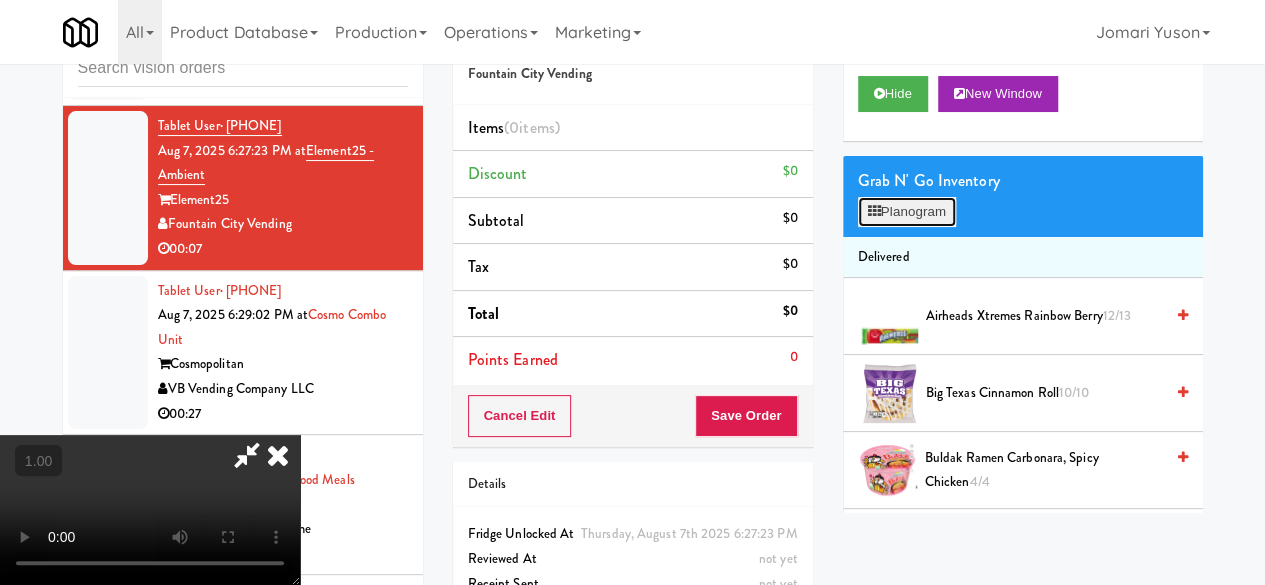 click on "Planogram" at bounding box center (907, 212) 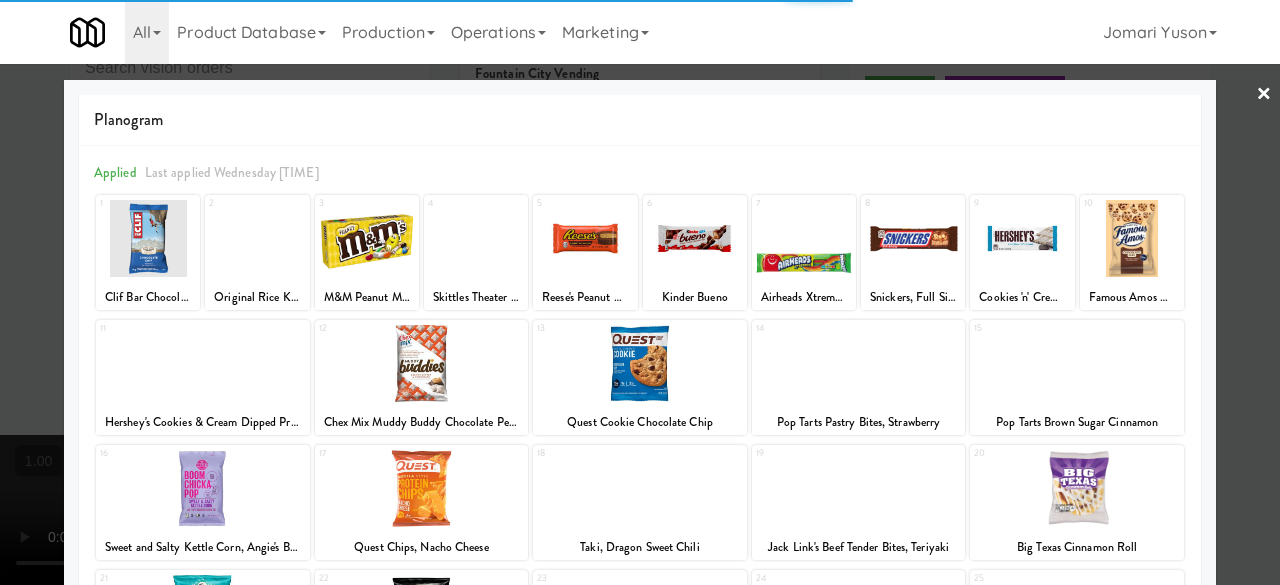 scroll, scrollTop: 396, scrollLeft: 0, axis: vertical 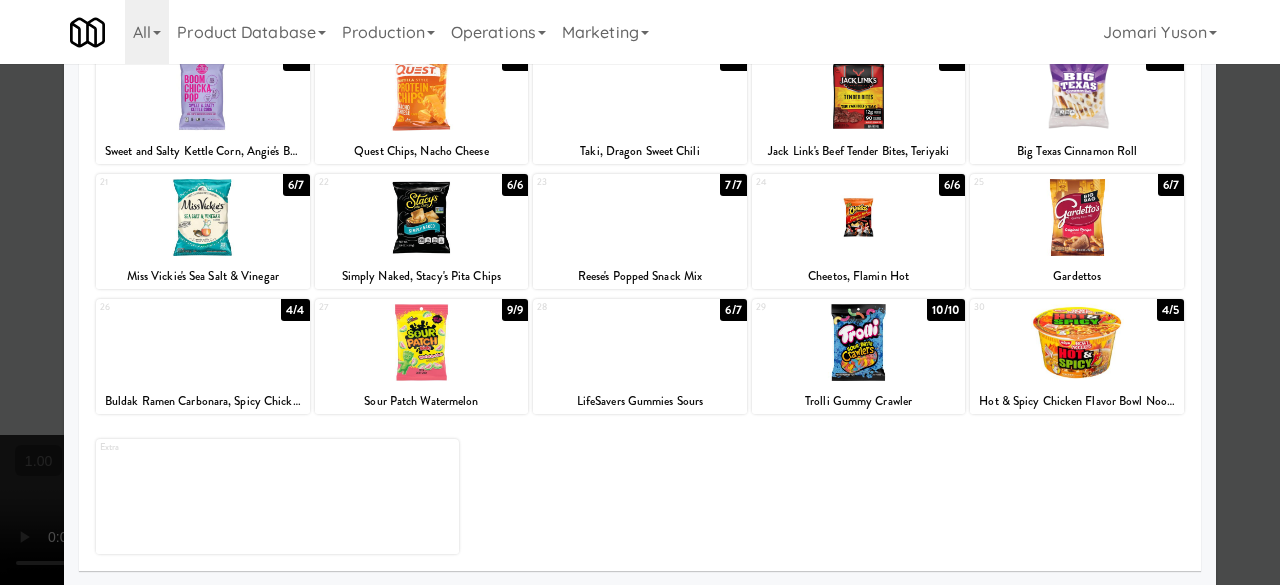 click at bounding box center (640, 217) 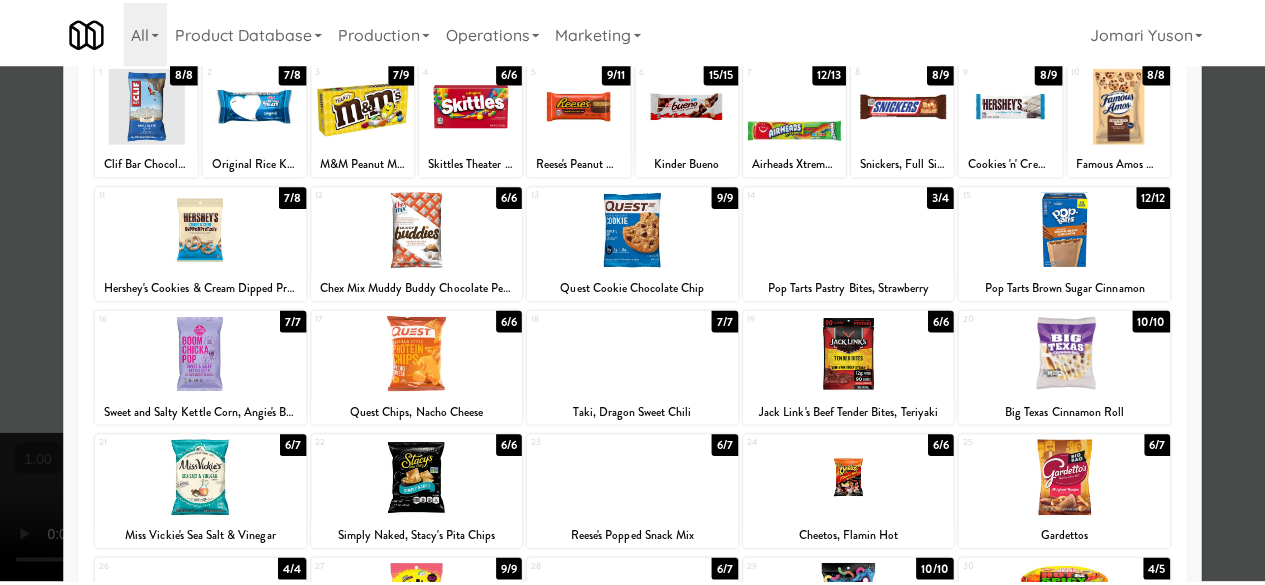 scroll, scrollTop: 0, scrollLeft: 0, axis: both 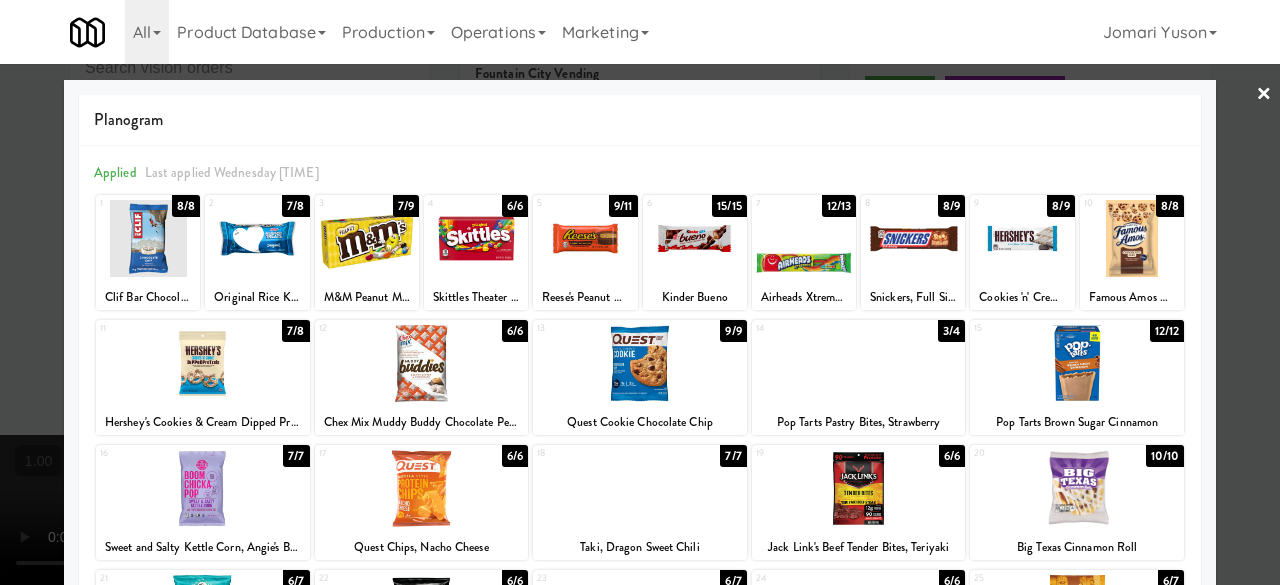 click on "×" at bounding box center (1264, 95) 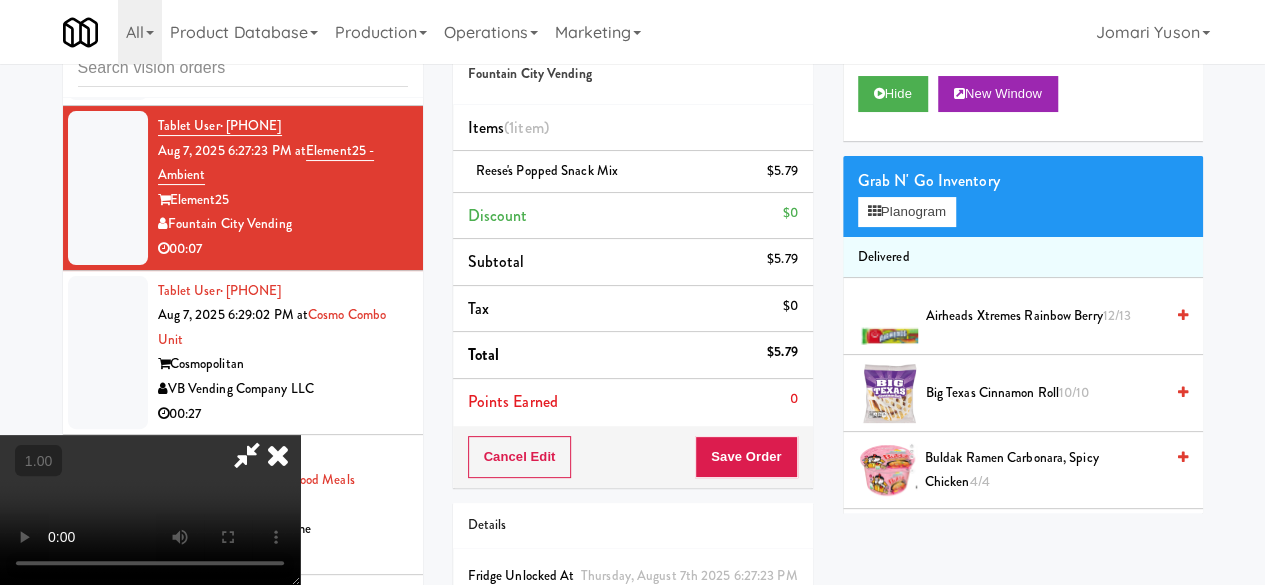 scroll, scrollTop: 41, scrollLeft: 0, axis: vertical 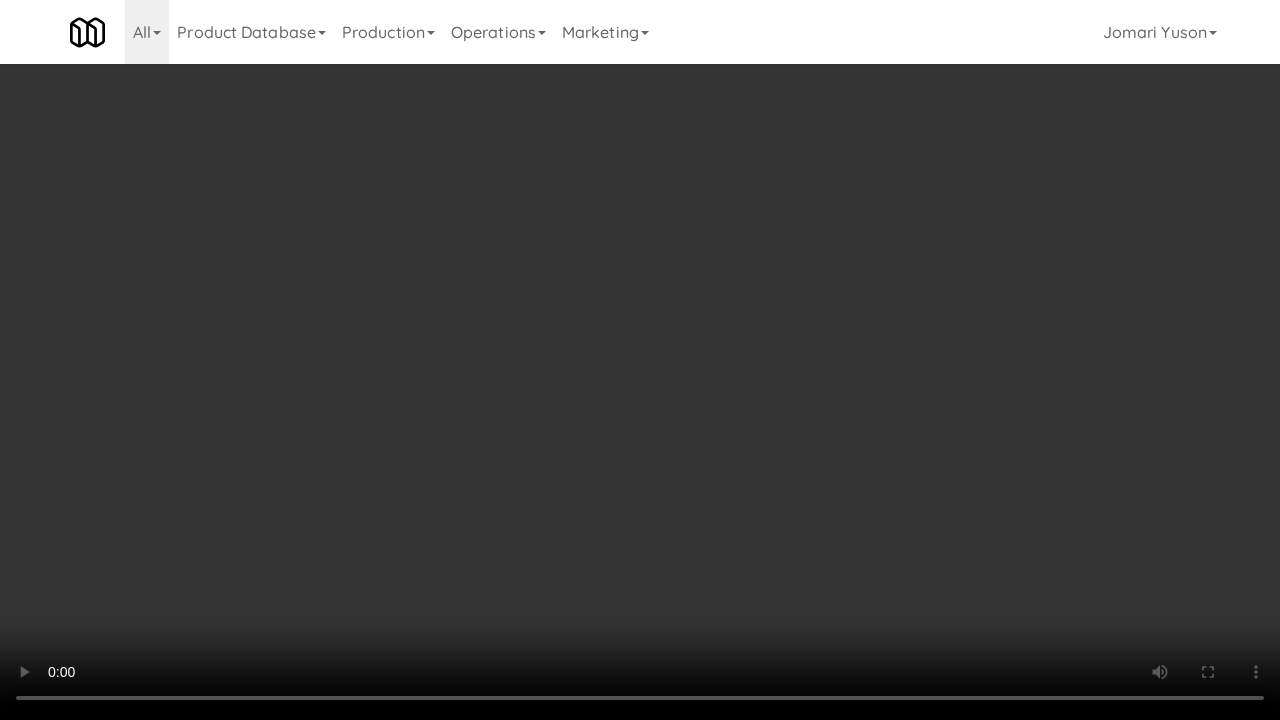 click at bounding box center [640, 360] 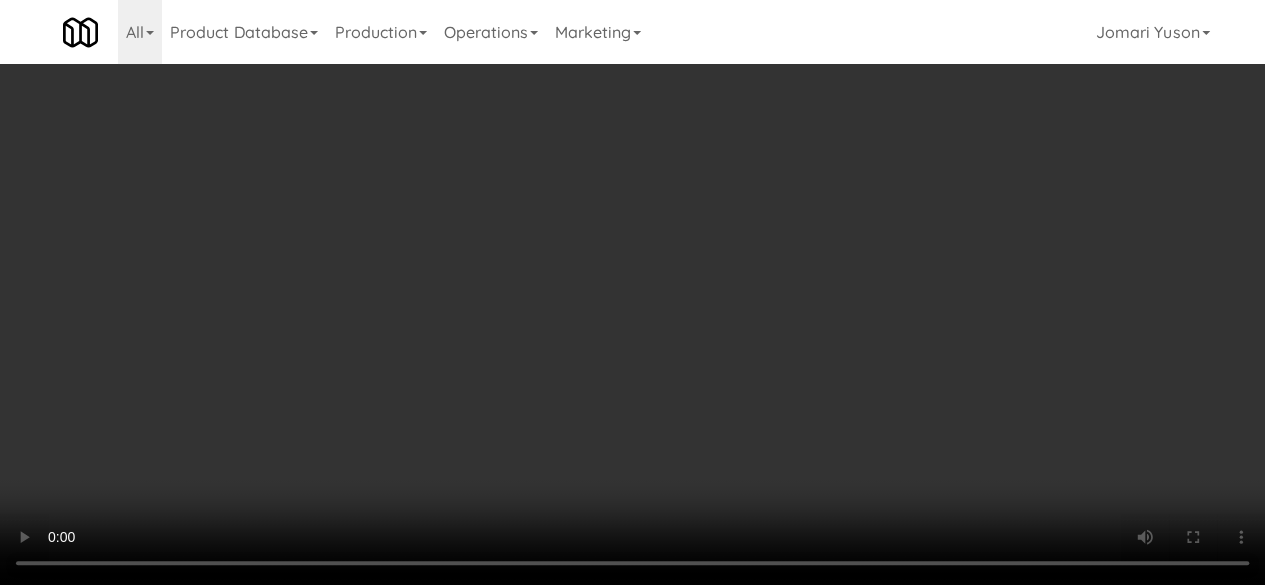 scroll, scrollTop: 0, scrollLeft: 0, axis: both 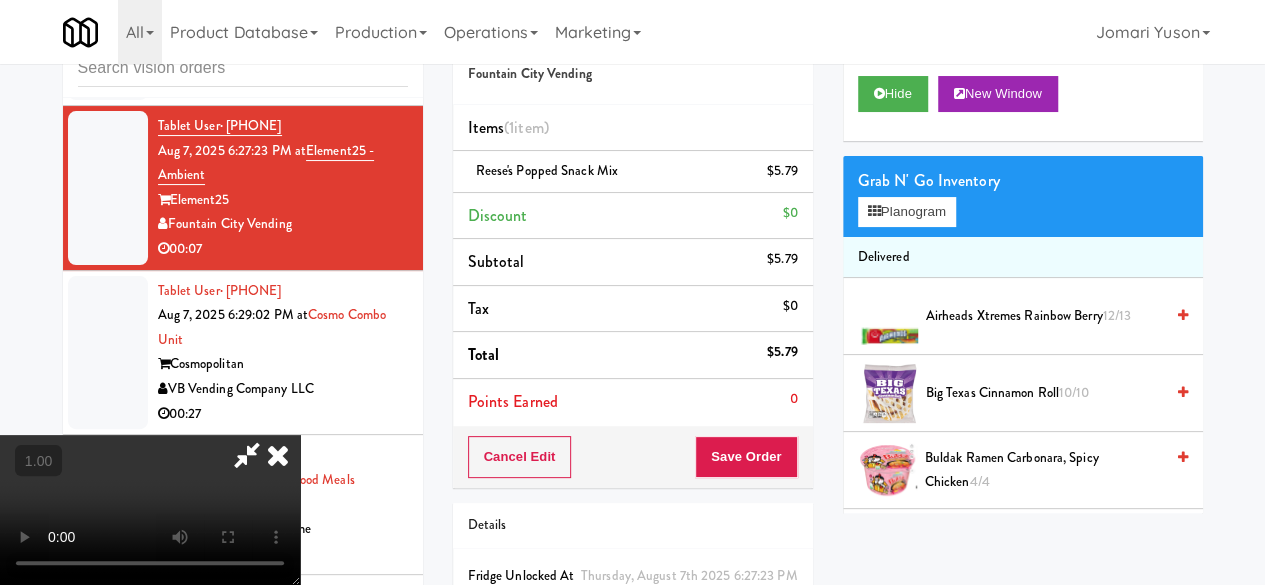 click at bounding box center (247, 455) 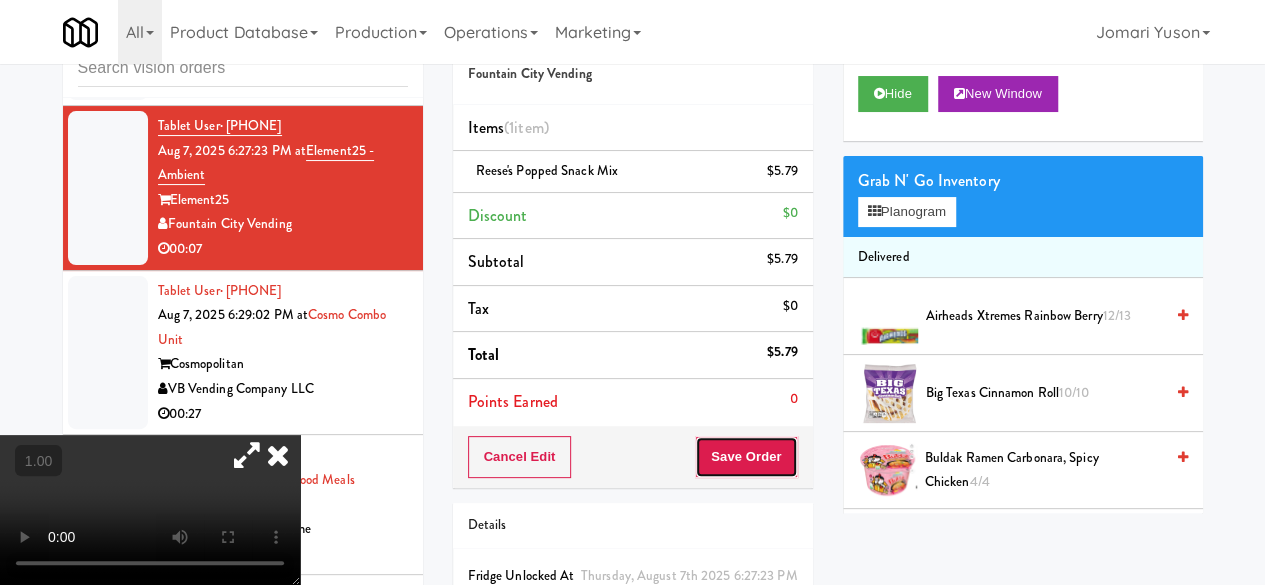 click on "Save Order" at bounding box center (746, 457) 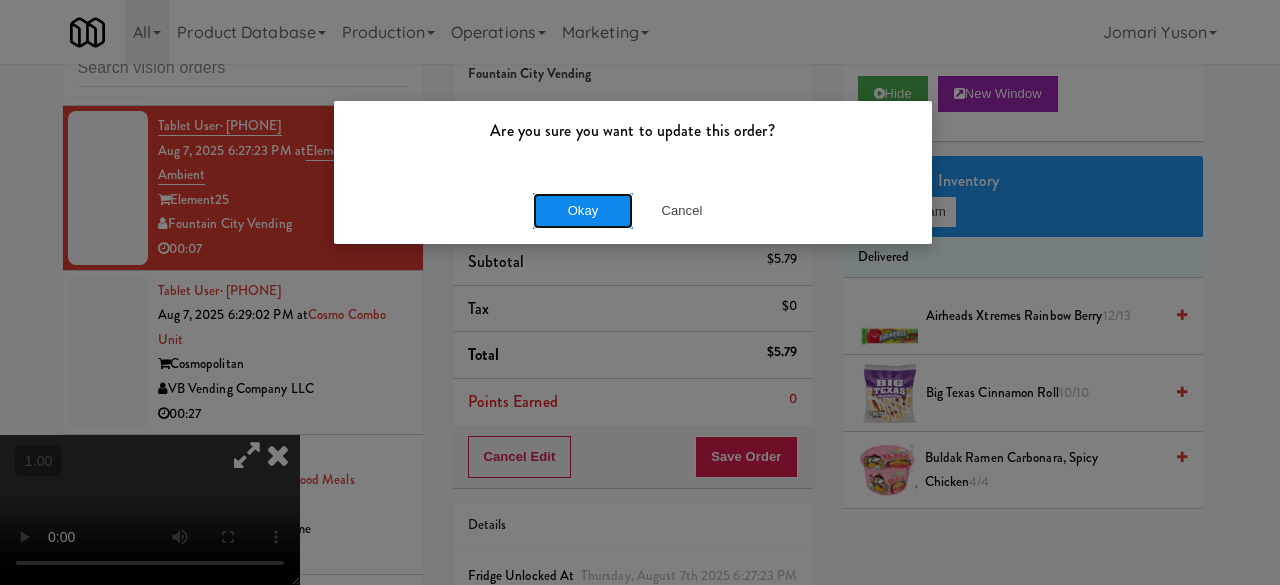 click on "Okay" at bounding box center (583, 211) 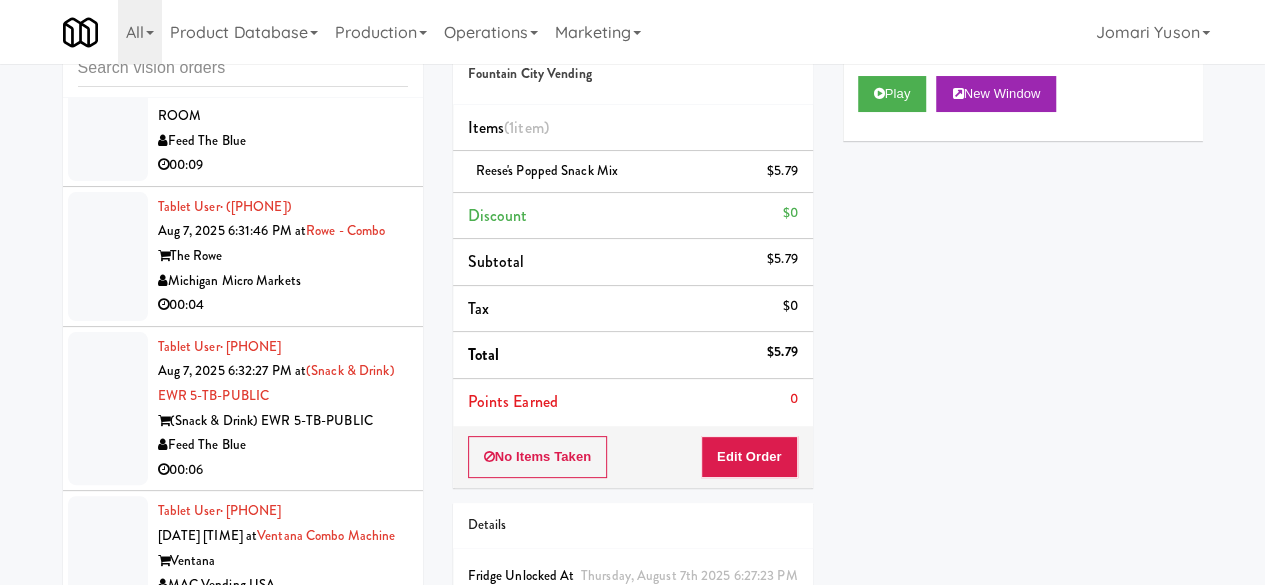 scroll, scrollTop: 7832, scrollLeft: 0, axis: vertical 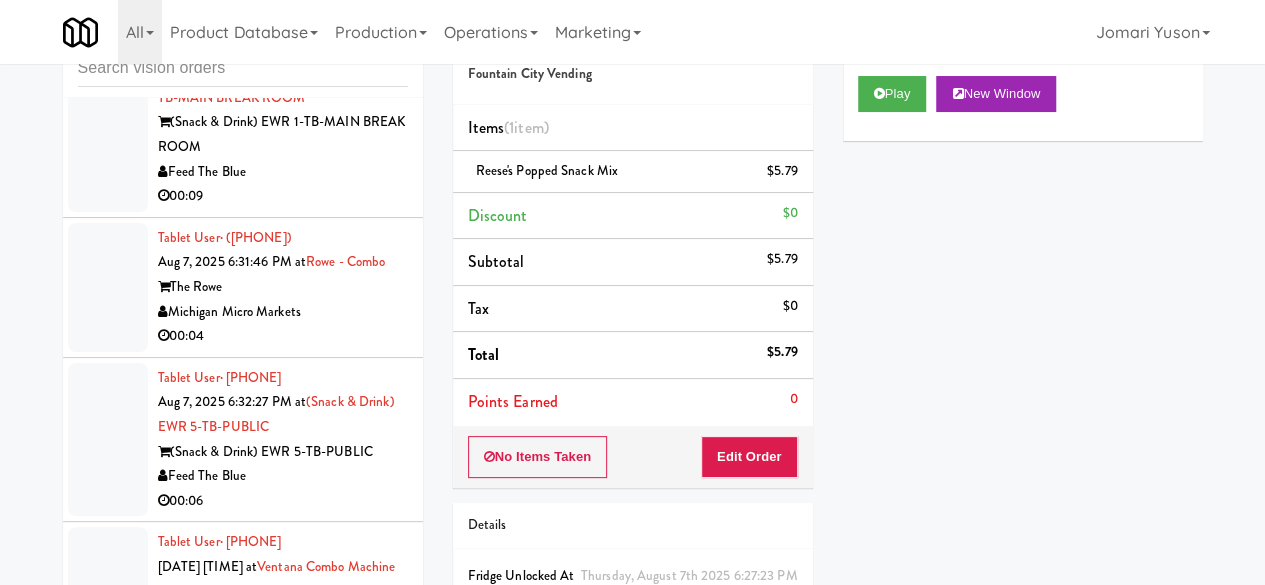 click on "00:08" at bounding box center (283, 7) 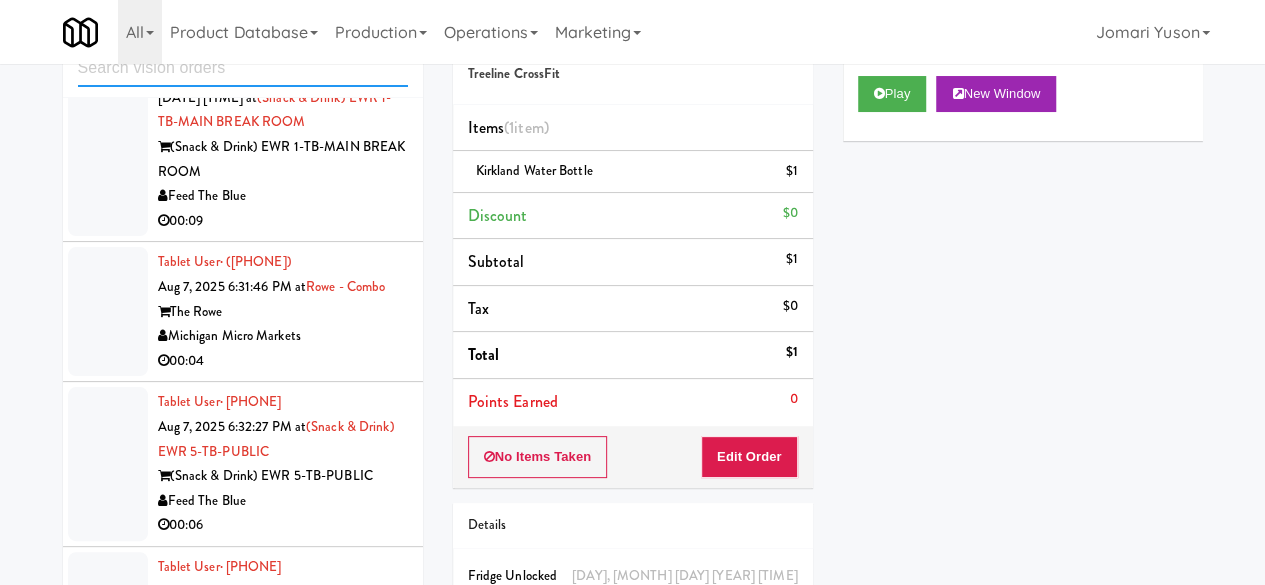 click at bounding box center (243, 68) 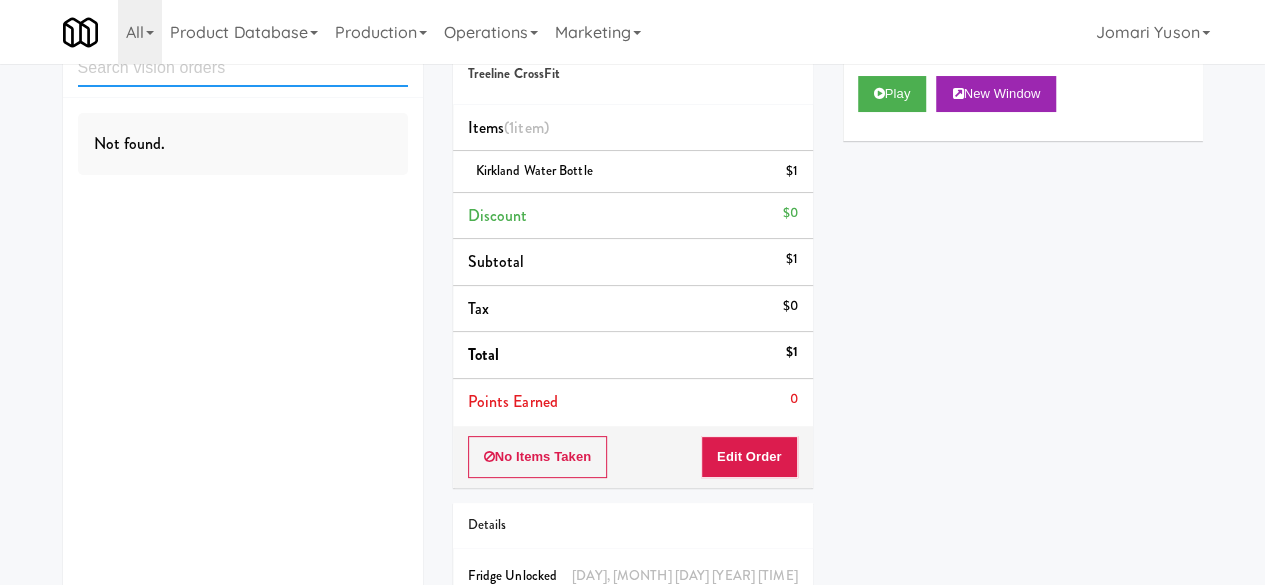 scroll, scrollTop: 0, scrollLeft: 0, axis: both 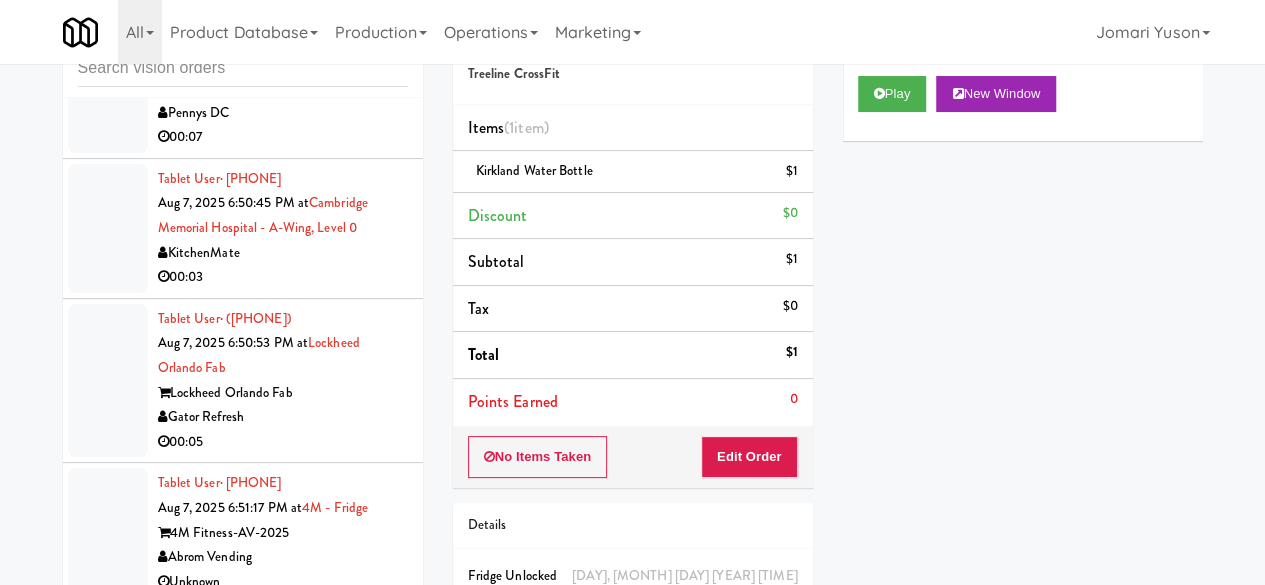 click on "H&H Vending" at bounding box center (283, -192) 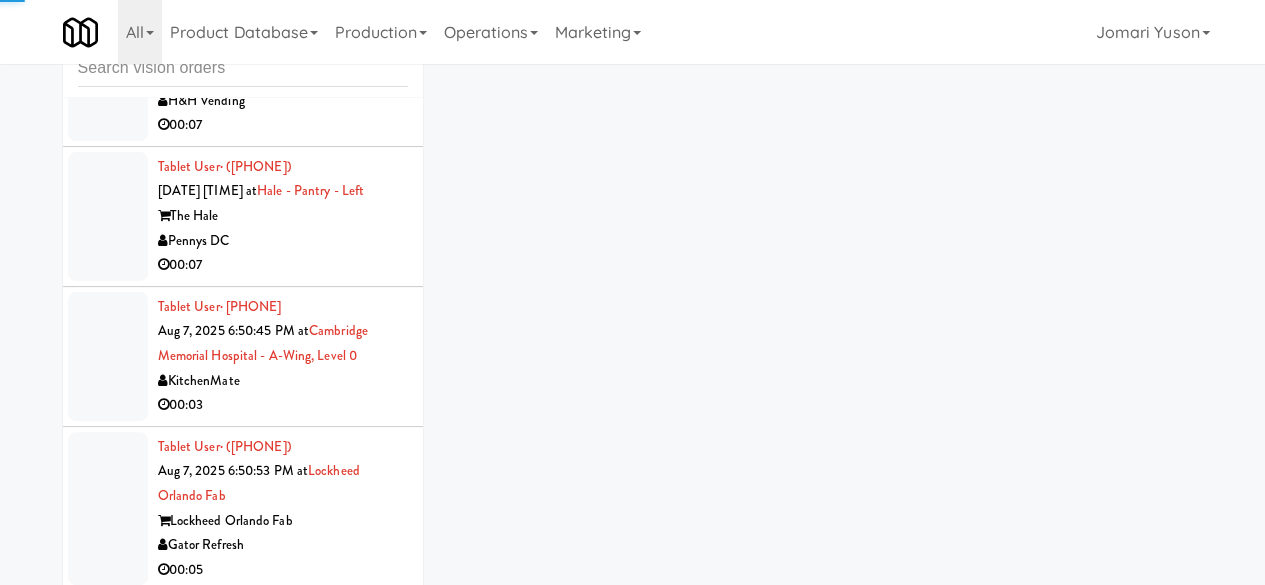scroll, scrollTop: 9329, scrollLeft: 0, axis: vertical 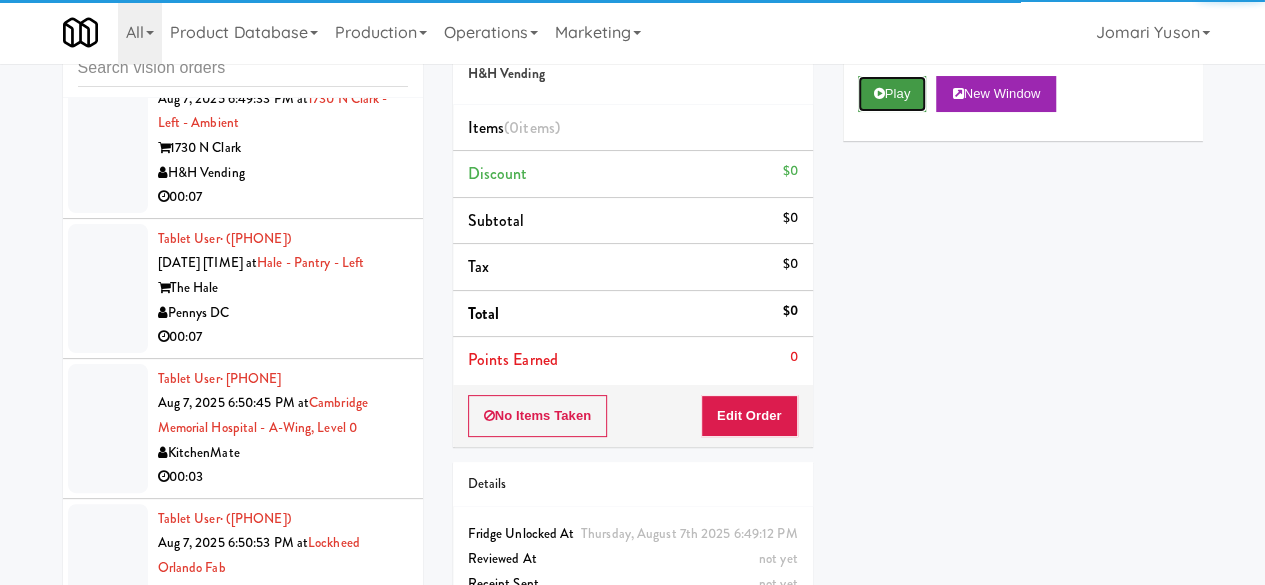click on "Play" at bounding box center (892, 94) 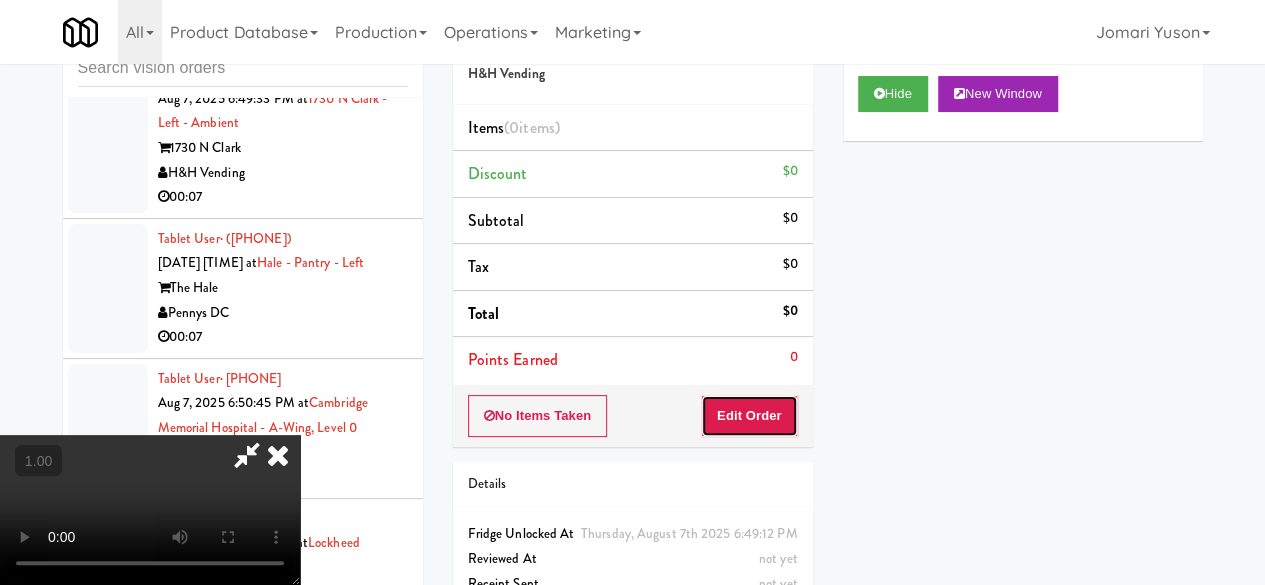 click on "Edit Order" at bounding box center [749, 416] 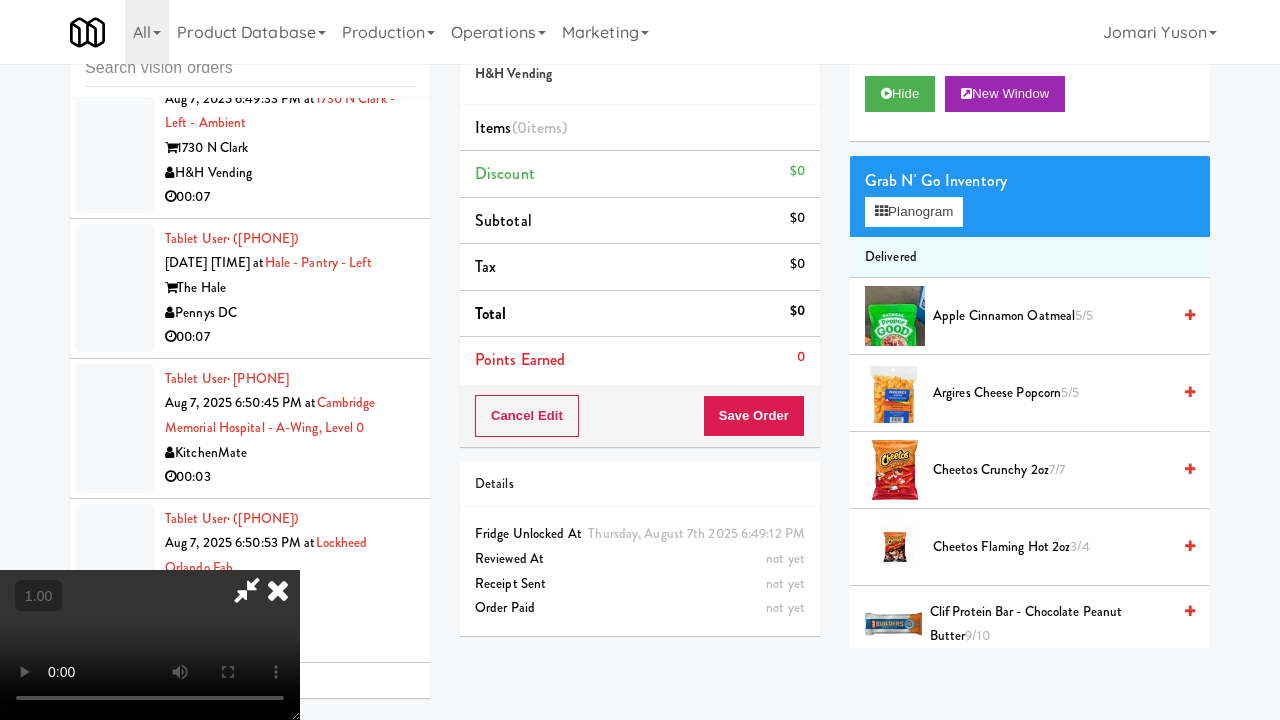 type 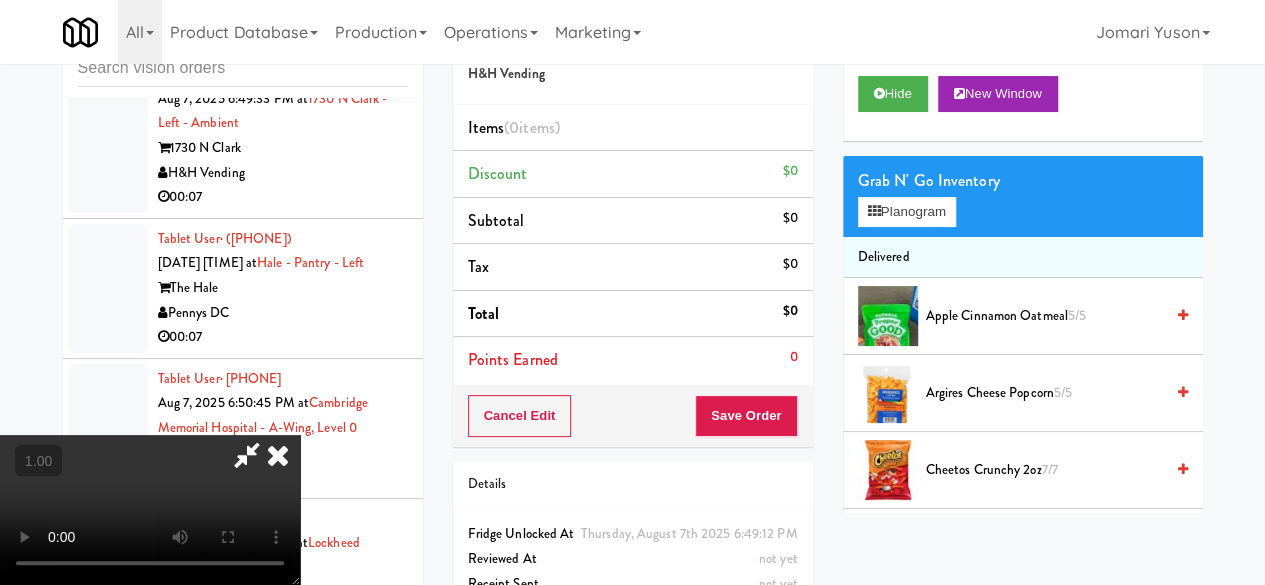 click on "Grab N' Go Inventory" at bounding box center (1023, 181) 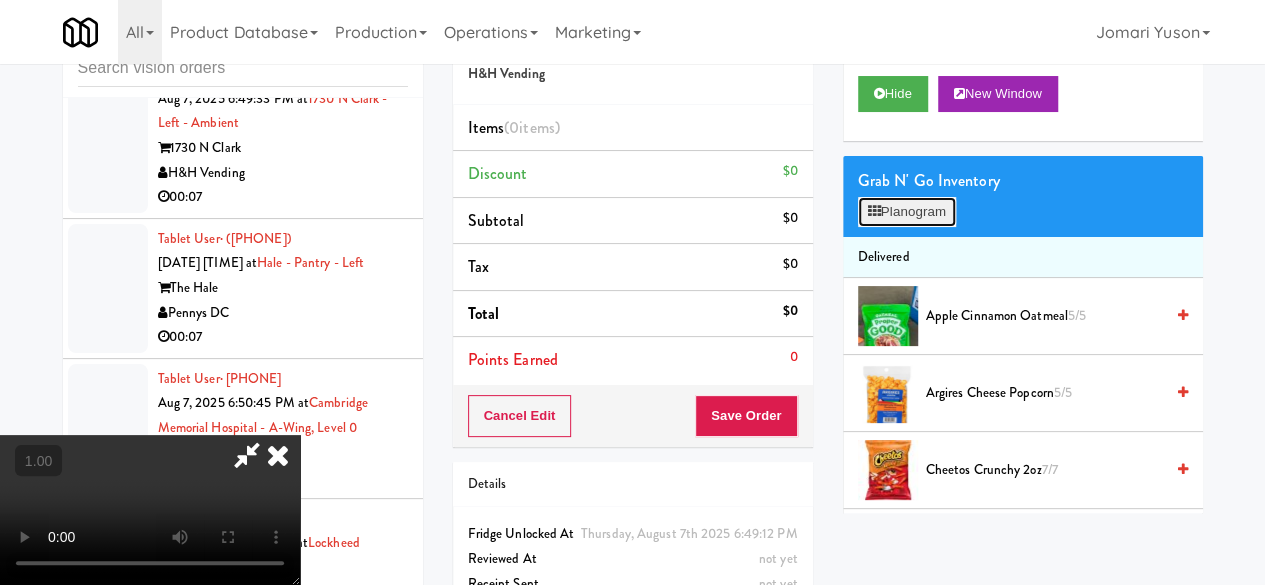 click on "Planogram" at bounding box center [907, 212] 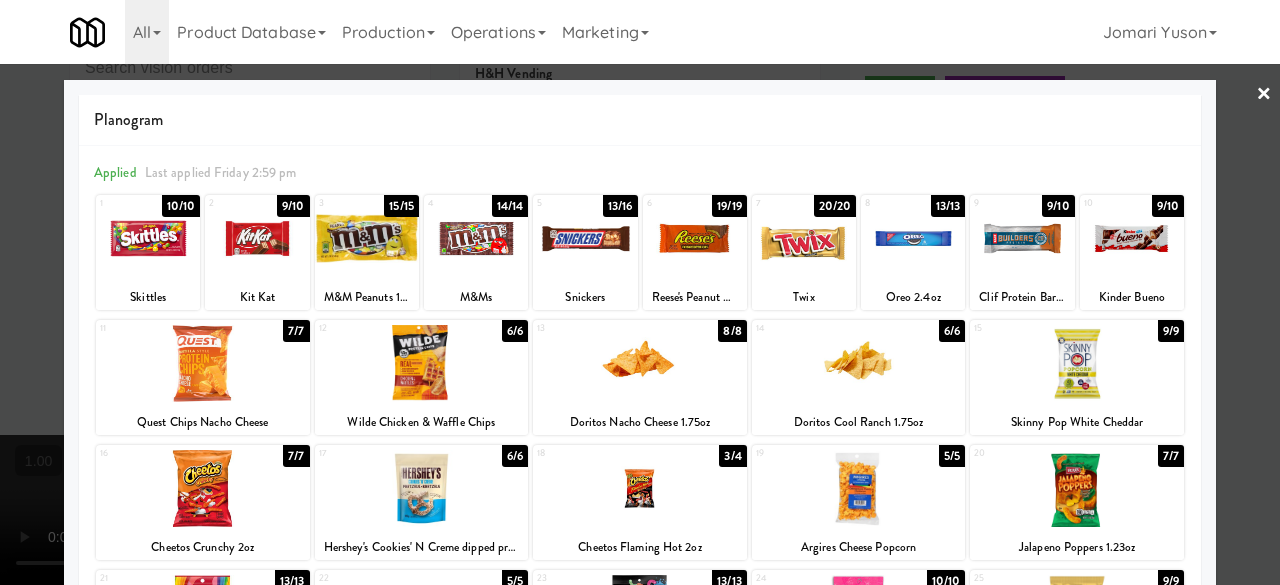 click at bounding box center [859, 488] 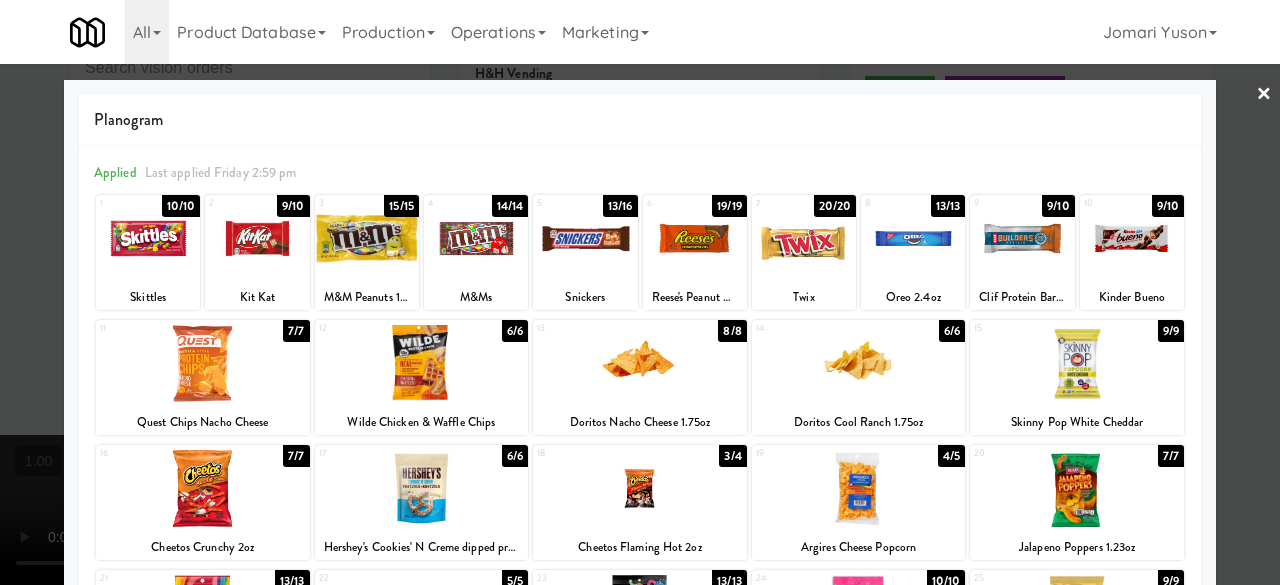 click at bounding box center [367, 238] 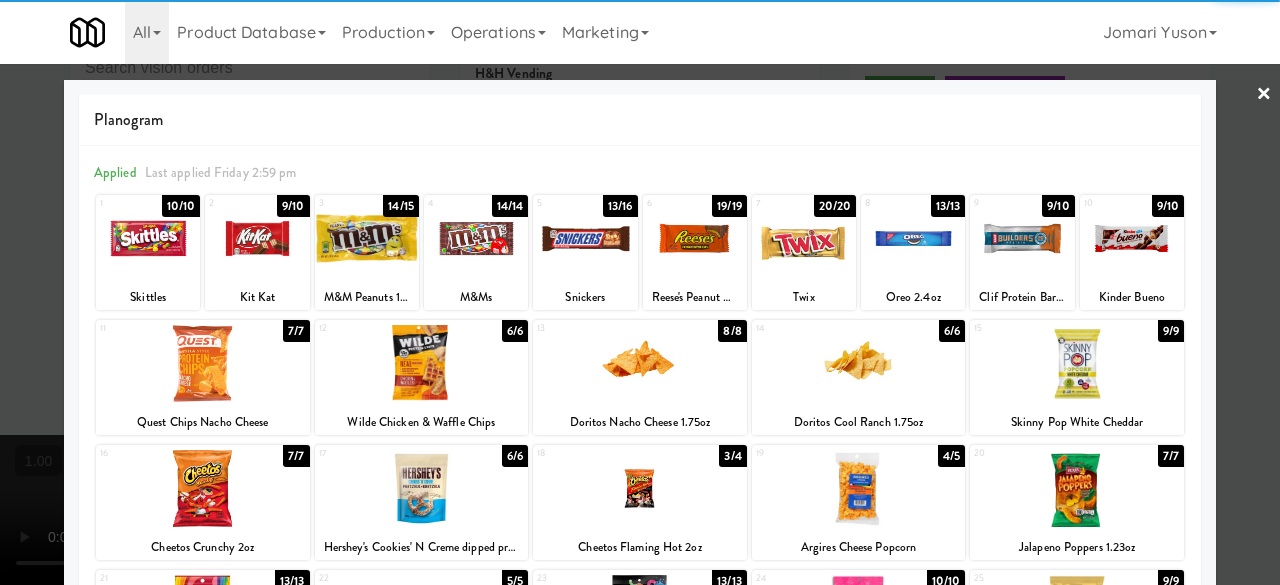 click on "×" at bounding box center (1264, 95) 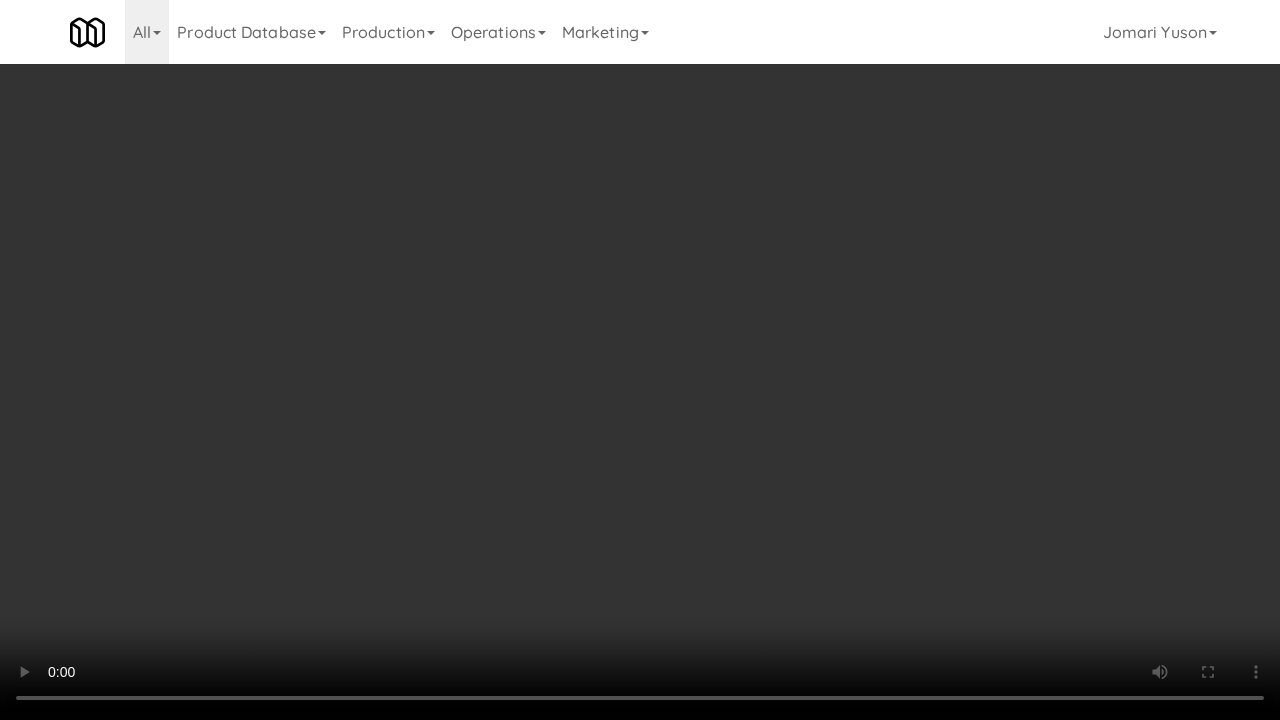 click at bounding box center [640, 360] 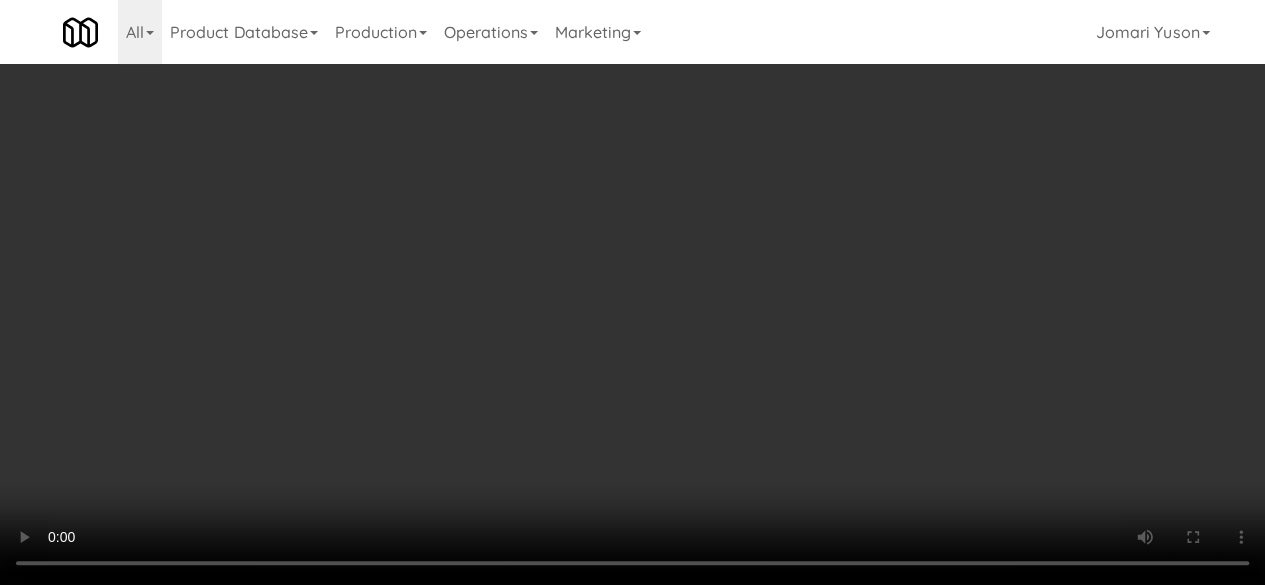 scroll, scrollTop: 0, scrollLeft: 0, axis: both 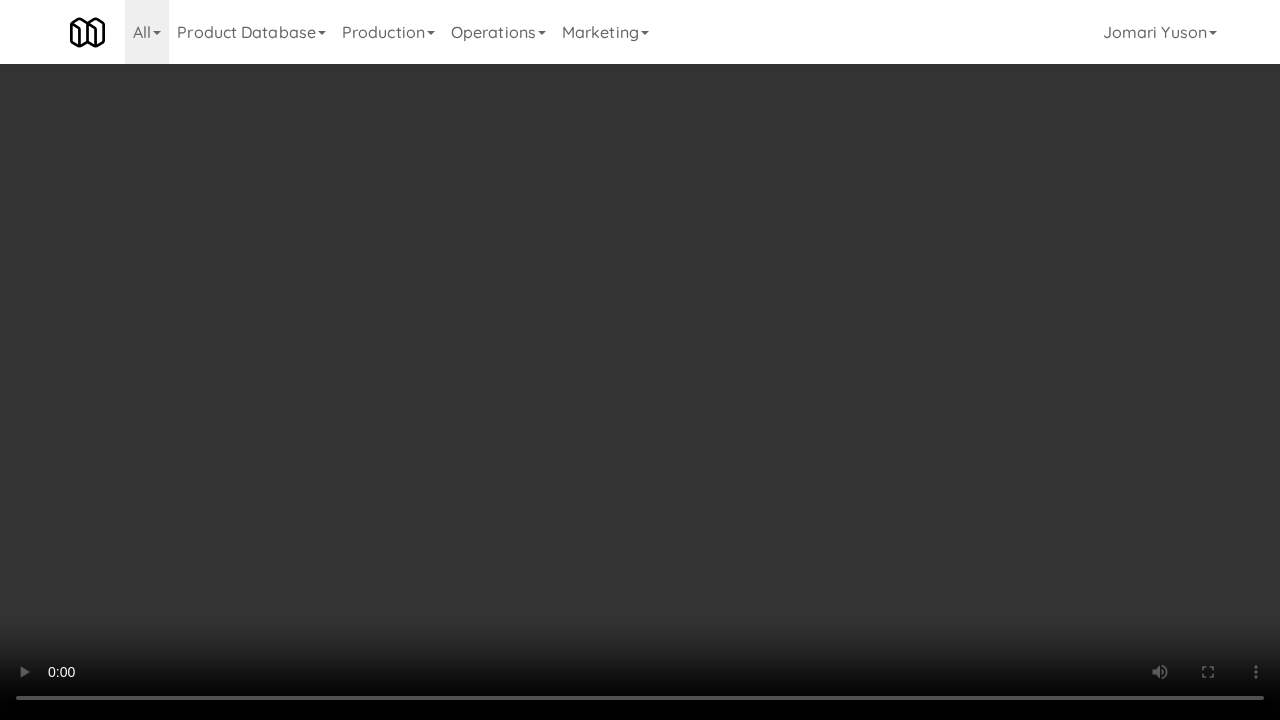click at bounding box center (640, 360) 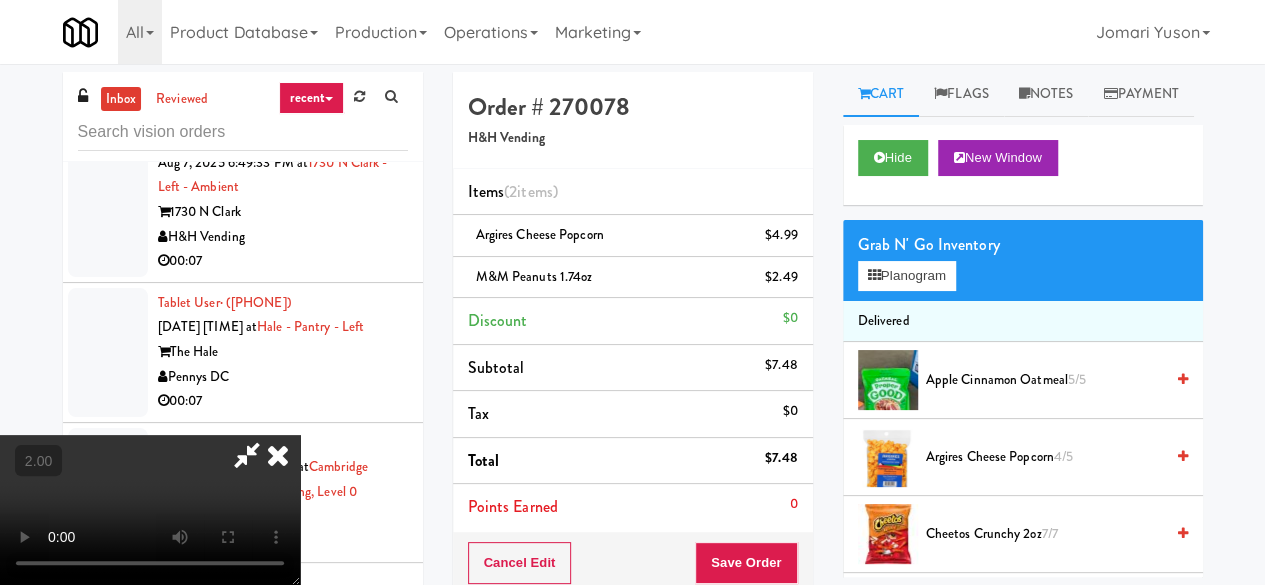 click at bounding box center [247, 455] 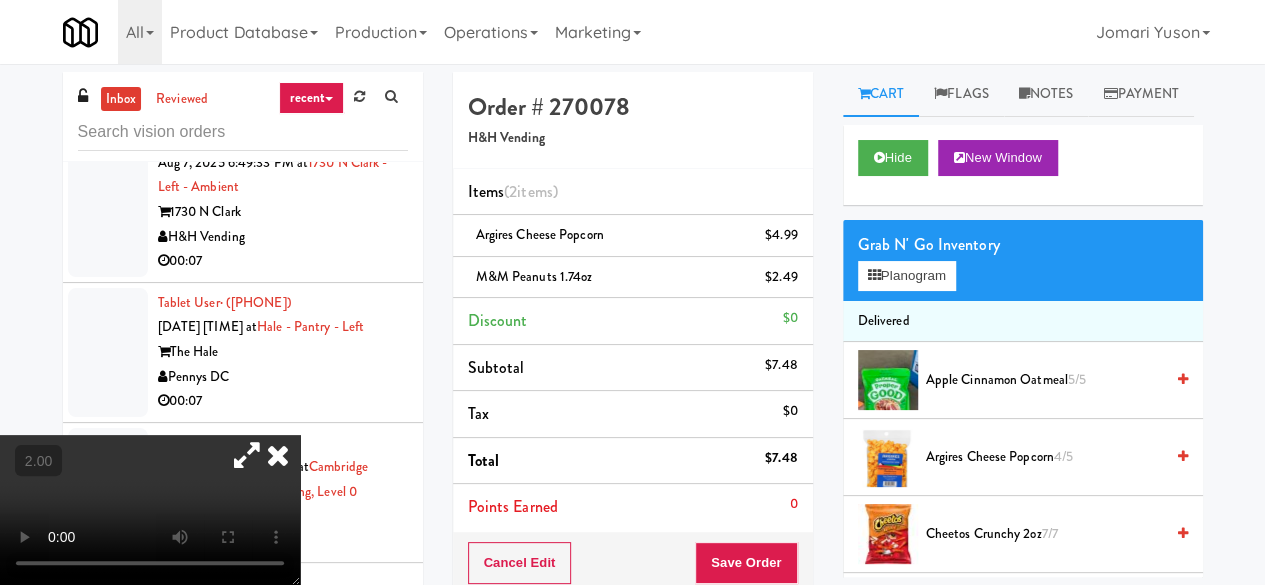 click on "Cancel Edit Save Order" at bounding box center [633, 563] 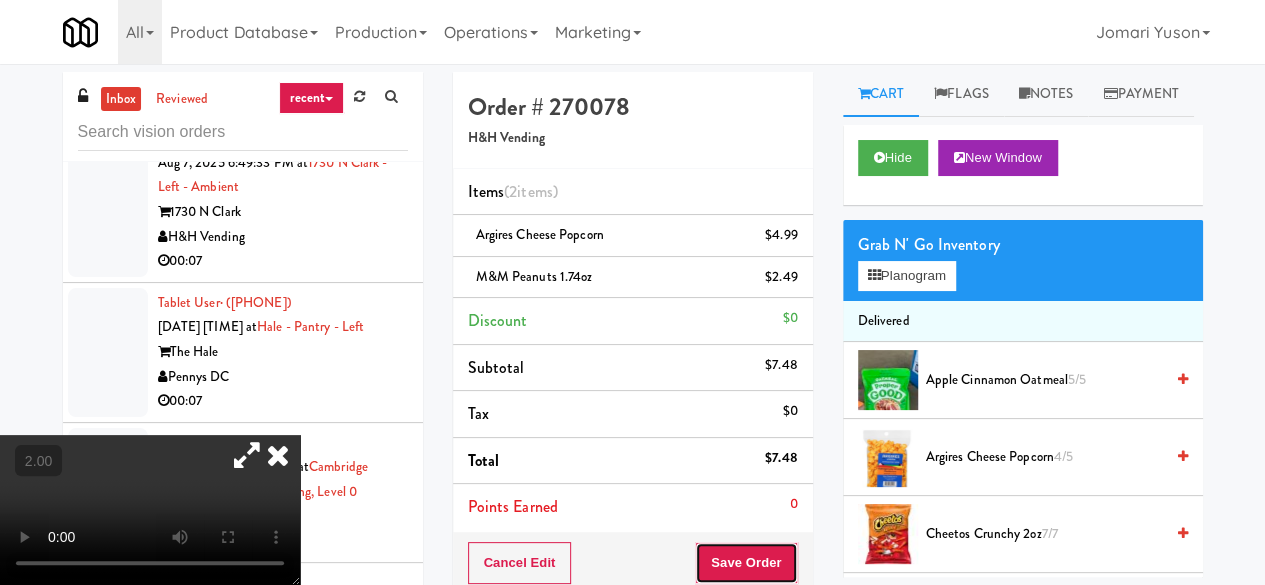 click on "Save Order" at bounding box center [746, 563] 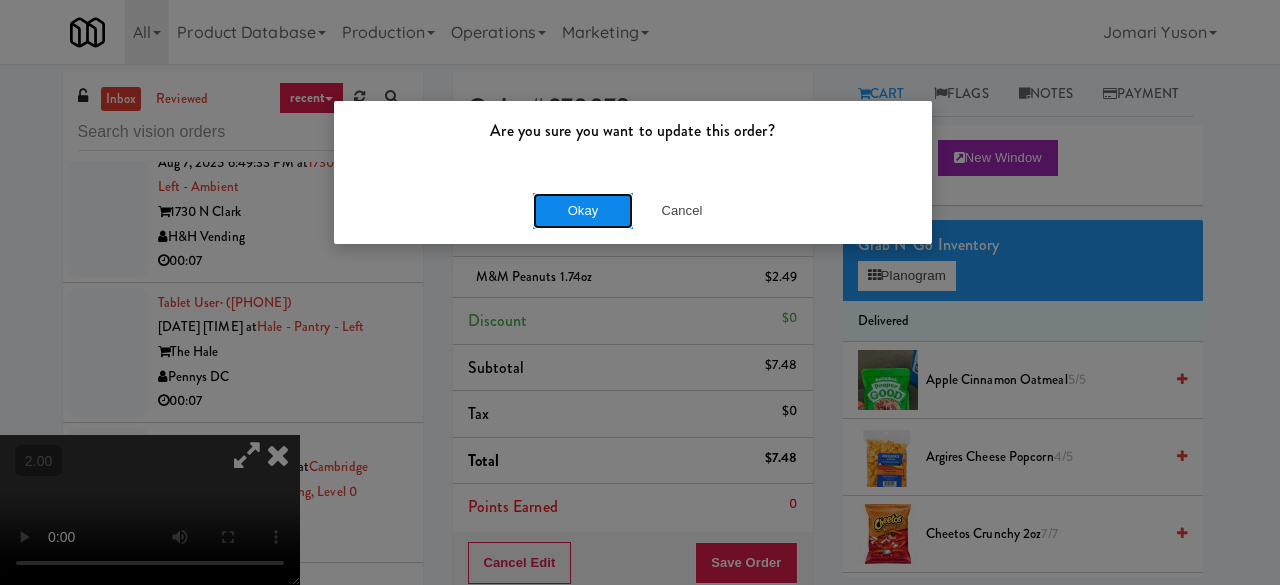 click on "Okay" at bounding box center [583, 211] 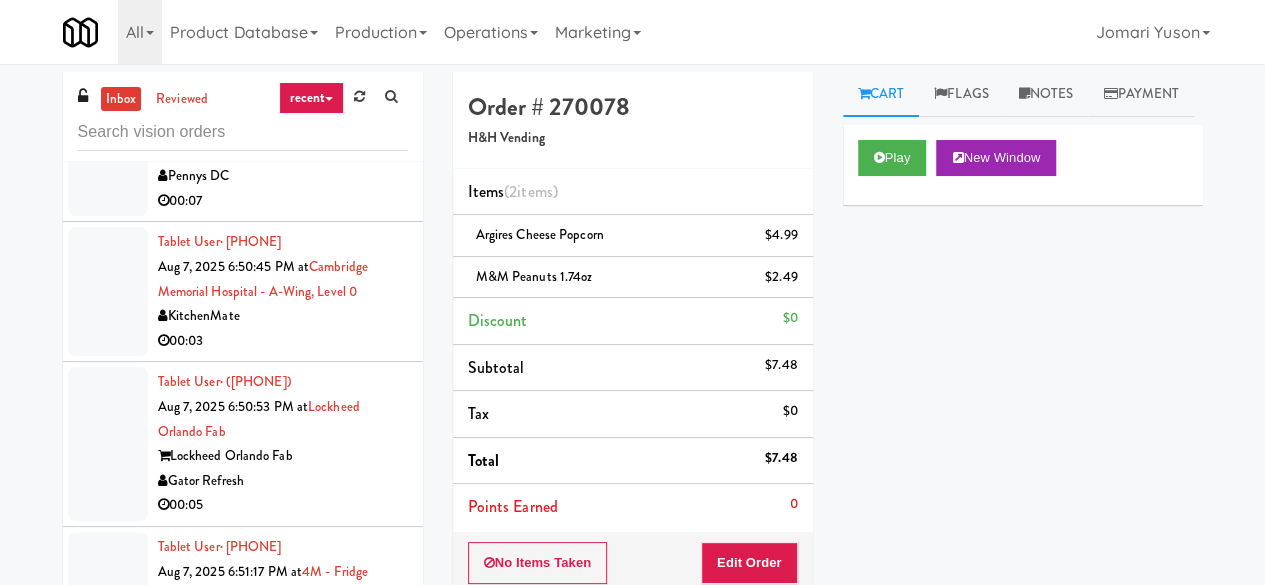 scroll, scrollTop: 9629, scrollLeft: 0, axis: vertical 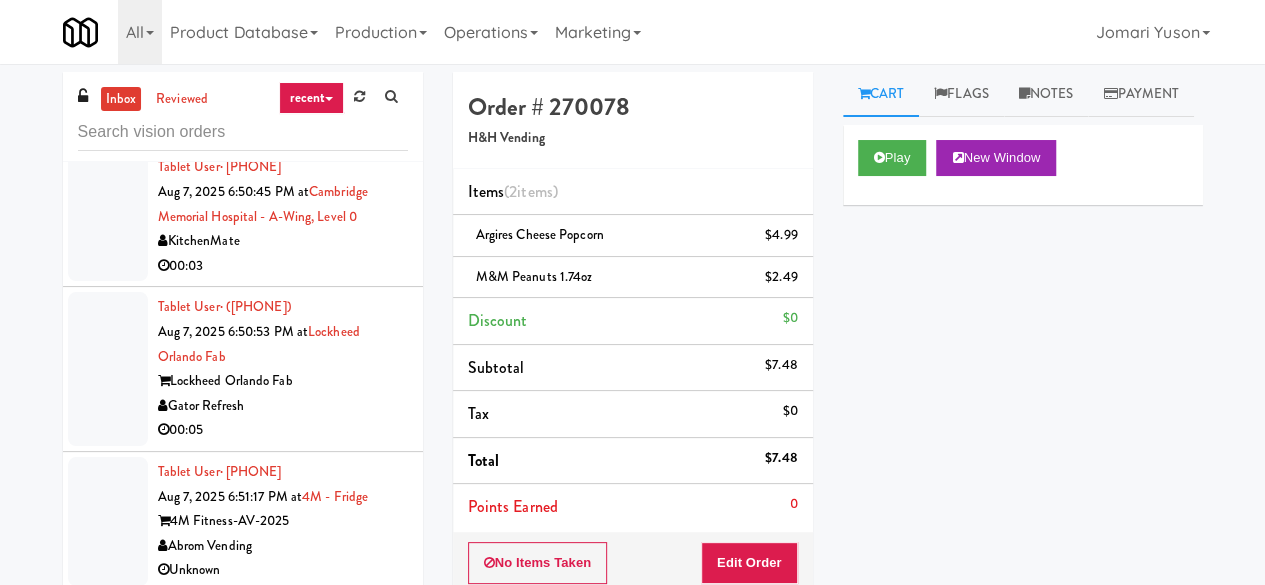 click on "00:07" at bounding box center [283, -14] 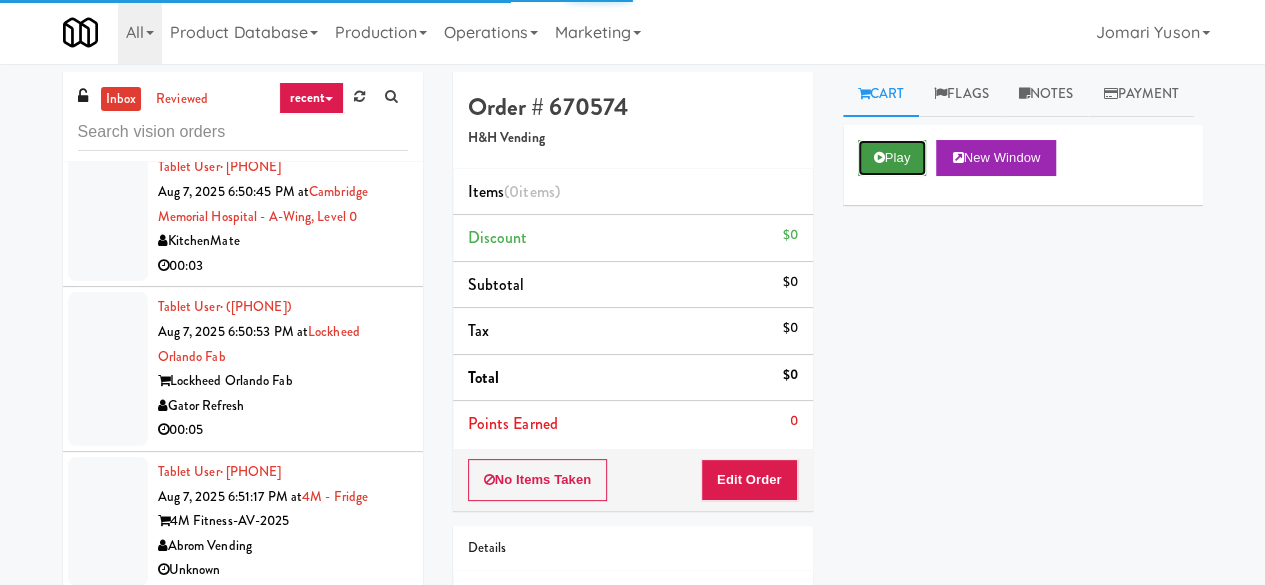 click on "Play" at bounding box center [892, 158] 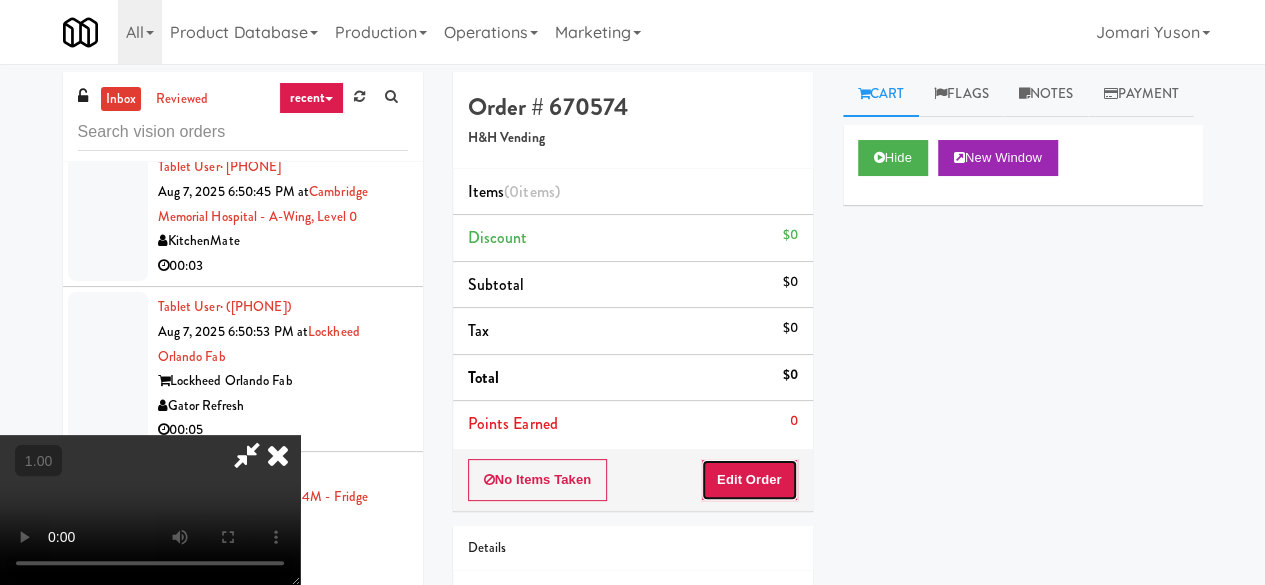 click on "Edit Order" at bounding box center (749, 480) 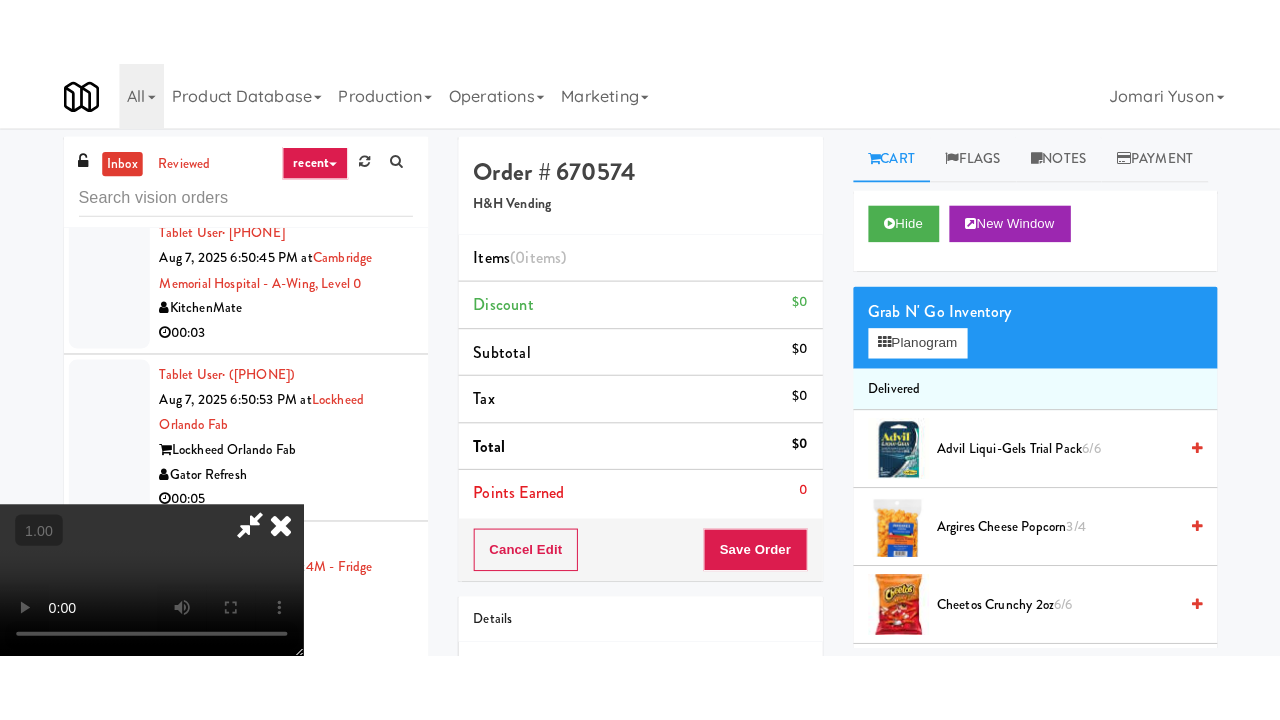 scroll, scrollTop: 263, scrollLeft: 0, axis: vertical 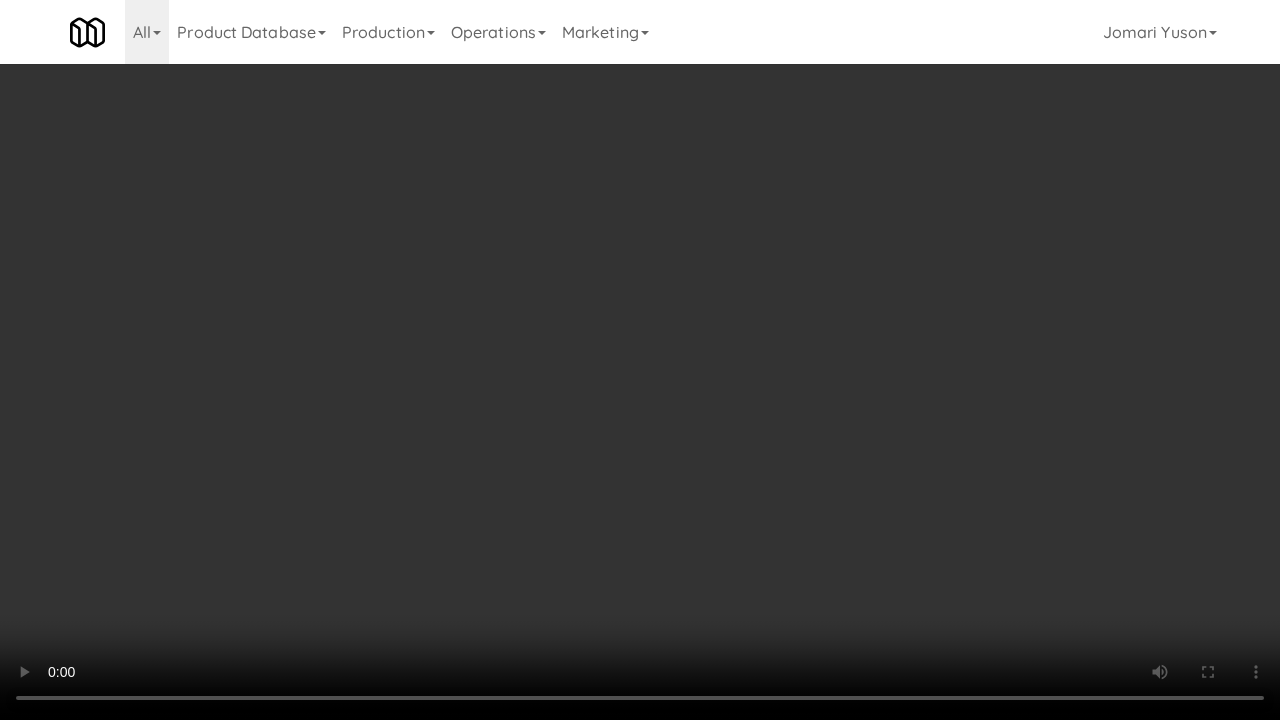 type 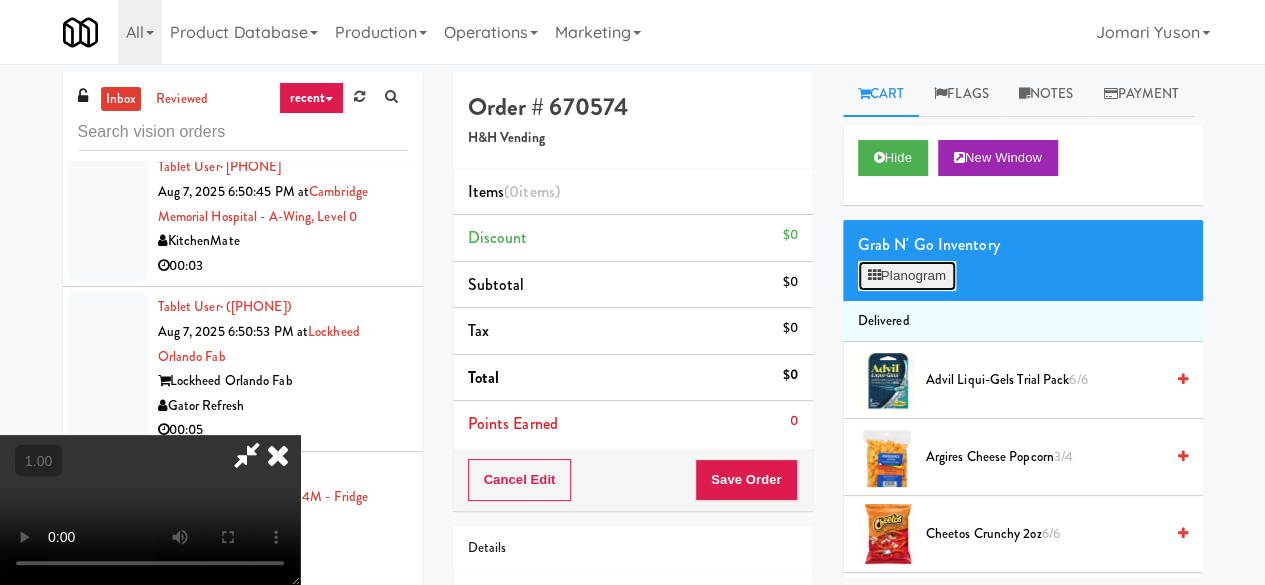 click on "Planogram" at bounding box center [907, 276] 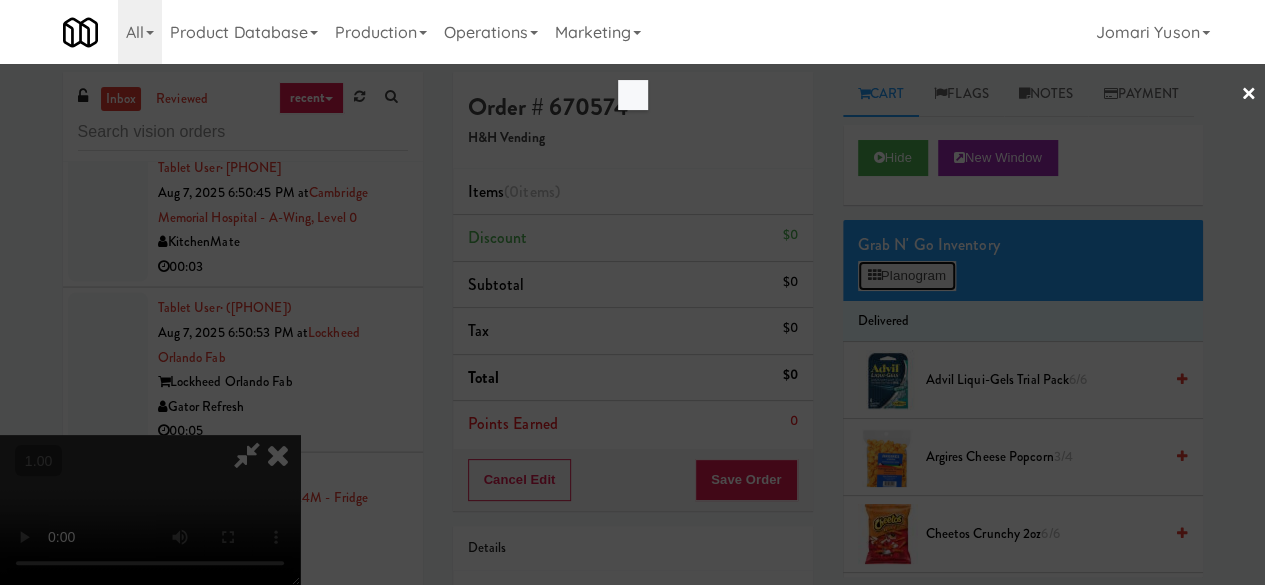 scroll, scrollTop: 46, scrollLeft: 0, axis: vertical 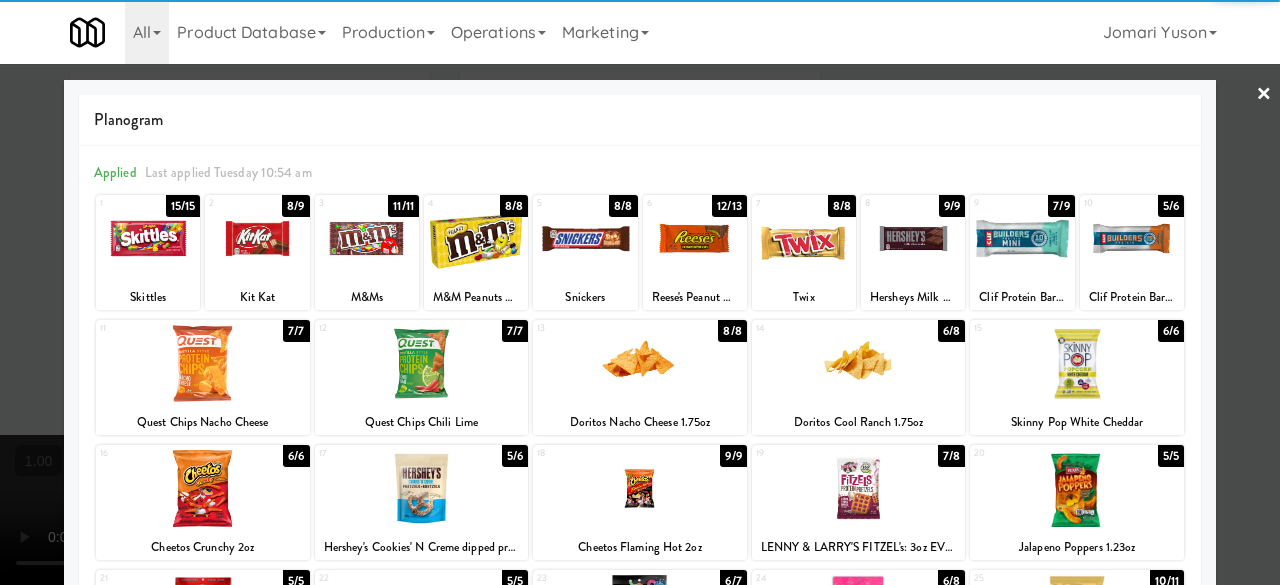 click at bounding box center [804, 238] 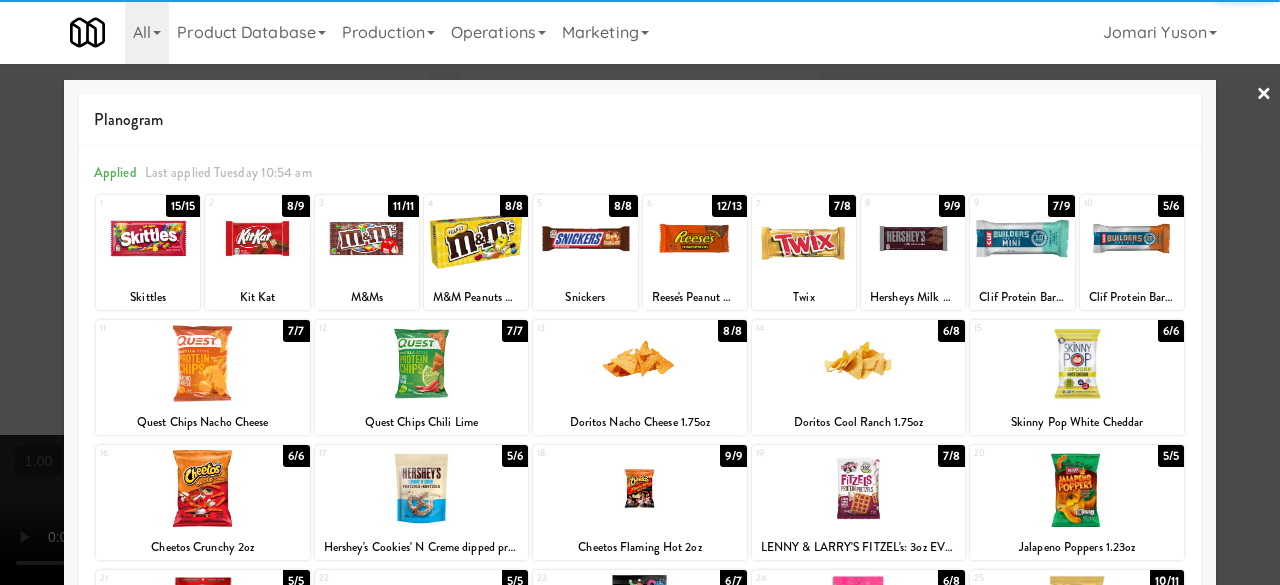 click on "×" at bounding box center [1264, 95] 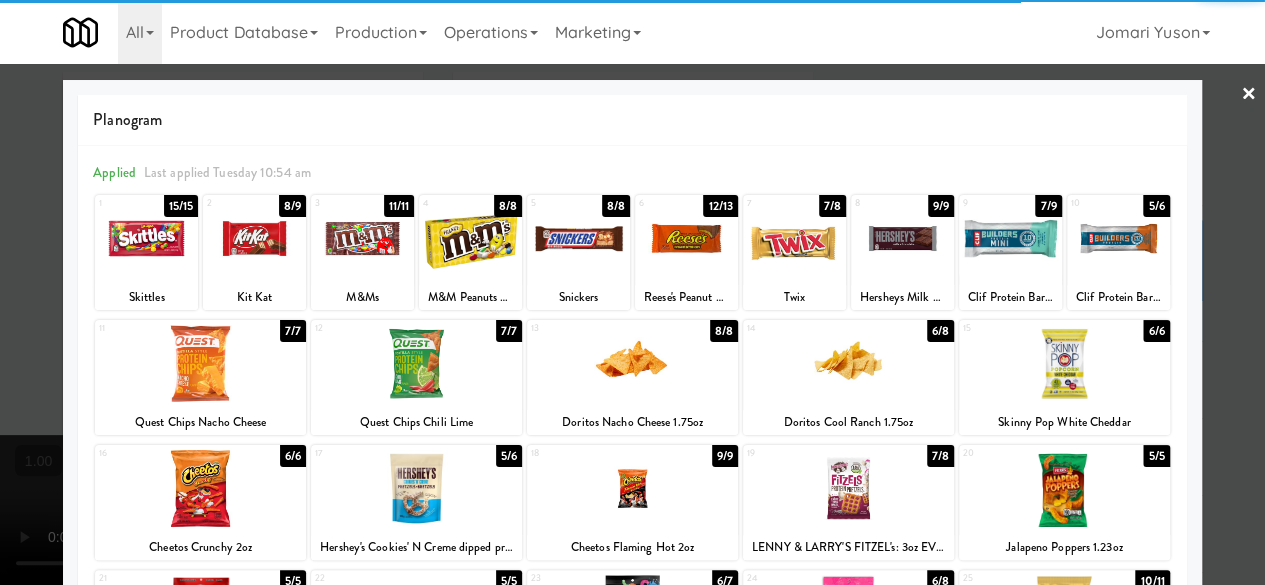 scroll, scrollTop: 41, scrollLeft: 0, axis: vertical 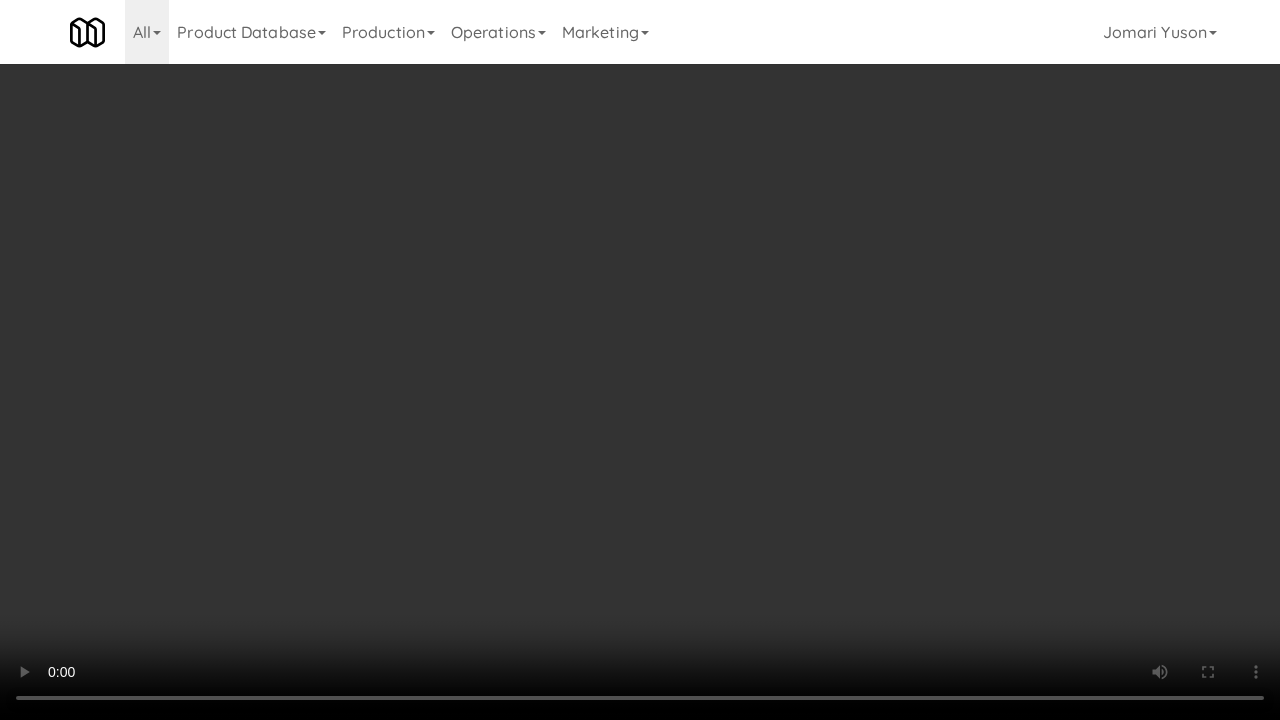 click at bounding box center (640, 360) 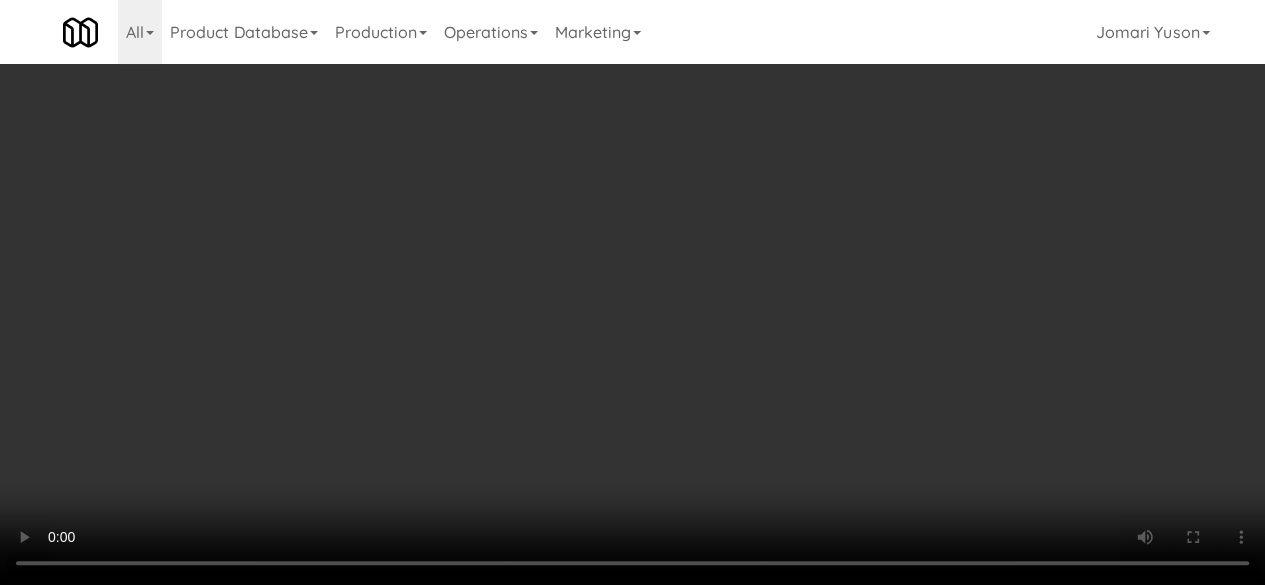 scroll, scrollTop: 0, scrollLeft: 0, axis: both 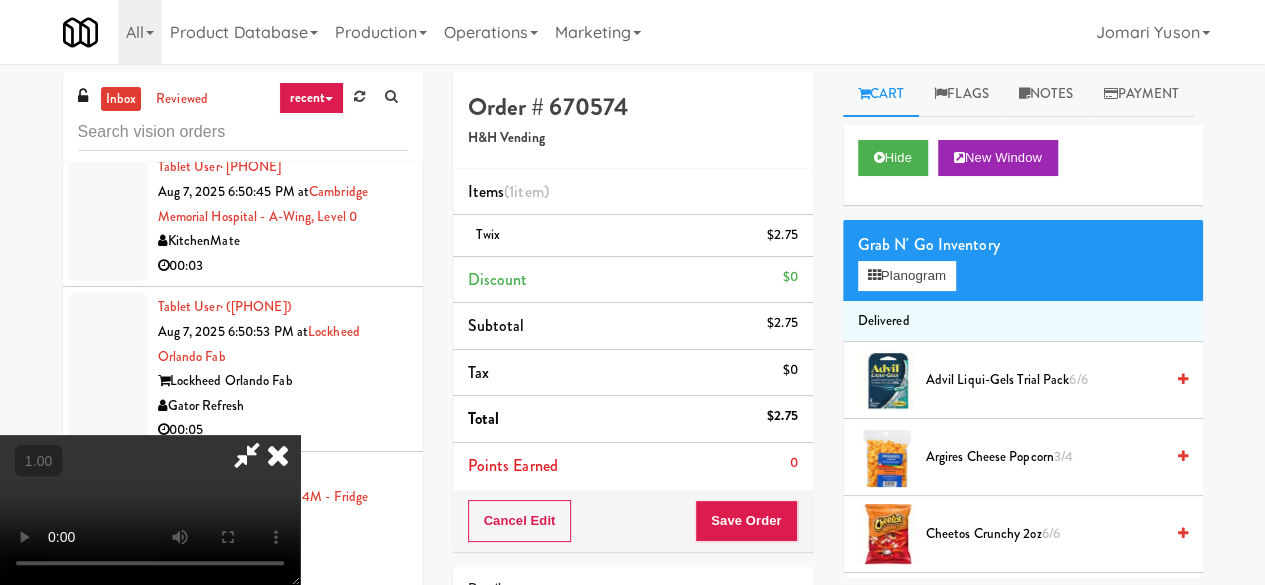 click at bounding box center (247, 455) 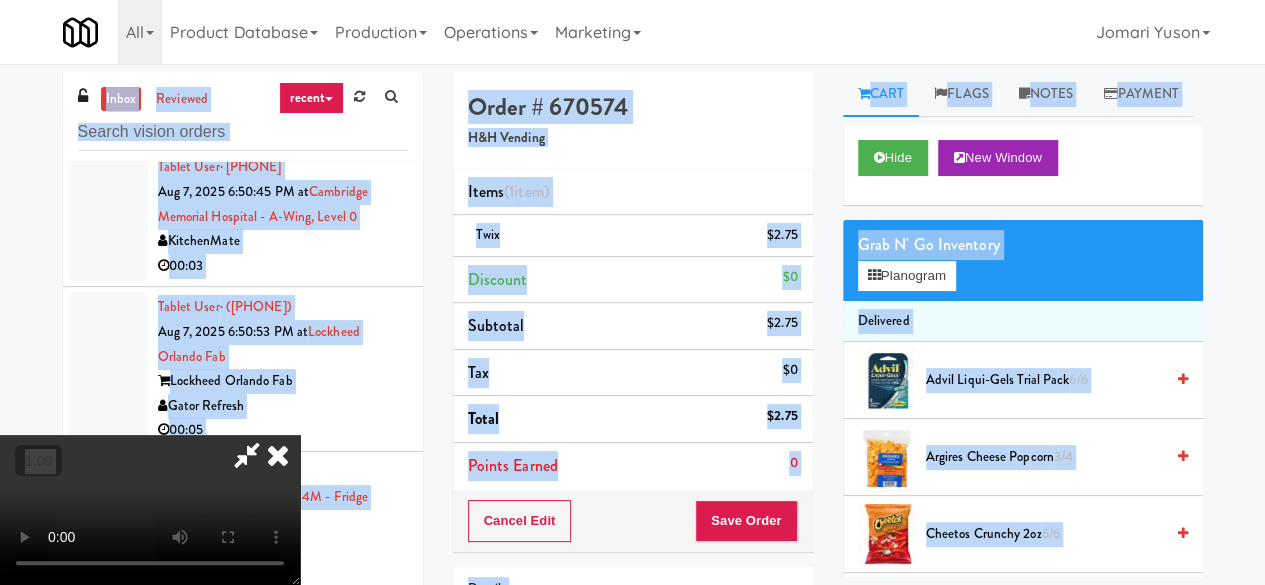 click at bounding box center [247, 455] 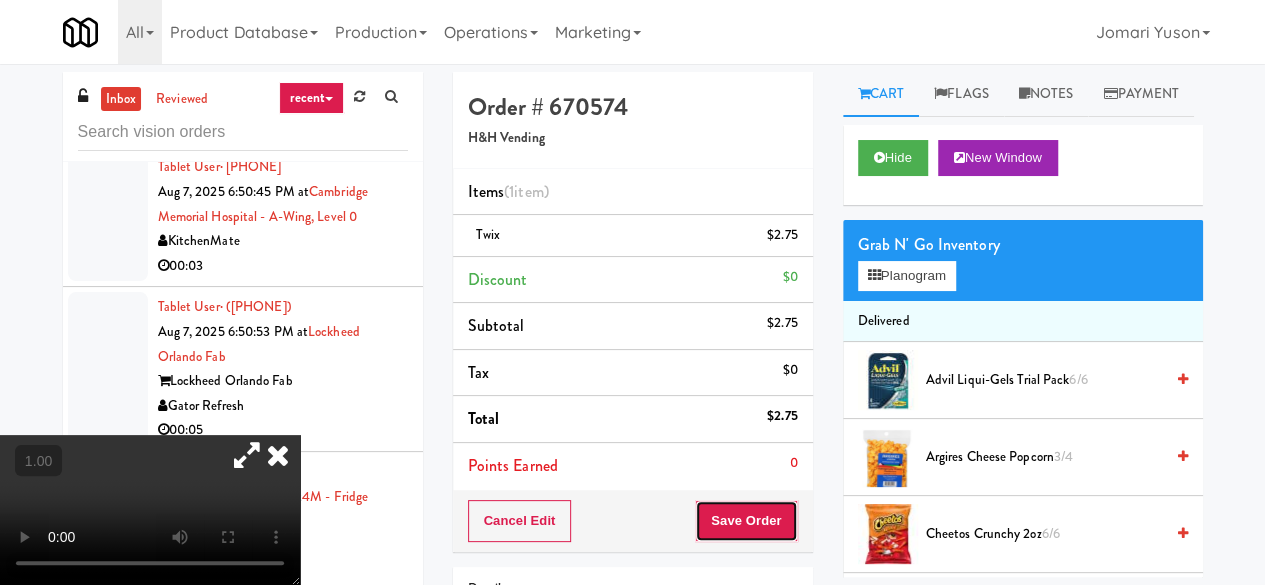 click on "Save Order" at bounding box center [746, 521] 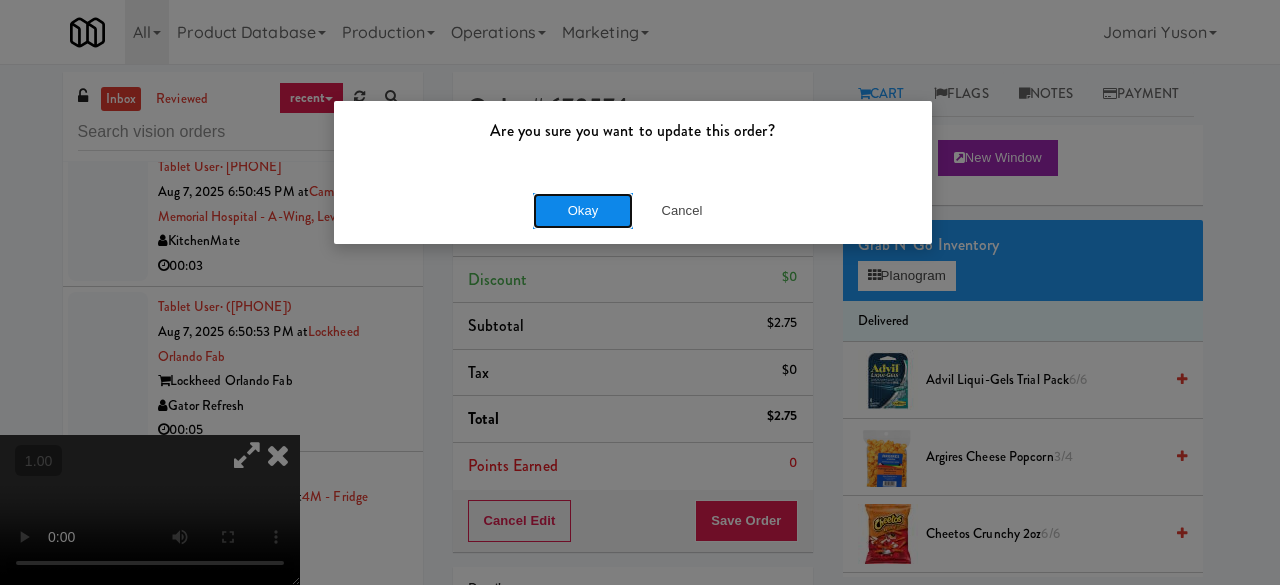 drag, startPoint x: 620, startPoint y: 219, endPoint x: 665, endPoint y: 282, distance: 77.42093 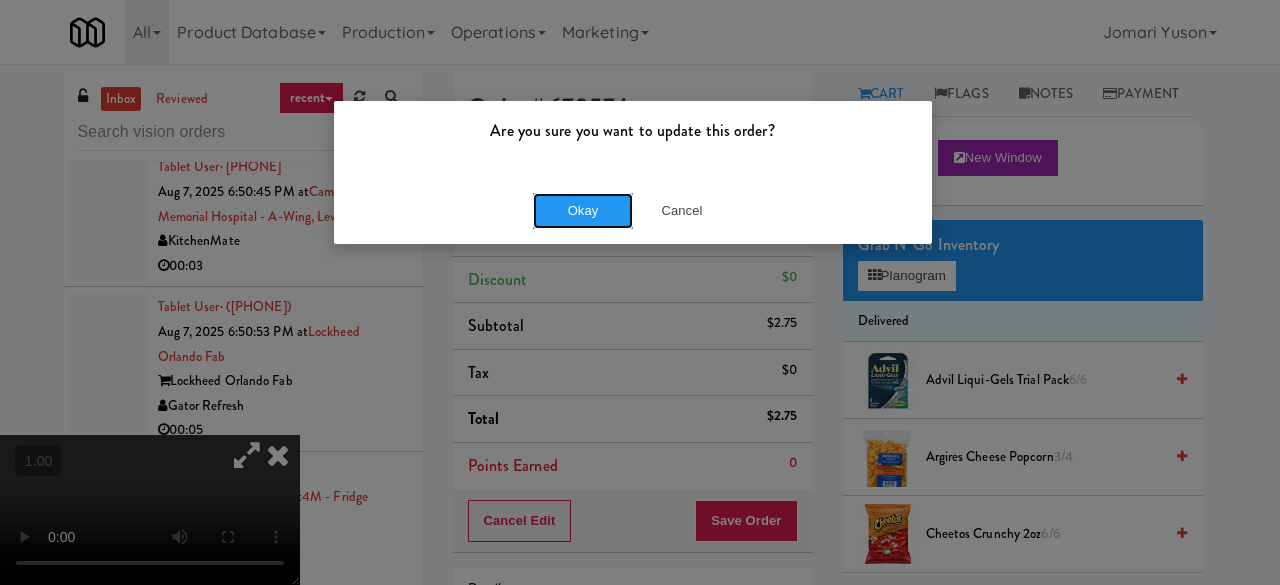 click on "Okay" at bounding box center (583, 211) 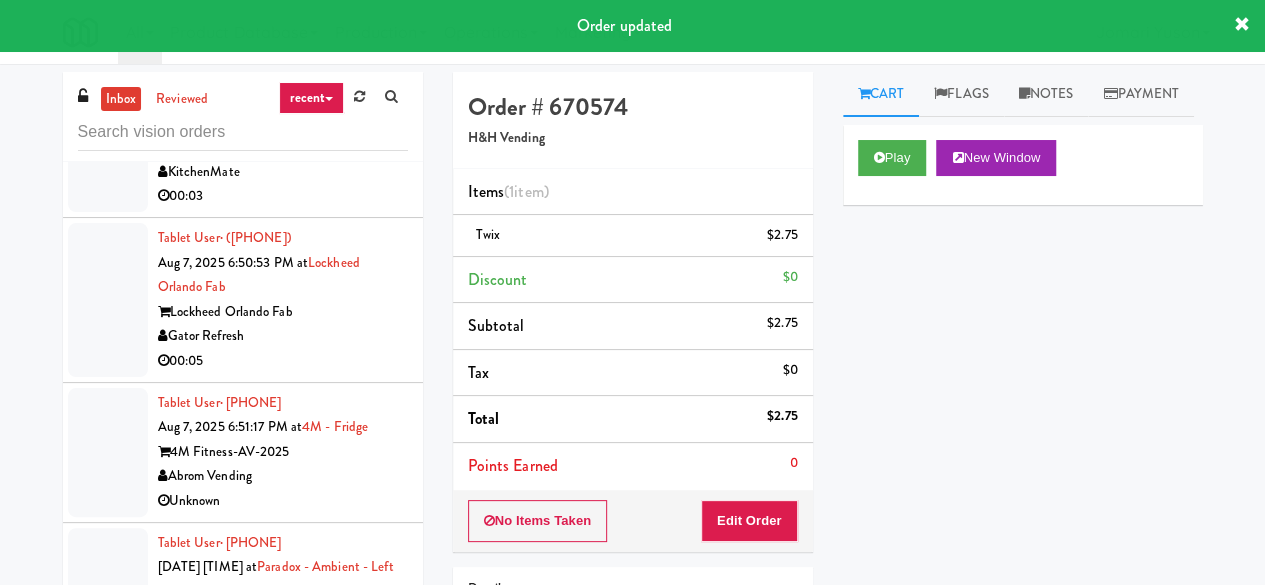 scroll, scrollTop: 9829, scrollLeft: 0, axis: vertical 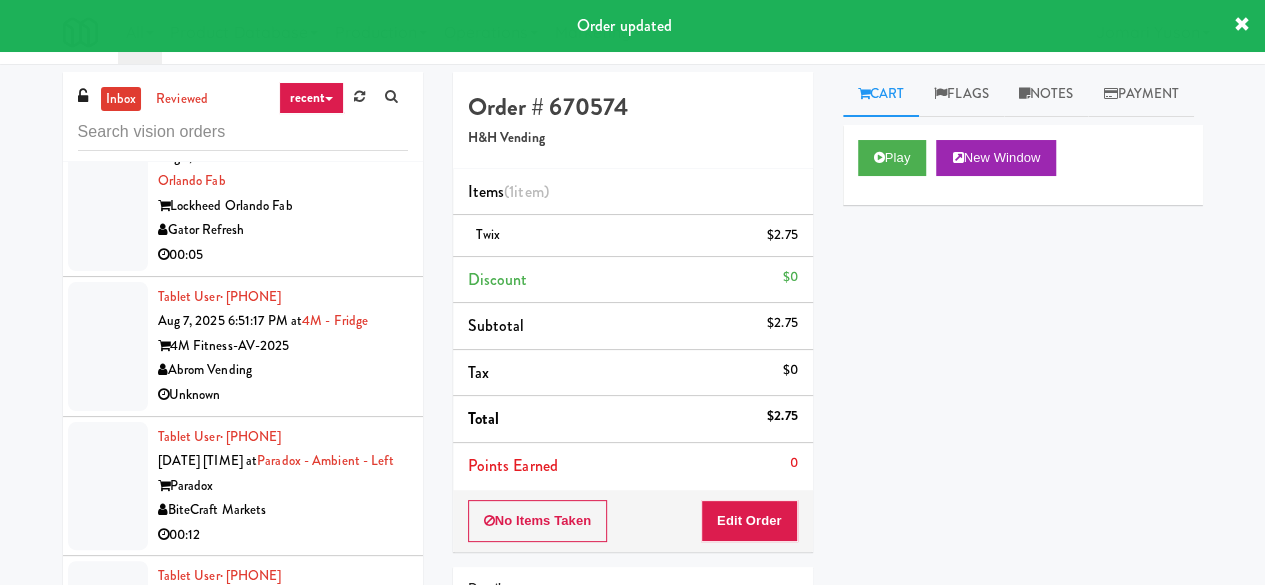 click on "00:07" at bounding box center (283, -50) 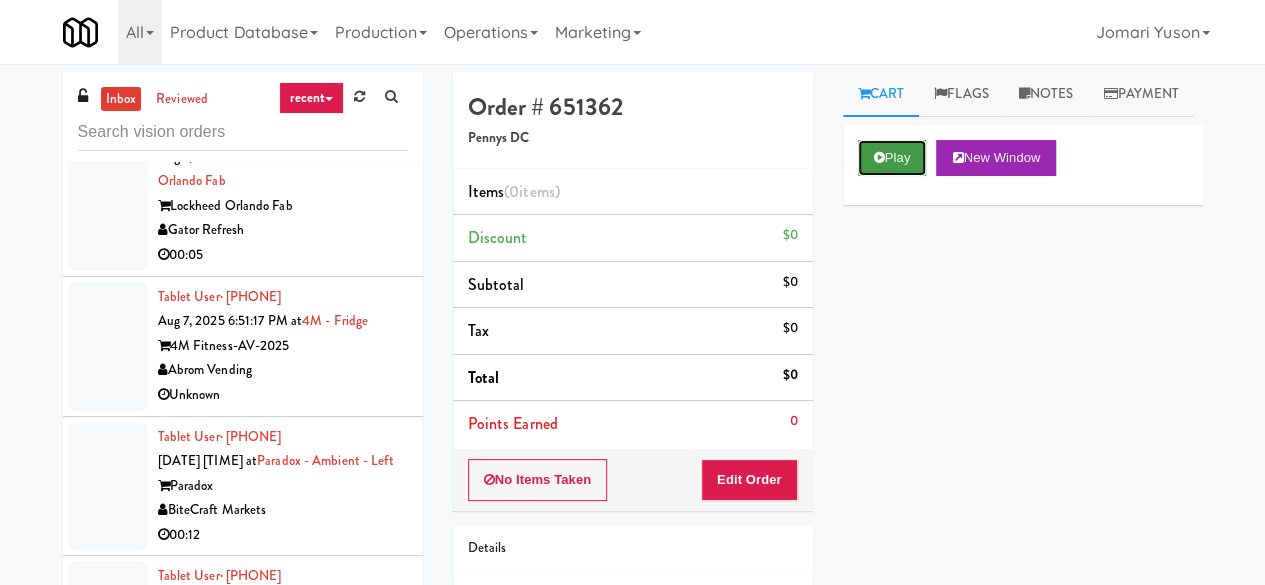 click on "Play" at bounding box center [892, 158] 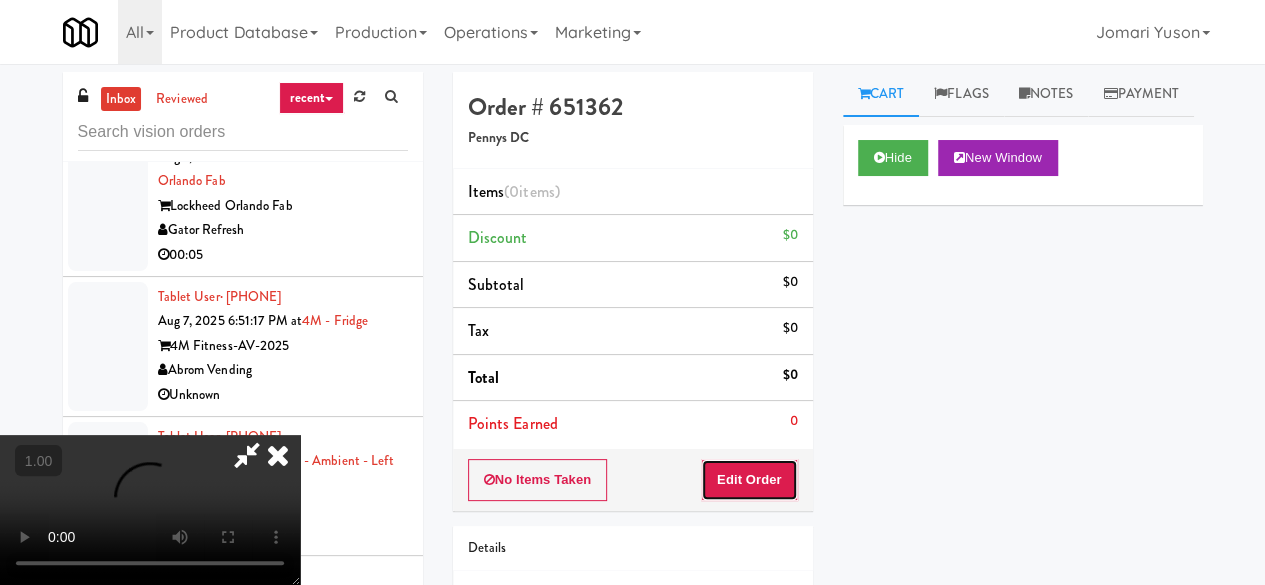 drag, startPoint x: 791, startPoint y: 459, endPoint x: 789, endPoint y: 403, distance: 56.0357 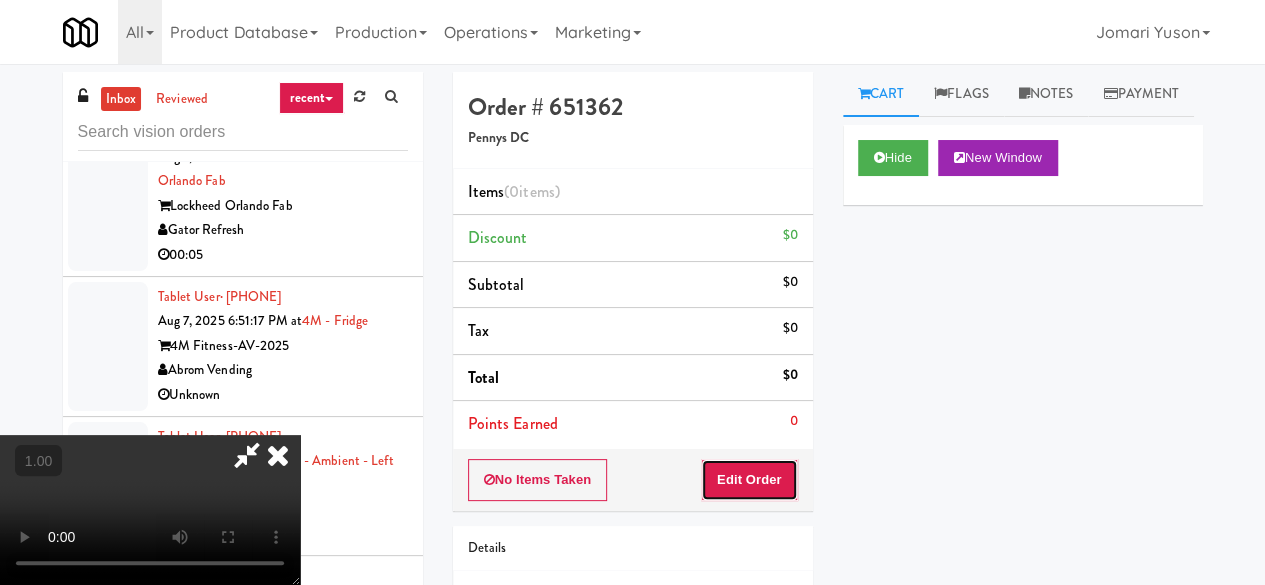 click on "Edit Order" at bounding box center [749, 480] 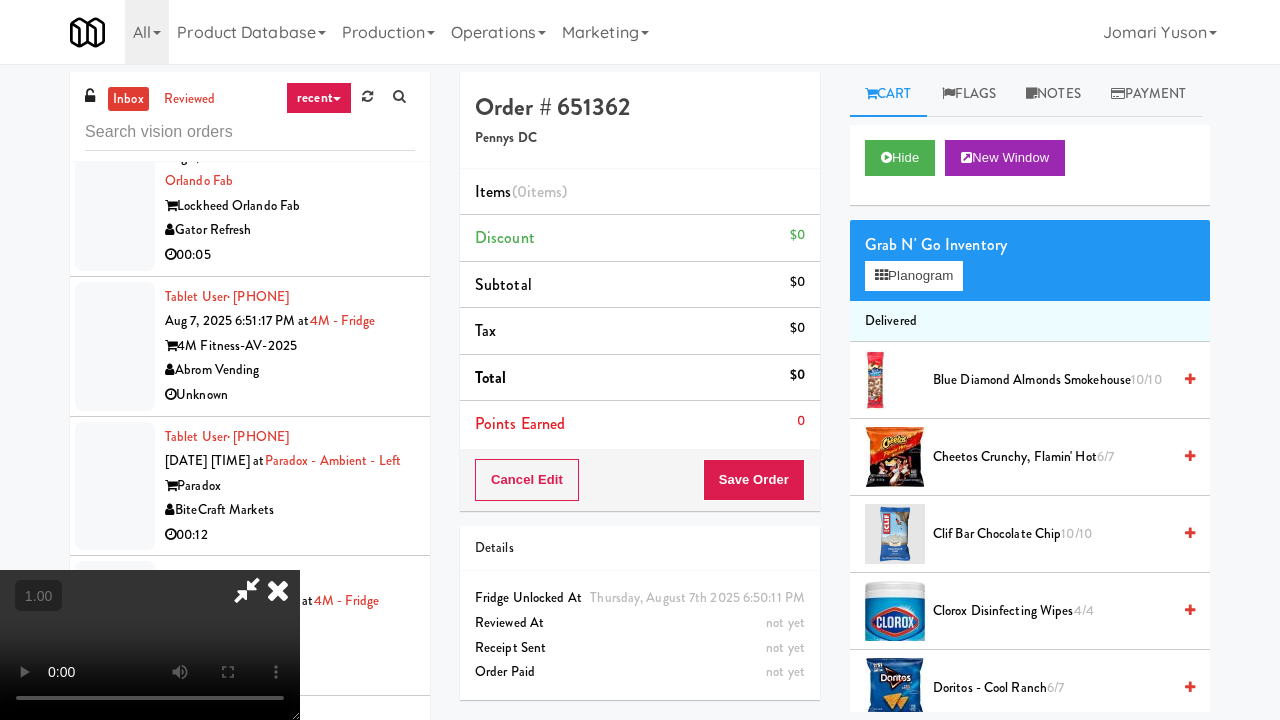 type 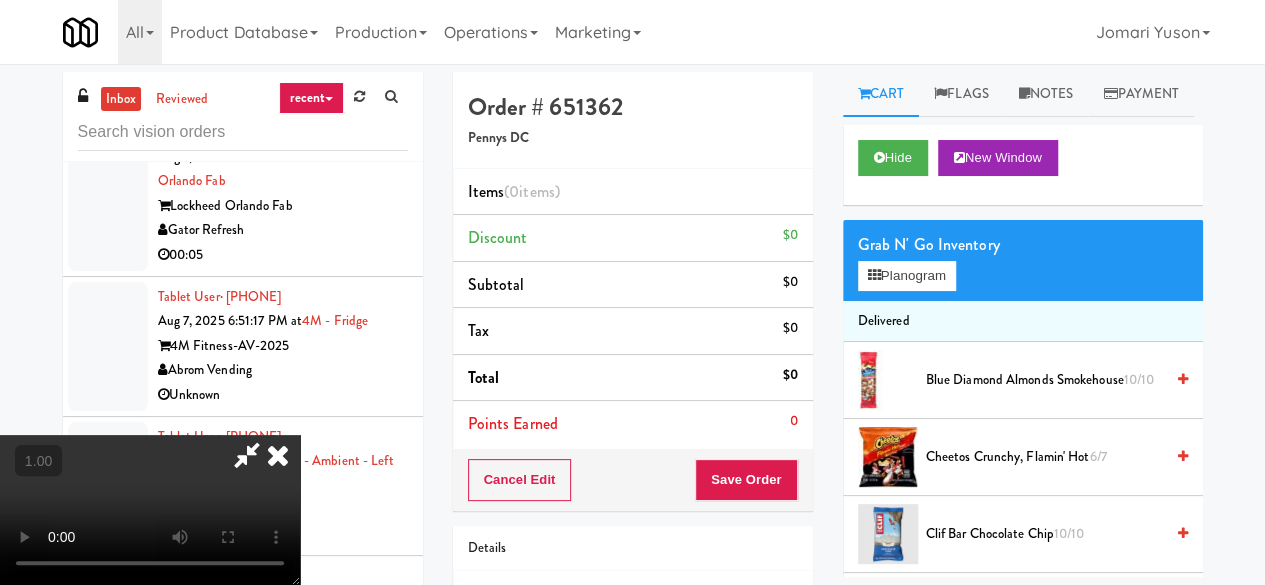 click at bounding box center (247, 455) 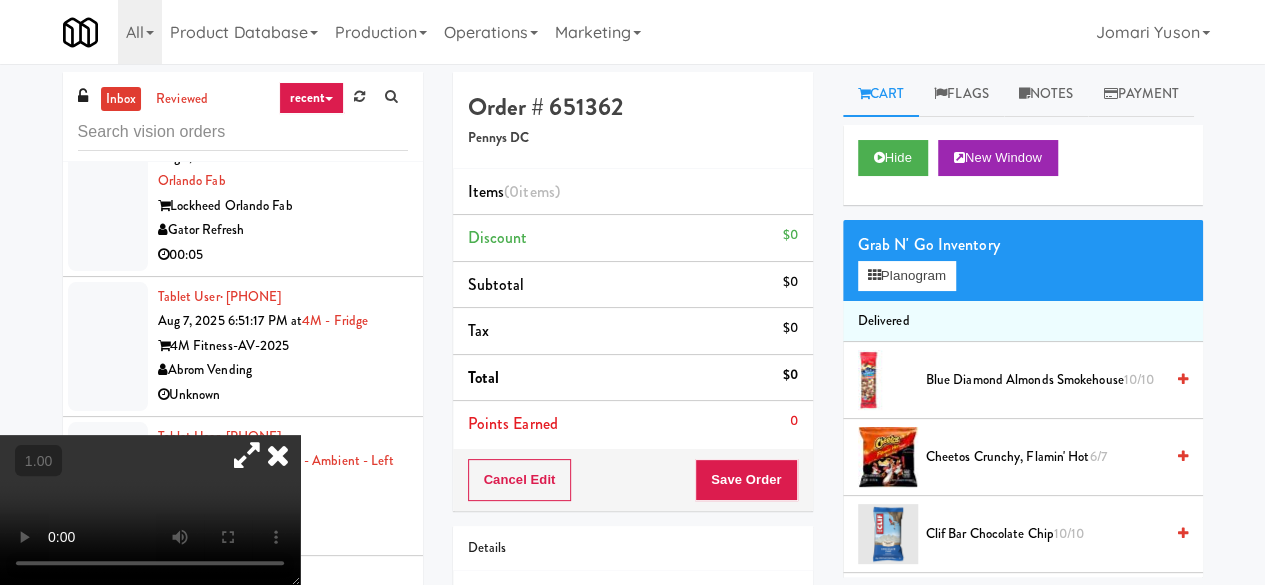 click at bounding box center [278, 455] 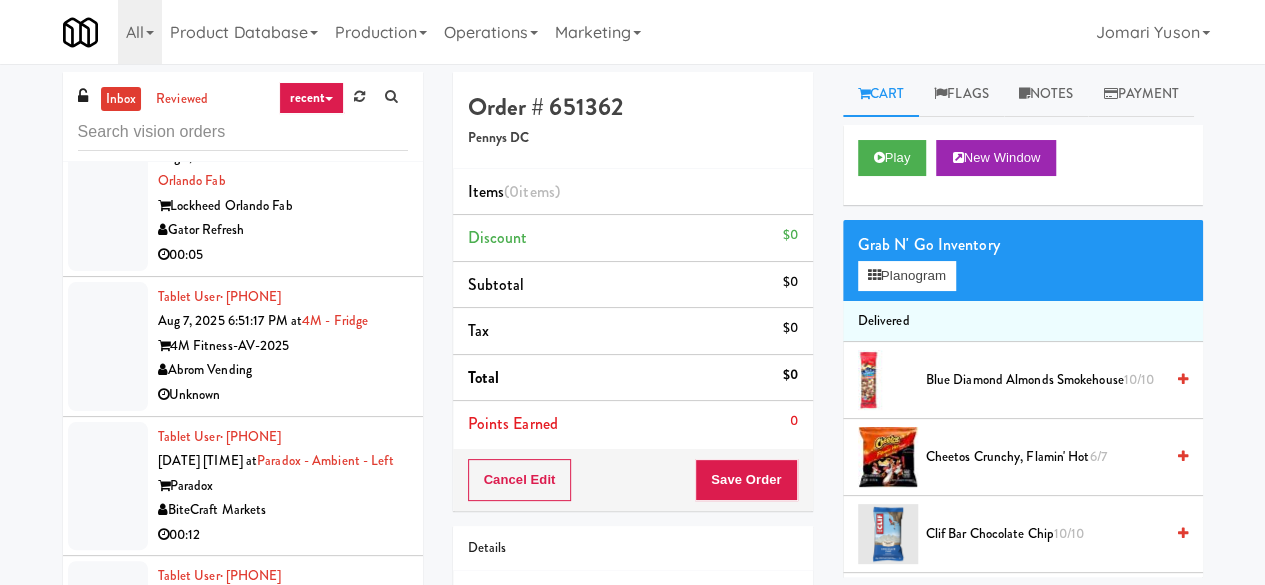 click on "KitchenMate" at bounding box center [283, 66] 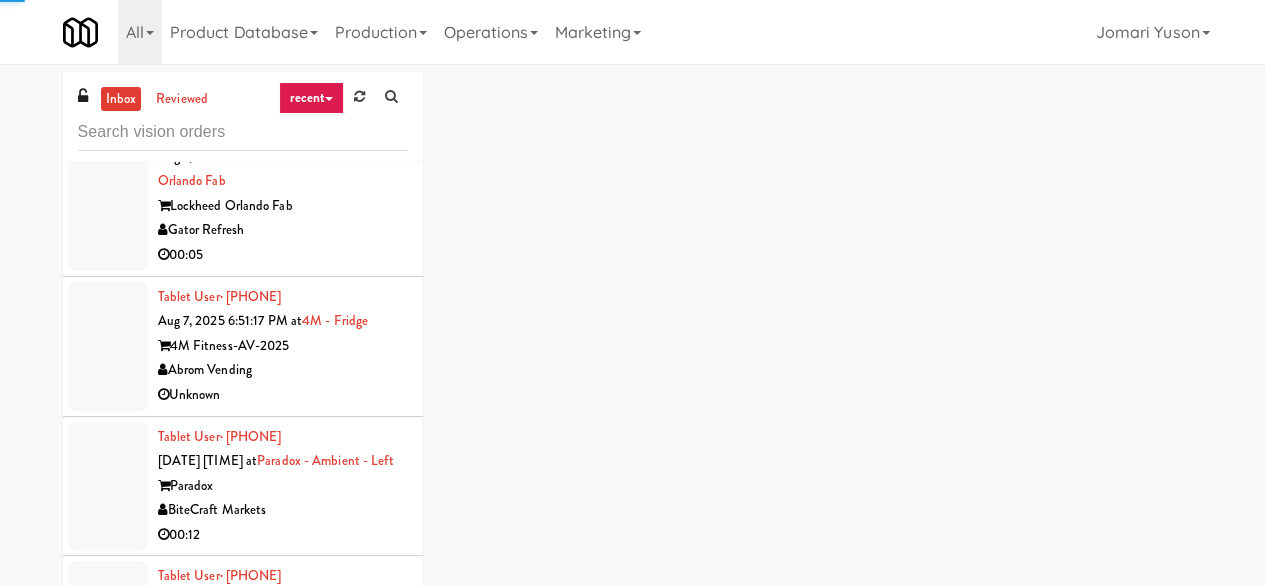 click on "Pennys DC" at bounding box center [283, -74] 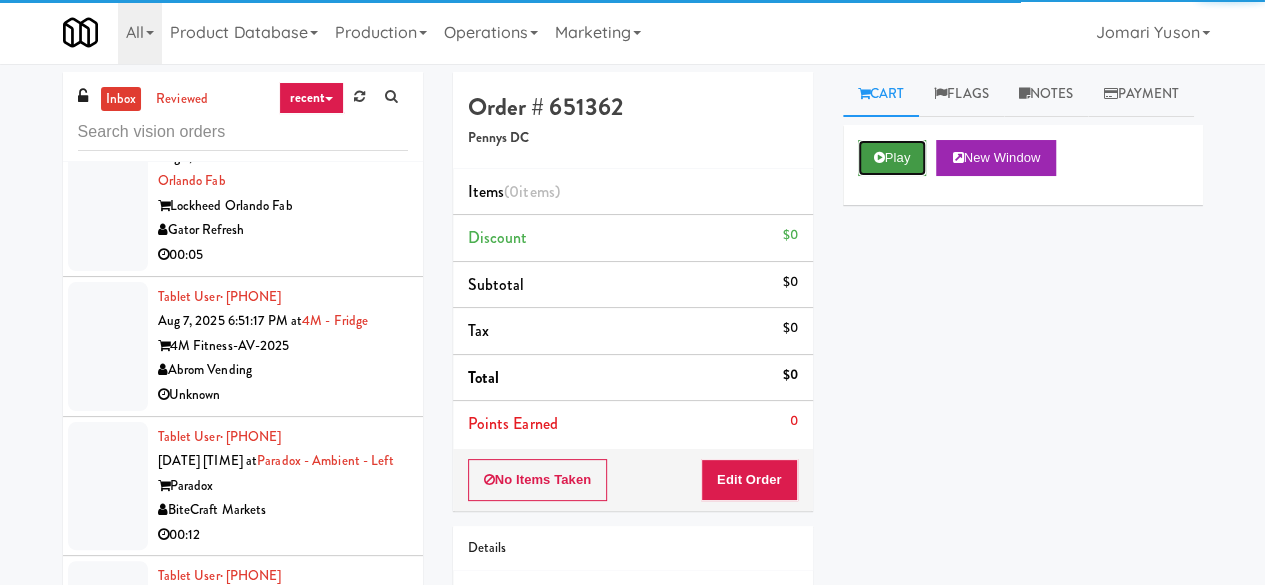 click on "Play" at bounding box center [892, 158] 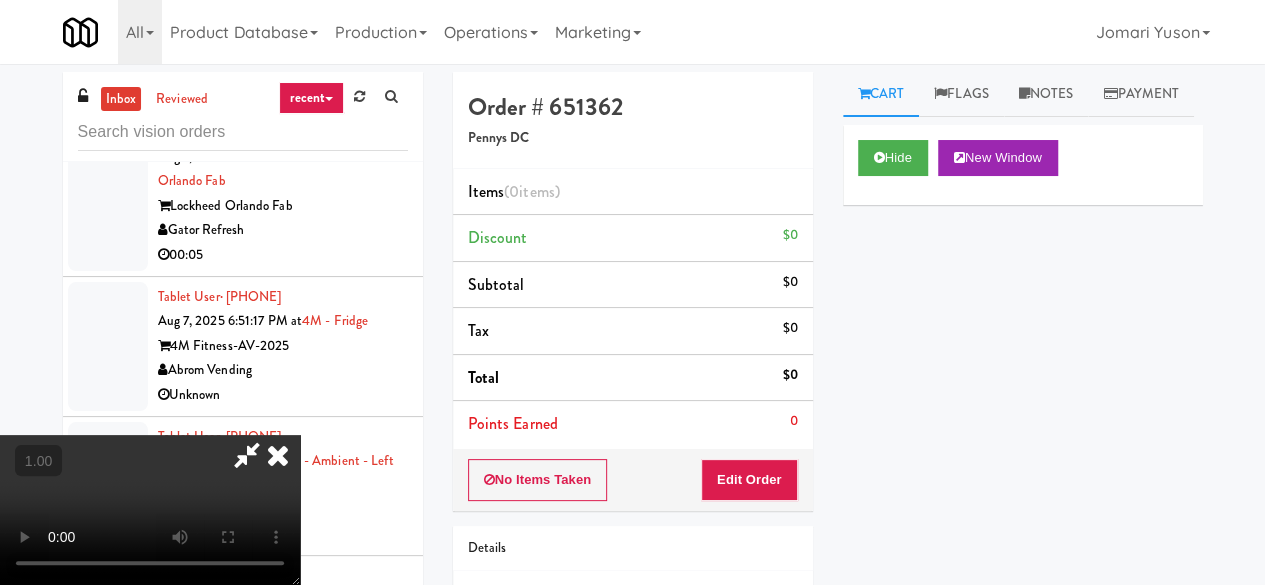 click on "No Items Taken Edit Order" at bounding box center [633, 480] 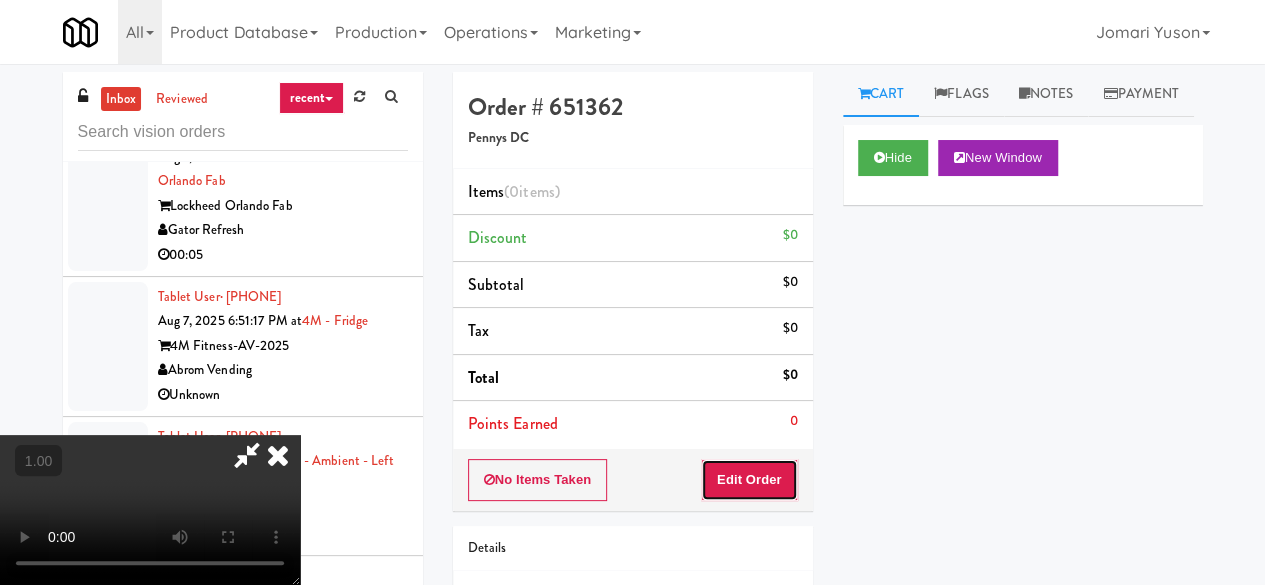 click on "Edit Order" at bounding box center [749, 480] 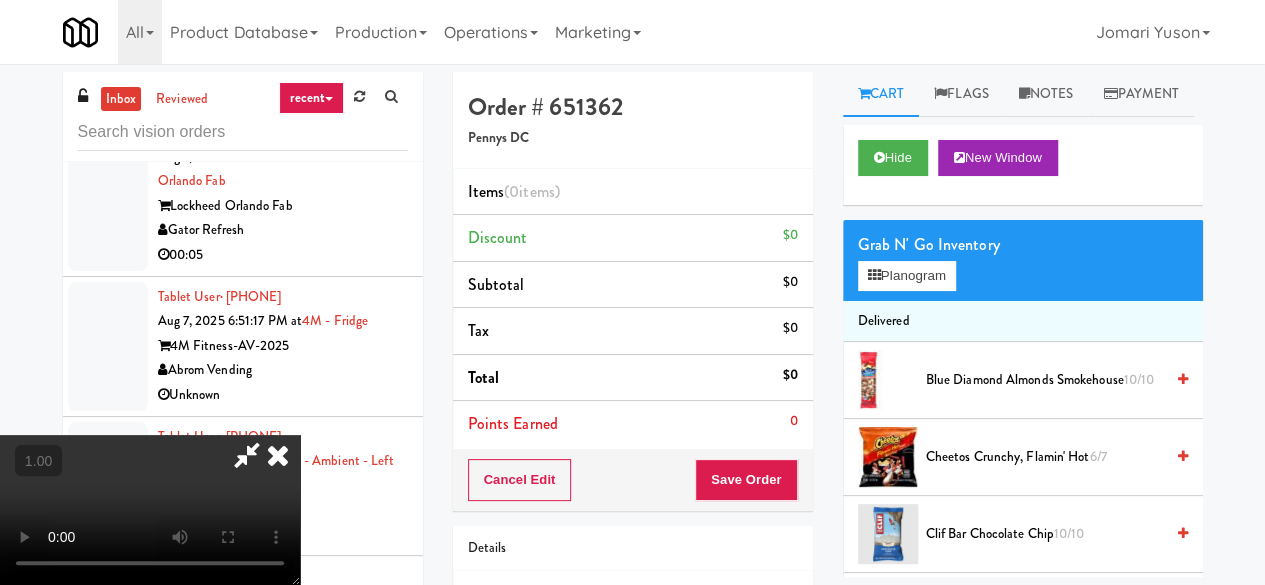scroll, scrollTop: 190, scrollLeft: 0, axis: vertical 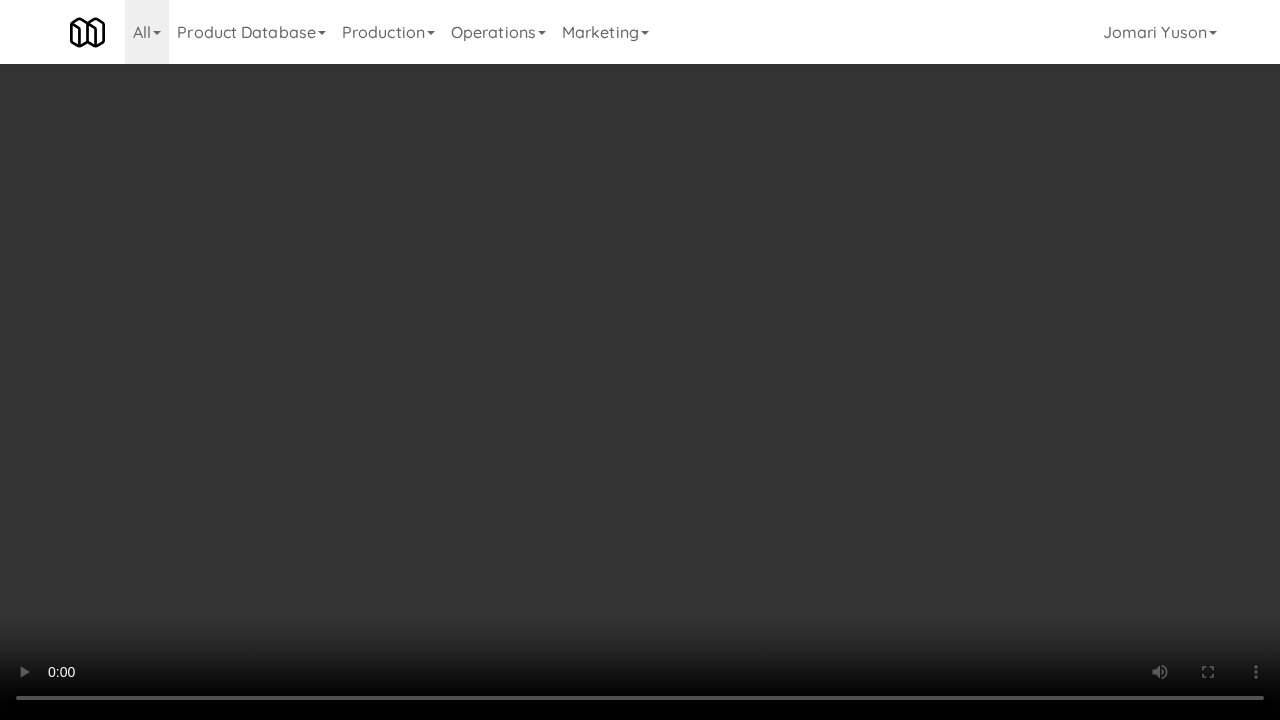 type 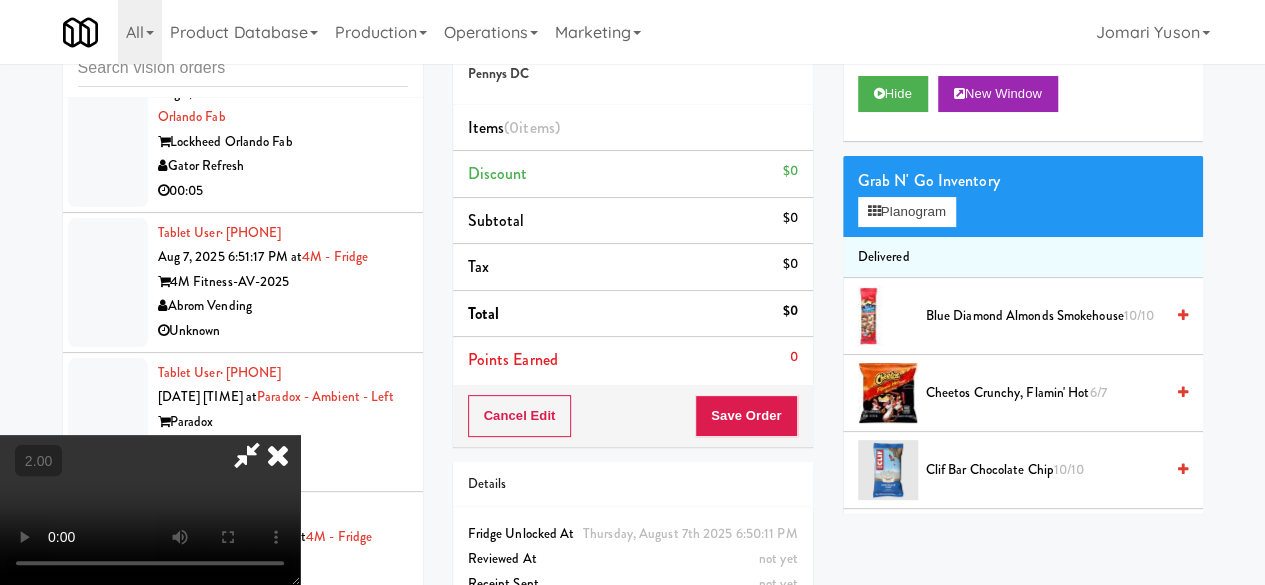 click at bounding box center [247, 455] 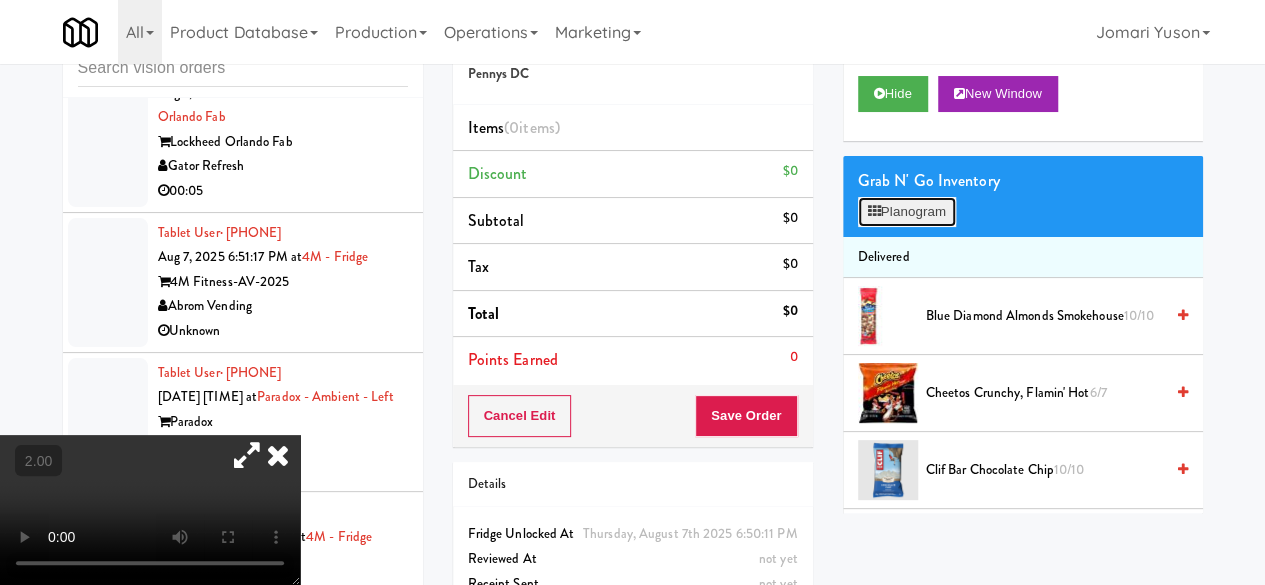 click on "Planogram" at bounding box center (907, 212) 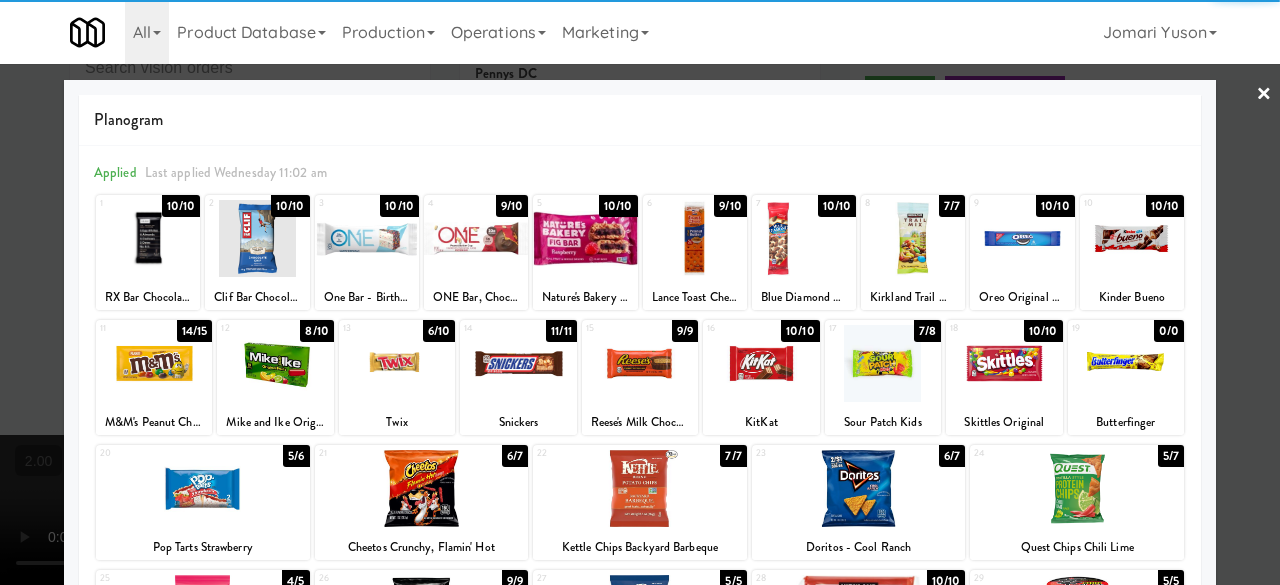click at bounding box center [154, 363] 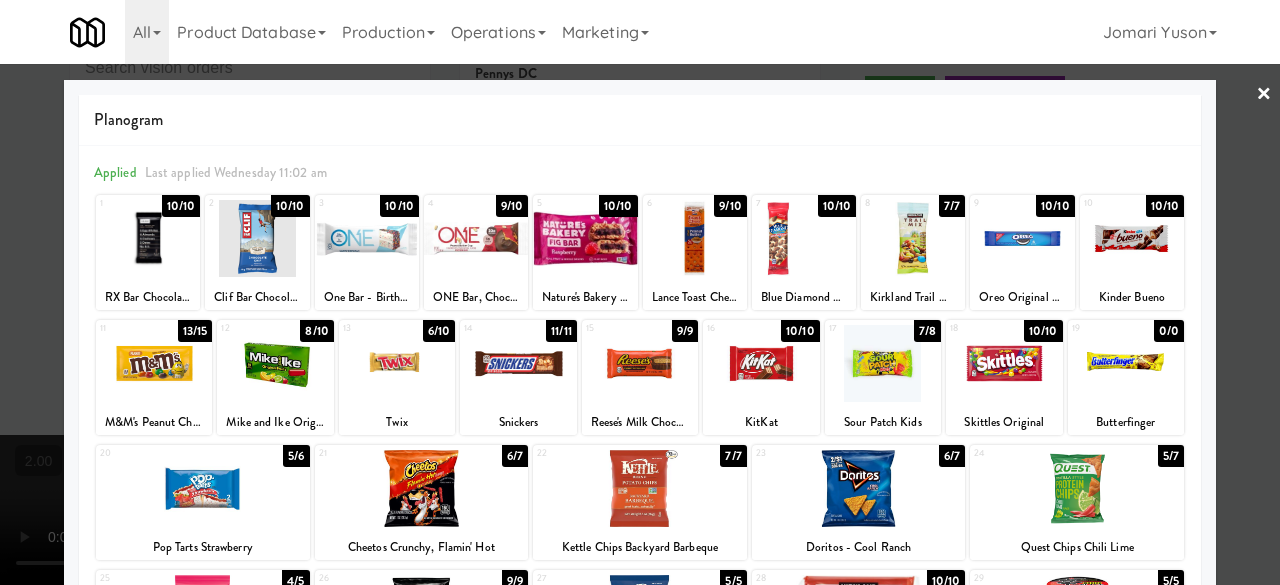 click at bounding box center (640, 292) 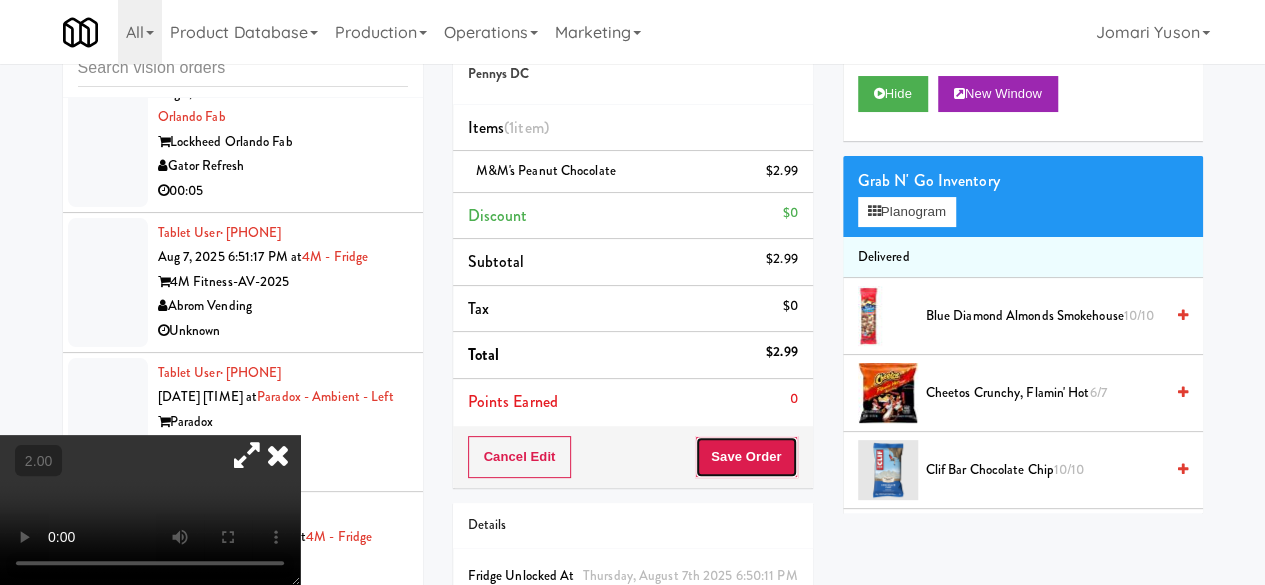 click on "Save Order" at bounding box center [746, 457] 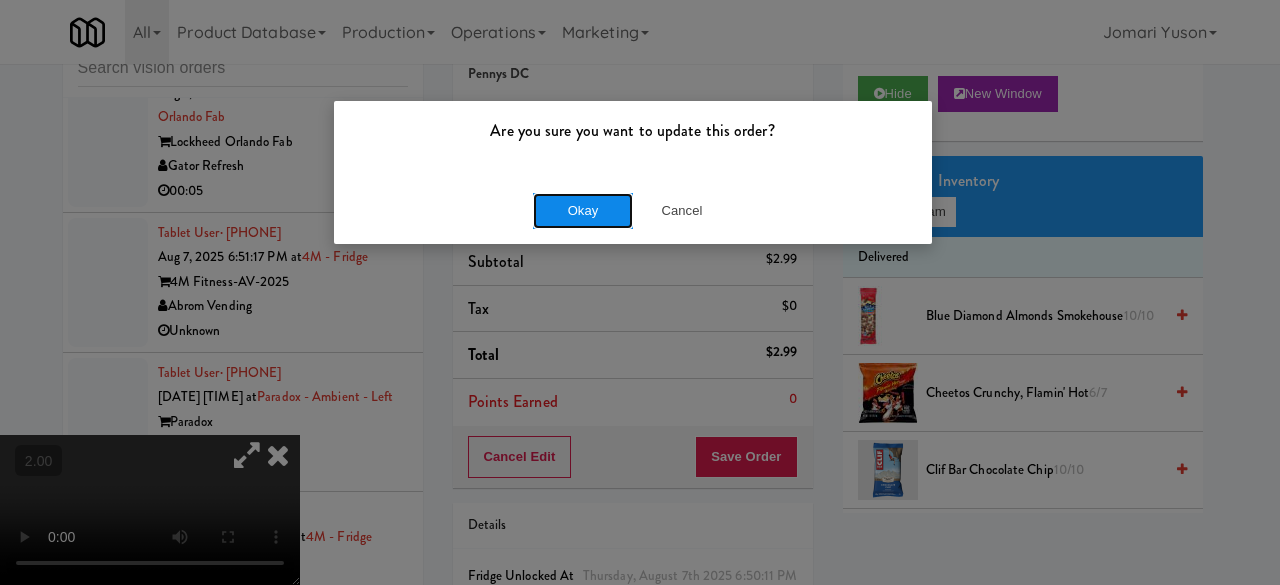 click on "Okay" at bounding box center [583, 211] 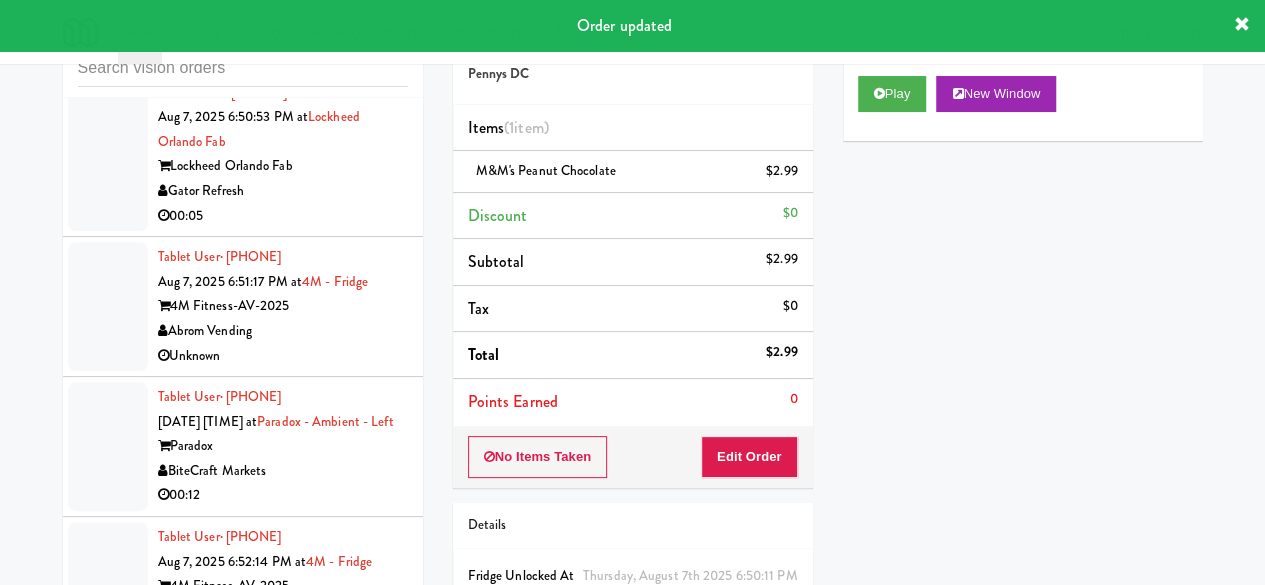 click on "KitchenMate" at bounding box center [283, 26] 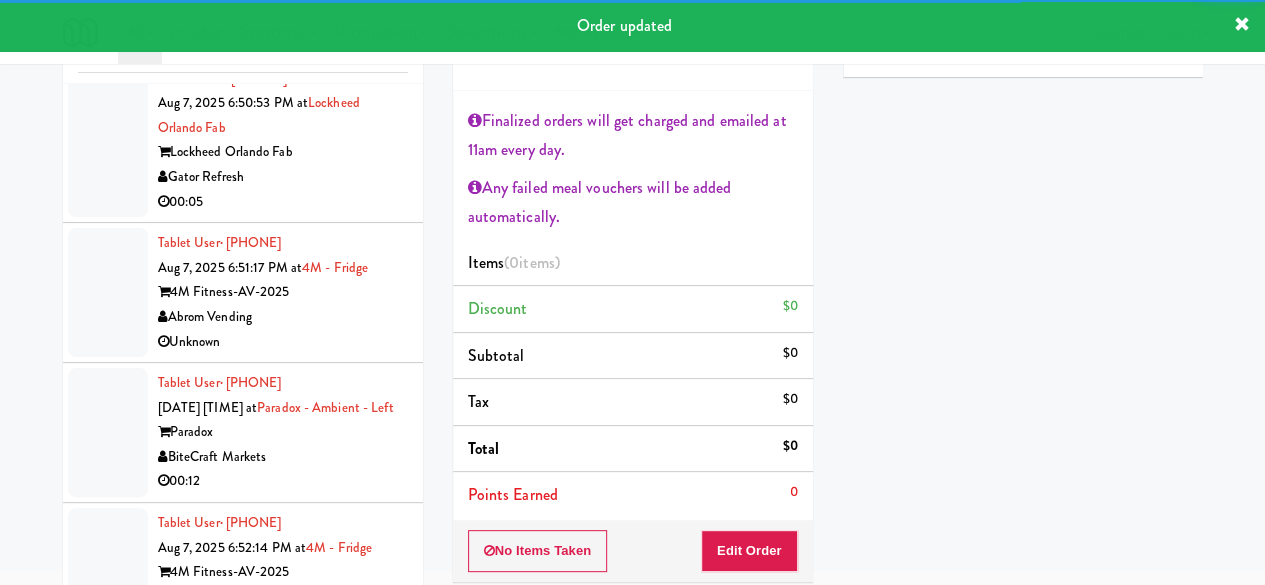 scroll, scrollTop: 264, scrollLeft: 0, axis: vertical 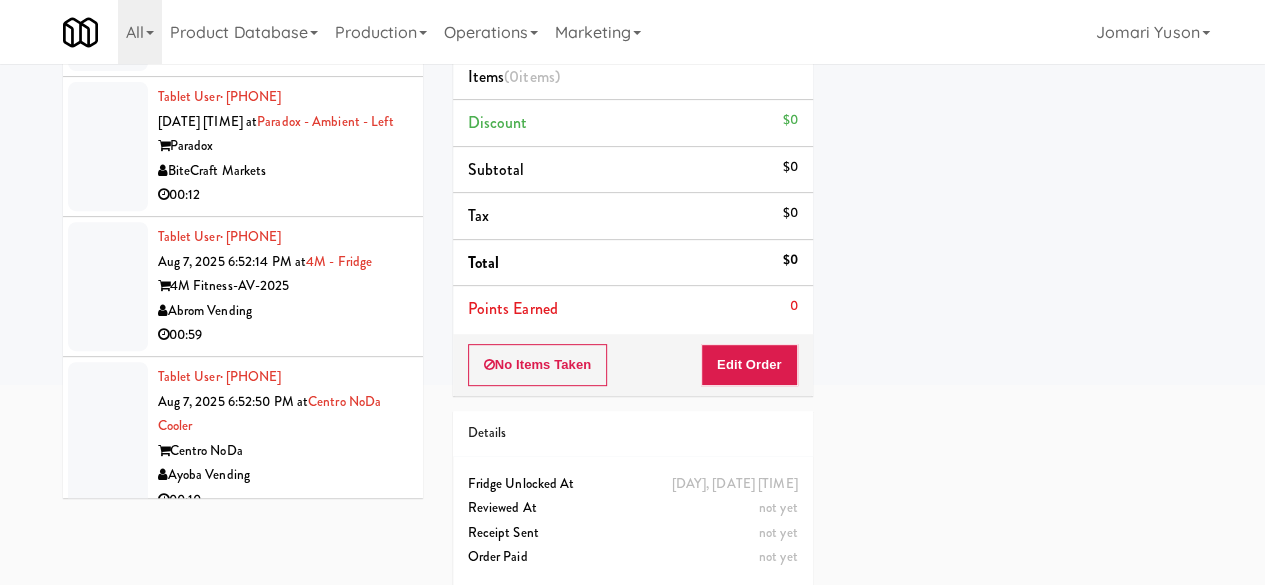 click on "Gator Refresh" at bounding box center [283, -109] 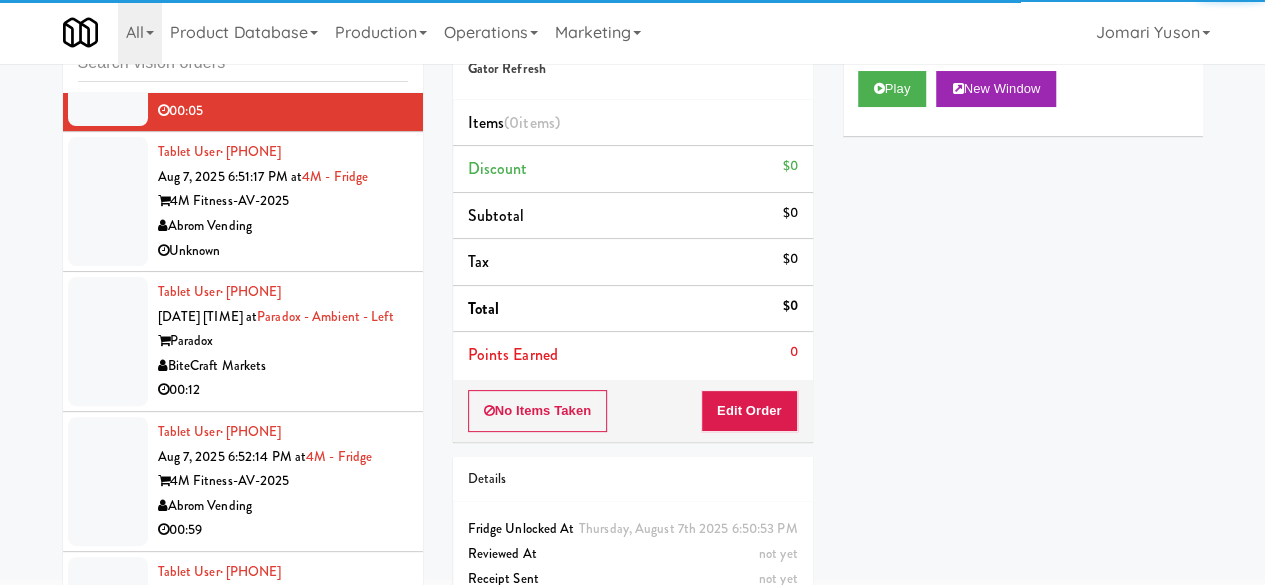 scroll, scrollTop: 0, scrollLeft: 0, axis: both 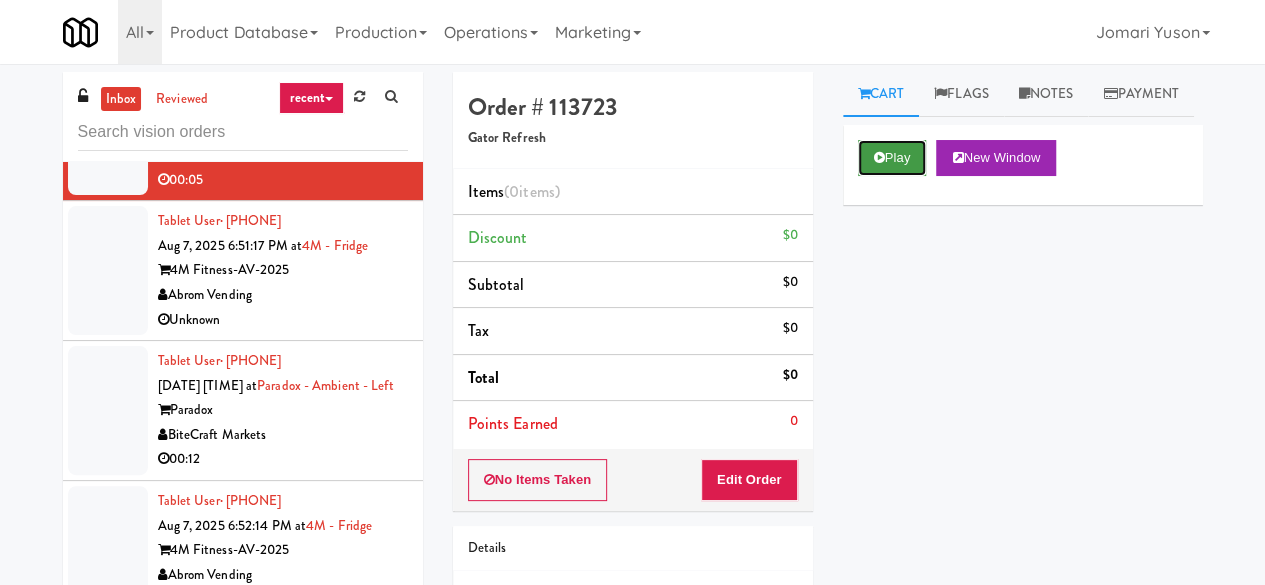 click on "Play" at bounding box center [892, 158] 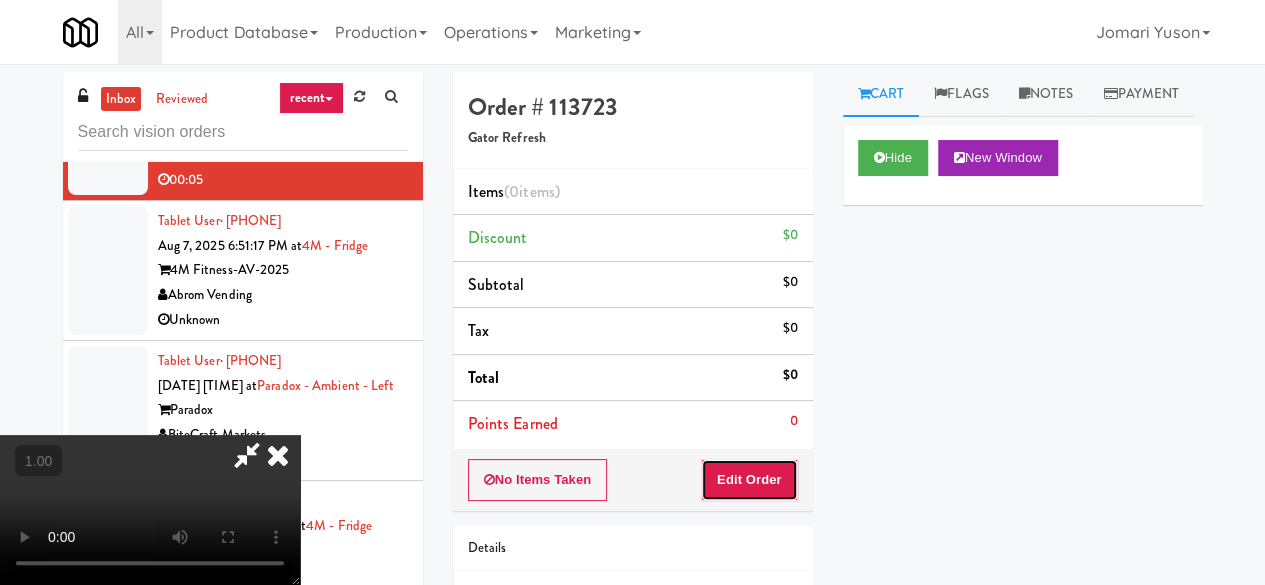 click on "Edit Order" at bounding box center (749, 480) 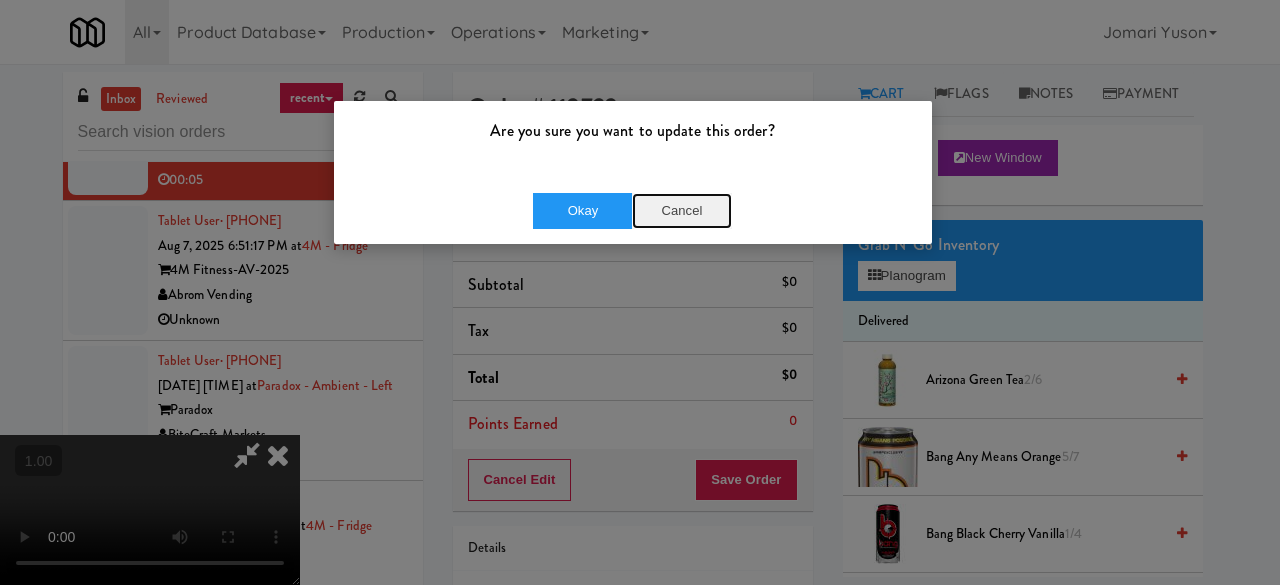 click on "Cancel" at bounding box center (682, 211) 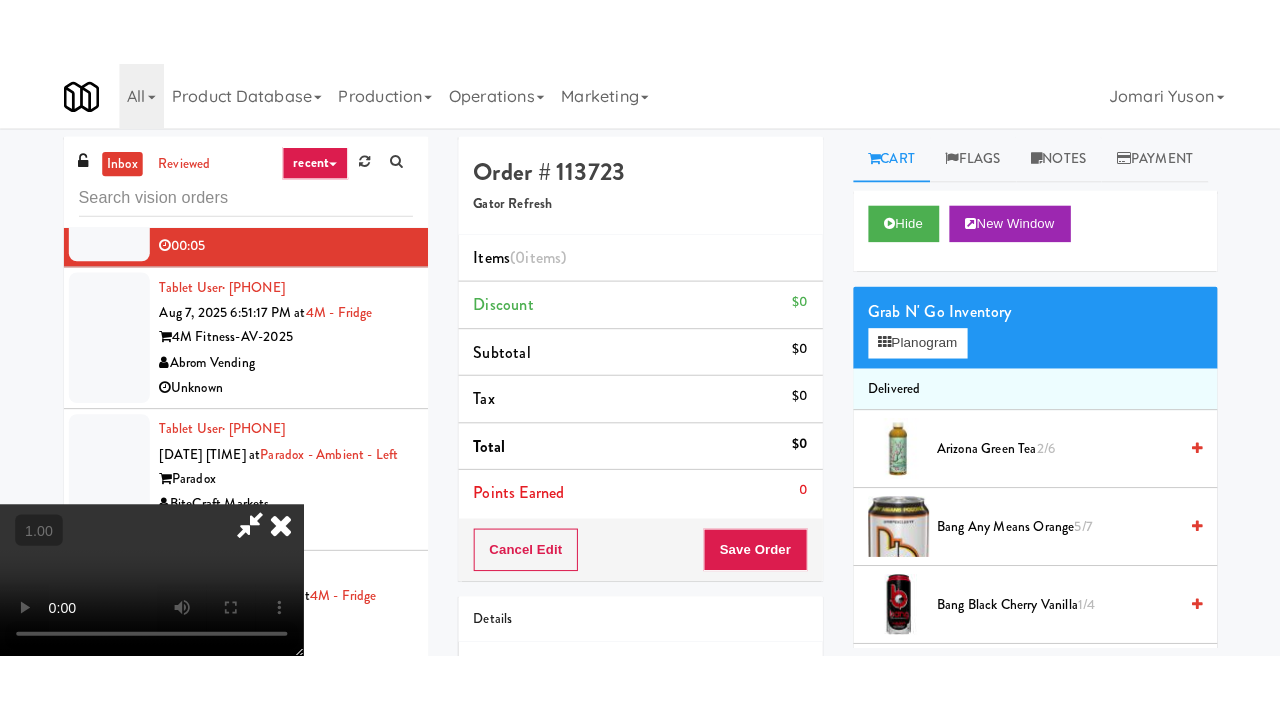 scroll, scrollTop: 263, scrollLeft: 0, axis: vertical 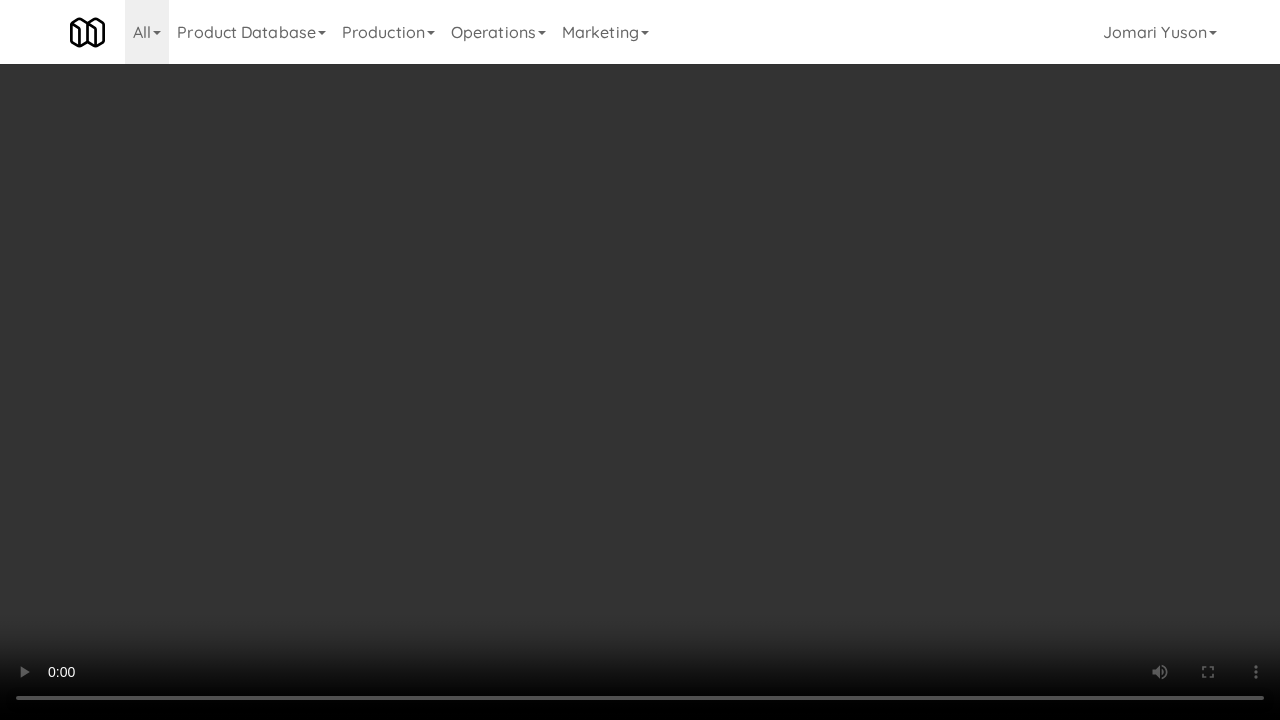 click at bounding box center (640, 360) 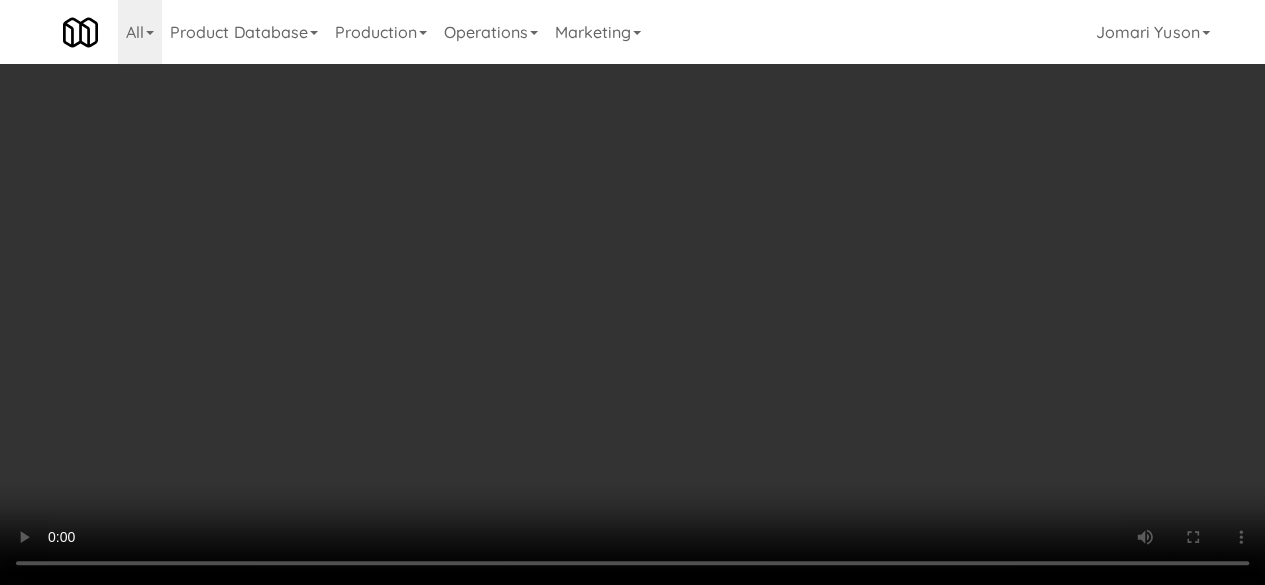 scroll, scrollTop: 41, scrollLeft: 0, axis: vertical 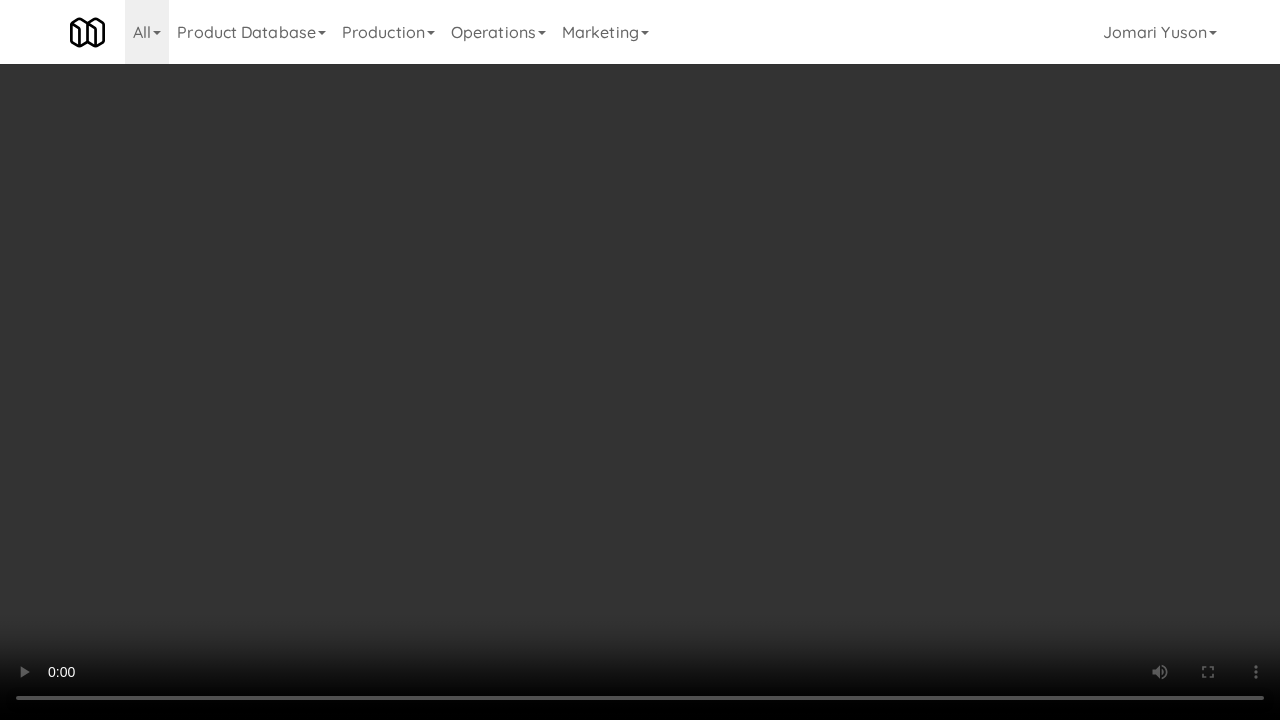 type 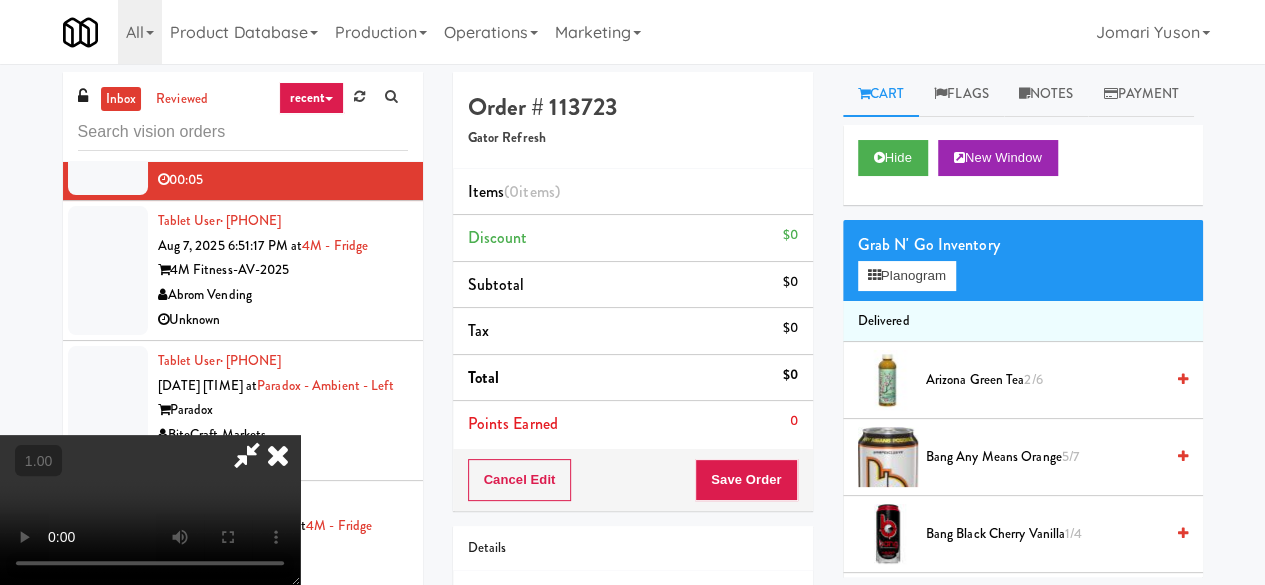 click on "All   901 Smrt Mrkt https://fridge.kitchenmate.com/vision-orders/861290?operator_id=142   9518002 Canada https://fridge.kitchenmate.com/vision-orders/861290?operator_id=259   A&A Vending https://fridge.kitchenmate.com/vision-orders/861290?operator_id=450   AA Vending https://fridge.kitchenmate.com/vision-orders/861290?operator_id=374   Abrom Vending https://fridge.kitchenmate.com/vision-orders/861290?operator_id=294   Access Amenities https://fridge.kitchenmate.com/vision-orders/861290?operator_id=194   Ace Plus Vending https://fridge.kitchenmate.com/vision-orders/861290?operator_id=300   ADN Vending https://fridge.kitchenmate.com/vision-orders/861290?operator_id=449   AetherTek, Inc. https://fridge.kitchenmate.com/vision-orders/861290?operator_id=183   AI Vending https://fridge.kitchenmate.com/vision-orders/861290?operator_id=276   Allgood Provisions https://fridge.kitchenmate.com/vision-orders/861290?operator_id=309   Alligator Arms Vending https://fridge.kitchenmate.com/vision-orders/861290?operator_id=159" at bounding box center [633, 32] 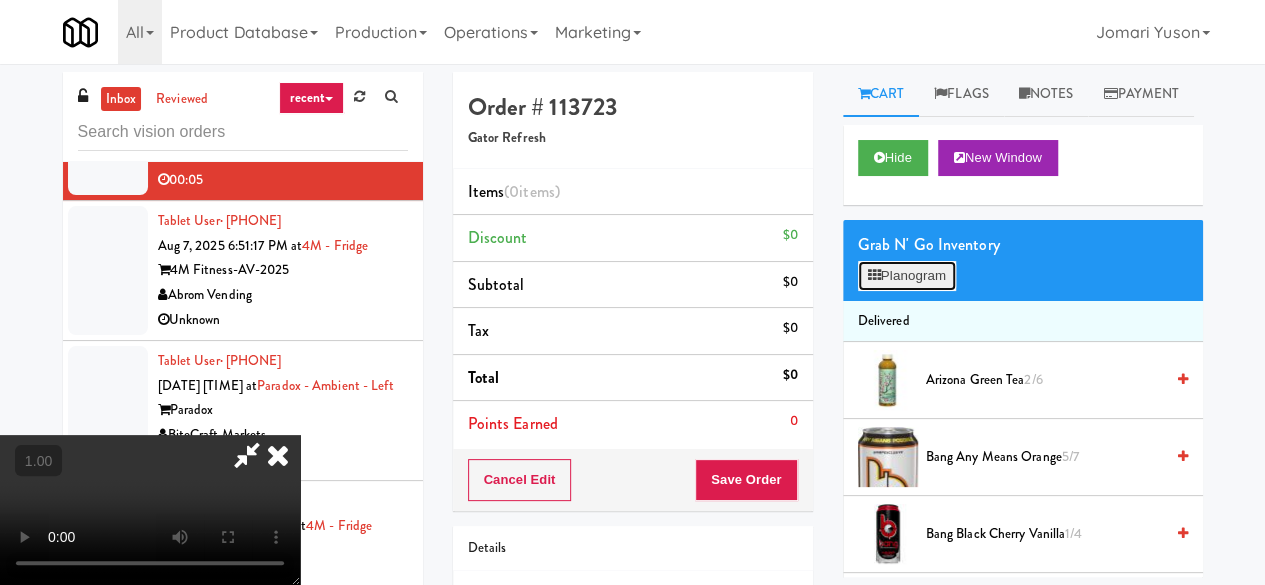 click on "Planogram" at bounding box center [907, 276] 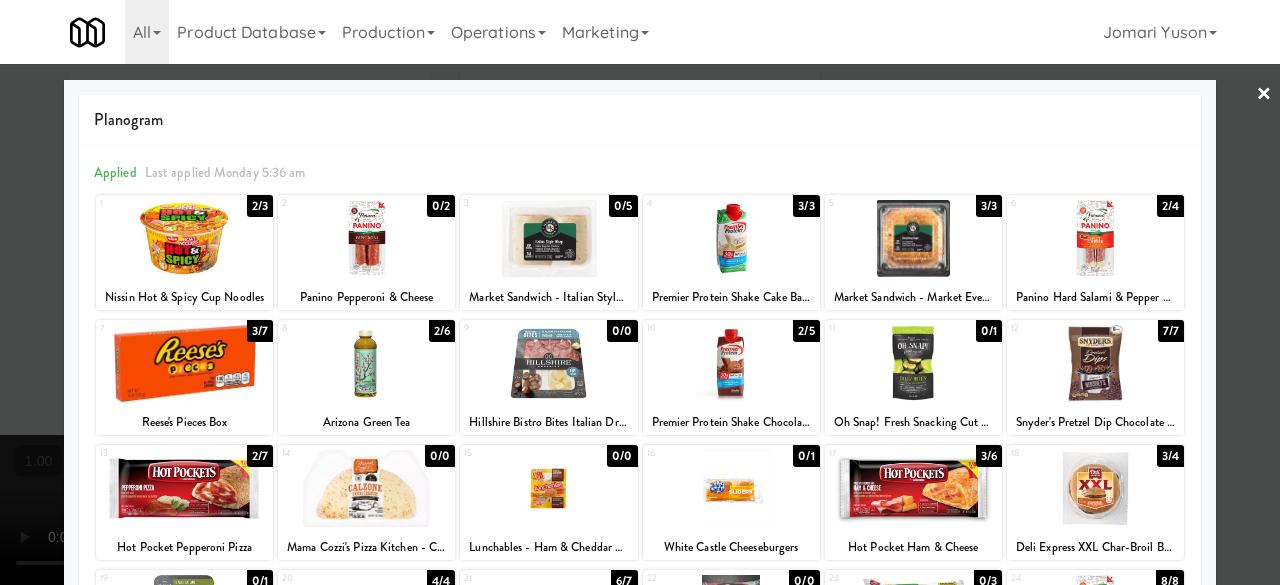 click at bounding box center [184, 238] 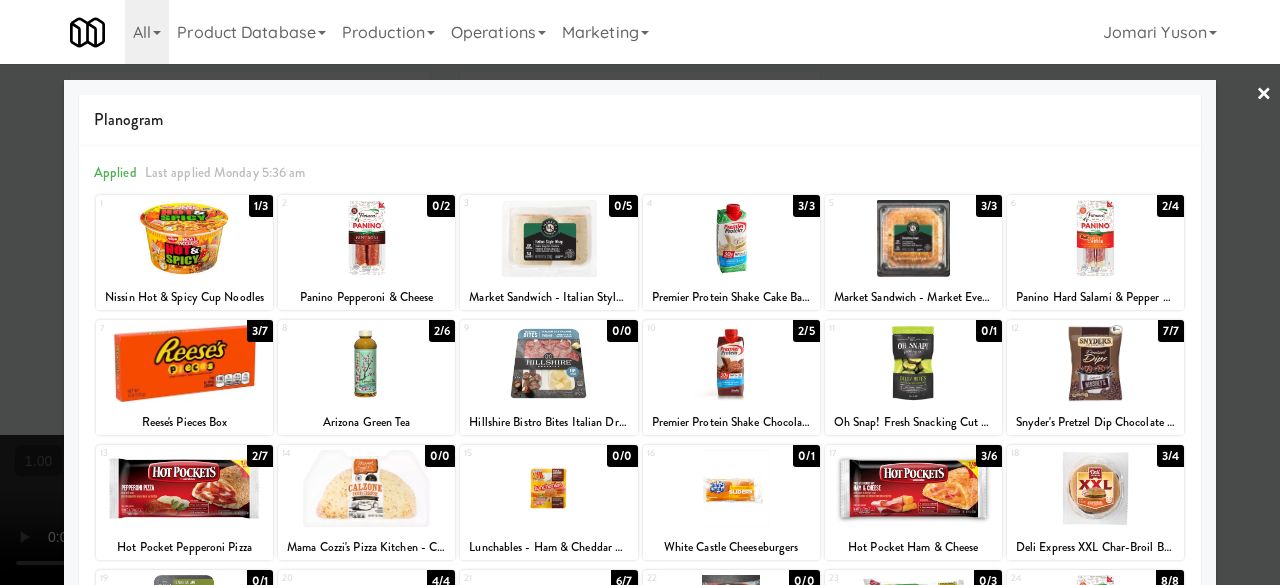 click on "×" at bounding box center [1264, 95] 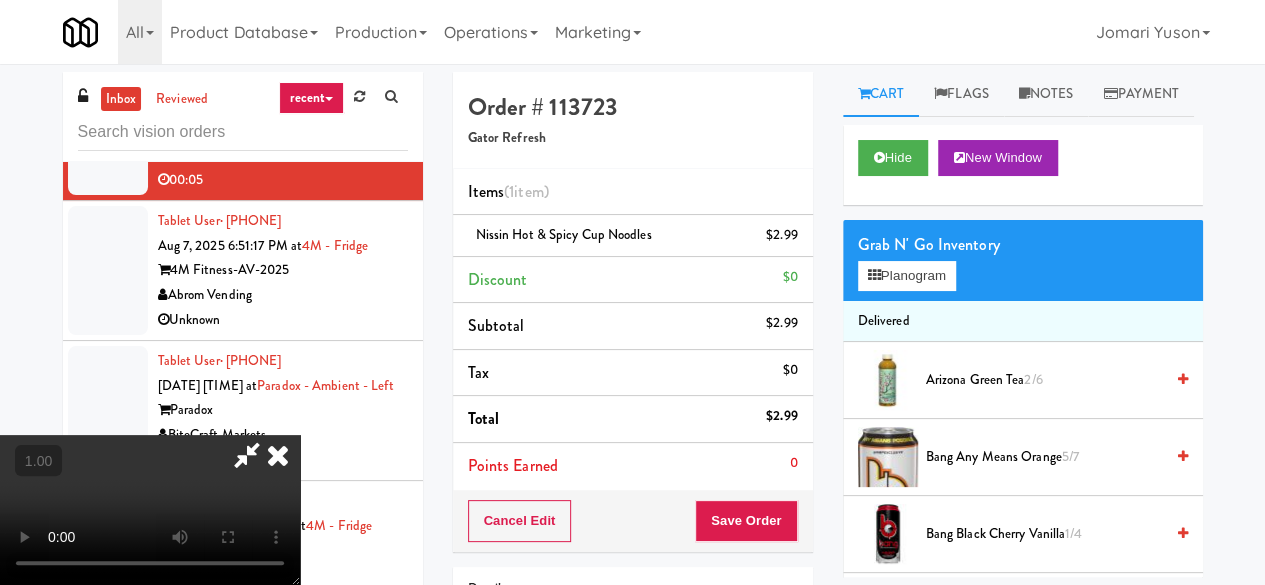 scroll, scrollTop: 41, scrollLeft: 0, axis: vertical 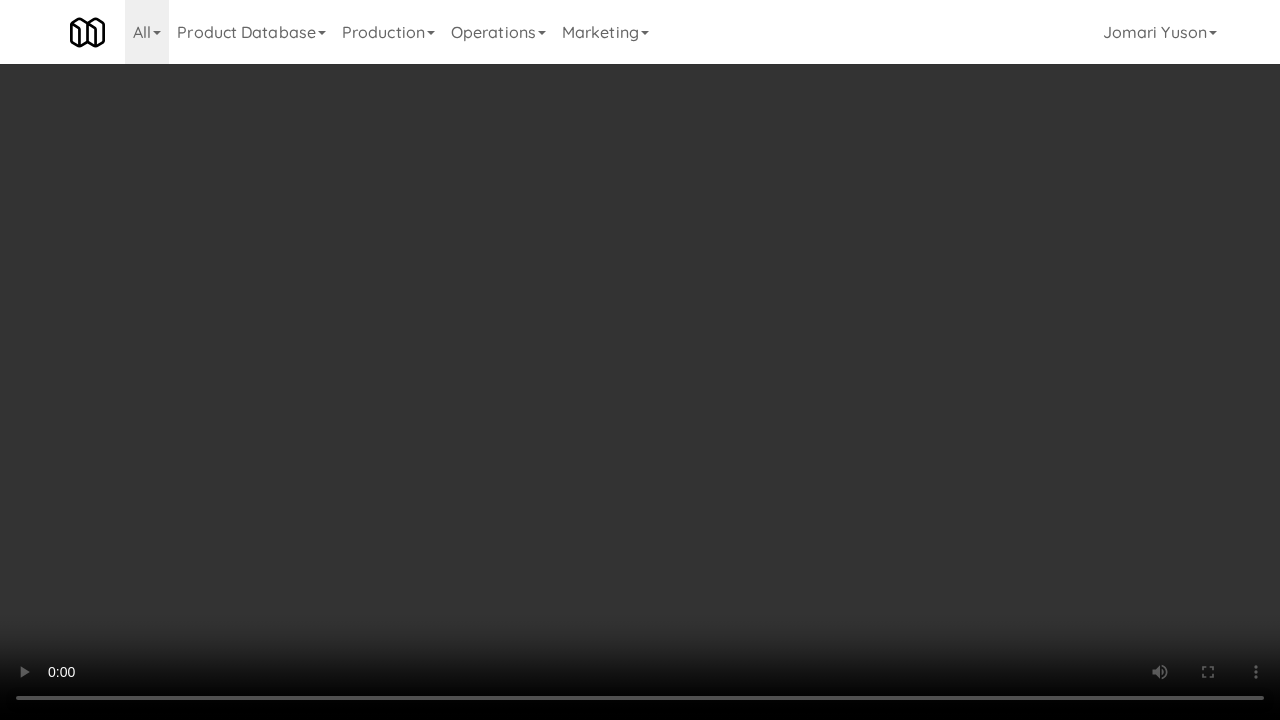 click at bounding box center [640, 360] 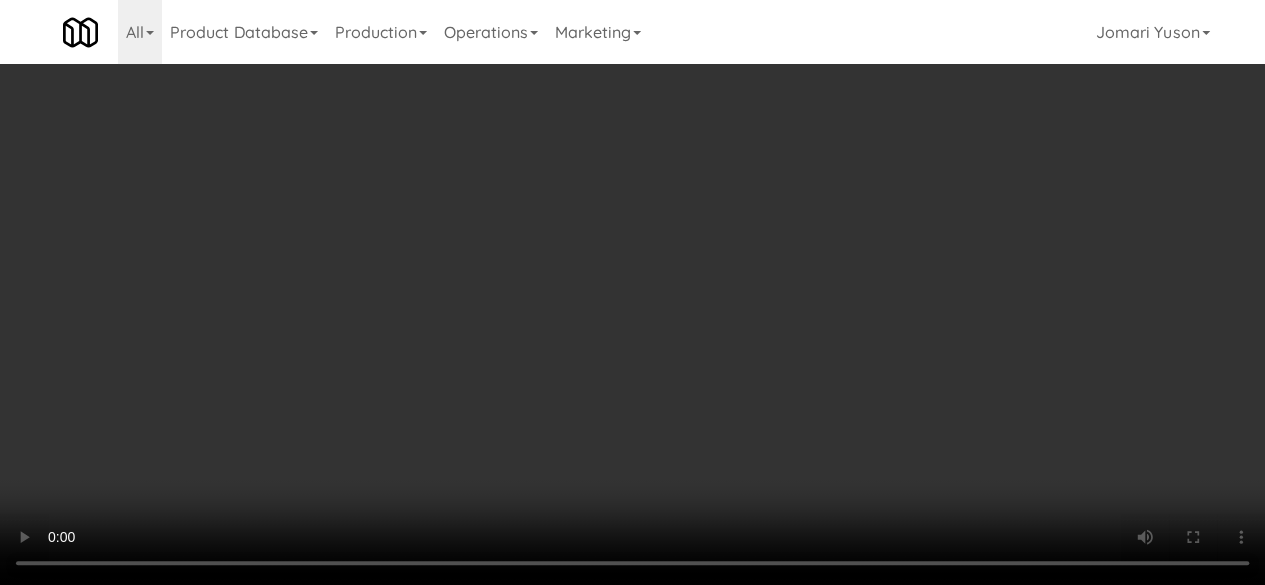 scroll, scrollTop: 0, scrollLeft: 0, axis: both 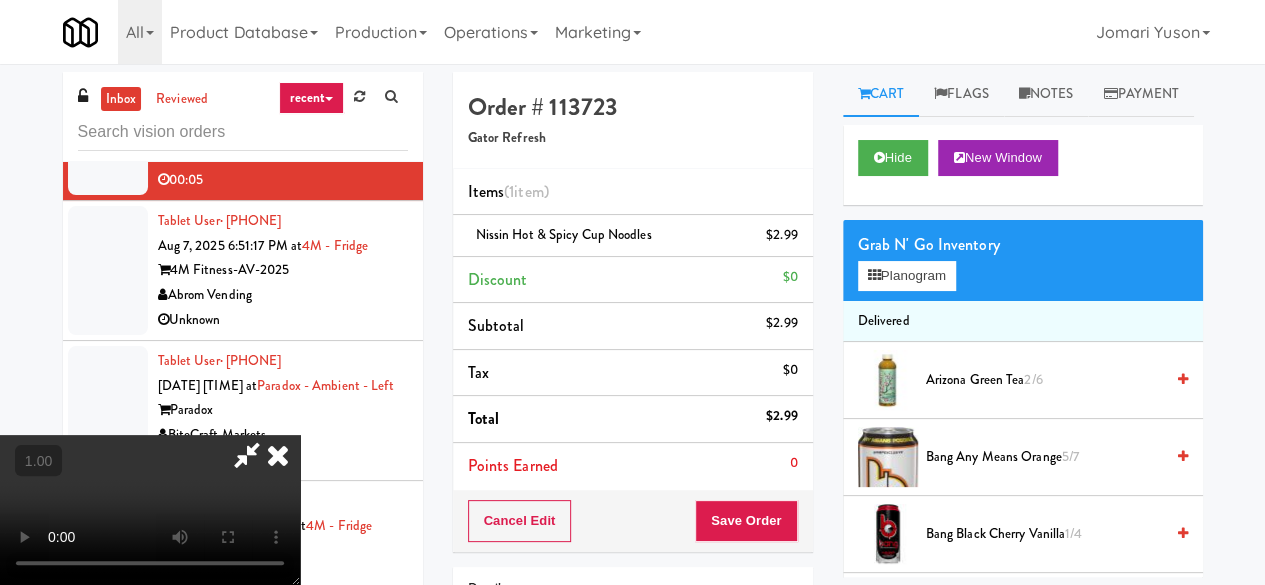 click at bounding box center [247, 455] 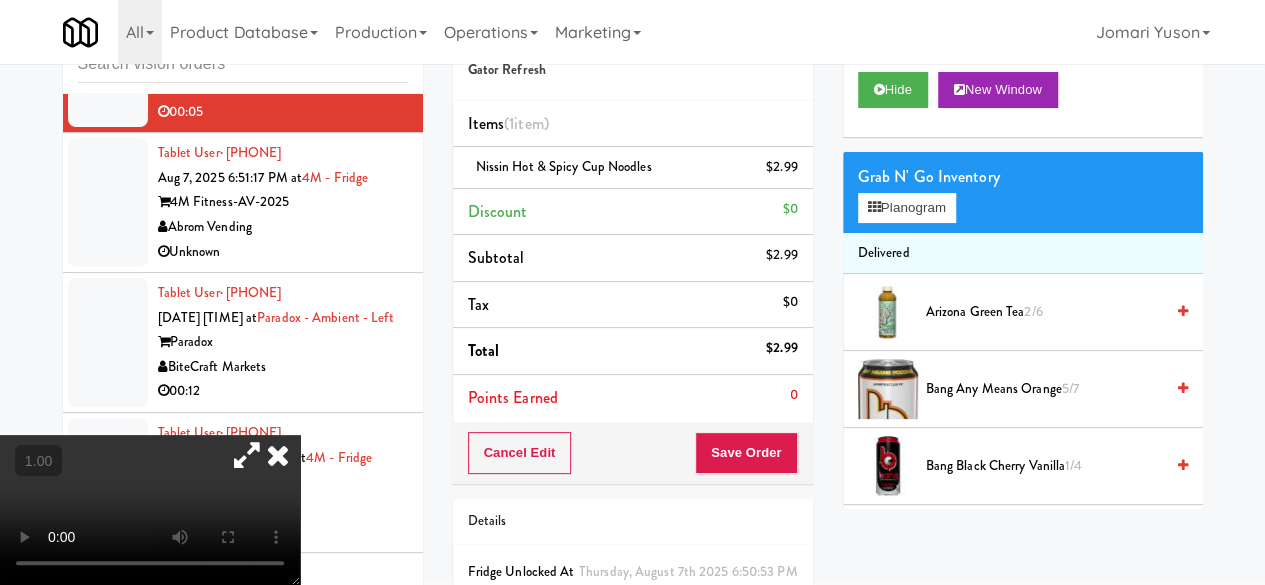 scroll, scrollTop: 100, scrollLeft: 0, axis: vertical 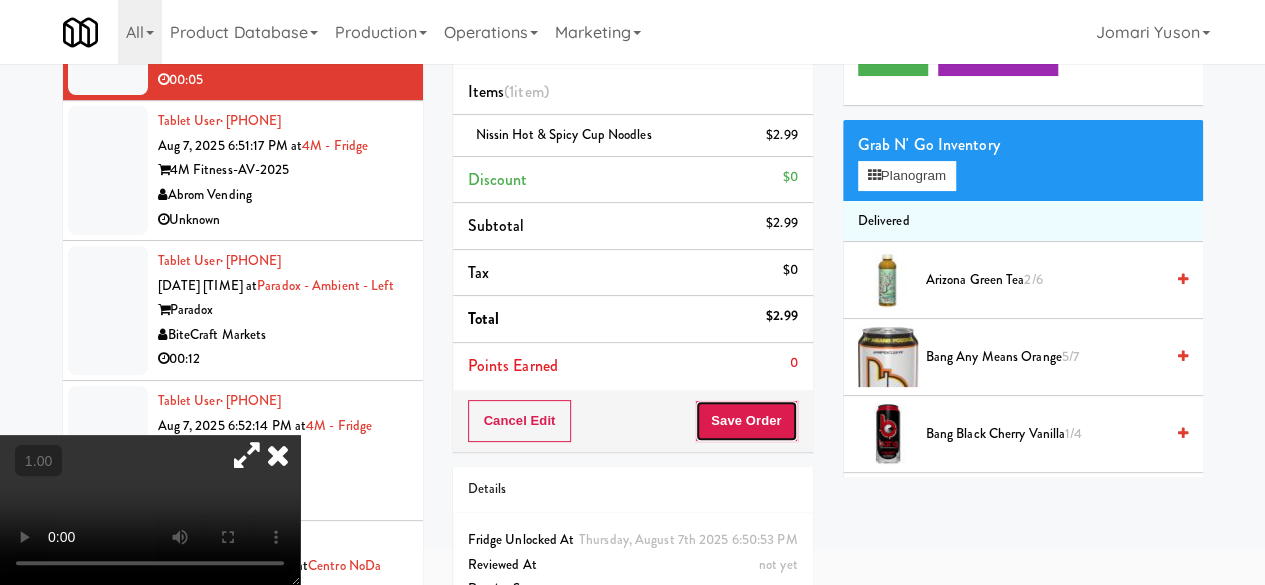 click on "Save Order" at bounding box center [746, 421] 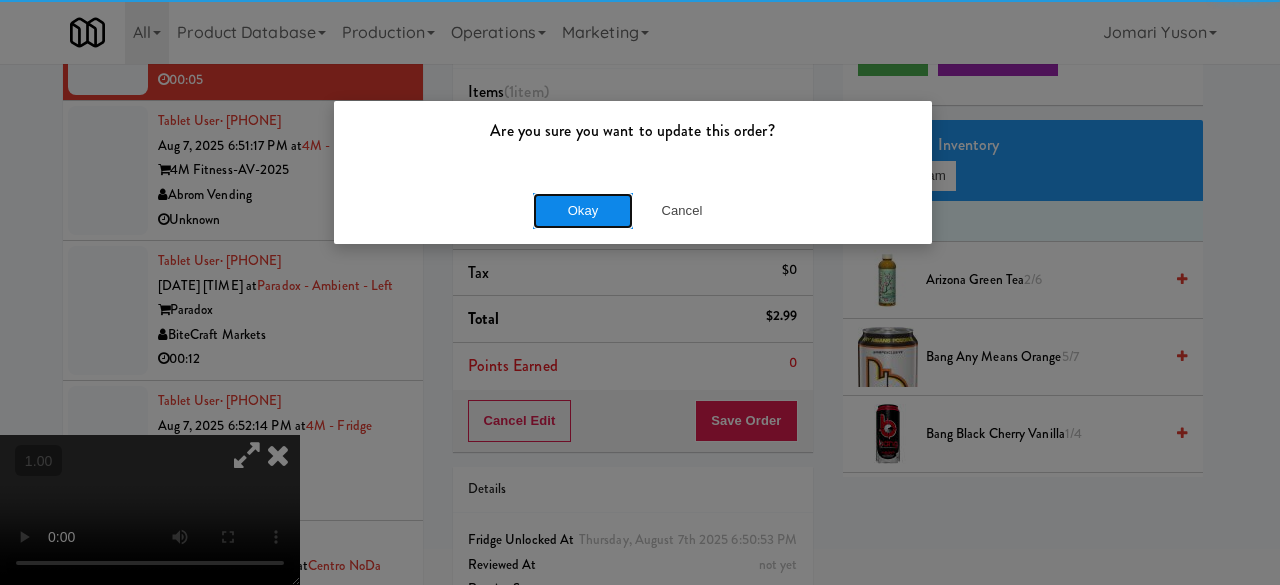 click on "Okay" at bounding box center (583, 211) 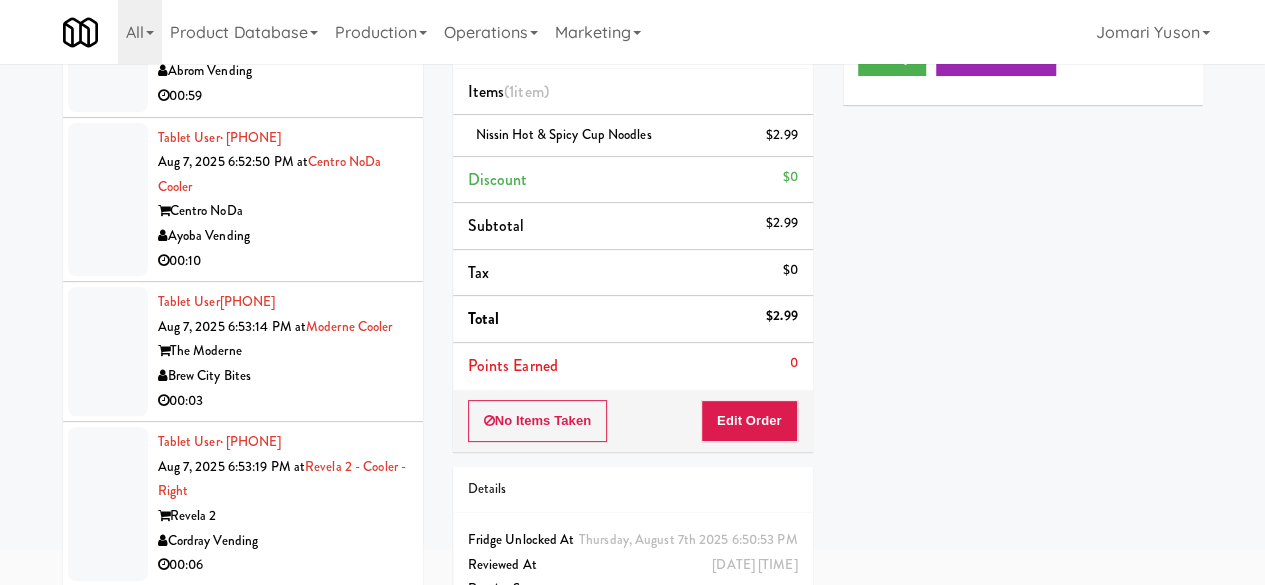 scroll, scrollTop: 10429, scrollLeft: 0, axis: vertical 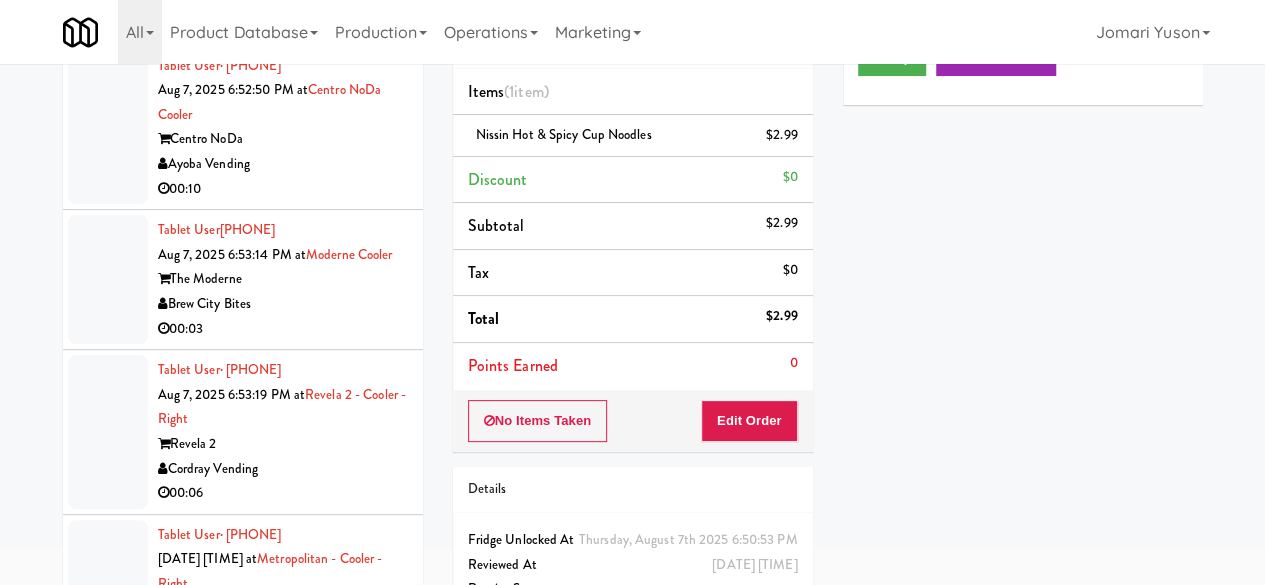 click on "Abrom Vending" at bounding box center (283, -280) 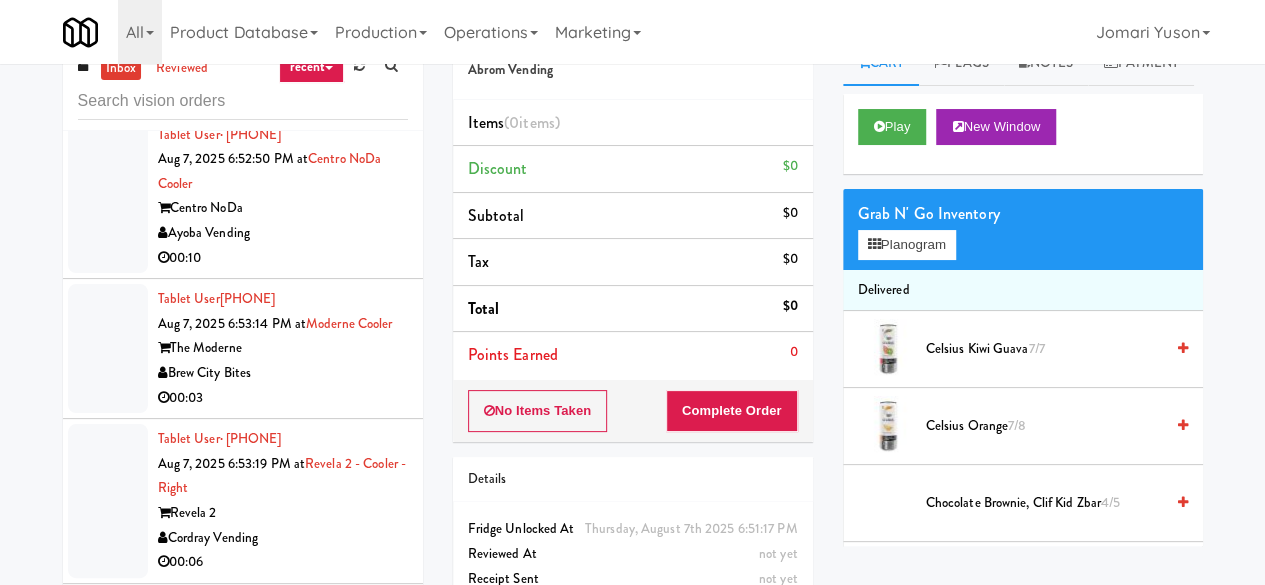 scroll, scrollTop: 0, scrollLeft: 0, axis: both 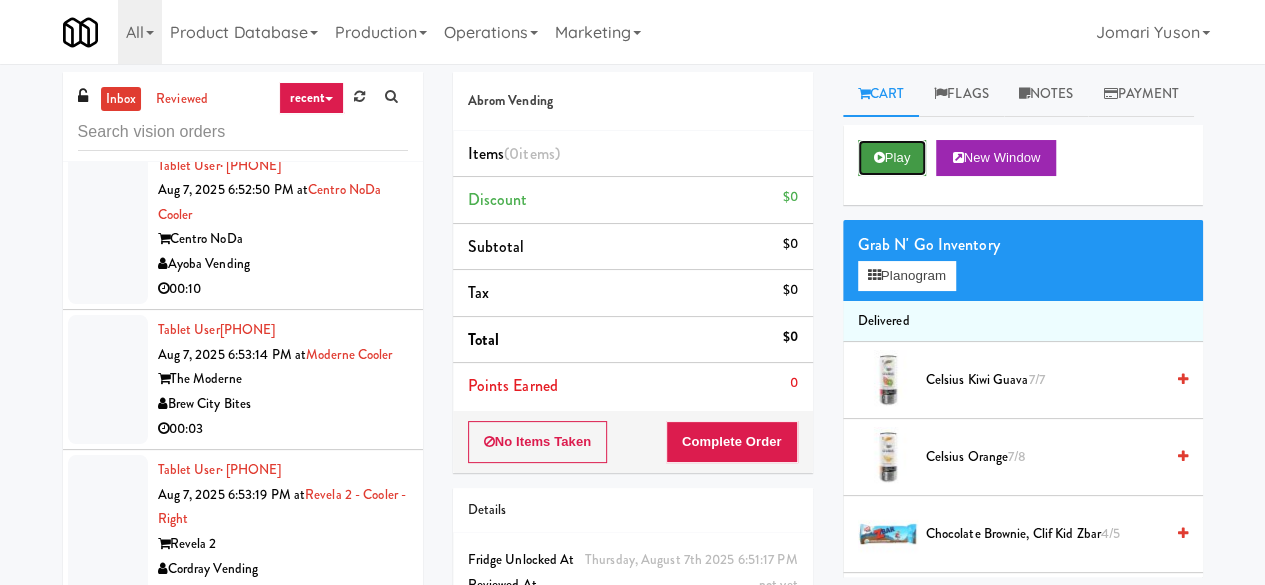 click on "Play" at bounding box center (892, 158) 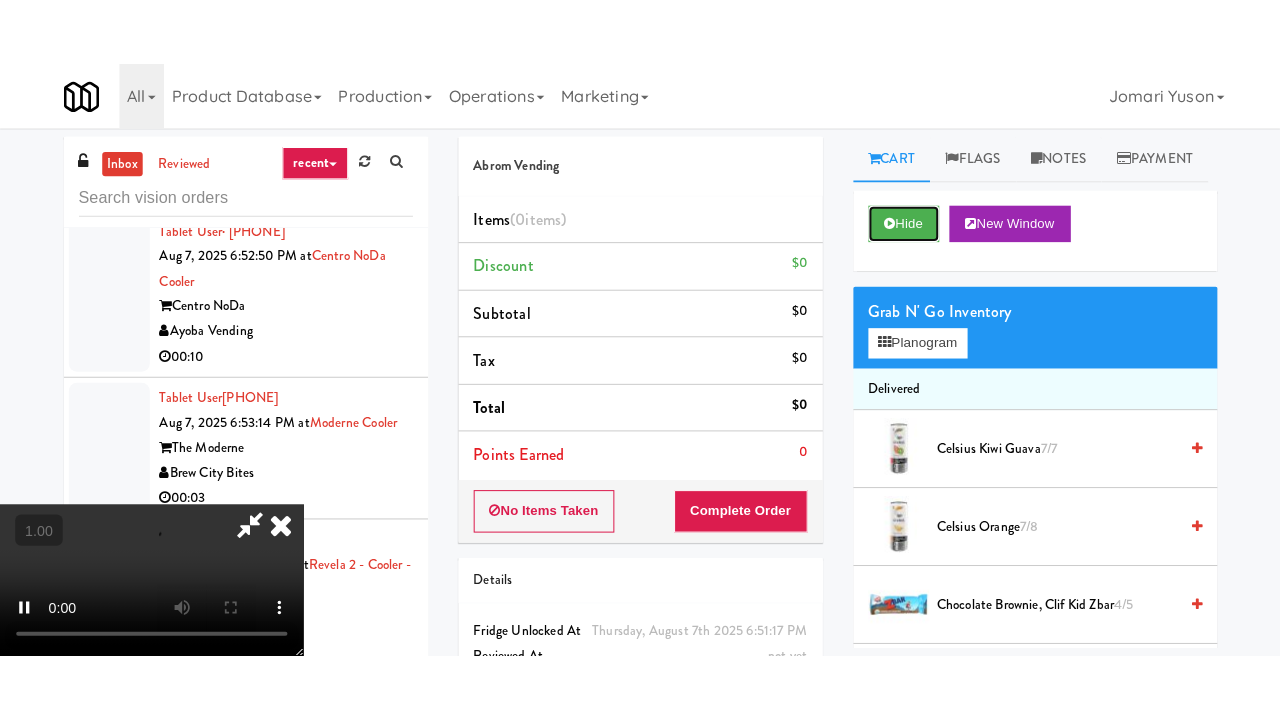 scroll, scrollTop: 263, scrollLeft: 0, axis: vertical 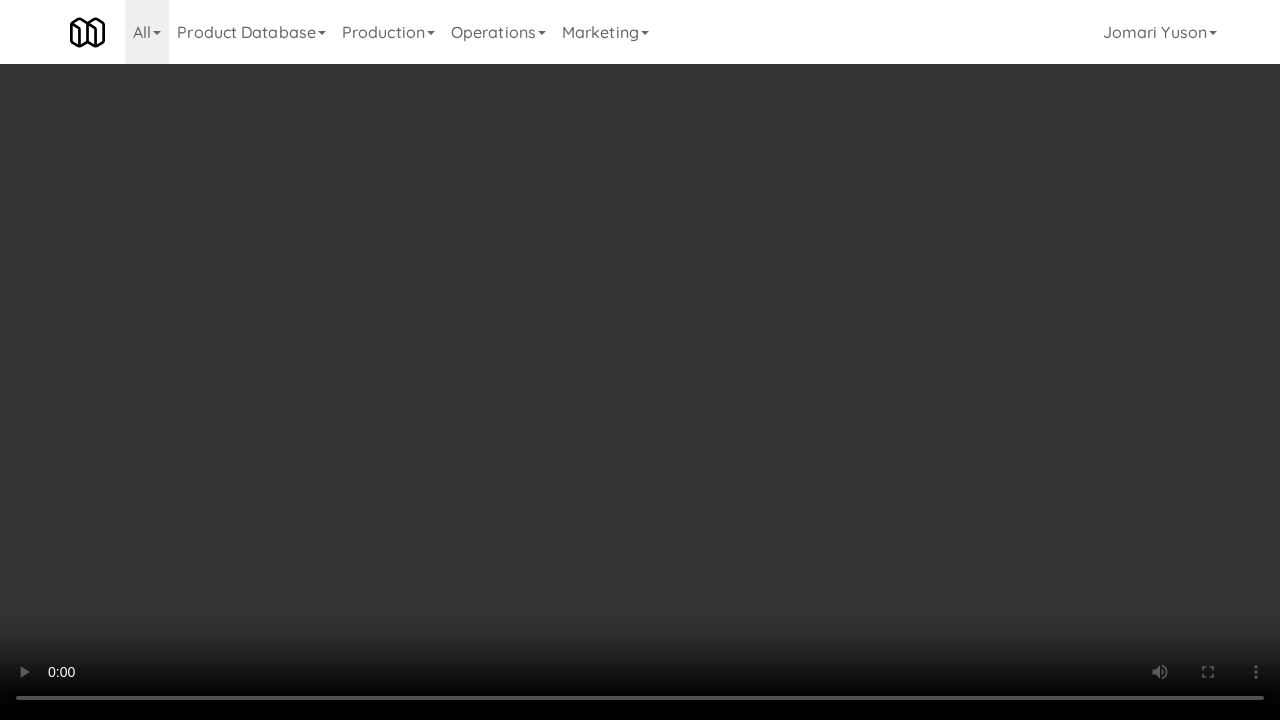 type 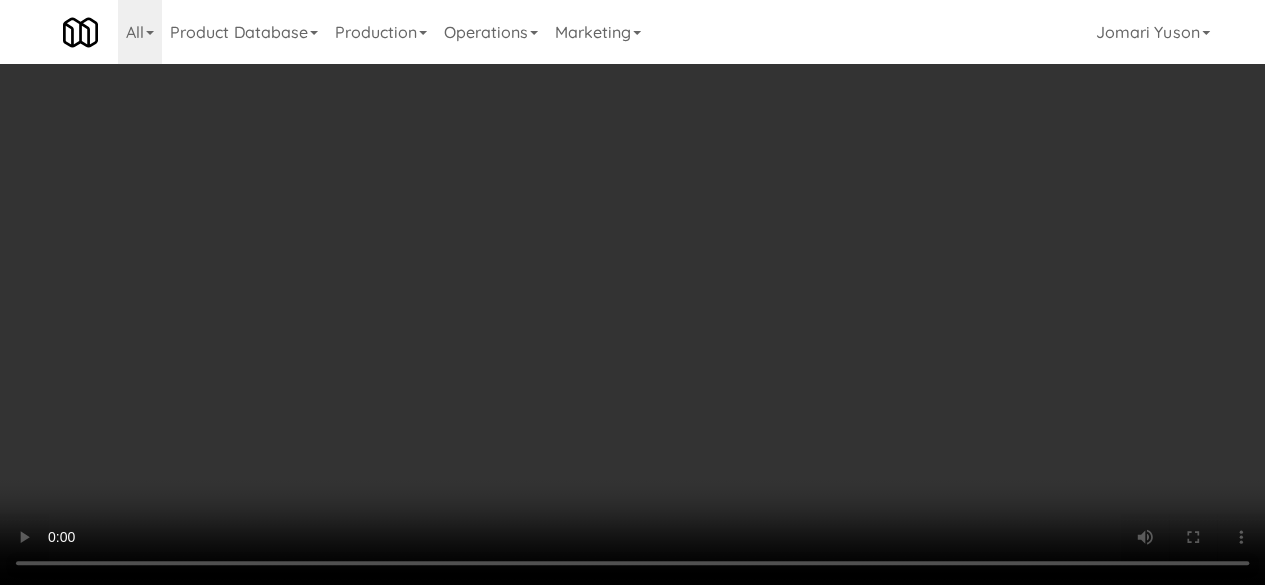 scroll, scrollTop: 0, scrollLeft: 0, axis: both 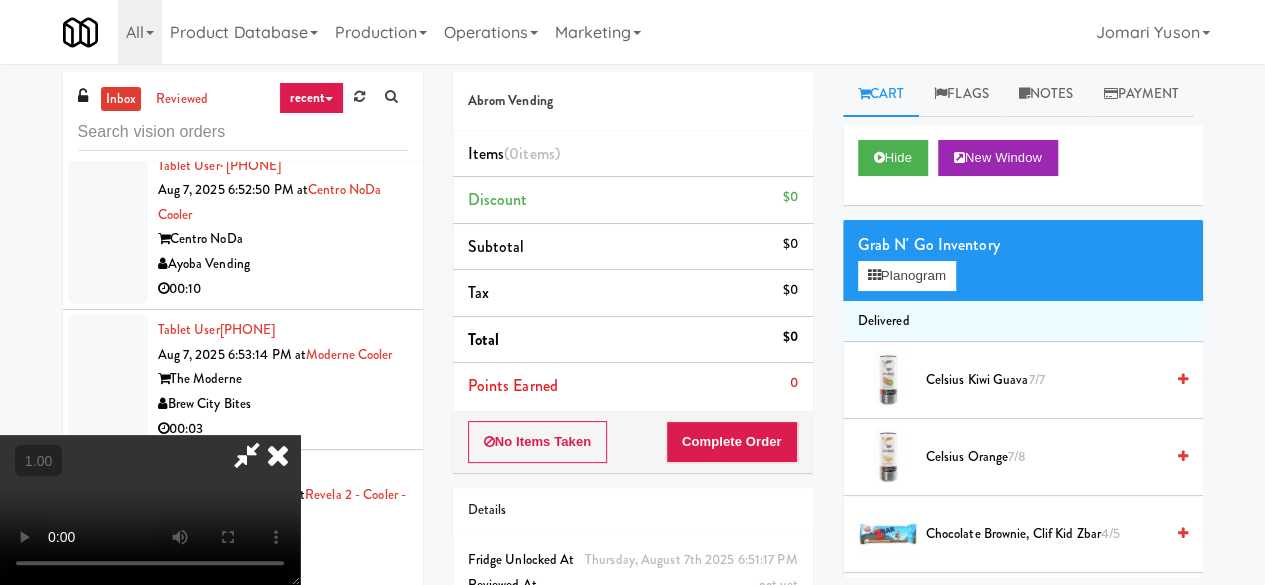 click at bounding box center [247, 455] 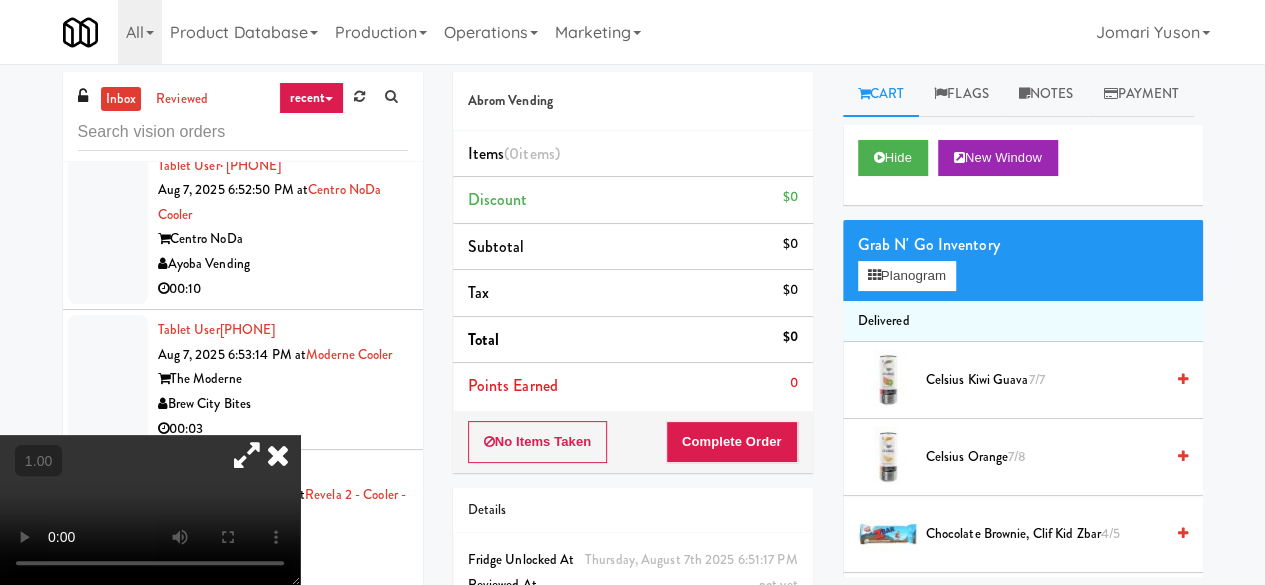 click at bounding box center [247, 455] 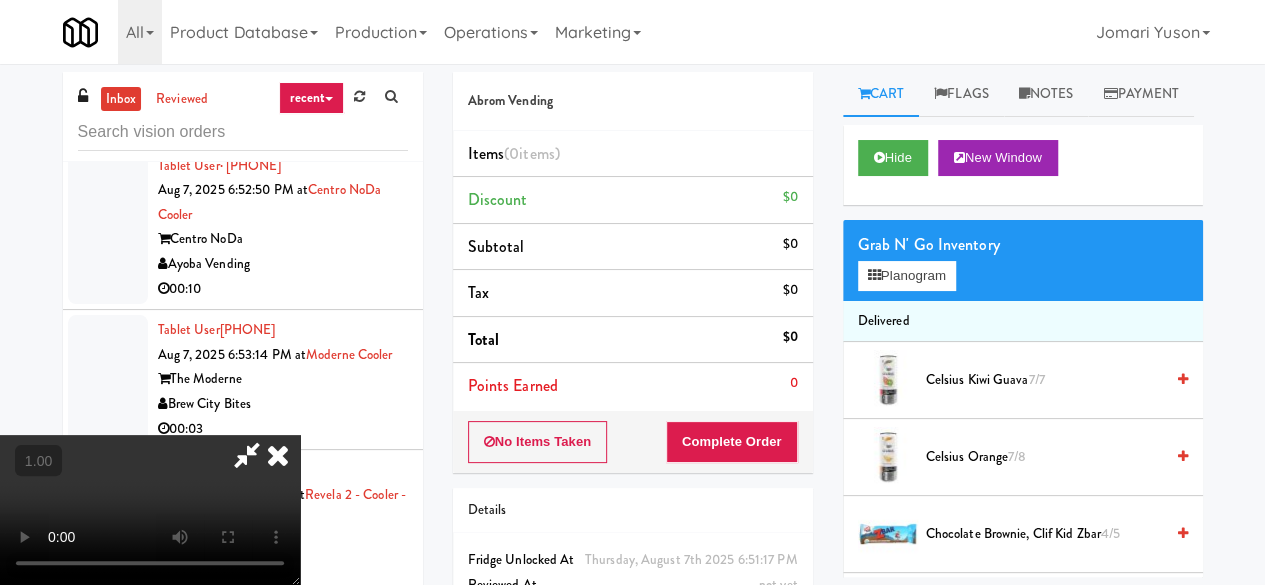 scroll, scrollTop: 0, scrollLeft: 0, axis: both 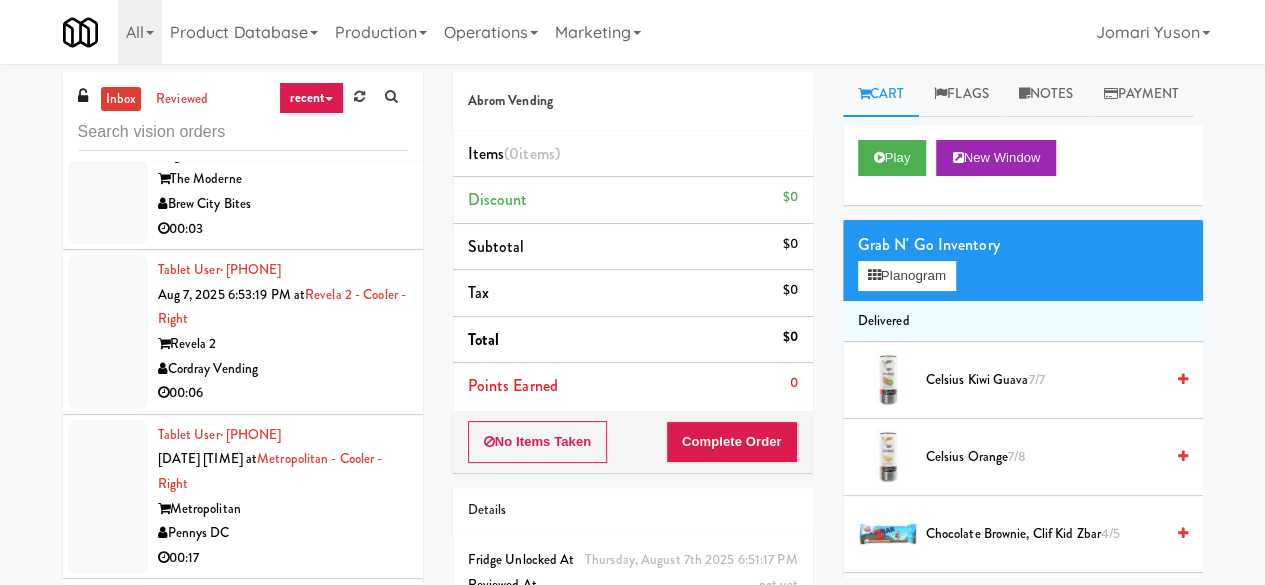 click on "BiteCraft Markets" at bounding box center (283, -241) 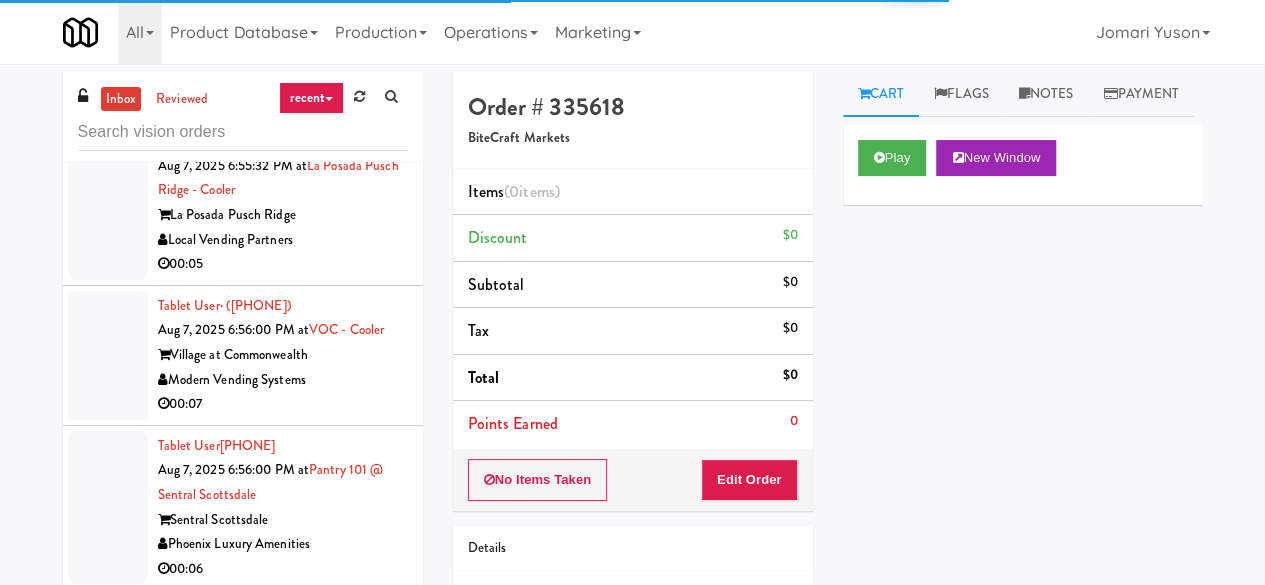 scroll, scrollTop: 11129, scrollLeft: 0, axis: vertical 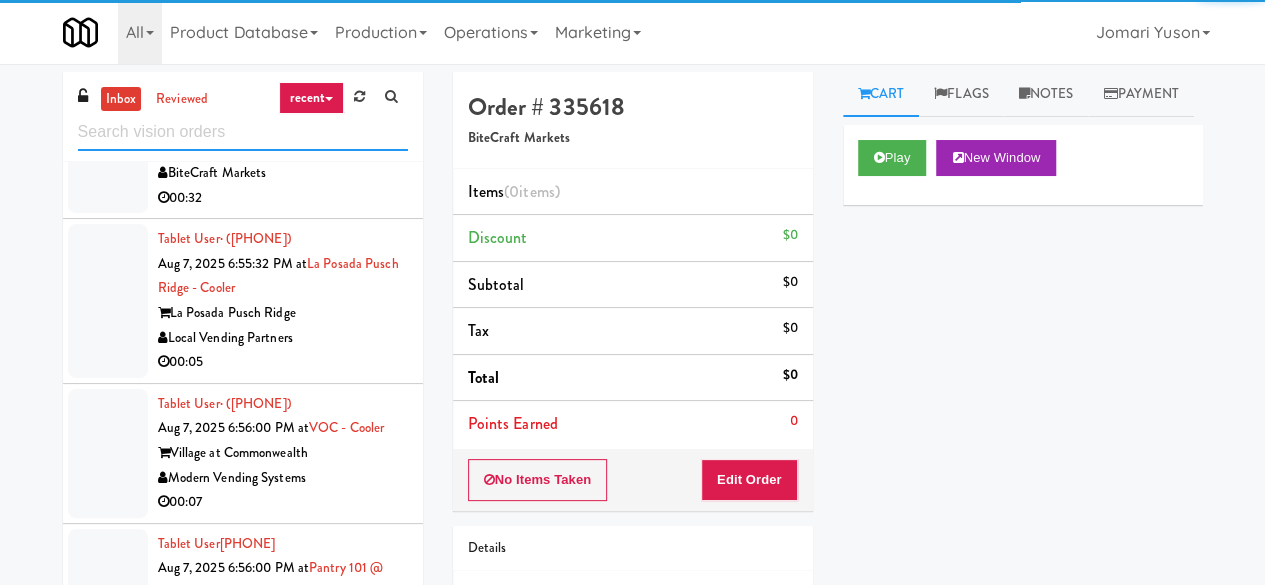 click at bounding box center (243, 132) 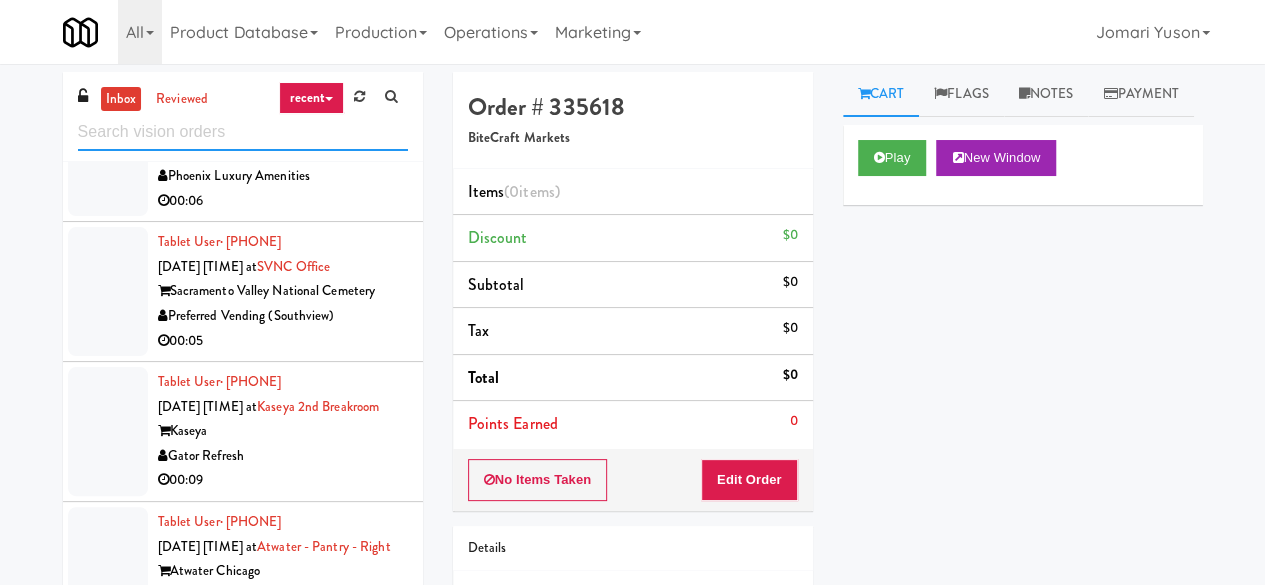 scroll, scrollTop: 9926, scrollLeft: 0, axis: vertical 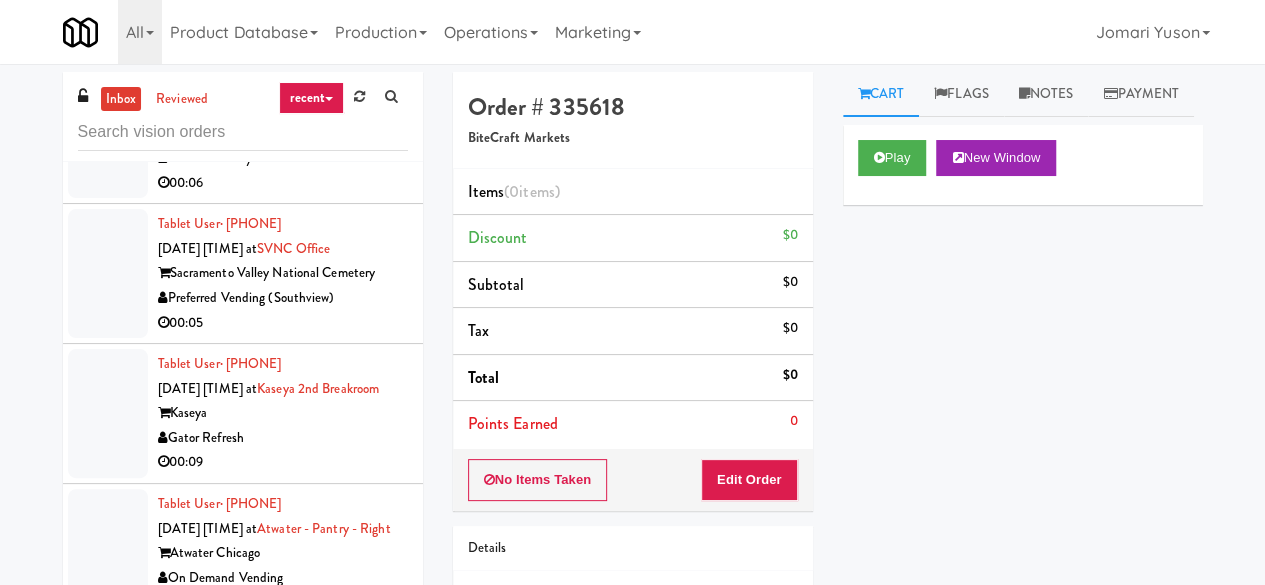 click on "00:05" at bounding box center (283, -122) 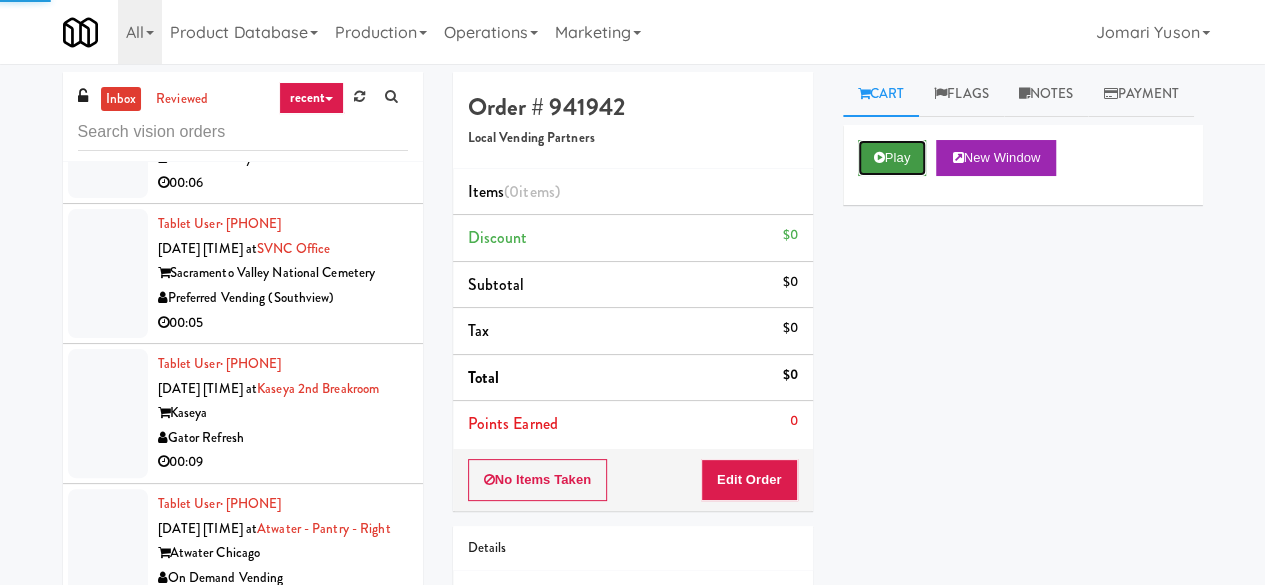 click at bounding box center [879, 157] 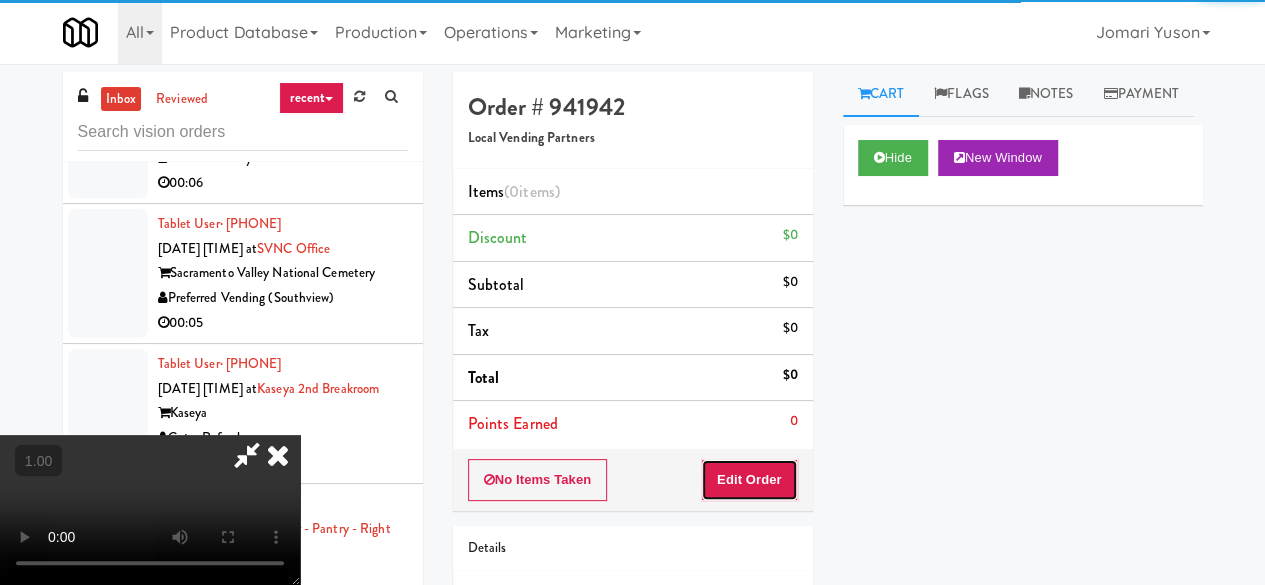 click on "Edit Order" at bounding box center [749, 480] 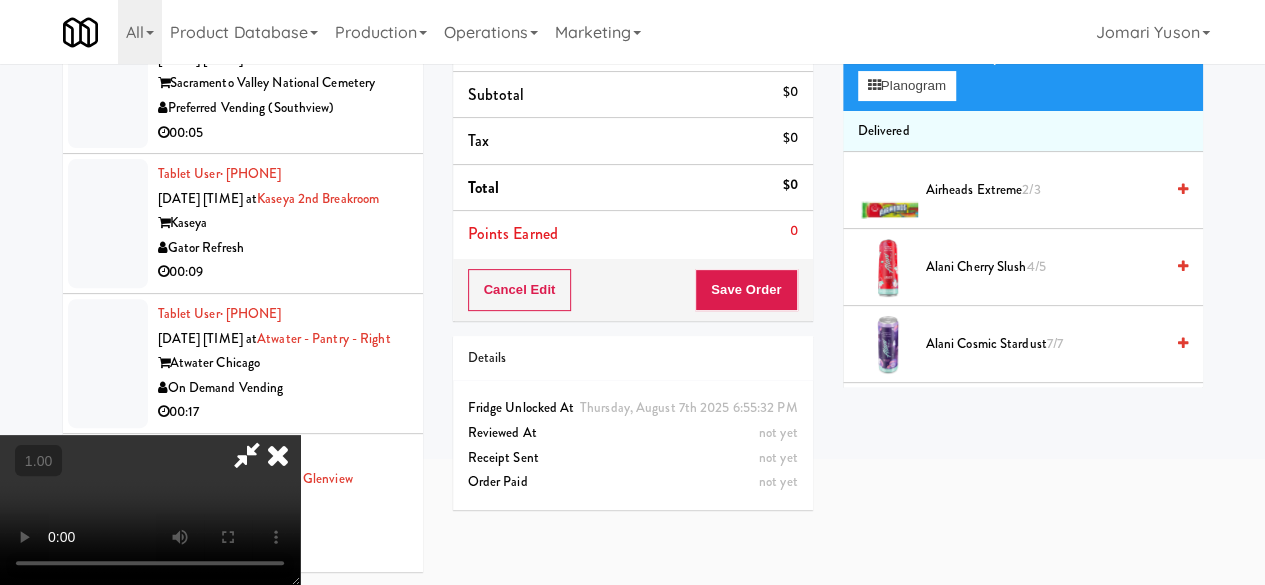 click at bounding box center [150, 510] 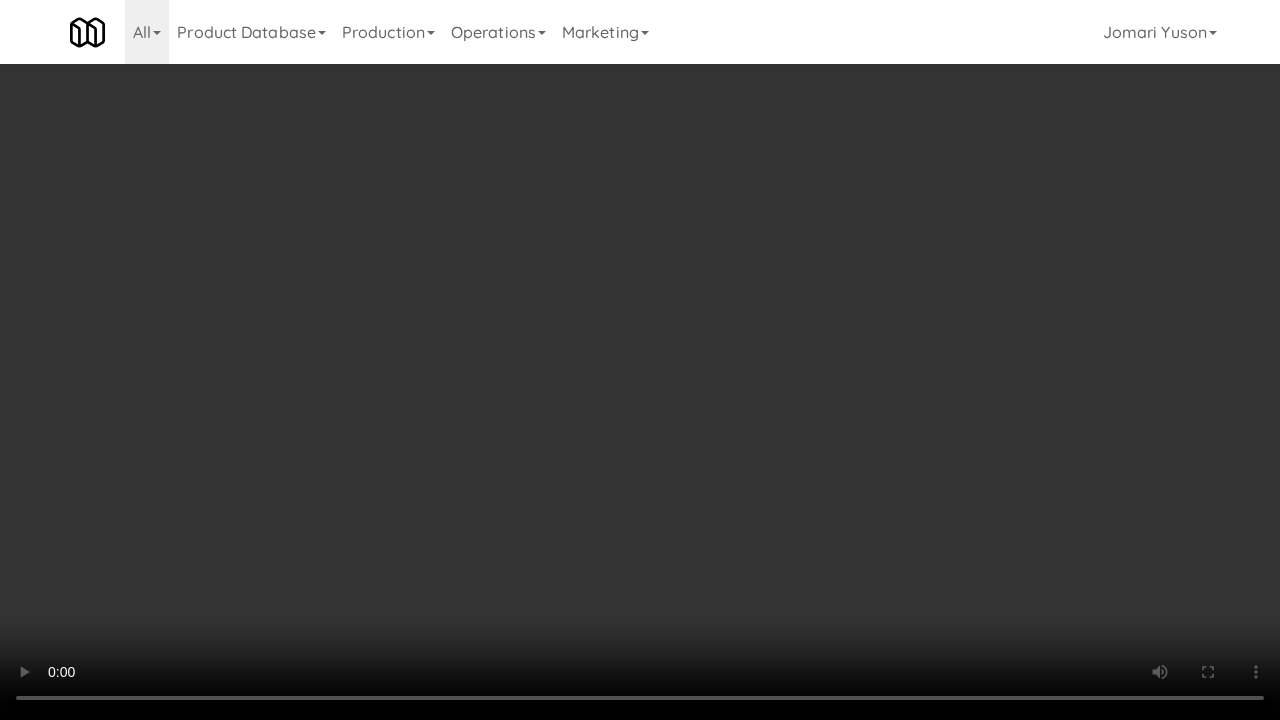 type 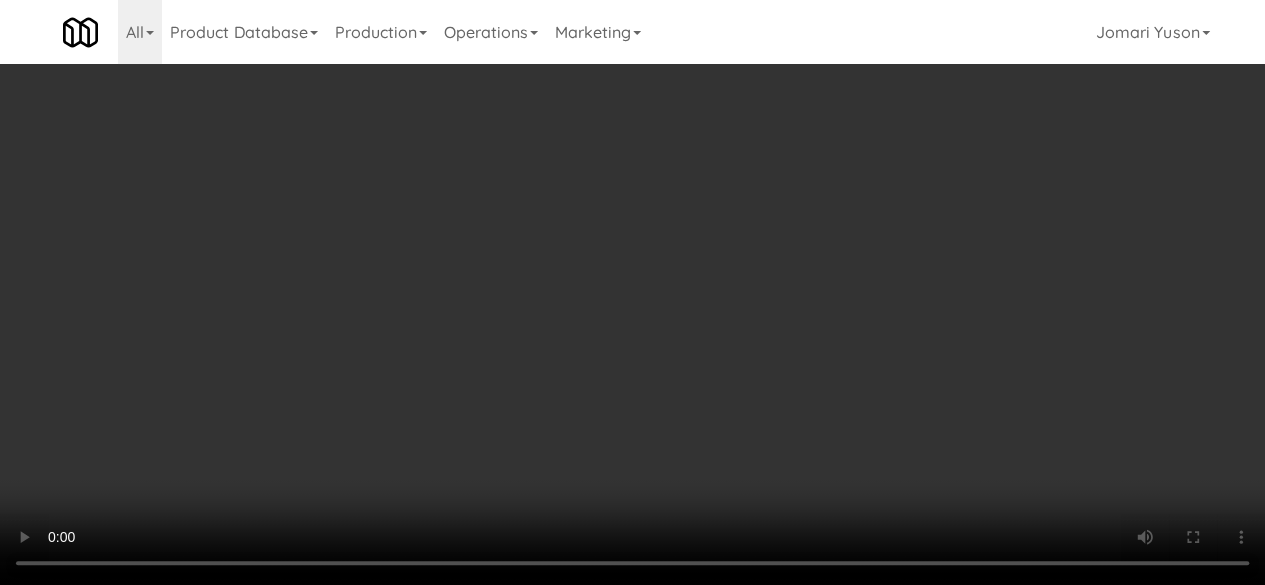 scroll, scrollTop: 0, scrollLeft: 0, axis: both 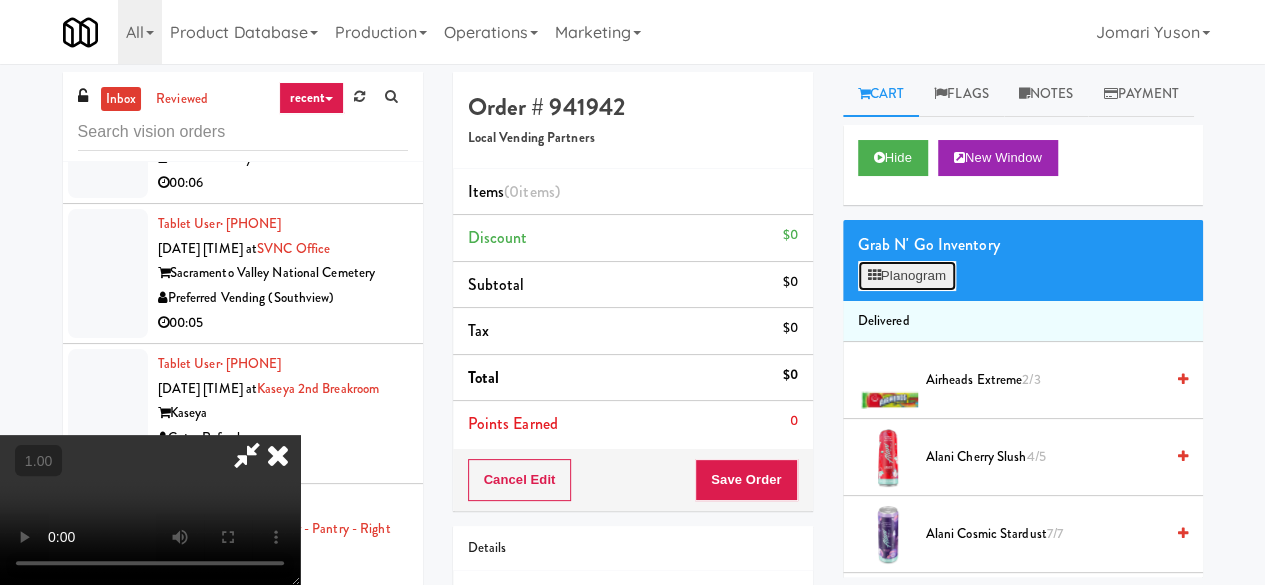 click on "Planogram" at bounding box center (907, 276) 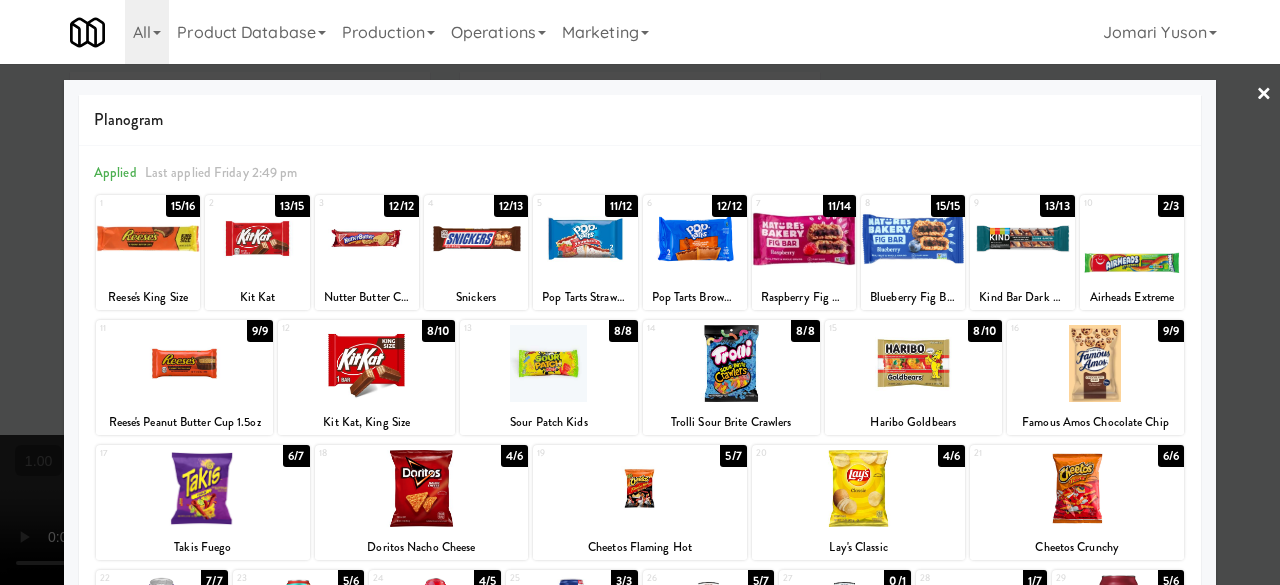 click at bounding box center (366, 363) 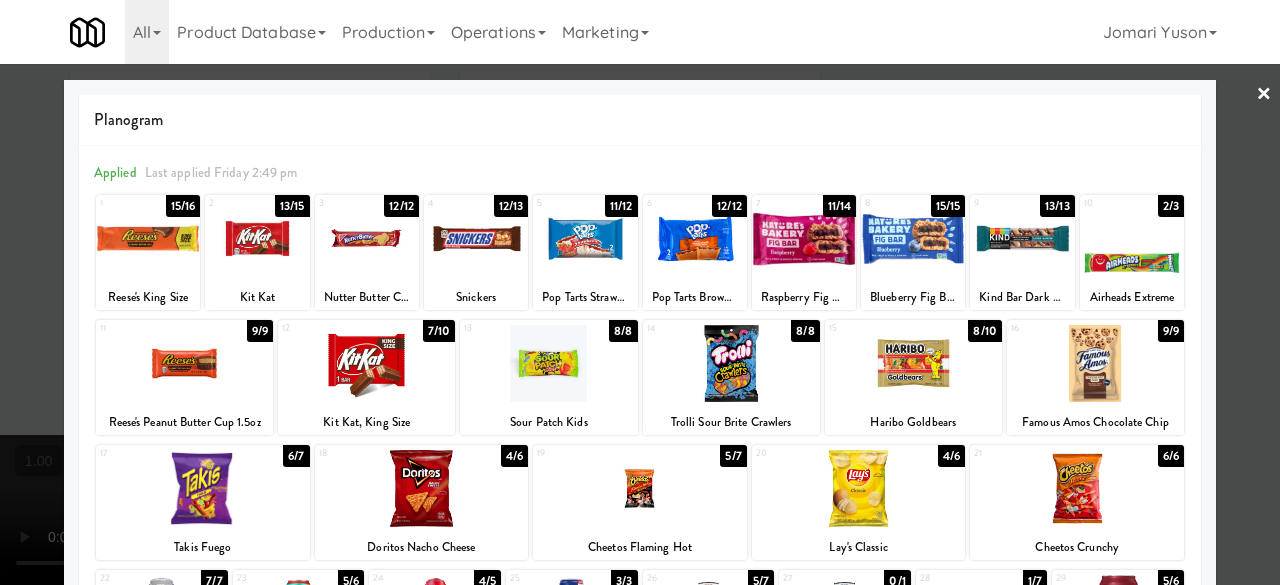 click on "×" at bounding box center (1264, 95) 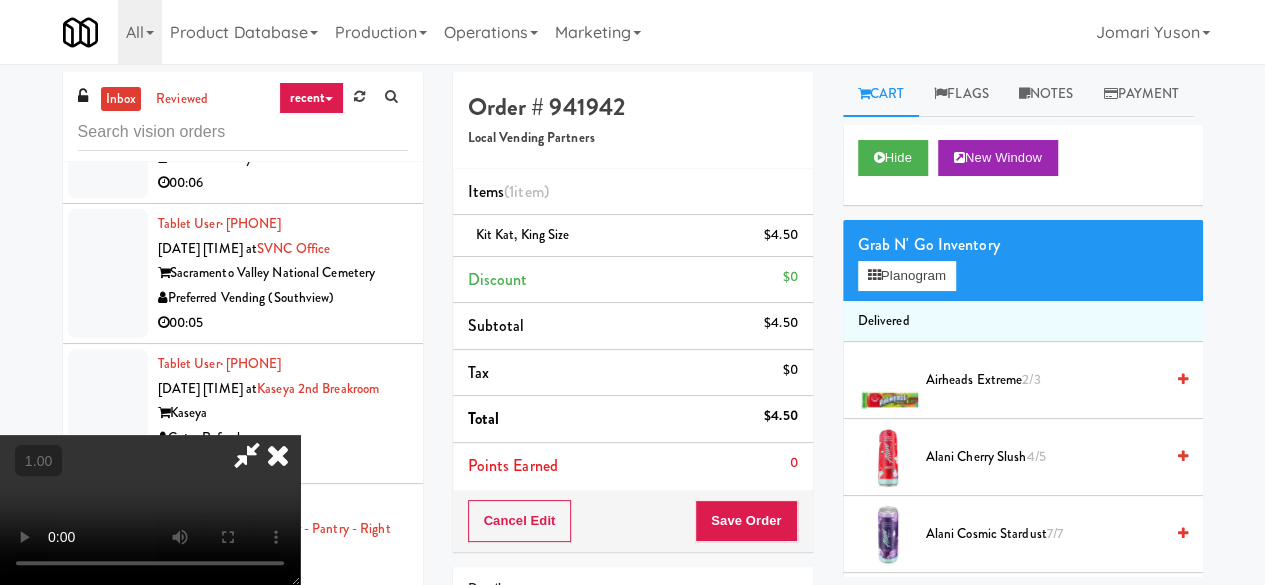 click at bounding box center (247, 455) 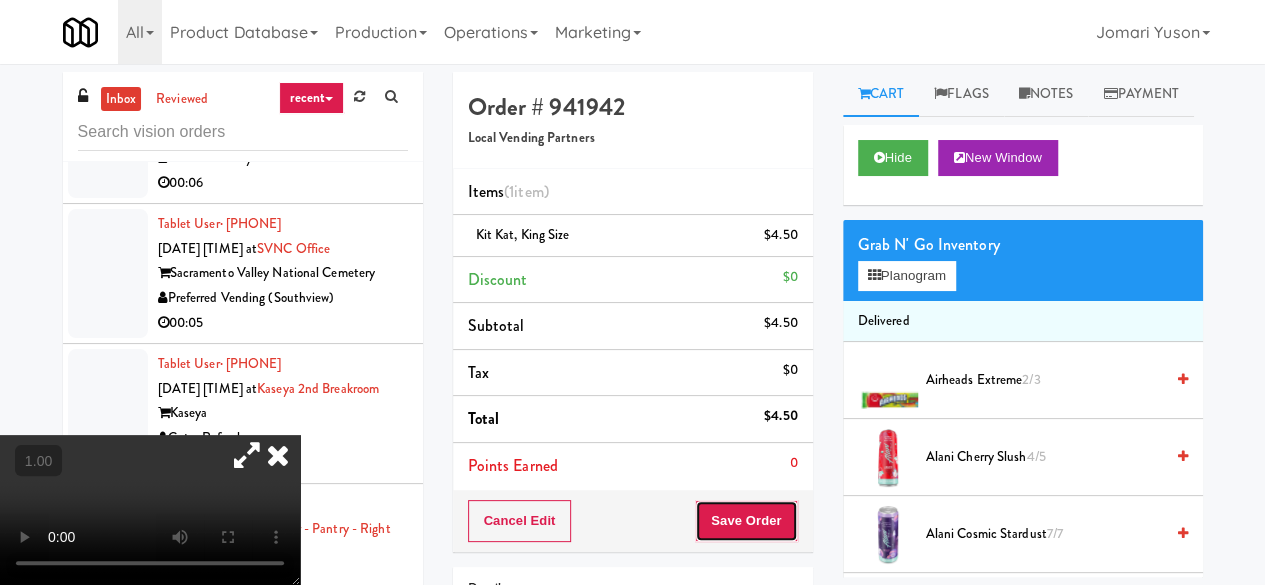 click on "Save Order" at bounding box center [746, 521] 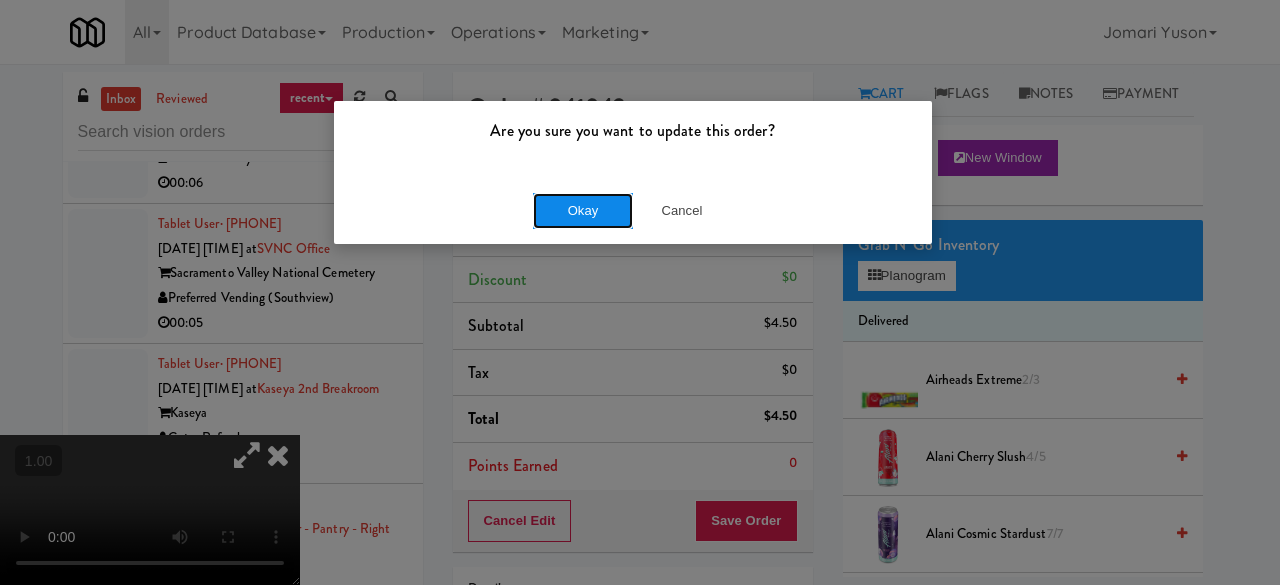 click on "Okay" at bounding box center (583, 211) 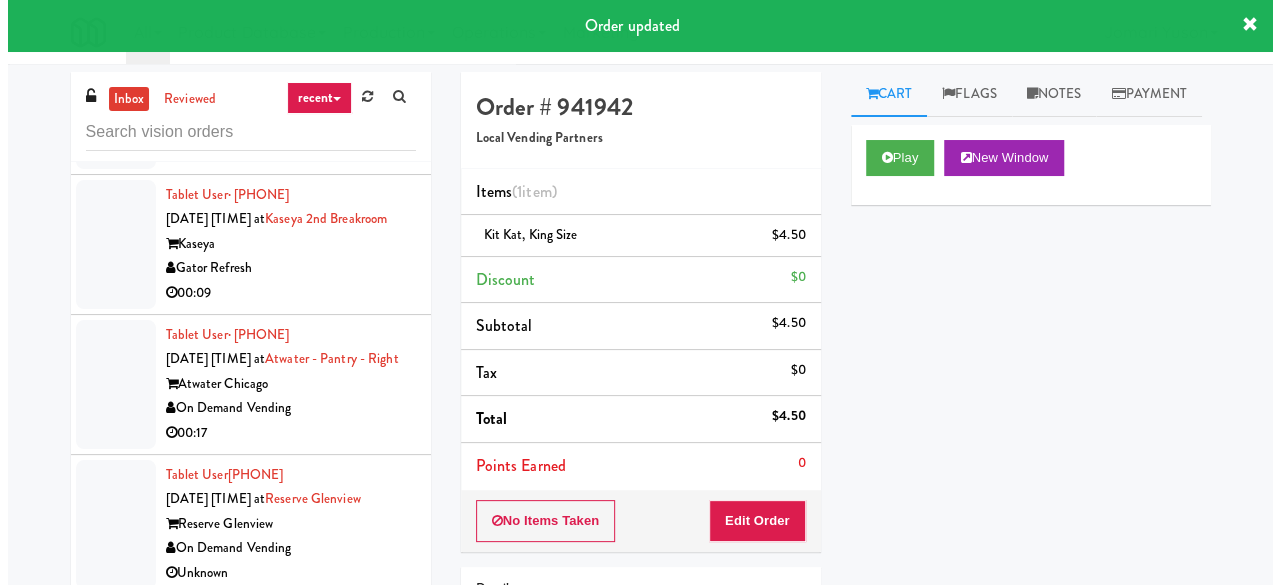 scroll, scrollTop: 10026, scrollLeft: 0, axis: vertical 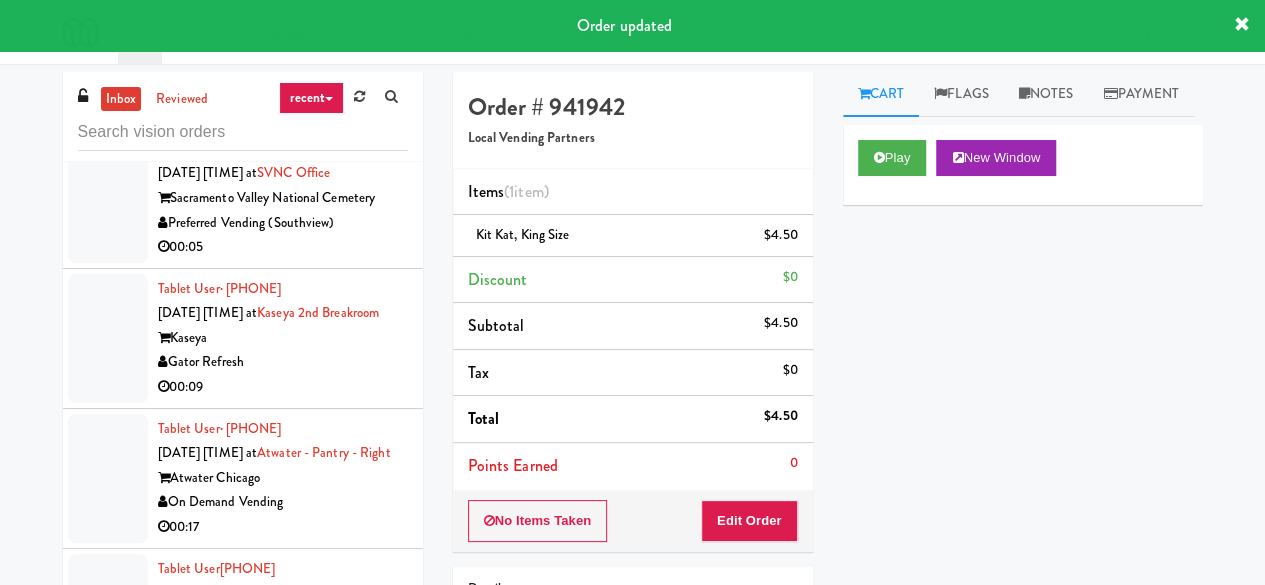 click on "Tablet User  · [PHONE] [DATE] [TIME] at  VOC - Cooler  Village at Commonwealth  Modern Vending Systems  00:07" at bounding box center [243, -106] 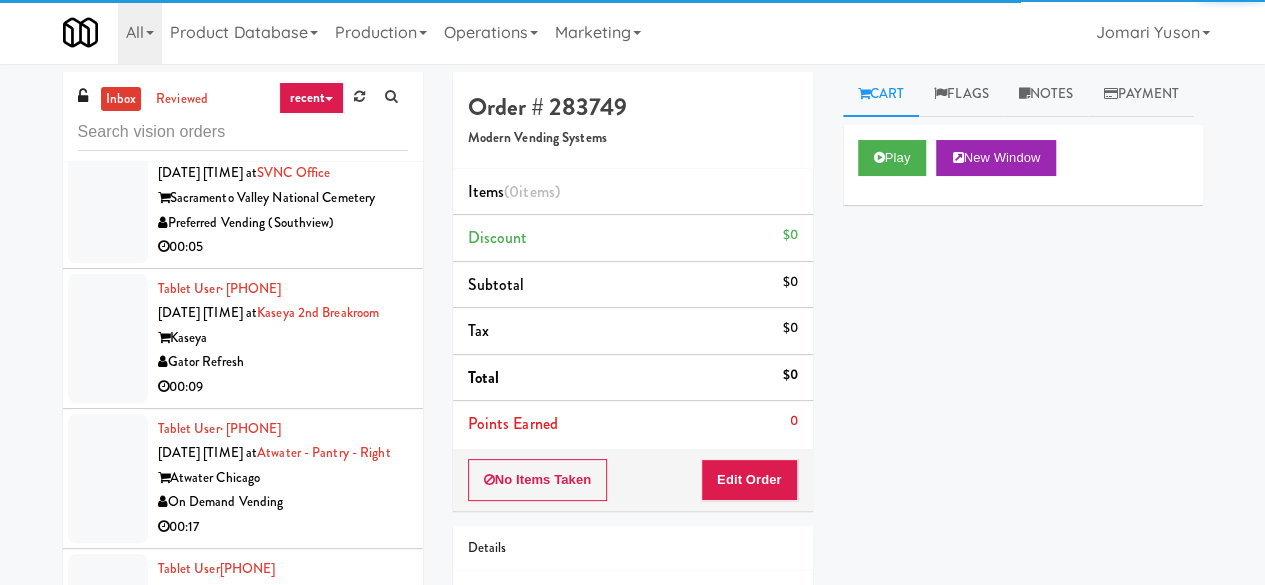 click on "Play  New Window" at bounding box center (1023, 165) 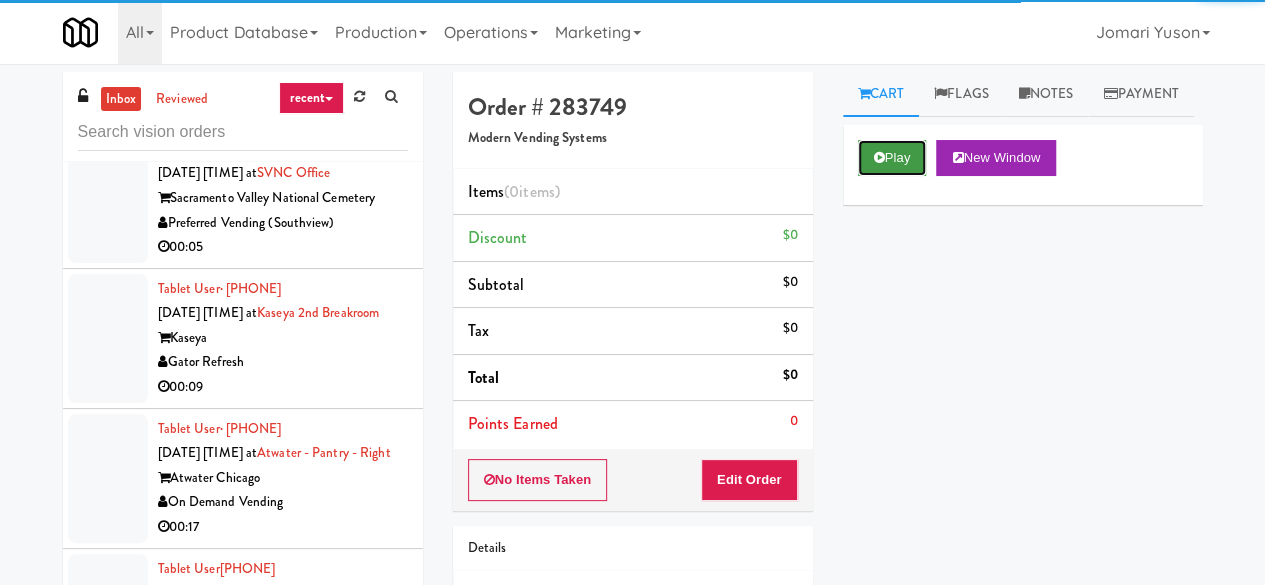 click on "Play" at bounding box center (892, 158) 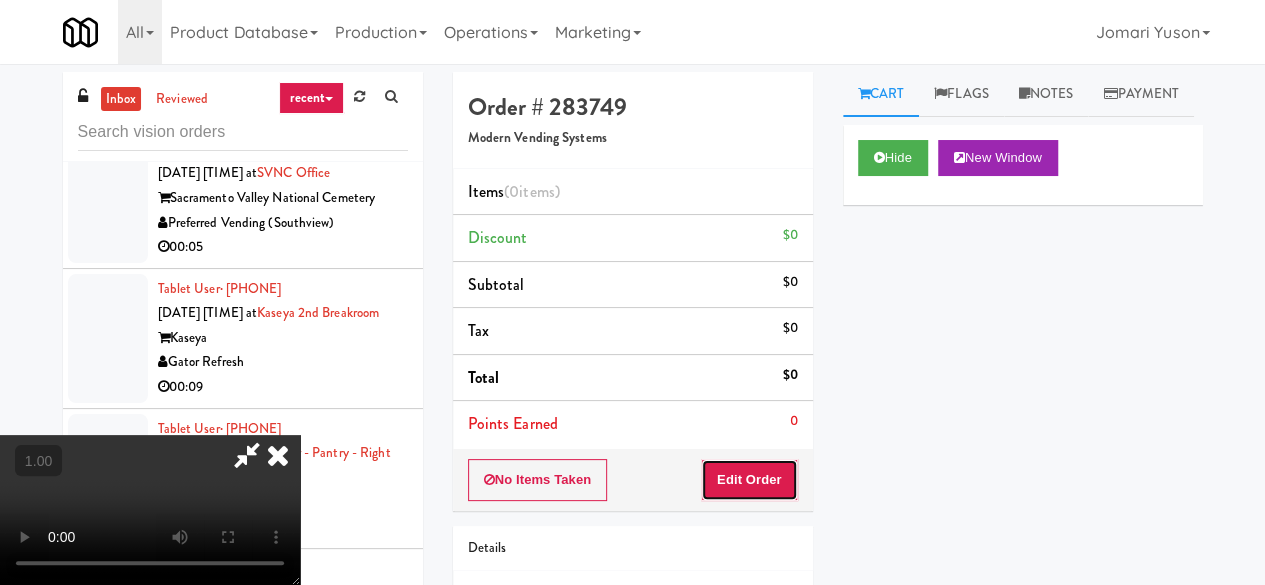 click on "Edit Order" at bounding box center (749, 480) 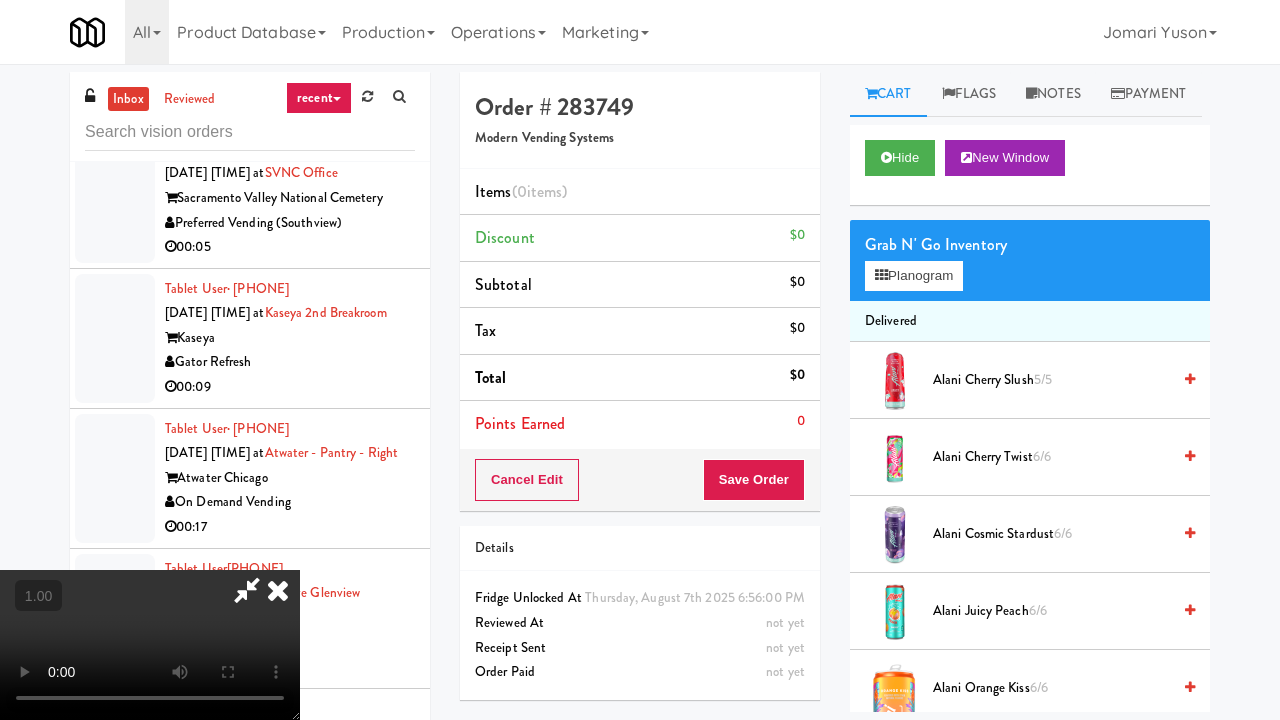 type 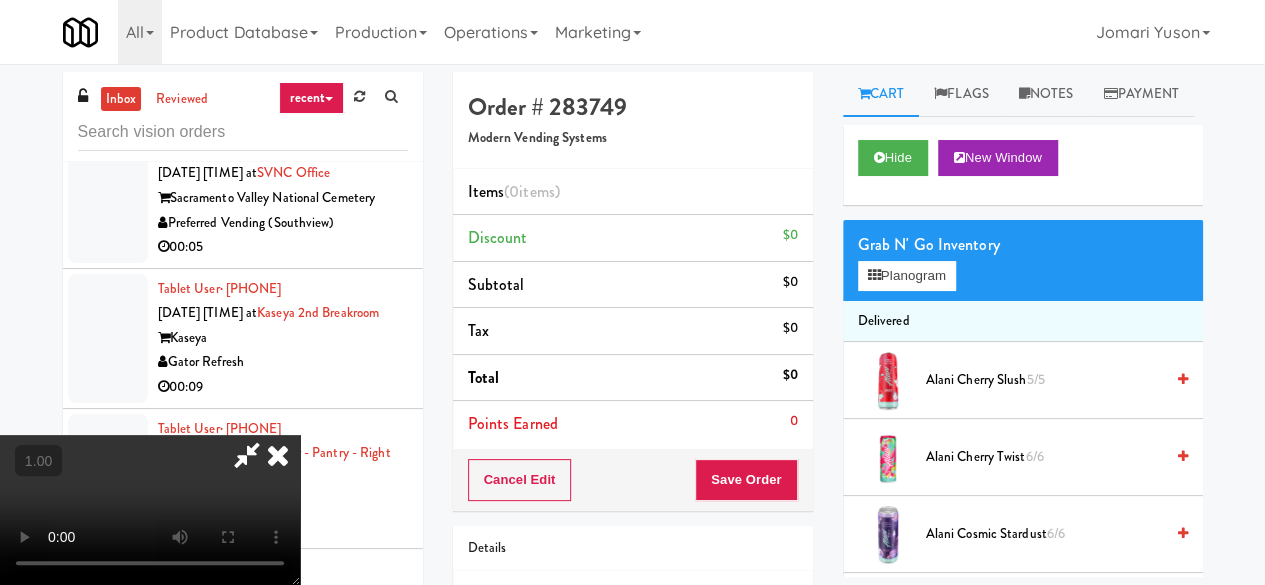 click on "Grab N' Go Inventory  Planogram" at bounding box center (1023, 260) 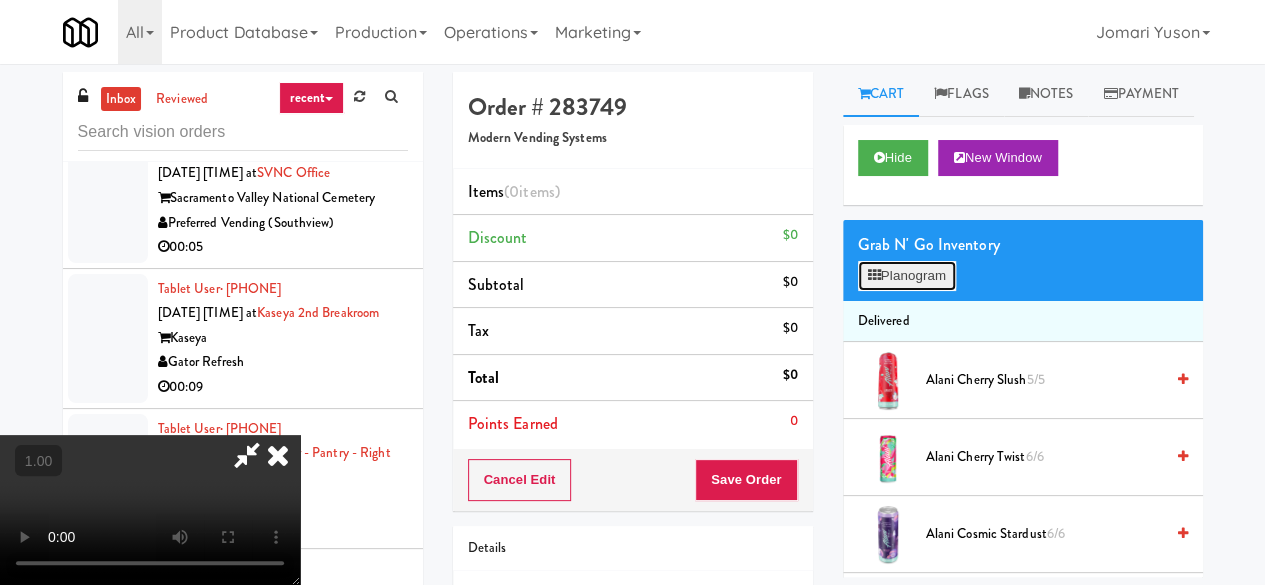 click on "Planogram" at bounding box center (907, 276) 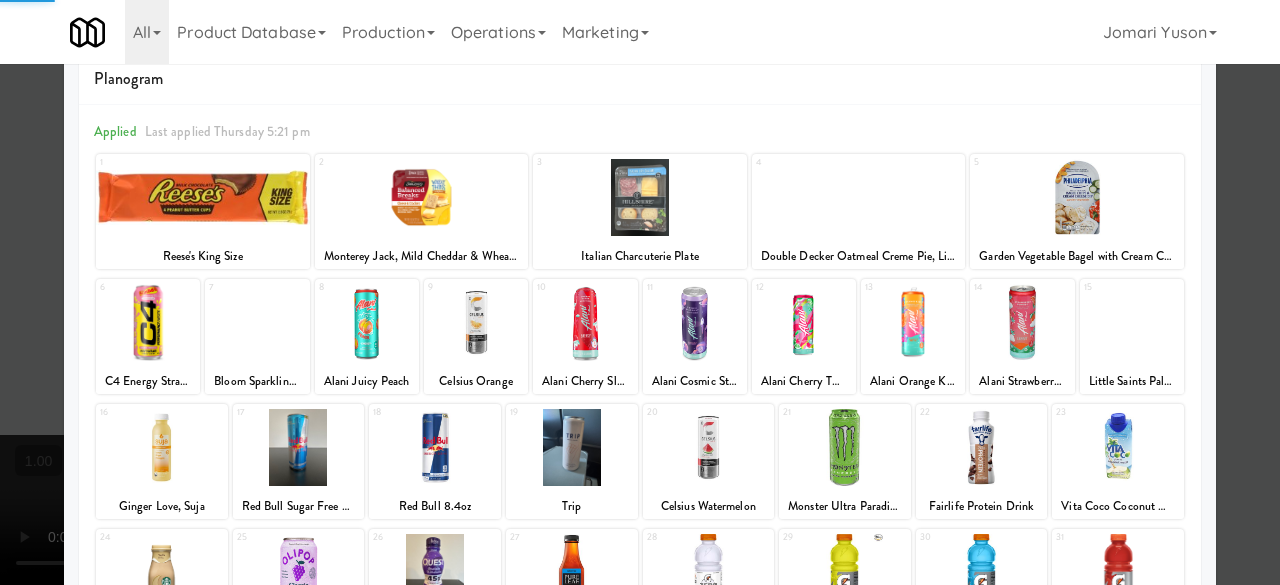 scroll, scrollTop: 396, scrollLeft: 0, axis: vertical 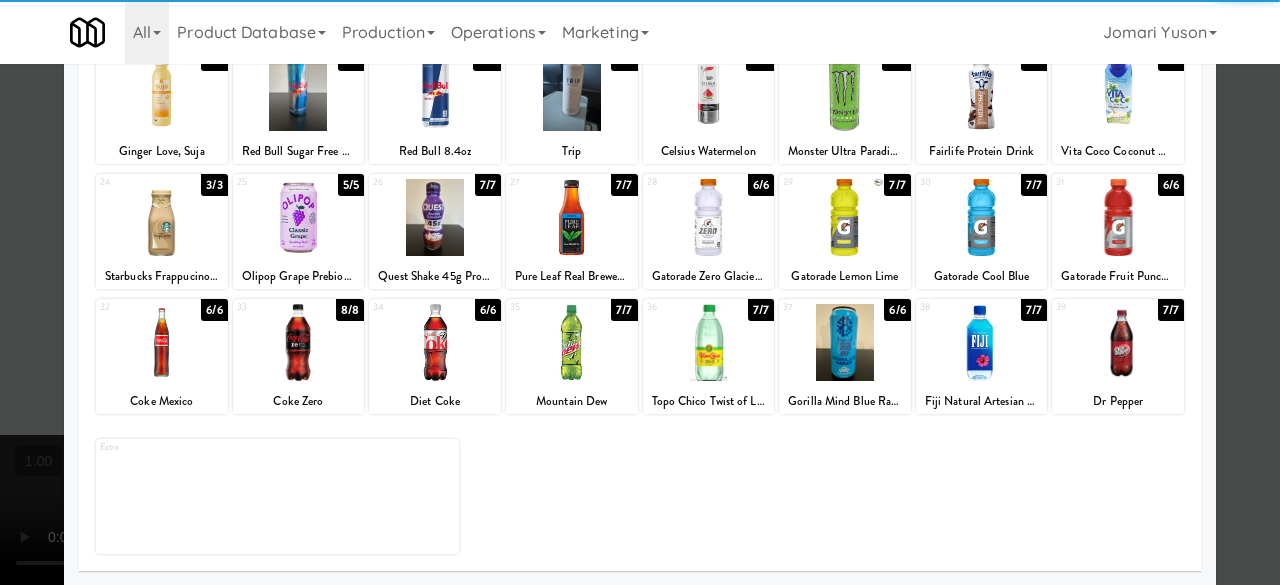 click at bounding box center (162, 342) 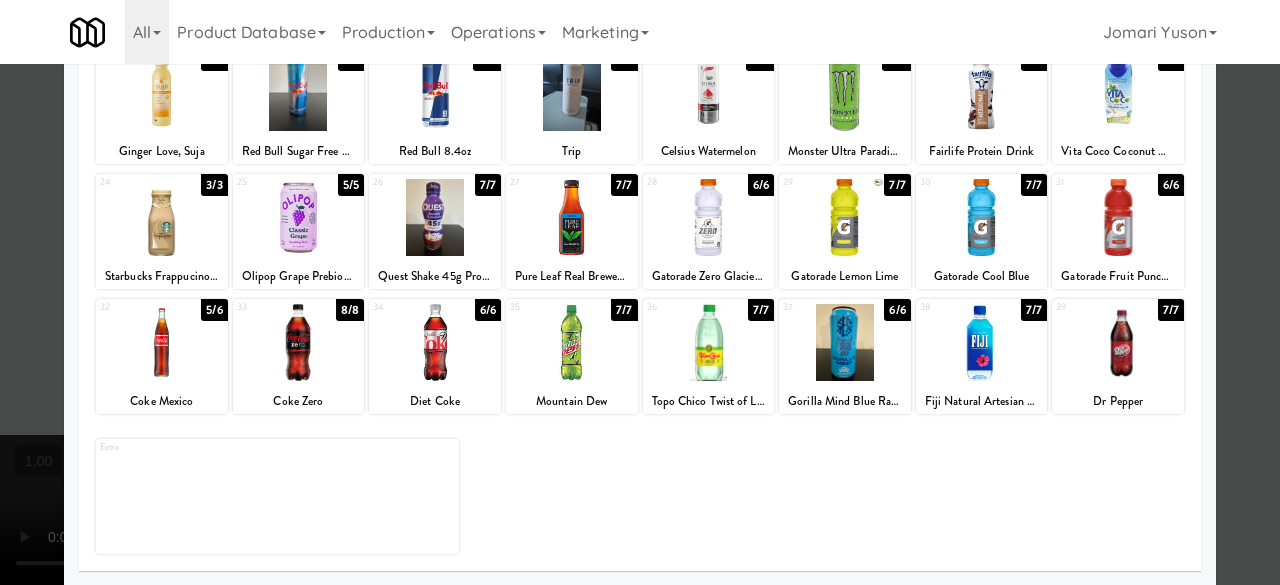 click at bounding box center [1118, 217] 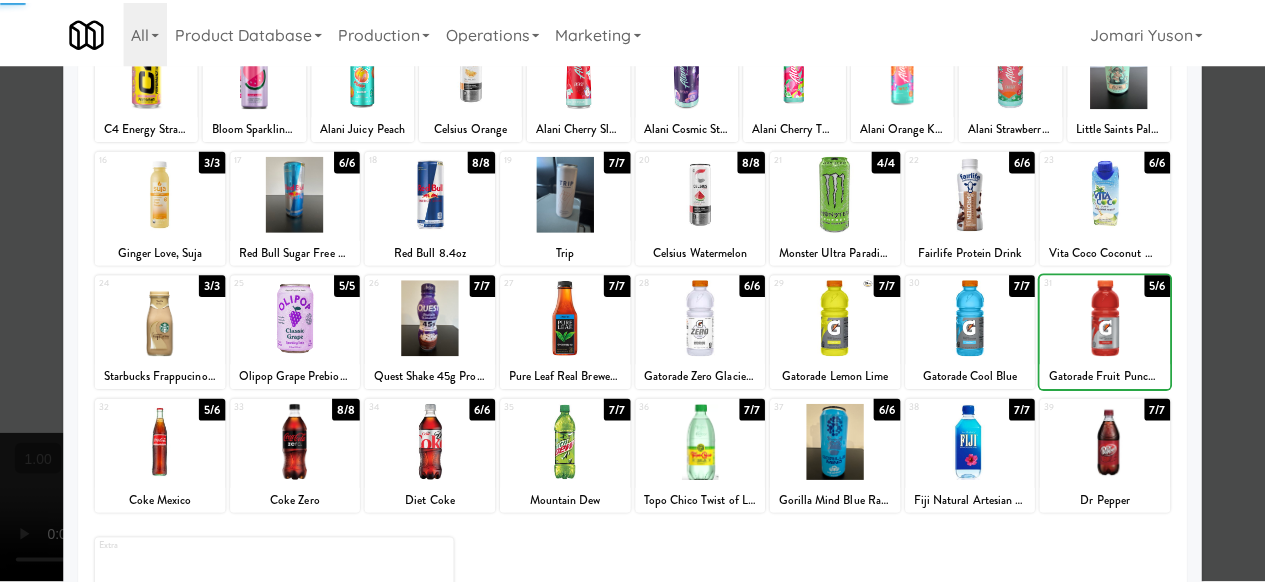 scroll, scrollTop: 0, scrollLeft: 0, axis: both 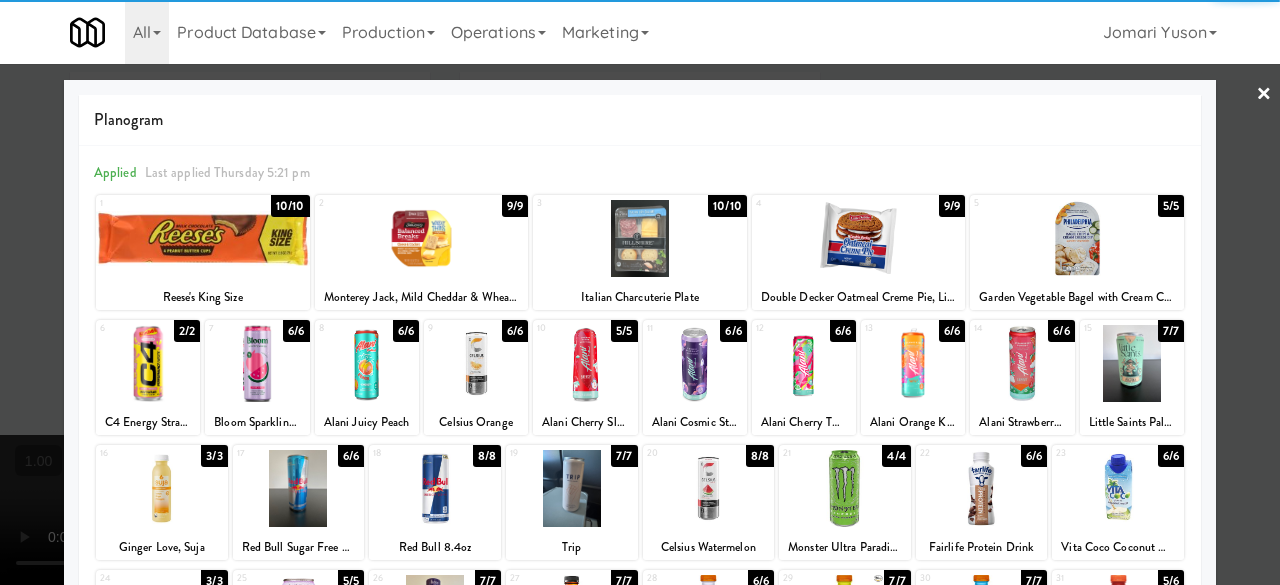 click at bounding box center [640, 292] 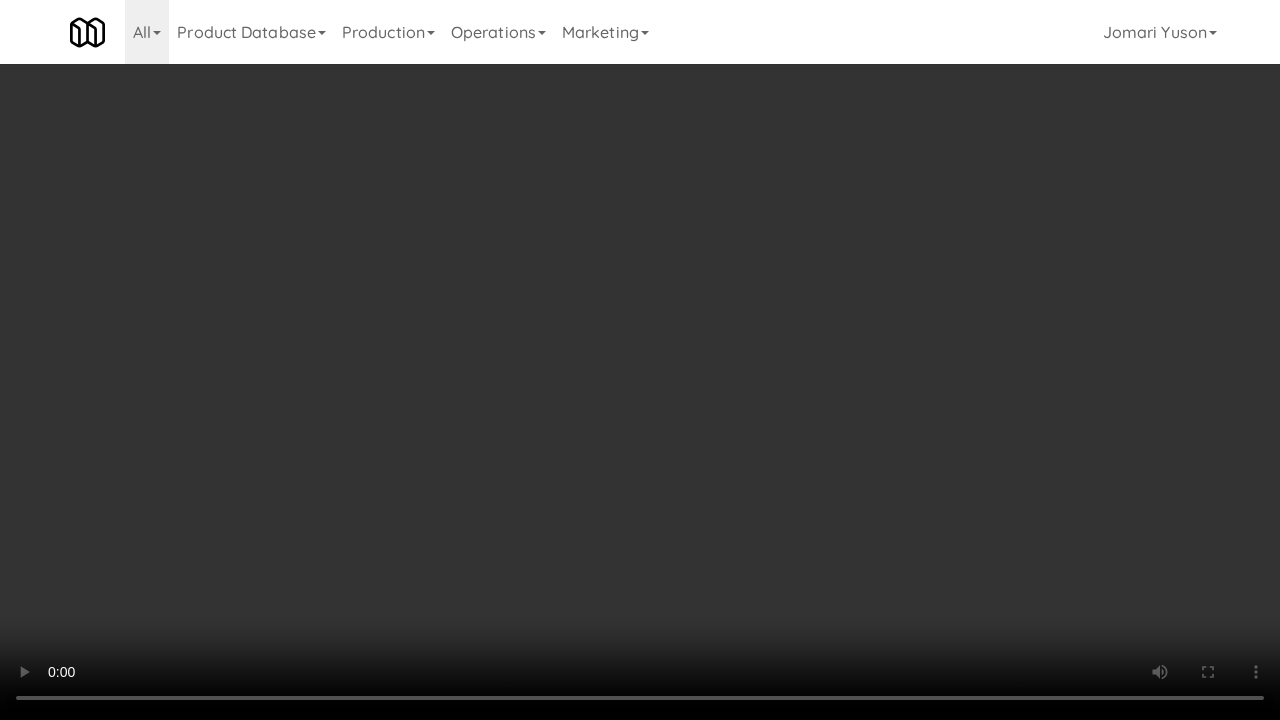click at bounding box center (640, 360) 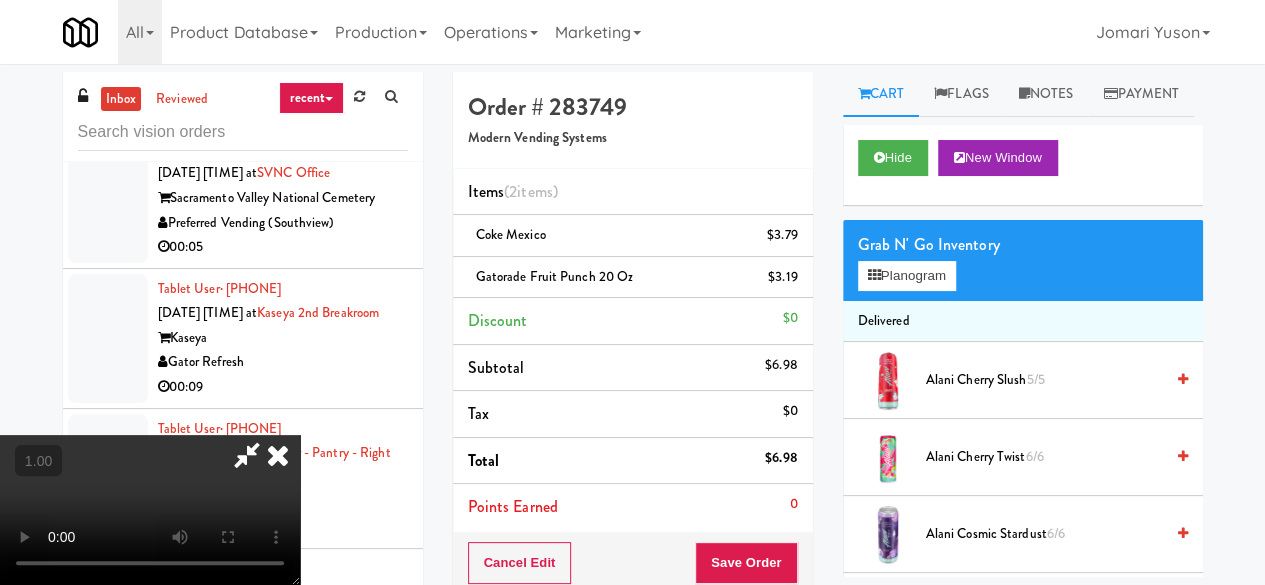 click at bounding box center (247, 455) 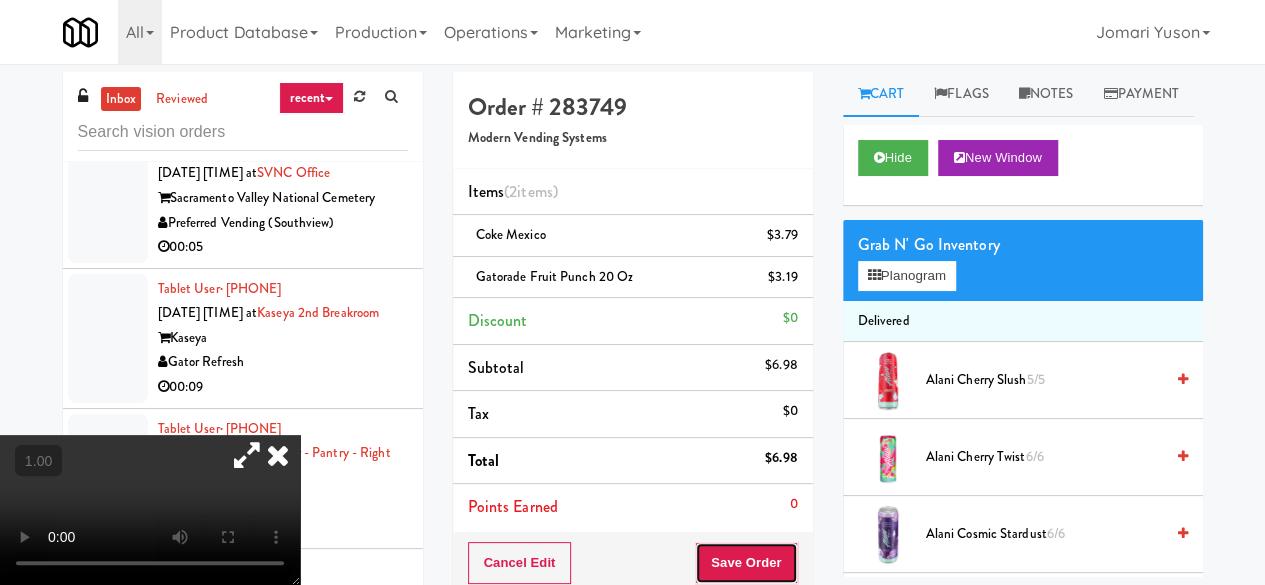 click on "Save Order" at bounding box center (746, 563) 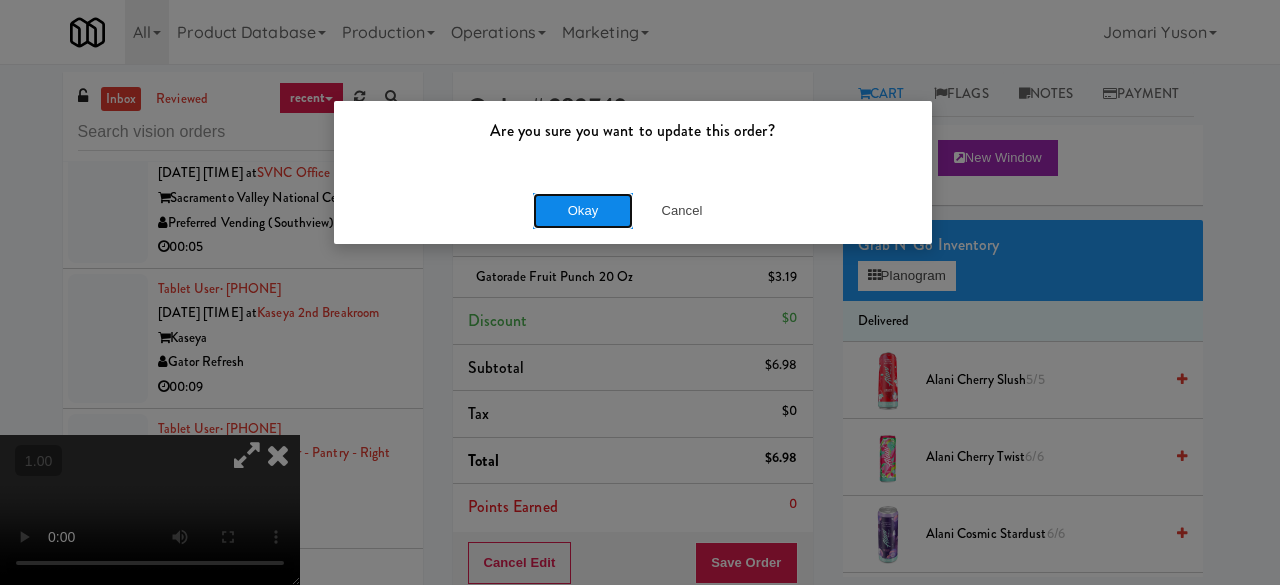 click on "Okay" at bounding box center [583, 211] 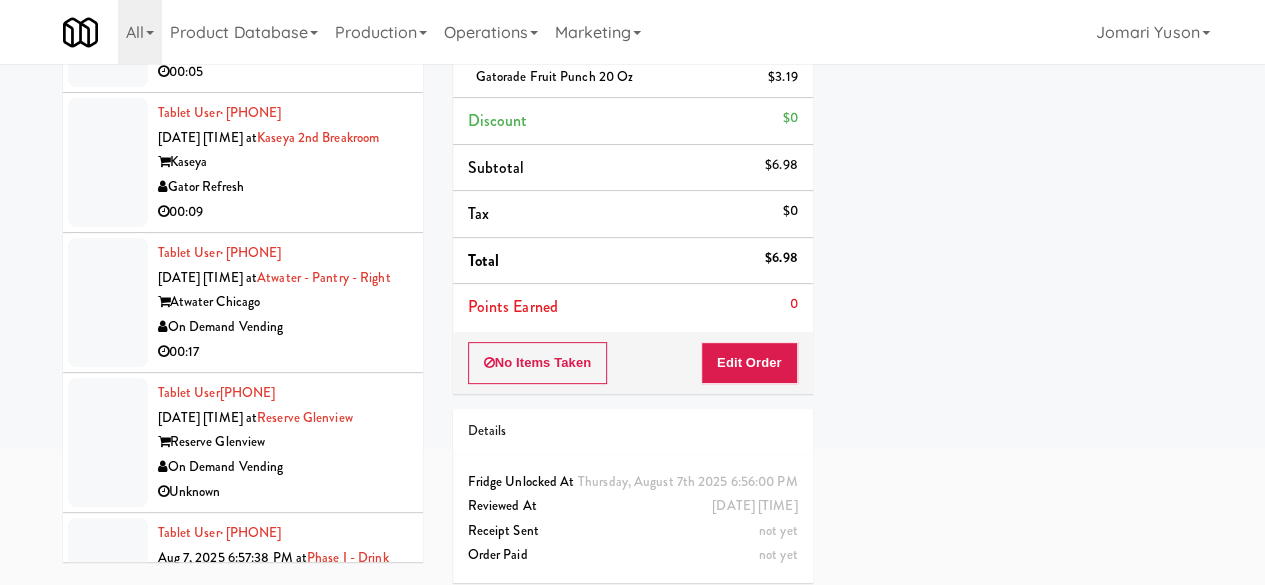 click on "Phoenix Luxury Amenities" at bounding box center [283, -93] 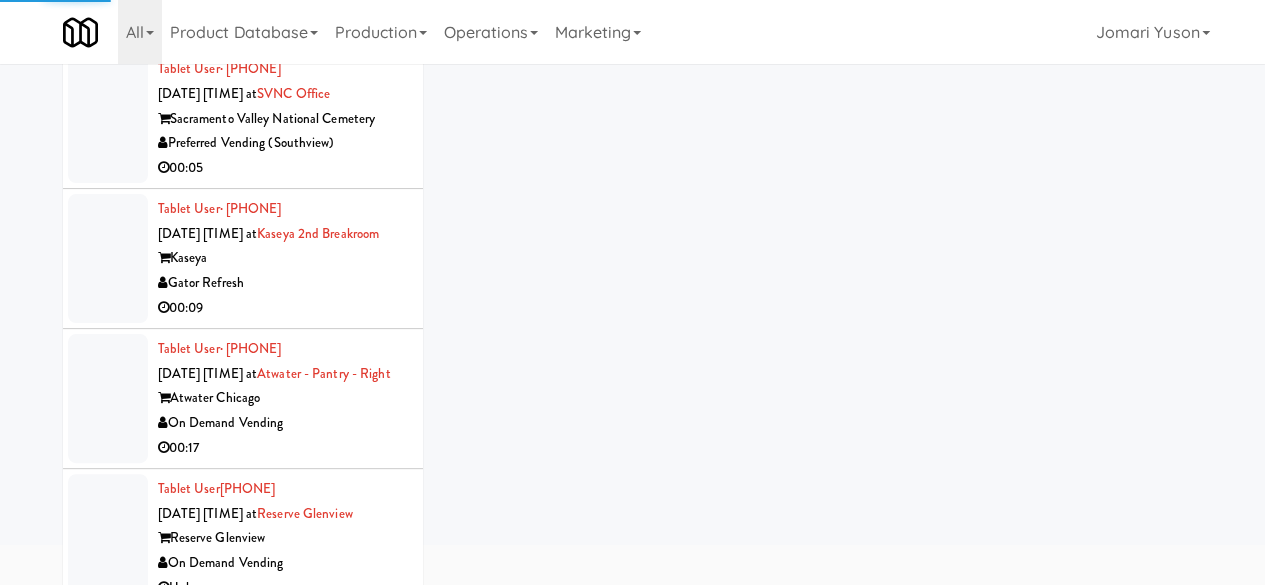 scroll, scrollTop: 0, scrollLeft: 0, axis: both 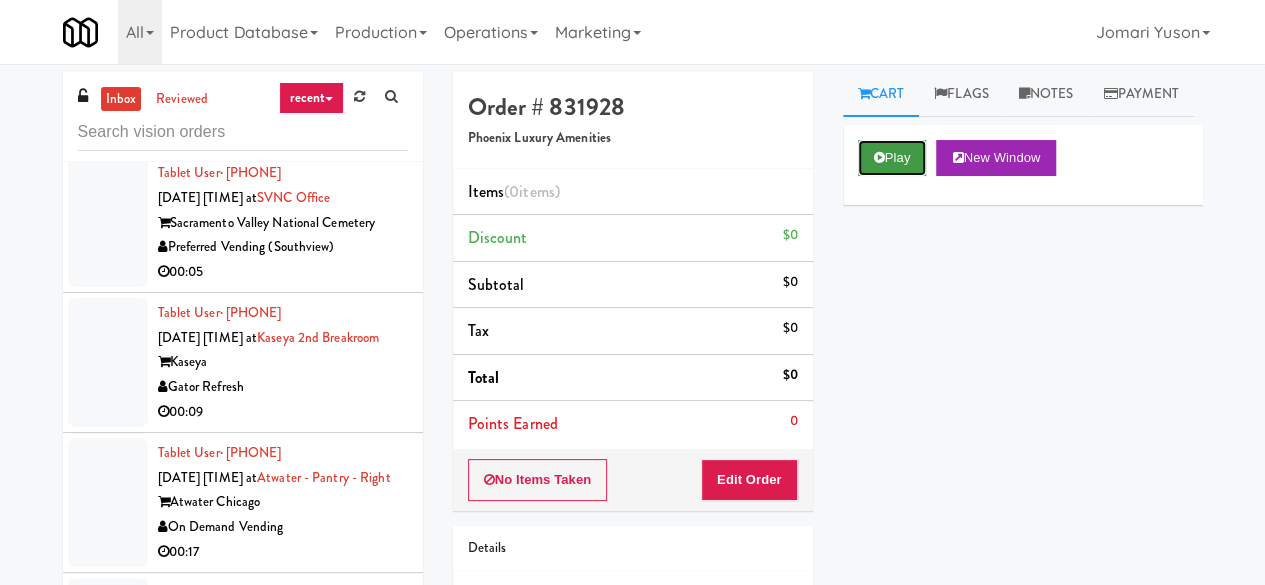 click on "Play" at bounding box center [892, 158] 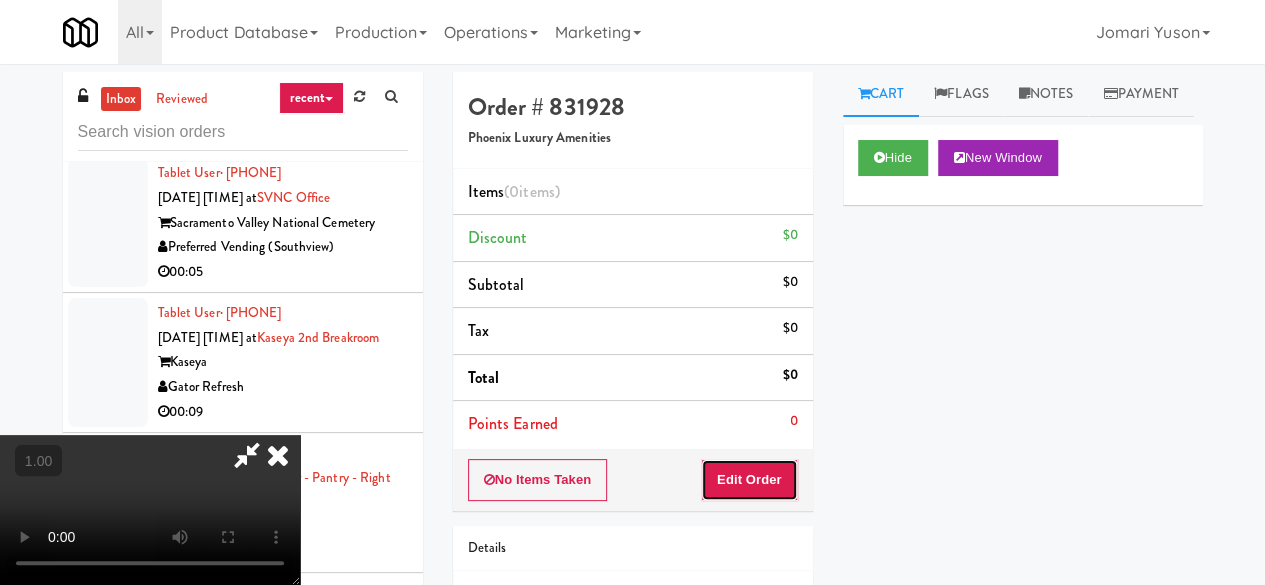 click on "Edit Order" at bounding box center [749, 480] 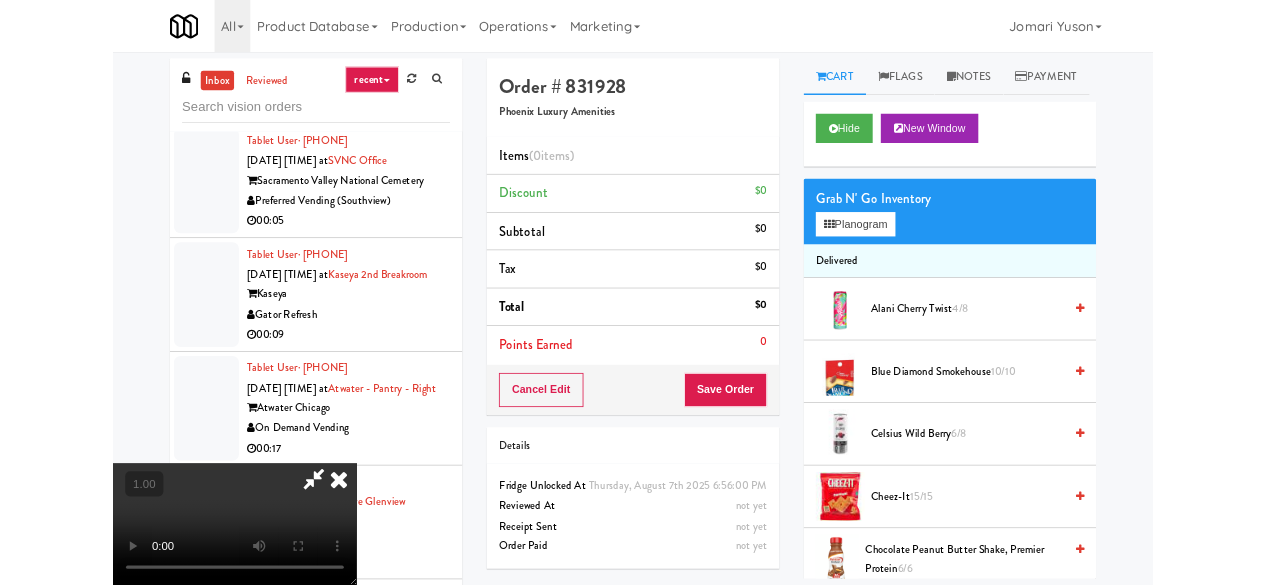 scroll, scrollTop: 41, scrollLeft: 0, axis: vertical 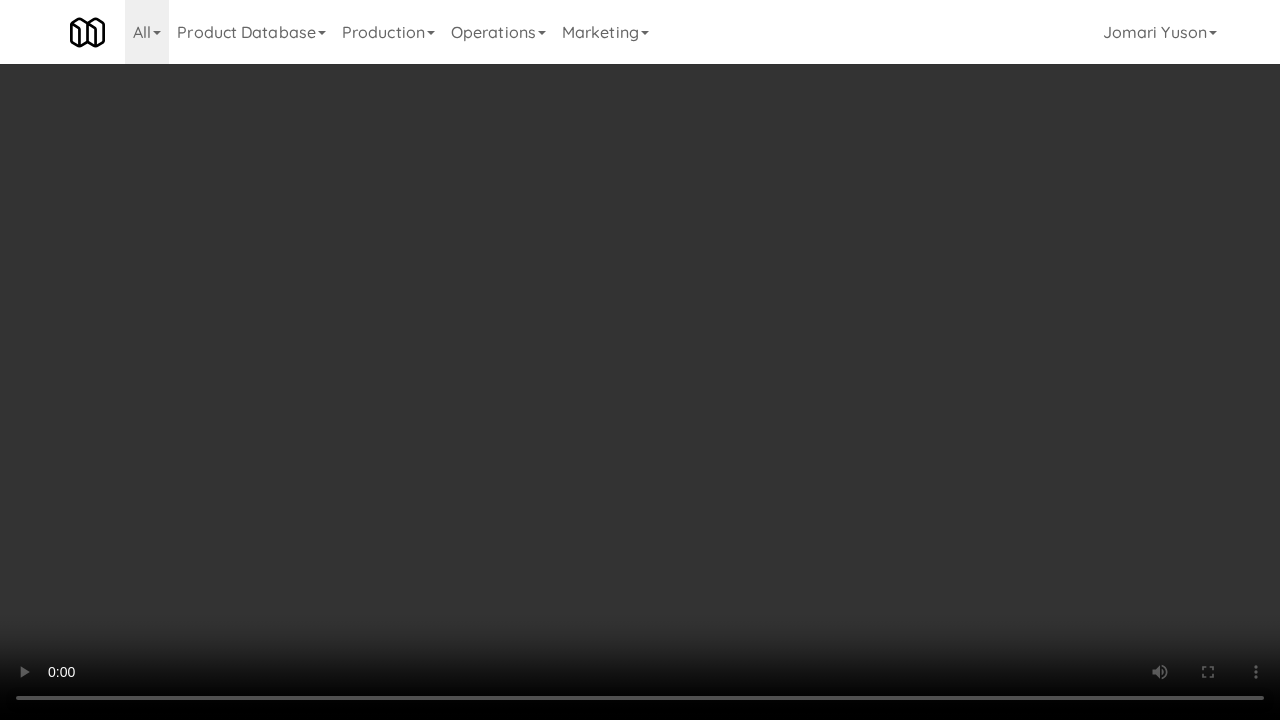 type 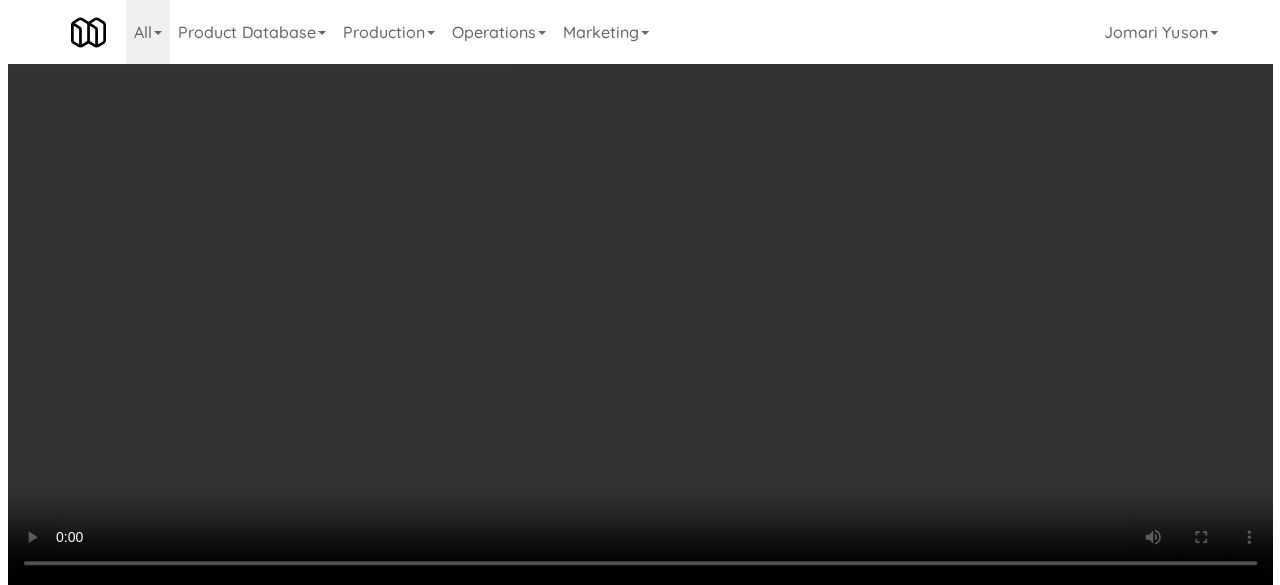 scroll, scrollTop: 36, scrollLeft: 0, axis: vertical 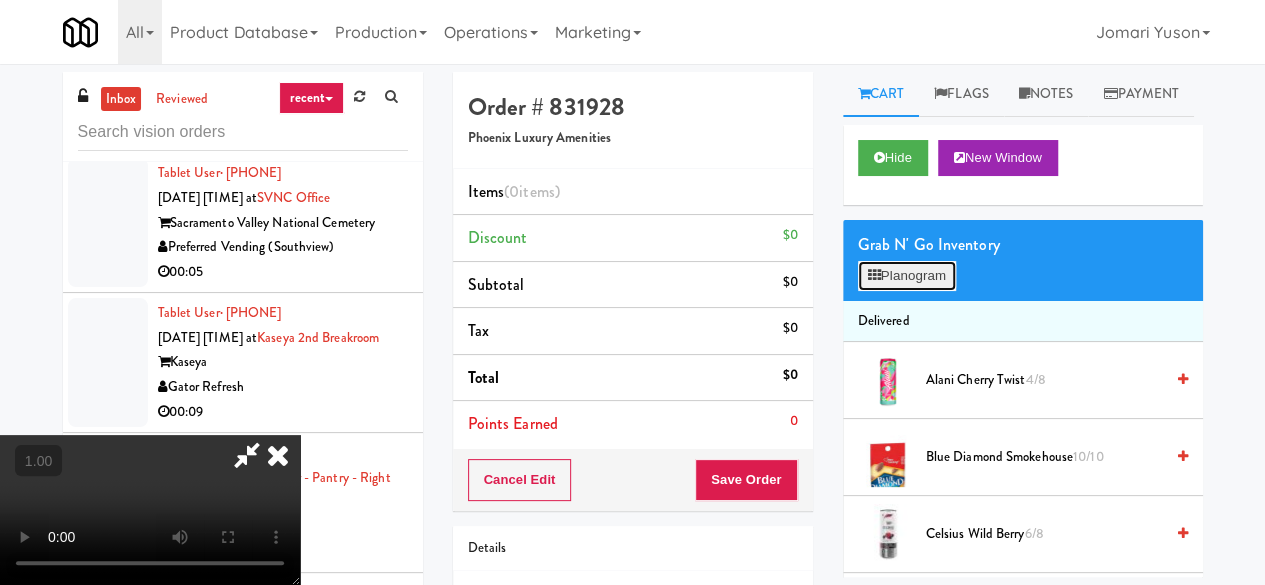 click on "Planogram" at bounding box center (907, 276) 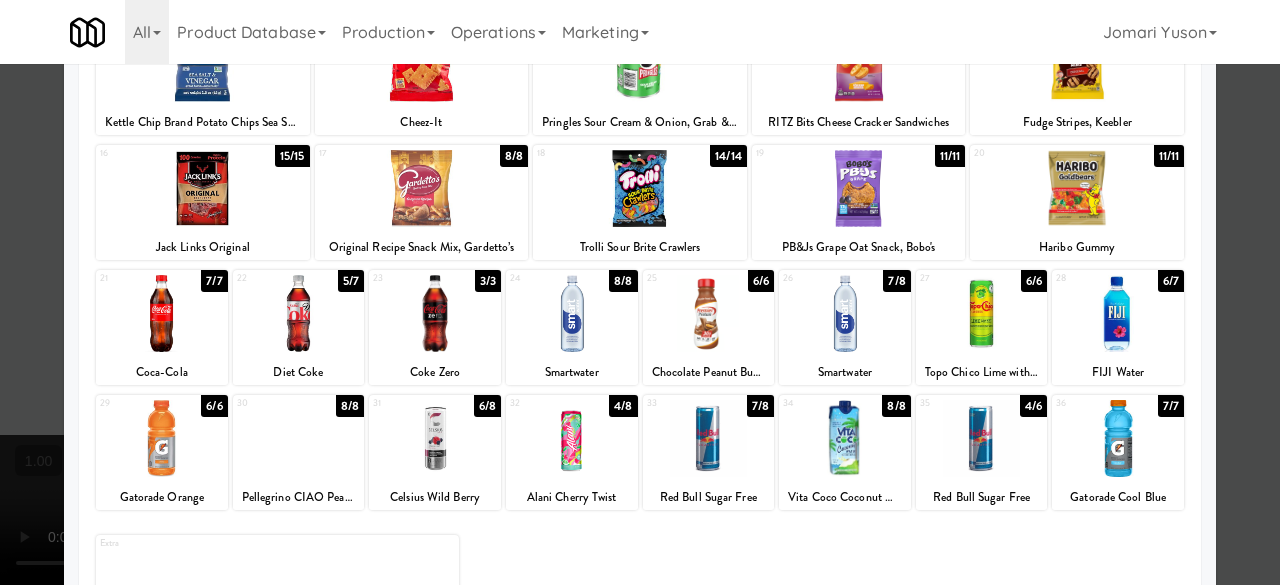 click at bounding box center (299, 313) 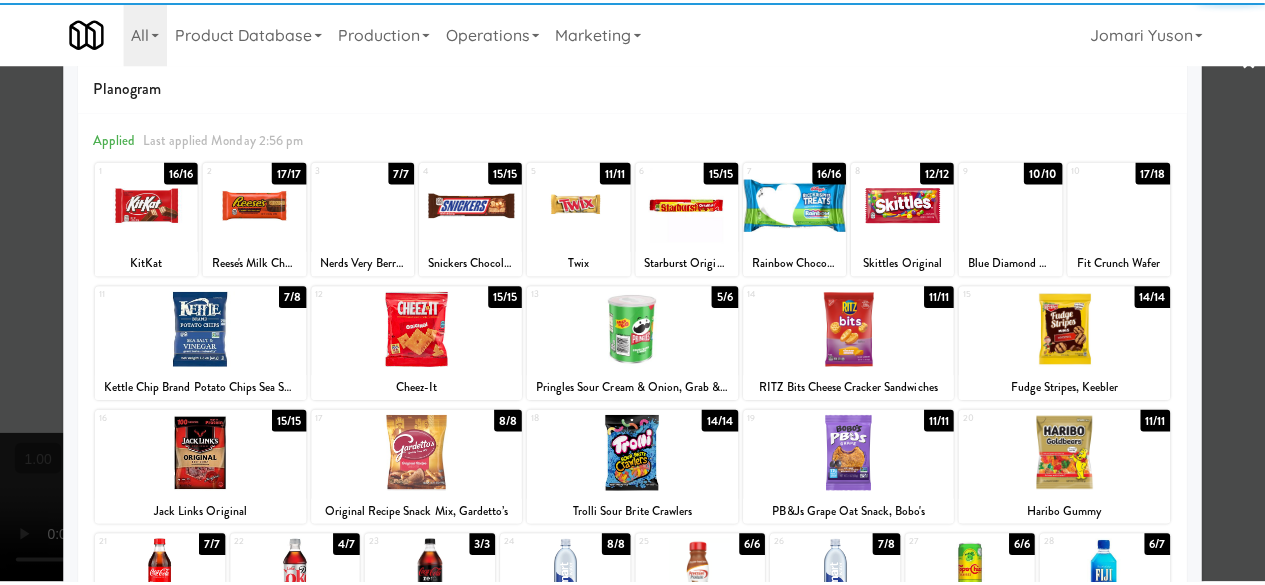 scroll, scrollTop: 0, scrollLeft: 0, axis: both 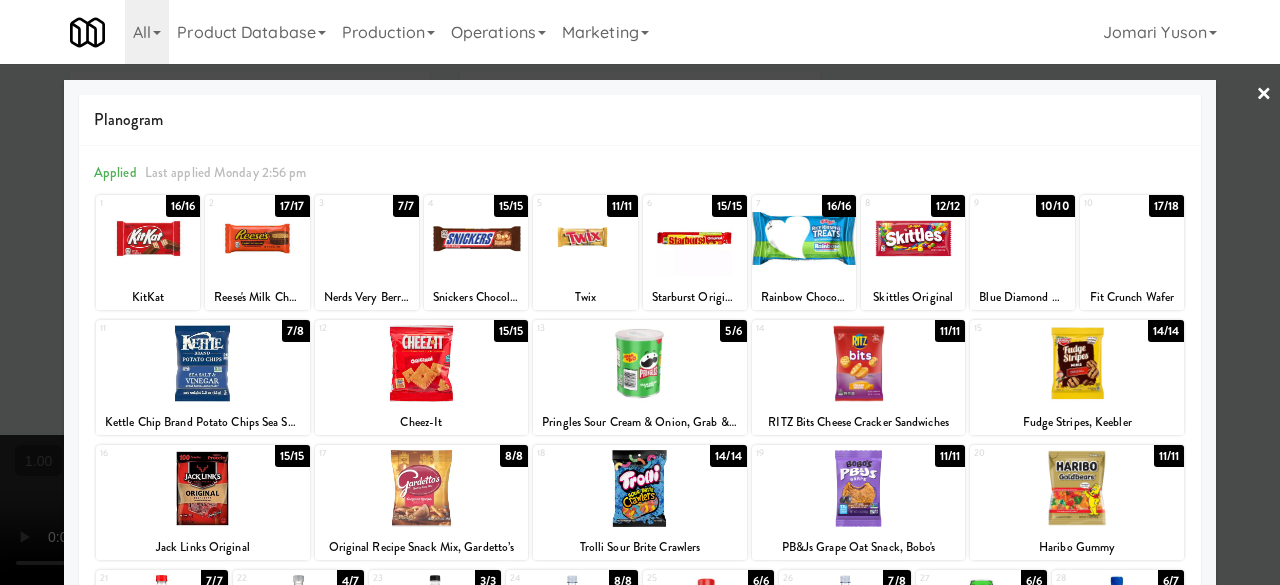 click at bounding box center (640, 292) 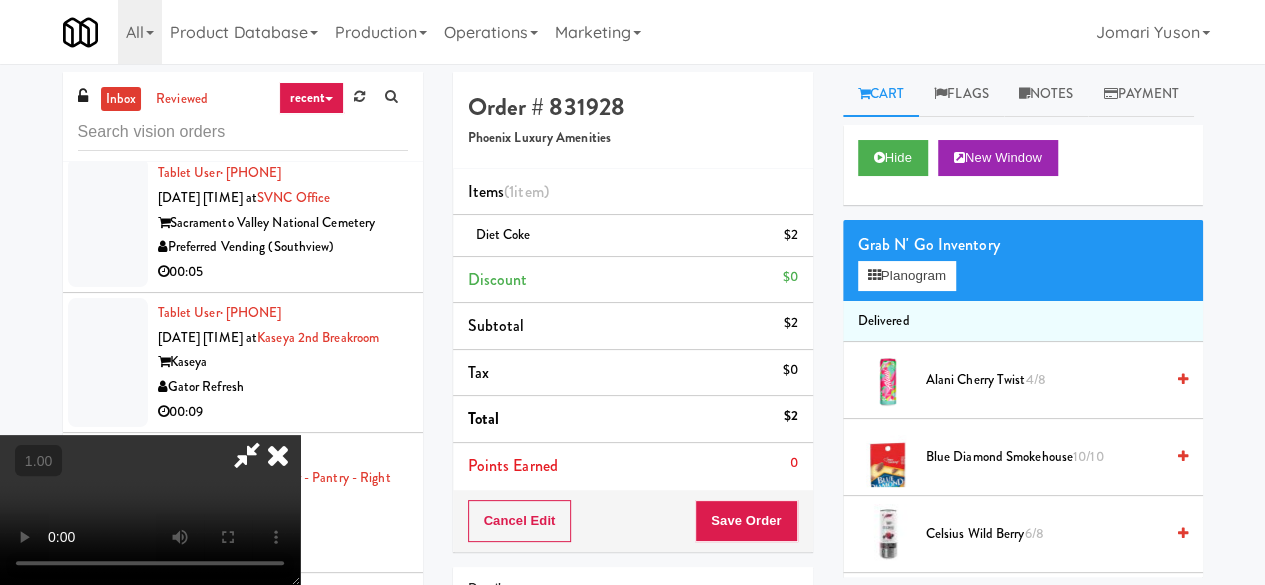 scroll, scrollTop: 41, scrollLeft: 0, axis: vertical 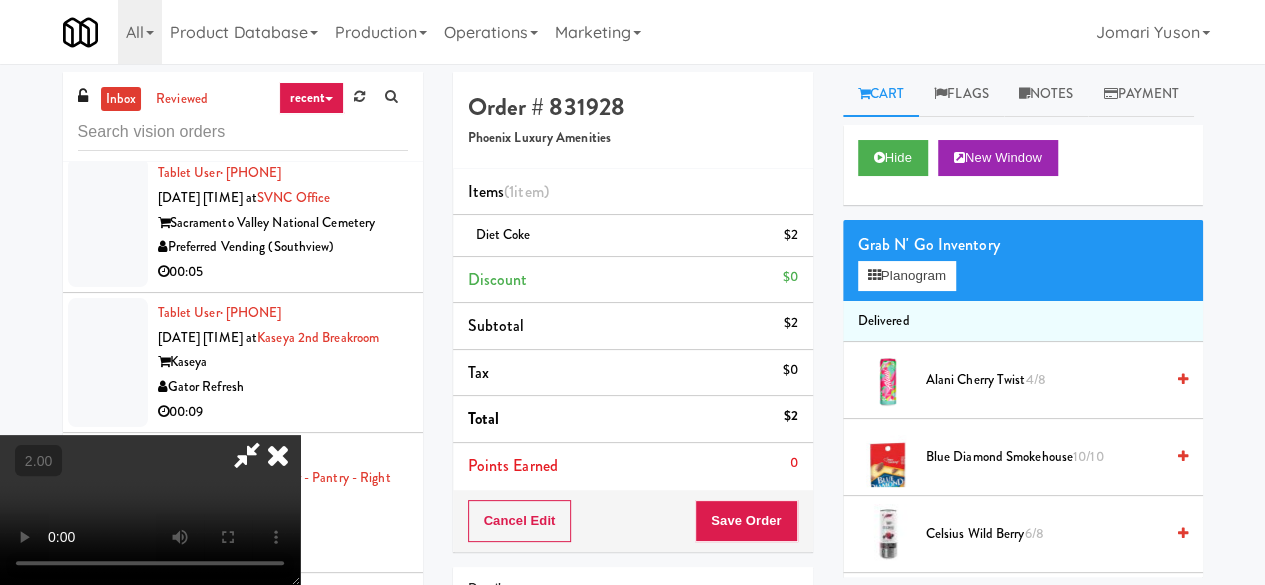 click at bounding box center [278, 455] 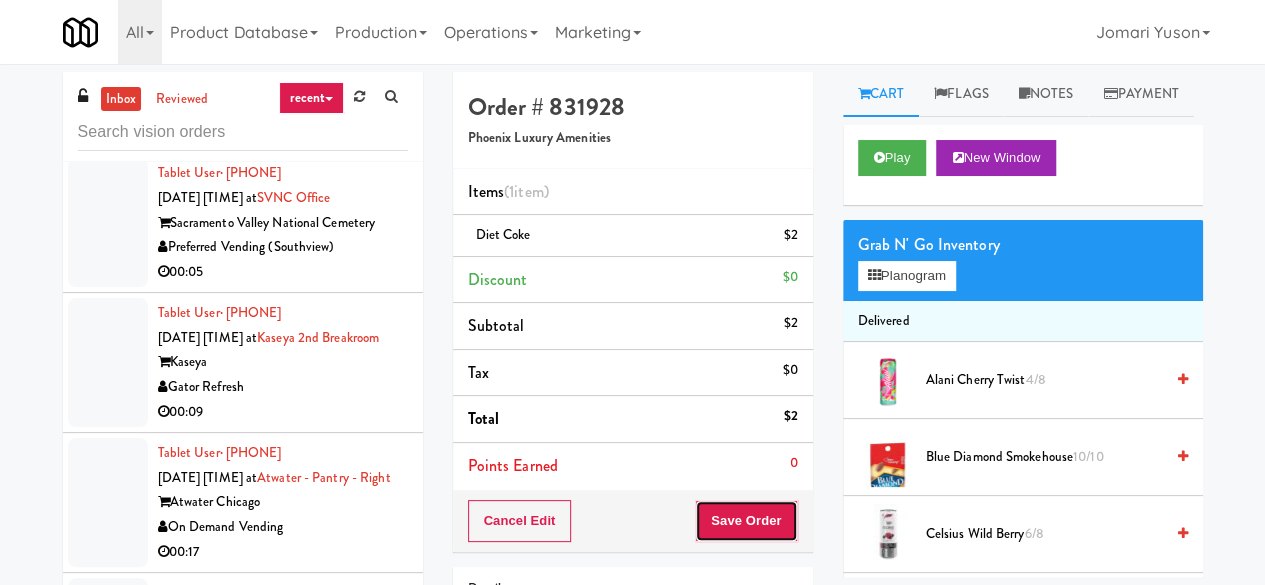 click on "Save Order" at bounding box center (746, 521) 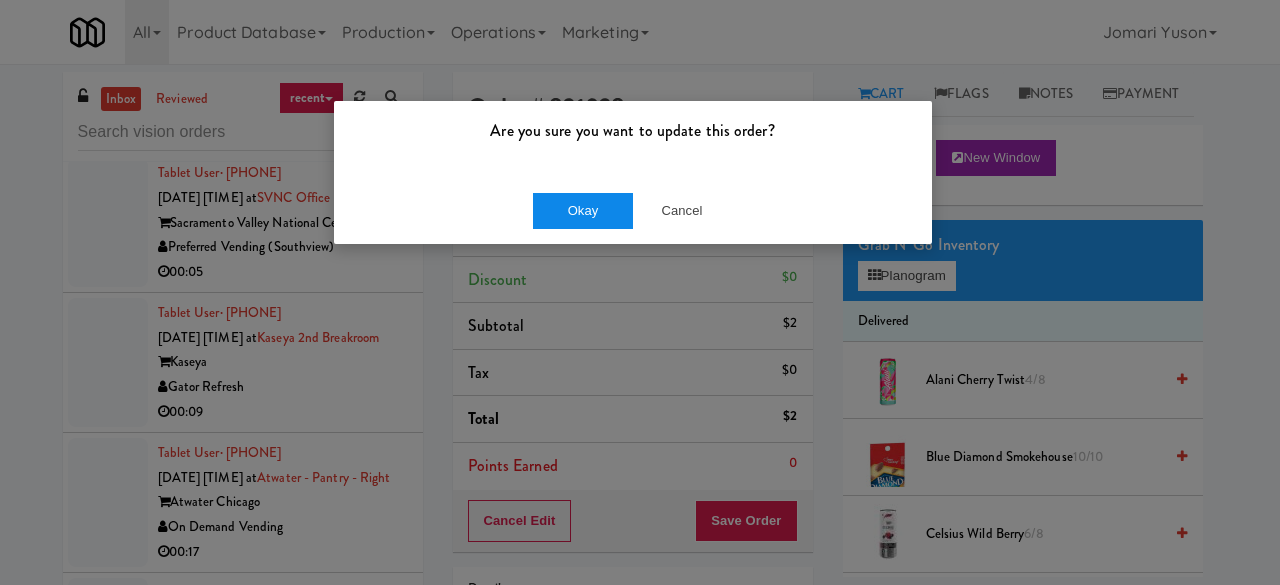 click on "Okay Cancel" at bounding box center [633, 210] 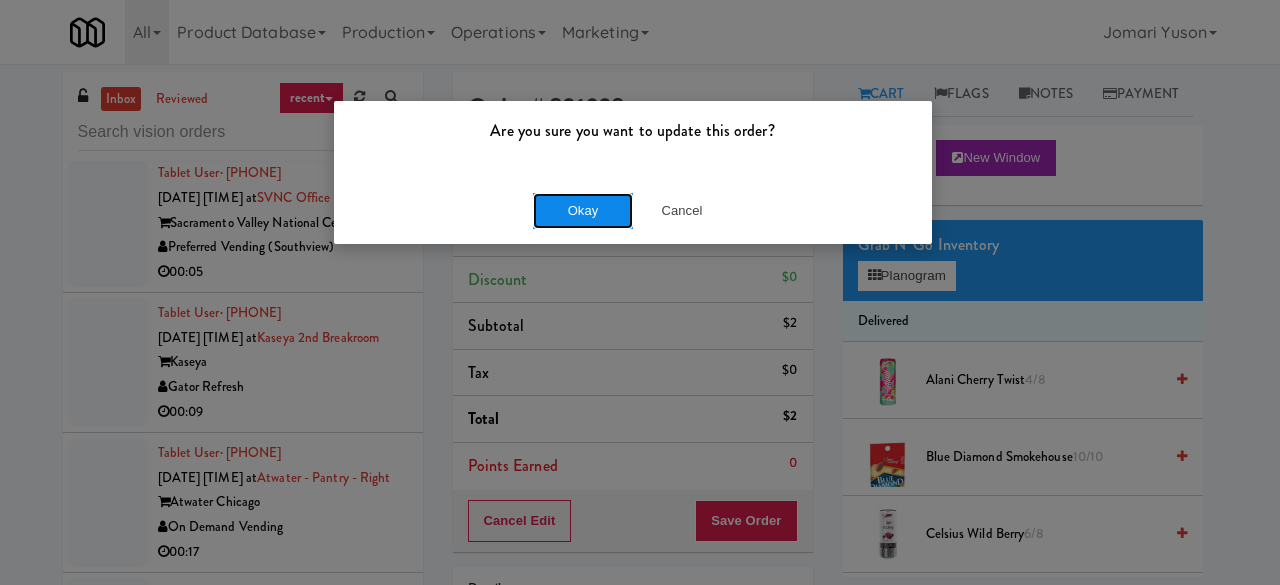 click on "Okay" at bounding box center (583, 211) 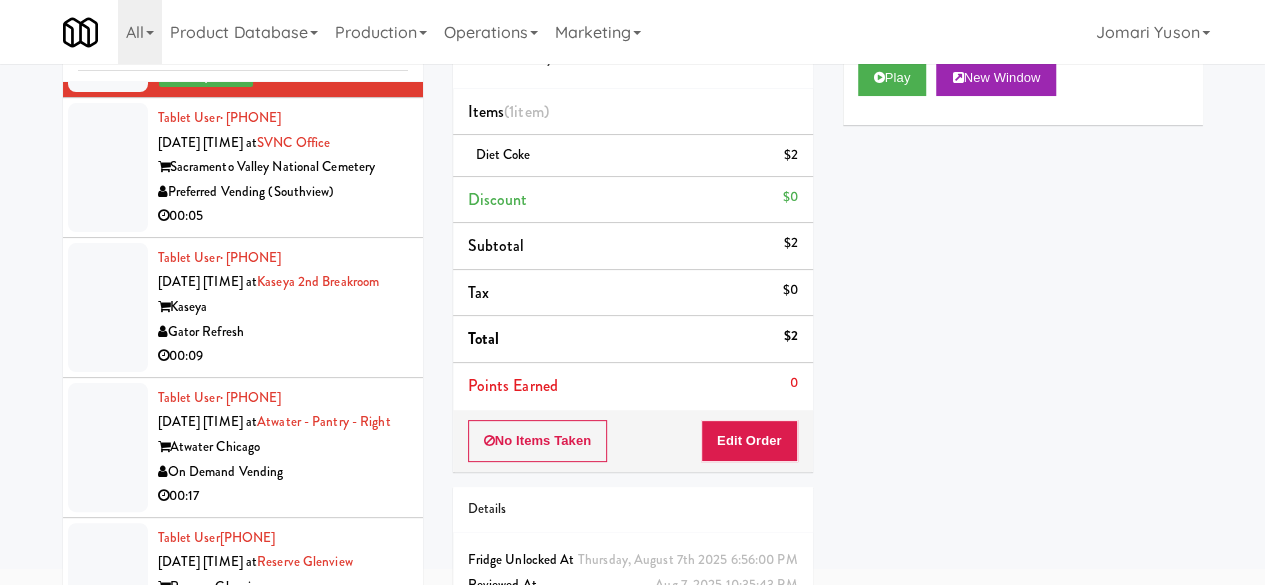 scroll, scrollTop: 190, scrollLeft: 0, axis: vertical 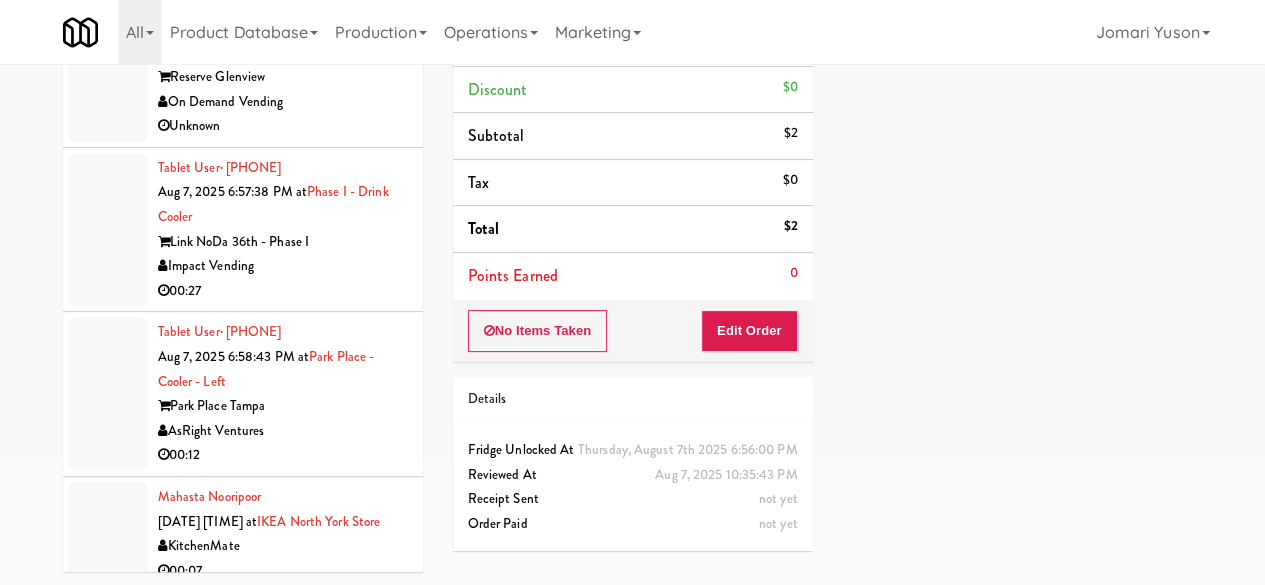 click on "00:05" at bounding box center (283, -294) 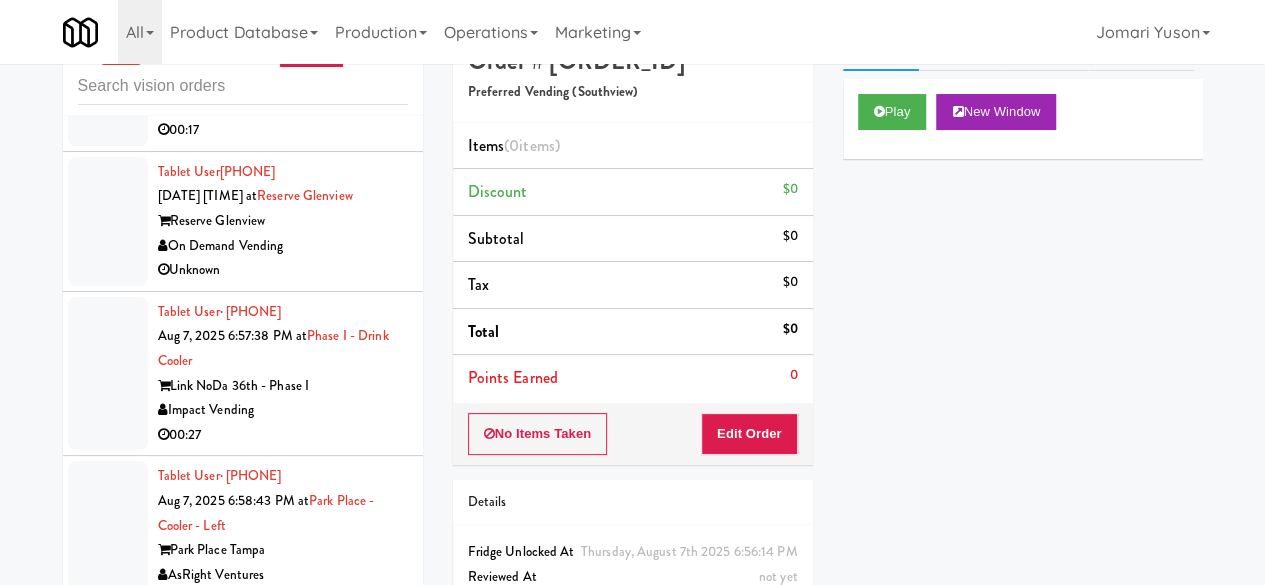 scroll, scrollTop: 0, scrollLeft: 0, axis: both 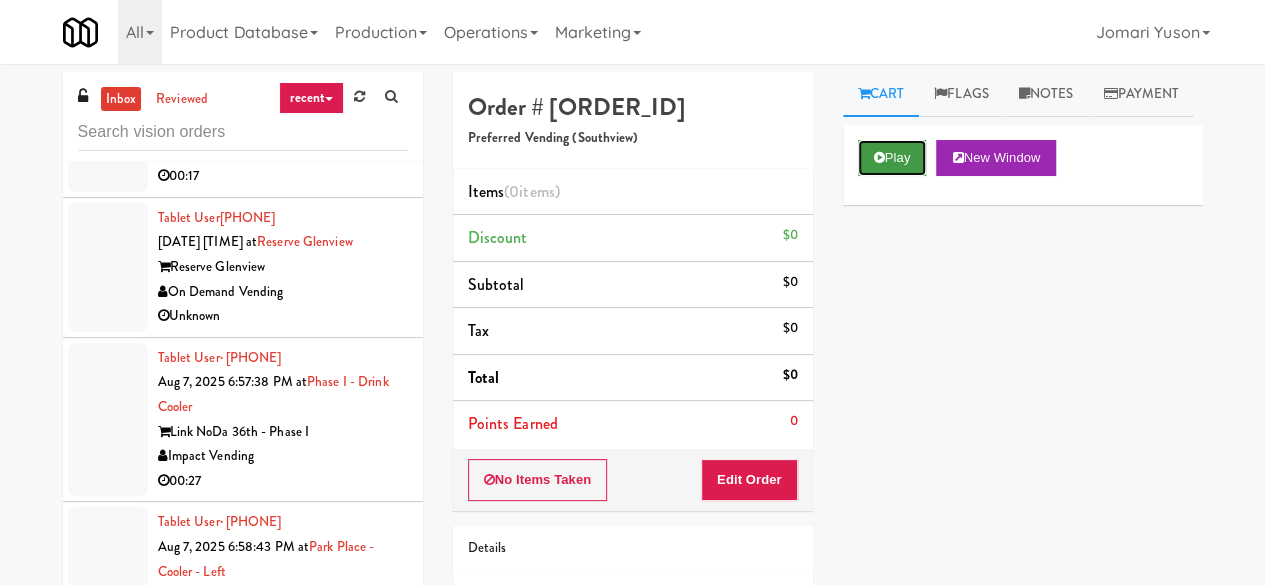 click on "Play" at bounding box center [892, 158] 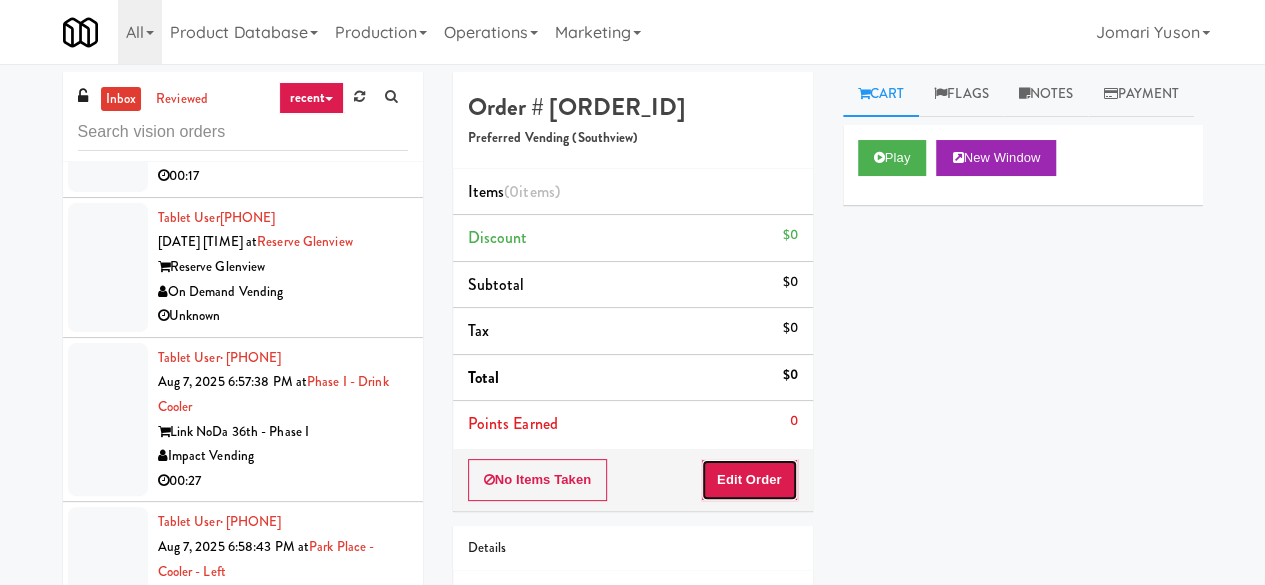 click on "Edit Order" at bounding box center [749, 480] 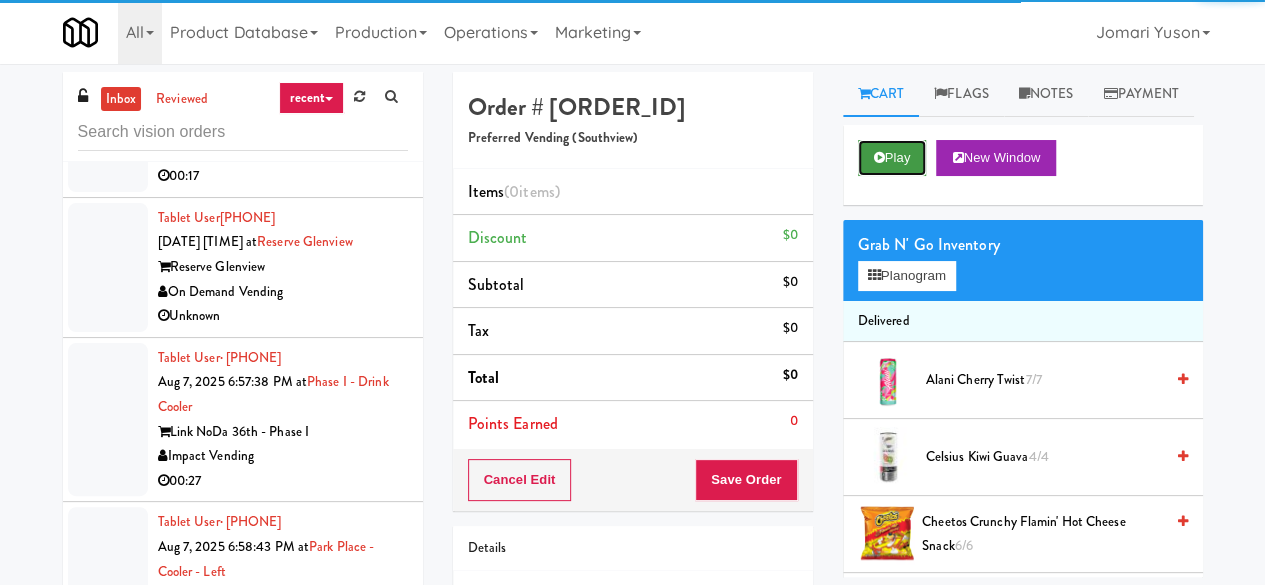 click on "Play" at bounding box center [892, 158] 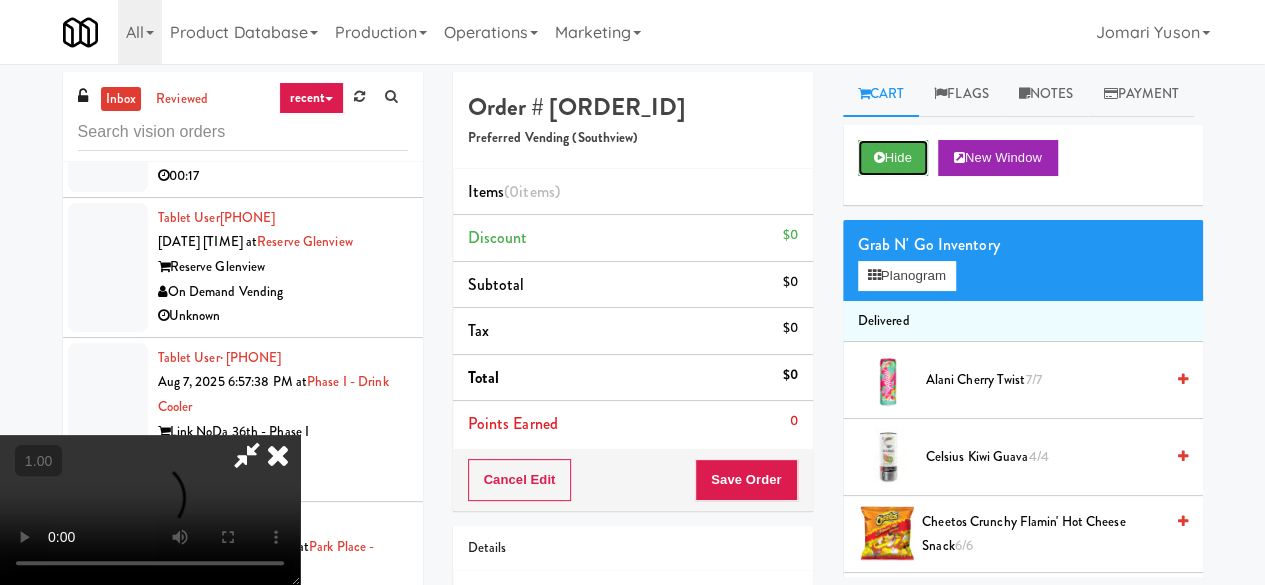 scroll, scrollTop: 263, scrollLeft: 0, axis: vertical 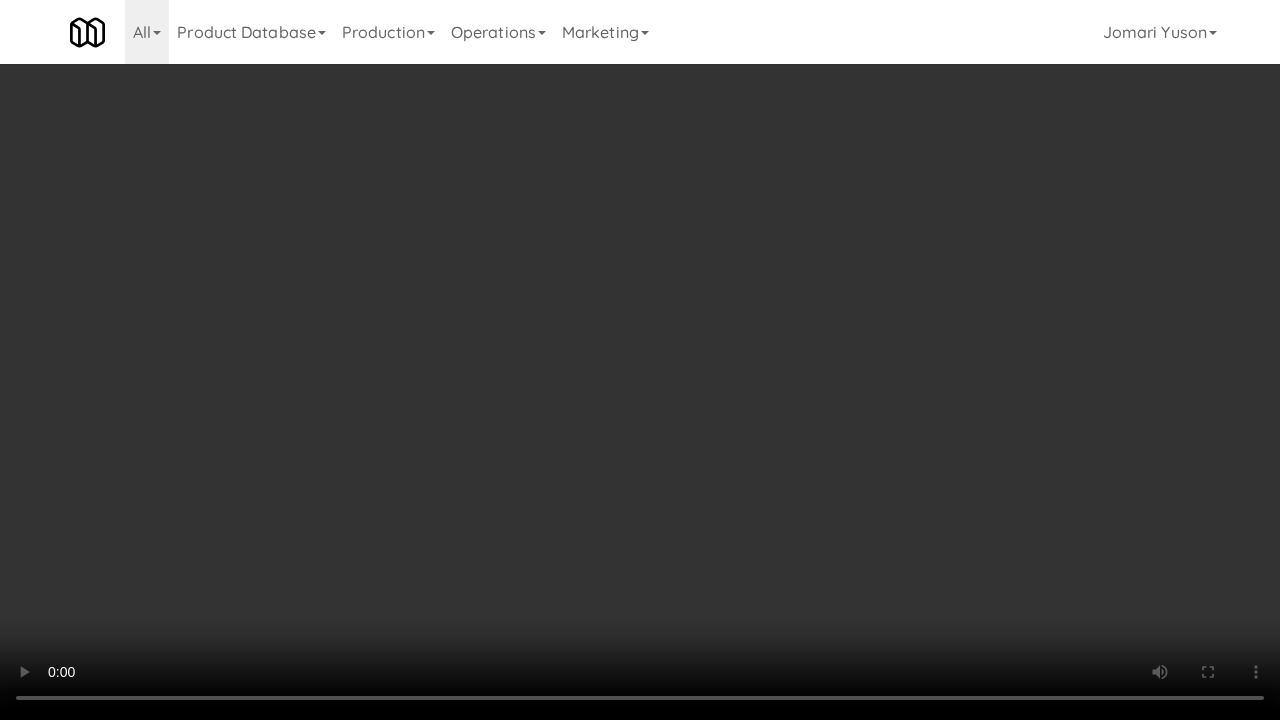 type 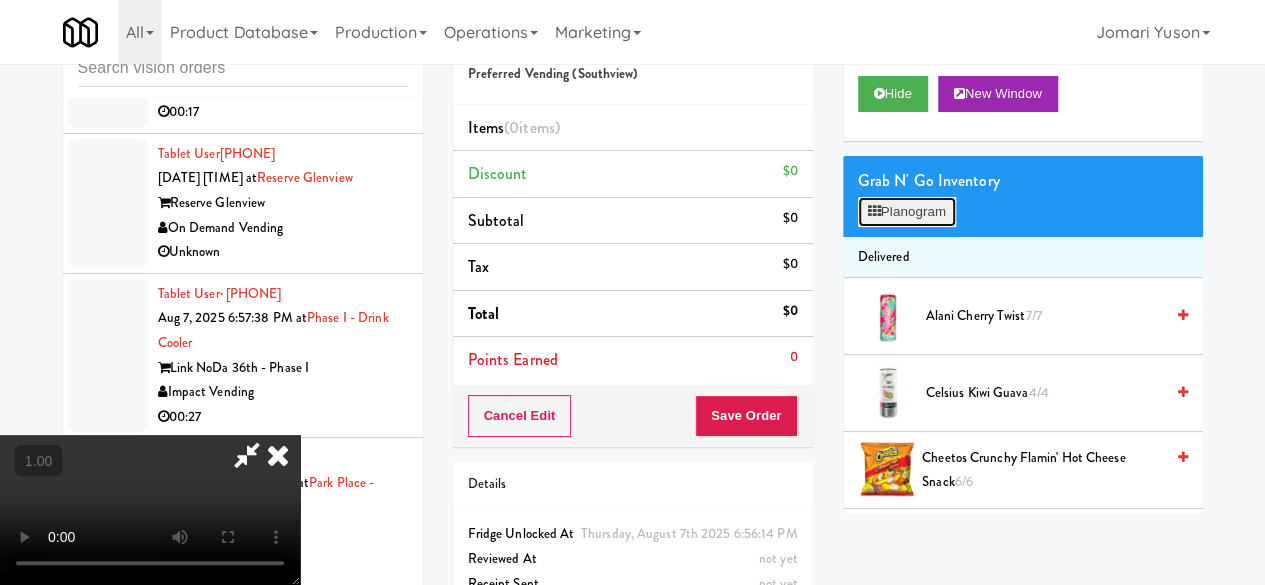click on "Planogram" at bounding box center (907, 212) 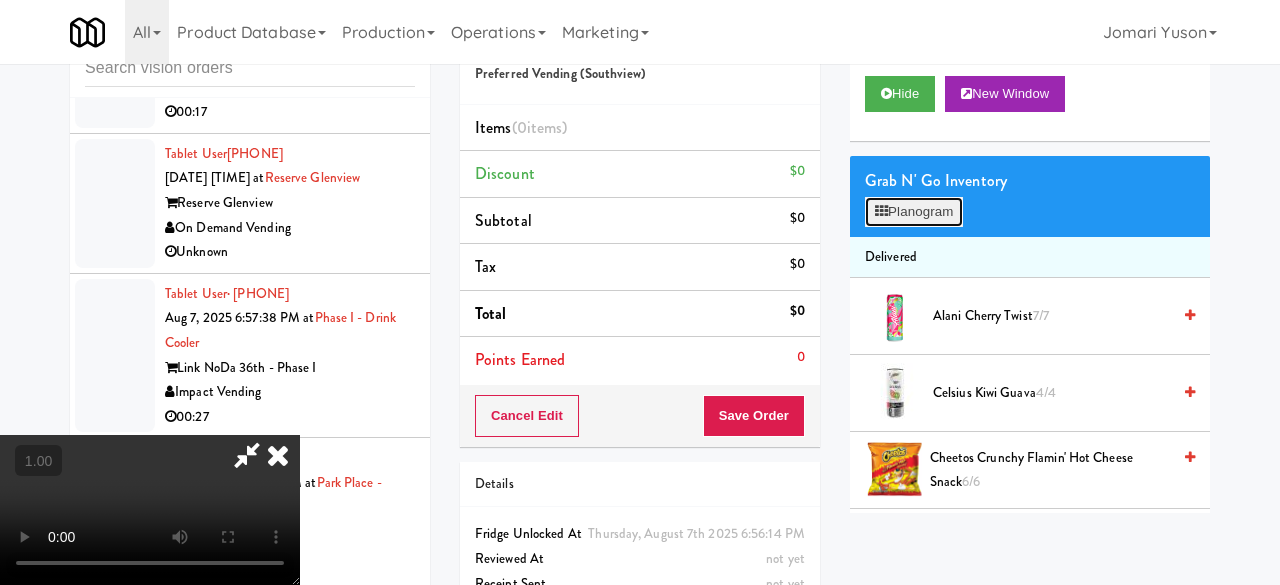 scroll, scrollTop: 46, scrollLeft: 0, axis: vertical 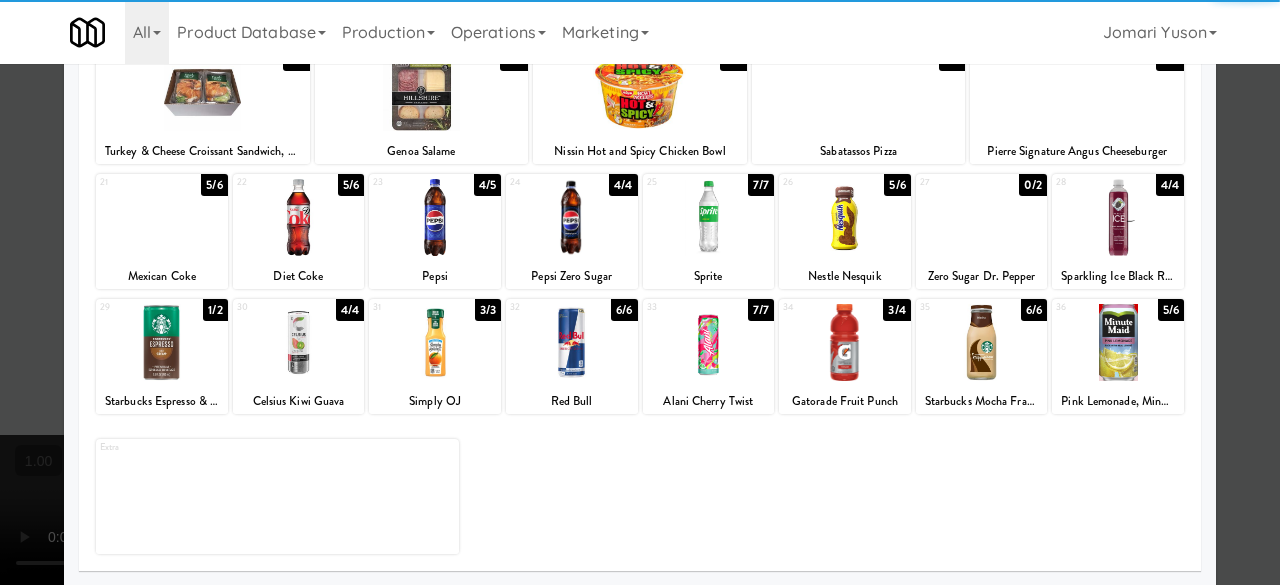 click at bounding box center (1118, 217) 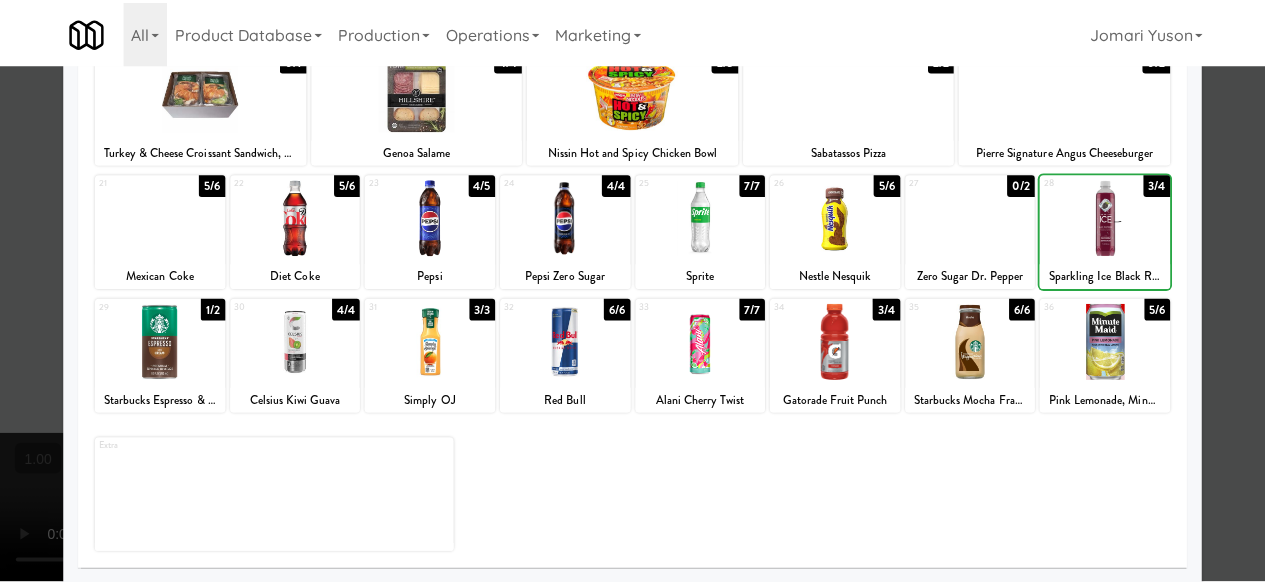 scroll, scrollTop: 0, scrollLeft: 0, axis: both 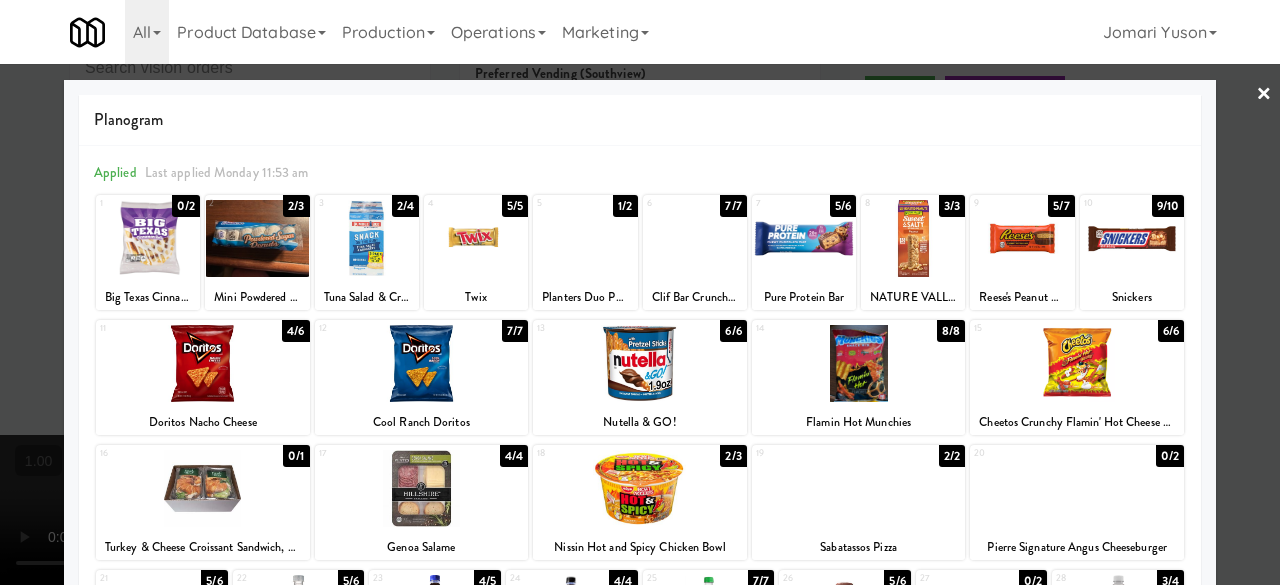 click at bounding box center [640, 292] 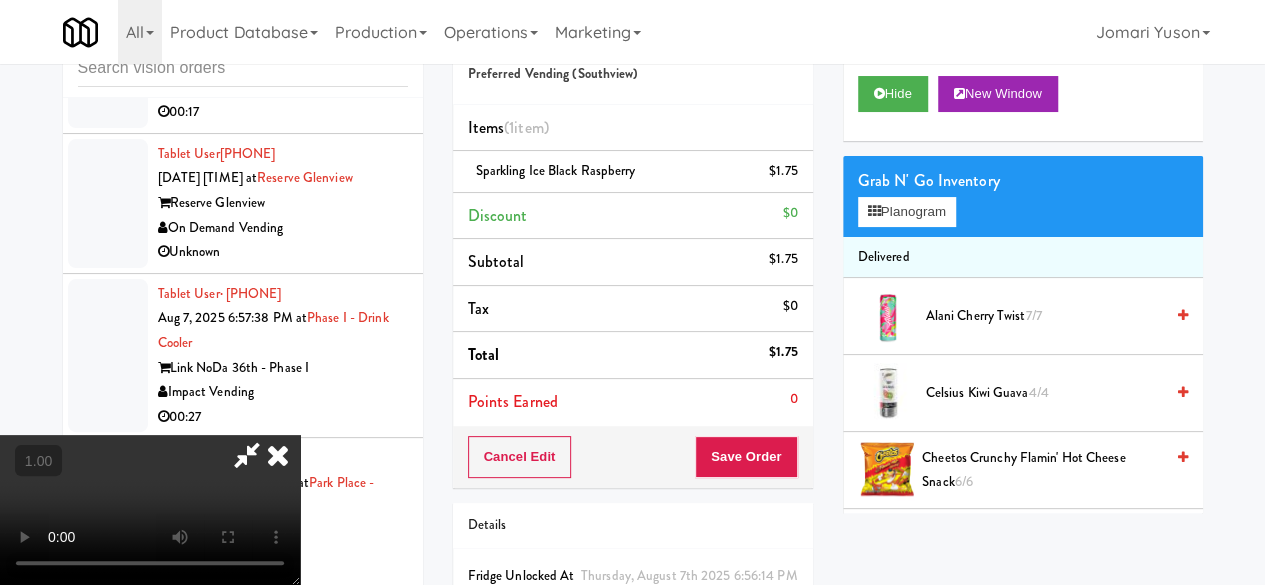 scroll, scrollTop: 0, scrollLeft: 0, axis: both 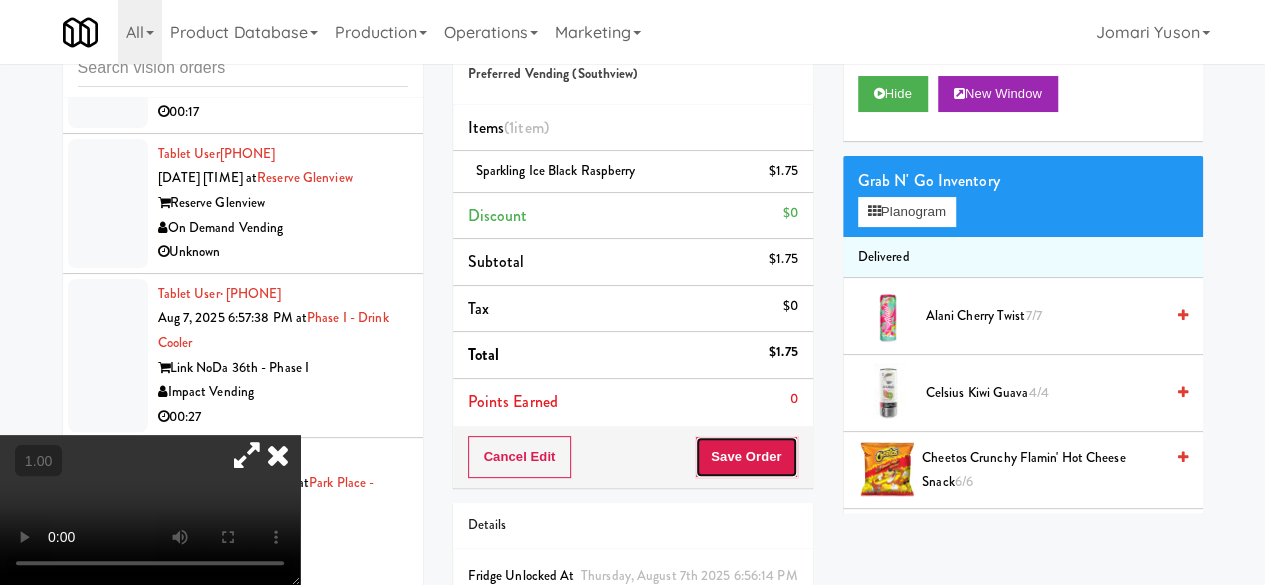 click on "Save Order" at bounding box center (746, 457) 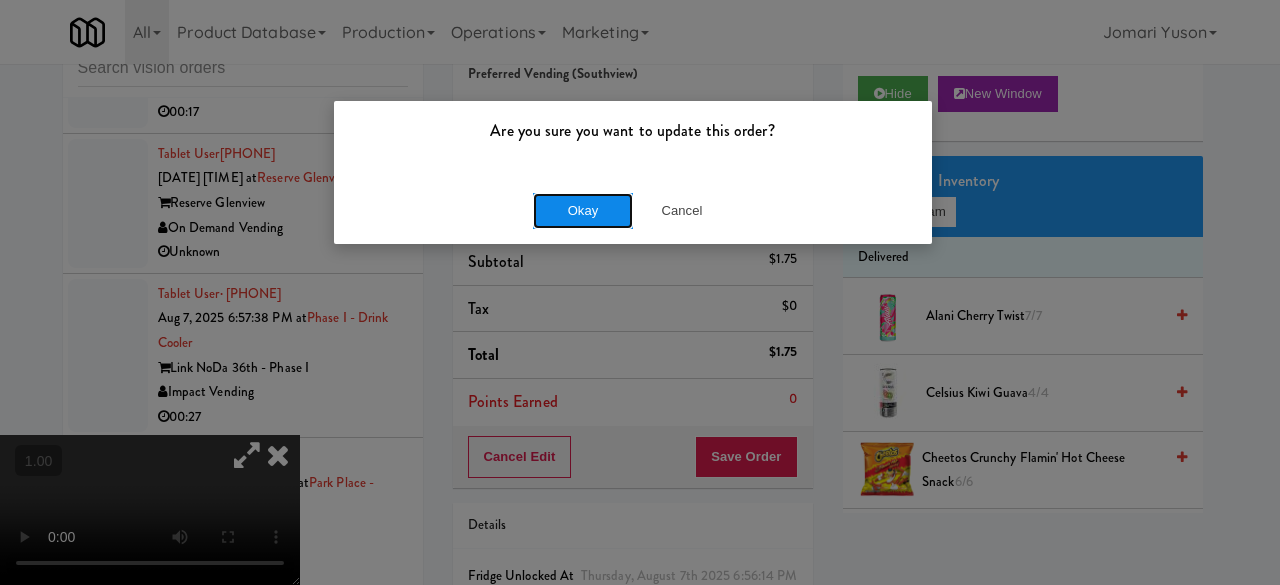 click on "Okay" at bounding box center [583, 211] 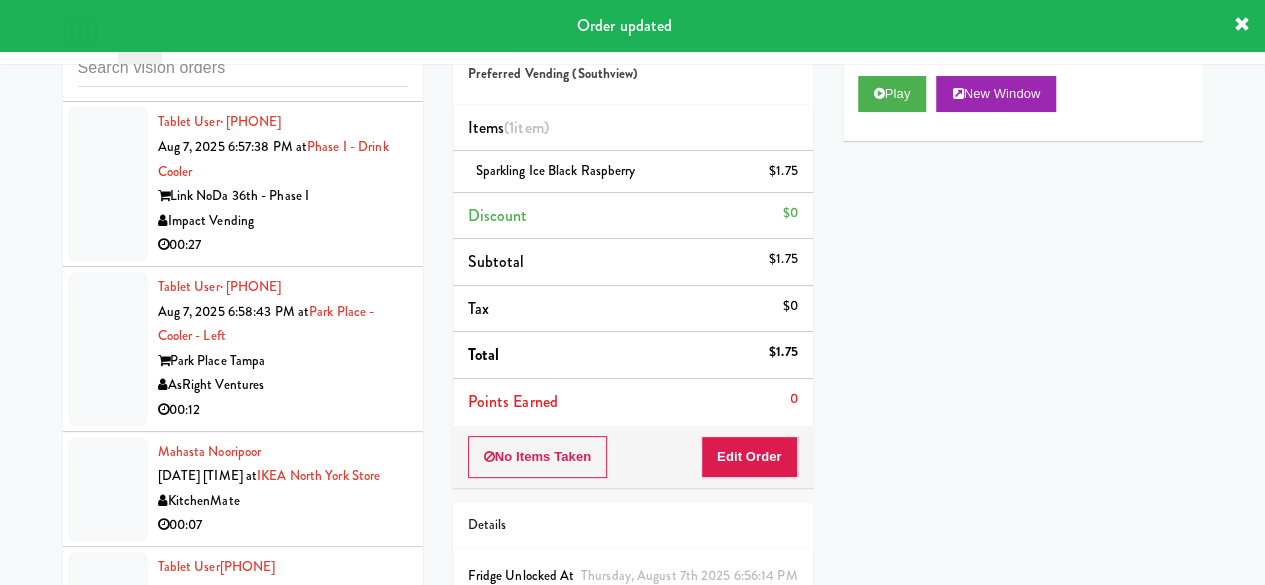 scroll, scrollTop: 10626, scrollLeft: 0, axis: vertical 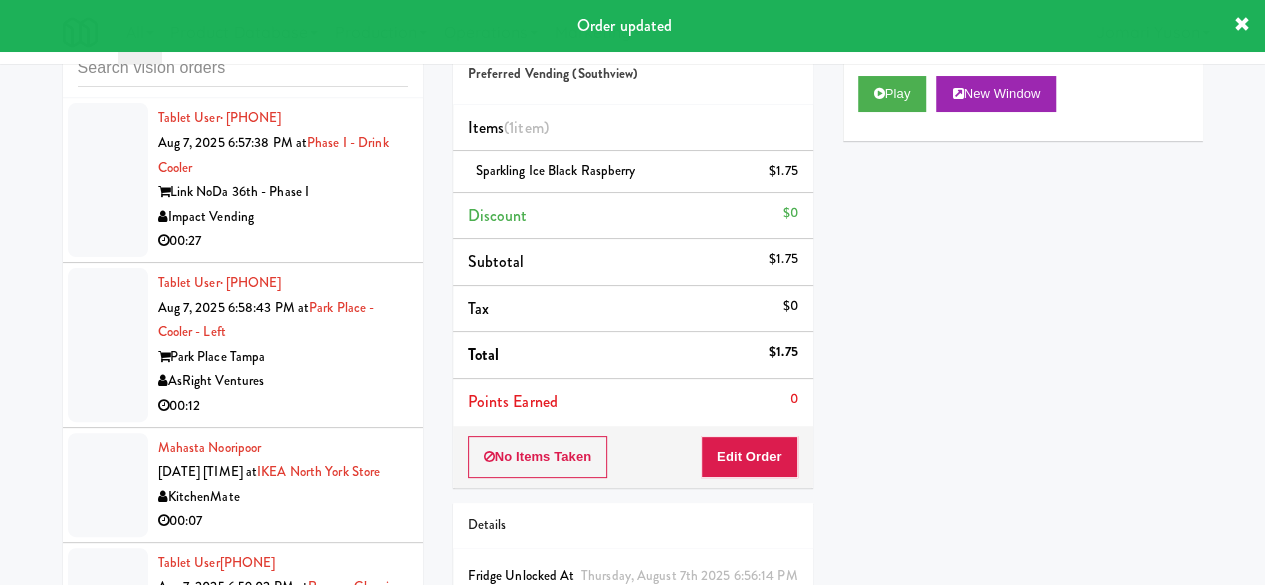 click on "Gator Refresh" at bounding box center [283, -228] 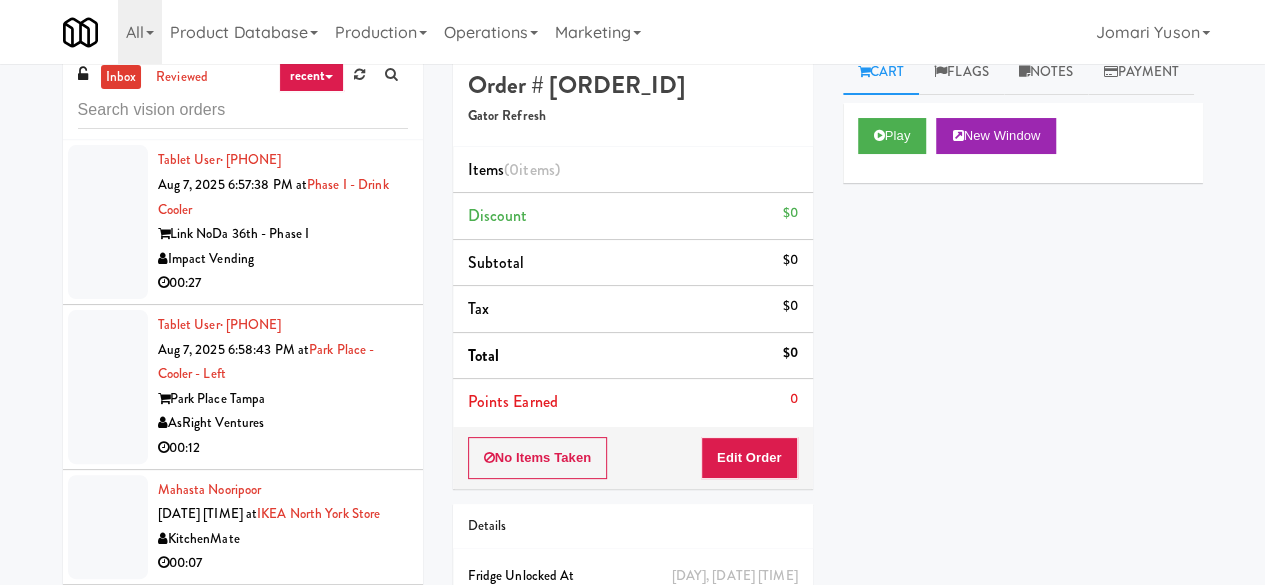 scroll, scrollTop: 0, scrollLeft: 0, axis: both 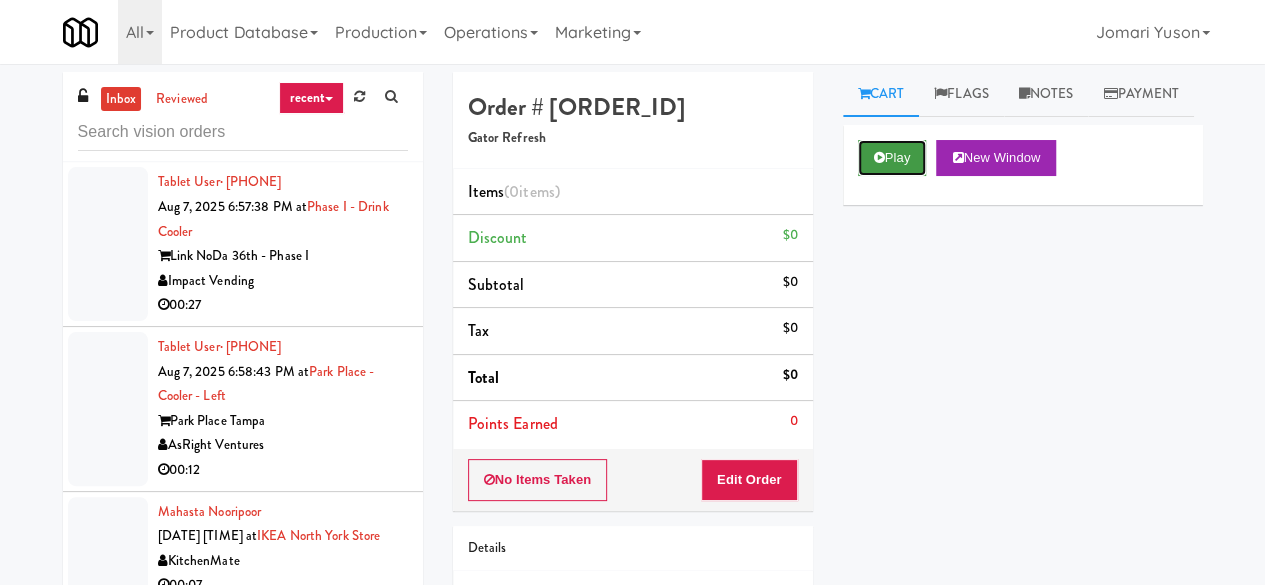 click on "Play" at bounding box center (892, 158) 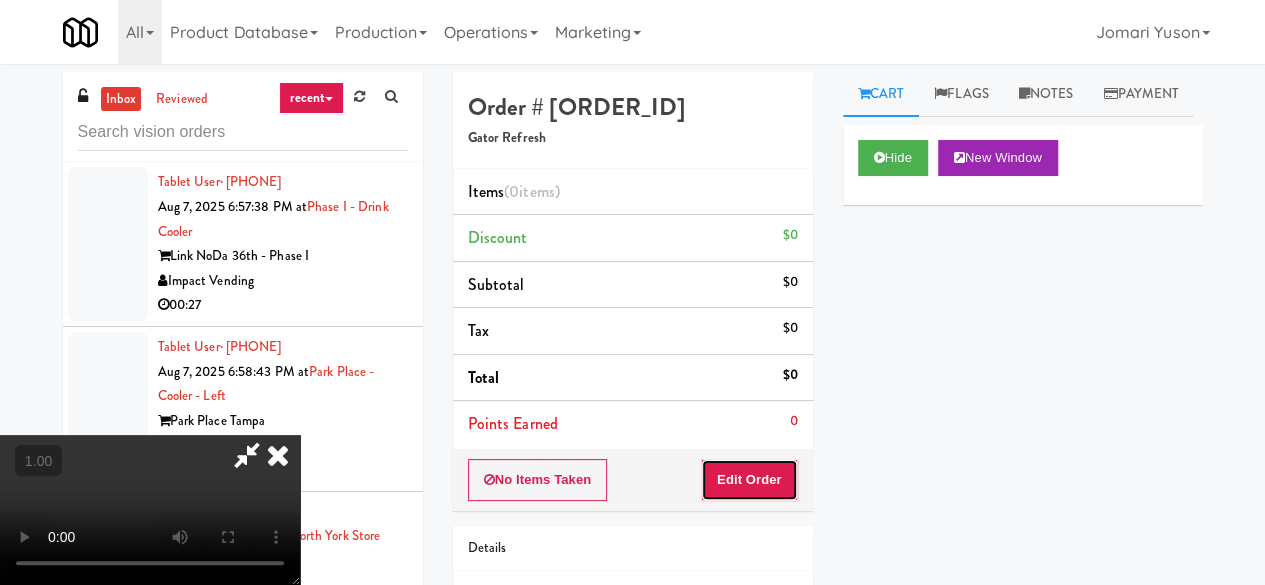 click on "Edit Order" at bounding box center (749, 480) 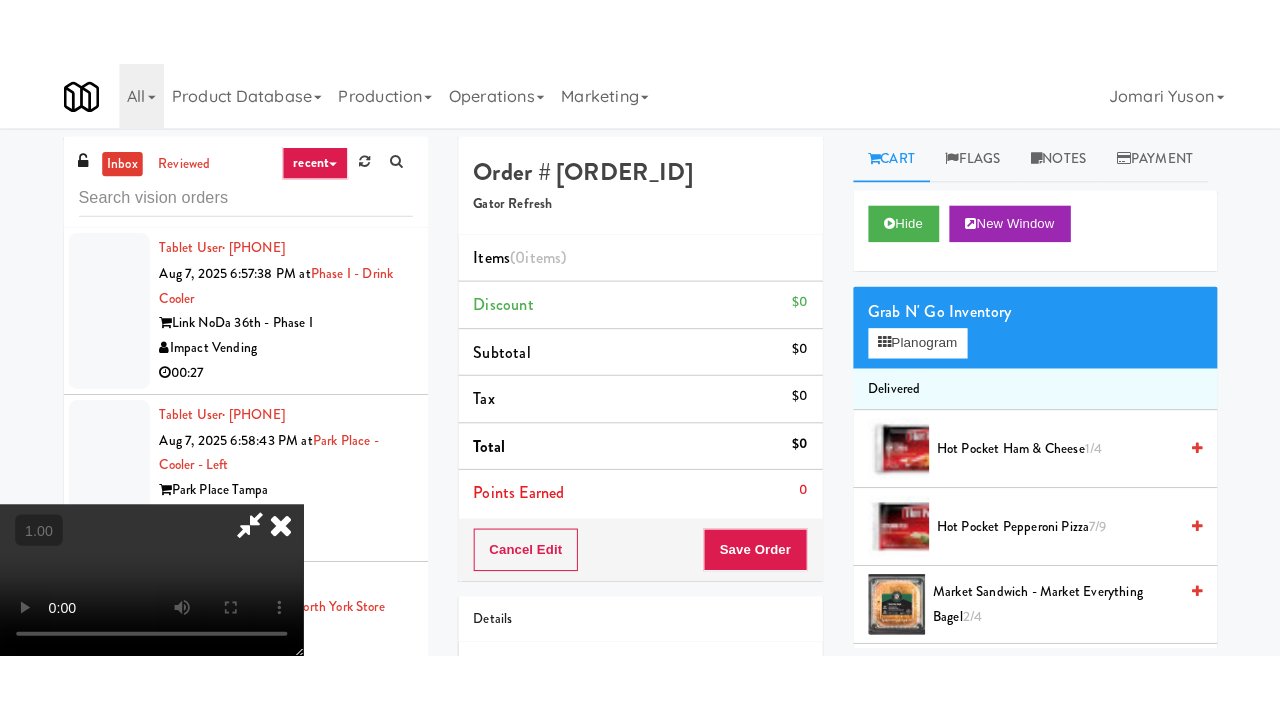 scroll, scrollTop: 263, scrollLeft: 0, axis: vertical 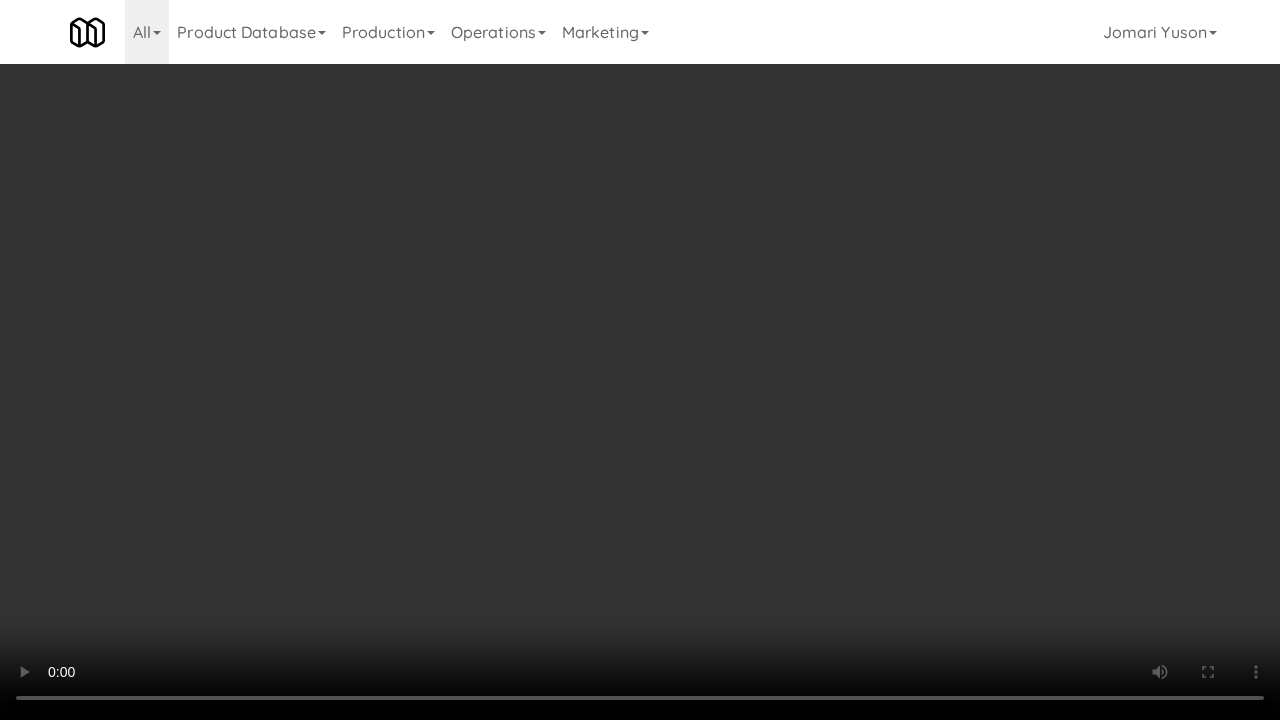 type 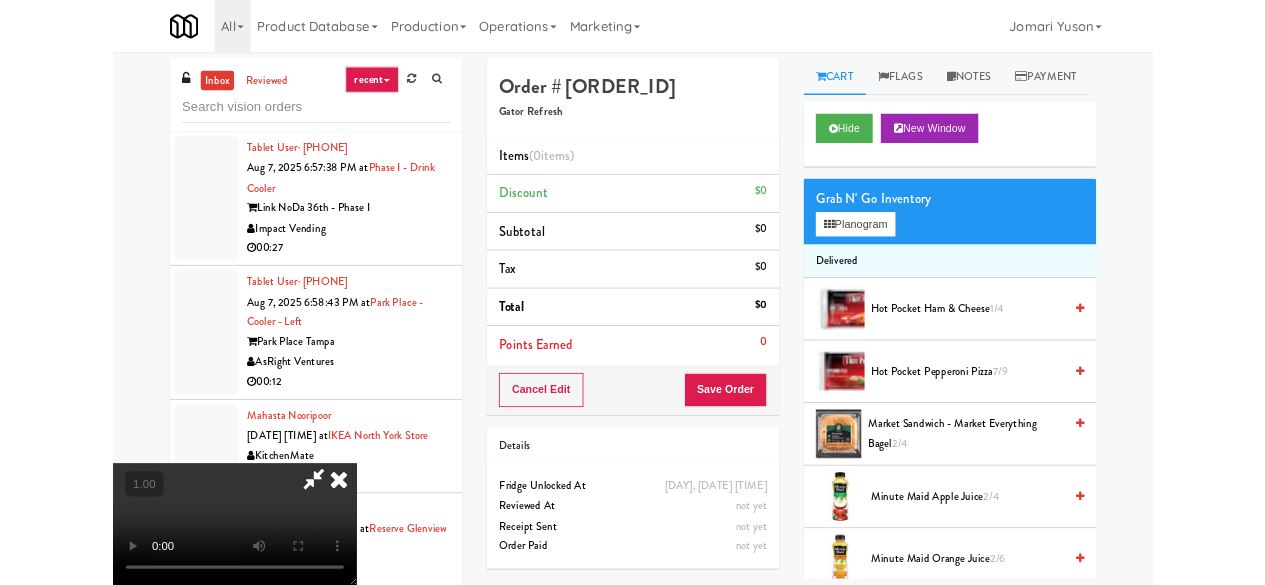 scroll, scrollTop: 41, scrollLeft: 0, axis: vertical 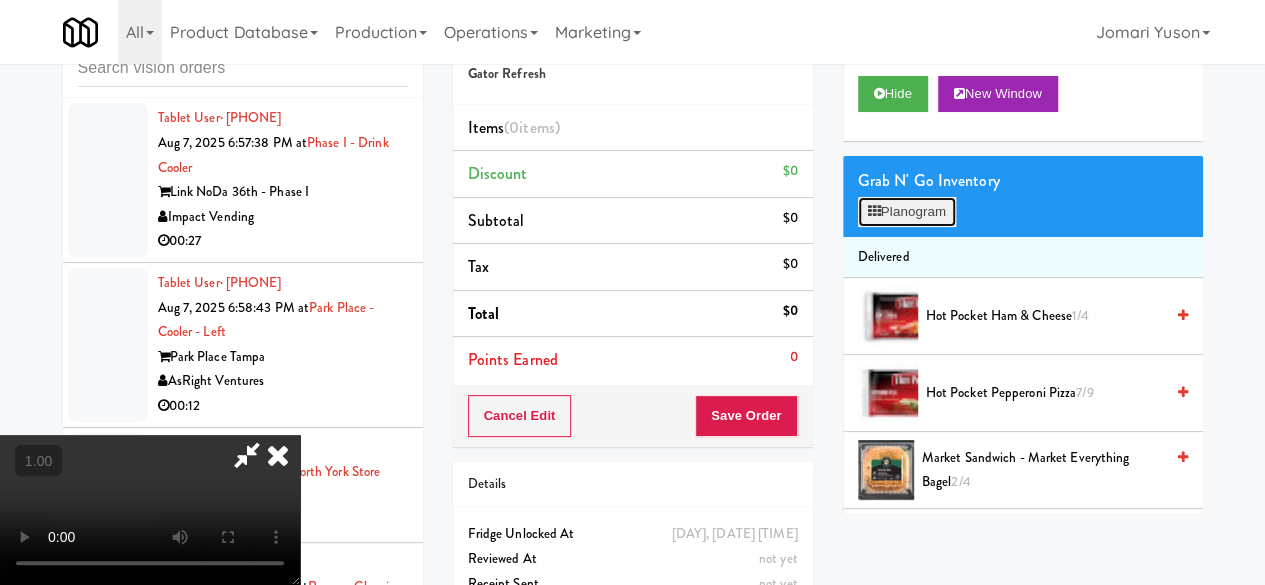 click at bounding box center (874, 211) 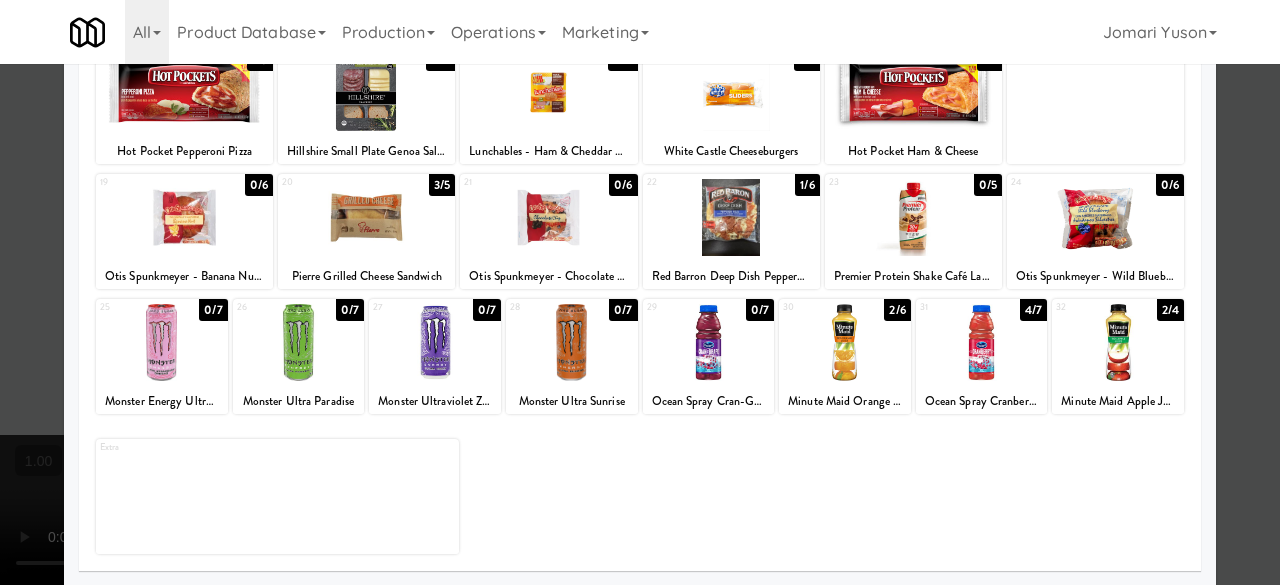 click at bounding box center (982, 342) 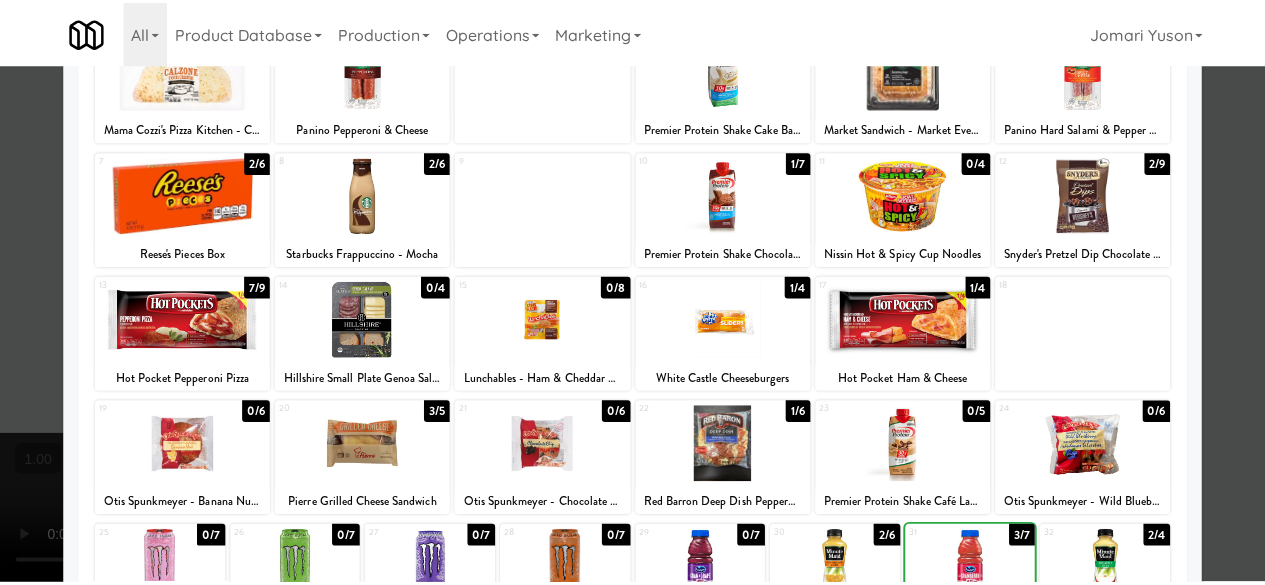 scroll, scrollTop: 0, scrollLeft: 0, axis: both 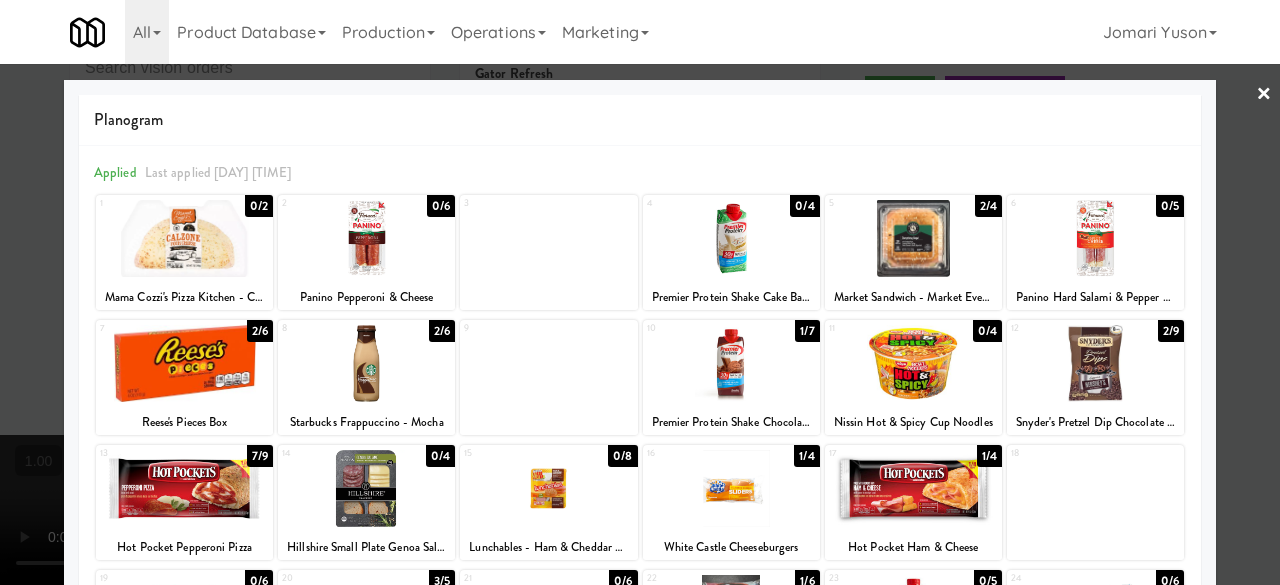 click on "×" at bounding box center (1264, 95) 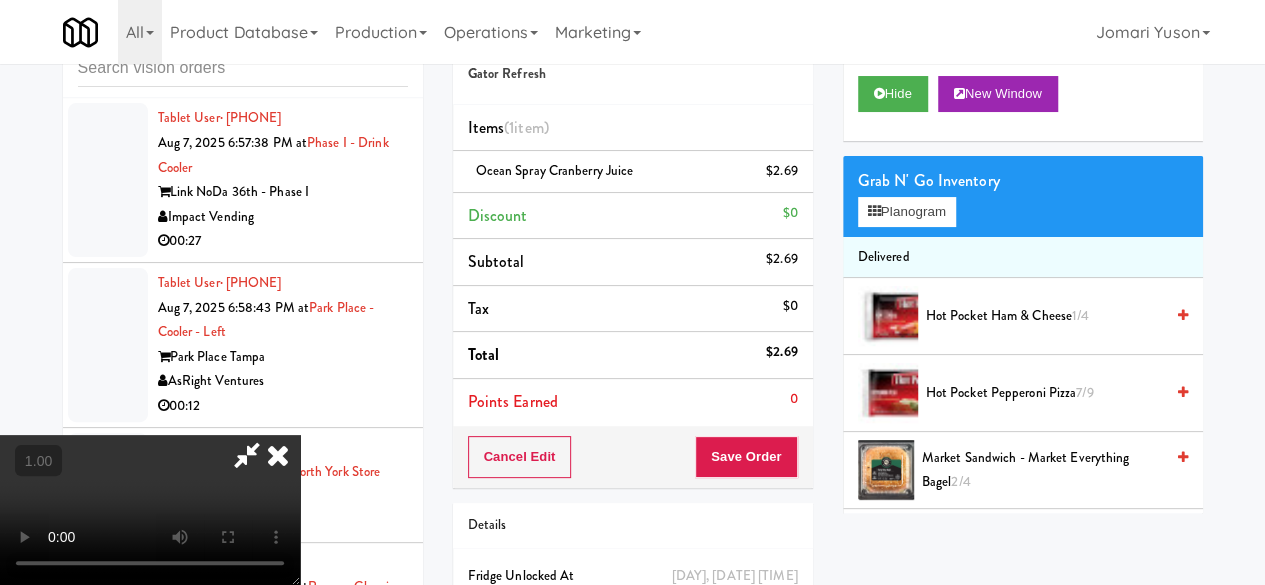 scroll, scrollTop: 41, scrollLeft: 0, axis: vertical 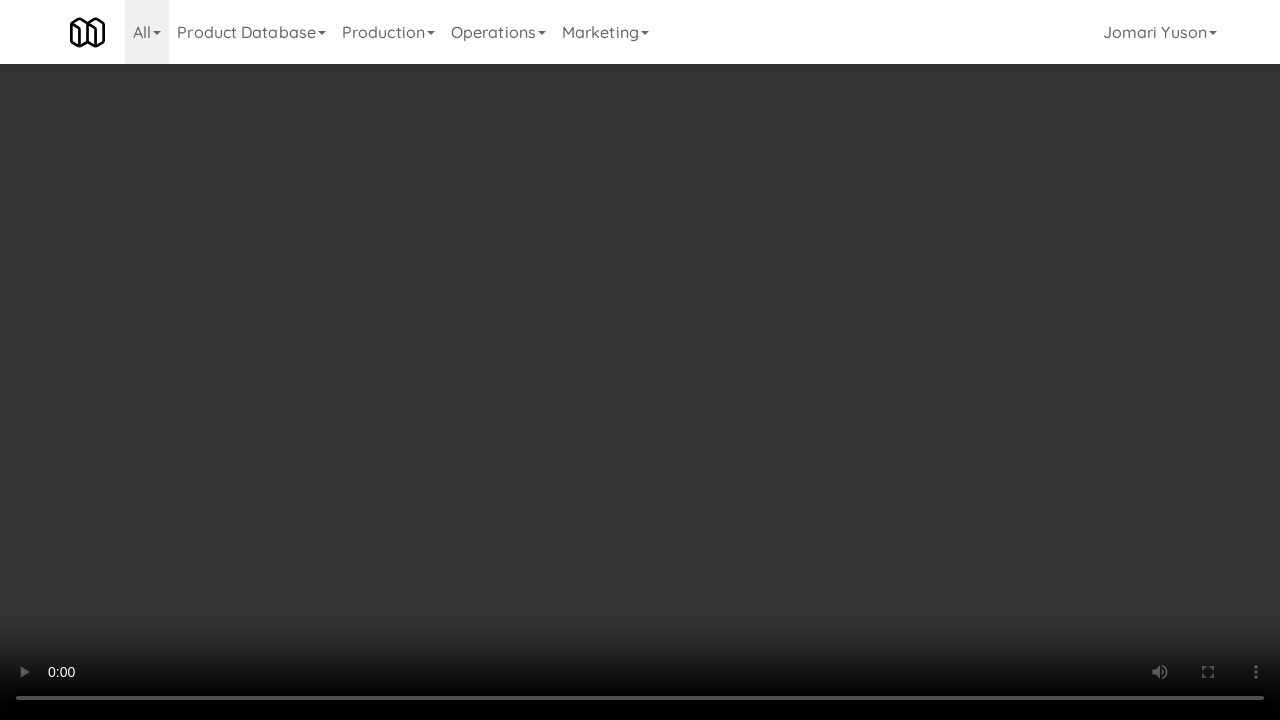 click at bounding box center [640, 360] 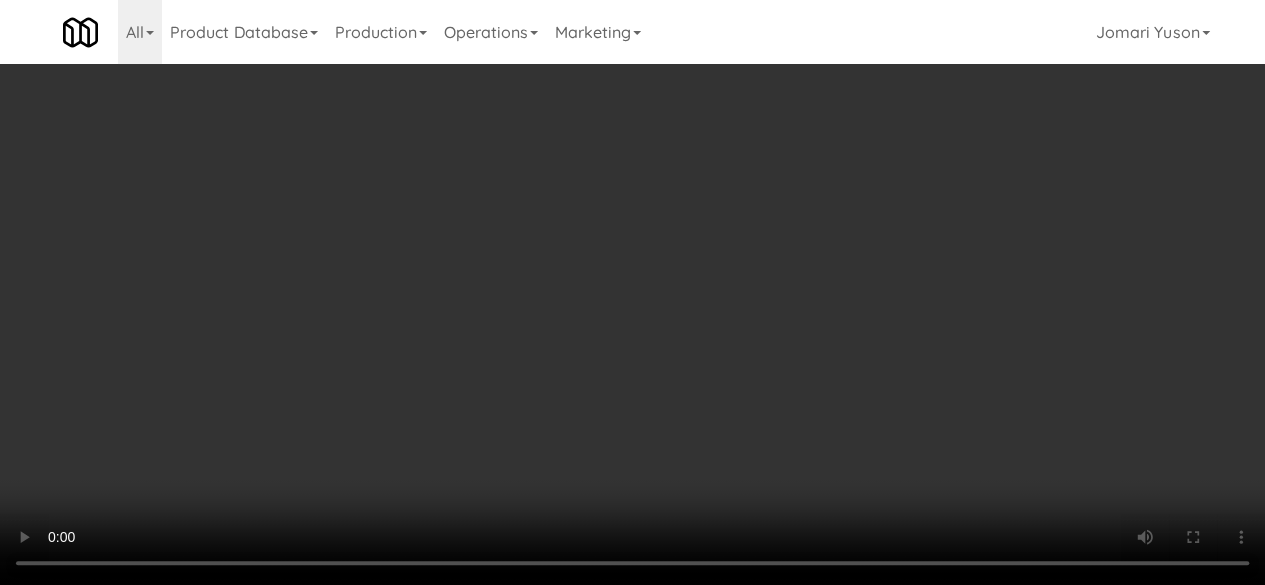 scroll, scrollTop: 0, scrollLeft: 0, axis: both 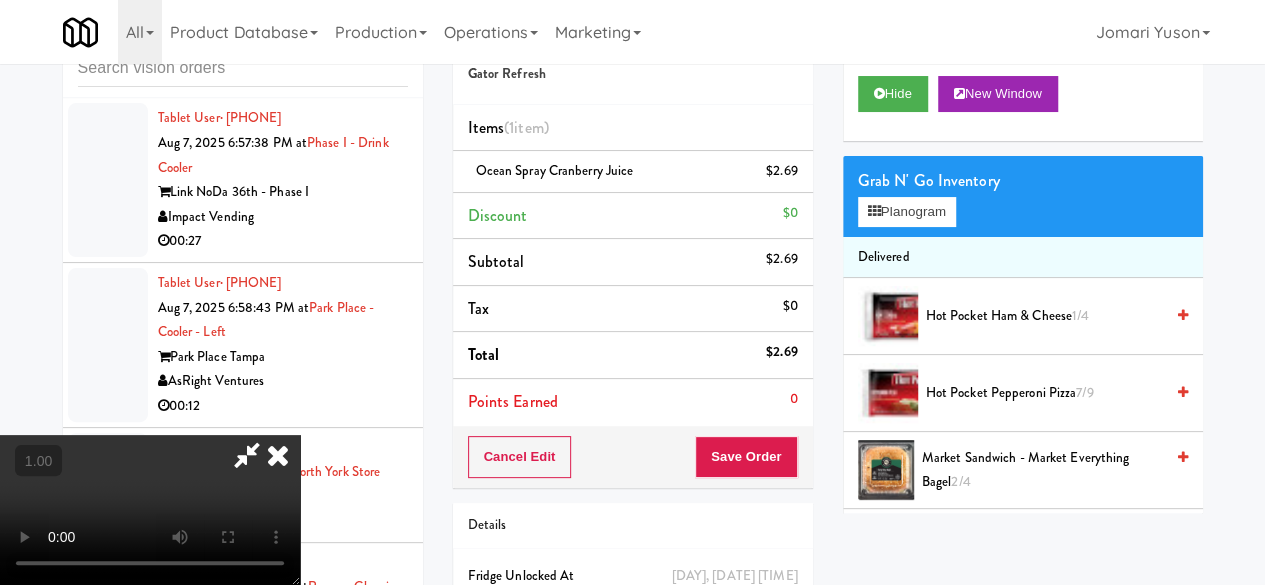 click at bounding box center [247, 455] 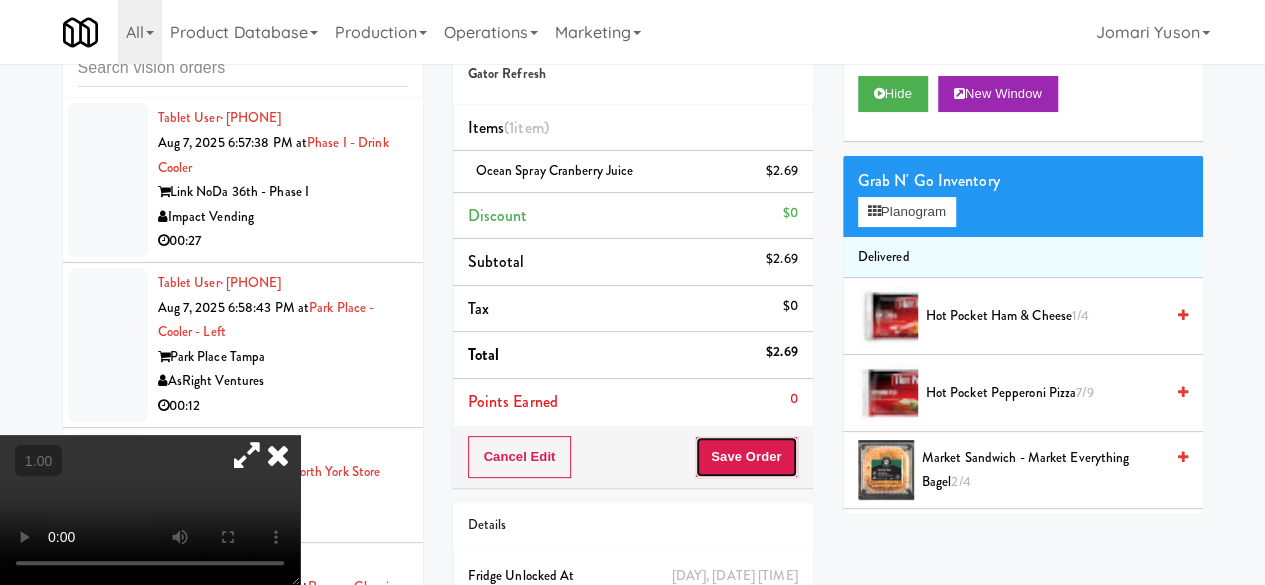 click on "Save Order" at bounding box center [746, 457] 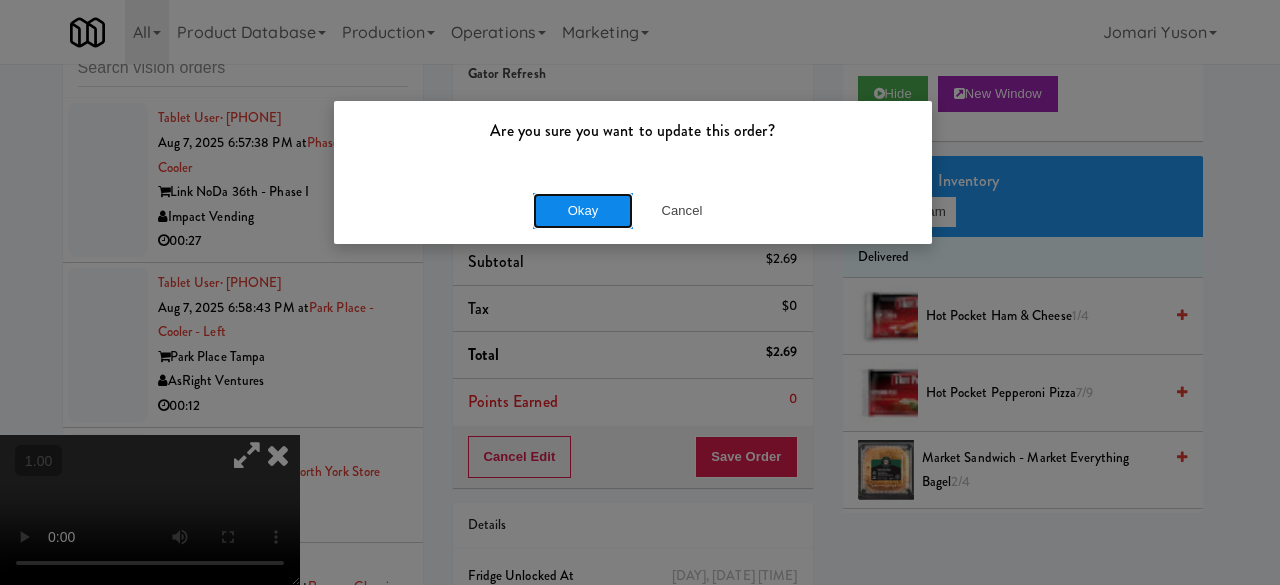 click on "Okay" at bounding box center [583, 211] 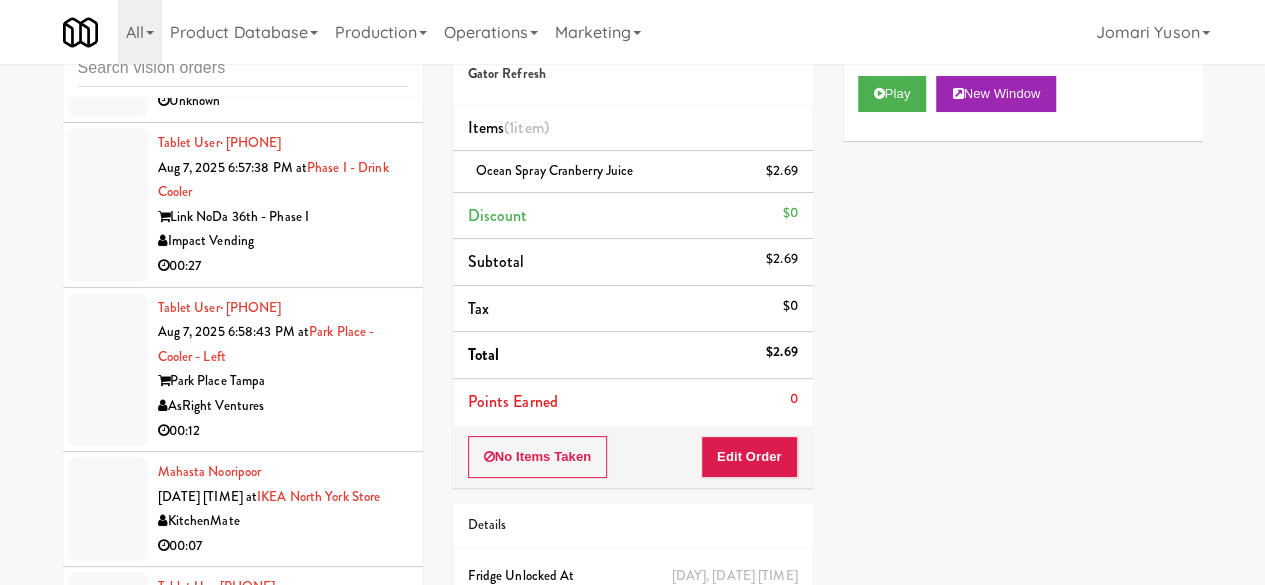 click on "On Demand Vending" at bounding box center [283, -63] 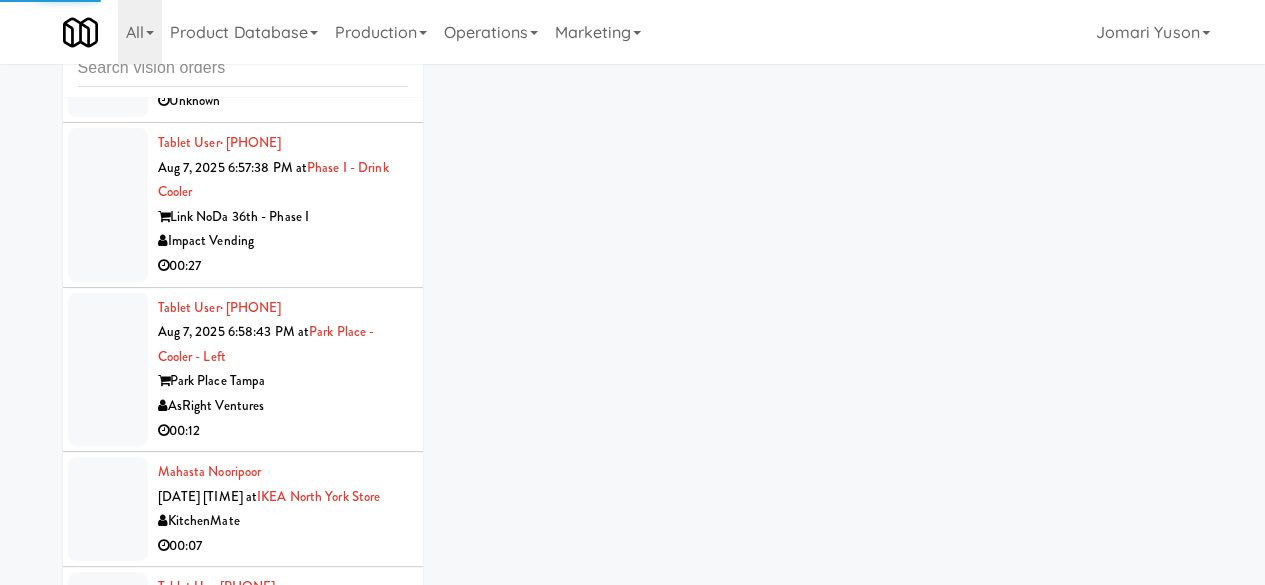 scroll, scrollTop: 11026, scrollLeft: 0, axis: vertical 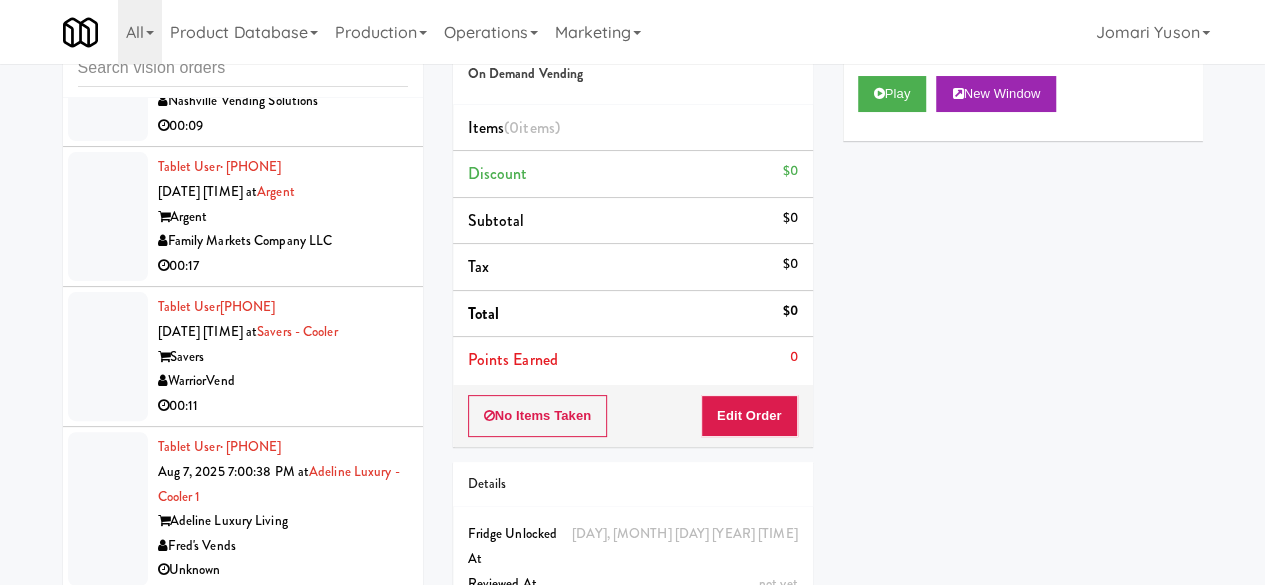 click on "KitchenMate" at bounding box center (283, -179) 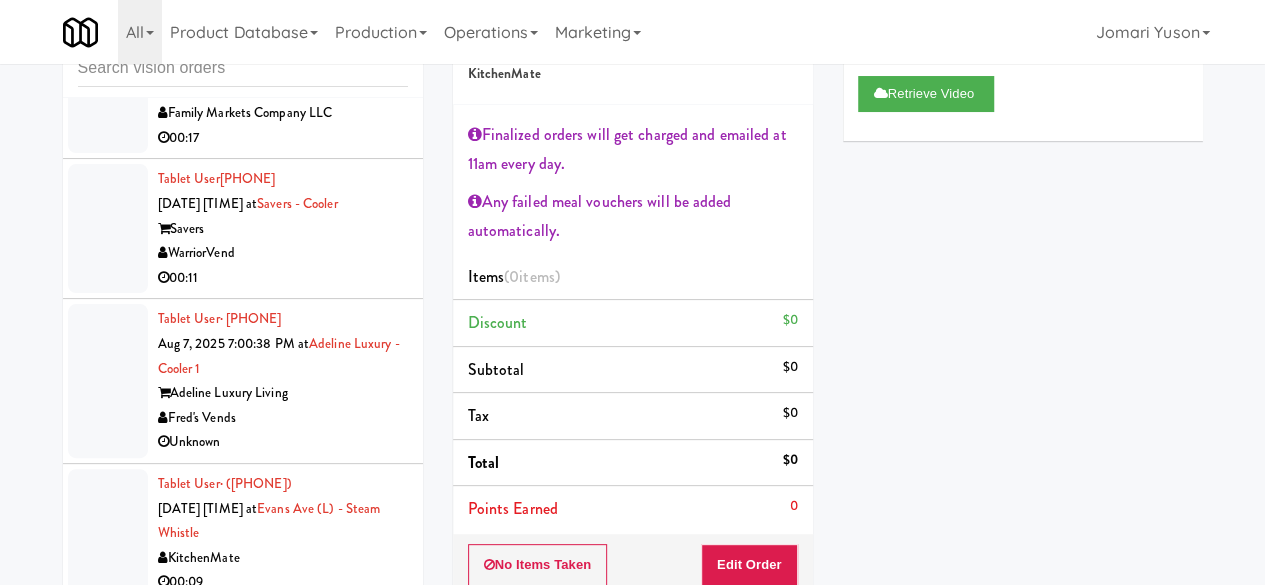 scroll, scrollTop: 11526, scrollLeft: 0, axis: vertical 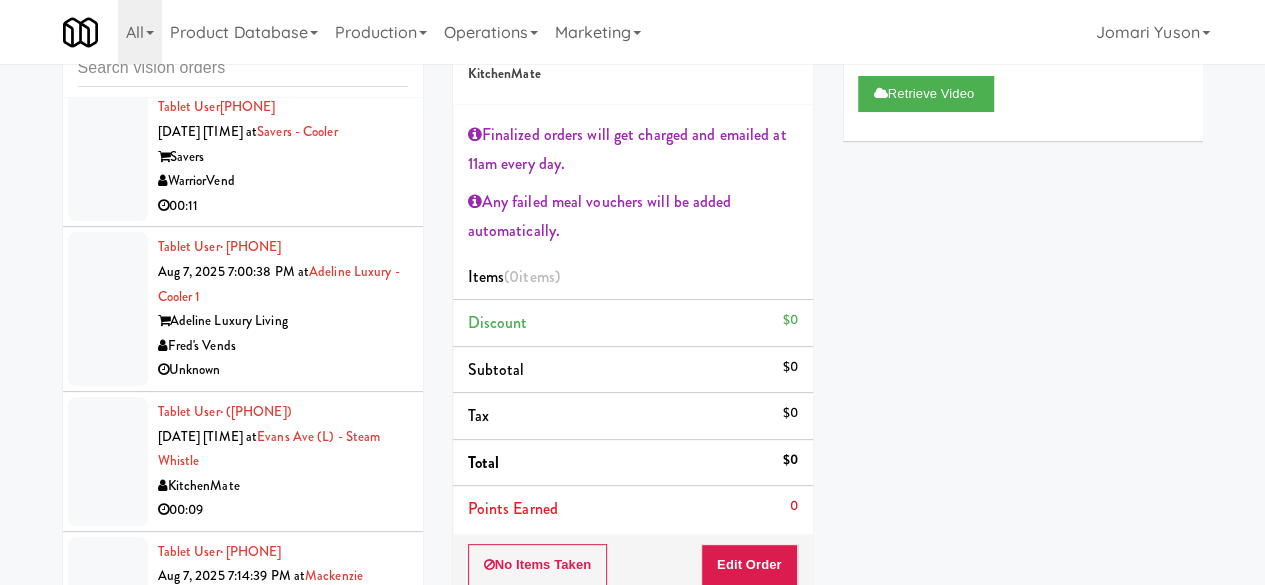 click on "On Demand Vending" at bounding box center (283, -239) 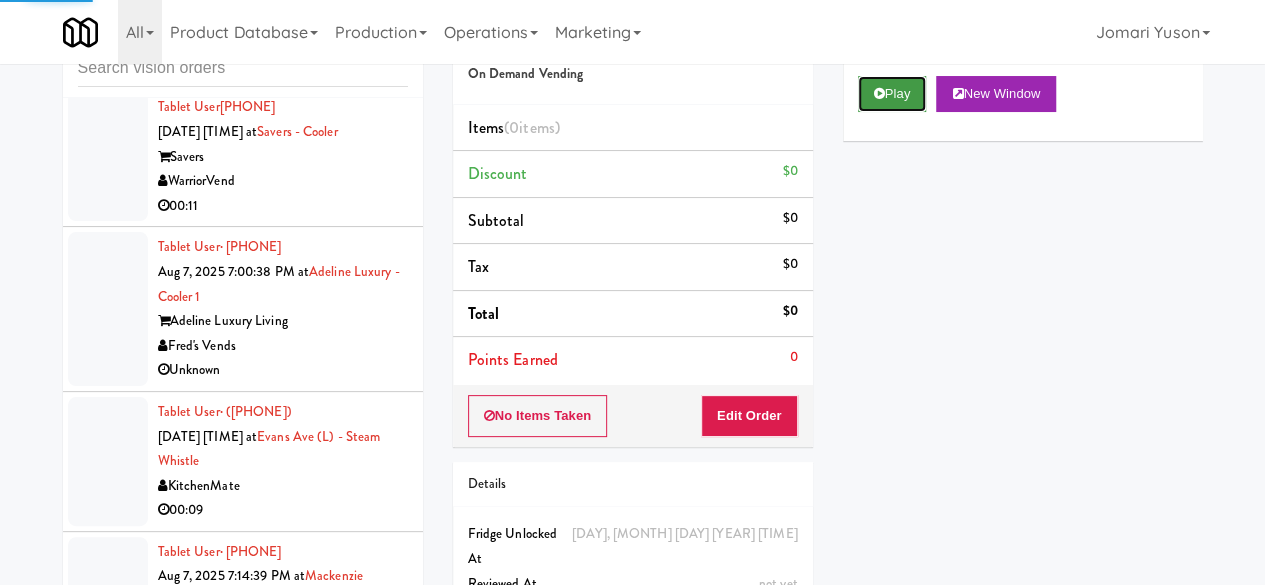 click on "Play" at bounding box center [892, 94] 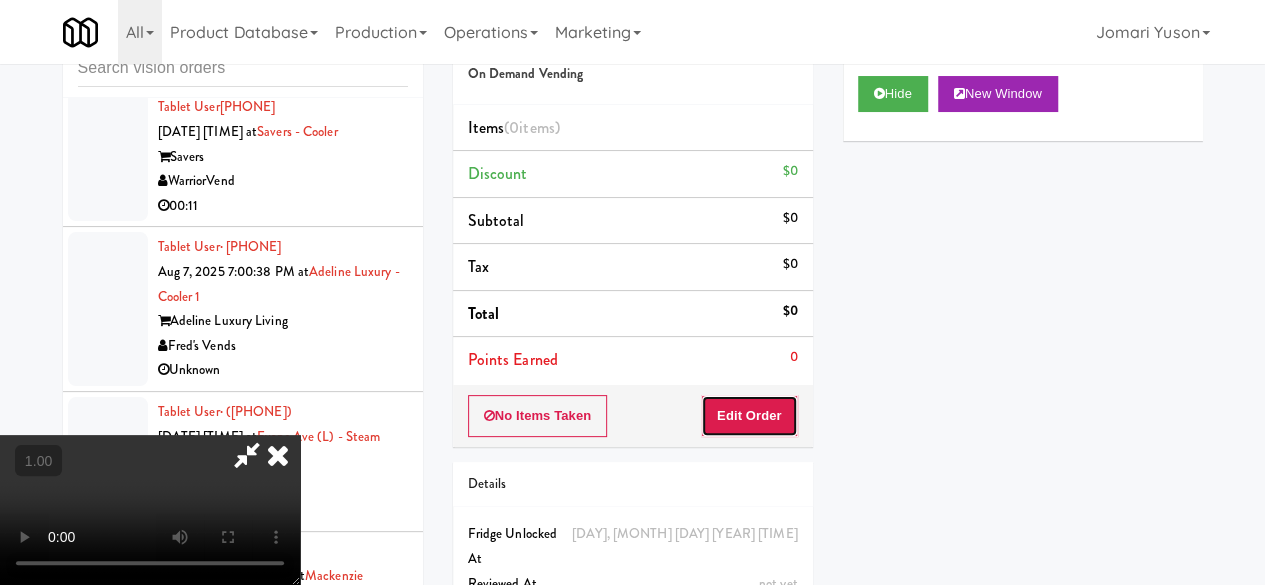 click on "Edit Order" at bounding box center (749, 416) 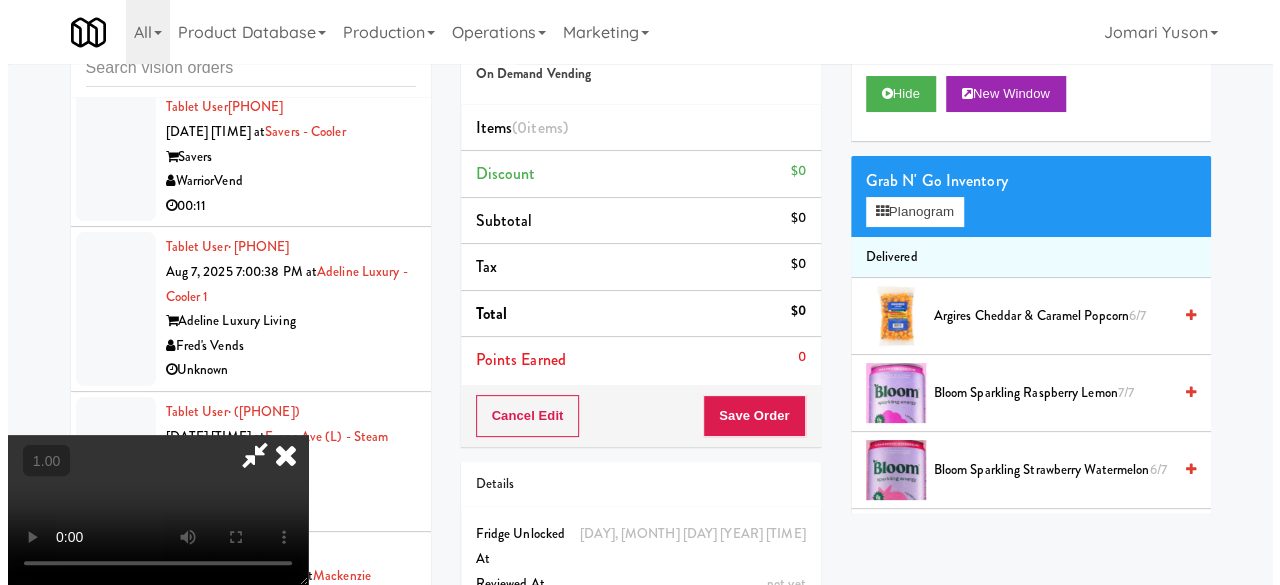 scroll, scrollTop: 41, scrollLeft: 0, axis: vertical 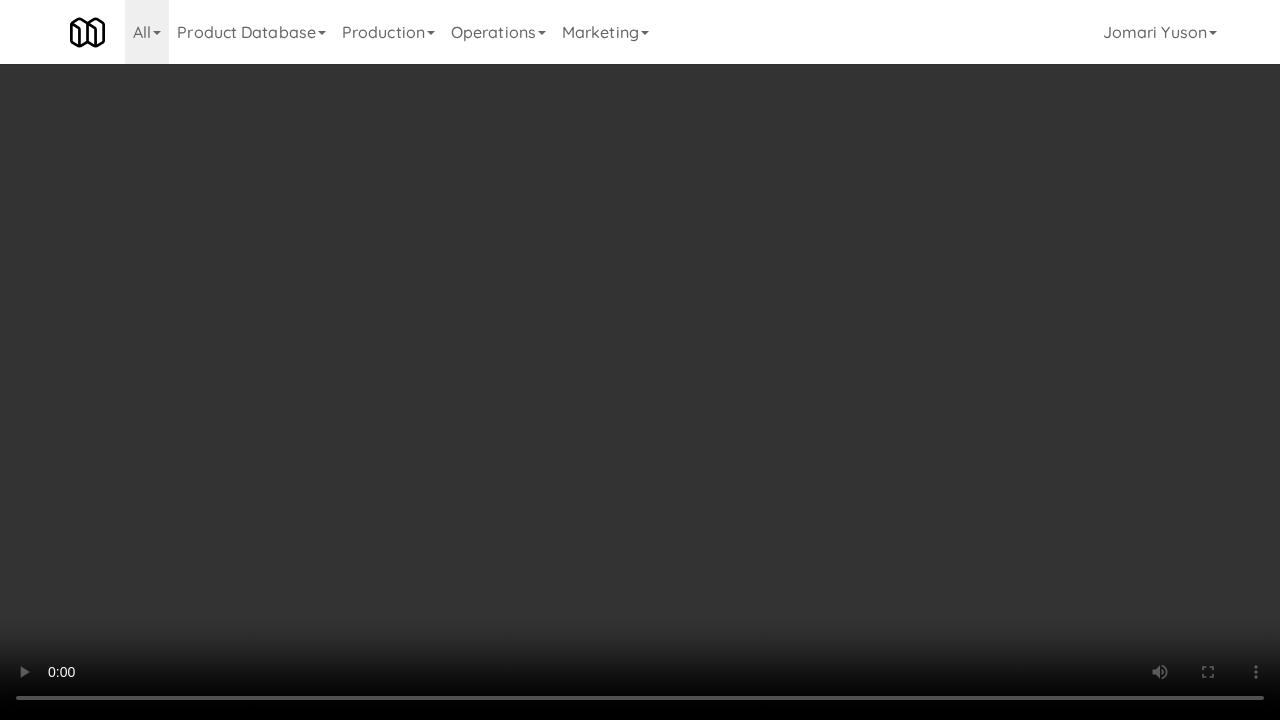 type 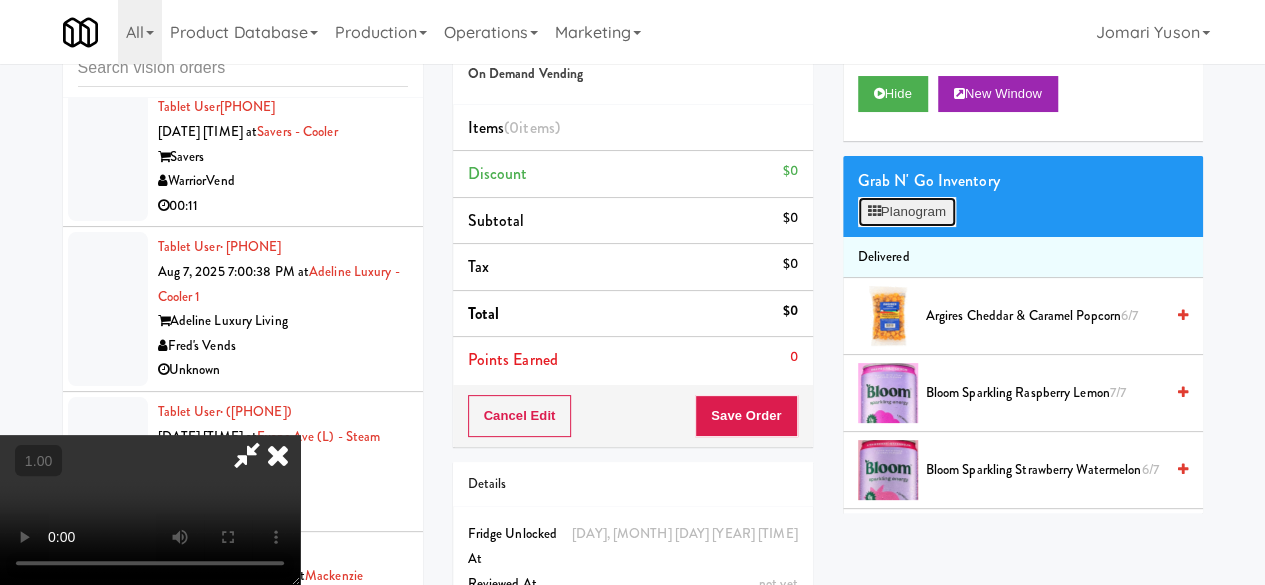 click on "Planogram" at bounding box center (907, 212) 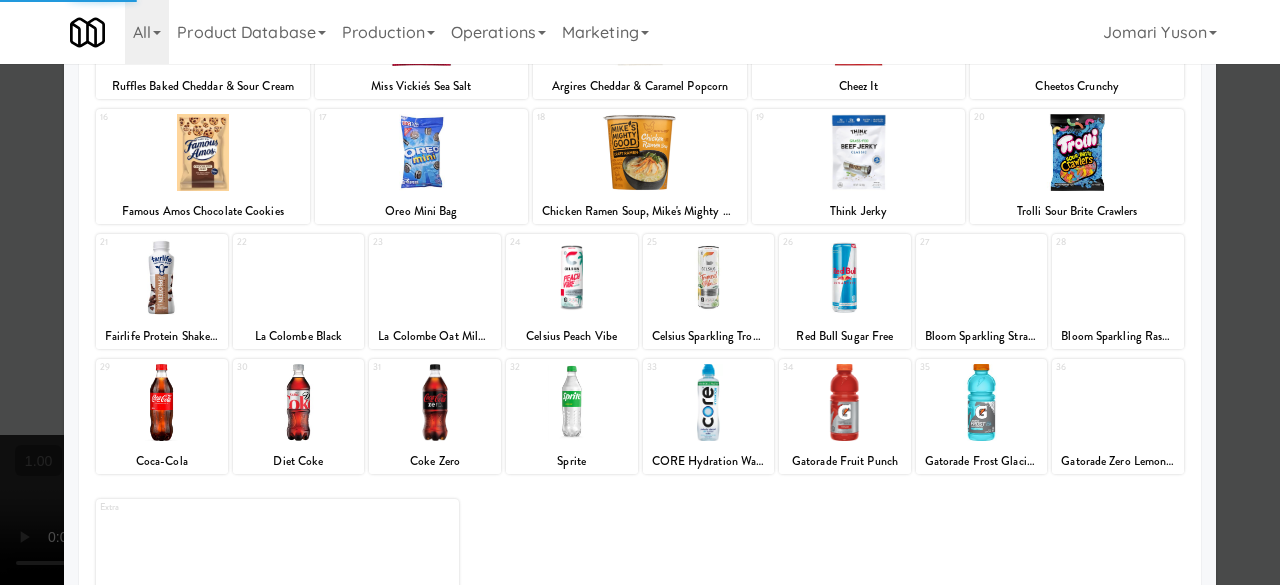 scroll, scrollTop: 396, scrollLeft: 0, axis: vertical 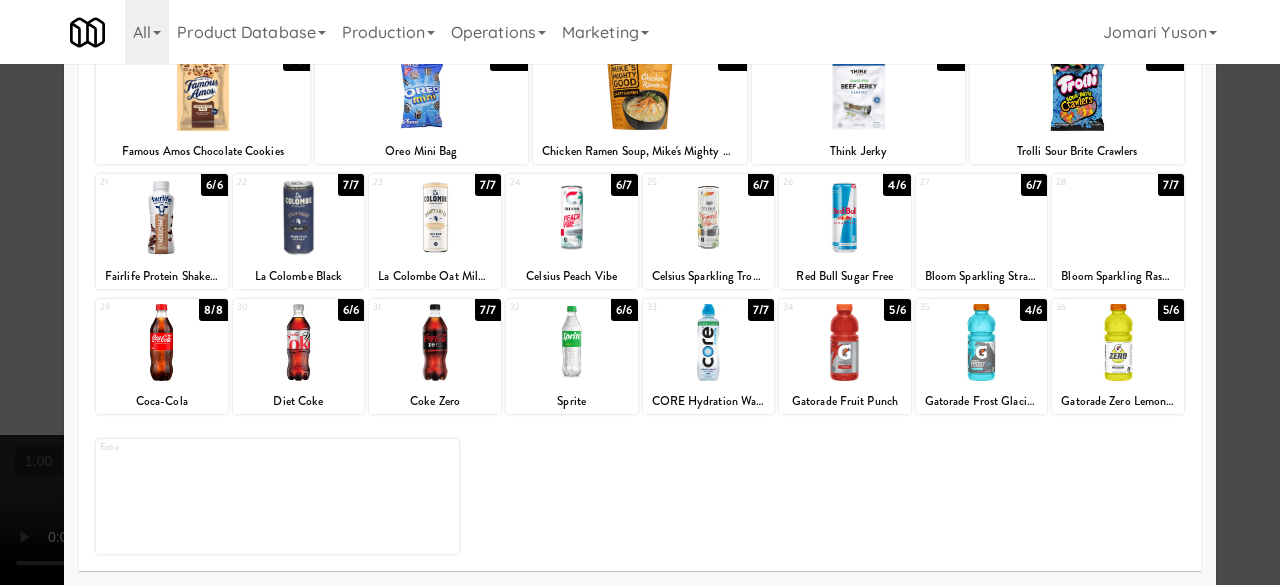 click at bounding box center (982, 217) 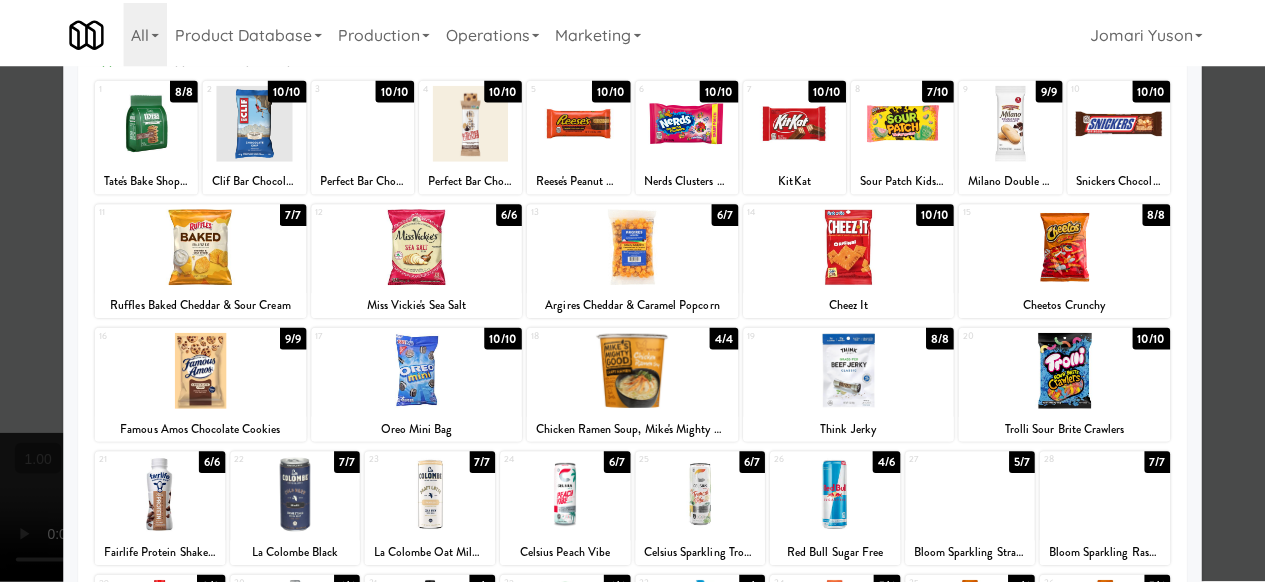 scroll, scrollTop: 0, scrollLeft: 0, axis: both 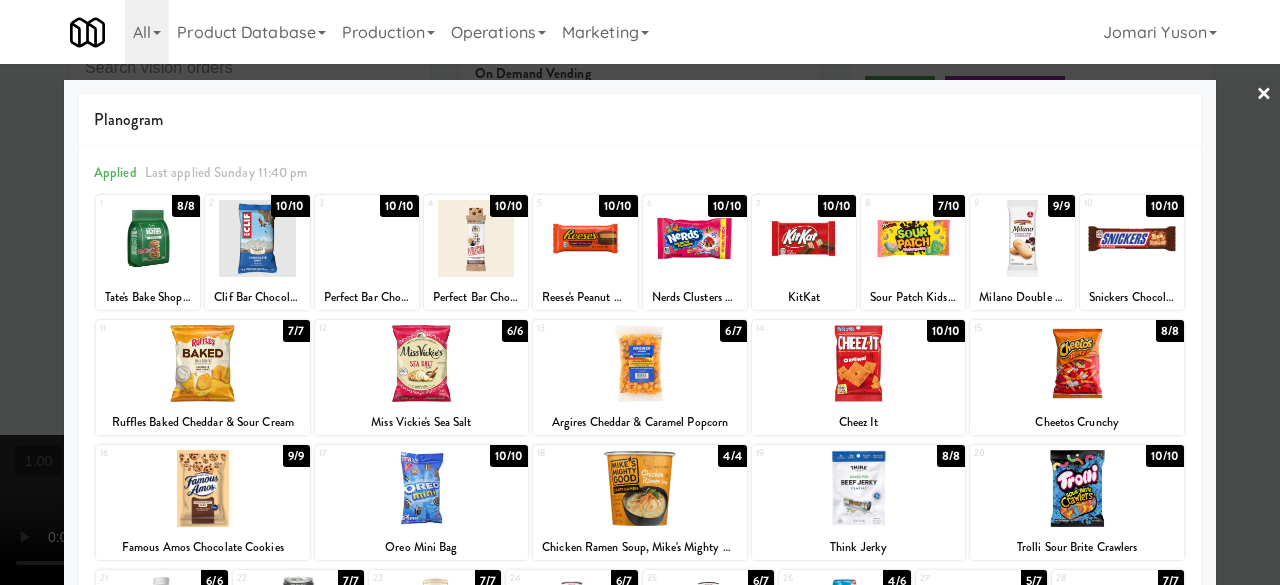 click on "×" at bounding box center (1264, 95) 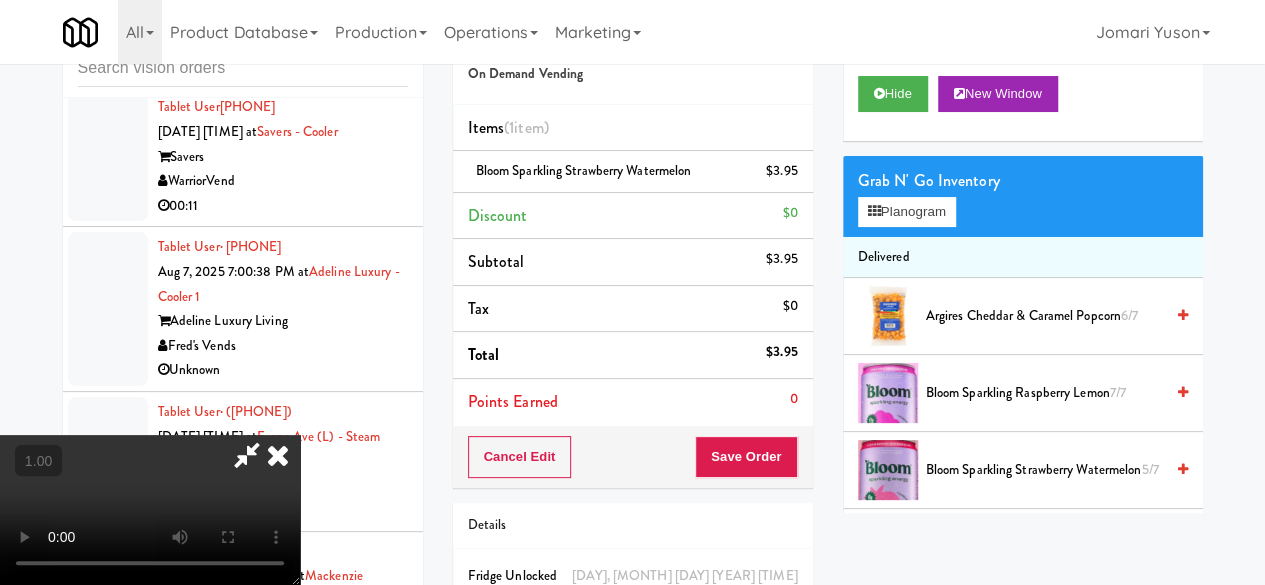 scroll, scrollTop: 263, scrollLeft: 0, axis: vertical 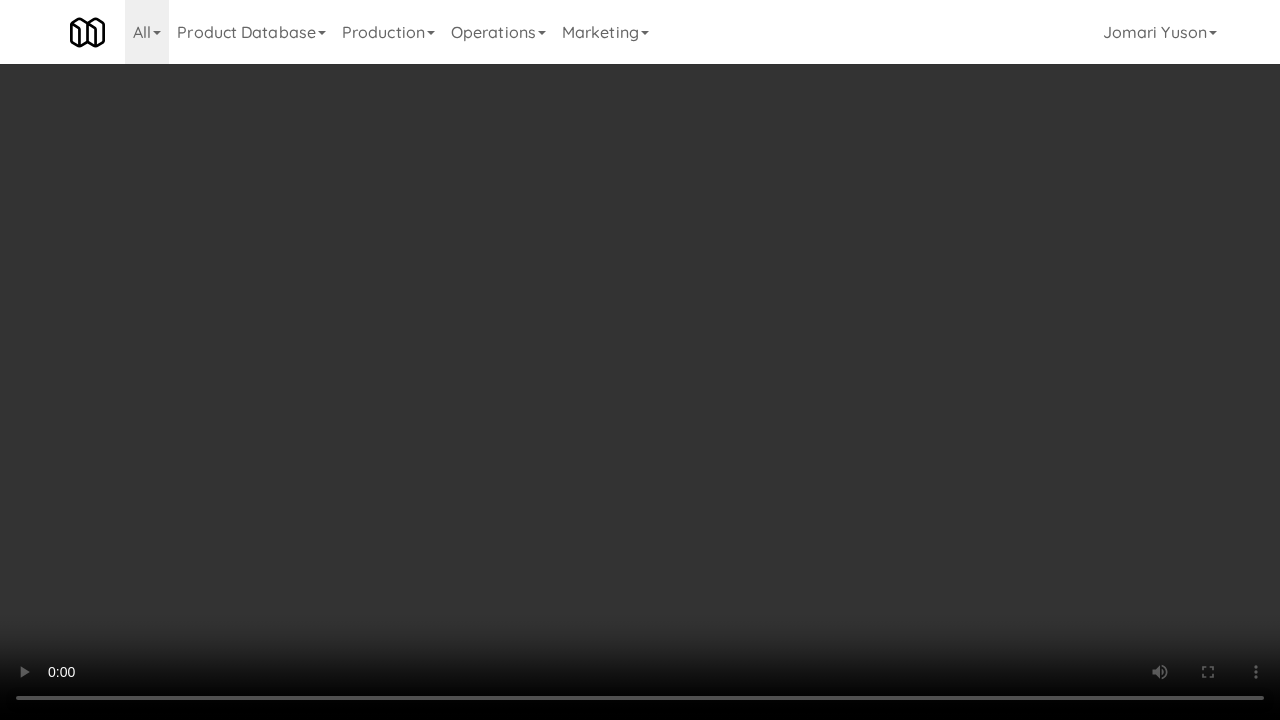 click at bounding box center (640, 360) 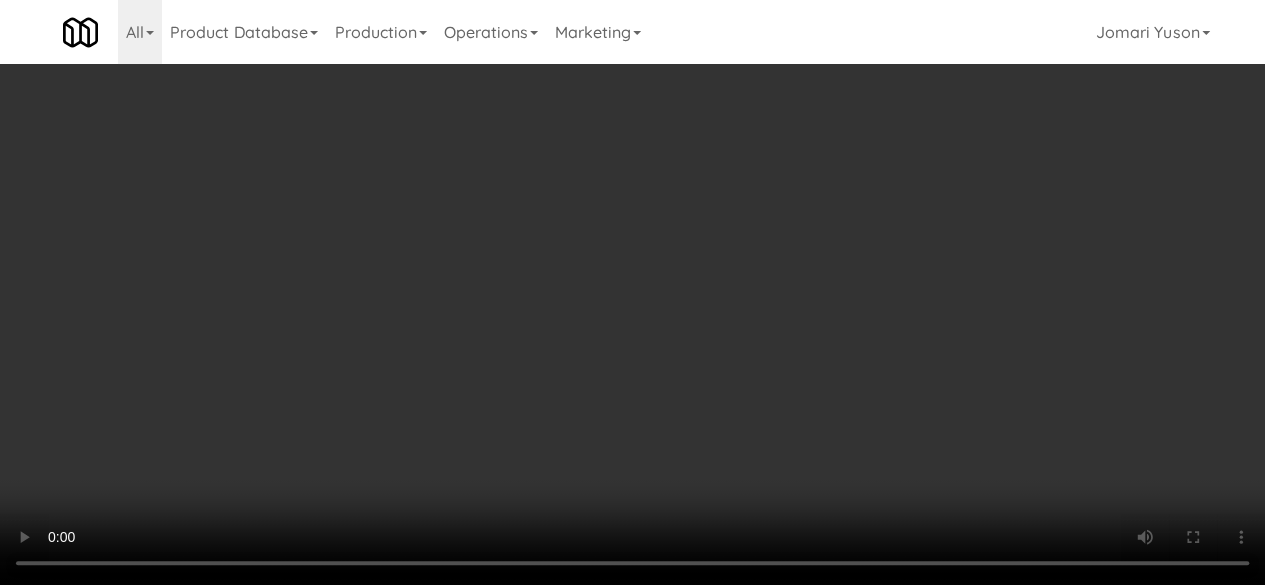 scroll, scrollTop: 0, scrollLeft: 0, axis: both 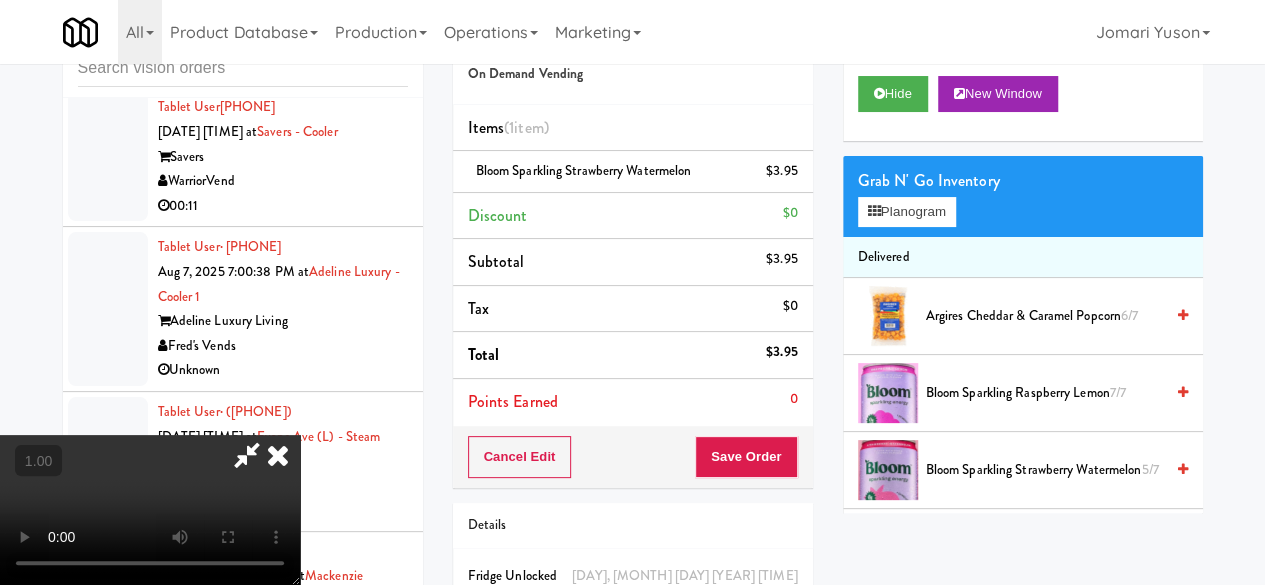 click at bounding box center (247, 455) 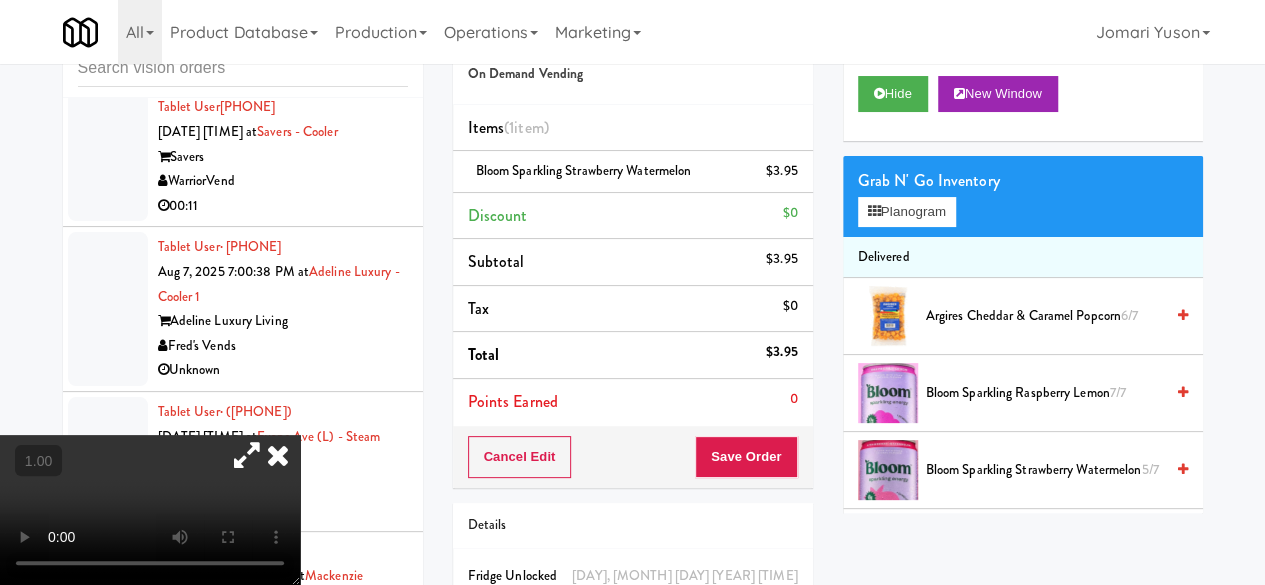 click on "Cancel Edit Save Order" at bounding box center [633, 457] 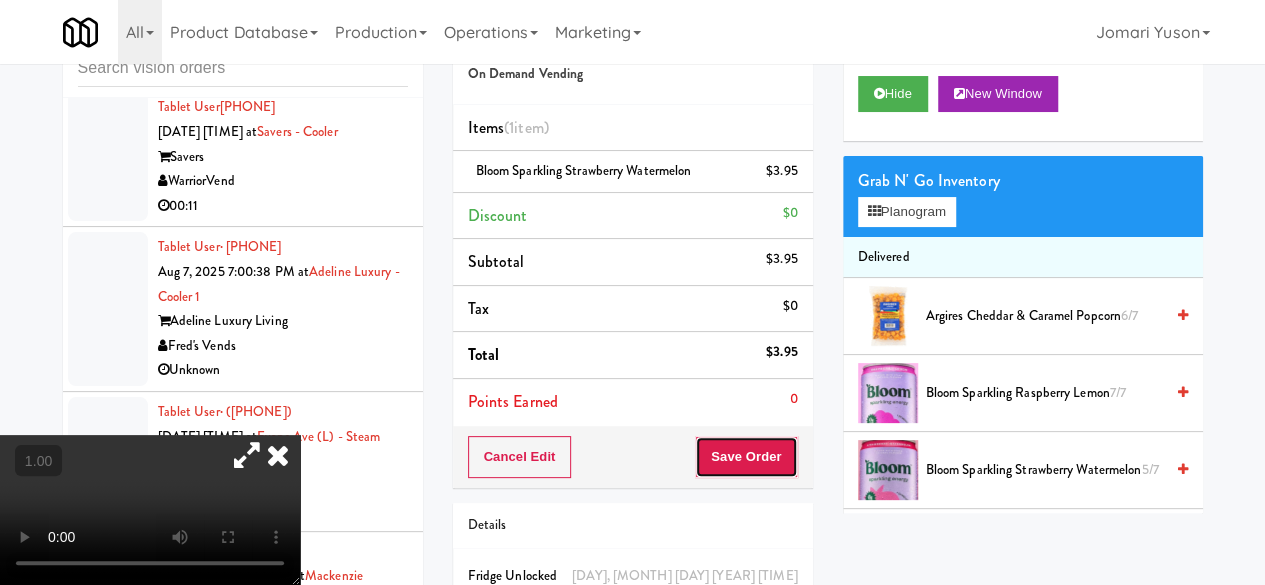 click on "Save Order" at bounding box center [746, 457] 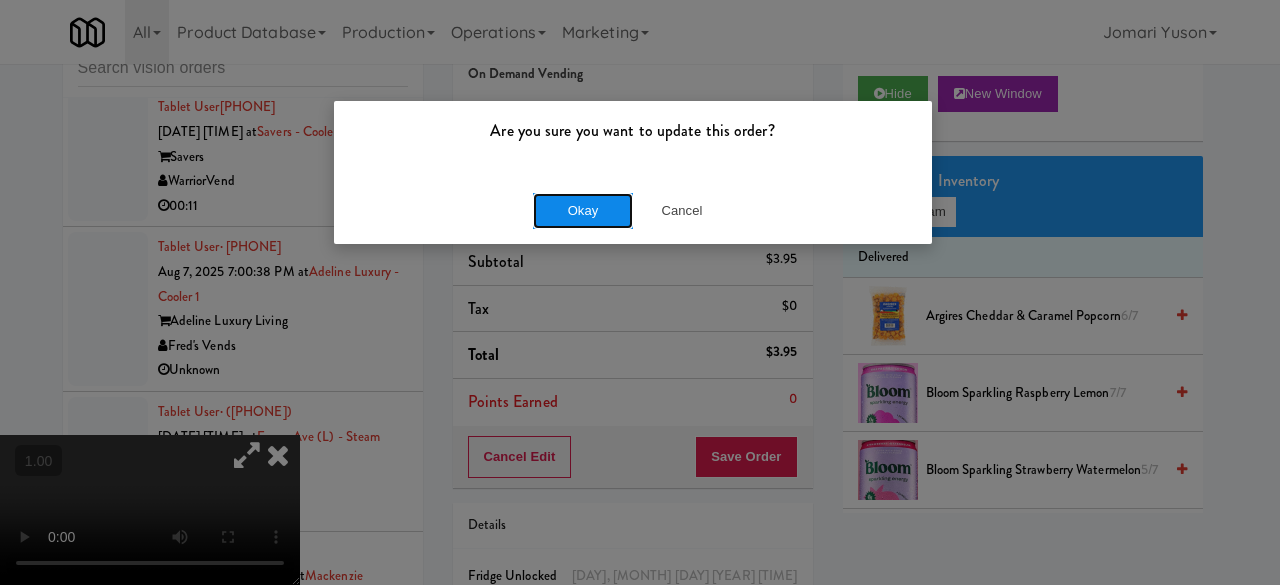 click on "Okay" at bounding box center (583, 211) 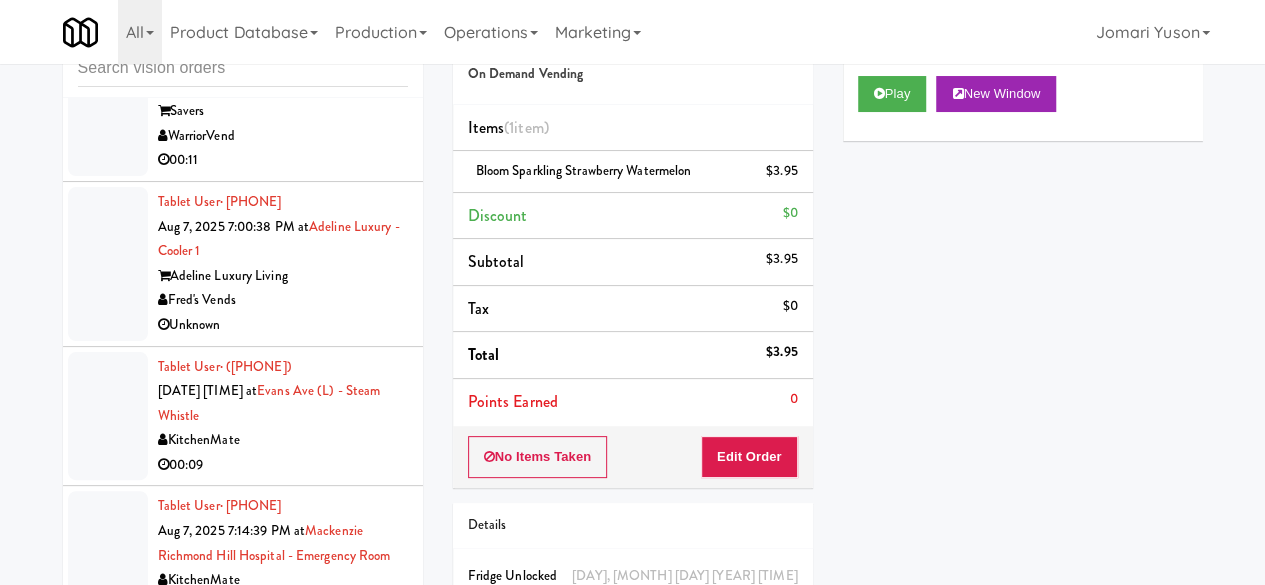 scroll, scrollTop: 11726, scrollLeft: 0, axis: vertical 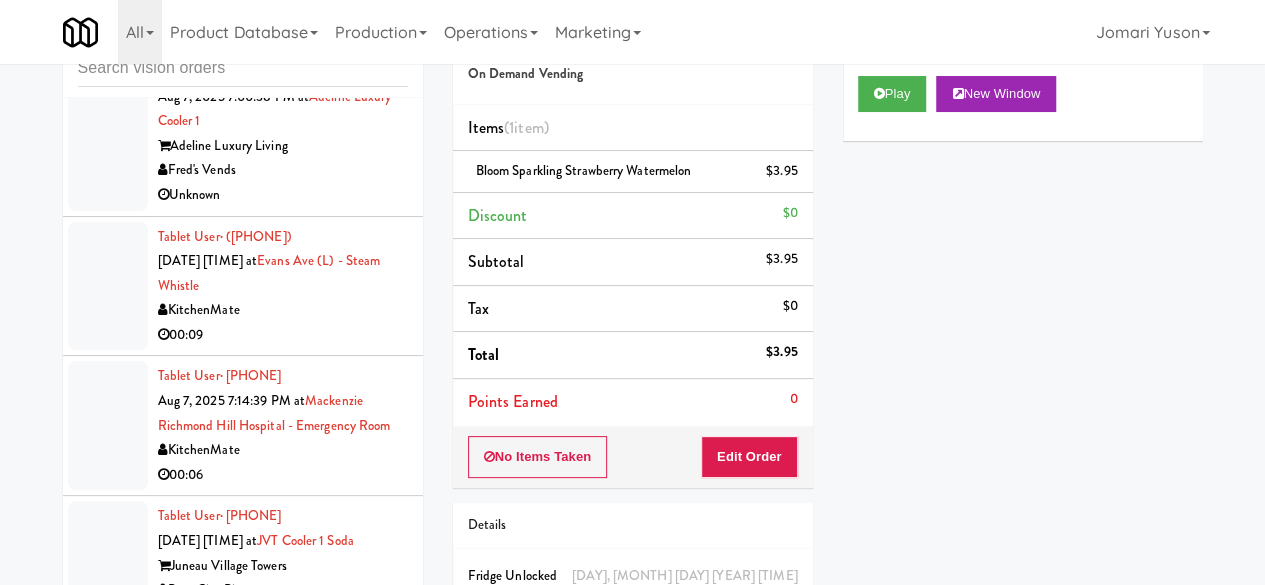 click on "Parke West" at bounding box center (283, -299) 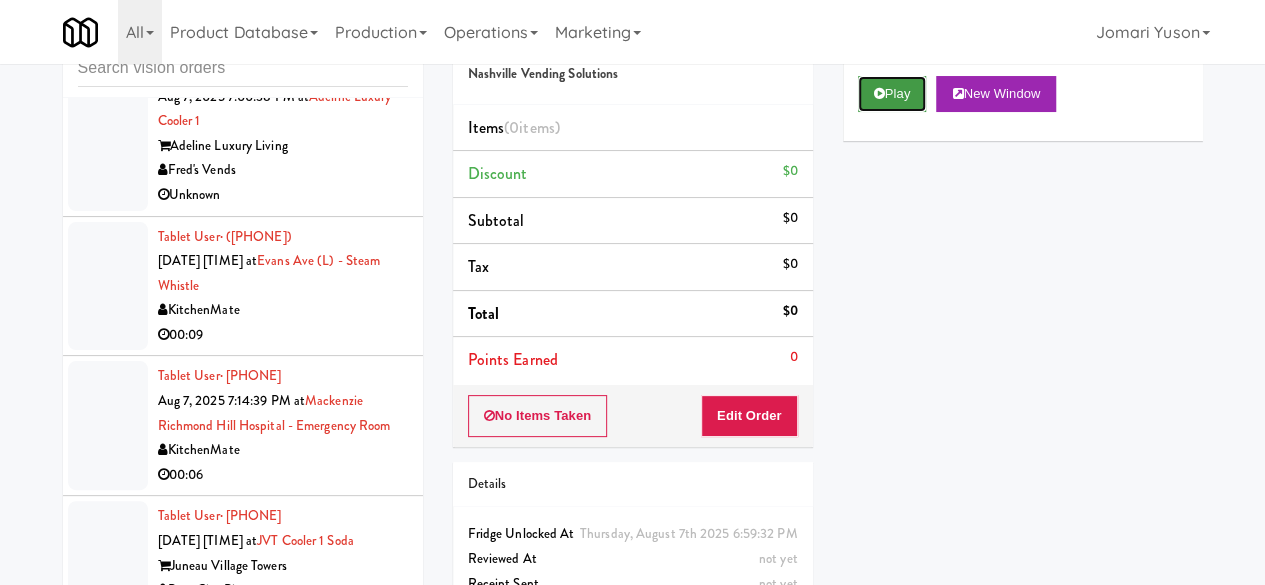 click on "Play" at bounding box center [892, 94] 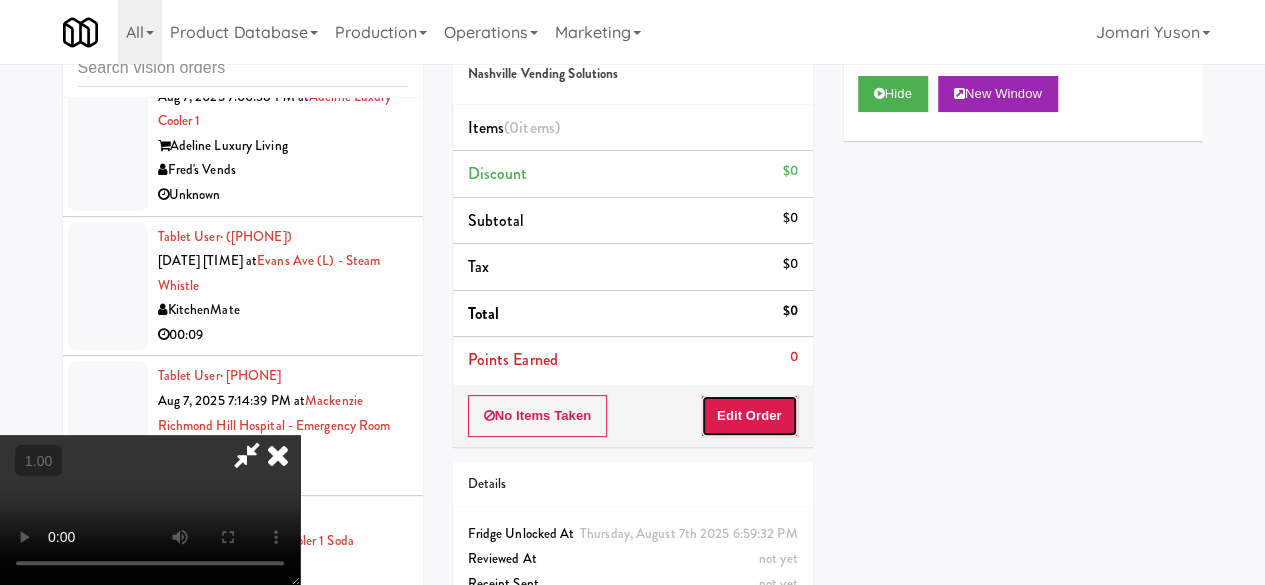 click on "Edit Order" at bounding box center [749, 416] 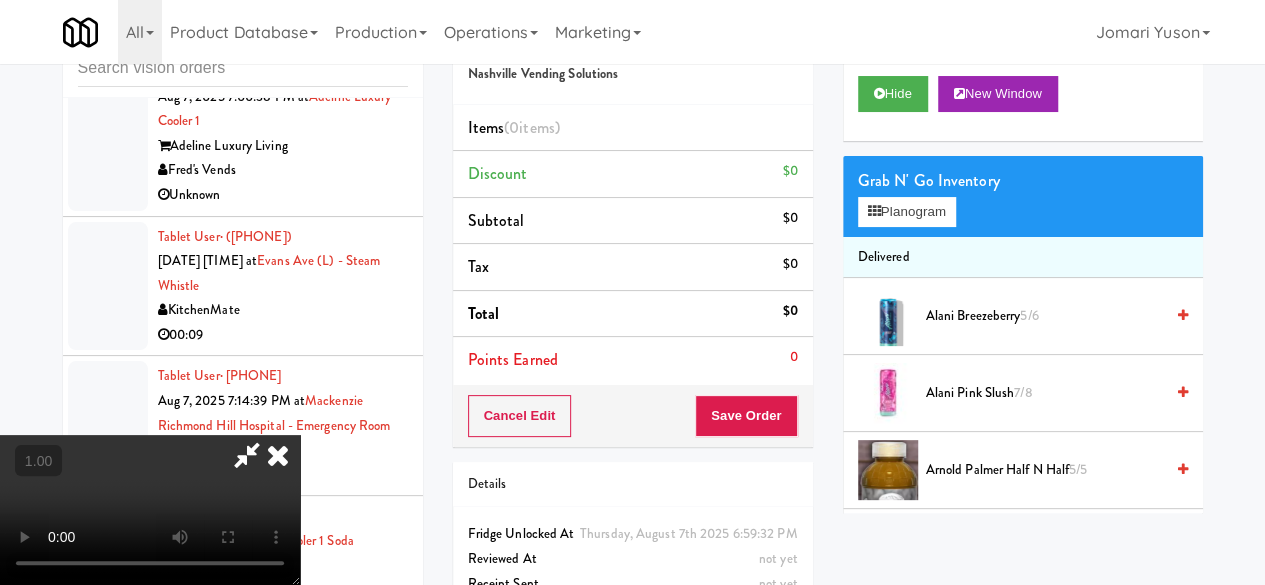 scroll, scrollTop: 41, scrollLeft: 0, axis: vertical 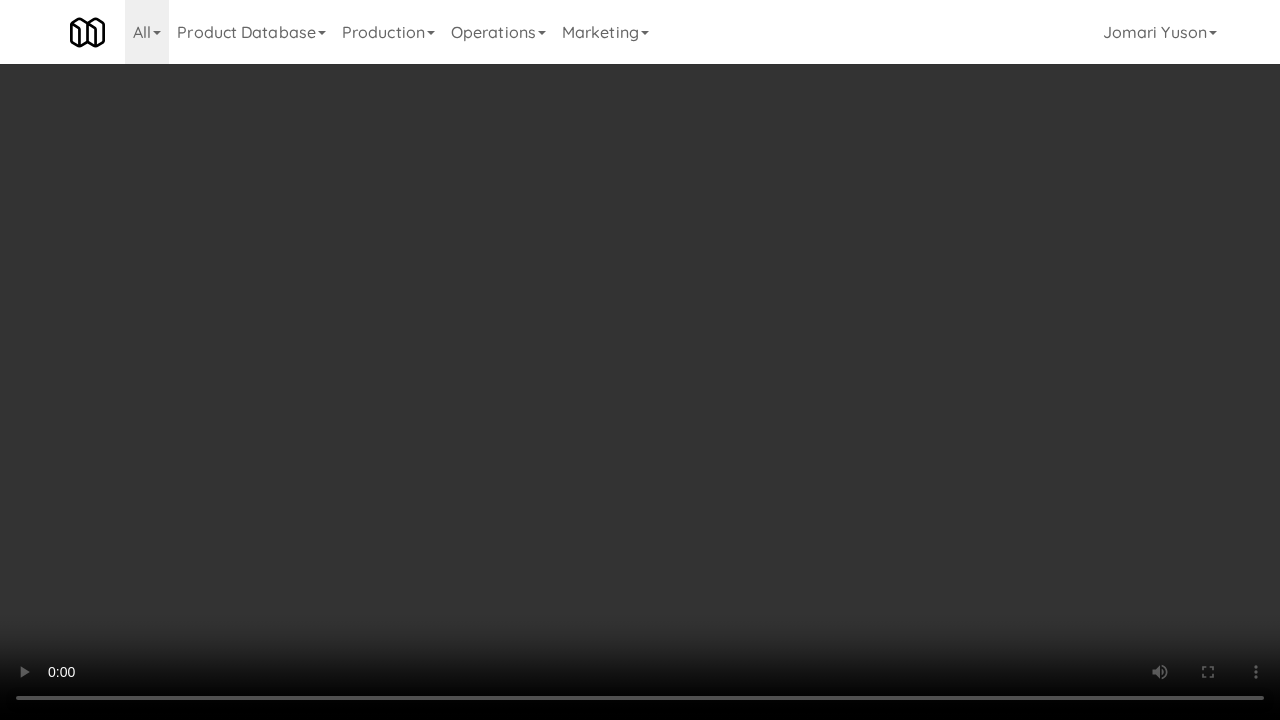 type 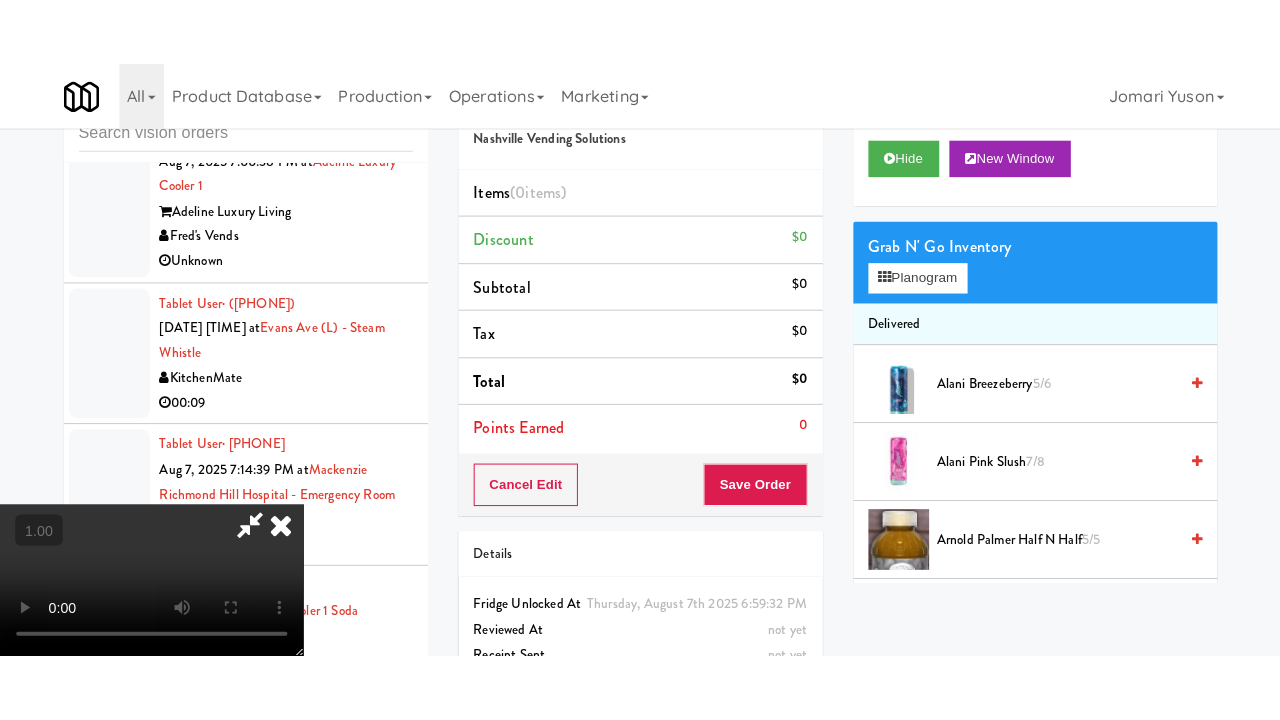 scroll, scrollTop: 263, scrollLeft: 0, axis: vertical 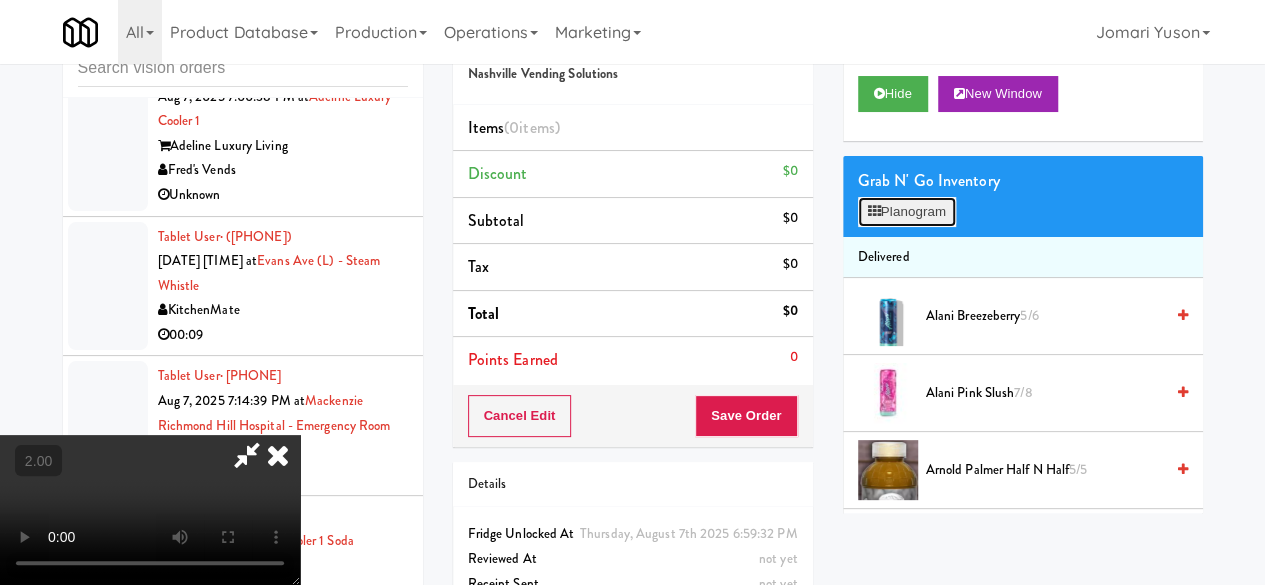 click on "Planogram" at bounding box center (907, 212) 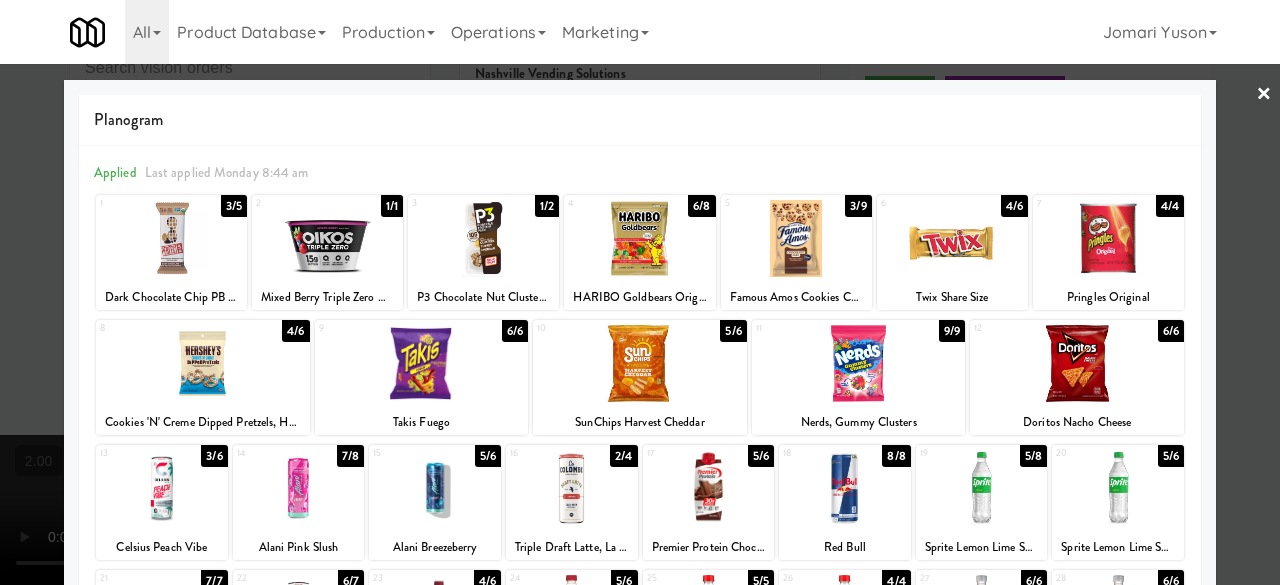click at bounding box center [299, 488] 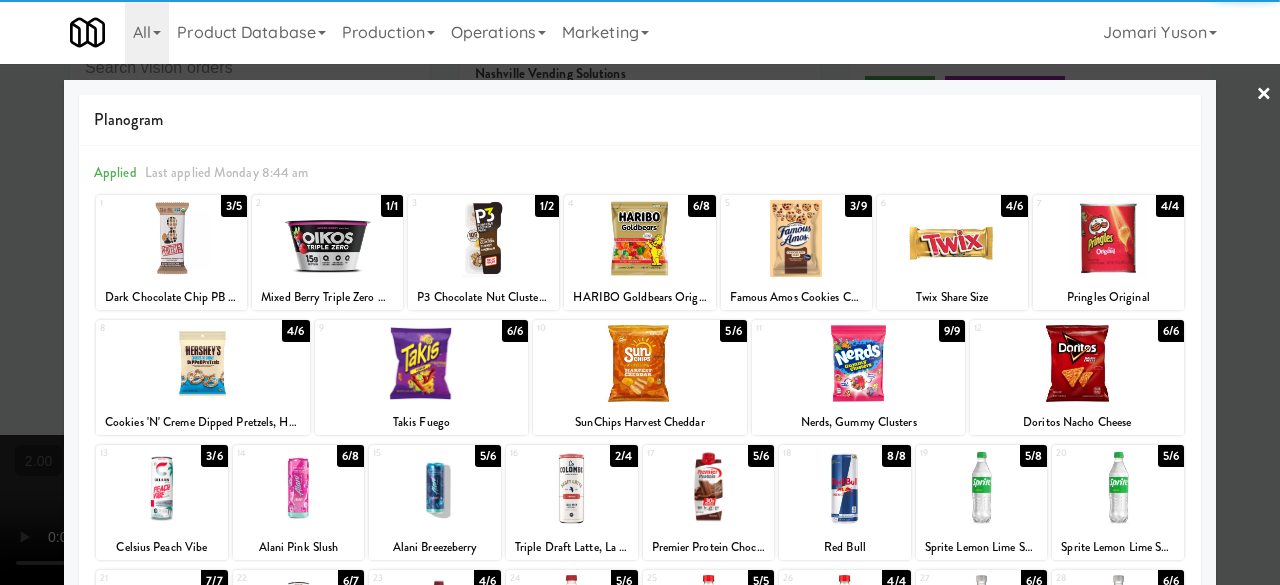 click at bounding box center (1077, 363) 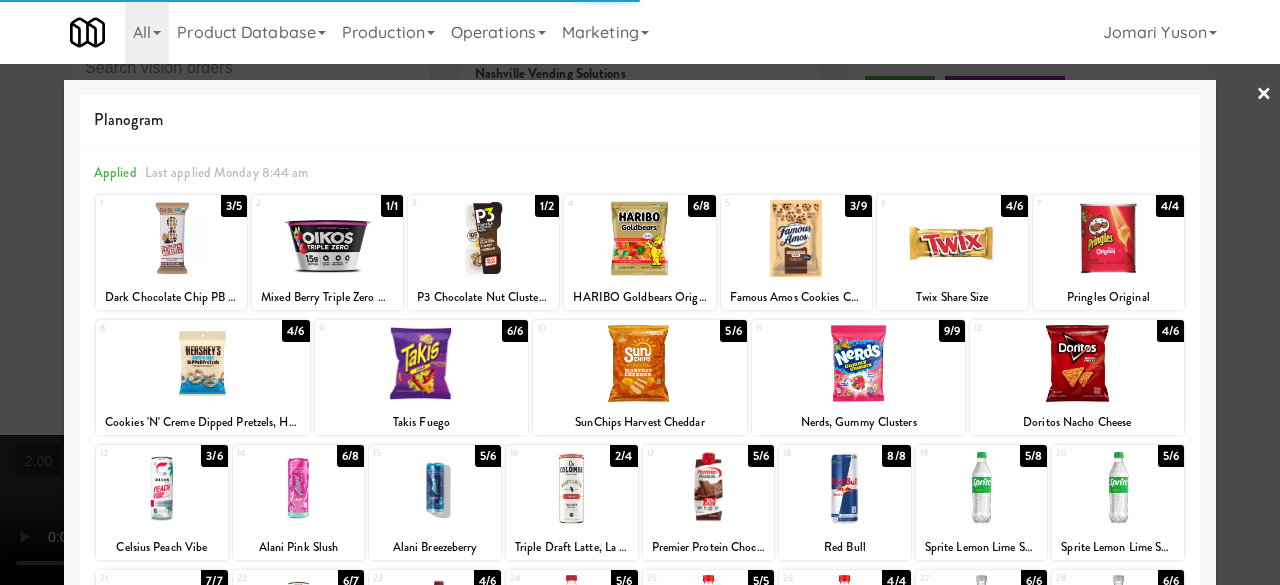 click at bounding box center [640, 292] 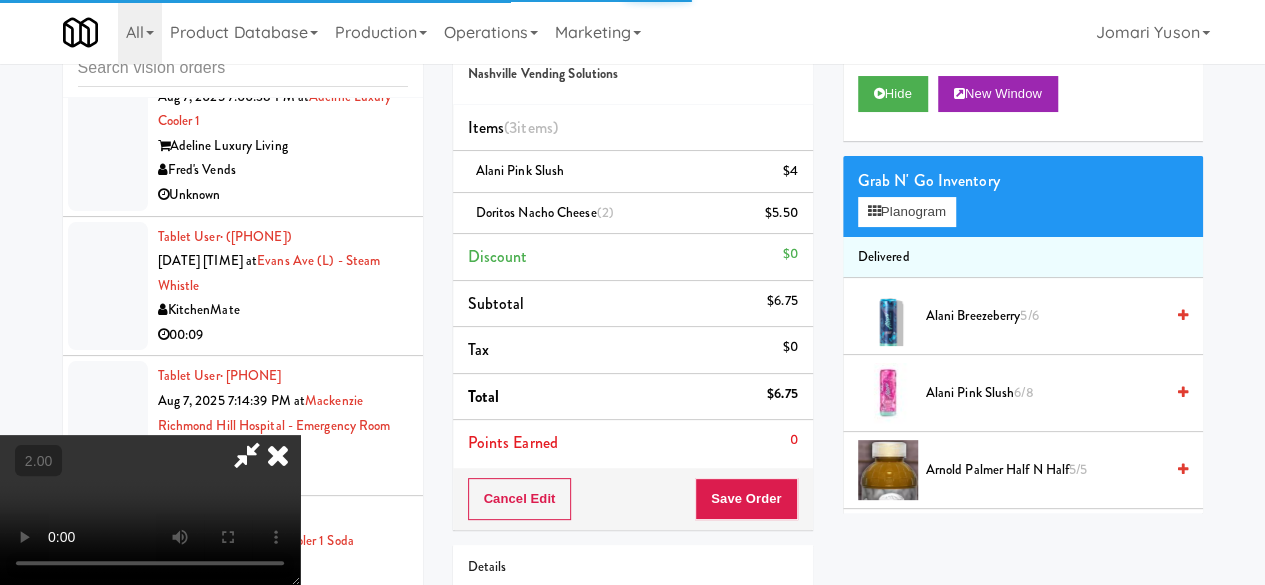 scroll, scrollTop: 0, scrollLeft: 0, axis: both 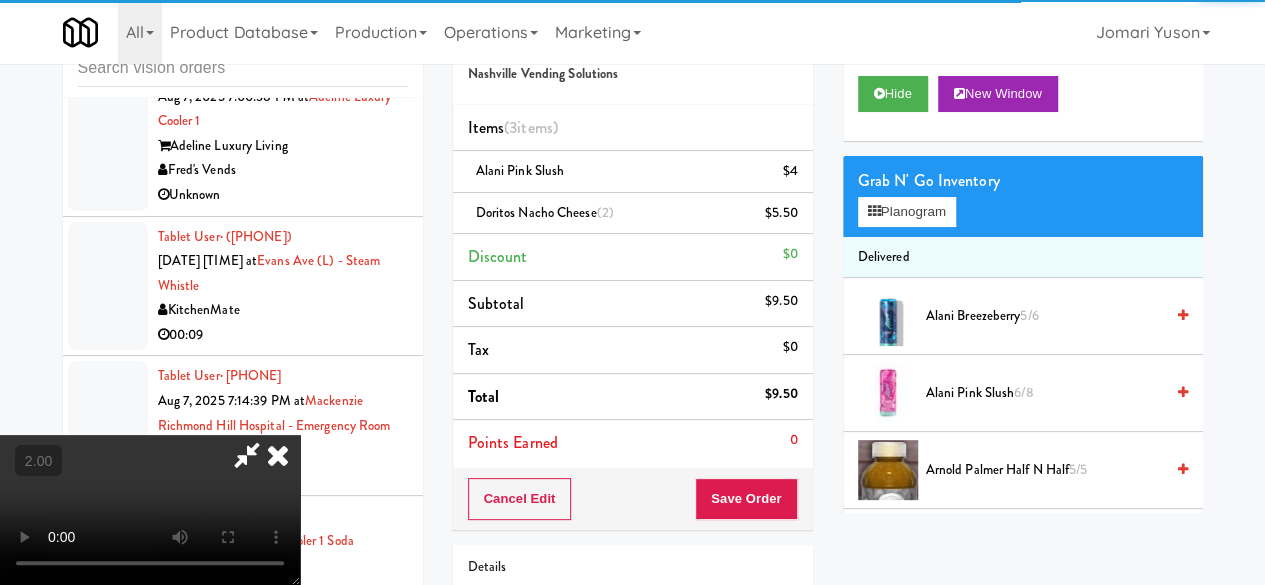 click at bounding box center (247, 455) 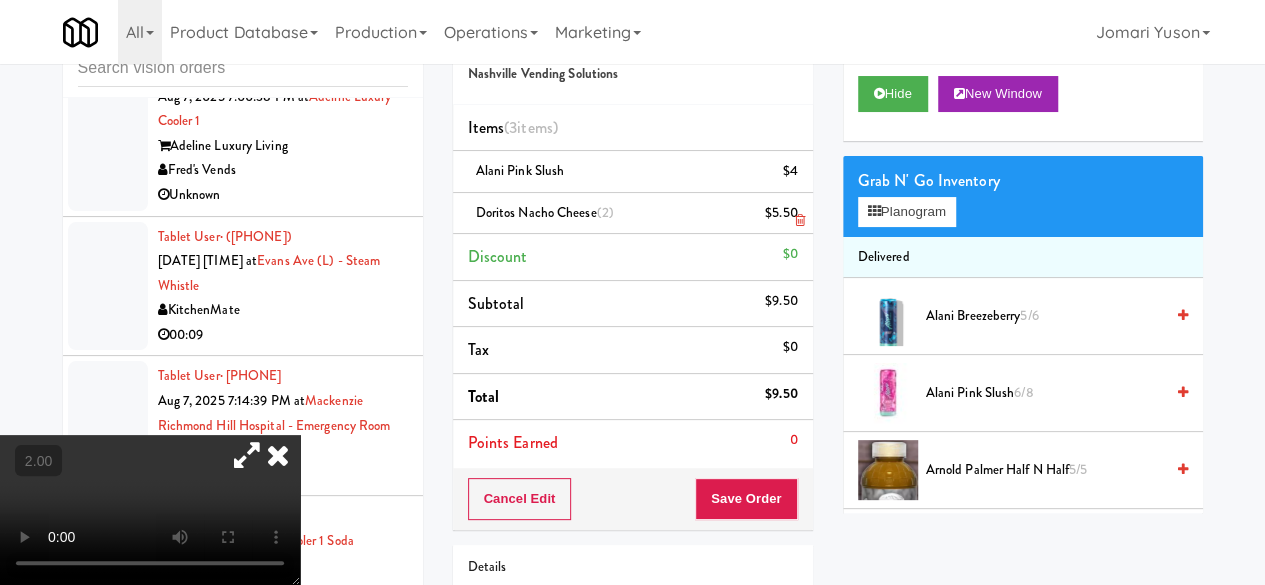 click at bounding box center (795, 221) 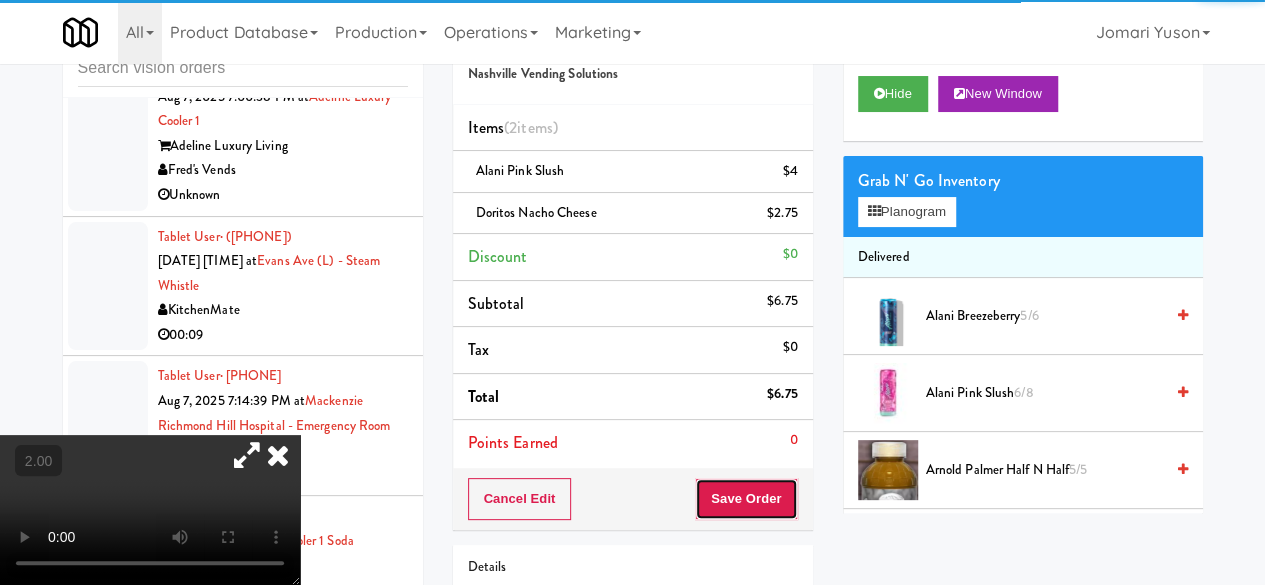 click on "Save Order" at bounding box center (746, 499) 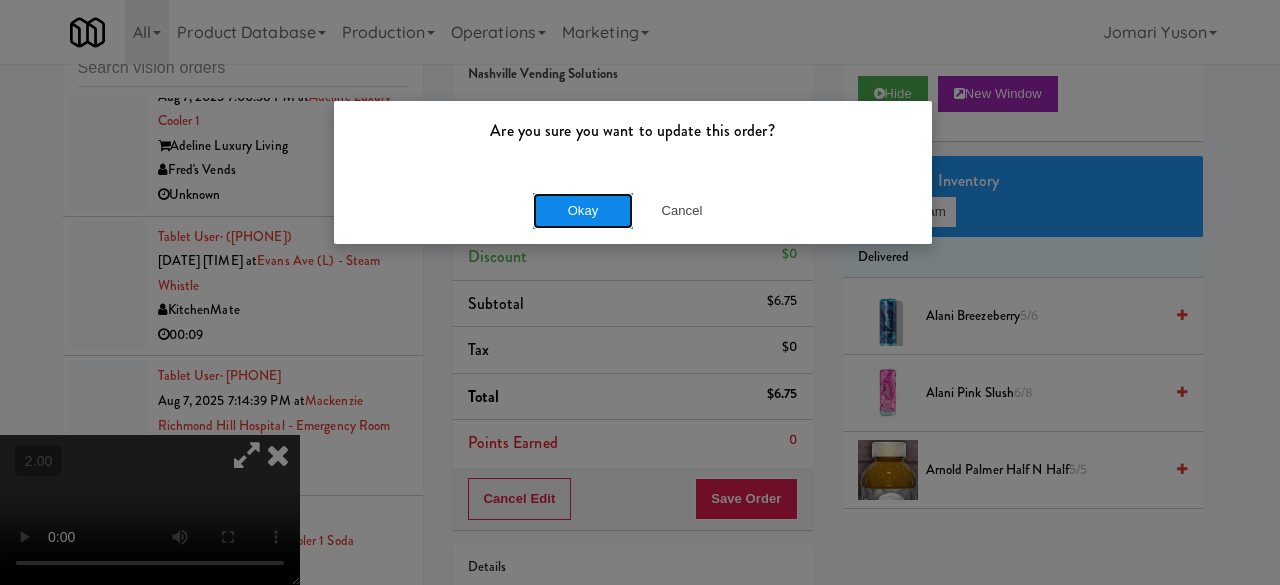 click on "Okay" at bounding box center (583, 211) 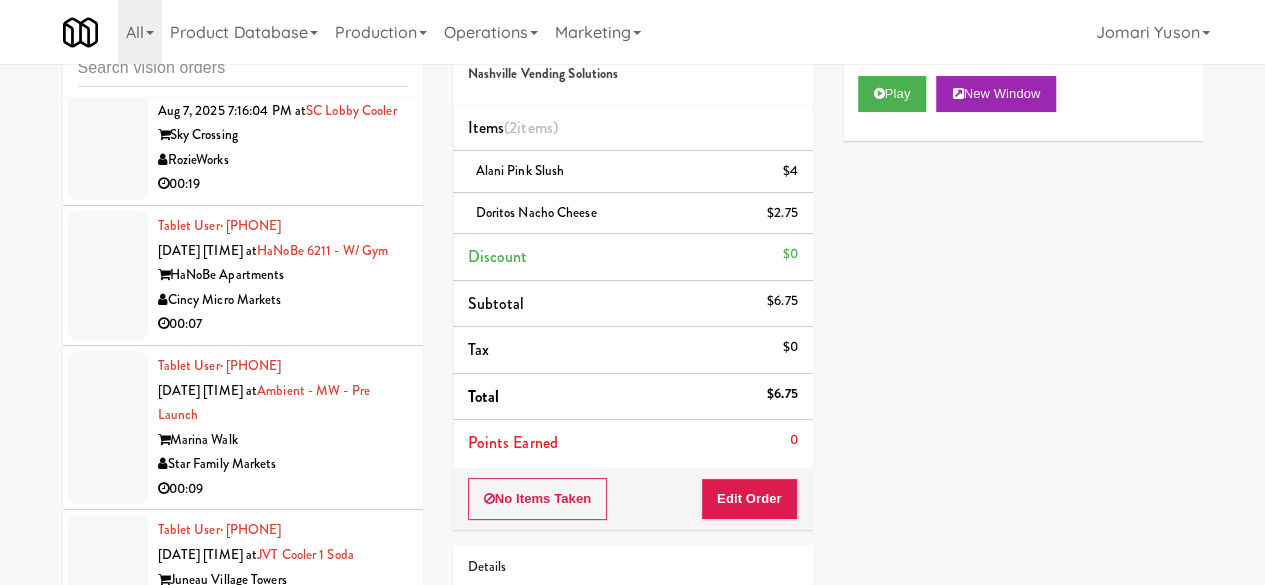 scroll, scrollTop: 12726, scrollLeft: 0, axis: vertical 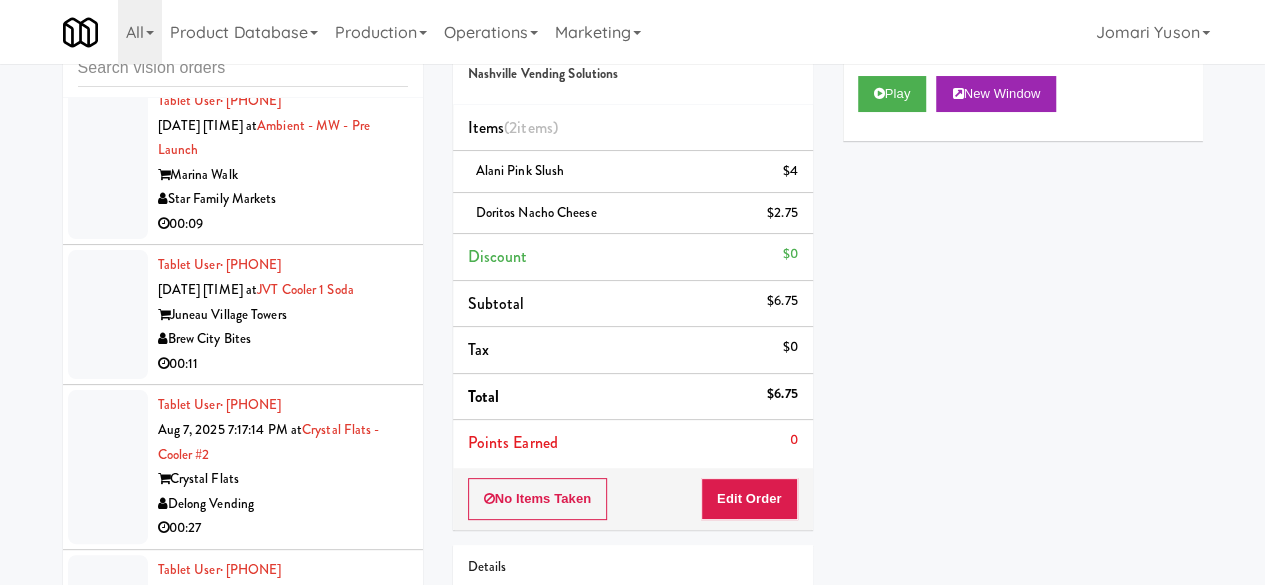 click on "Brew City Bites" at bounding box center (283, -385) 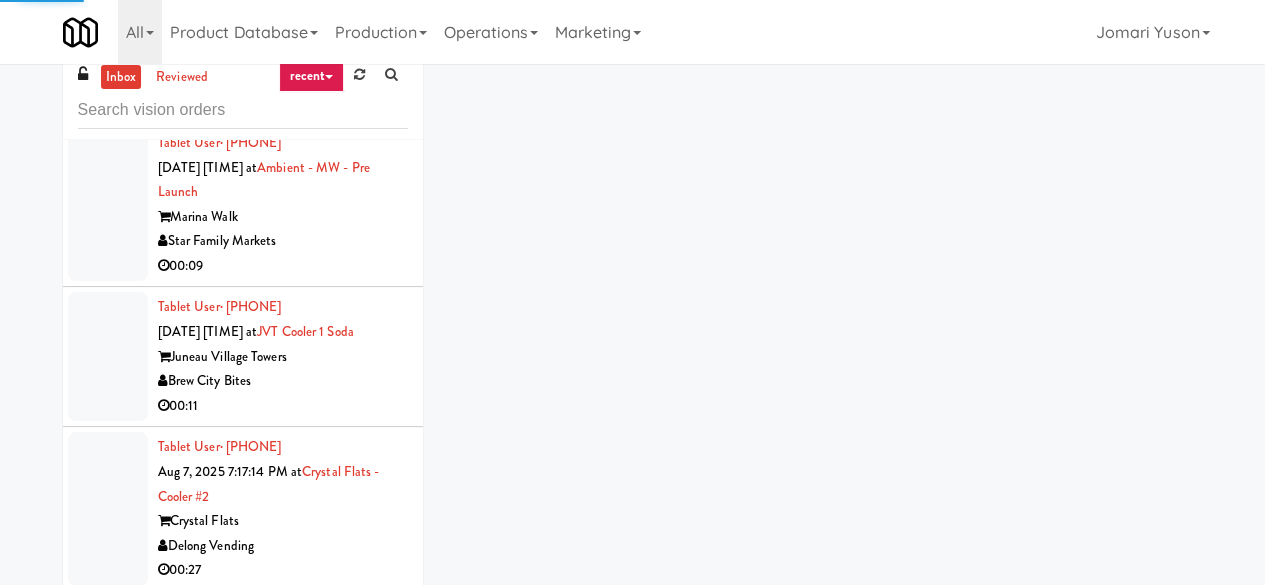 scroll, scrollTop: 0, scrollLeft: 0, axis: both 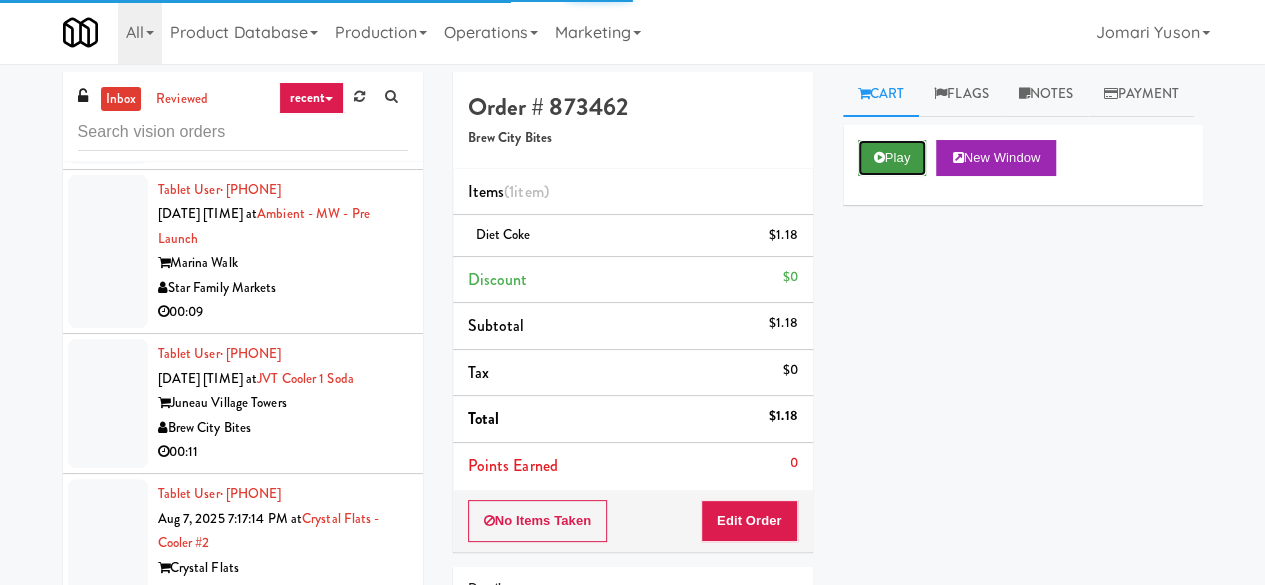 click on "Play" at bounding box center [892, 158] 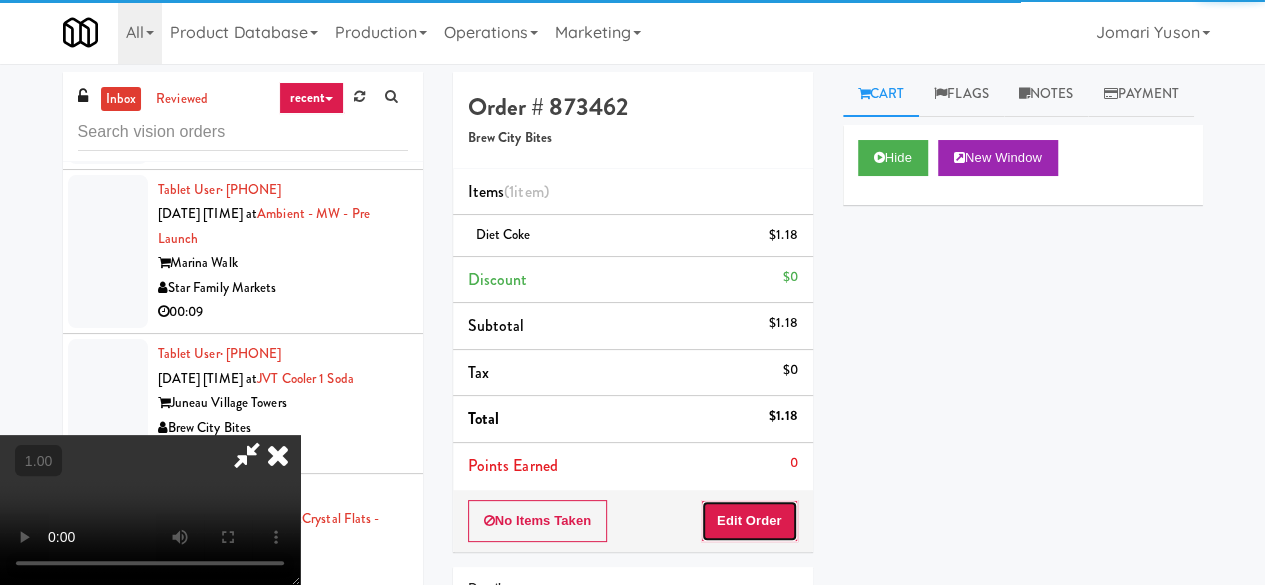 click on "Edit Order" at bounding box center [749, 521] 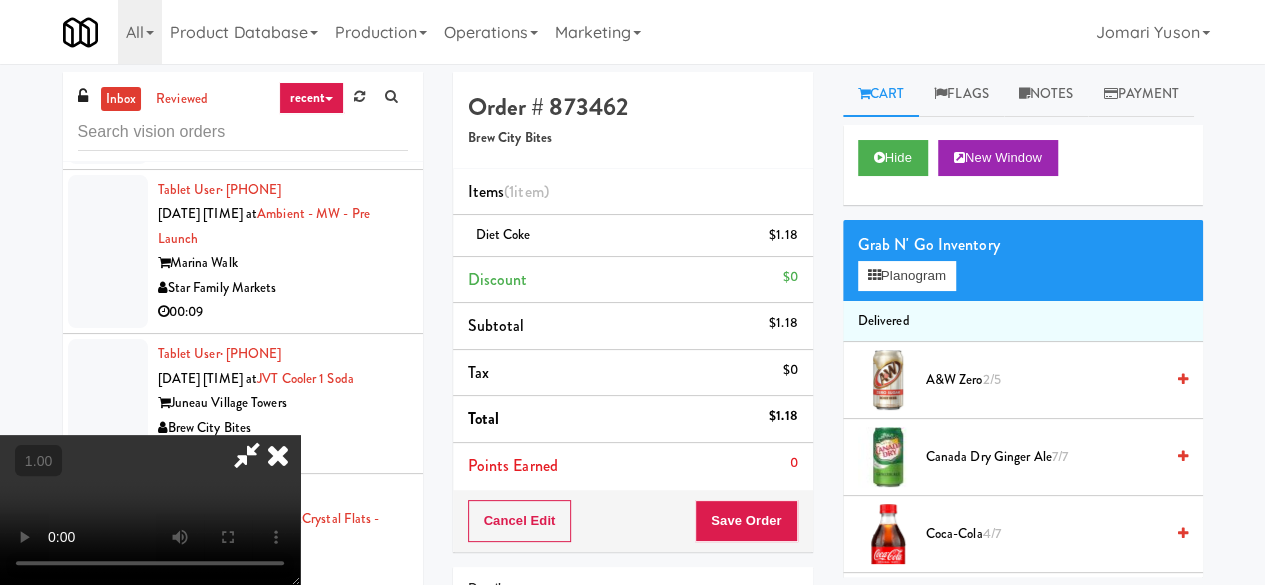 click at bounding box center [278, 455] 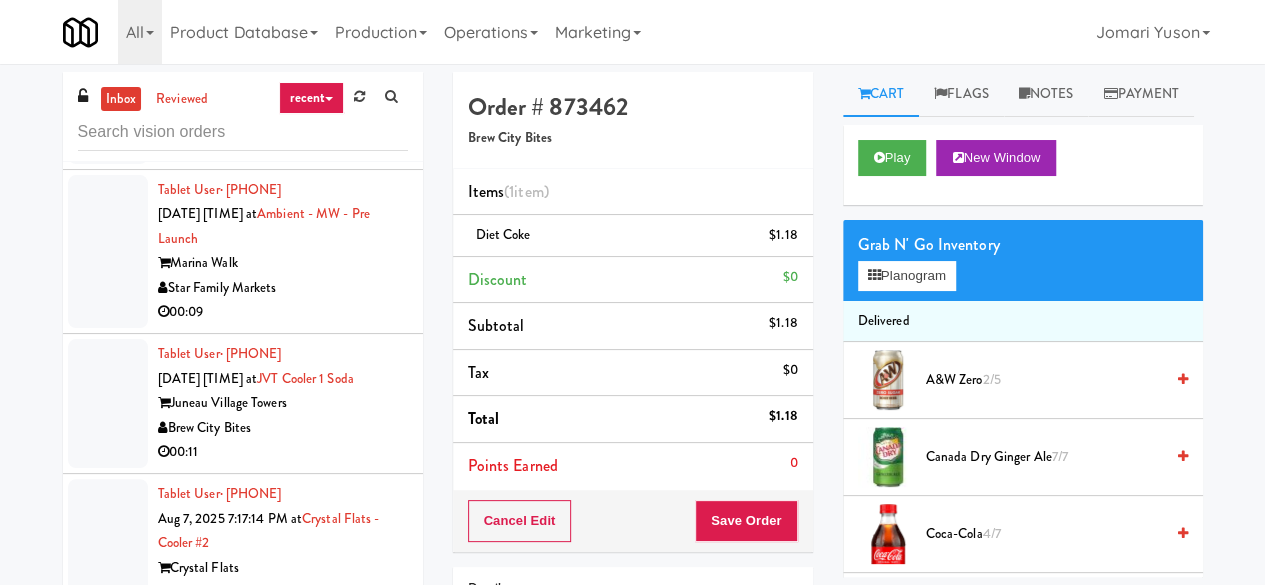 click on "Rock Solid Reboot Vending" at bounding box center [283, -157] 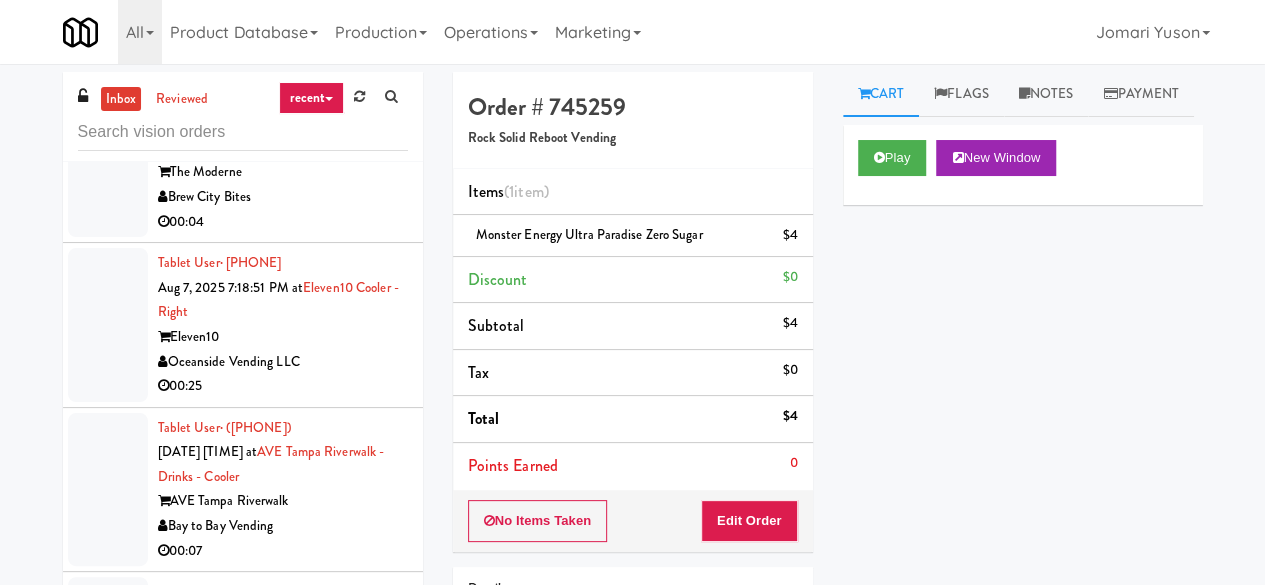 click on "00:09" at bounding box center [283, -363] 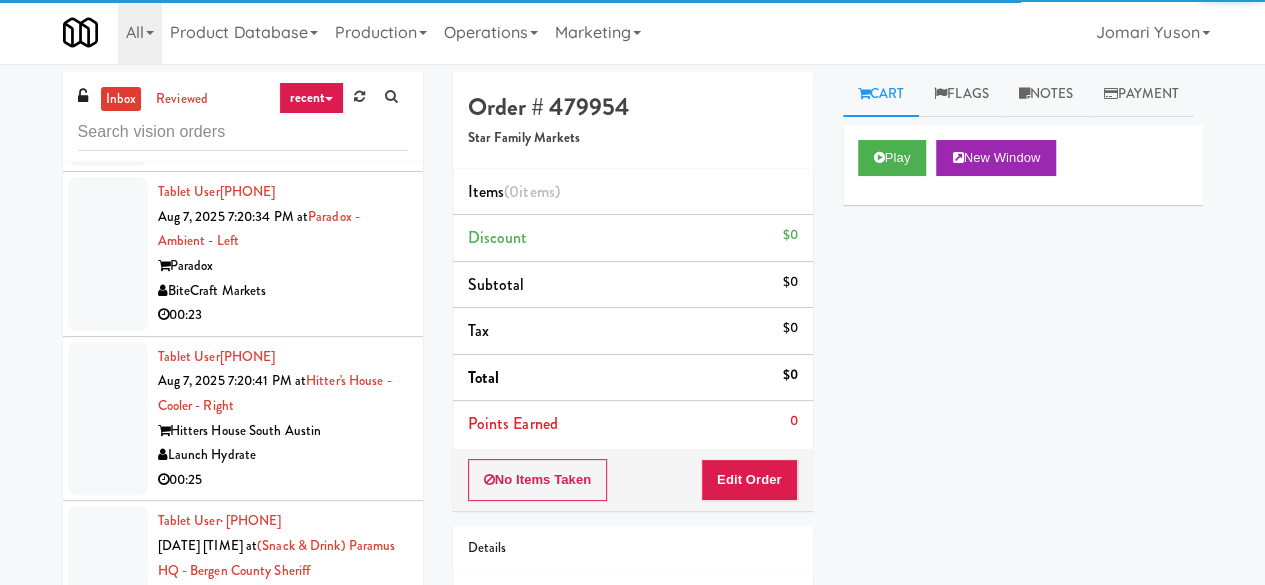 scroll, scrollTop: 14026, scrollLeft: 0, axis: vertical 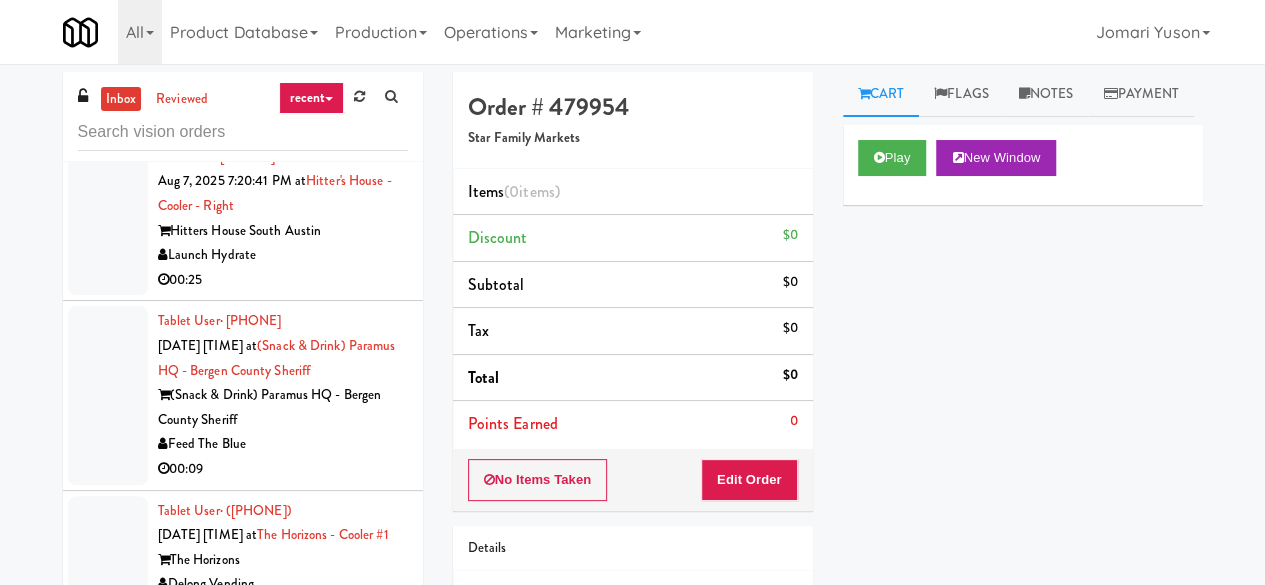 click on "00:06" at bounding box center [283, -518] 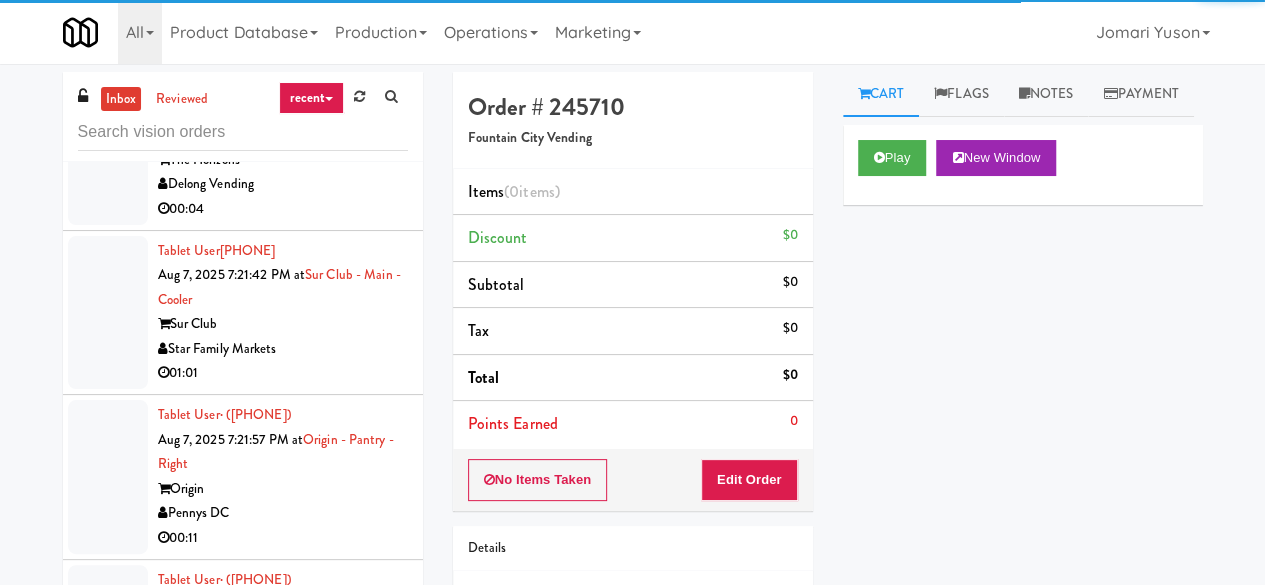 click on "Bay to Bay Vending" at bounding box center (283, -474) 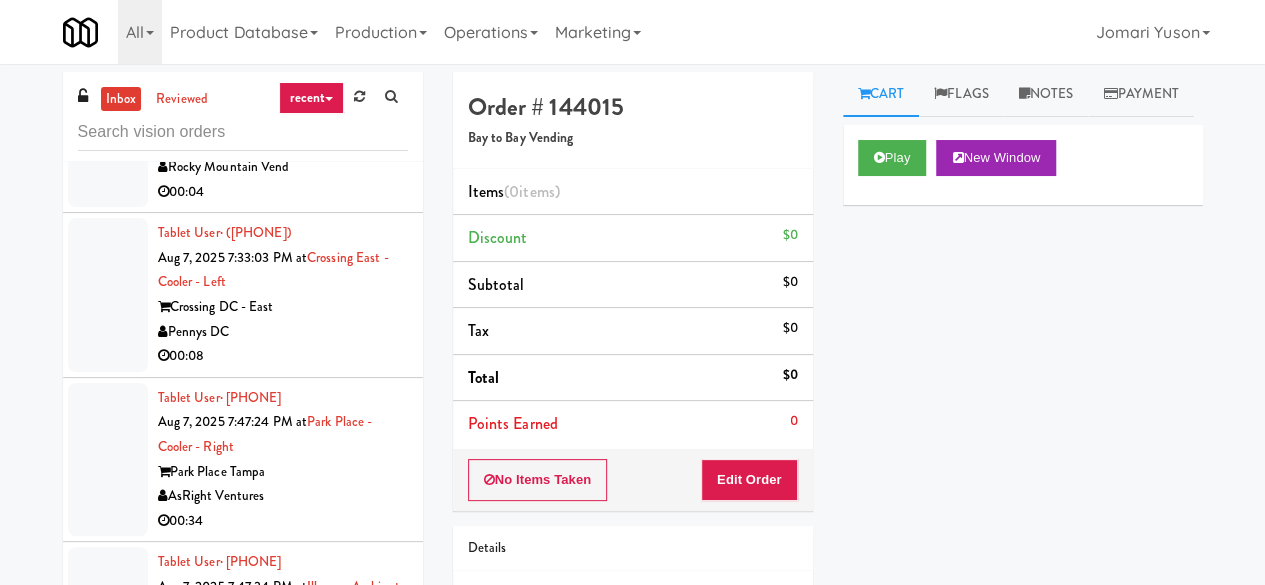 scroll, scrollTop: 18026, scrollLeft: 0, axis: vertical 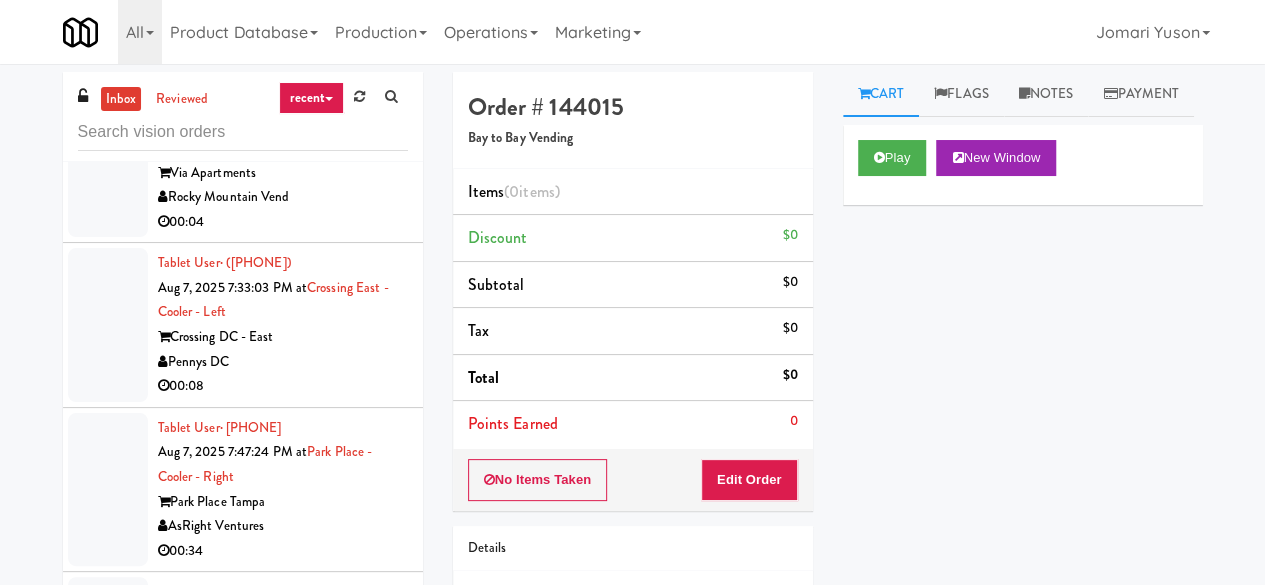 click on "00:08" at bounding box center [283, -626] 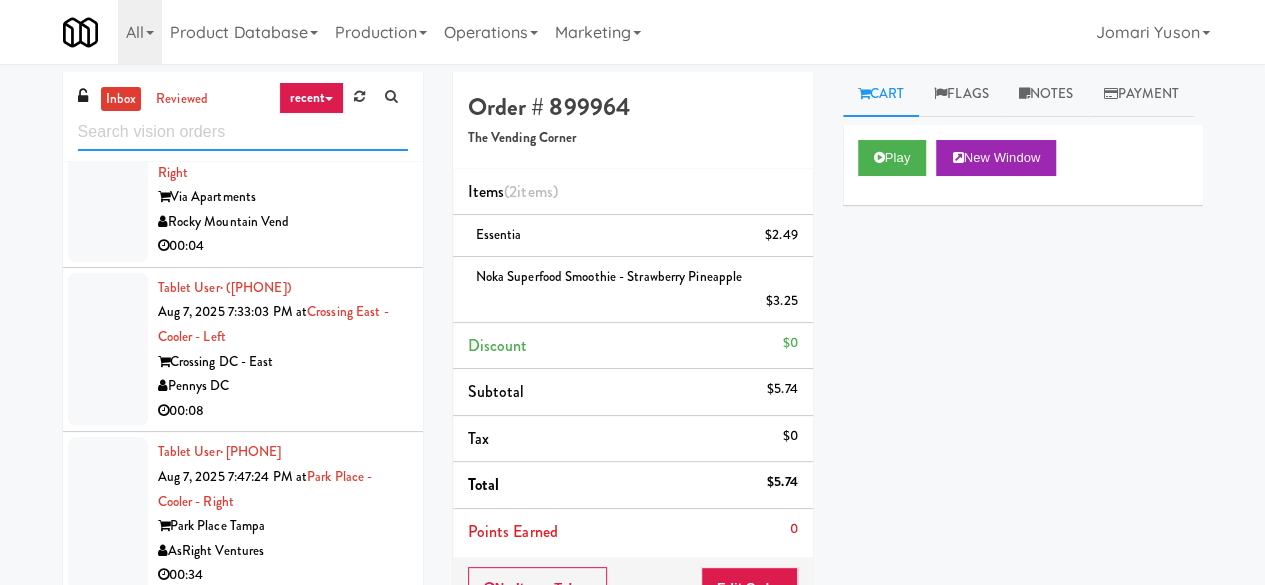click at bounding box center [243, 132] 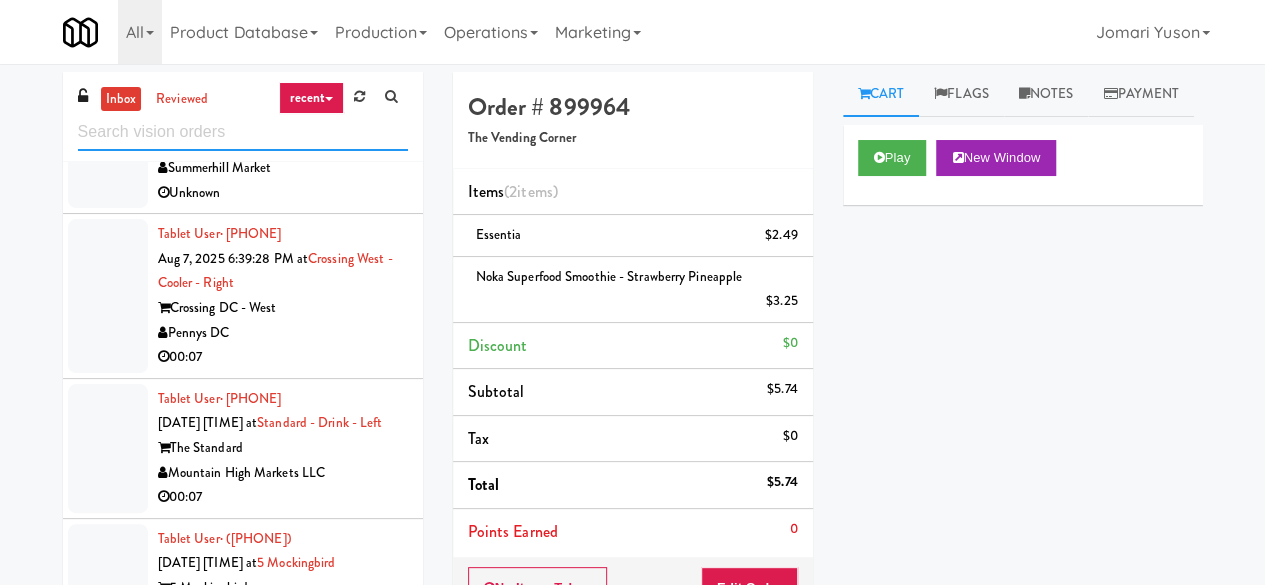 scroll, scrollTop: 3700, scrollLeft: 0, axis: vertical 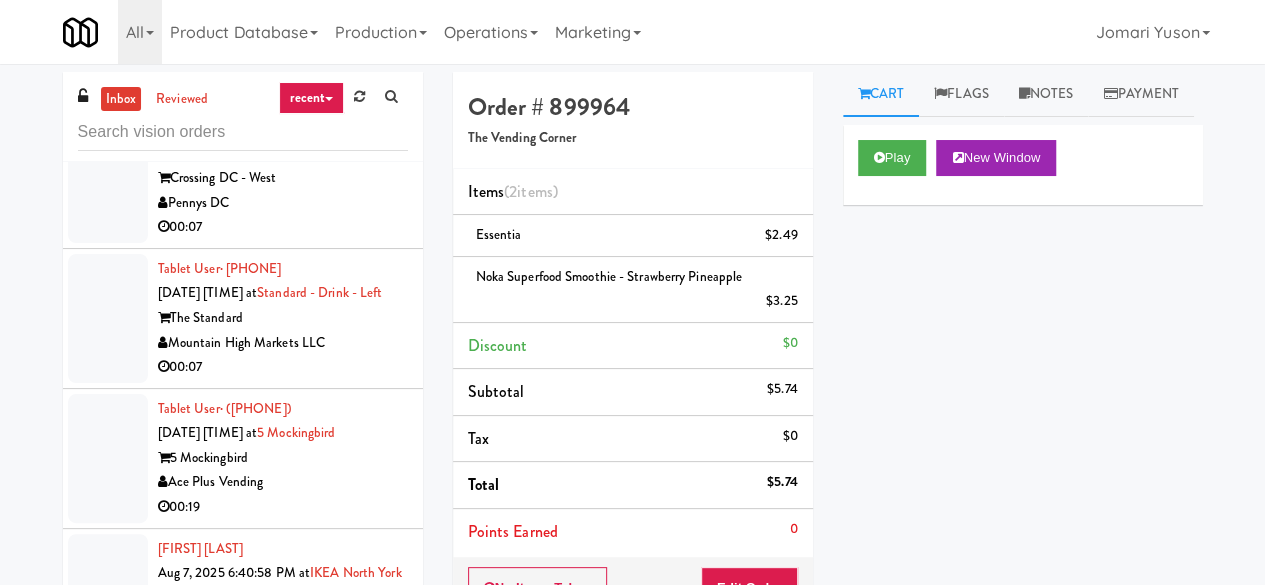 click on "00:07" at bounding box center [283, 227] 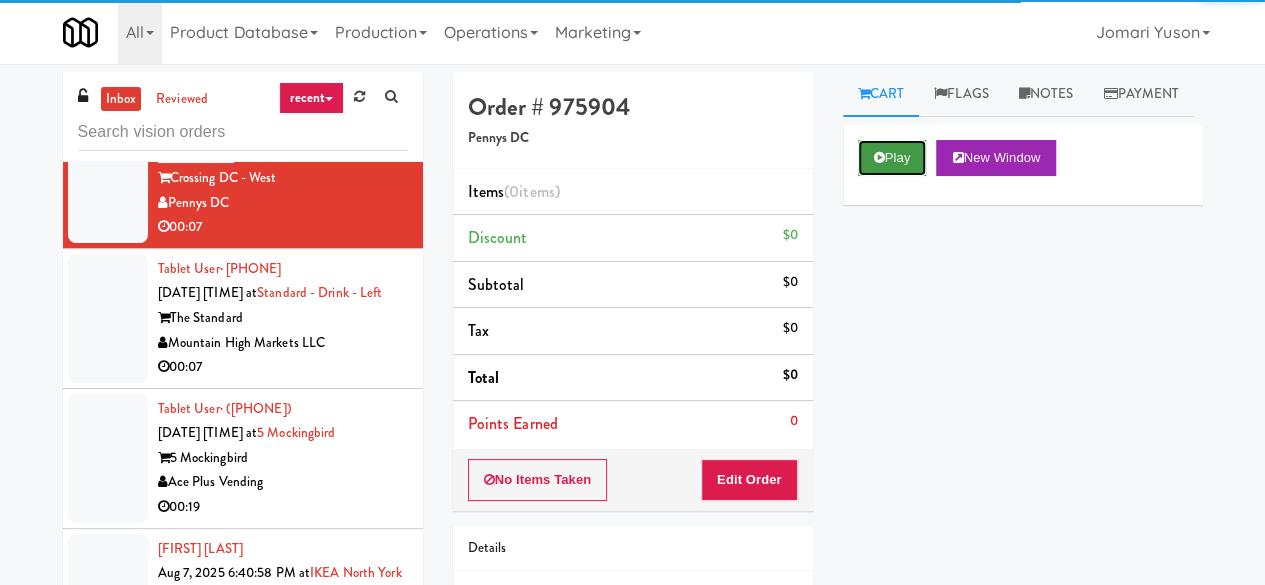 click at bounding box center (879, 157) 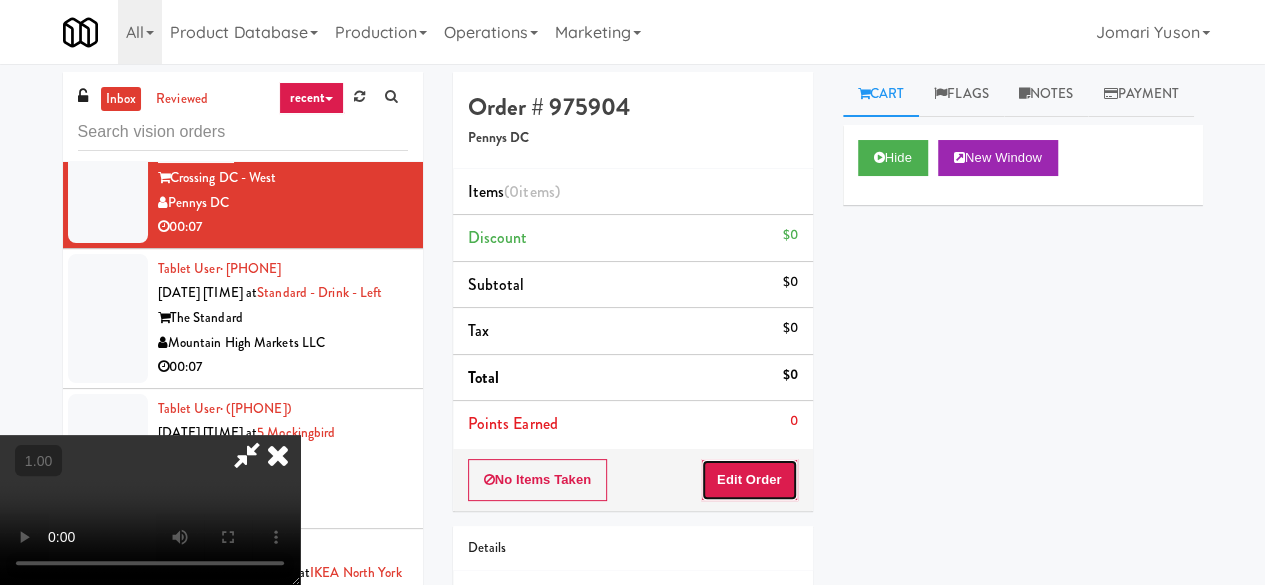 click on "Edit Order" at bounding box center [749, 480] 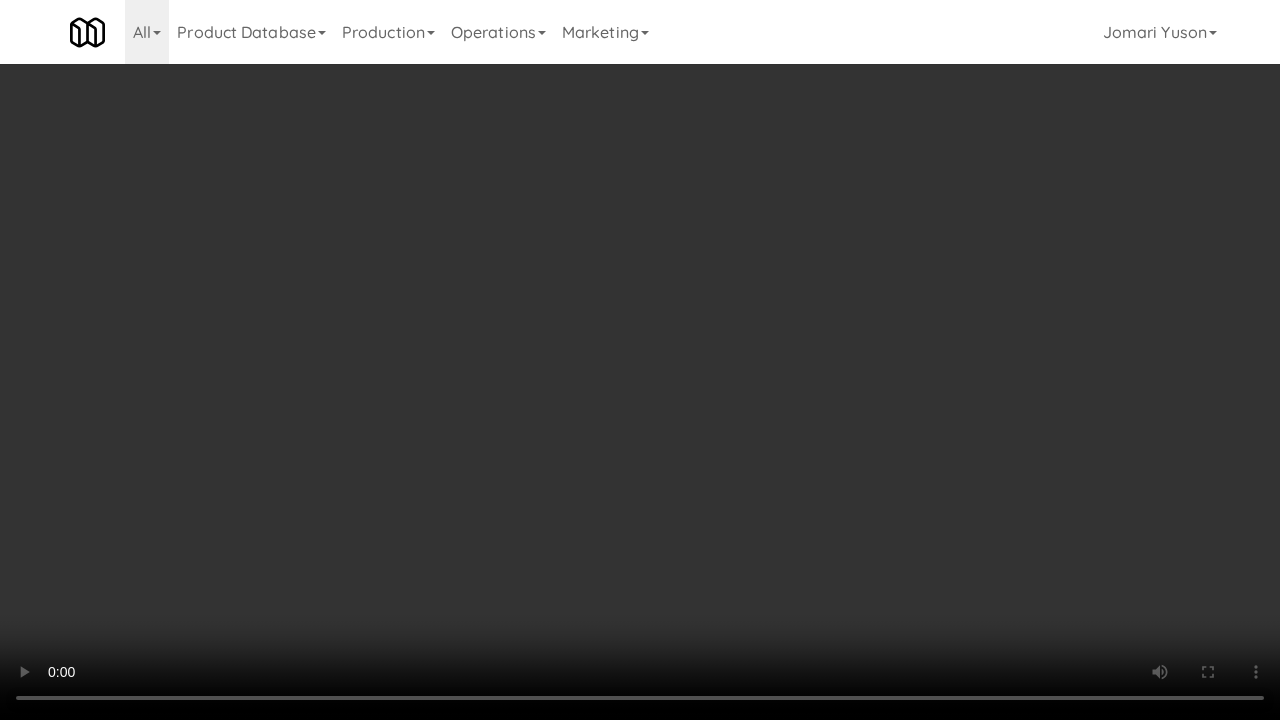 click at bounding box center [640, 360] 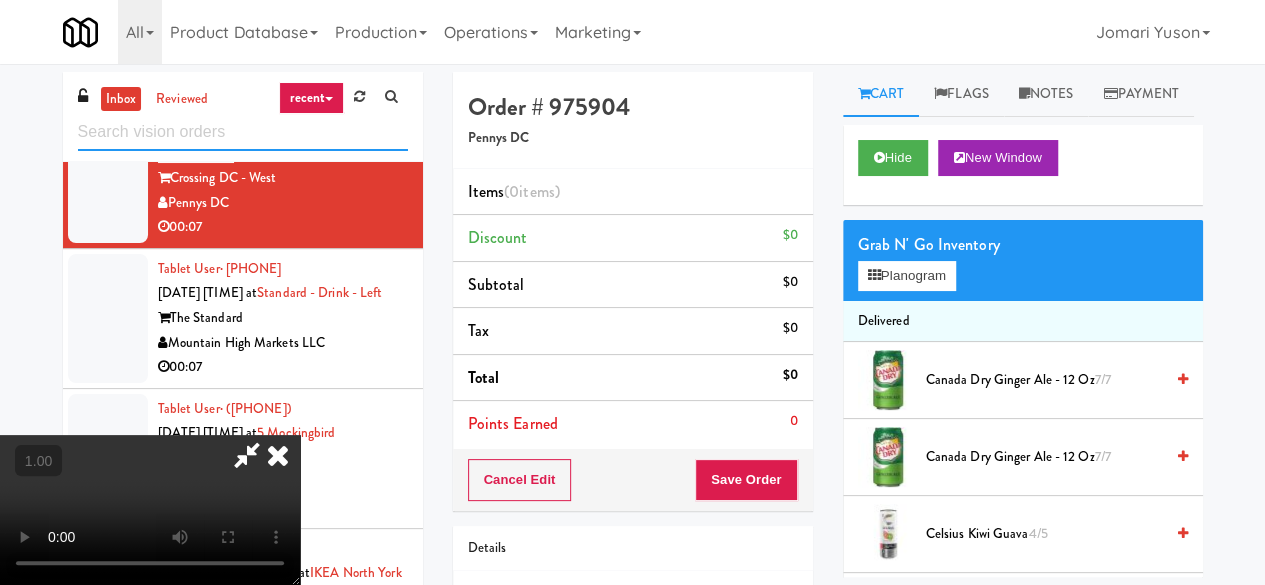 click at bounding box center (243, 132) 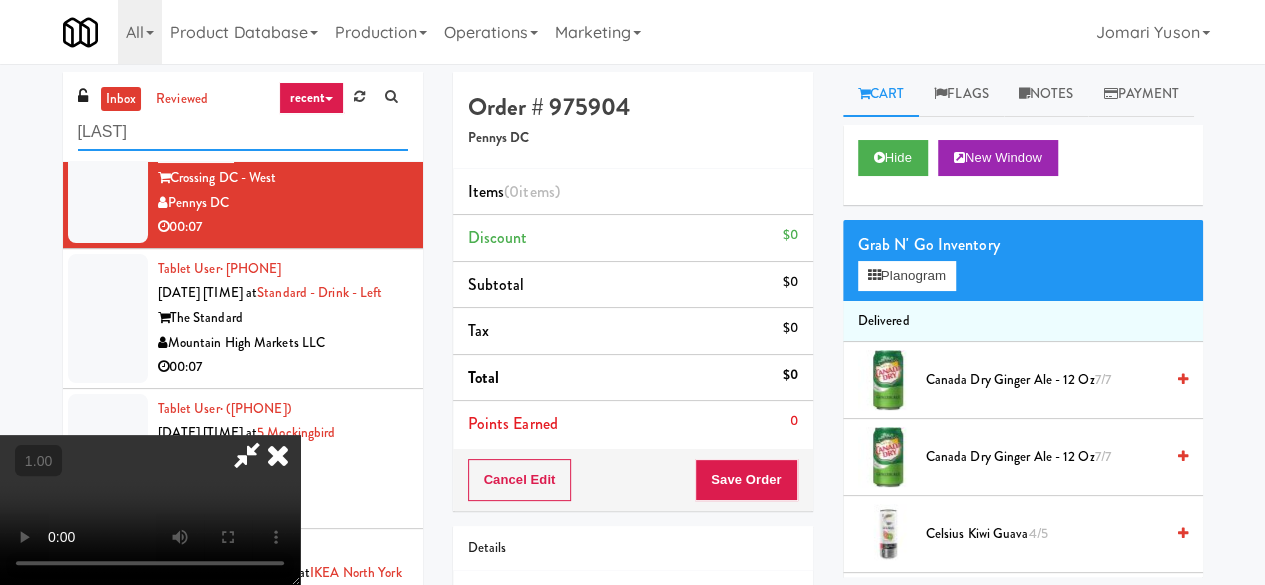 scroll, scrollTop: 0, scrollLeft: 0, axis: both 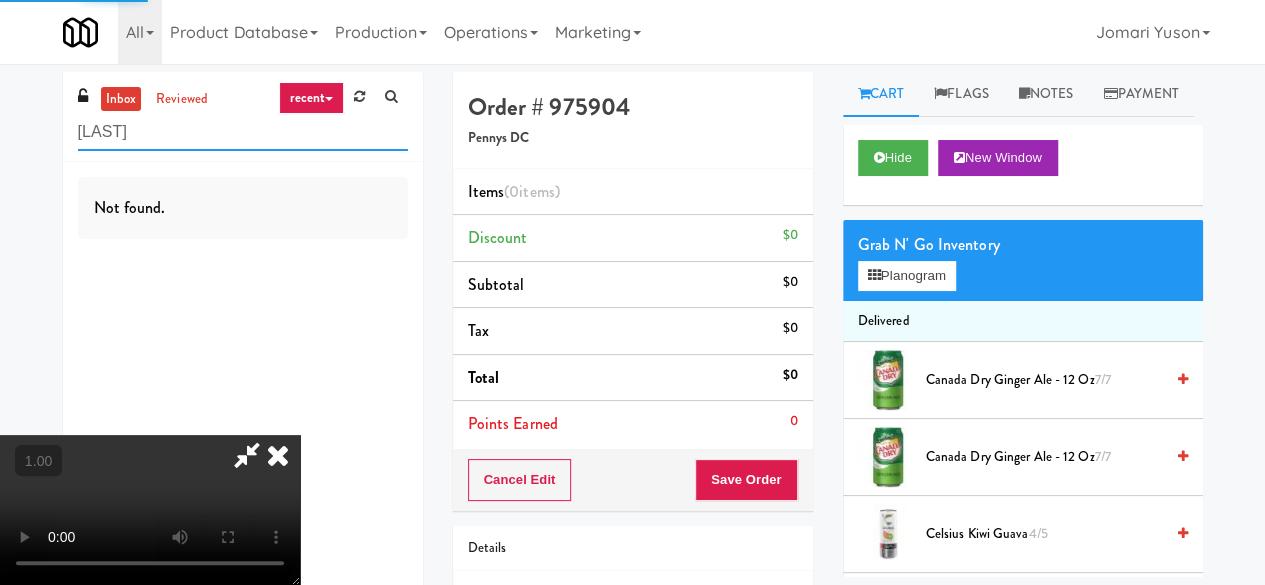 type on "[LAST]" 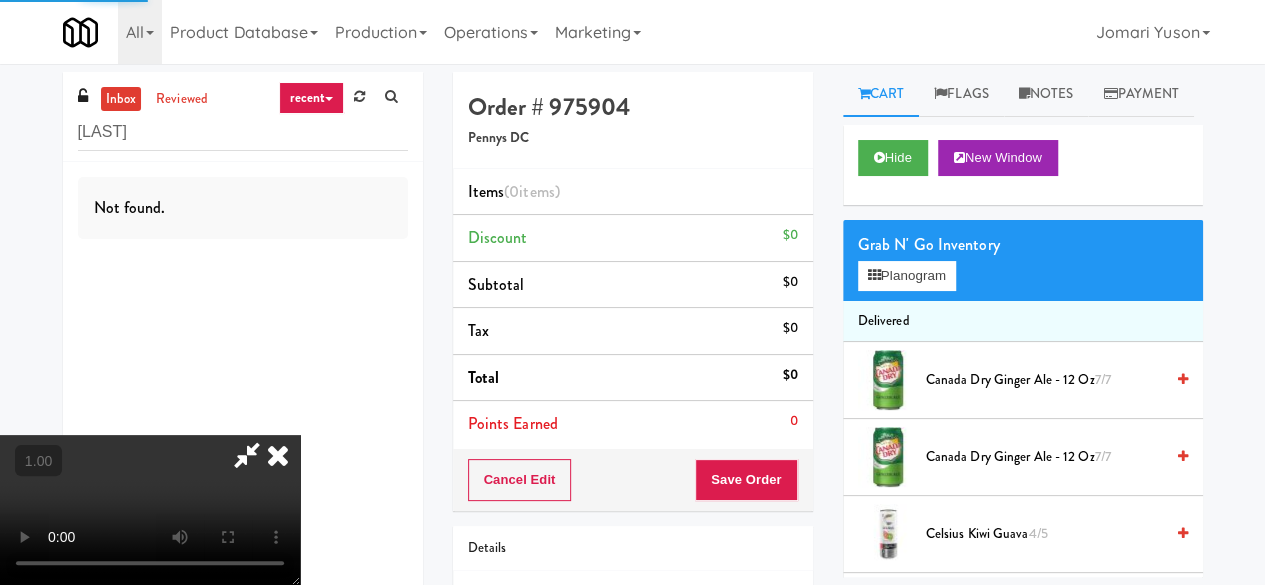 click at bounding box center (247, 455) 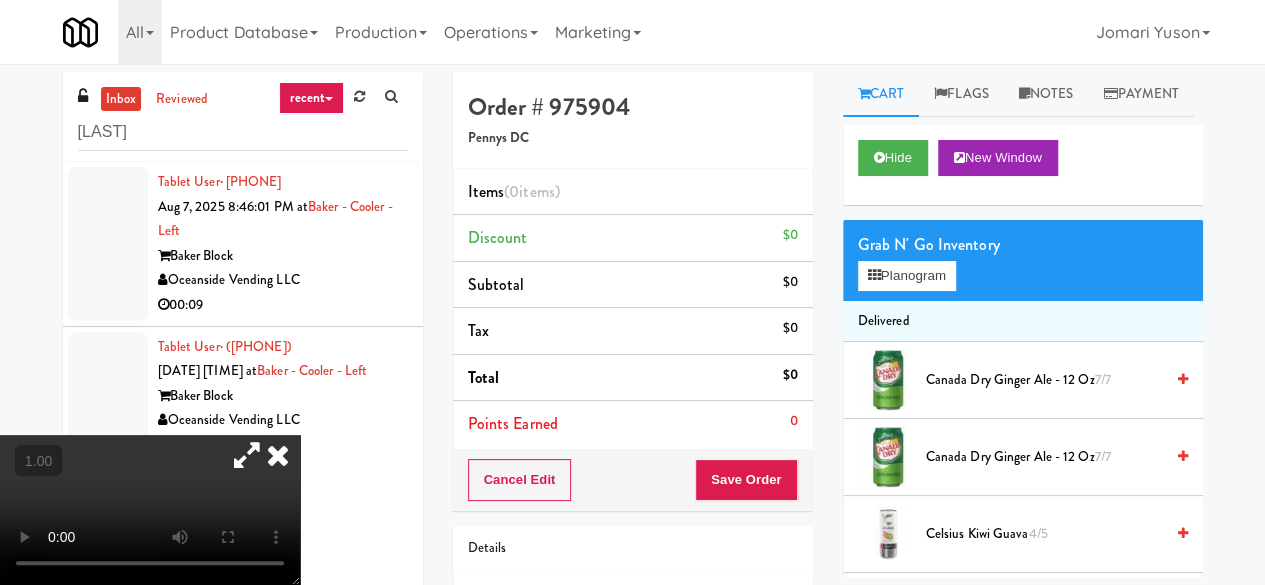 click at bounding box center (278, 455) 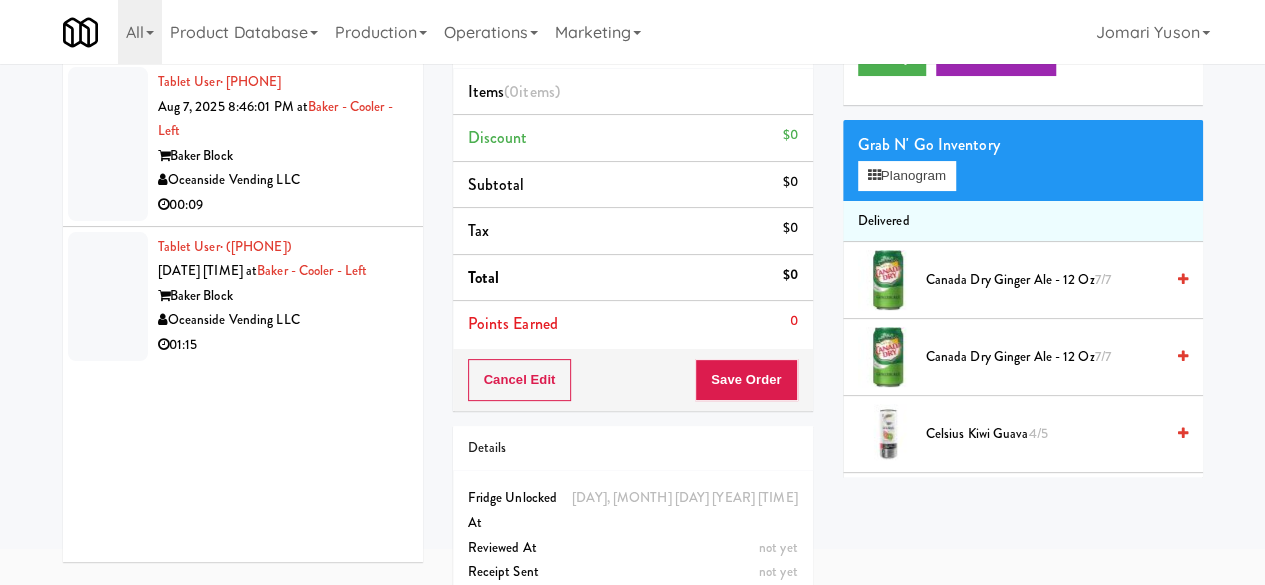 scroll, scrollTop: 0, scrollLeft: 0, axis: both 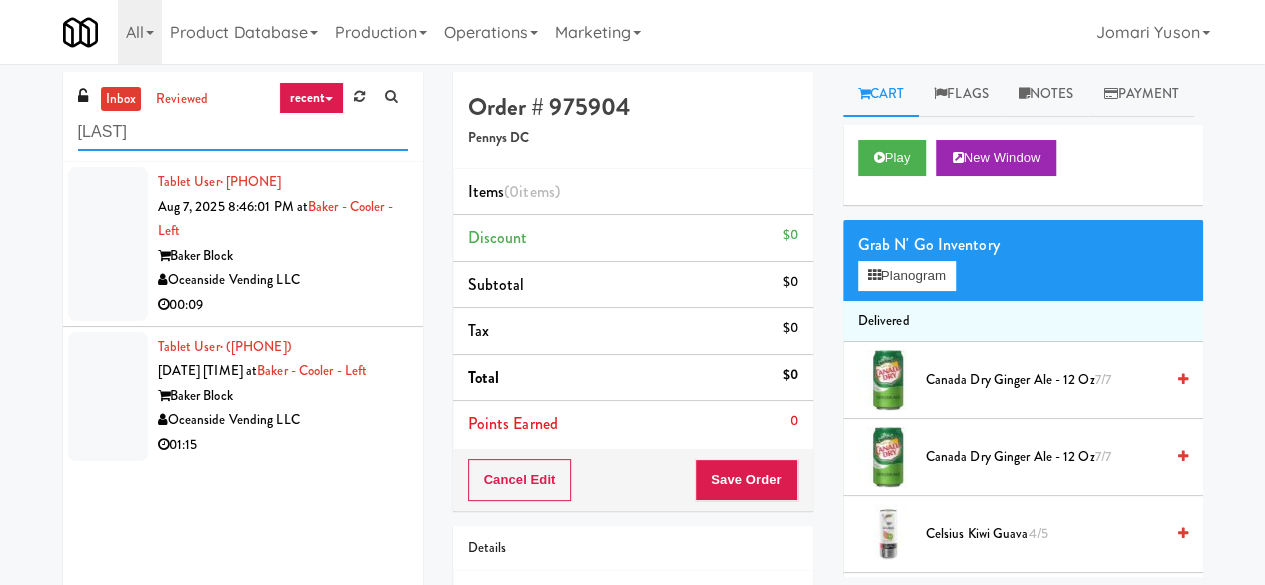 click on "[LAST]" at bounding box center (243, 132) 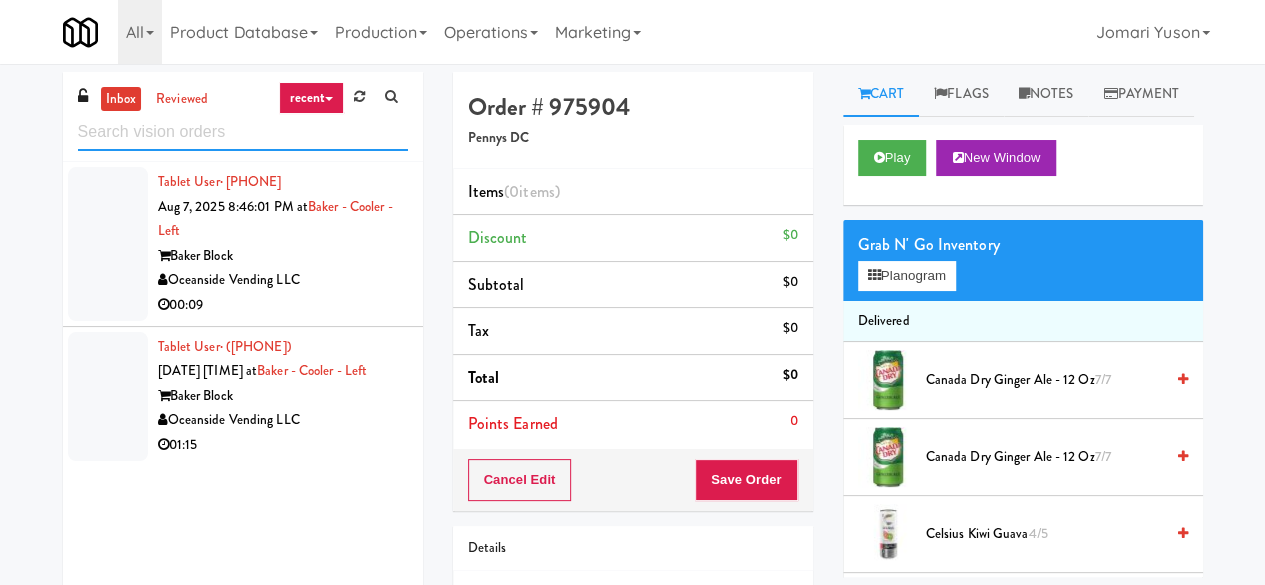 type 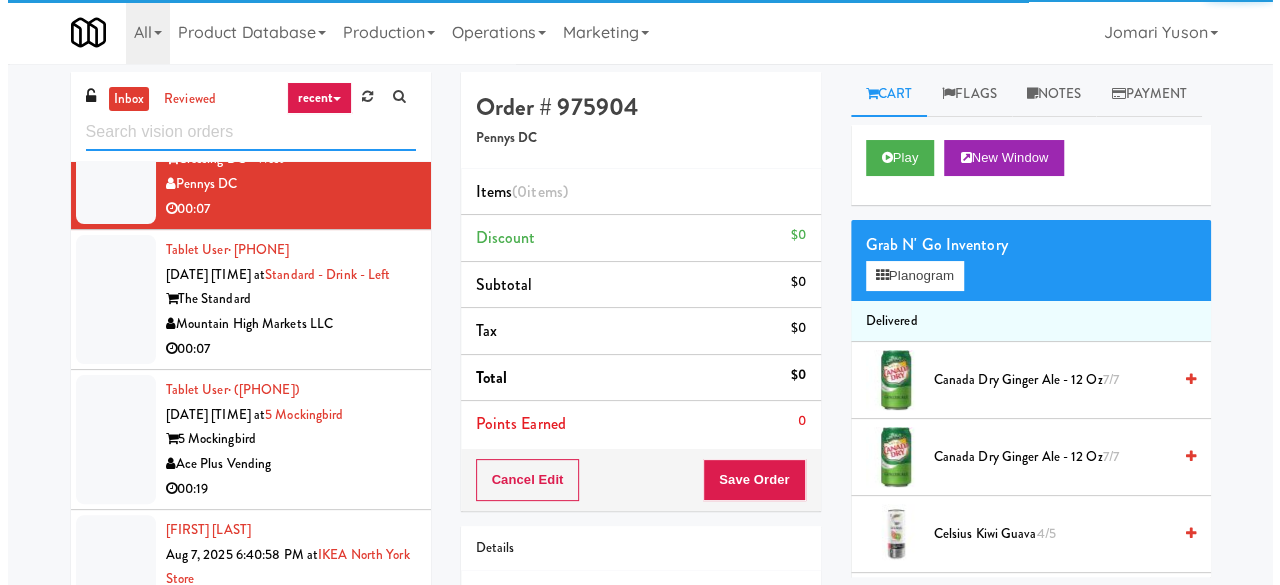 scroll, scrollTop: 3653, scrollLeft: 0, axis: vertical 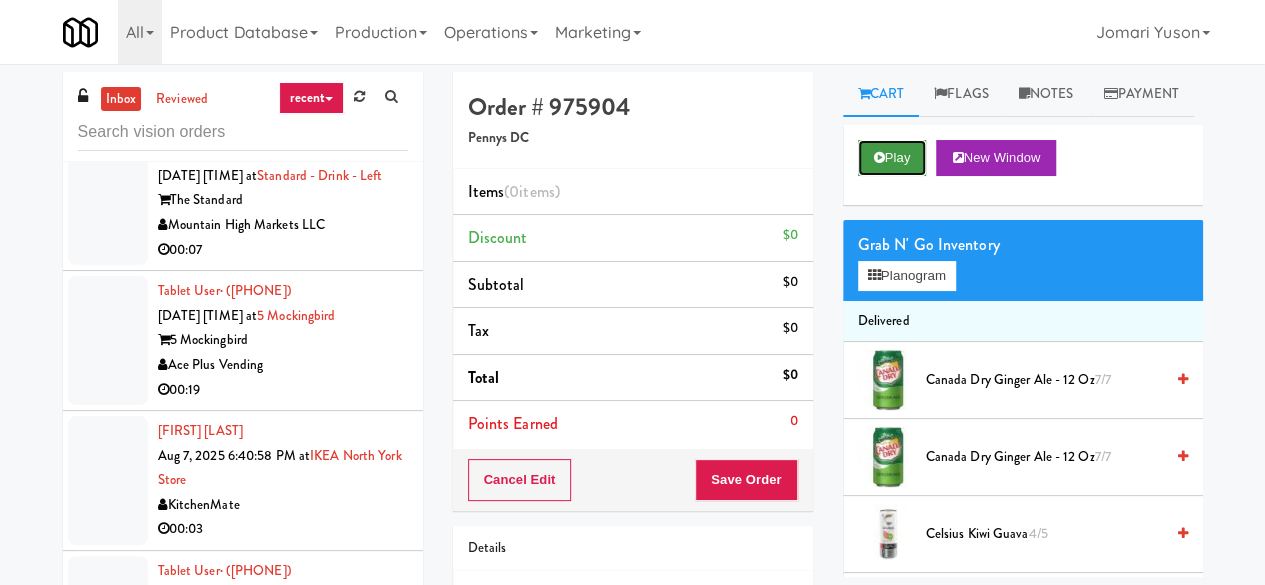 click on "Play" at bounding box center [892, 158] 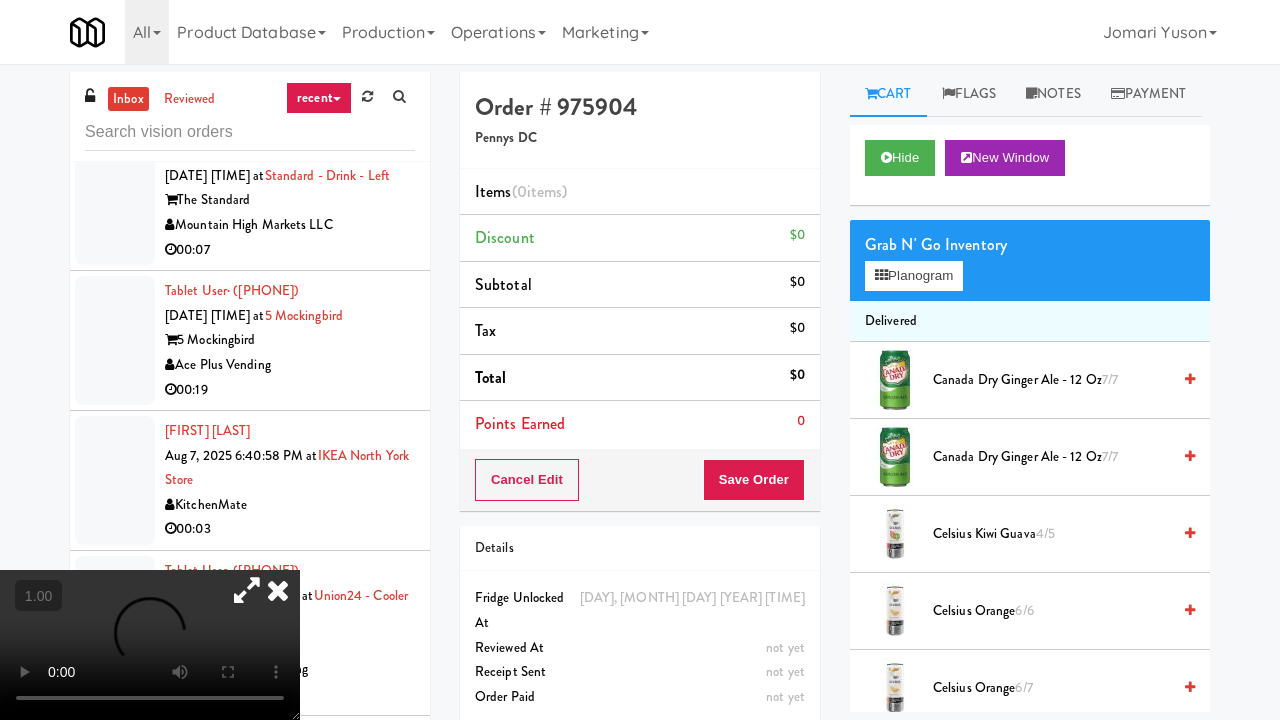 type 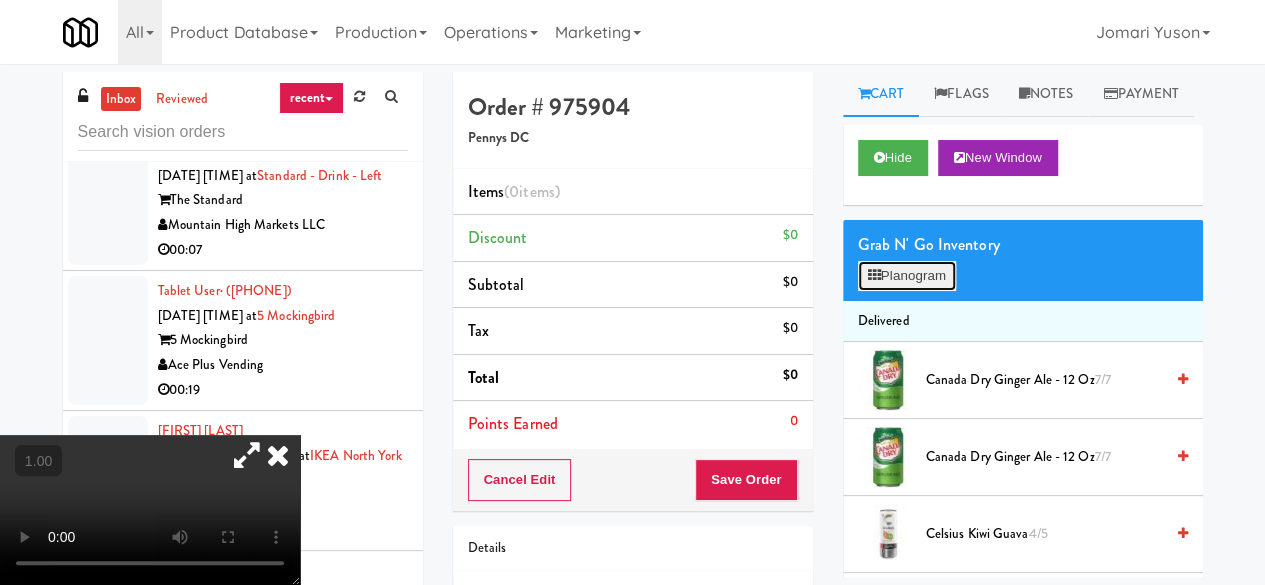 click on "Planogram" at bounding box center [907, 276] 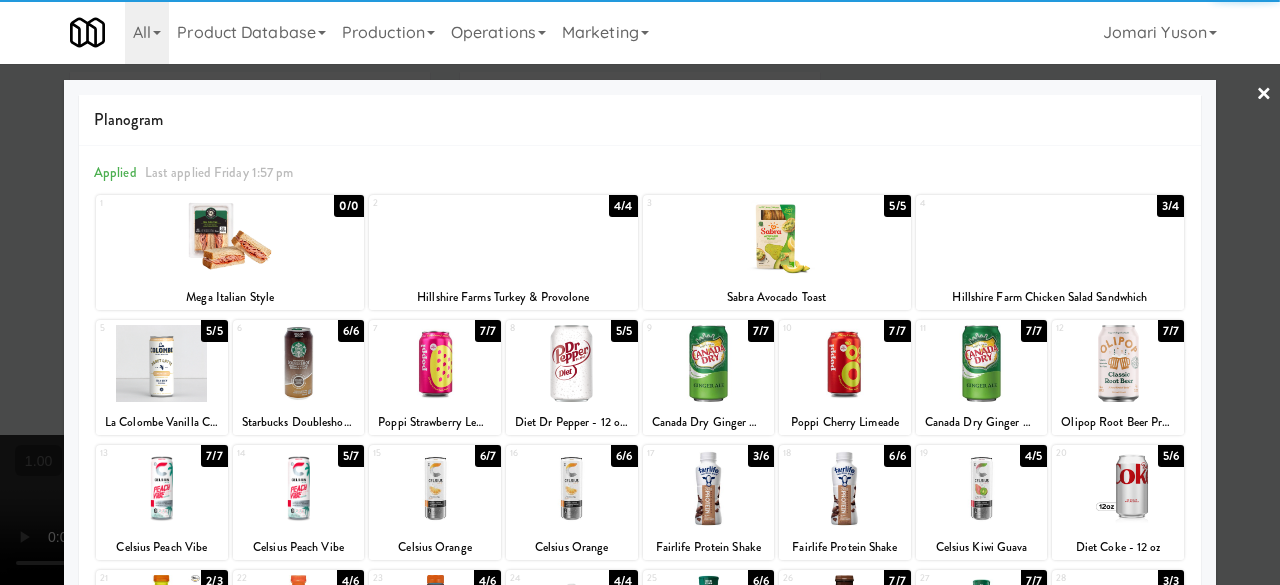 scroll, scrollTop: 300, scrollLeft: 0, axis: vertical 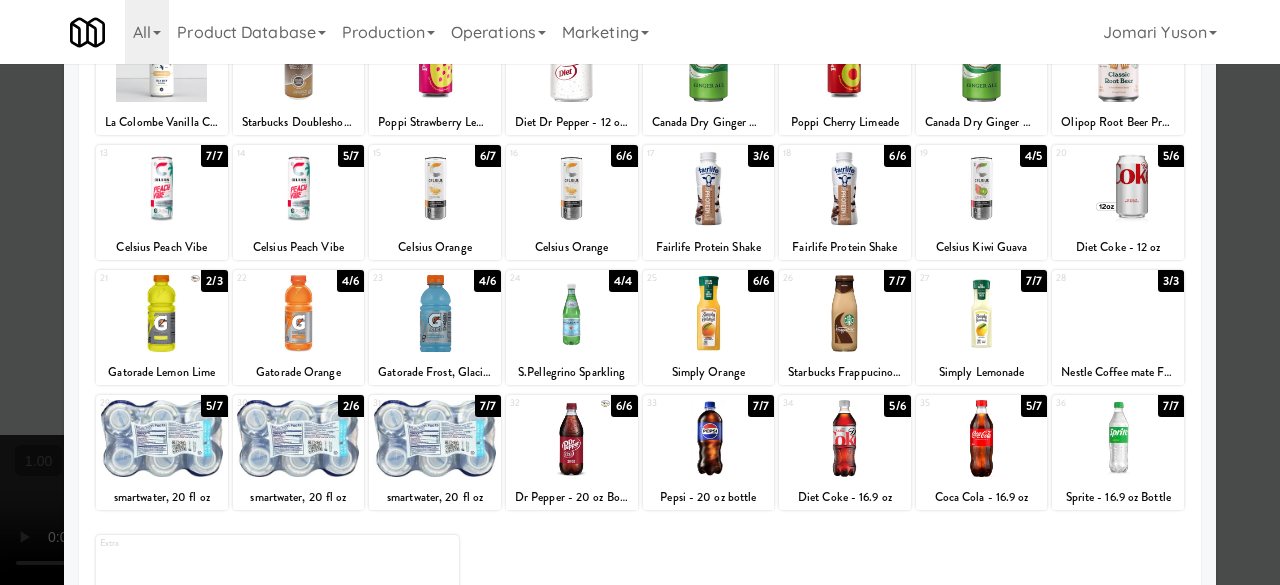 click at bounding box center (1118, 188) 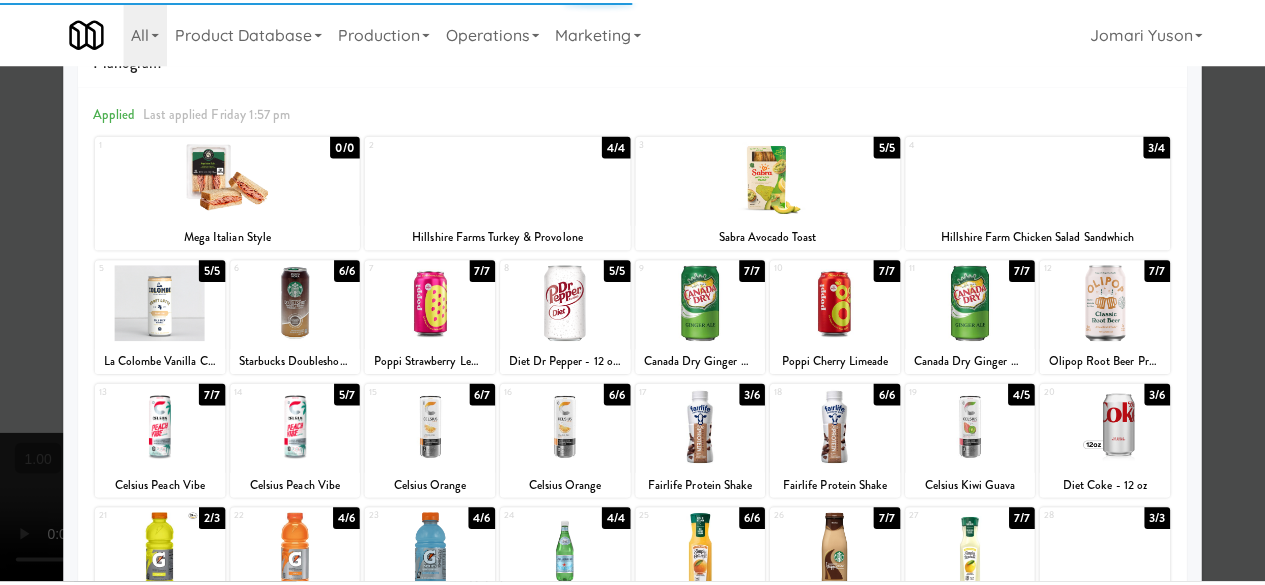 scroll, scrollTop: 0, scrollLeft: 0, axis: both 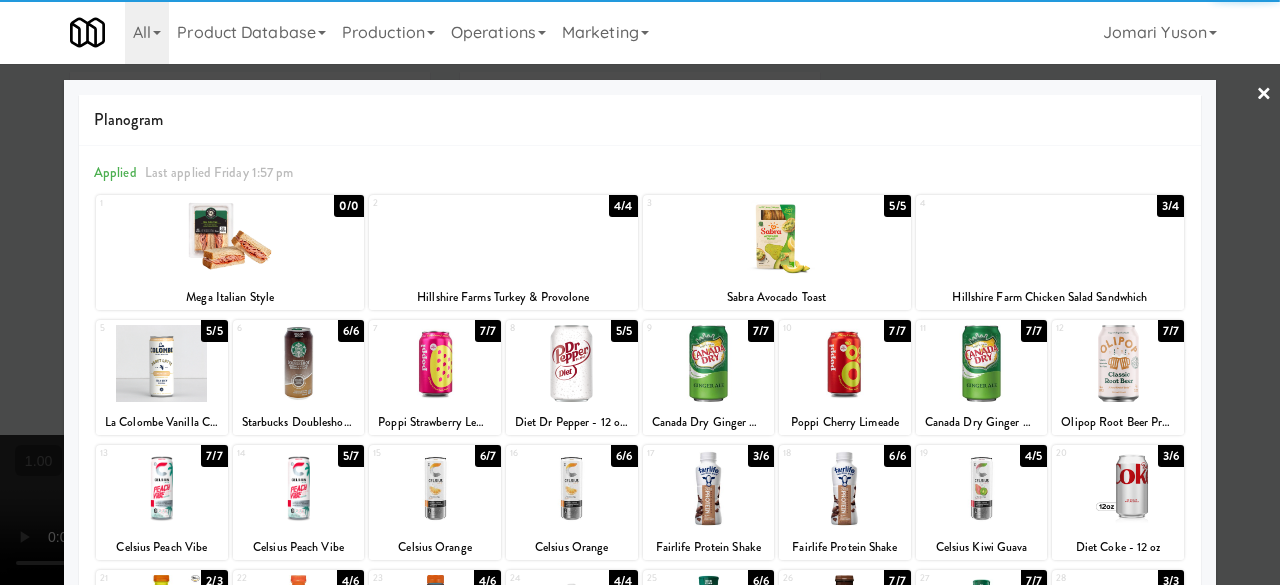 click at bounding box center (640, 292) 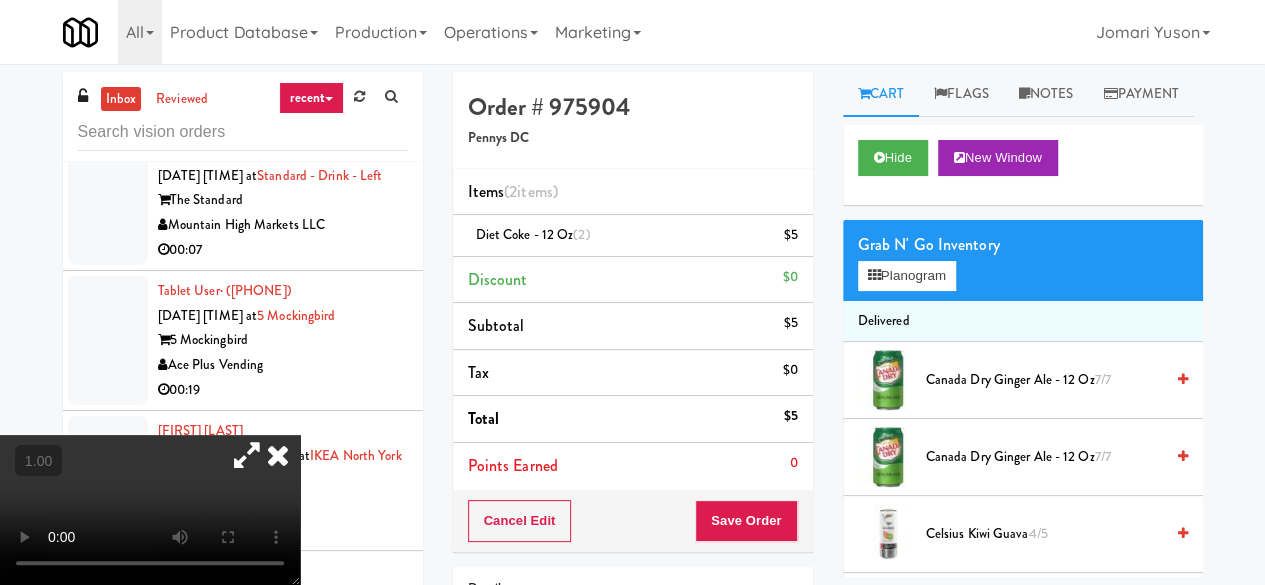 click at bounding box center (247, 455) 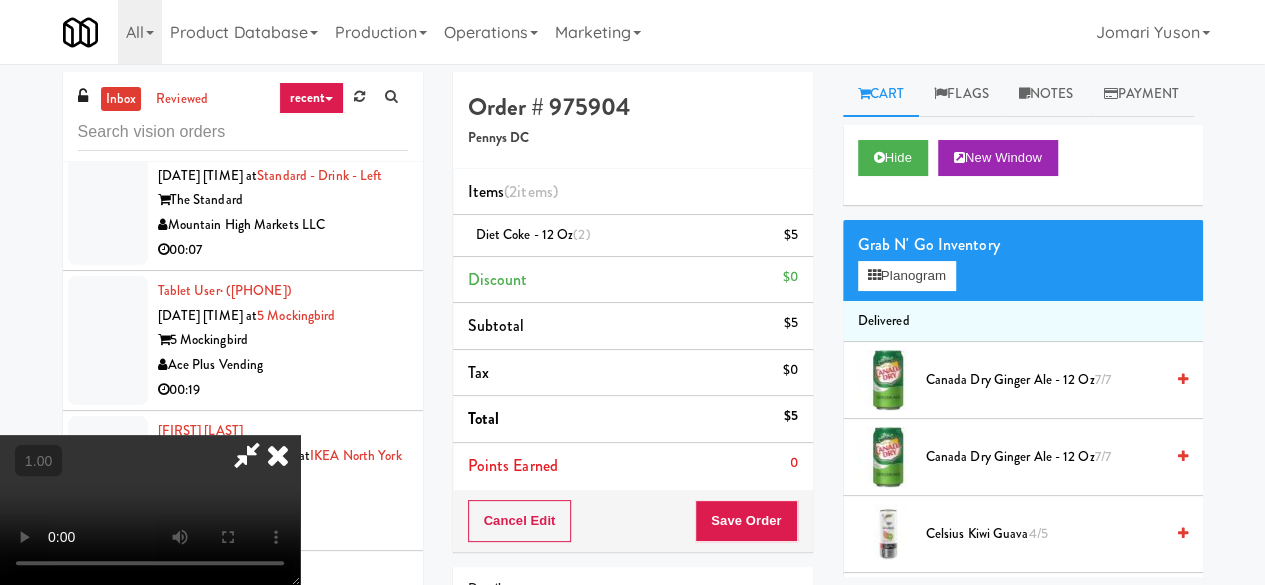 click at bounding box center [278, 455] 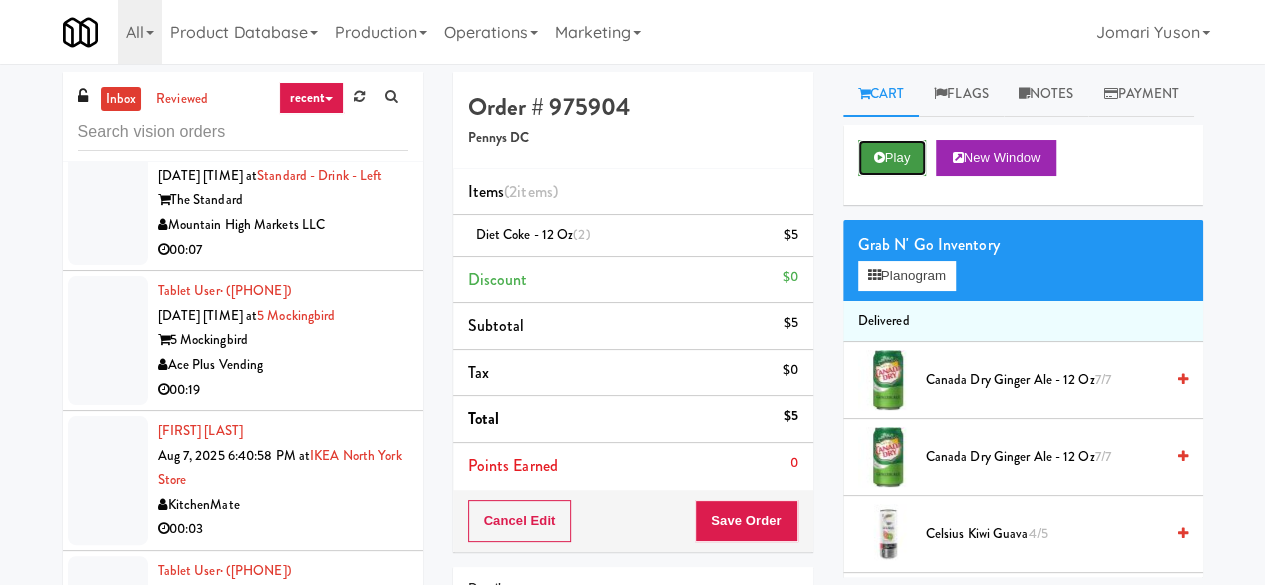 click on "Play" at bounding box center [892, 158] 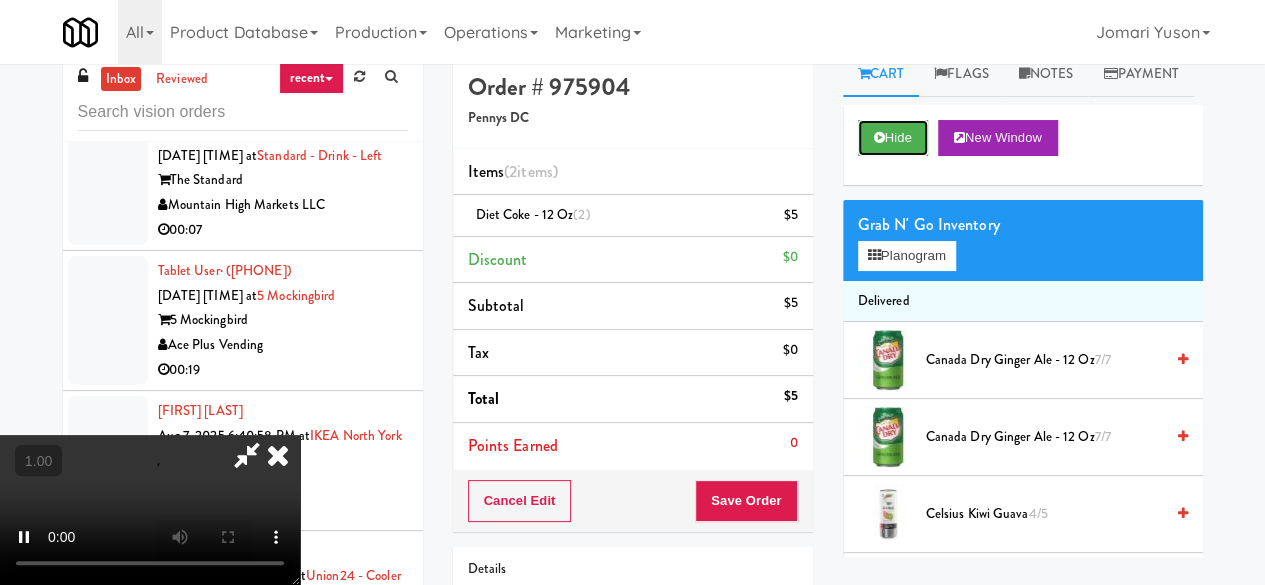 scroll, scrollTop: 190, scrollLeft: 0, axis: vertical 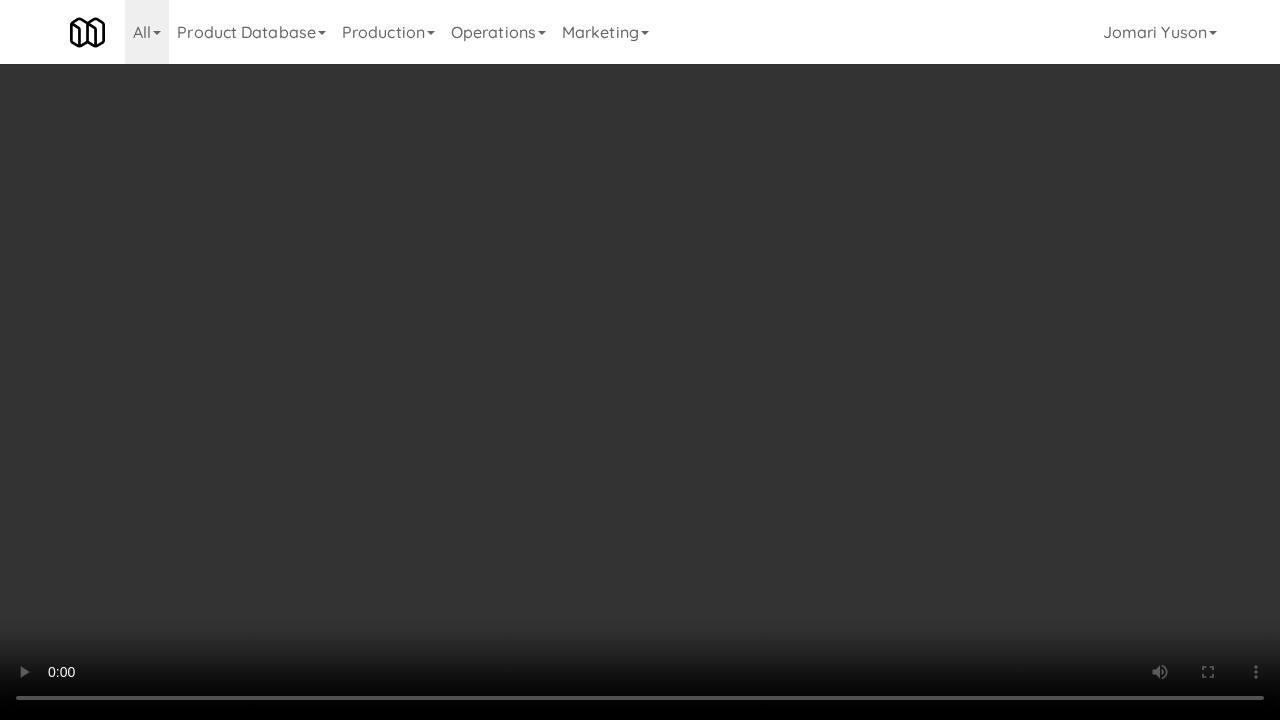type 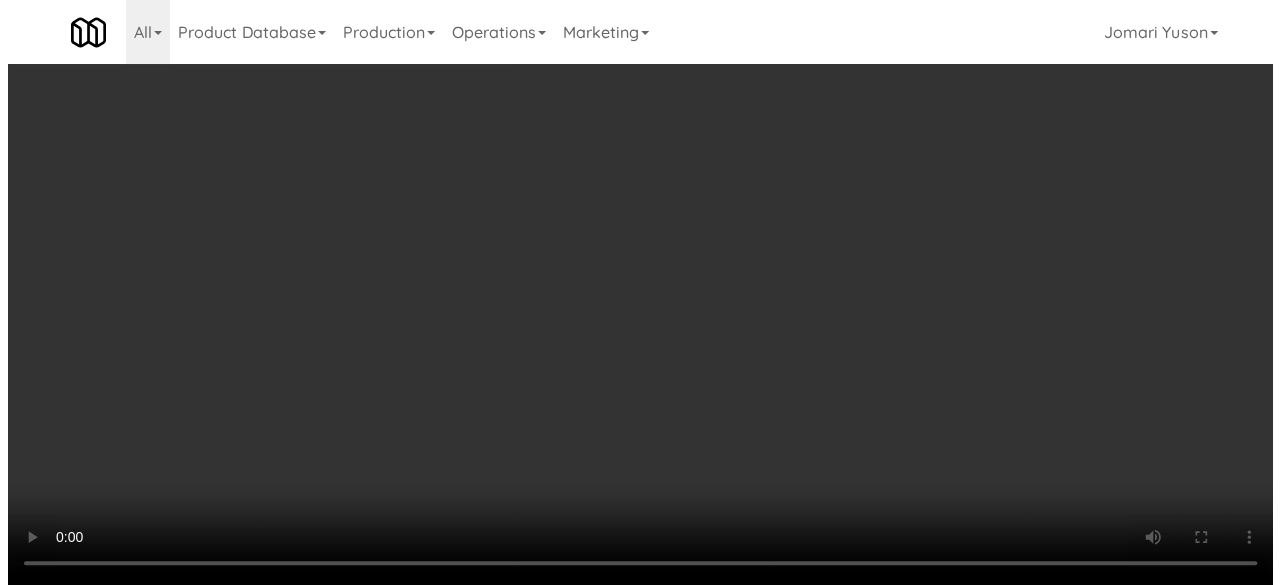 scroll, scrollTop: 0, scrollLeft: 0, axis: both 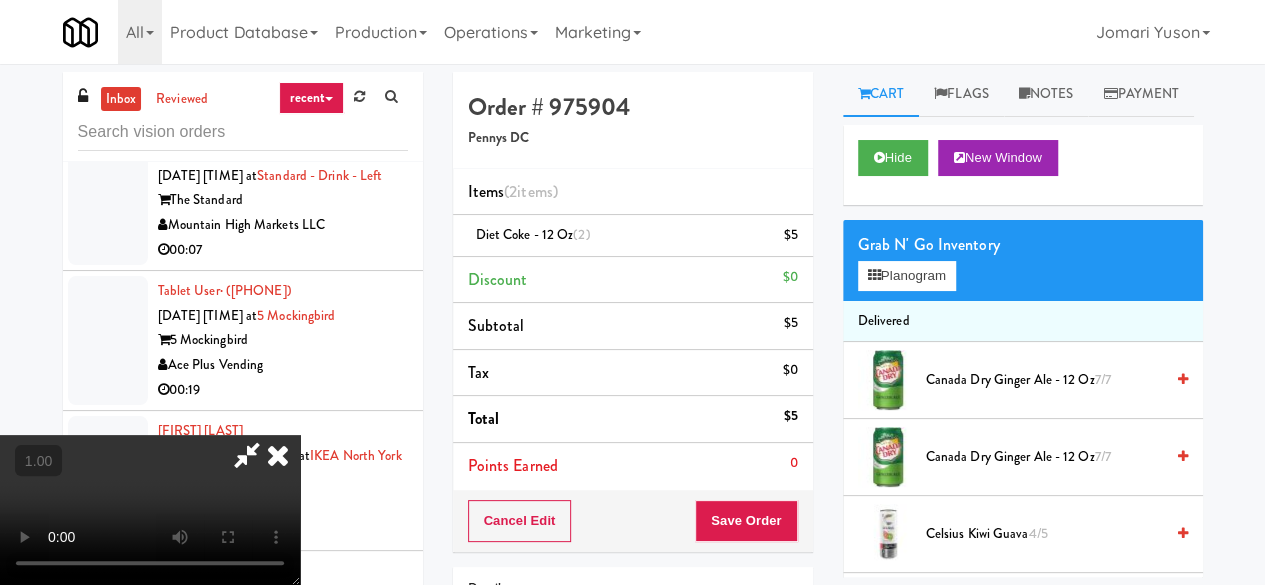 click at bounding box center [150, 510] 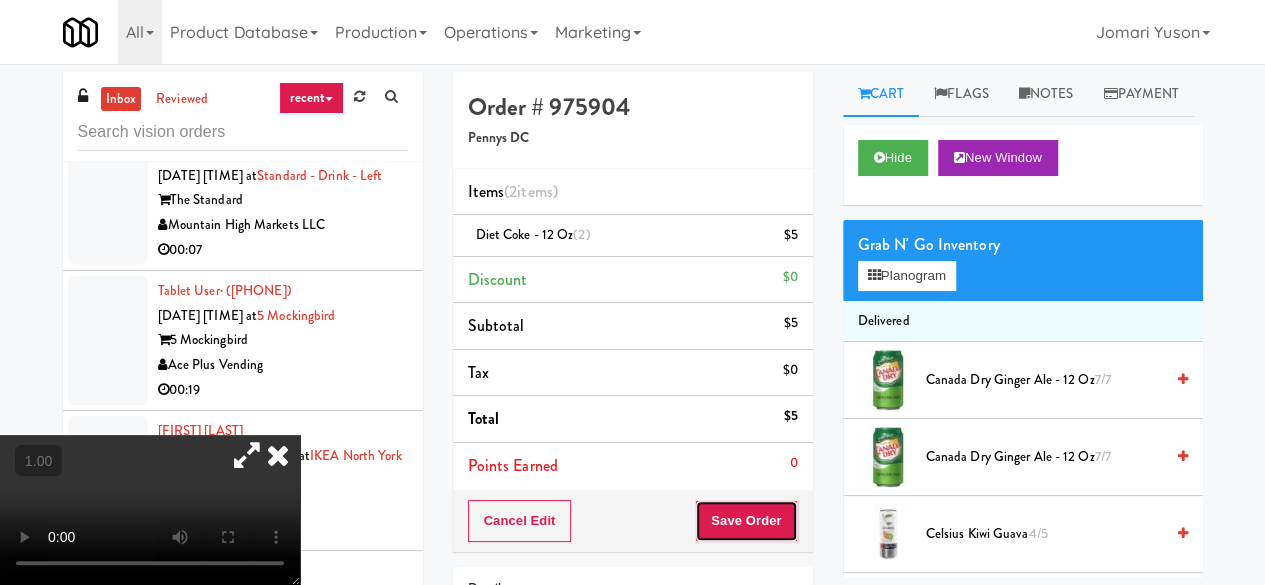 click on "Save Order" at bounding box center (746, 521) 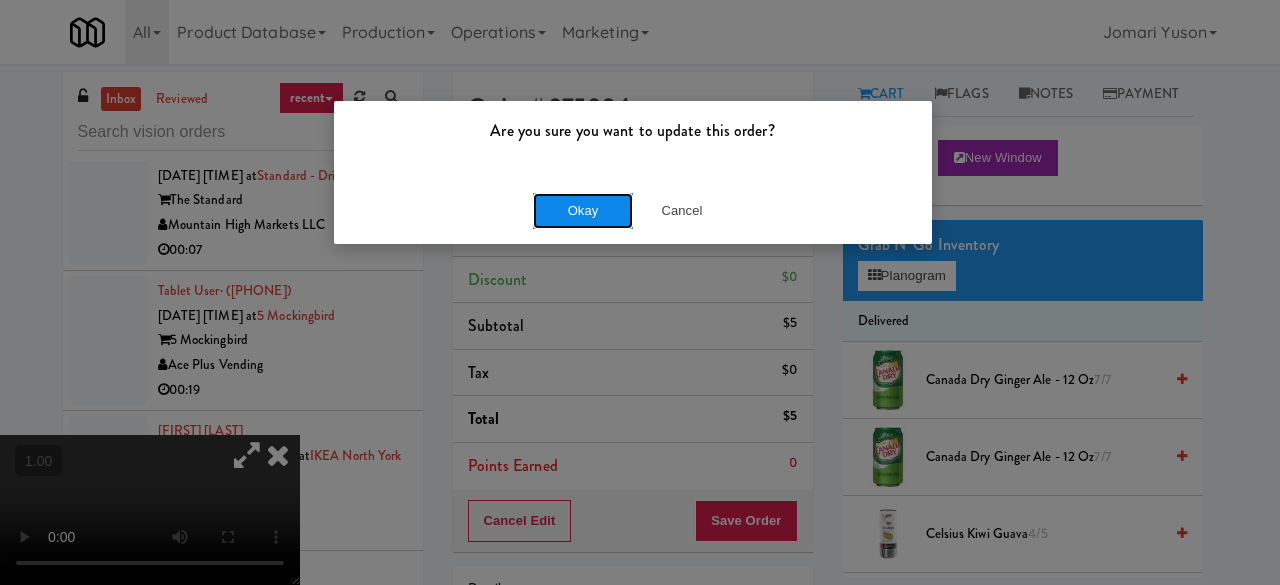 click on "Okay" at bounding box center [583, 211] 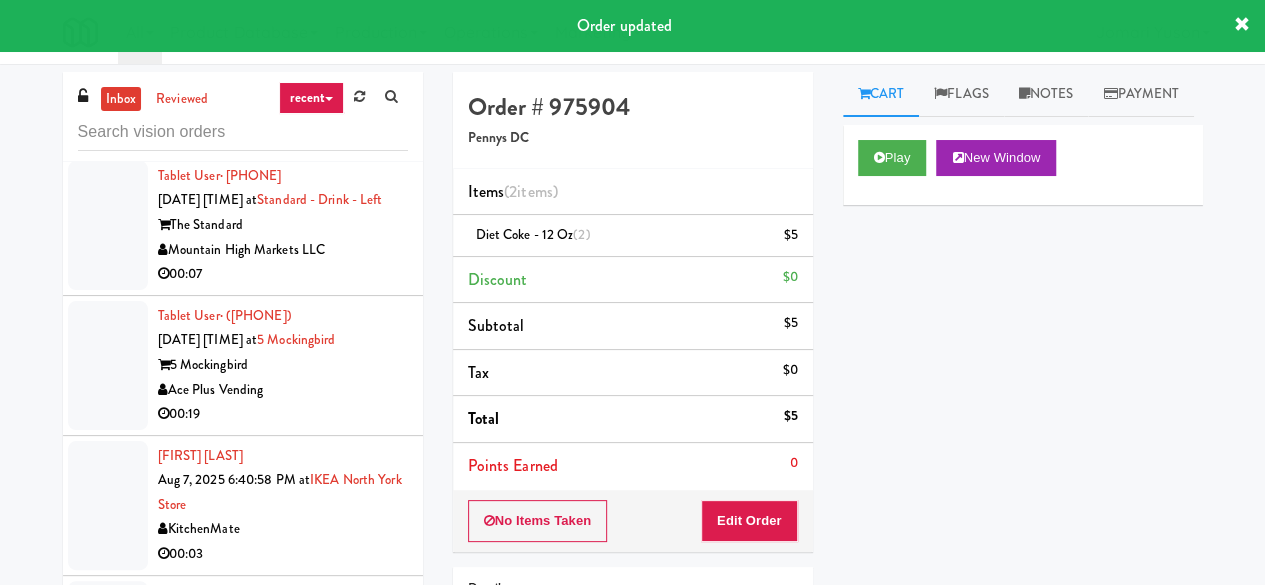 click on "00:07" at bounding box center [283, 274] 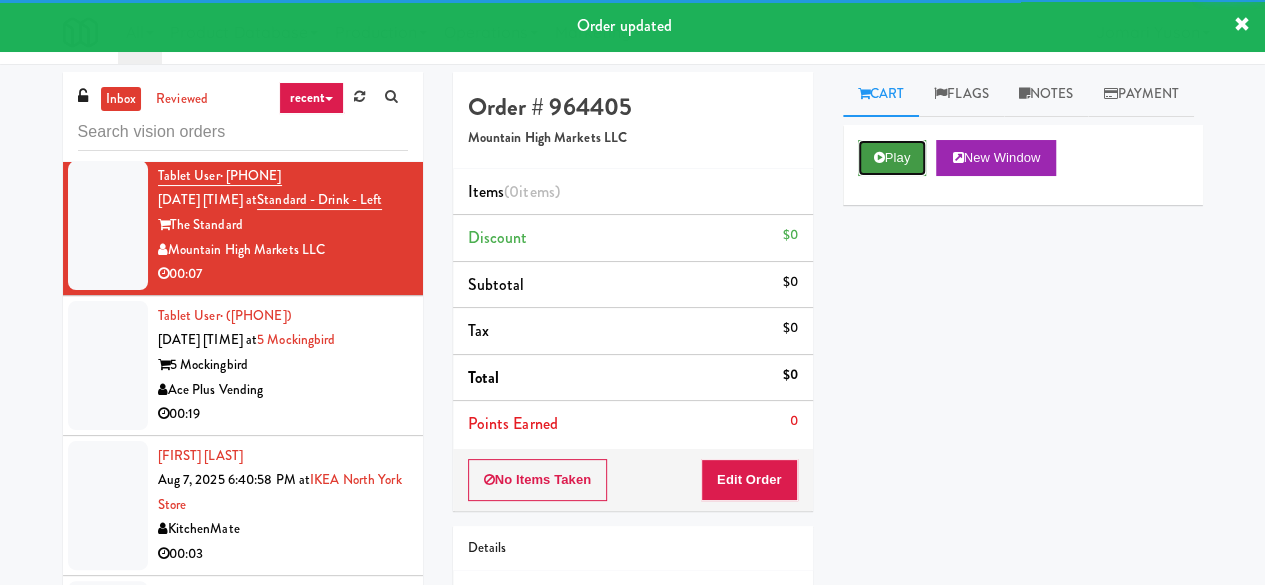 click at bounding box center (879, 157) 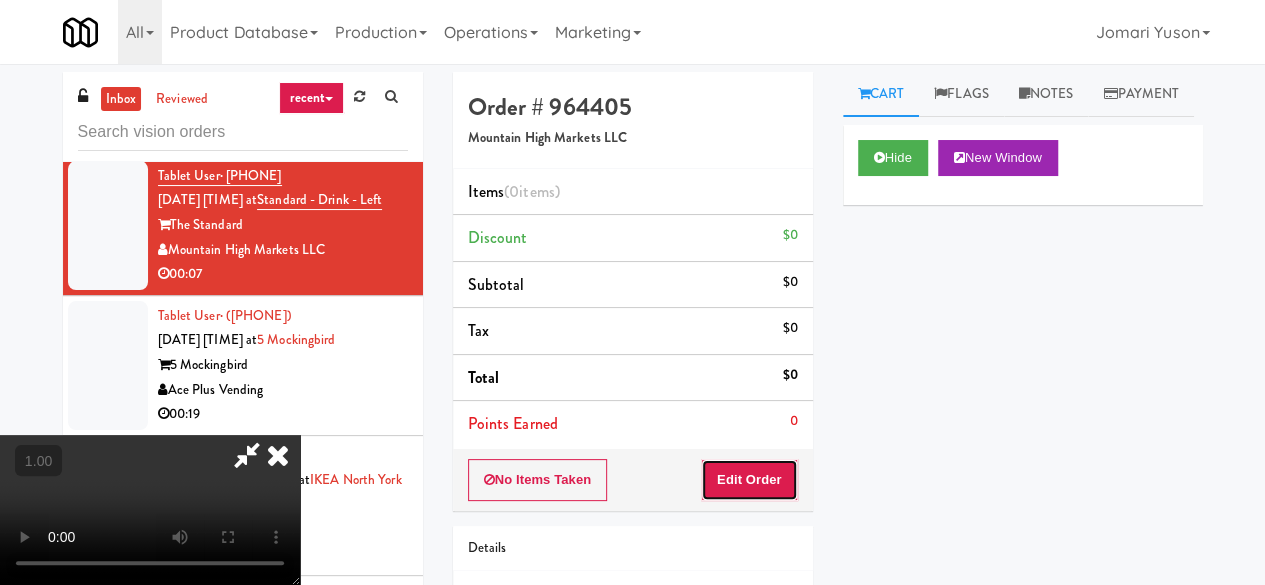 click on "Edit Order" at bounding box center (749, 480) 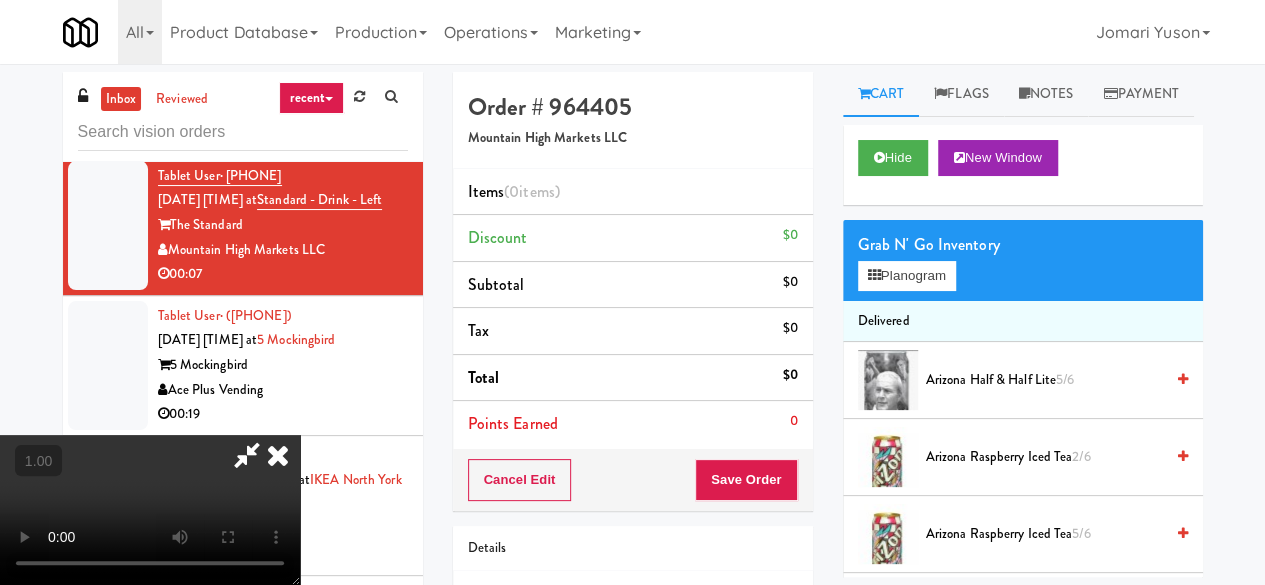 click at bounding box center [150, 510] 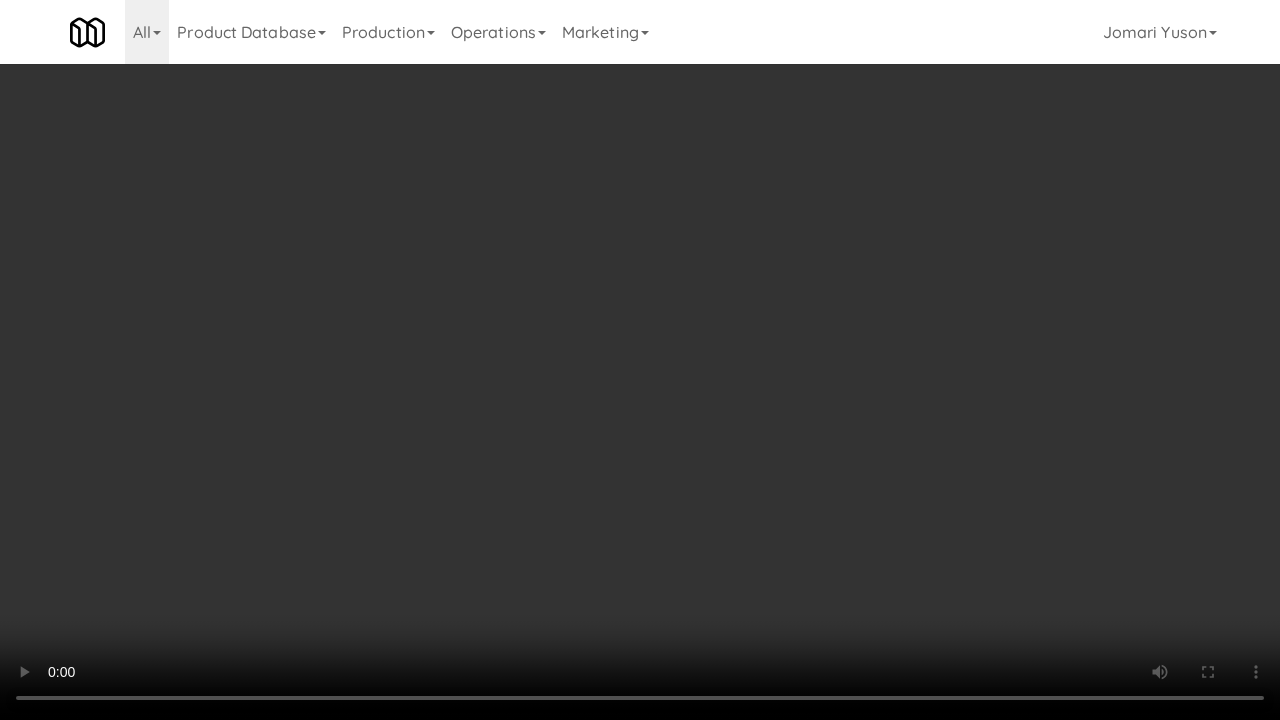 click at bounding box center [640, 360] 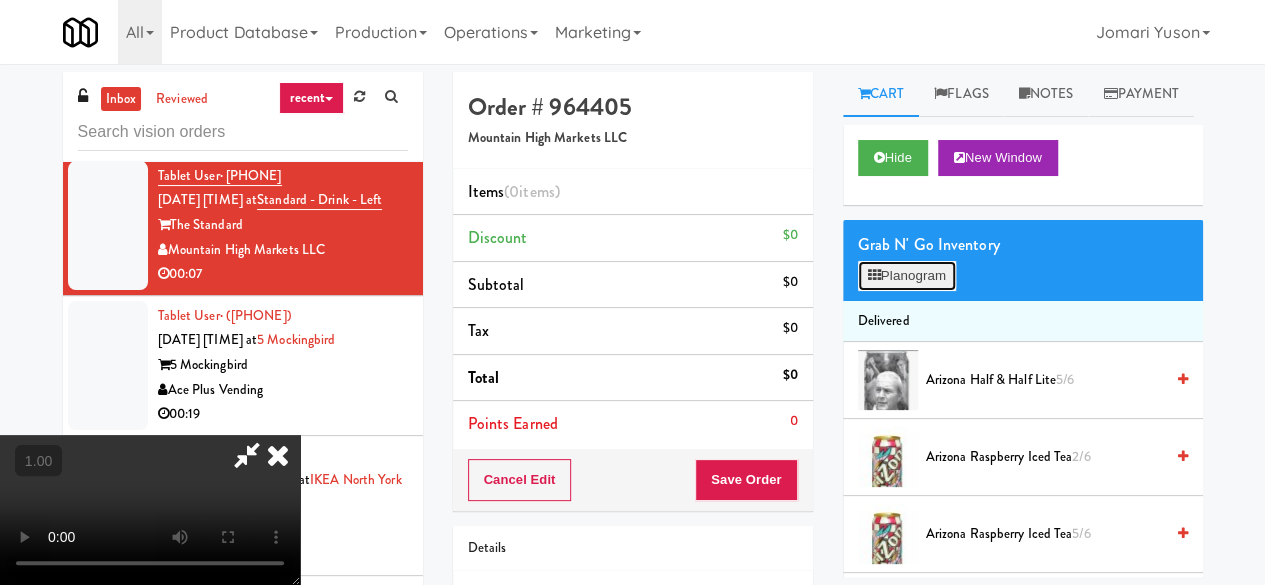 click on "Planogram" at bounding box center (907, 276) 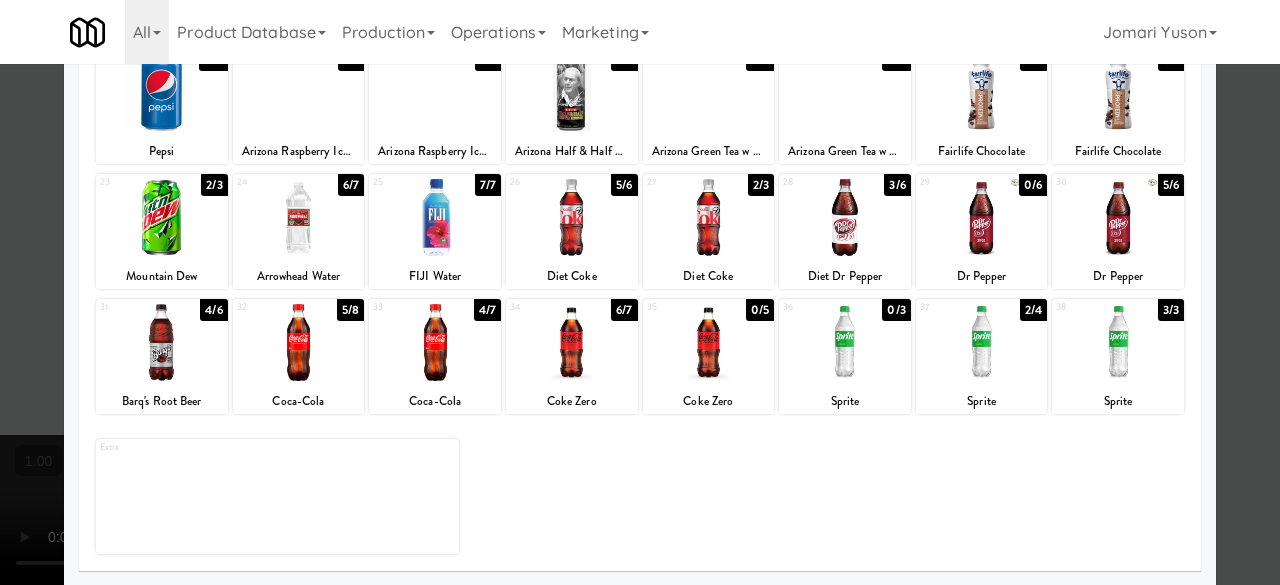 click at bounding box center (1118, 342) 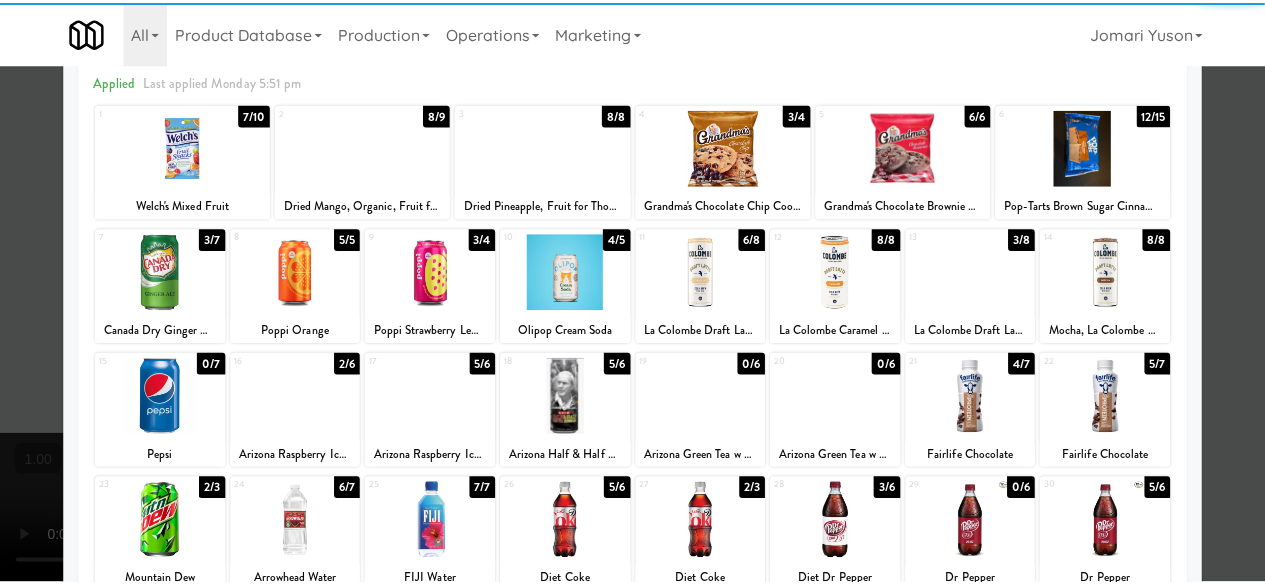 scroll, scrollTop: 0, scrollLeft: 0, axis: both 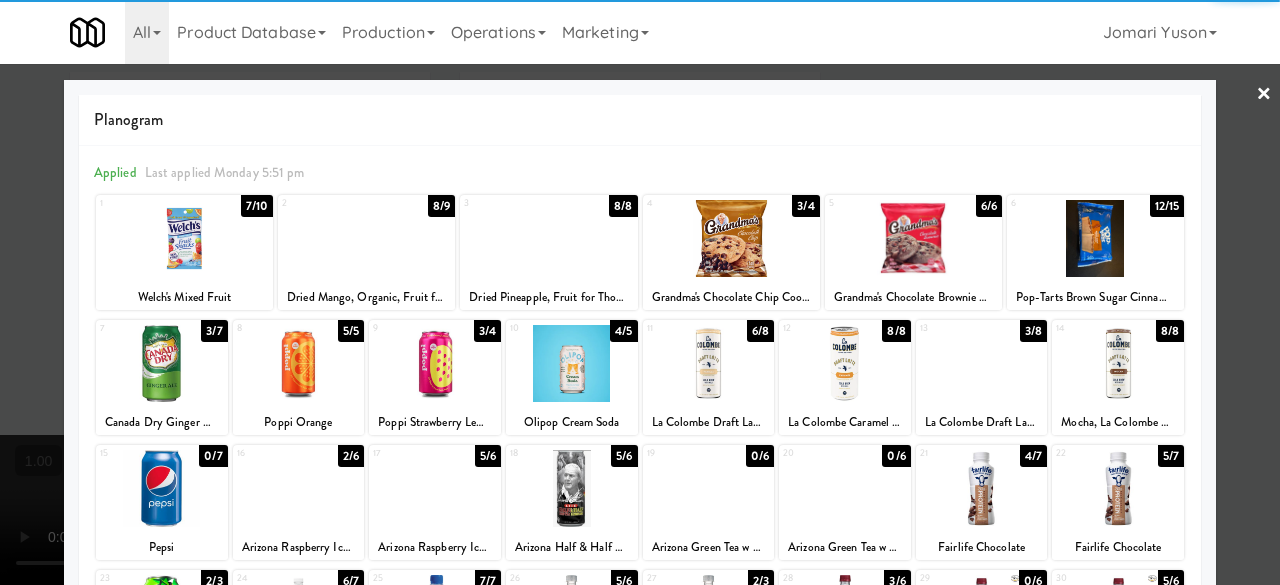 click at bounding box center [640, 292] 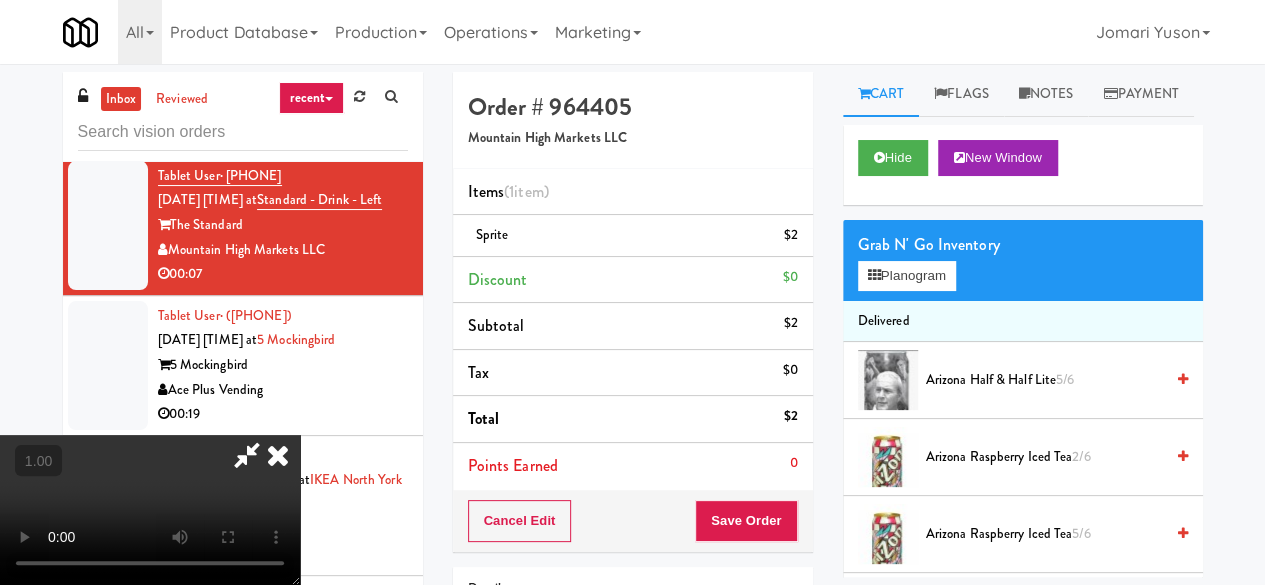 click at bounding box center [247, 455] 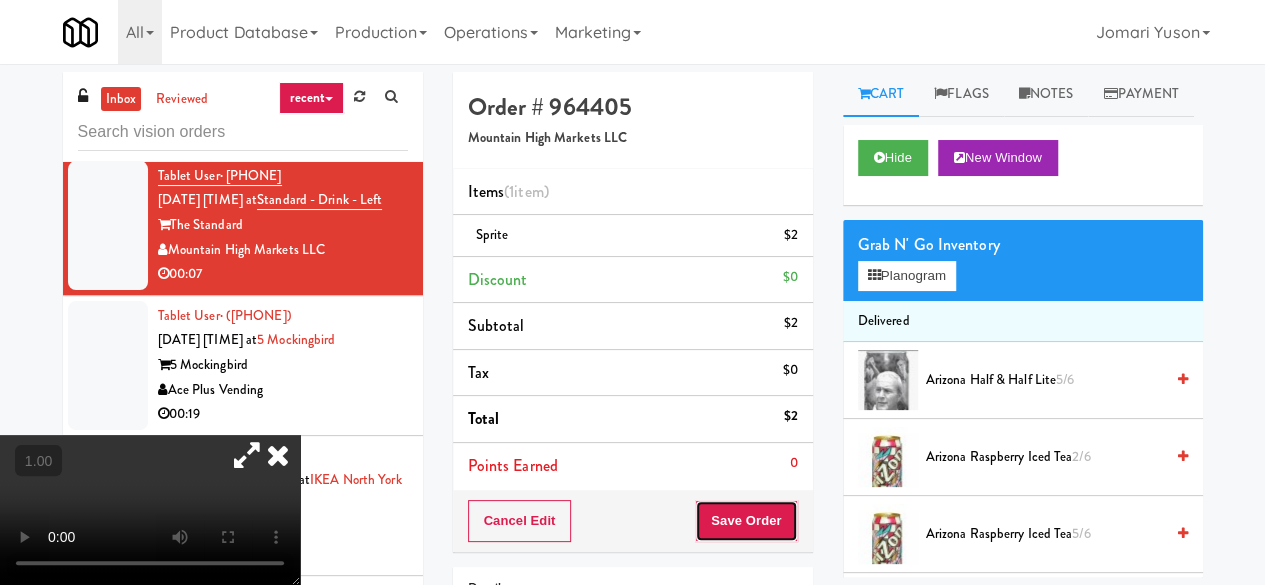 click on "Save Order" at bounding box center (746, 521) 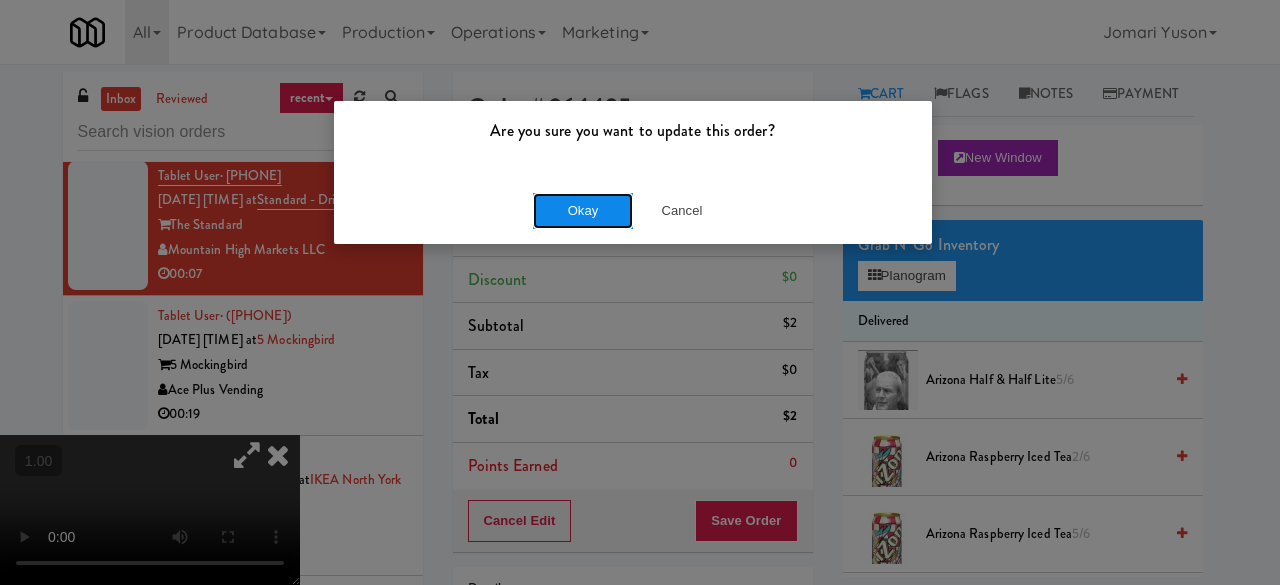 click on "Okay" at bounding box center (583, 211) 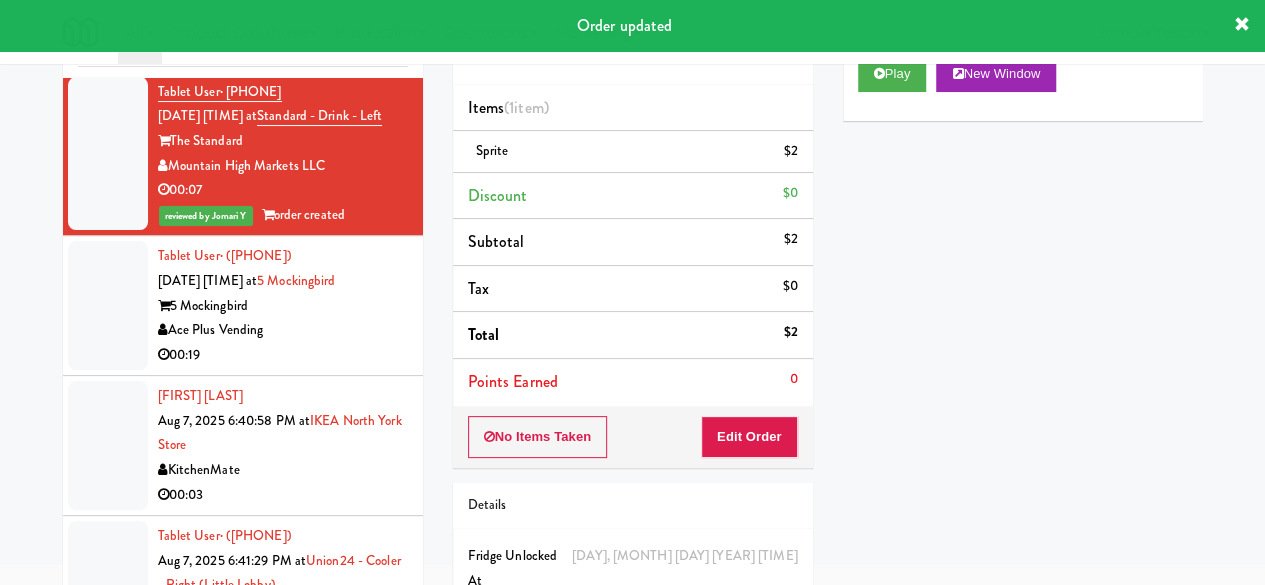scroll, scrollTop: 190, scrollLeft: 0, axis: vertical 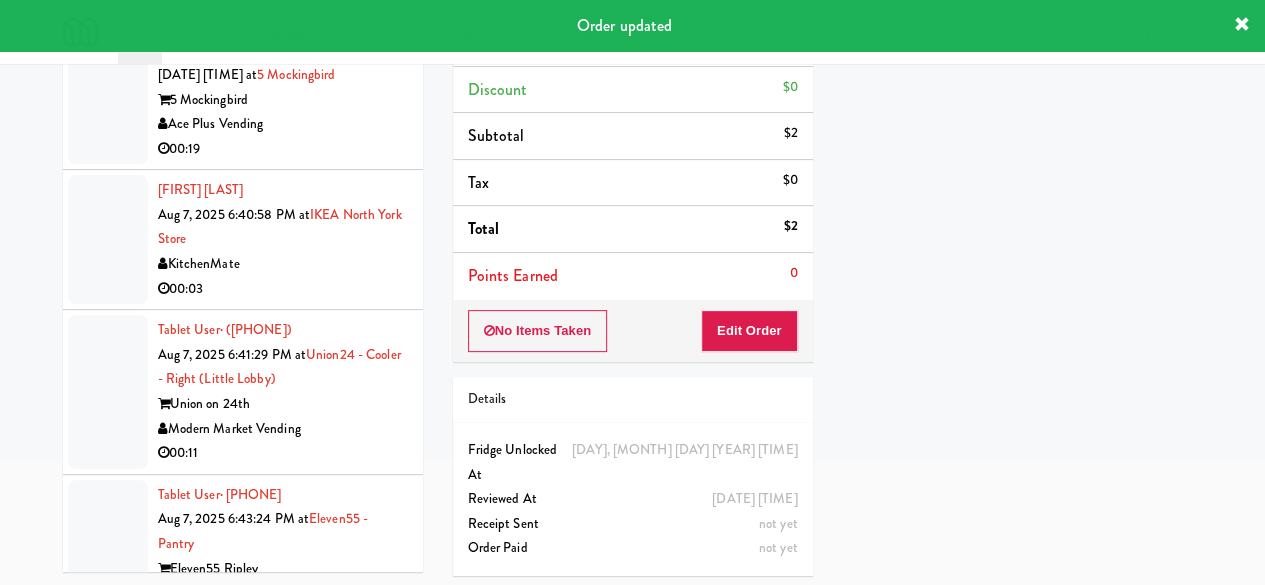 click on "00:19" at bounding box center (283, 149) 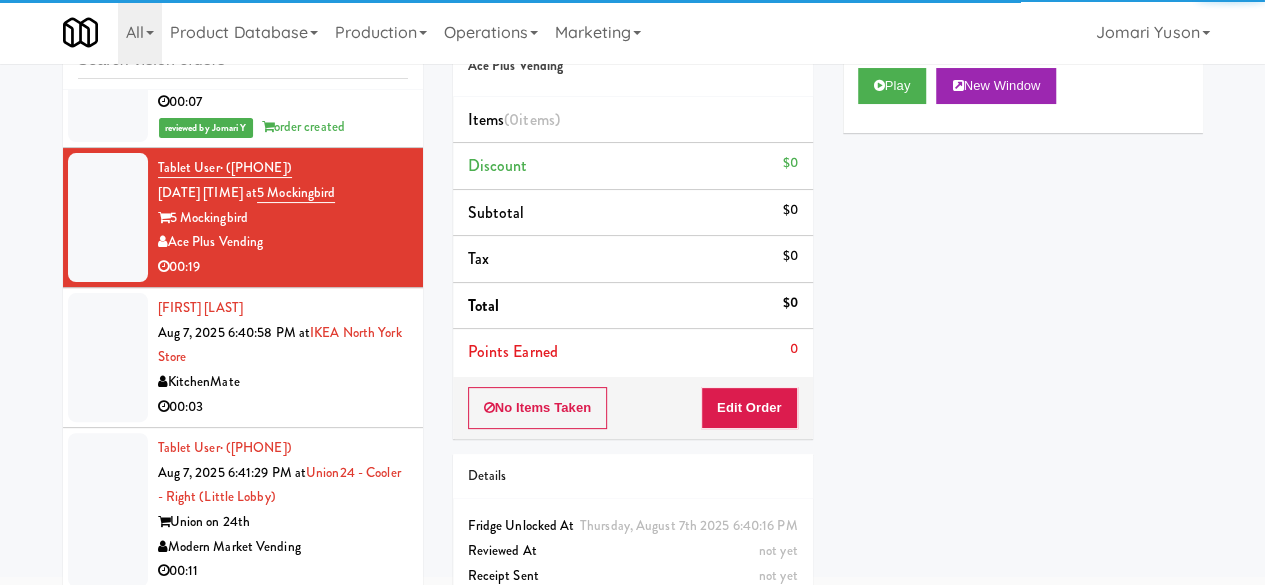 scroll, scrollTop: 0, scrollLeft: 0, axis: both 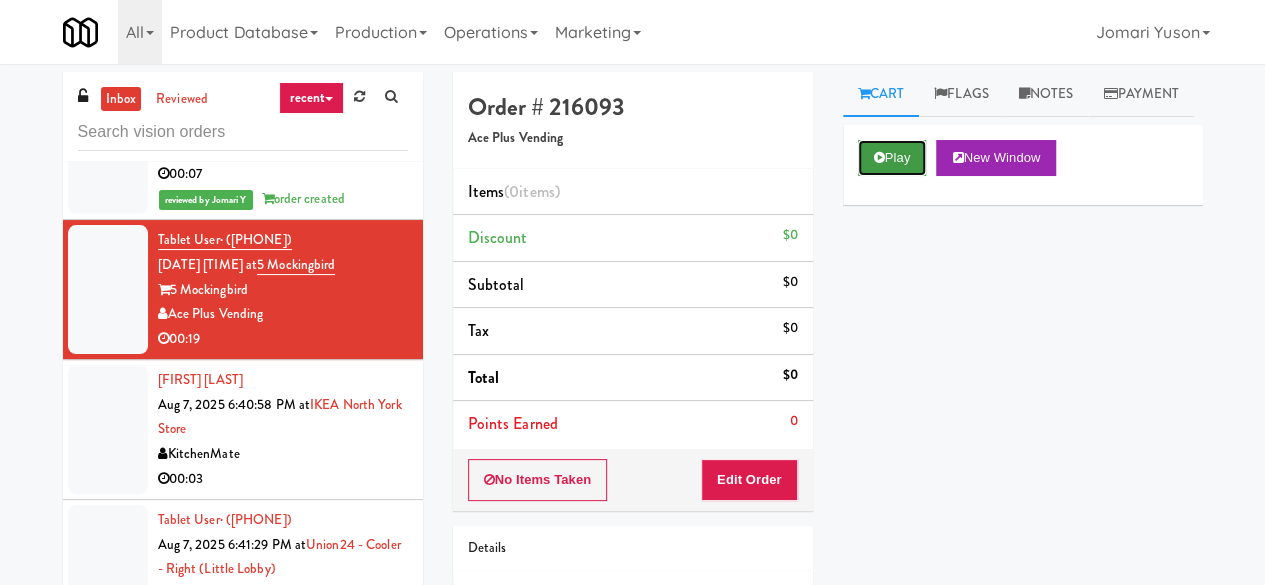 click on "Play" at bounding box center (892, 158) 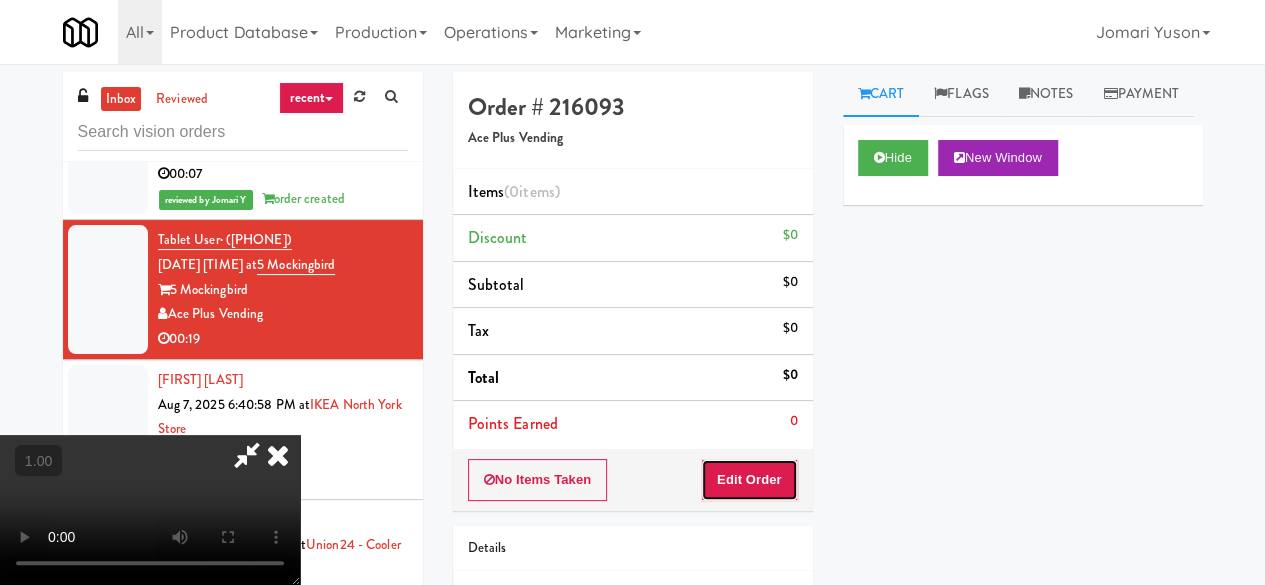 click on "Edit Order" at bounding box center [749, 480] 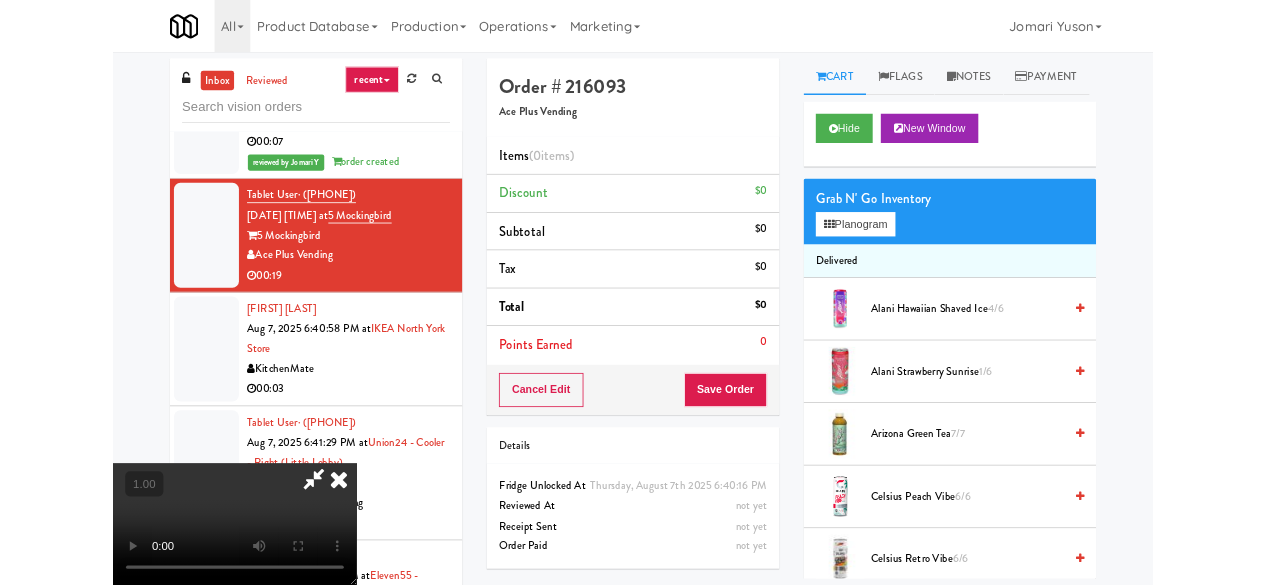 scroll, scrollTop: 41, scrollLeft: 0, axis: vertical 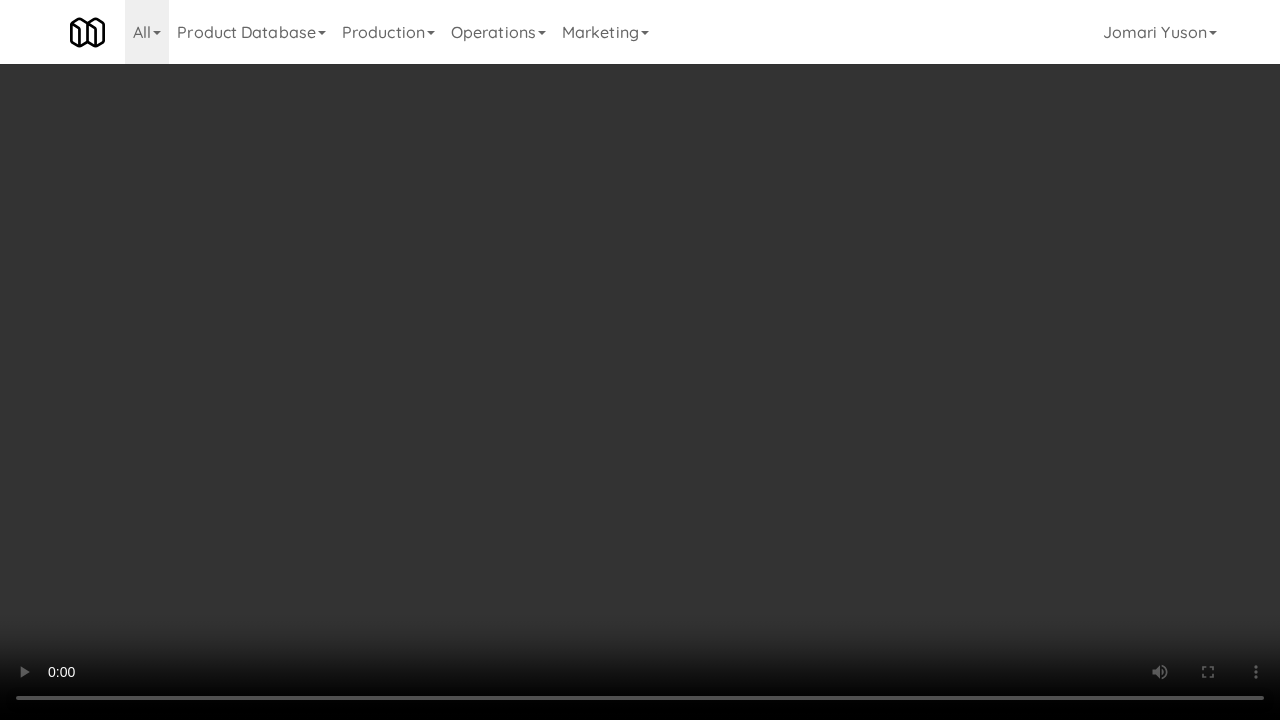 type 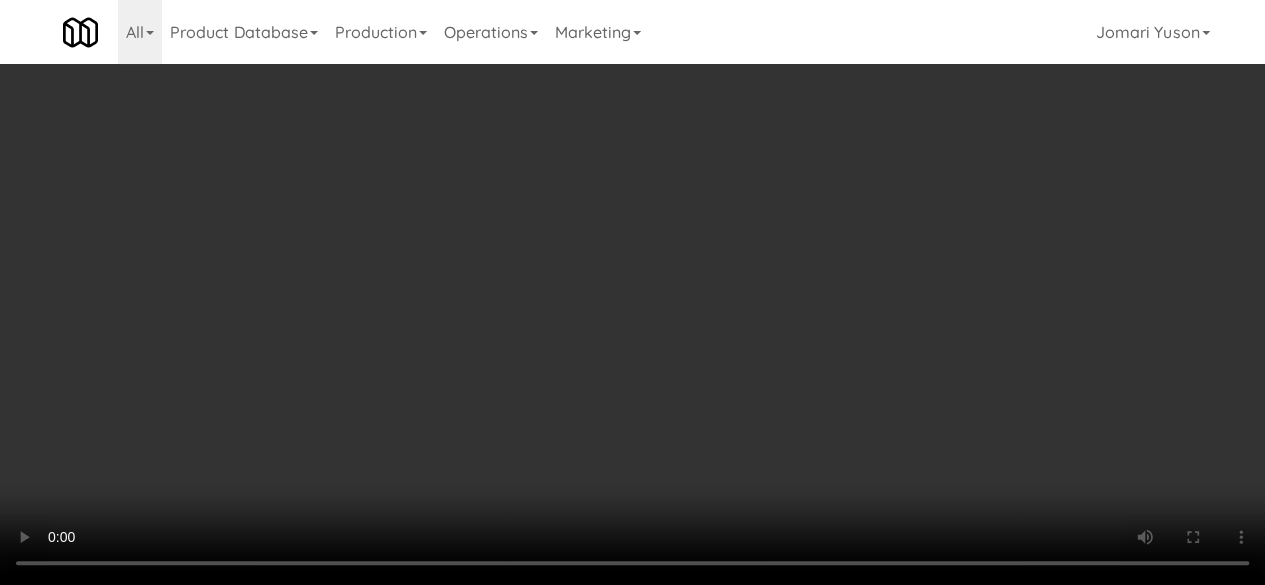 scroll, scrollTop: 0, scrollLeft: 0, axis: both 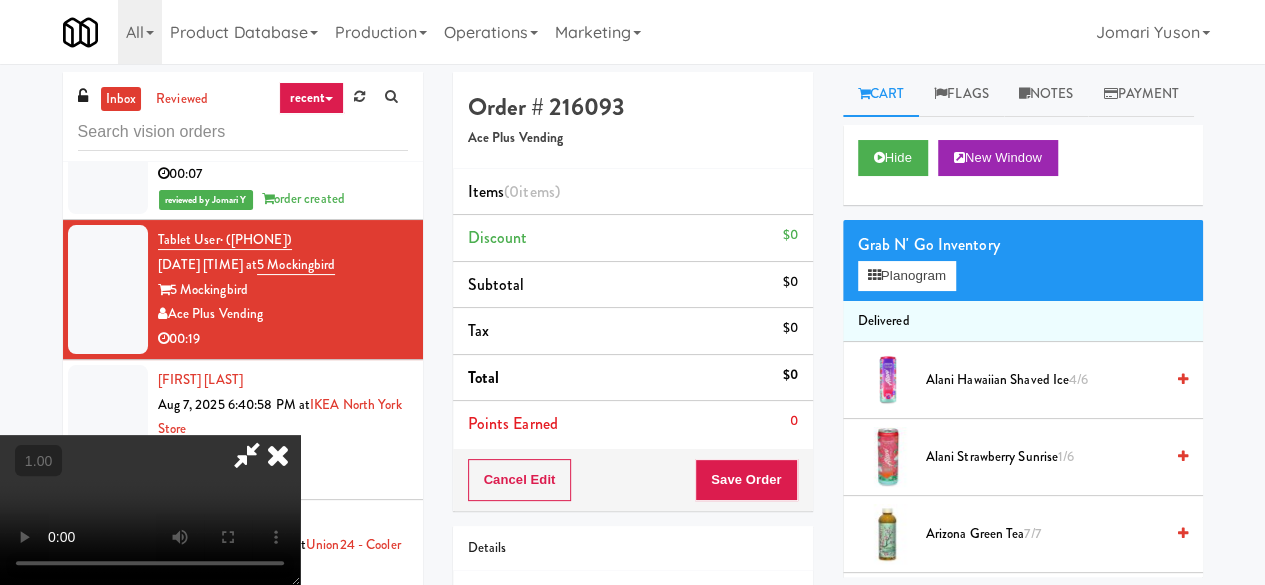 click at bounding box center (278, 455) 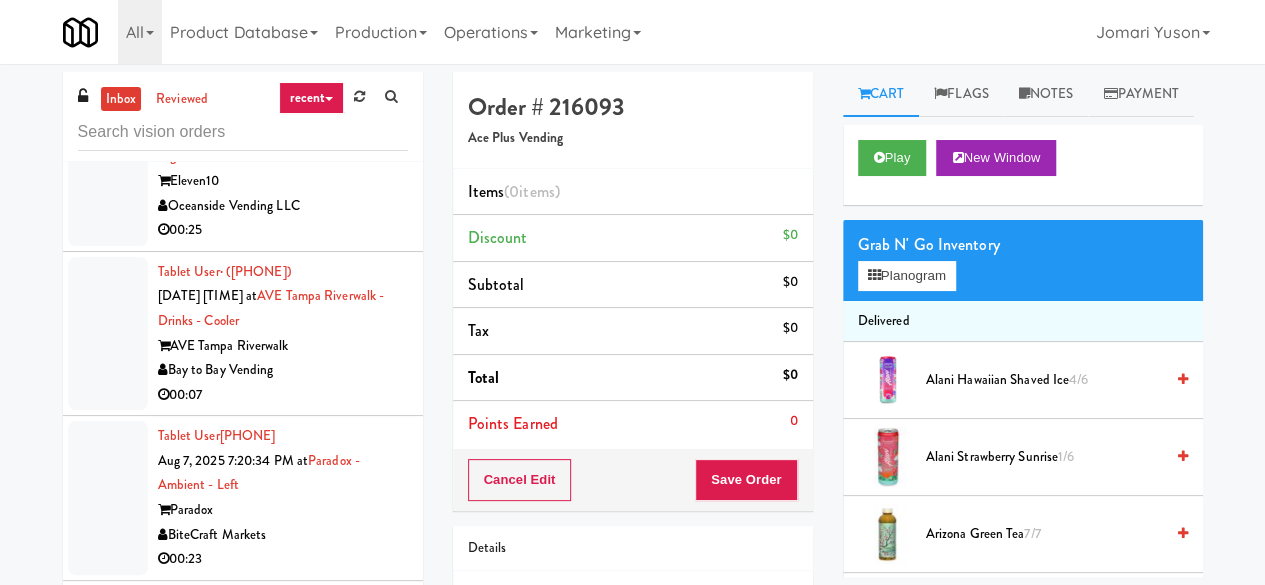 scroll, scrollTop: 7053, scrollLeft: 0, axis: vertical 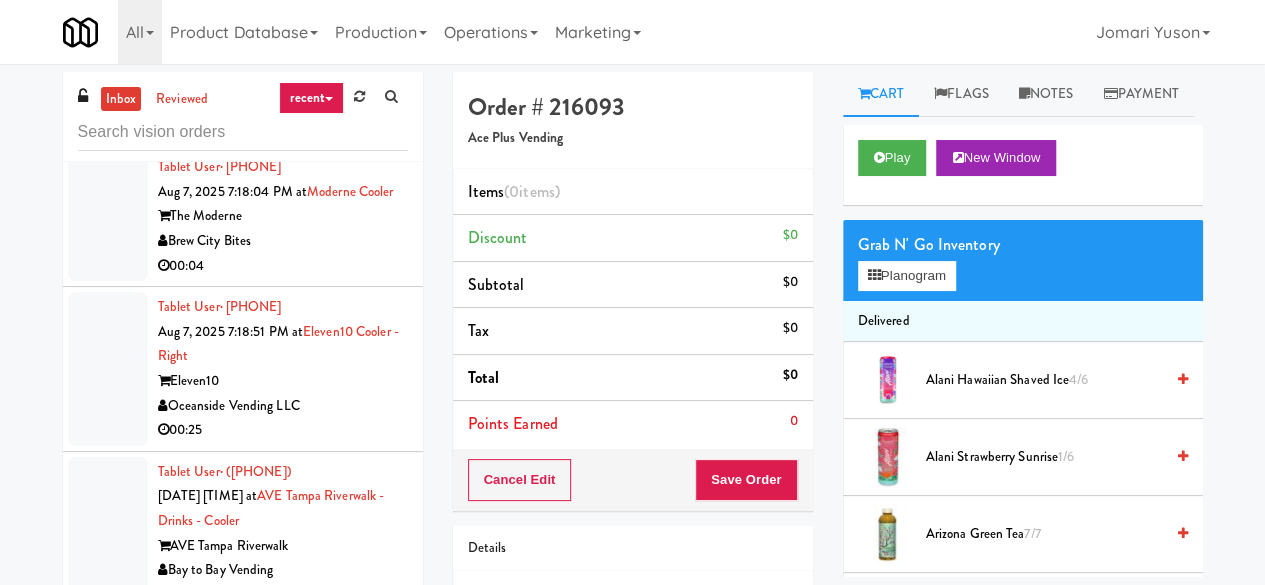 click on "Delong Vending" at bounding box center [283, -39] 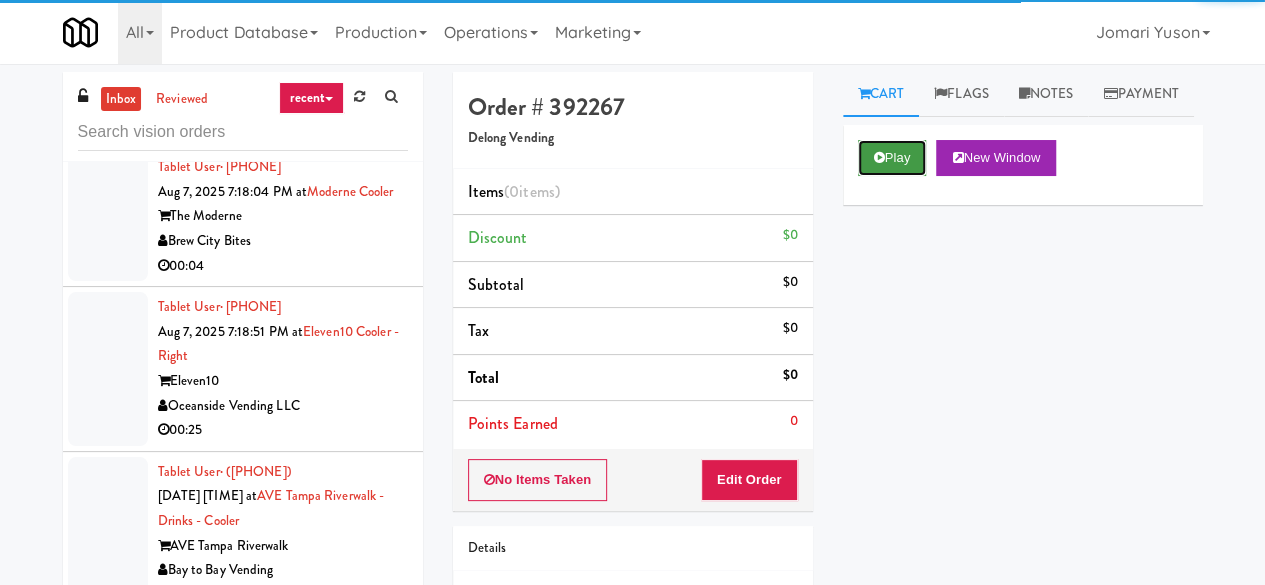 click on "Play" at bounding box center [892, 158] 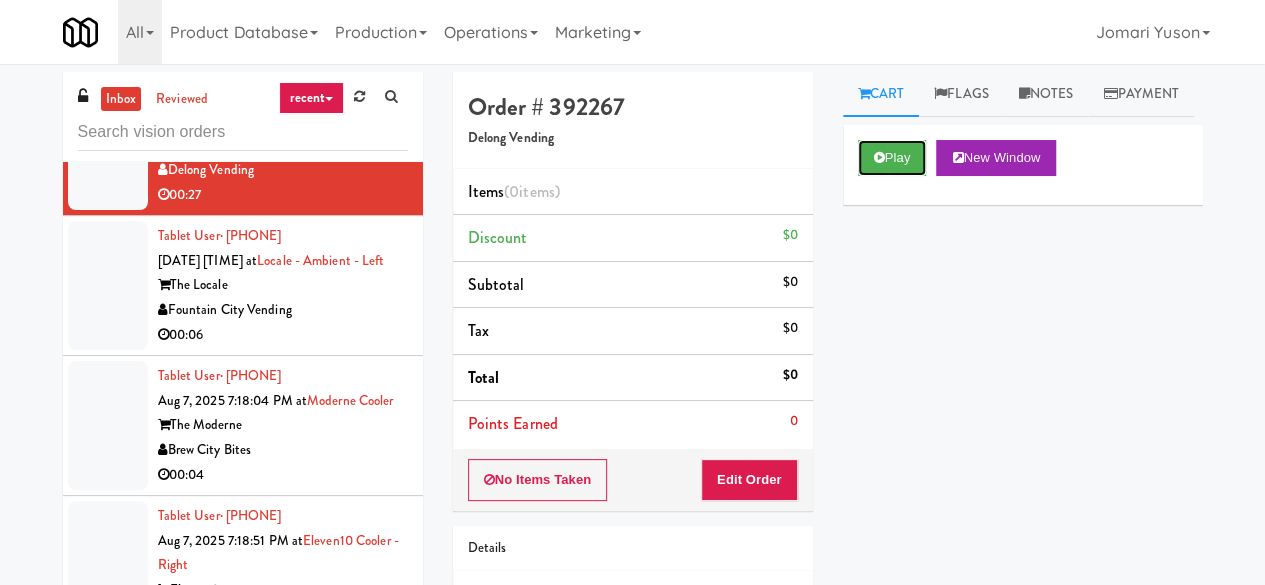 scroll, scrollTop: 6753, scrollLeft: 0, axis: vertical 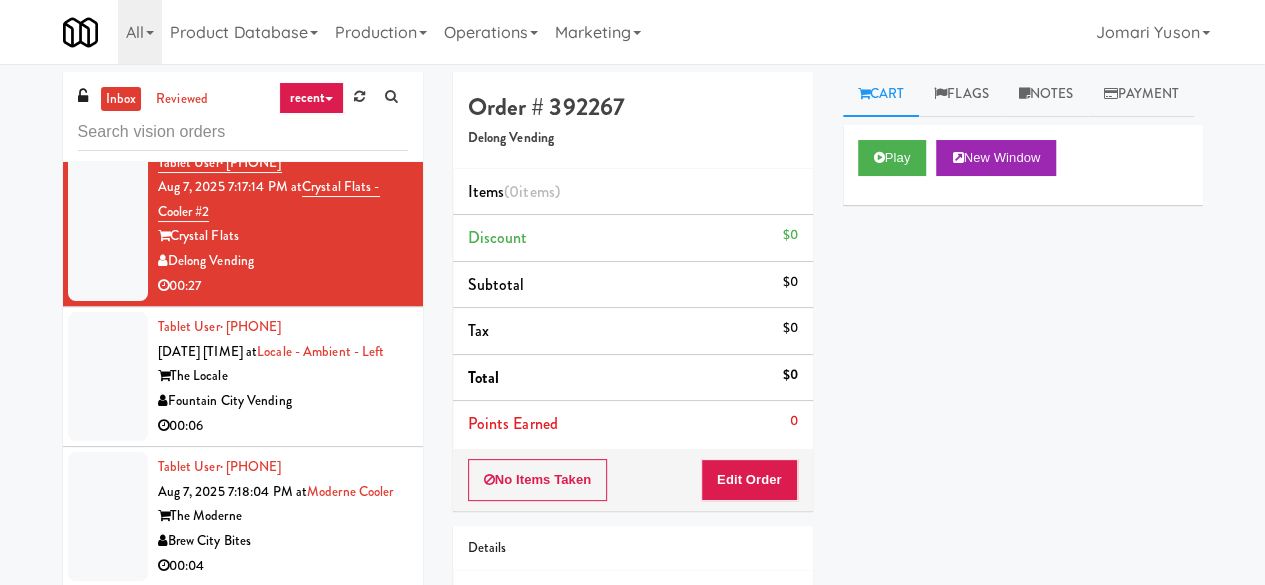 click on "Card  View Transaction Details  Card  [NUMBER] Transaction Ref [NUMBER] Preauth [PRICE] Brand VISA Number [CREDIT_CARD] Entry Mode ctls  Card Issuer Checks  Payout" at bounding box center [1023, 324] 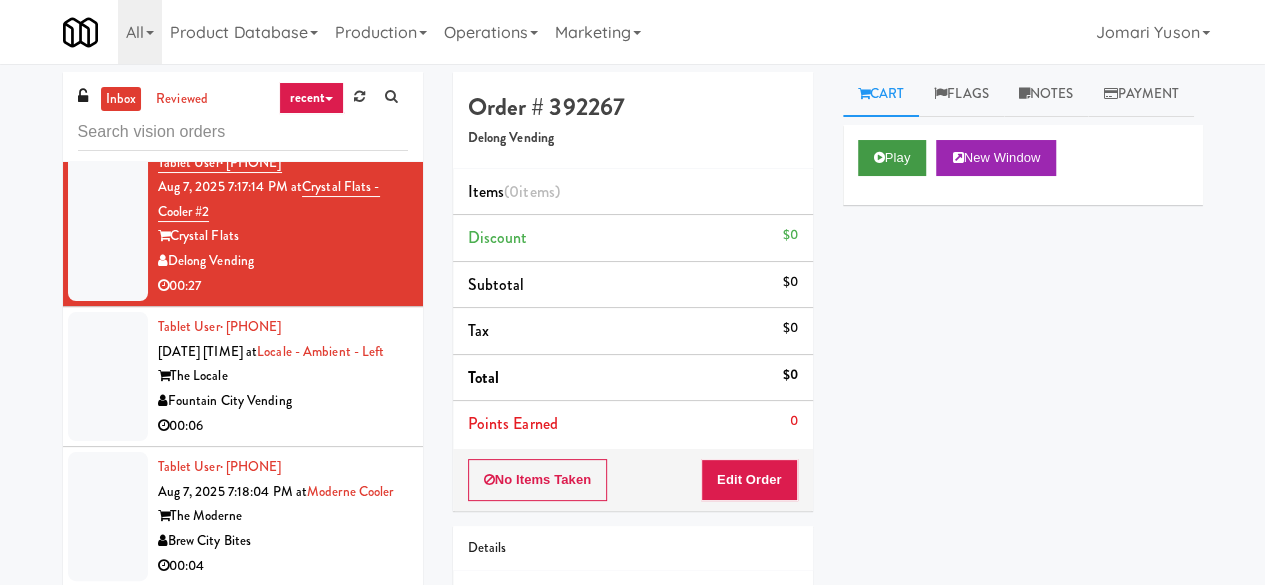 drag, startPoint x: 899, startPoint y: 165, endPoint x: 890, endPoint y: 196, distance: 32.280025 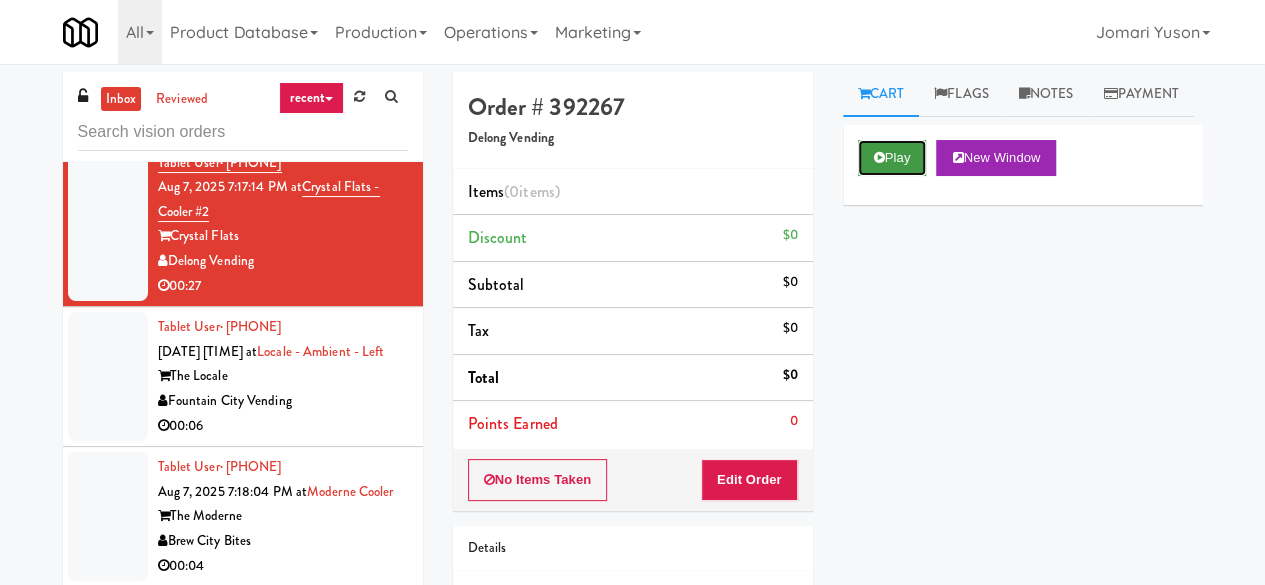 click on "Play" at bounding box center (892, 158) 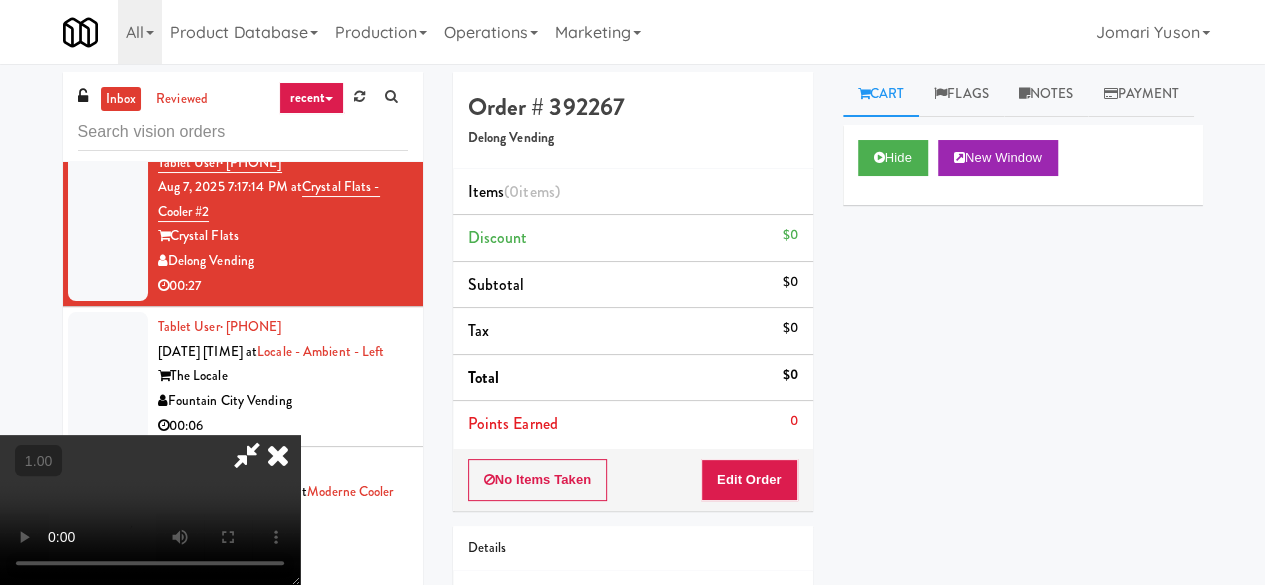 click at bounding box center (150, 510) 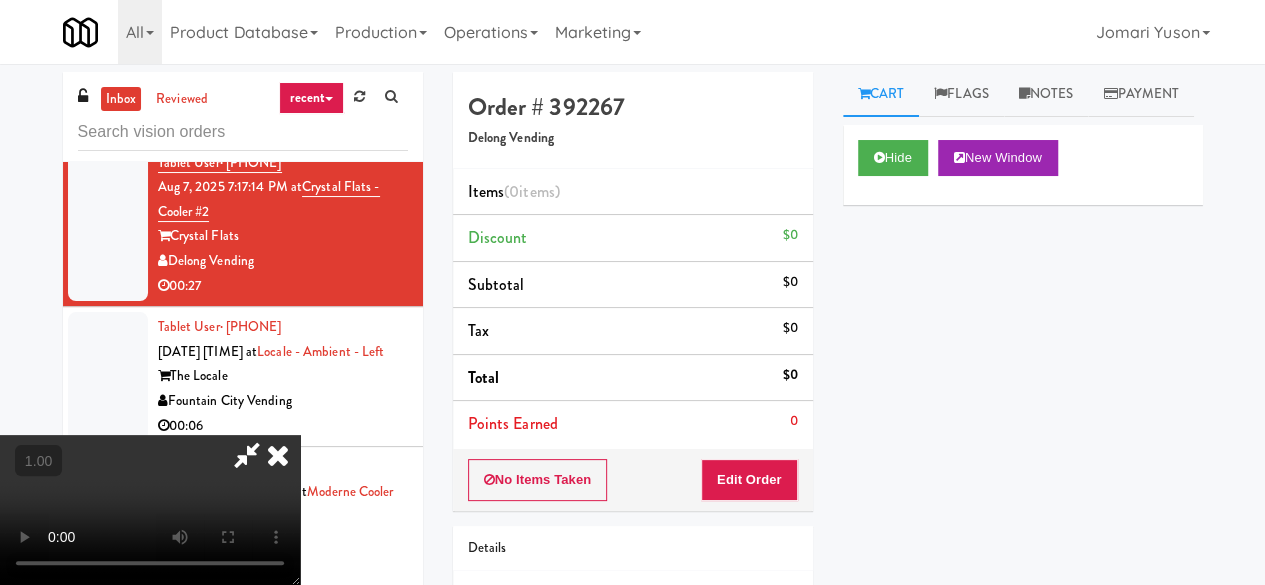 scroll, scrollTop: 0, scrollLeft: 0, axis: both 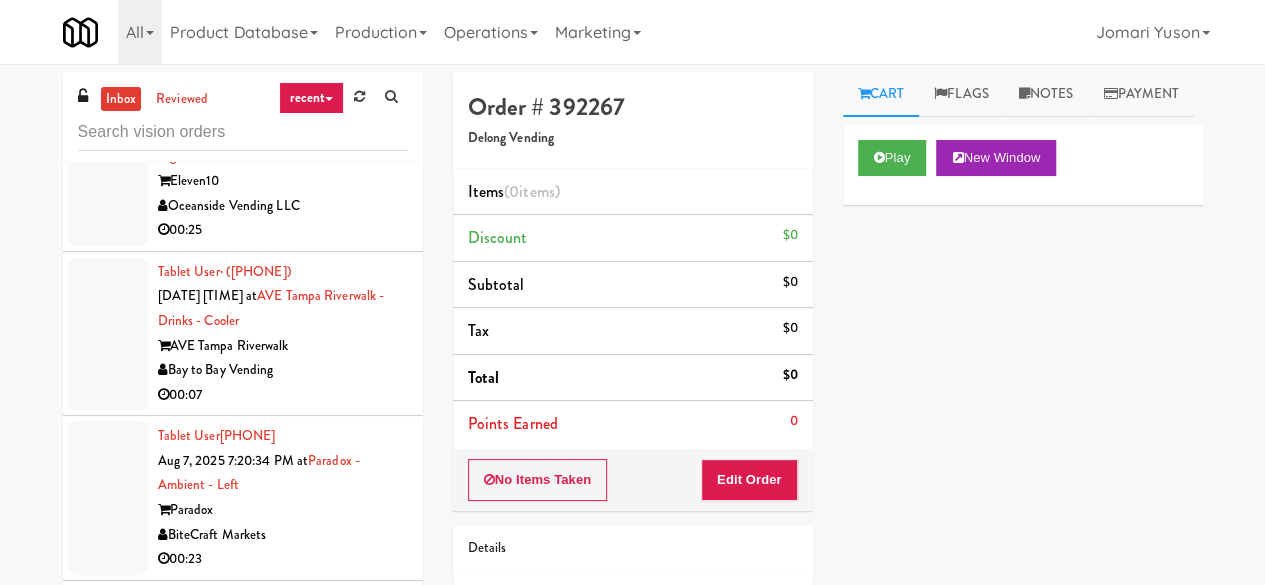 click on "00:06" at bounding box center (283, -74) 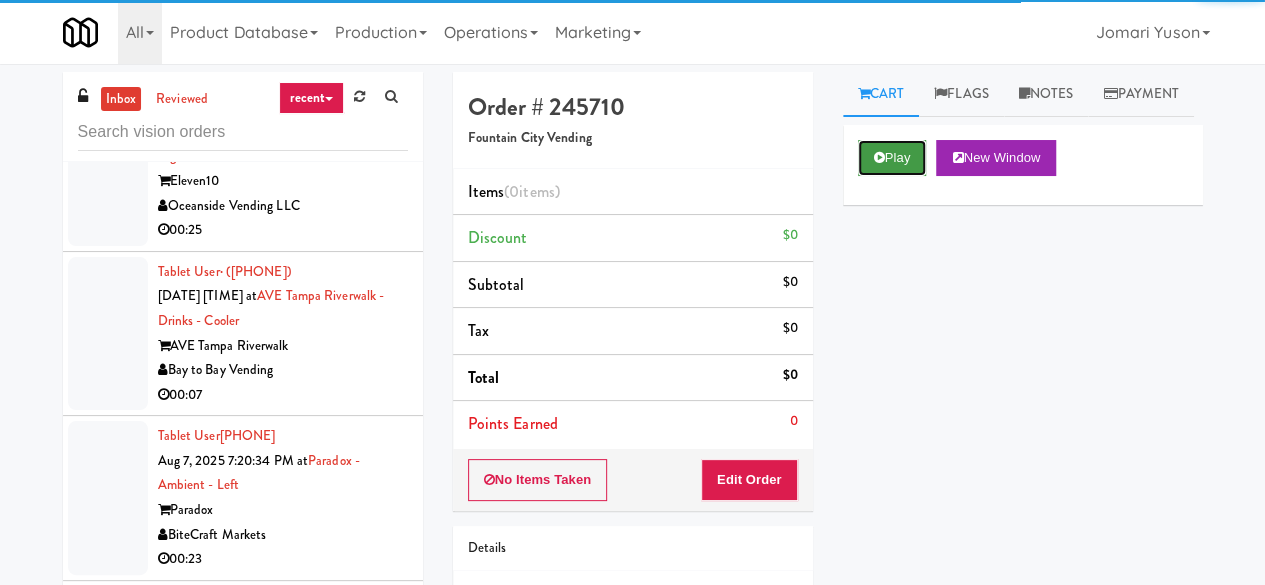click on "Play" at bounding box center (892, 158) 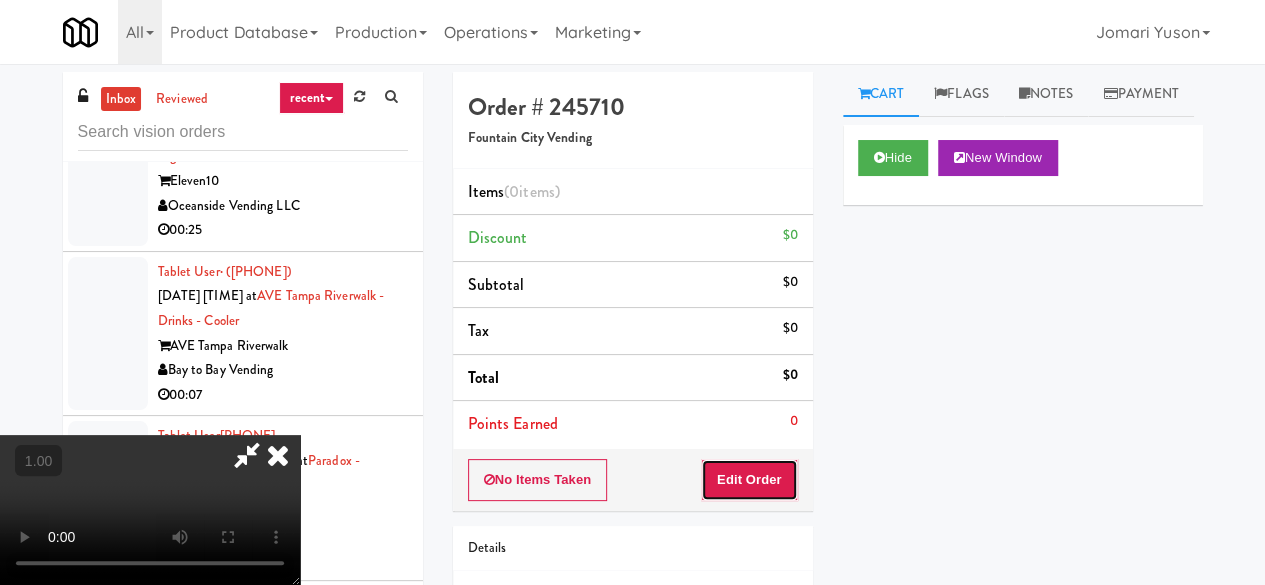 click on "Edit Order" at bounding box center [749, 480] 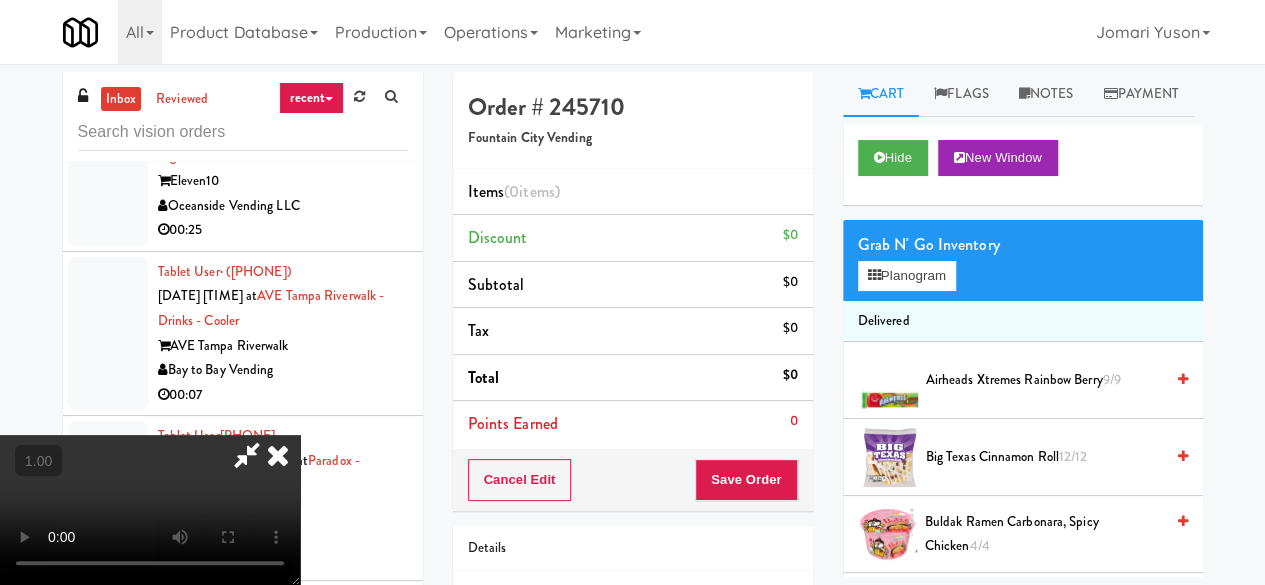 click at bounding box center (150, 510) 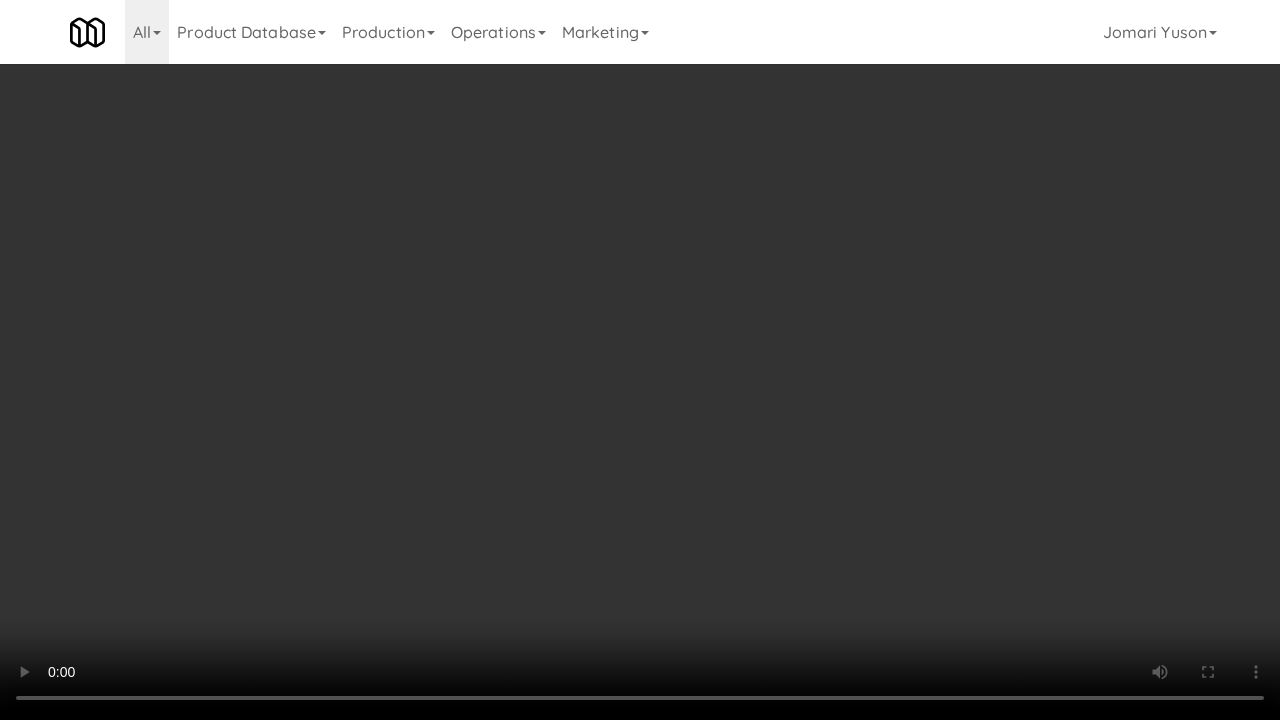 type 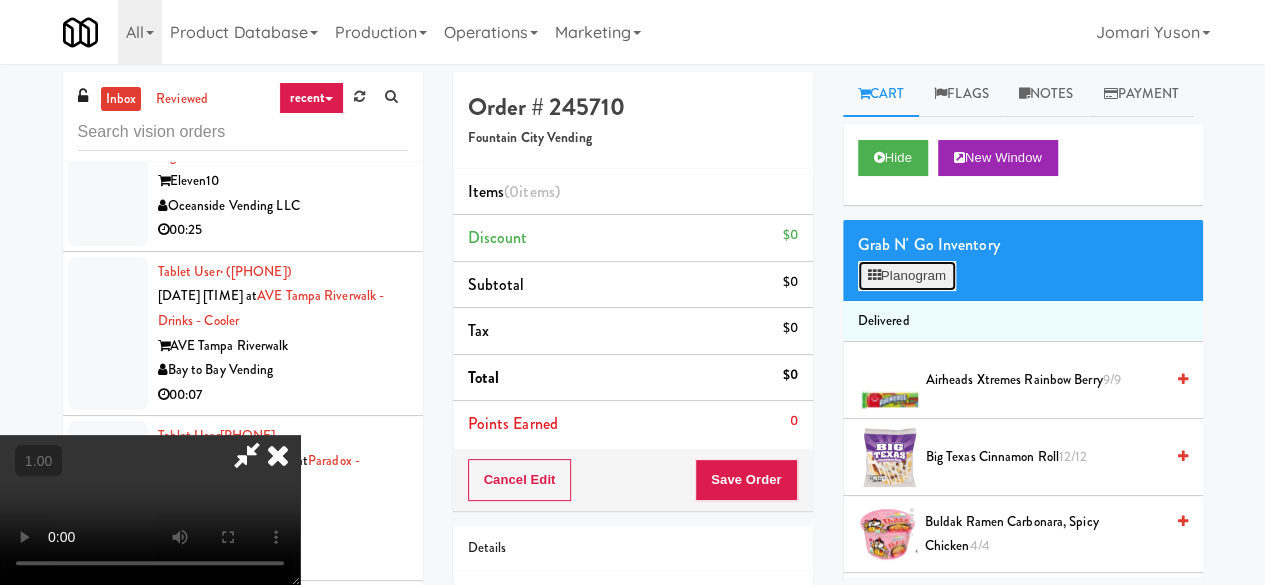 click on "Planogram" at bounding box center (907, 276) 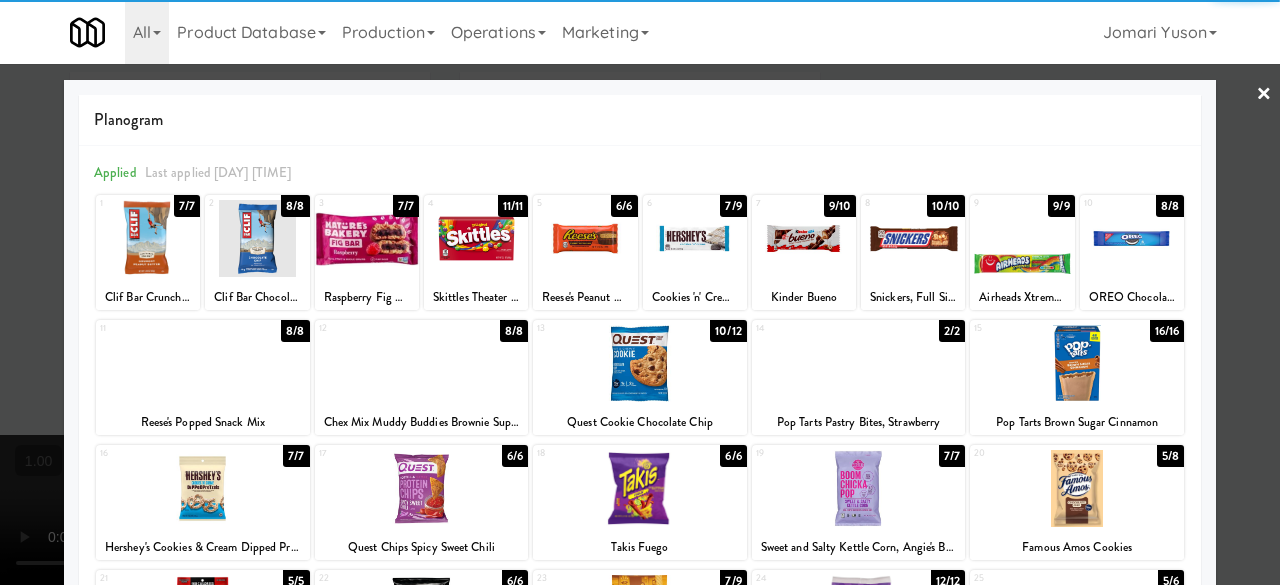 click at bounding box center [1132, 238] 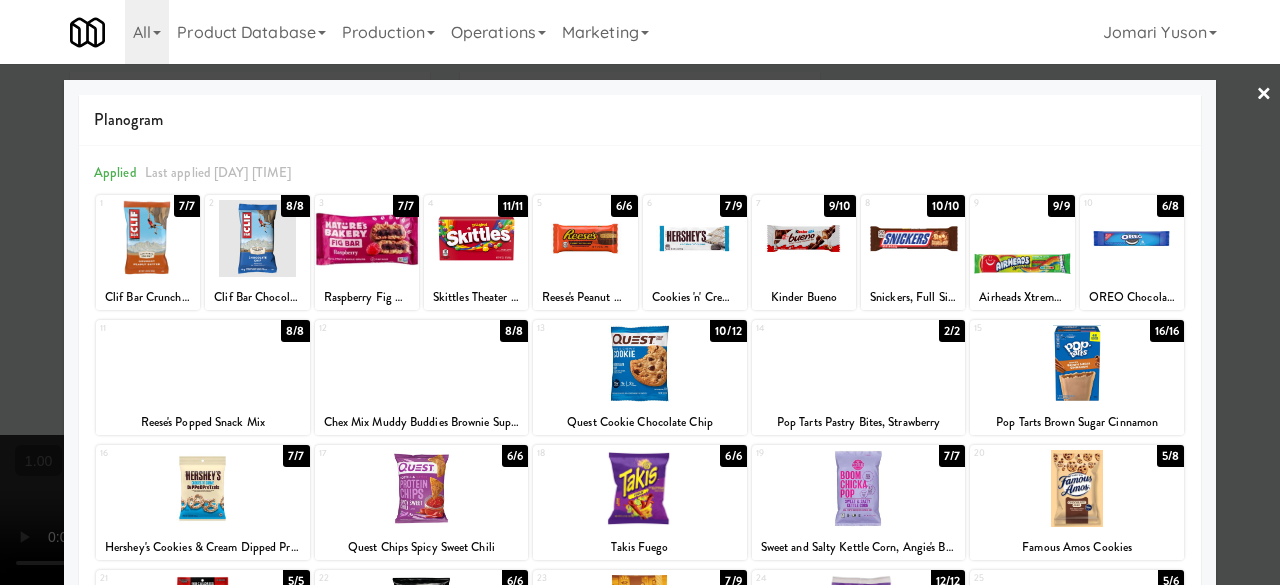drag, startPoint x: 1230, startPoint y: 93, endPoint x: 1109, endPoint y: 157, distance: 136.88316 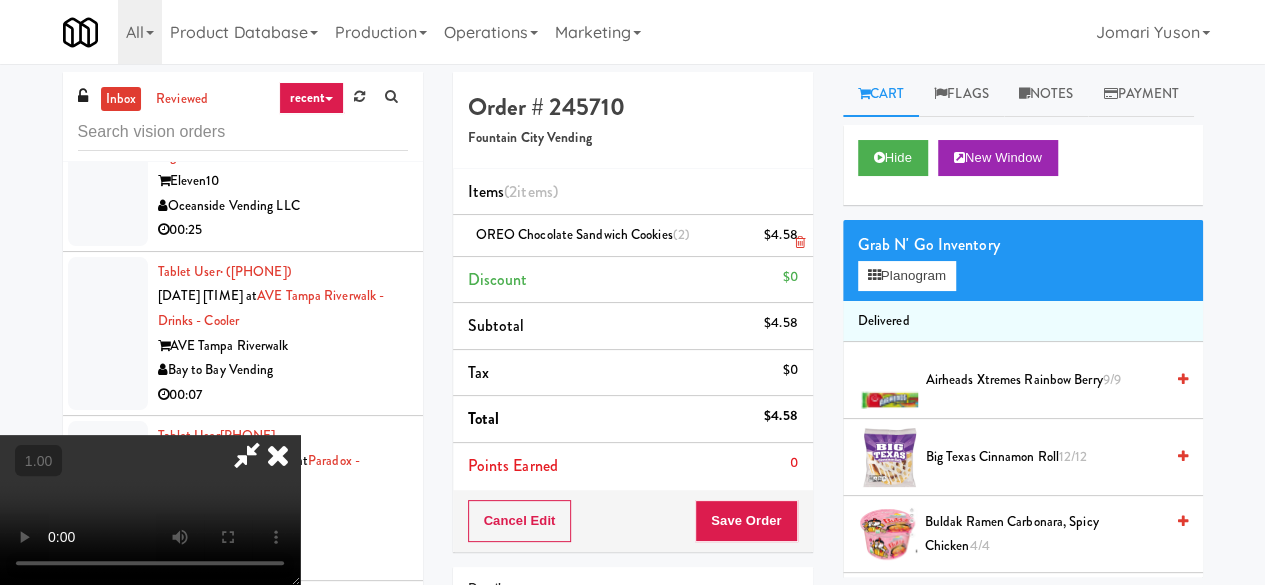 click at bounding box center [795, 243] 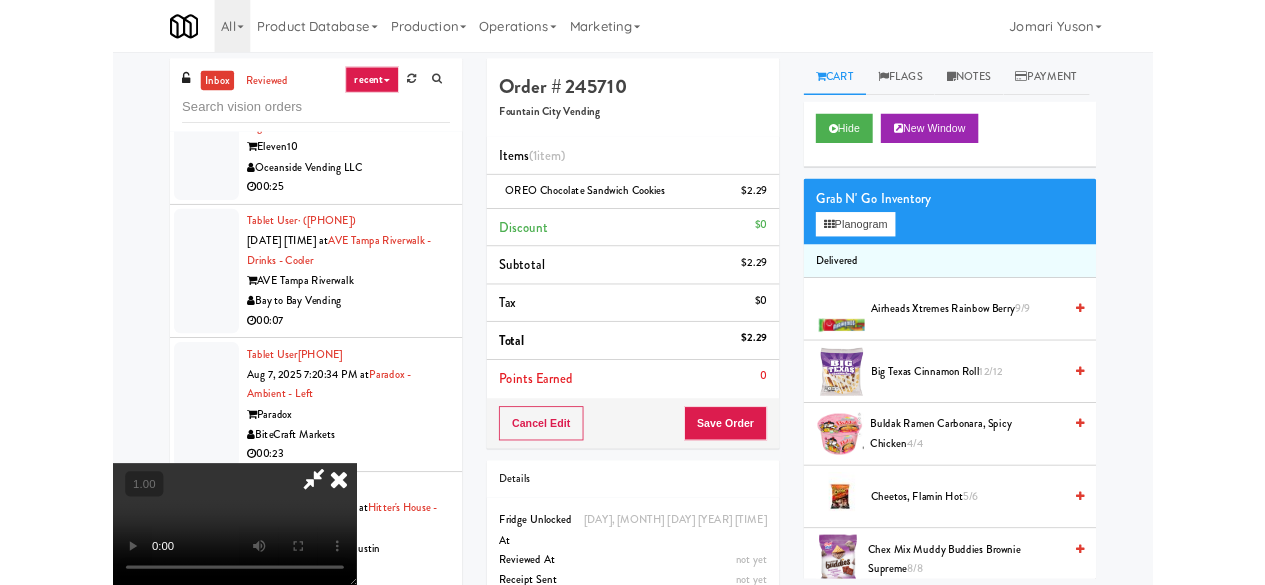 scroll, scrollTop: 41, scrollLeft: 0, axis: vertical 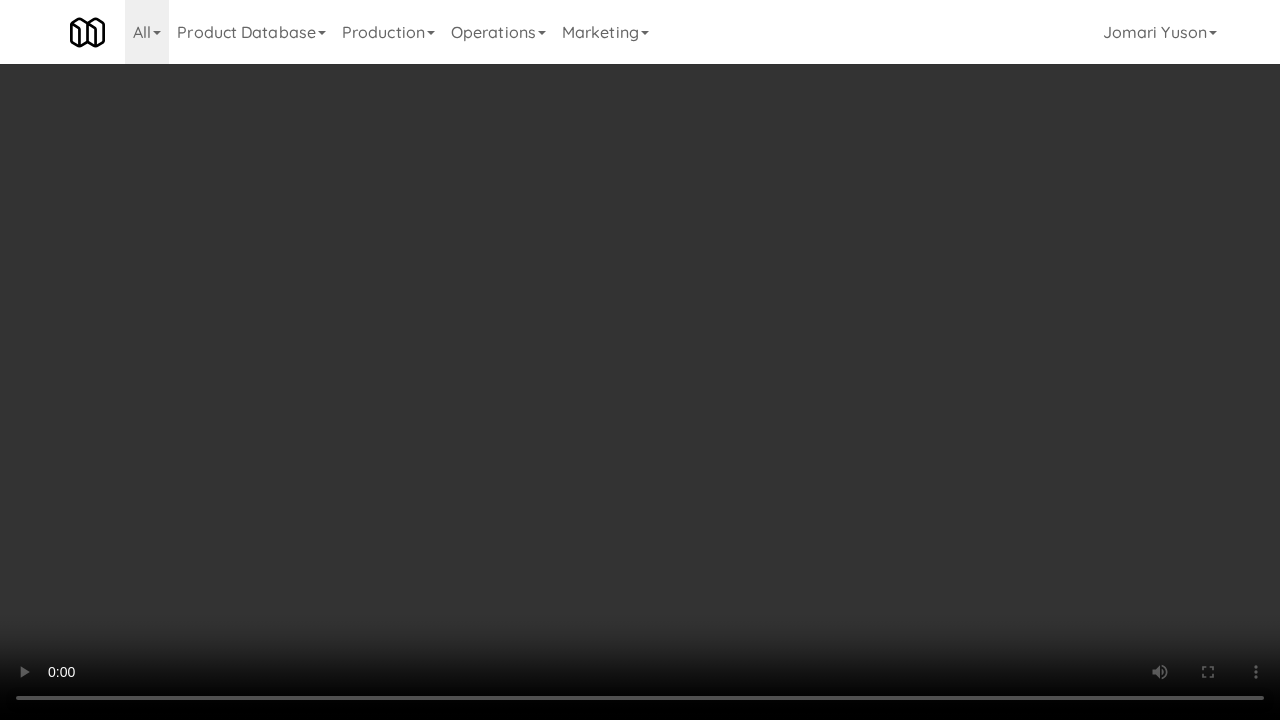 click at bounding box center [640, 360] 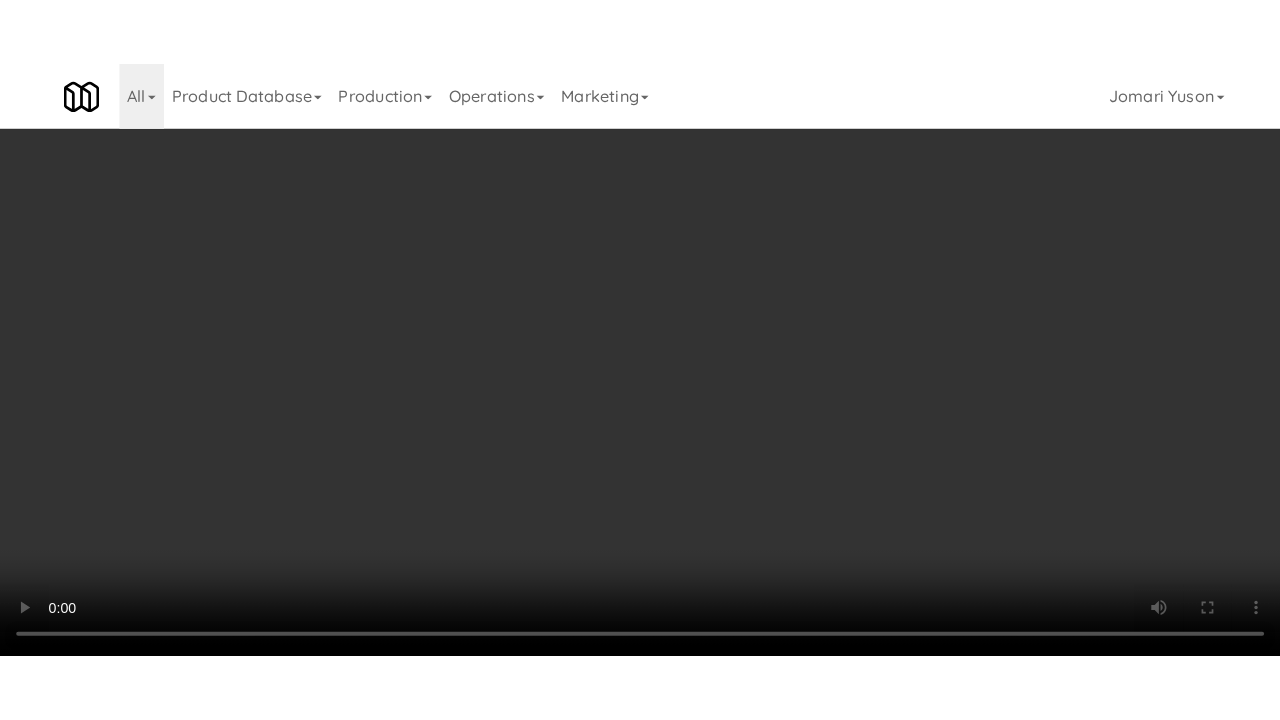 scroll, scrollTop: 263, scrollLeft: 0, axis: vertical 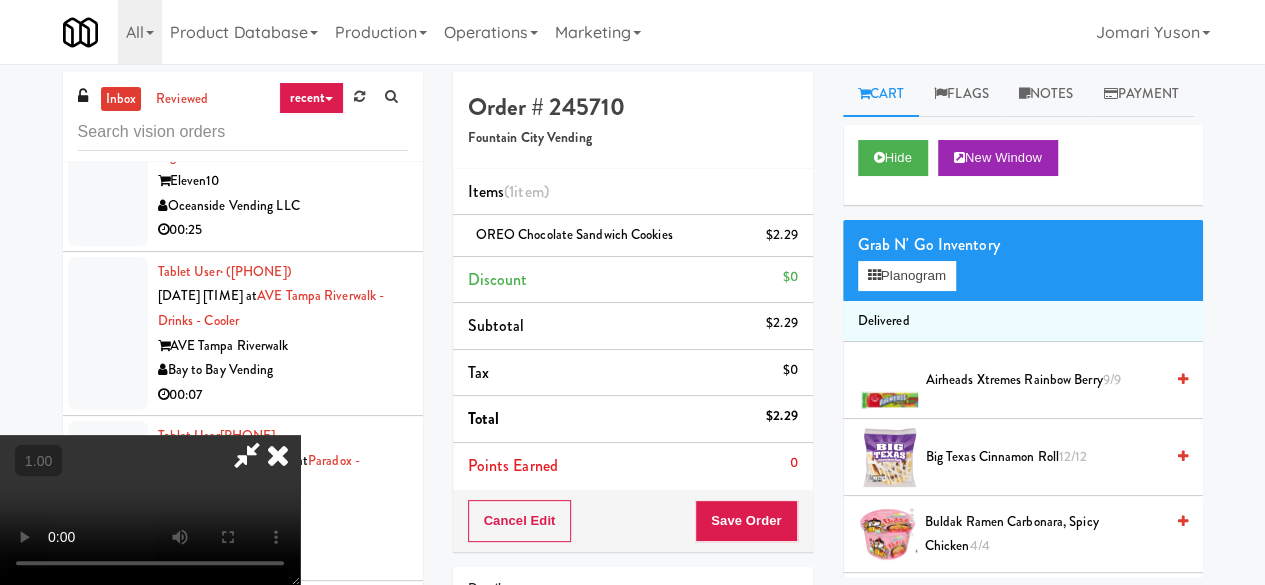 click at bounding box center [150, 510] 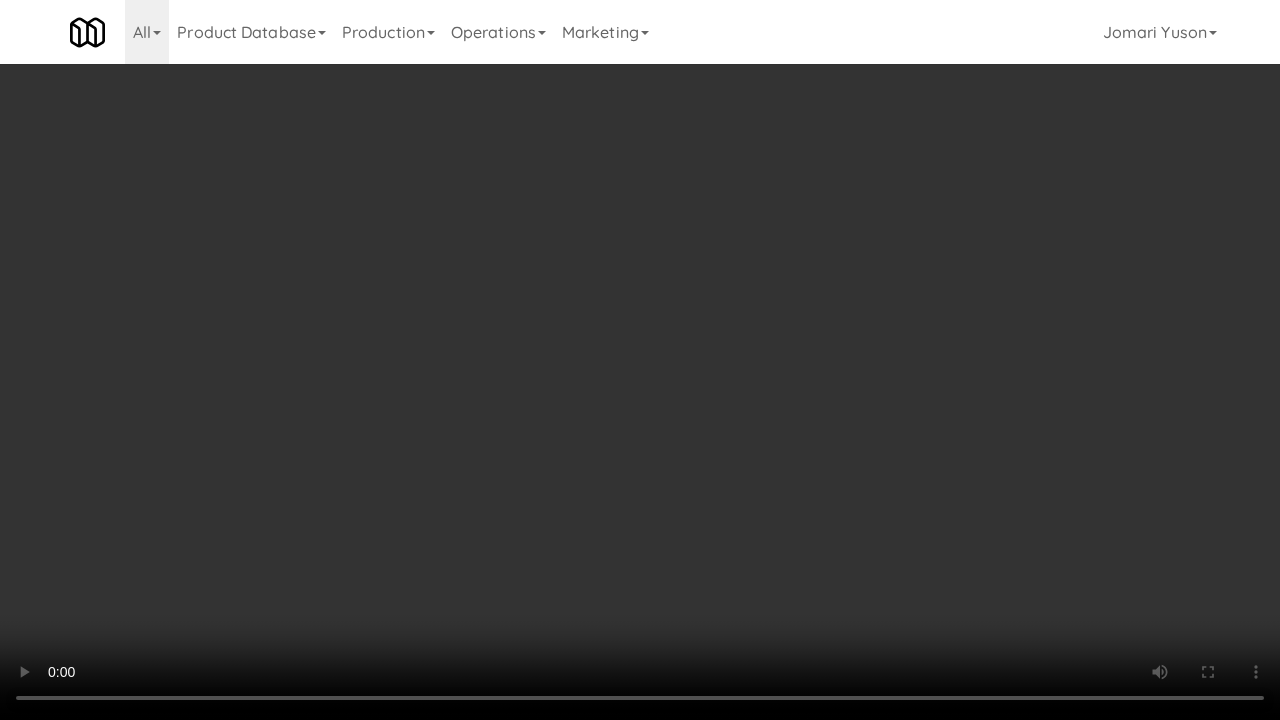 click at bounding box center (640, 360) 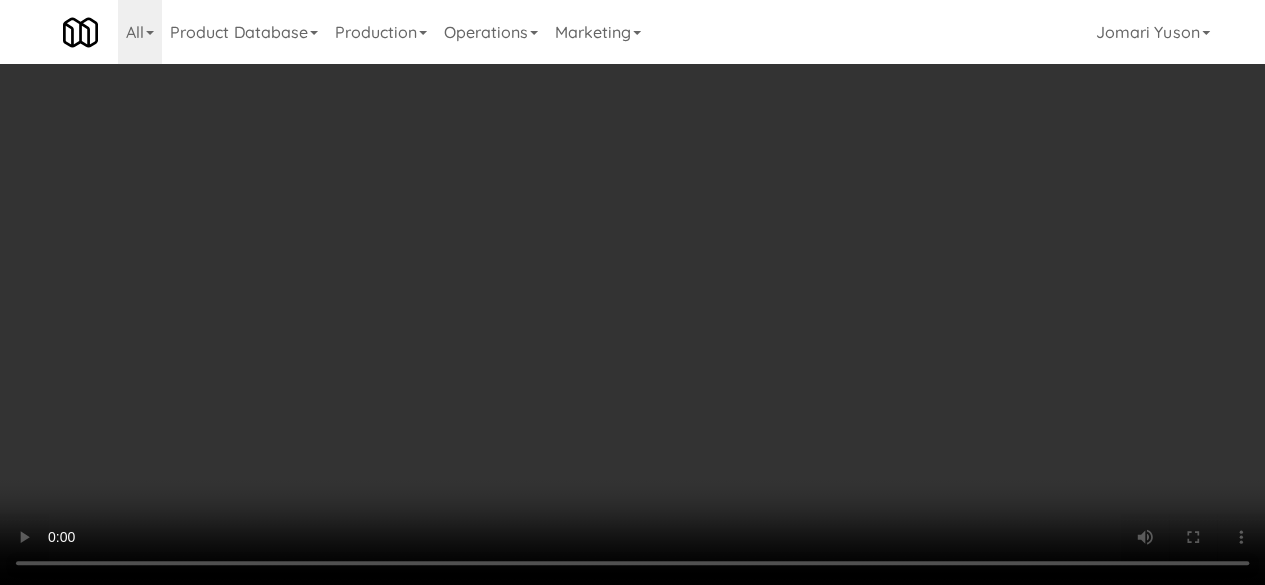 scroll, scrollTop: 0, scrollLeft: 0, axis: both 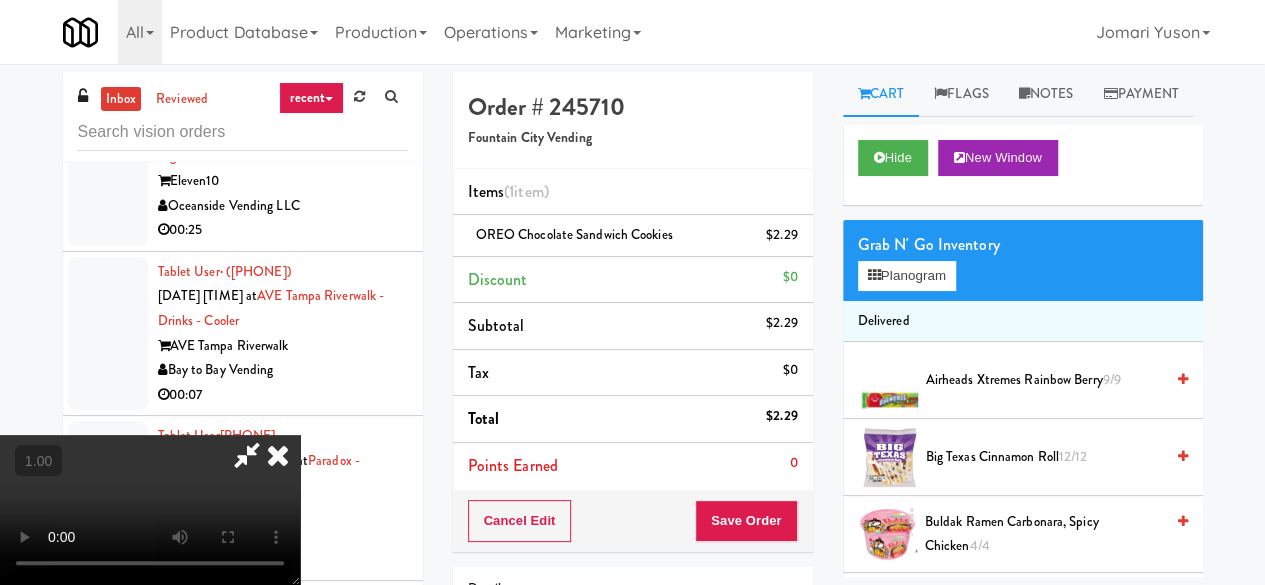 click at bounding box center (247, 455) 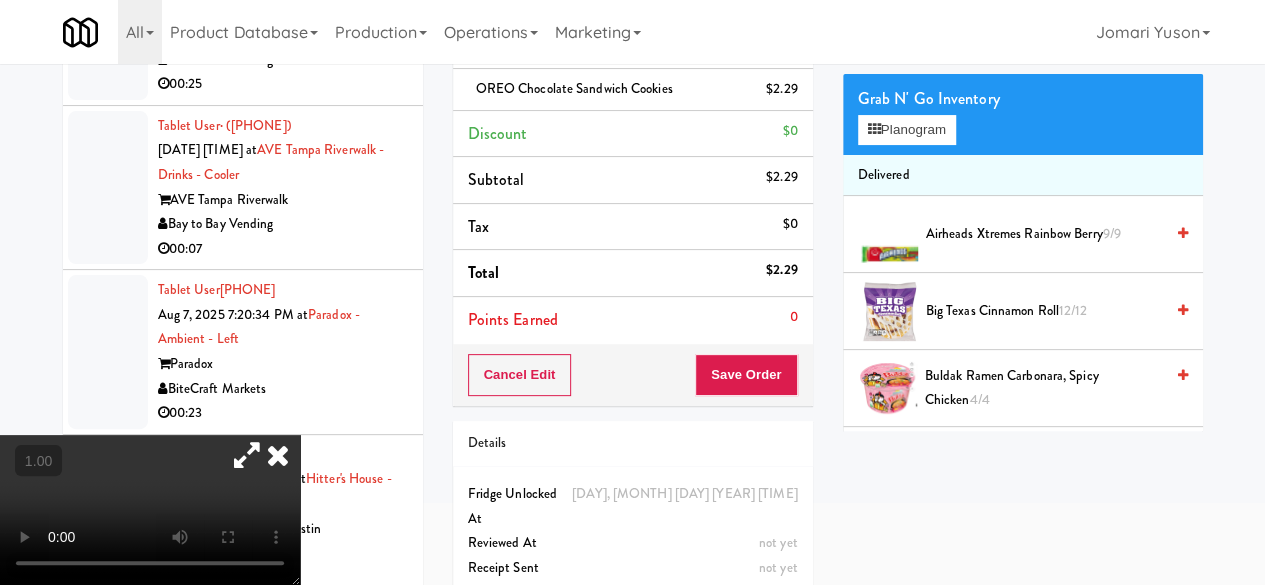 scroll, scrollTop: 190, scrollLeft: 0, axis: vertical 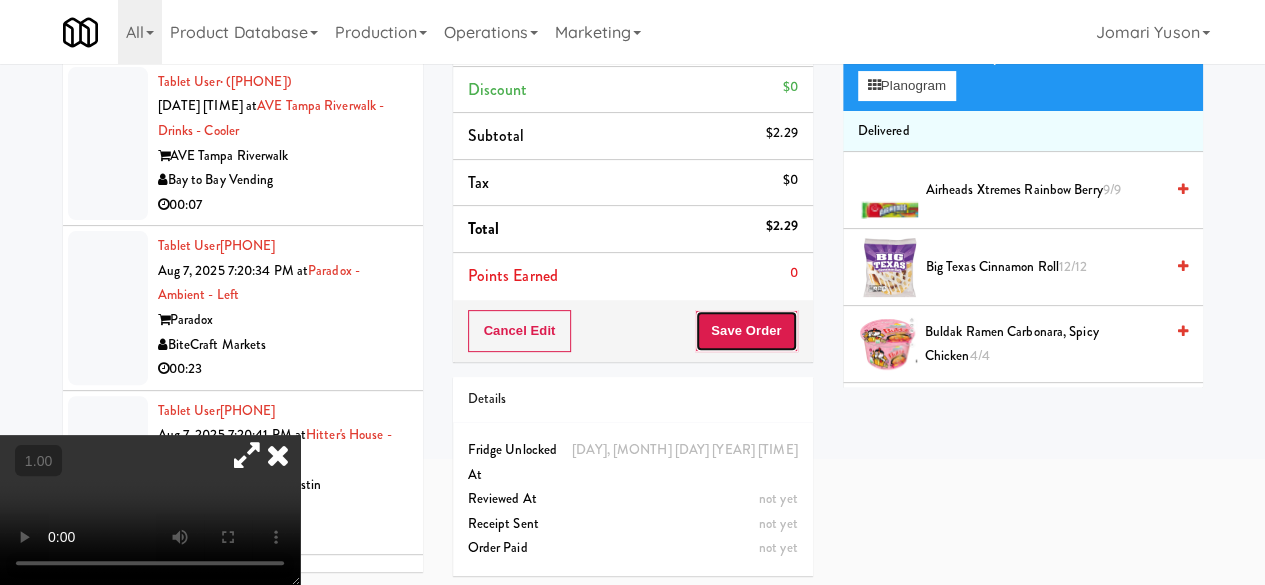 click on "Save Order" at bounding box center (746, 331) 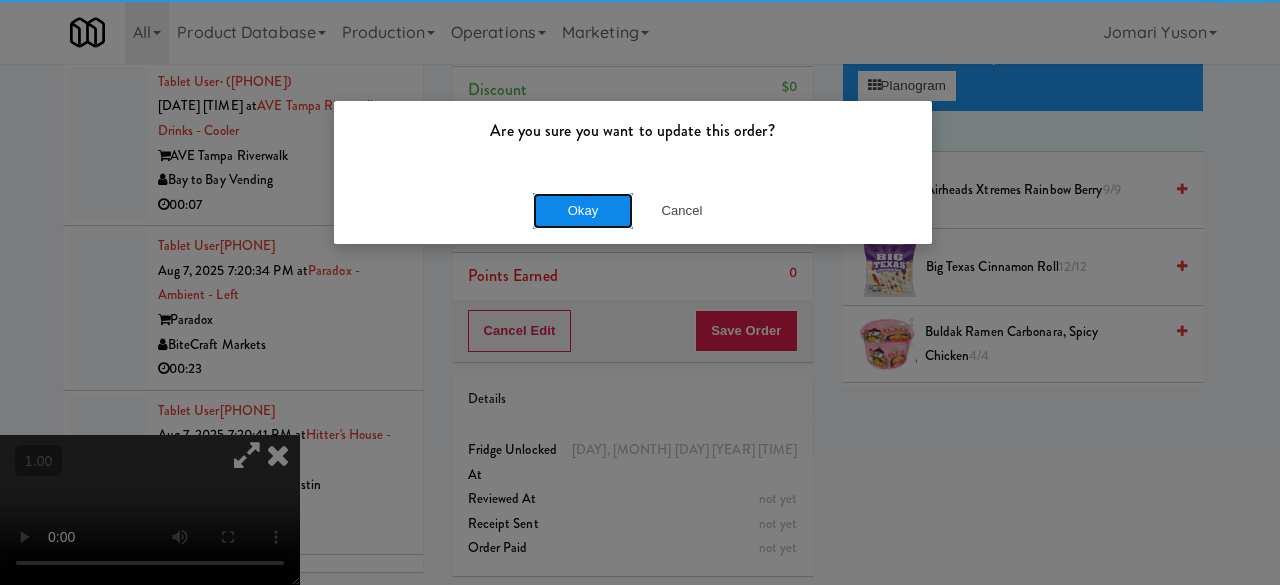 click on "Okay" at bounding box center [583, 211] 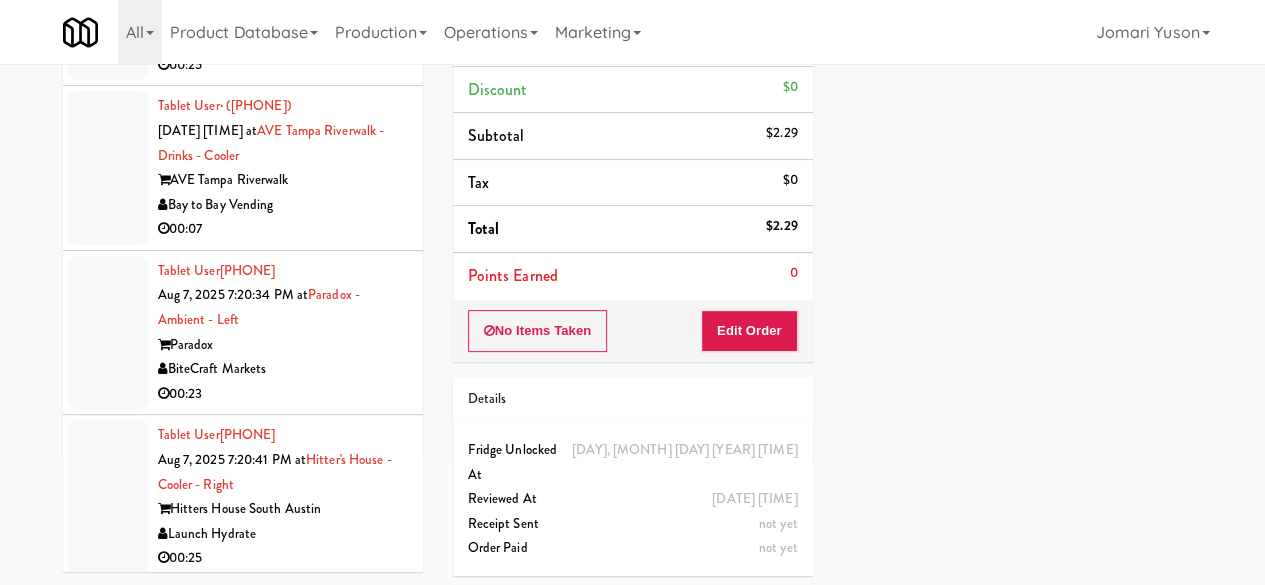 click on "Brew City Bites" at bounding box center [283, -124] 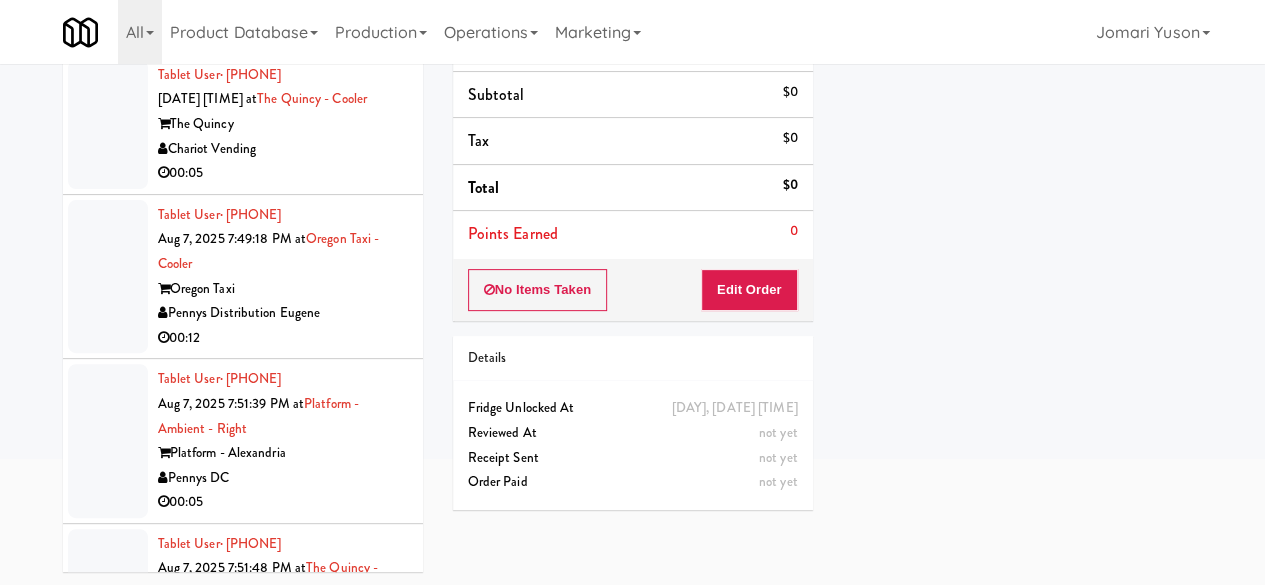 scroll, scrollTop: 13953, scrollLeft: 0, axis: vertical 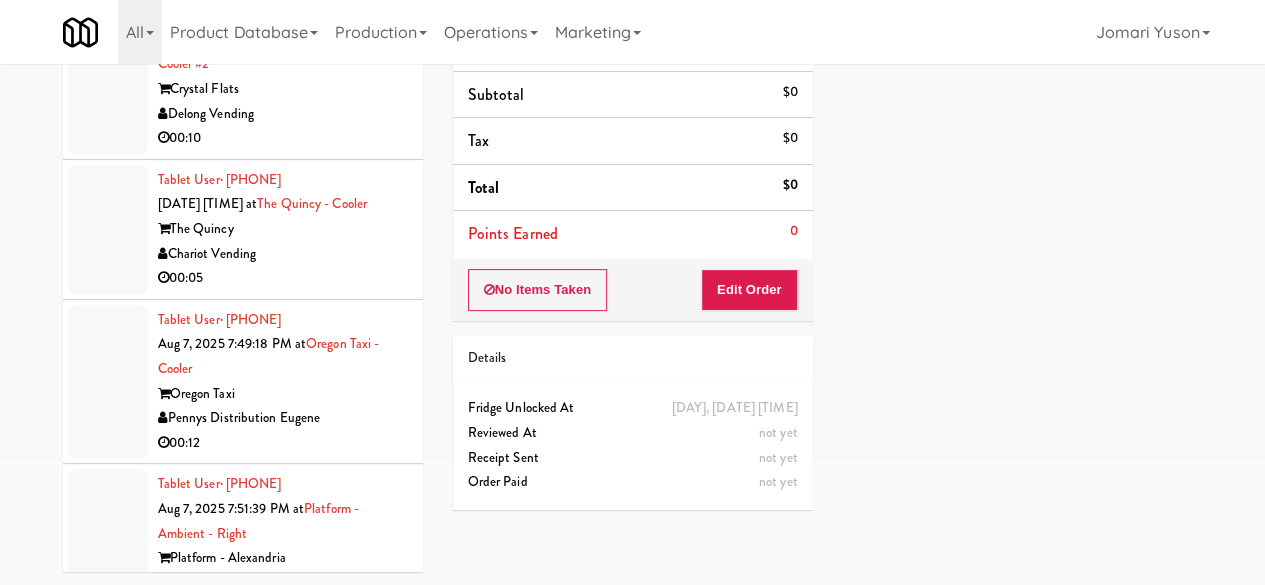 click on "Pennys DC" at bounding box center [283, -355] 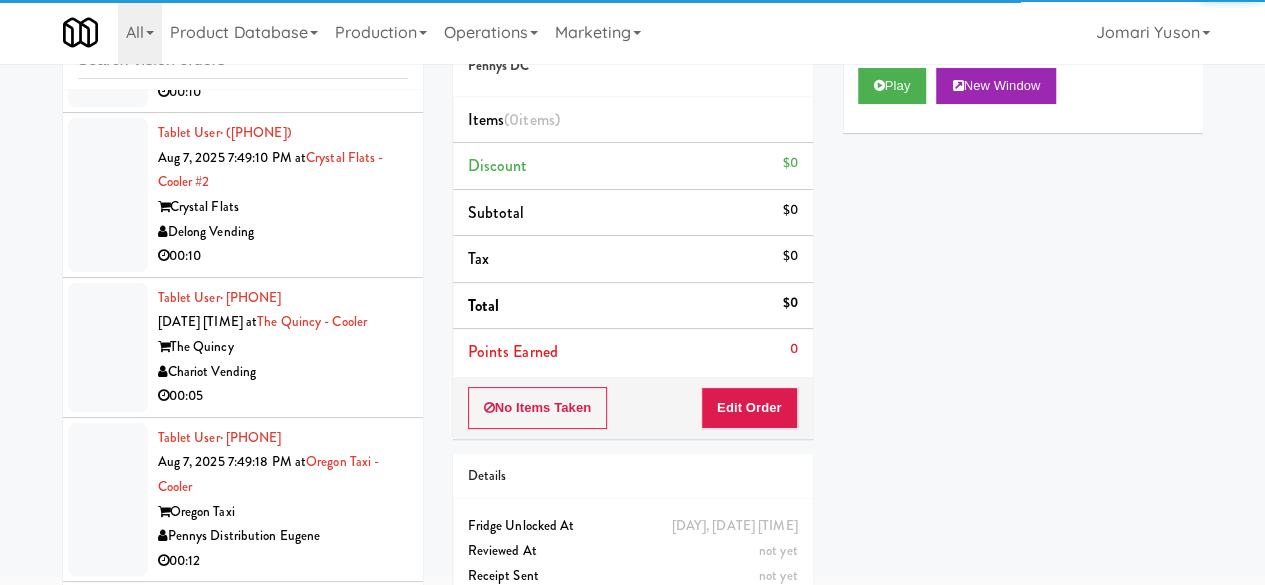 scroll, scrollTop: 0, scrollLeft: 0, axis: both 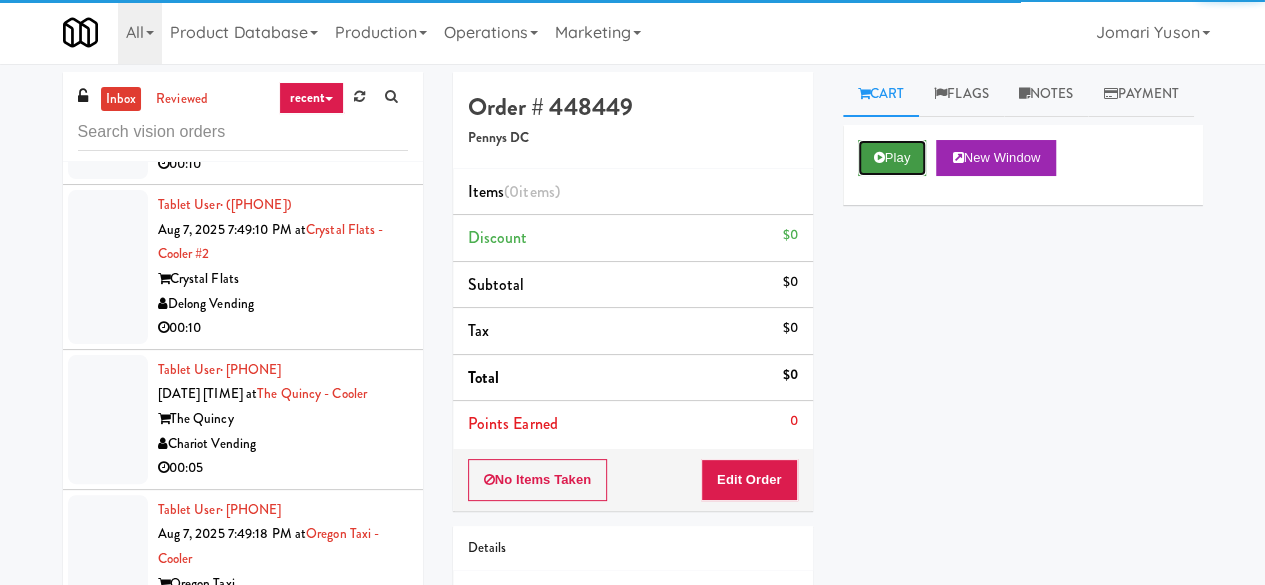 click at bounding box center (879, 157) 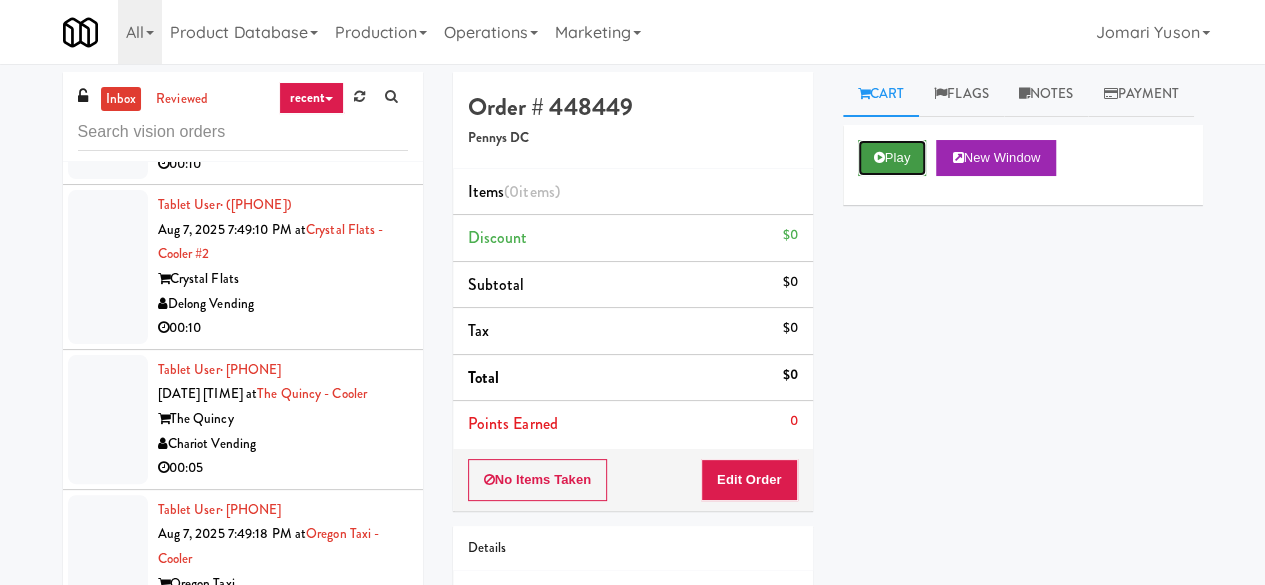 click on "Play" at bounding box center (892, 158) 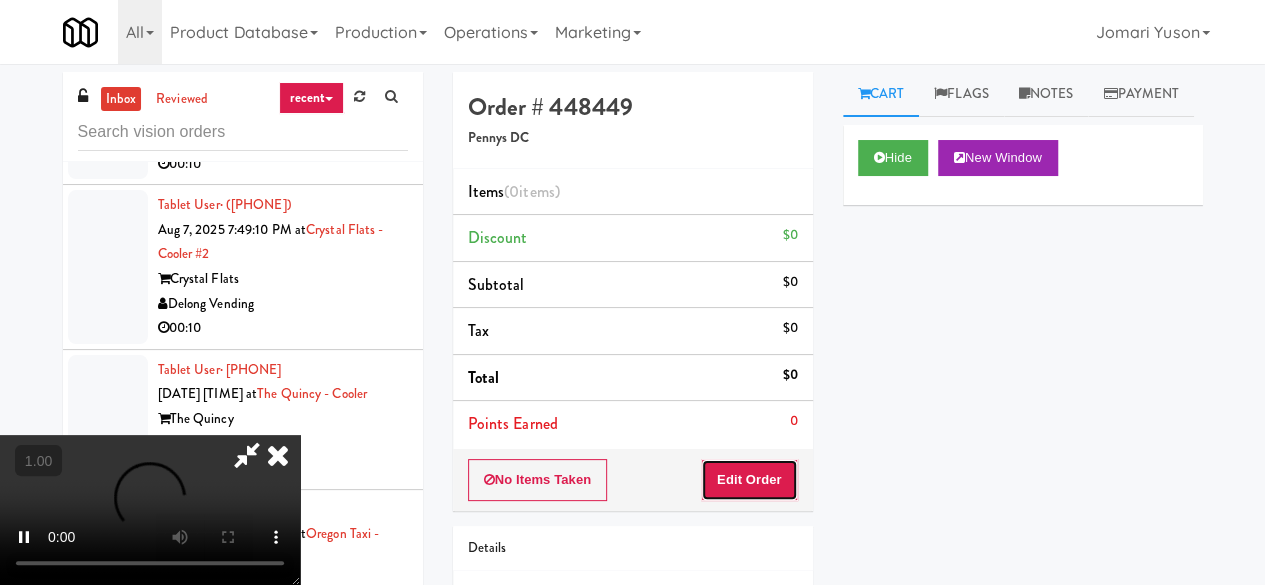 click on "Edit Order" at bounding box center [749, 480] 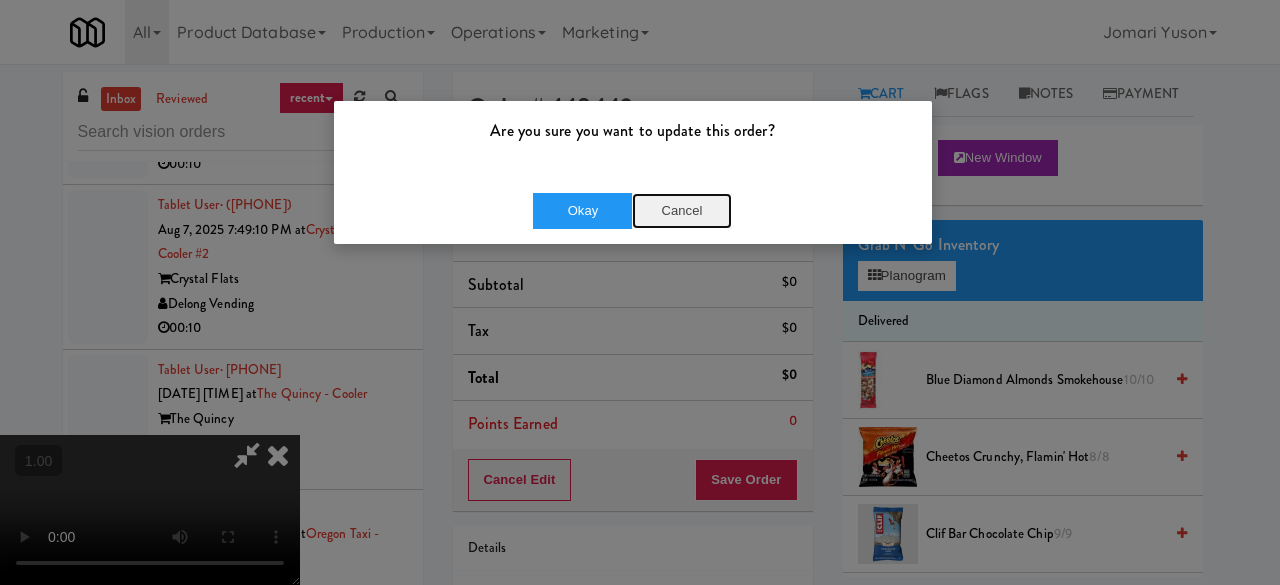 click on "Cancel" at bounding box center [682, 211] 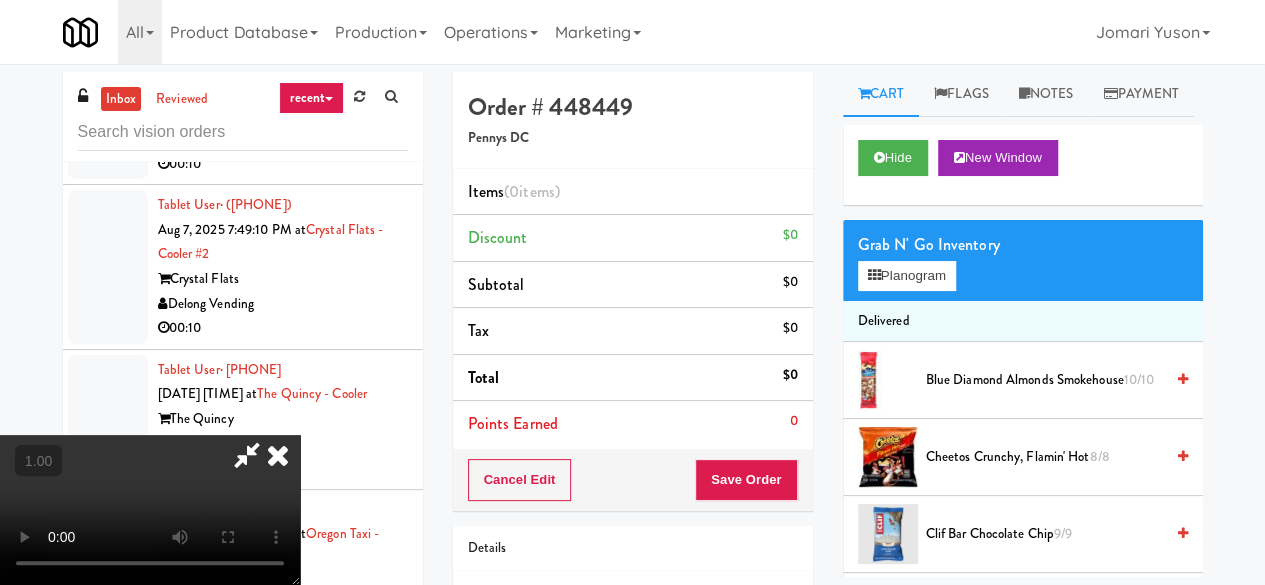 click at bounding box center [150, 510] 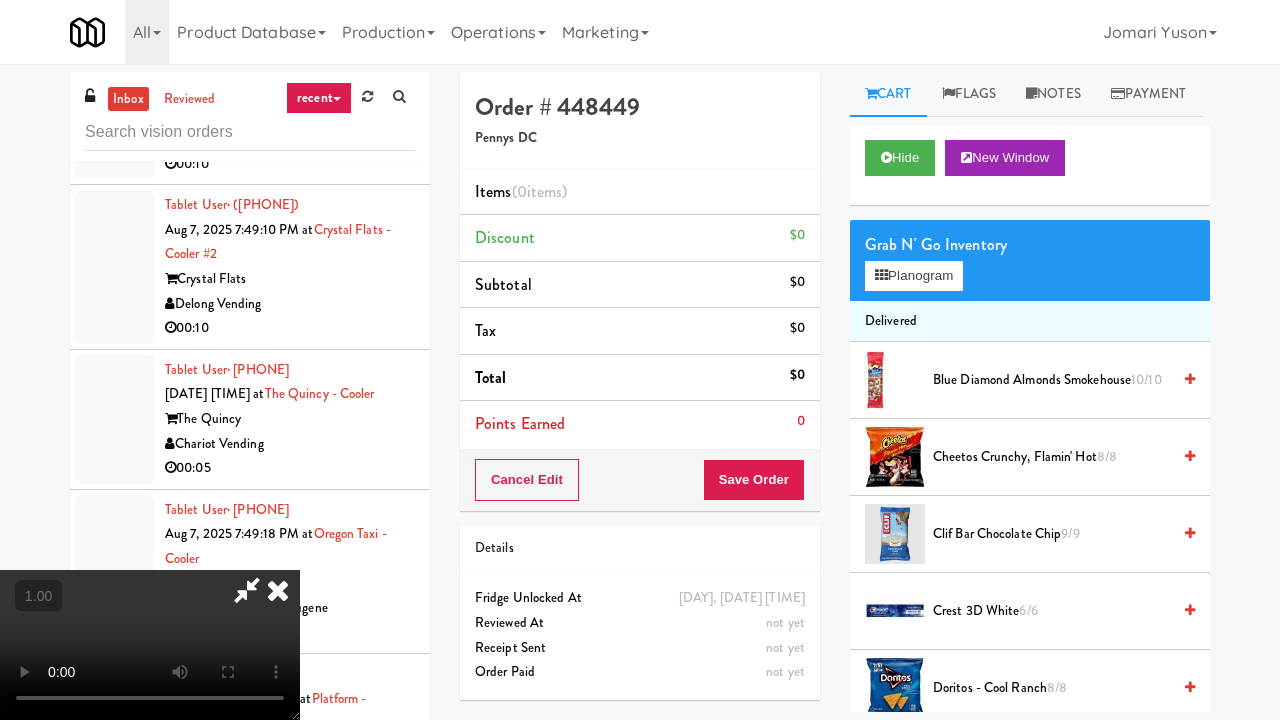 type 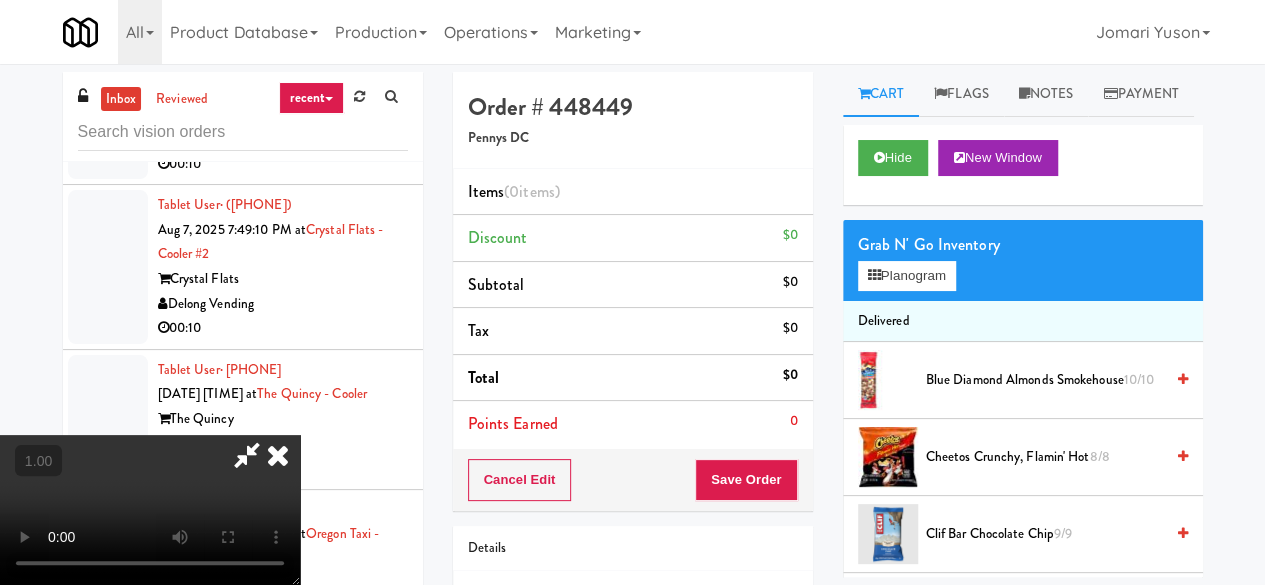 click at bounding box center [247, 455] 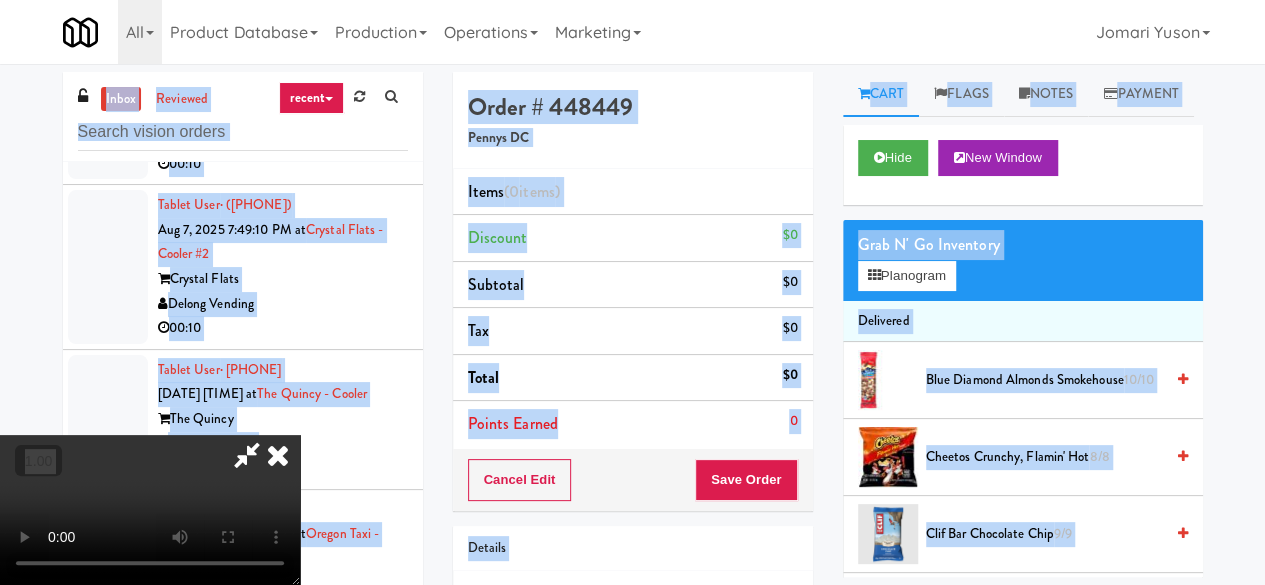 click at bounding box center [150, 510] 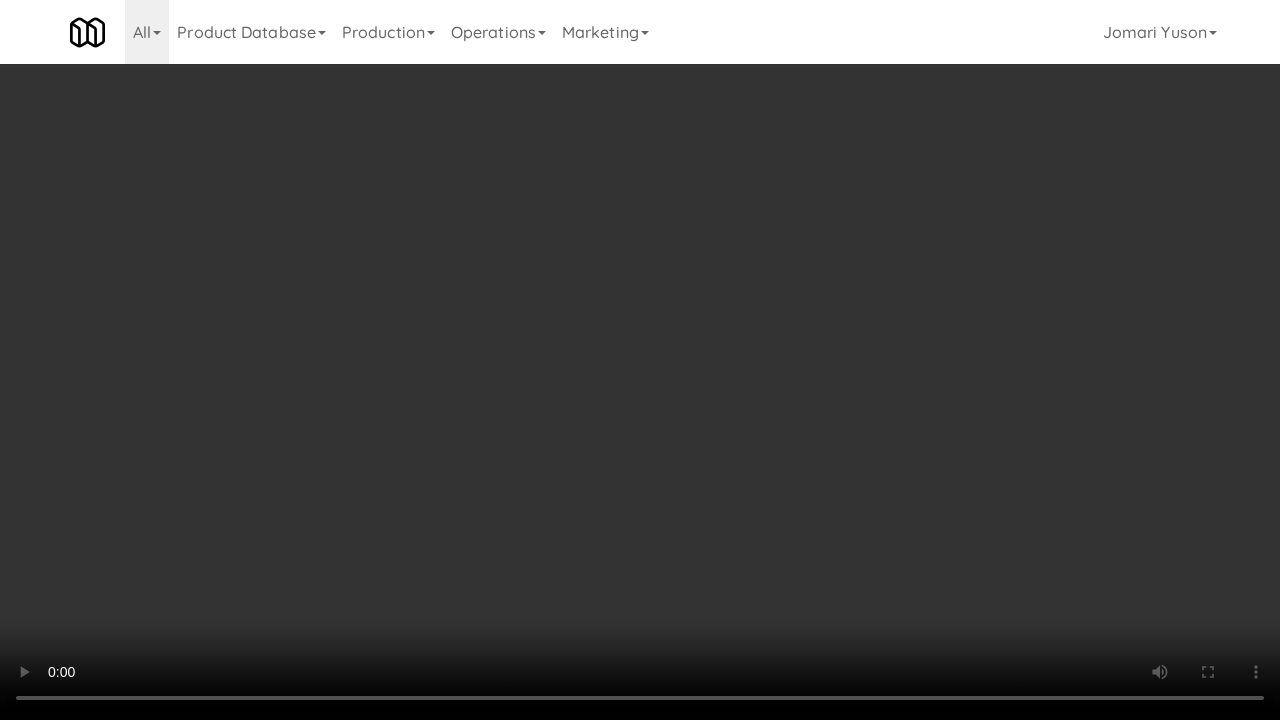 click at bounding box center (640, 360) 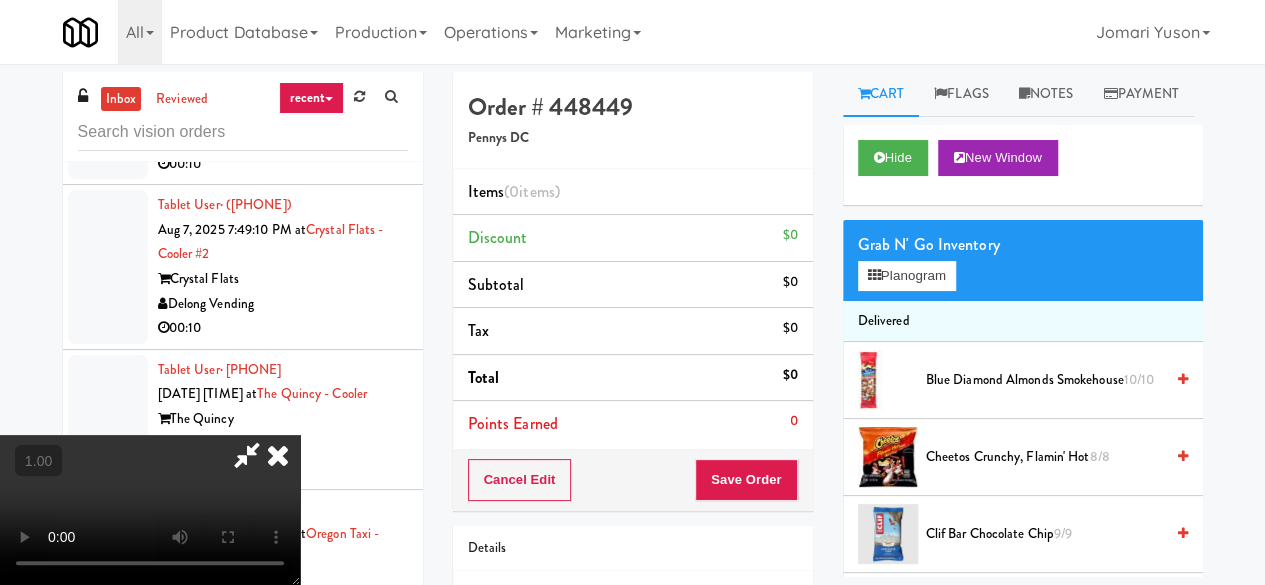click on "Grab N' Go Inventory  Planogram" at bounding box center [1023, 260] 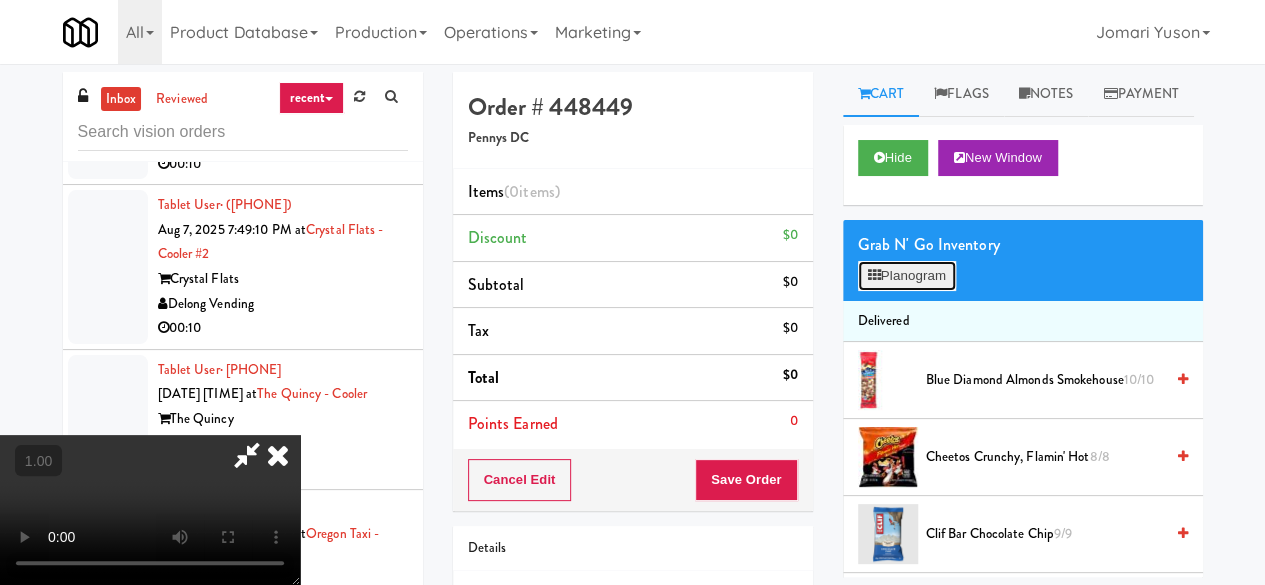 click on "Planogram" at bounding box center (907, 276) 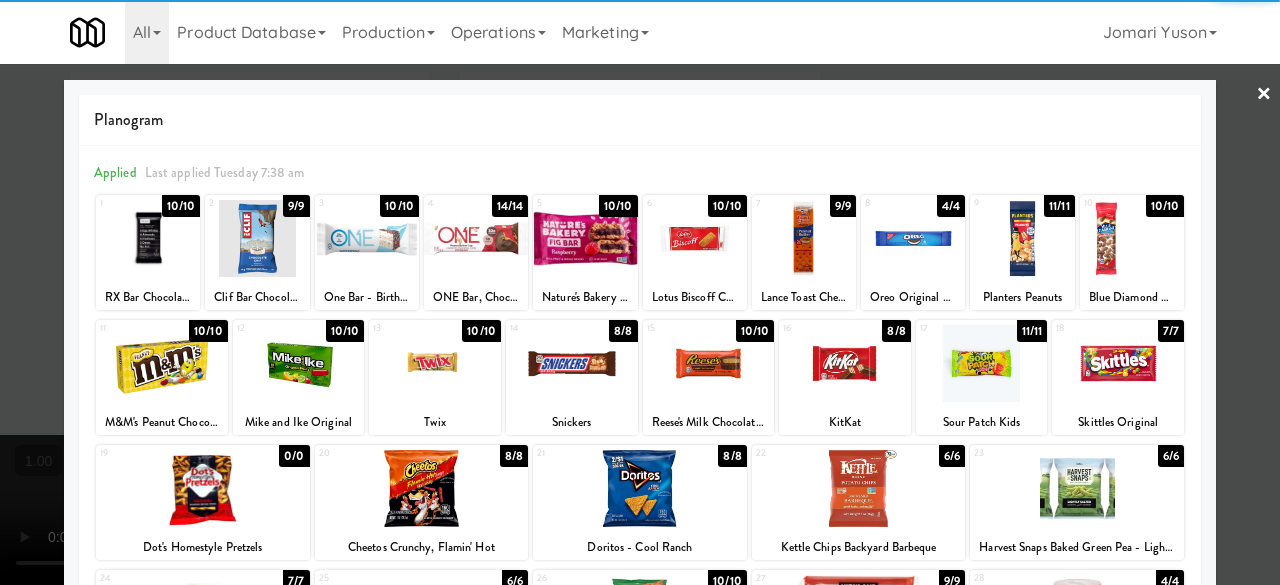 click at bounding box center (913, 238) 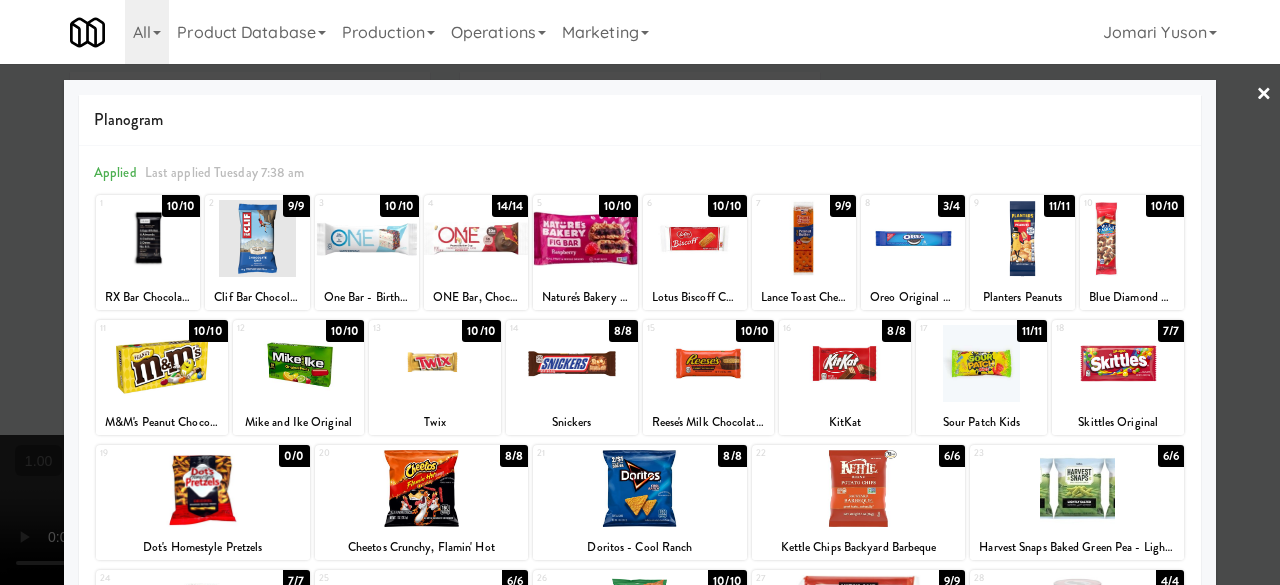 click on "×" at bounding box center (1264, 95) 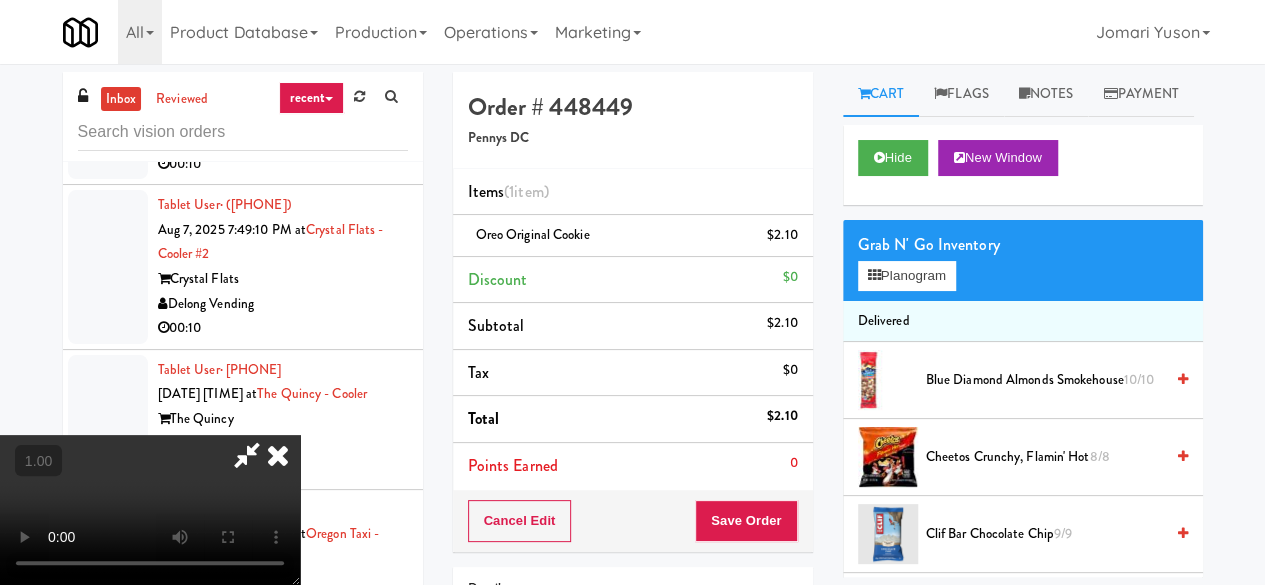 click at bounding box center (247, 455) 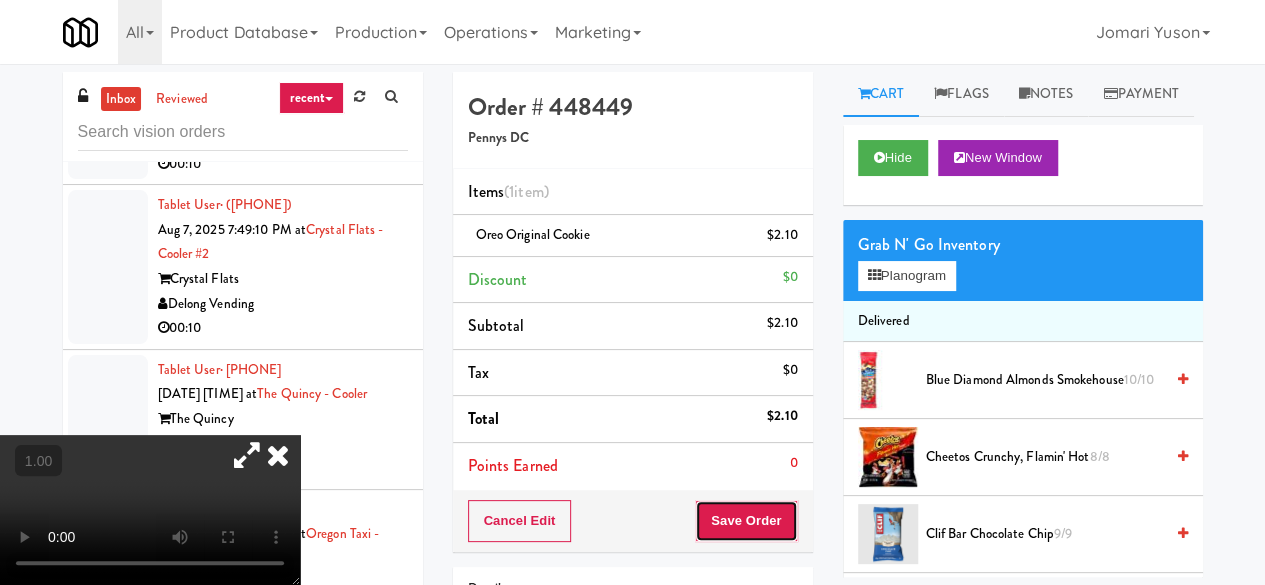 click on "Save Order" at bounding box center (746, 521) 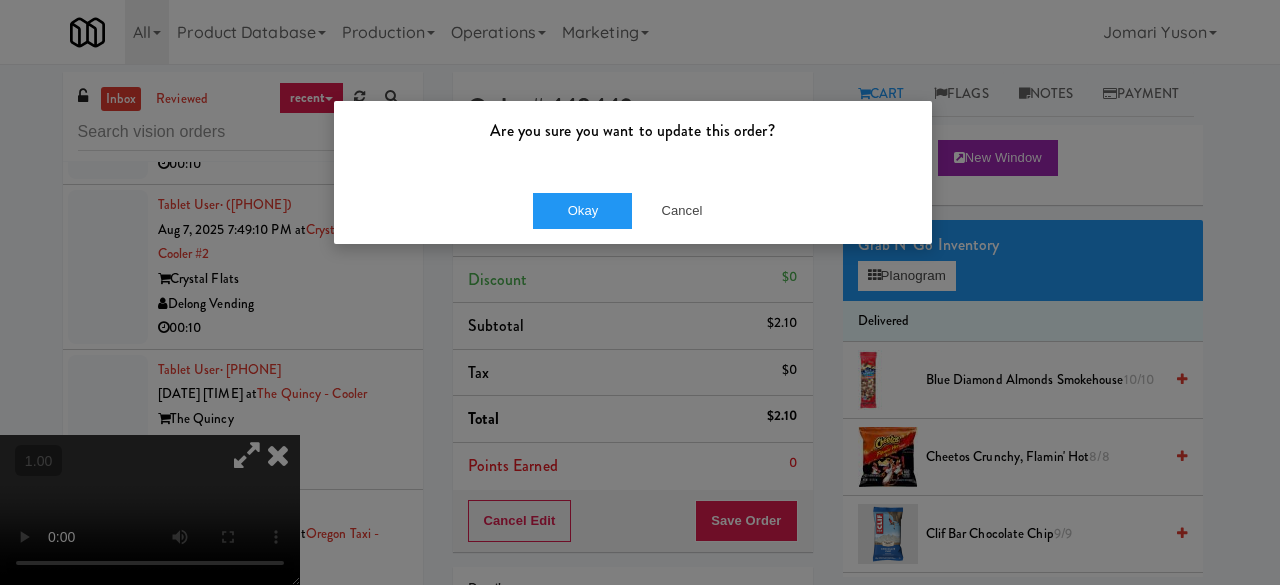 click on "Okay Cancel" at bounding box center (633, 210) 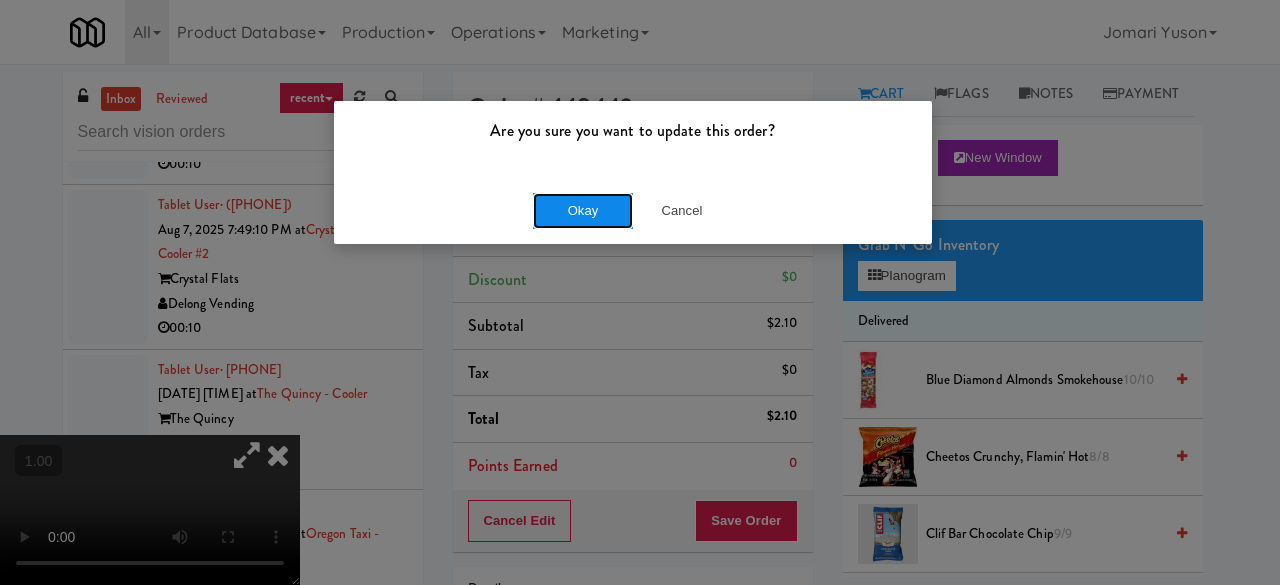 click on "Okay" at bounding box center [583, 211] 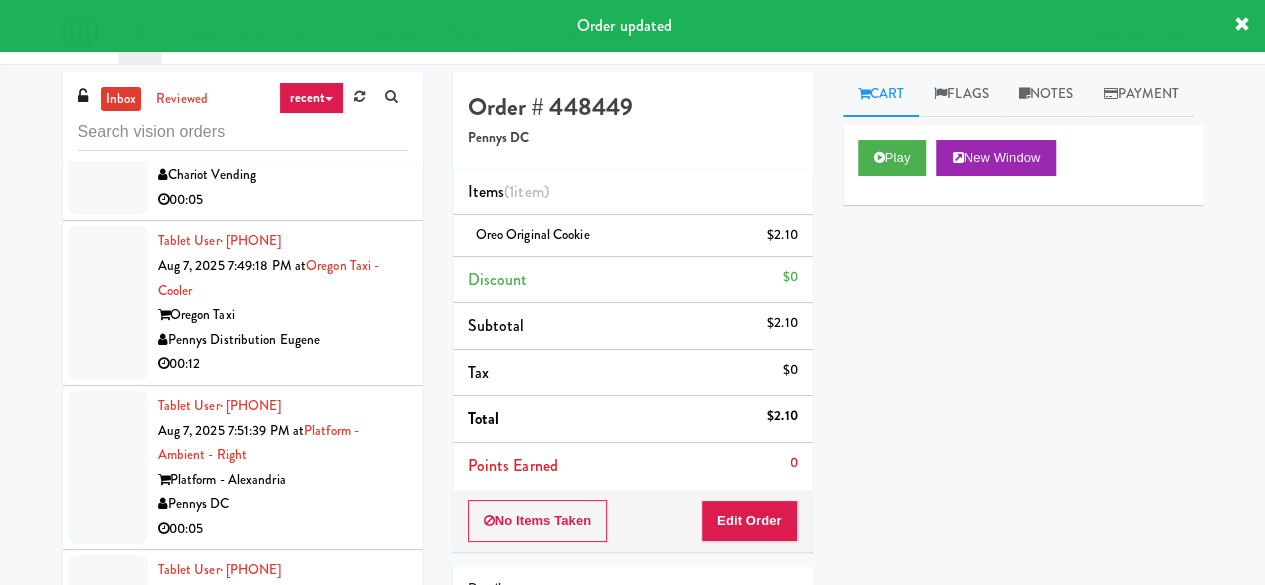 scroll, scrollTop: 14253, scrollLeft: 0, axis: vertical 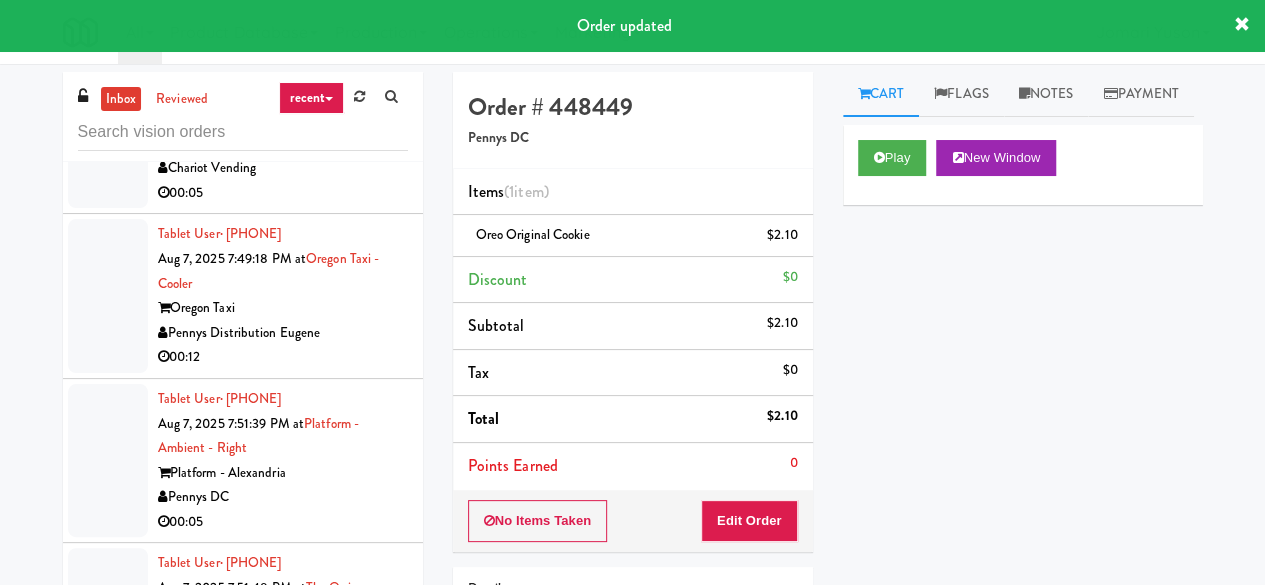 click on "Tablet User  · ([PHONE]) [DATE] [TIME] at  1730 N Clark -Left - Ambient  1730 N Clark  H&H Vending  00:10" at bounding box center (283, -313) 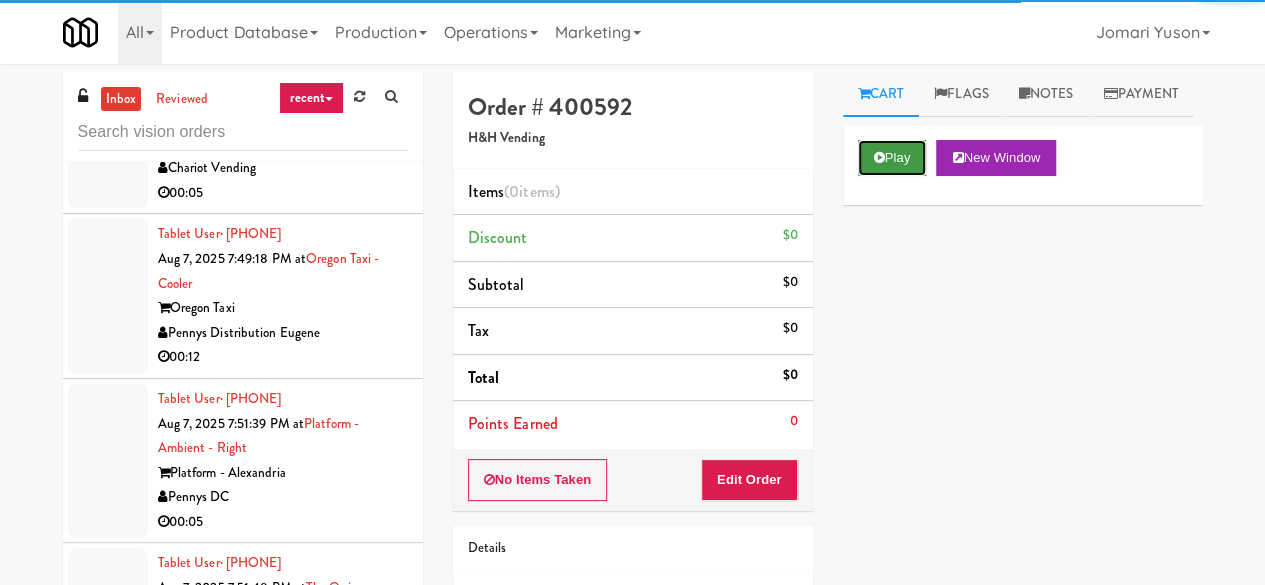 click on "Play" at bounding box center (892, 158) 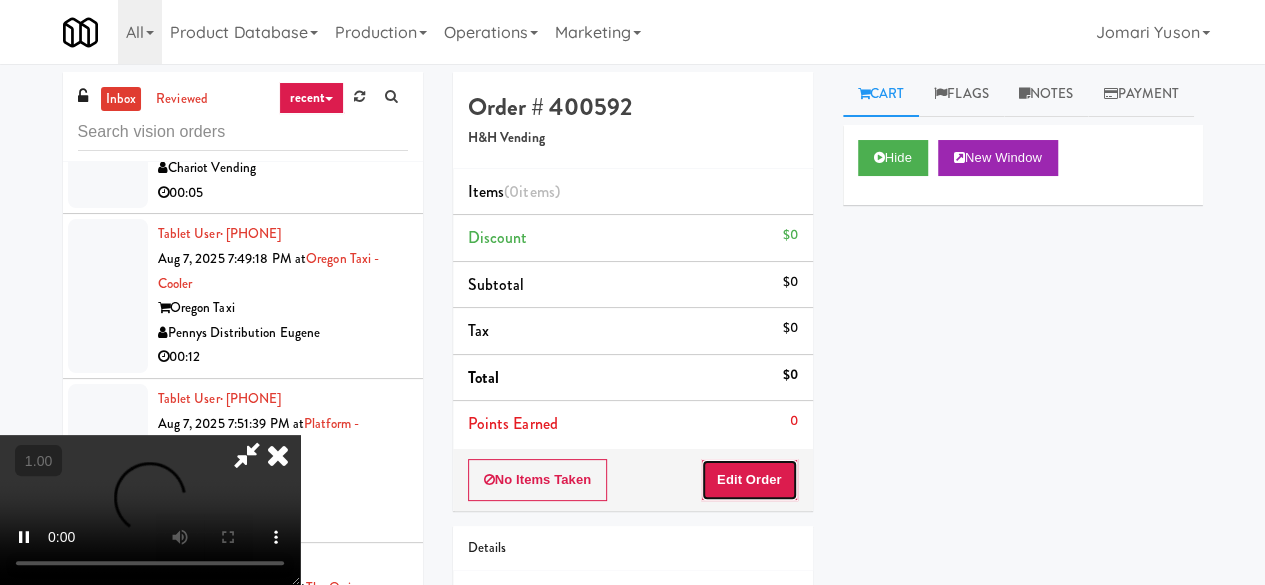 click on "Edit Order" at bounding box center (749, 480) 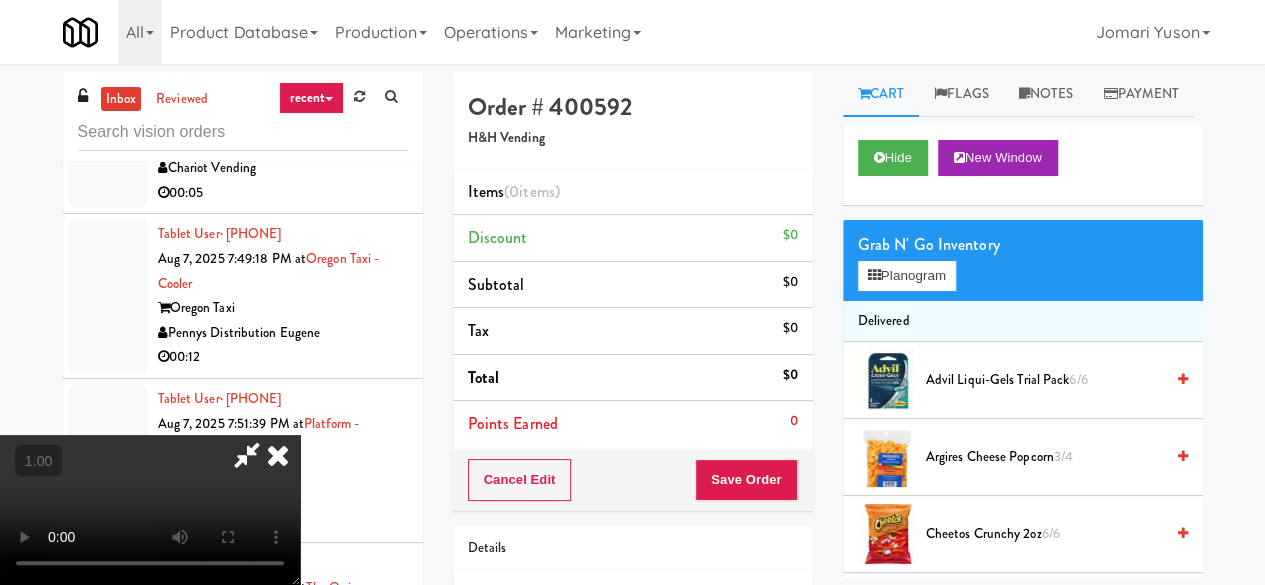 click at bounding box center [150, 510] 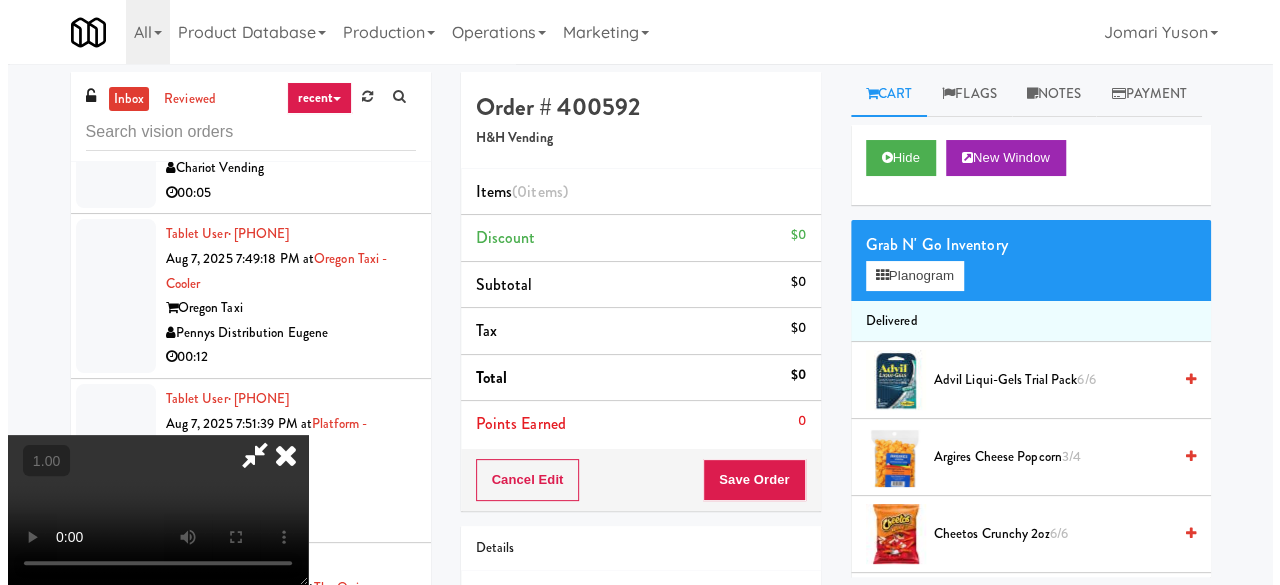 scroll, scrollTop: 41, scrollLeft: 0, axis: vertical 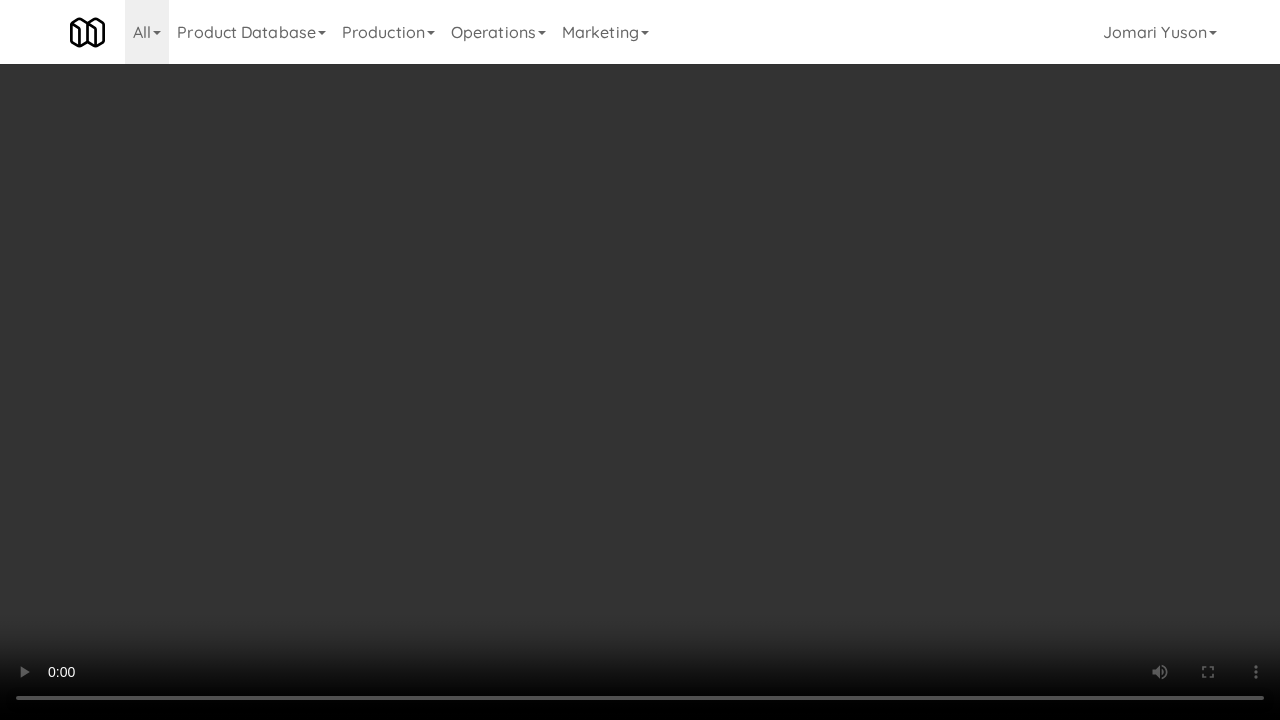 type 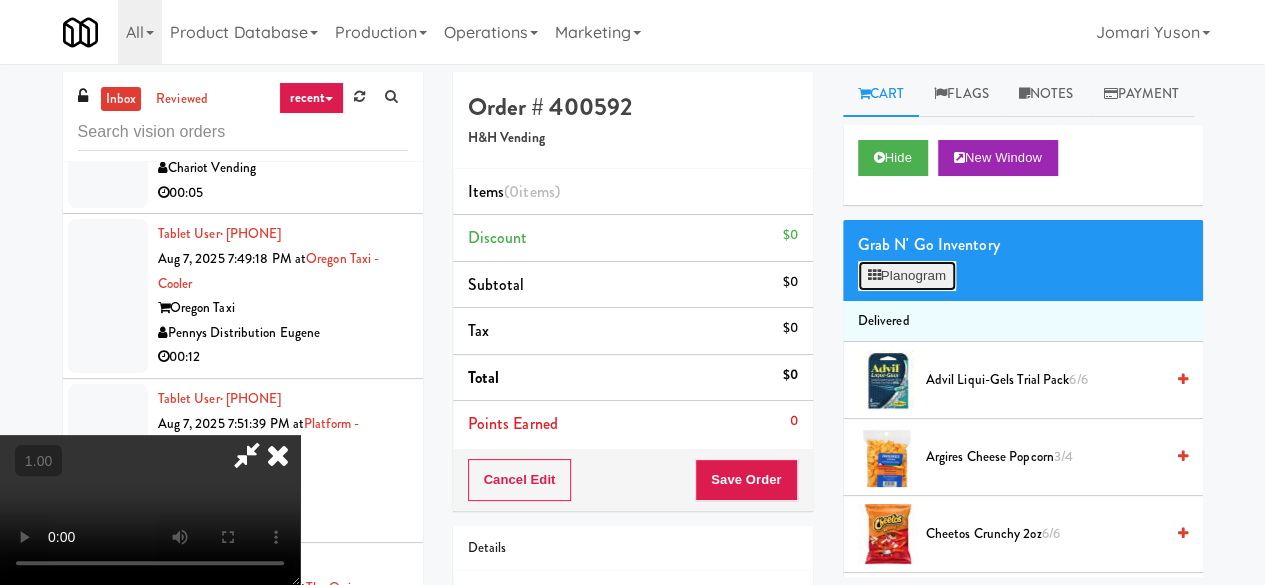 click on "Planogram" at bounding box center (907, 276) 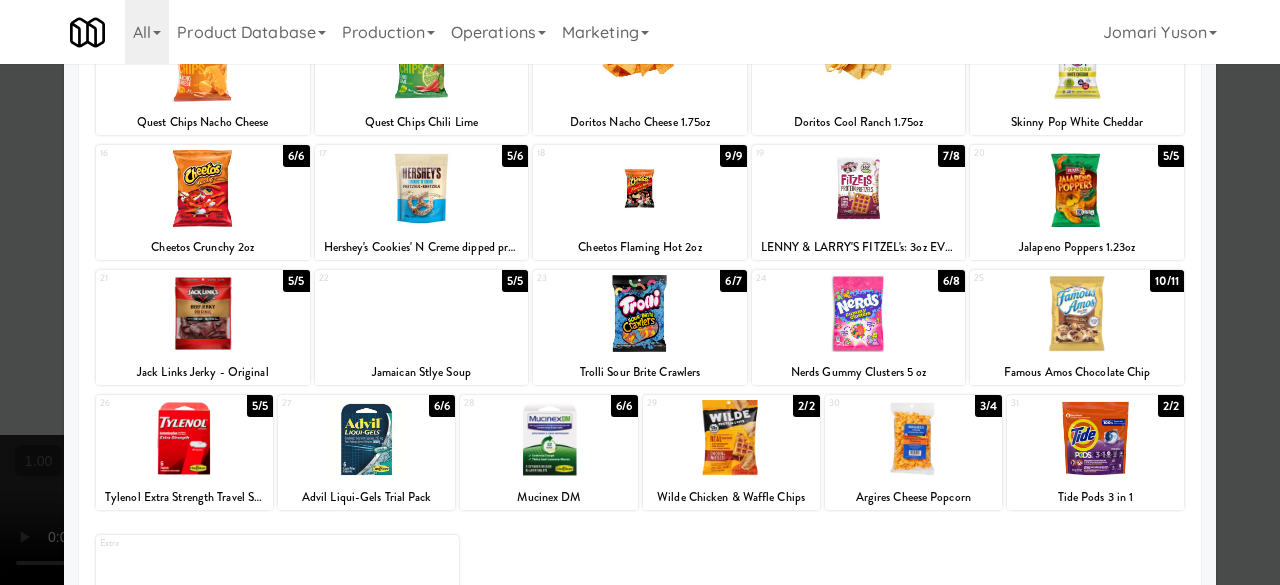 click at bounding box center (422, 188) 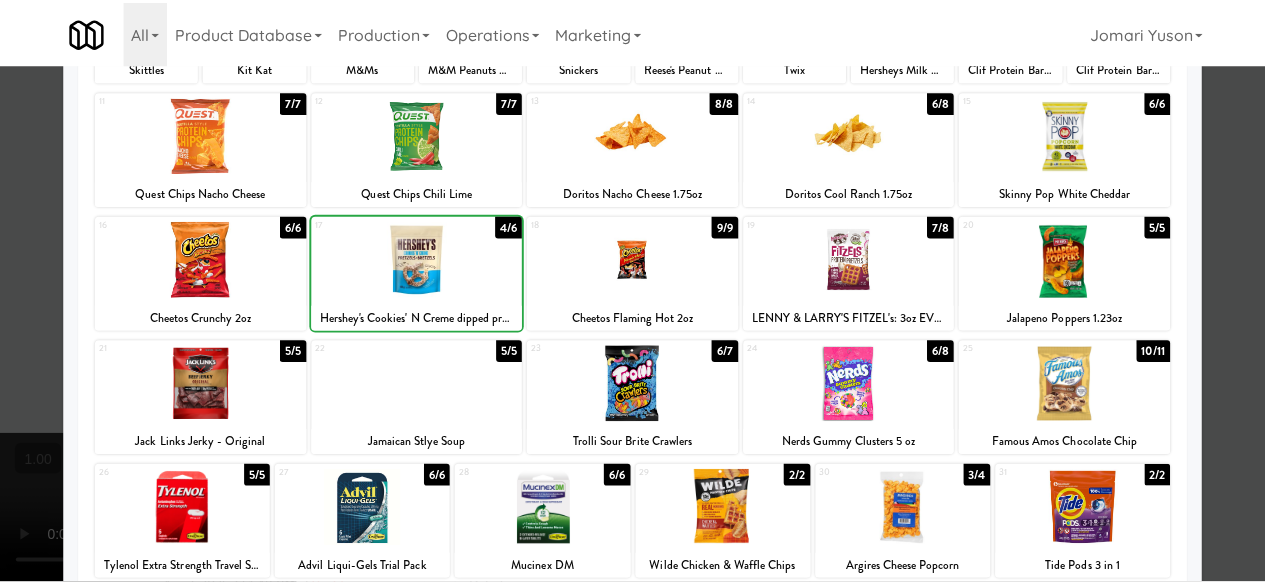 scroll, scrollTop: 0, scrollLeft: 0, axis: both 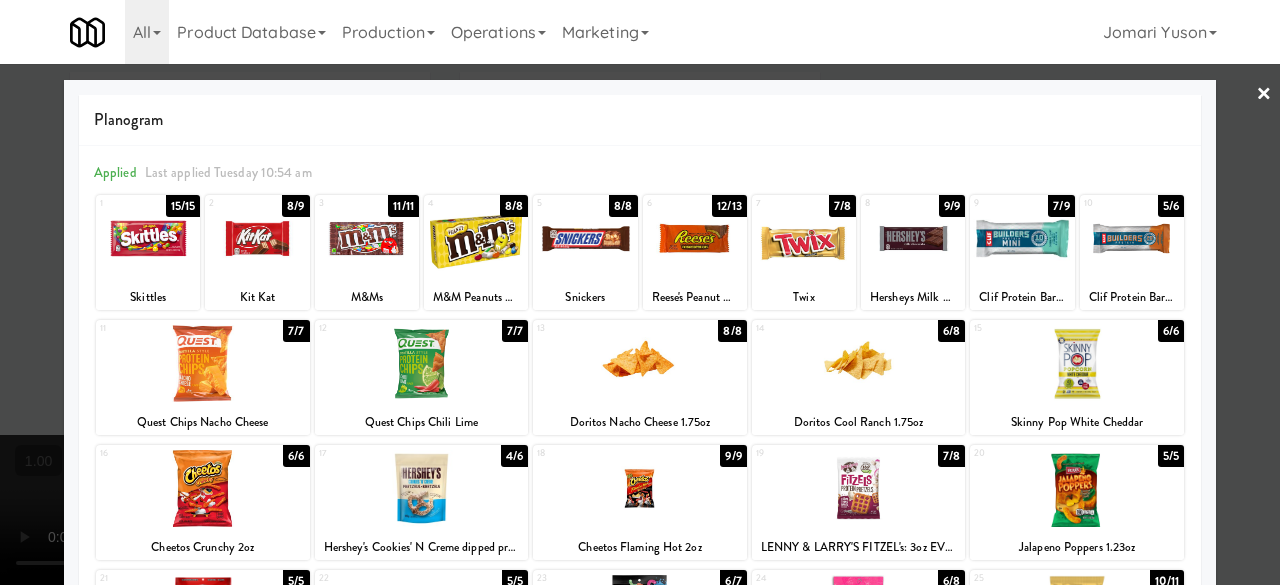 click at bounding box center [476, 238] 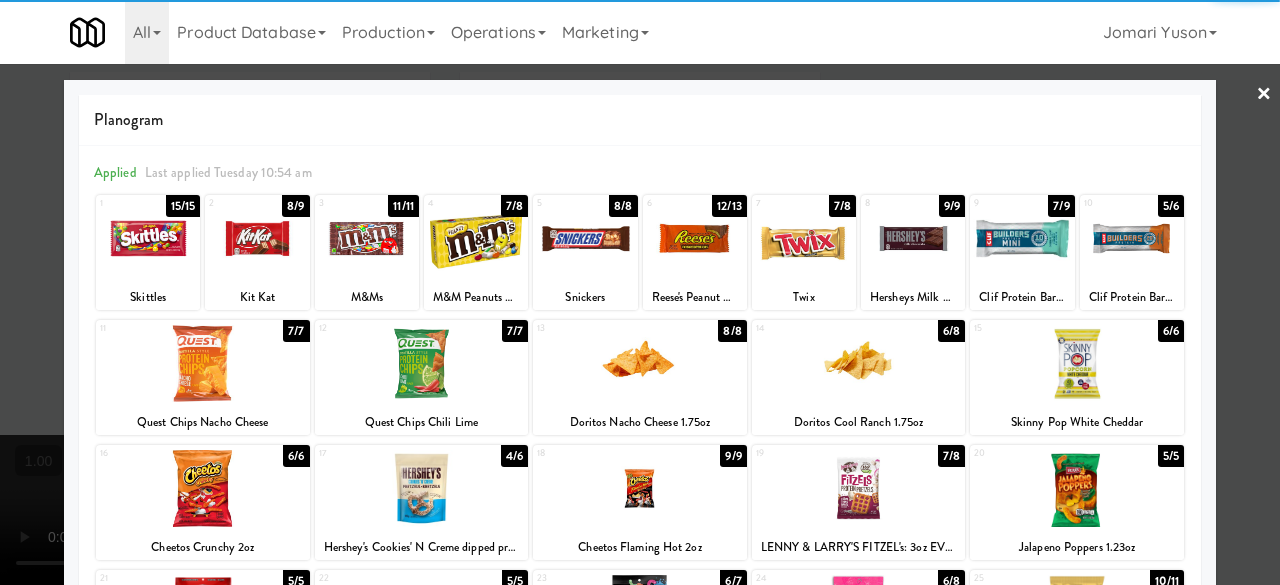 click at bounding box center [640, 292] 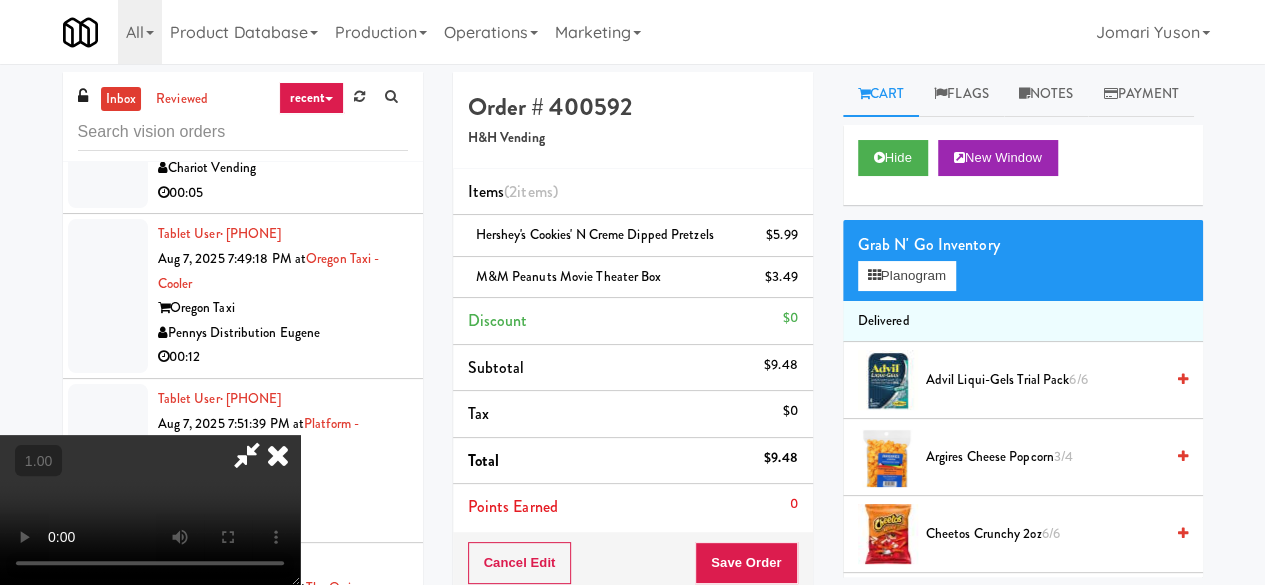 scroll, scrollTop: 41, scrollLeft: 0, axis: vertical 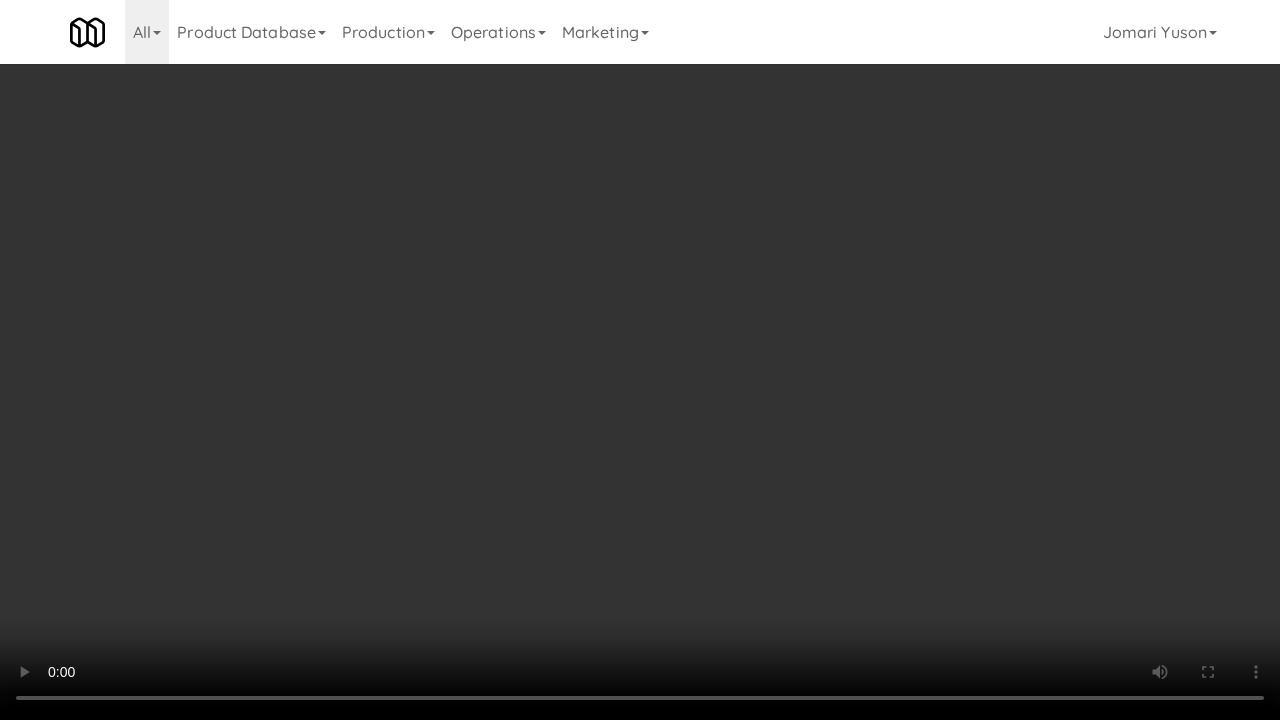 click at bounding box center [640, 360] 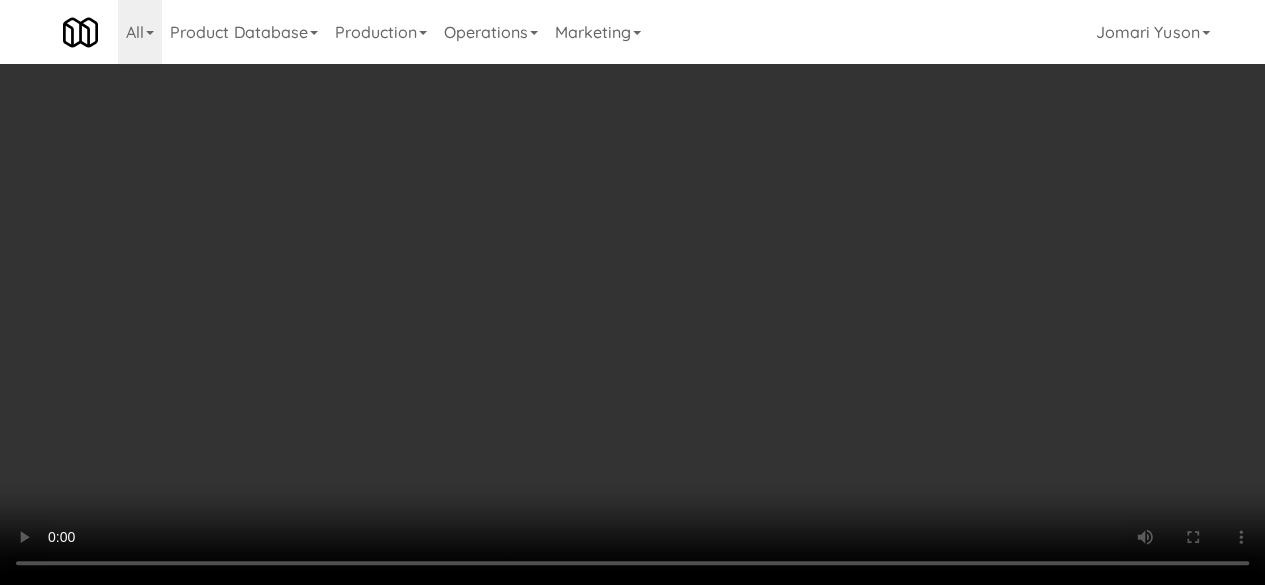 scroll, scrollTop: 0, scrollLeft: 0, axis: both 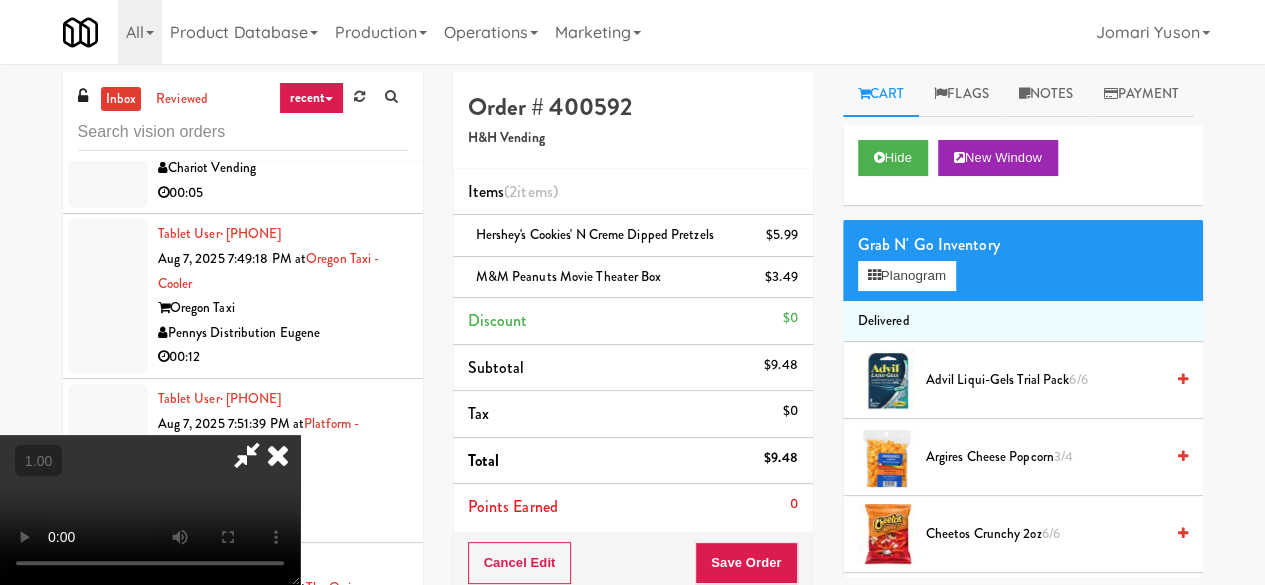 click at bounding box center [247, 455] 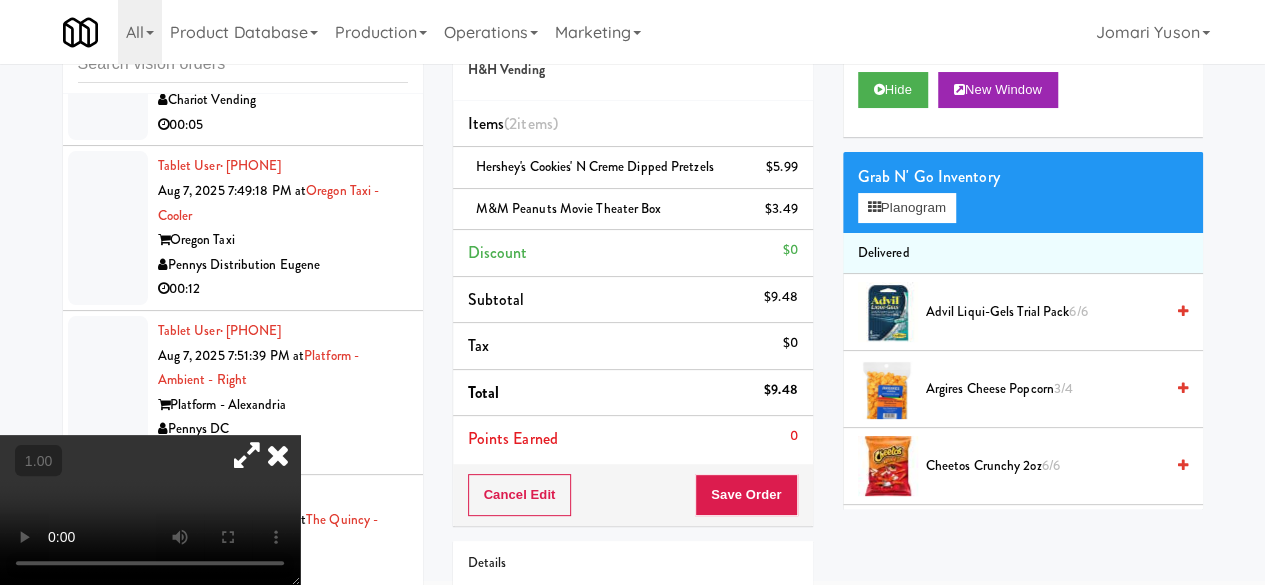 scroll, scrollTop: 100, scrollLeft: 0, axis: vertical 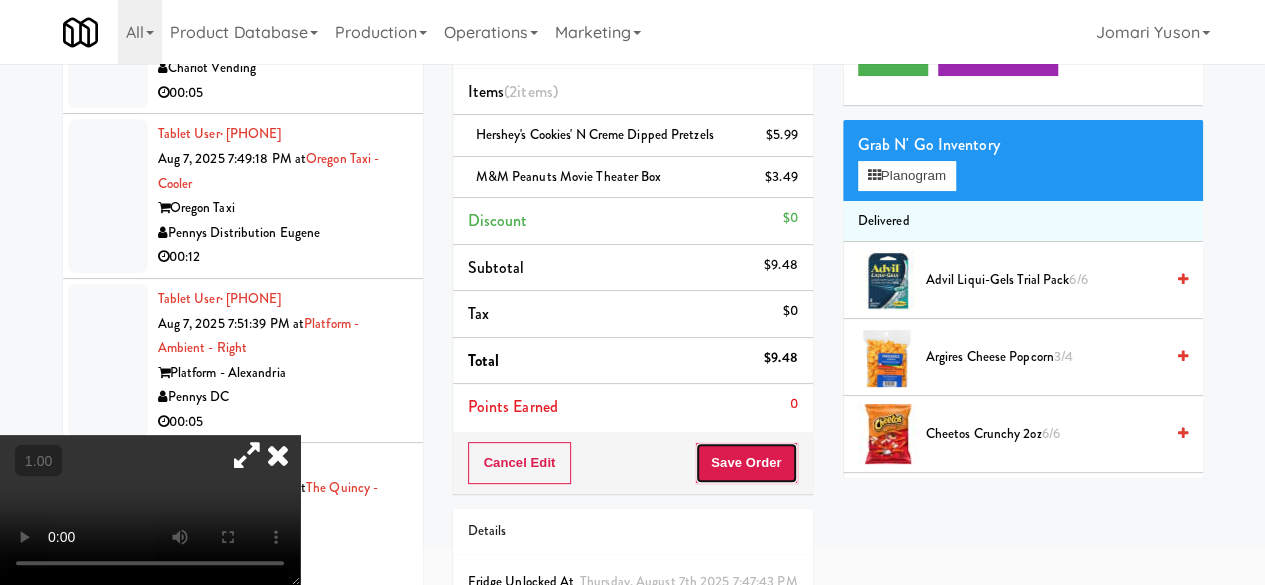 click on "Save Order" at bounding box center (746, 463) 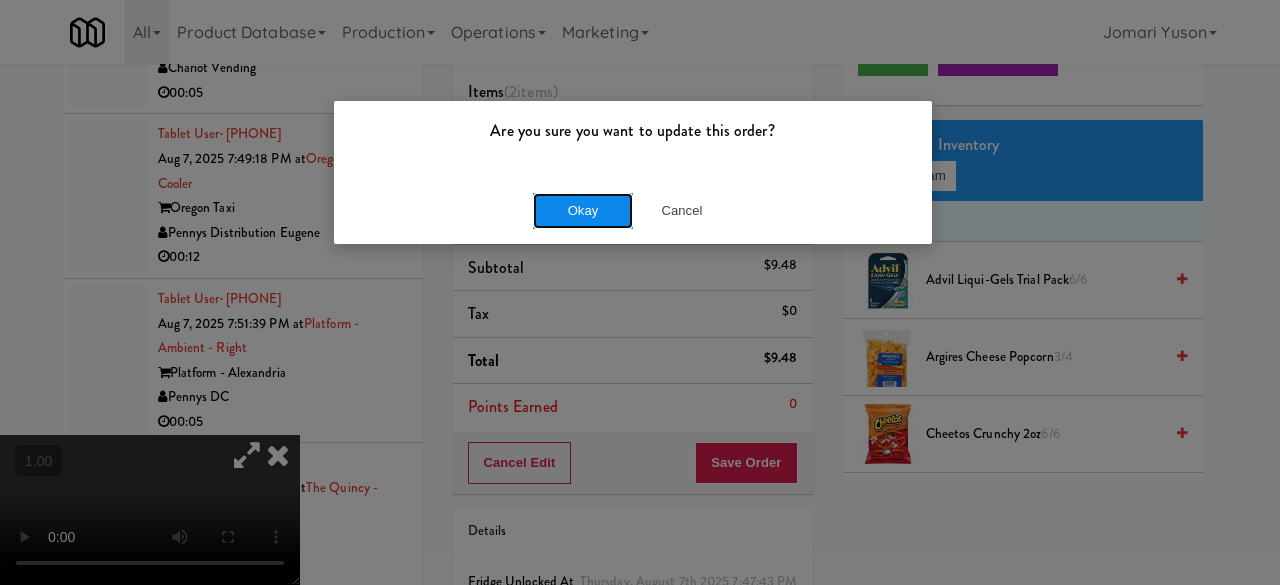 click on "Okay" at bounding box center [583, 211] 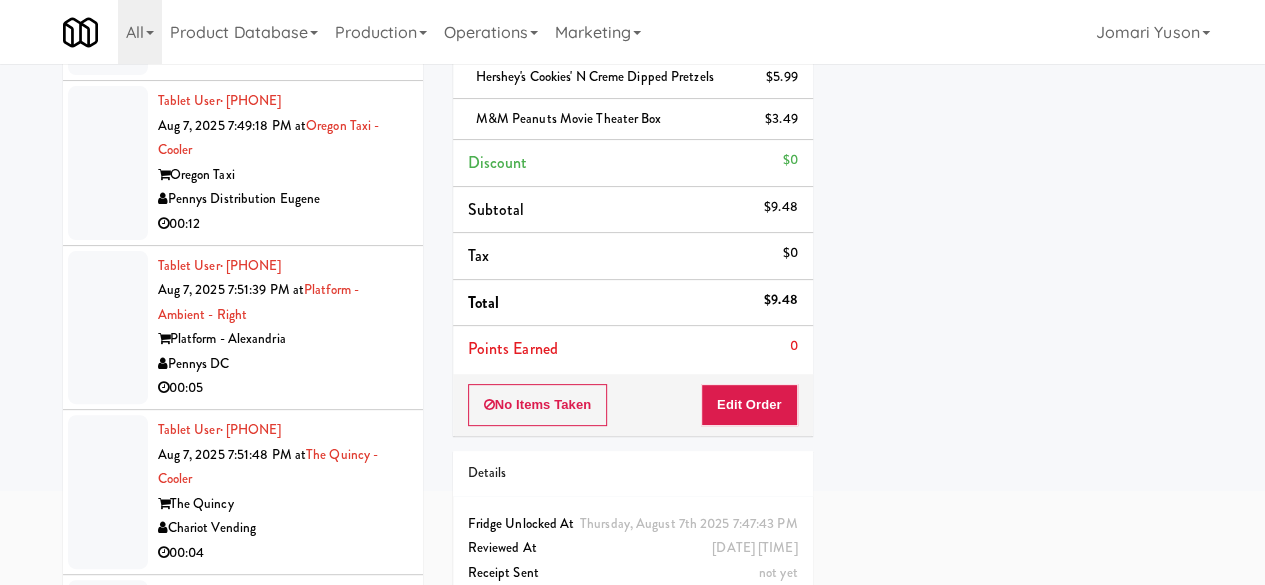 scroll, scrollTop: 209, scrollLeft: 0, axis: vertical 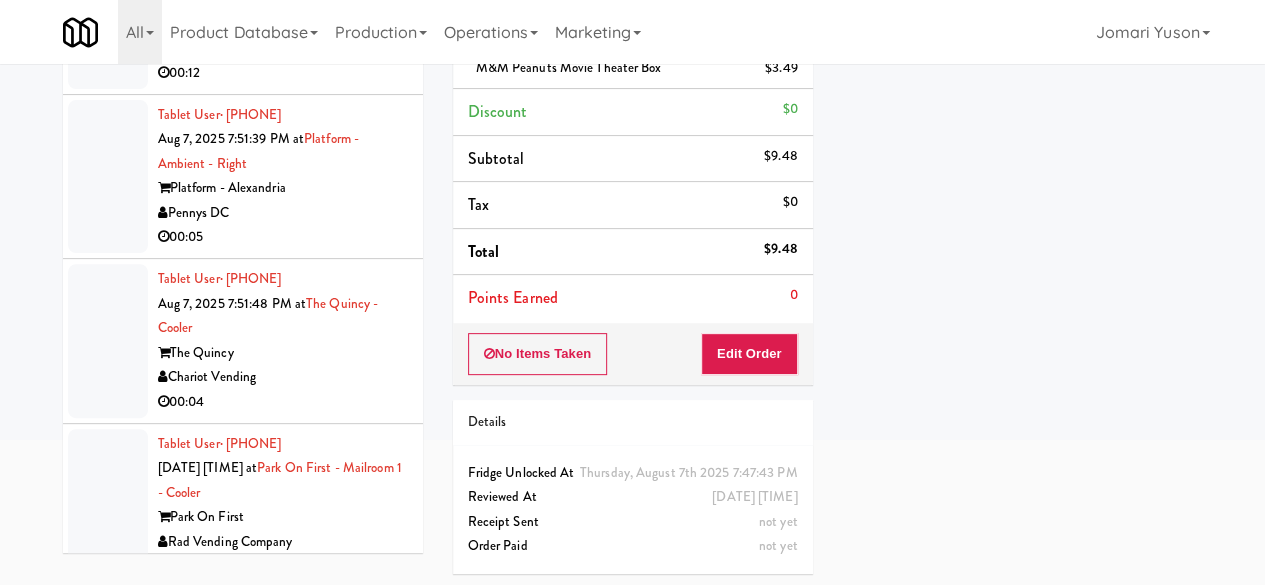 click on "Tablet User  · ([PHONE]) [DATE] [TIME] at  Cirrus - Cooler - Right  Cirrus  Backcountry Vending LLC  00:10" at bounding box center (243, -445) 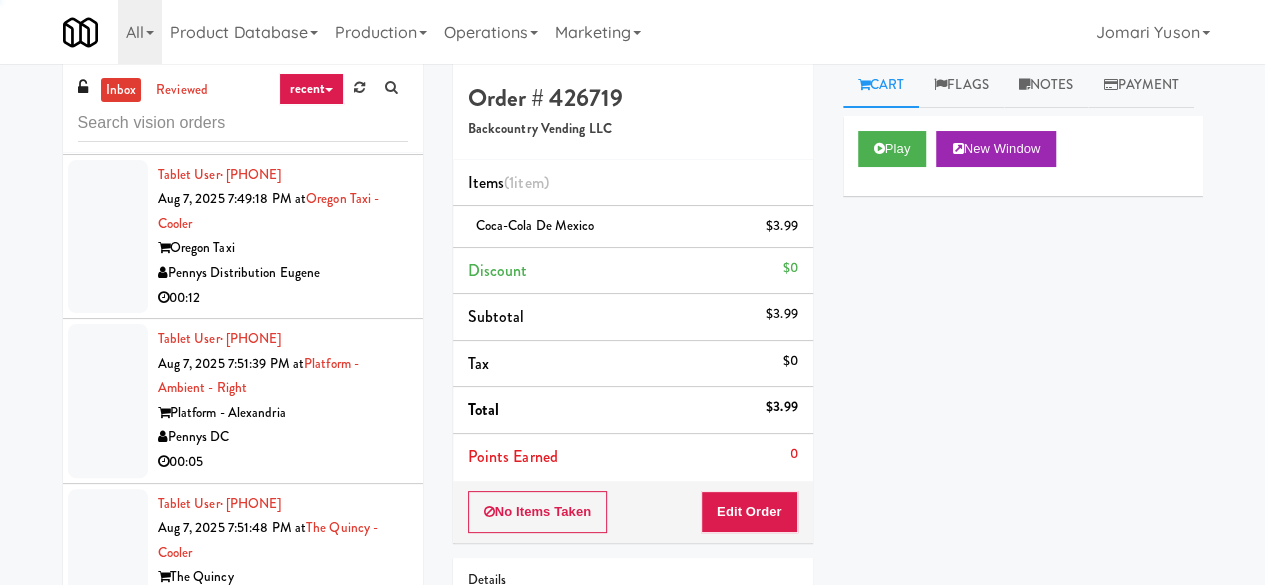 scroll, scrollTop: 0, scrollLeft: 0, axis: both 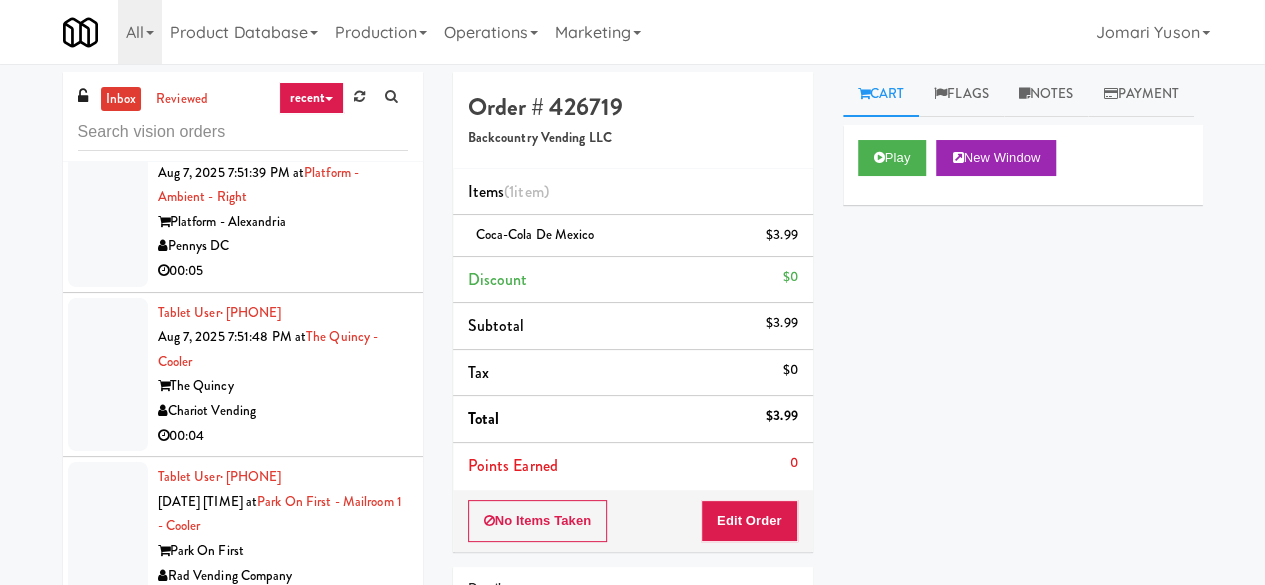 click on "Delong Vending" at bounding box center (283, -223) 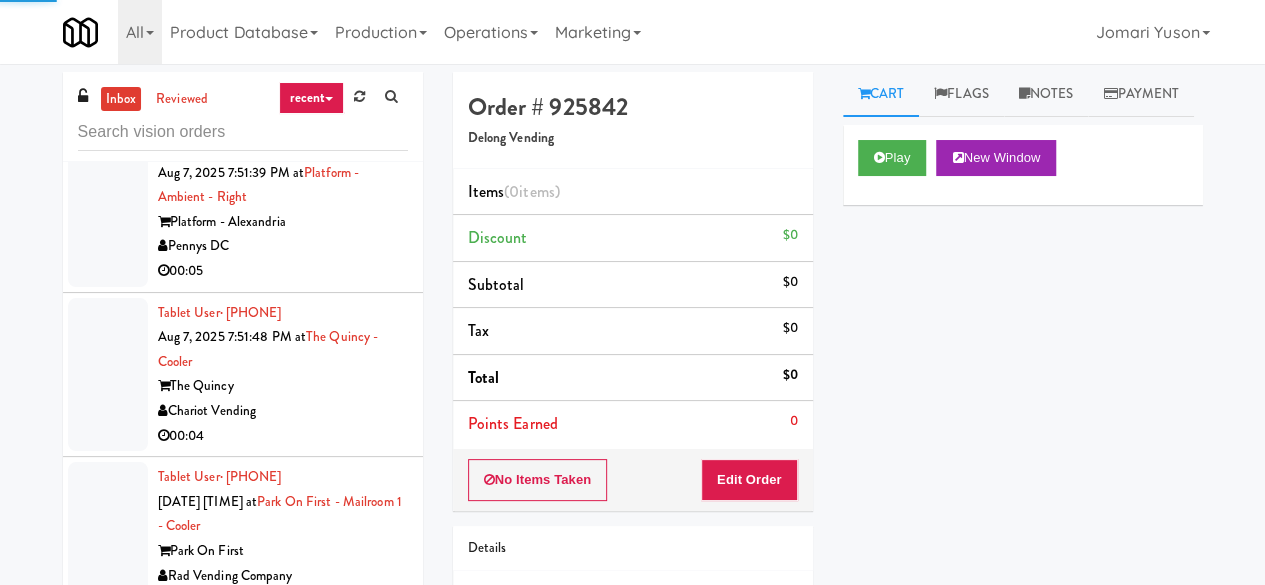 scroll, scrollTop: 14853, scrollLeft: 0, axis: vertical 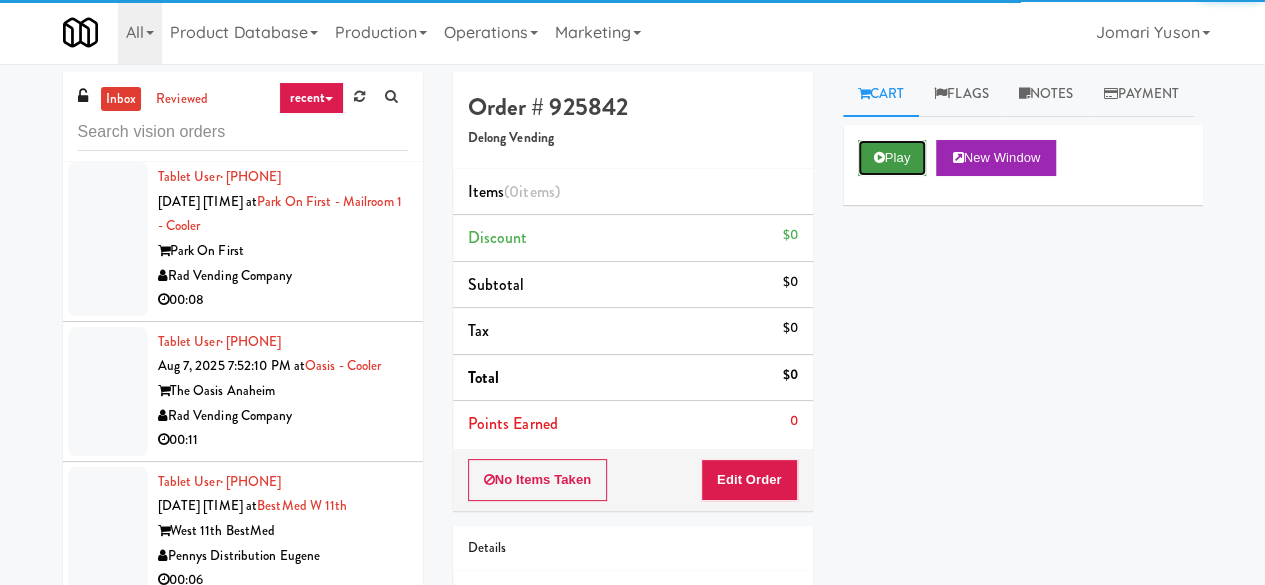 click on "Play" at bounding box center (892, 158) 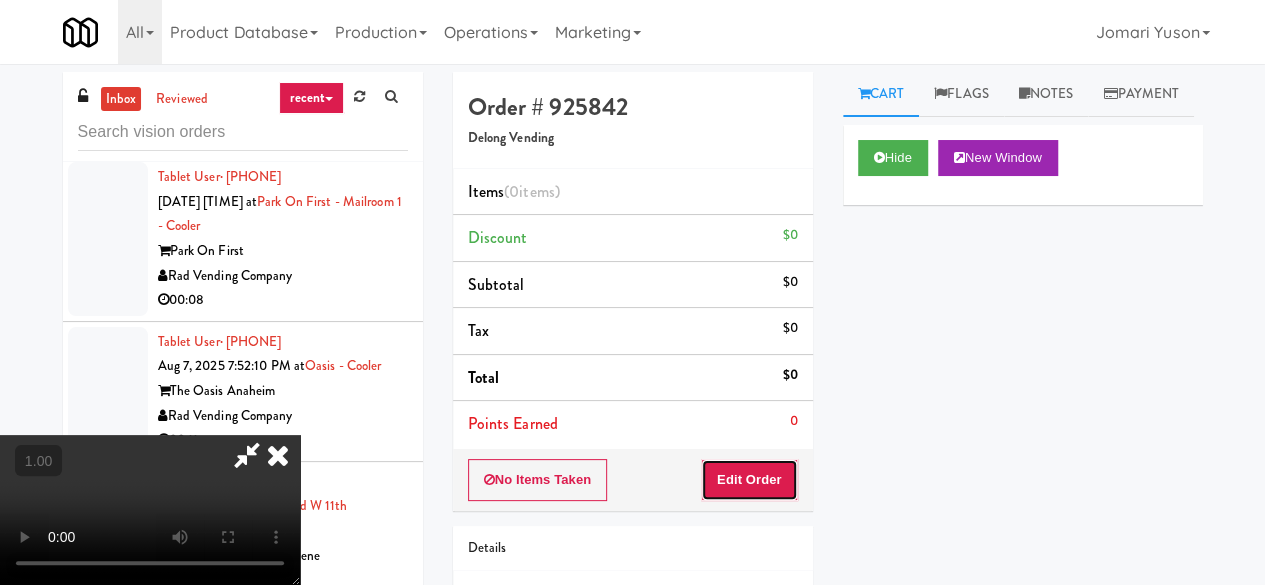 click on "Edit Order" at bounding box center [749, 480] 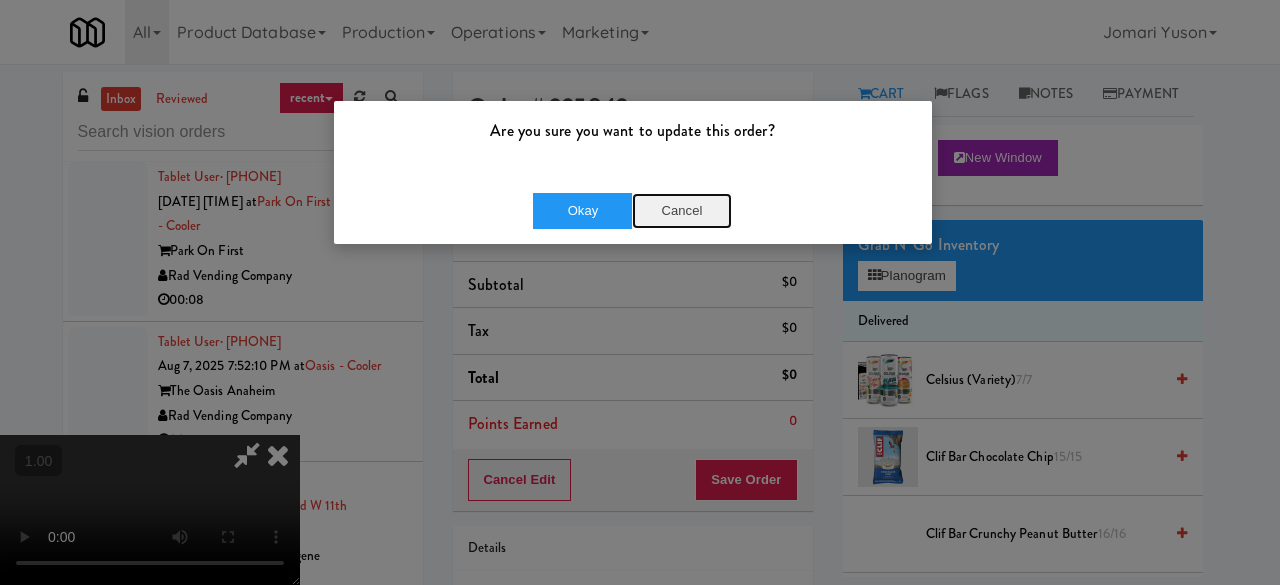 click on "Cancel" at bounding box center (682, 211) 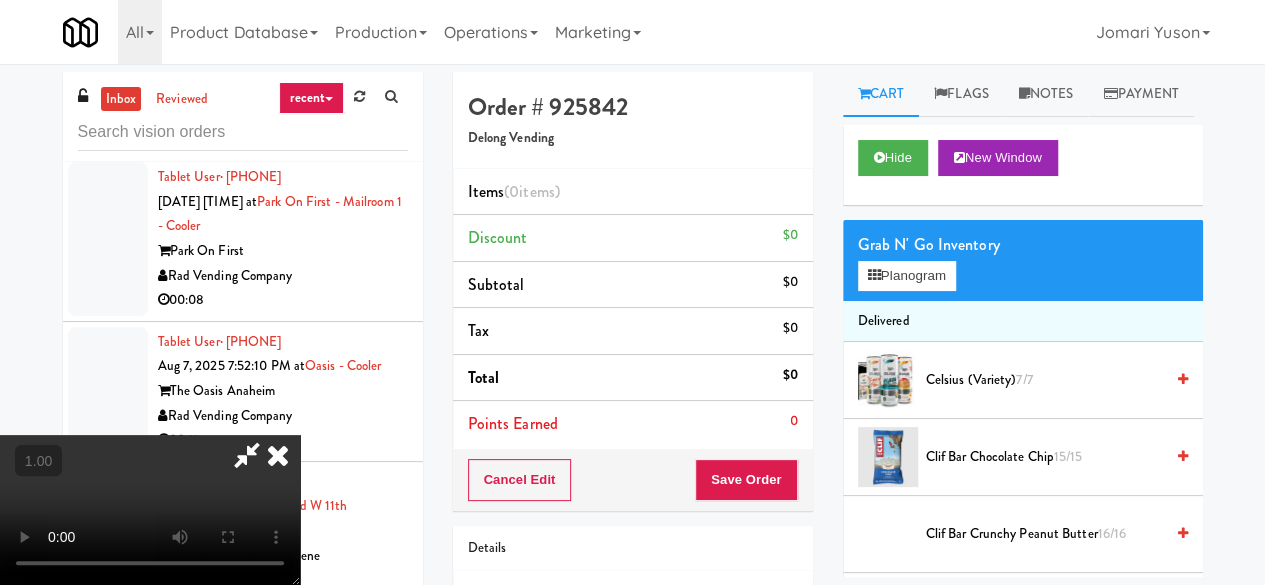 scroll, scrollTop: 41, scrollLeft: 0, axis: vertical 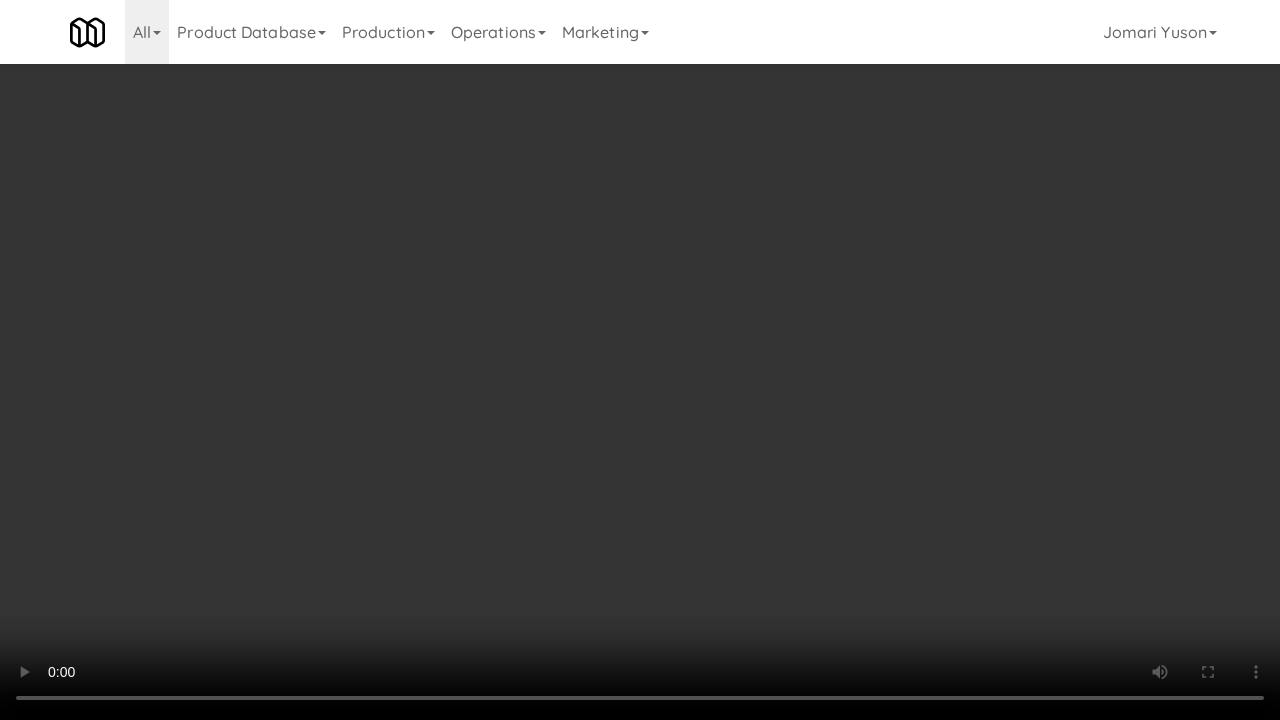 type 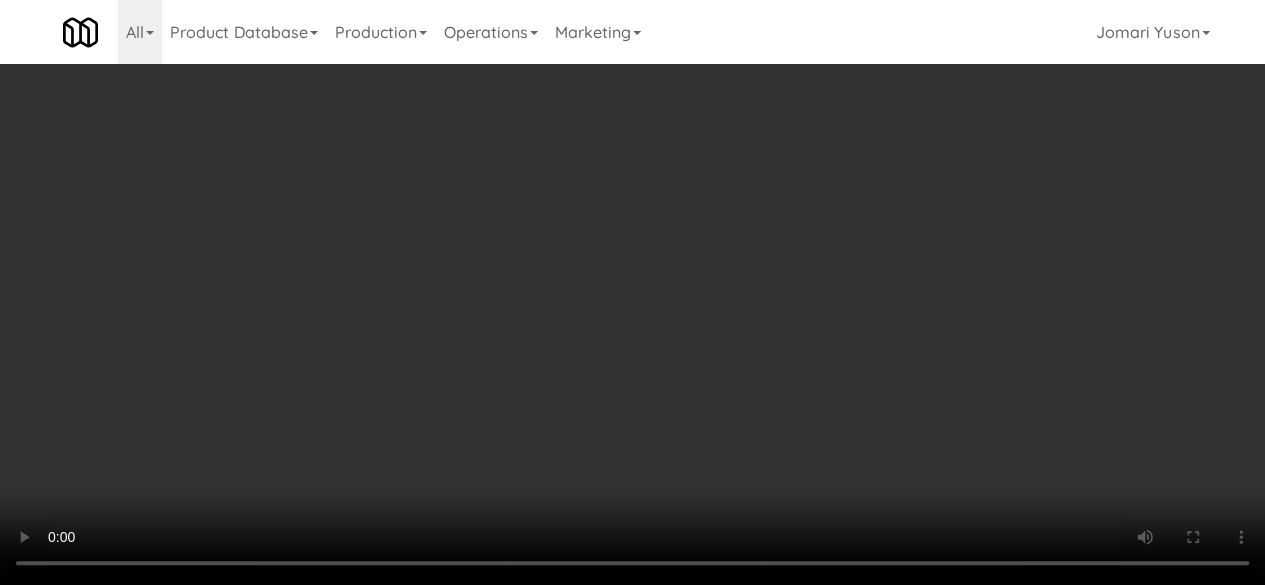 click at bounding box center [632, 292] 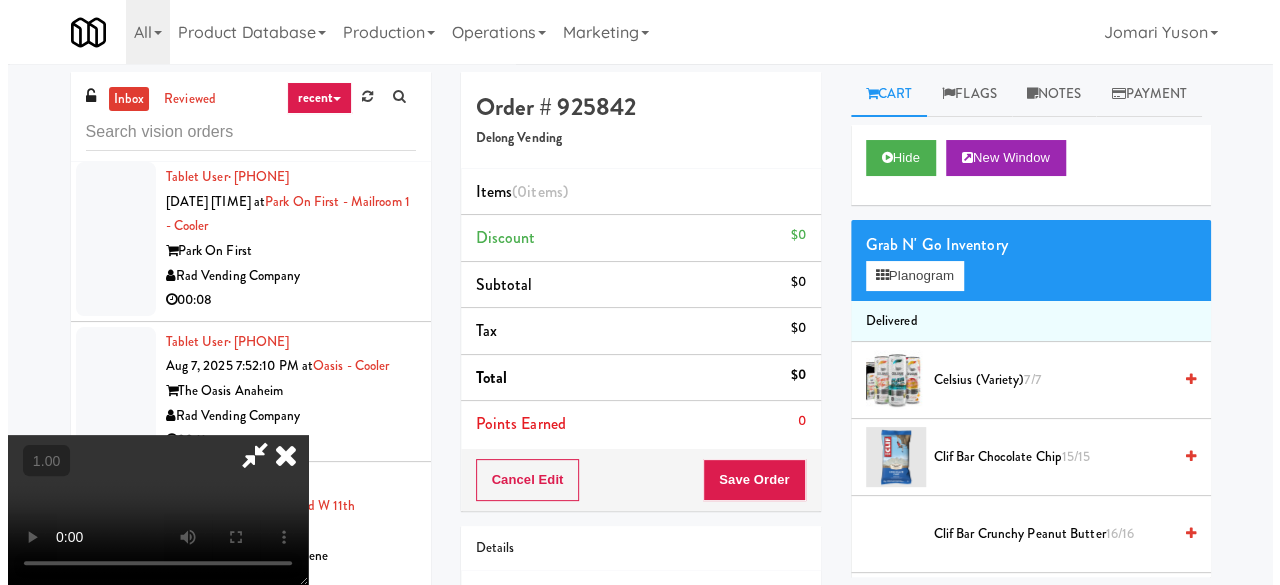 scroll, scrollTop: 41, scrollLeft: 0, axis: vertical 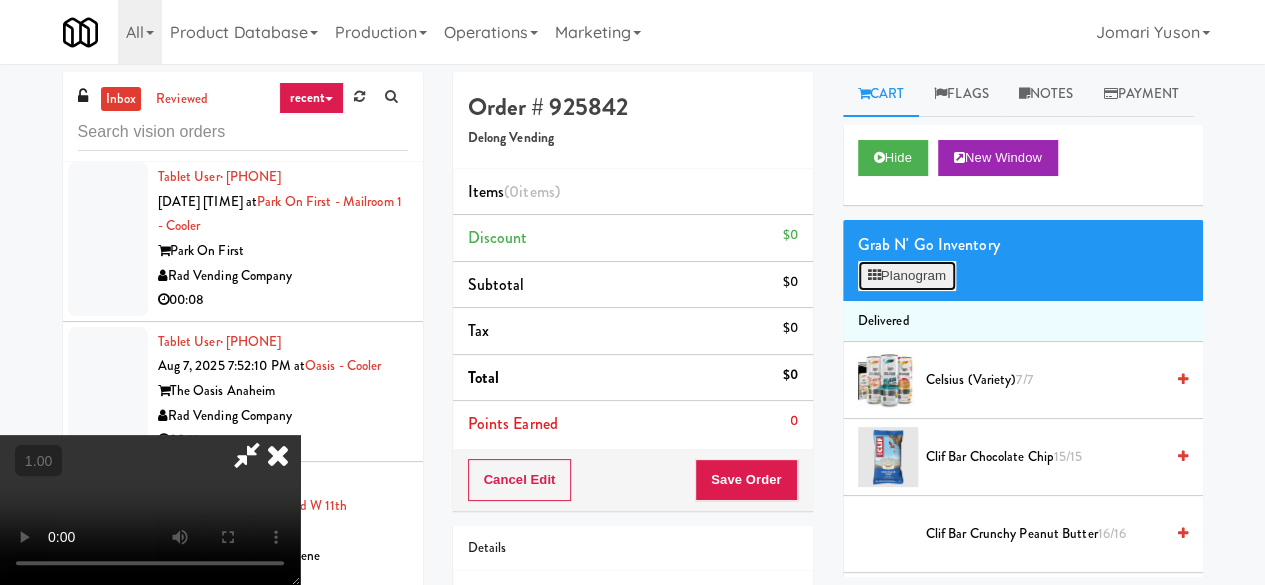 click on "Planogram" at bounding box center [907, 276] 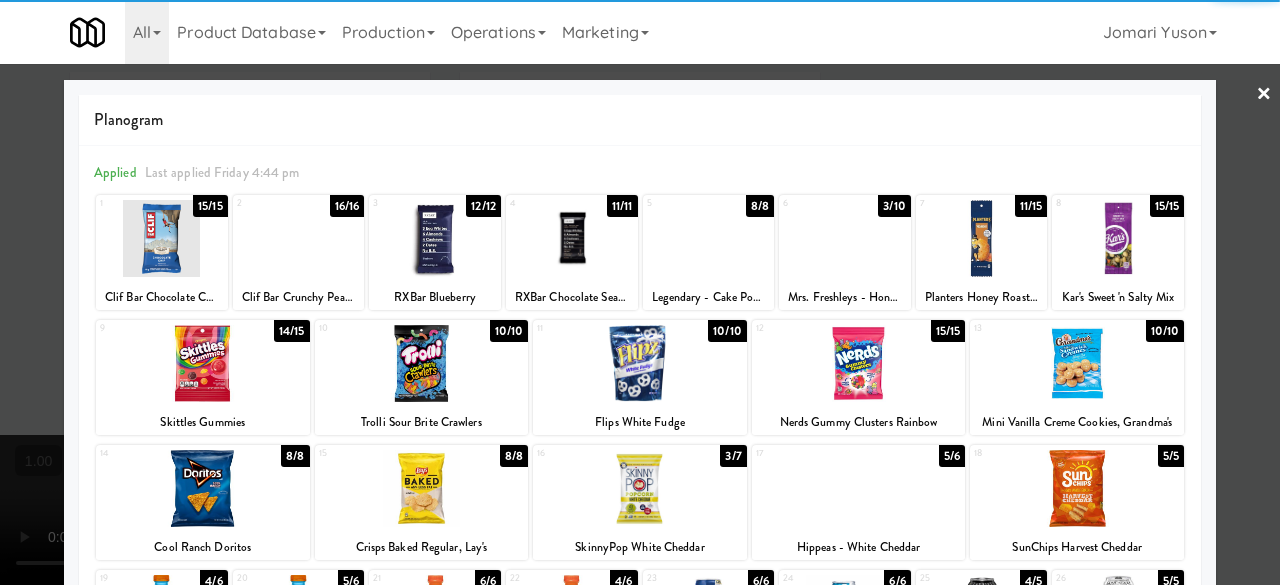 click at bounding box center [1077, 363] 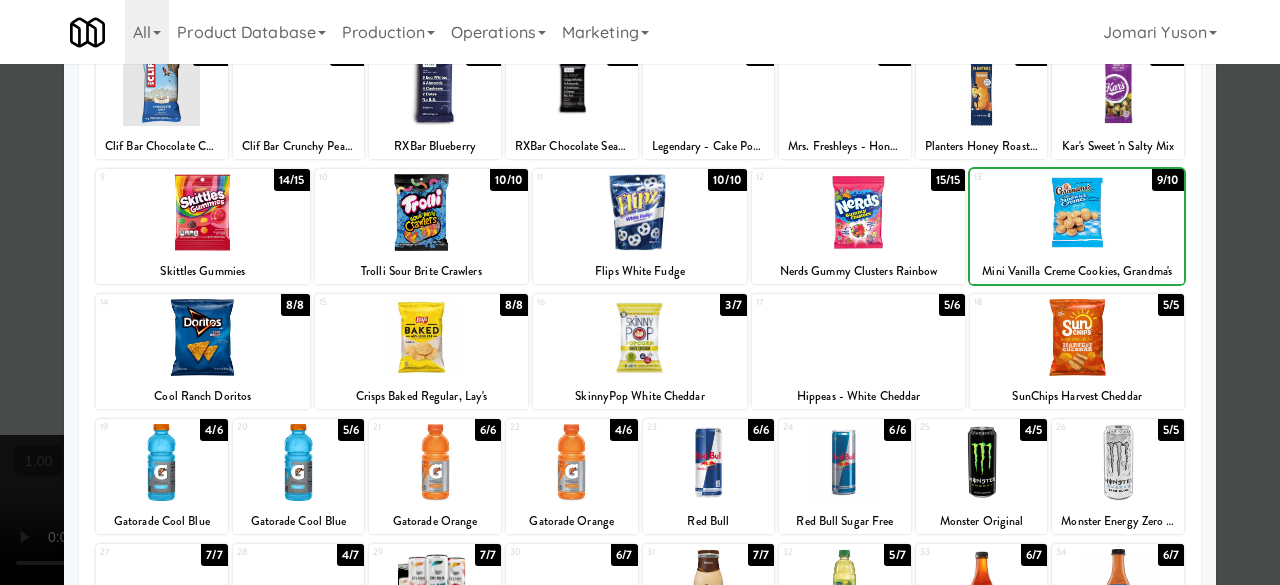 scroll, scrollTop: 300, scrollLeft: 0, axis: vertical 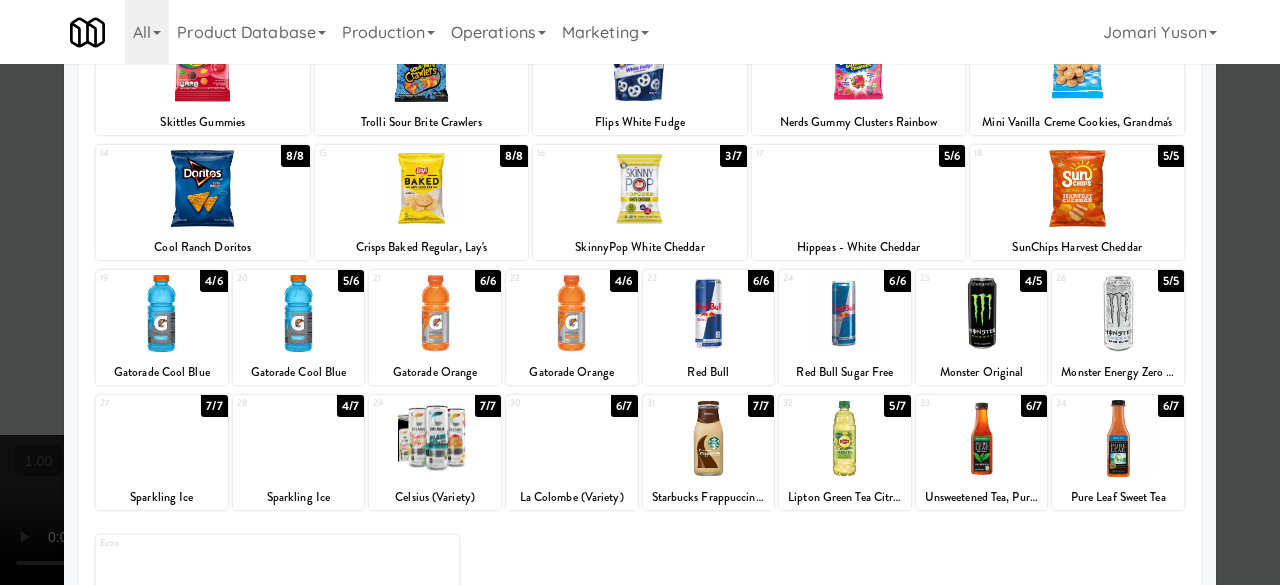 click at bounding box center (162, 313) 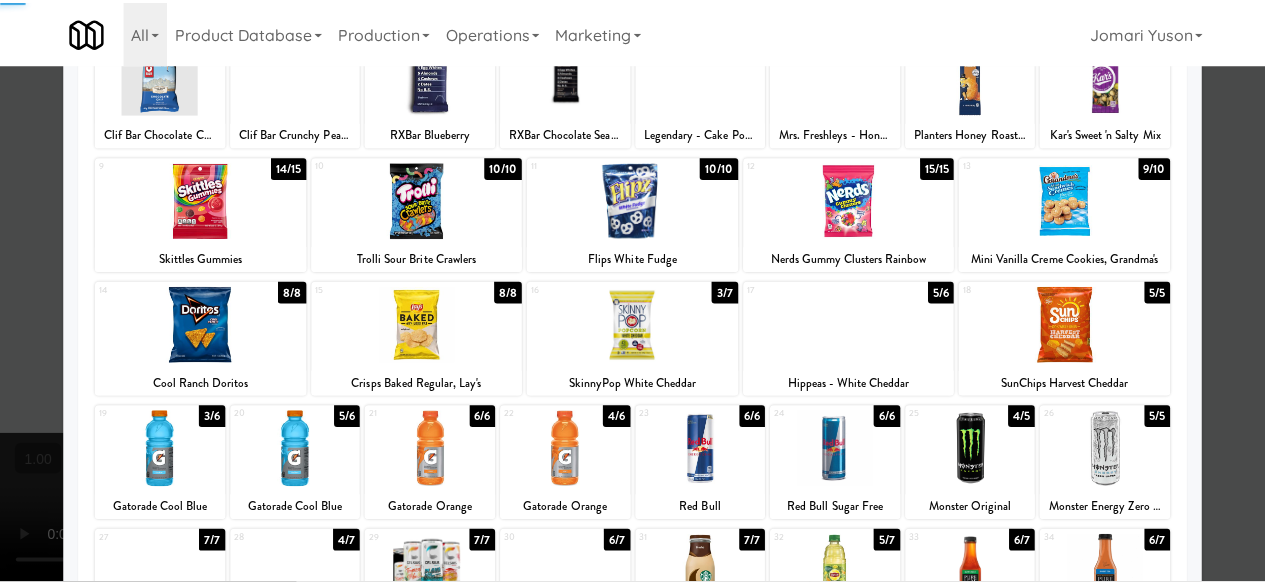 scroll, scrollTop: 0, scrollLeft: 0, axis: both 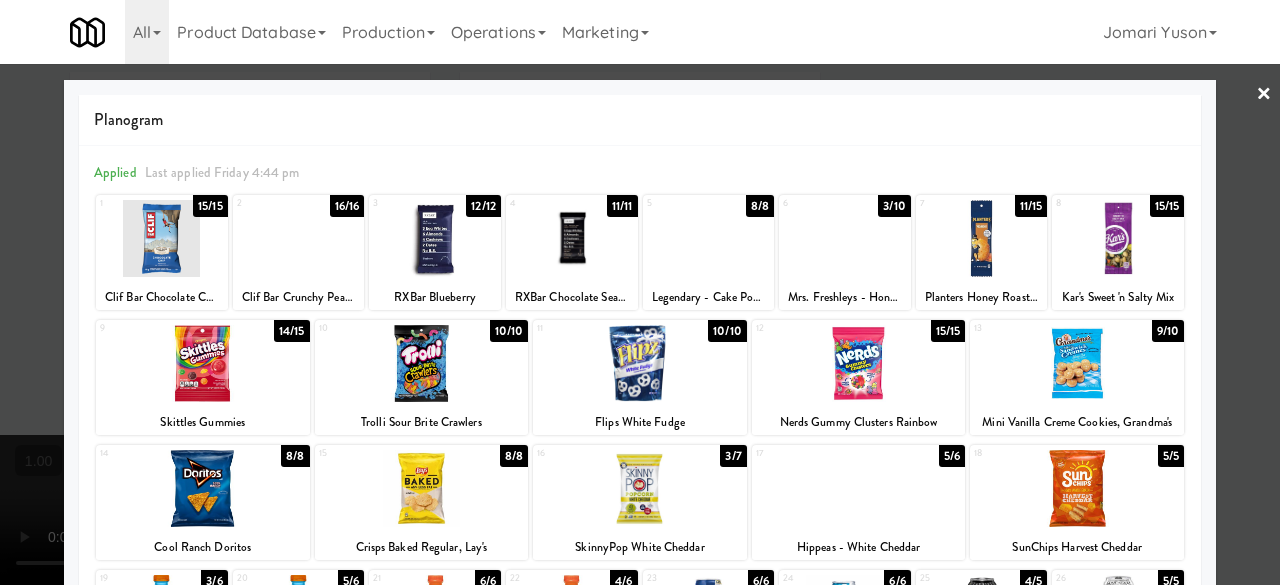 click at bounding box center [640, 292] 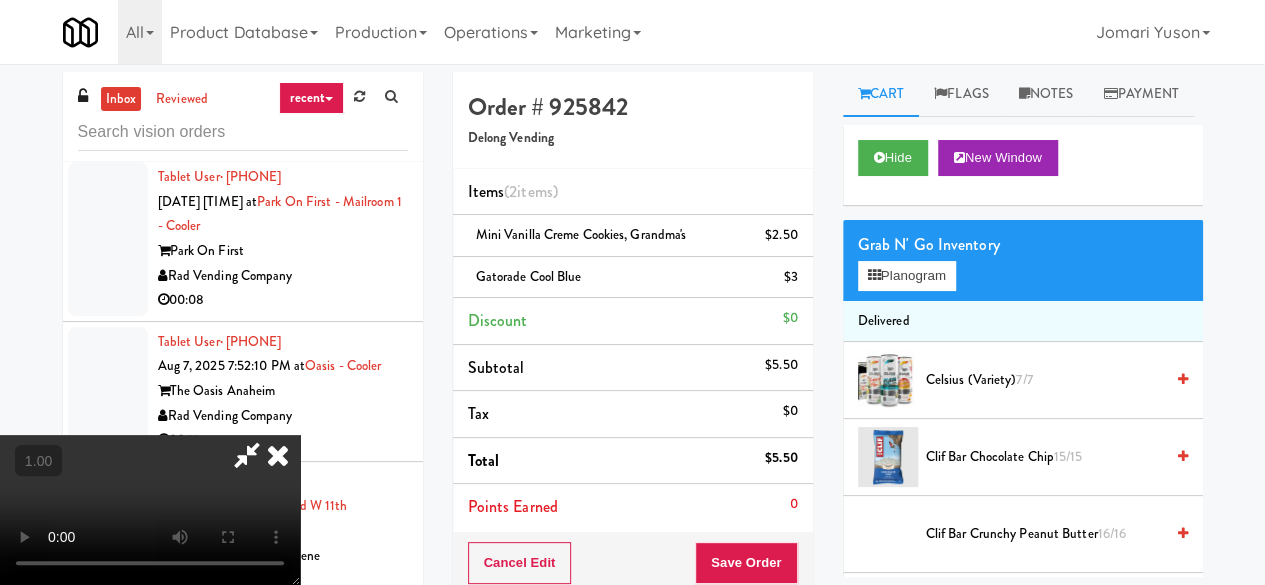 scroll, scrollTop: 41, scrollLeft: 0, axis: vertical 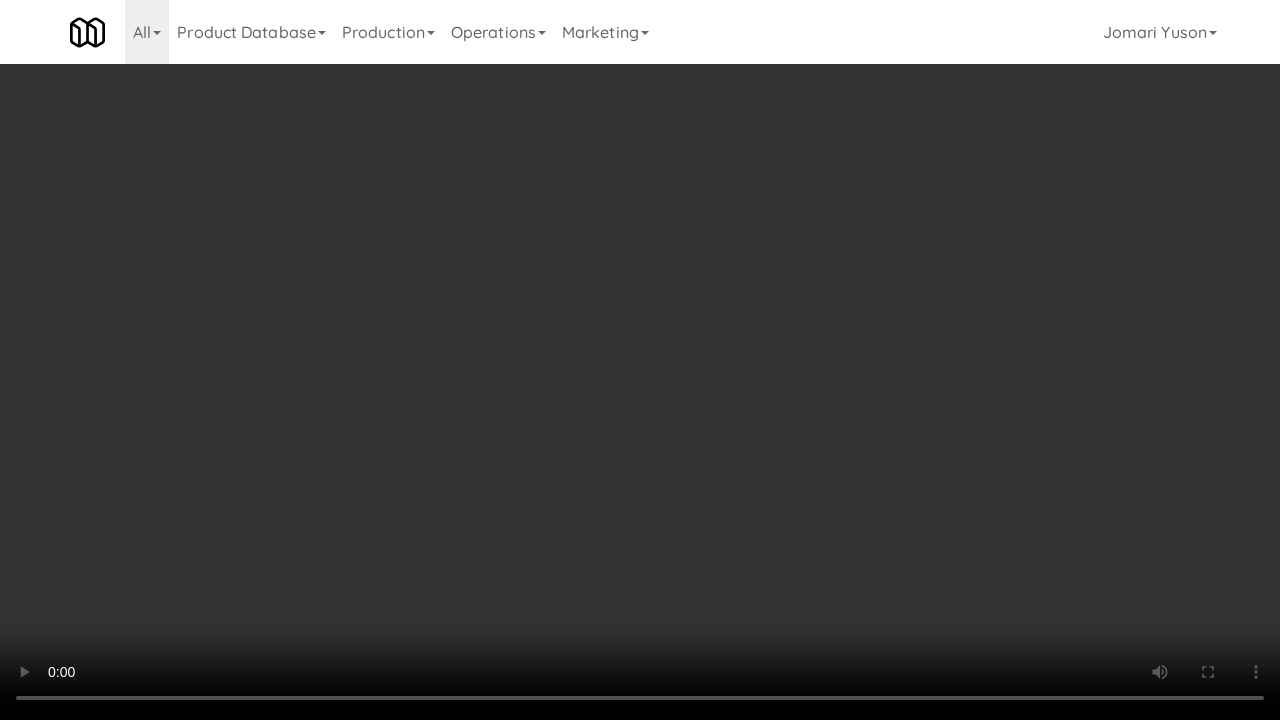 click at bounding box center (640, 360) 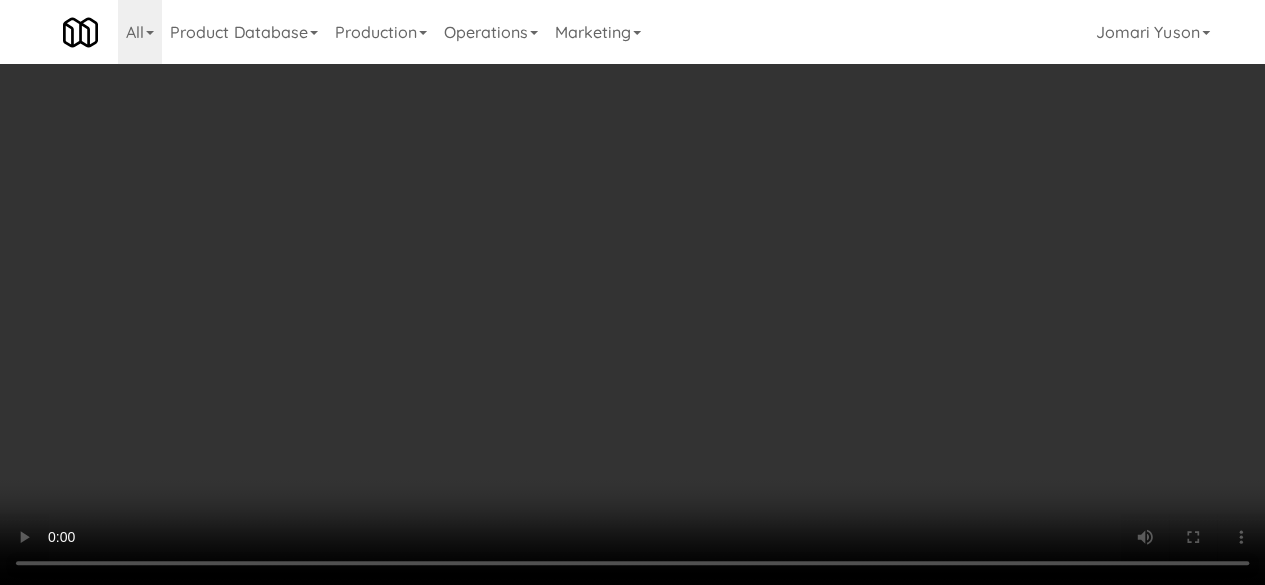 scroll, scrollTop: 0, scrollLeft: 0, axis: both 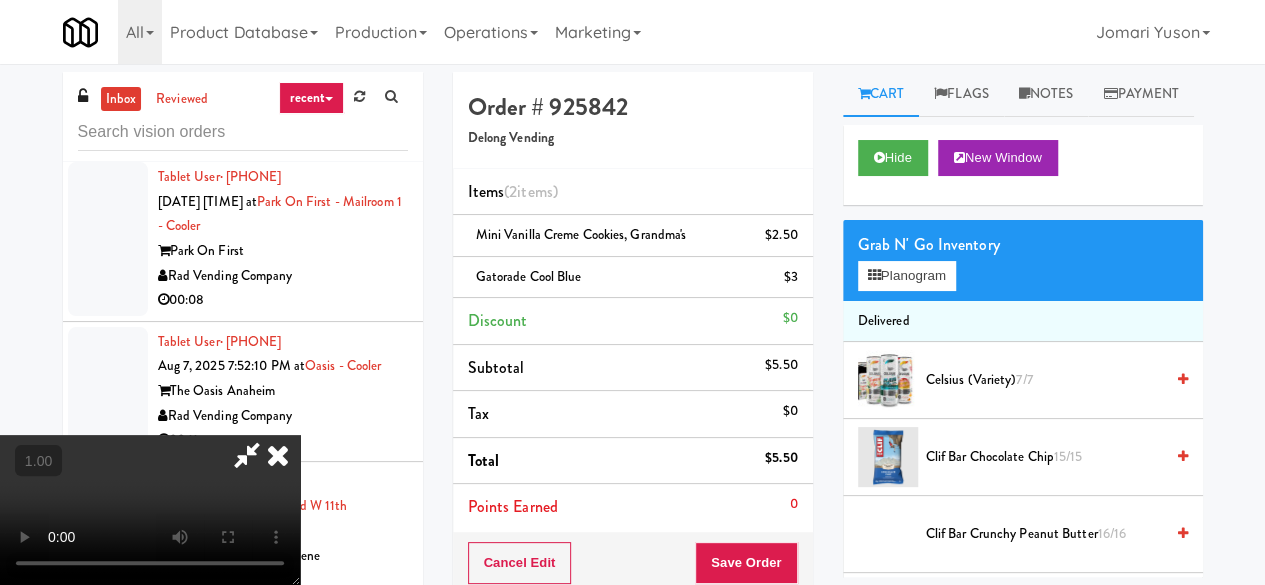 click at bounding box center [247, 455] 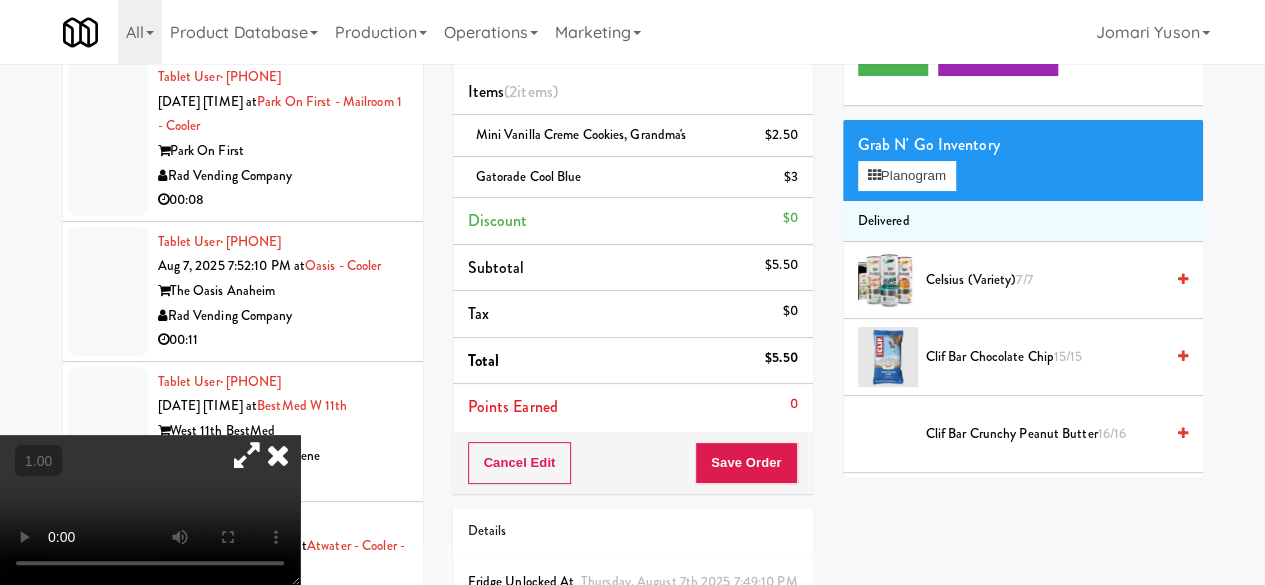 scroll, scrollTop: 74, scrollLeft: 0, axis: vertical 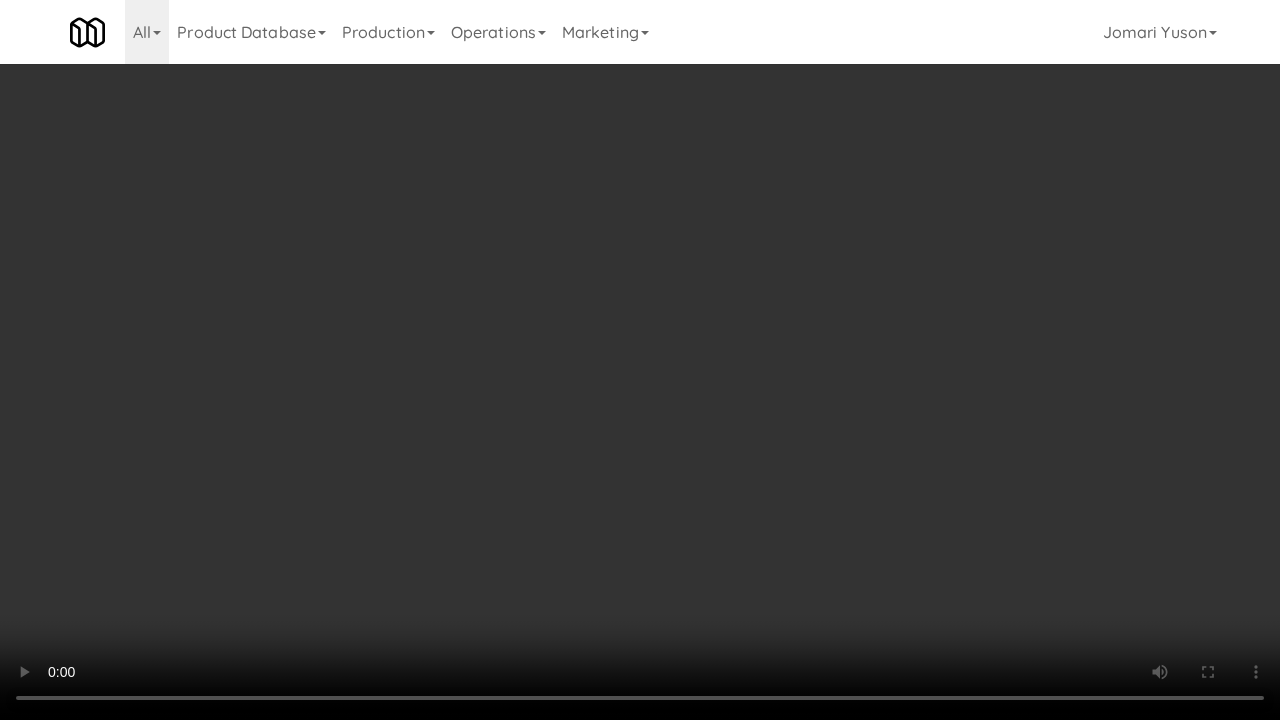 click at bounding box center [640, 360] 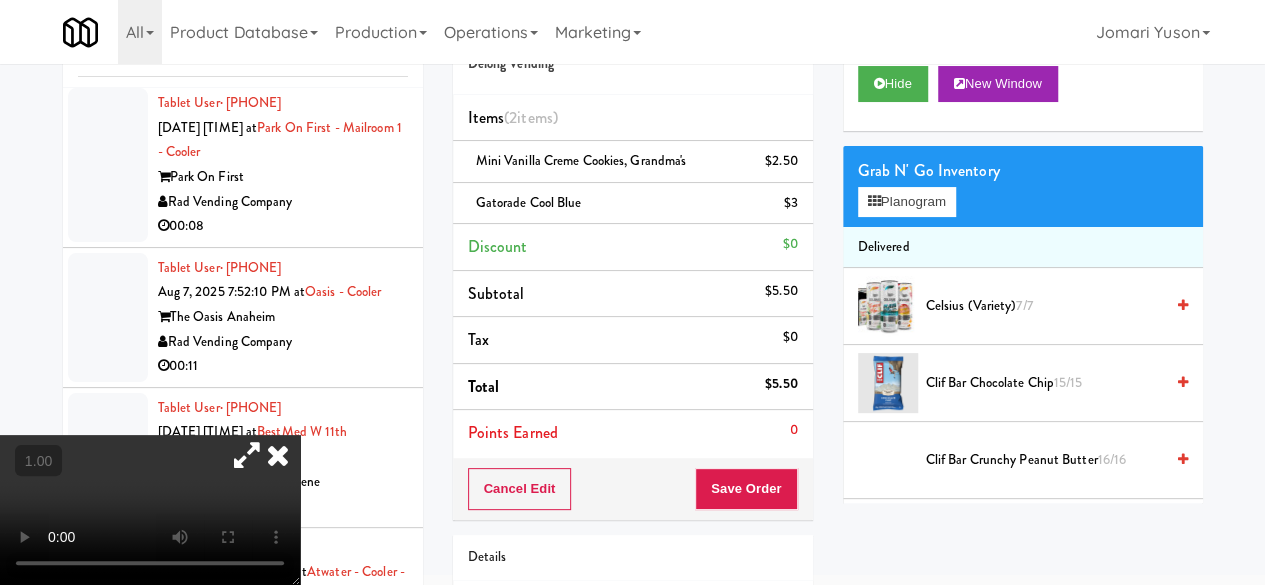 click at bounding box center (278, 455) 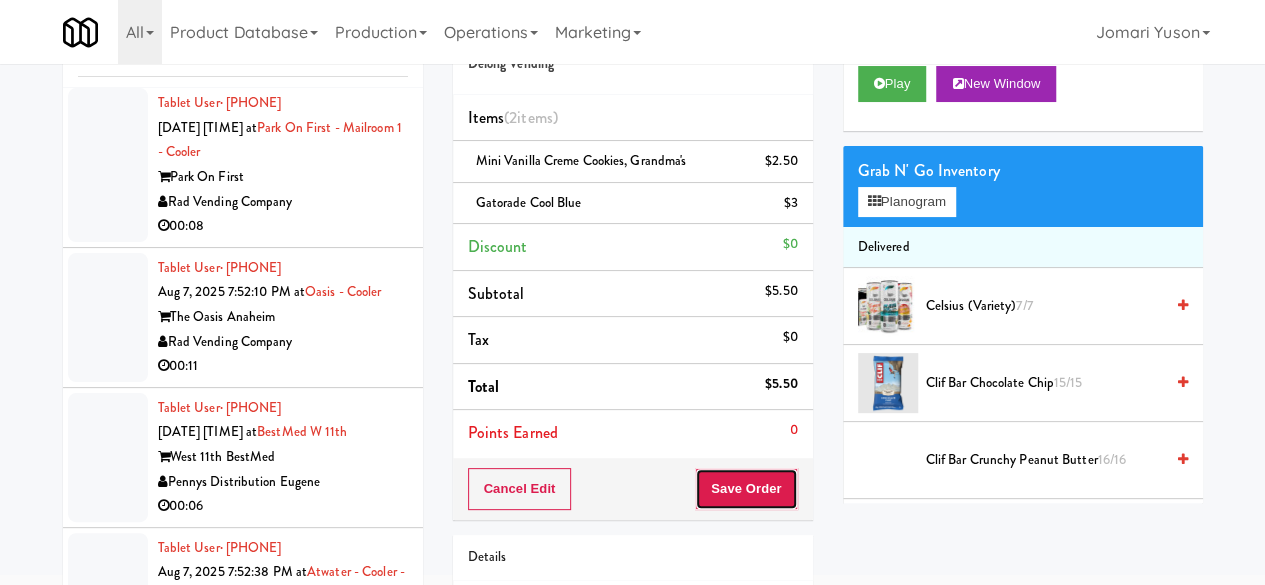 click on "Save Order" at bounding box center [746, 489] 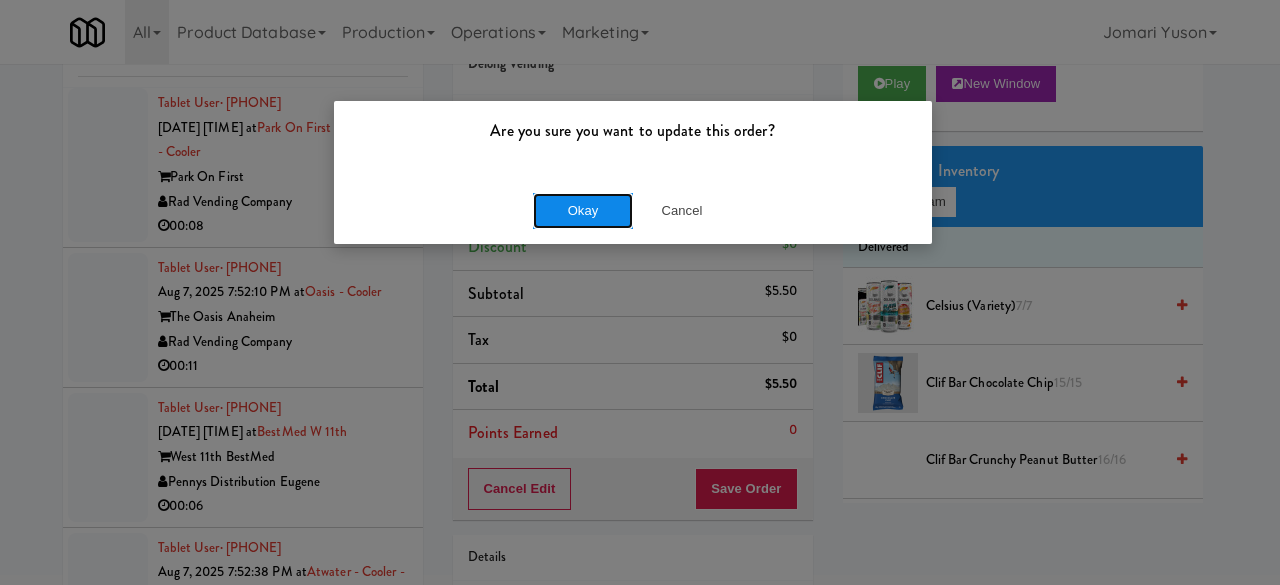 click on "Okay" at bounding box center [583, 211] 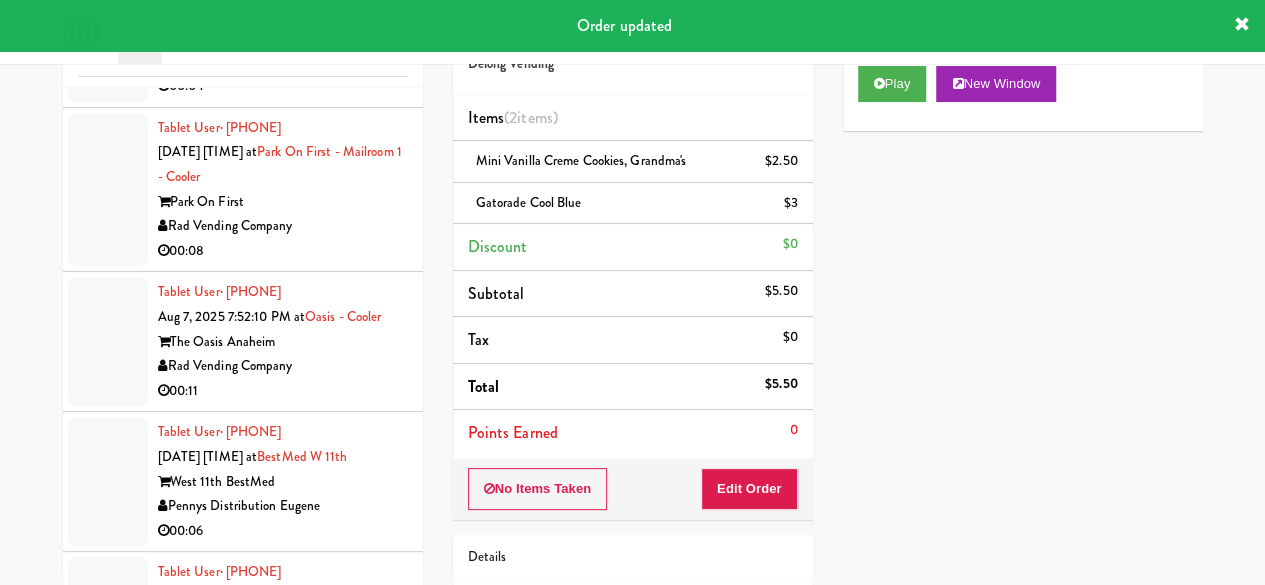 click on "The Quincy" at bounding box center [283, -457] 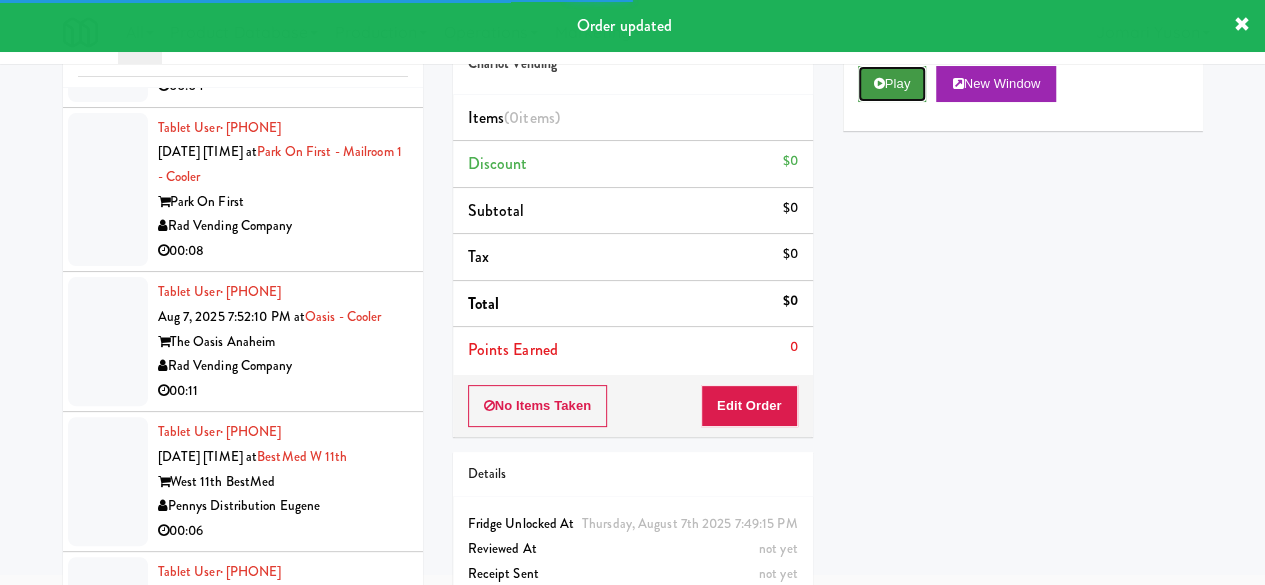 click on "Play" at bounding box center [892, 84] 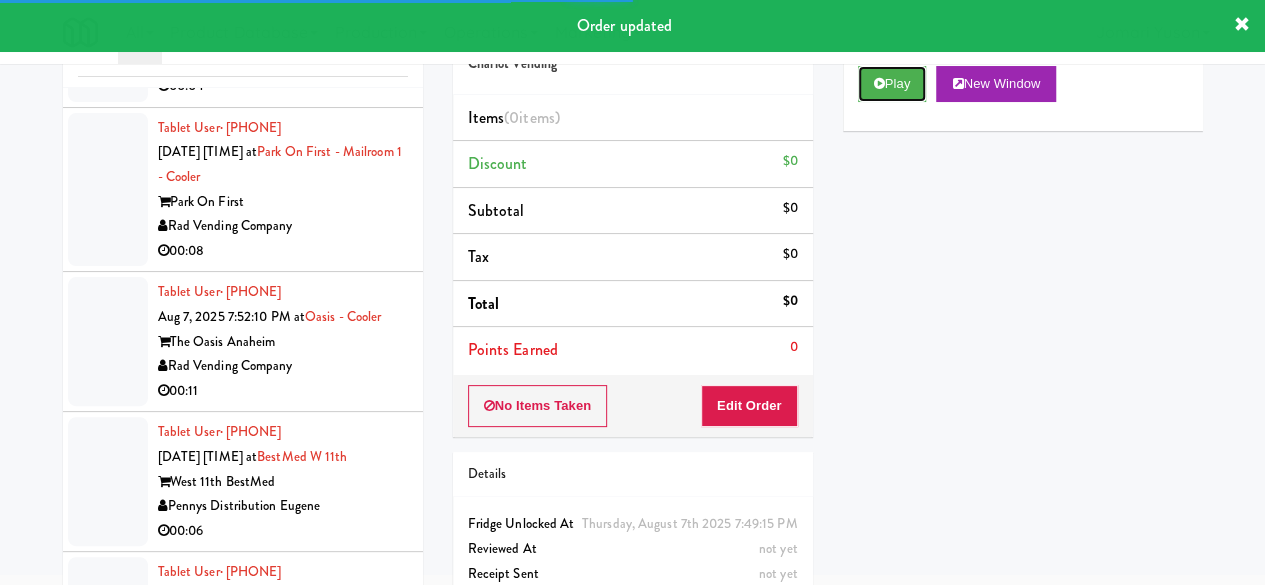 click on "Play" at bounding box center (892, 84) 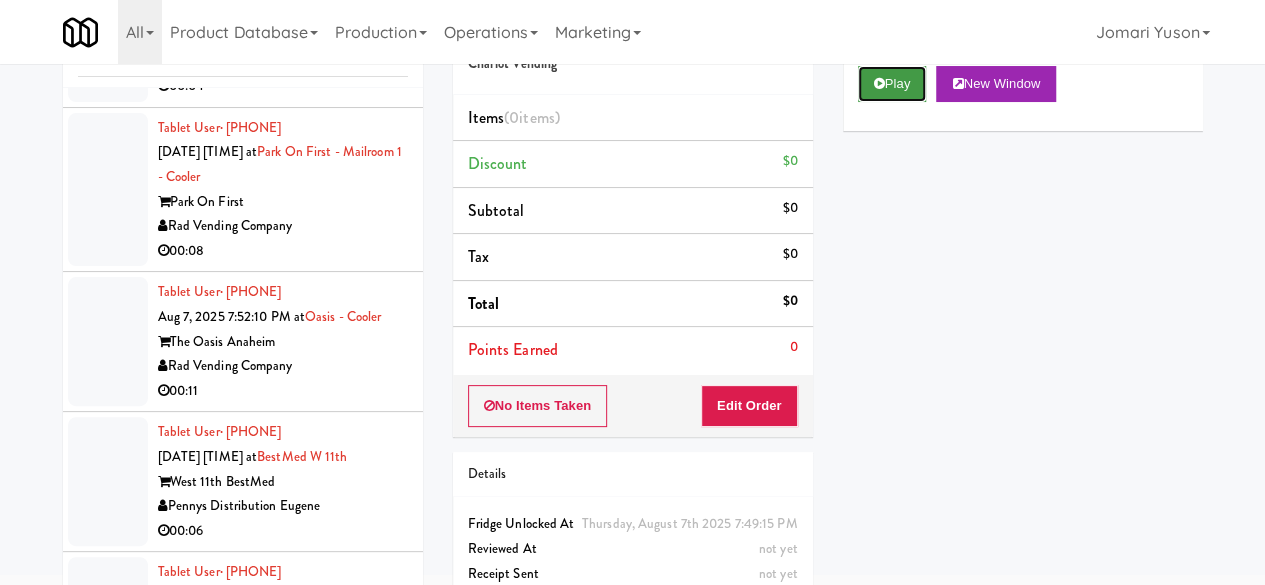 click on "Play" at bounding box center [892, 84] 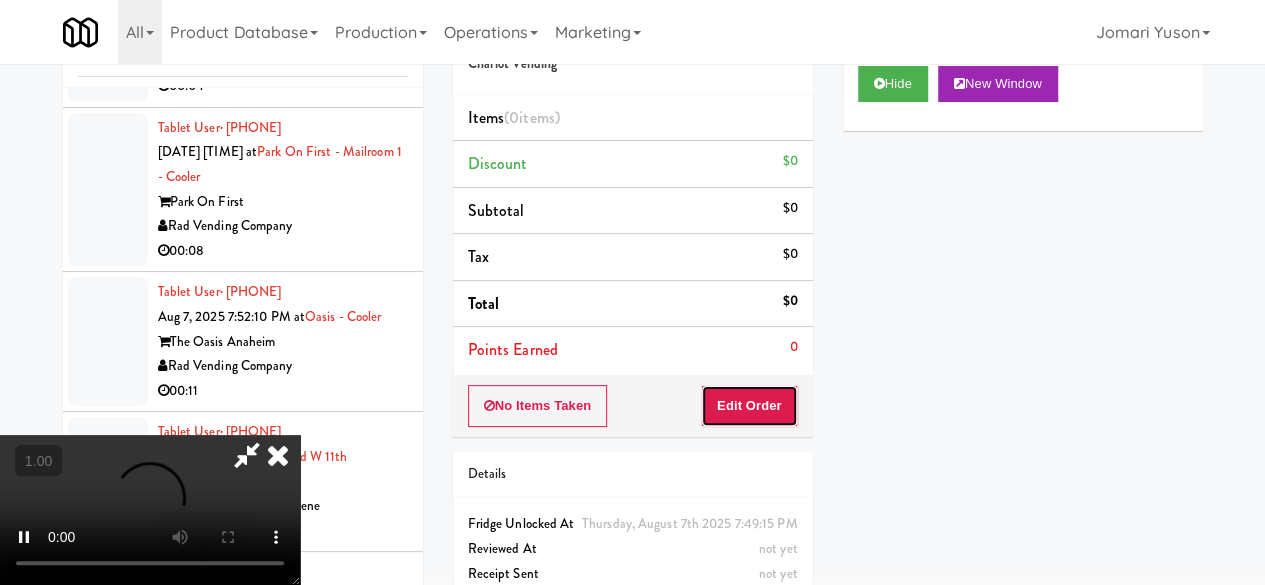 click on "Edit Order" at bounding box center (749, 406) 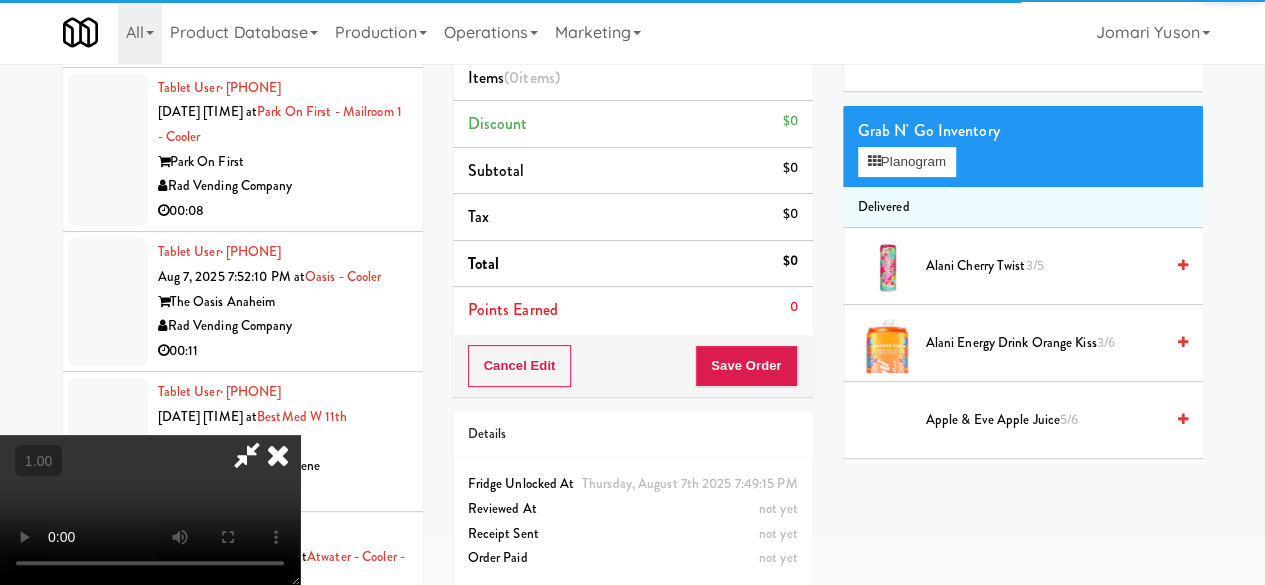 scroll, scrollTop: 174, scrollLeft: 0, axis: vertical 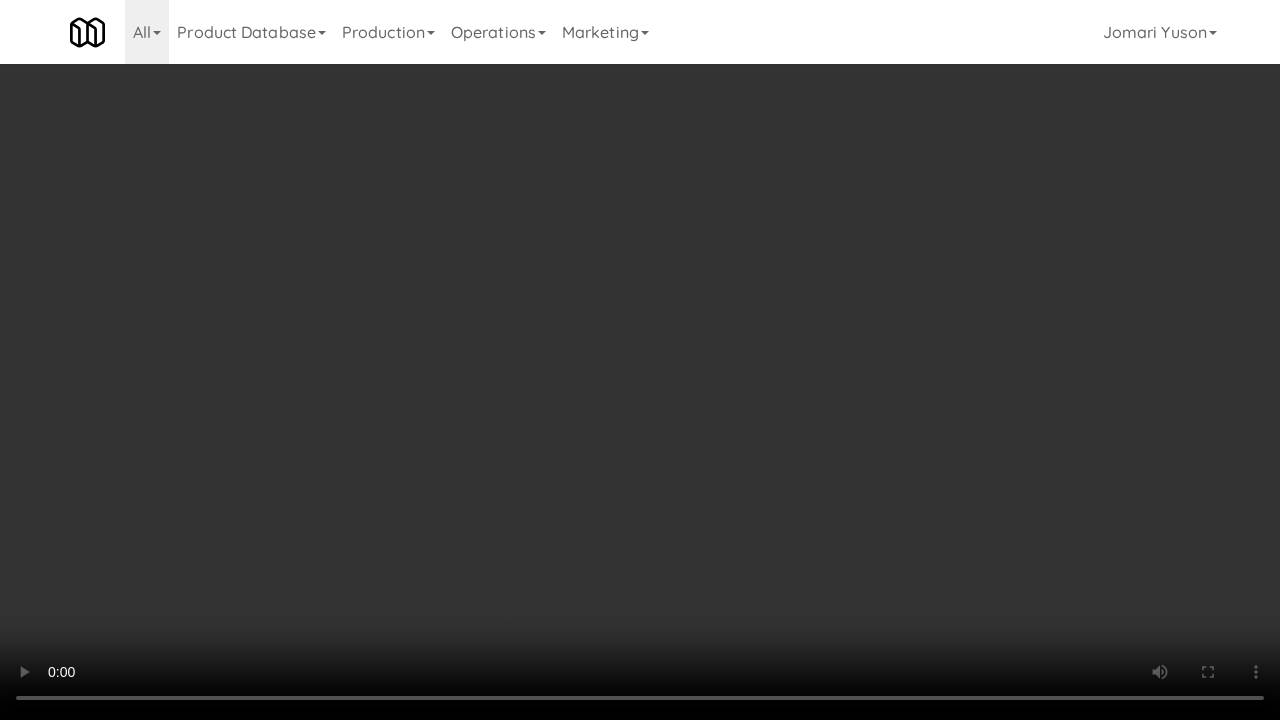 type 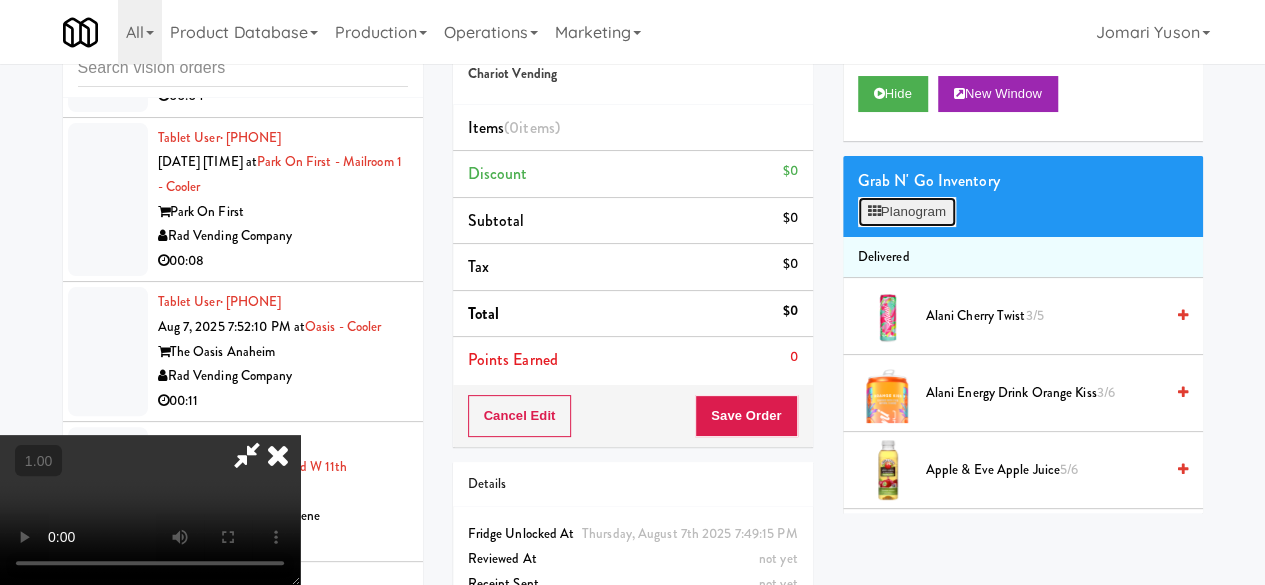 click on "Planogram" at bounding box center [907, 212] 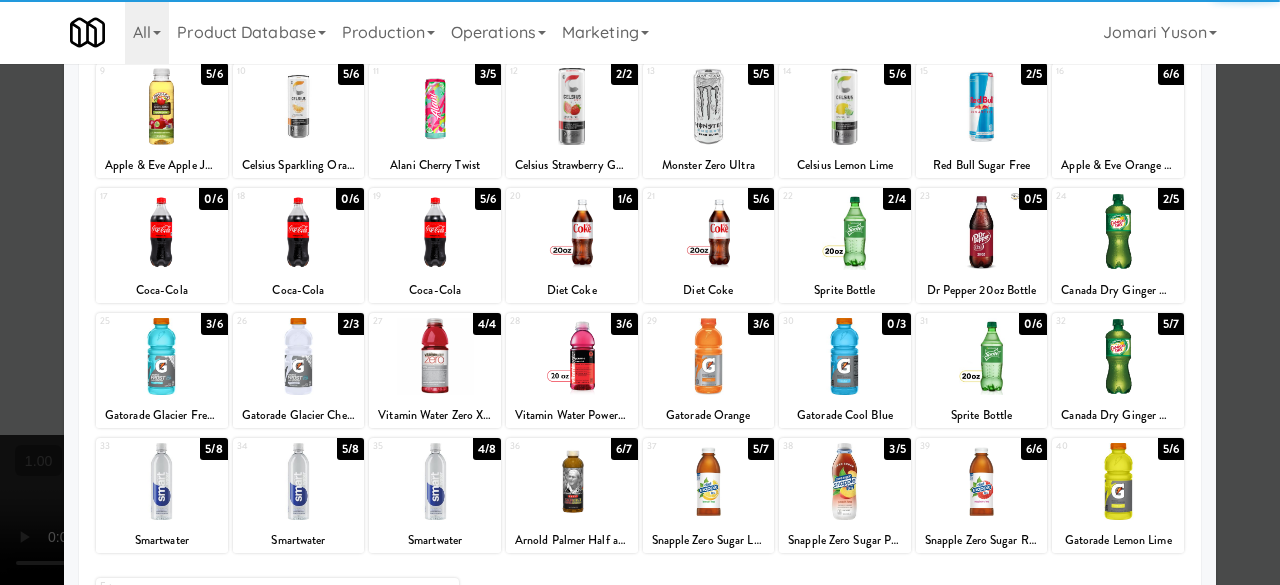scroll, scrollTop: 396, scrollLeft: 0, axis: vertical 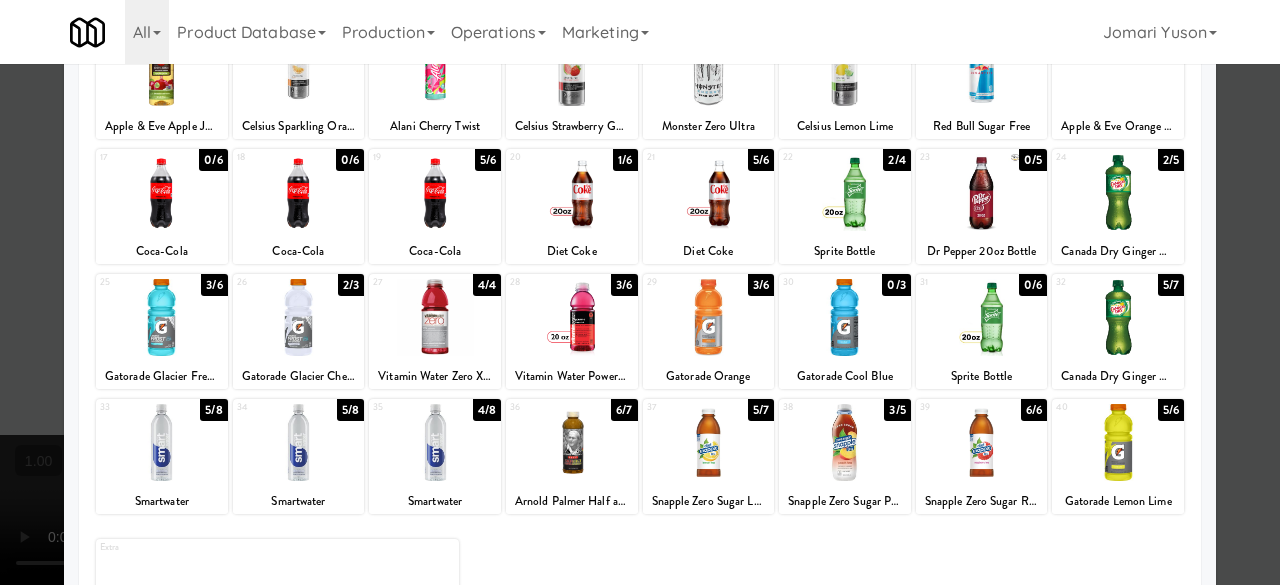 click at bounding box center (435, 442) 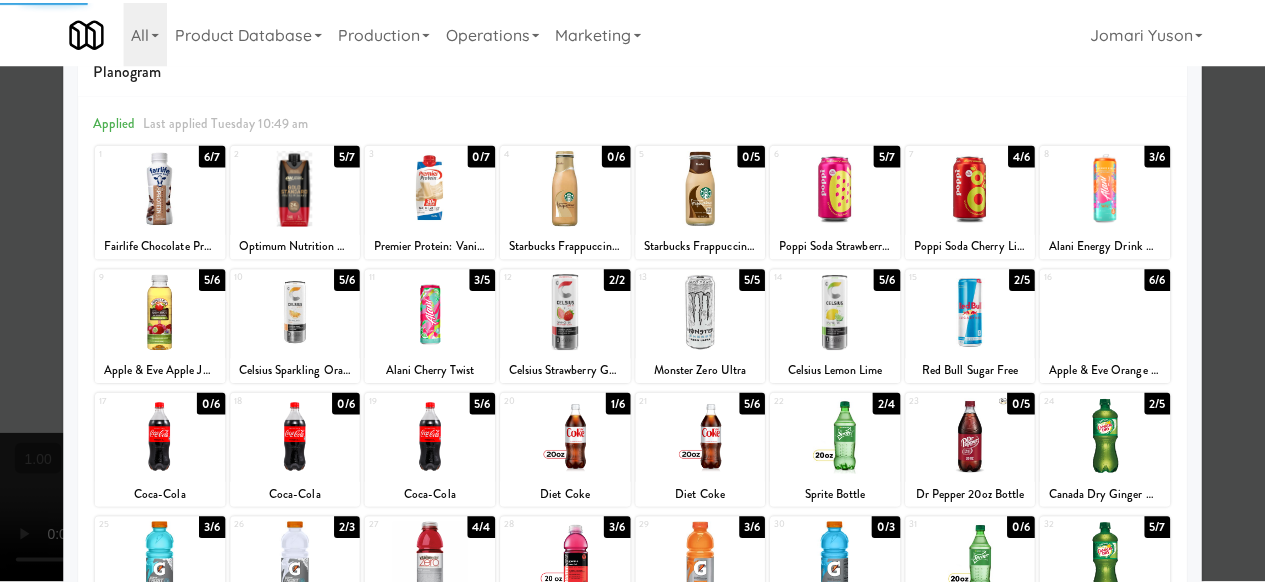 scroll, scrollTop: 0, scrollLeft: 0, axis: both 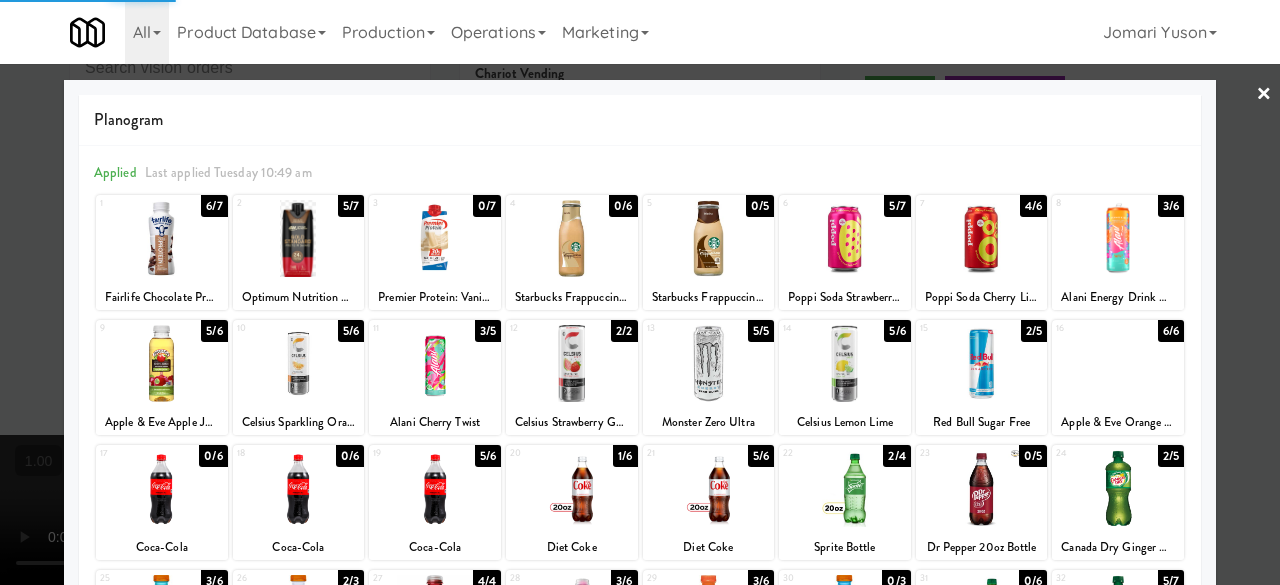 click at bounding box center (845, 363) 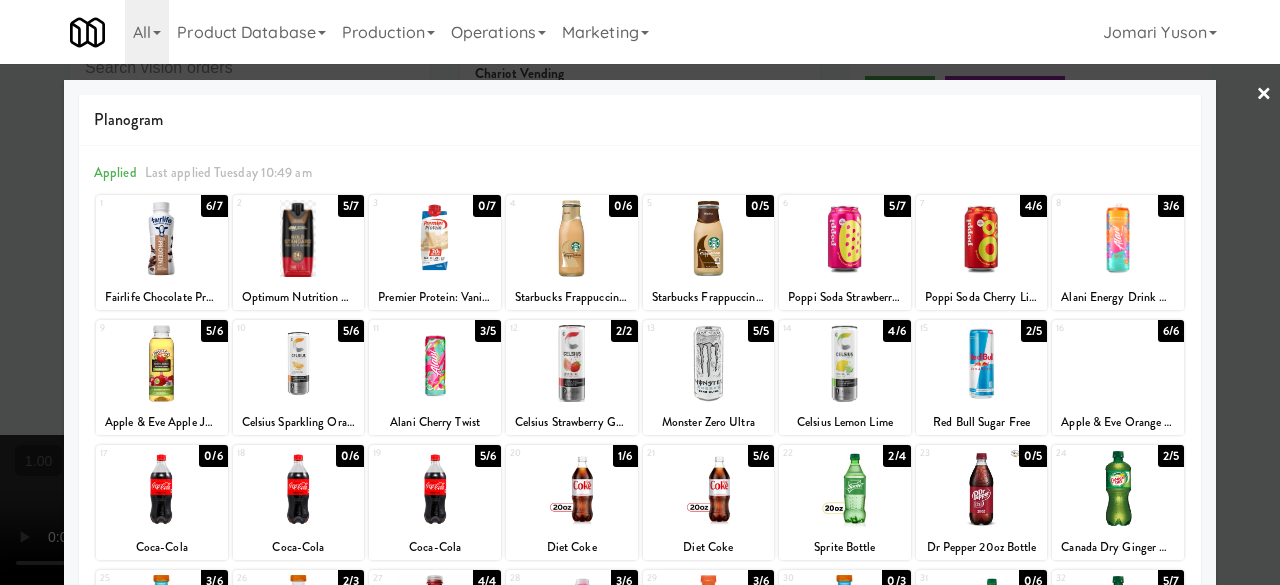 click at bounding box center (640, 292) 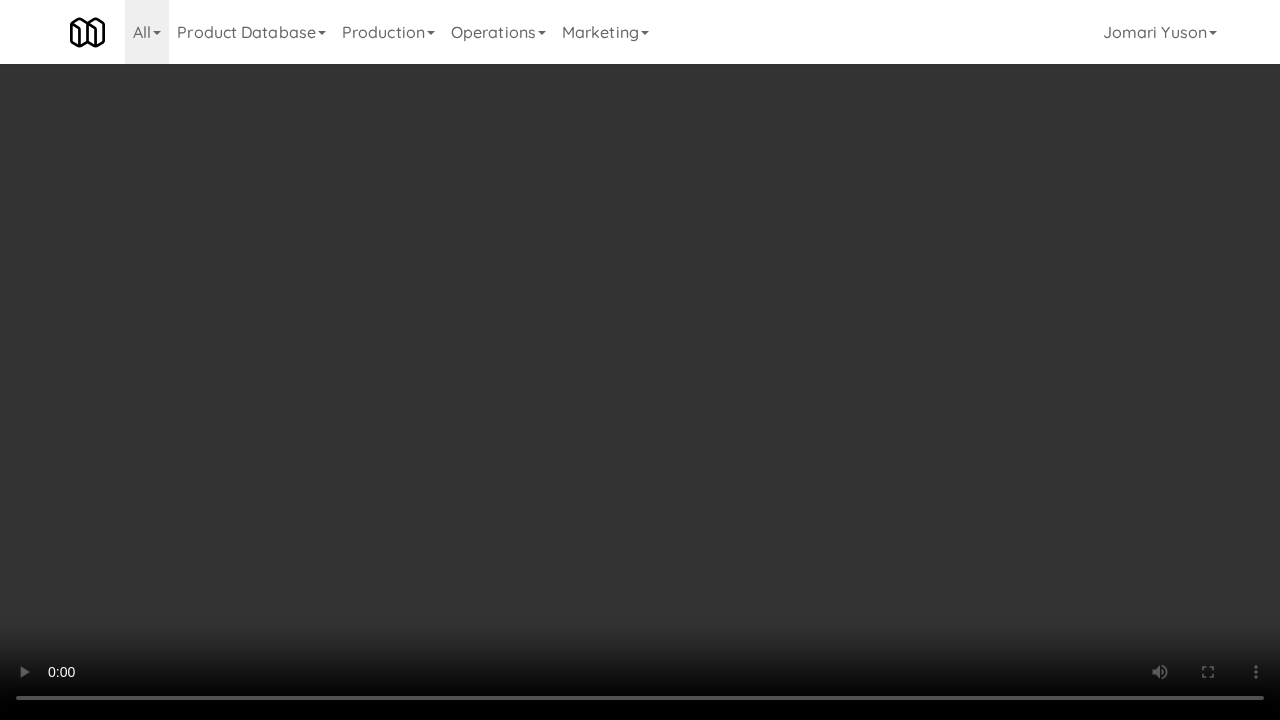 click at bounding box center (640, 360) 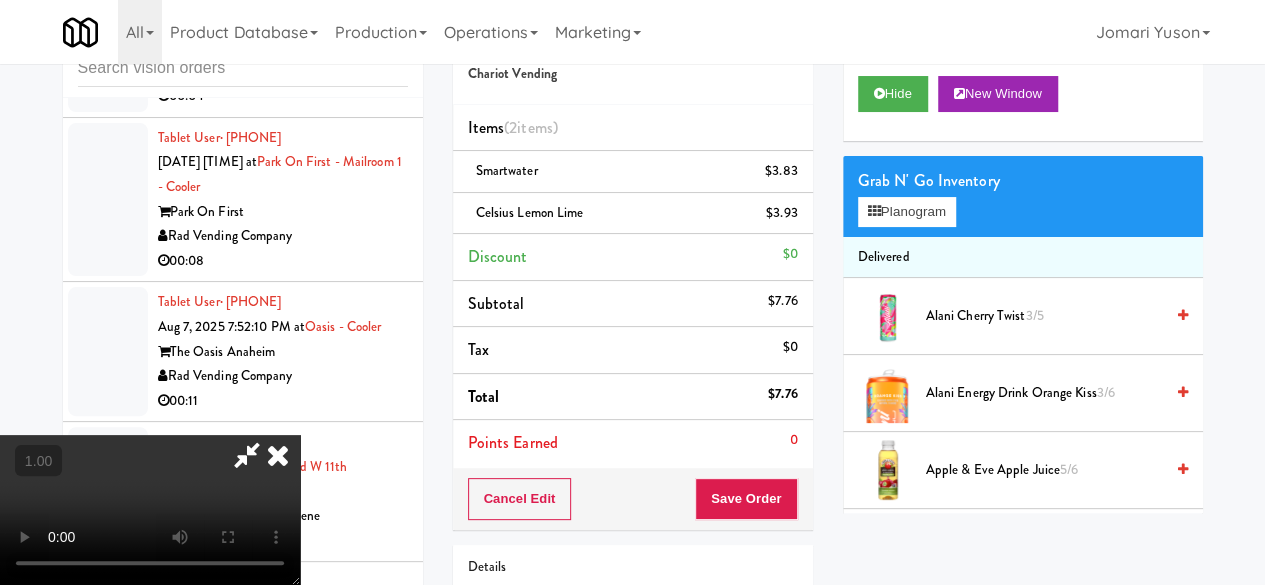 click at bounding box center [247, 455] 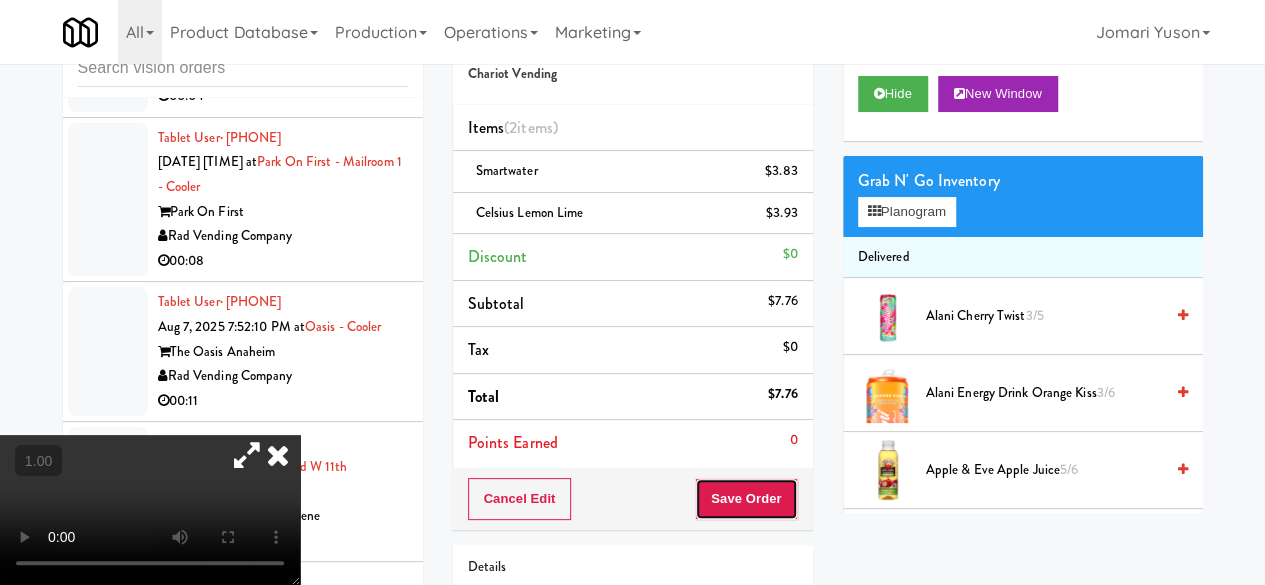 click on "Save Order" at bounding box center [746, 499] 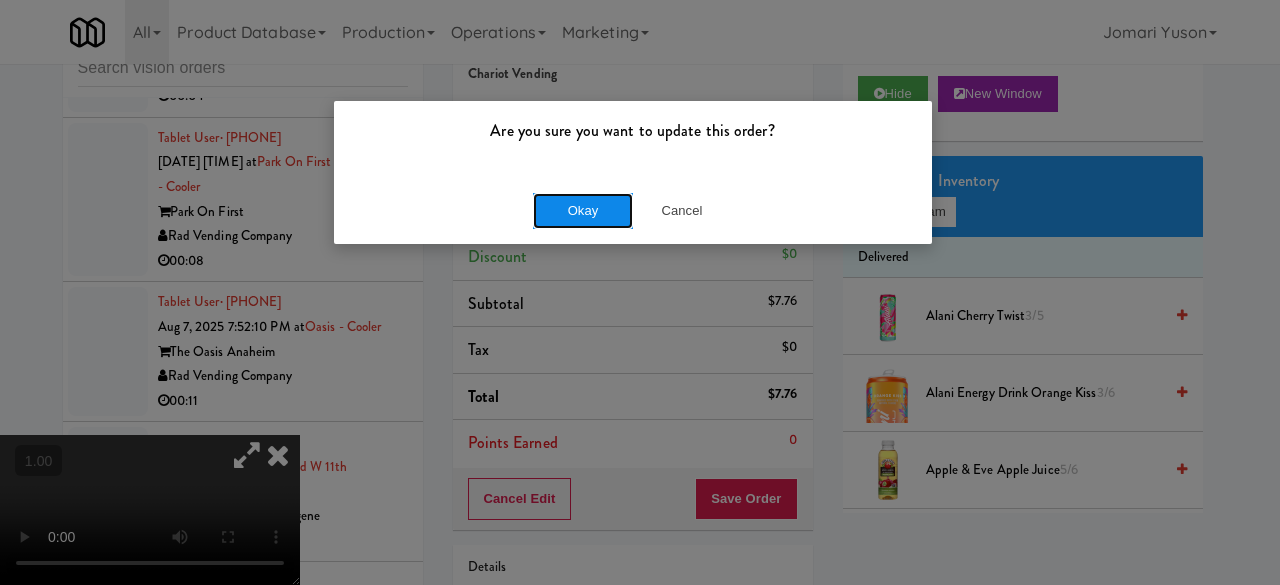 click on "Okay" at bounding box center [583, 211] 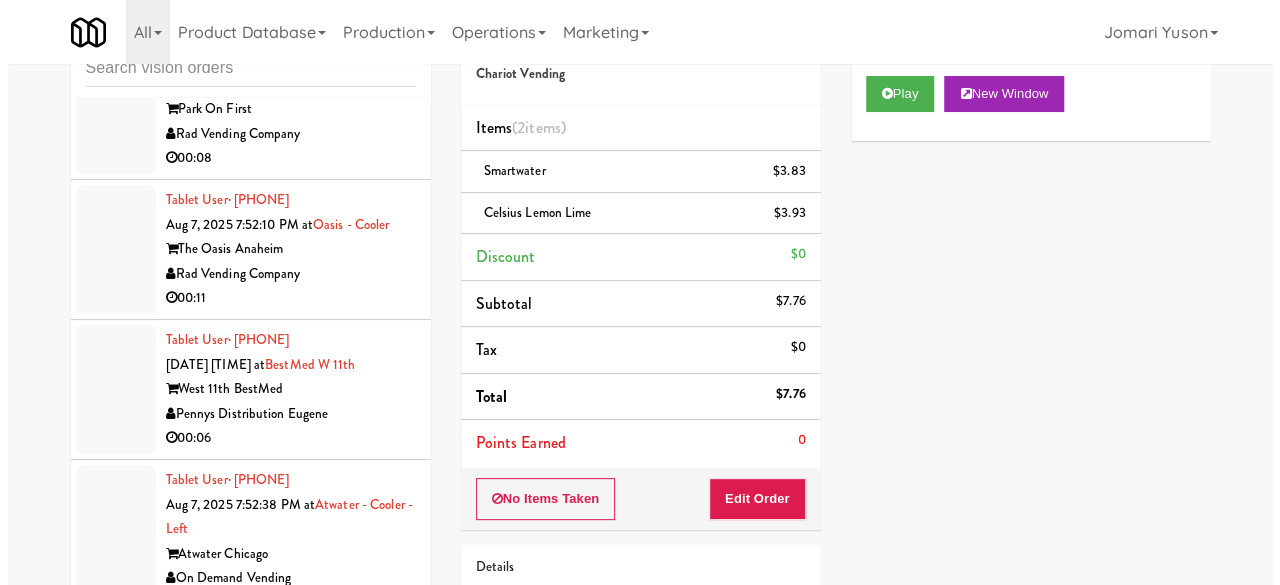 scroll, scrollTop: 15053, scrollLeft: 0, axis: vertical 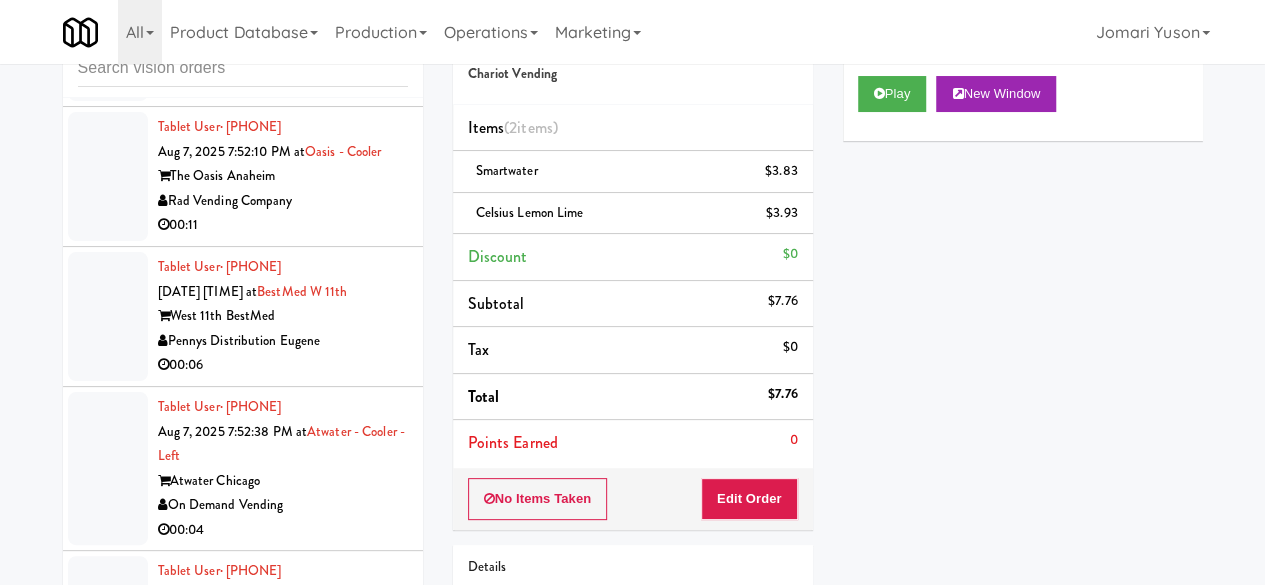 click on "Pennys Distribution Eugene" at bounding box center [283, -433] 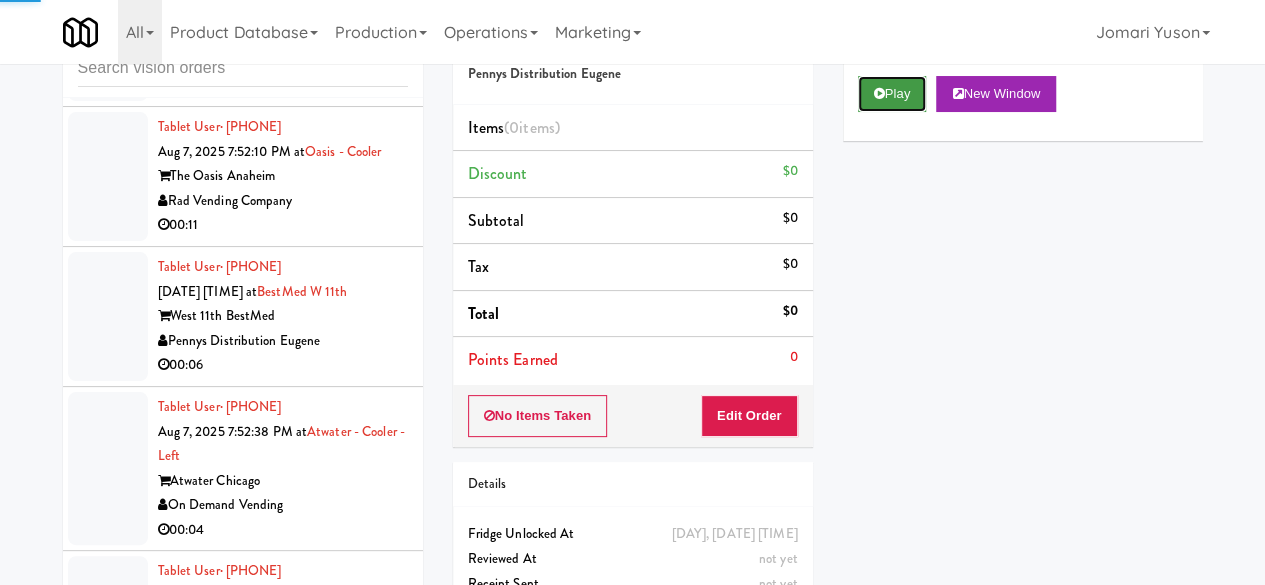 click on "Play" at bounding box center (892, 94) 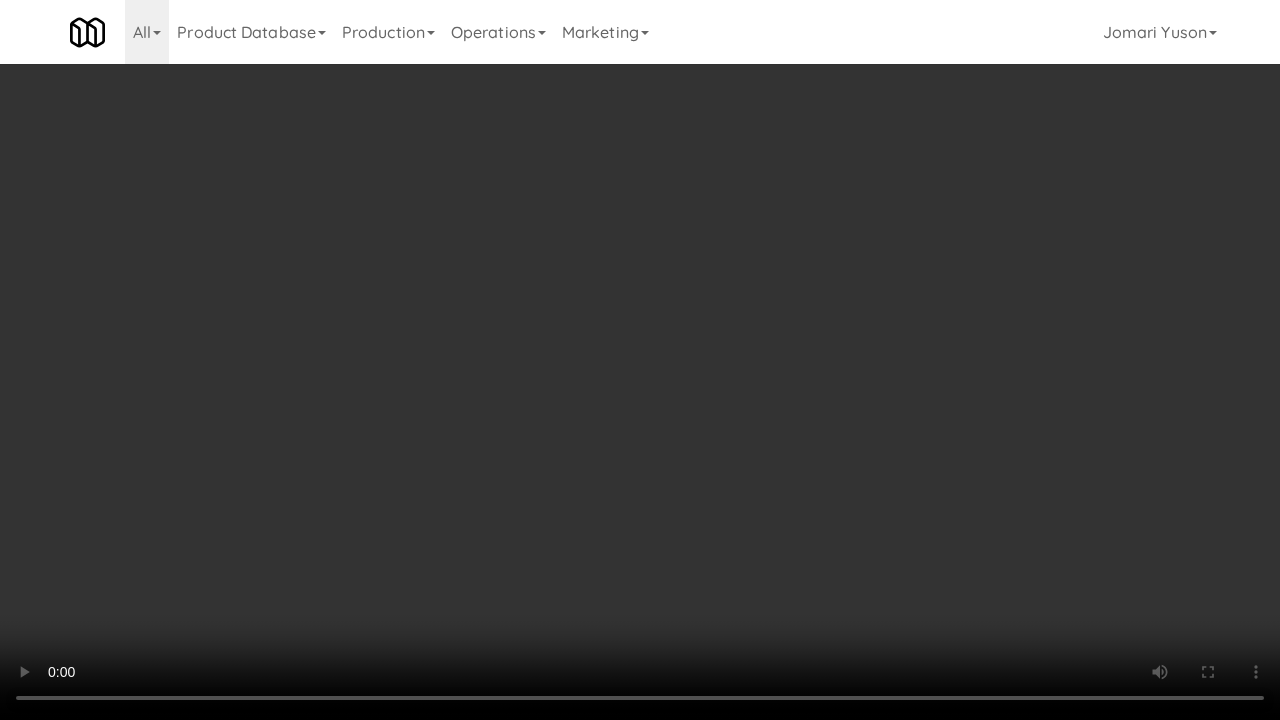 click at bounding box center (640, 360) 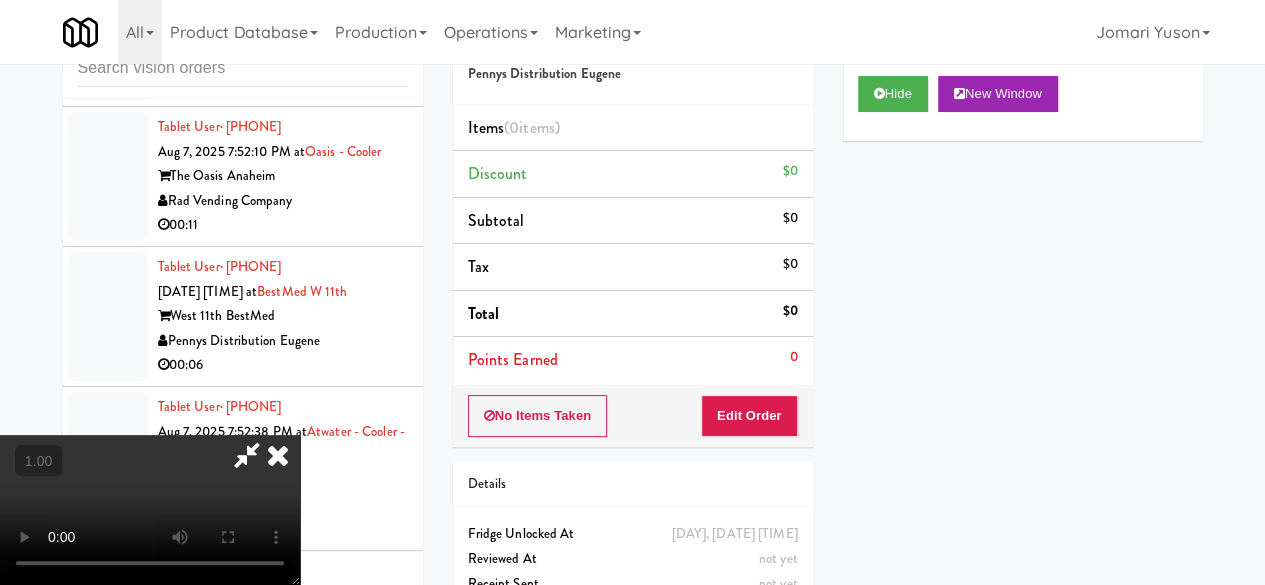 click at bounding box center (247, 455) 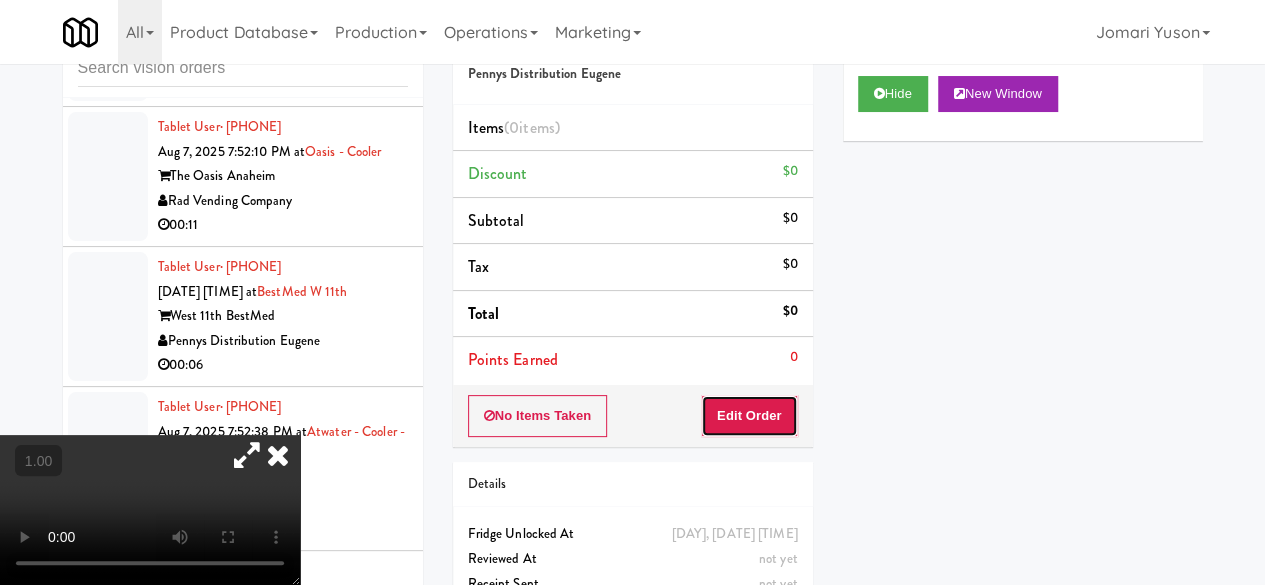click on "Edit Order" at bounding box center [749, 416] 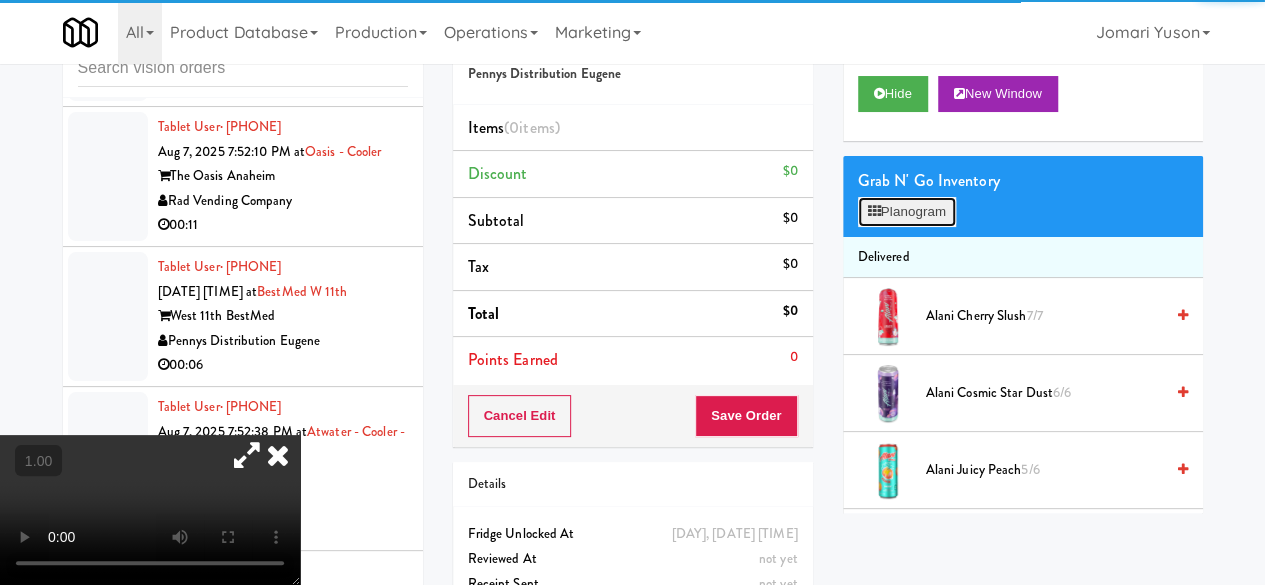 click on "Planogram" at bounding box center [907, 212] 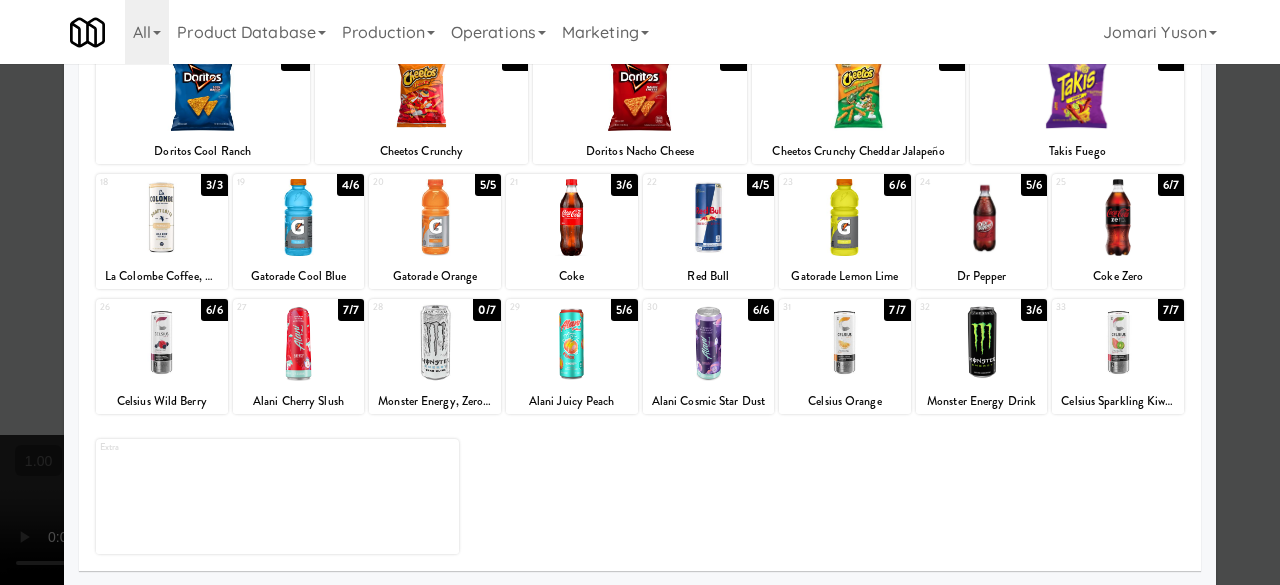 click on "20 5/5 Gatorade Orange" at bounding box center (435, 231) 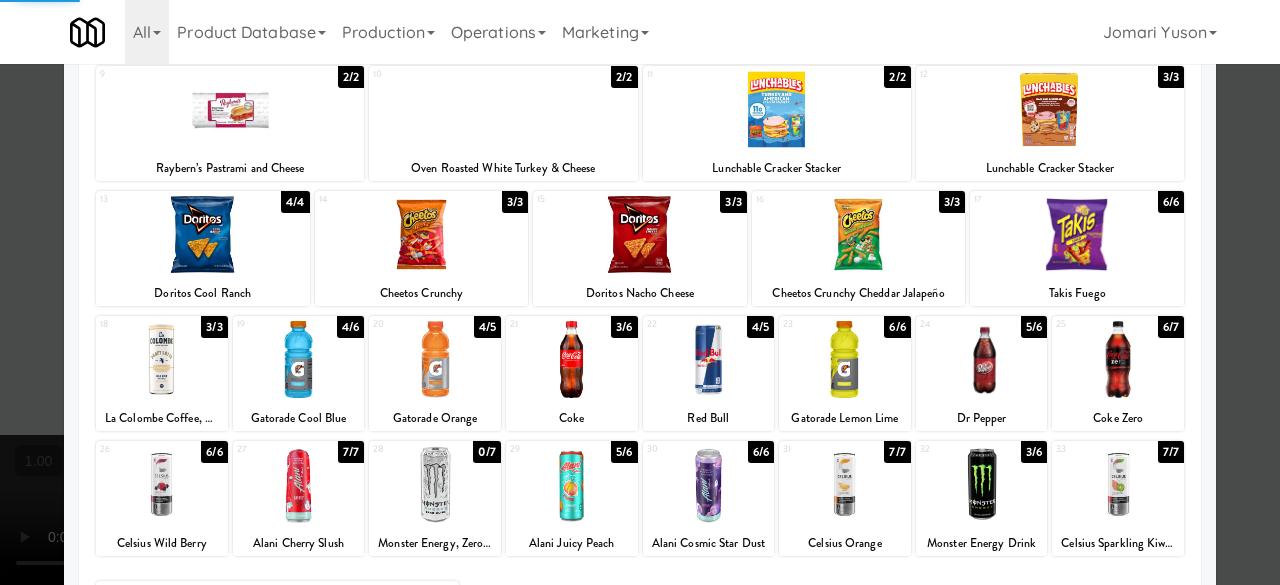 scroll, scrollTop: 96, scrollLeft: 0, axis: vertical 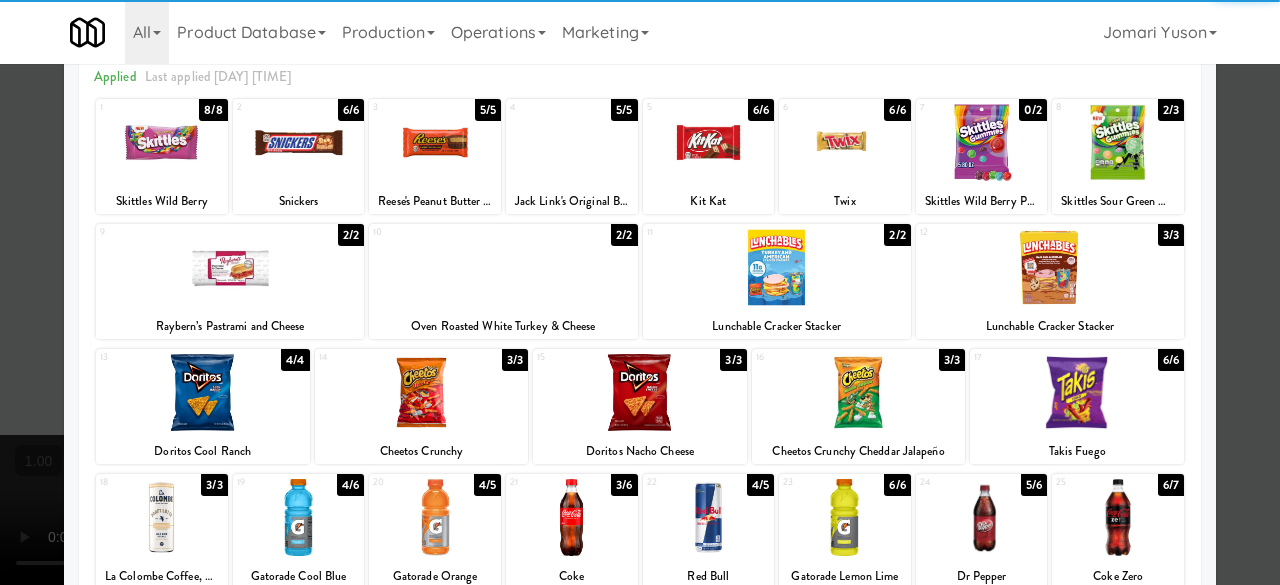 click at bounding box center [422, 392] 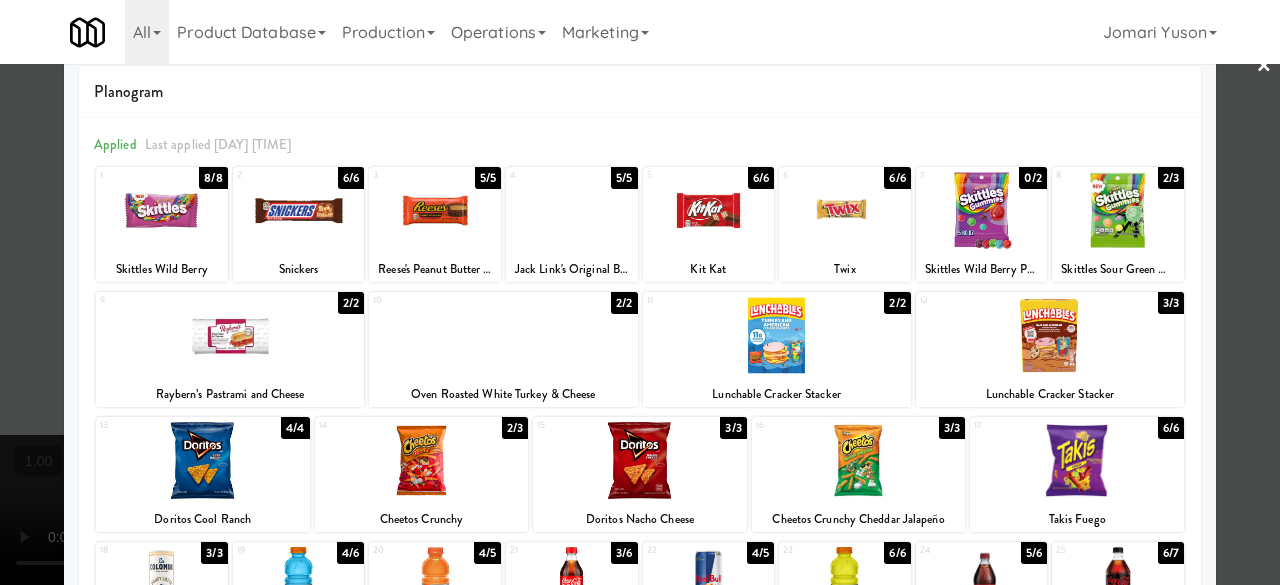 scroll, scrollTop: 0, scrollLeft: 0, axis: both 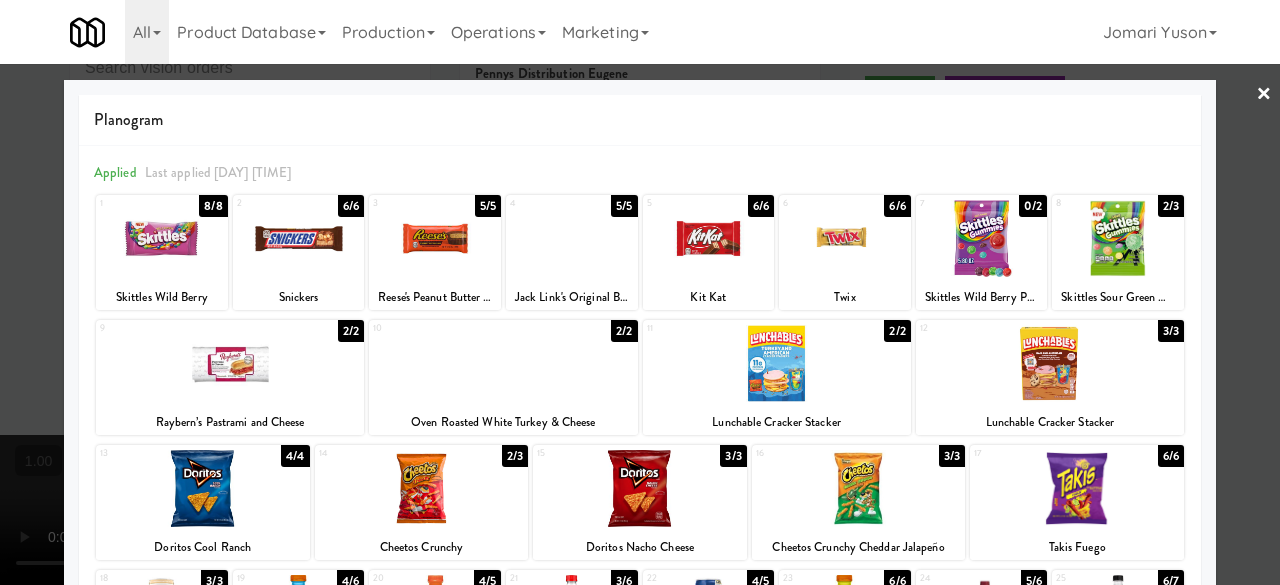 click at bounding box center [640, 292] 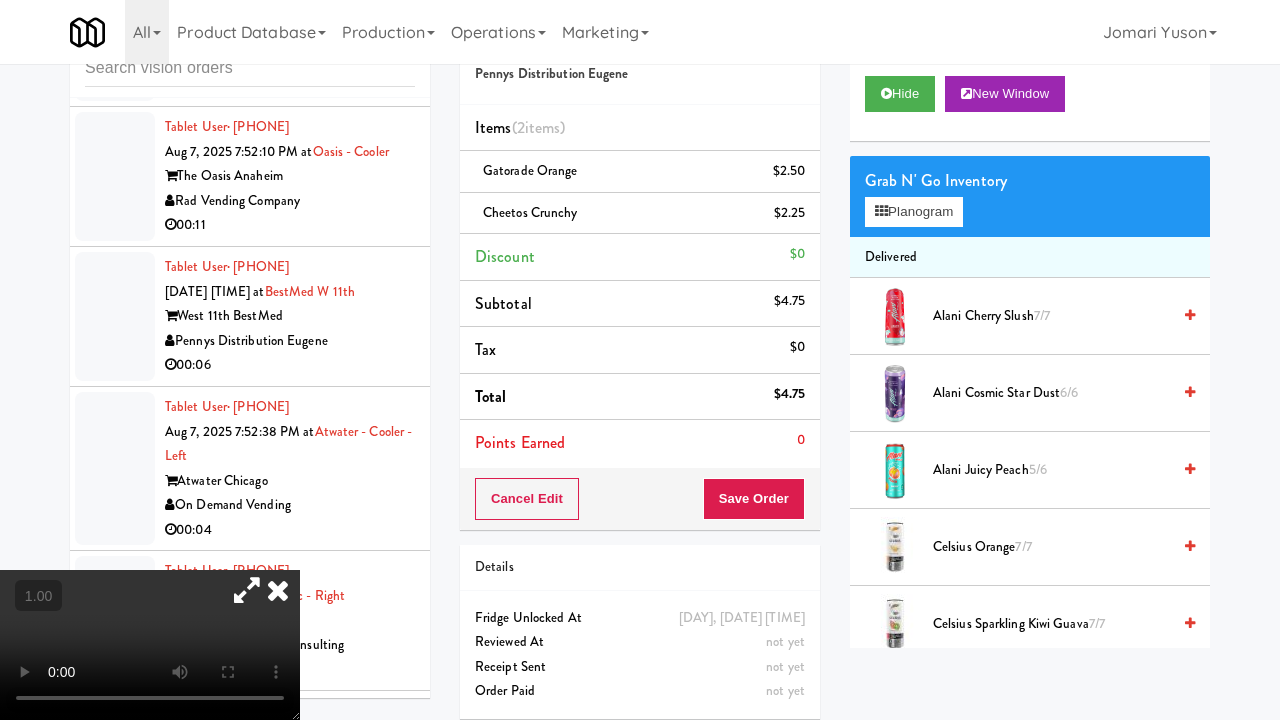 click at bounding box center (150, 645) 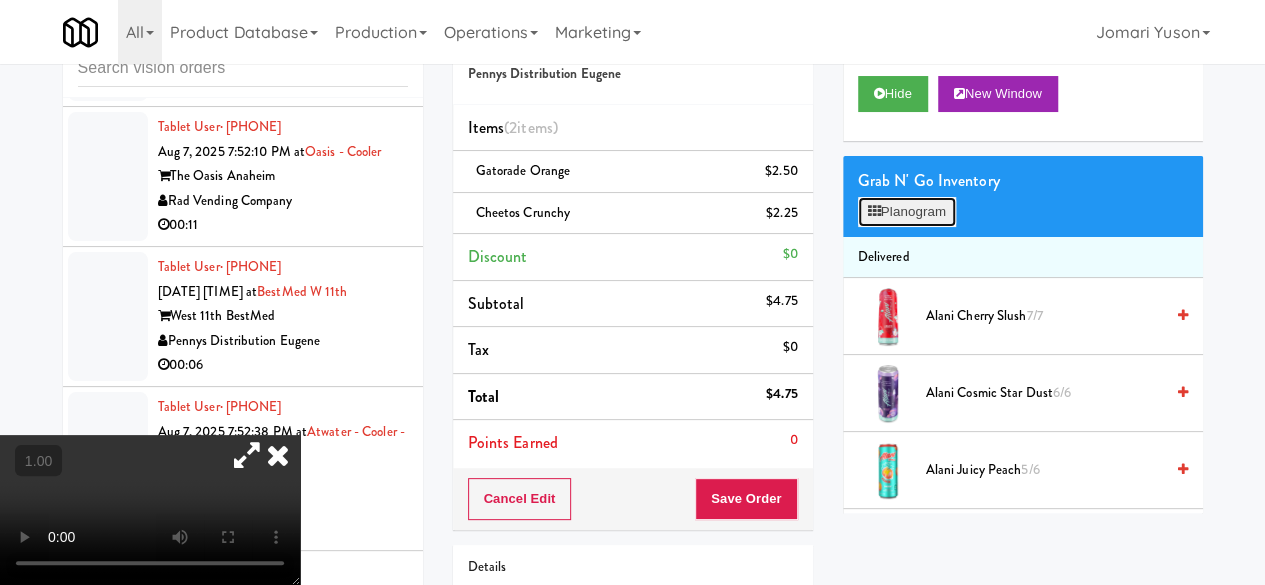 click on "Planogram" at bounding box center (907, 212) 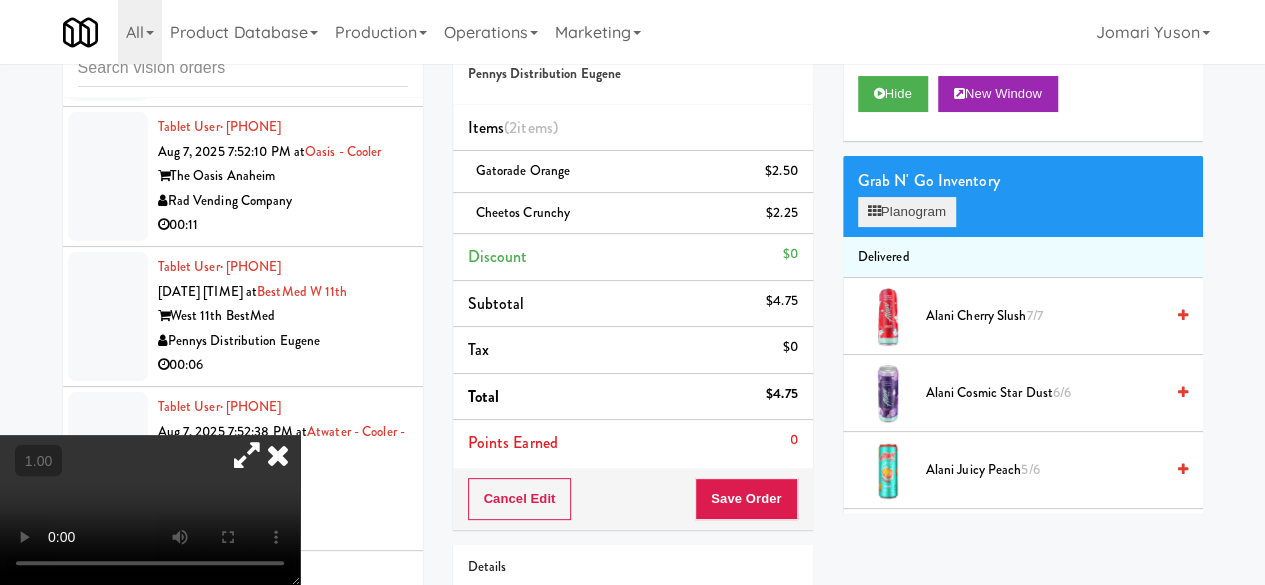 click at bounding box center (0, 0) 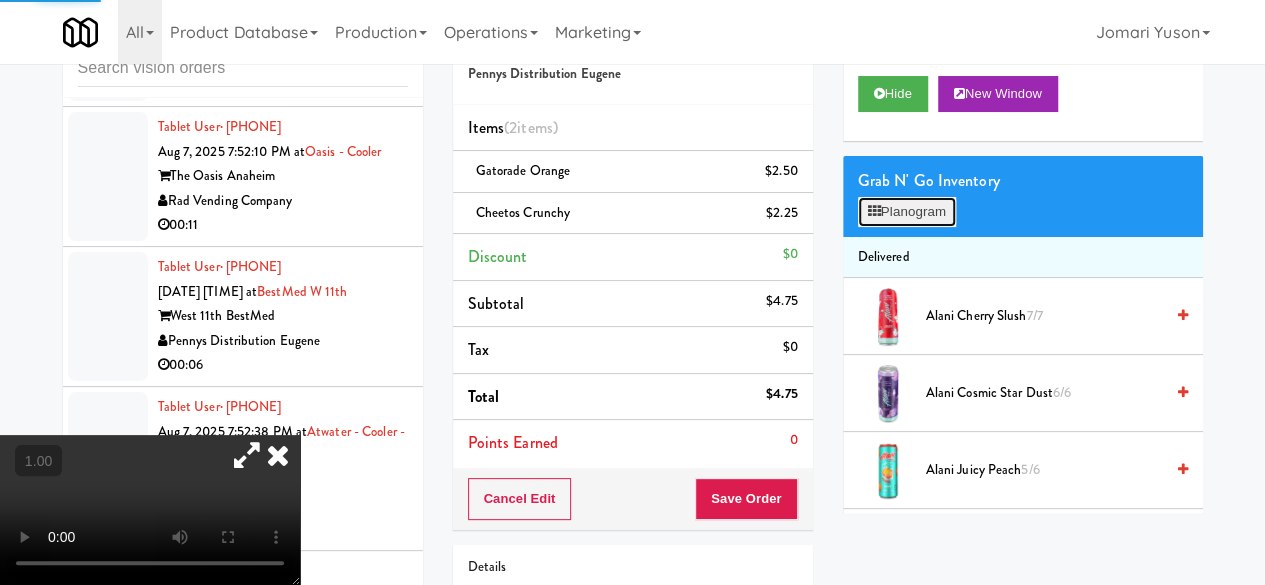 click on "Planogram" at bounding box center [907, 212] 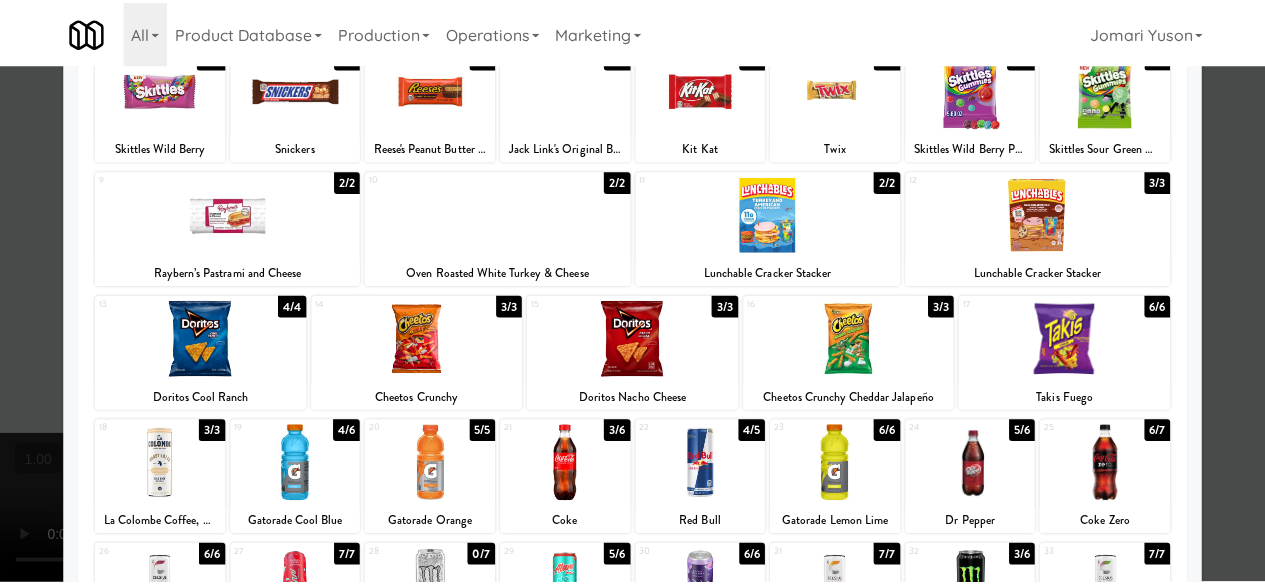 scroll, scrollTop: 0, scrollLeft: 0, axis: both 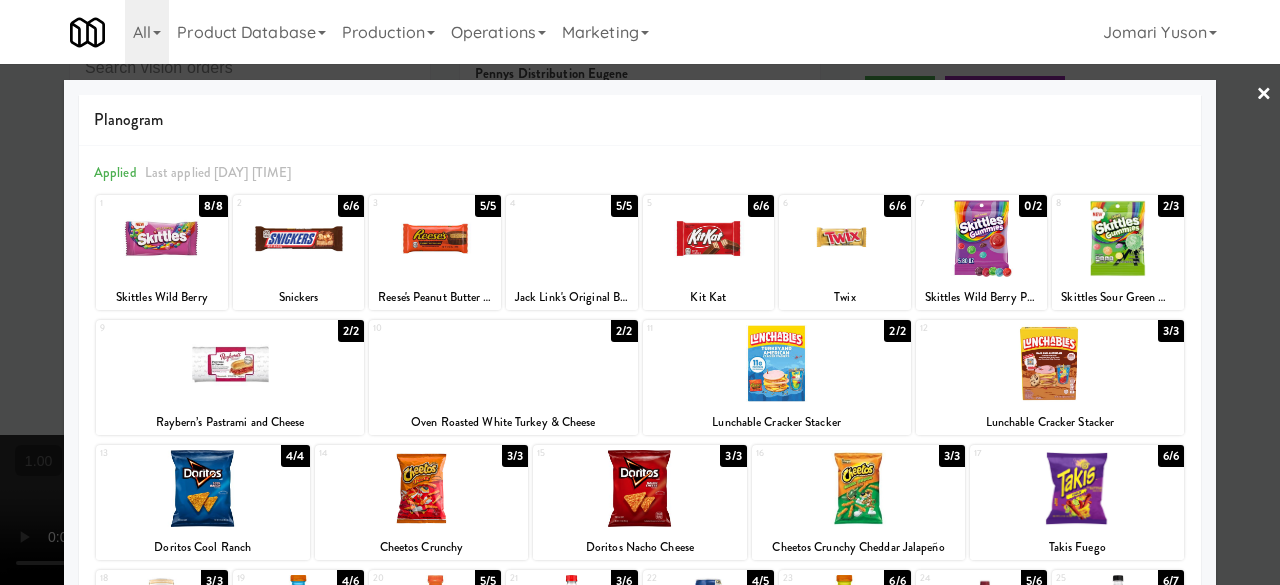 drag, startPoint x: 1254, startPoint y: 131, endPoint x: 1242, endPoint y: 115, distance: 20 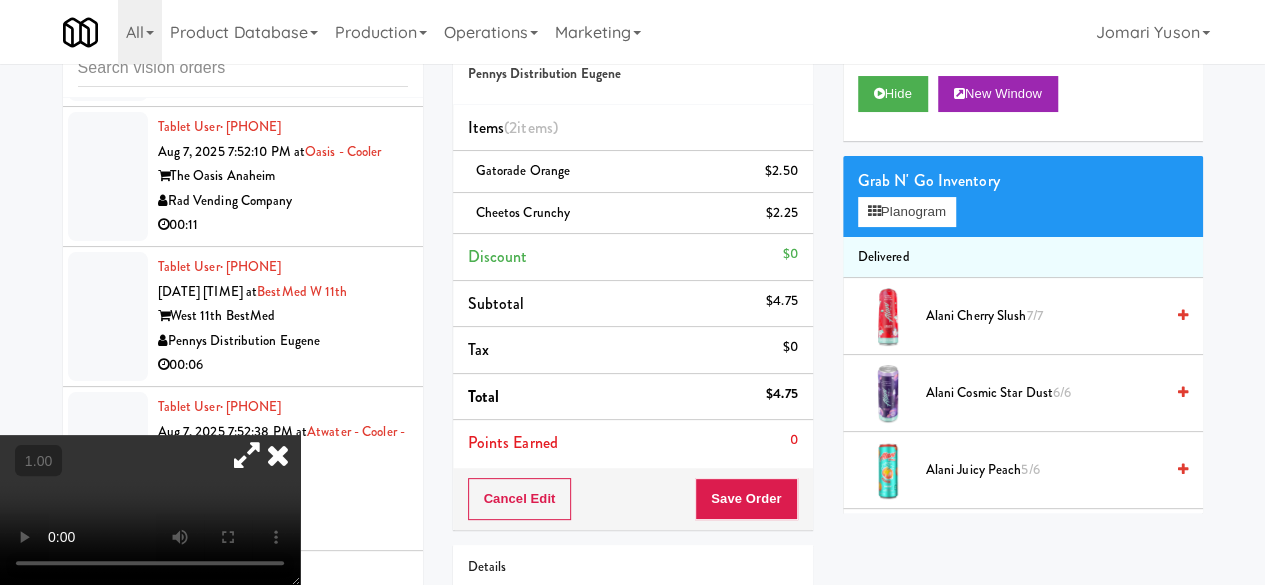 click at bounding box center (150, 510) 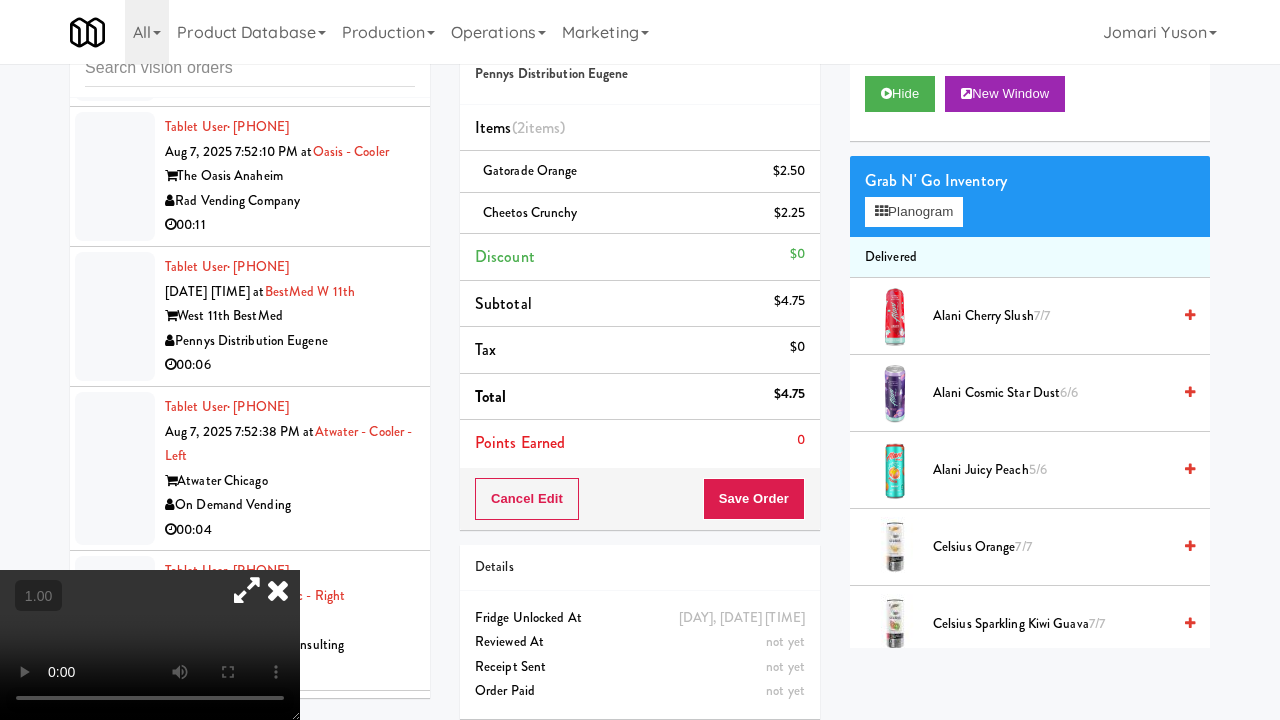 click at bounding box center [150, 645] 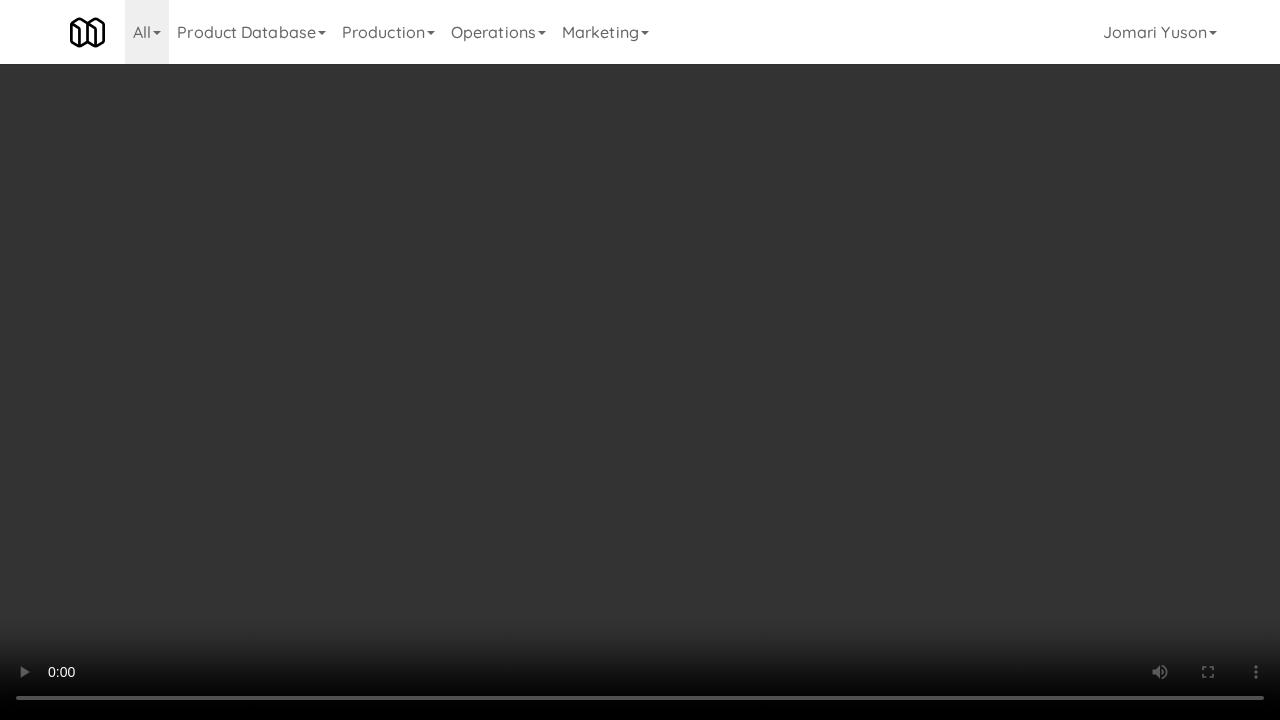 click at bounding box center (640, 360) 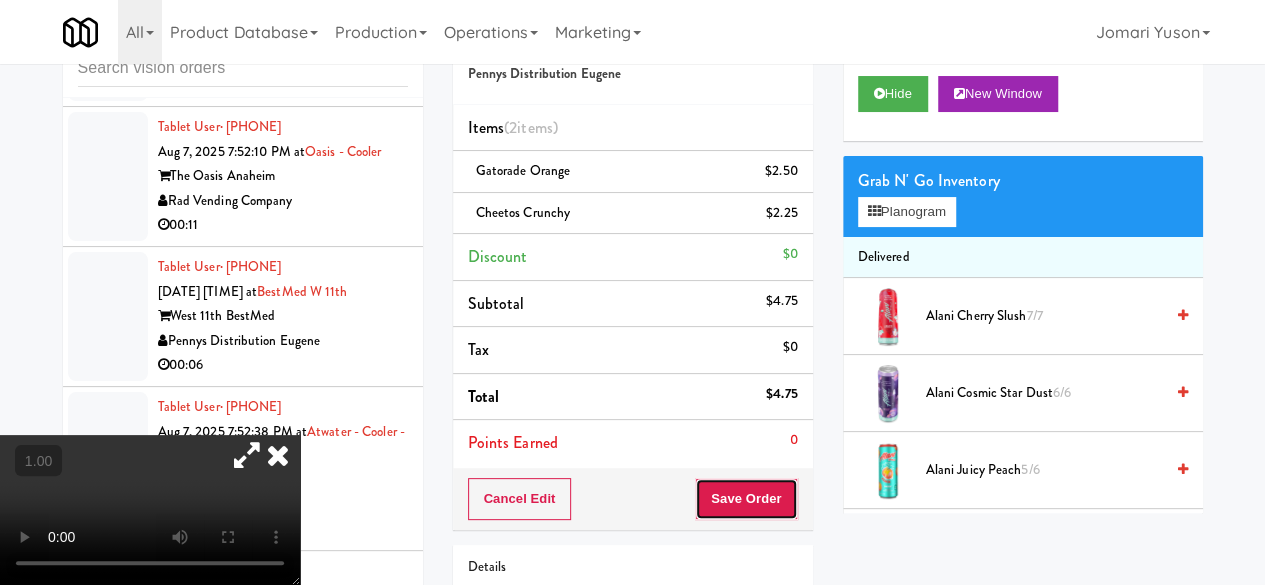 click on "Save Order" at bounding box center (746, 499) 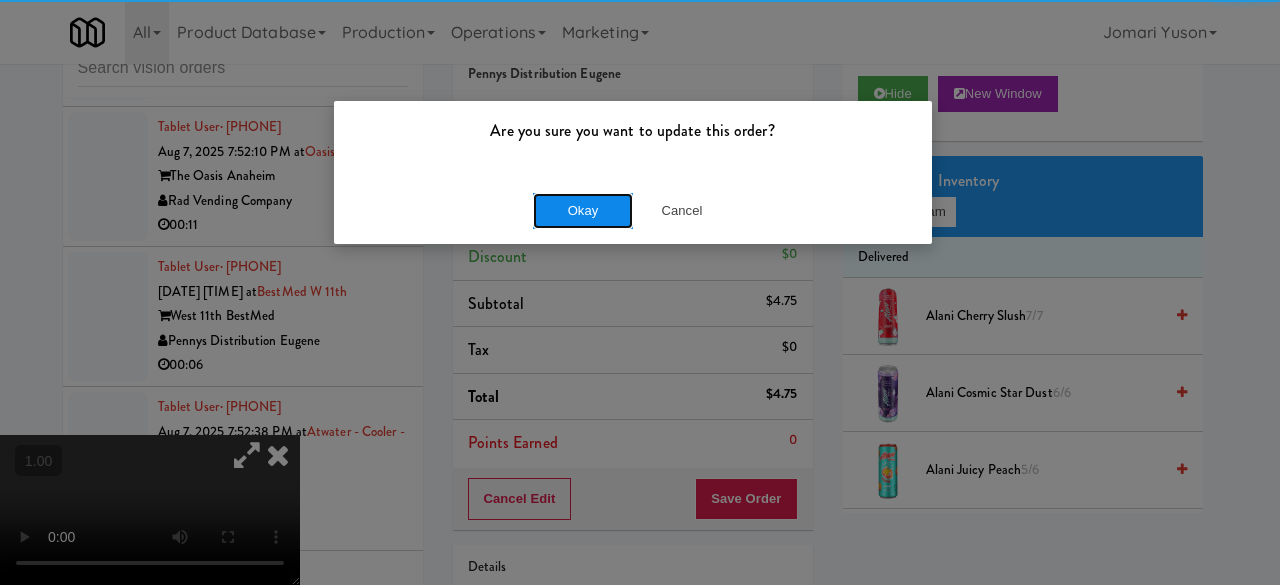 click on "Okay" at bounding box center (583, 211) 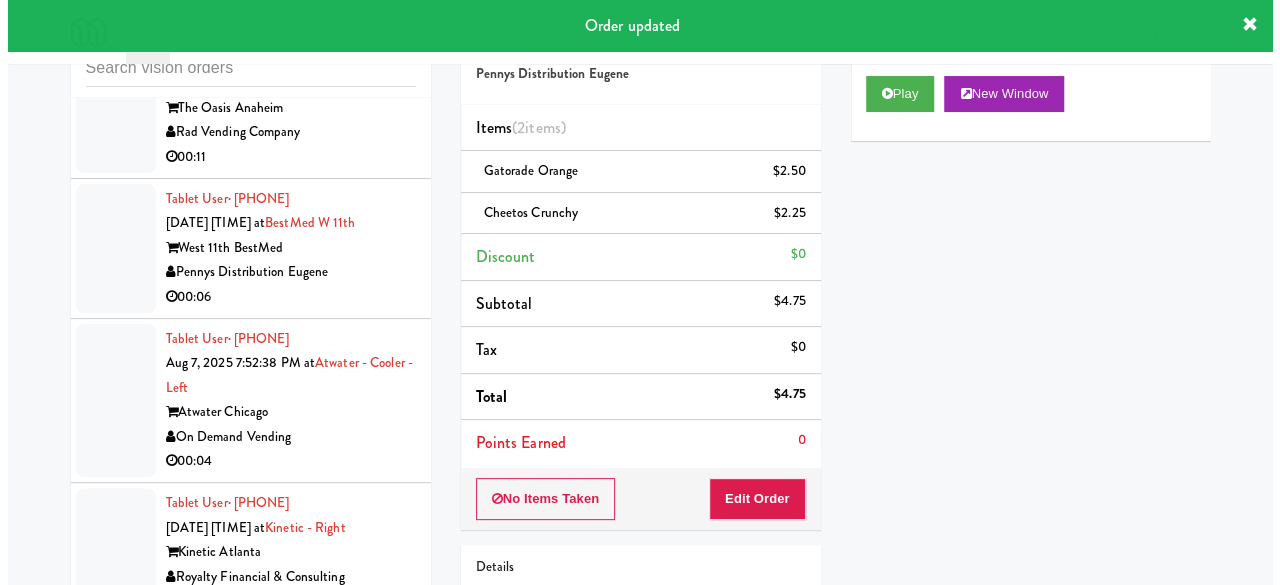 scroll, scrollTop: 15253, scrollLeft: 0, axis: vertical 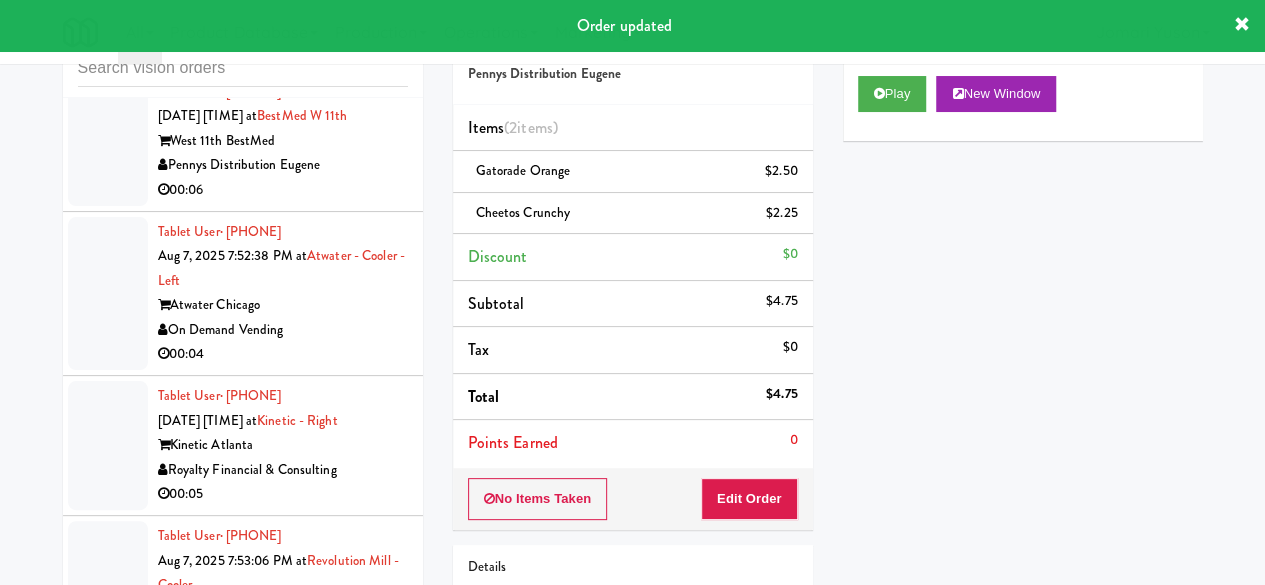 click on "00:05" at bounding box center [283, -419] 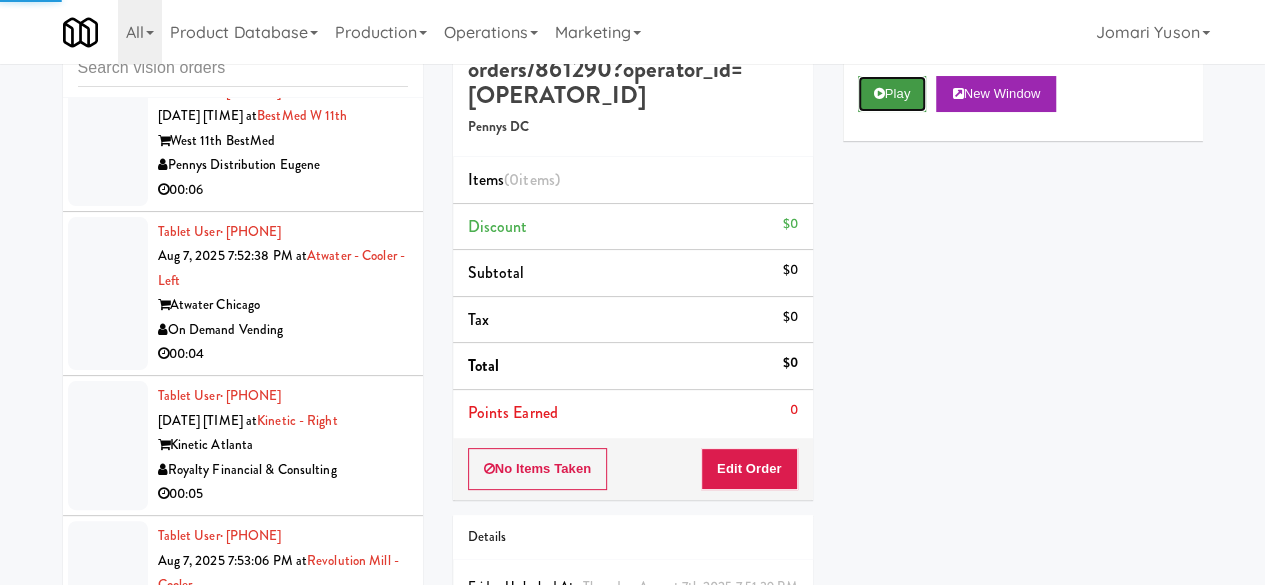 click on "Play" at bounding box center (892, 94) 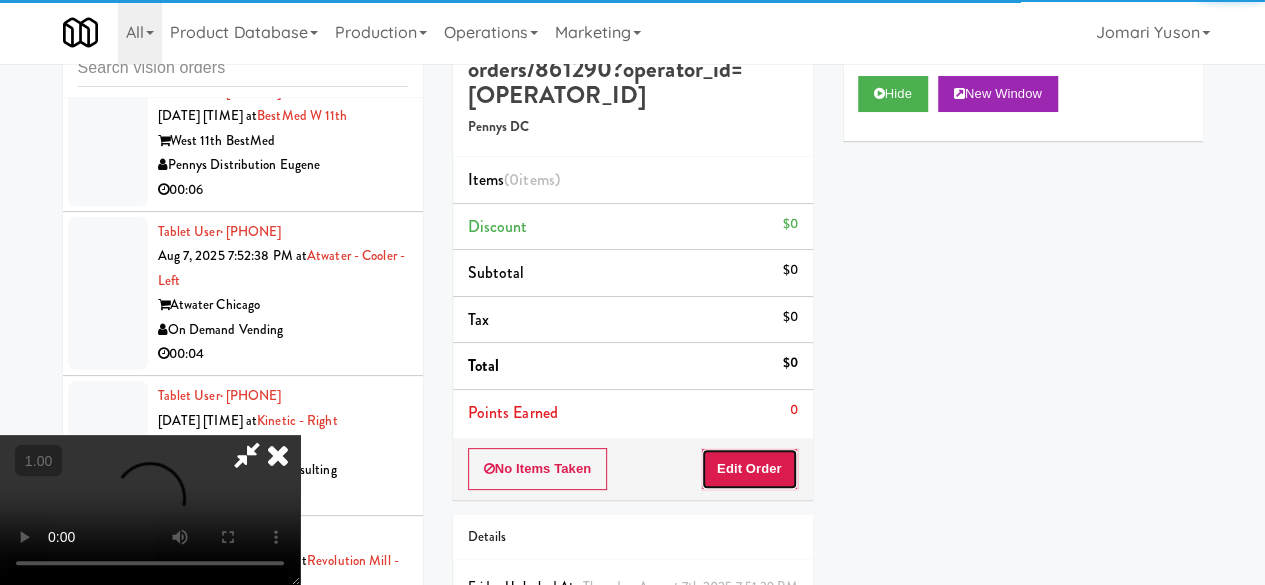 click on "Edit Order" at bounding box center (749, 469) 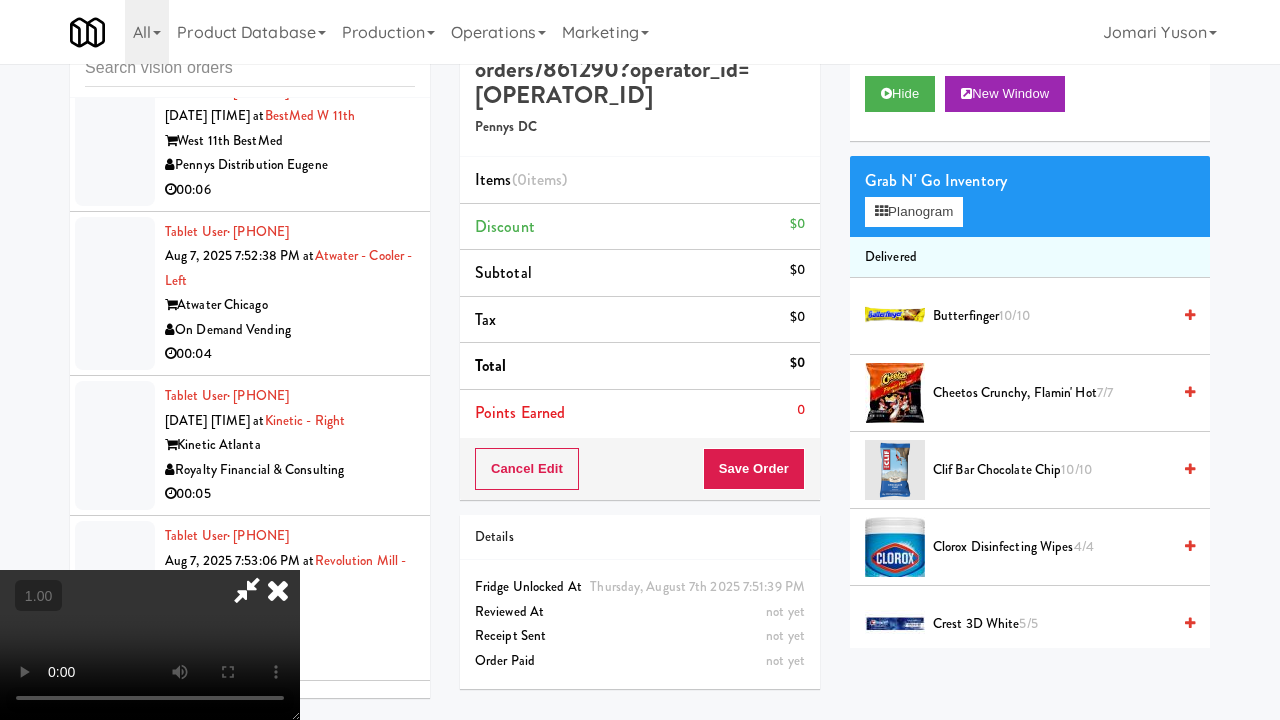 type 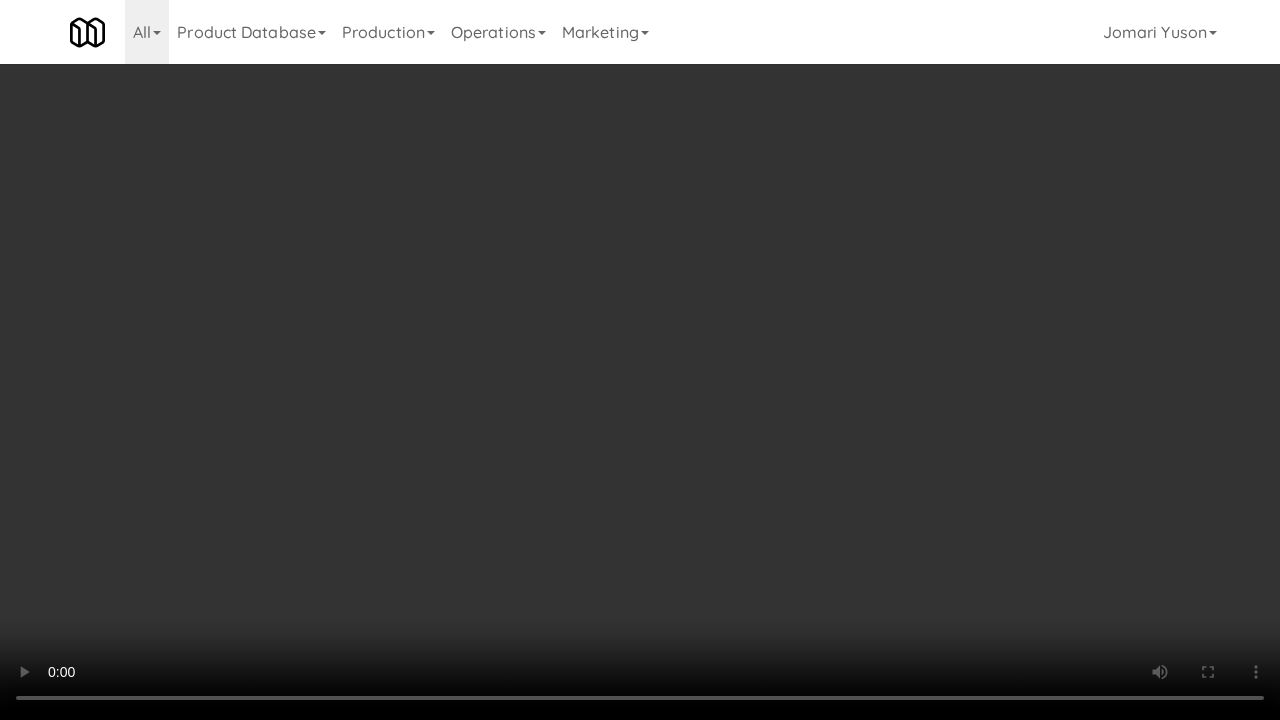 click at bounding box center (640, 360) 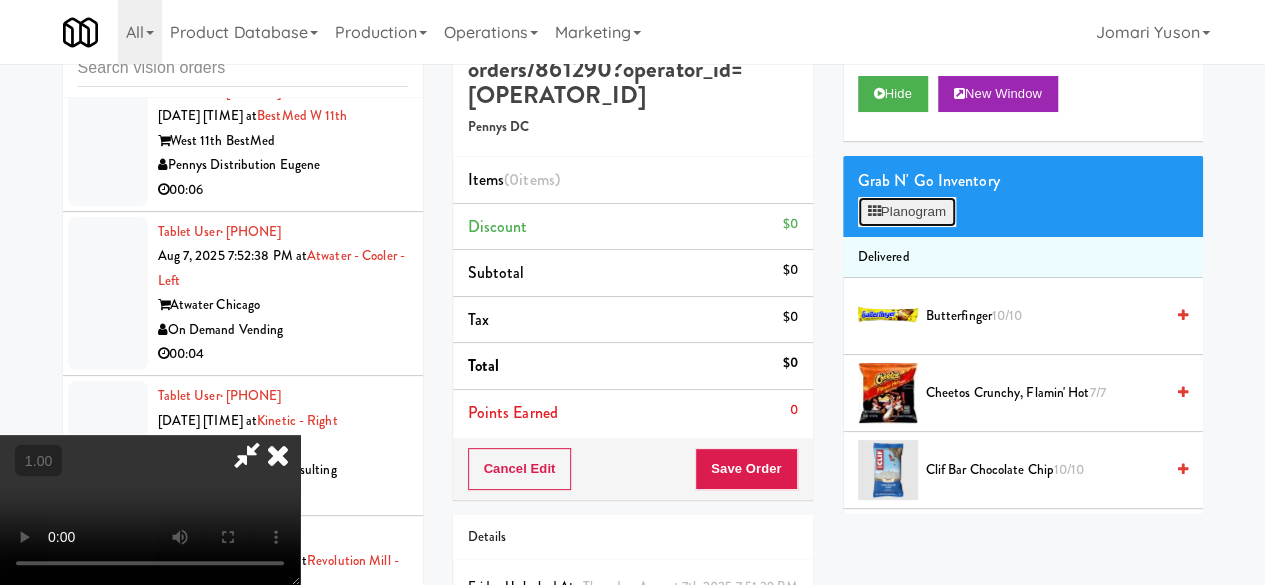 click on "Planogram" at bounding box center [907, 212] 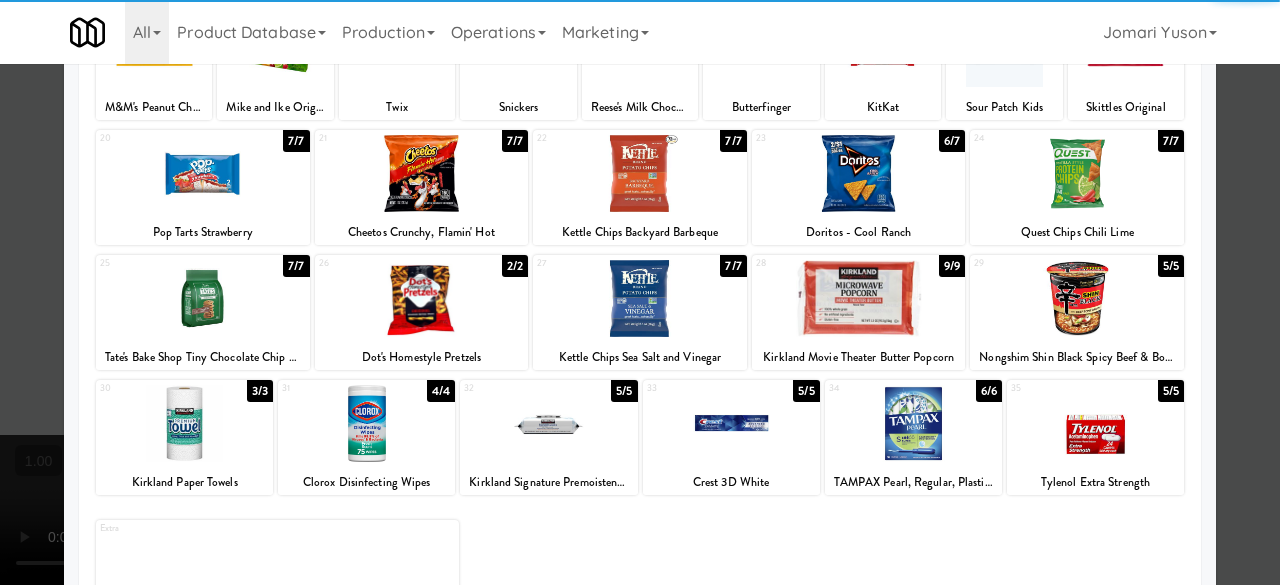 scroll, scrollTop: 396, scrollLeft: 0, axis: vertical 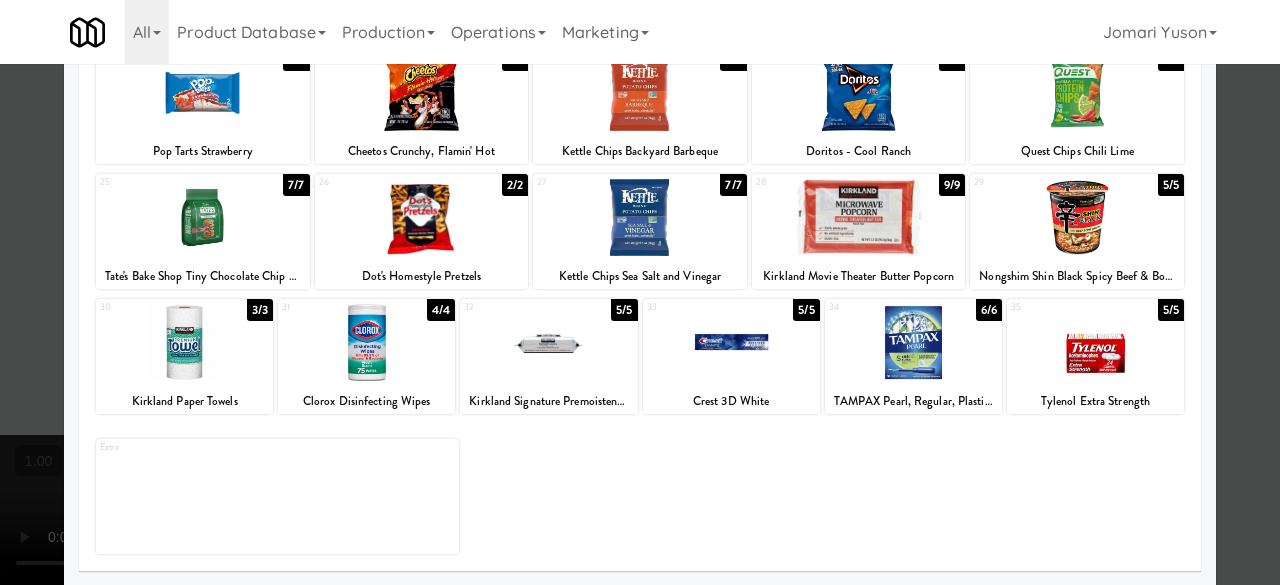 click at bounding box center [859, 217] 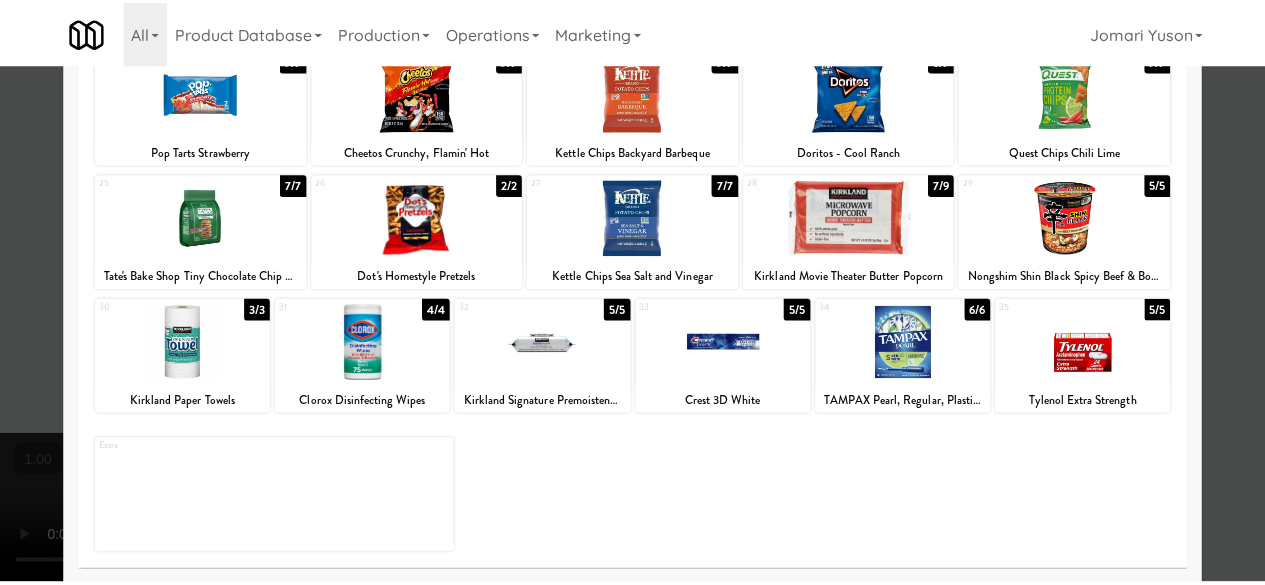 scroll, scrollTop: 0, scrollLeft: 0, axis: both 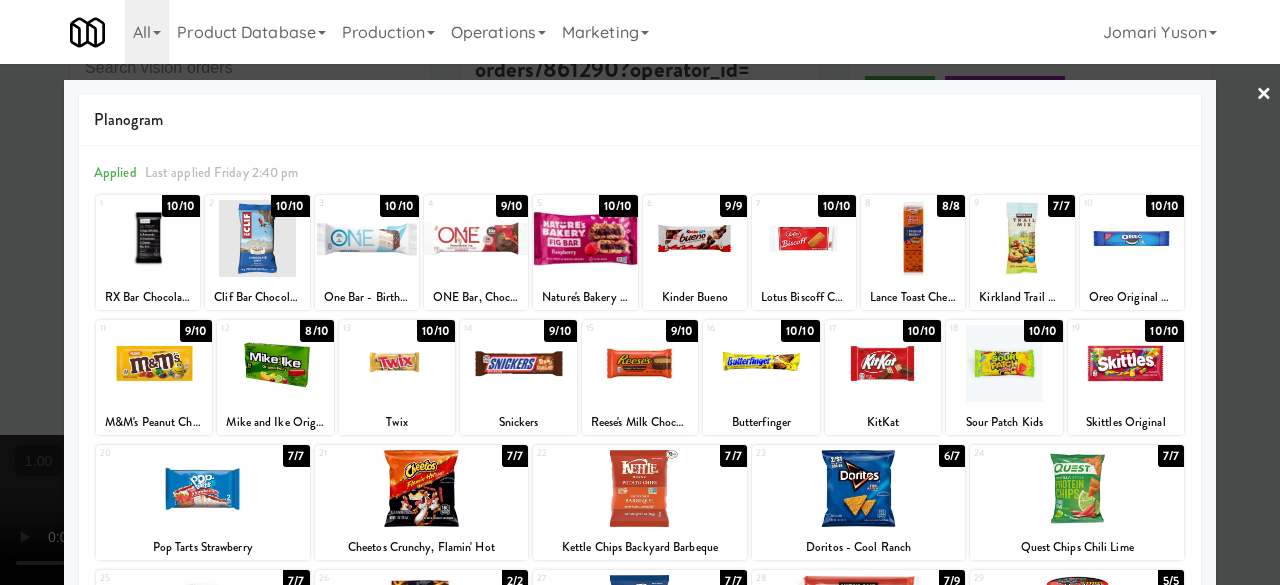 click at bounding box center (640, 292) 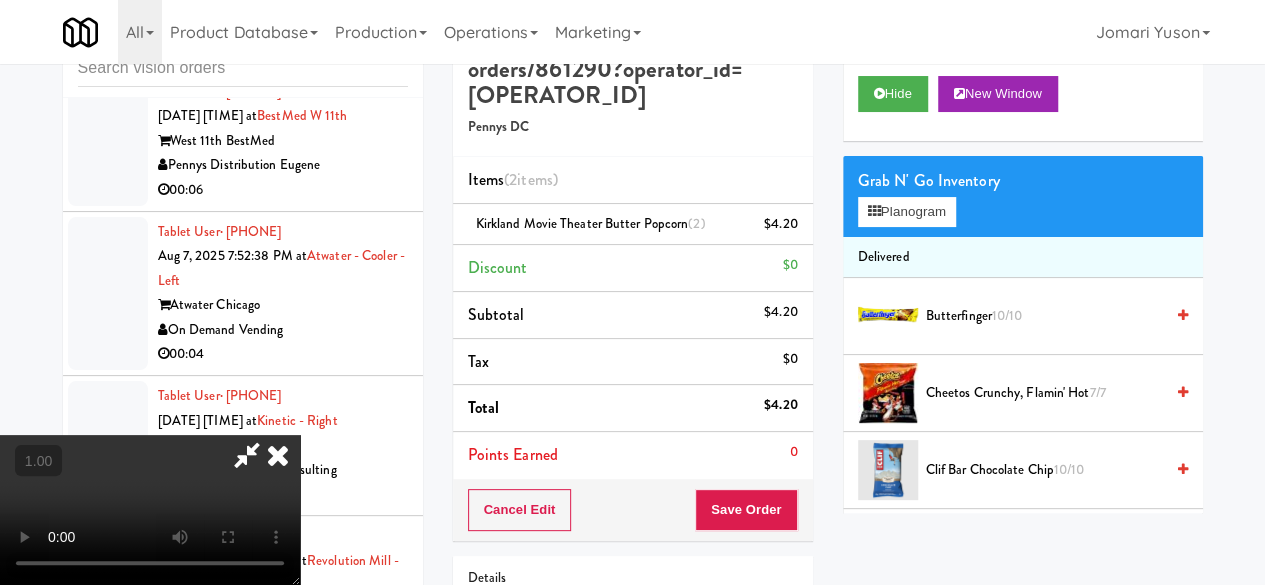 click at bounding box center (150, 510) 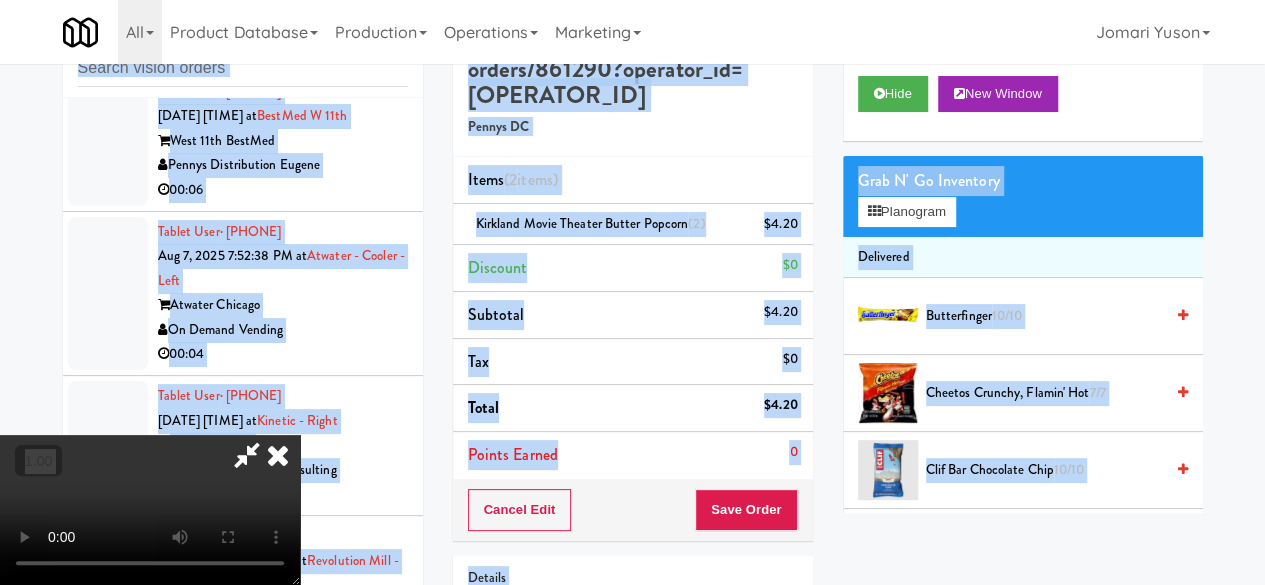 click at bounding box center [247, 455] 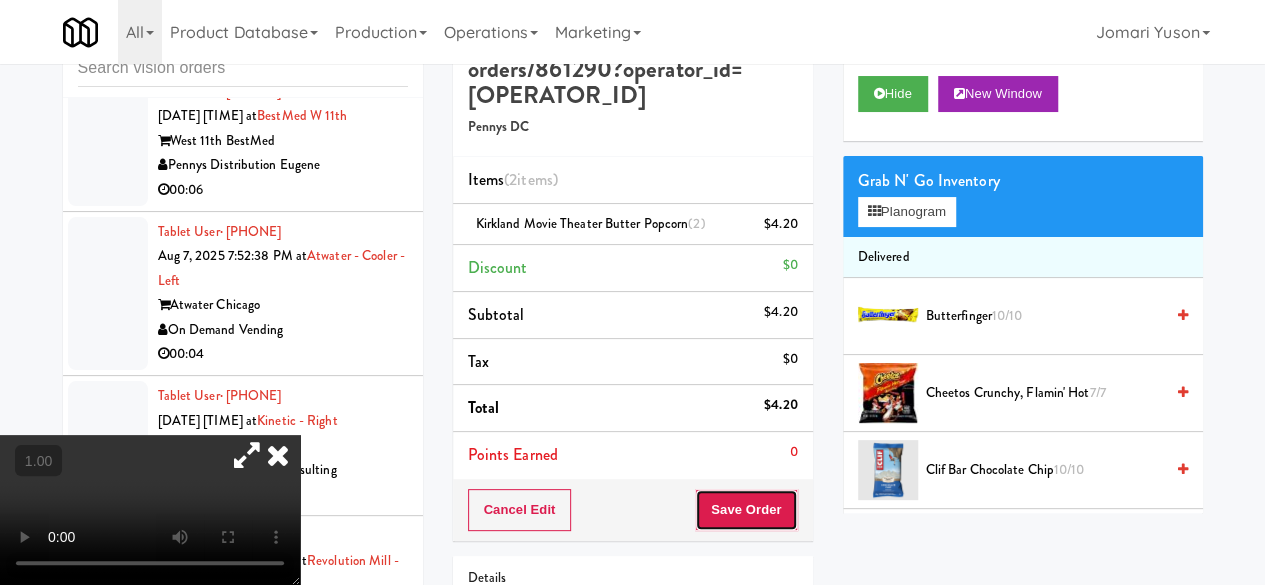 click on "Save Order" at bounding box center (746, 510) 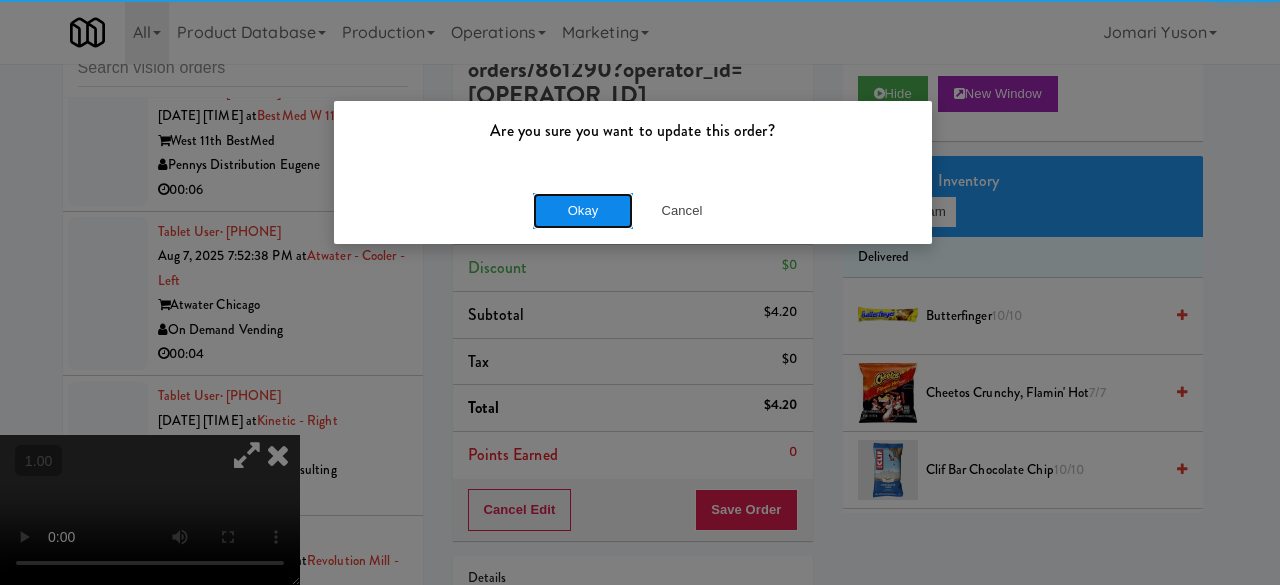 click on "Okay" at bounding box center (583, 211) 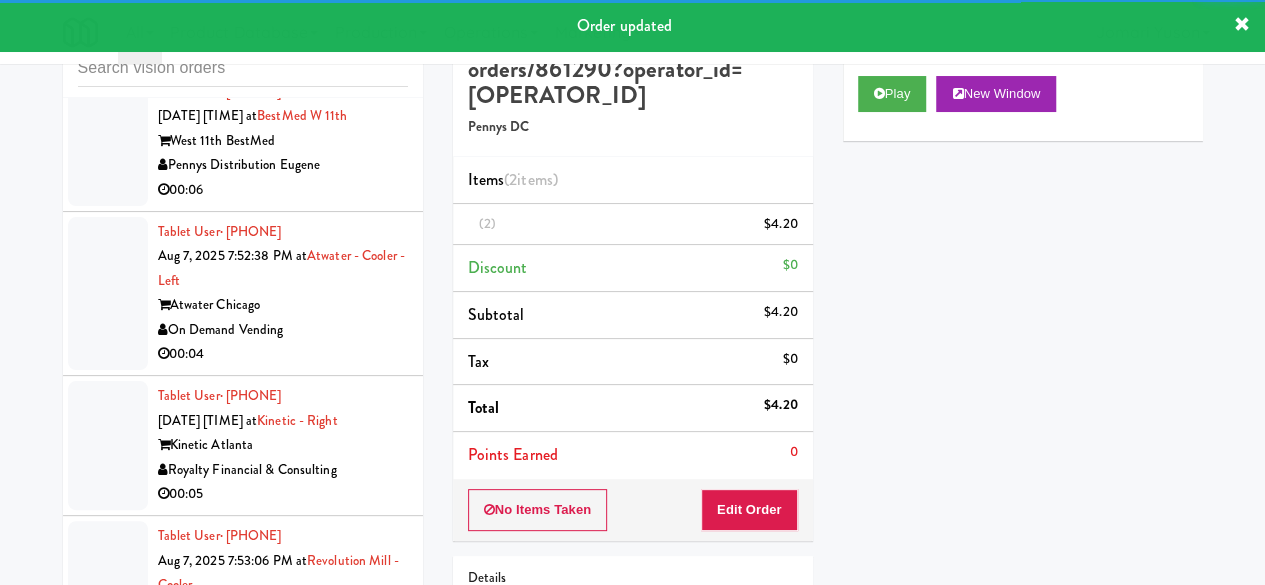scroll, scrollTop: 15453, scrollLeft: 0, axis: vertical 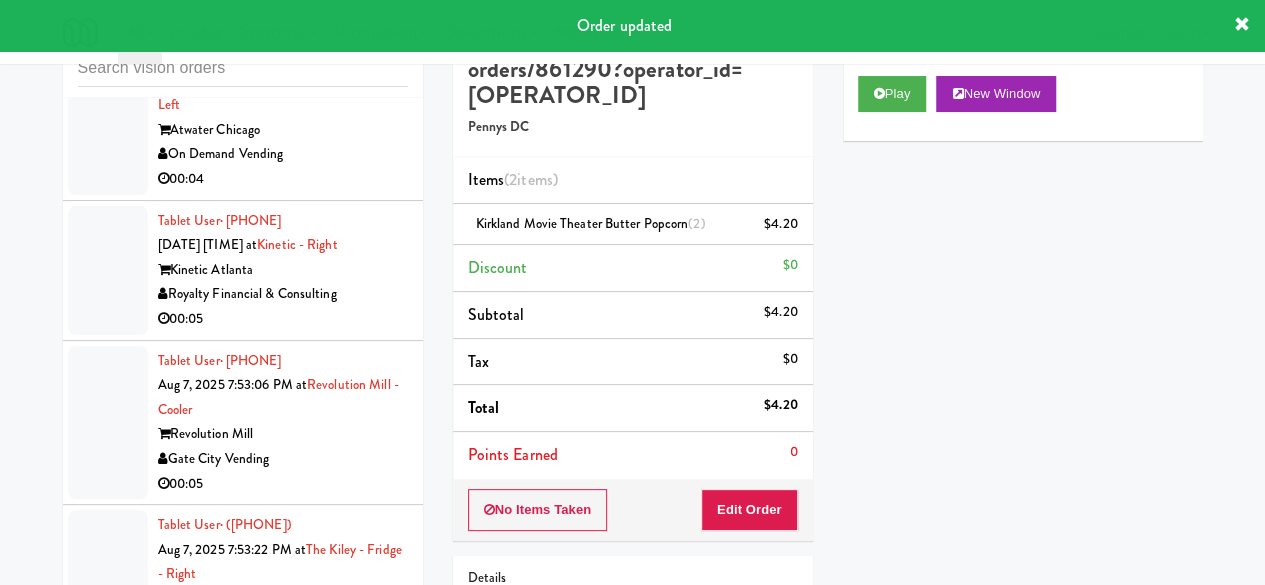 click on "Chariot Vending" at bounding box center (283, -455) 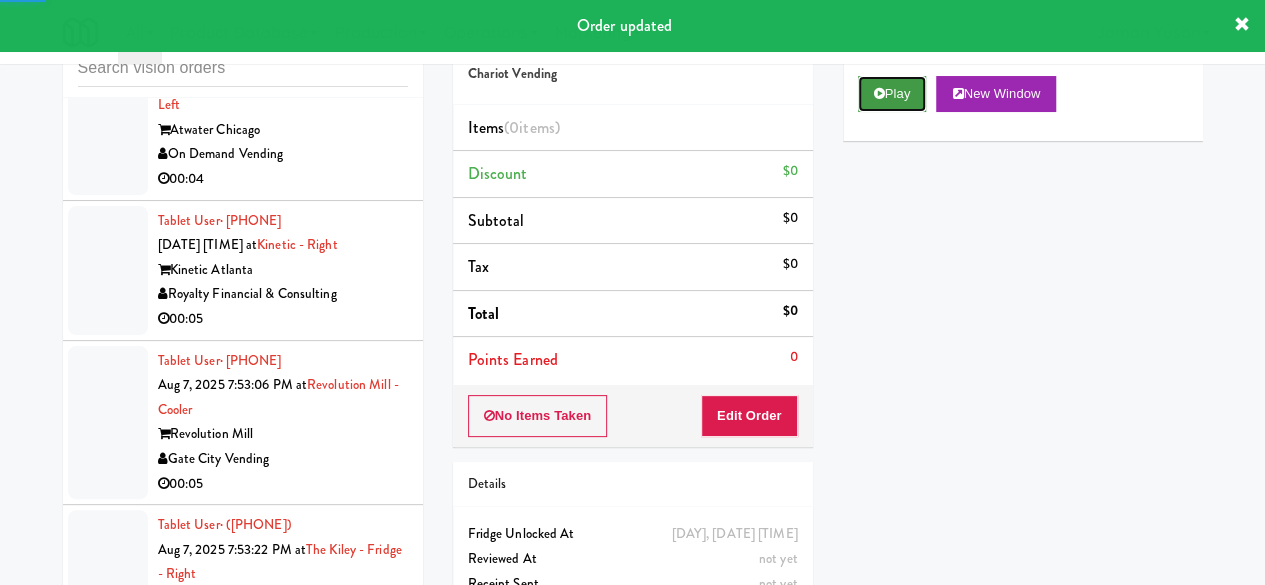 click on "Play" at bounding box center [892, 94] 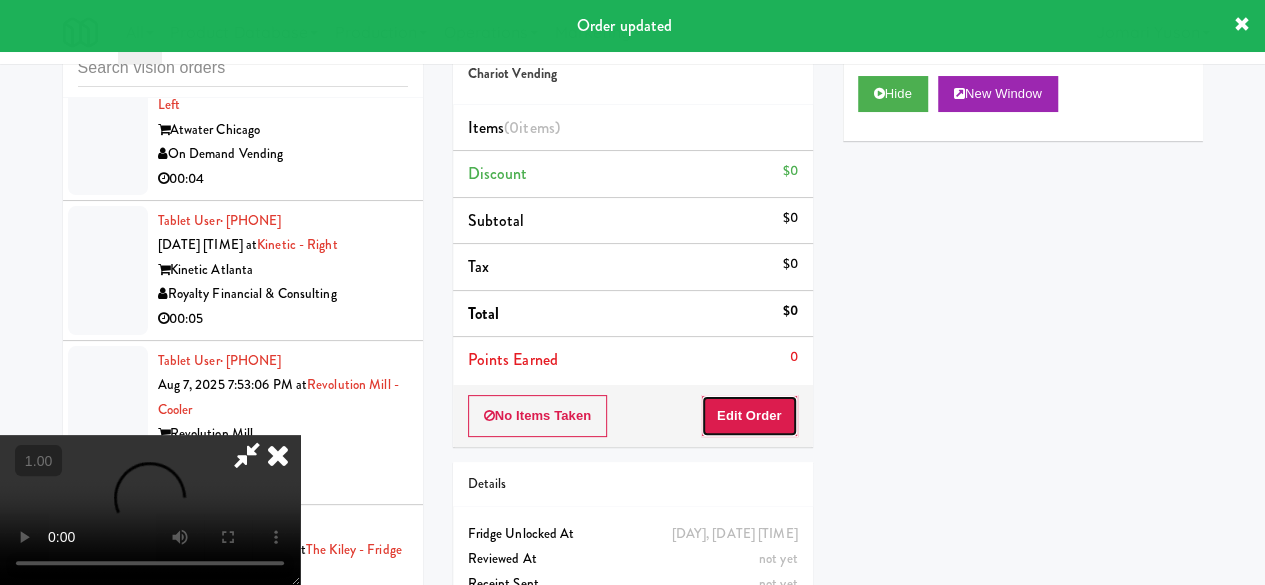 click on "Edit Order" at bounding box center [749, 416] 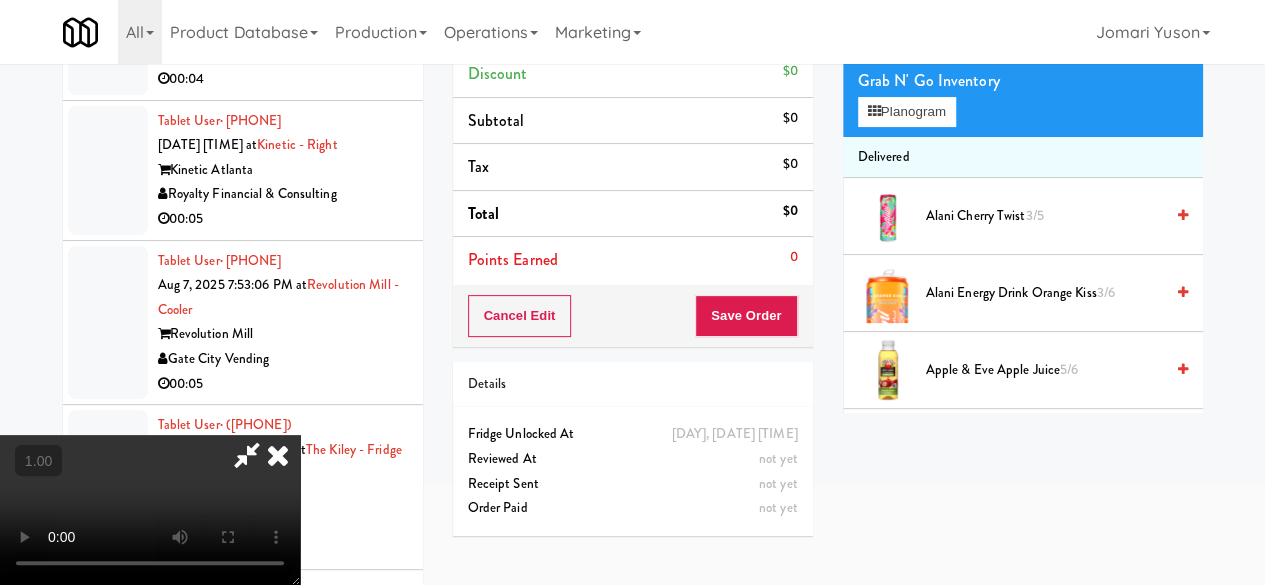 scroll, scrollTop: 64, scrollLeft: 0, axis: vertical 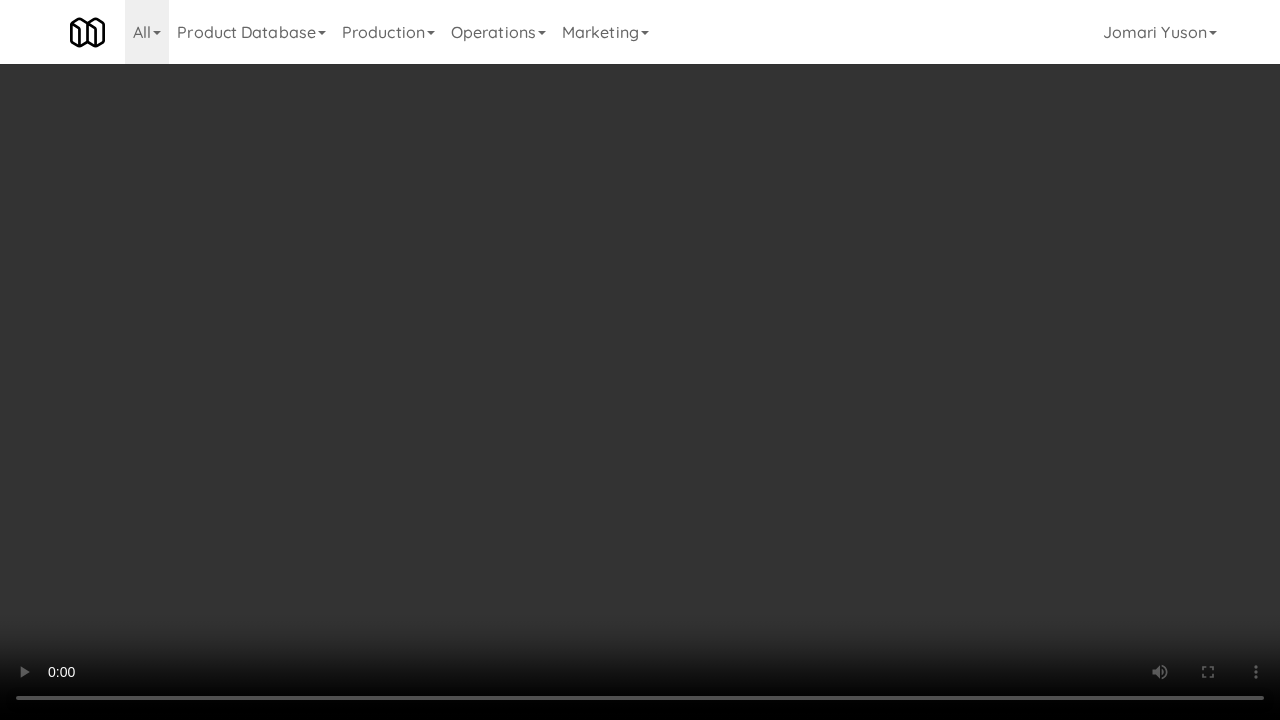 type 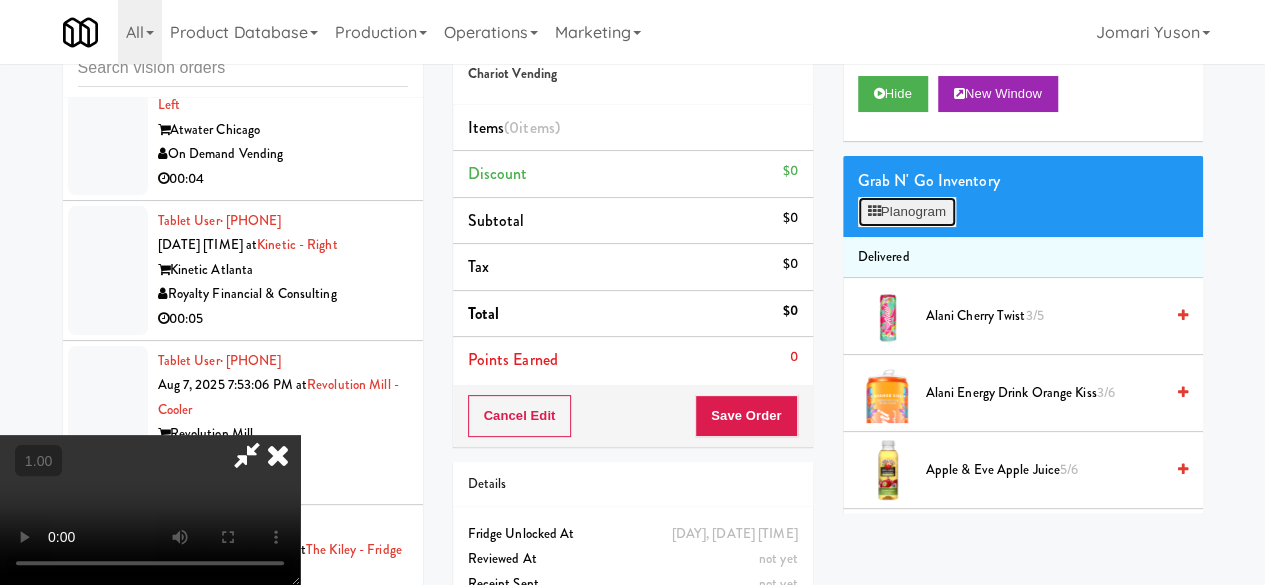 click on "Planogram" at bounding box center [907, 212] 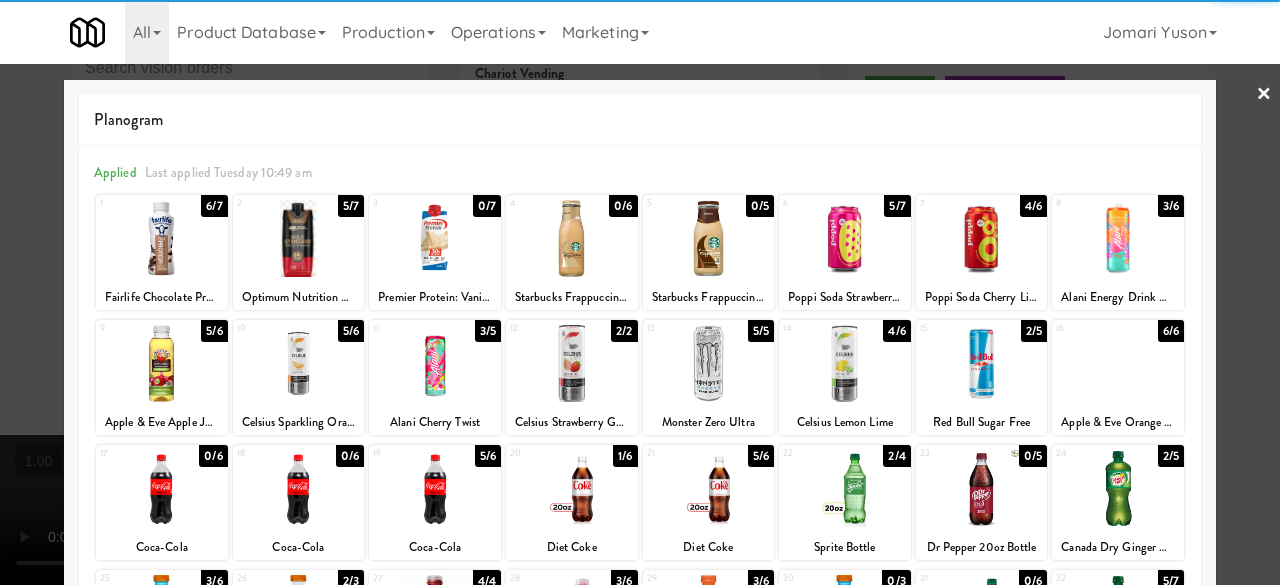 click at bounding box center [162, 238] 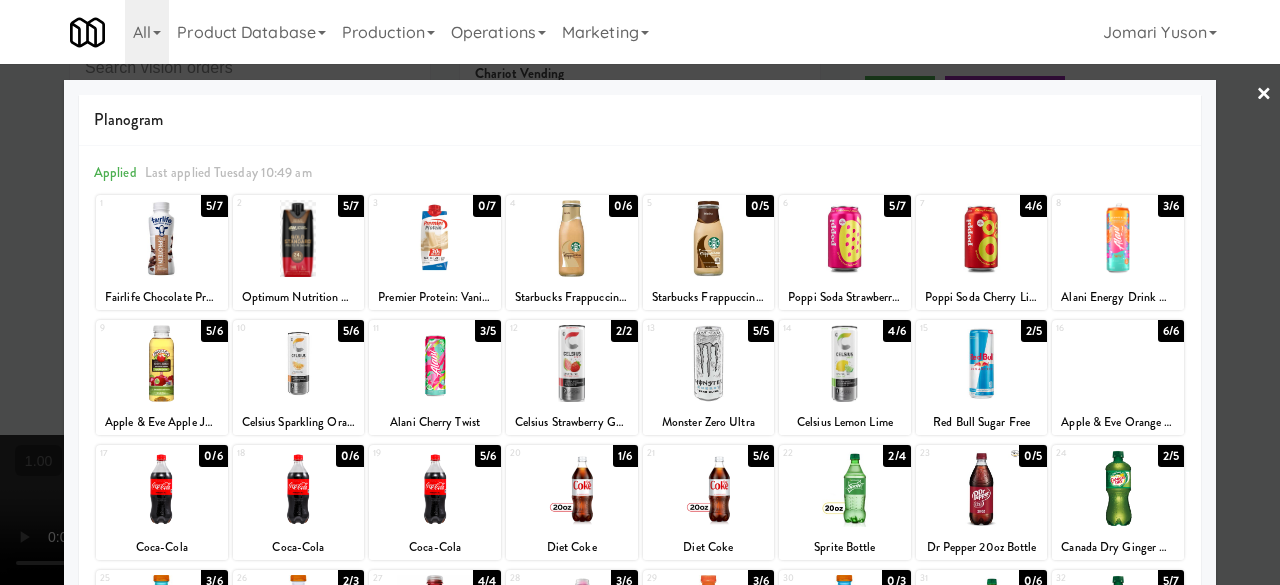 click at bounding box center (640, 292) 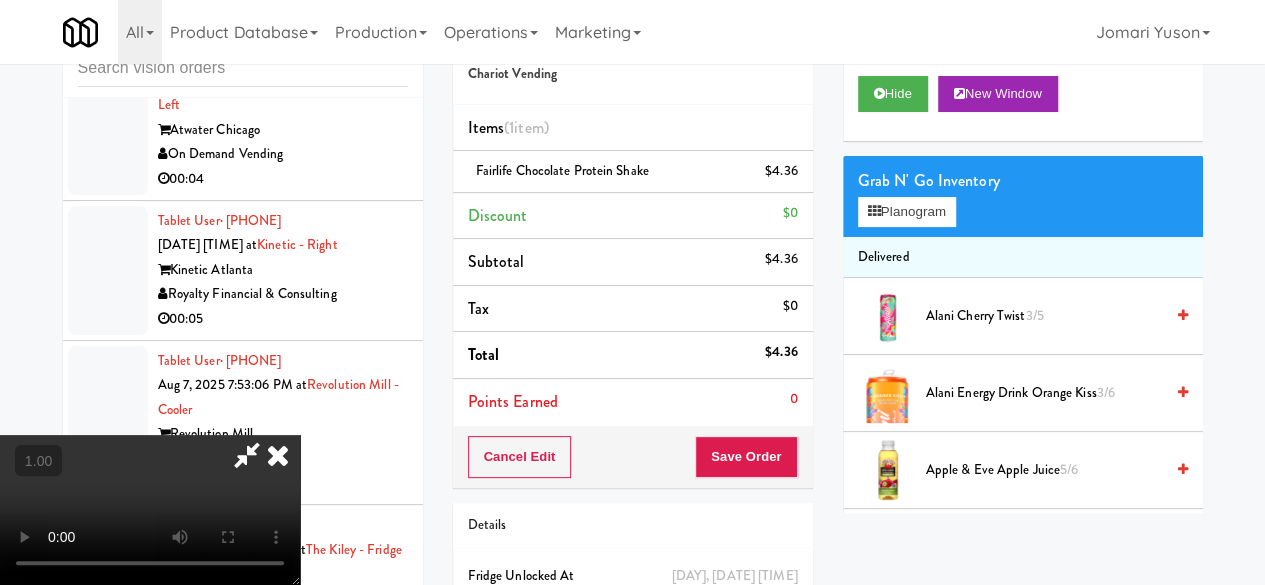 click at bounding box center (247, 455) 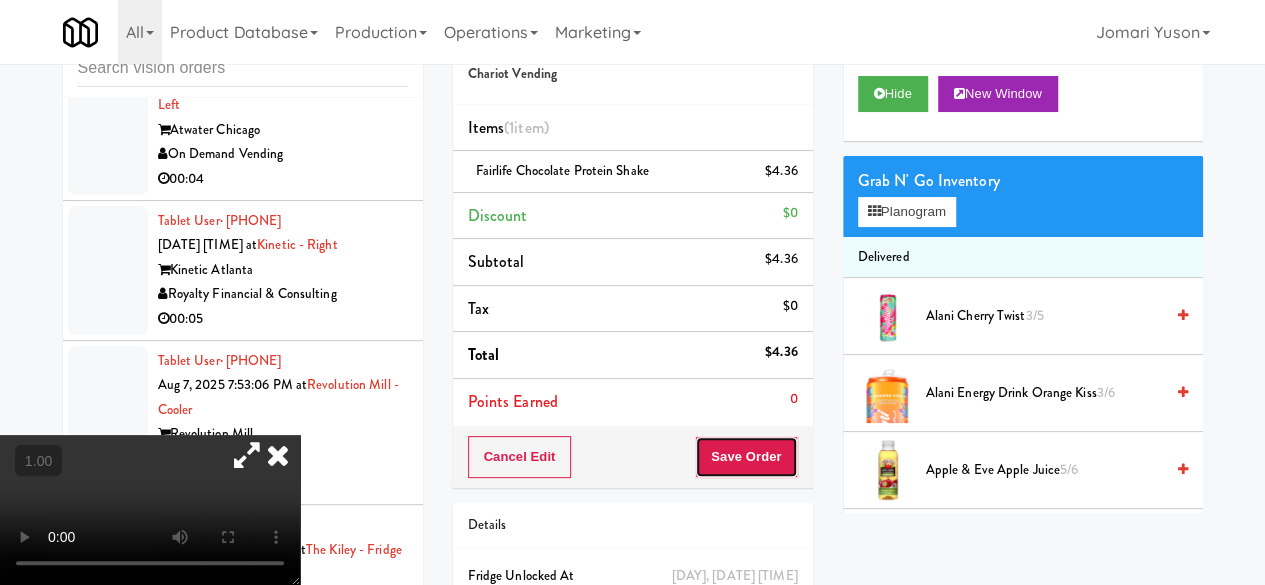 click on "Save Order" at bounding box center (746, 457) 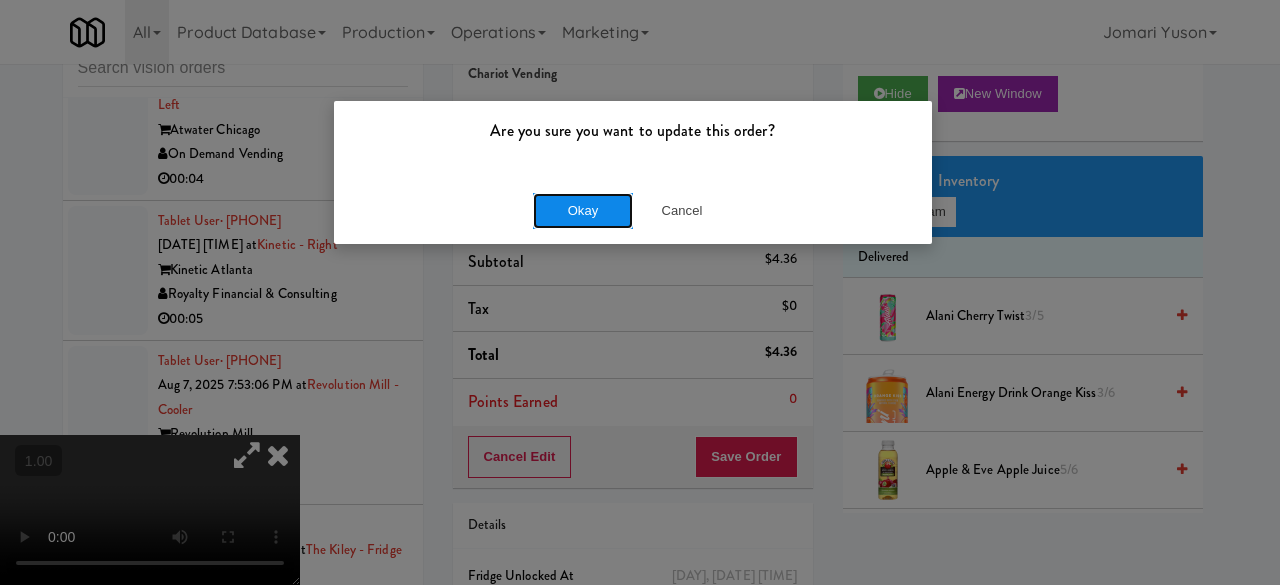 click on "Okay" at bounding box center (583, 211) 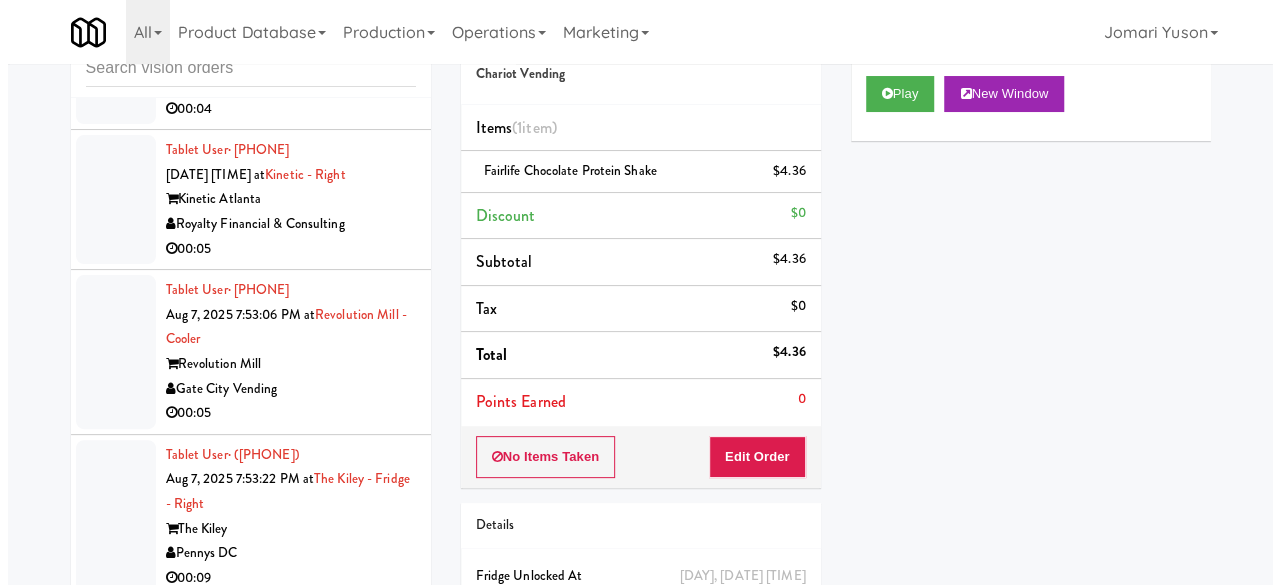 scroll, scrollTop: 15653, scrollLeft: 0, axis: vertical 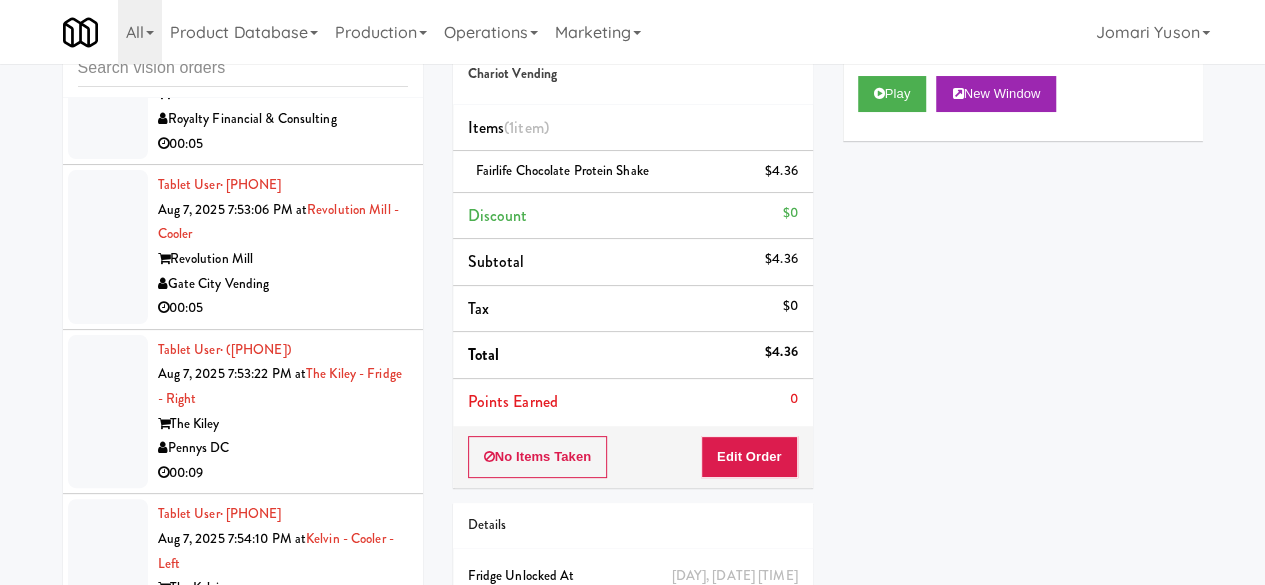 click on "Tablet User  · ([PHONE]) Aug 7, 2025 7:52:10 PM at  Oasis - Cooler  The Oasis Anaheim  Rad Vending Company  00:11" at bounding box center (243, -349) 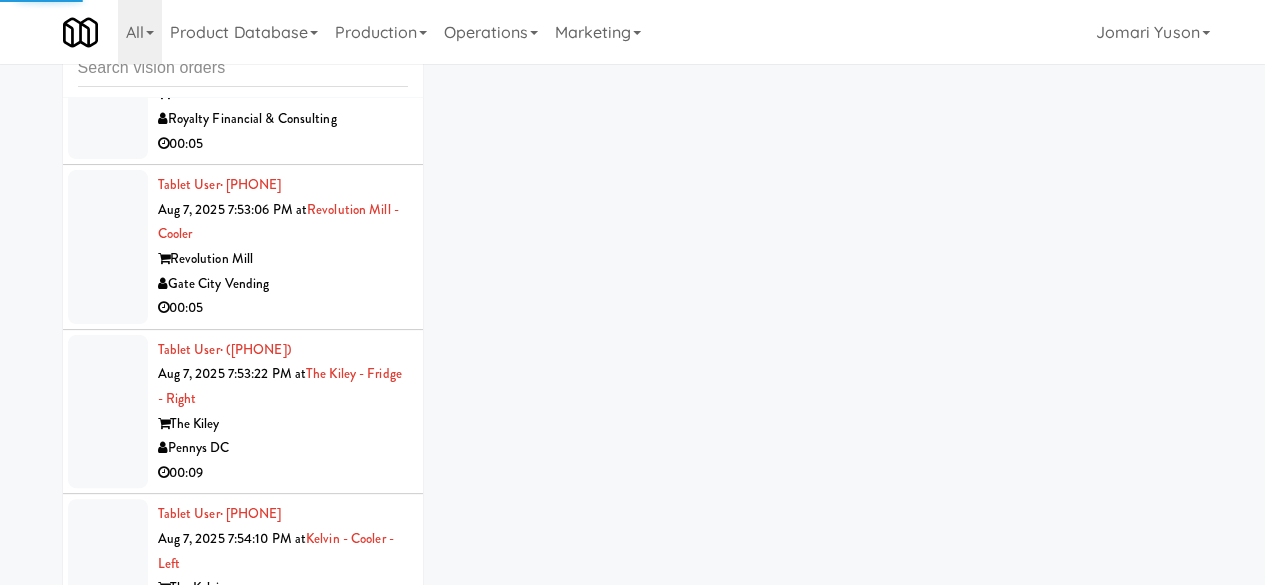click on "Rad Vending Company" at bounding box center [283, -465] 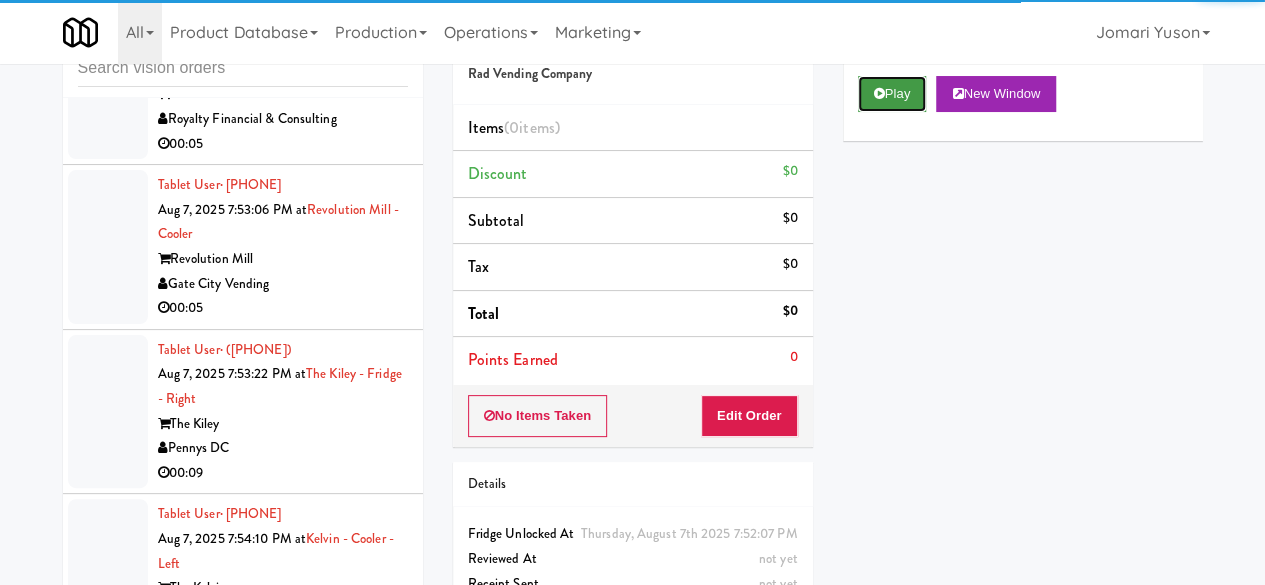 click on "Play" at bounding box center [892, 94] 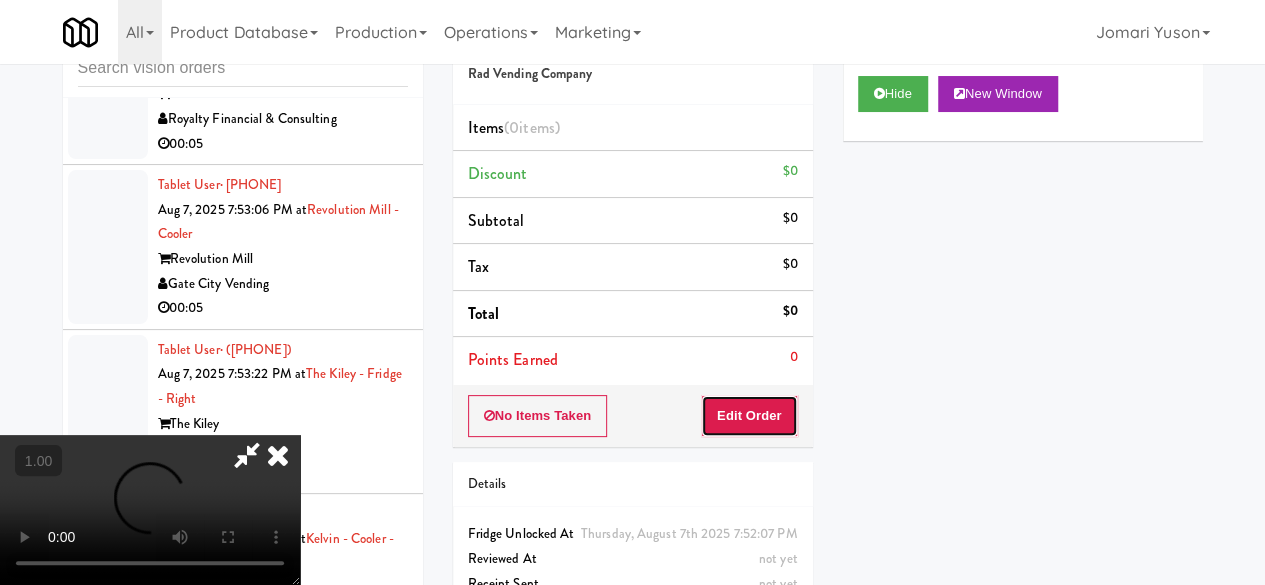click on "Edit Order" at bounding box center [749, 416] 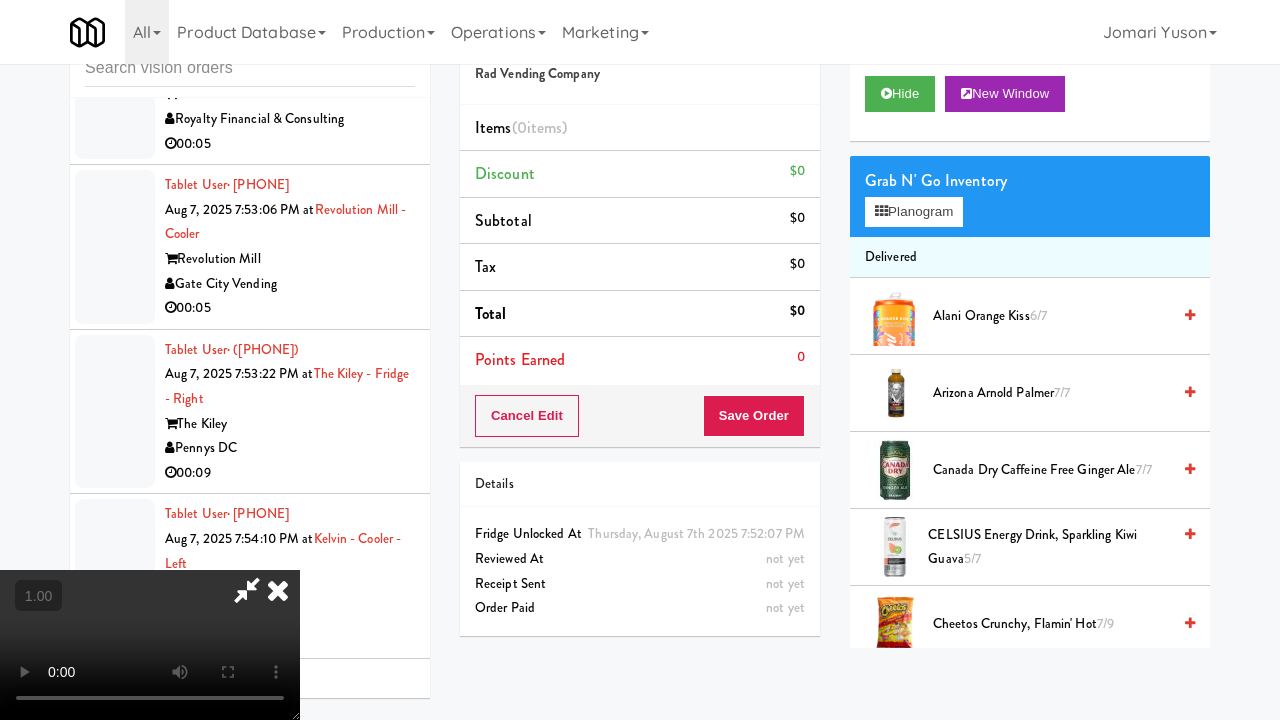 click at bounding box center [150, 645] 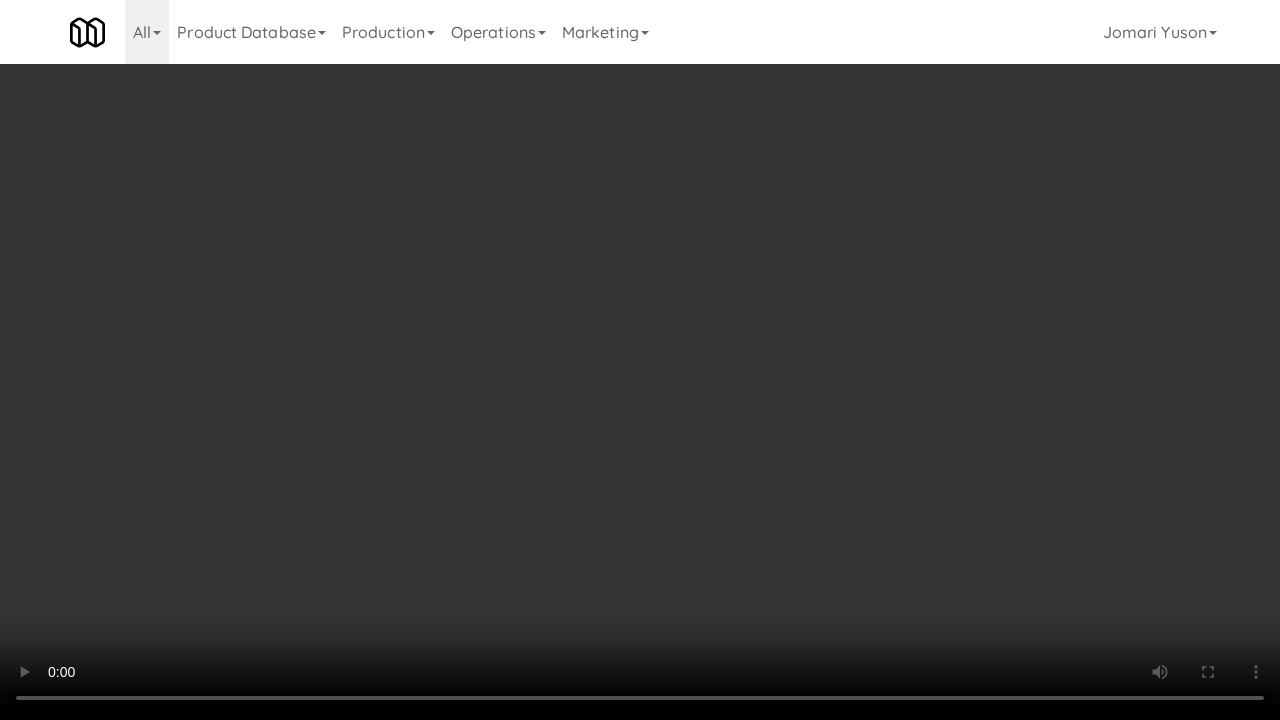 type 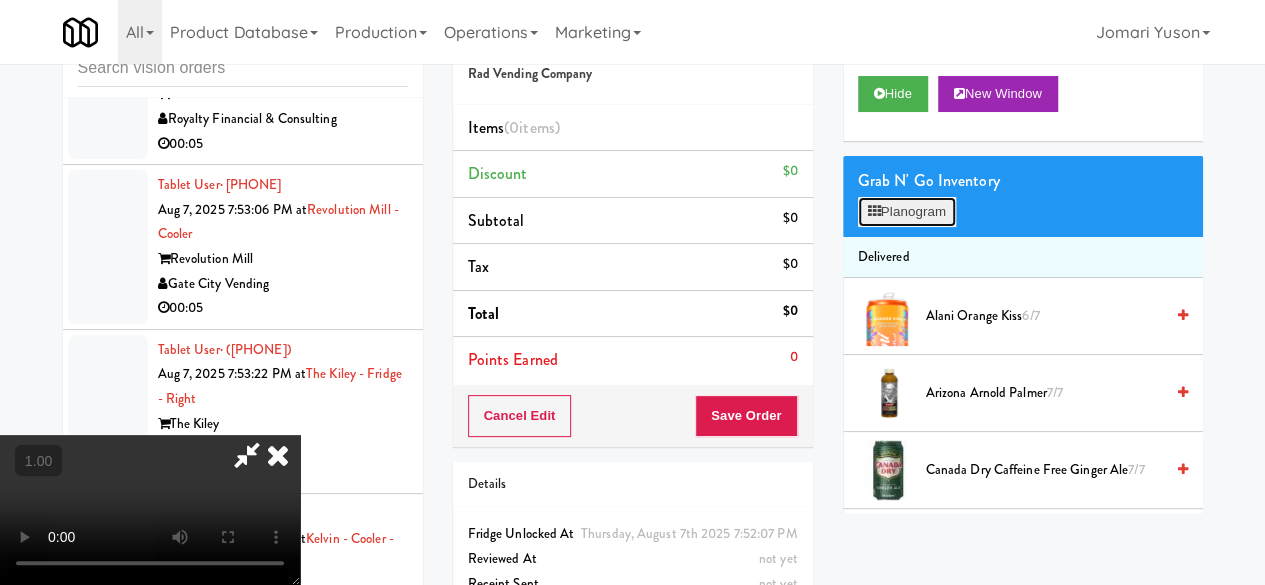 click on "Planogram" at bounding box center (907, 212) 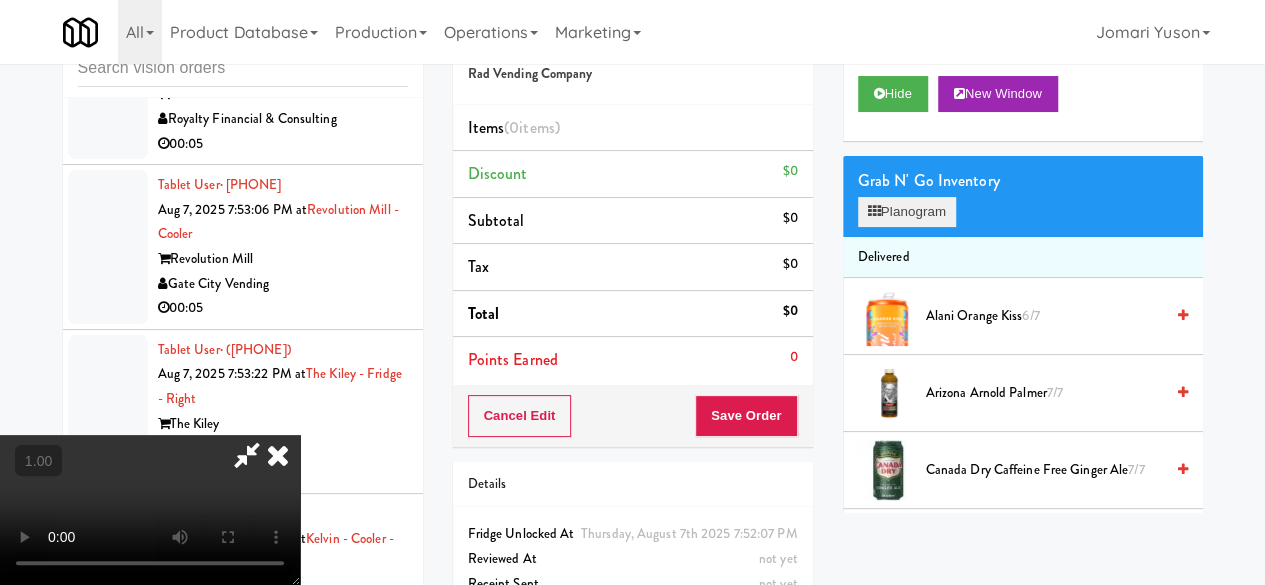 click at bounding box center [0, 0] 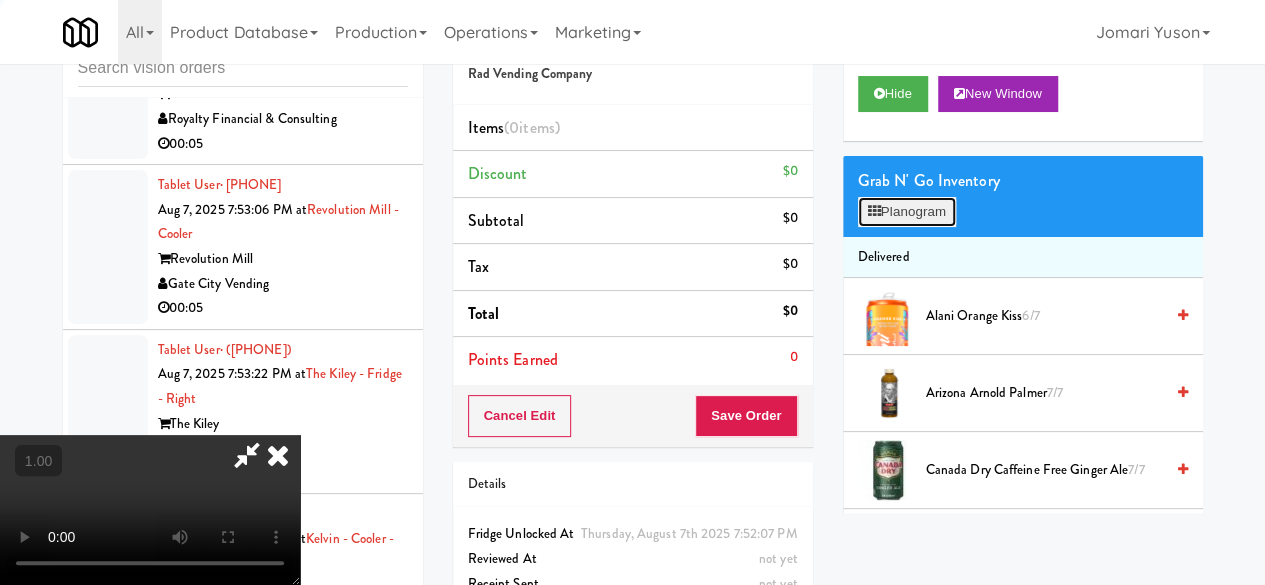 click on "Planogram" at bounding box center (907, 212) 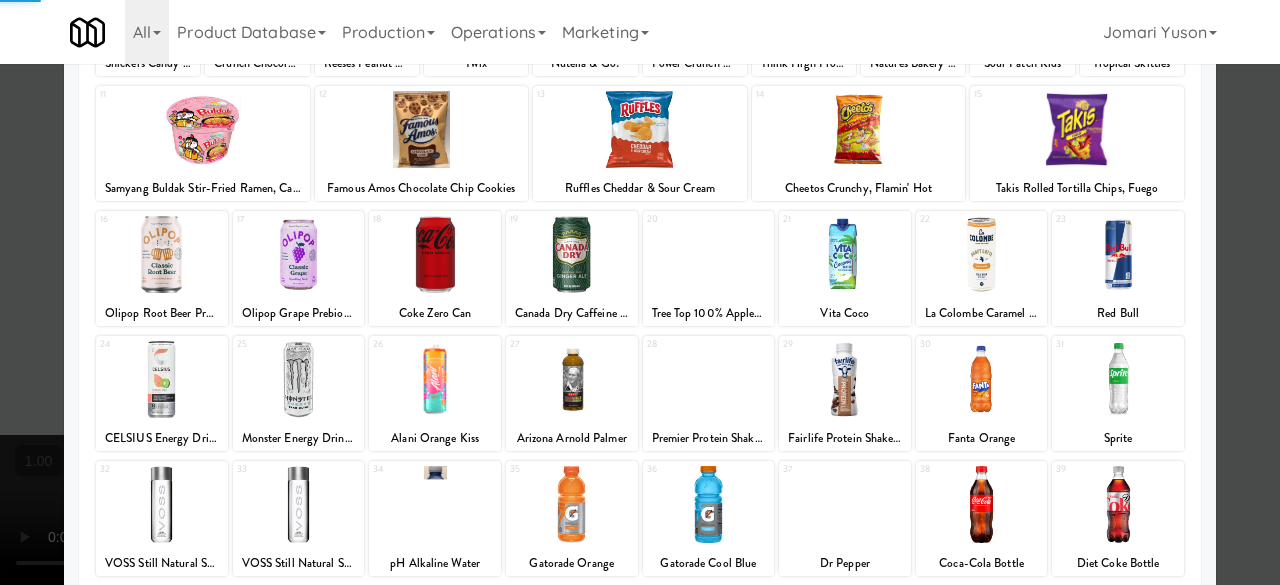 scroll, scrollTop: 396, scrollLeft: 0, axis: vertical 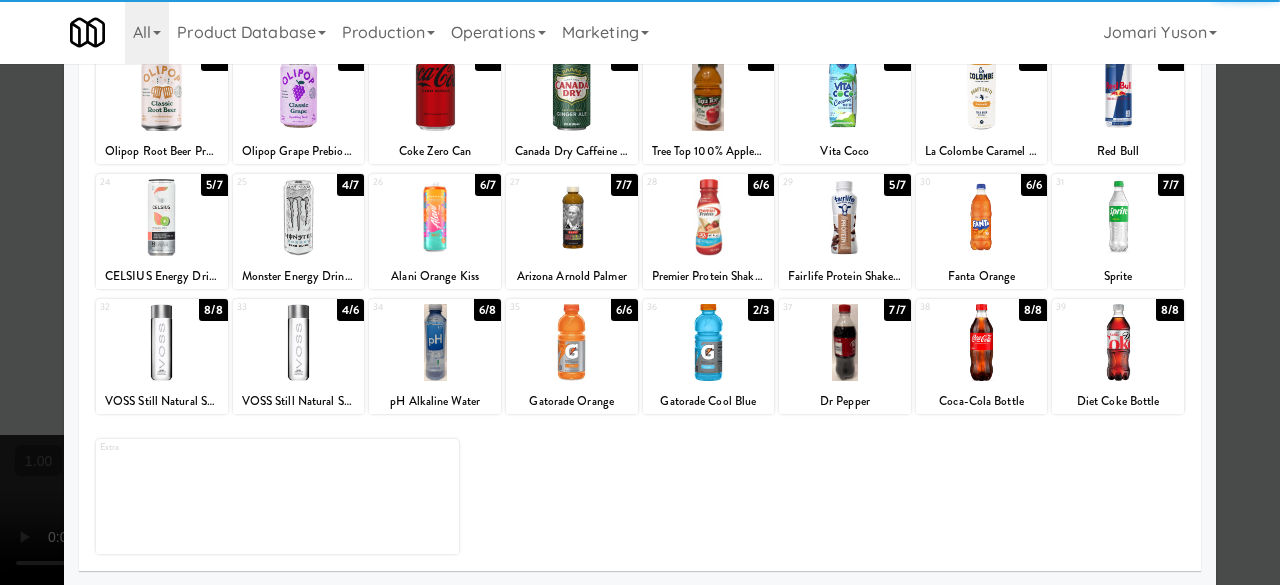 click at bounding box center (435, 217) 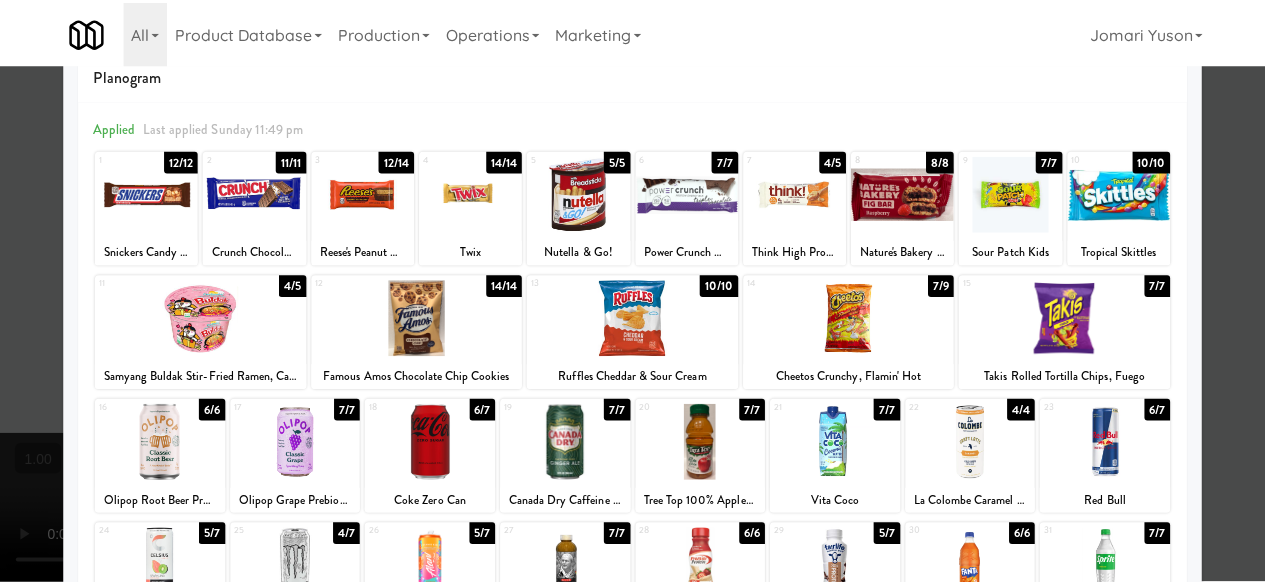 scroll, scrollTop: 0, scrollLeft: 0, axis: both 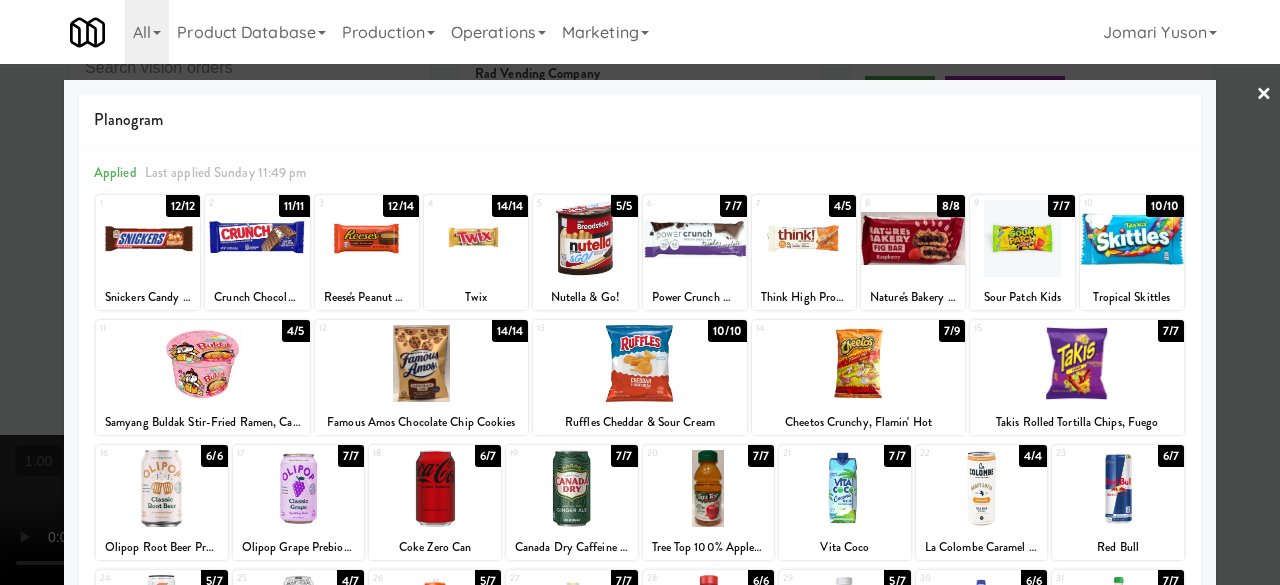 click on "×" at bounding box center (1264, 95) 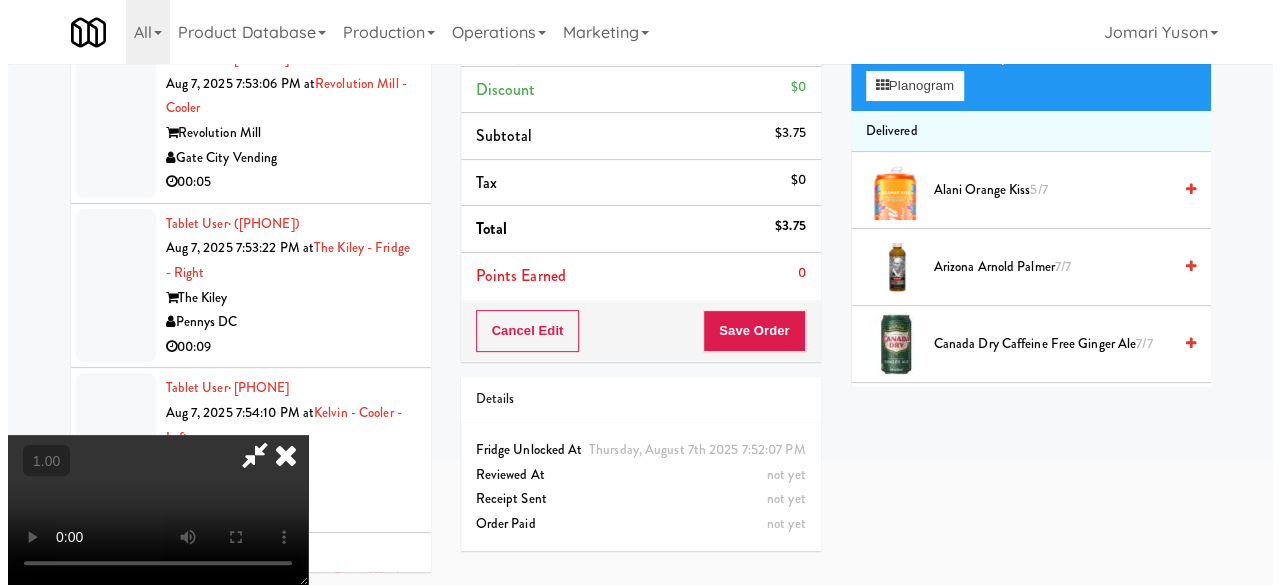 scroll, scrollTop: 64, scrollLeft: 0, axis: vertical 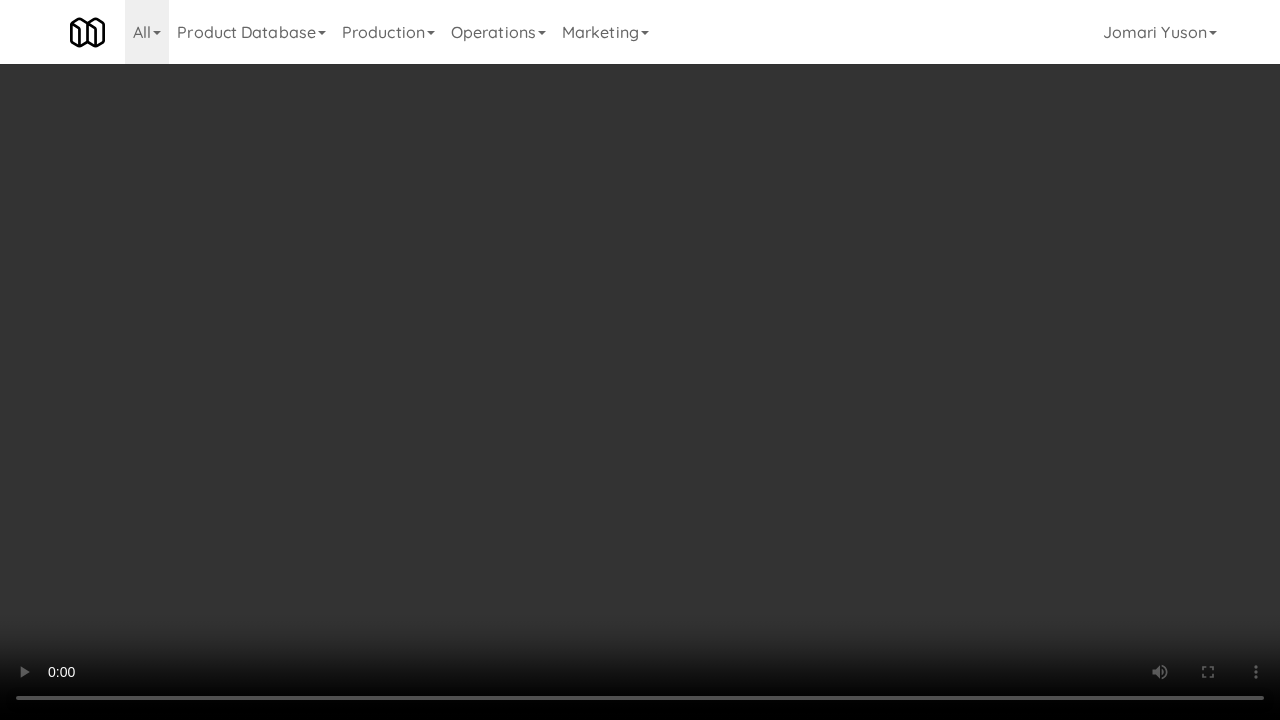 click at bounding box center [640, 360] 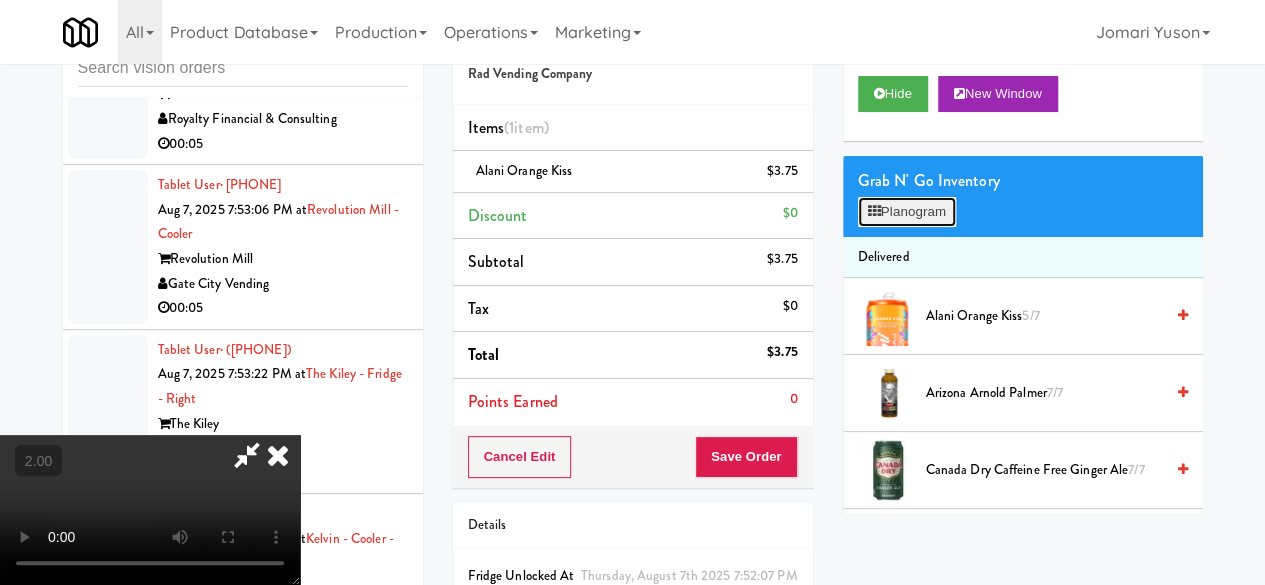 click on "Planogram" at bounding box center (907, 212) 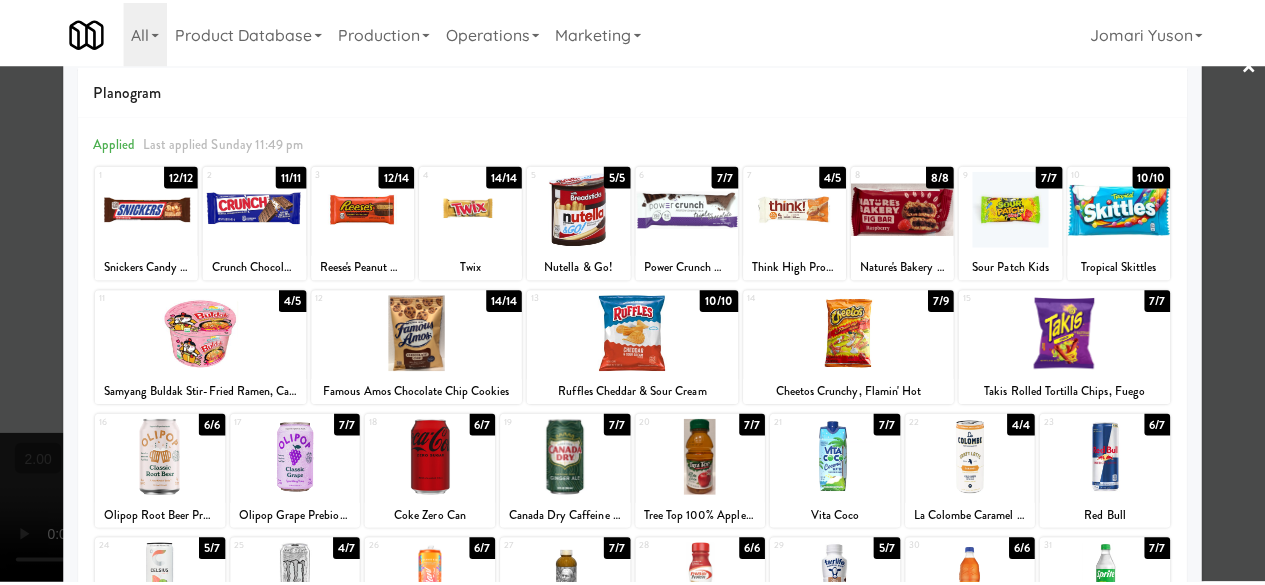 scroll, scrollTop: 0, scrollLeft: 0, axis: both 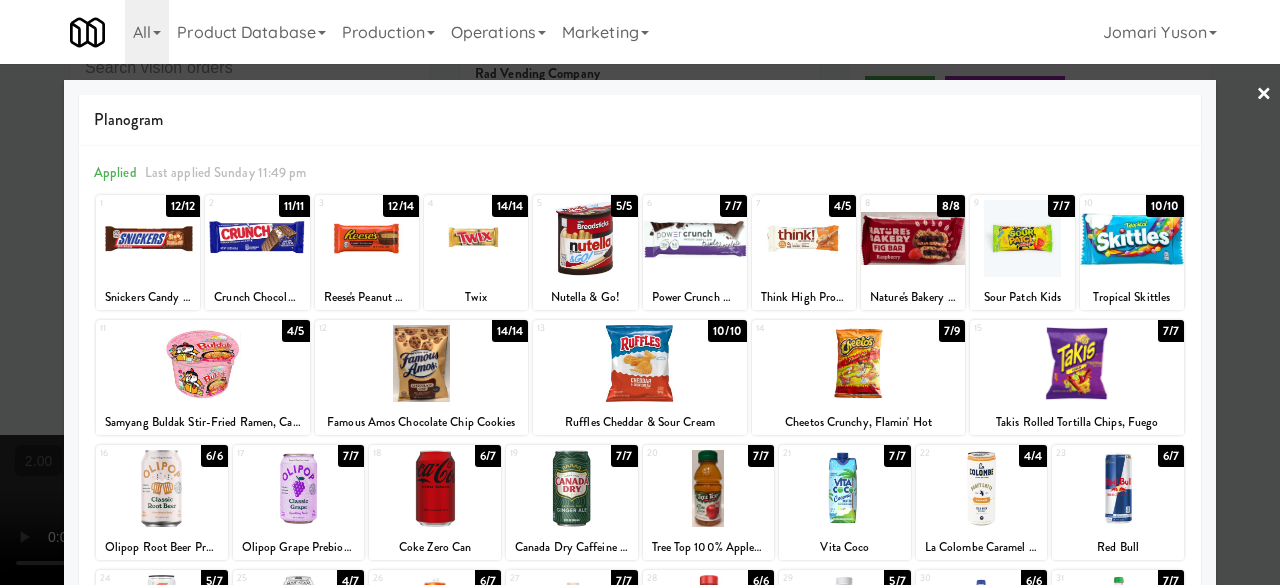 click at bounding box center (640, 292) 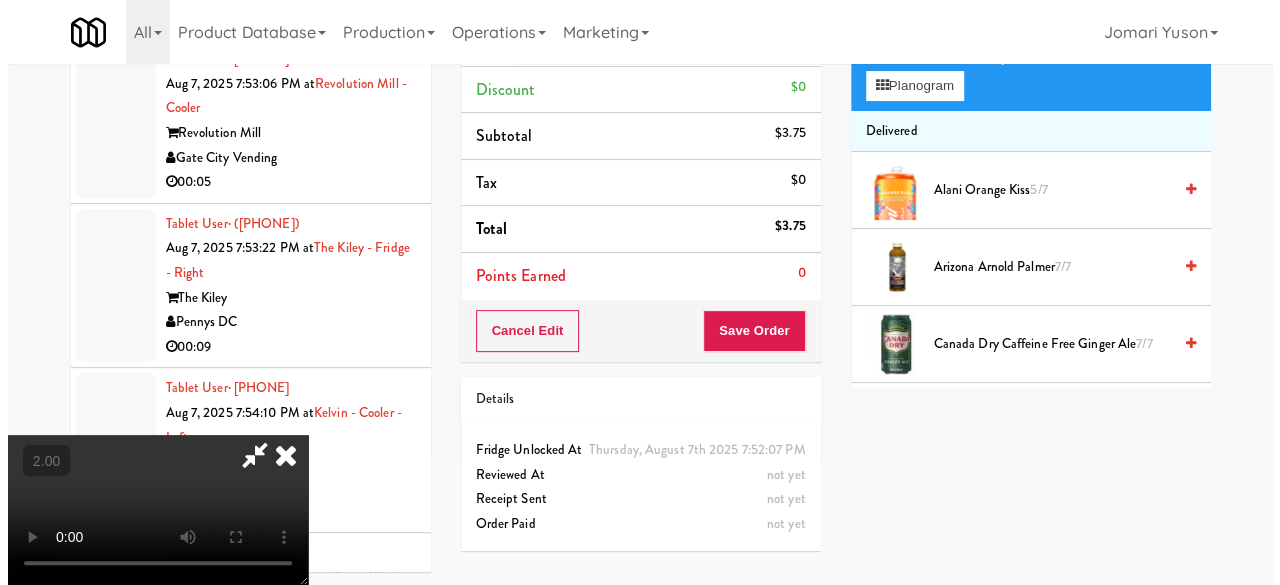 scroll, scrollTop: 64, scrollLeft: 0, axis: vertical 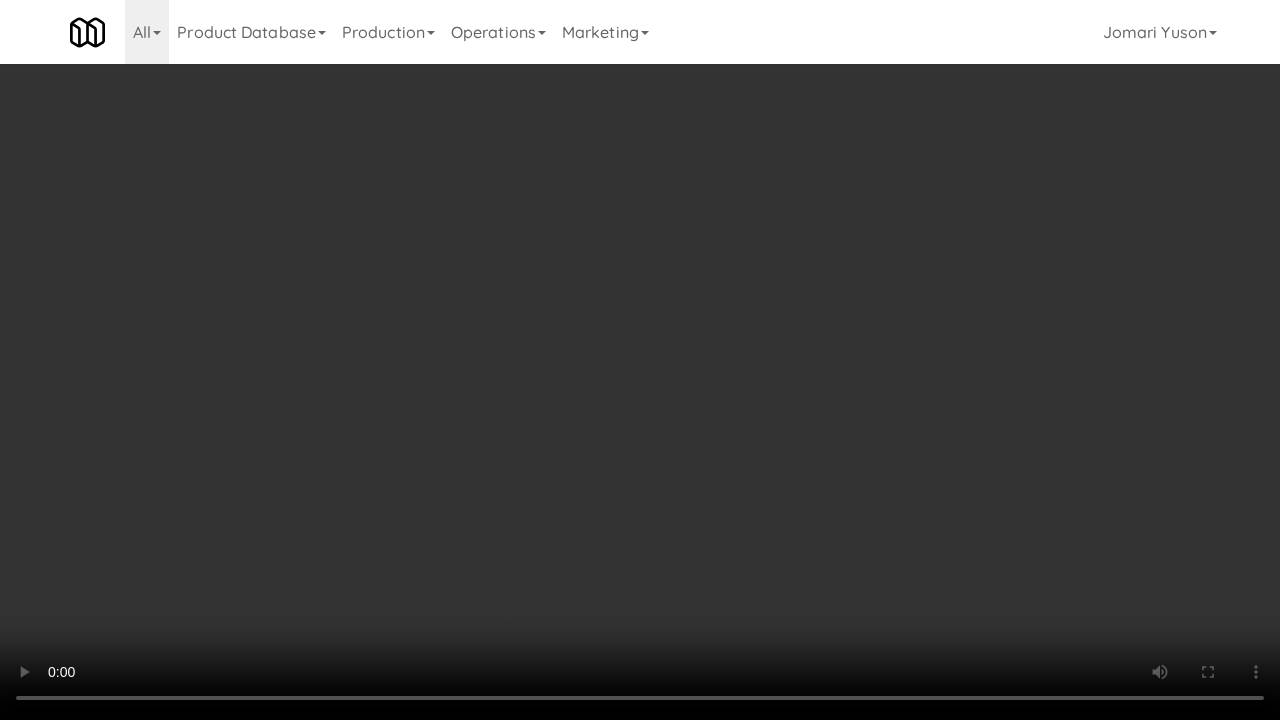 click at bounding box center (640, 360) 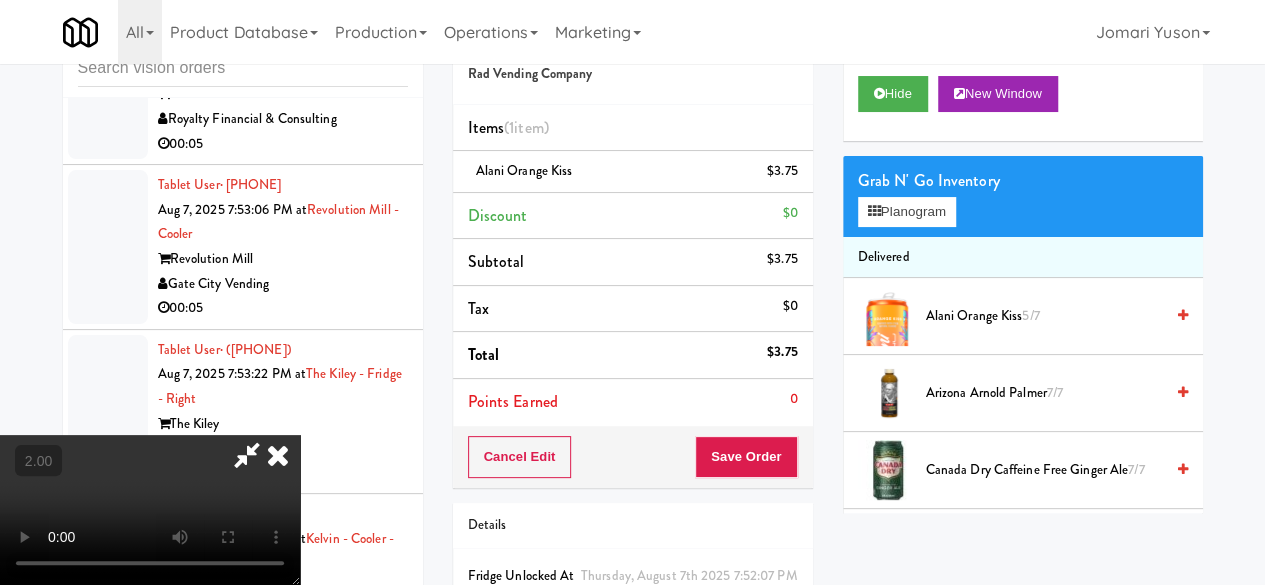click at bounding box center (278, 455) 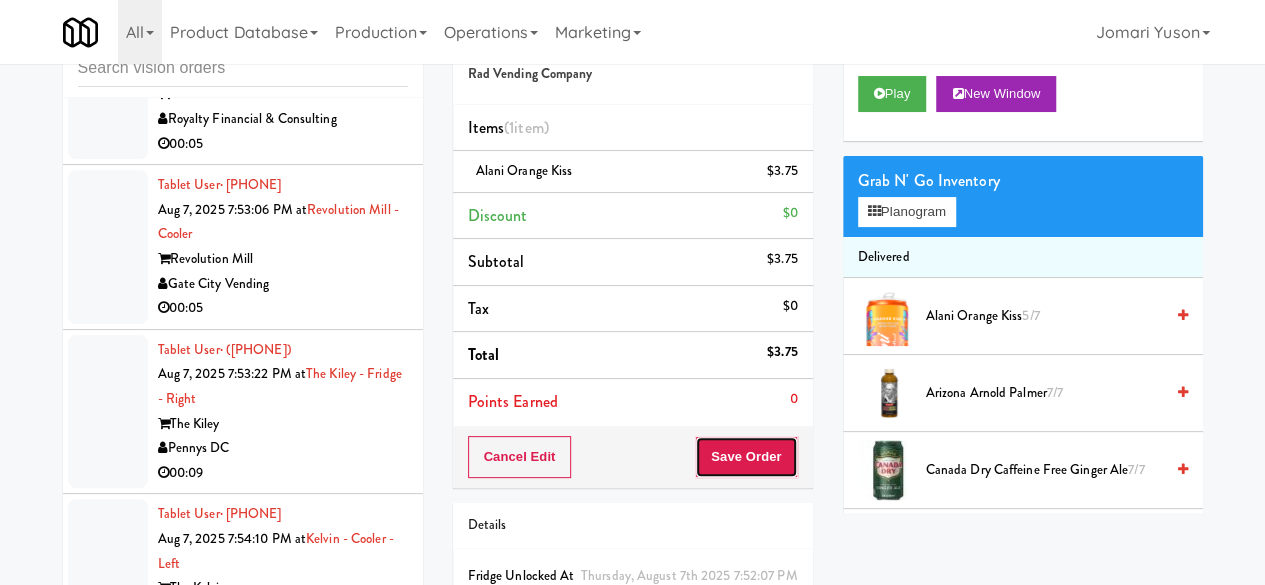 click on "Save Order" at bounding box center [746, 457] 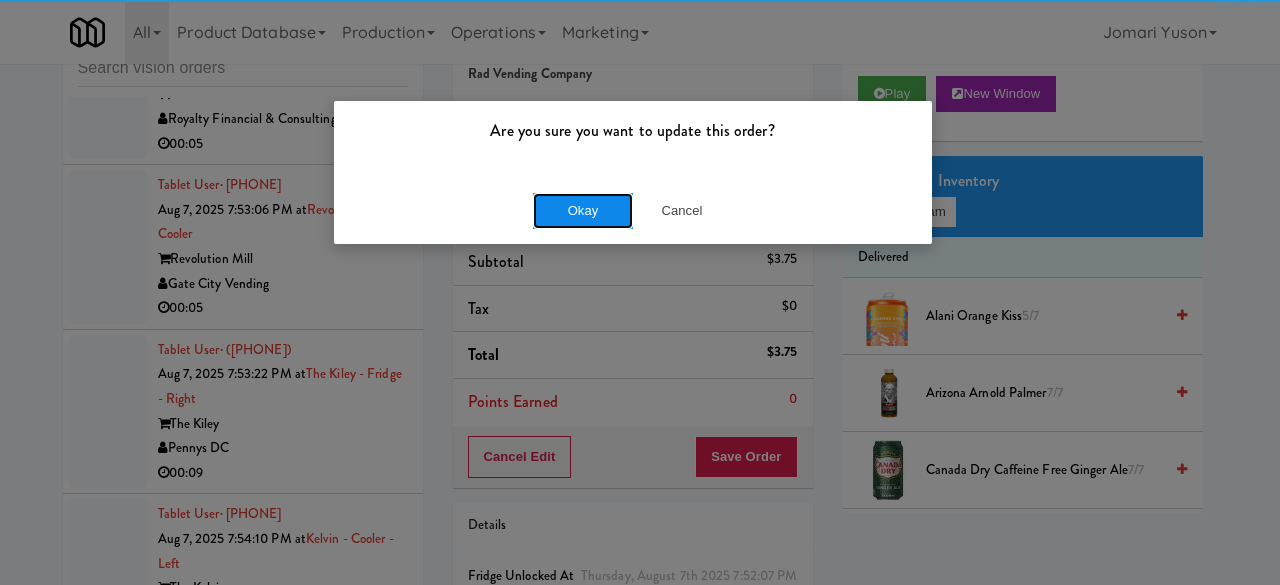 click on "Okay" at bounding box center (583, 211) 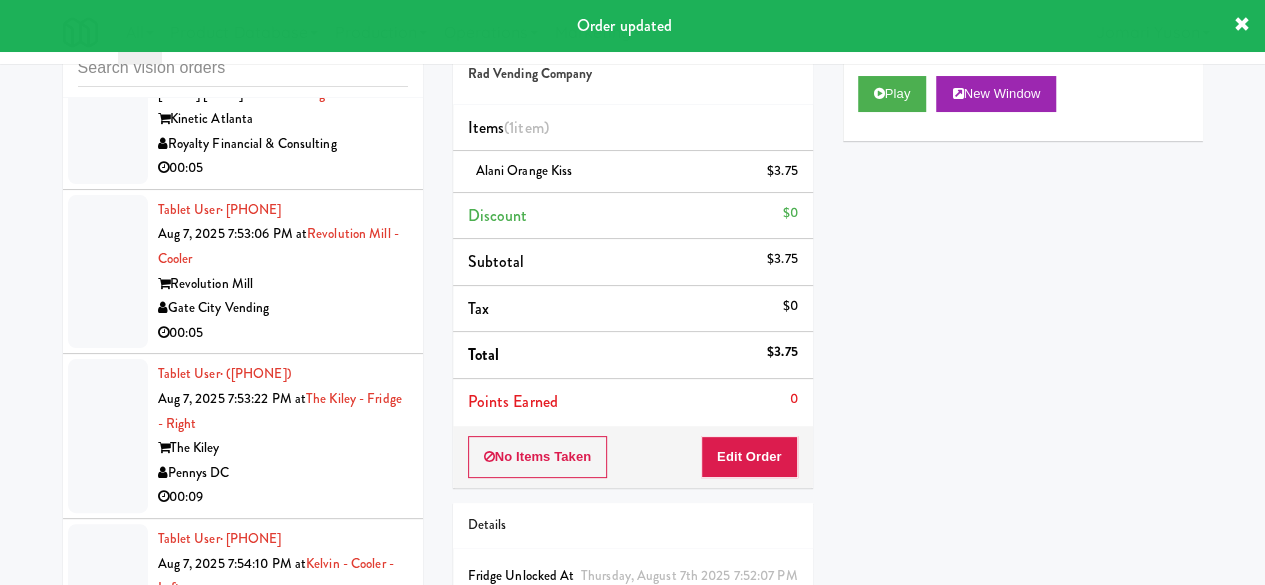 click on "Rad Vending Company" at bounding box center [283, -301] 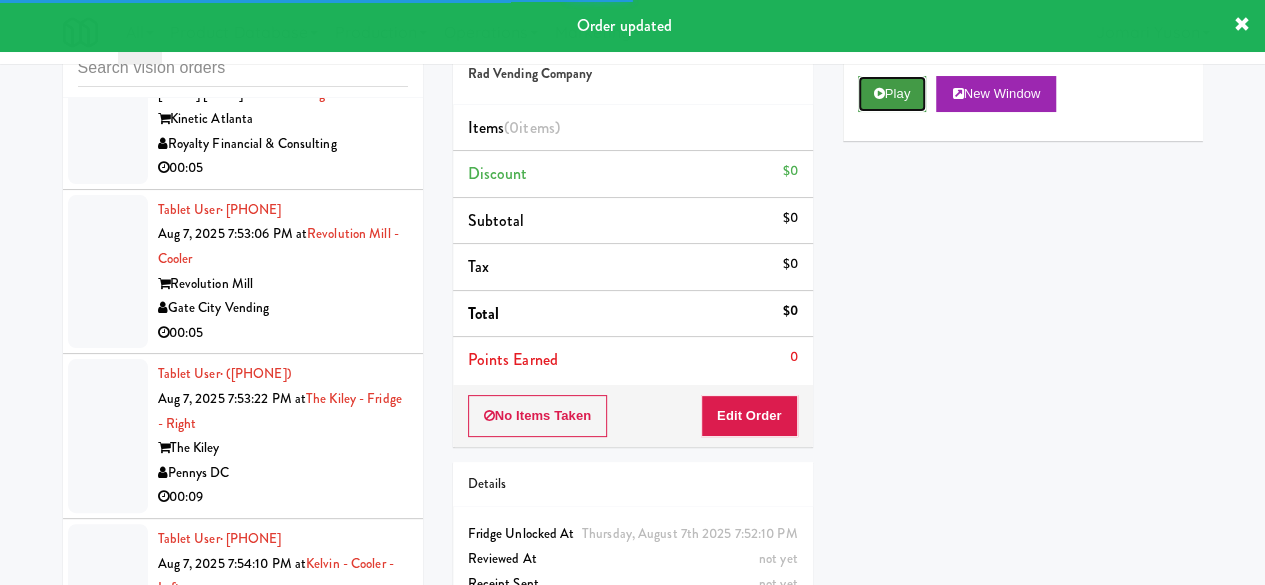 click on "Play" at bounding box center [892, 94] 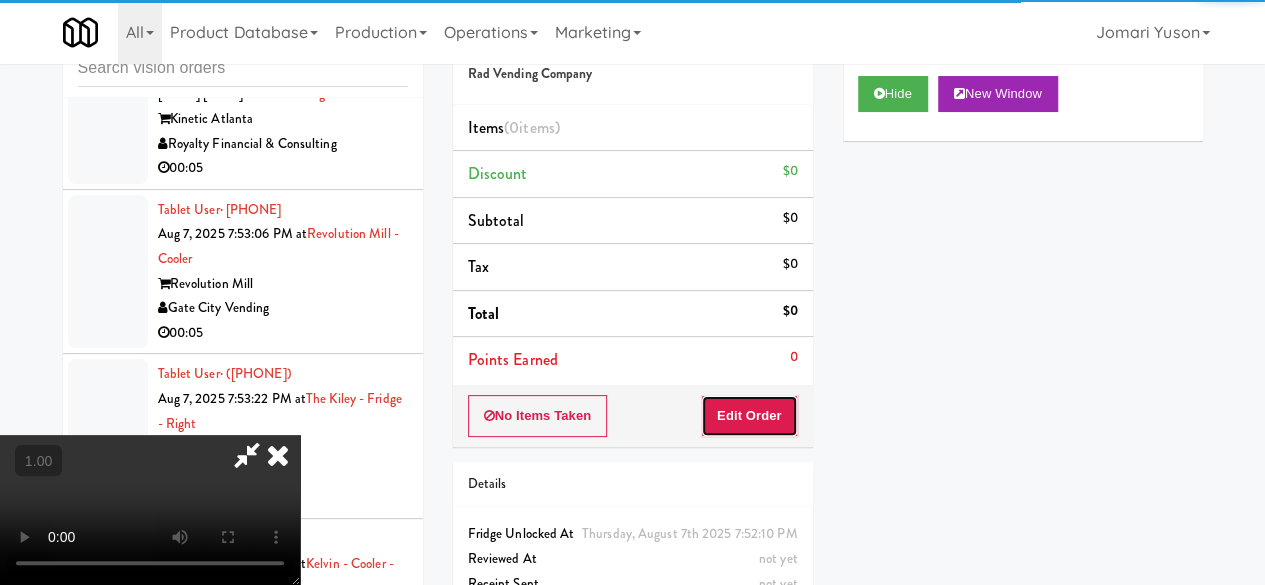 click on "Edit Order" at bounding box center [749, 416] 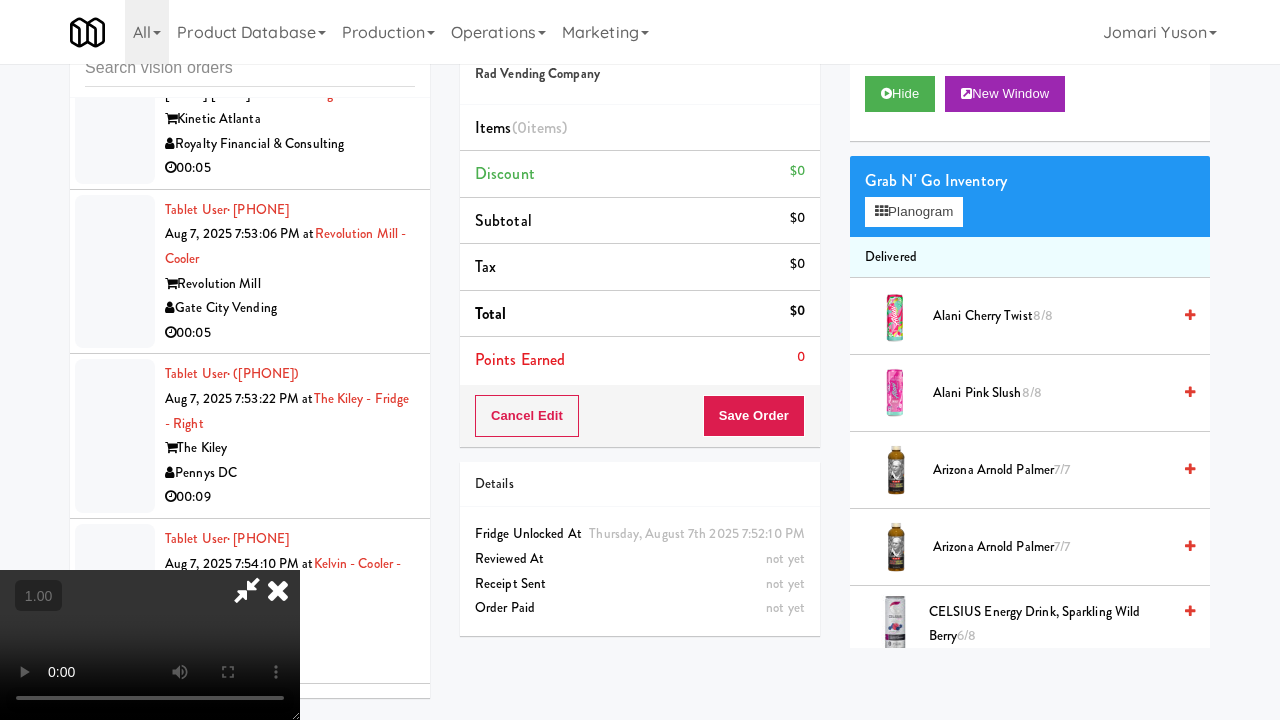 type 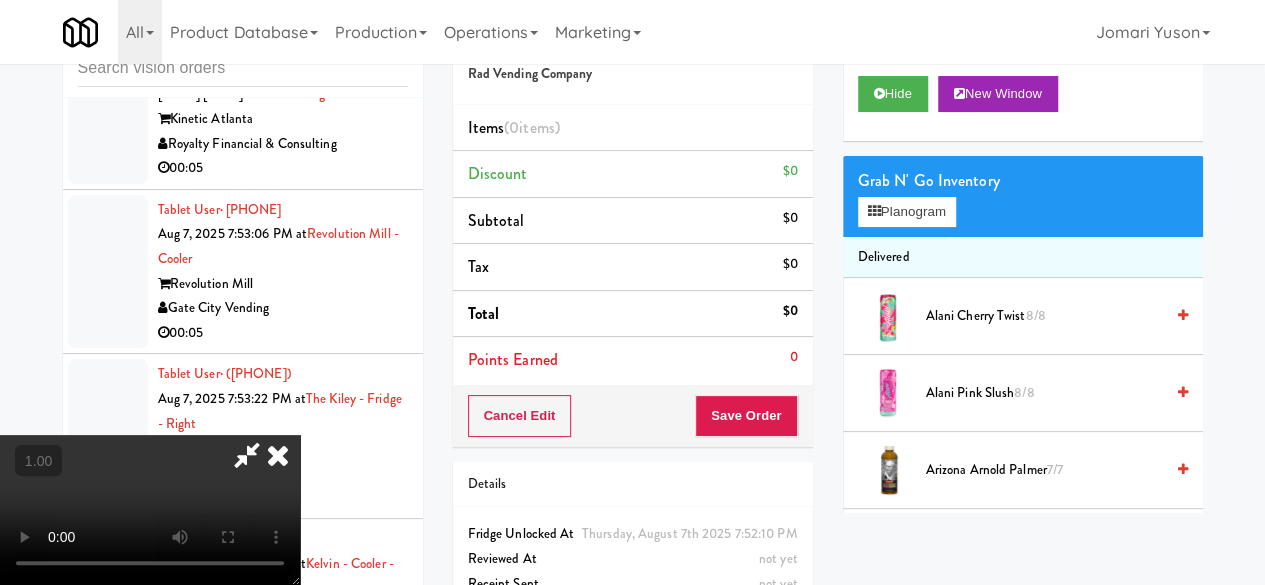 click on "Grab N' Go Inventory  Planogram" at bounding box center (1023, 196) 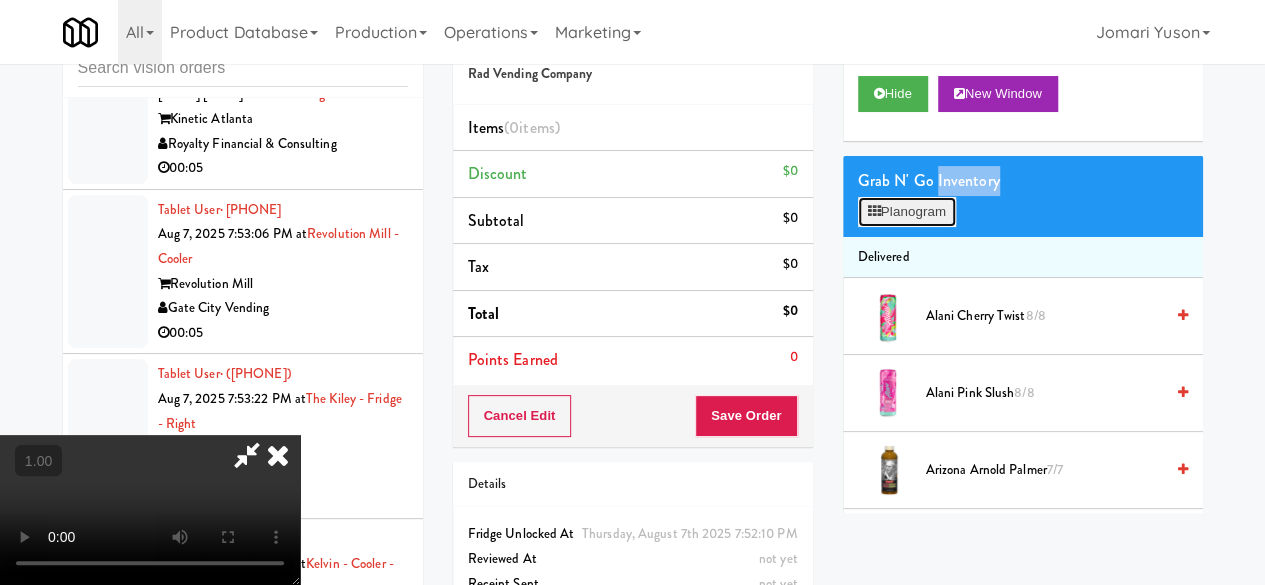 click on "Planogram" at bounding box center [907, 212] 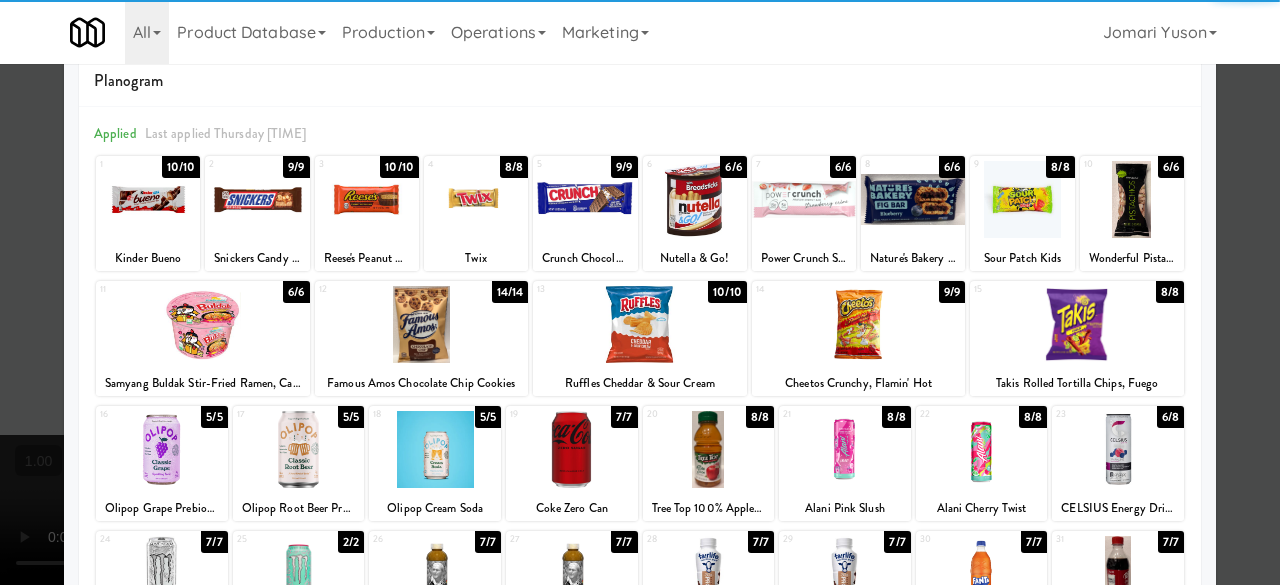 scroll, scrollTop: 100, scrollLeft: 0, axis: vertical 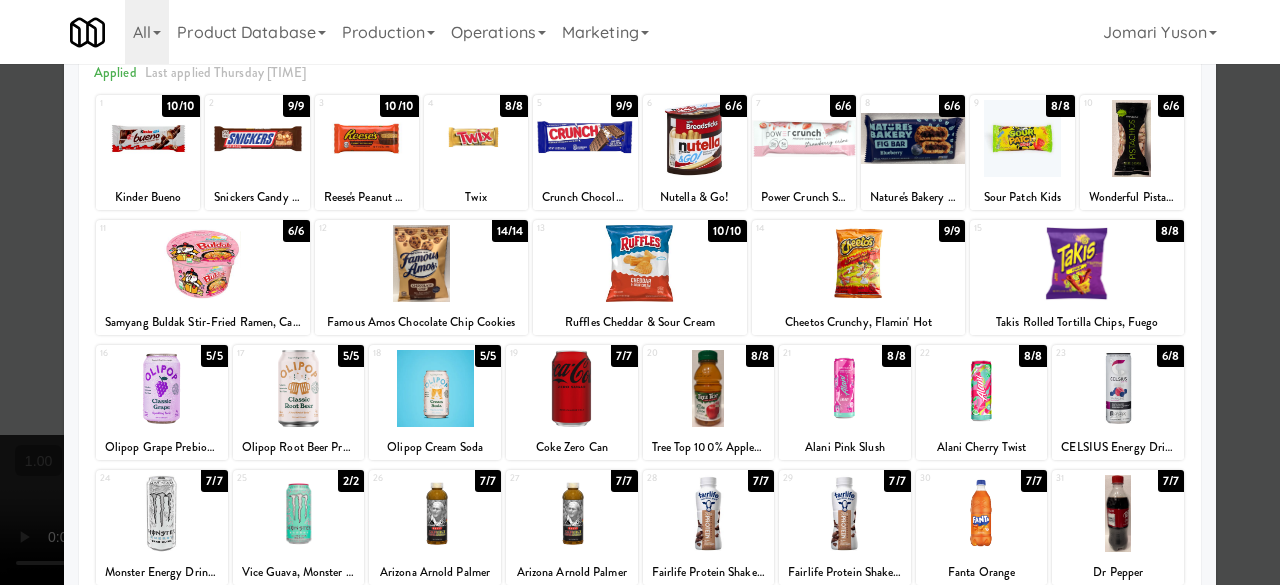 click at bounding box center [1077, 263] 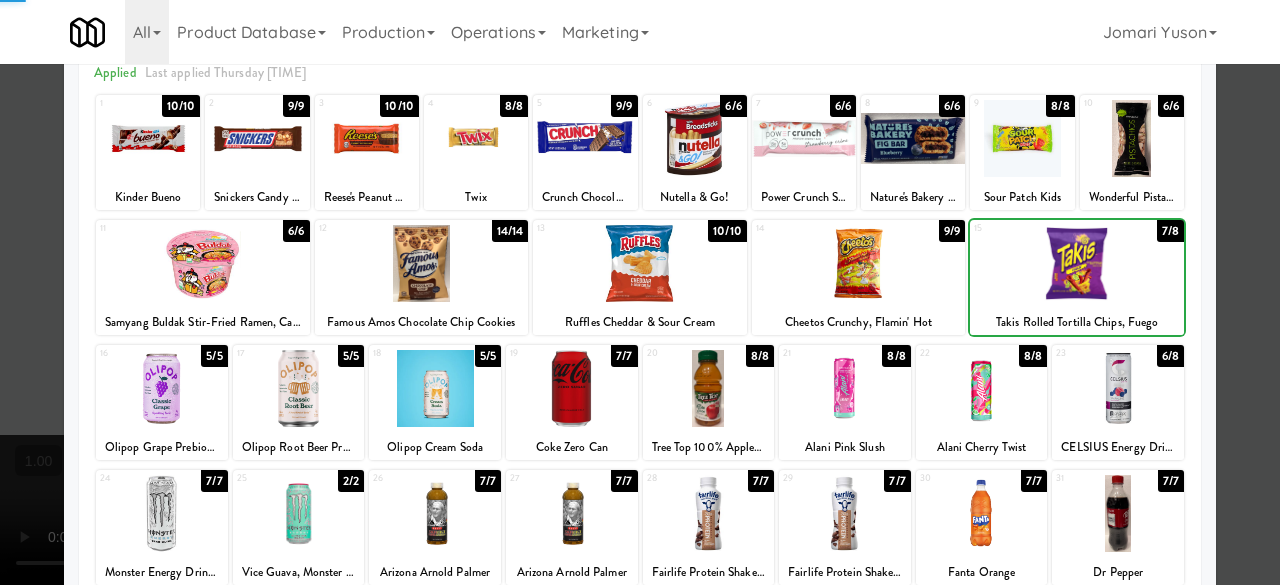 click at bounding box center [859, 263] 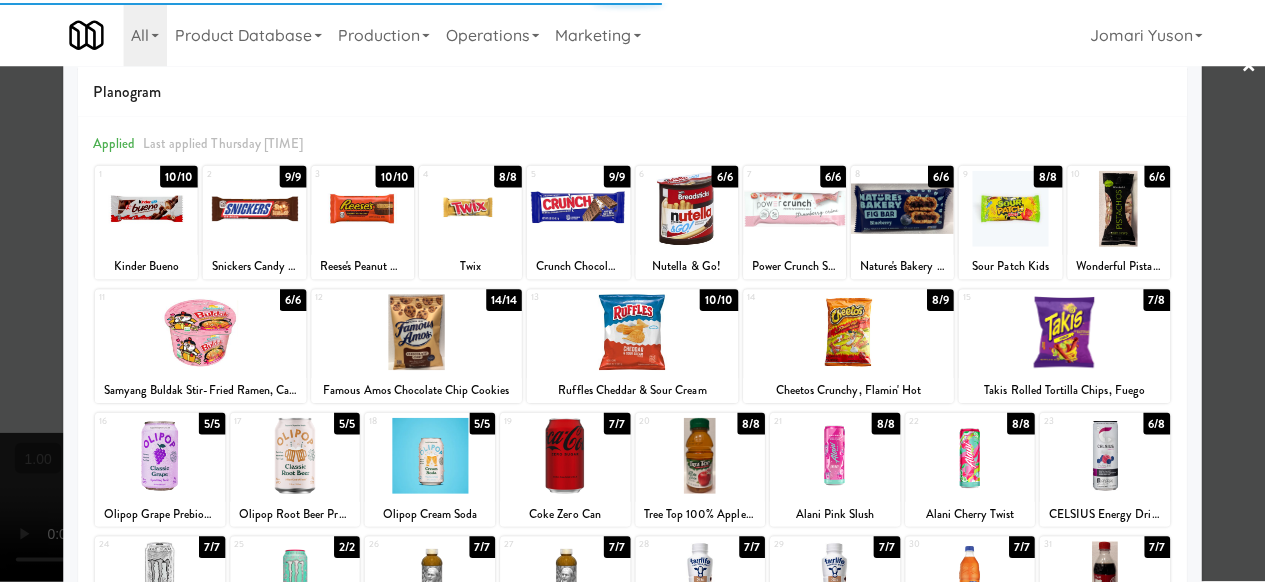 scroll, scrollTop: 0, scrollLeft: 0, axis: both 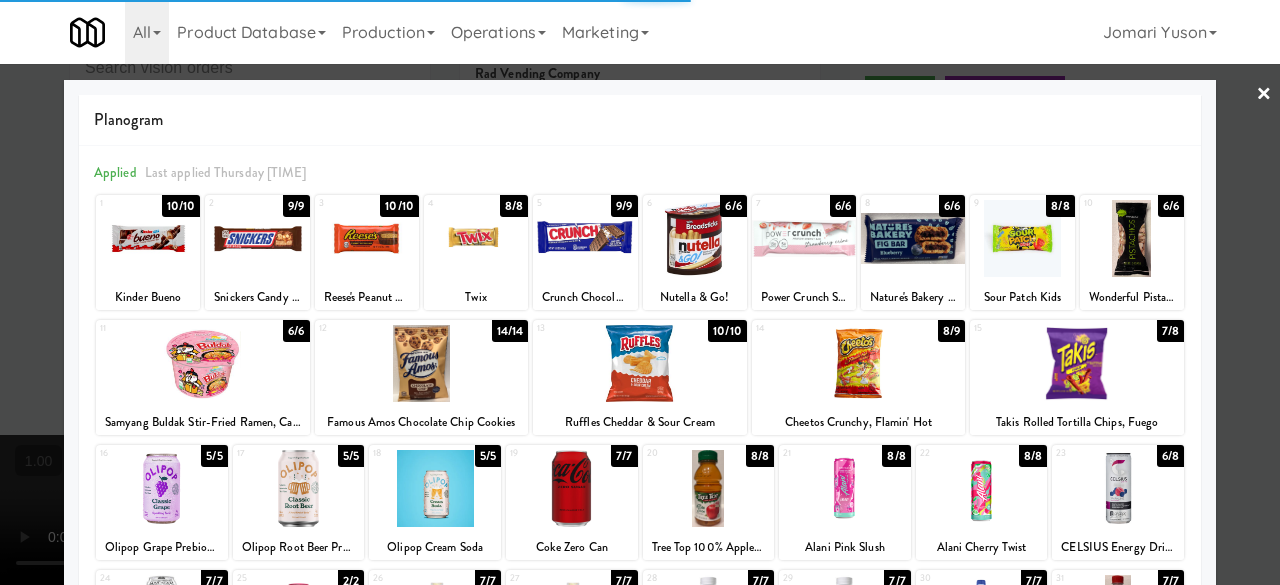 drag, startPoint x: 1217, startPoint y: 107, endPoint x: 1118, endPoint y: 114, distance: 99.24717 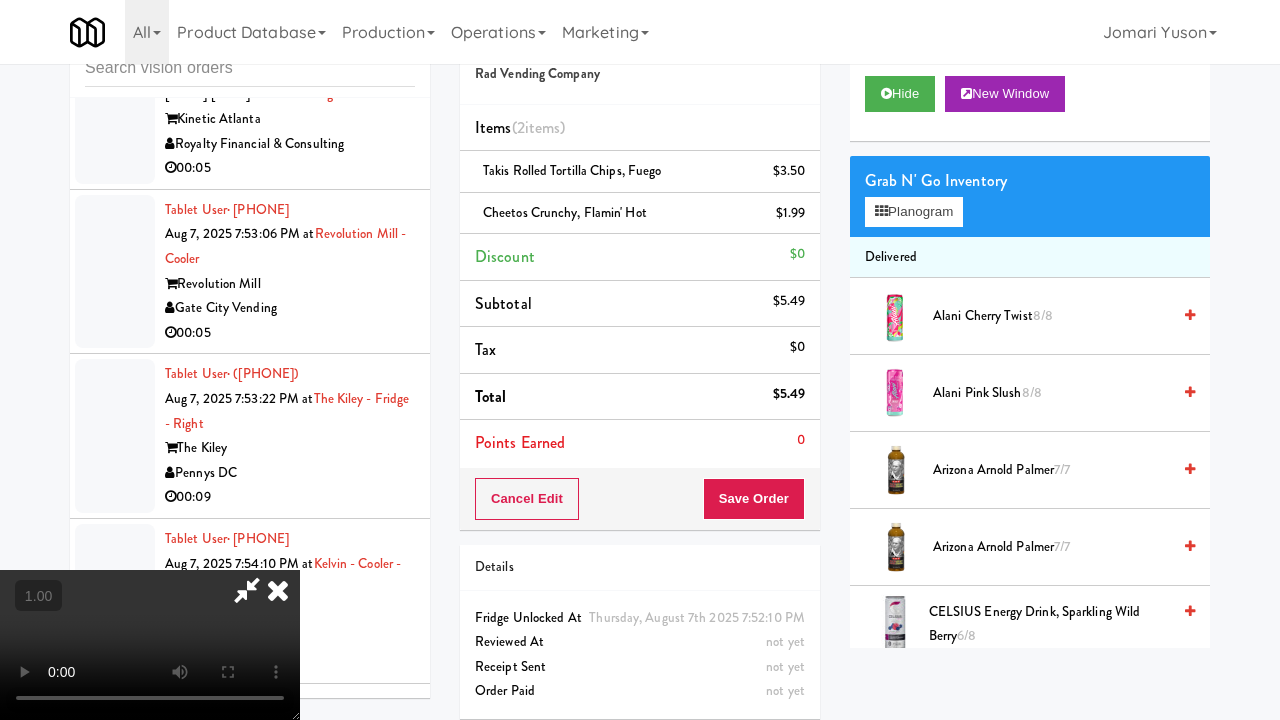 click at bounding box center (150, 645) 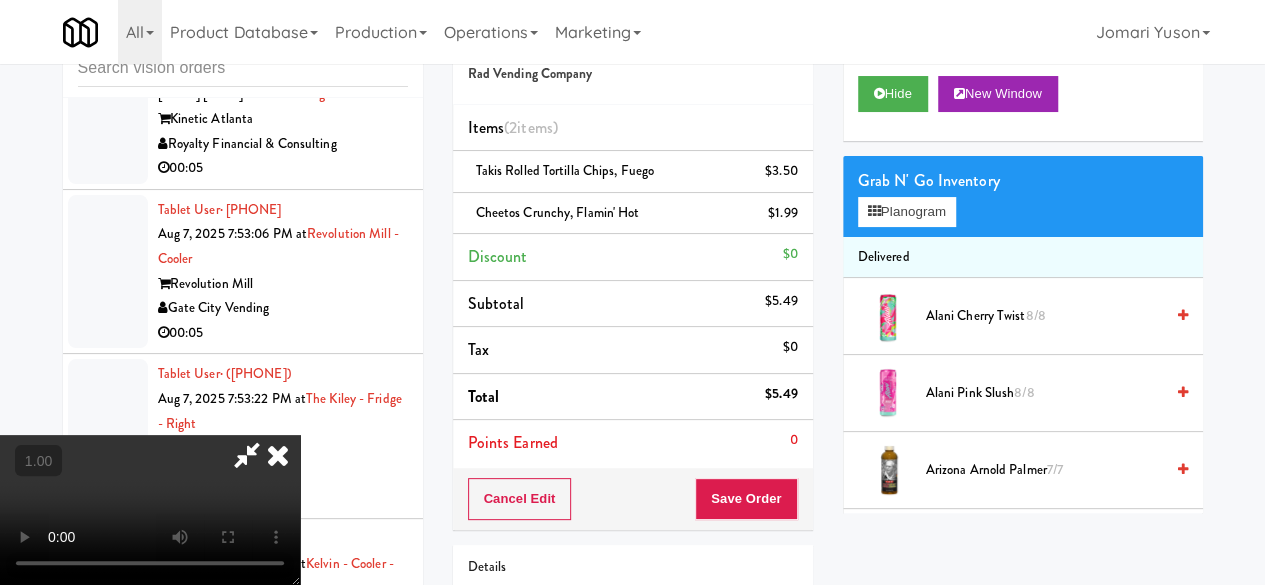 click at bounding box center (247, 455) 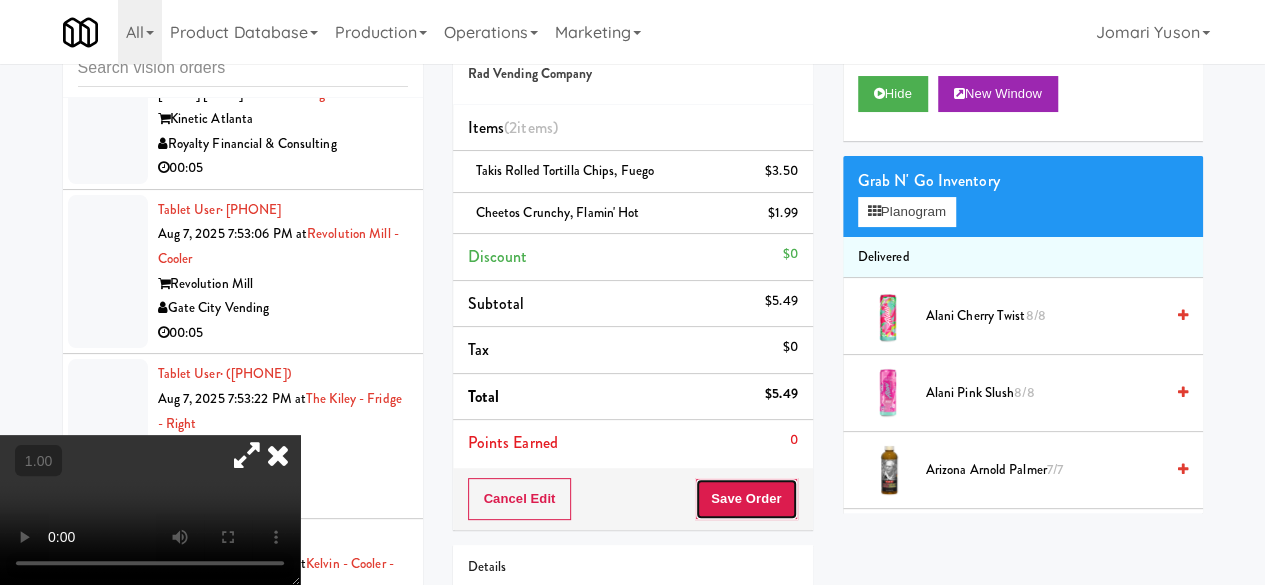 click on "Save Order" at bounding box center (746, 499) 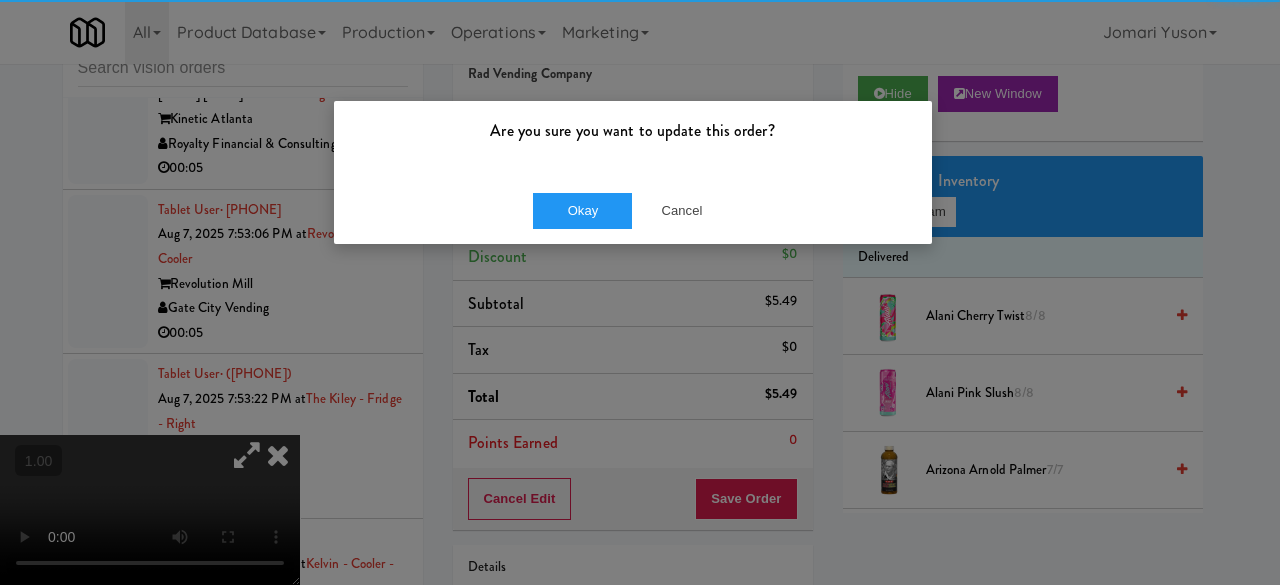 click on "Okay Cancel" at bounding box center (633, 210) 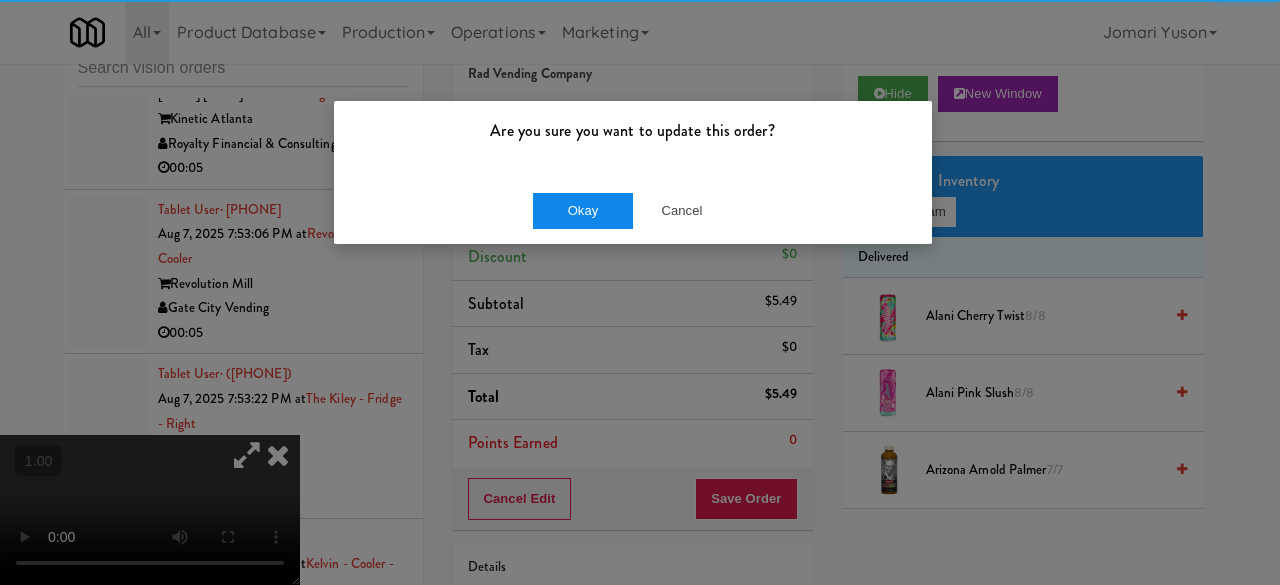 drag, startPoint x: 598, startPoint y: 179, endPoint x: 592, endPoint y: 203, distance: 24.738634 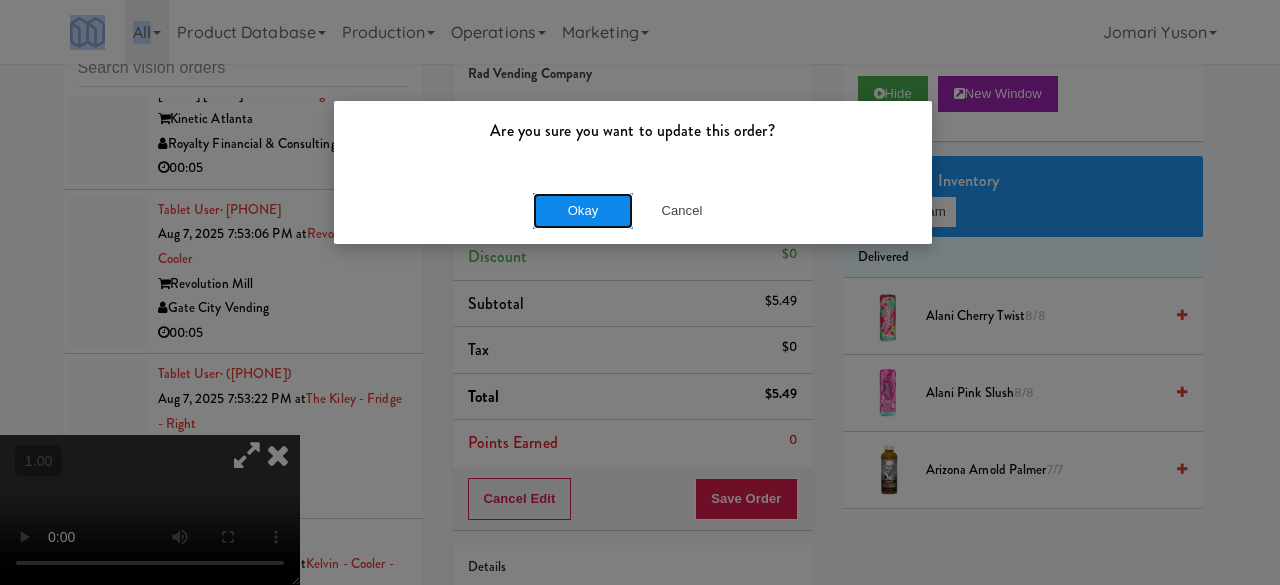 click on "Okay" at bounding box center (583, 211) 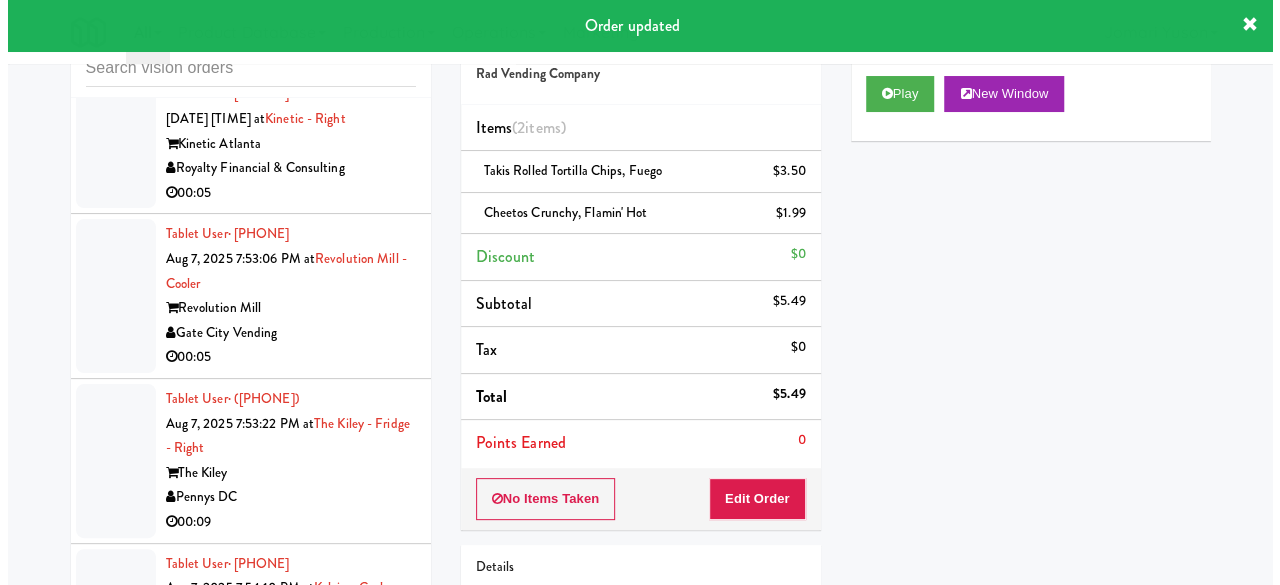 scroll, scrollTop: 15853, scrollLeft: 0, axis: vertical 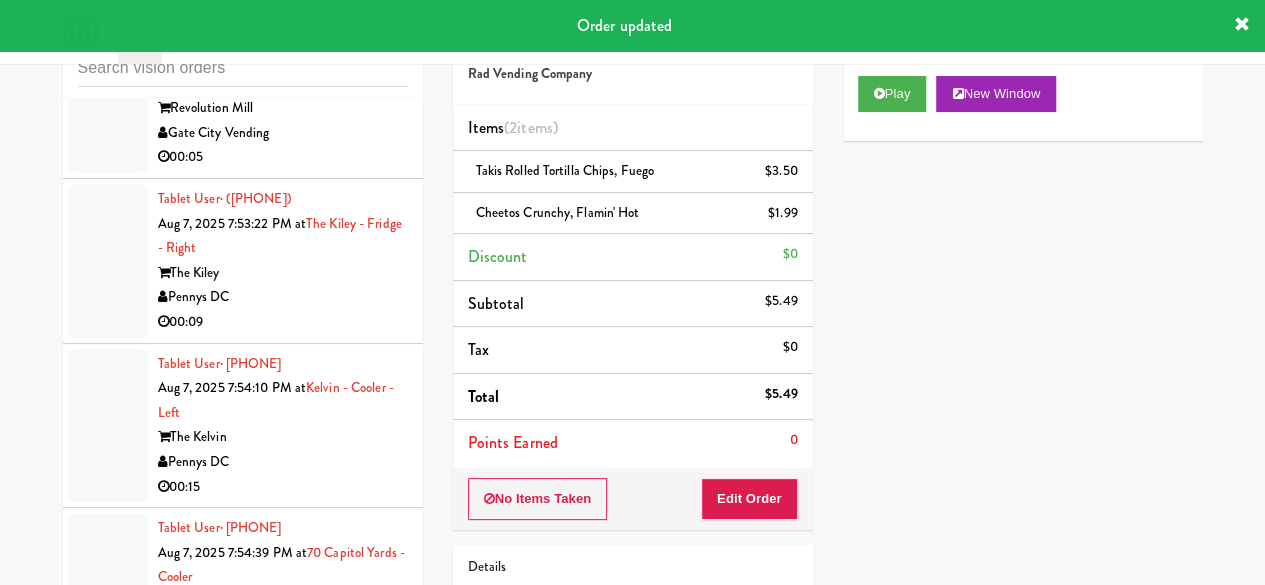 click on "West 11th BestMed" at bounding box center [283, -361] 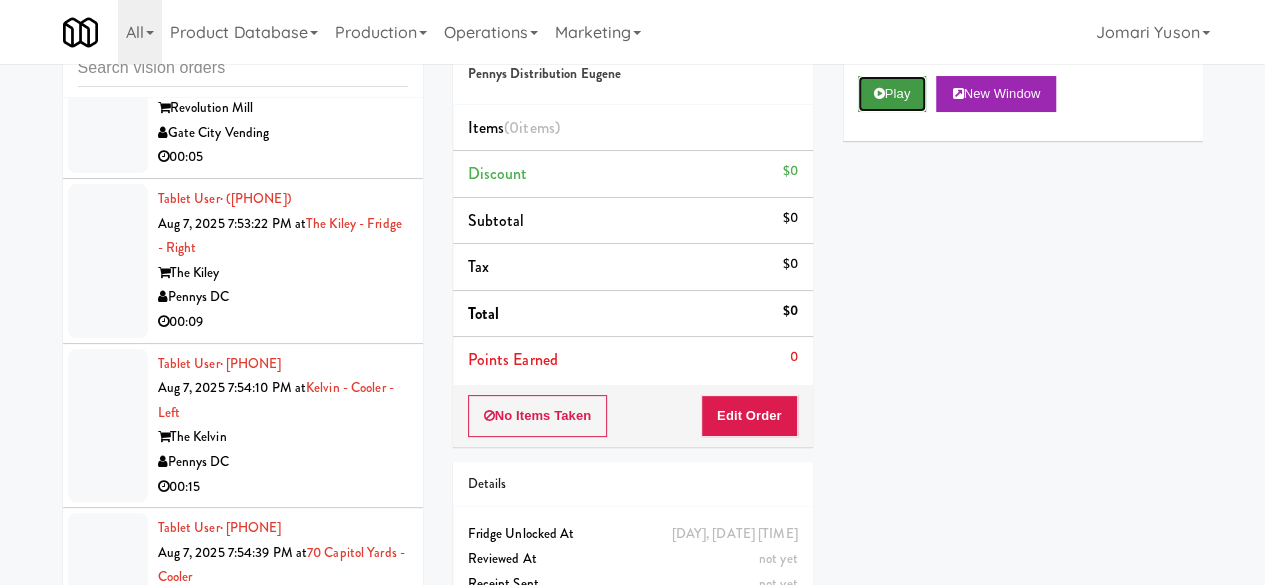 click on "Play" at bounding box center [892, 94] 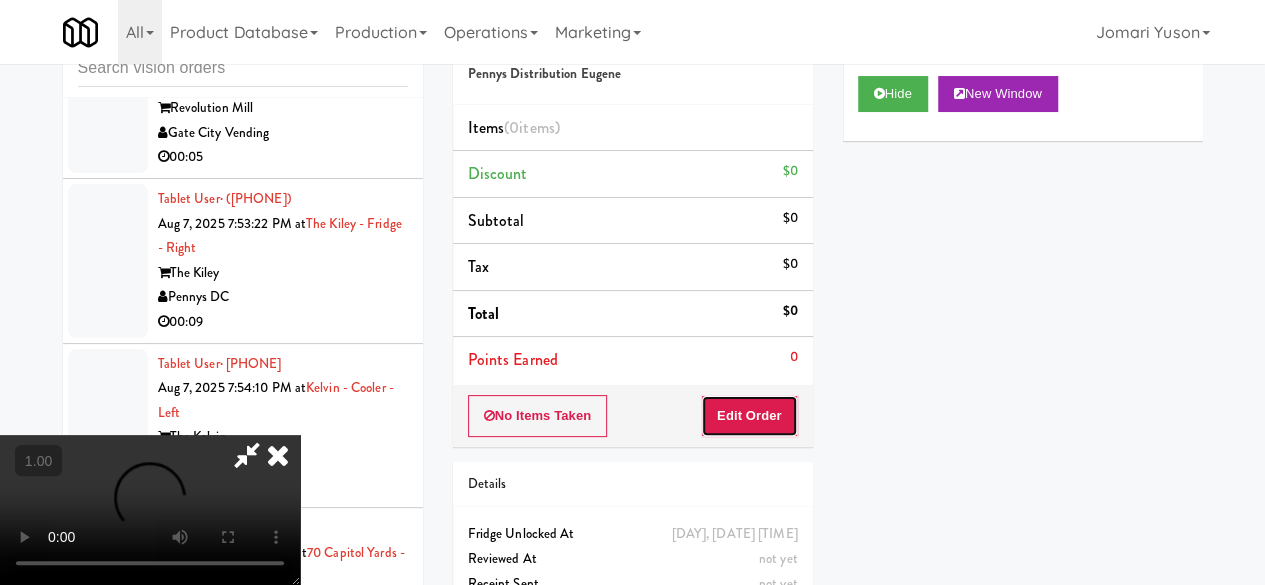 click on "Edit Order" at bounding box center (749, 416) 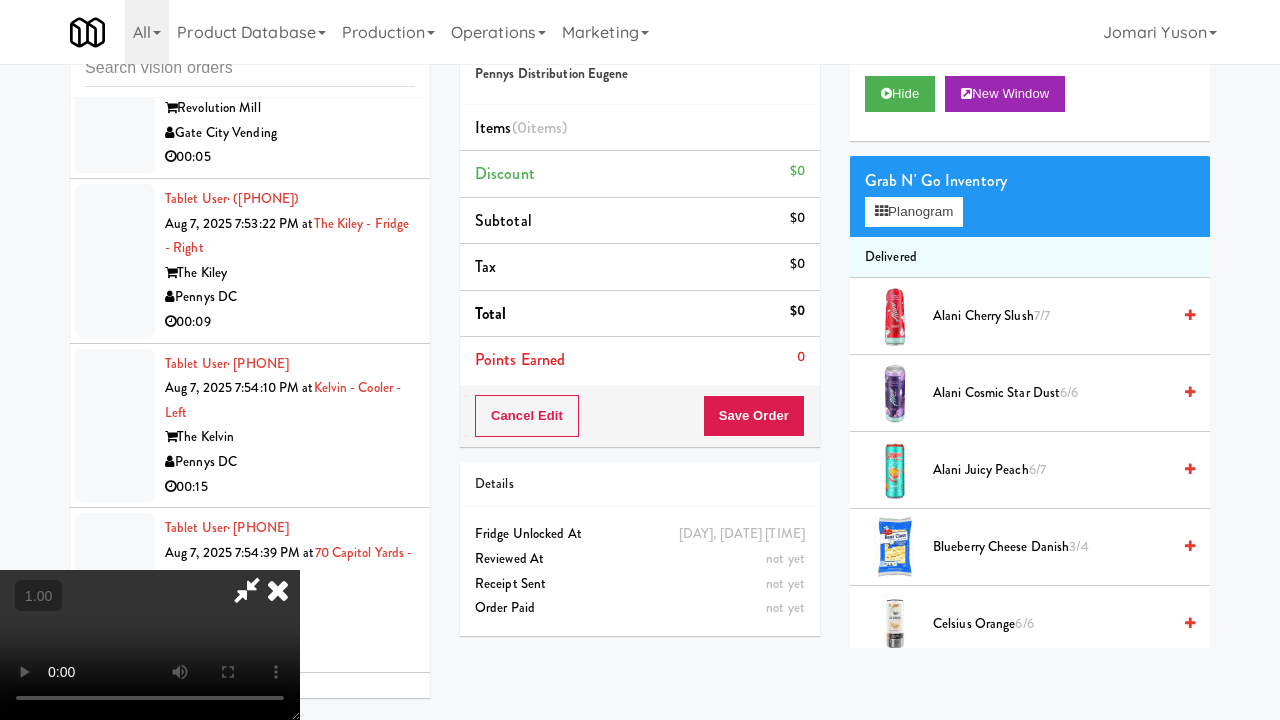 click at bounding box center (150, 645) 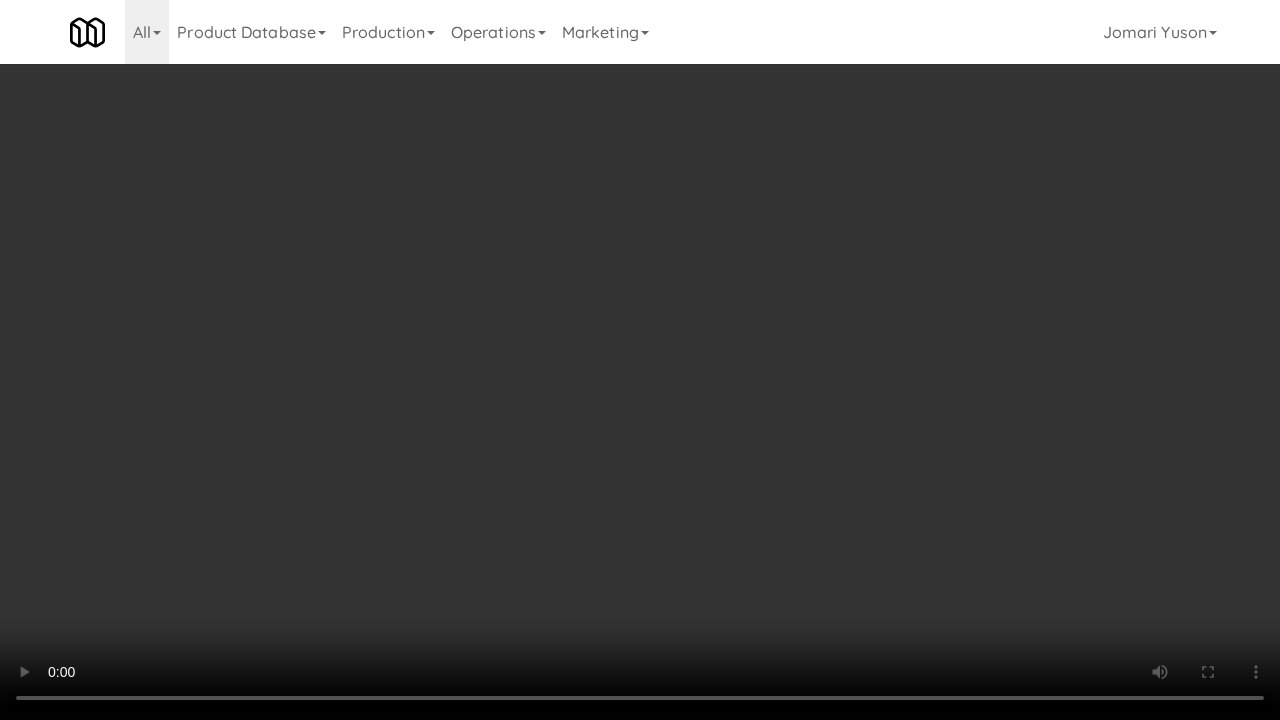 type 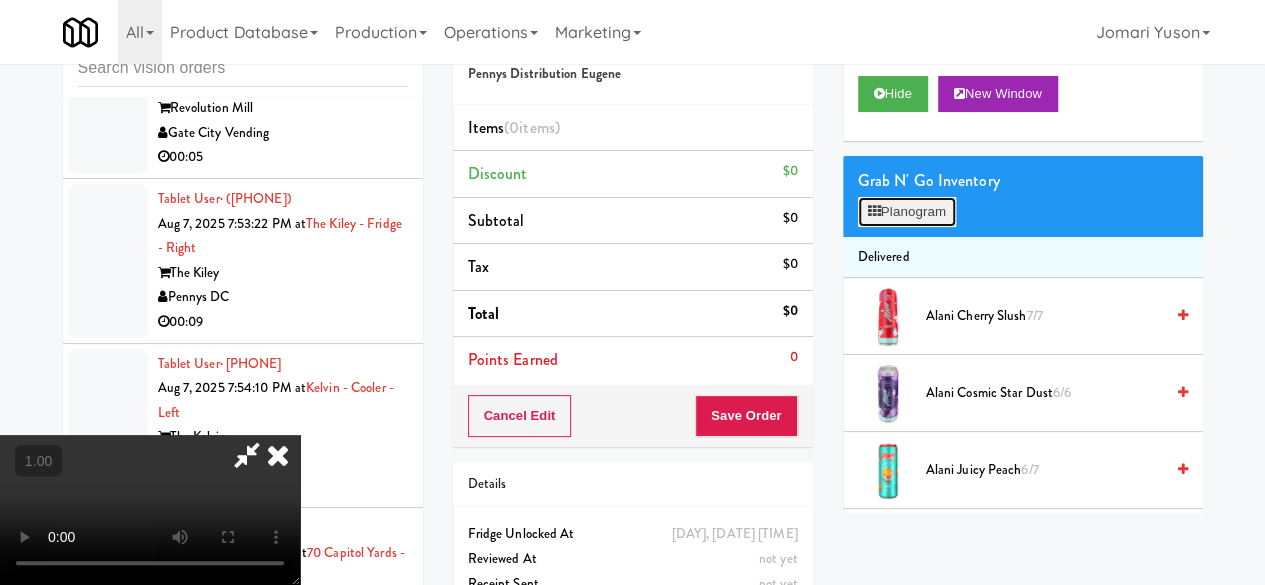 click on "Planogram" at bounding box center [907, 212] 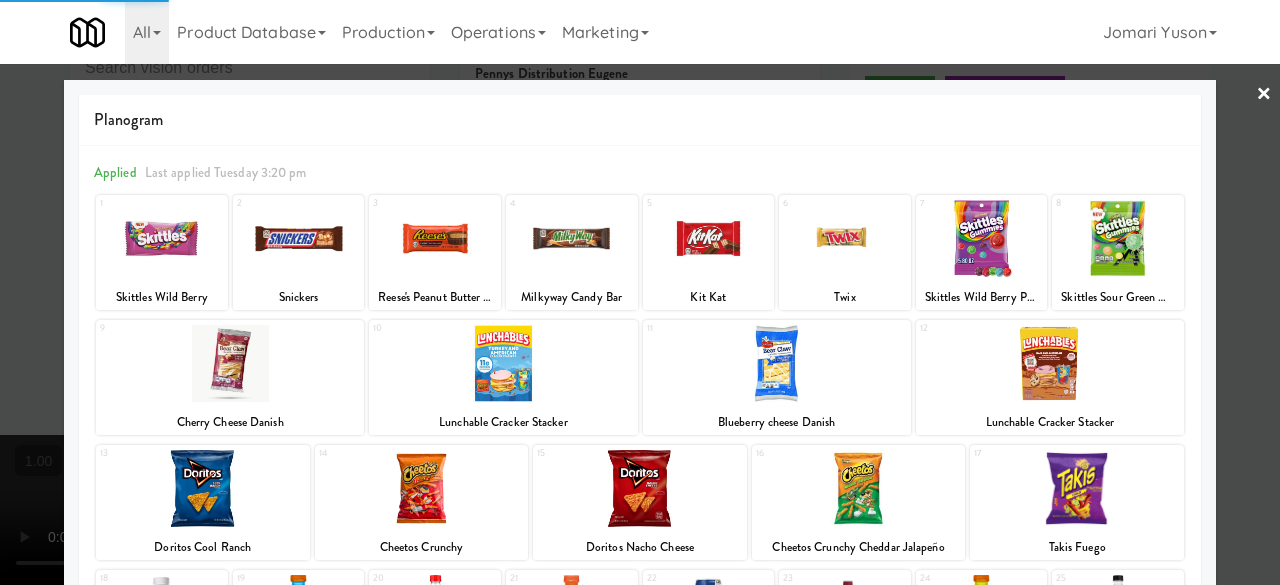 scroll, scrollTop: 300, scrollLeft: 0, axis: vertical 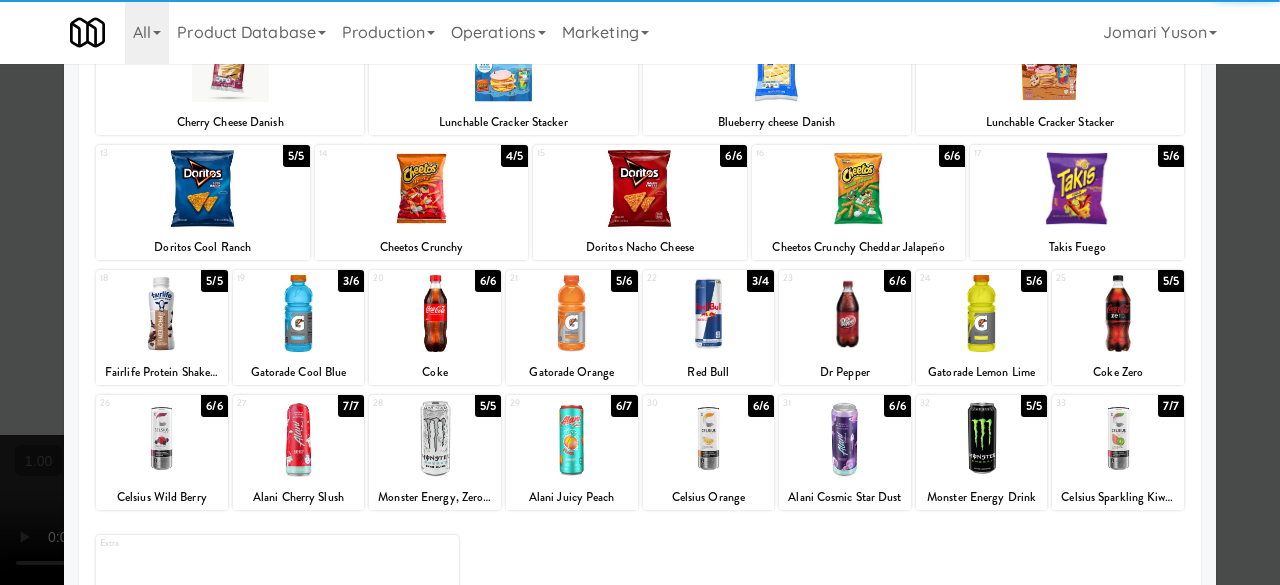 click at bounding box center (572, 313) 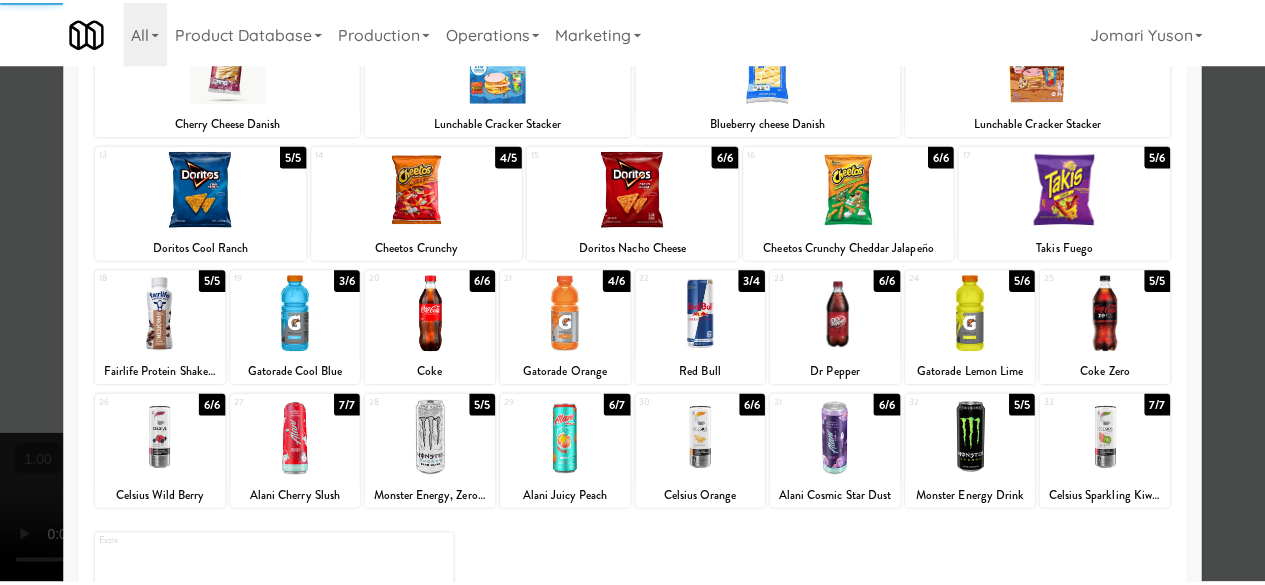 scroll, scrollTop: 0, scrollLeft: 0, axis: both 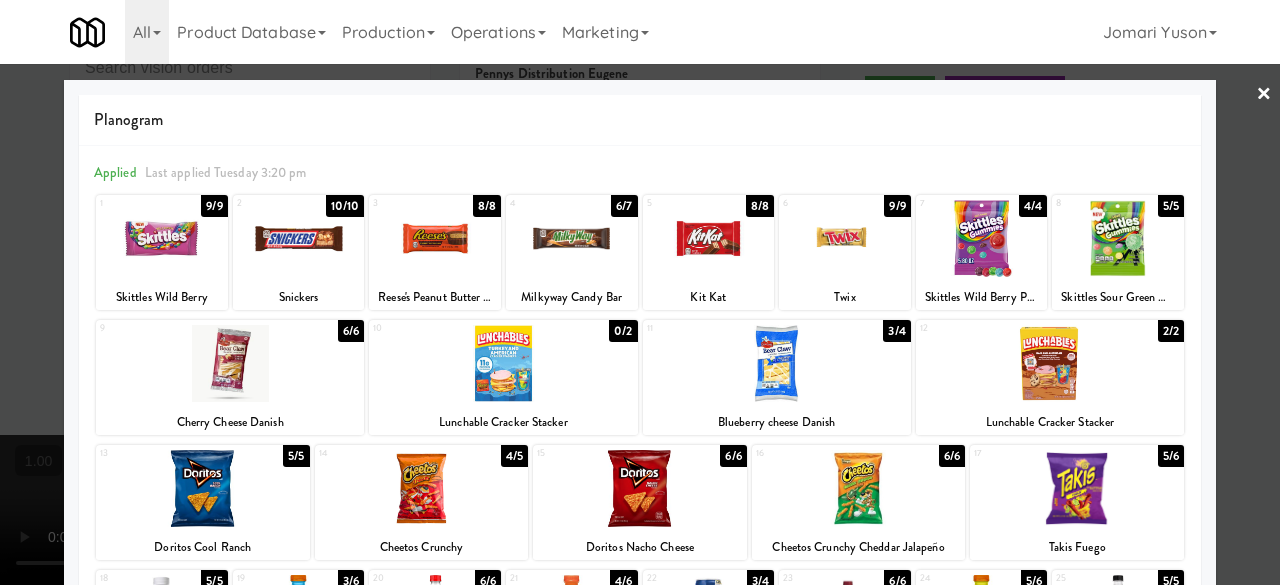 click at bounding box center (640, 292) 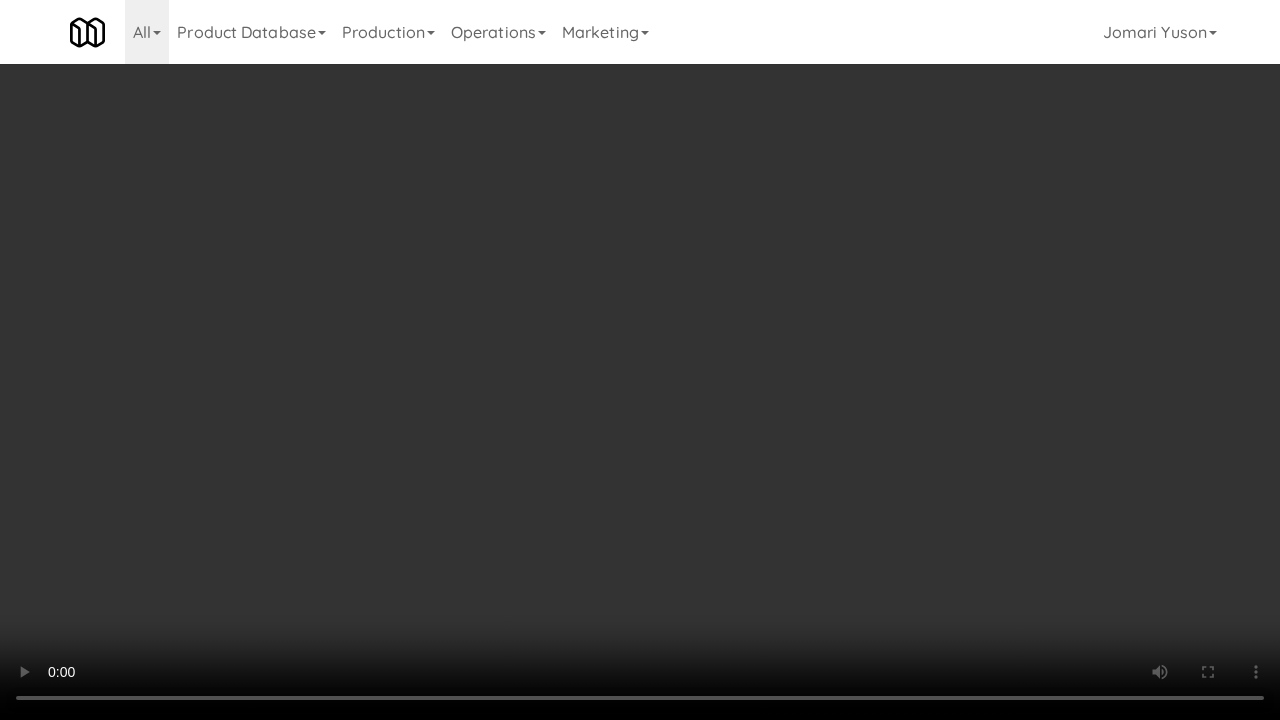 click at bounding box center [640, 360] 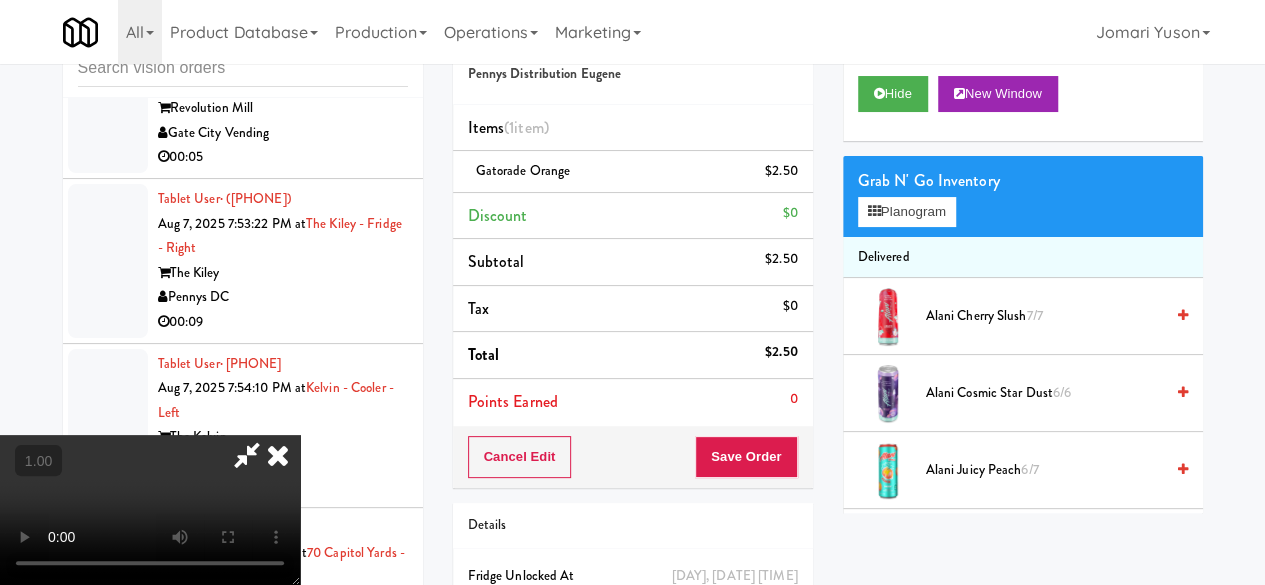 click at bounding box center (247, 455) 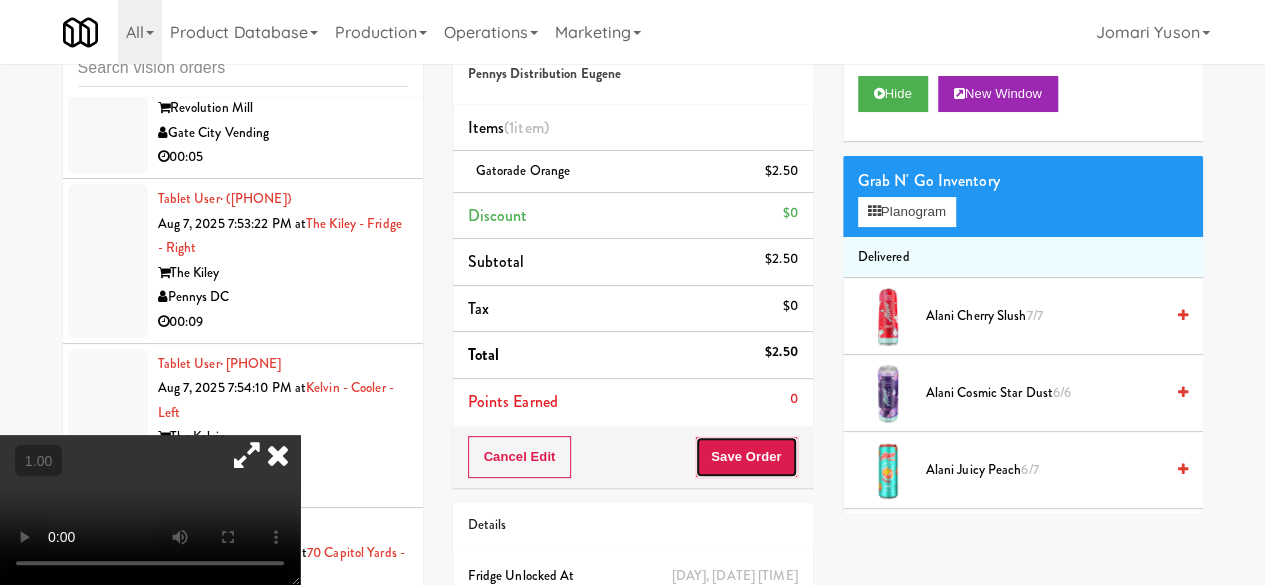 click on "Save Order" at bounding box center [746, 457] 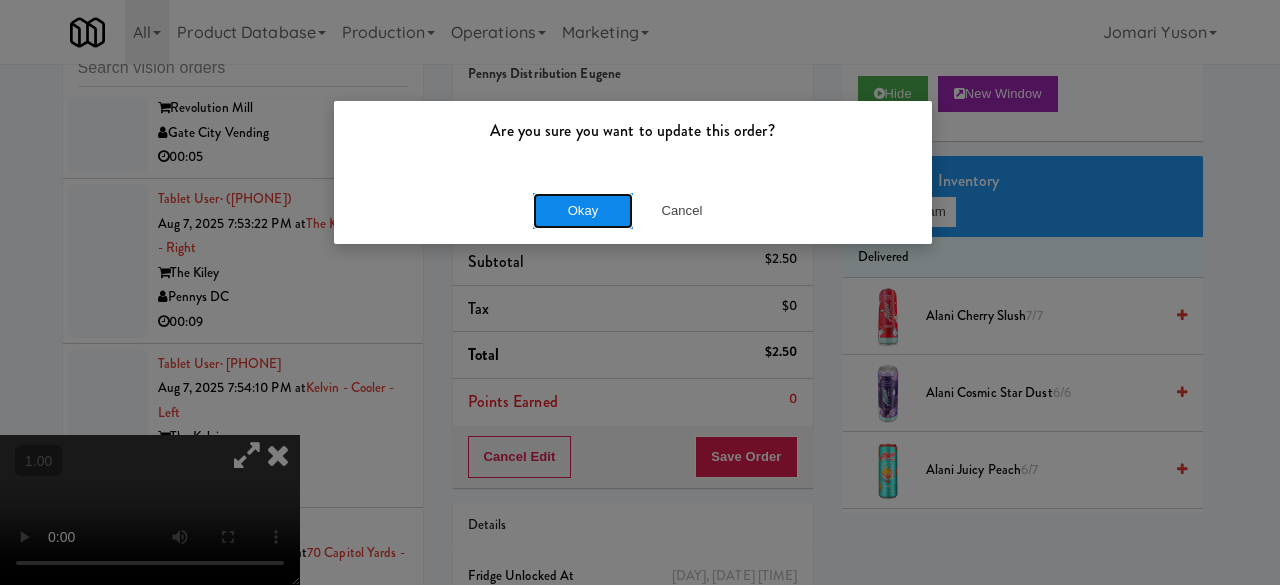 click on "Okay" at bounding box center [583, 211] 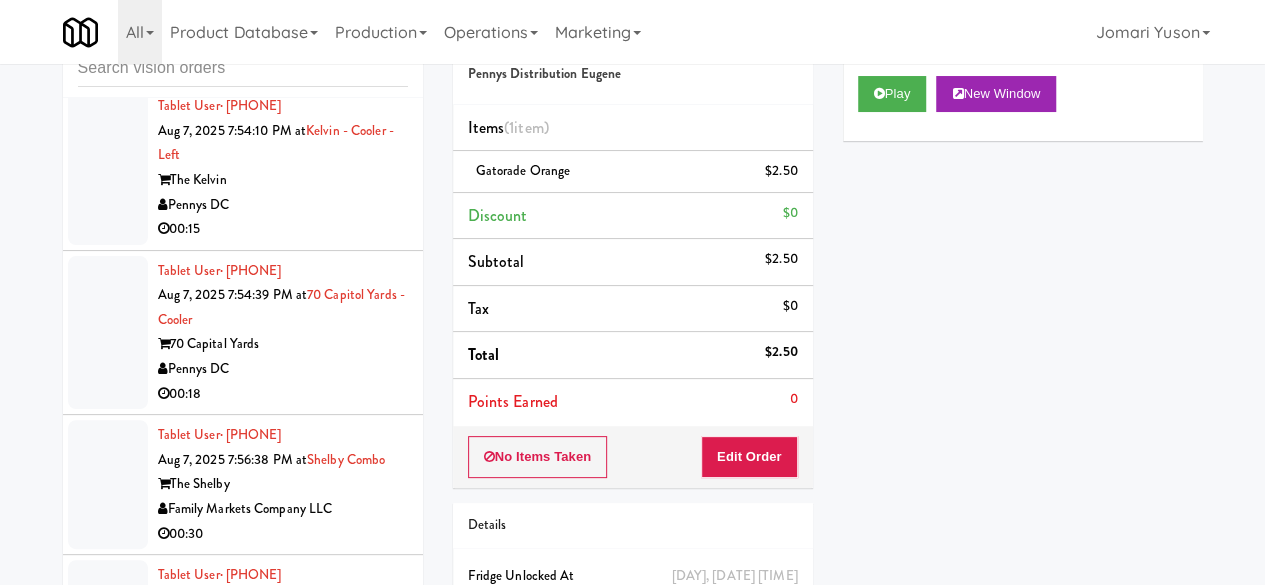 scroll, scrollTop: 16153, scrollLeft: 0, axis: vertical 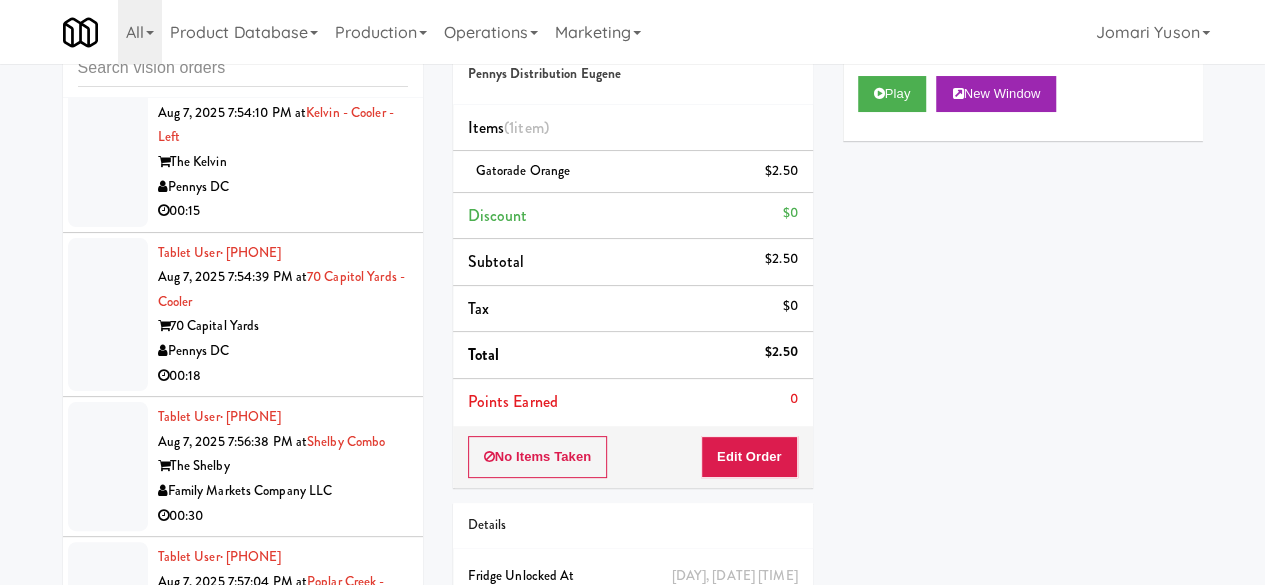 click on "On Demand Vending" at bounding box center (283, -447) 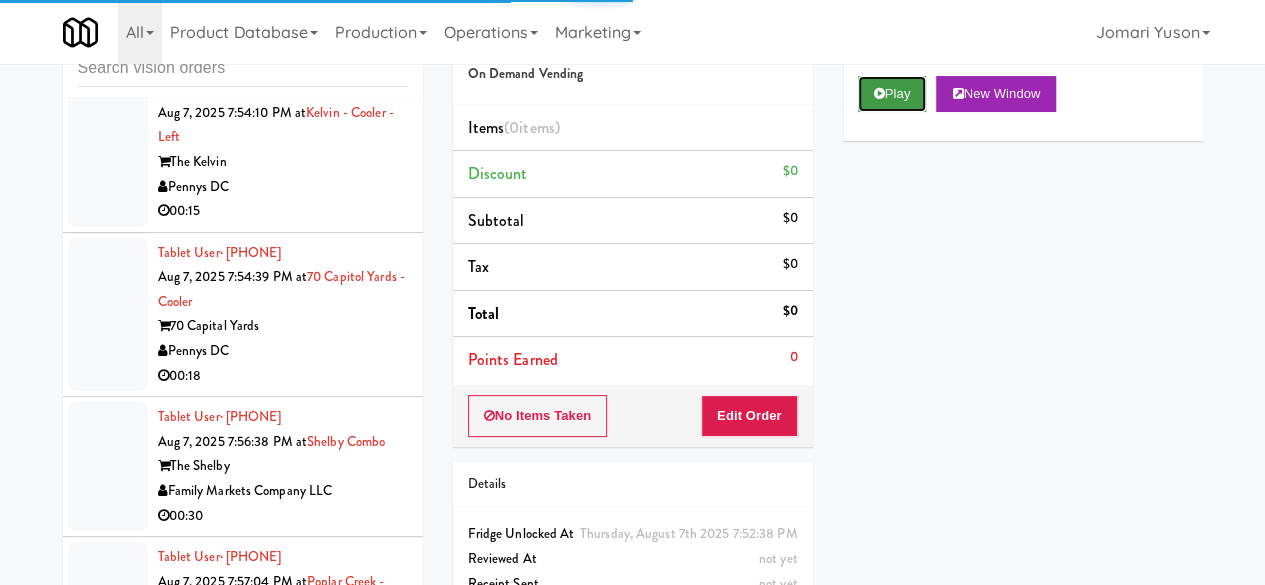 click on "Play" at bounding box center (892, 94) 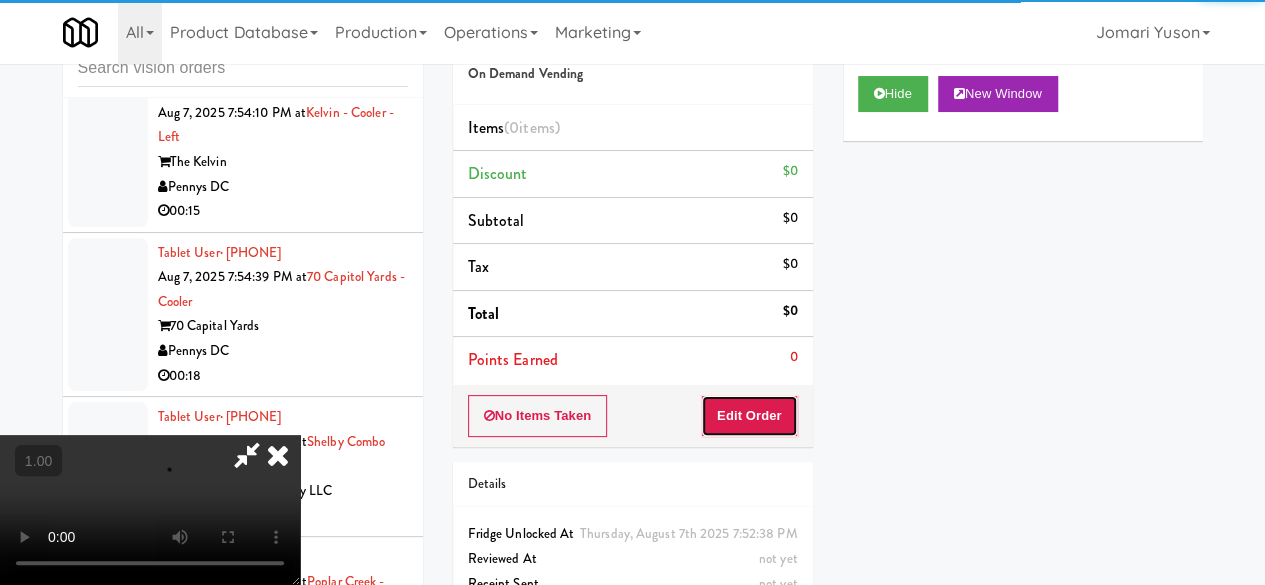 click on "Edit Order" at bounding box center [749, 416] 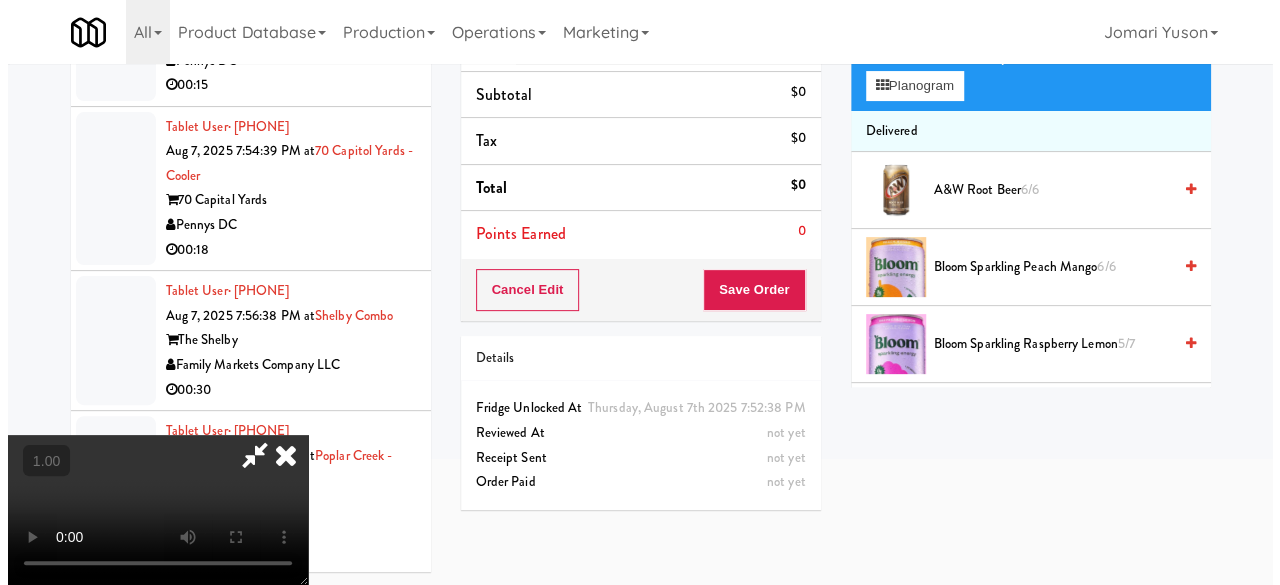scroll, scrollTop: 64, scrollLeft: 0, axis: vertical 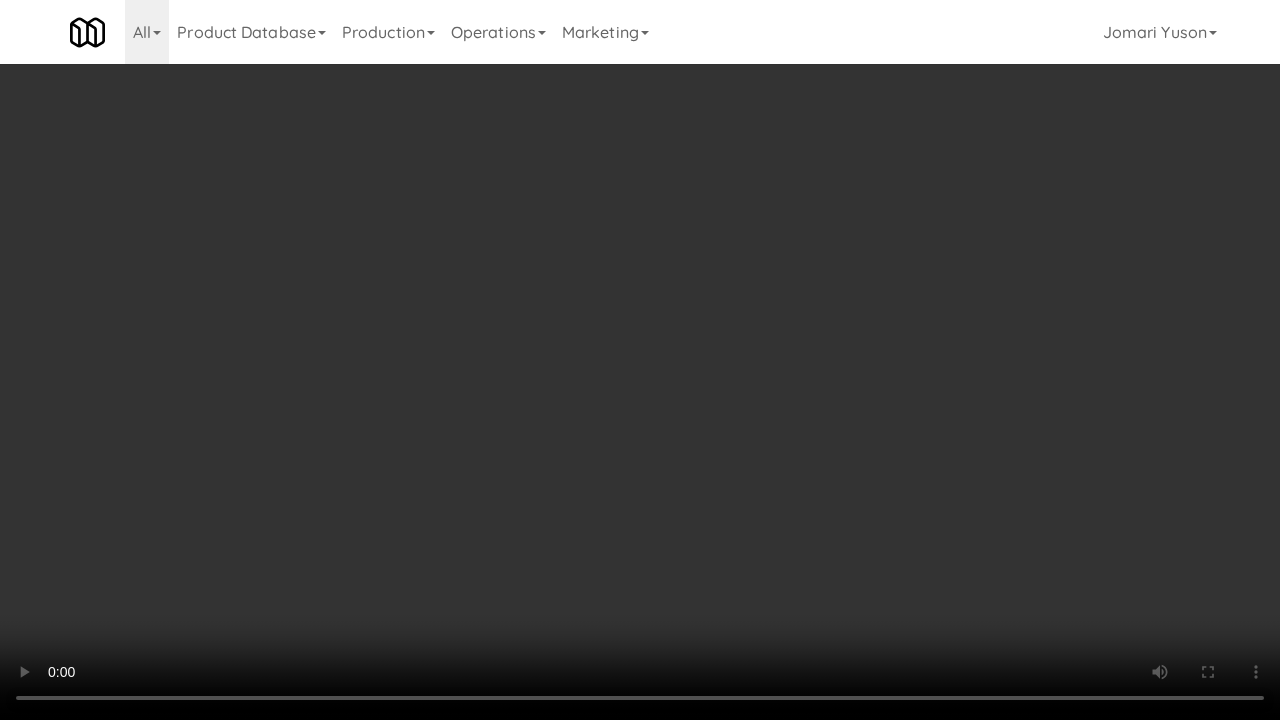 type 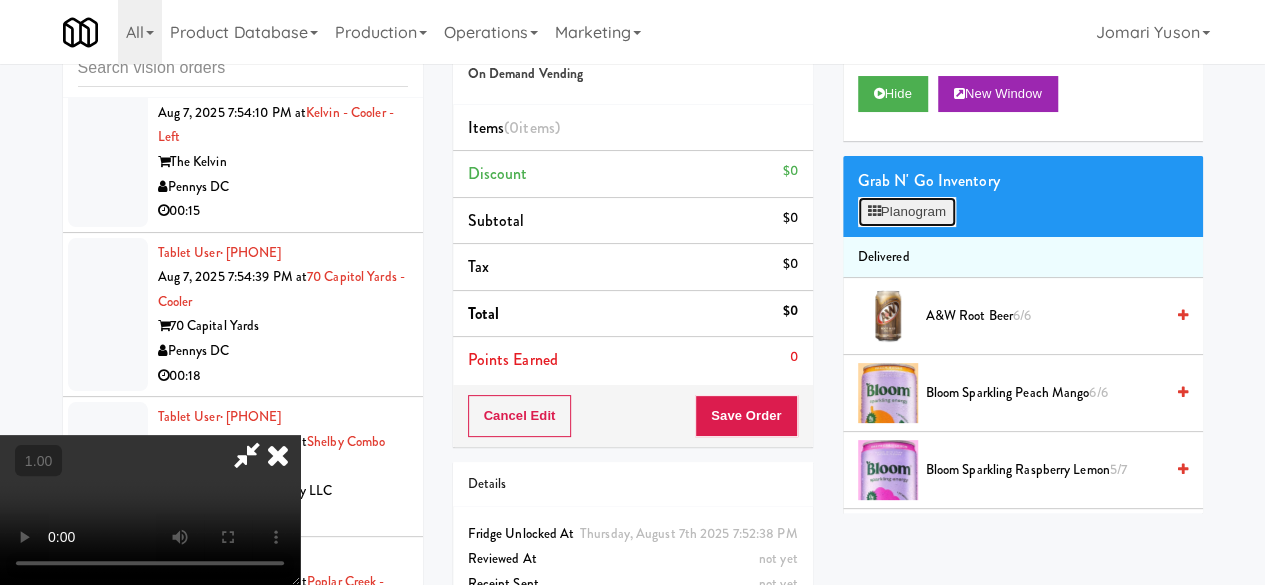 click on "Planogram" at bounding box center [907, 212] 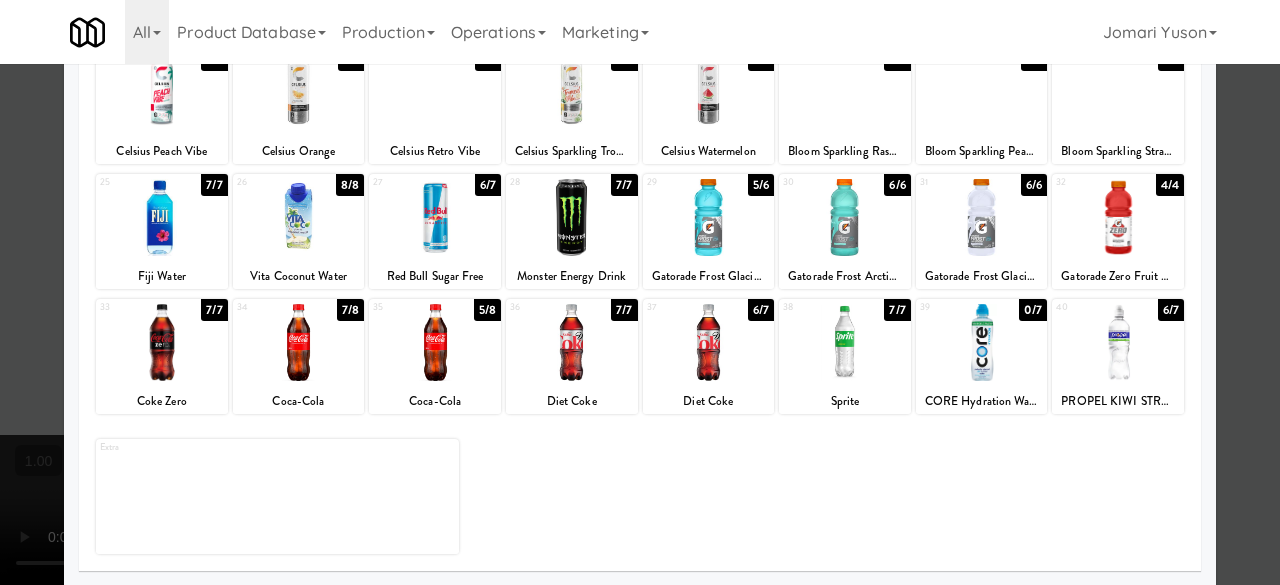 drag, startPoint x: 154, startPoint y: 359, endPoint x: 275, endPoint y: 349, distance: 121.41252 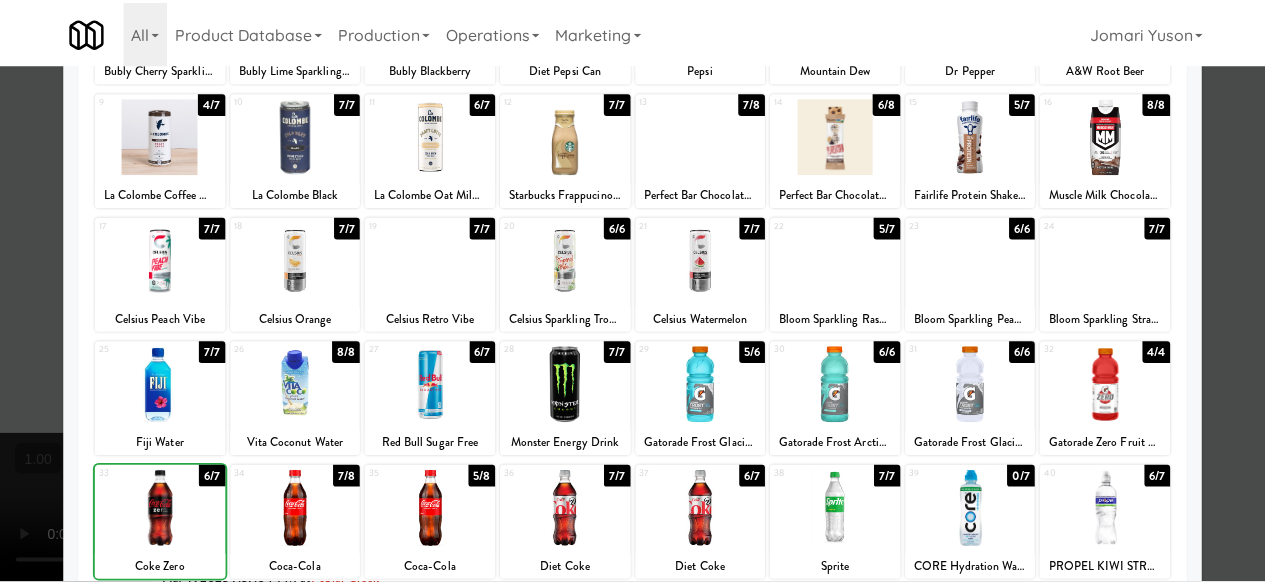 scroll, scrollTop: 0, scrollLeft: 0, axis: both 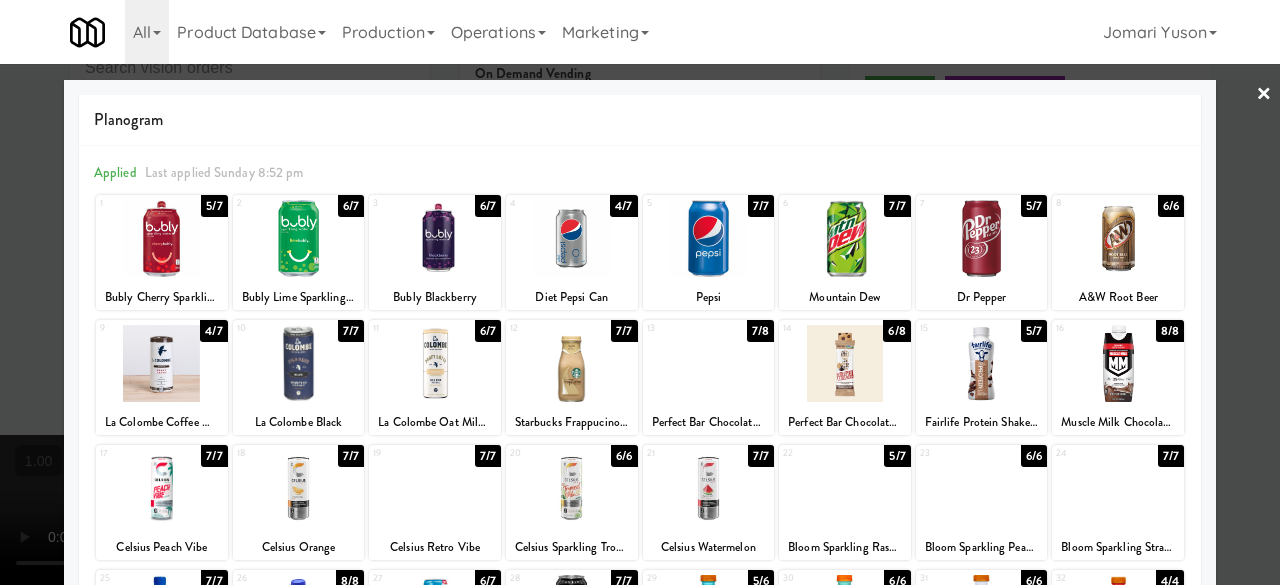 click at bounding box center [640, 292] 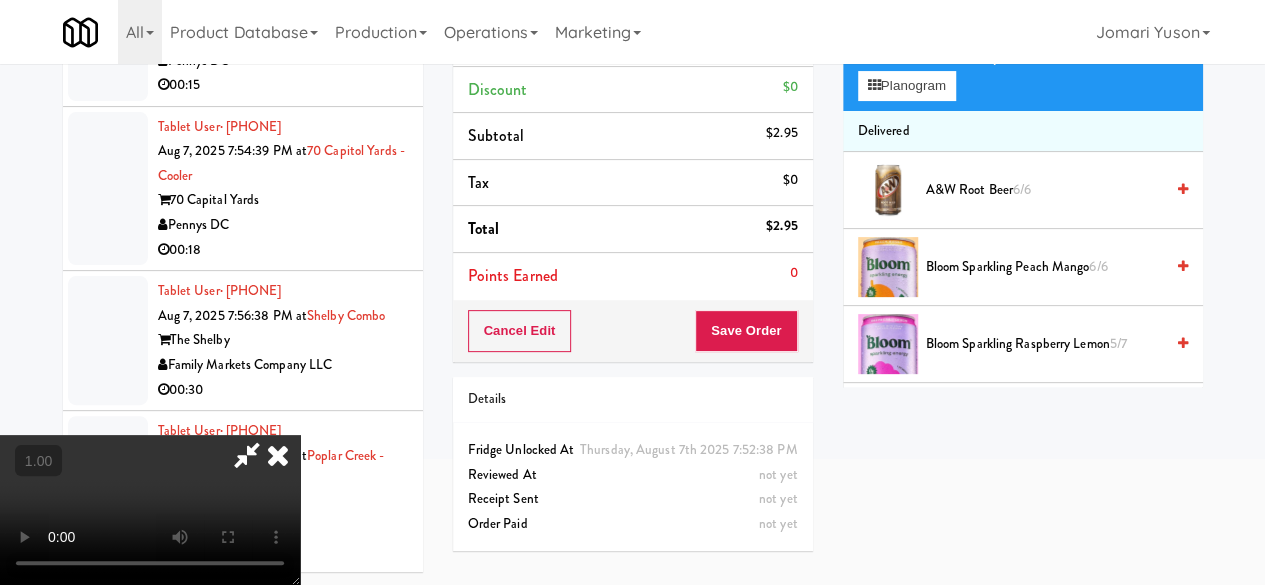 scroll, scrollTop: 64, scrollLeft: 0, axis: vertical 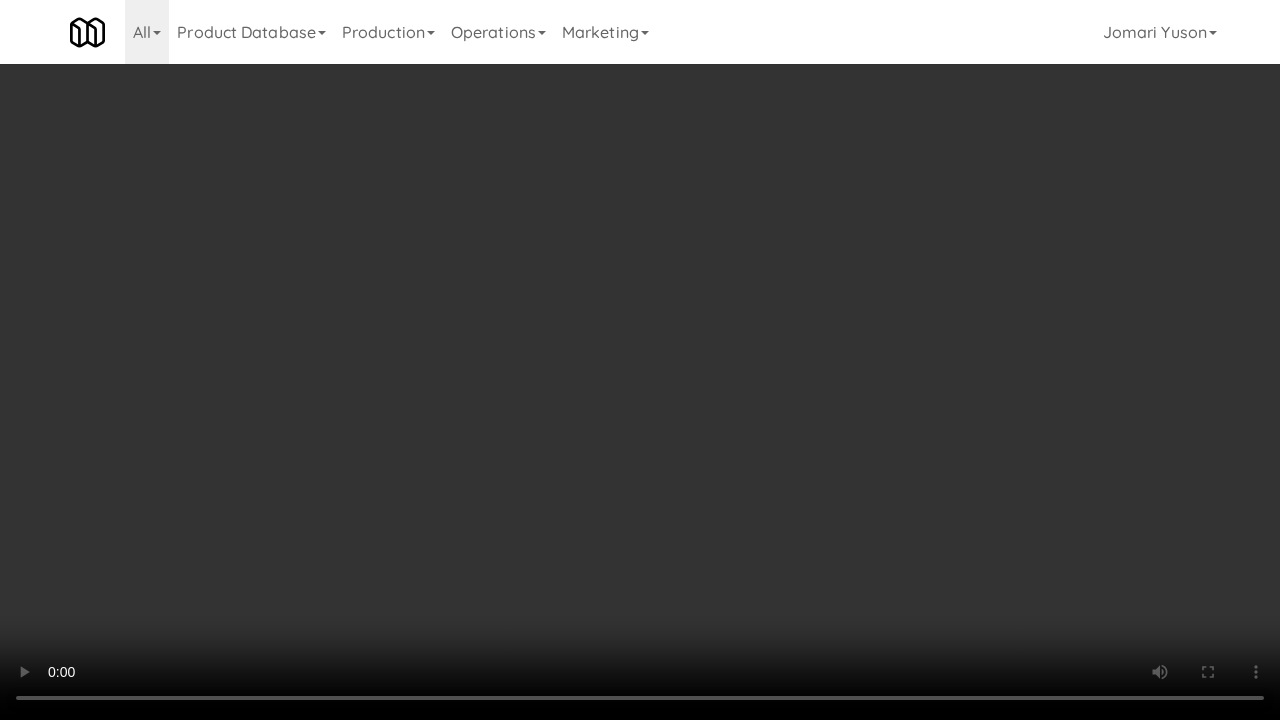 click at bounding box center (640, 360) 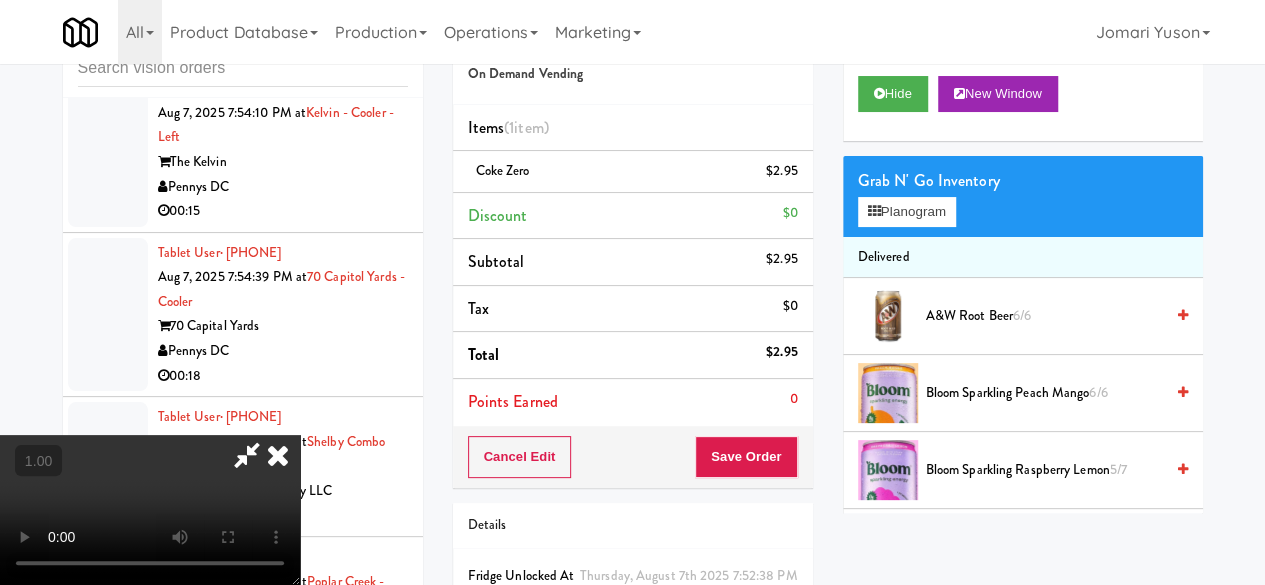 click at bounding box center [247, 455] 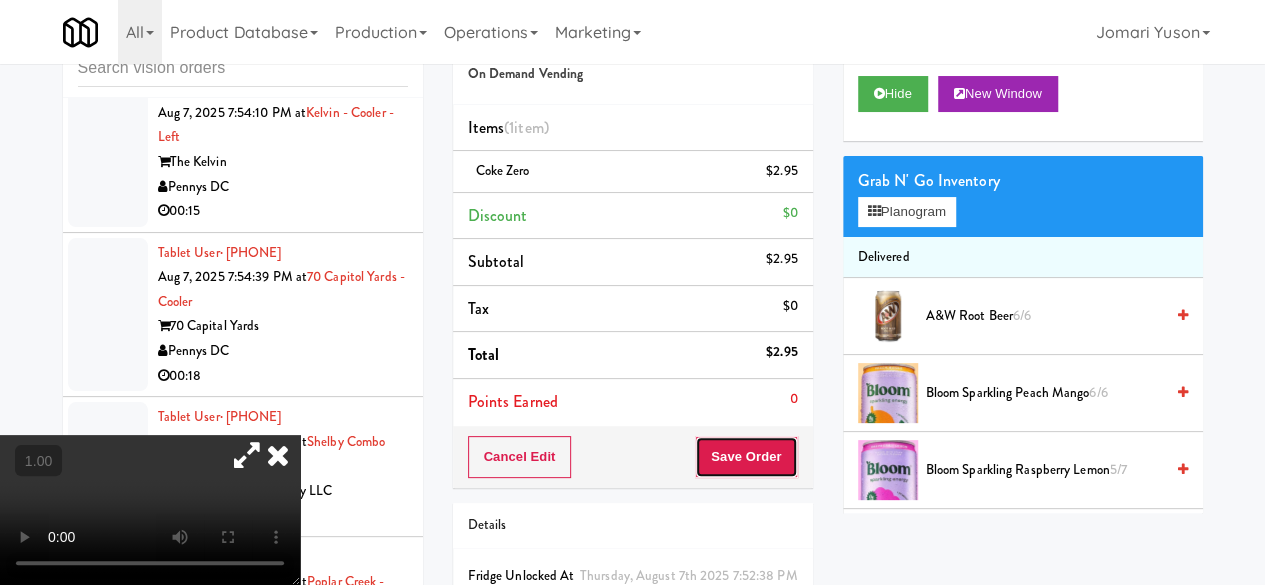 click on "Save Order" at bounding box center (746, 457) 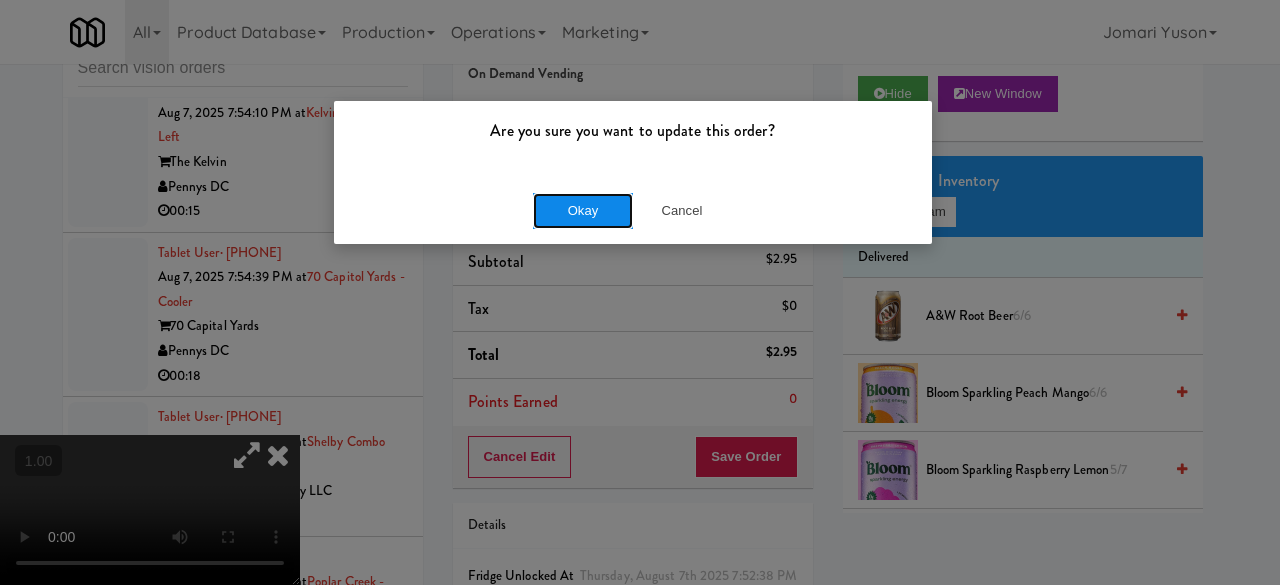 click on "Okay" at bounding box center [583, 211] 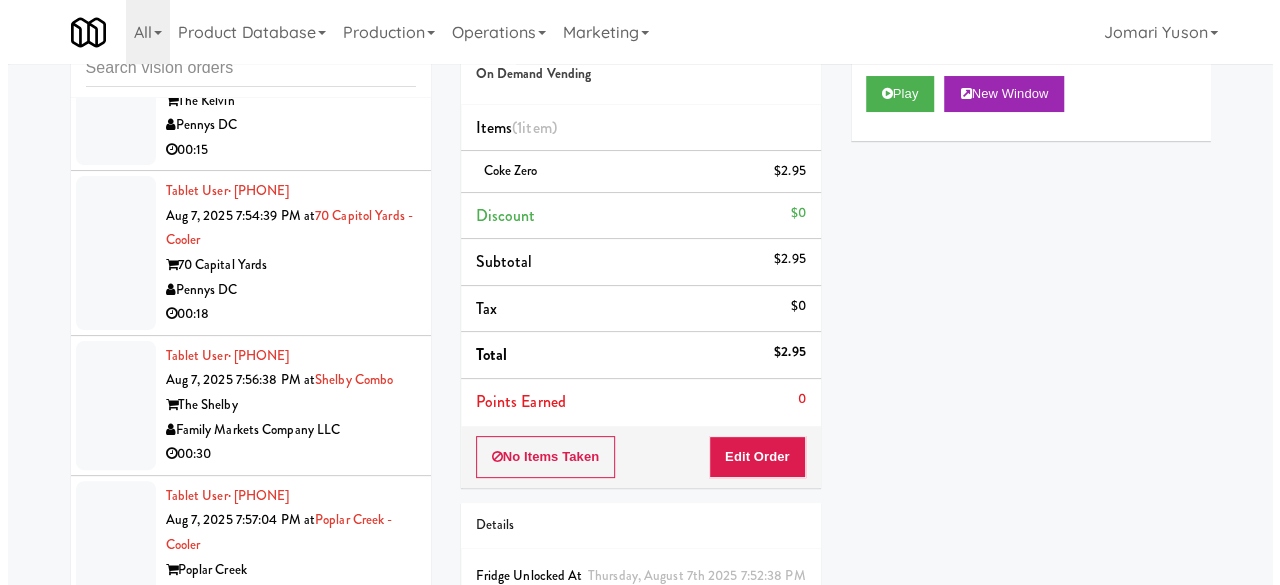 scroll, scrollTop: 16353, scrollLeft: 0, axis: vertical 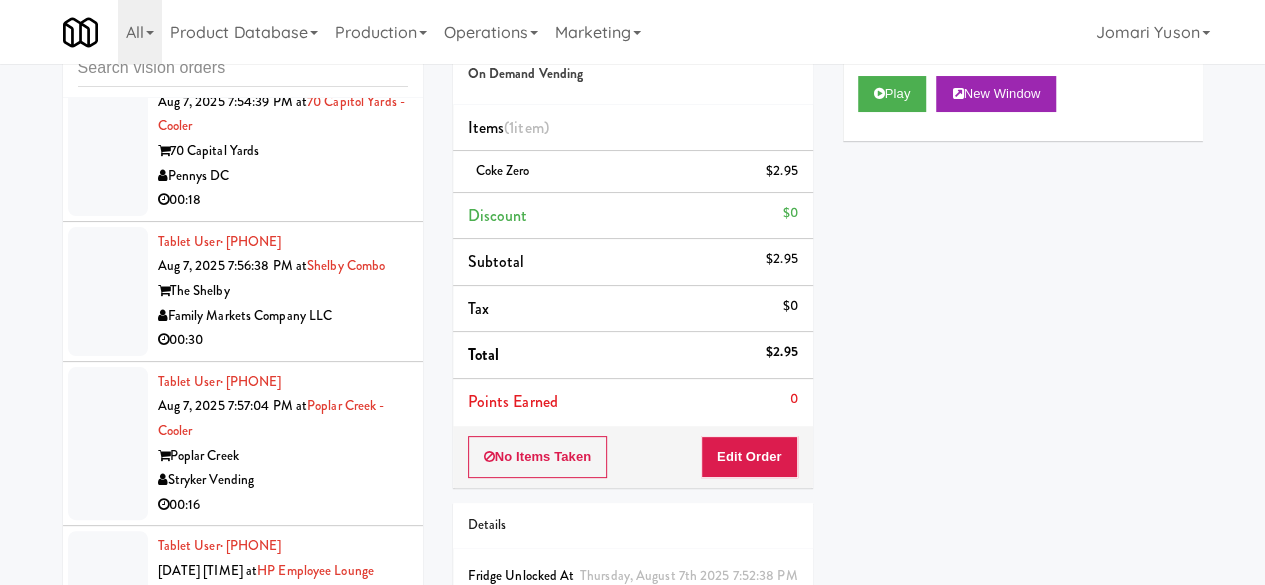 click on "00:05" at bounding box center [283, -458] 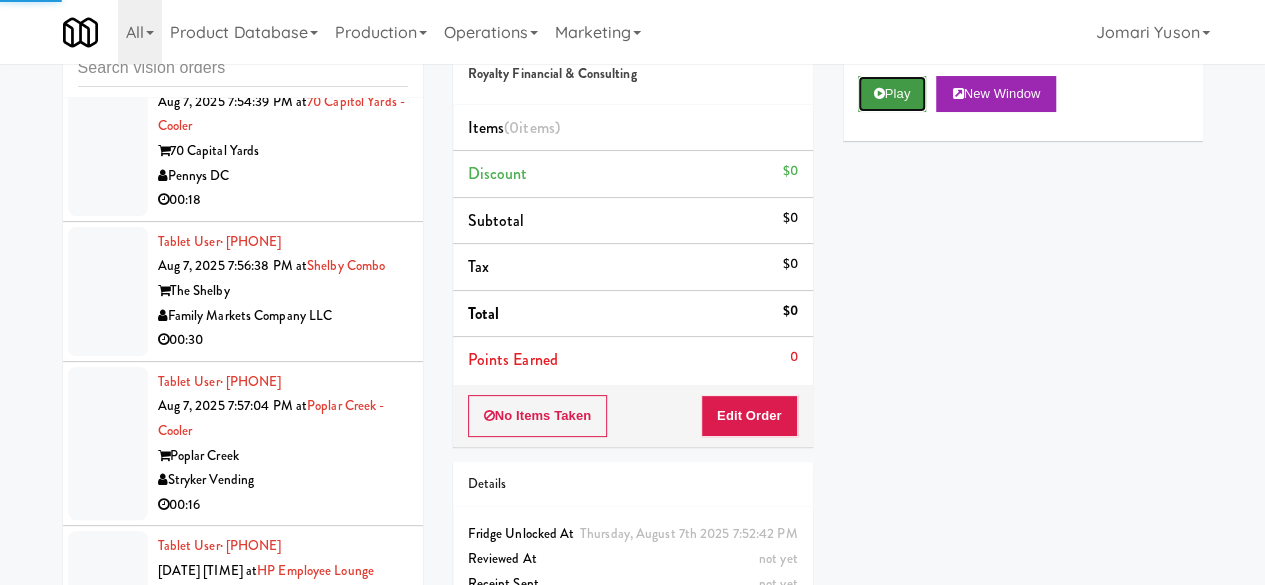 click at bounding box center (879, 93) 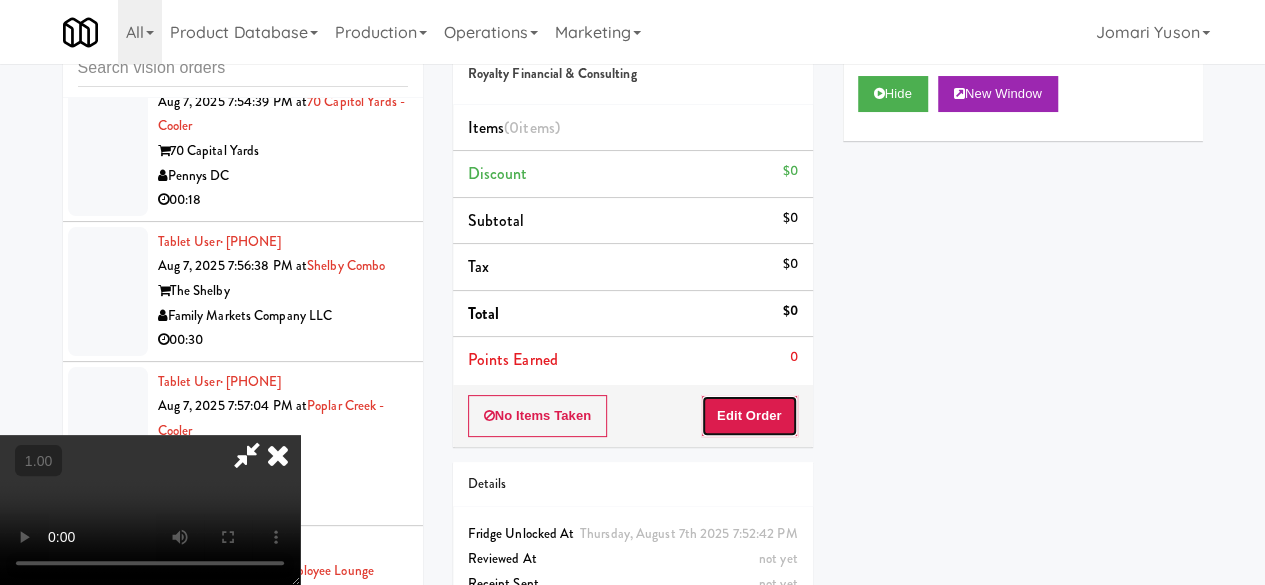 click on "Edit Order" at bounding box center [749, 416] 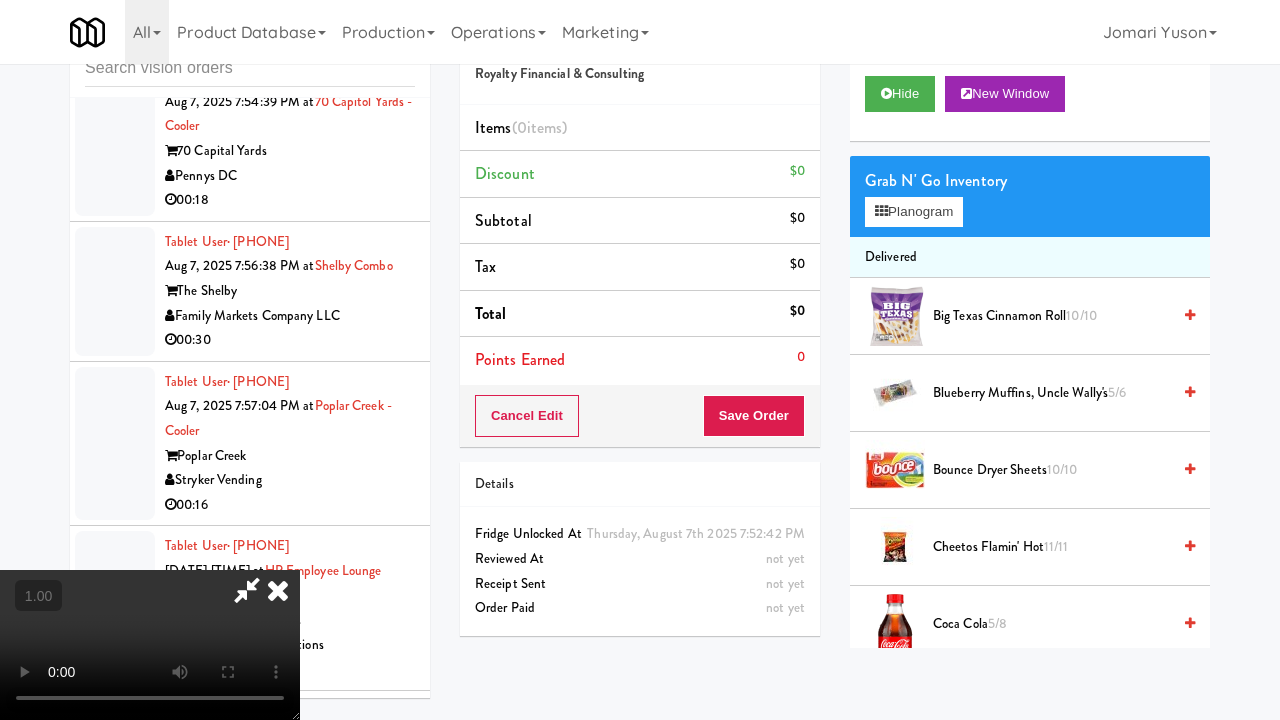 type 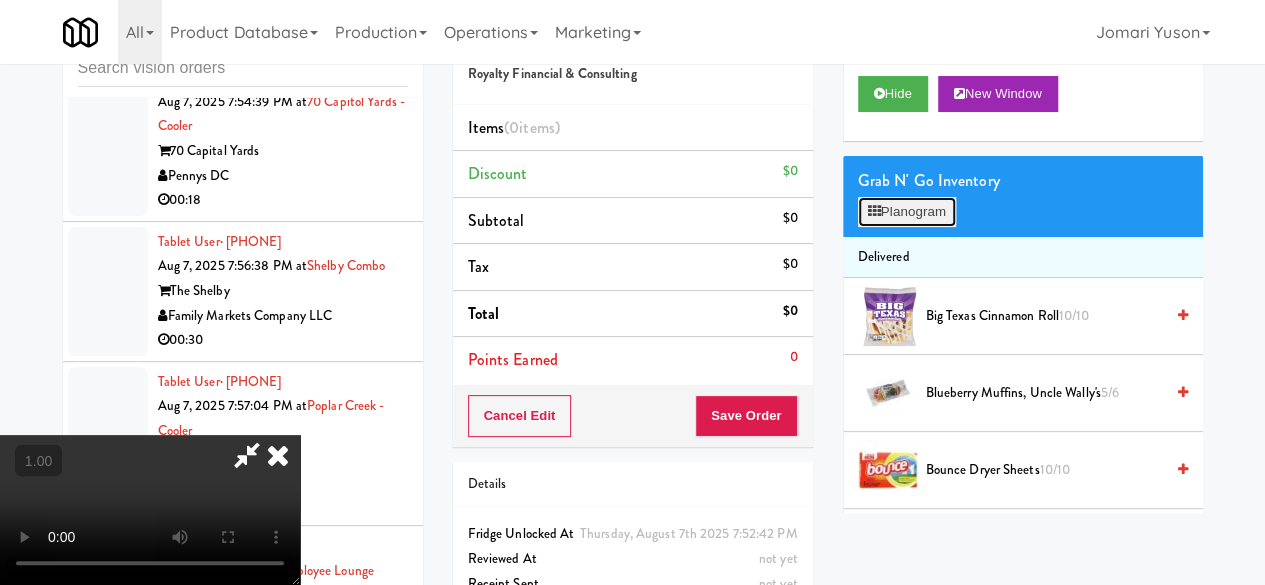 click on "Planogram" at bounding box center (907, 212) 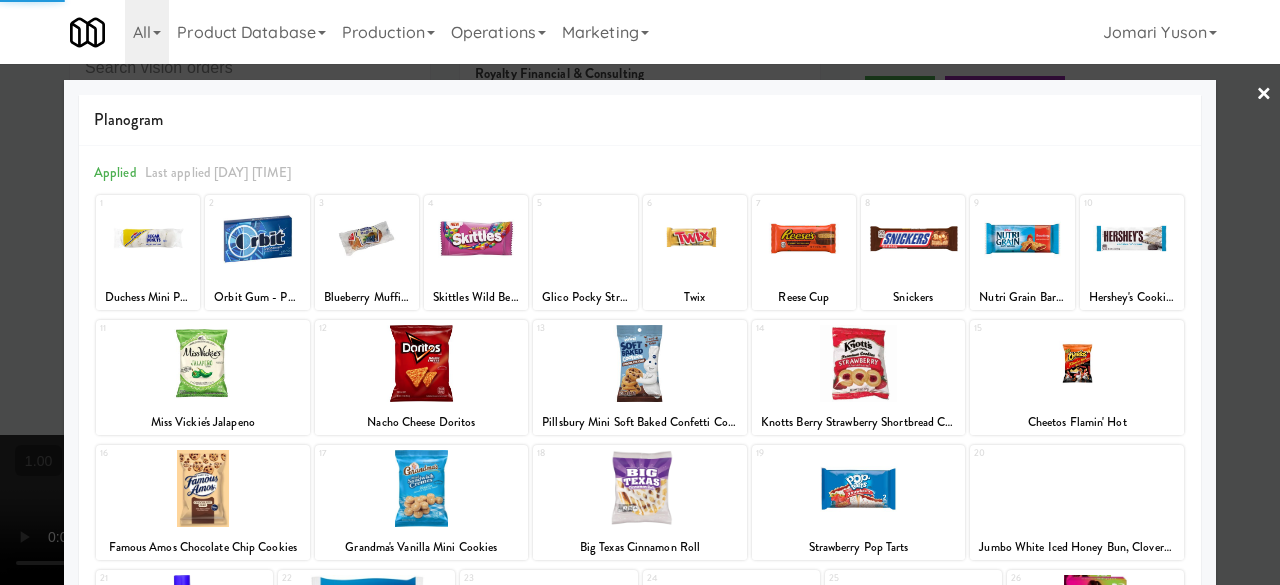 scroll, scrollTop: 396, scrollLeft: 0, axis: vertical 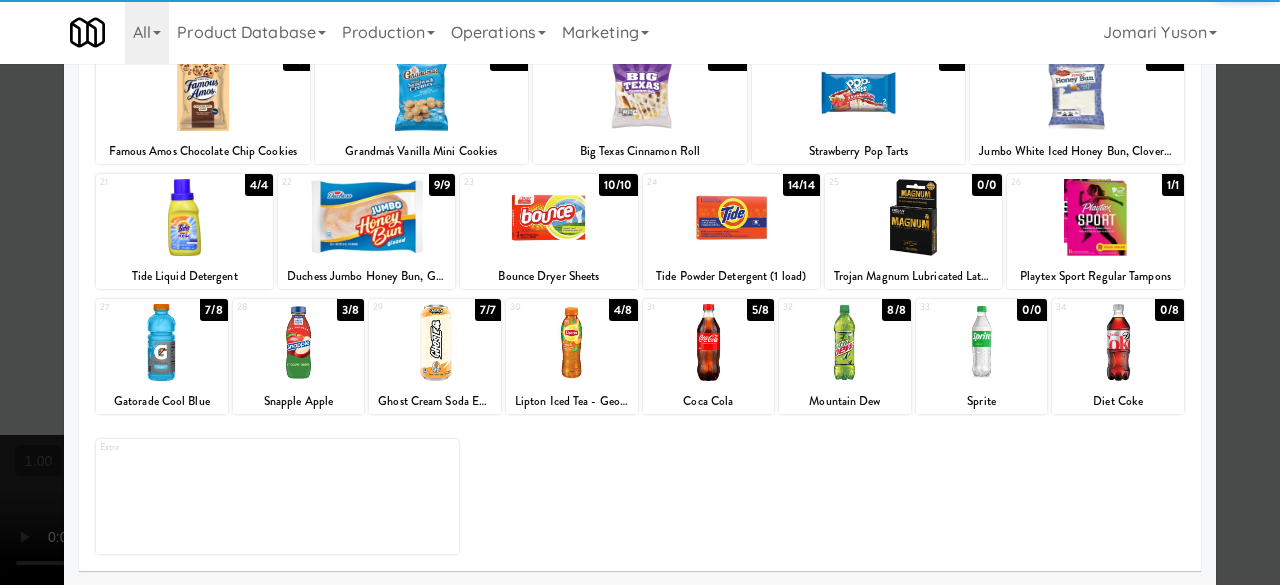 click at bounding box center [709, 342] 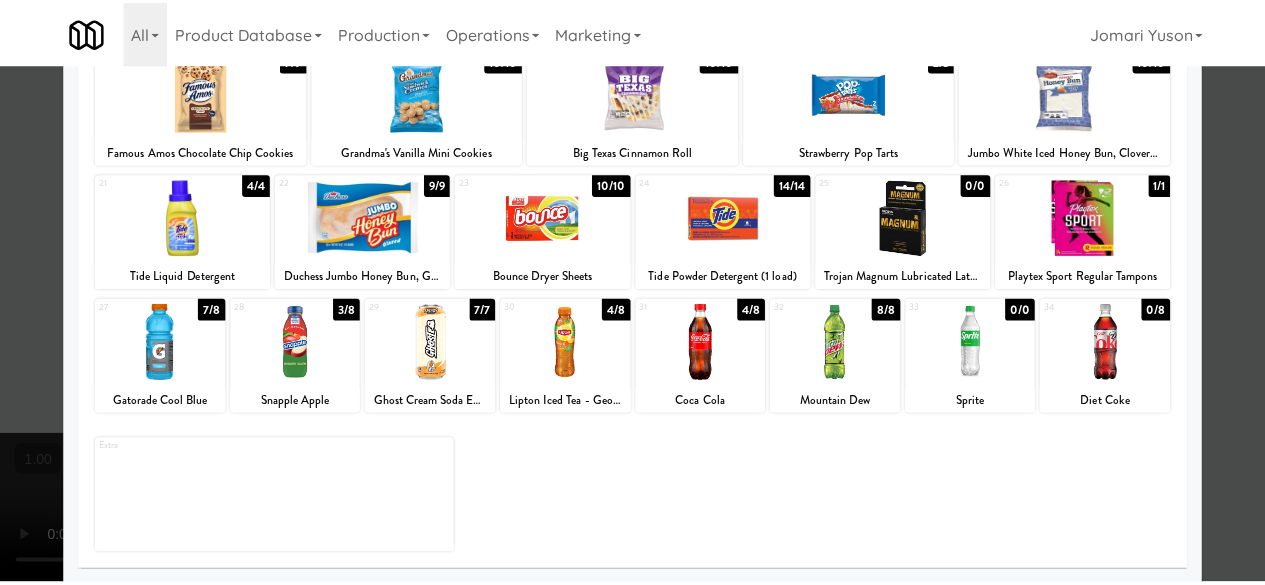 scroll, scrollTop: 0, scrollLeft: 0, axis: both 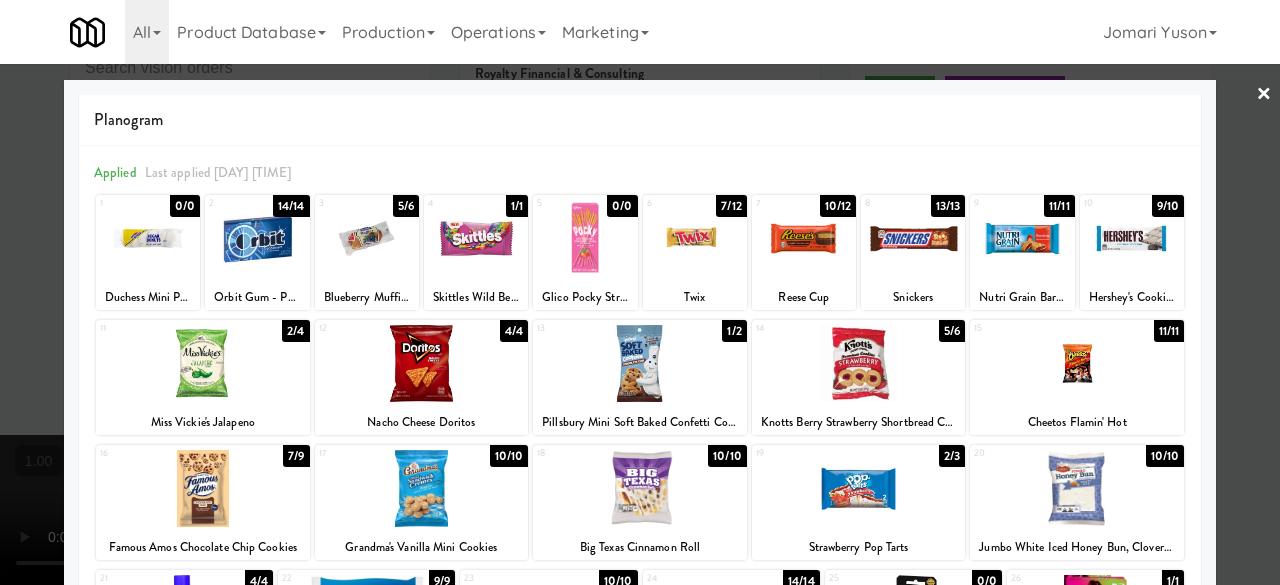 click on "×" at bounding box center (1264, 95) 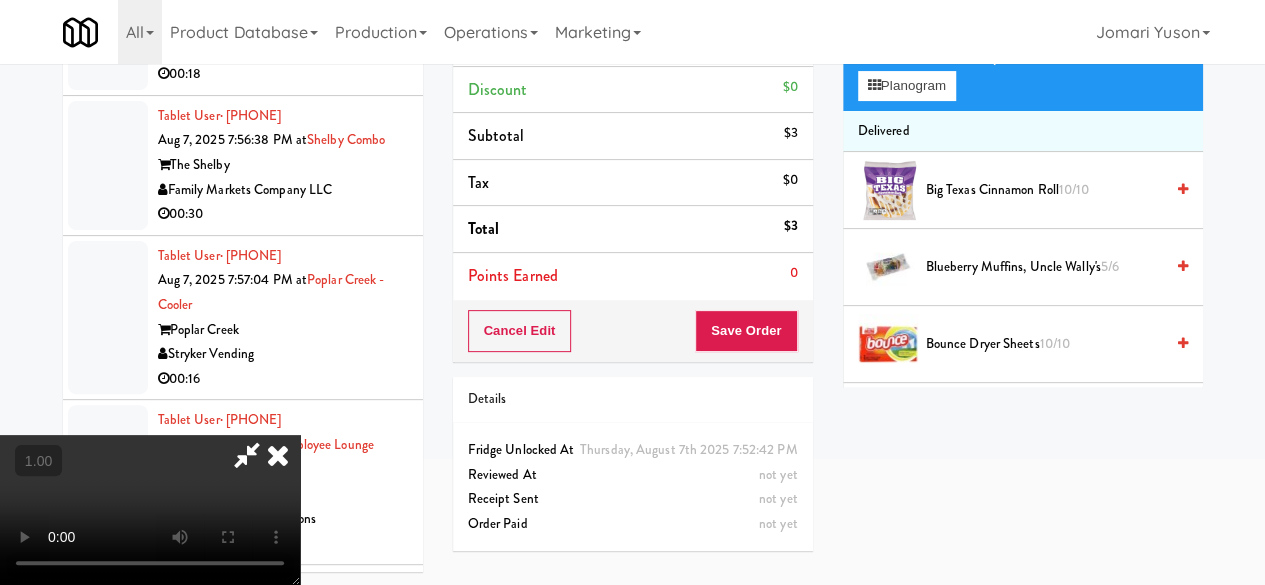 scroll, scrollTop: 64, scrollLeft: 0, axis: vertical 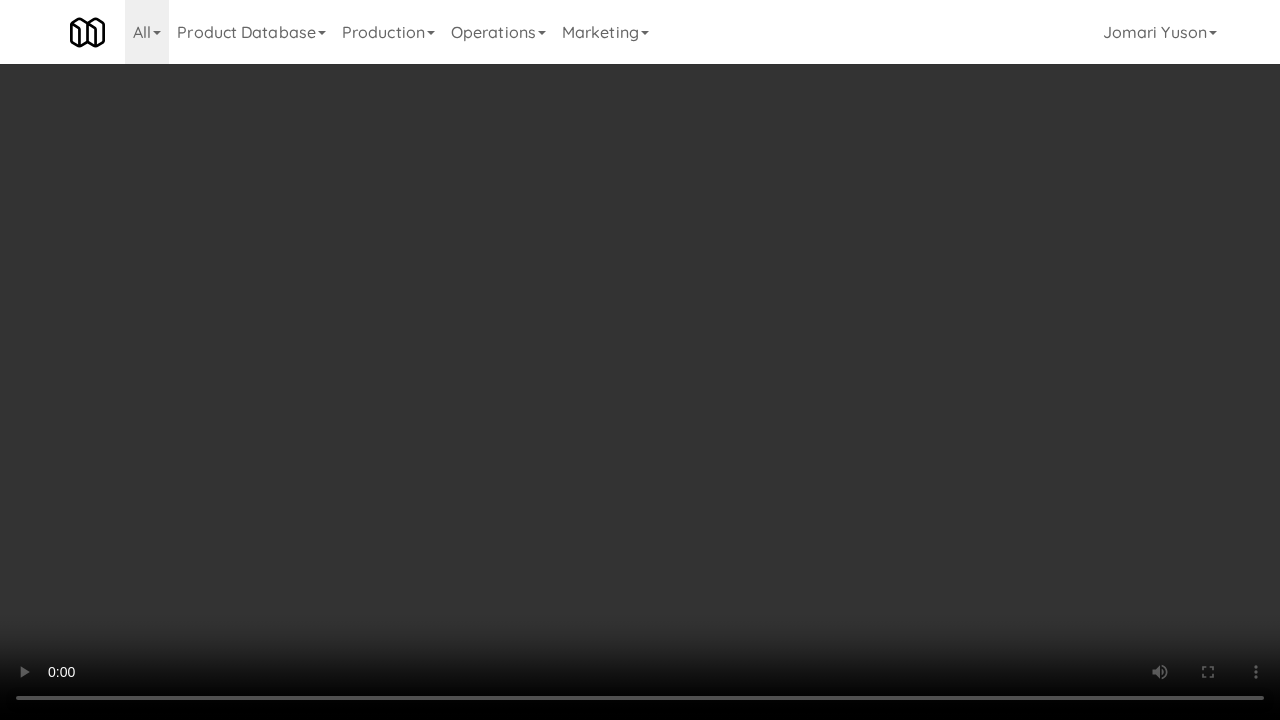 click at bounding box center (640, 360) 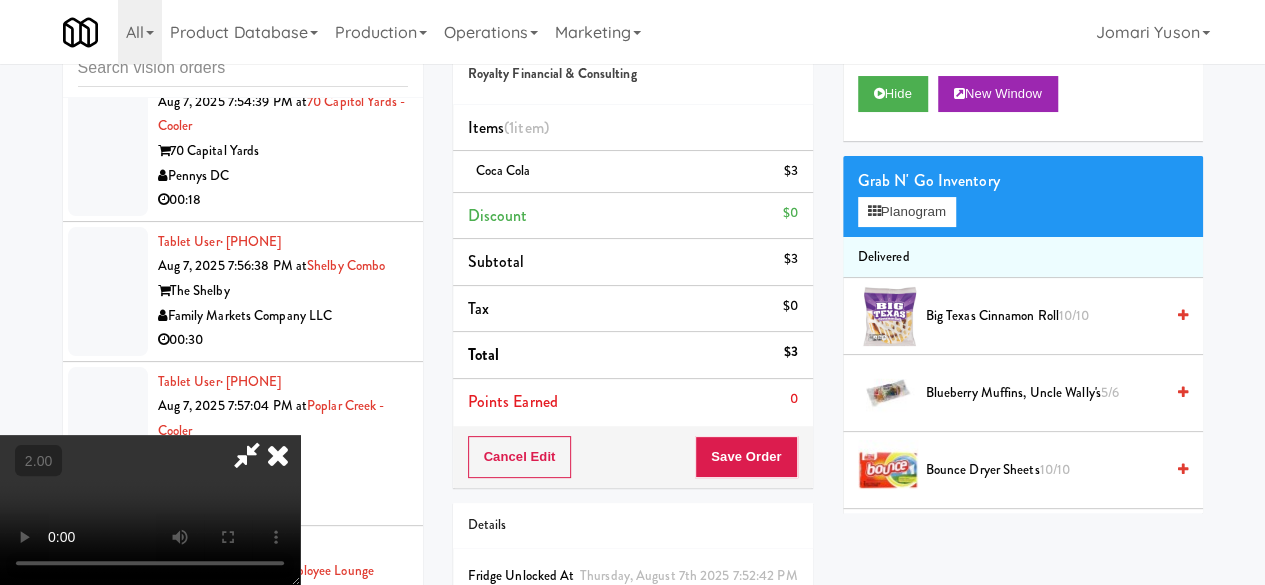 click at bounding box center (247, 455) 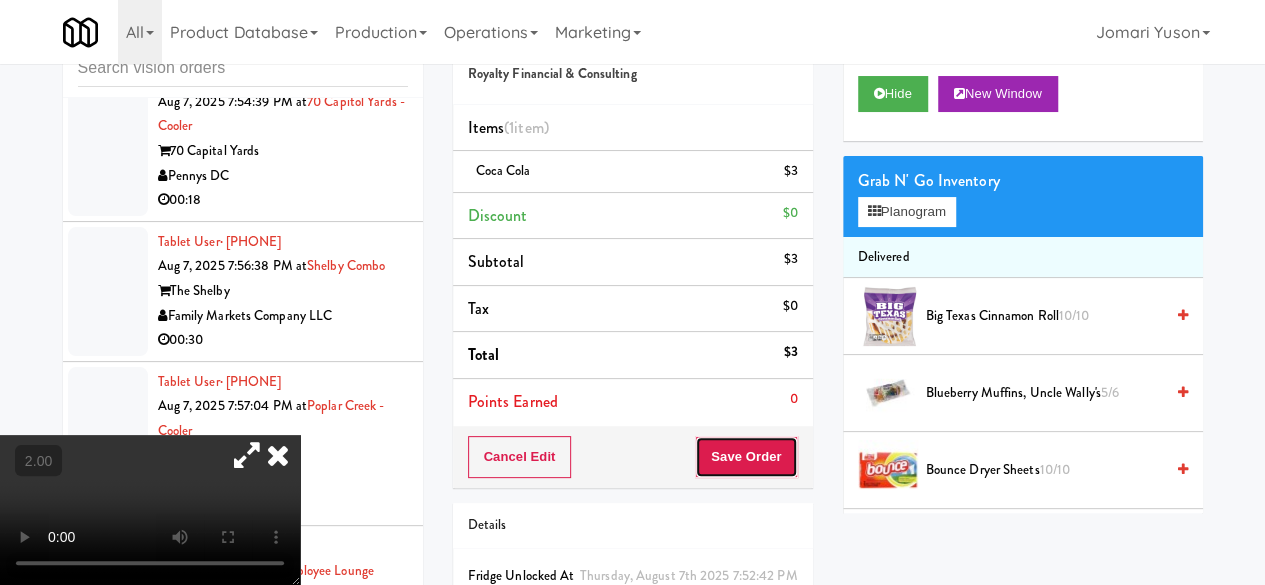 click on "Save Order" at bounding box center [746, 457] 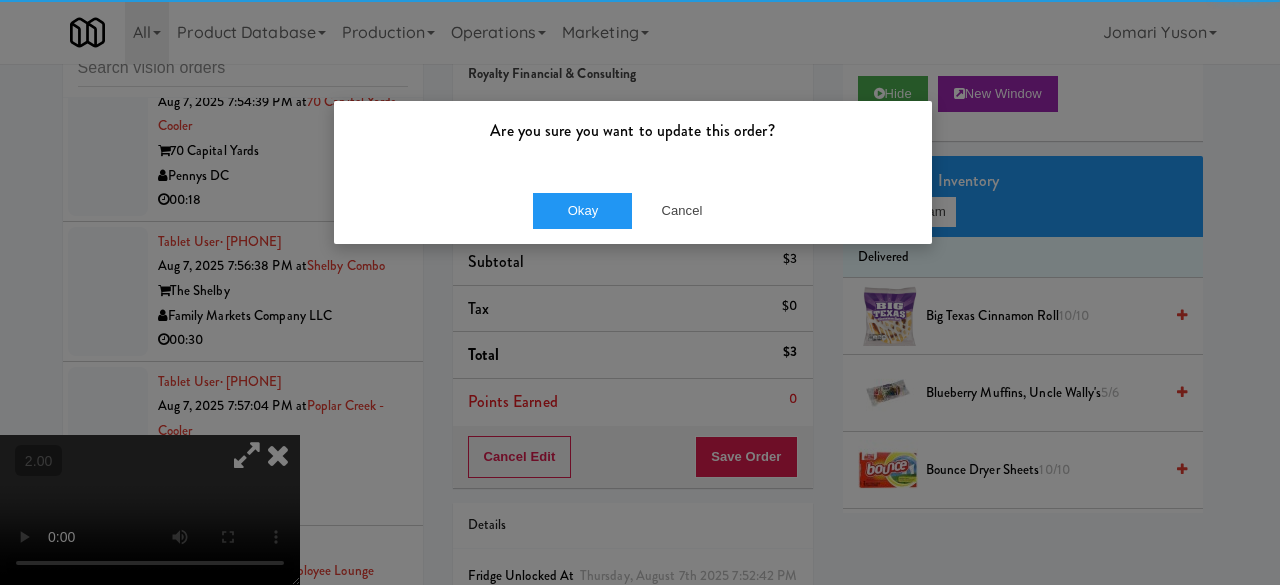 click on "Okay Cancel" at bounding box center [633, 210] 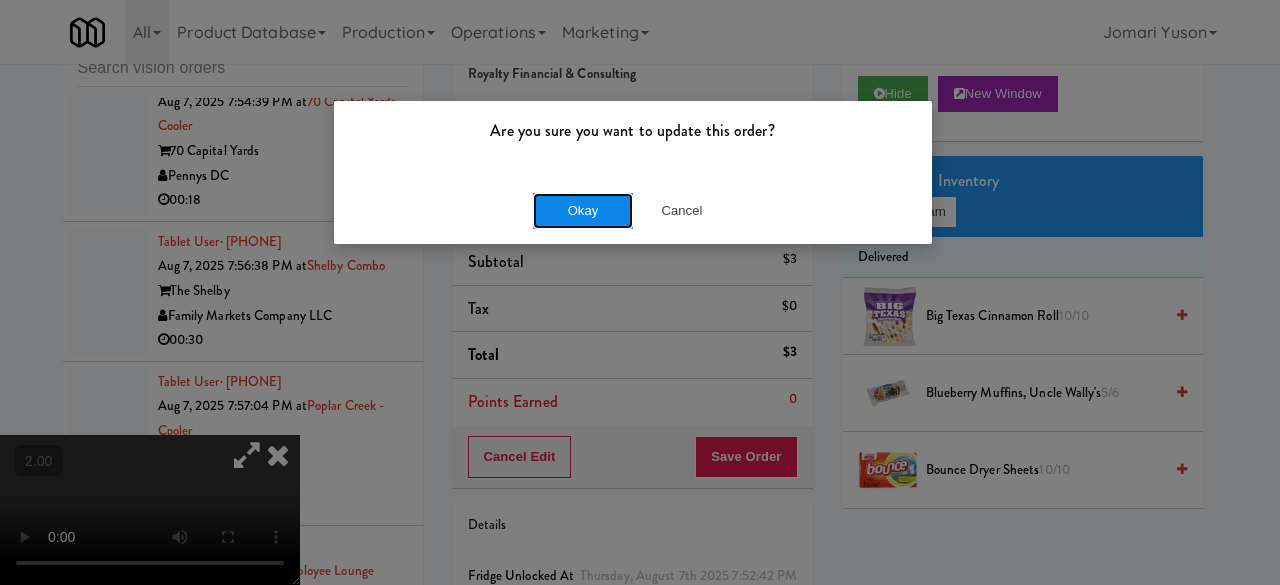 click on "Okay" at bounding box center (583, 211) 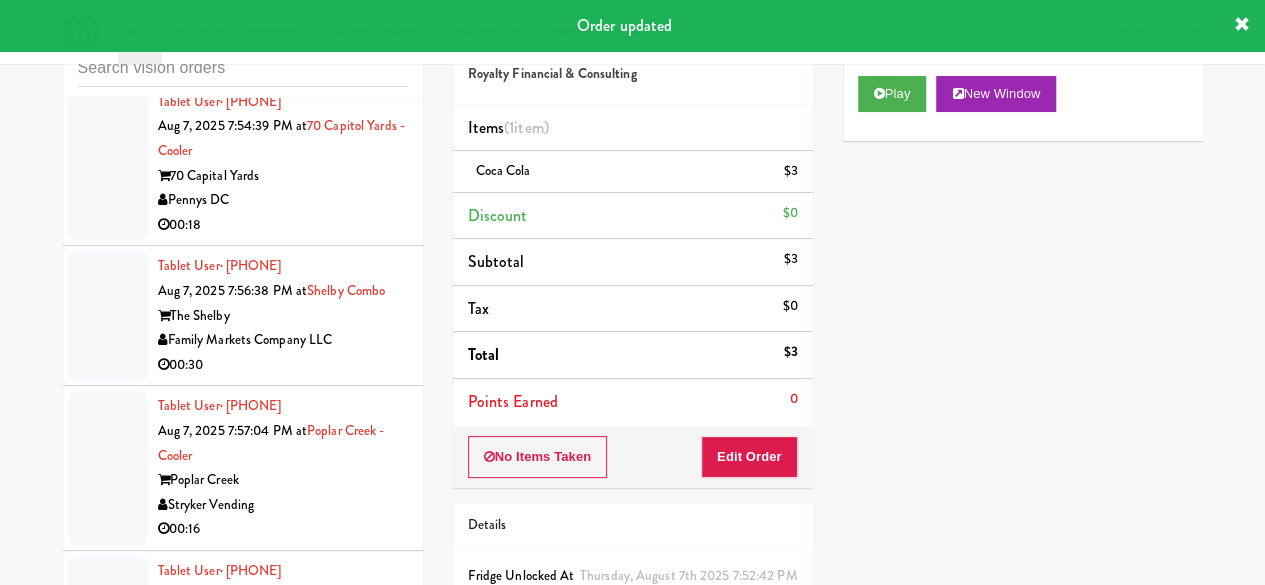 scroll, scrollTop: 16553, scrollLeft: 0, axis: vertical 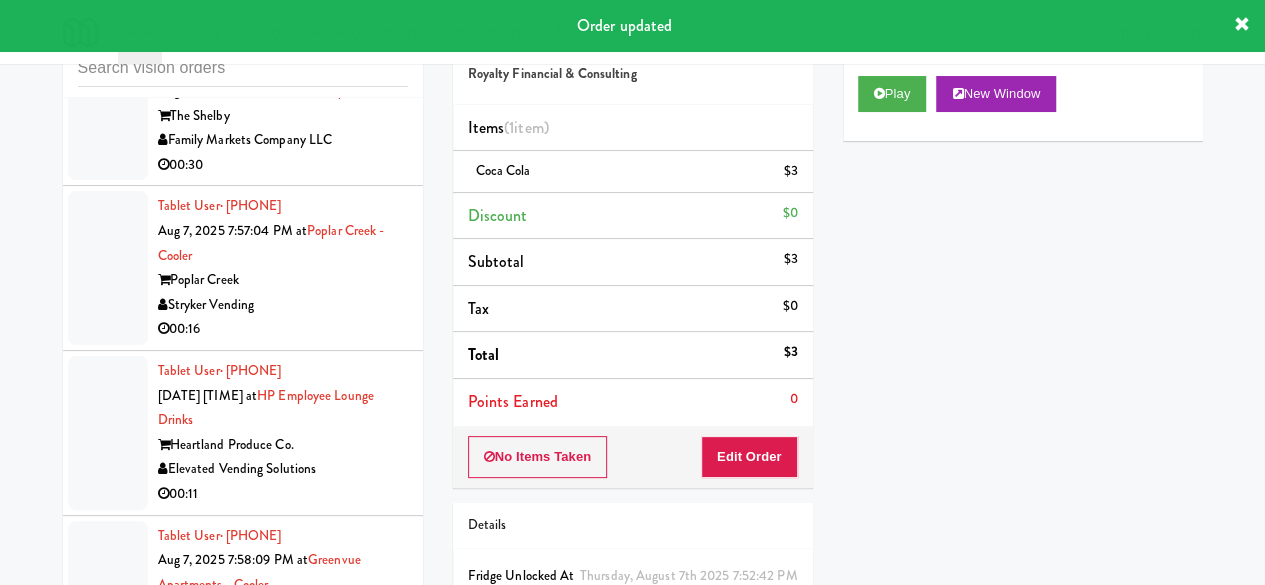 click on "00:05" at bounding box center [283, -469] 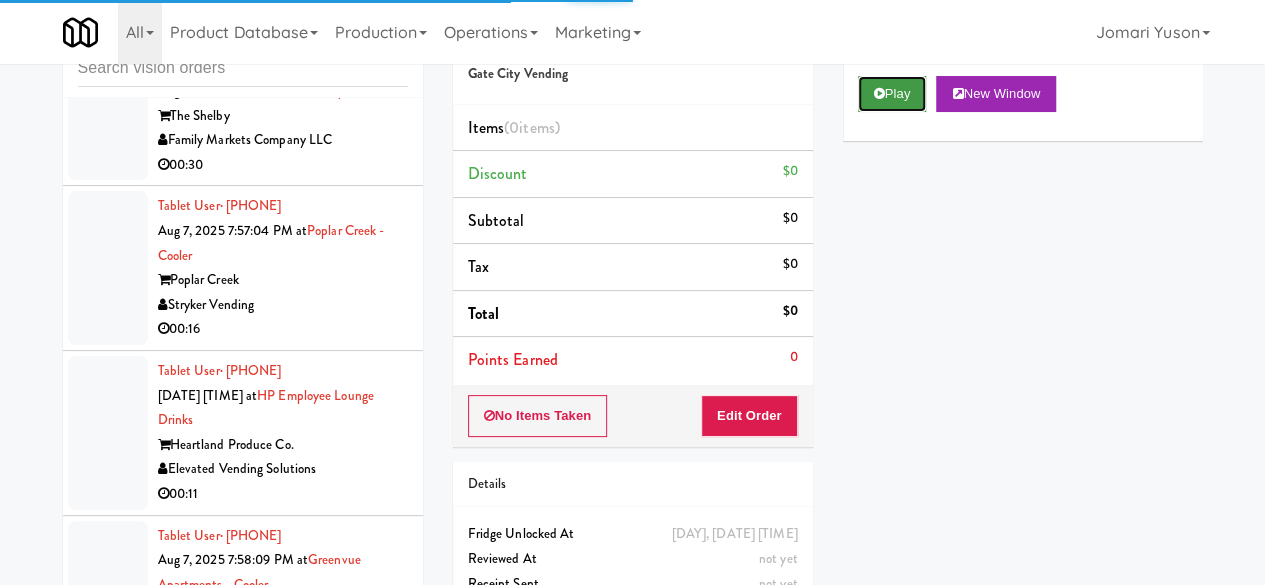 click on "Play" at bounding box center (892, 94) 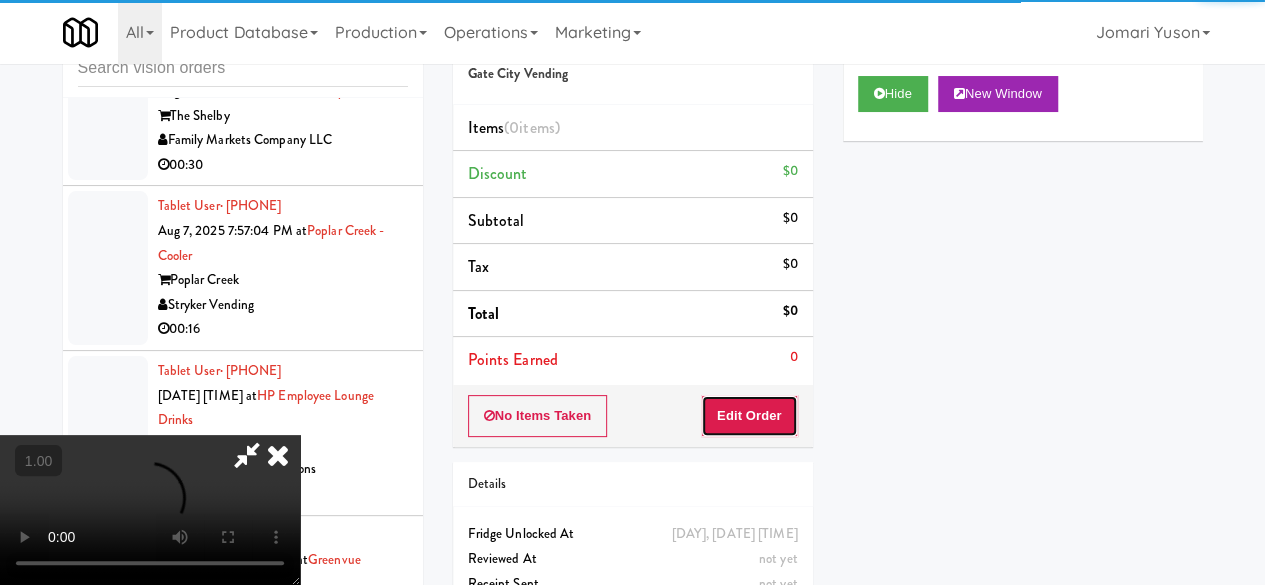 click on "Edit Order" at bounding box center [749, 416] 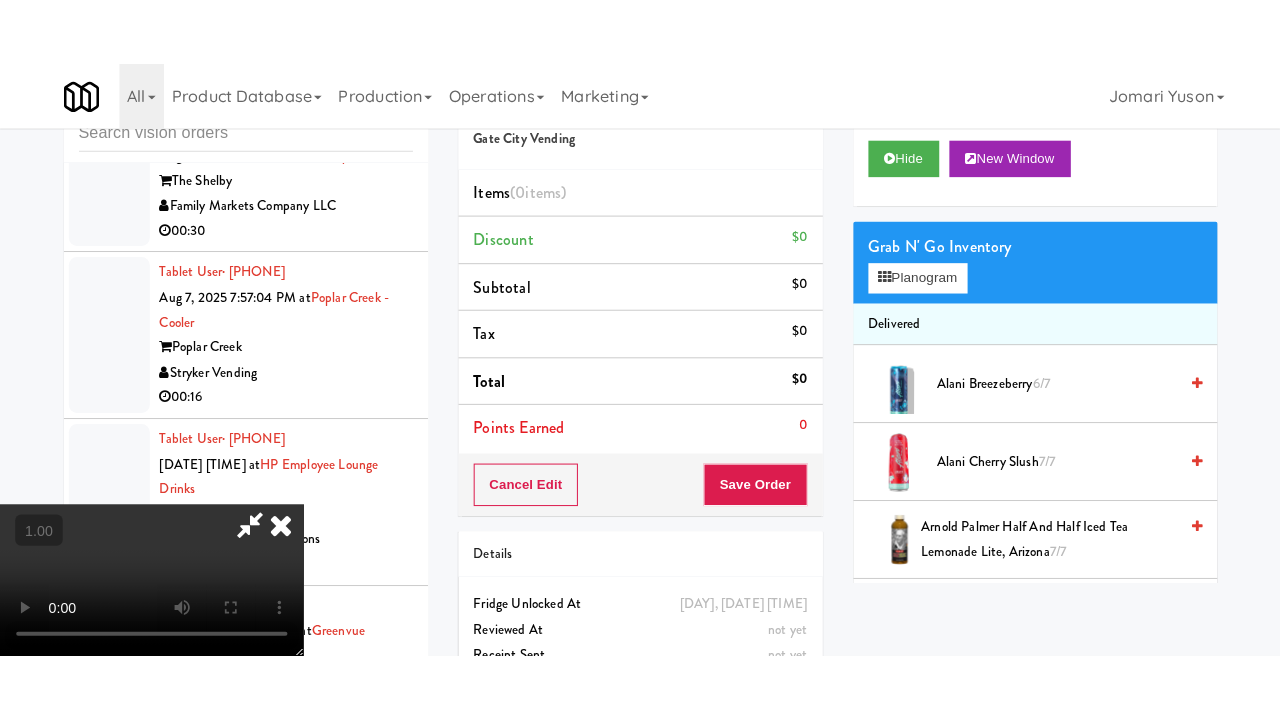 scroll, scrollTop: 263, scrollLeft: 0, axis: vertical 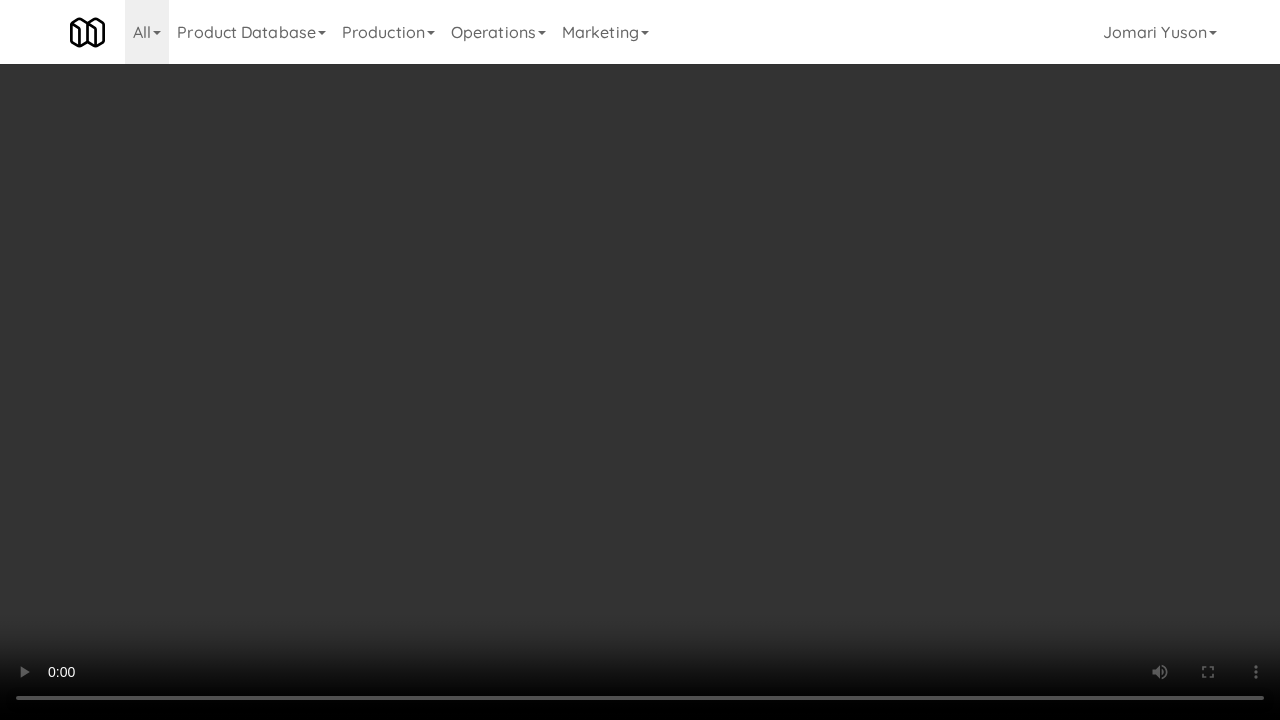 click at bounding box center [640, 360] 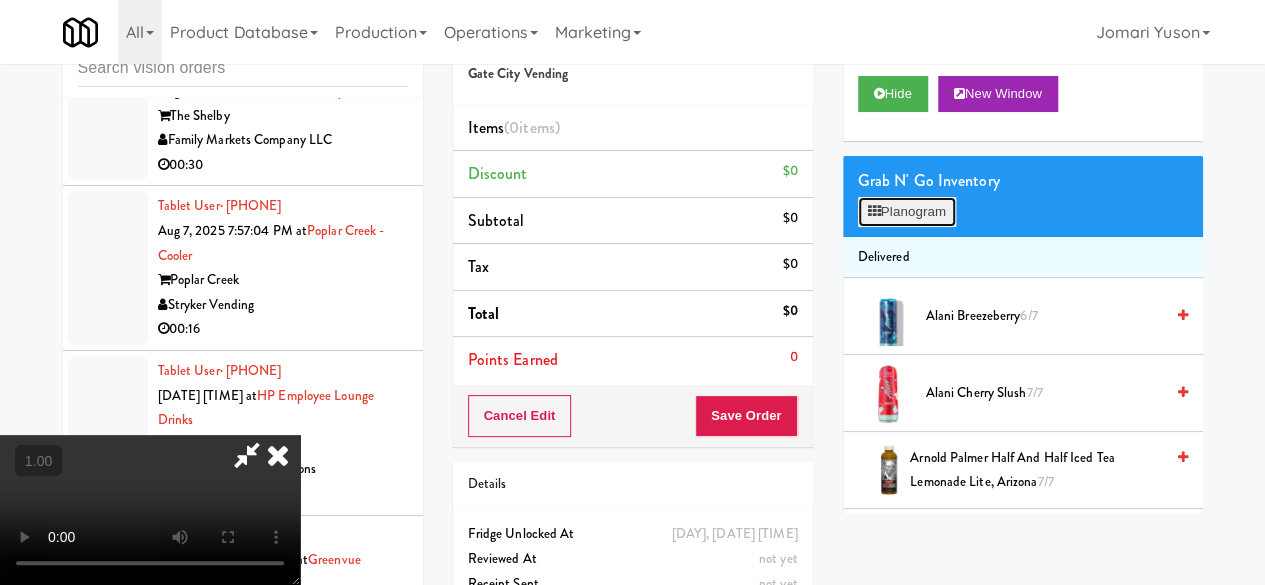 click on "Planogram" at bounding box center [907, 212] 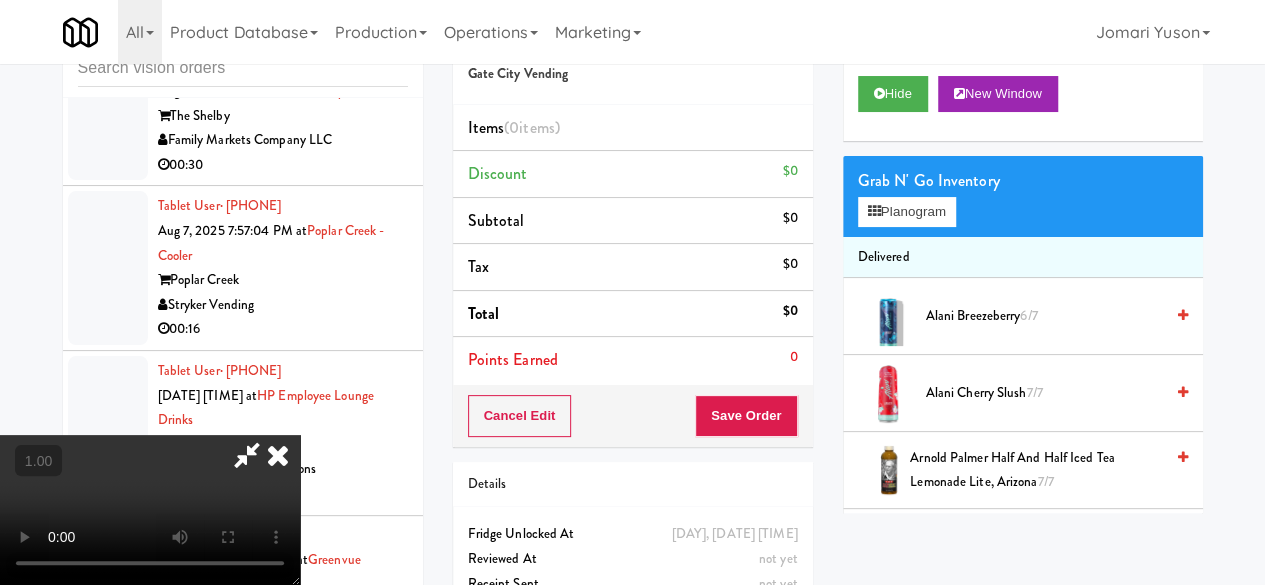click at bounding box center (0, 0) 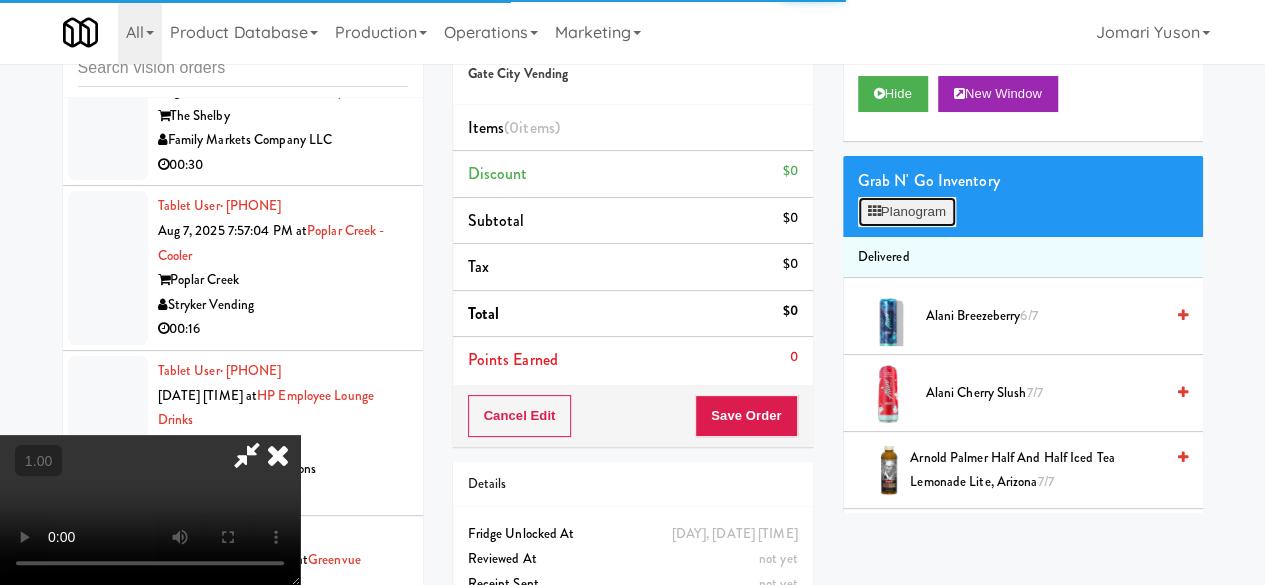 click on "Planogram" at bounding box center [907, 212] 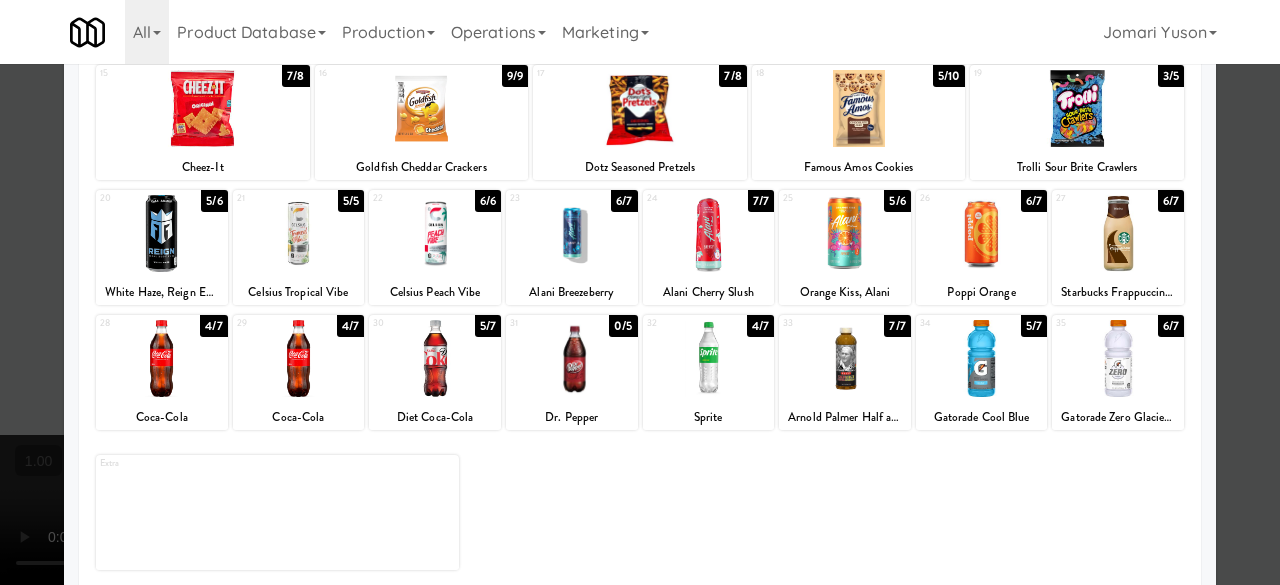 scroll, scrollTop: 396, scrollLeft: 0, axis: vertical 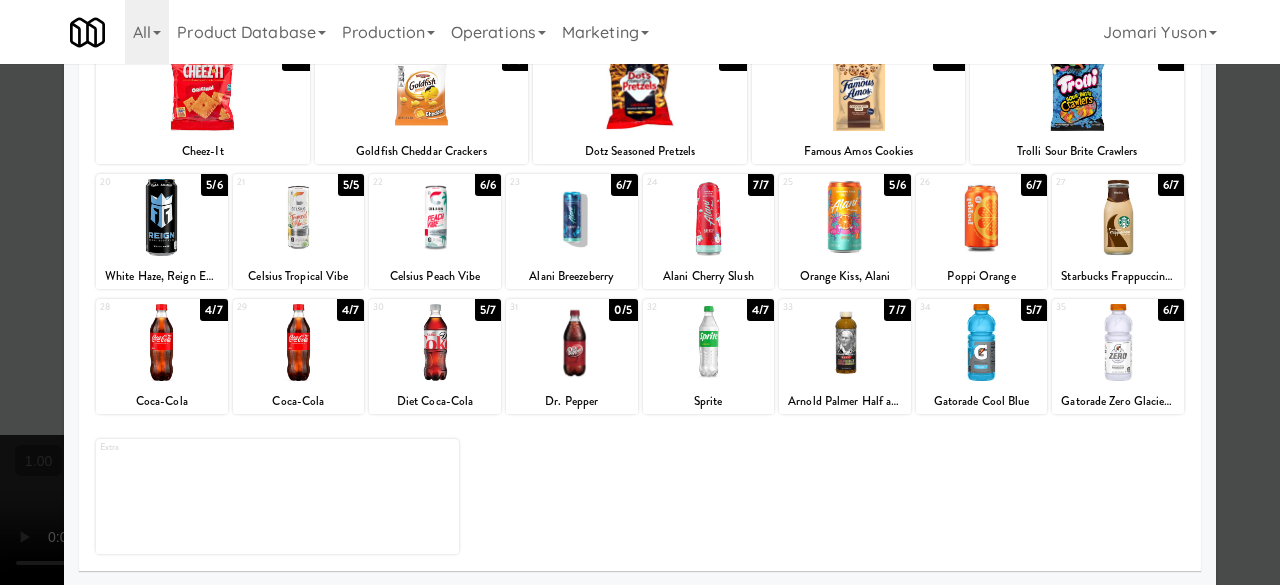 click at bounding box center [982, 217] 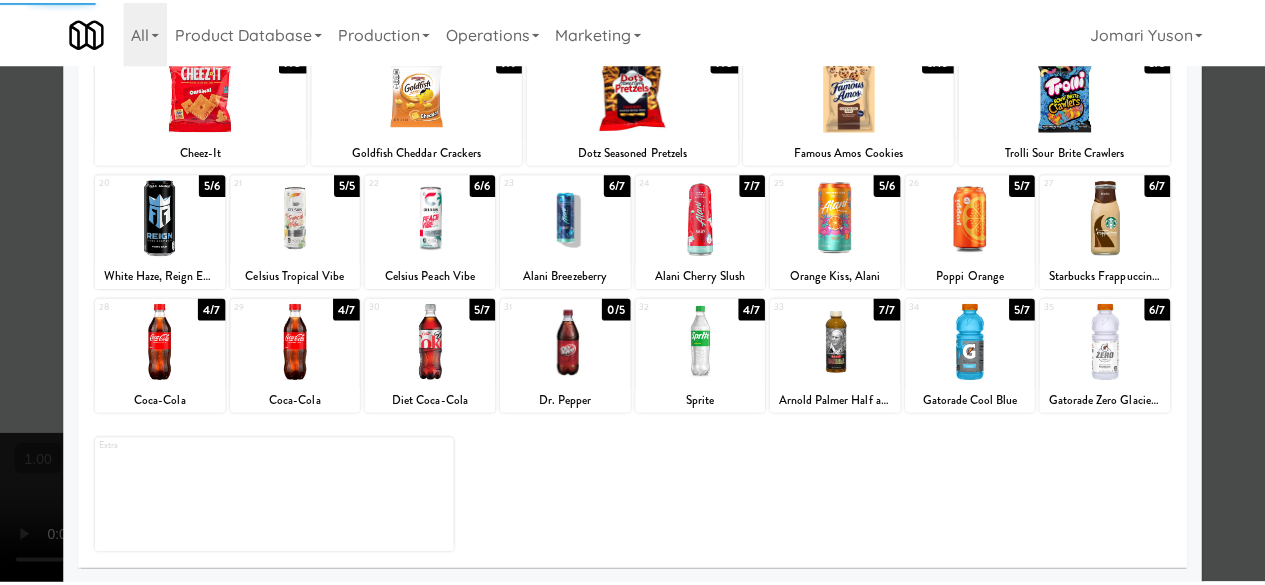 scroll, scrollTop: 0, scrollLeft: 0, axis: both 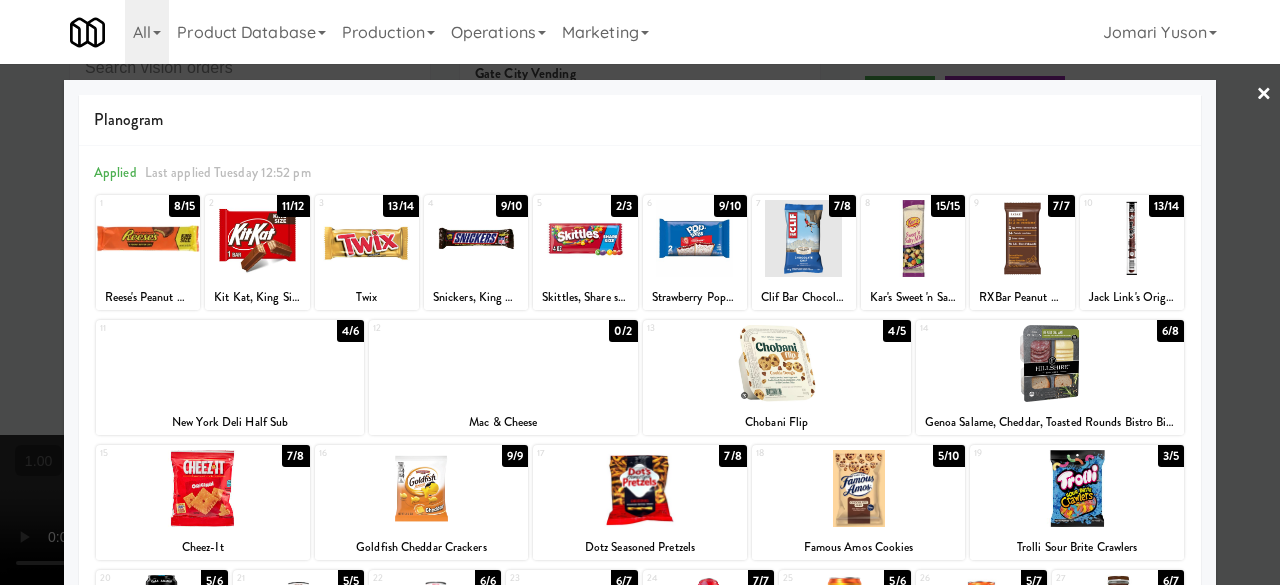 click on "×" at bounding box center (1264, 95) 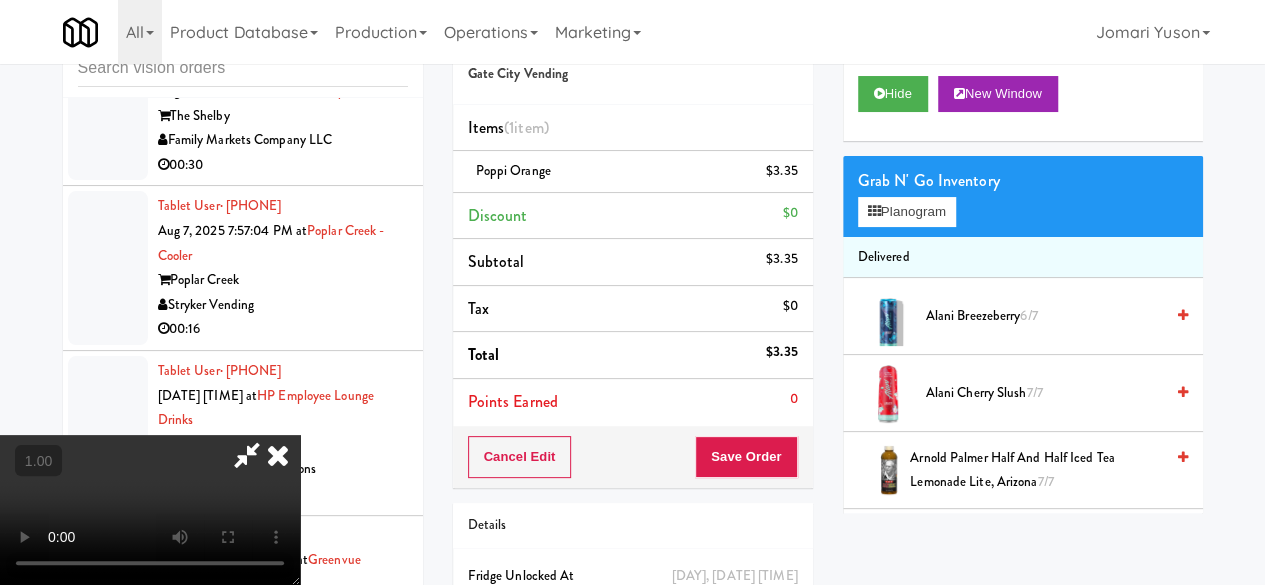 scroll, scrollTop: 0, scrollLeft: 0, axis: both 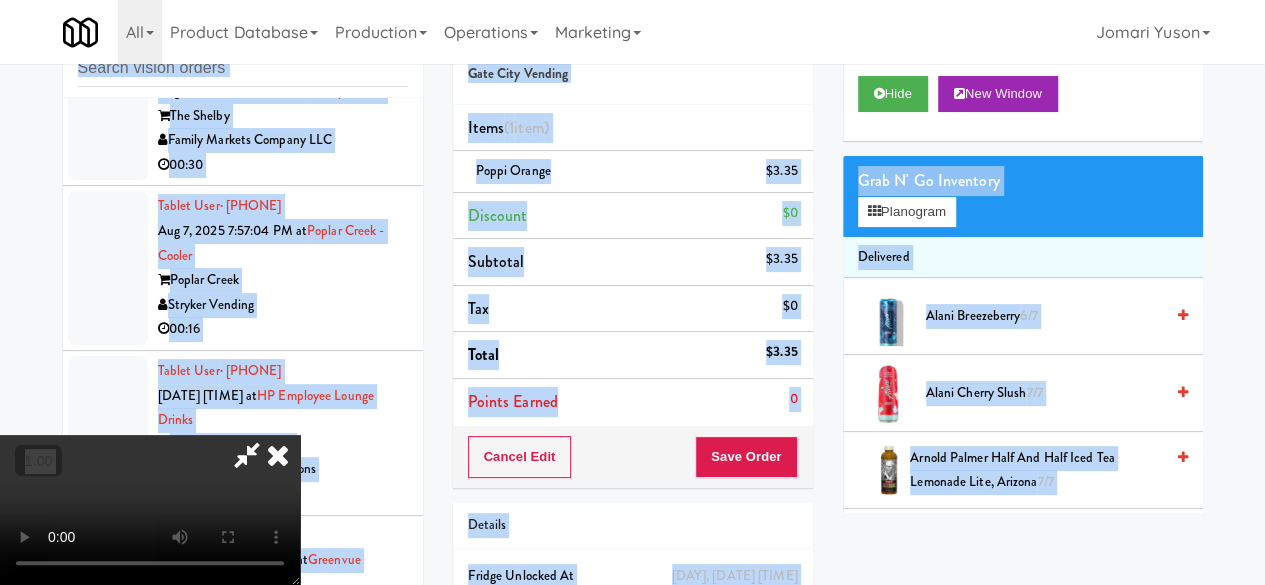 click on "Order # 162425 Gate City Vending Items  (1  item ) Poppi Orange  $3.35 Discount  $0 Subtotal $3.35 Tax $0 Total $3.35 Points Earned  0 Cancel Edit Save Order Details Thursday, August 7th 2025 7:53:06 PM Fridge Unlocked At not yet Reviewed At not yet Receipt Sent not yet Order Paid  Cart  Flags  Notes  Payment  Hide  New Window Grab N' Go Inventory  Planogram Delivered  Alani Breezeberry  6/7 Alani Cherry Slush  7/7 Arnold Palmer Half and Half Iced Tea Lemonade Lite, Arizona  7/7 Celsius Peach Vibe  6/6 Celsius Tropical Vibe  5/5 Cheez-It  7/8 Chobani Flip  4/5 Clif Bar Chocolate Chip  7/8 Coca-Cola  4/7 Coca-Cola  4/7 Diet Coca-Cola  5/7 Dotz Seasoned Pretzels  7/8 Famous Amos Cookies  5/10 Gatorade Cool Blue  5/7 Gatorade Zero Glacier Cherry  6/7 Genoa Salame, Cheddar, Toasted Rounds Bistro Bites, Hillshire Snacking  6/8 Goldfish Cheddar Crackers  9/9 Jack Link's Original Beef Sticks  13/14 Kar's Sweet 'n Salty Trail Mix  15/15 Kit Kat, King Size  11/12 New York Deli Half Sub  4/6 Orange Kiss, Alani" at bounding box center (828, 350) 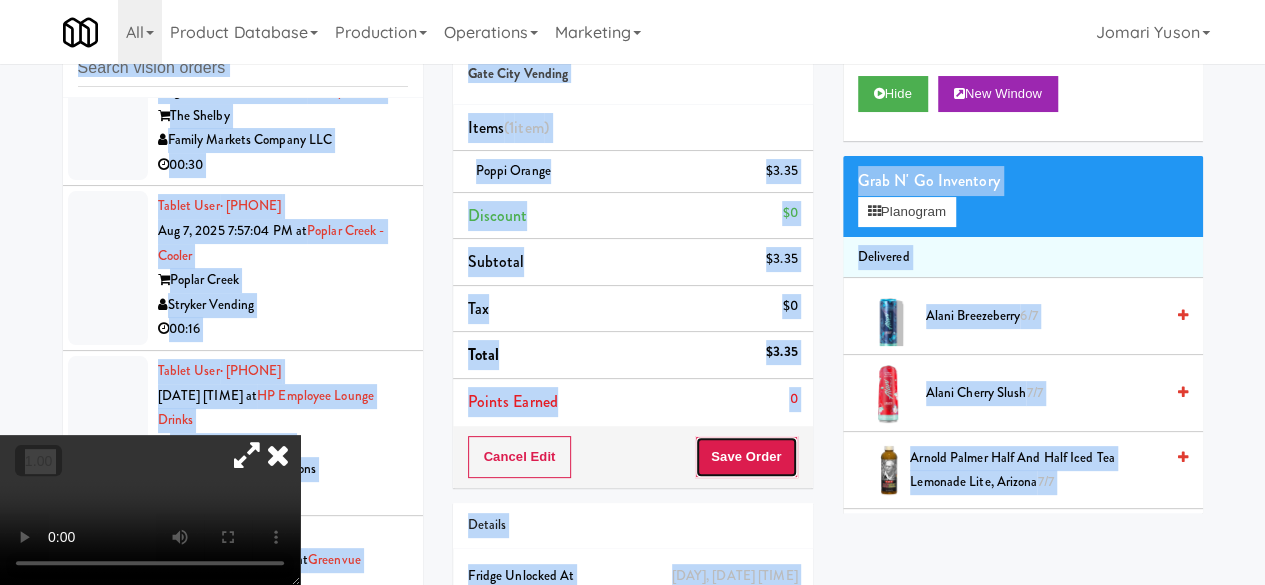 click on "Save Order" at bounding box center [746, 457] 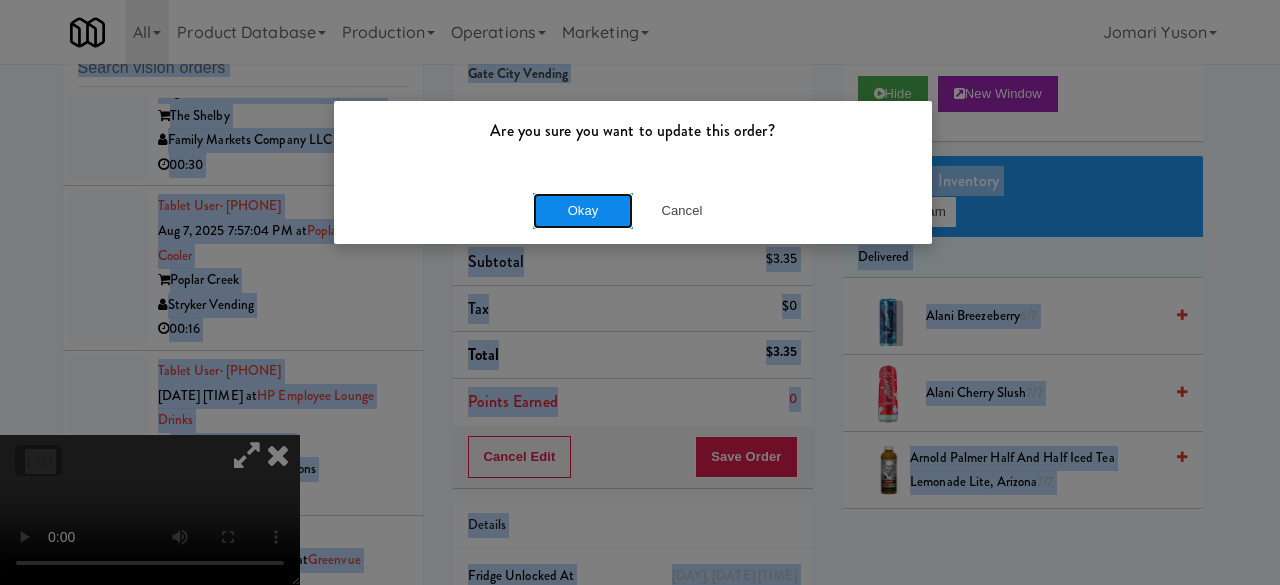click on "Okay" at bounding box center (583, 211) 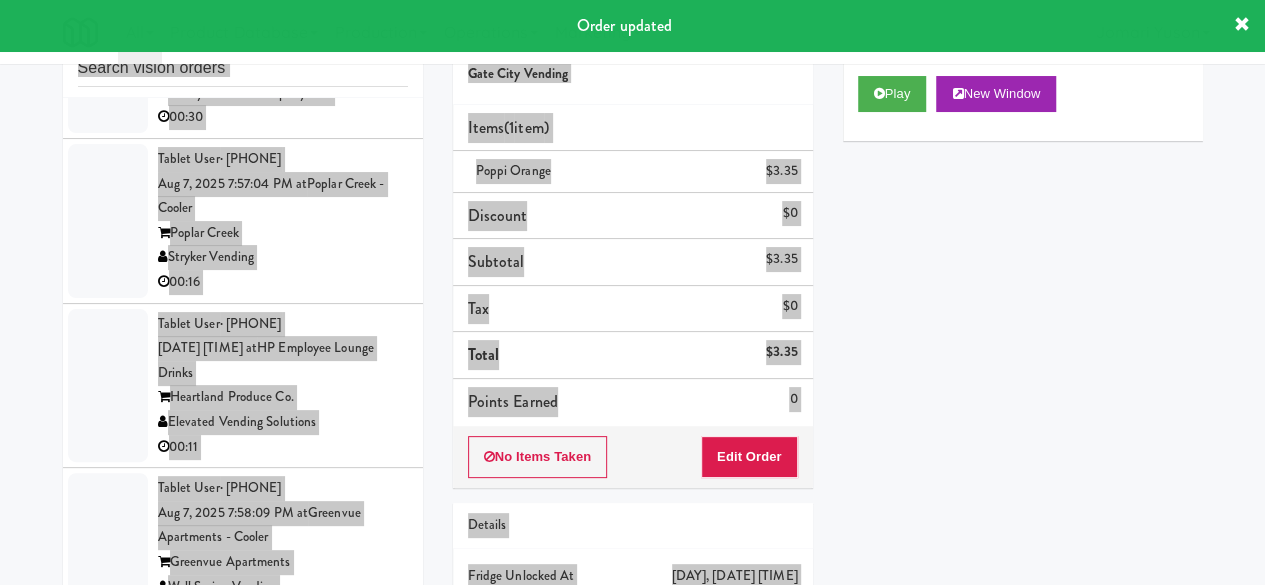 scroll, scrollTop: 16653, scrollLeft: 0, axis: vertical 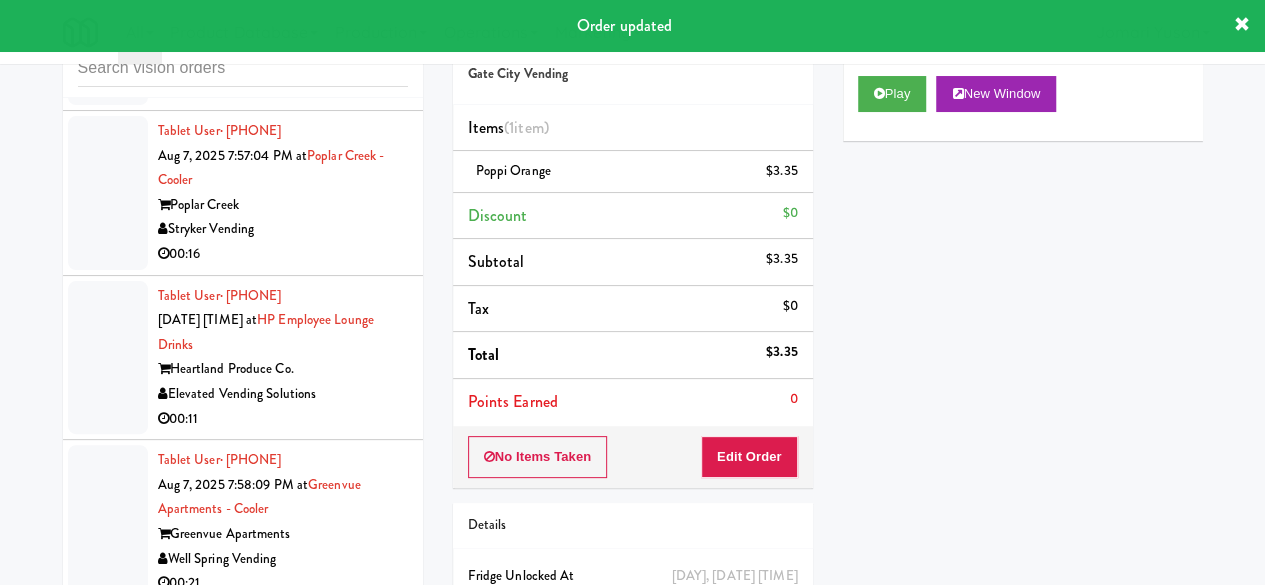 click on "The Kiley" at bounding box center [283, -429] 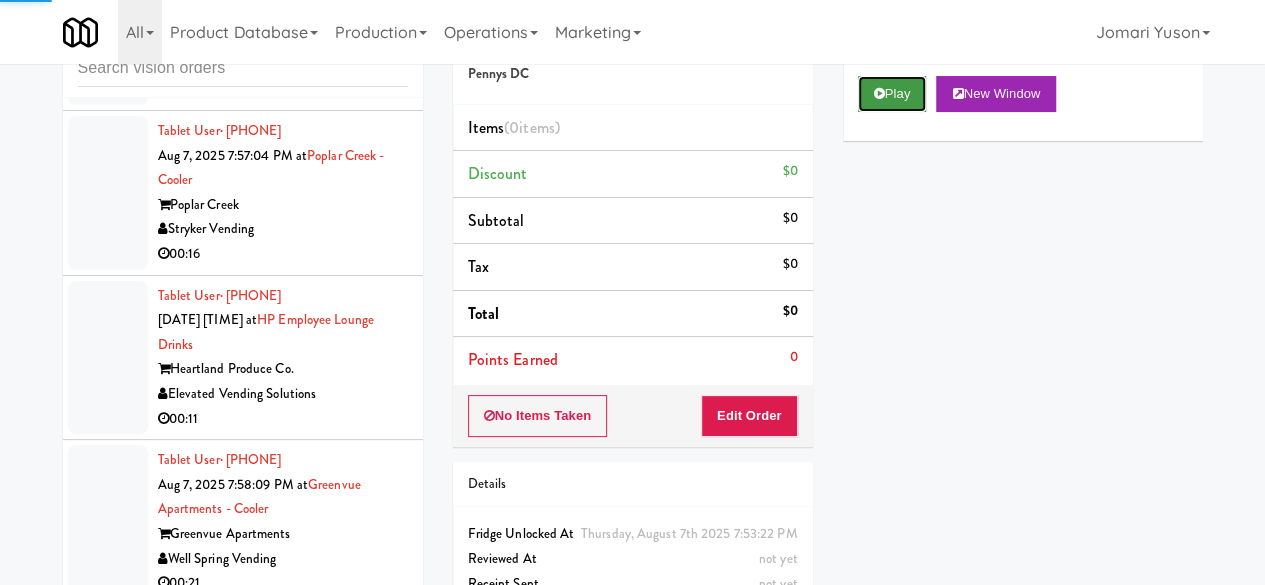 click on "Play" at bounding box center (892, 94) 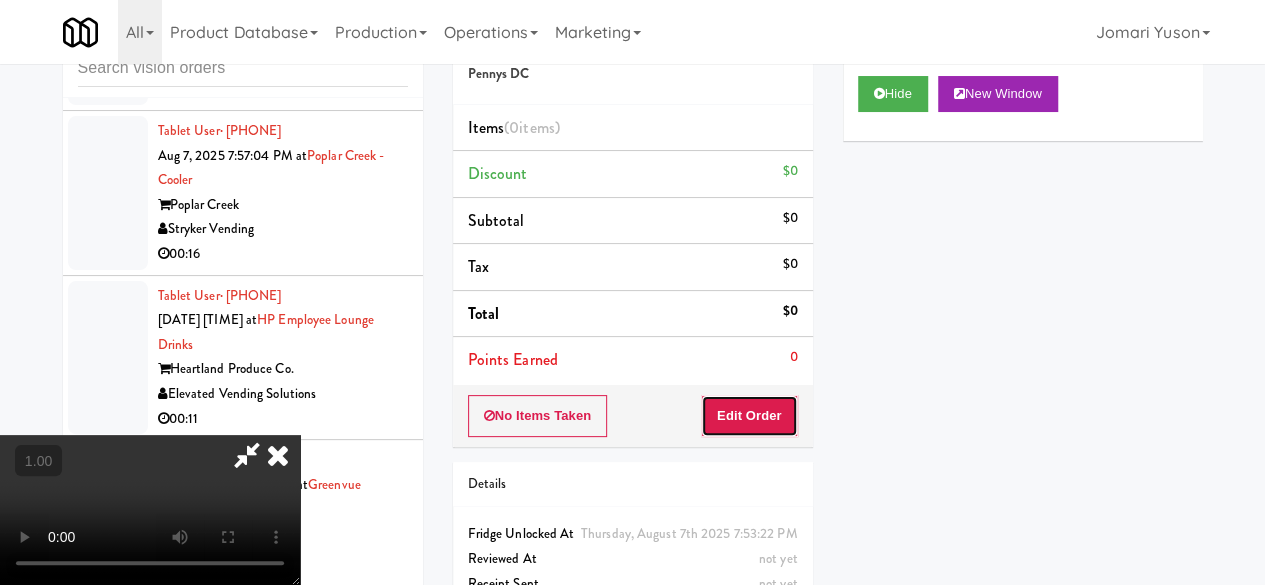 click on "Edit Order" at bounding box center [749, 416] 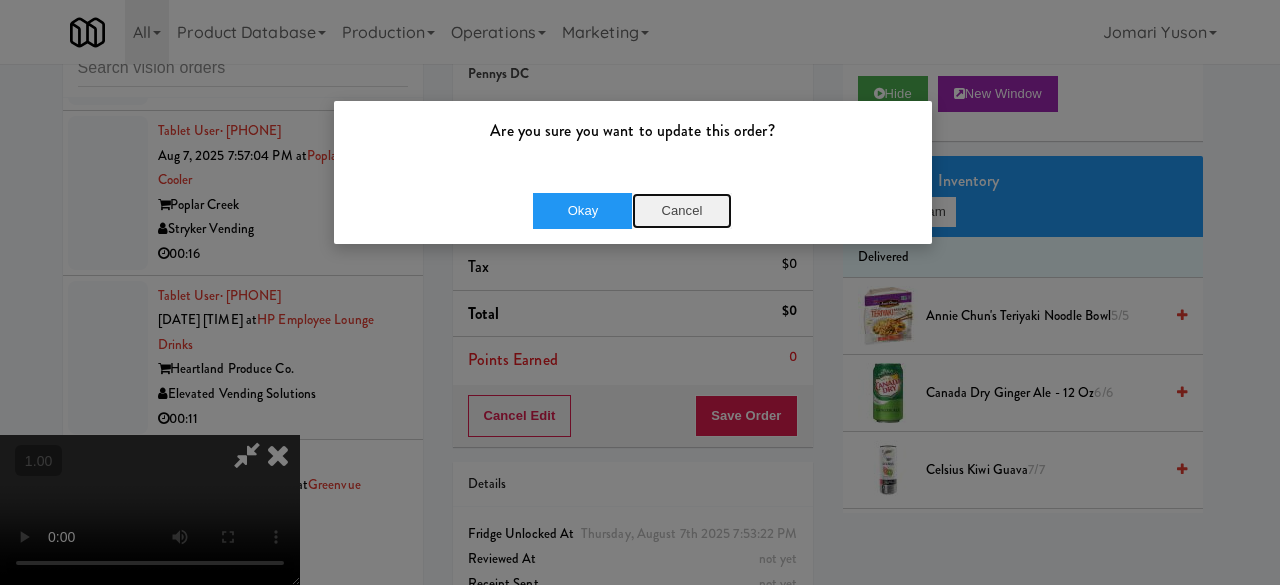 click on "Cancel" at bounding box center [682, 211] 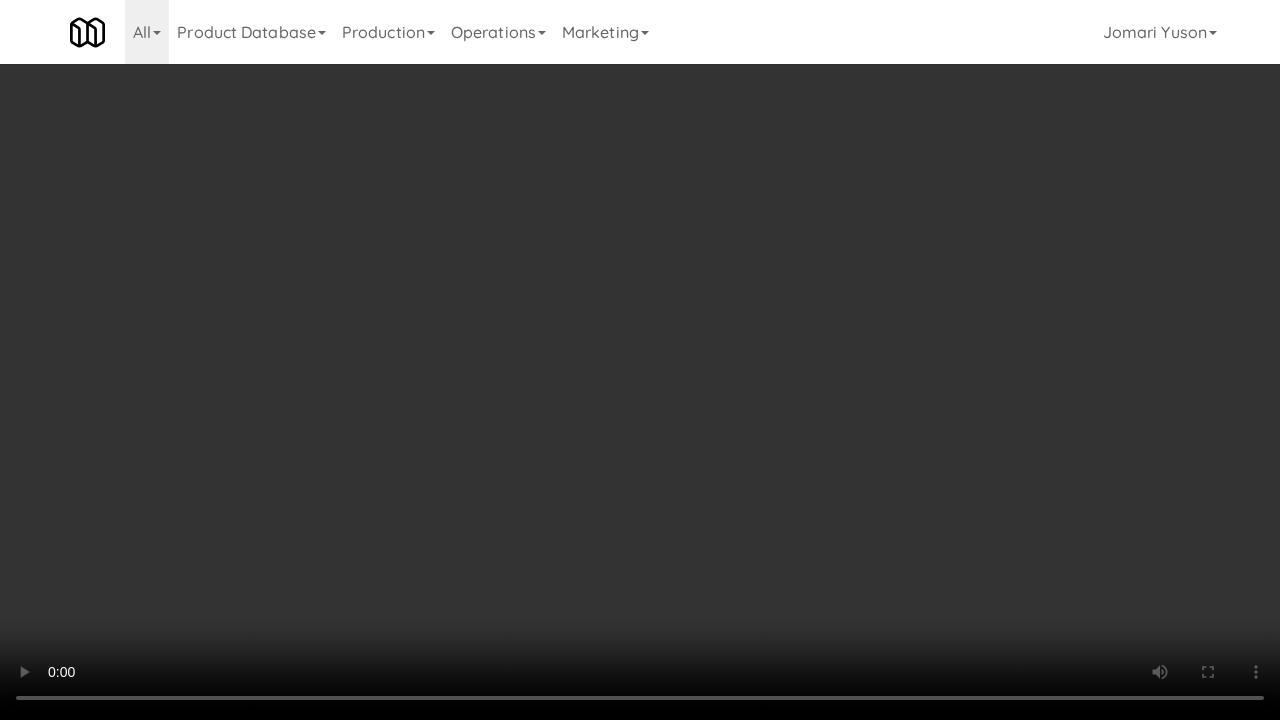 drag, startPoint x: 574, startPoint y: 410, endPoint x: 574, endPoint y: 323, distance: 87 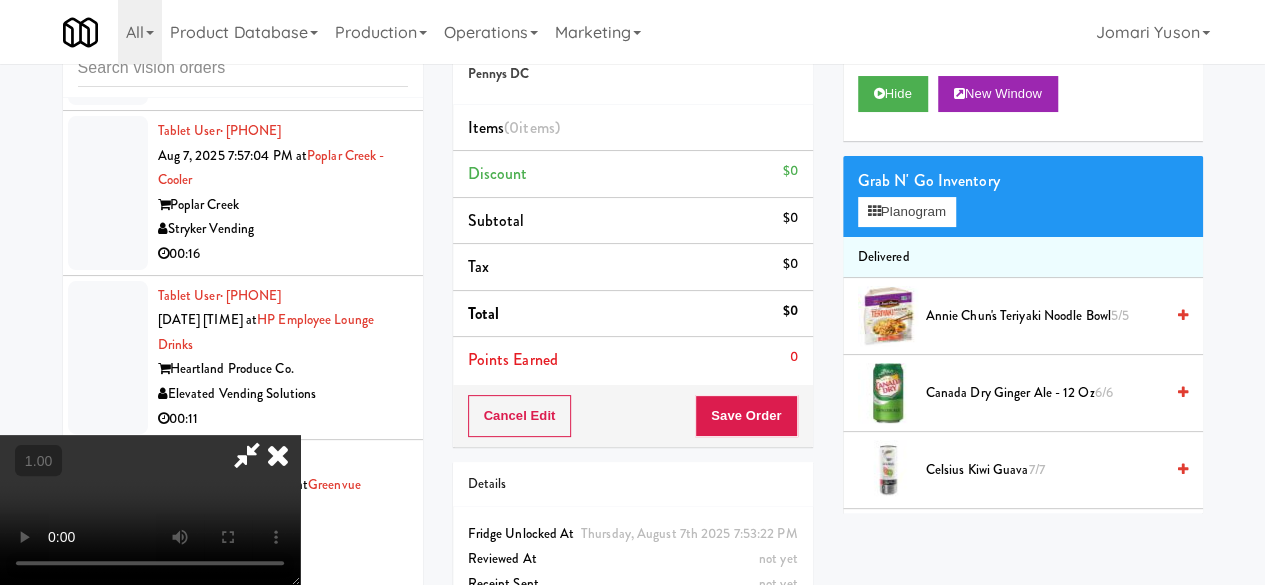 click at bounding box center [150, 510] 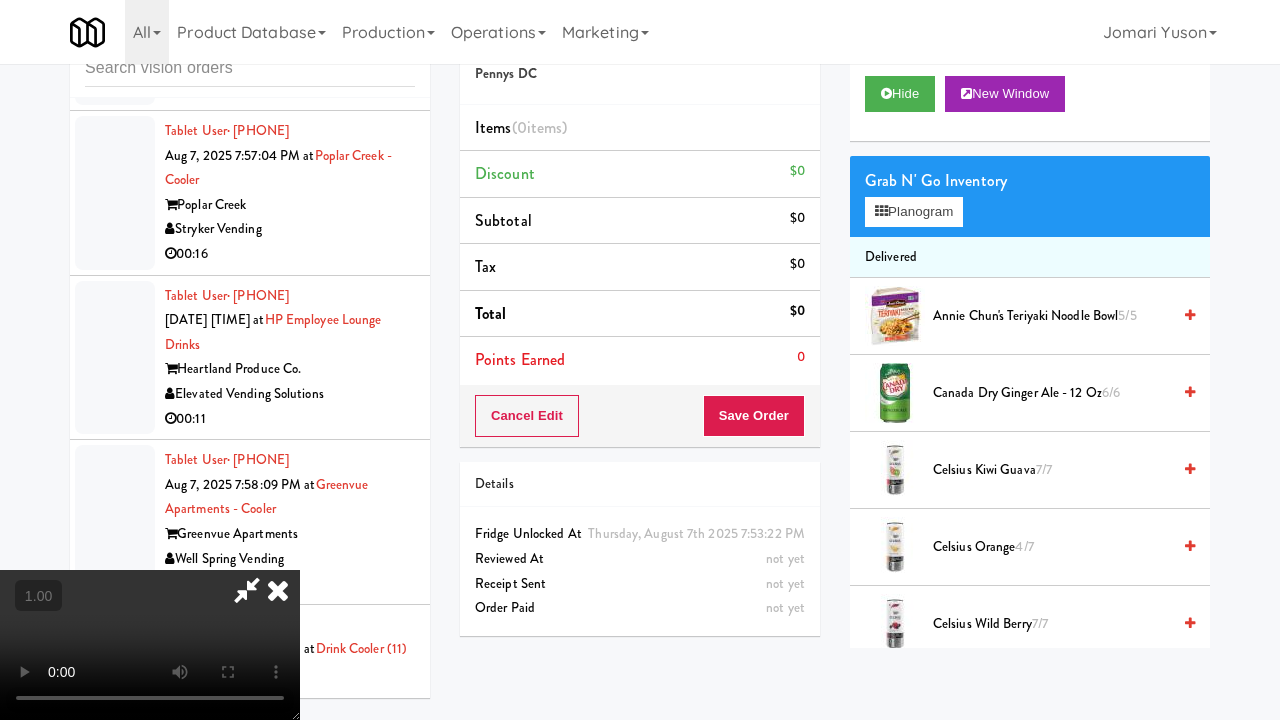type 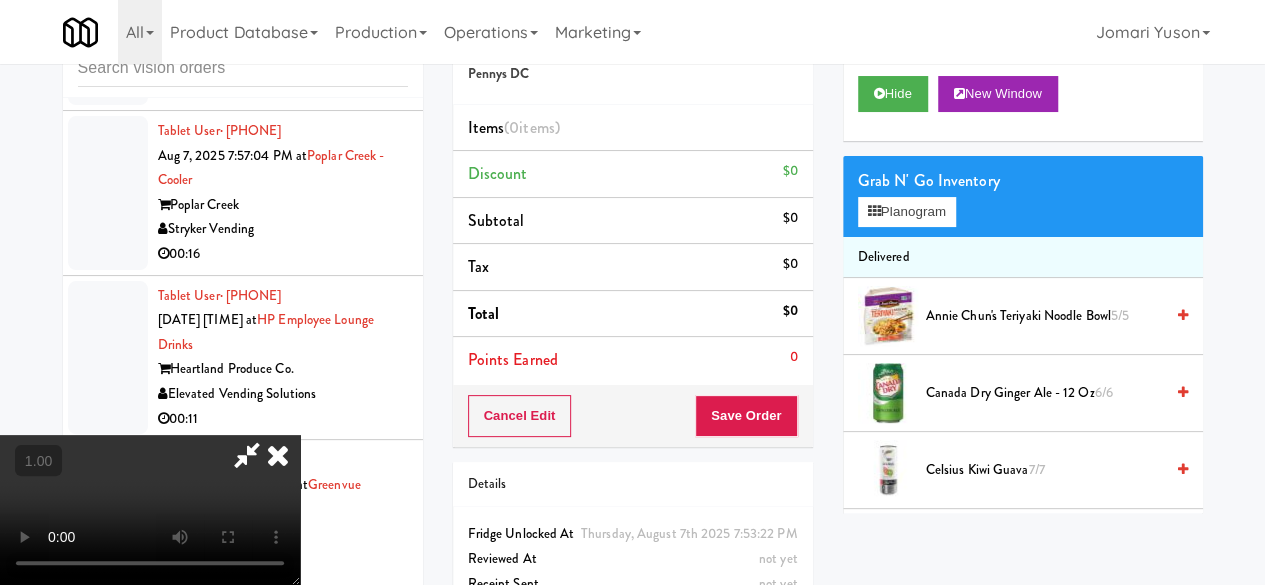 click at bounding box center (150, 510) 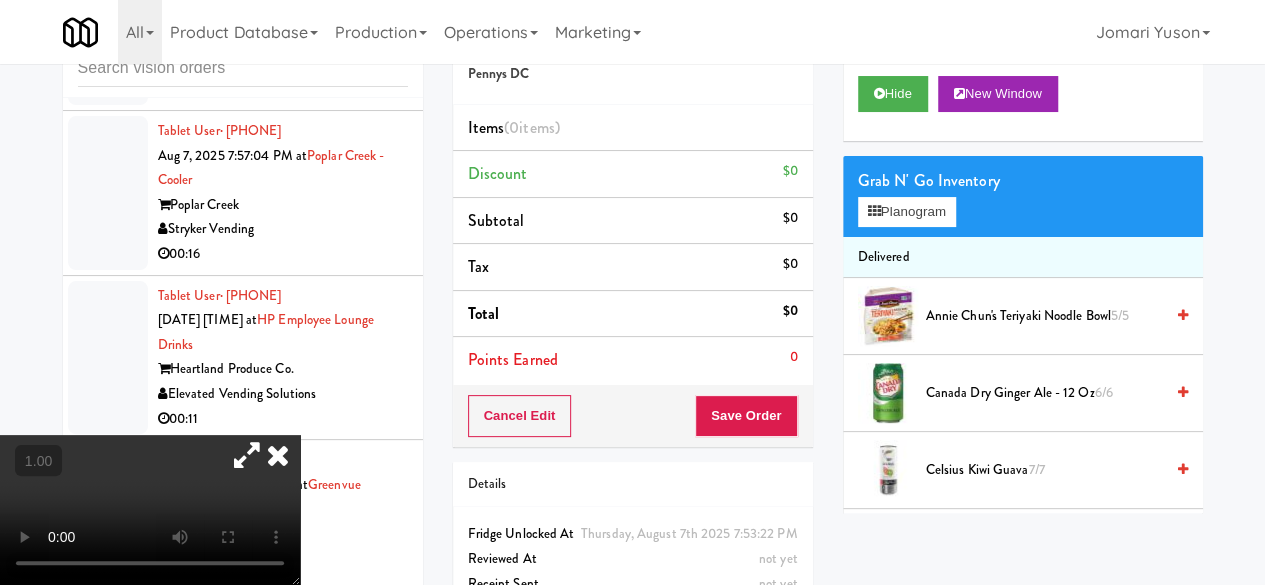 click at bounding box center [247, 455] 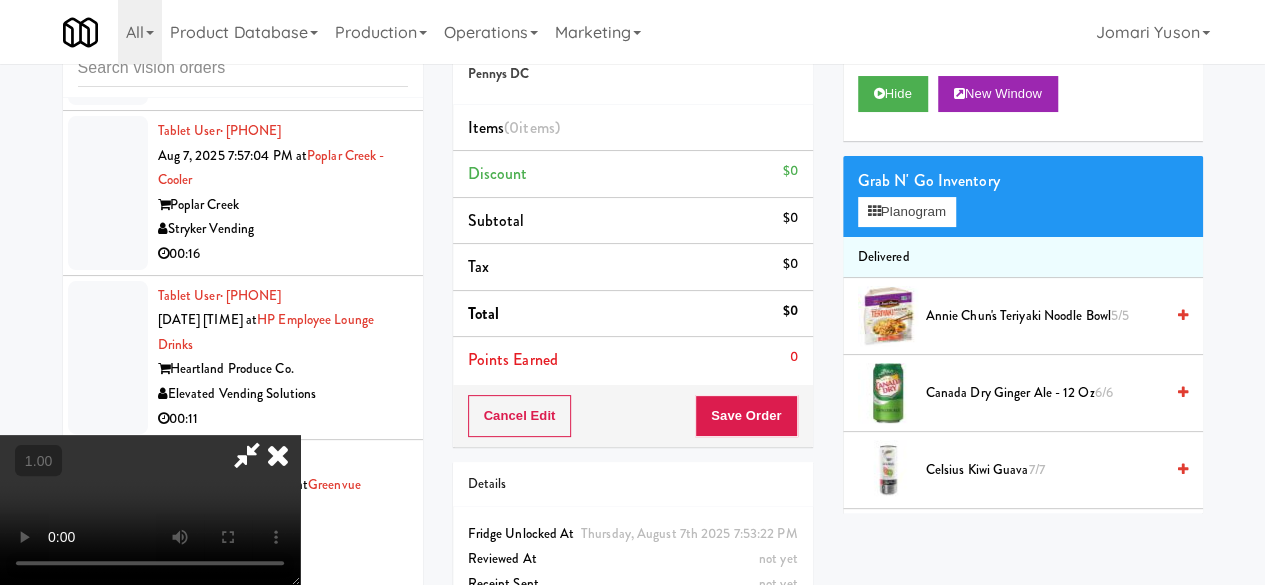 click at bounding box center (278, 455) 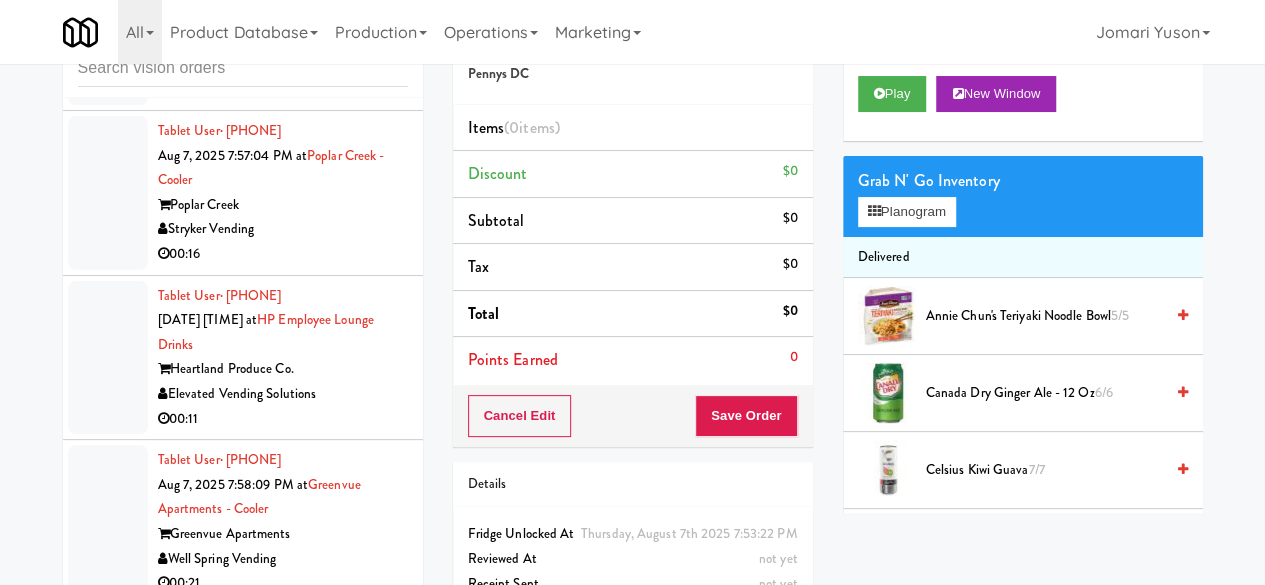 click on "Gate City Vending" at bounding box center [283, -593] 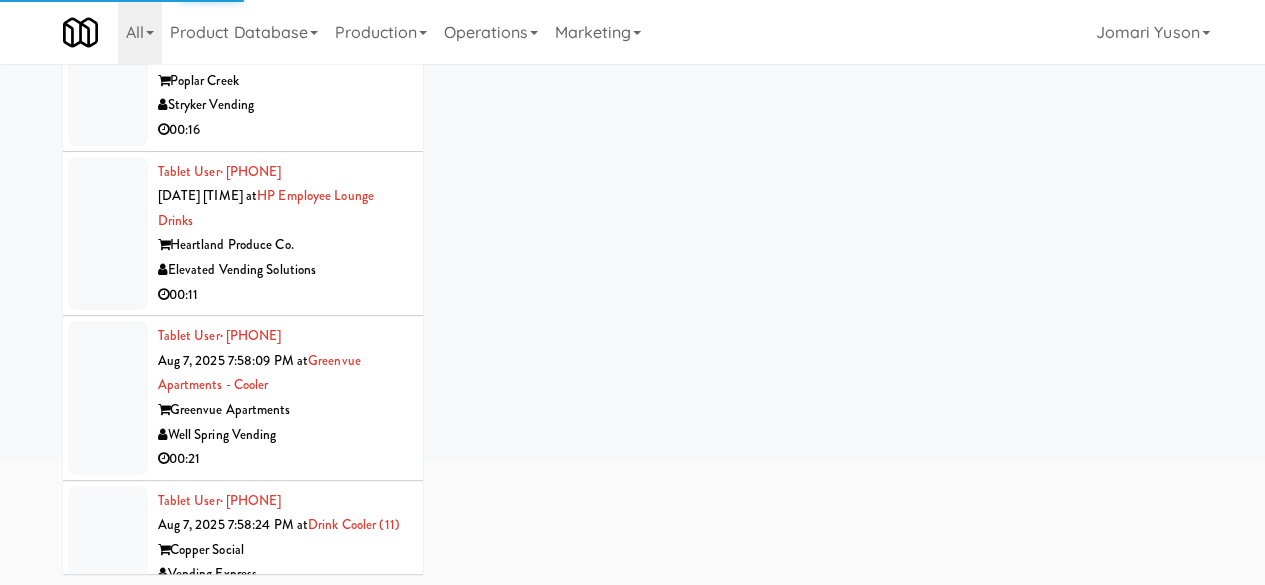 scroll, scrollTop: 190, scrollLeft: 0, axis: vertical 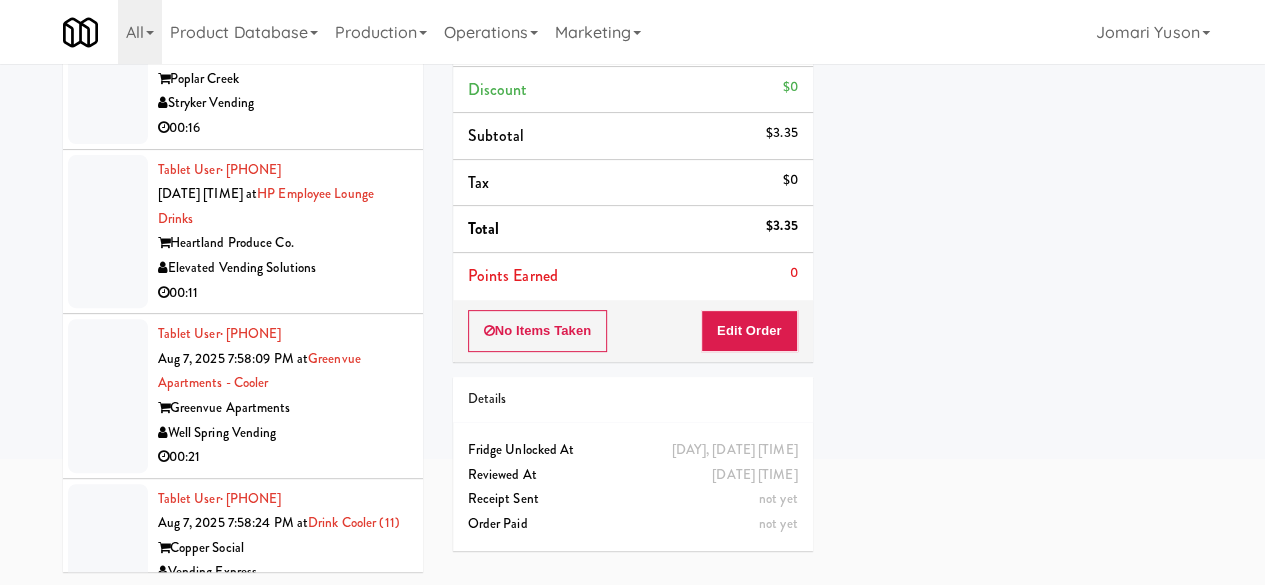 click on "The Kiley" at bounding box center (283, -555) 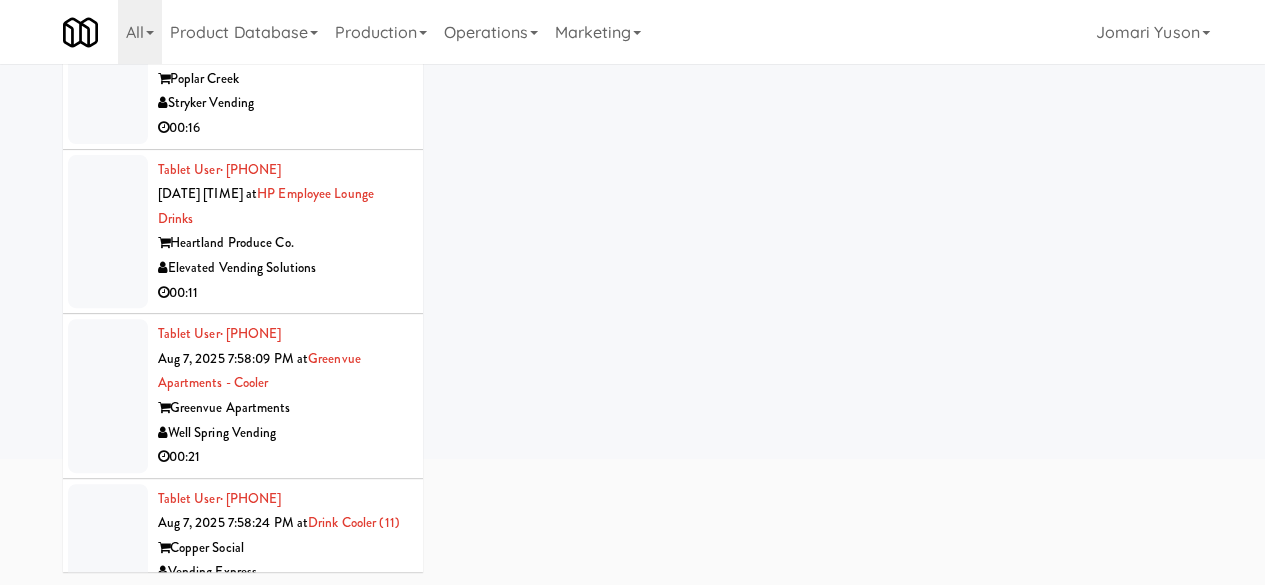 click on "The Kiley" at bounding box center [283, -555] 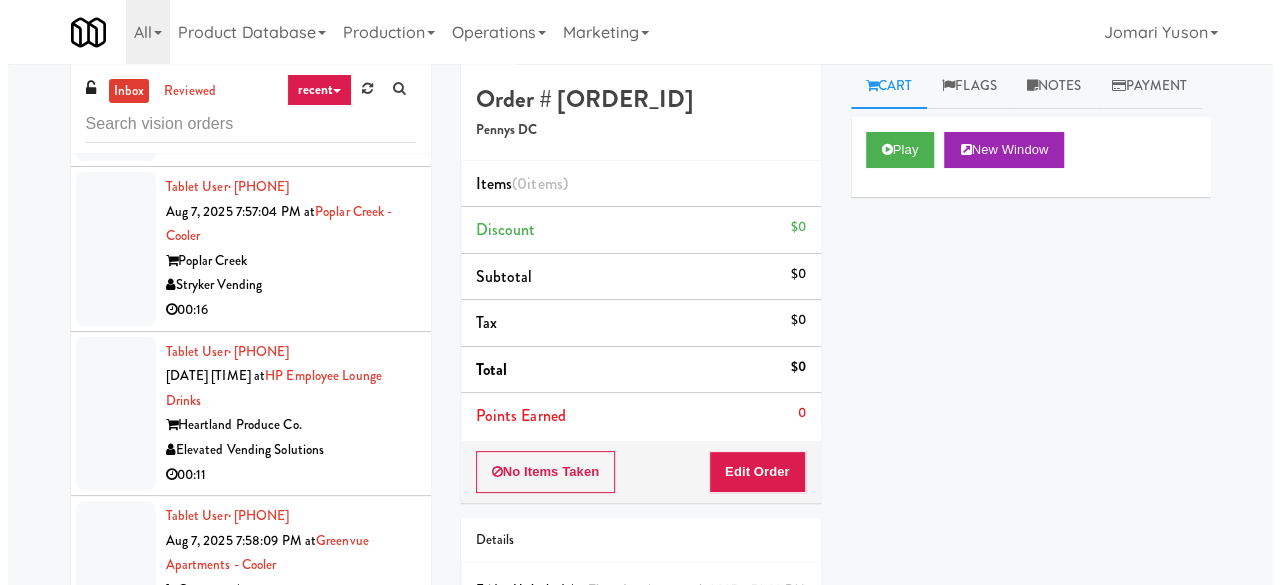 scroll, scrollTop: 0, scrollLeft: 0, axis: both 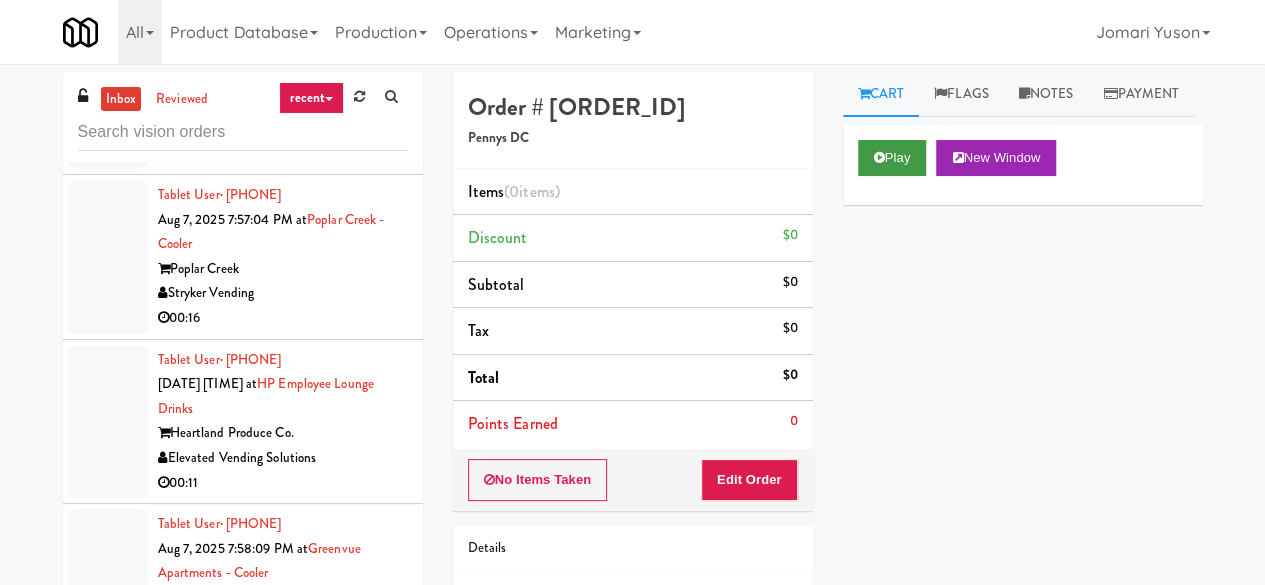 click on "Play  New Window" at bounding box center [1023, 165] 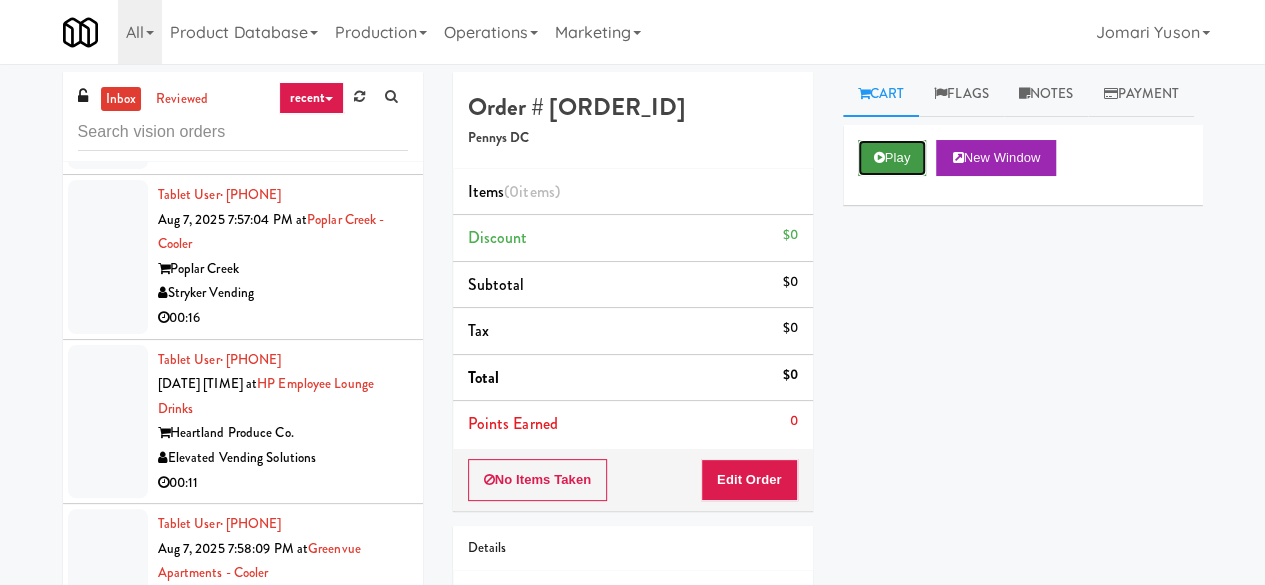 click on "Play" at bounding box center [892, 158] 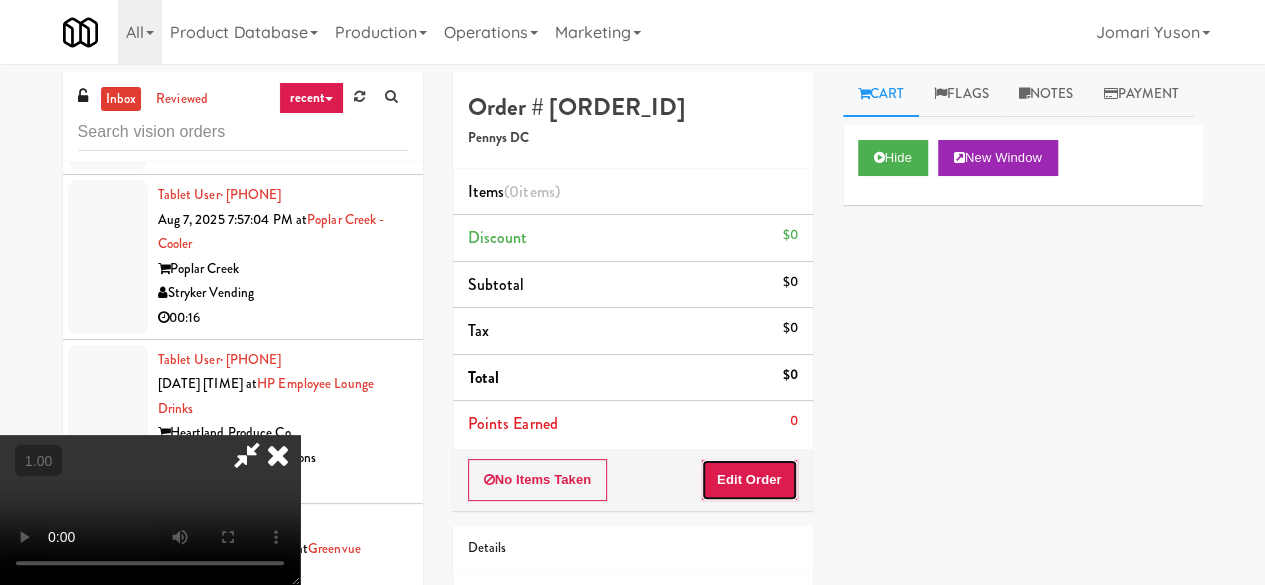 click on "Edit Order" at bounding box center [749, 480] 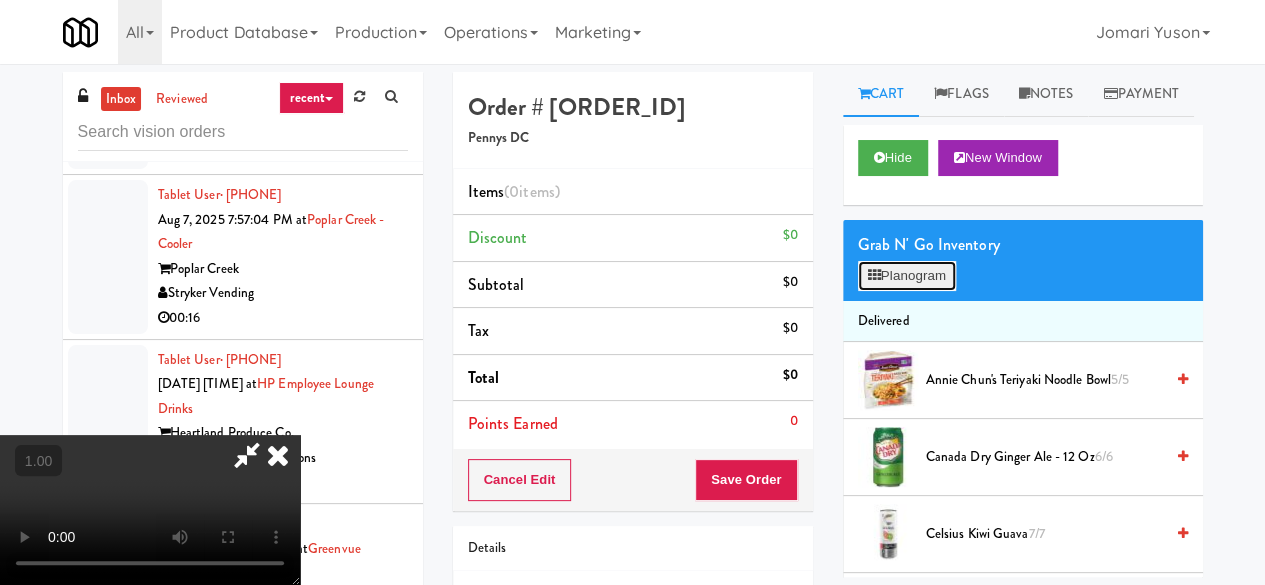 click on "Planogram" at bounding box center (907, 276) 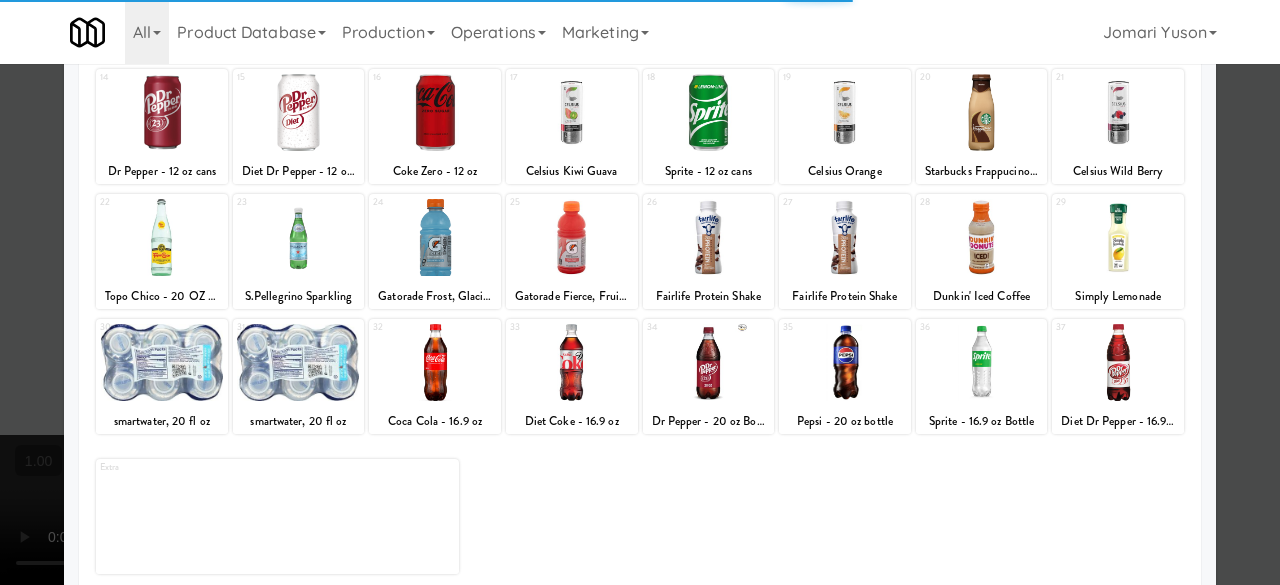 scroll, scrollTop: 396, scrollLeft: 0, axis: vertical 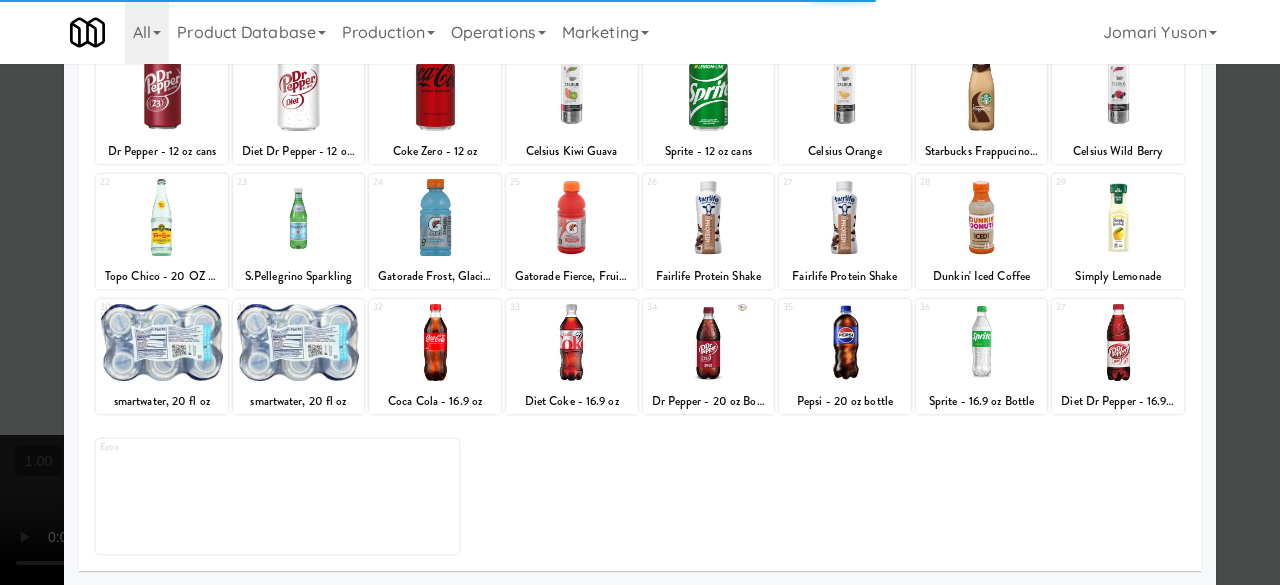 click at bounding box center [982, 342] 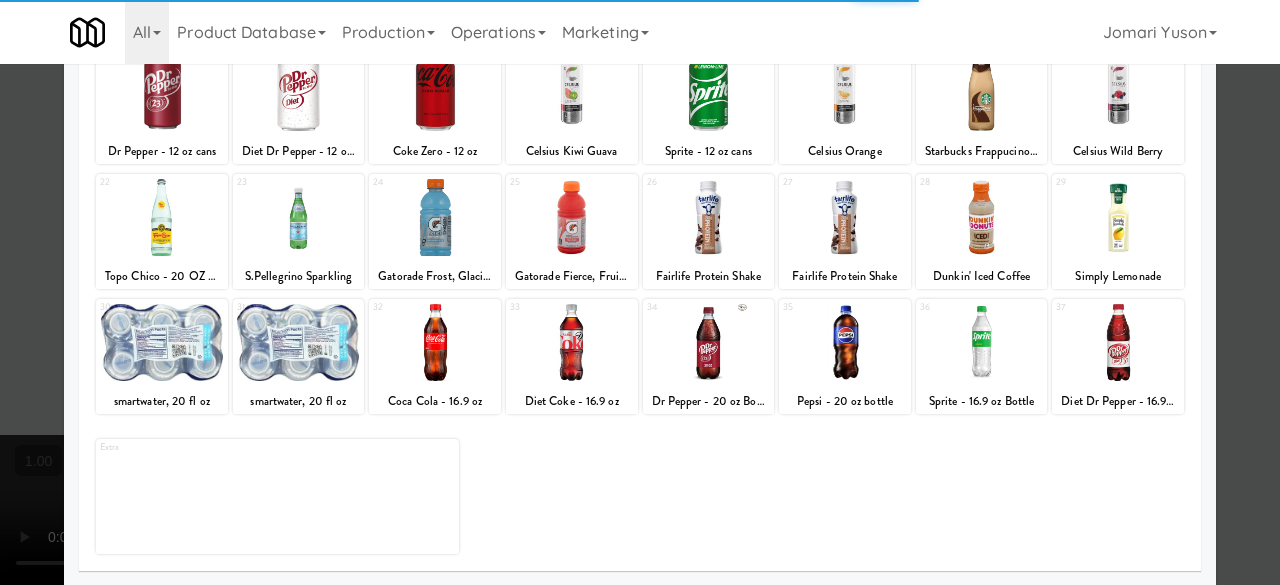 scroll, scrollTop: 0, scrollLeft: 0, axis: both 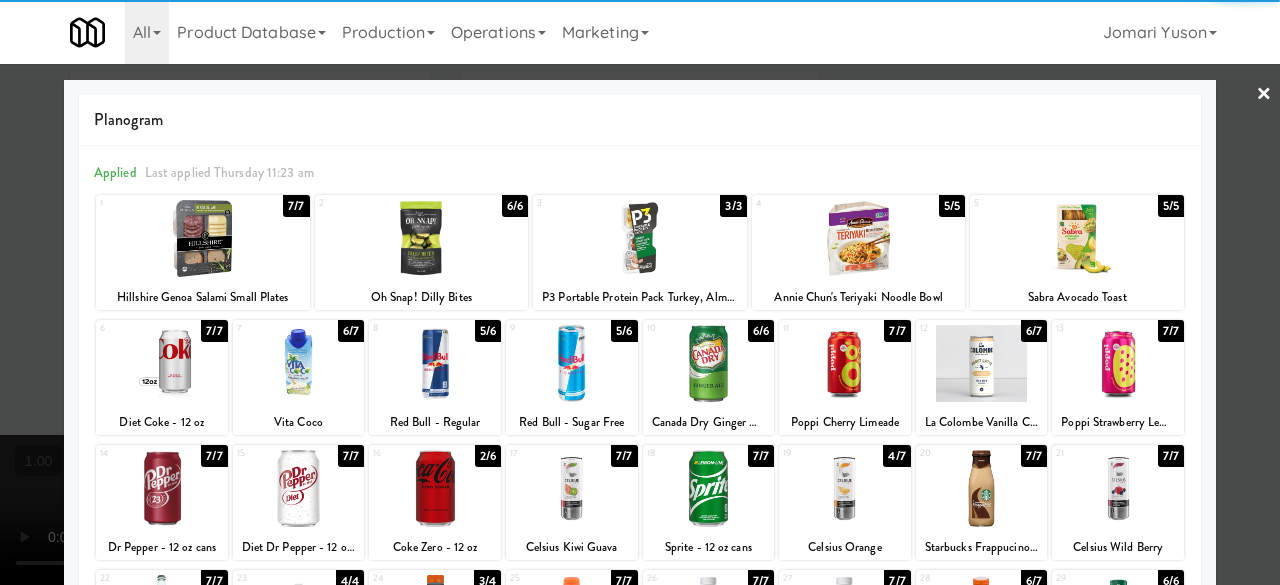 click at bounding box center (1118, 363) 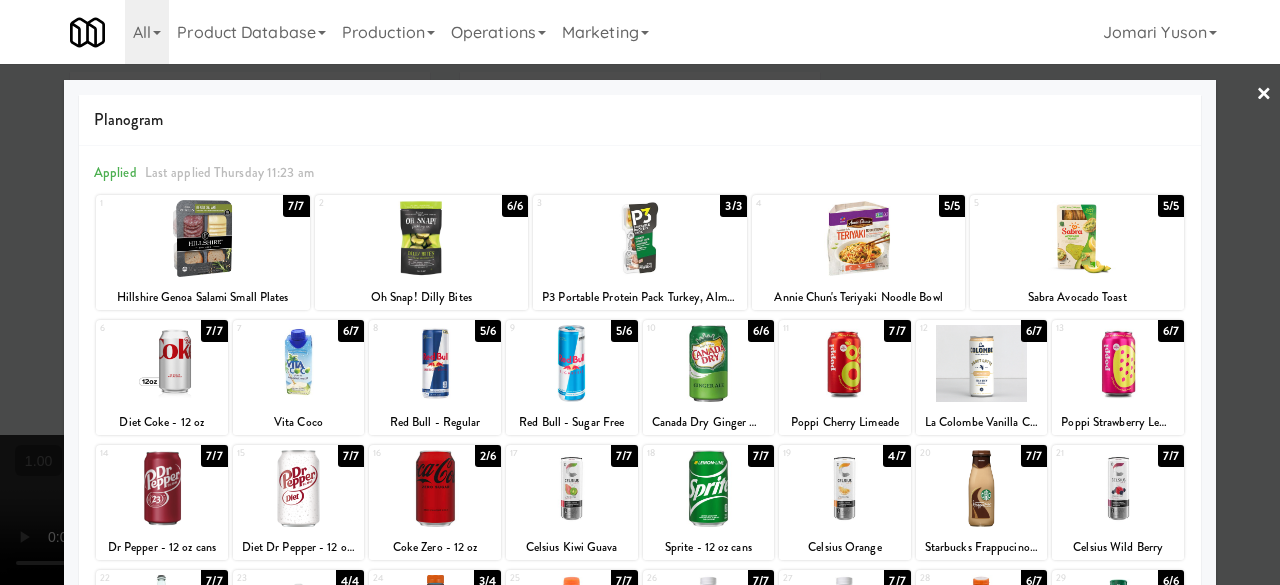 click at bounding box center [640, 292] 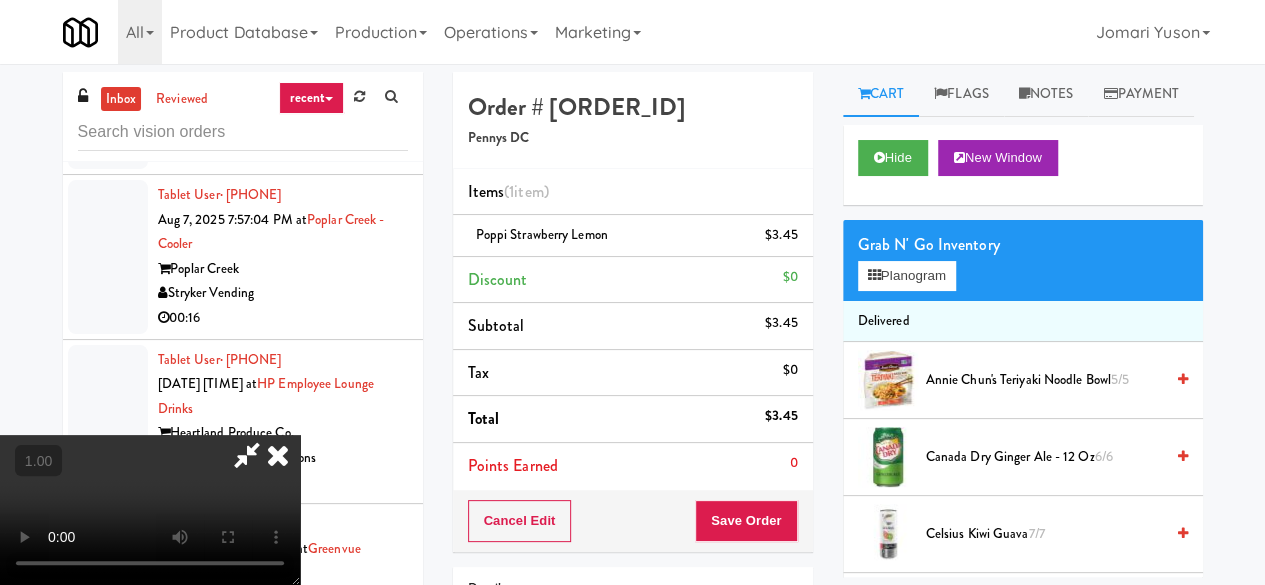 click at bounding box center [247, 455] 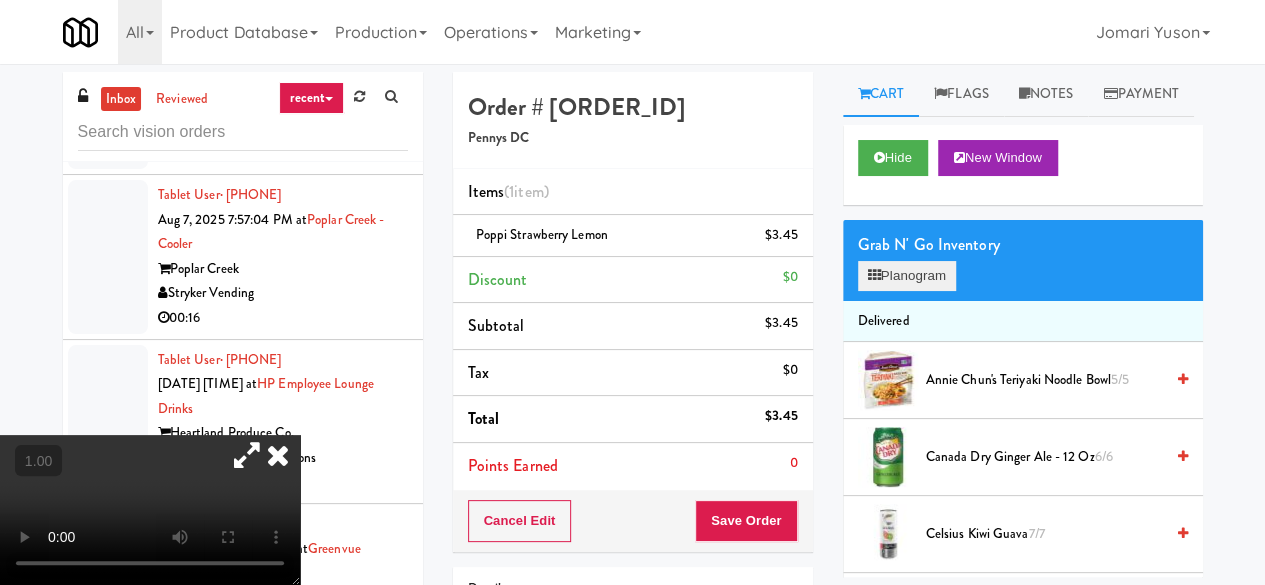 click on "Grab N' Go Inventory" at bounding box center [1023, 245] 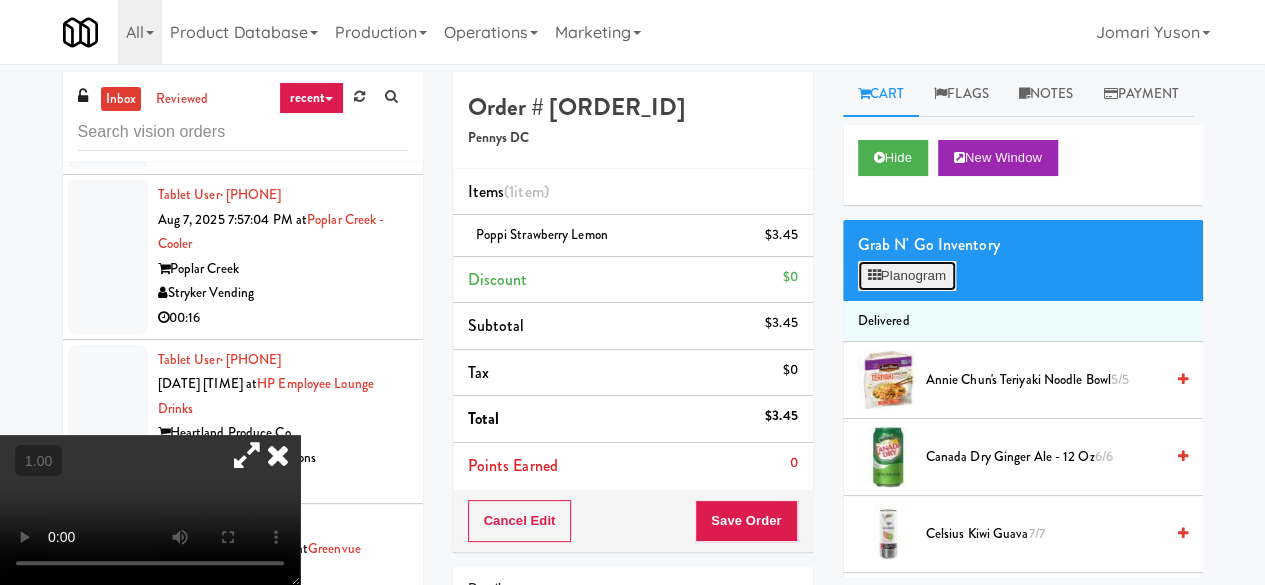 click on "Planogram" at bounding box center [907, 276] 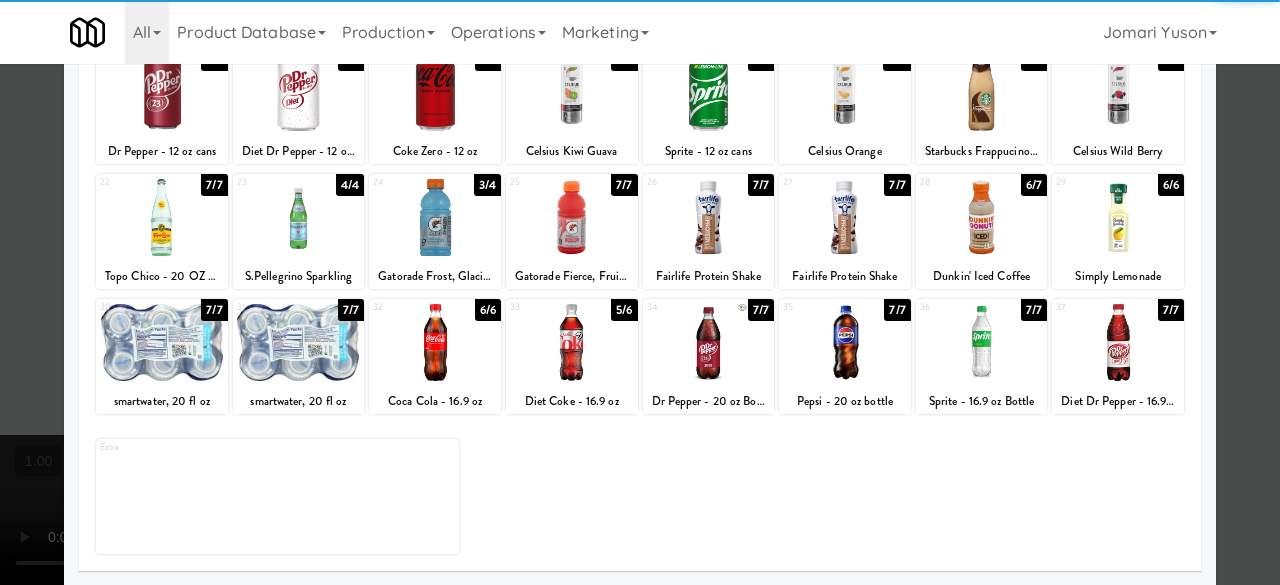 click at bounding box center [982, 342] 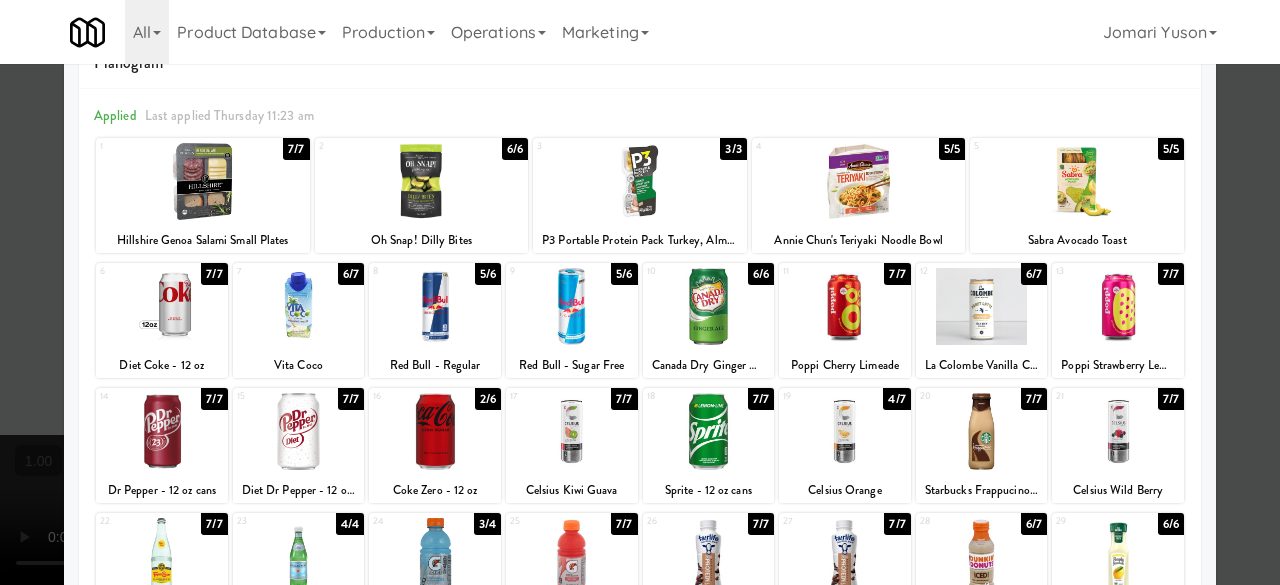 scroll, scrollTop: 0, scrollLeft: 0, axis: both 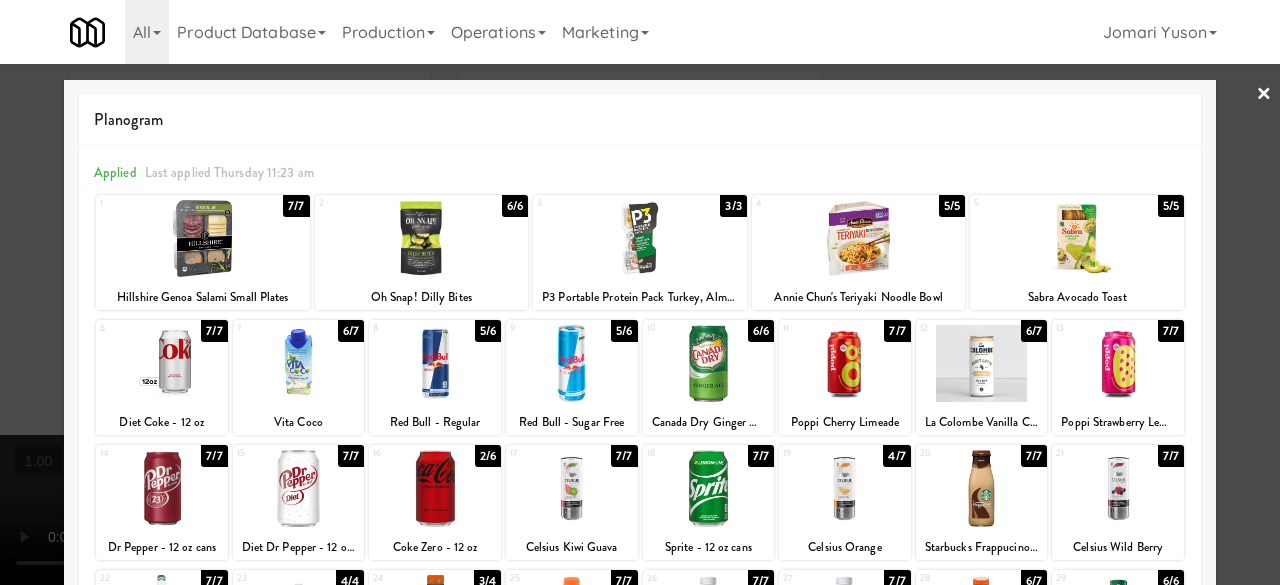 drag, startPoint x: 1242, startPoint y: 88, endPoint x: 1192, endPoint y: 109, distance: 54.230988 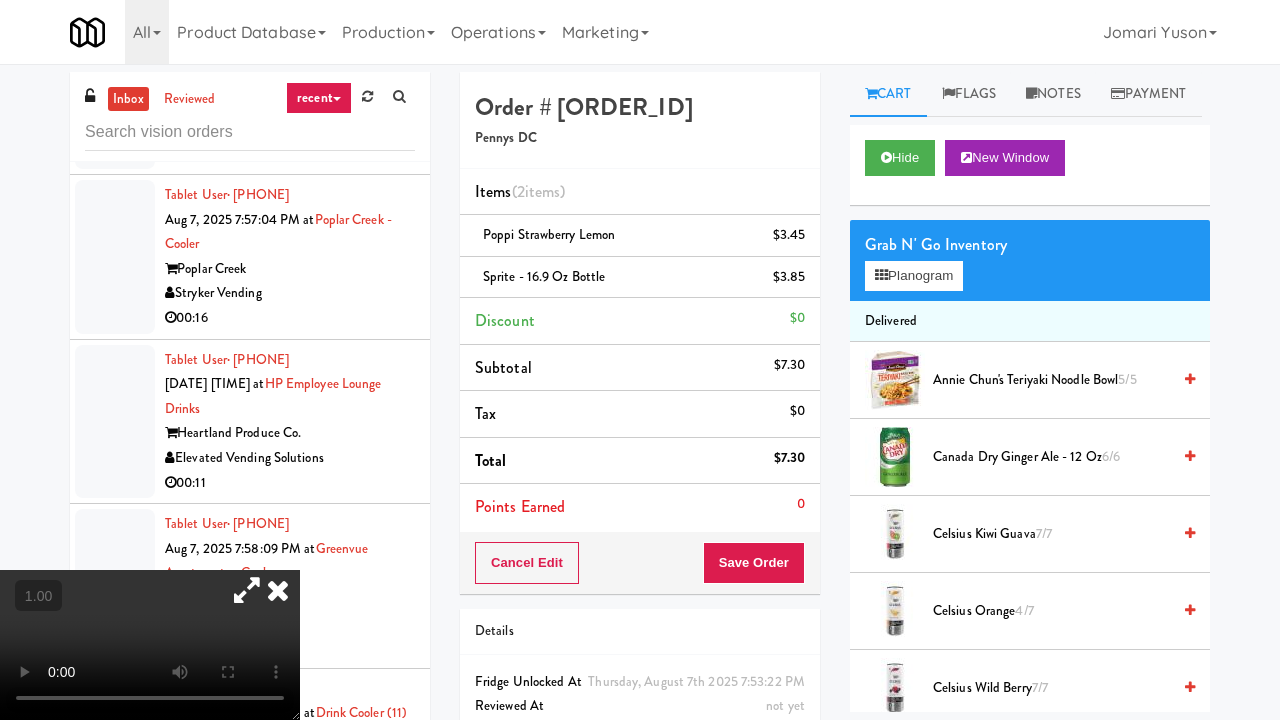 type 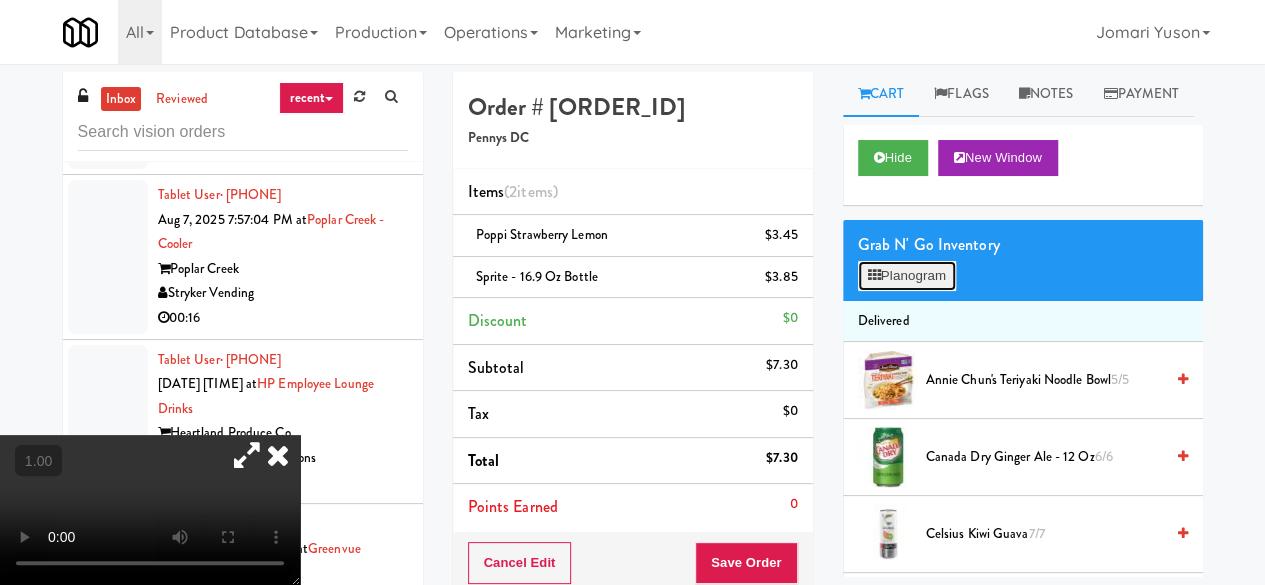 click on "Planogram" at bounding box center [907, 276] 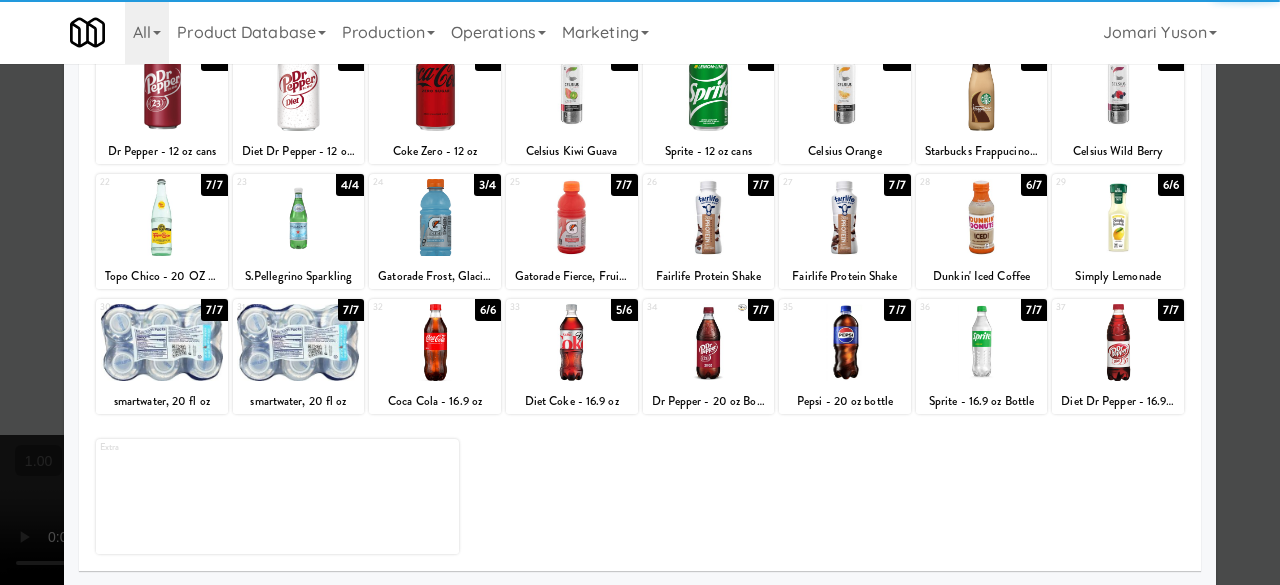 click at bounding box center (982, 342) 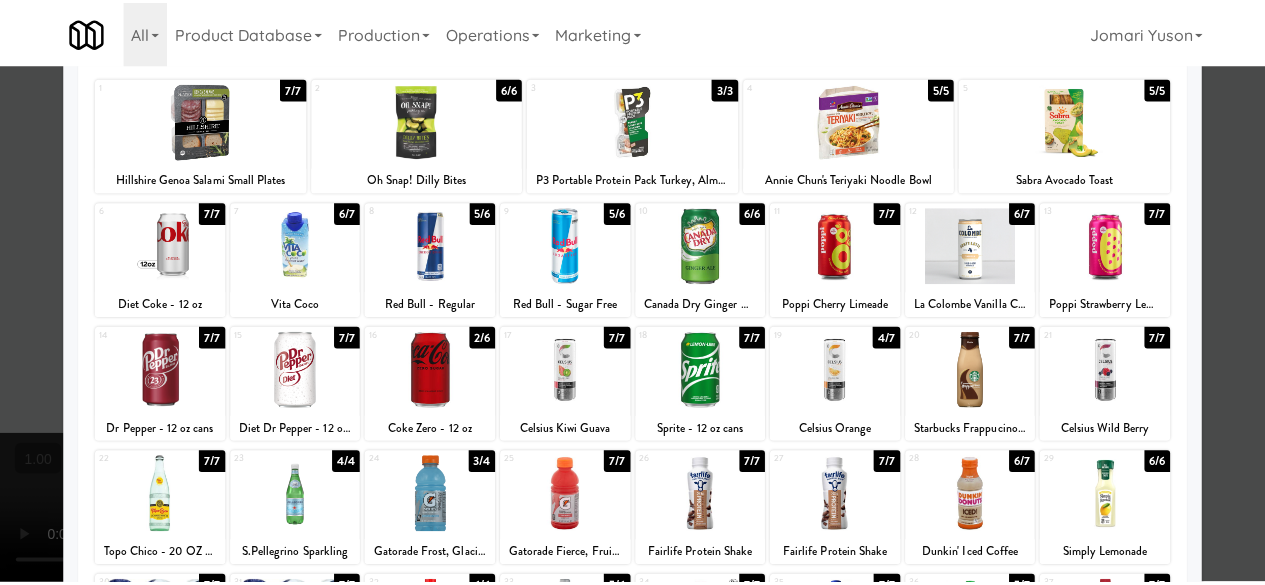 scroll, scrollTop: 0, scrollLeft: 0, axis: both 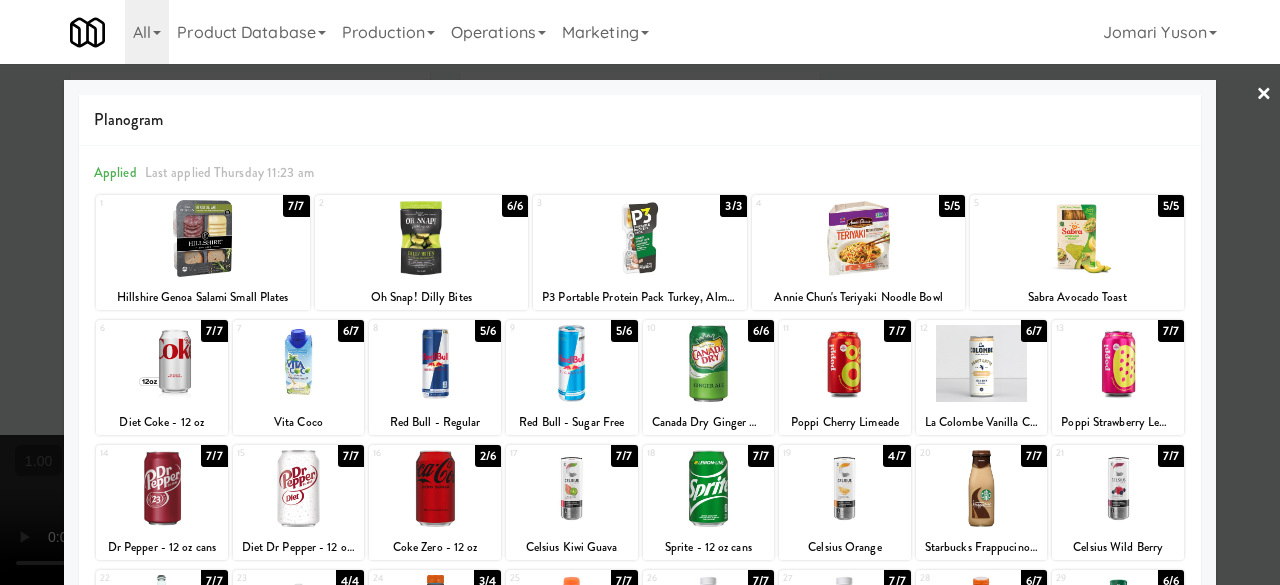 click at bounding box center [1118, 363] 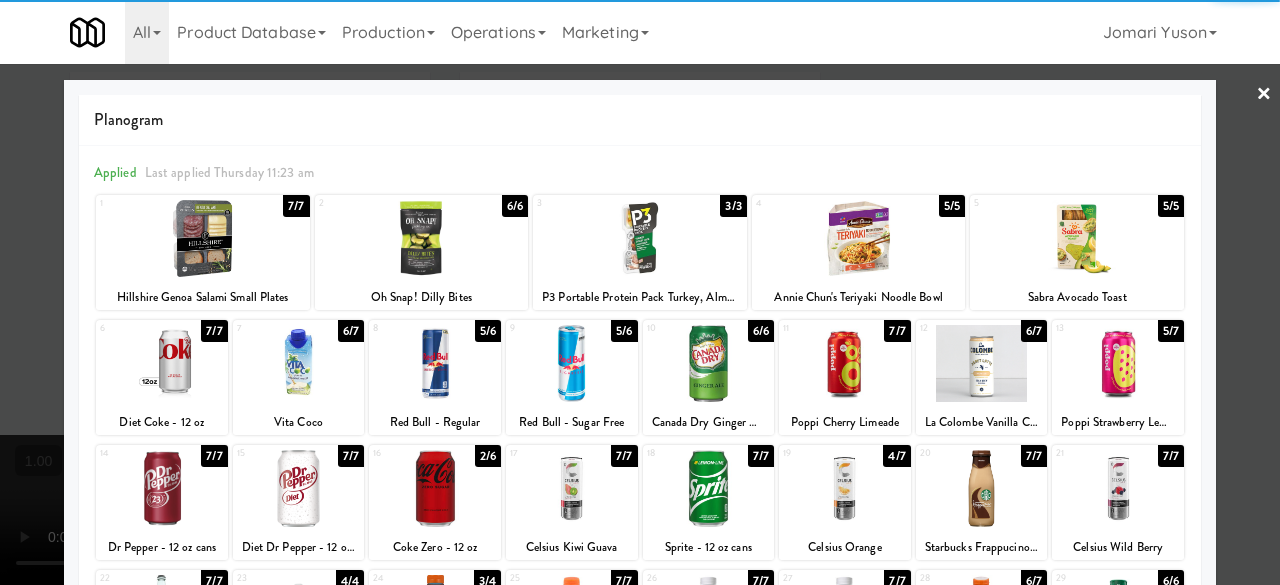 click at bounding box center (640, 292) 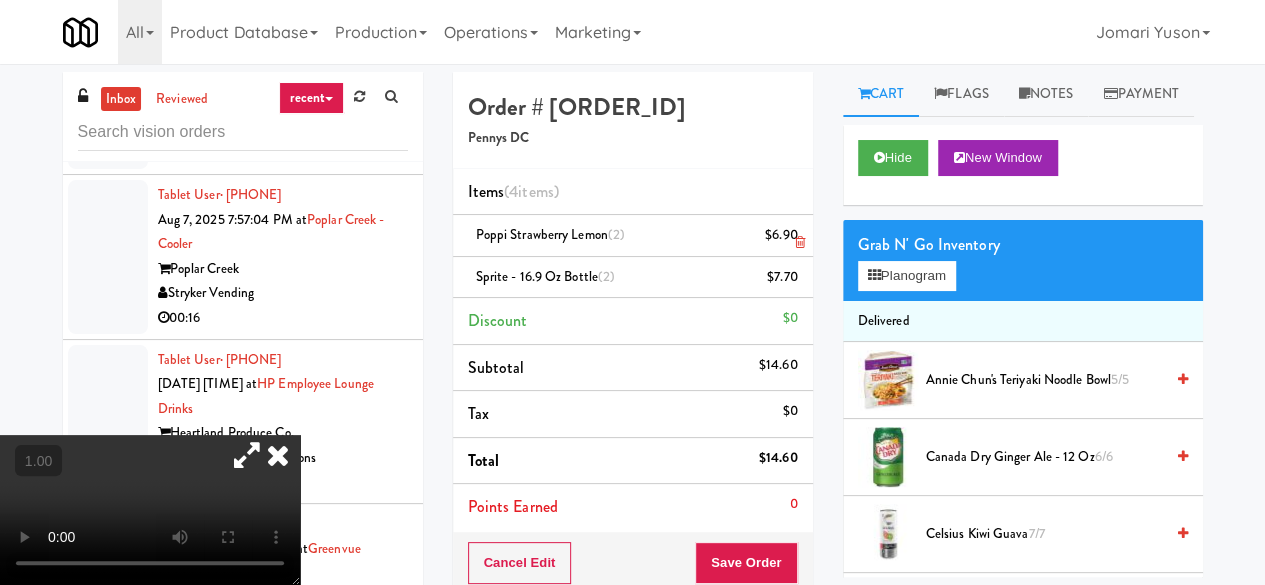 click at bounding box center (795, 243) 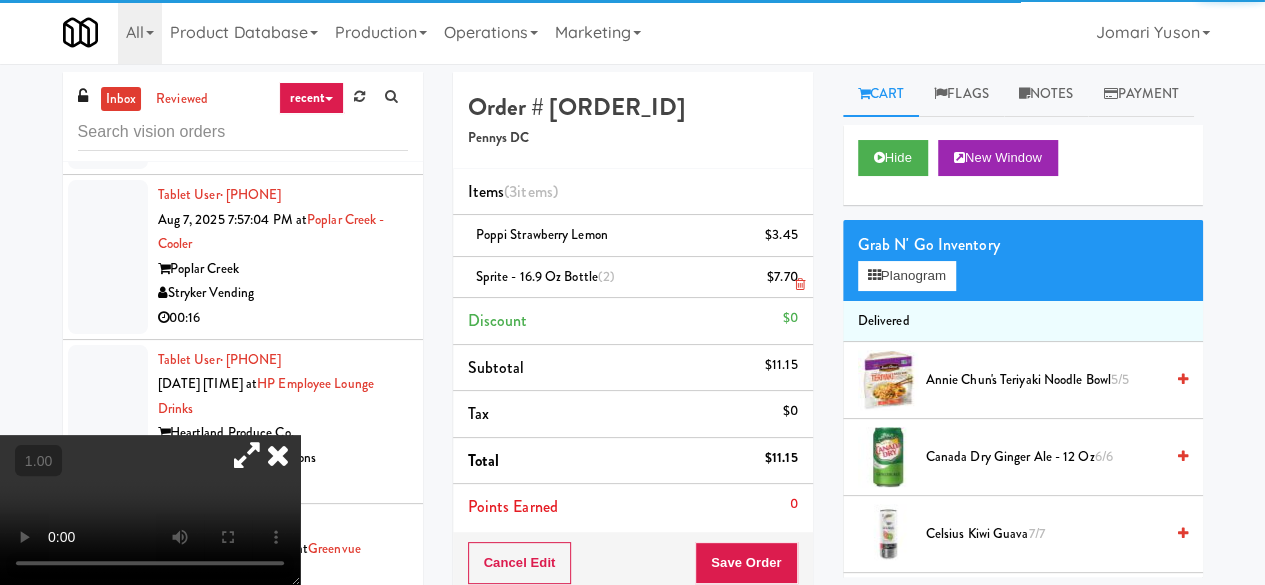 click at bounding box center (795, 285) 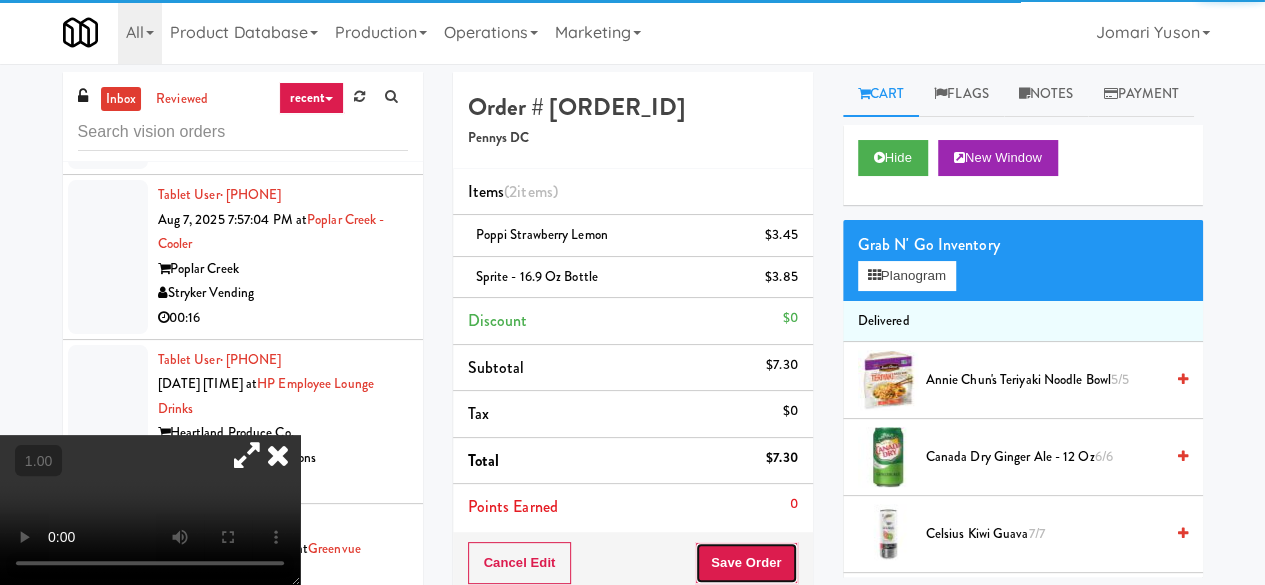 click on "Save Order" at bounding box center (746, 563) 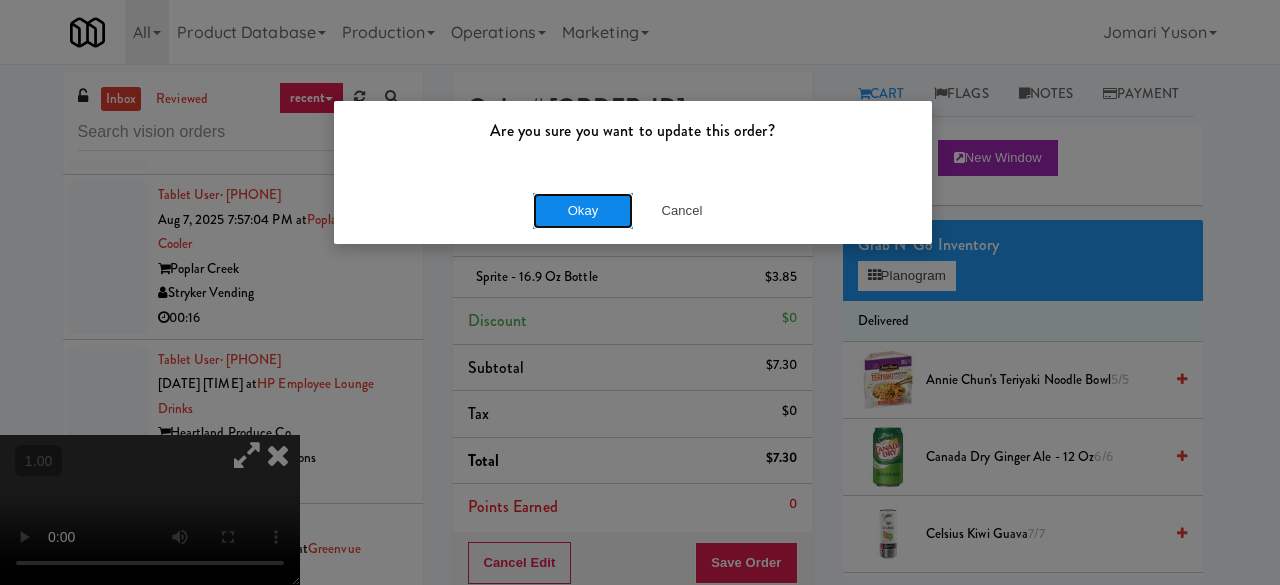 click on "Okay" at bounding box center (583, 211) 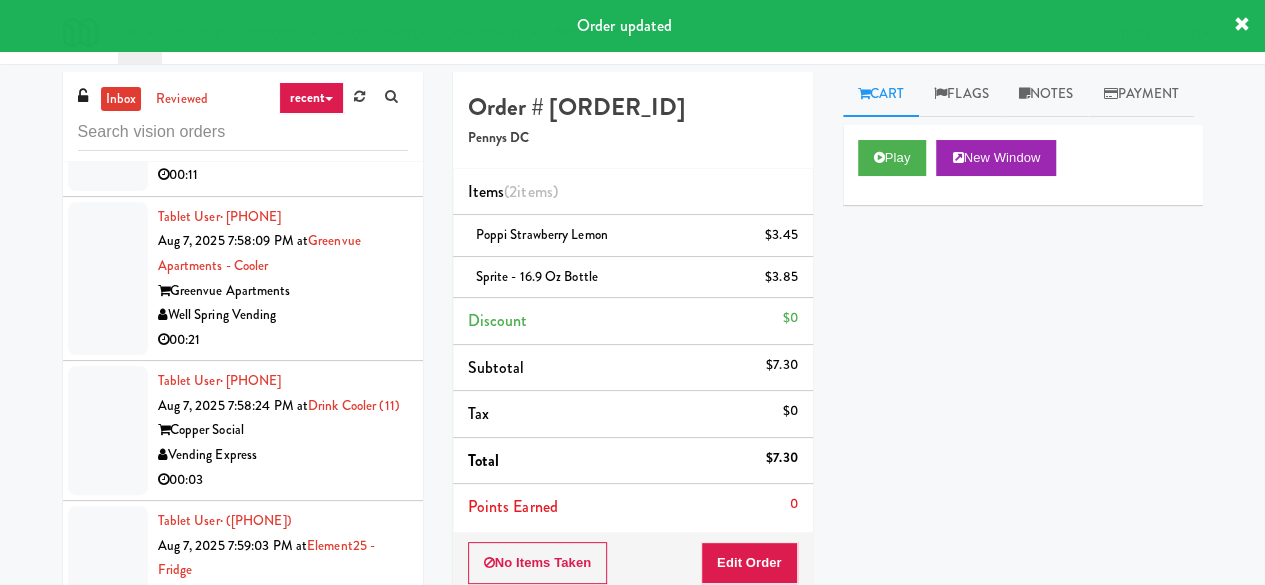 scroll, scrollTop: 17053, scrollLeft: 0, axis: vertical 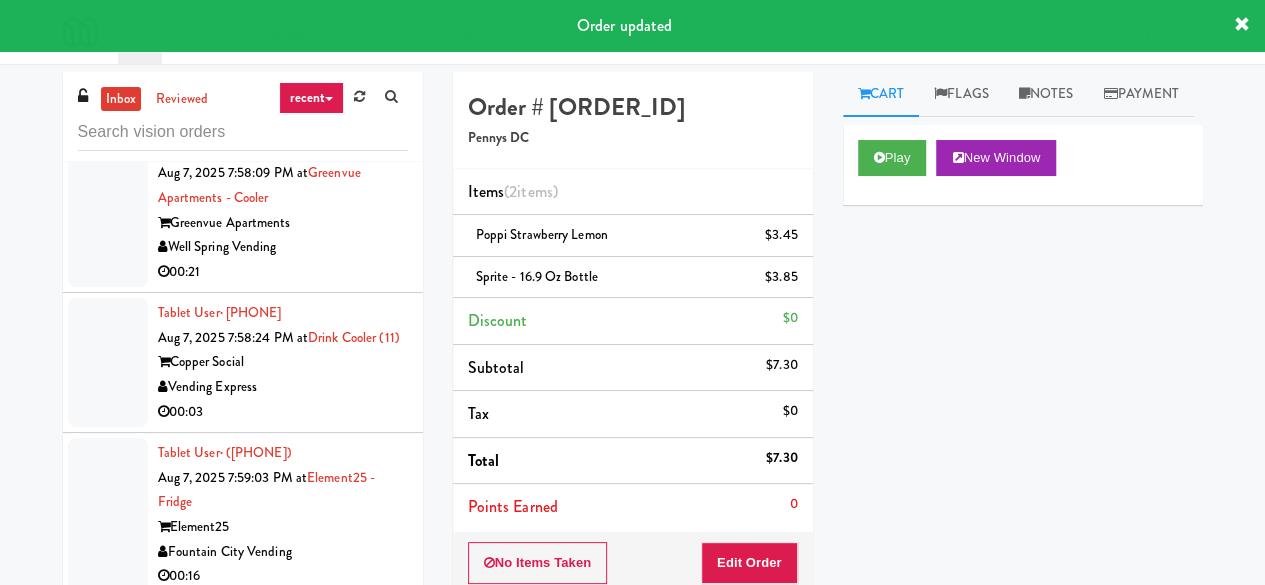 click on "Pennys DC" at bounding box center (283, -551) 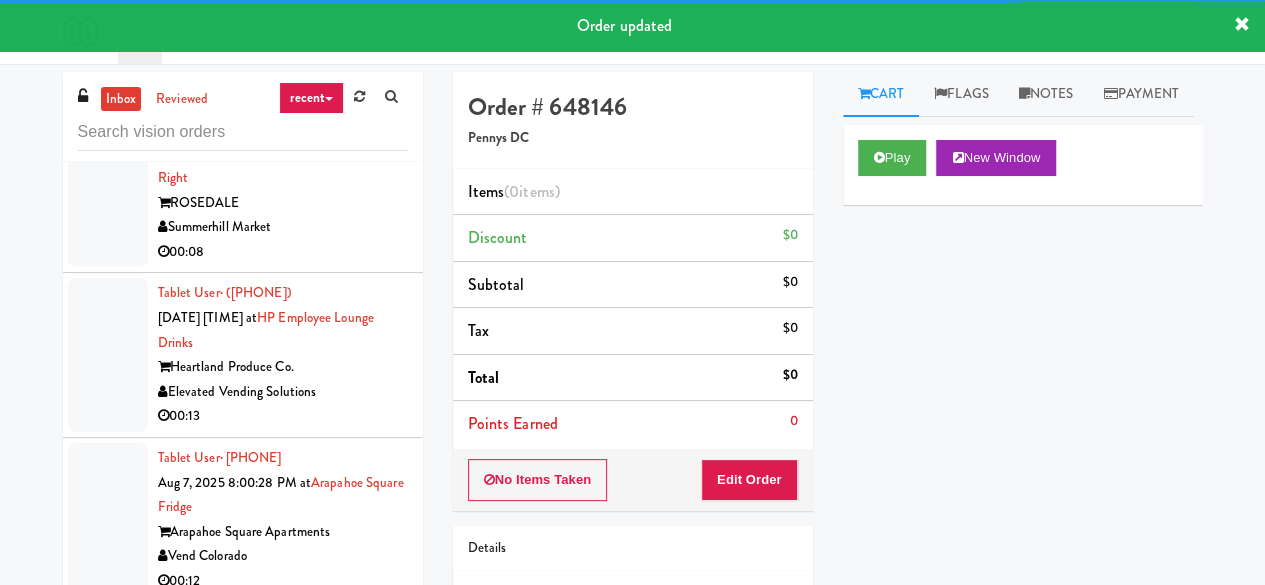 scroll, scrollTop: 17553, scrollLeft: 0, axis: vertical 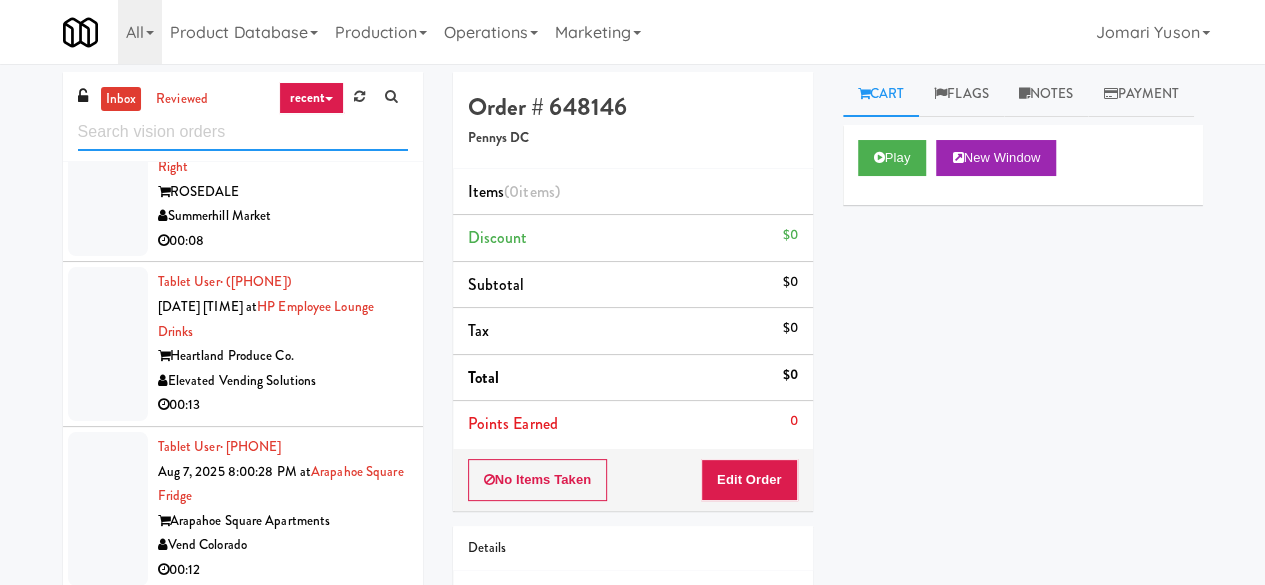 click at bounding box center (243, 132) 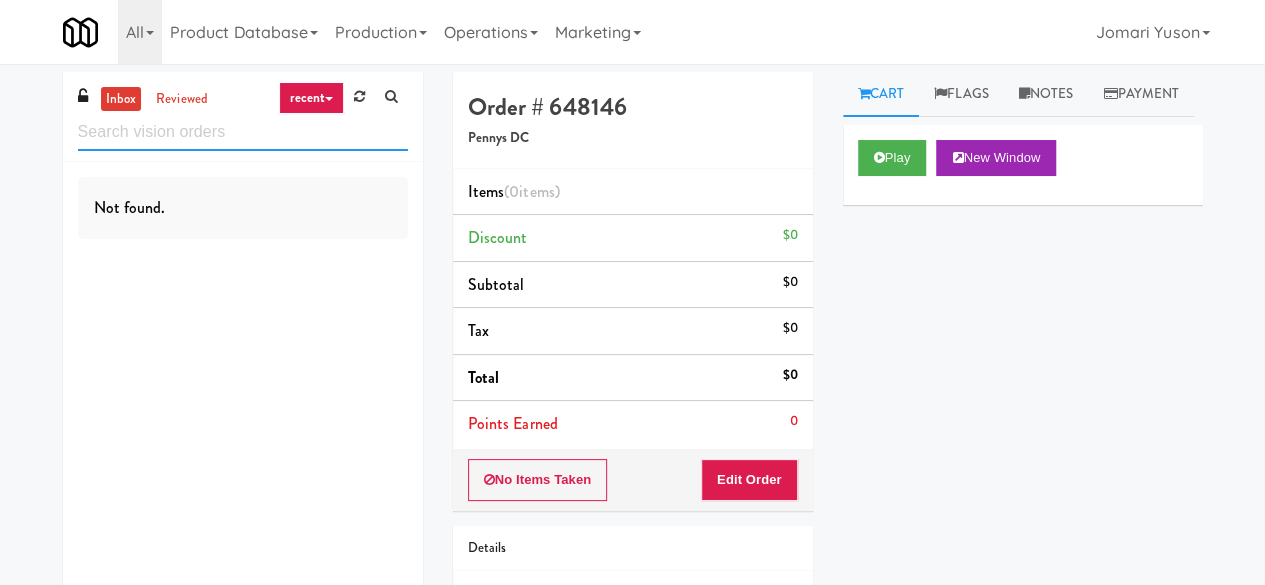scroll, scrollTop: 0, scrollLeft: 0, axis: both 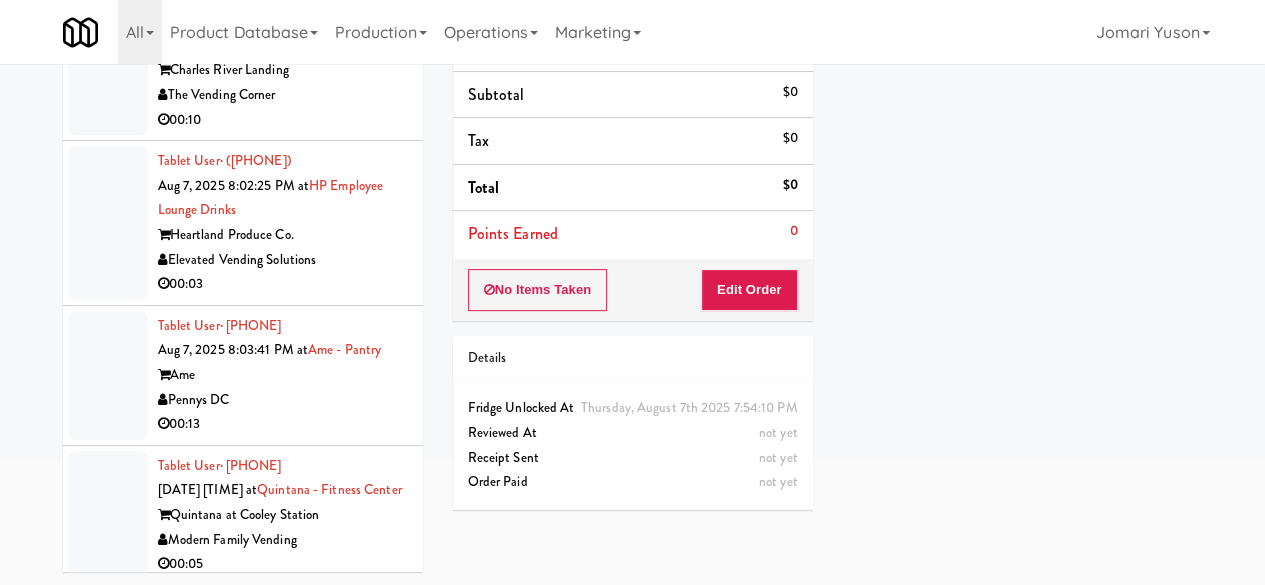 click on "00:03" at bounding box center [283, -349] 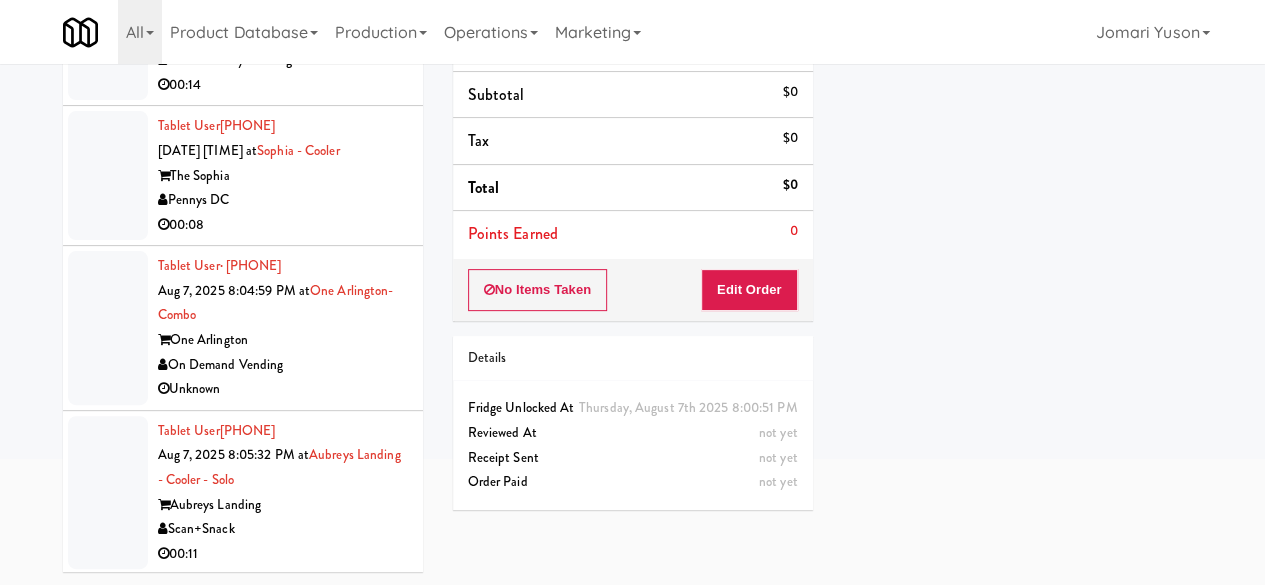 scroll, scrollTop: 14150, scrollLeft: 0, axis: vertical 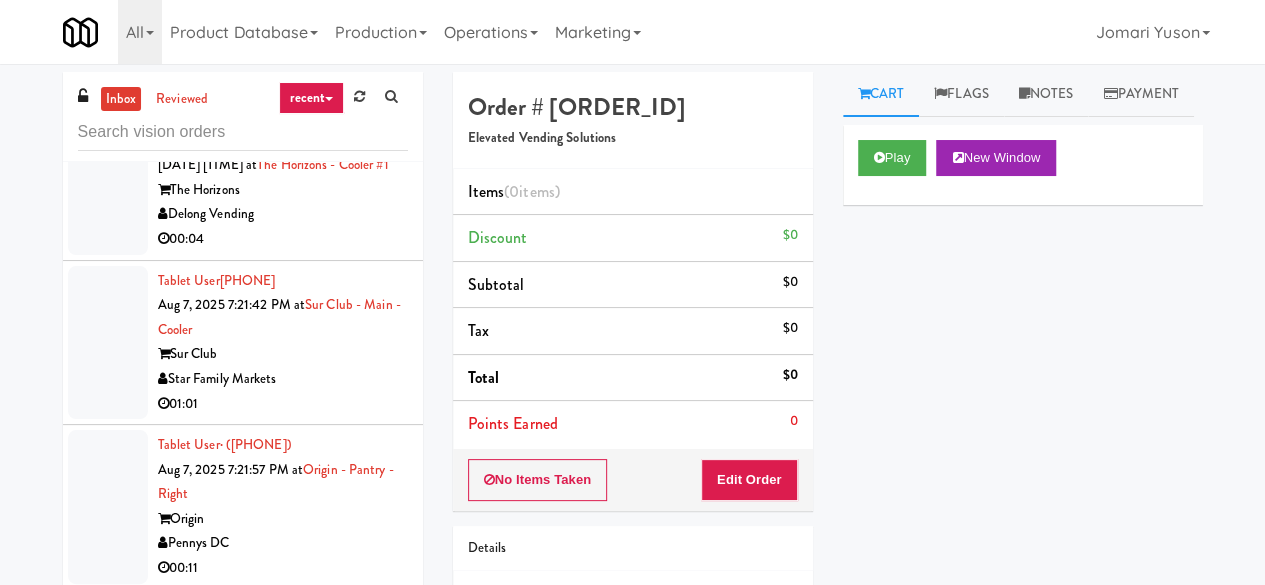 click on "The Horizons" at bounding box center [283, 190] 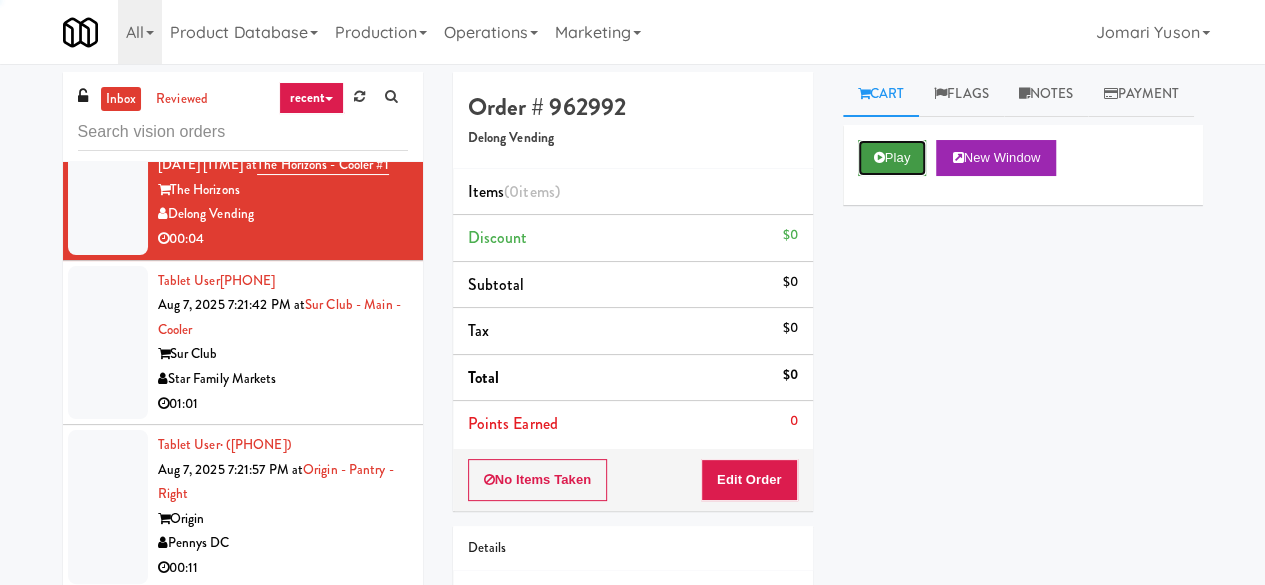 click on "Play" at bounding box center [892, 158] 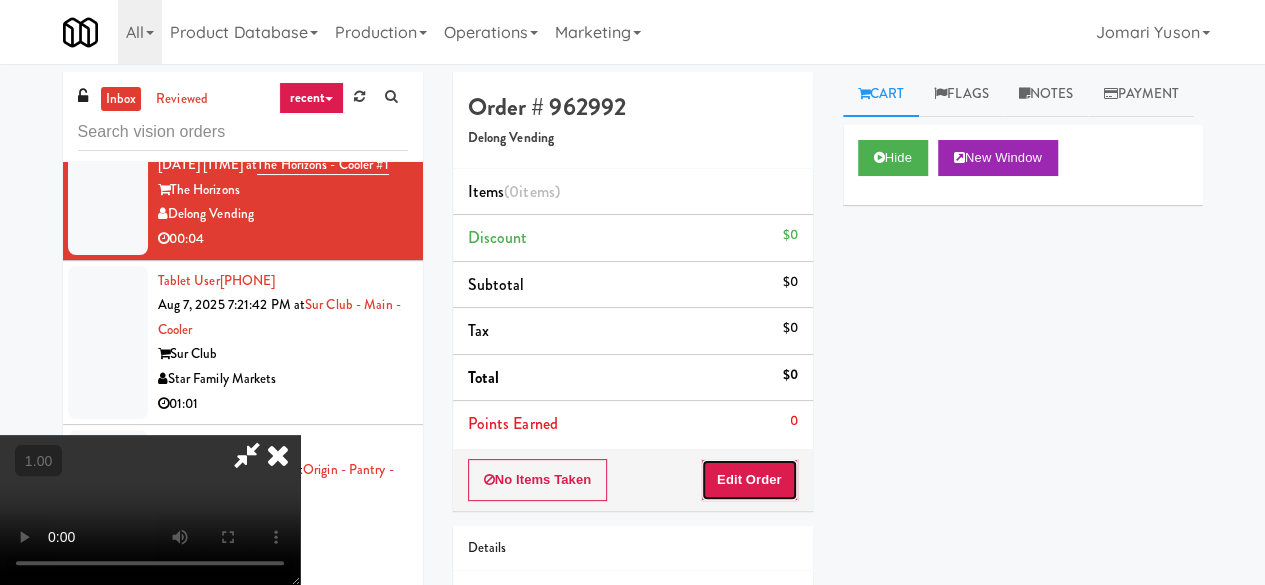 click on "Edit Order" at bounding box center (749, 480) 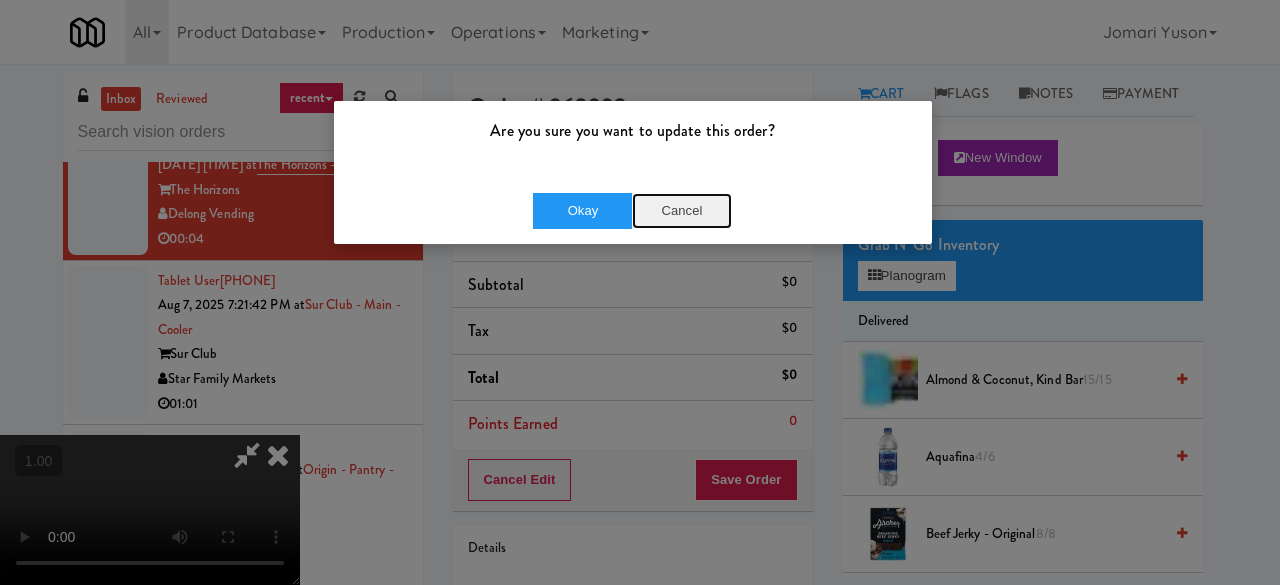 click on "Cancel" at bounding box center [682, 211] 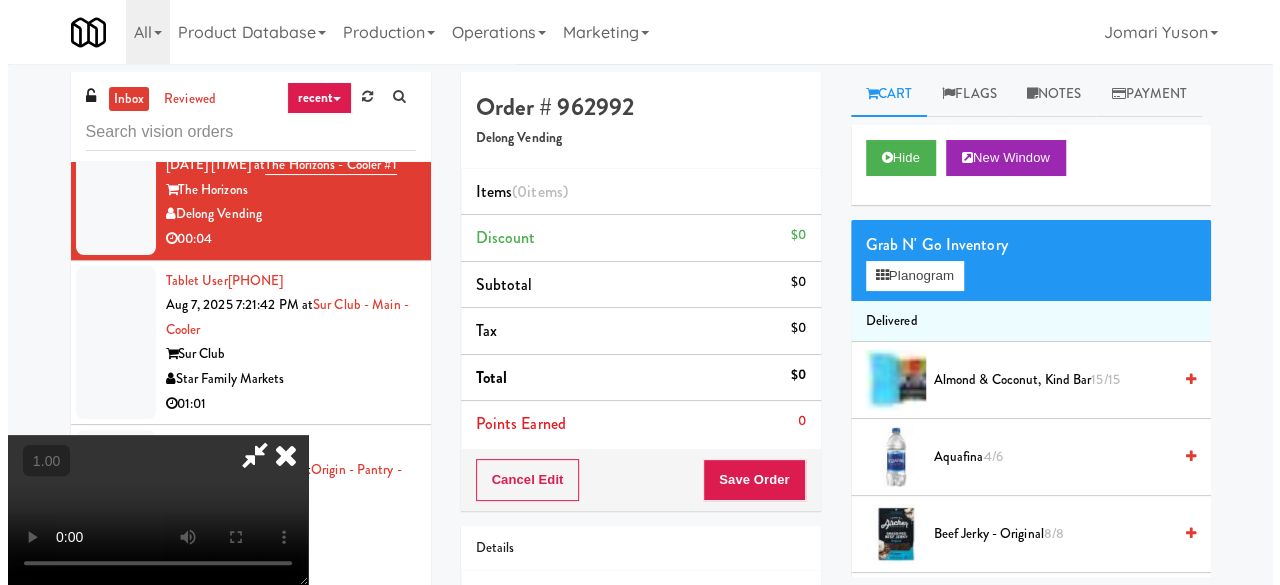 scroll, scrollTop: 41, scrollLeft: 0, axis: vertical 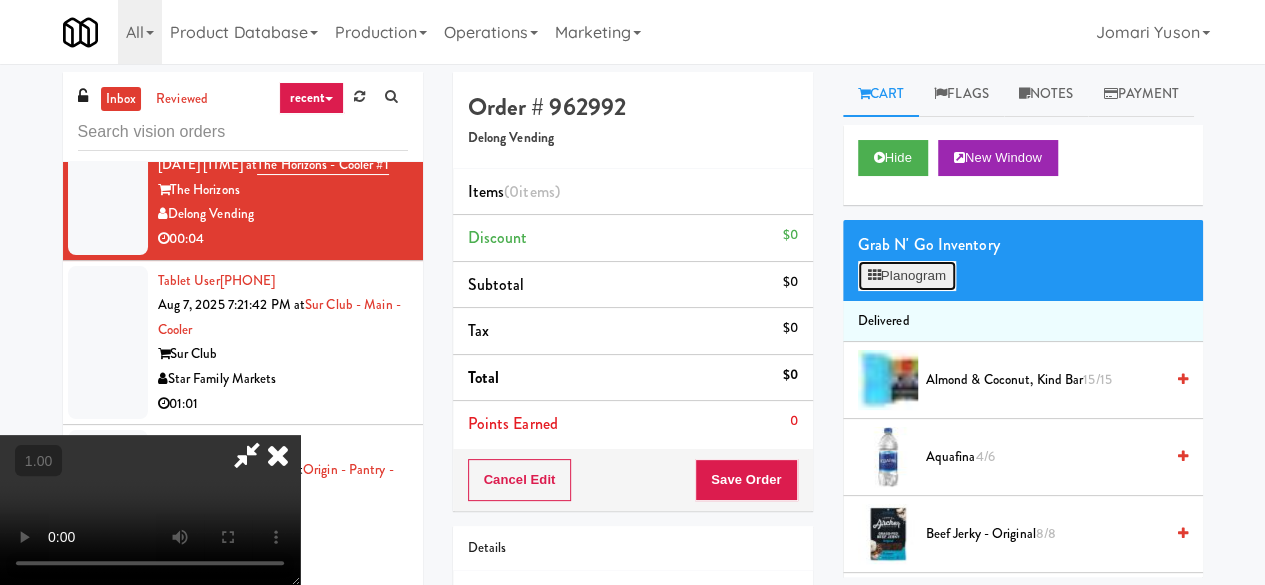 click on "Planogram" at bounding box center [907, 276] 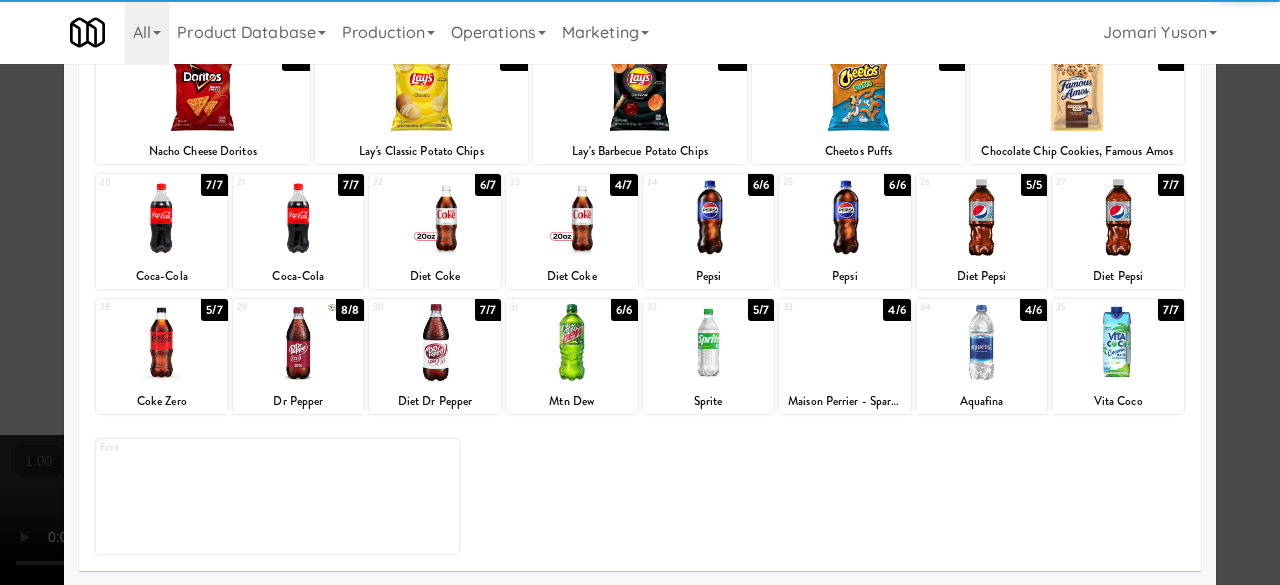click at bounding box center (299, 217) 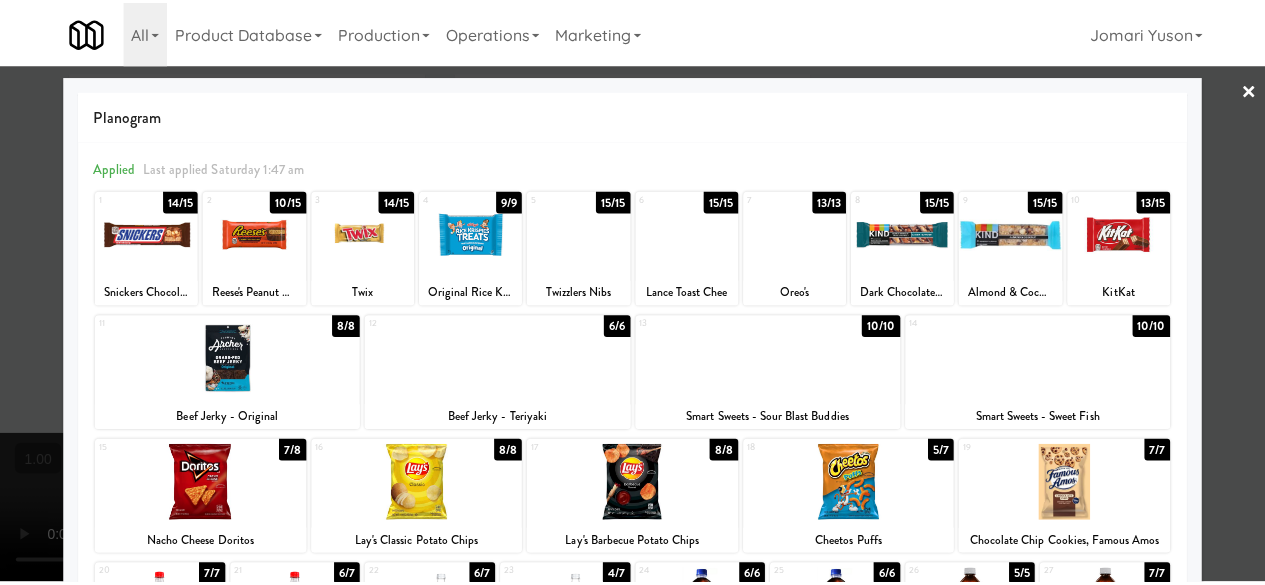 scroll, scrollTop: 0, scrollLeft: 0, axis: both 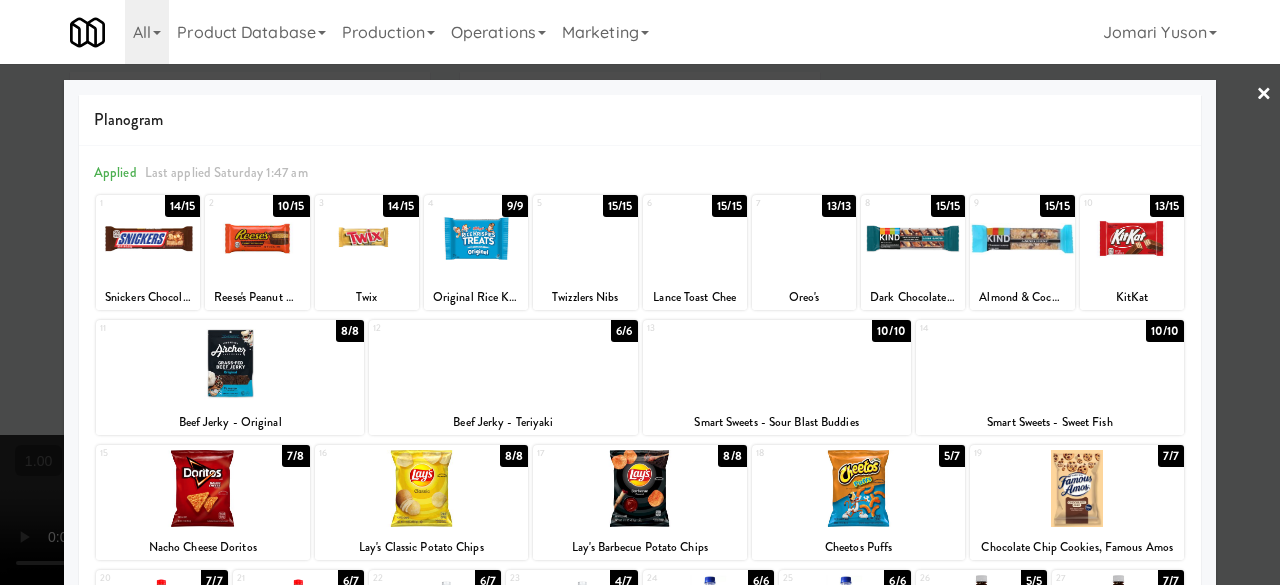 click at bounding box center [640, 292] 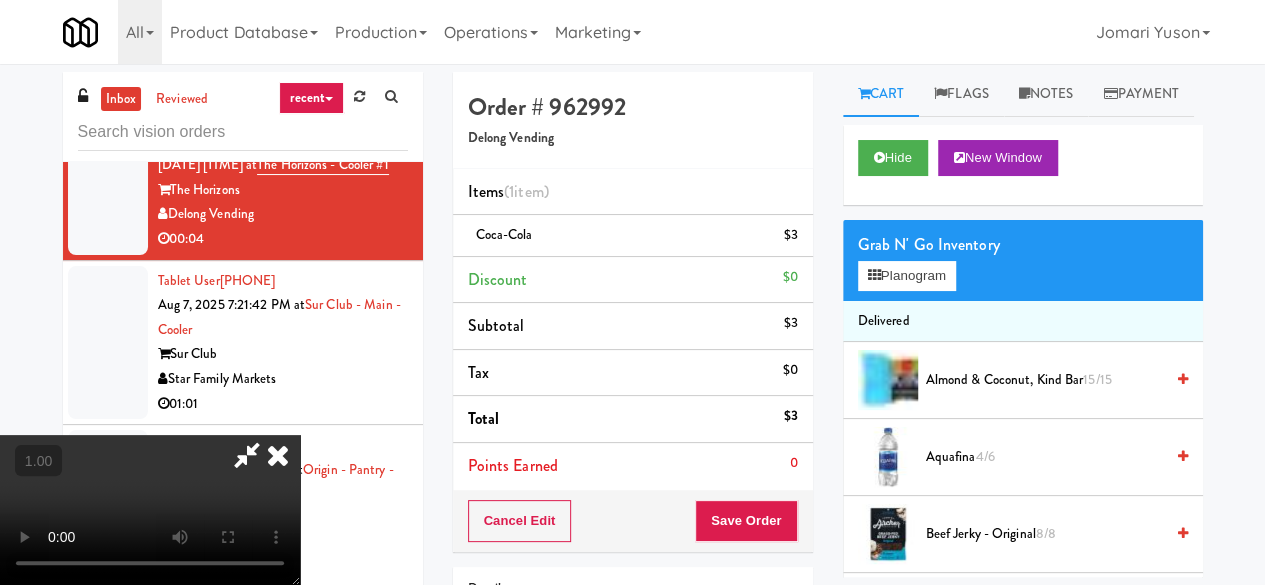 scroll, scrollTop: 0, scrollLeft: 0, axis: both 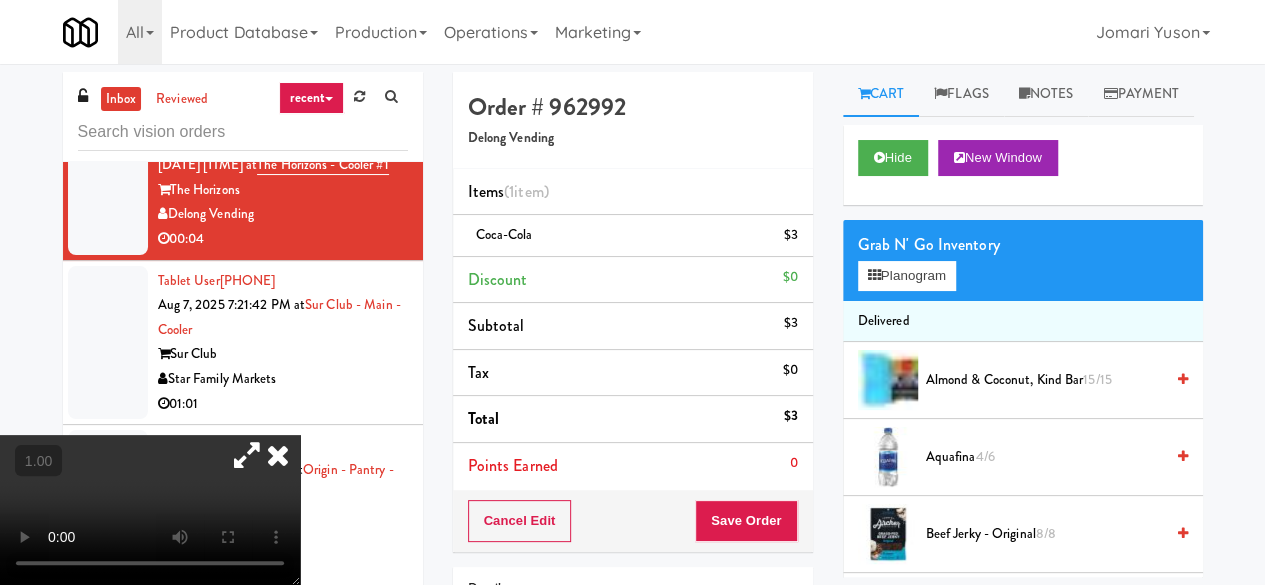 drag, startPoint x: 708, startPoint y: 551, endPoint x: 726, endPoint y: 510, distance: 44.777225 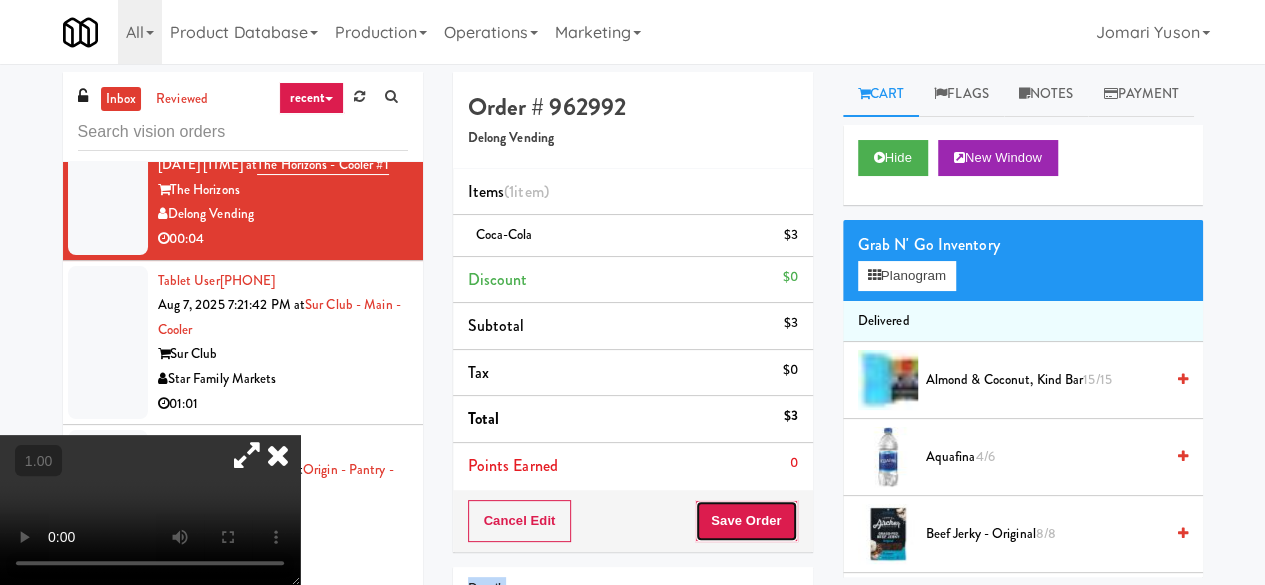 click on "Save Order" at bounding box center (746, 521) 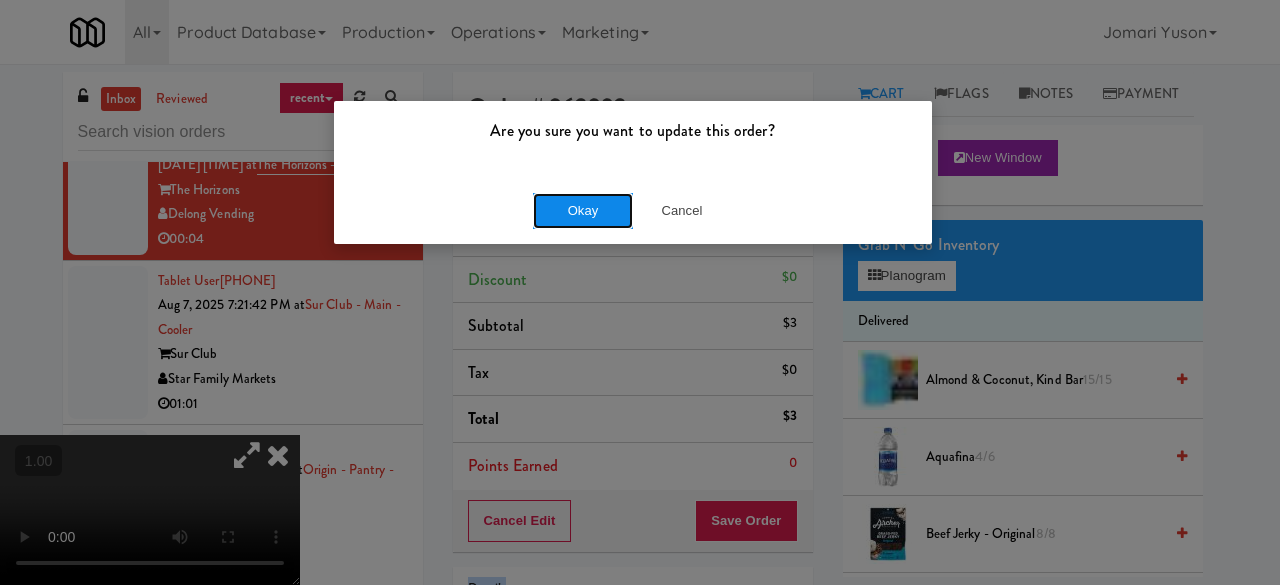 click on "Okay" at bounding box center [583, 211] 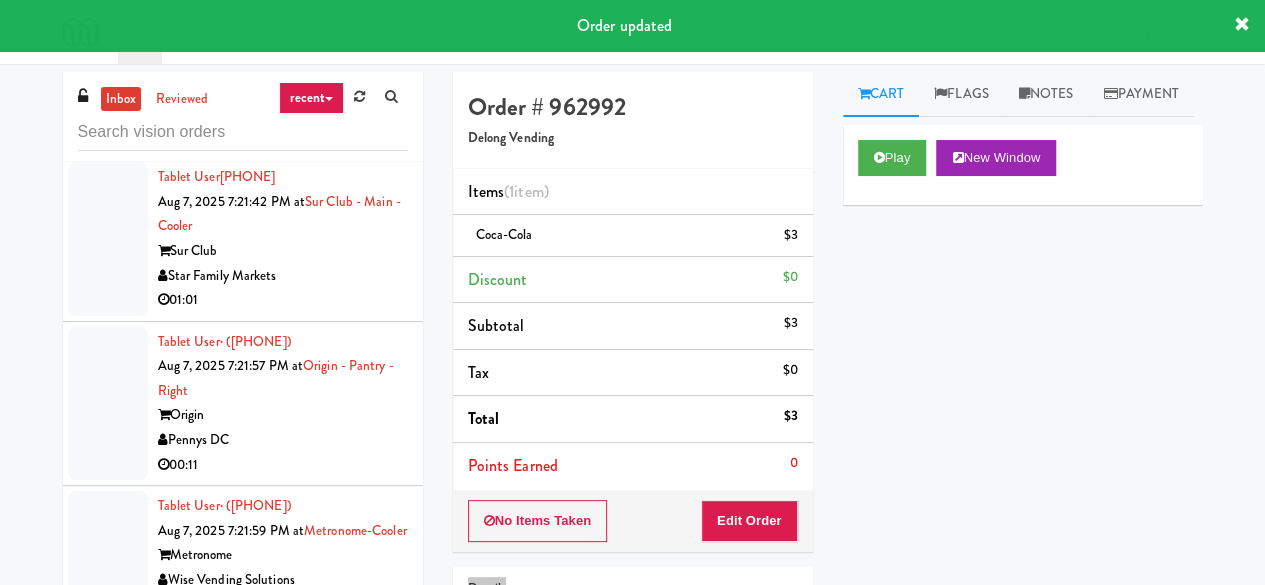 scroll, scrollTop: 5600, scrollLeft: 0, axis: vertical 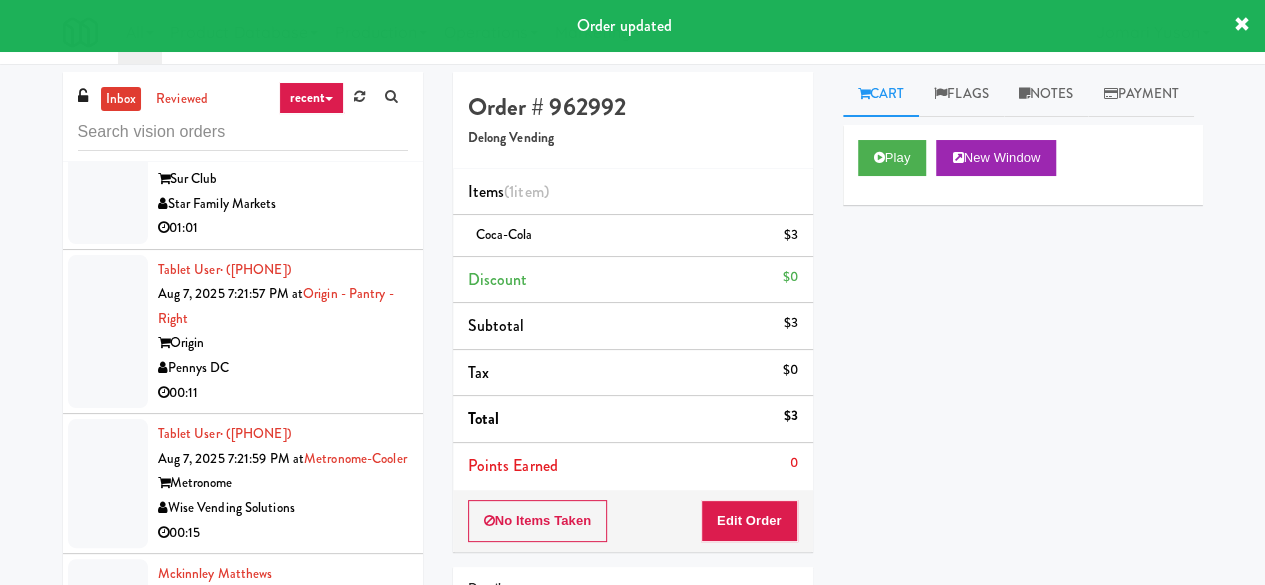 click on "Sur Club" at bounding box center [283, 179] 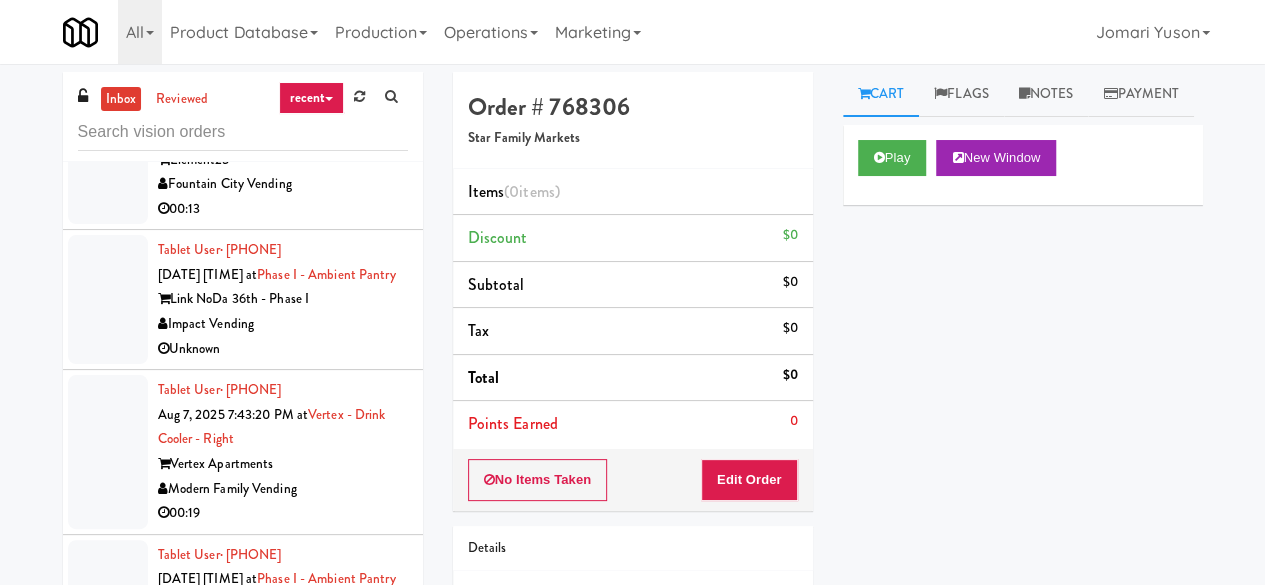 scroll, scrollTop: 9200, scrollLeft: 0, axis: vertical 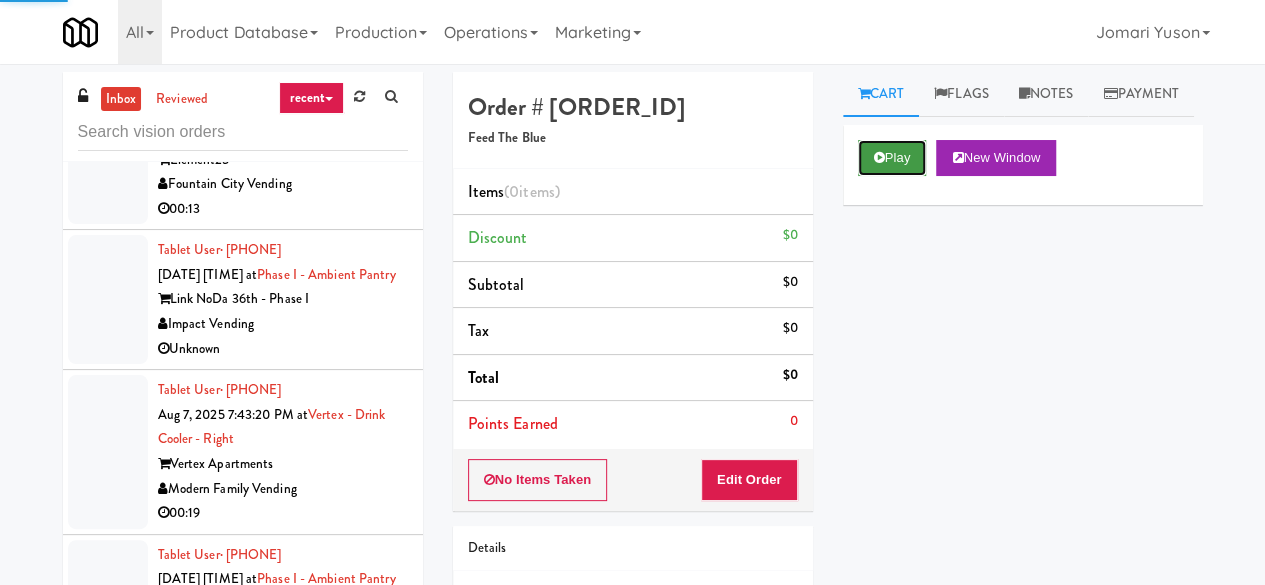 click on "Play" at bounding box center (892, 158) 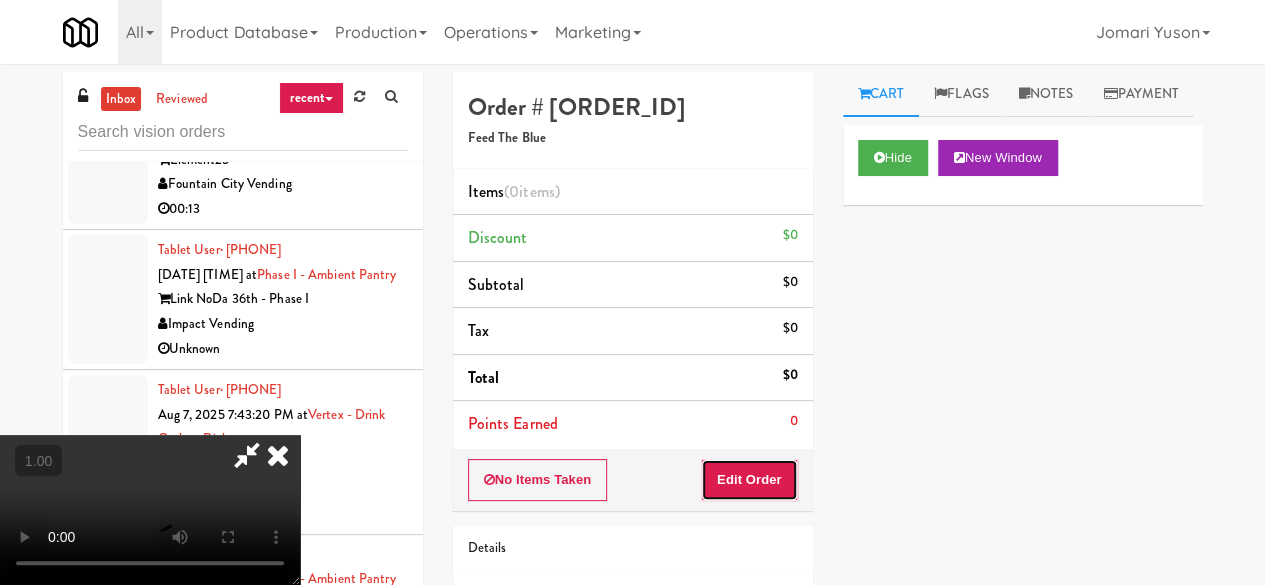 click on "Edit Order" at bounding box center [749, 480] 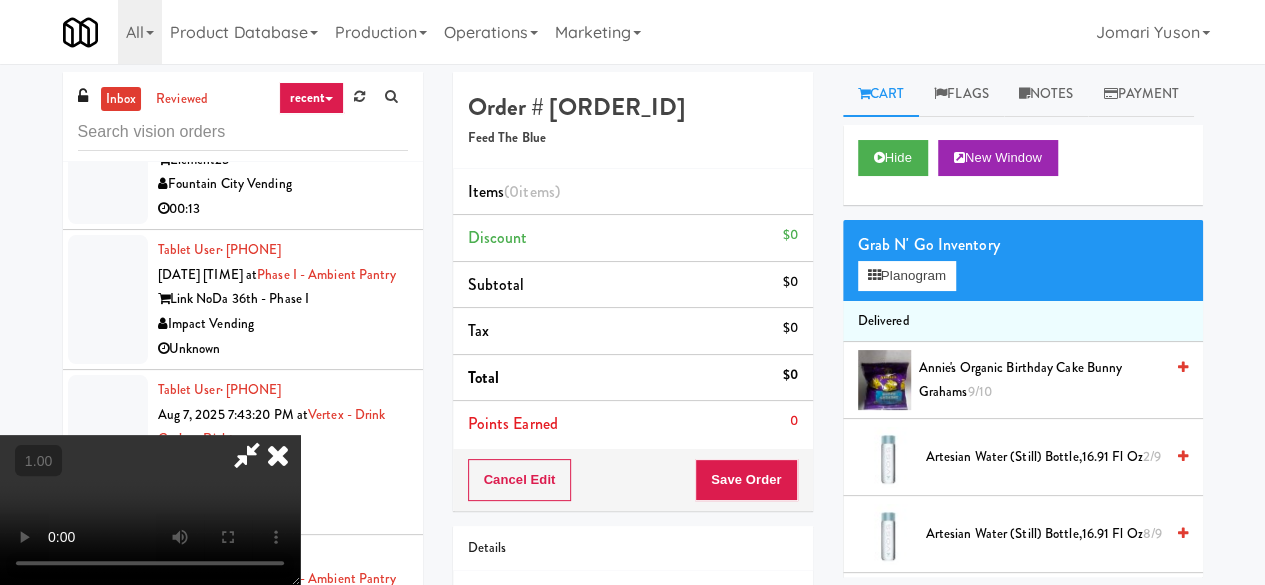 scroll, scrollTop: 41, scrollLeft: 0, axis: vertical 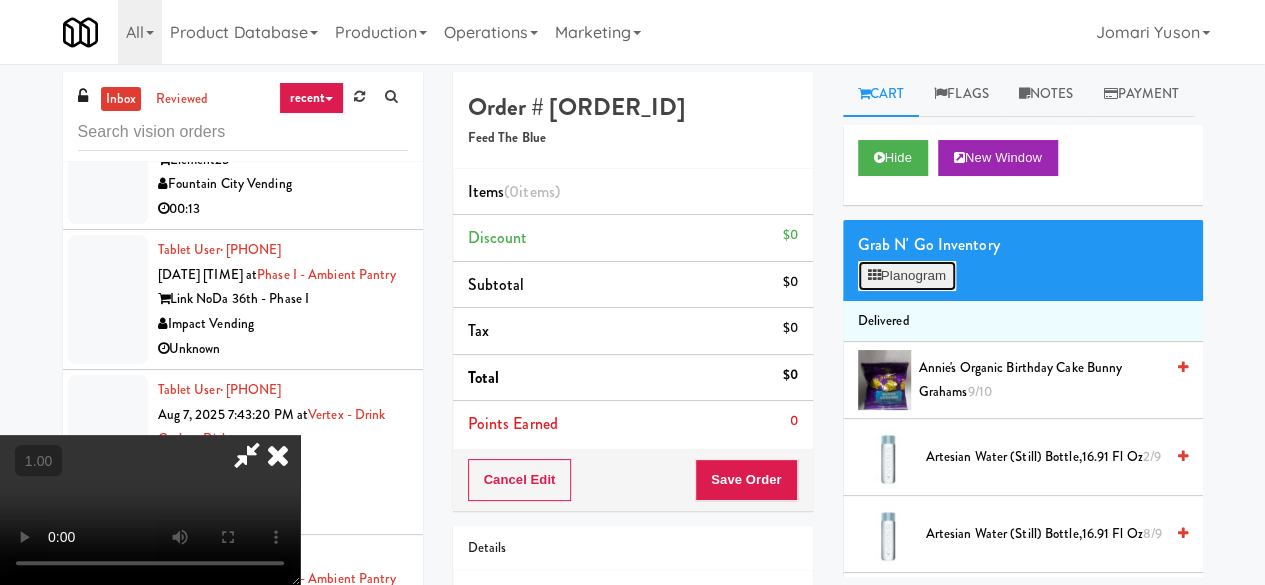 click on "Planogram" at bounding box center [907, 276] 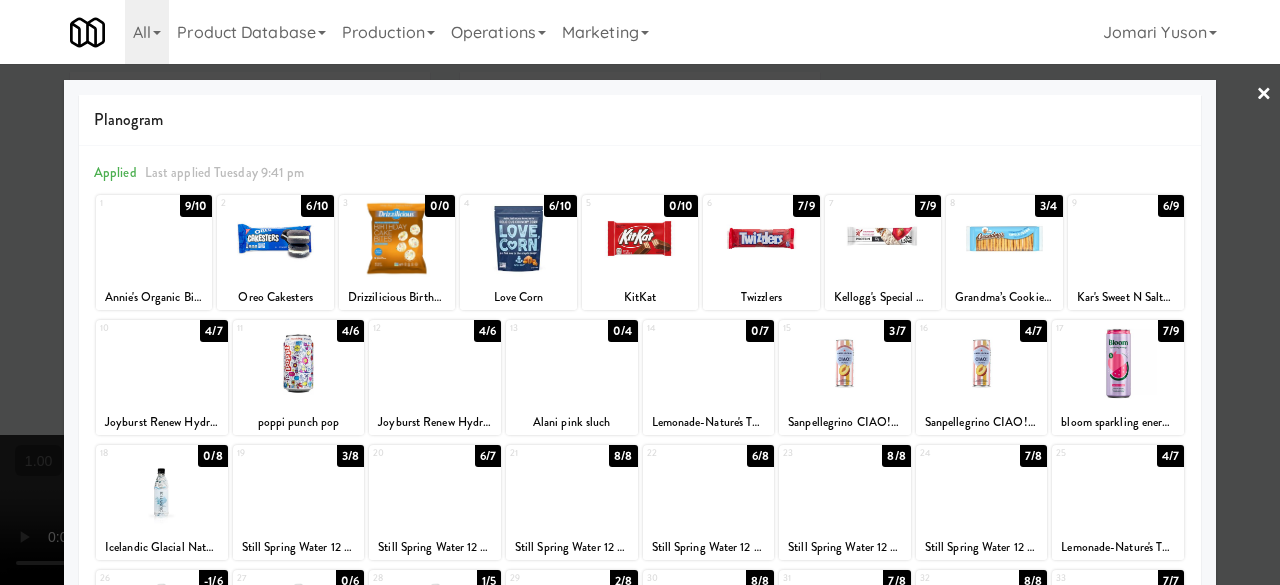 click on "×" at bounding box center (1264, 95) 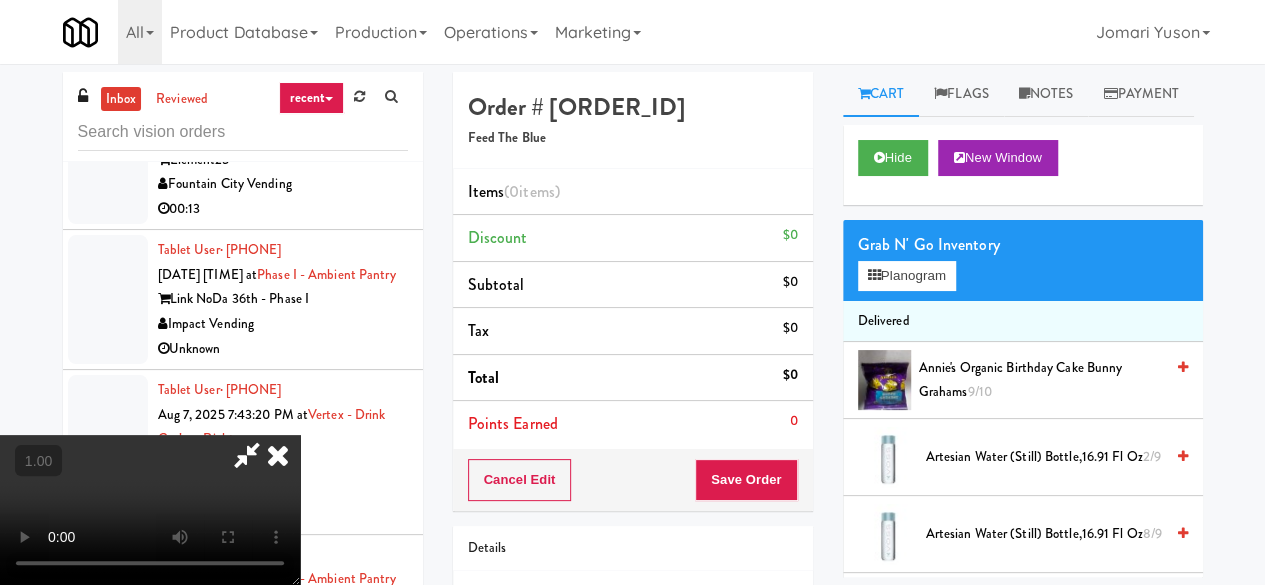 scroll, scrollTop: 0, scrollLeft: 0, axis: both 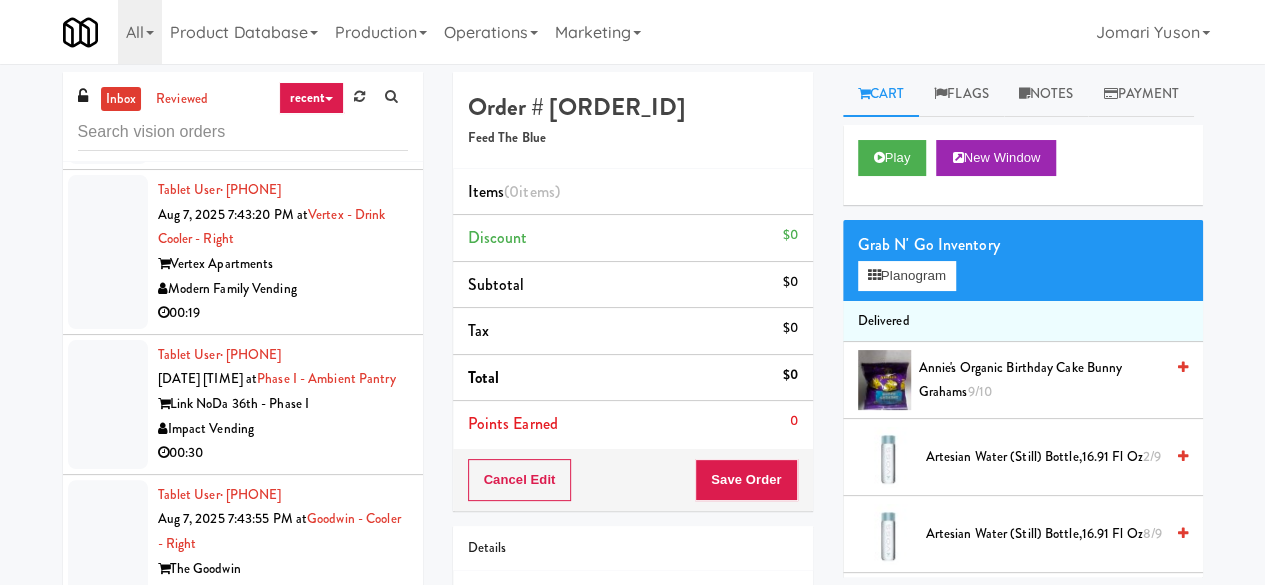 click on "Union Heights" at bounding box center [283, -205] 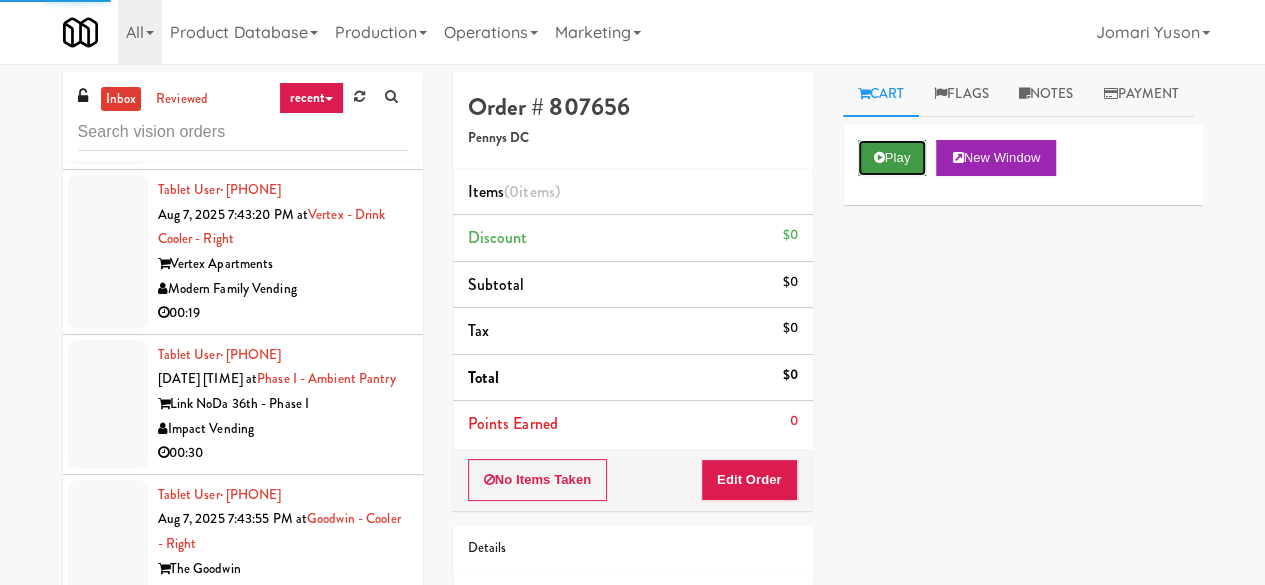 click at bounding box center [879, 157] 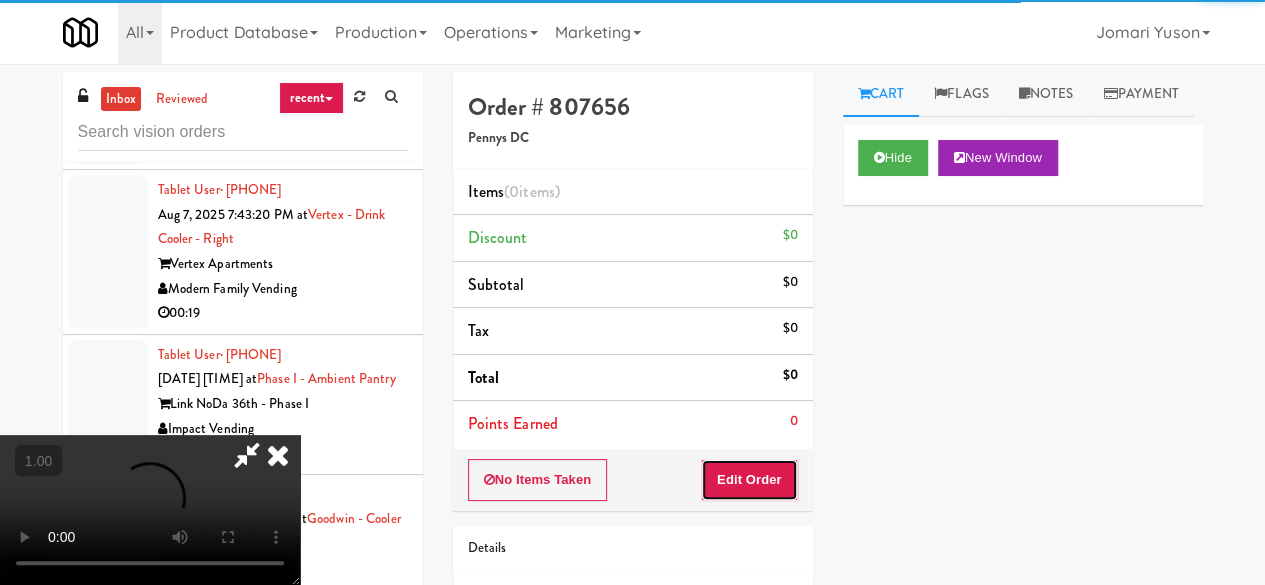 click on "Edit Order" at bounding box center [749, 480] 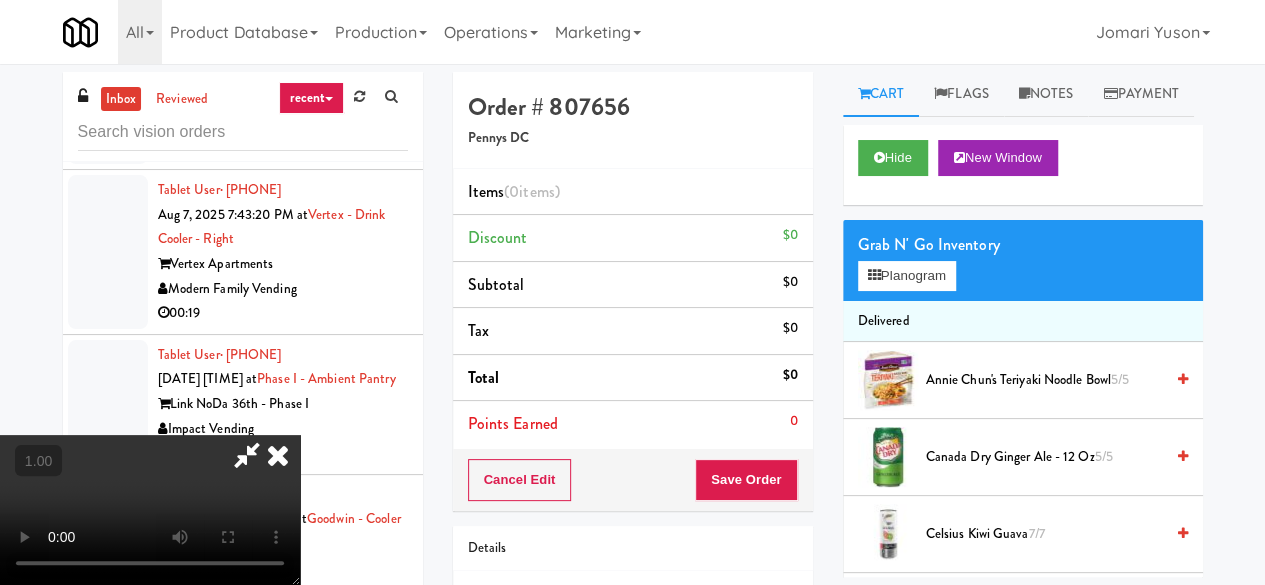 click at bounding box center (150, 510) 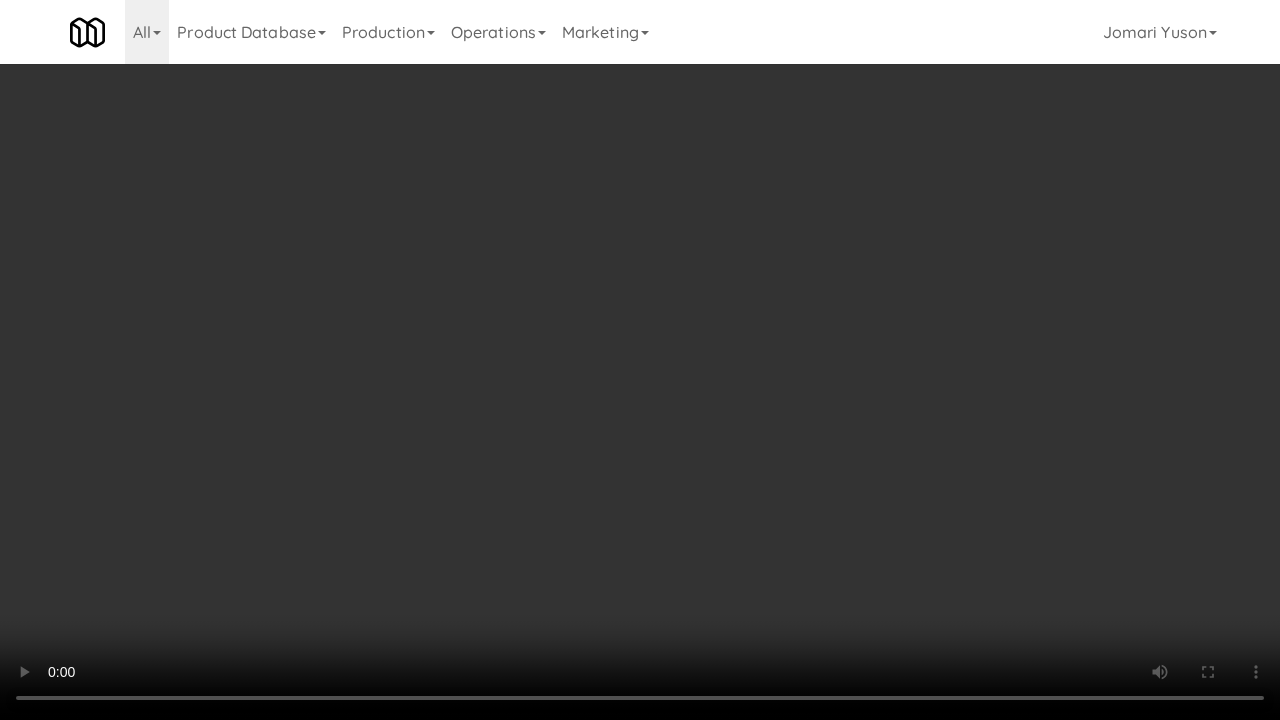 type 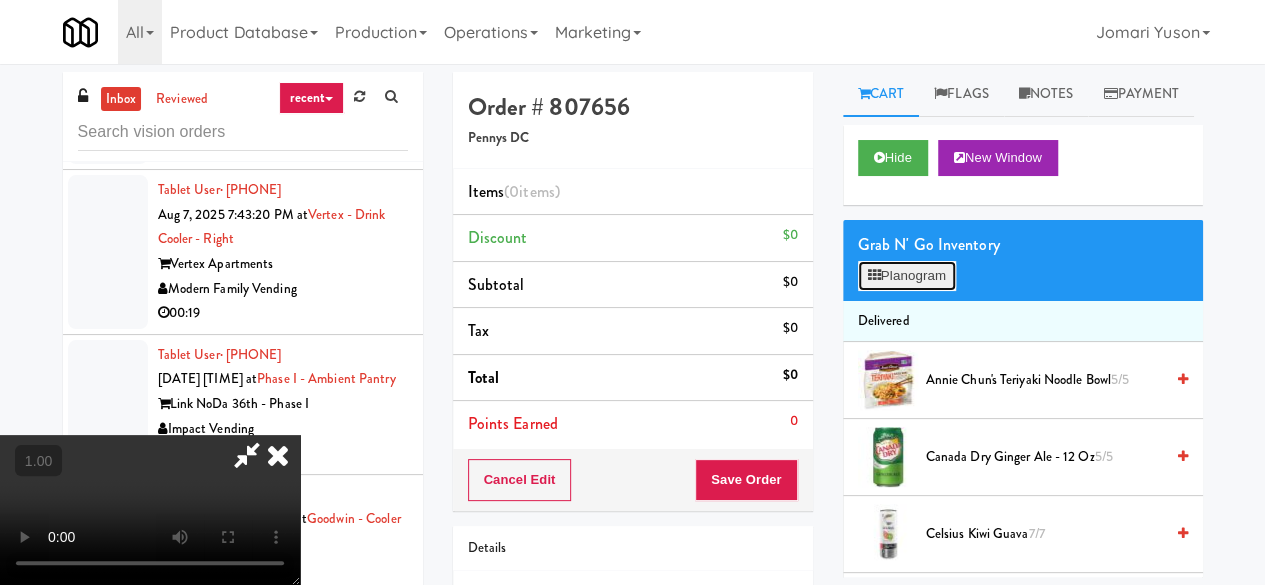 click on "Planogram" at bounding box center (907, 276) 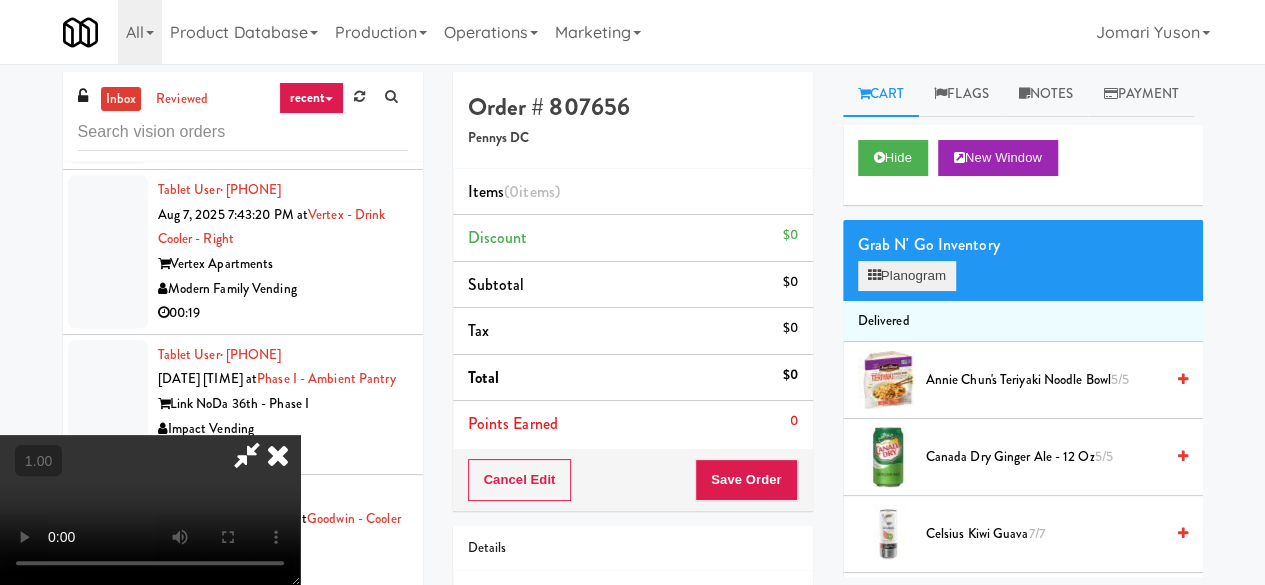click at bounding box center [0, 0] 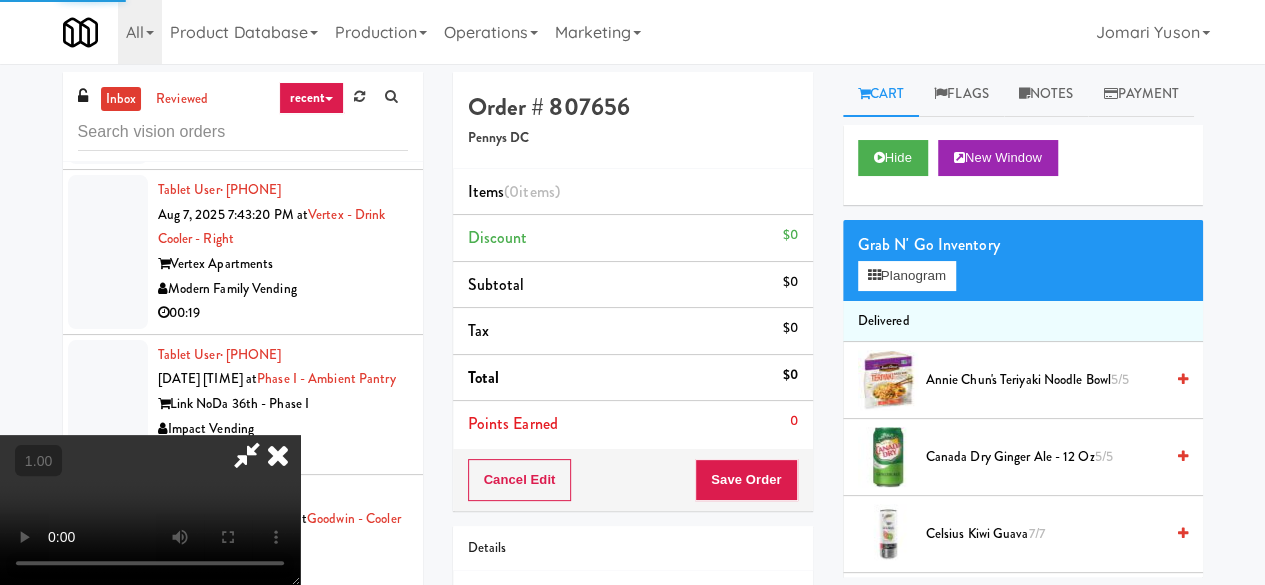 click on "Grab N' Go Inventory  Planogram" at bounding box center (1023, 260) 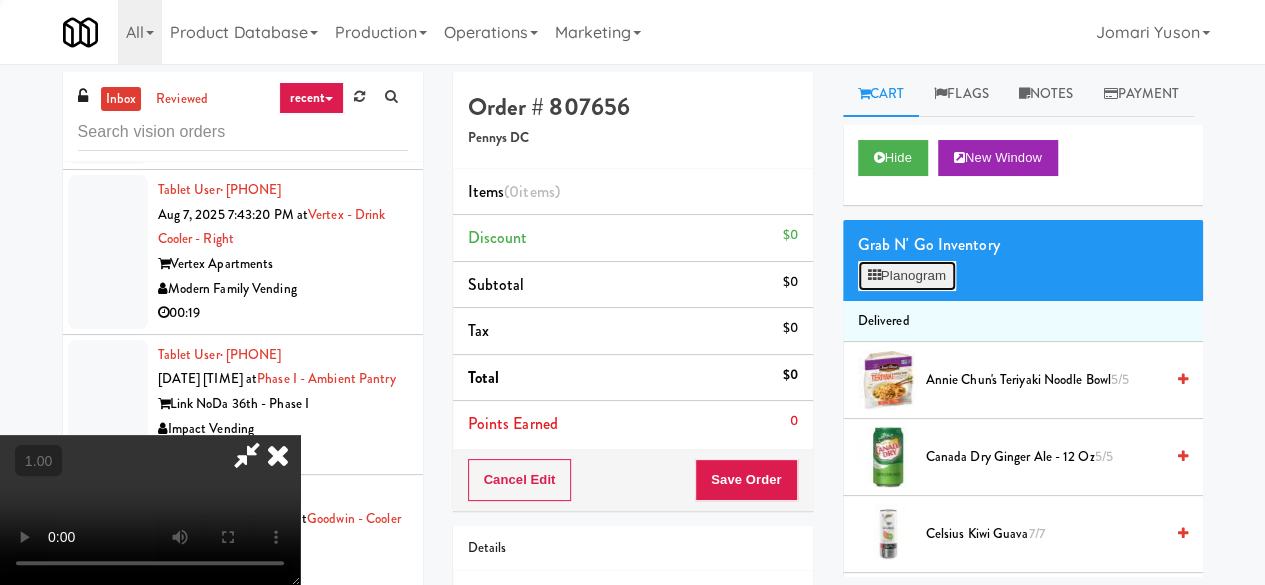 click on "Planogram" at bounding box center (907, 276) 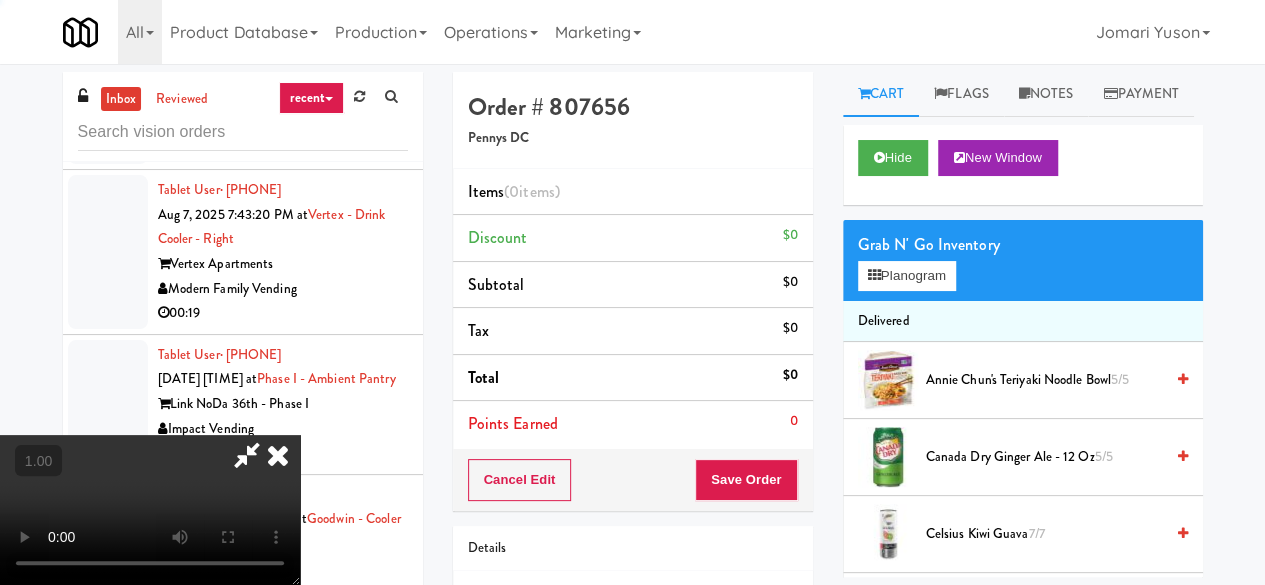 click at bounding box center [0, 0] 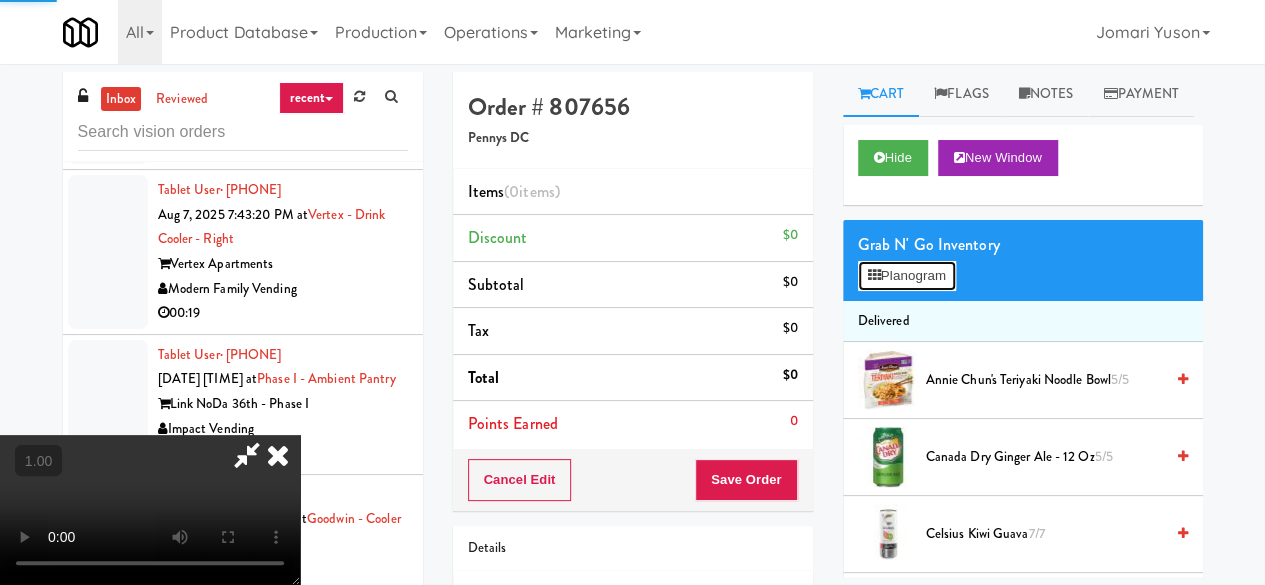 click on "Planogram" at bounding box center (907, 276) 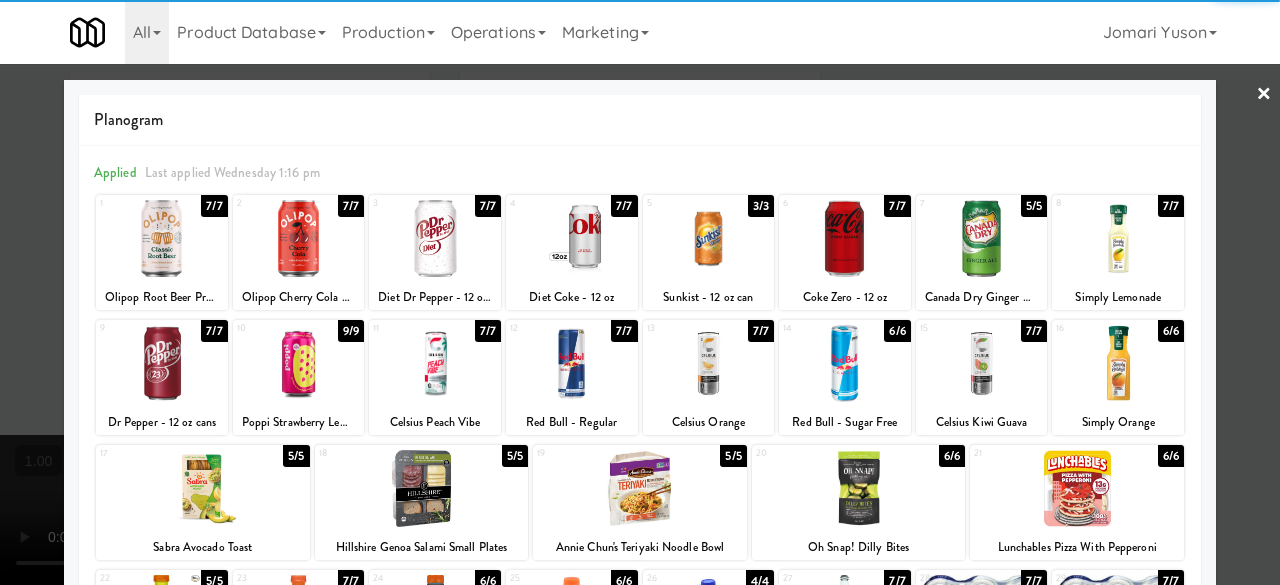click at bounding box center [982, 238] 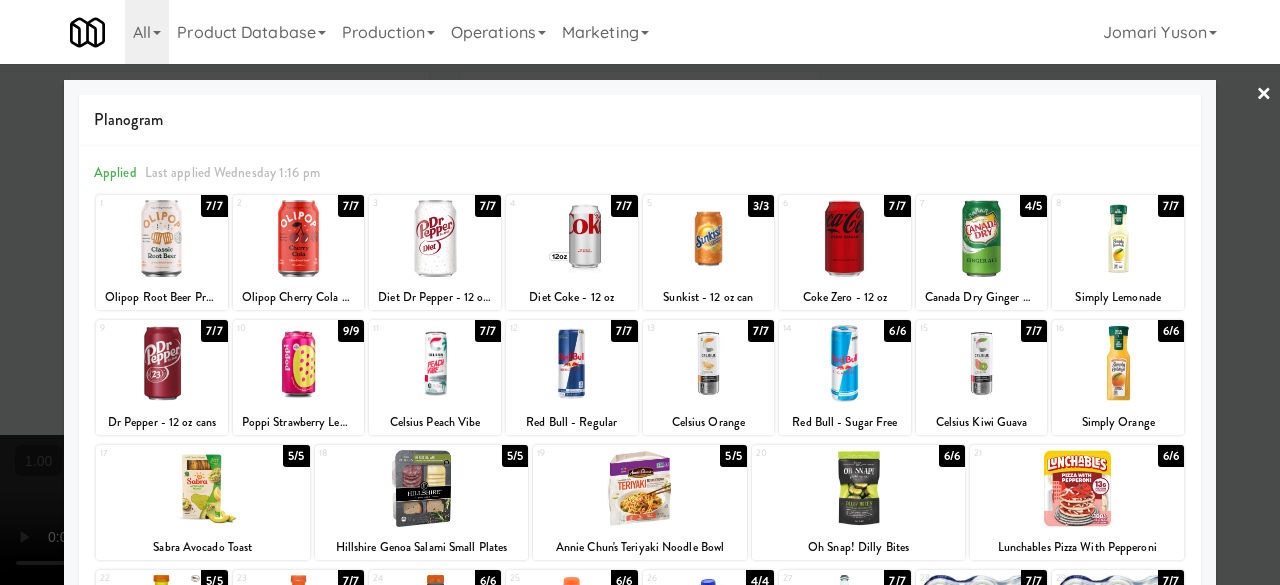 click at bounding box center (640, 292) 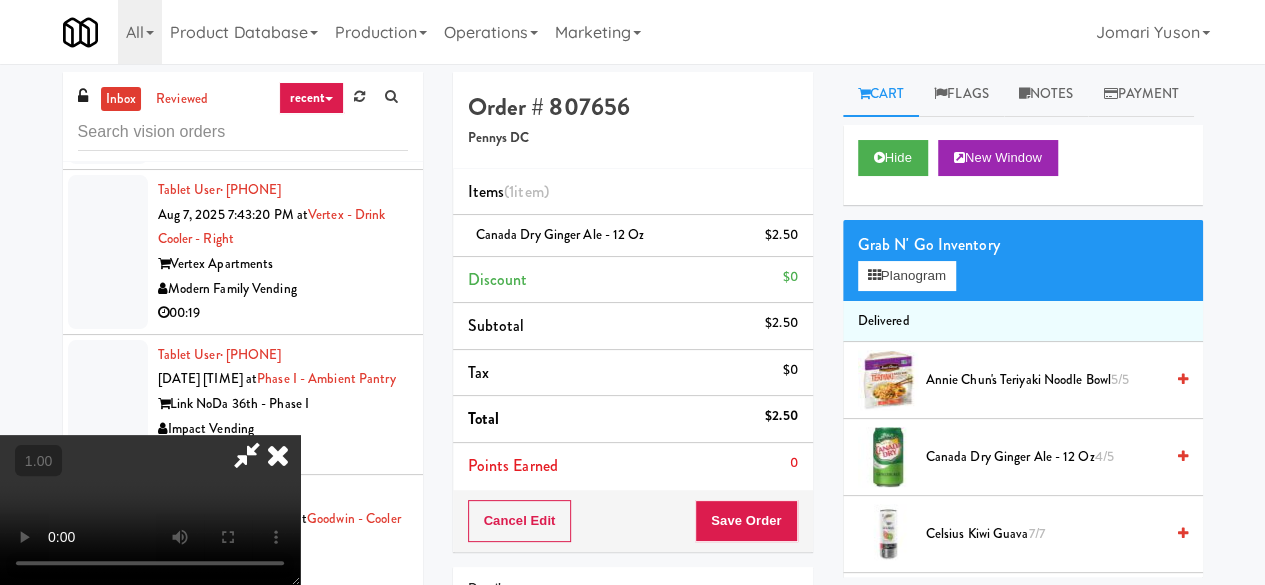 scroll, scrollTop: 41, scrollLeft: 0, axis: vertical 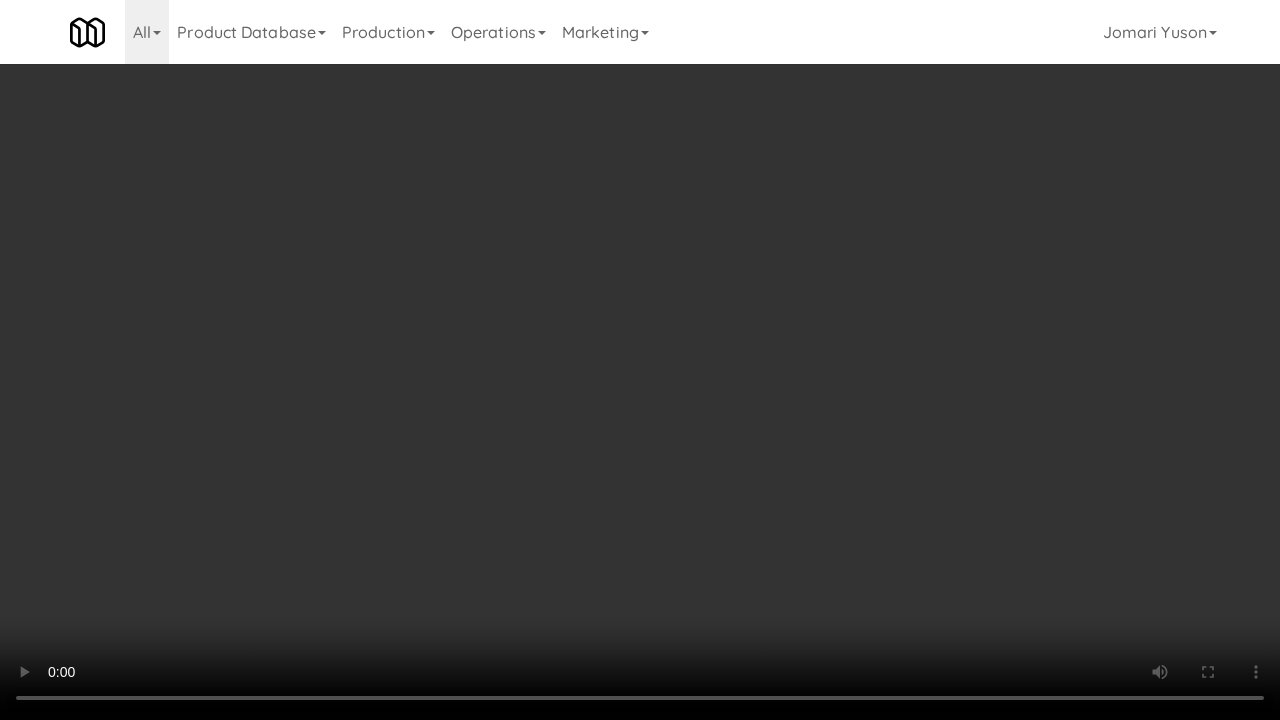 click at bounding box center [640, 360] 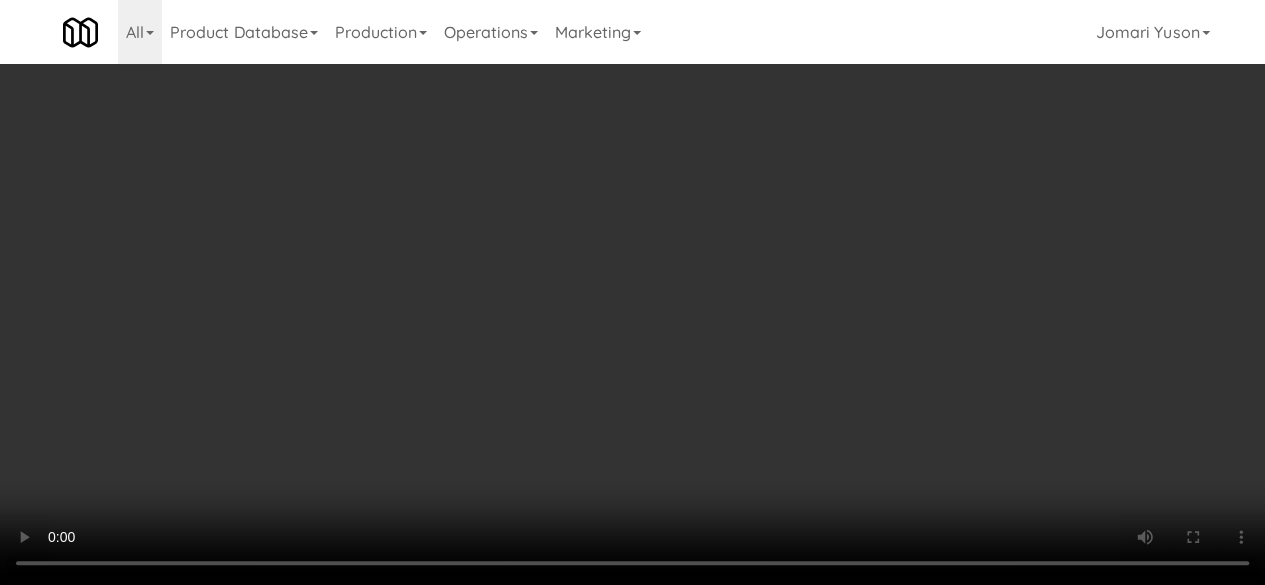 scroll, scrollTop: 0, scrollLeft: 0, axis: both 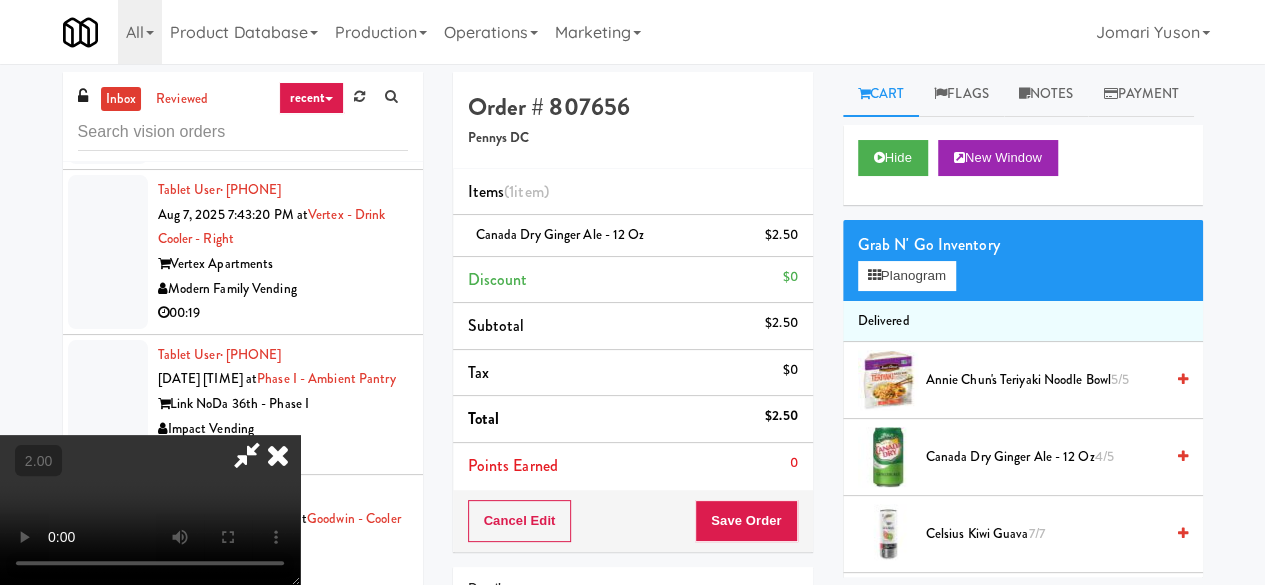 click at bounding box center (247, 455) 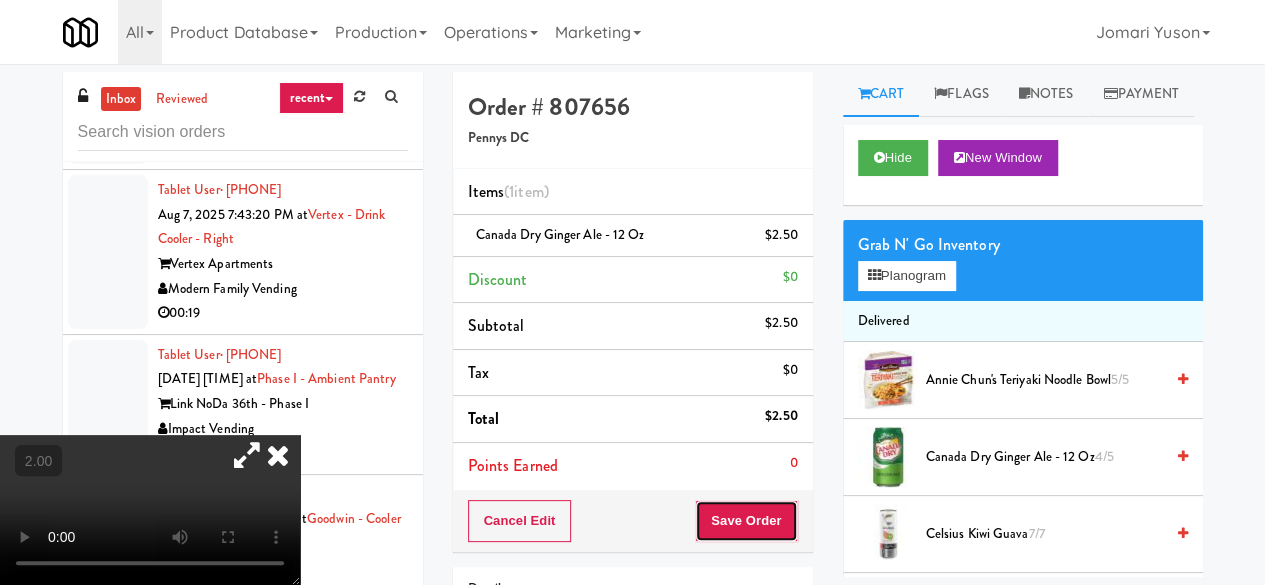 click on "Save Order" at bounding box center (746, 521) 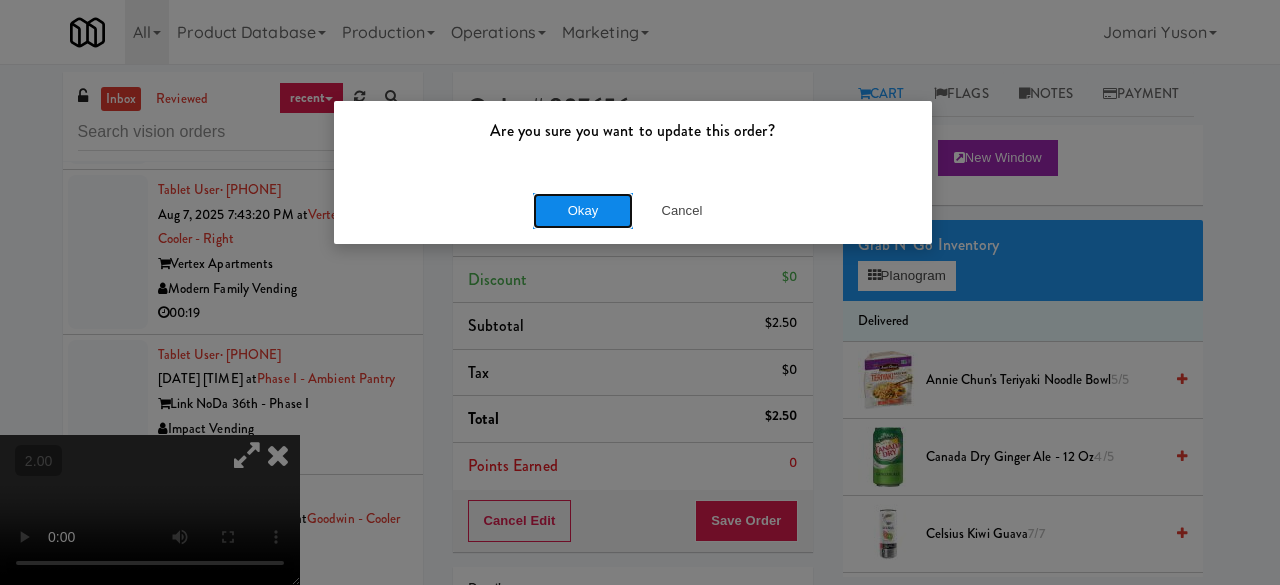 click on "Okay" at bounding box center (583, 211) 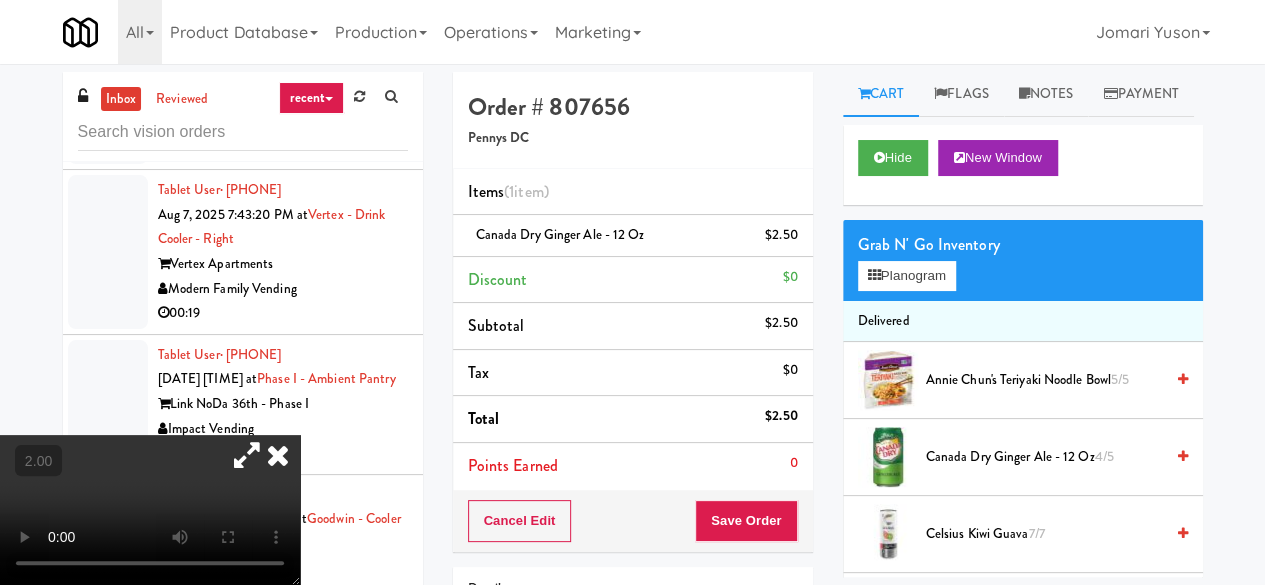 click at bounding box center (278, 455) 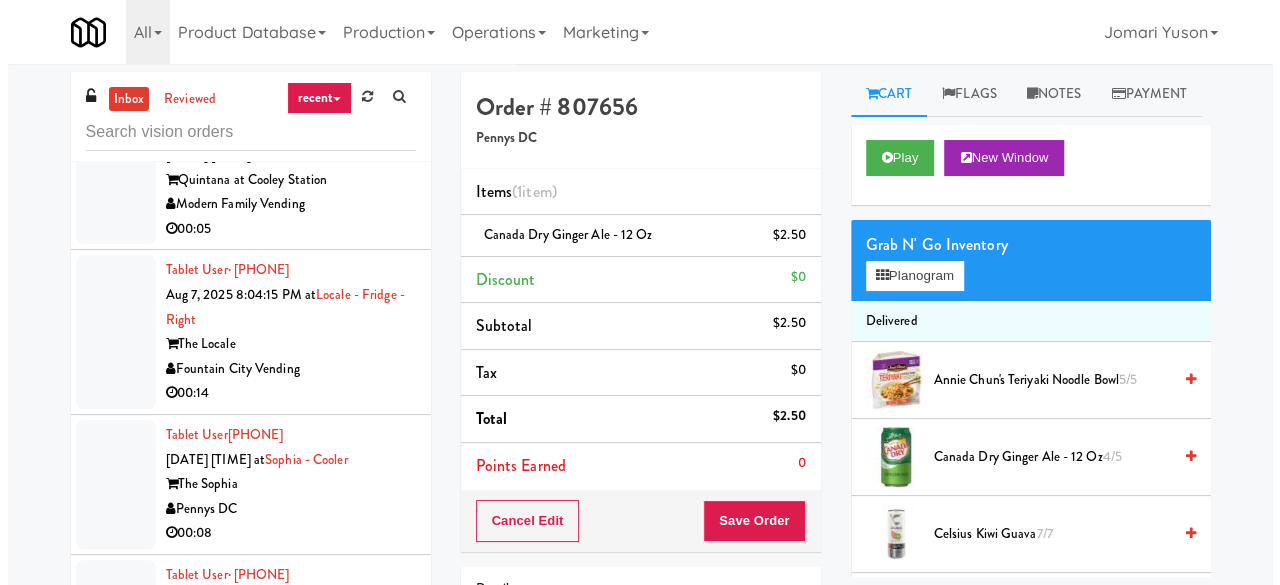 scroll, scrollTop: 14700, scrollLeft: 0, axis: vertical 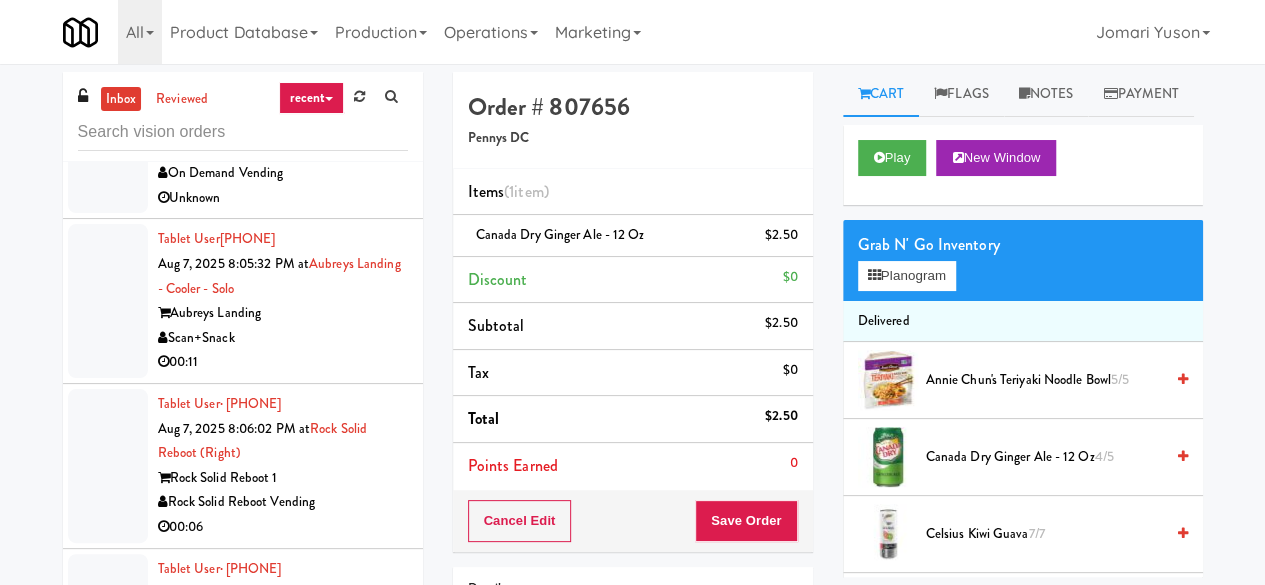 click on "Modern Family Vending" at bounding box center [283, -296] 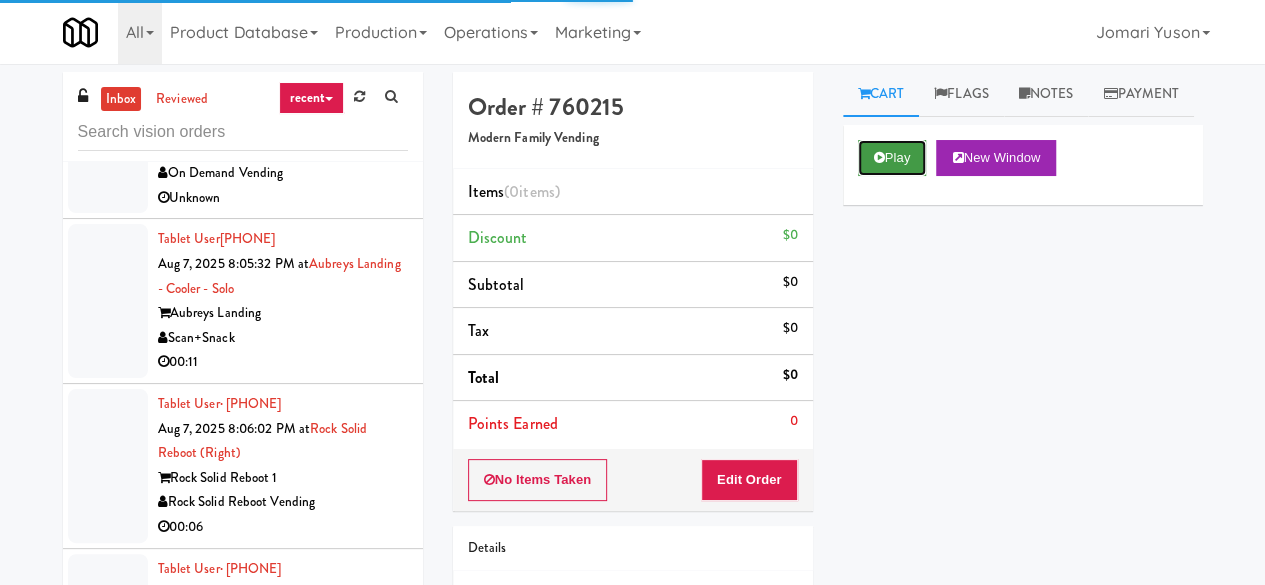 click on "Play" at bounding box center [892, 158] 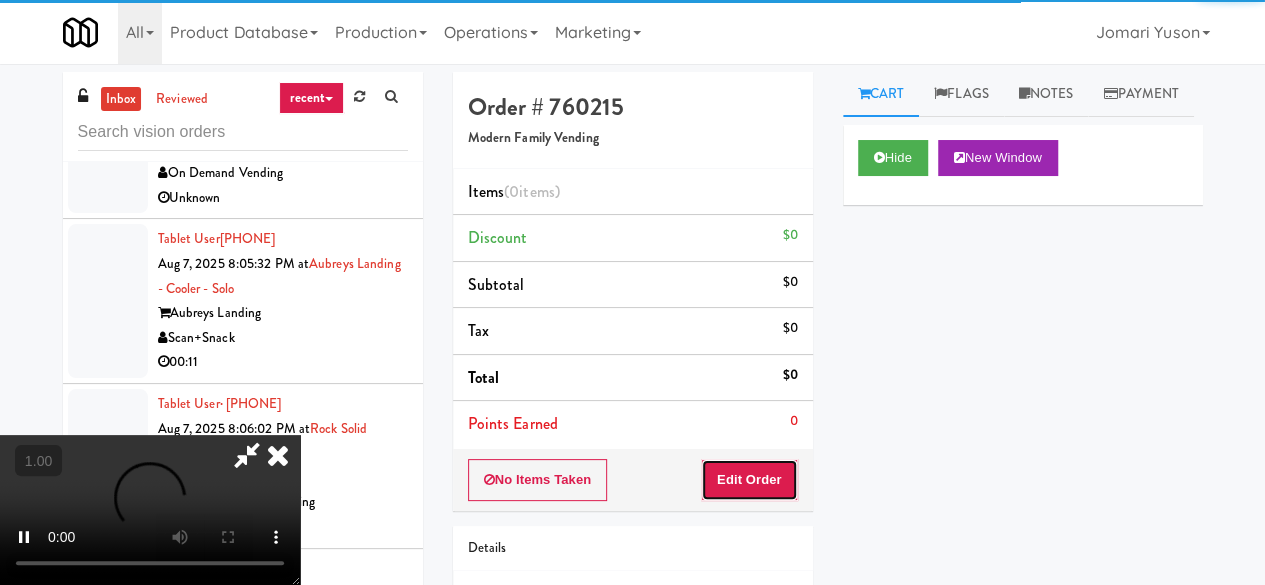 click on "Edit Order" at bounding box center (749, 480) 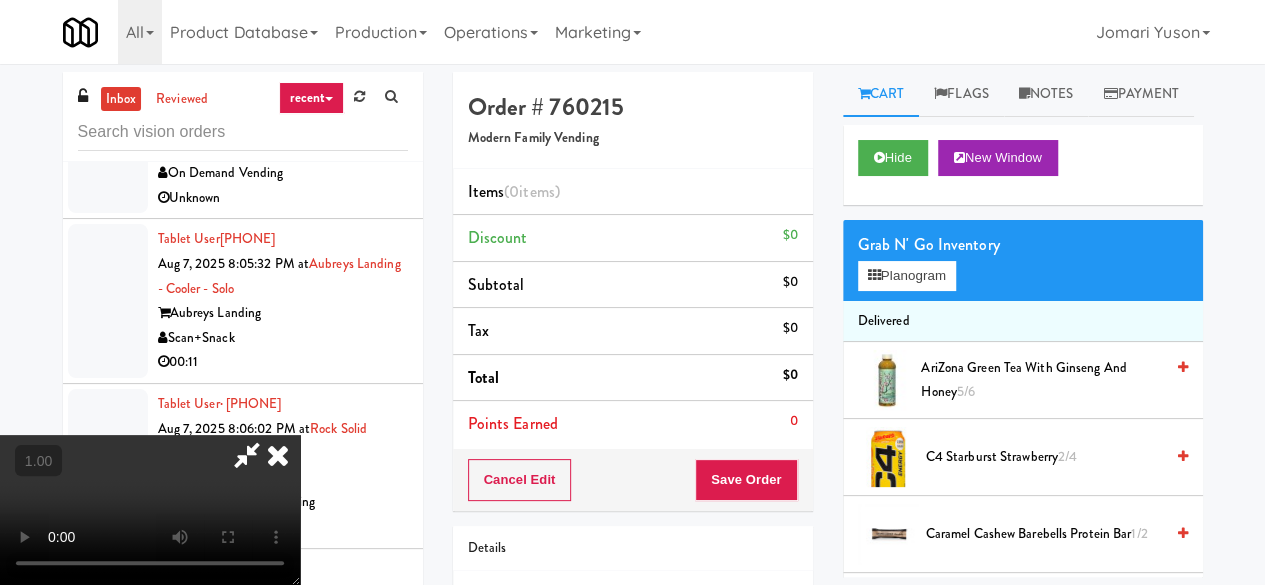 click on "Grab N' Go Inventory  Planogram" at bounding box center (1023, 260) 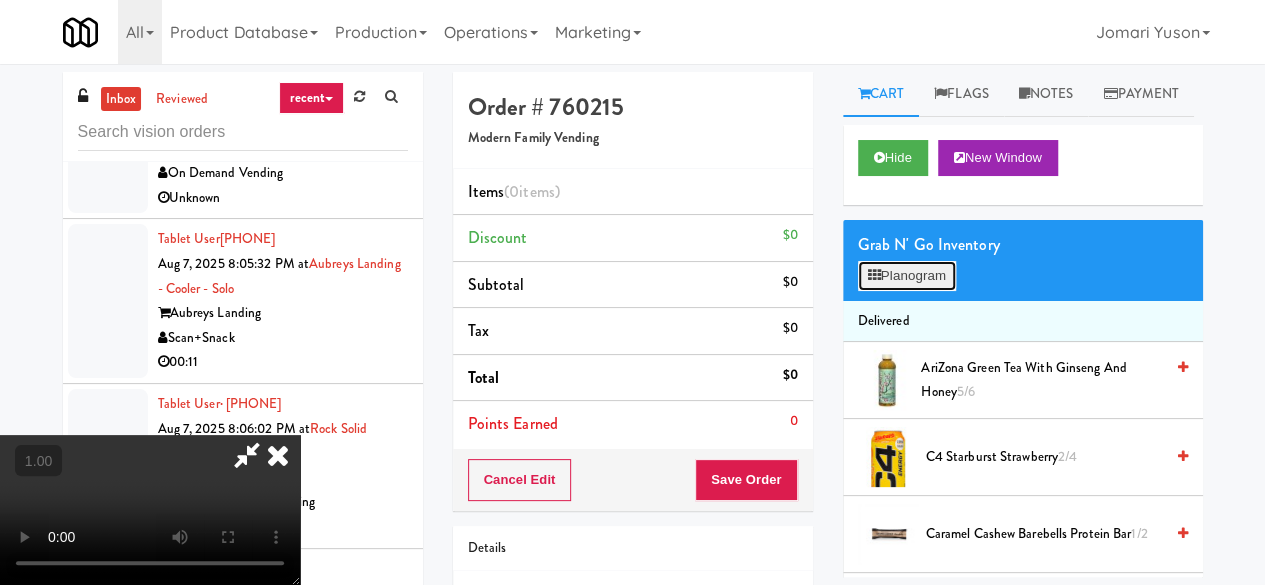 click on "Planogram" at bounding box center (907, 276) 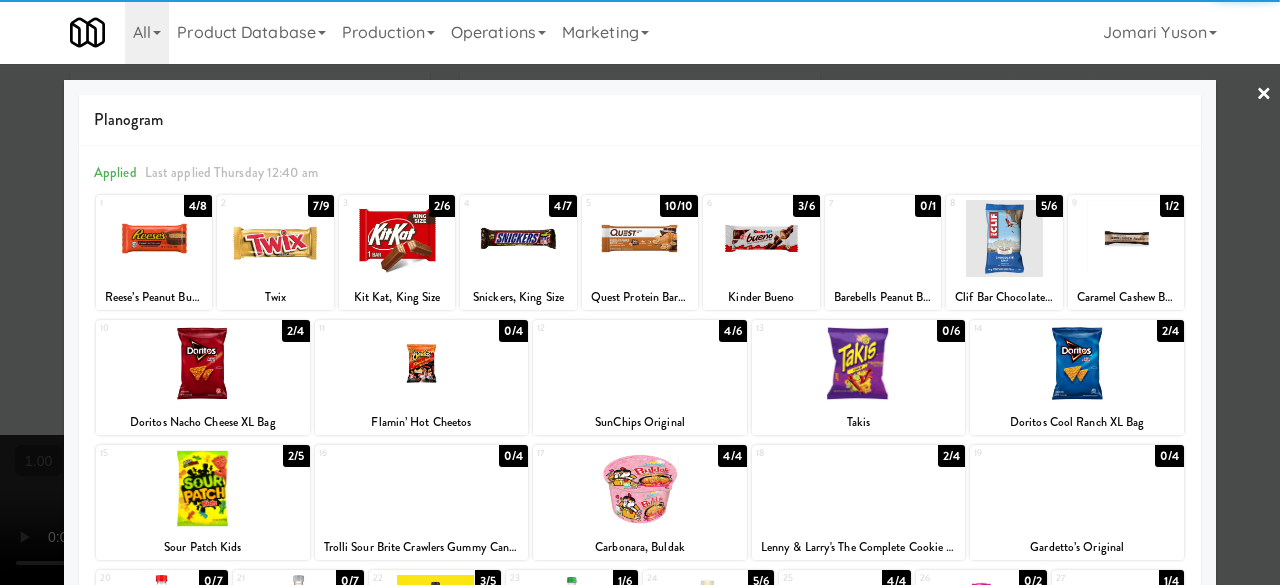 scroll, scrollTop: 396, scrollLeft: 0, axis: vertical 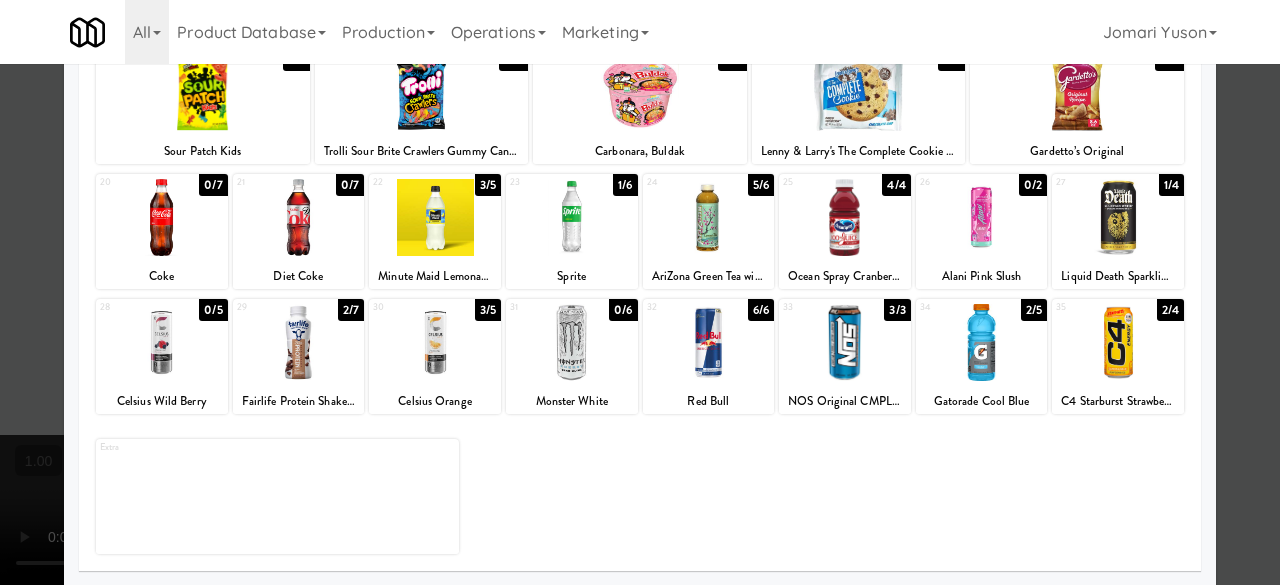 click at bounding box center [845, 342] 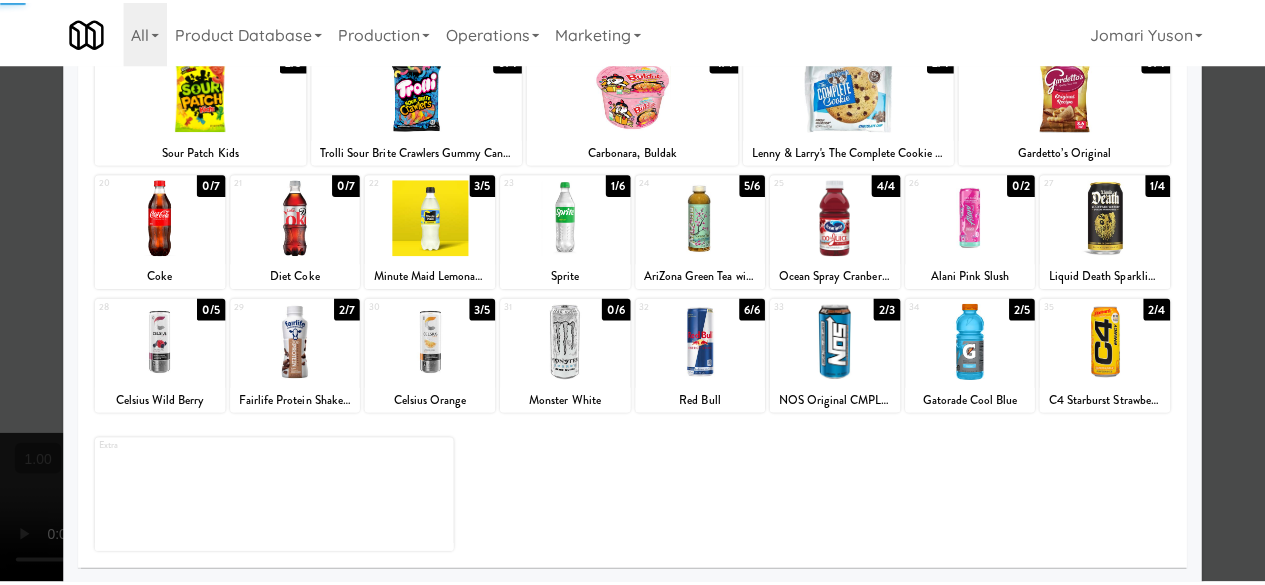 scroll, scrollTop: 0, scrollLeft: 0, axis: both 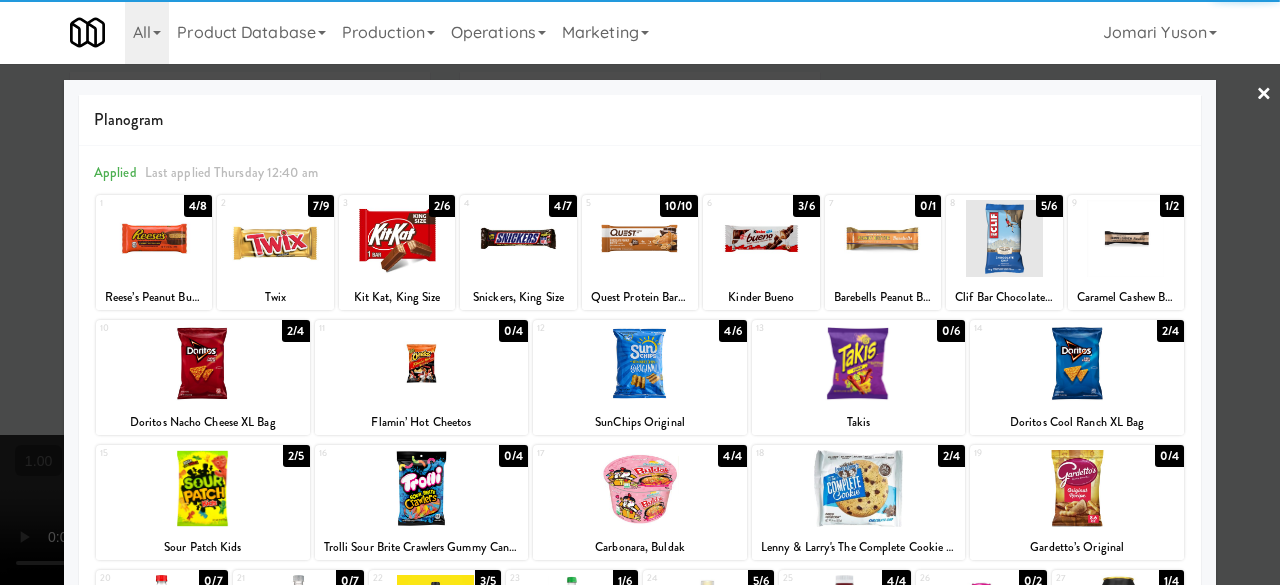 click at bounding box center [640, 292] 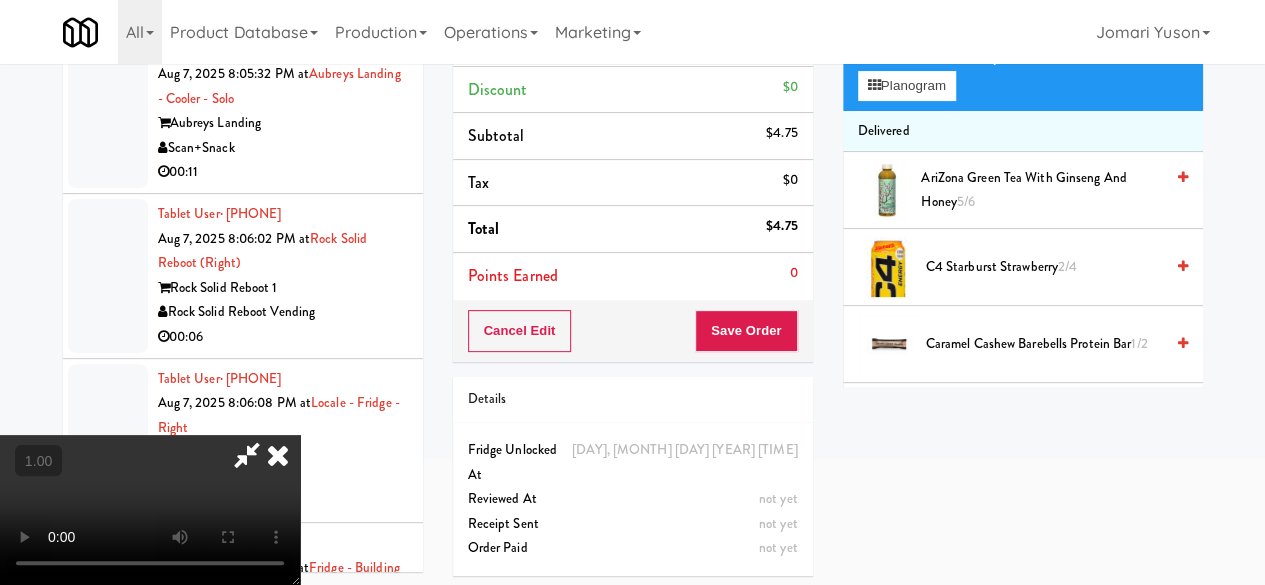 scroll, scrollTop: 64, scrollLeft: 0, axis: vertical 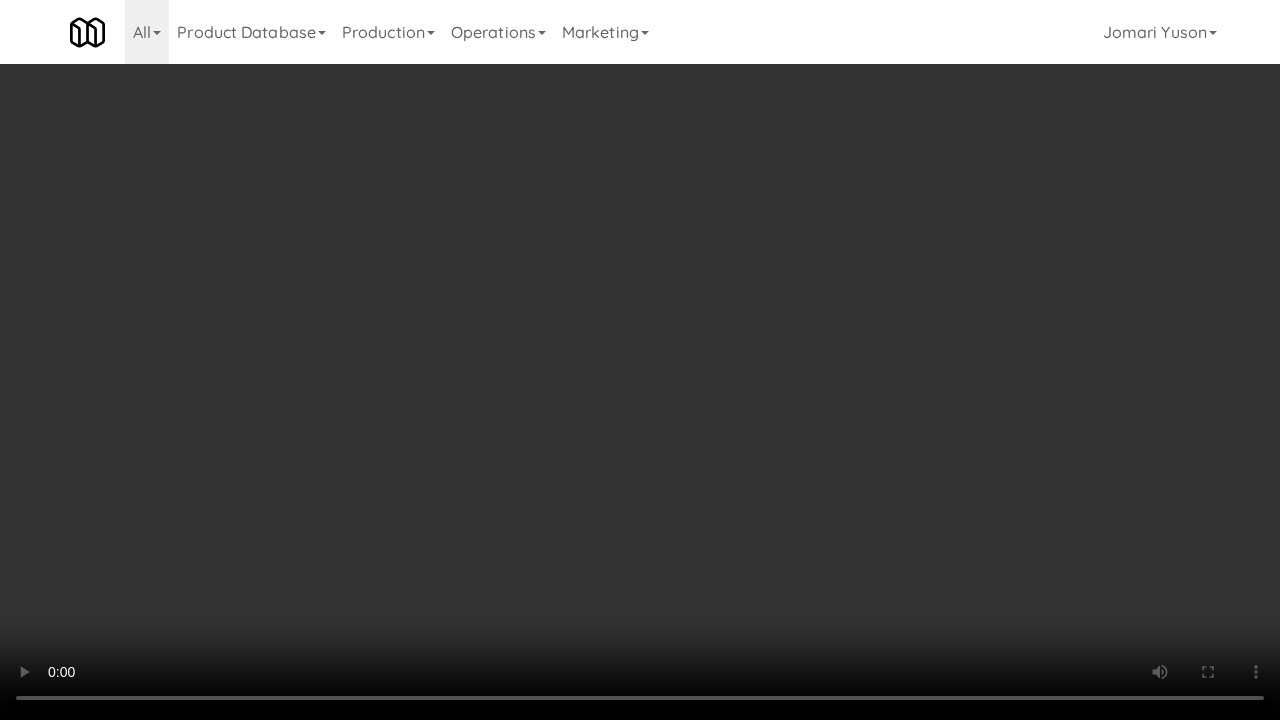 type 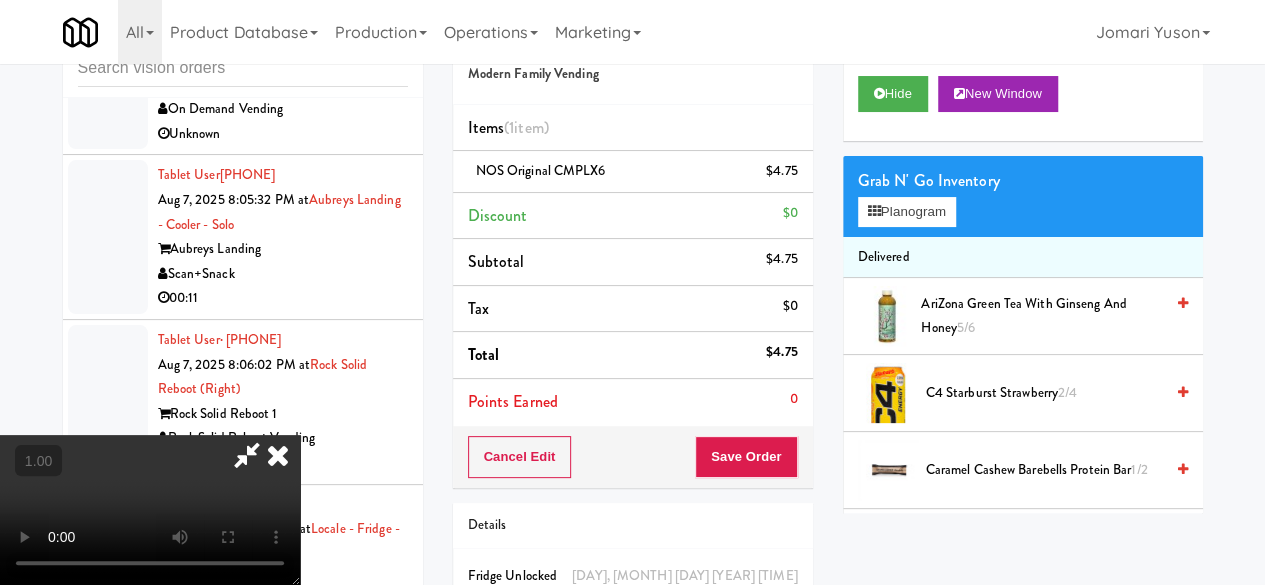 click at bounding box center [247, 455] 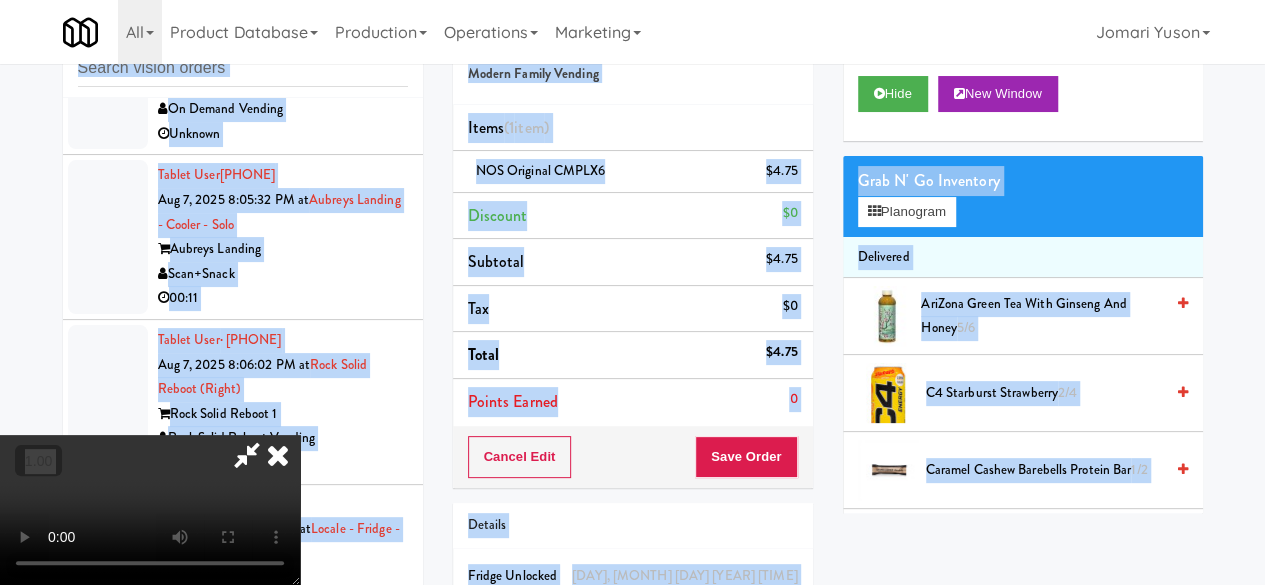 click at bounding box center [247, 455] 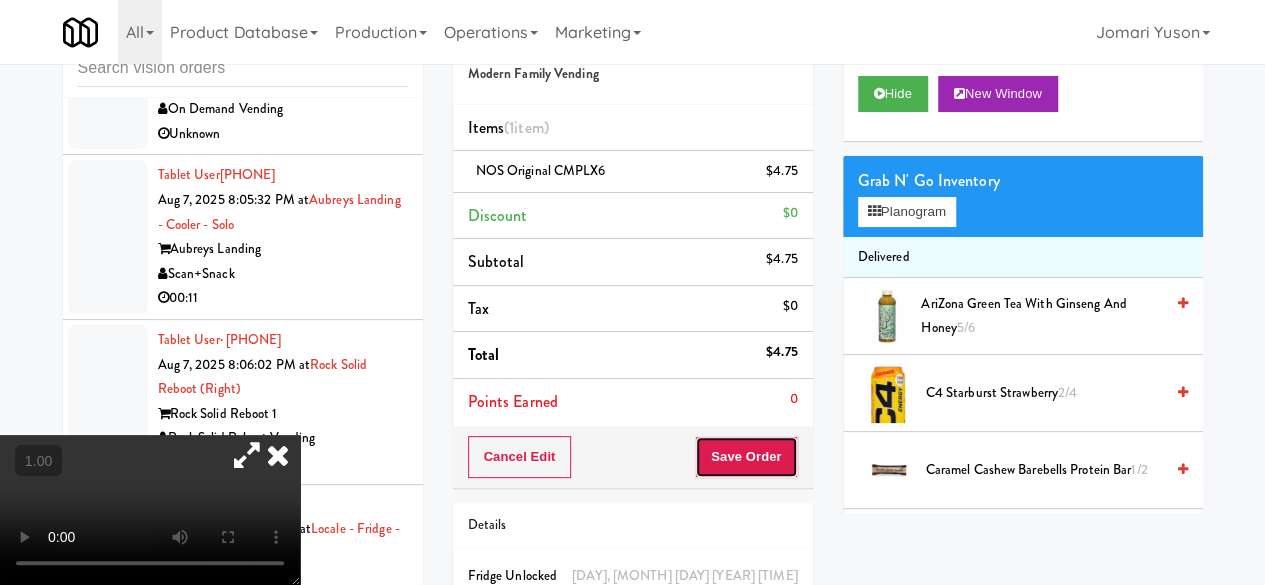click on "Save Order" at bounding box center (746, 457) 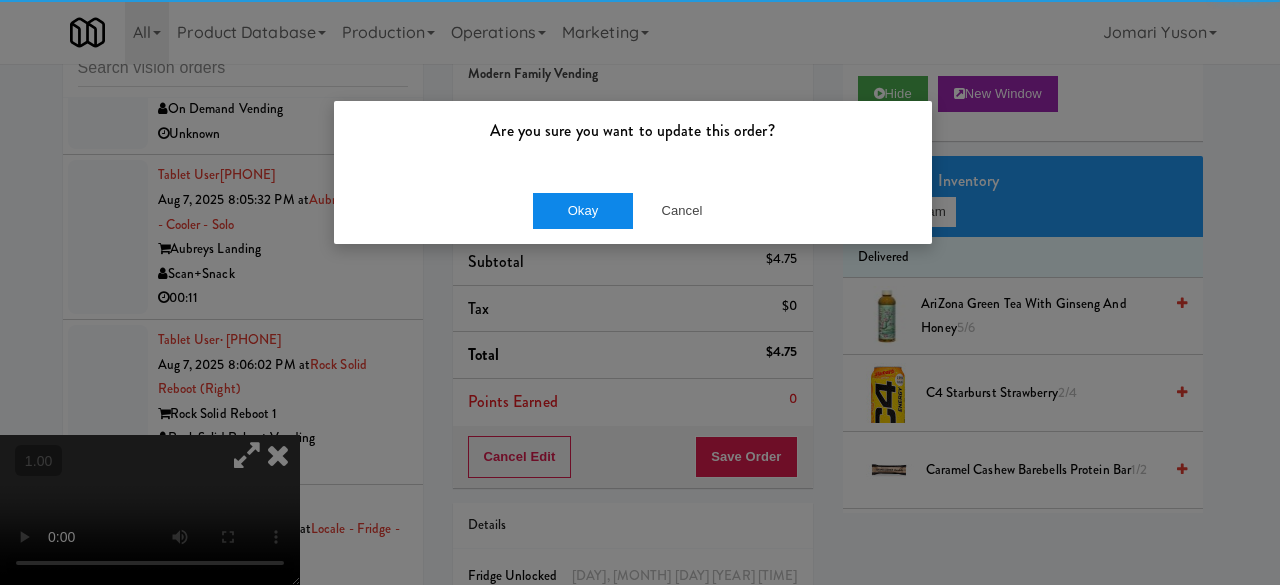 click on "Okay Cancel" at bounding box center [633, 210] 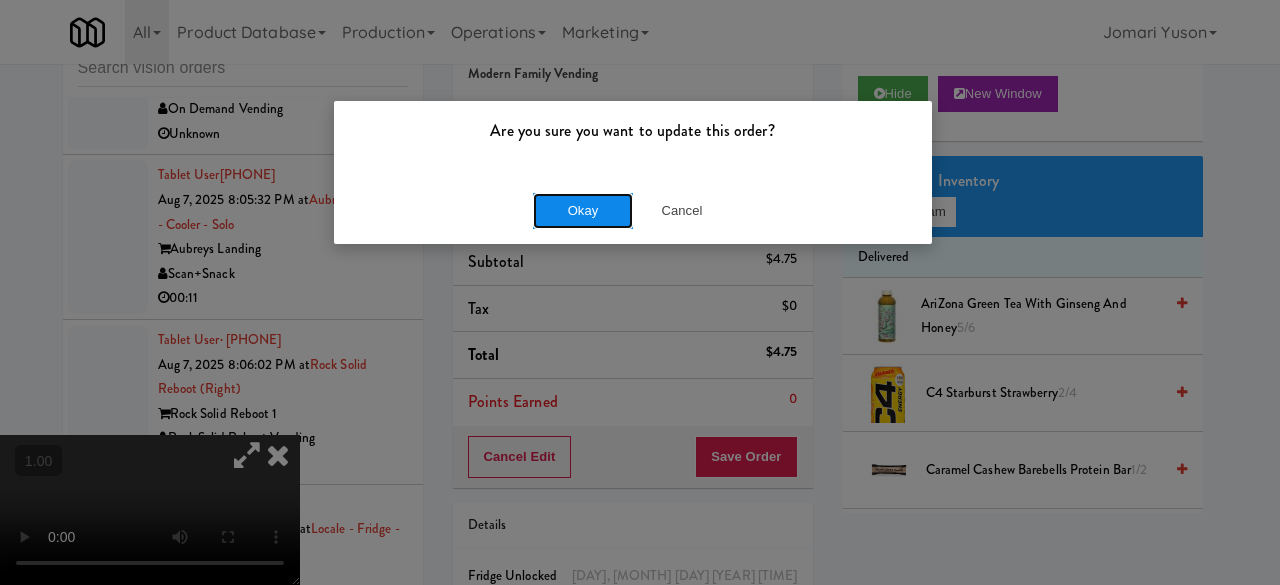 click on "Okay" at bounding box center [583, 211] 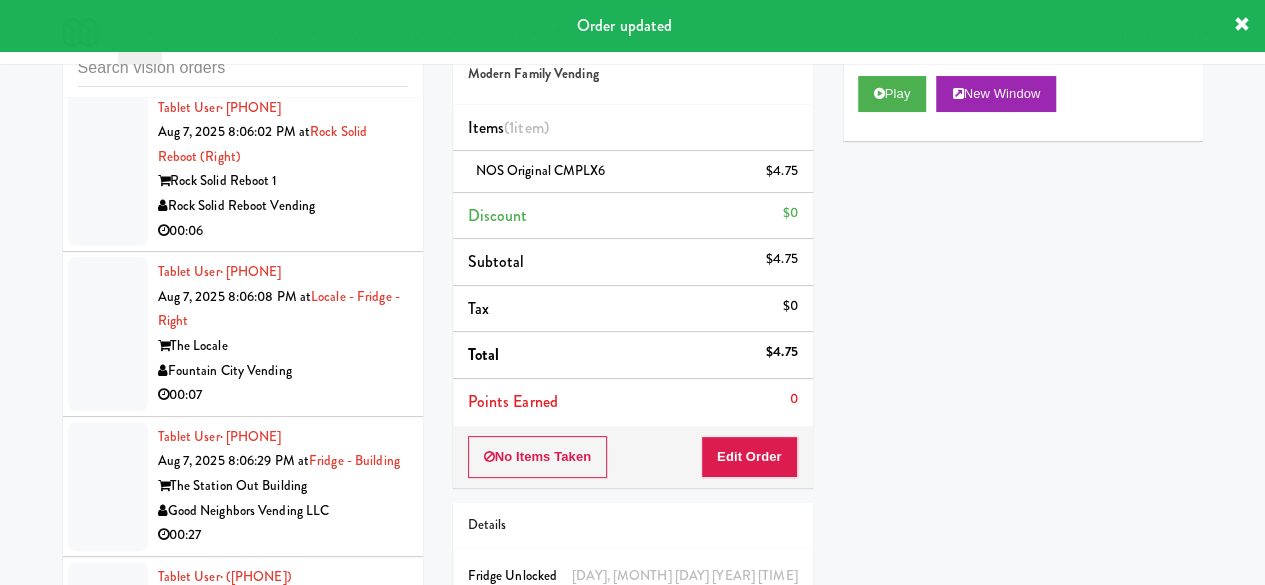 scroll, scrollTop: 15000, scrollLeft: 0, axis: vertical 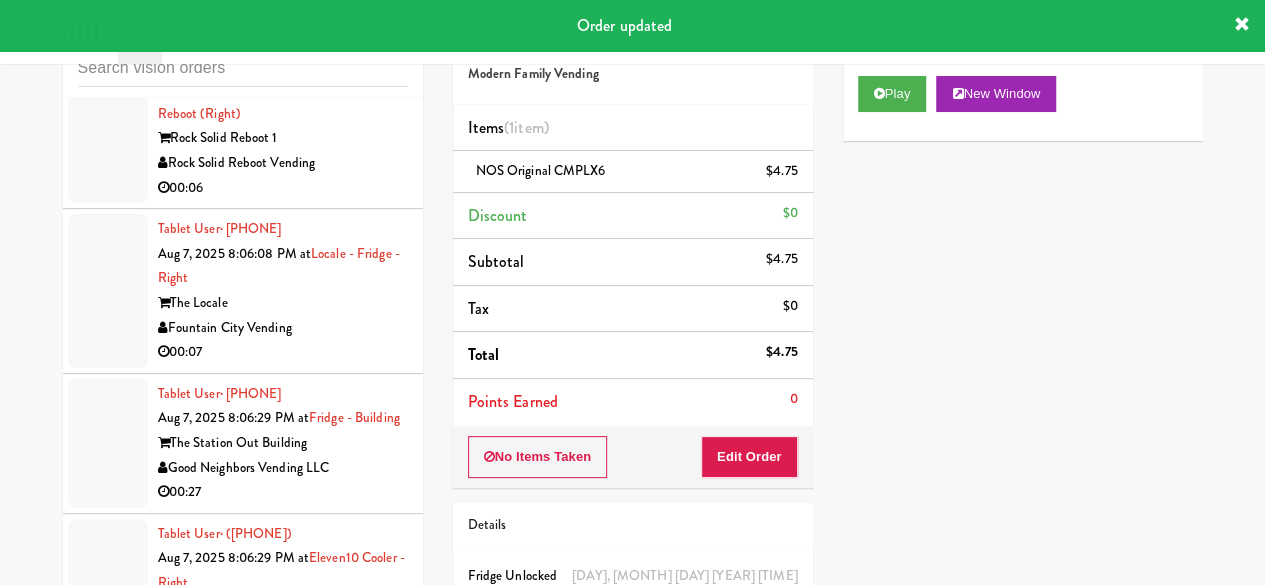 click on "Pennys DC" at bounding box center (283, -331) 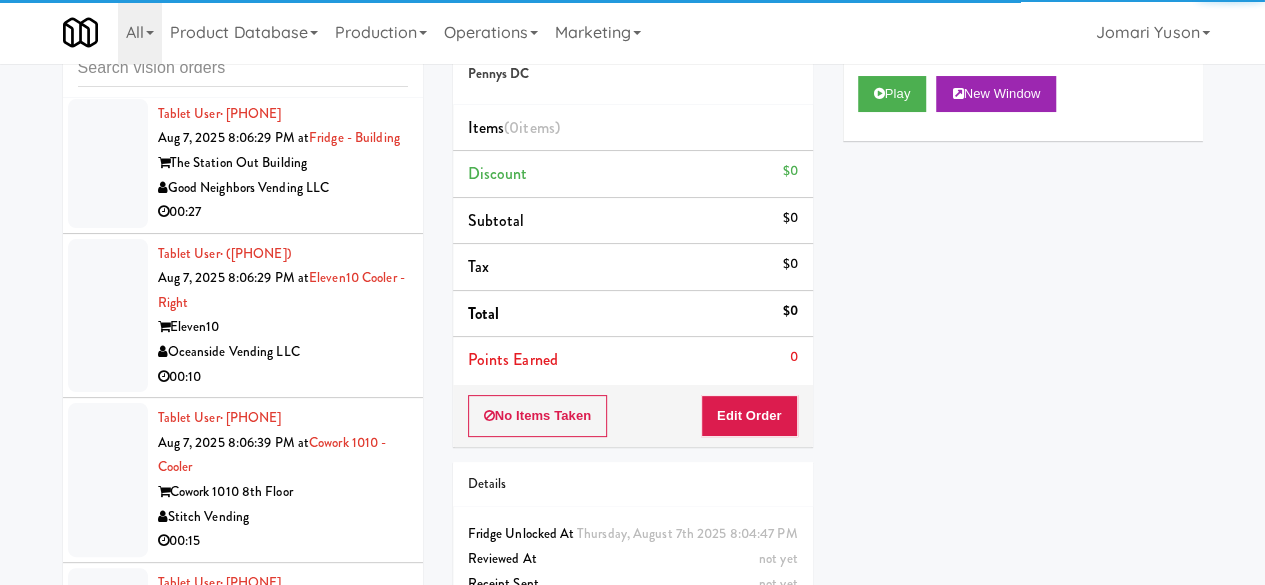 scroll, scrollTop: 15500, scrollLeft: 0, axis: vertical 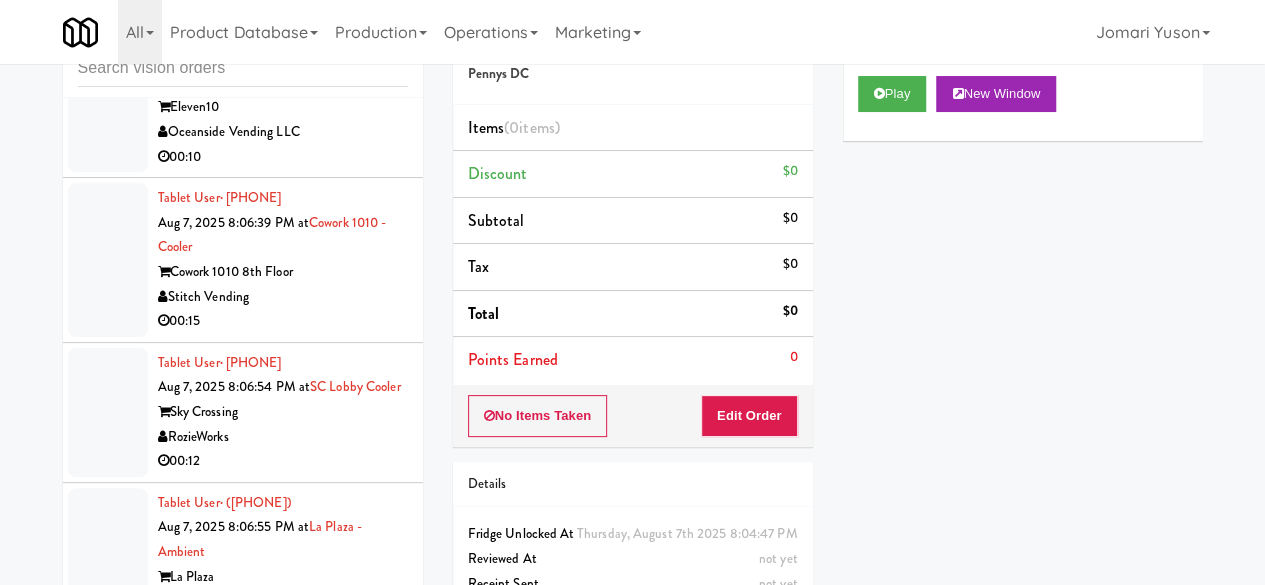 click on "Rock Solid Reboot 1" at bounding box center (283, -362) 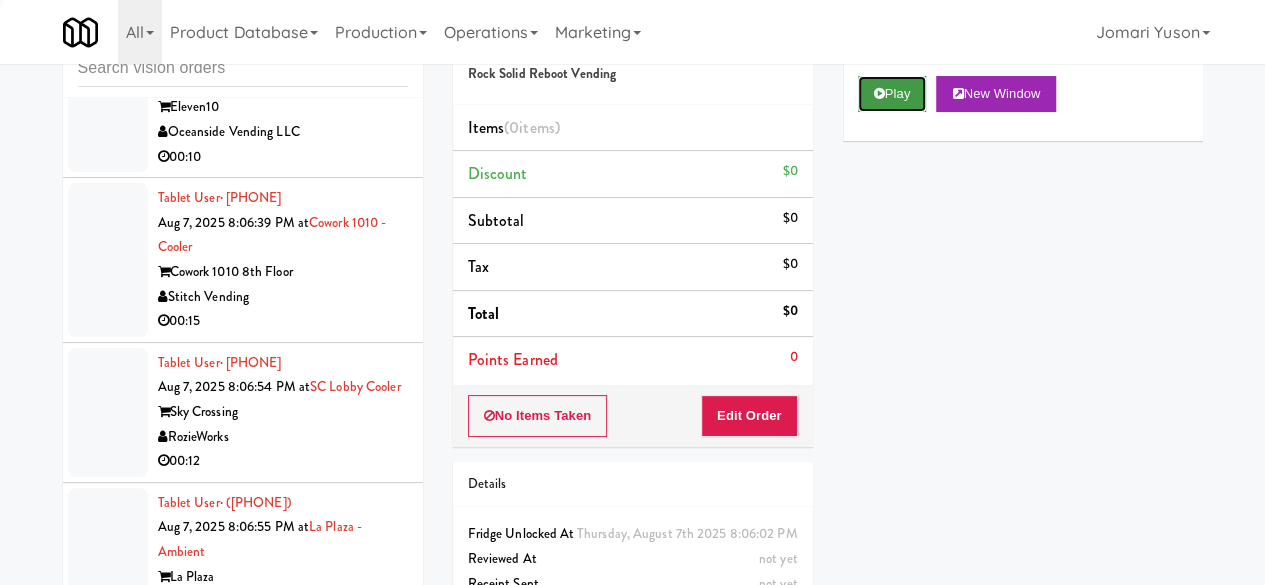 click on "Play" at bounding box center [892, 94] 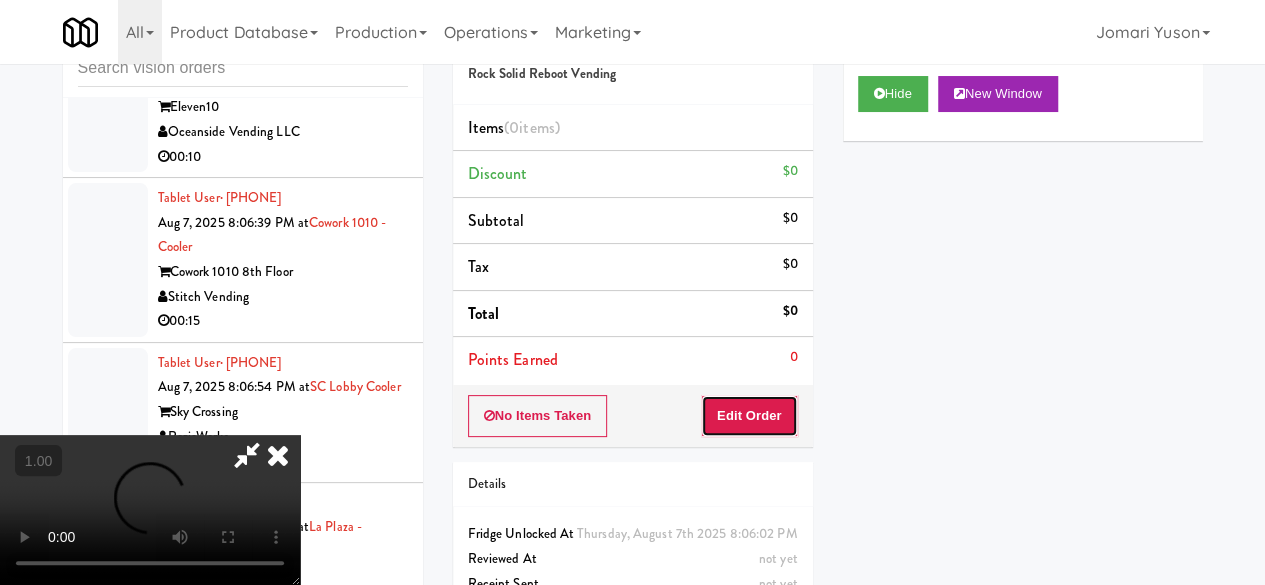 click on "Edit Order" at bounding box center (749, 416) 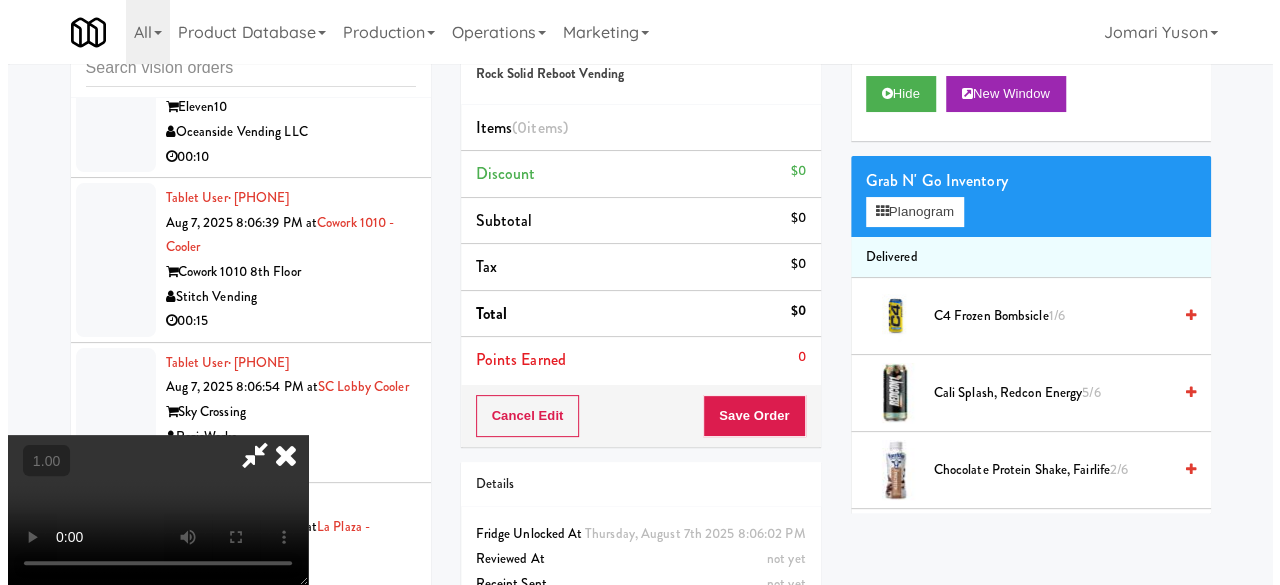 scroll, scrollTop: 41, scrollLeft: 0, axis: vertical 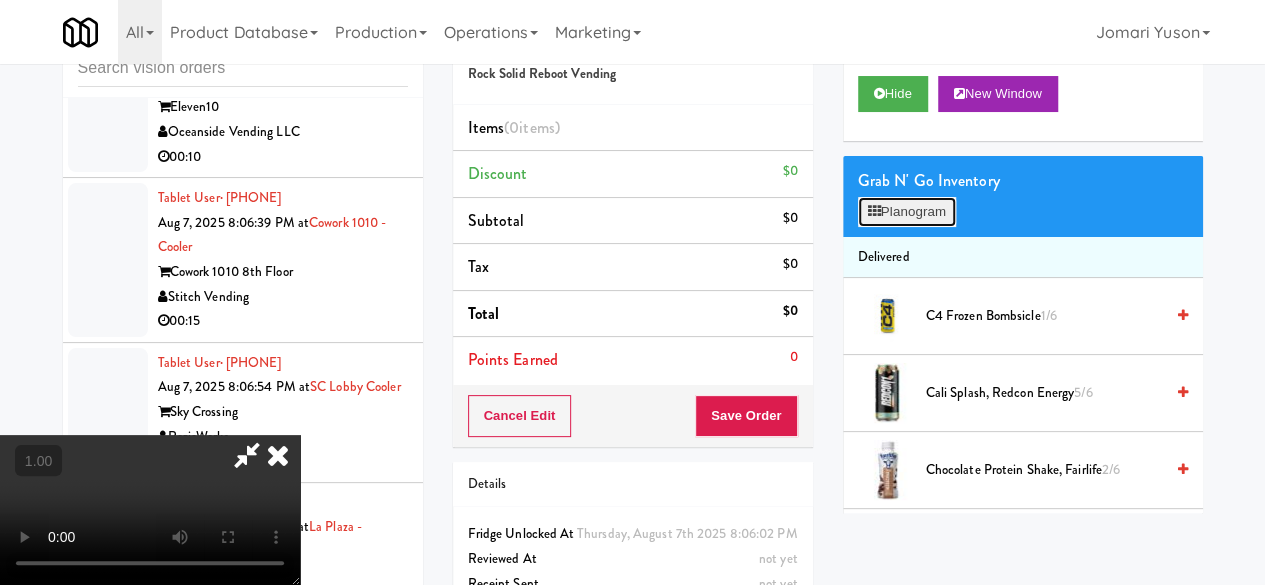 click on "Planogram" at bounding box center (907, 212) 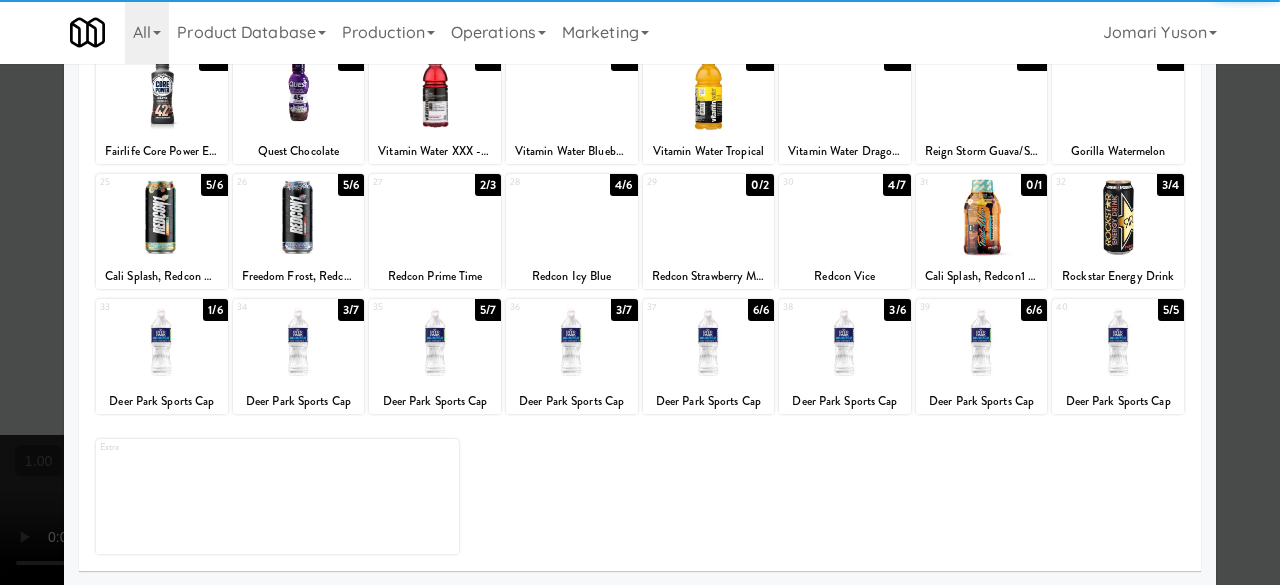 click at bounding box center [572, 342] 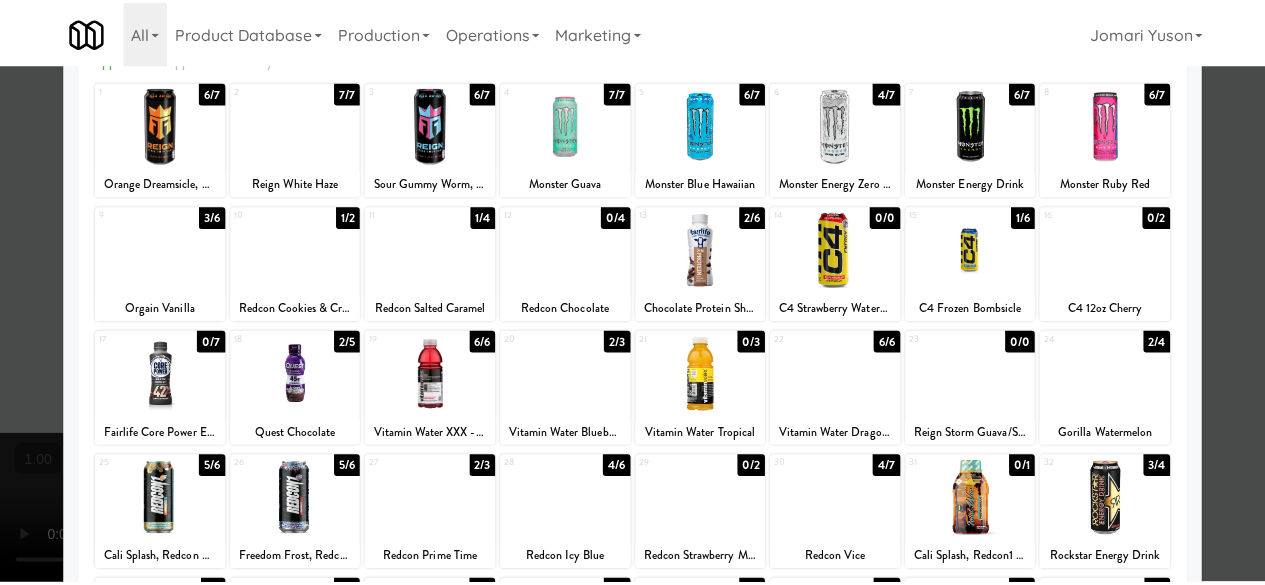 scroll, scrollTop: 0, scrollLeft: 0, axis: both 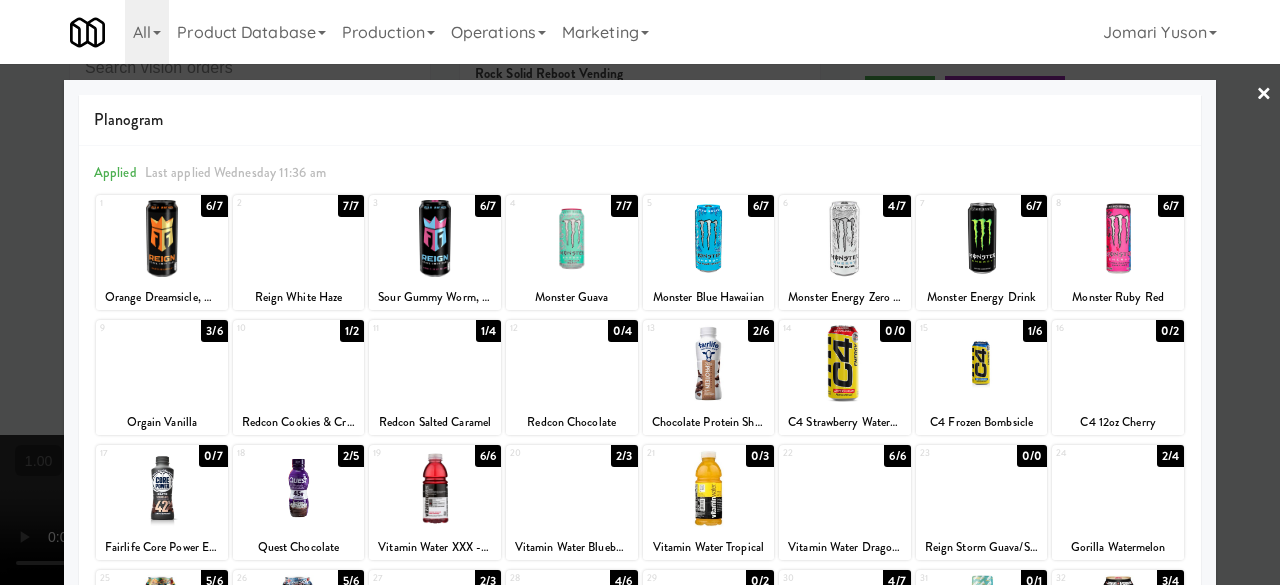 click at bounding box center [640, 292] 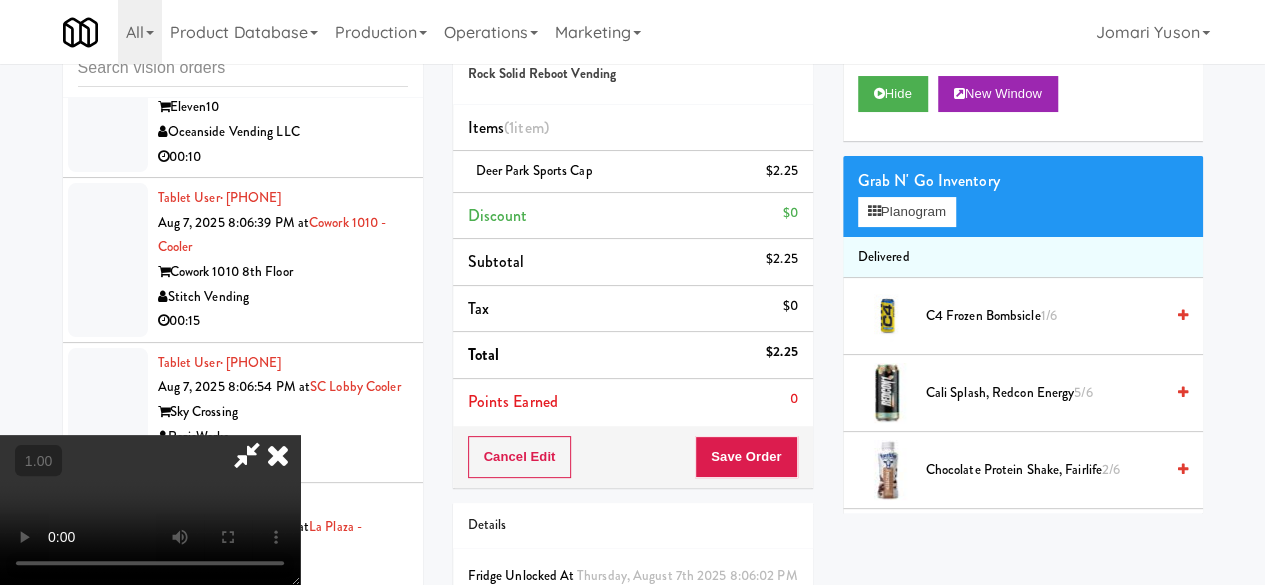 scroll, scrollTop: 41, scrollLeft: 0, axis: vertical 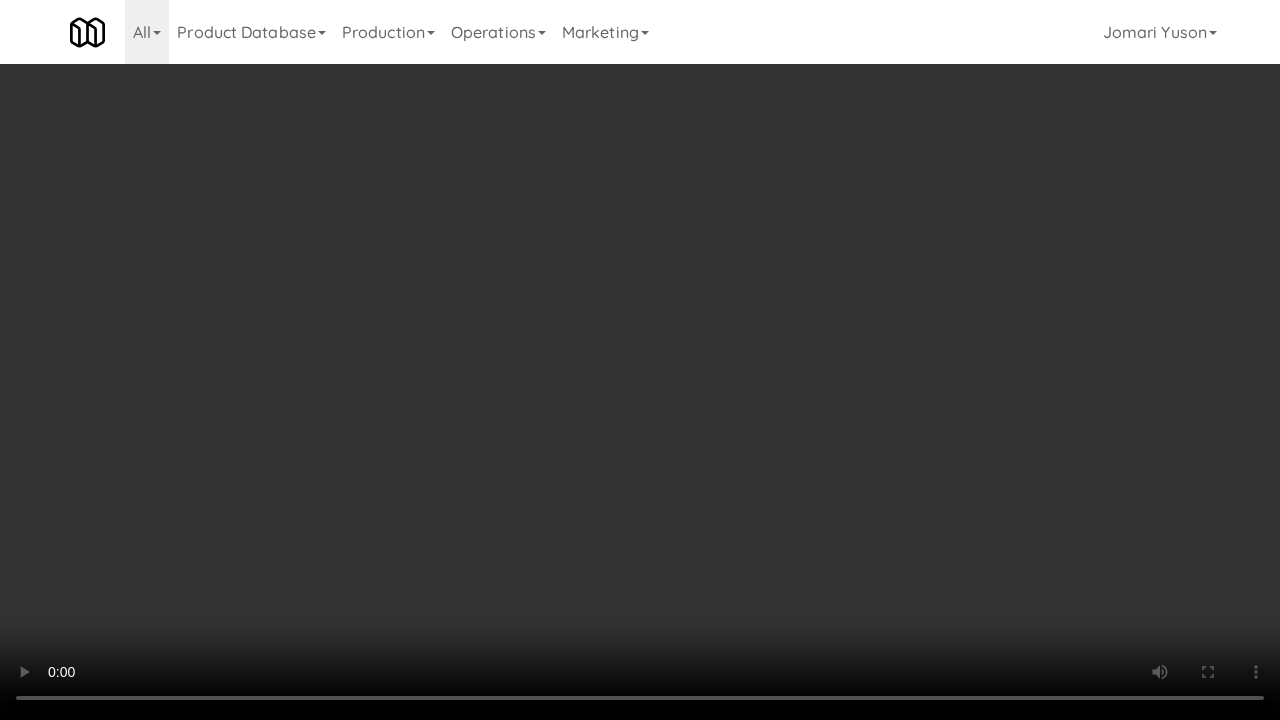 type 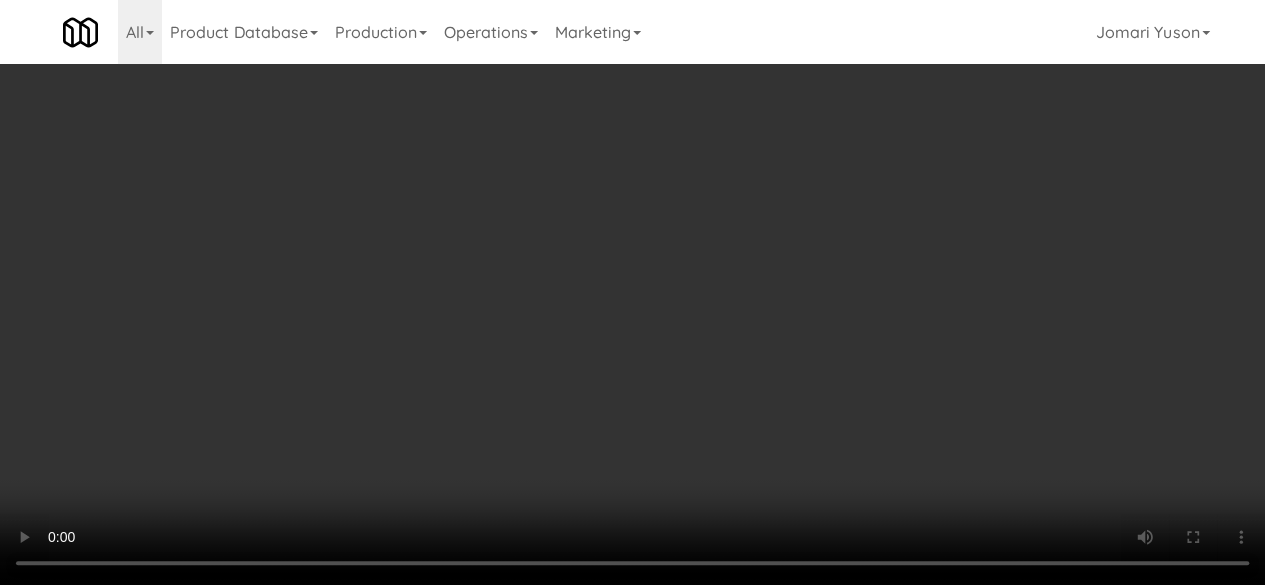 scroll, scrollTop: 0, scrollLeft: 0, axis: both 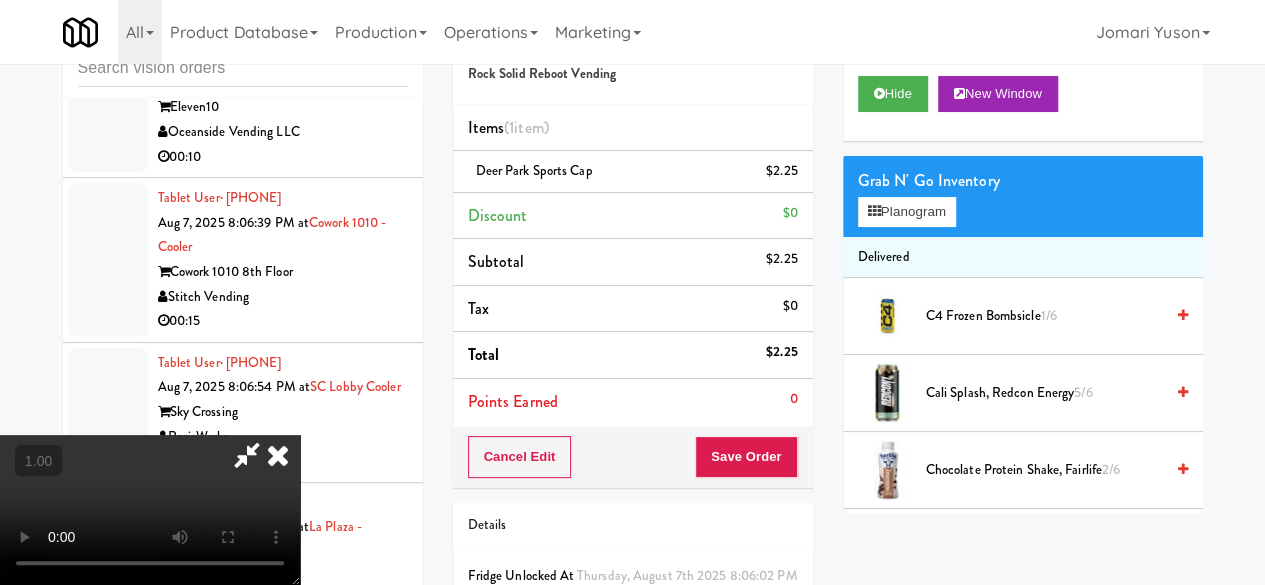 click at bounding box center [150, 510] 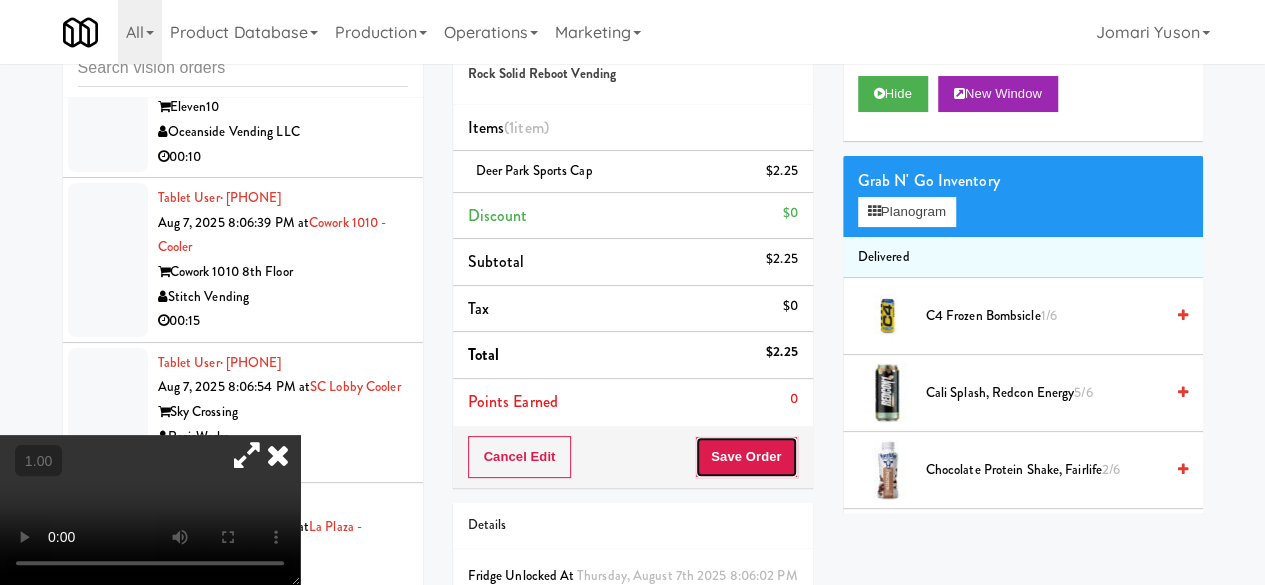 click on "Save Order" at bounding box center (746, 457) 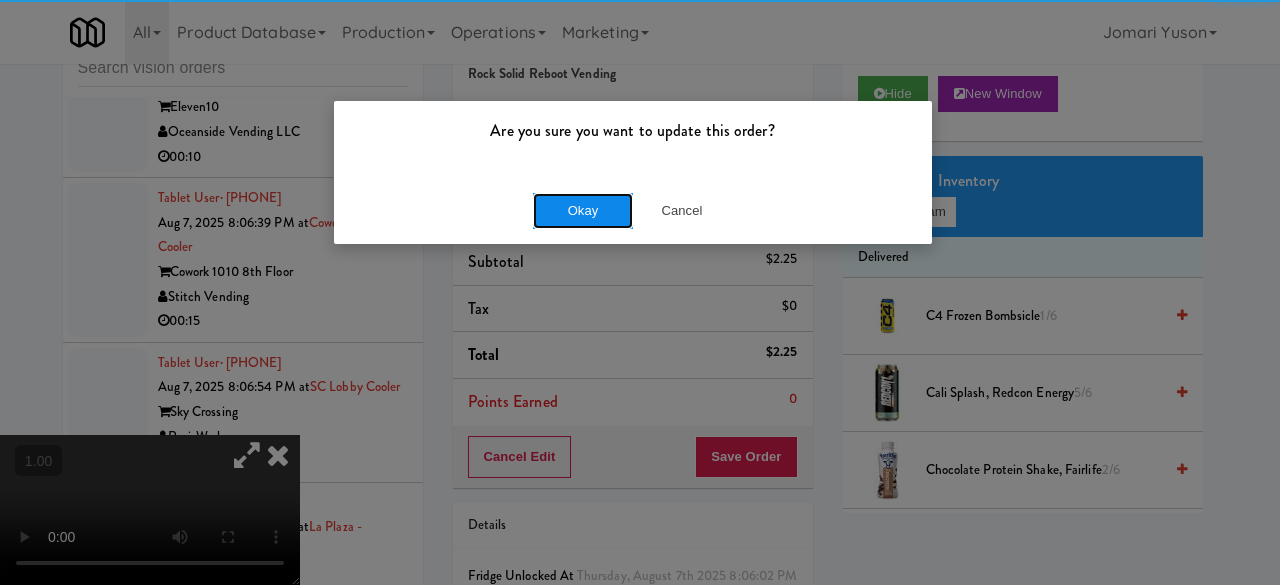 click on "Okay" at bounding box center (583, 211) 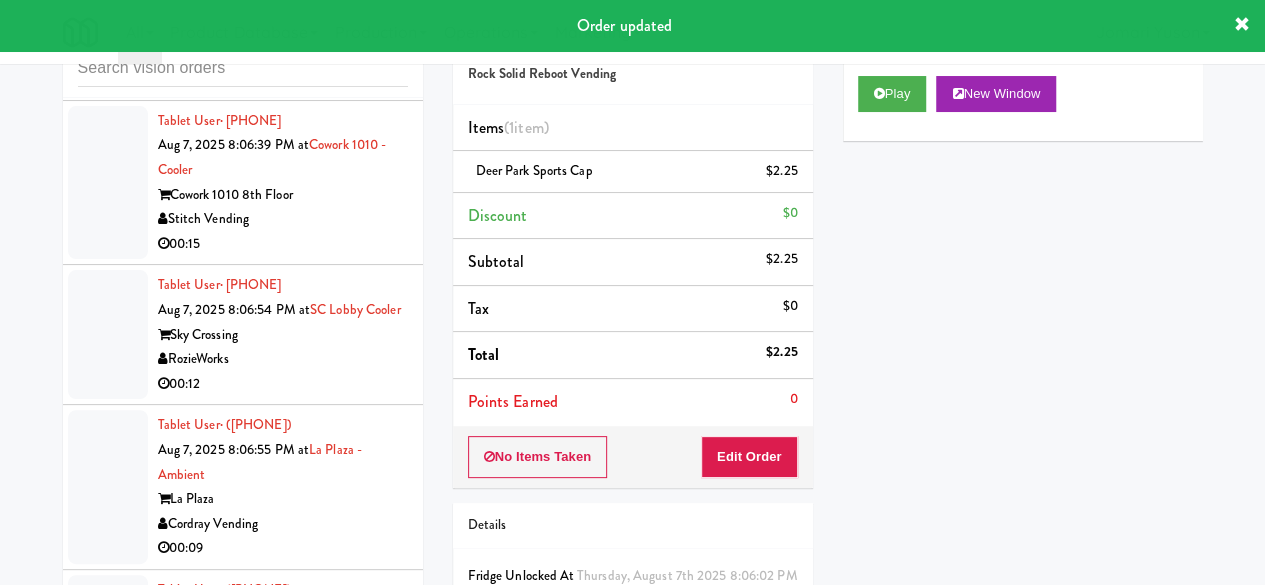 scroll, scrollTop: 15700, scrollLeft: 0, axis: vertical 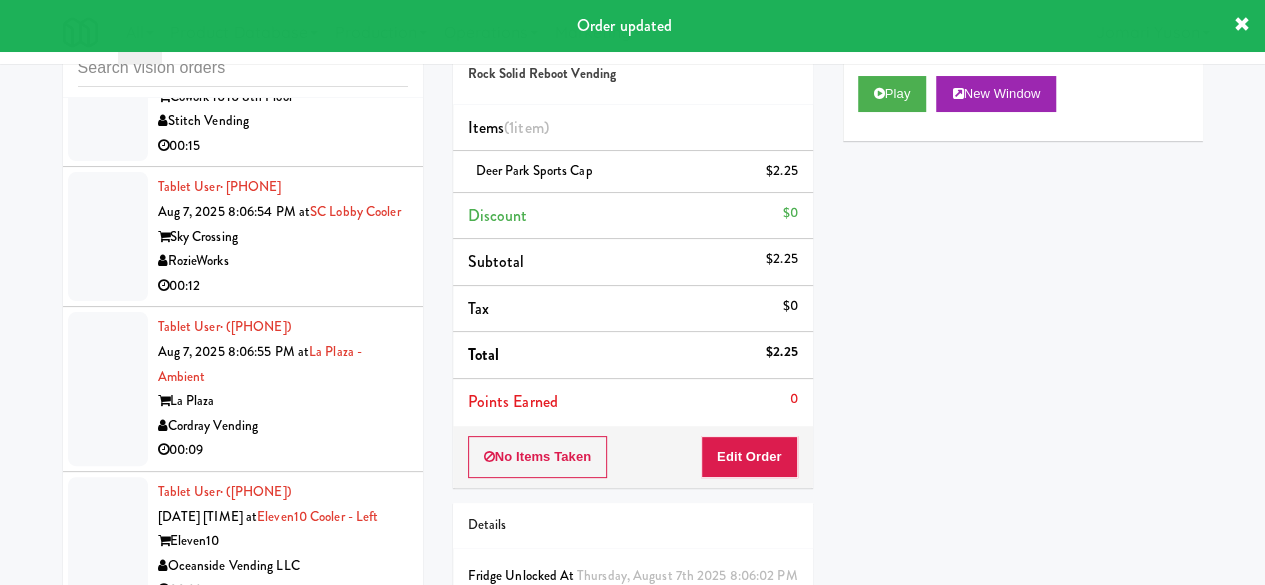 click on "The Locale" at bounding box center [283, -372] 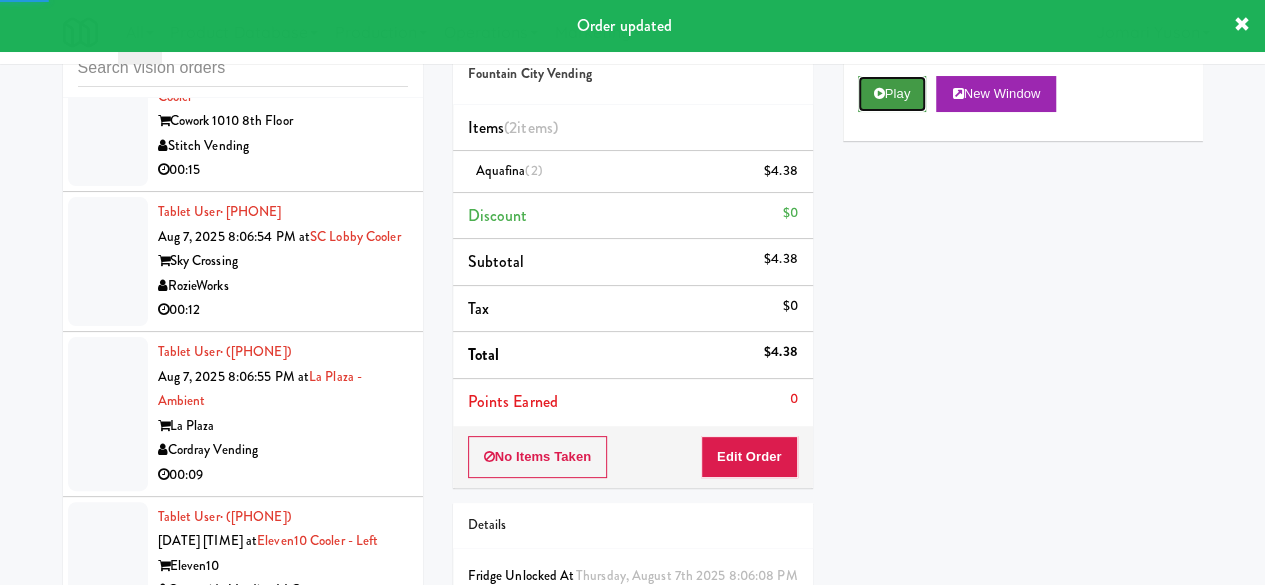 click on "Play" at bounding box center [892, 94] 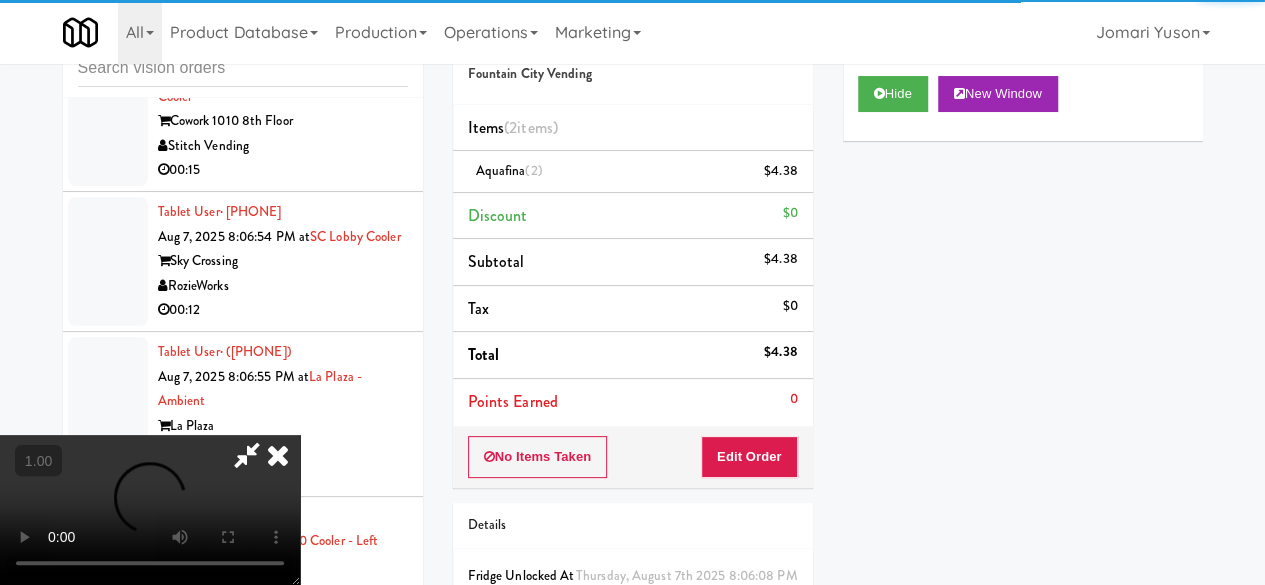 click at bounding box center [278, 455] 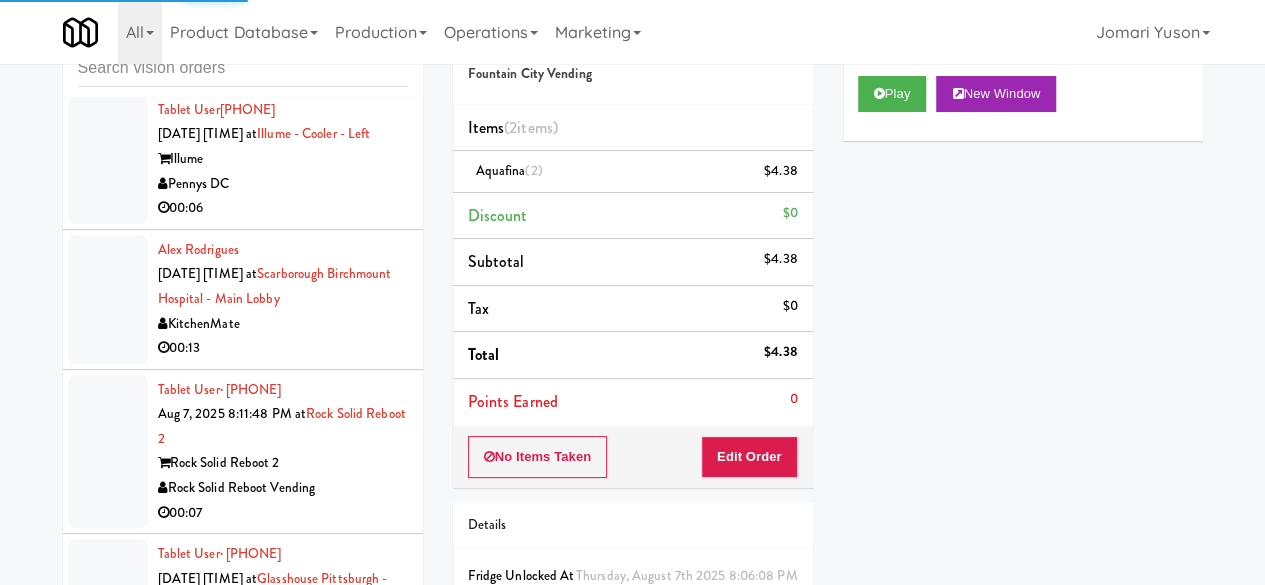 scroll, scrollTop: 18400, scrollLeft: 0, axis: vertical 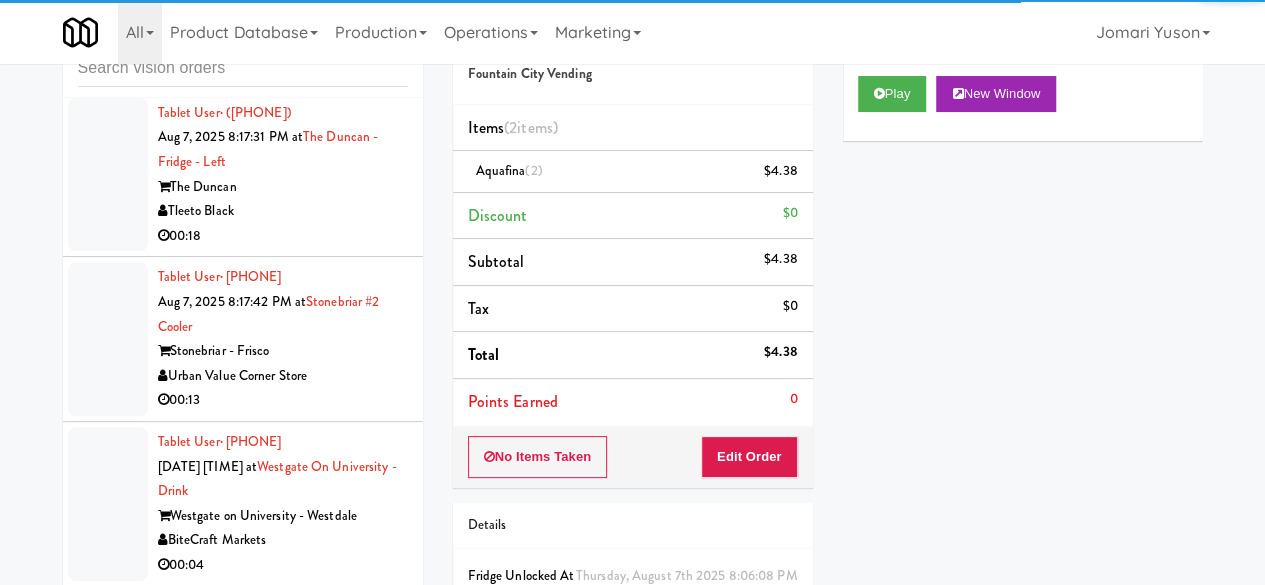 click on "On Demand Vending" at bounding box center [283, -562] 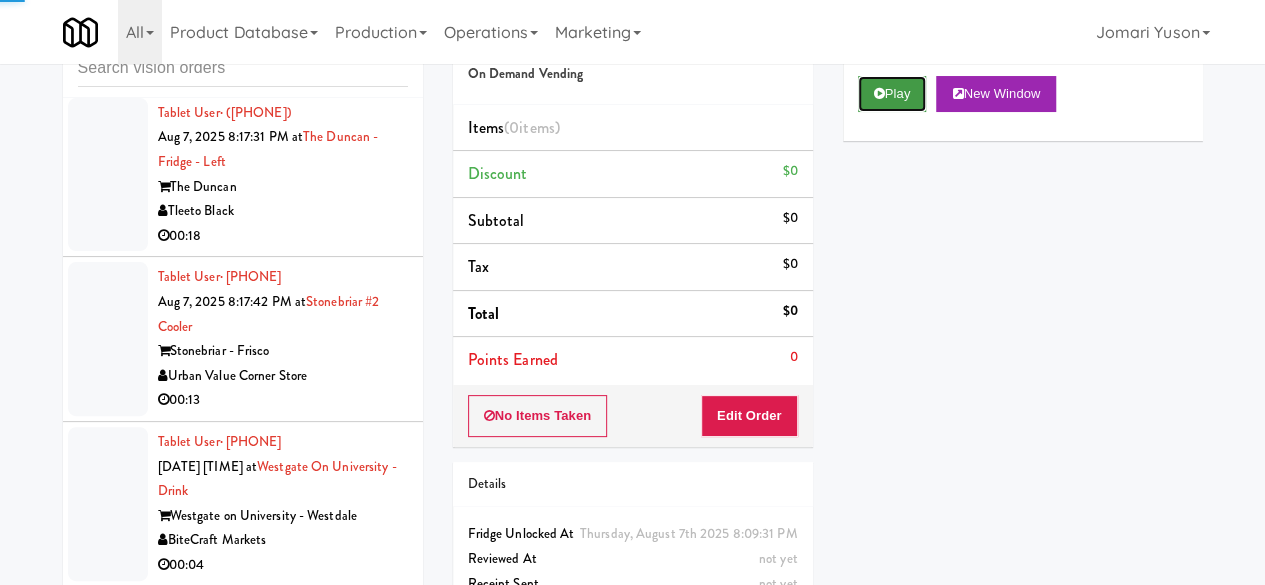 click on "Play" at bounding box center (892, 94) 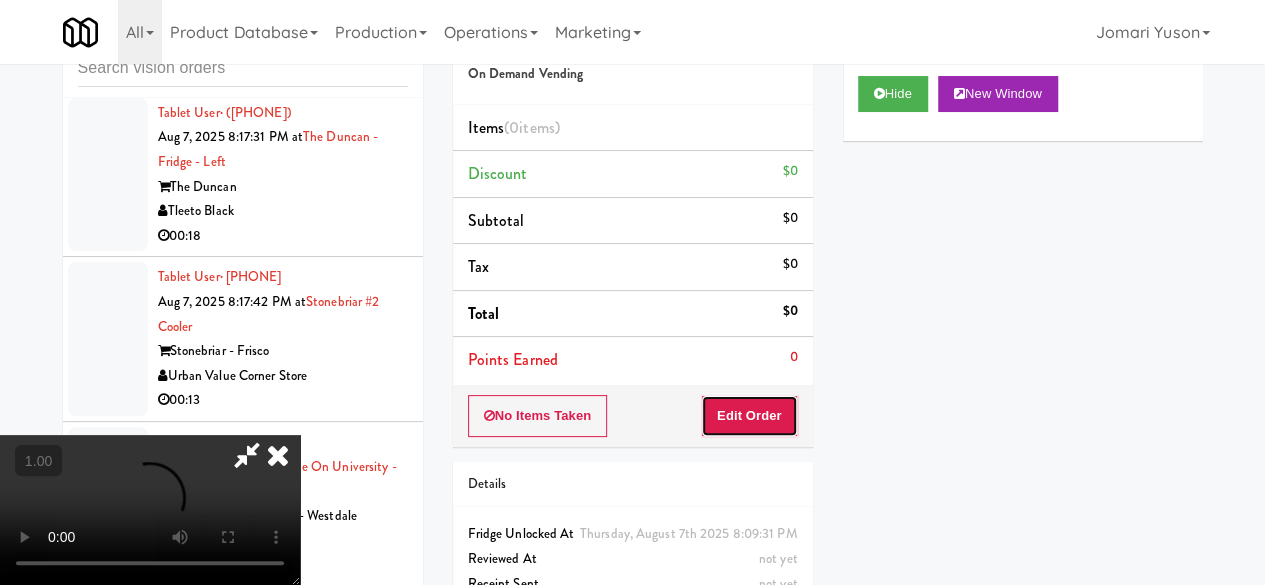 drag, startPoint x: 784, startPoint y: 396, endPoint x: 813, endPoint y: 382, distance: 32.202484 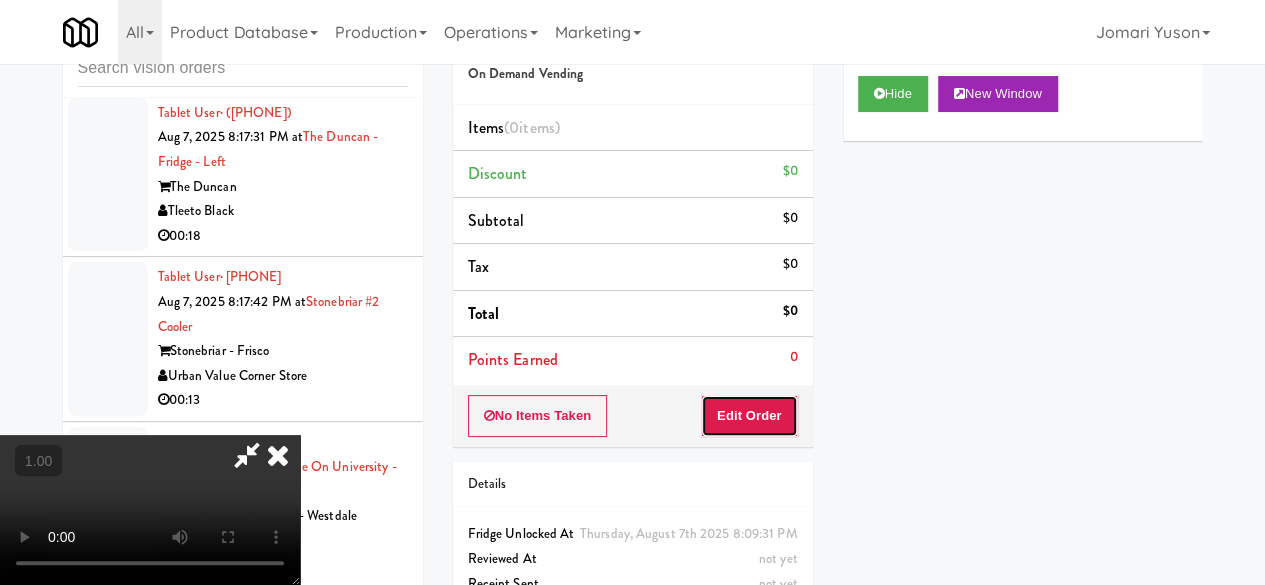 click on "Edit Order" at bounding box center [749, 416] 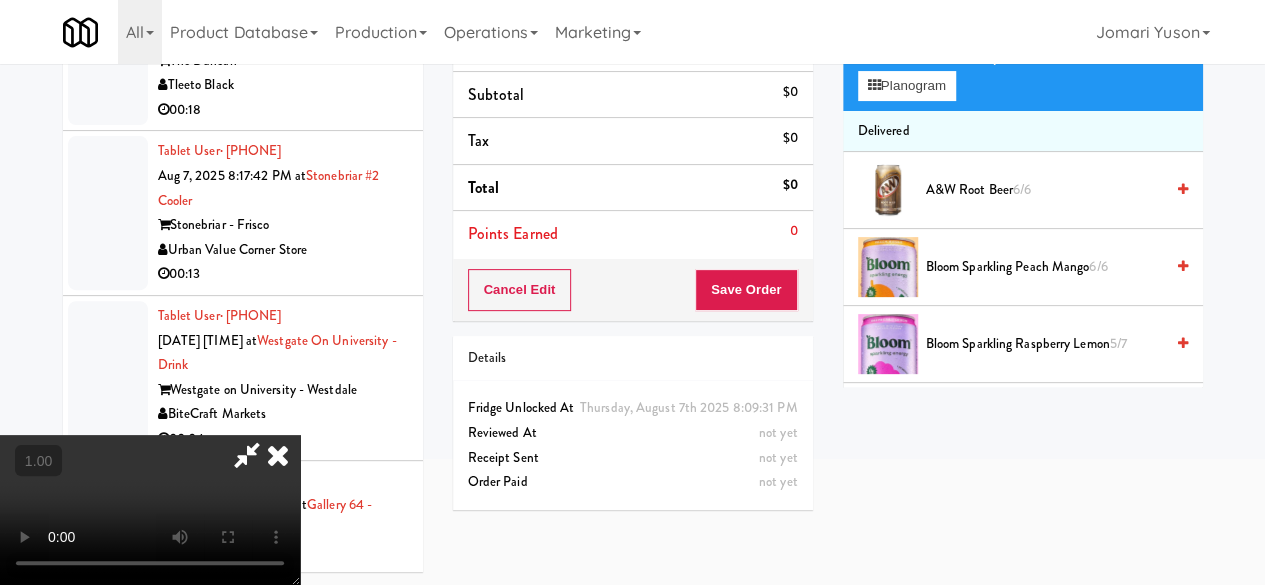 scroll, scrollTop: 64, scrollLeft: 0, axis: vertical 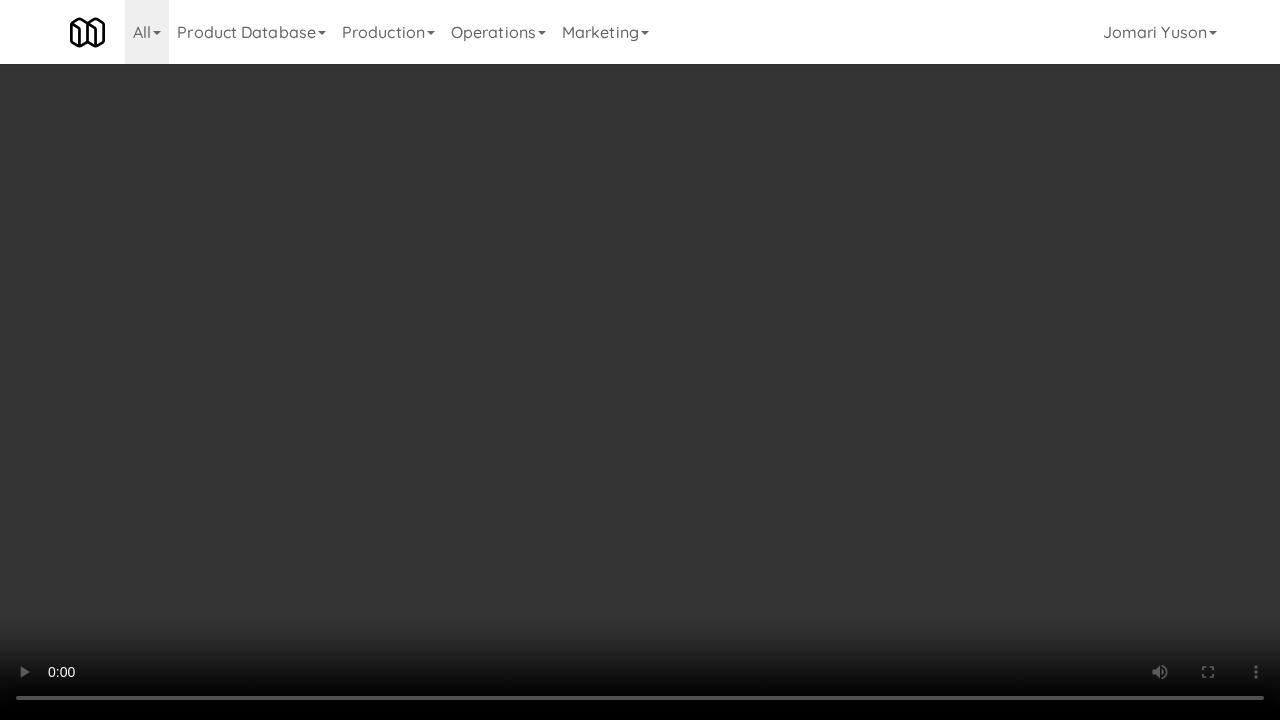 type 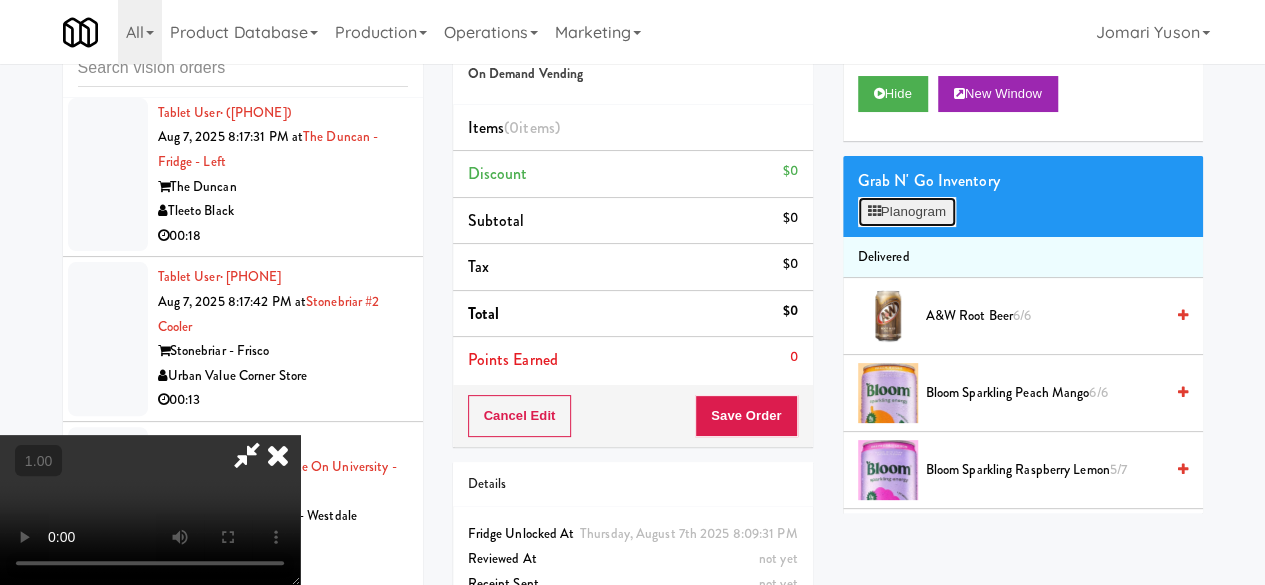 click on "Planogram" at bounding box center [907, 212] 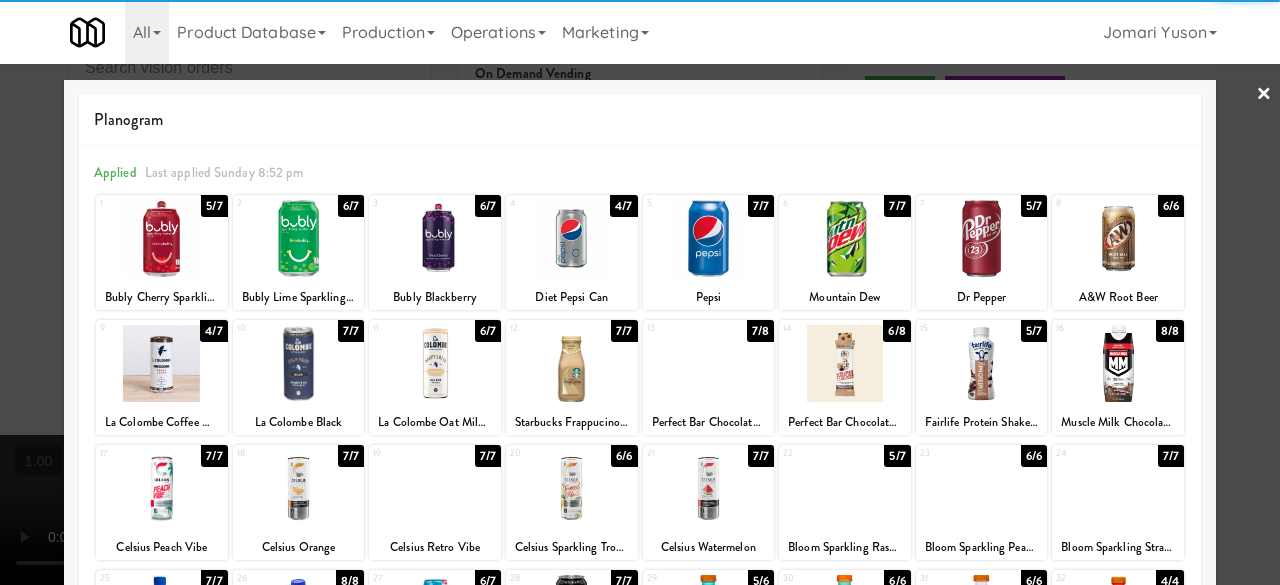 click at bounding box center [845, 363] 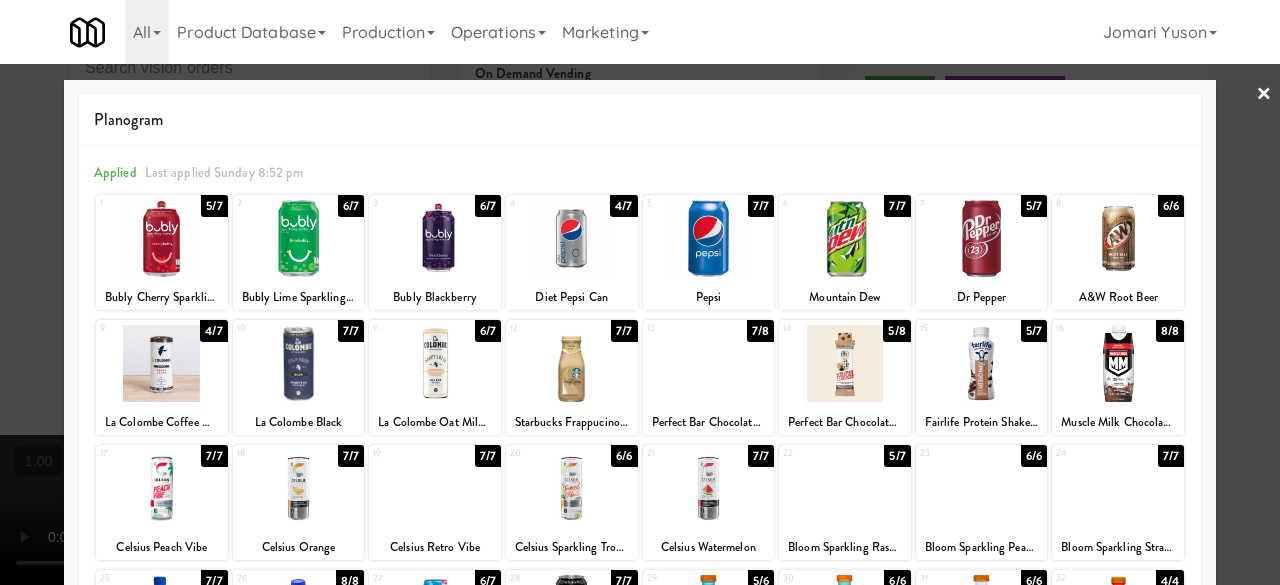click at bounding box center [640, 292] 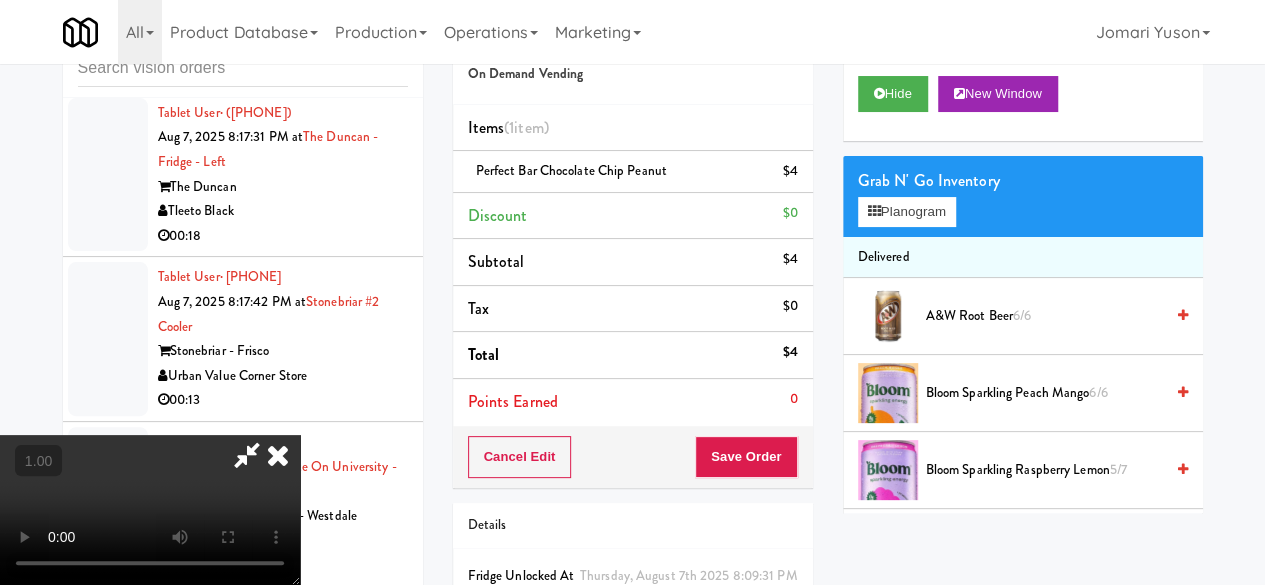 click at bounding box center (247, 455) 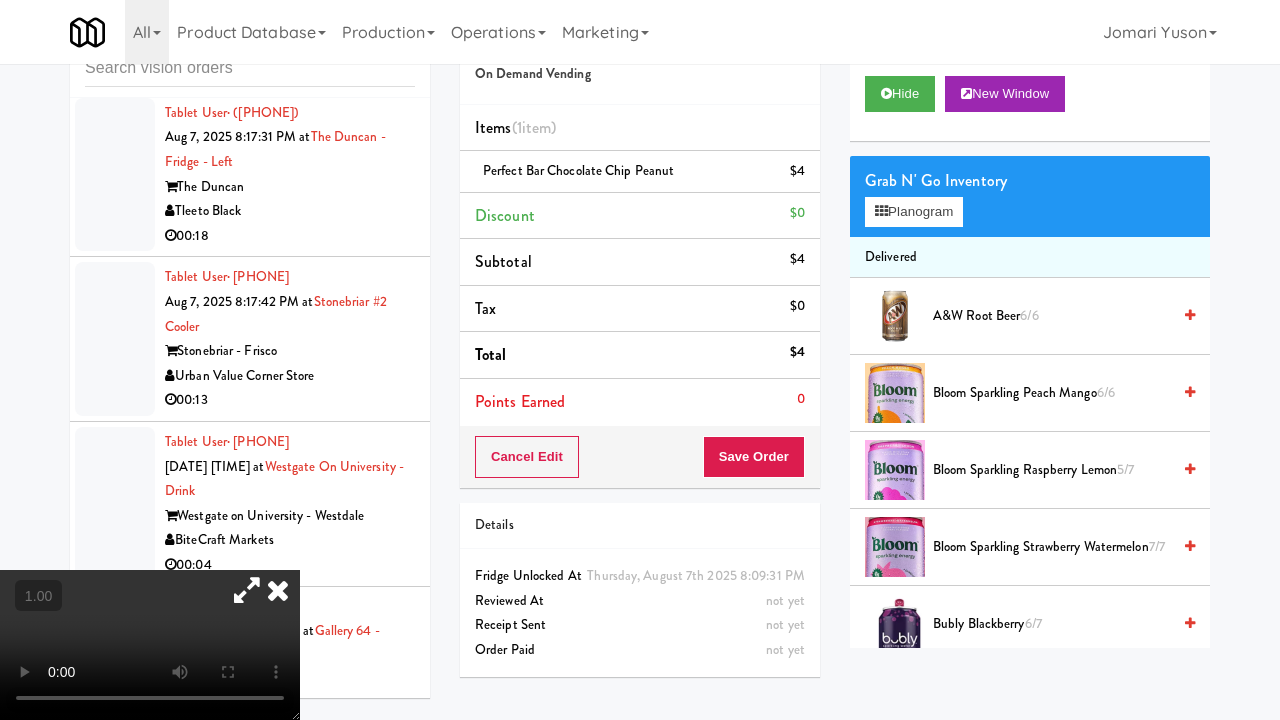 click at bounding box center [150, 645] 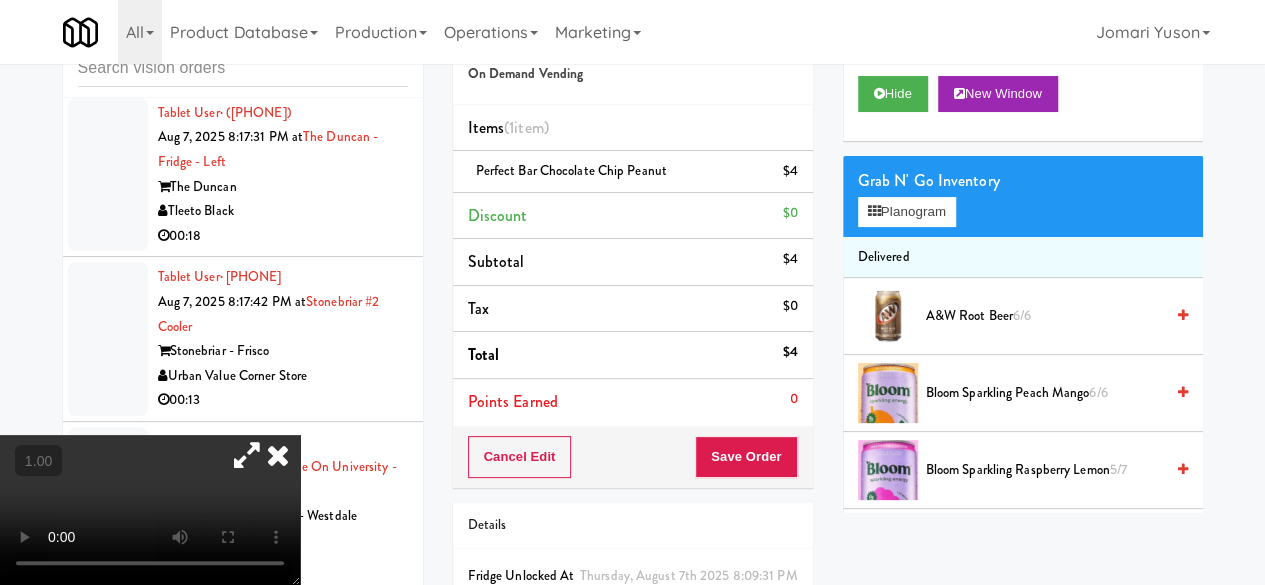 click at bounding box center [247, 455] 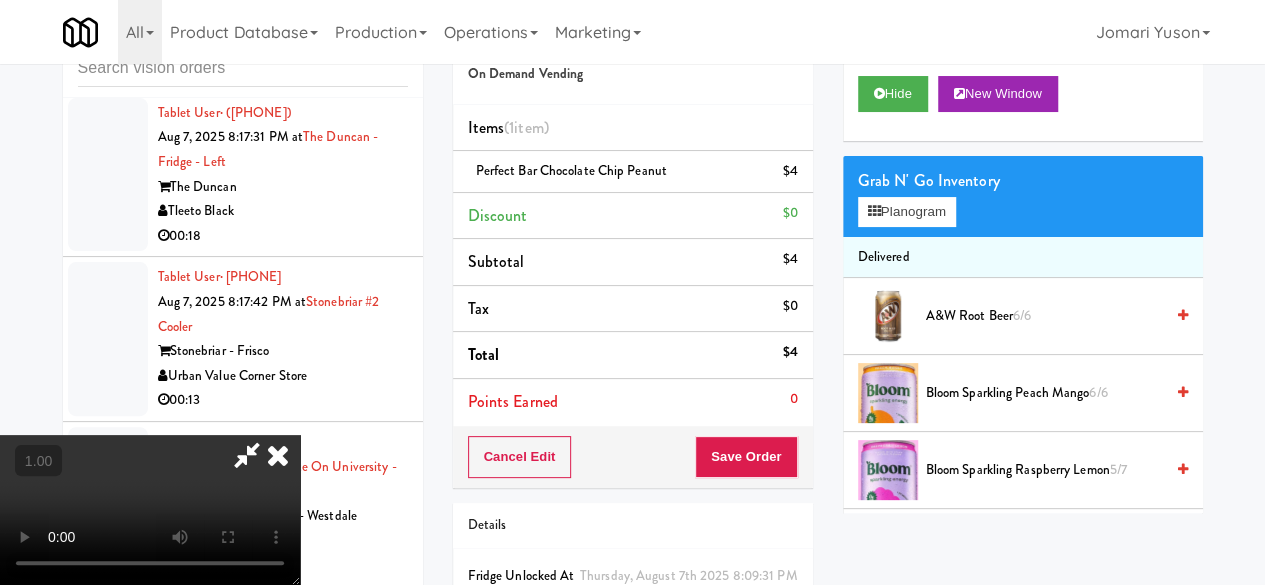 click at bounding box center (150, 510) 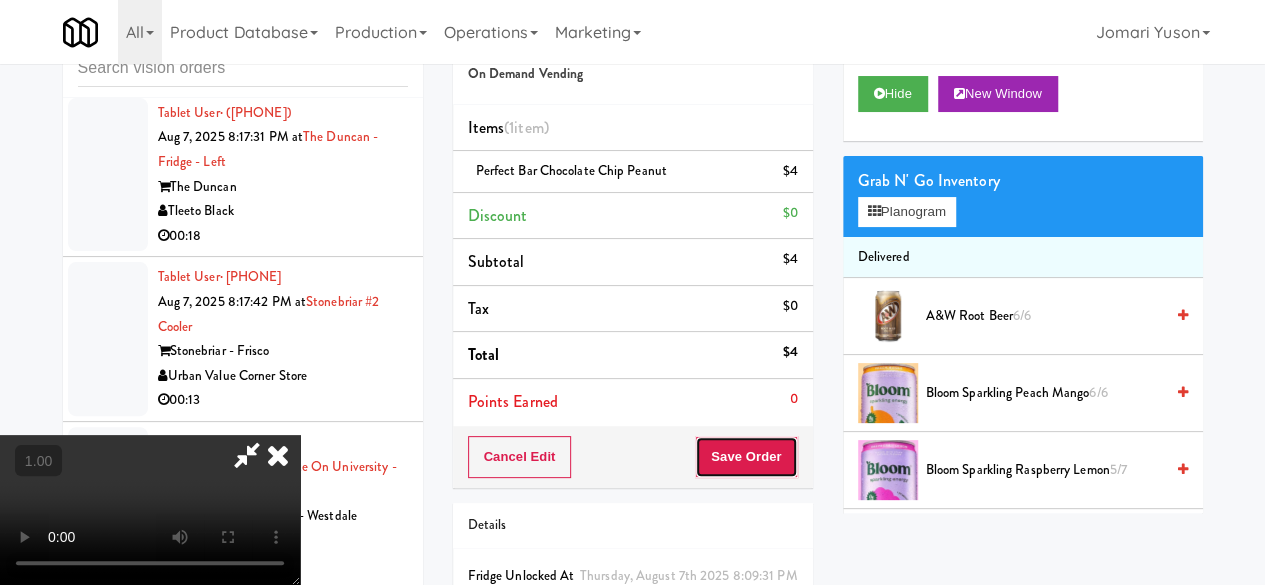 click on "Save Order" at bounding box center (746, 457) 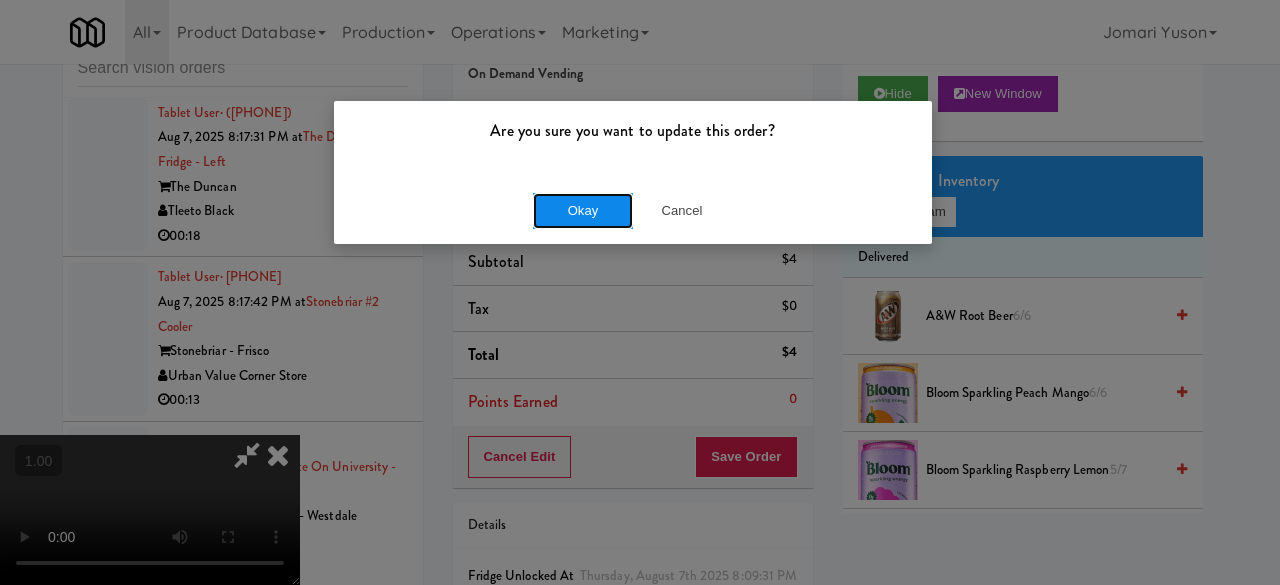 click on "Okay" at bounding box center (583, 211) 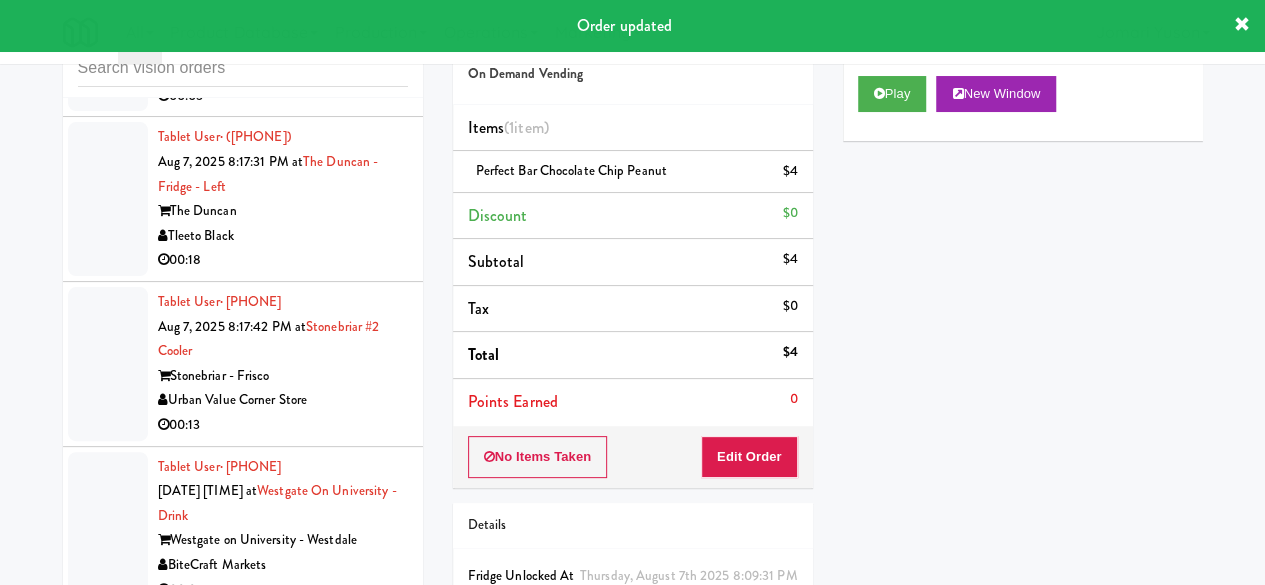 click on "Tablet User  · ([PHONE]) Aug 7, 2025 8:10:59 PM at  Illume - Cooler - Left  Illume  Pennys DC  00:06" at bounding box center (283, -423) 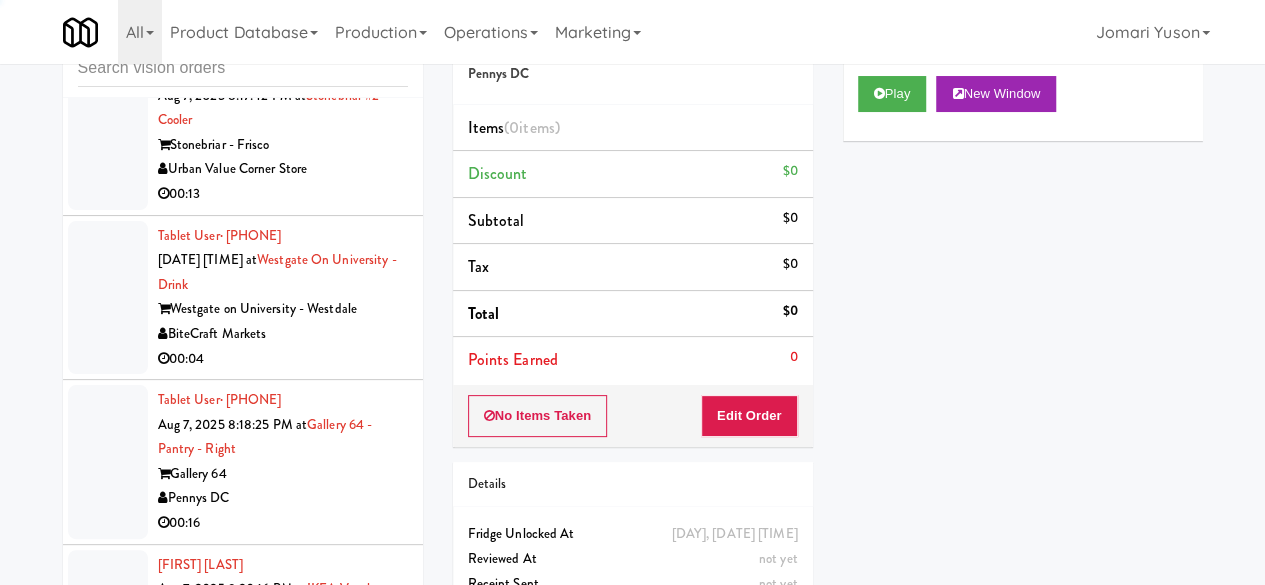 scroll, scrollTop: 18700, scrollLeft: 0, axis: vertical 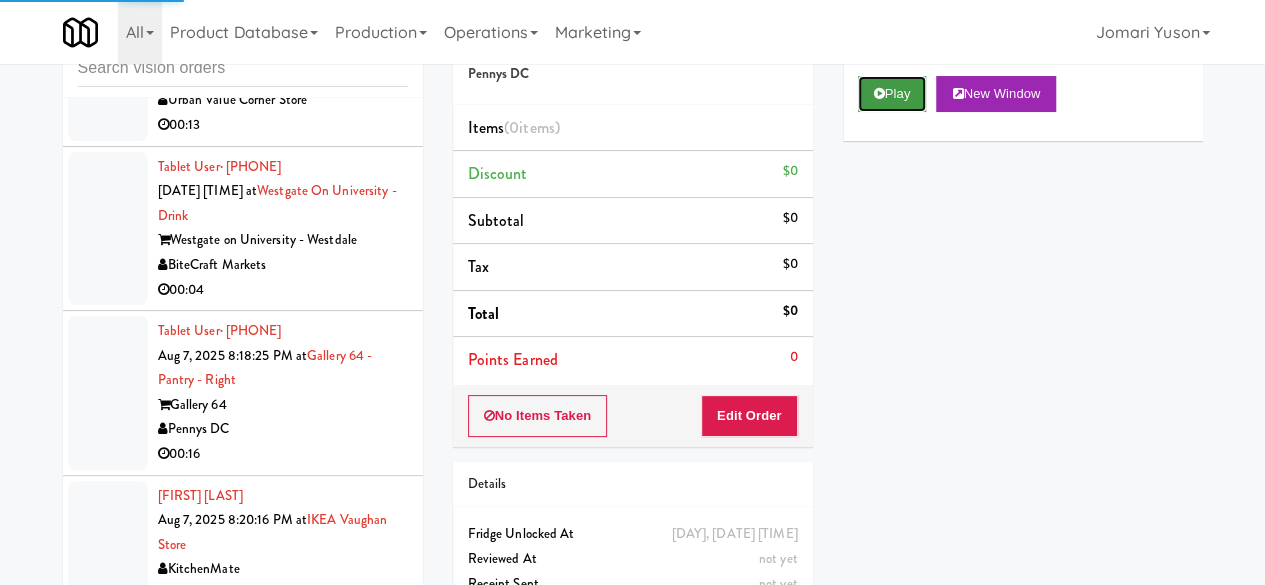 click on "Play" at bounding box center [892, 94] 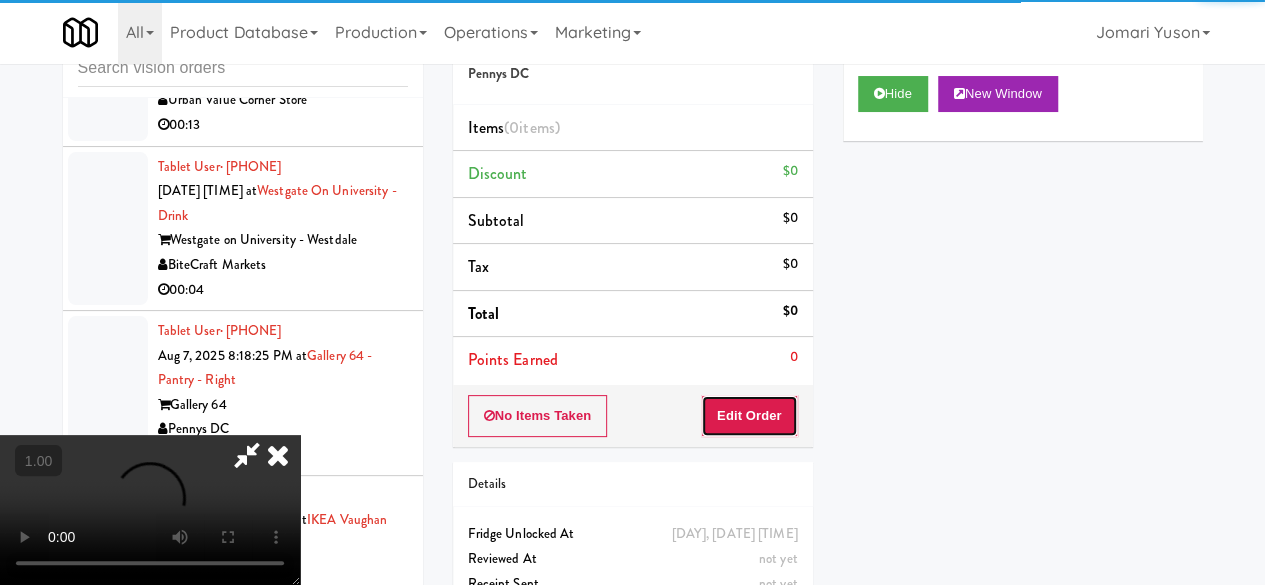 click on "Edit Order" at bounding box center (749, 416) 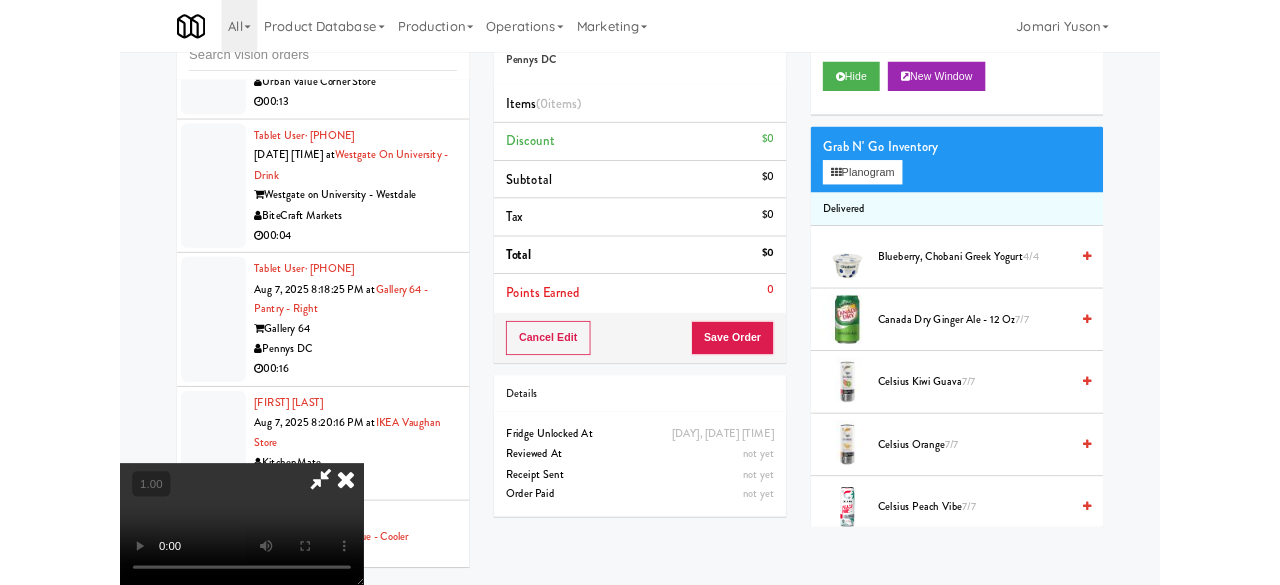 scroll, scrollTop: 164, scrollLeft: 0, axis: vertical 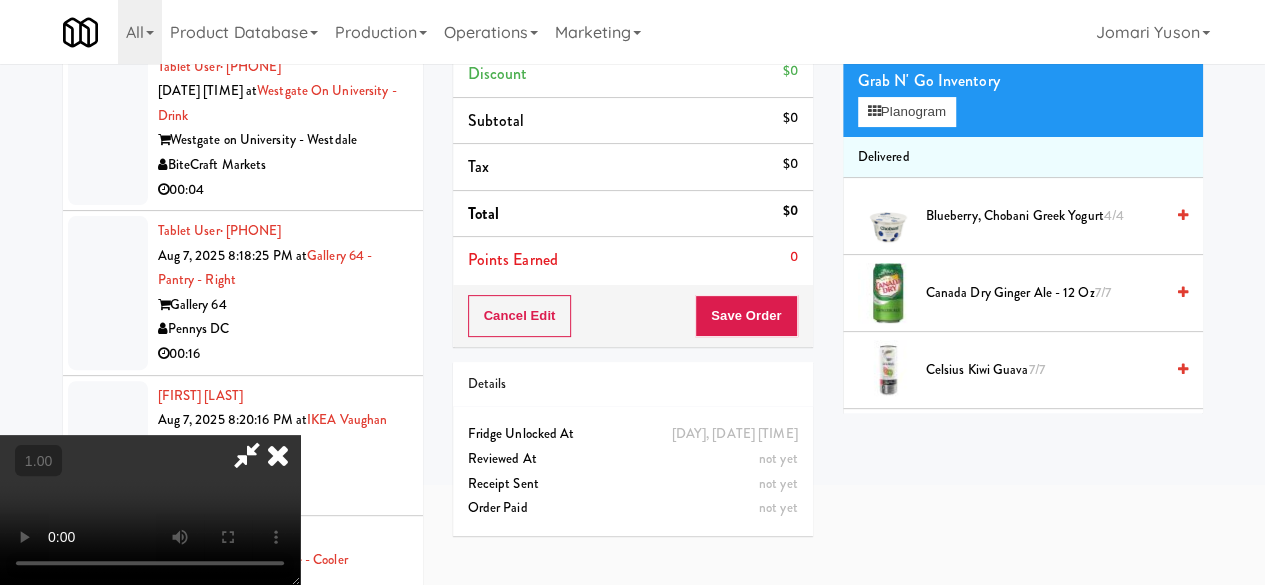 click on "Grab N' Go Inventory  Planogram" at bounding box center [1023, 96] 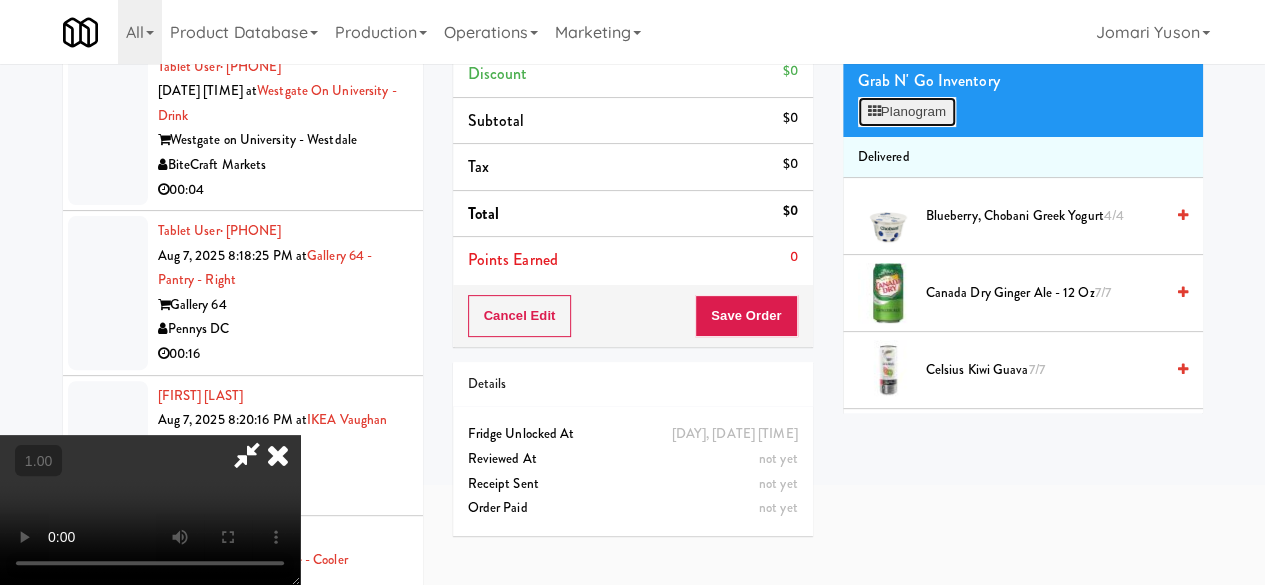 click on "Planogram" at bounding box center [907, 112] 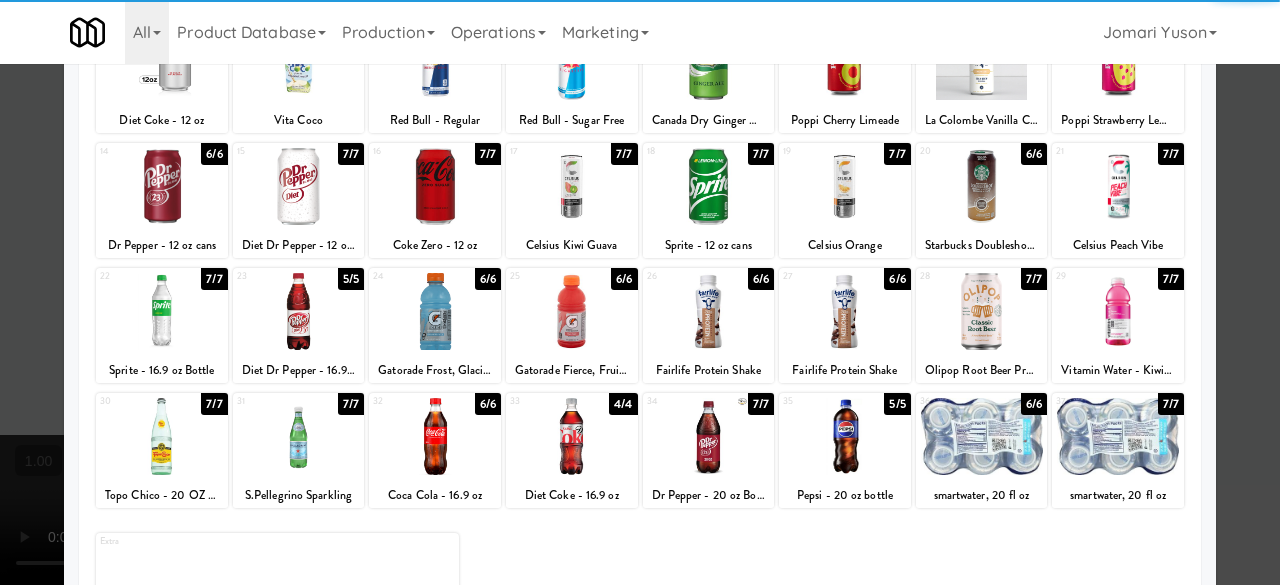 scroll, scrollTop: 196, scrollLeft: 0, axis: vertical 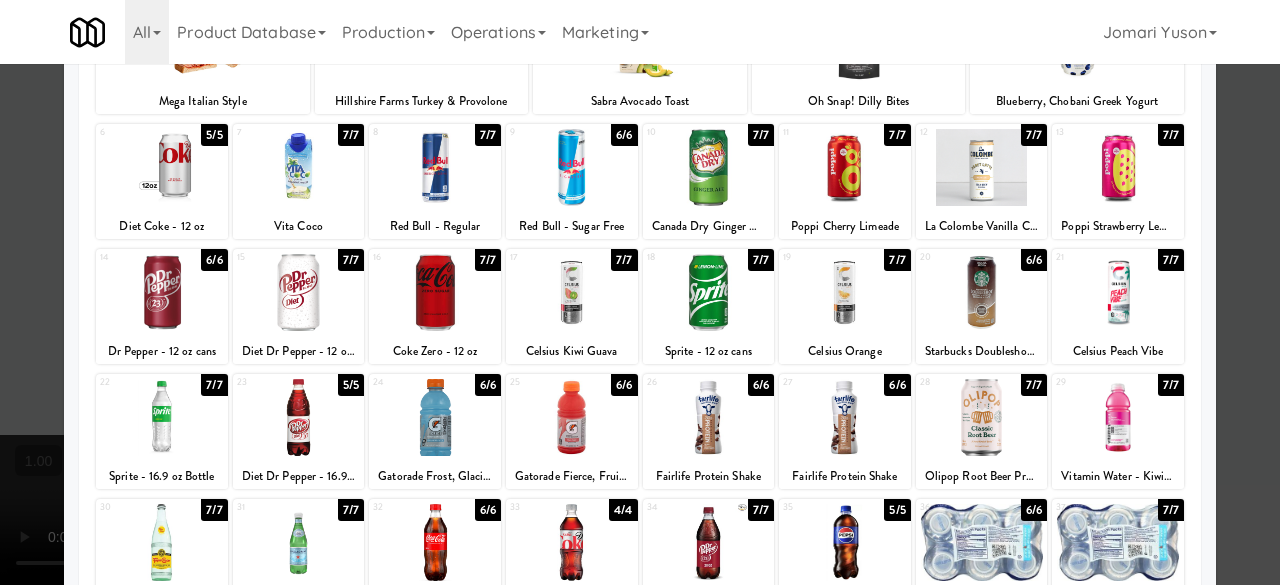 click on "22" at bounding box center (131, 382) 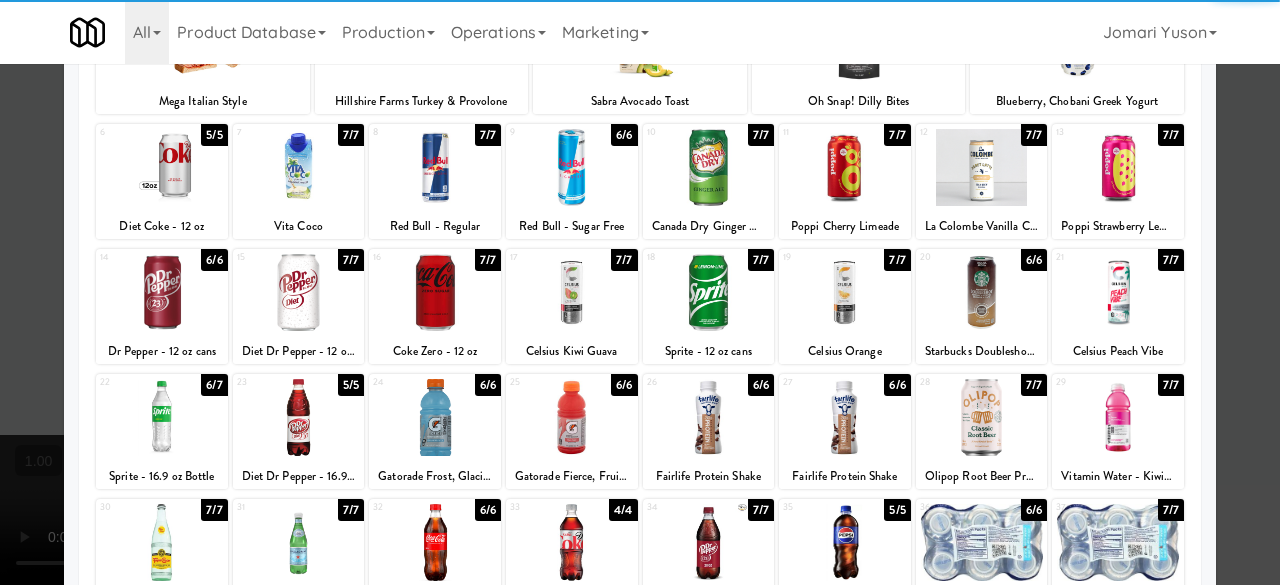 click at bounding box center [162, 292] 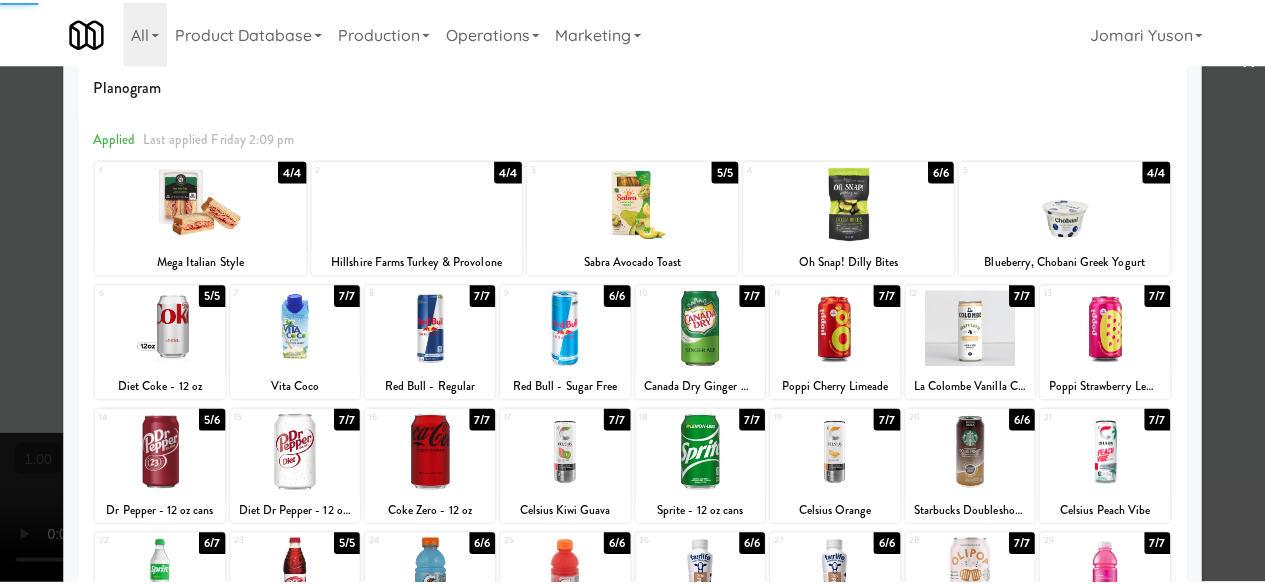 scroll, scrollTop: 0, scrollLeft: 0, axis: both 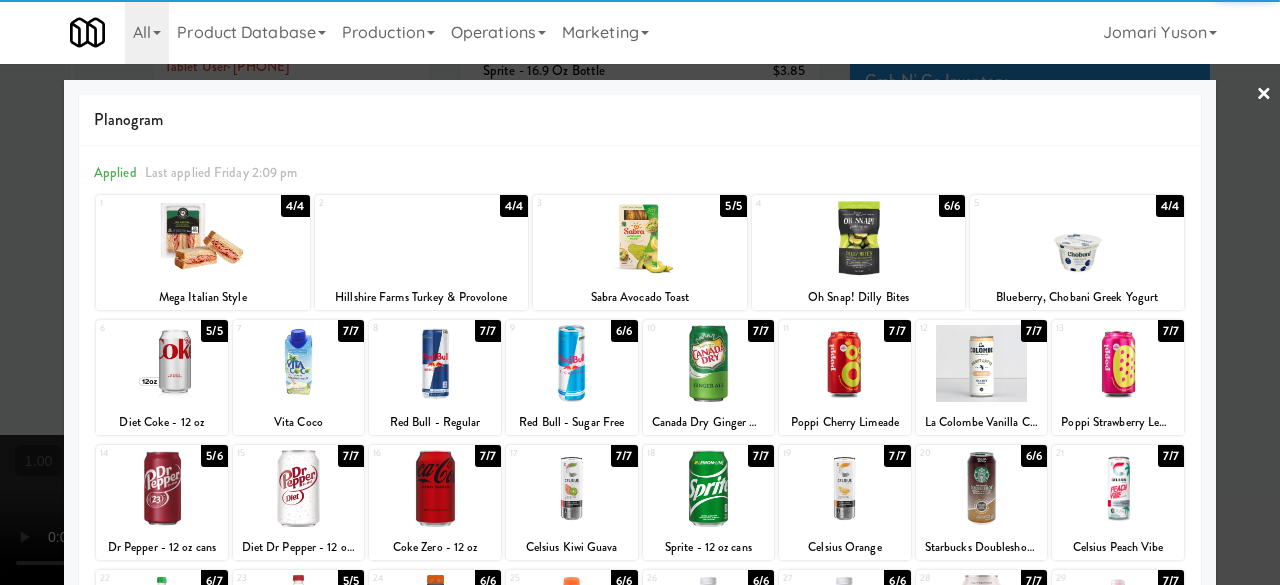click at bounding box center [640, 292] 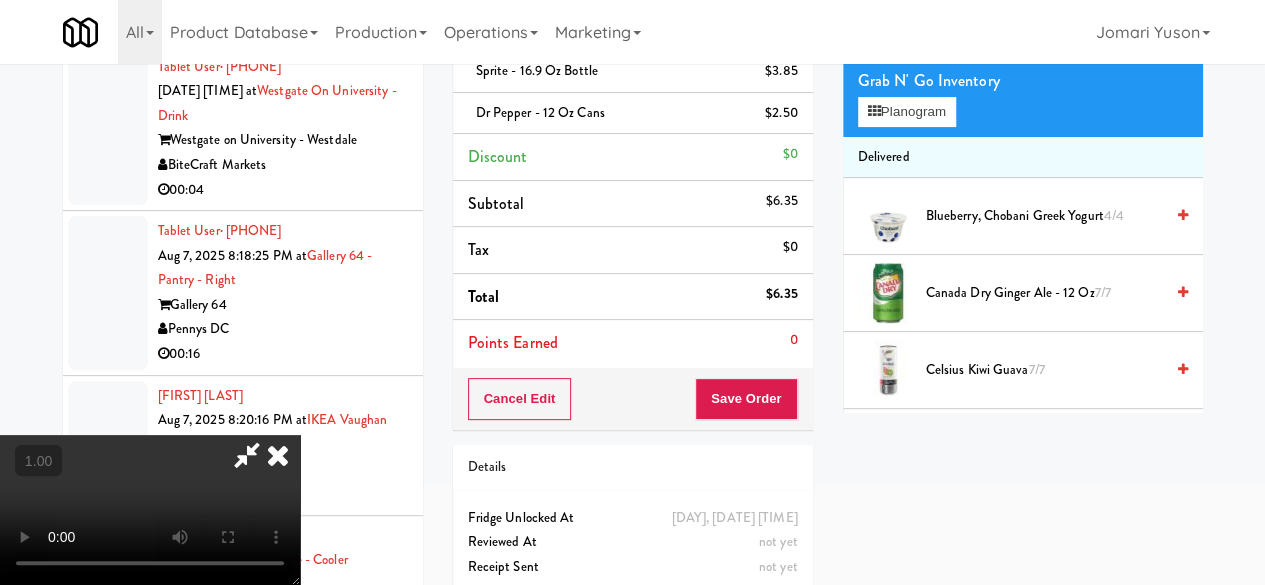 click at bounding box center [247, 455] 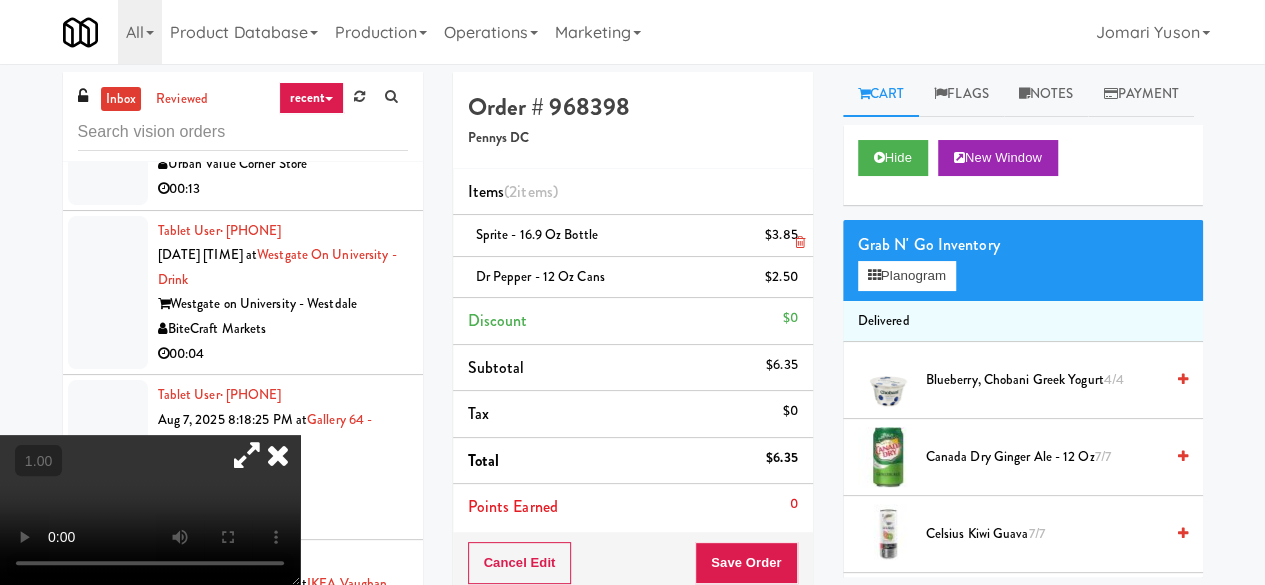 scroll, scrollTop: 0, scrollLeft: 0, axis: both 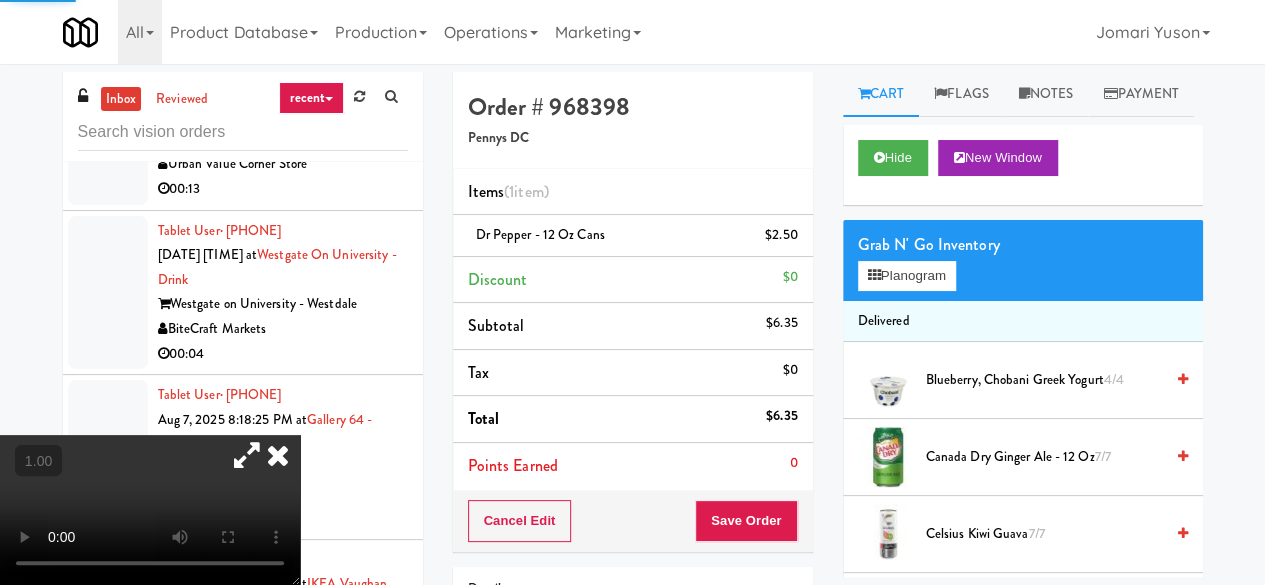 drag, startPoint x: 756, startPoint y: 481, endPoint x: 756, endPoint y: 495, distance: 14 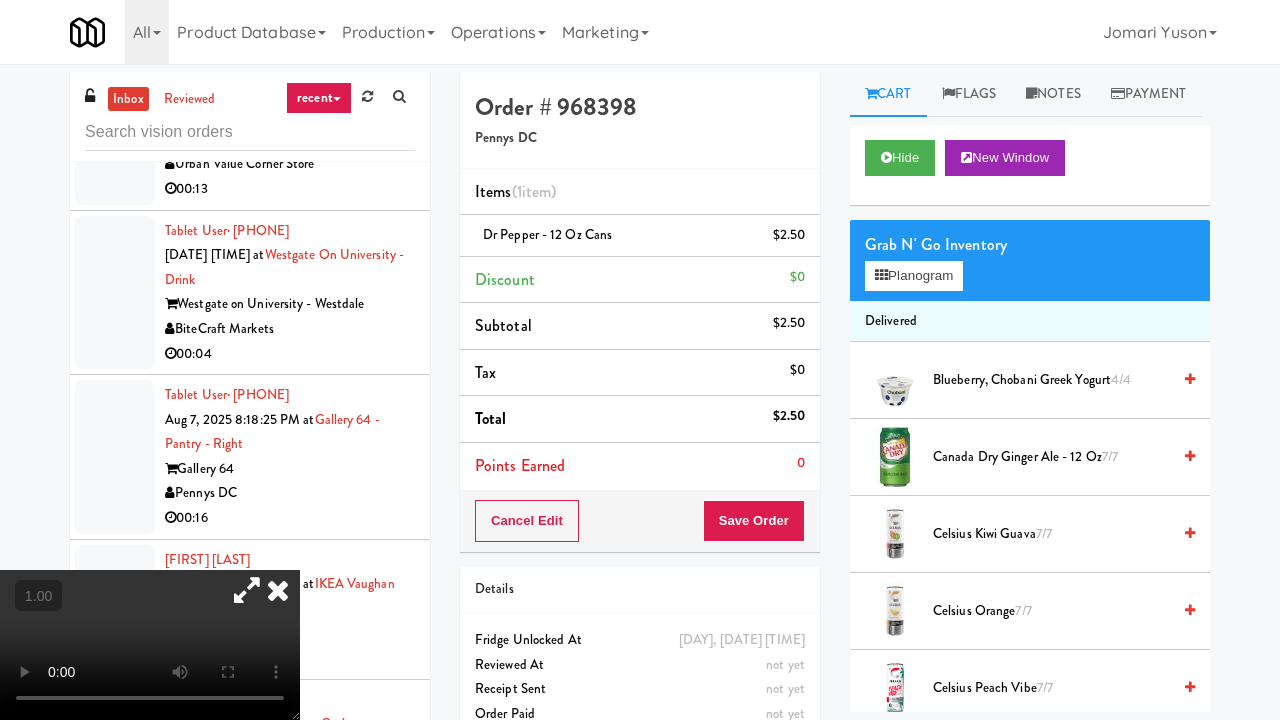 type 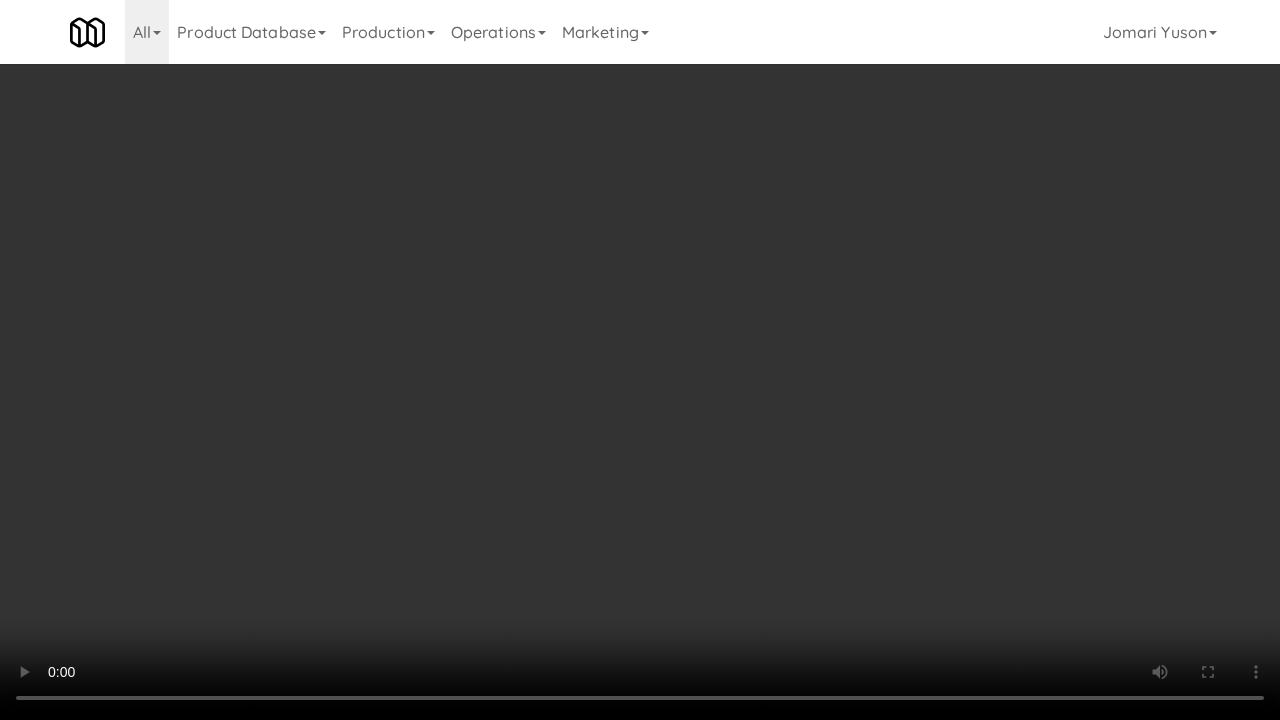 click at bounding box center (640, 360) 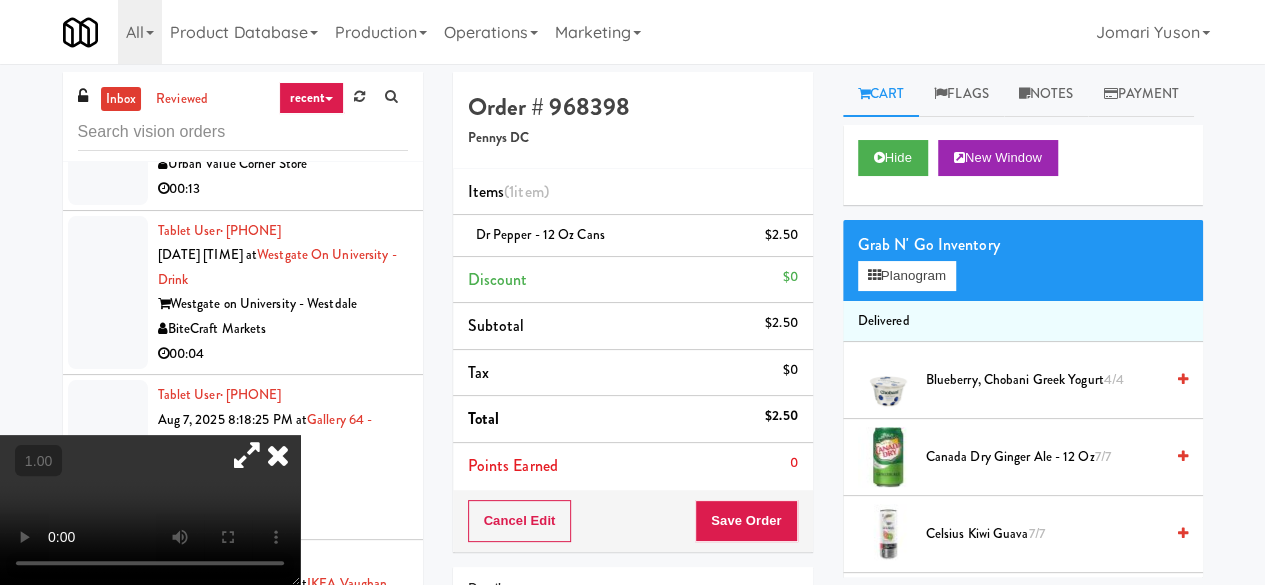 click at bounding box center (278, 455) 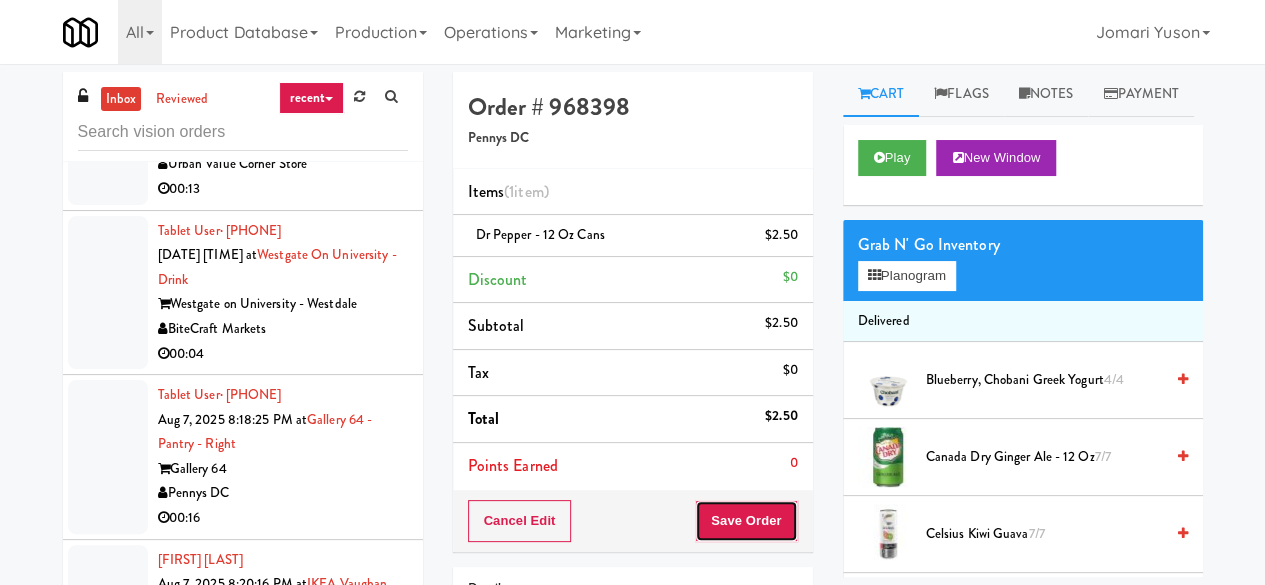 click on "Save Order" at bounding box center (746, 521) 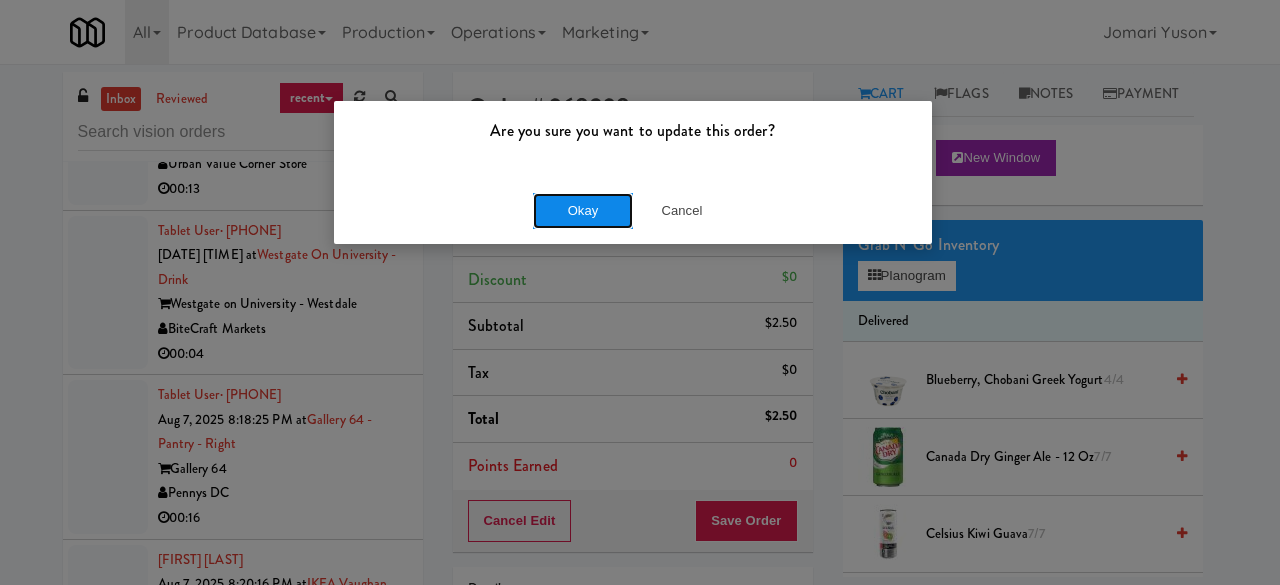 click on "Okay" at bounding box center [583, 211] 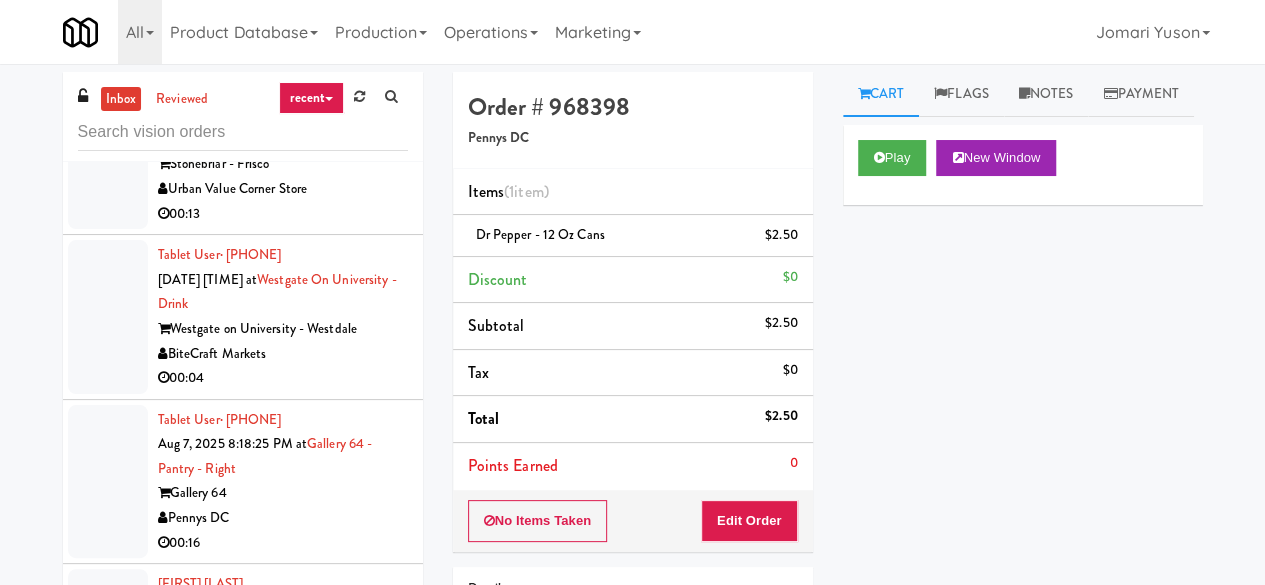click on "KitchenMate" at bounding box center [283, -469] 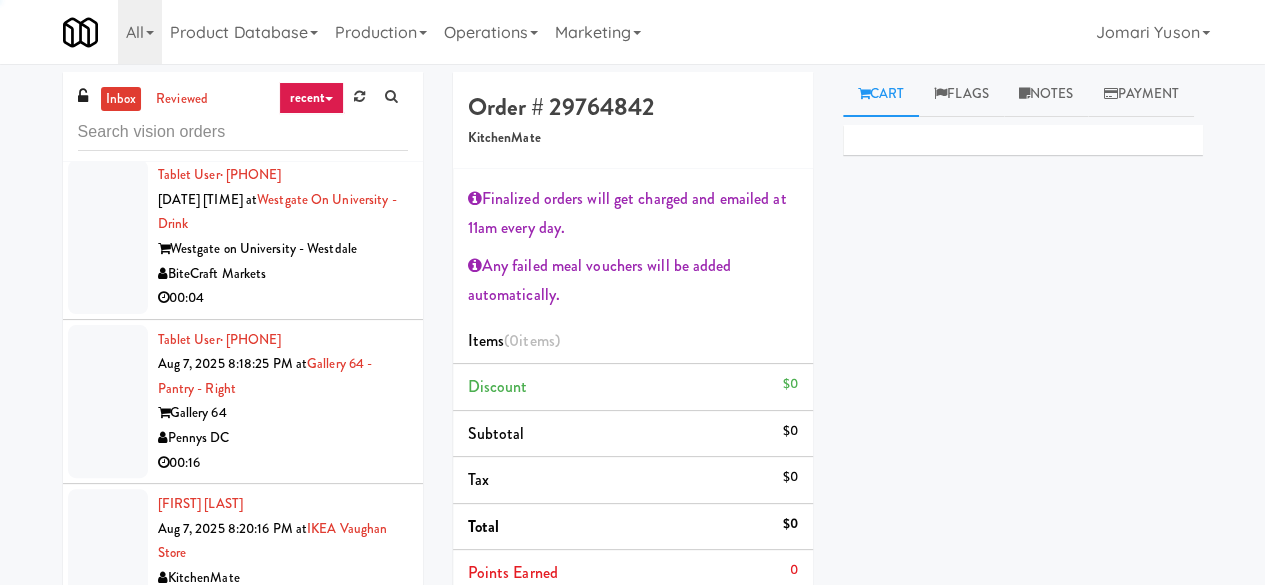 scroll, scrollTop: 18800, scrollLeft: 0, axis: vertical 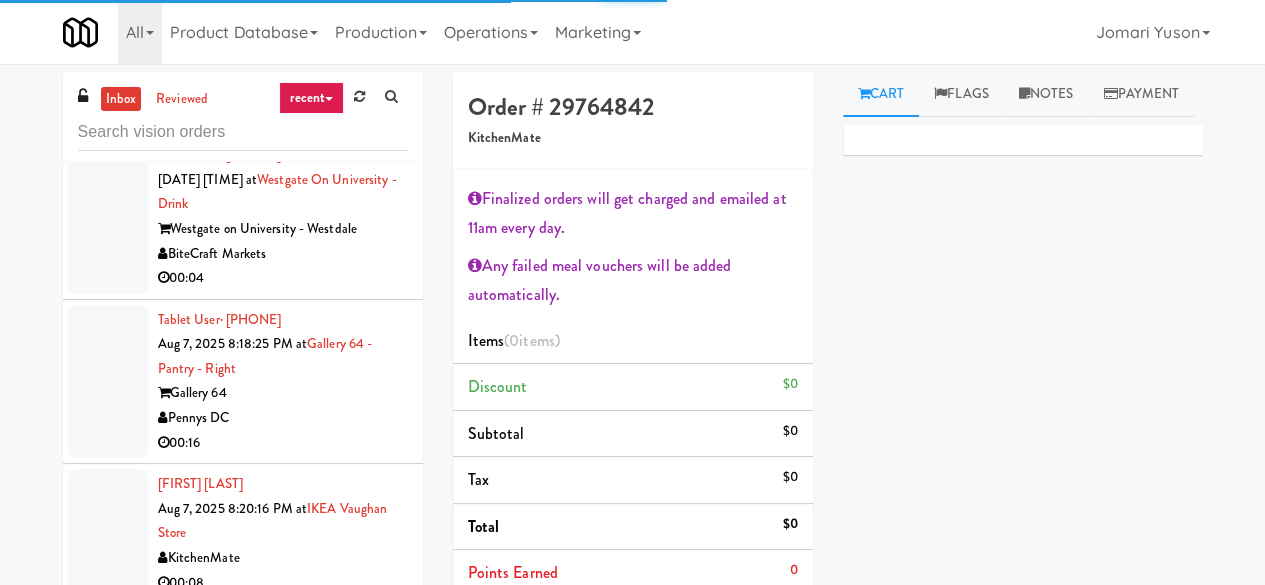 click on "Rock Solid Reboot 2" at bounding box center [283, -429] 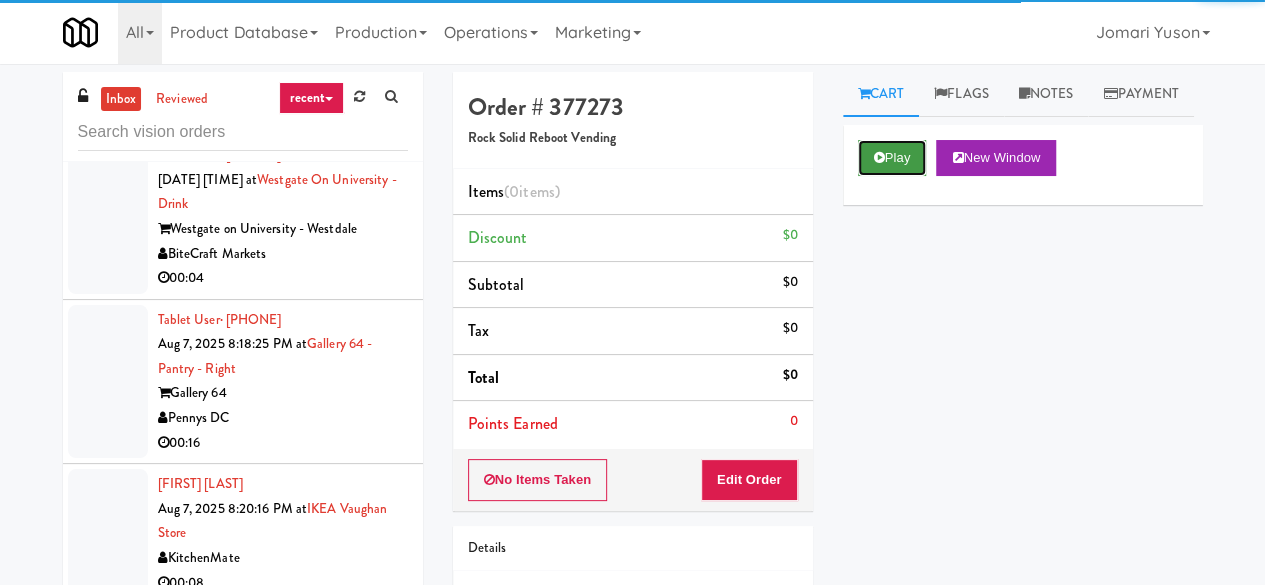 click on "Play" at bounding box center (892, 158) 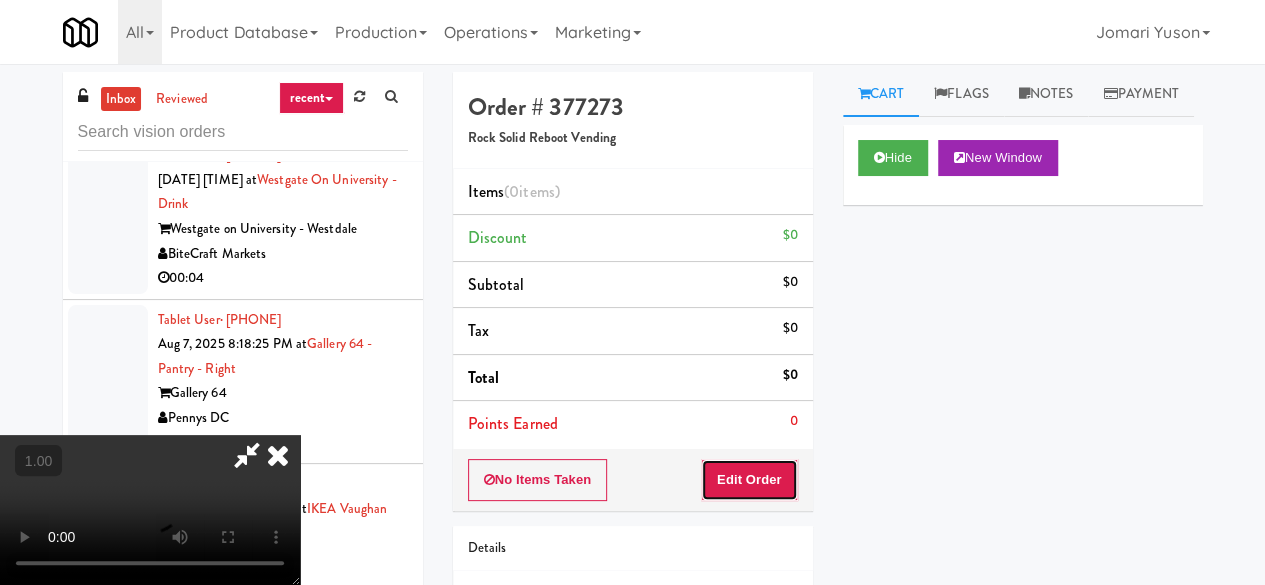 click on "Edit Order" at bounding box center [749, 480] 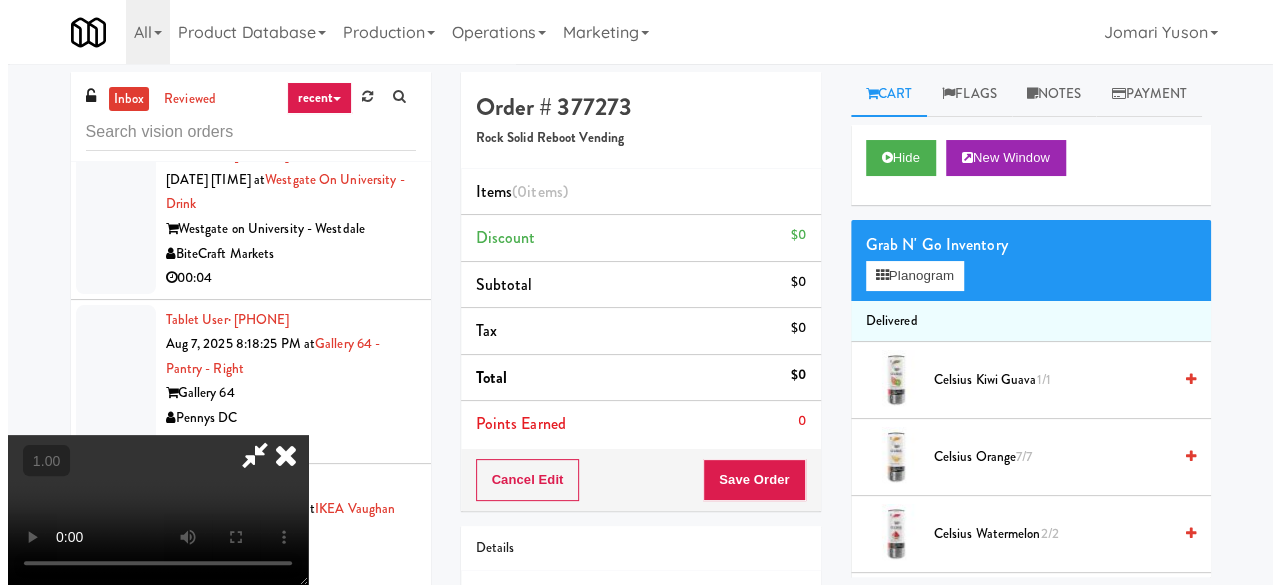 scroll, scrollTop: 41, scrollLeft: 0, axis: vertical 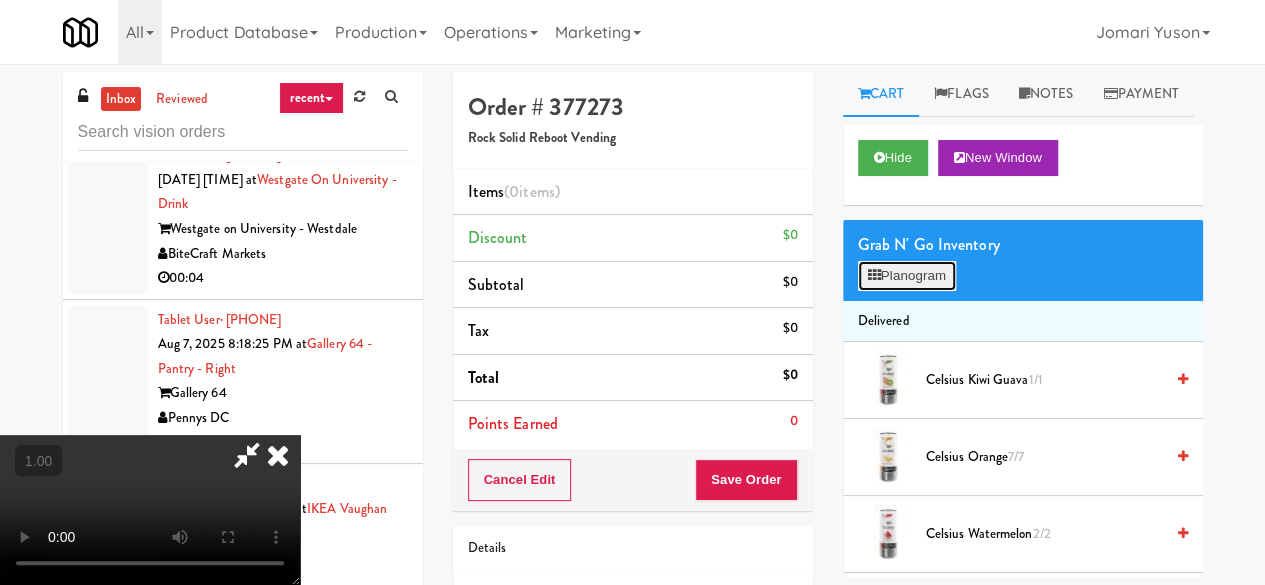 click on "Planogram" at bounding box center (907, 276) 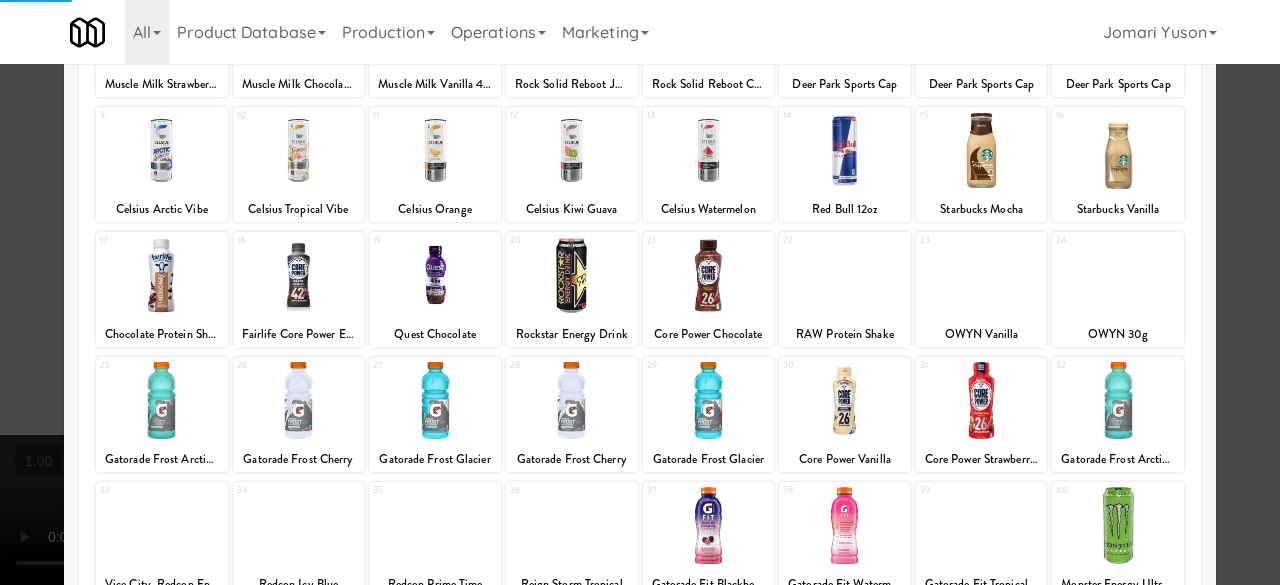 scroll, scrollTop: 396, scrollLeft: 0, axis: vertical 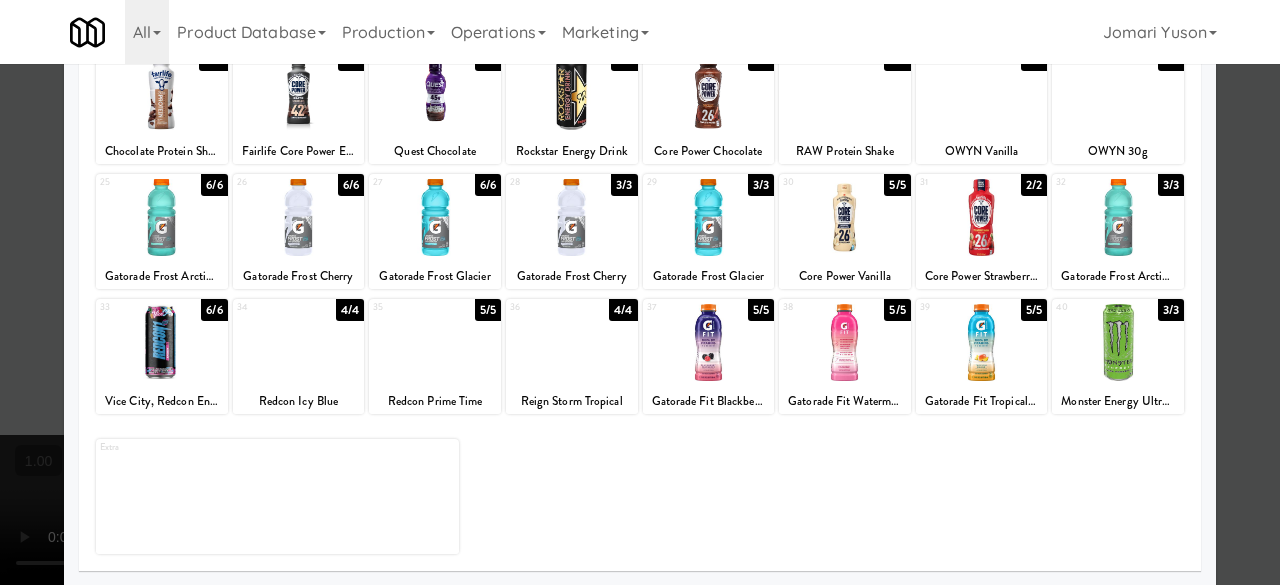click at bounding box center [162, 217] 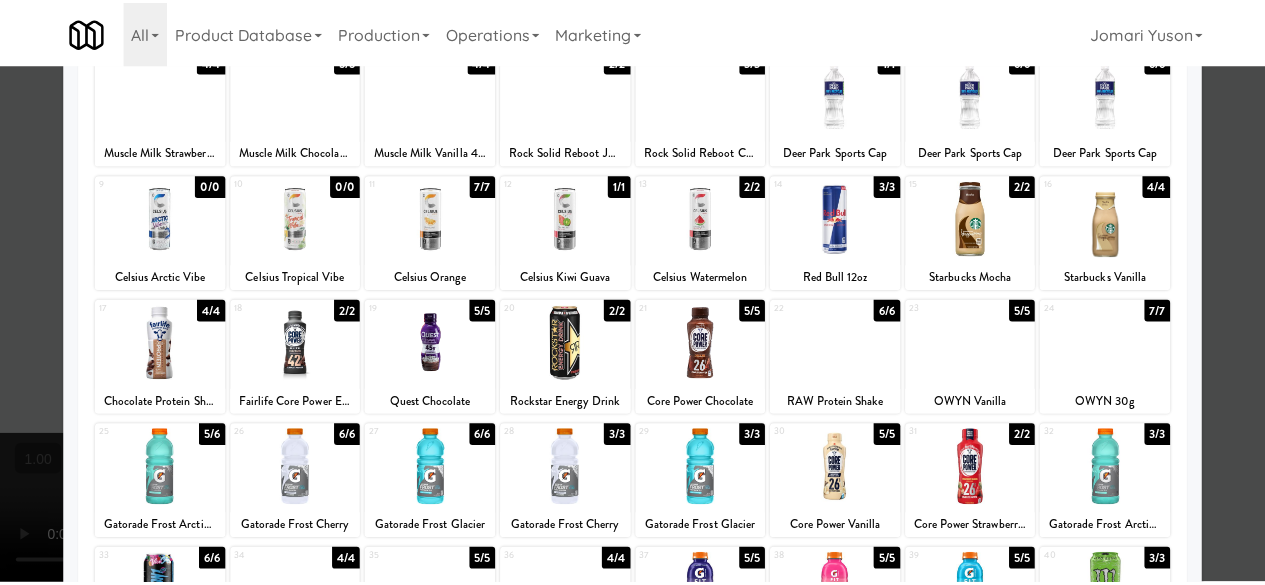 scroll, scrollTop: 0, scrollLeft: 0, axis: both 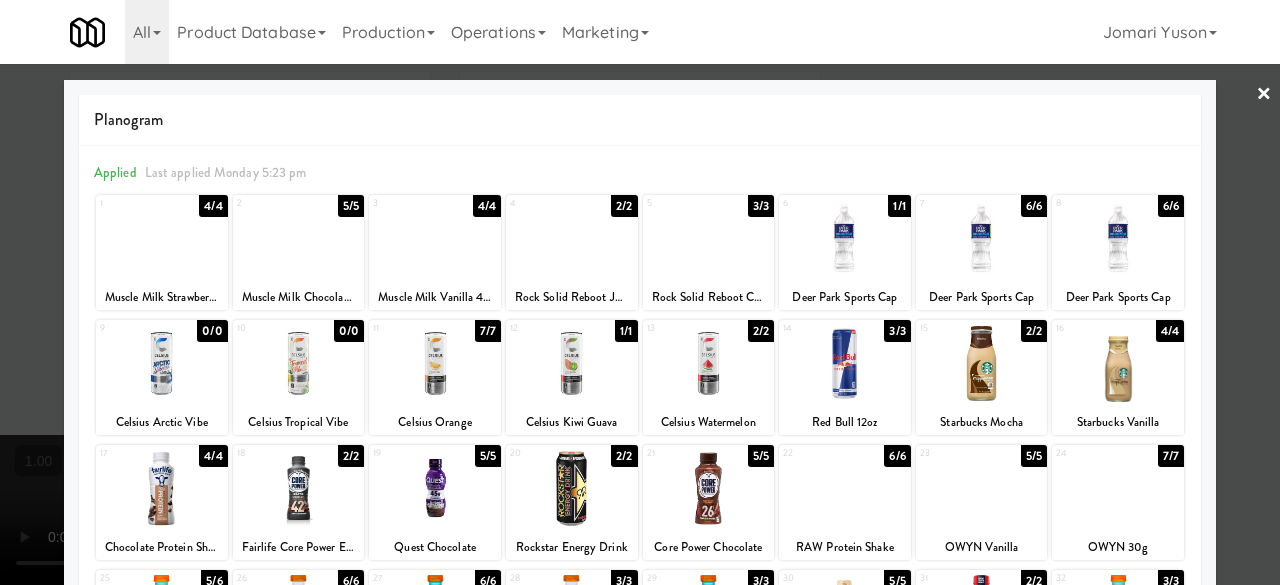 click at bounding box center (640, 292) 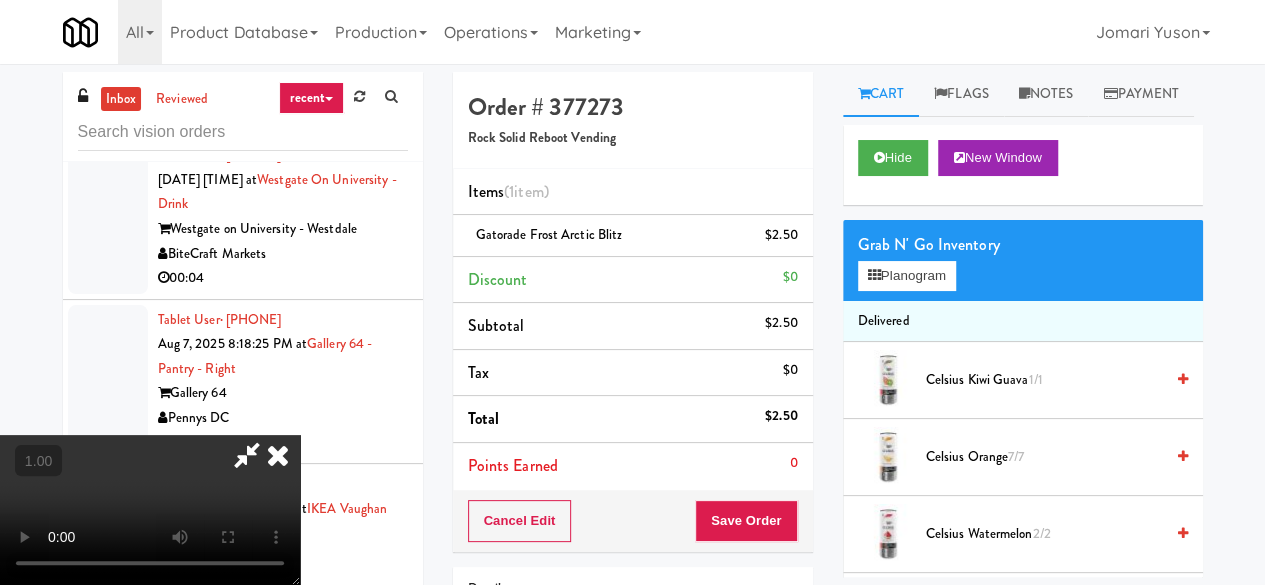 scroll, scrollTop: 0, scrollLeft: 0, axis: both 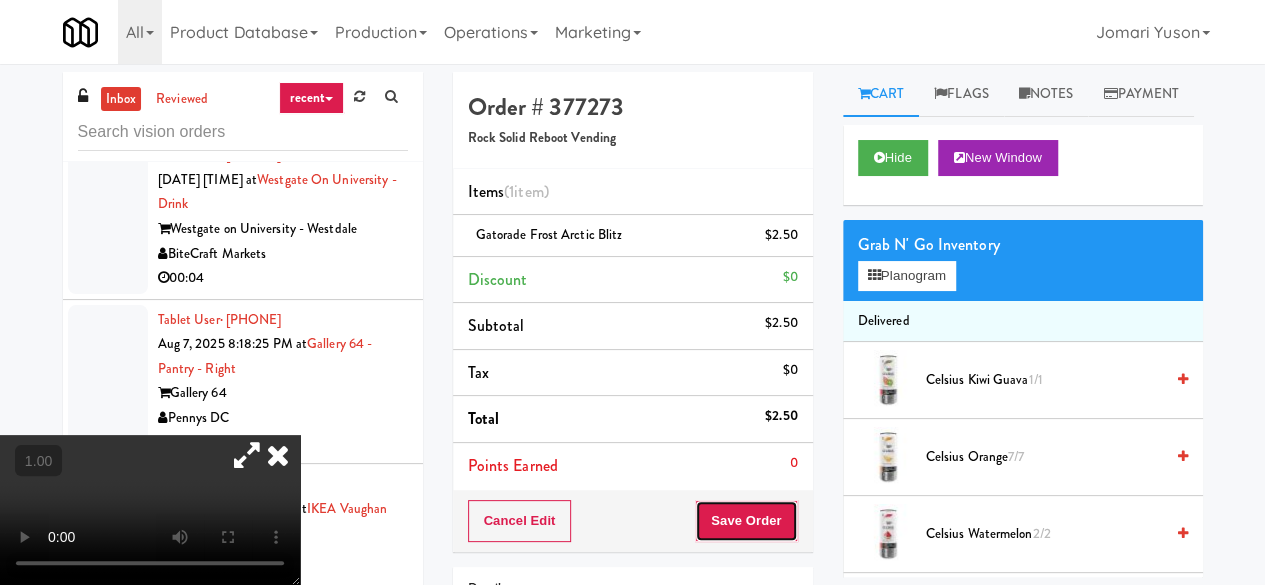 click on "Save Order" at bounding box center (746, 521) 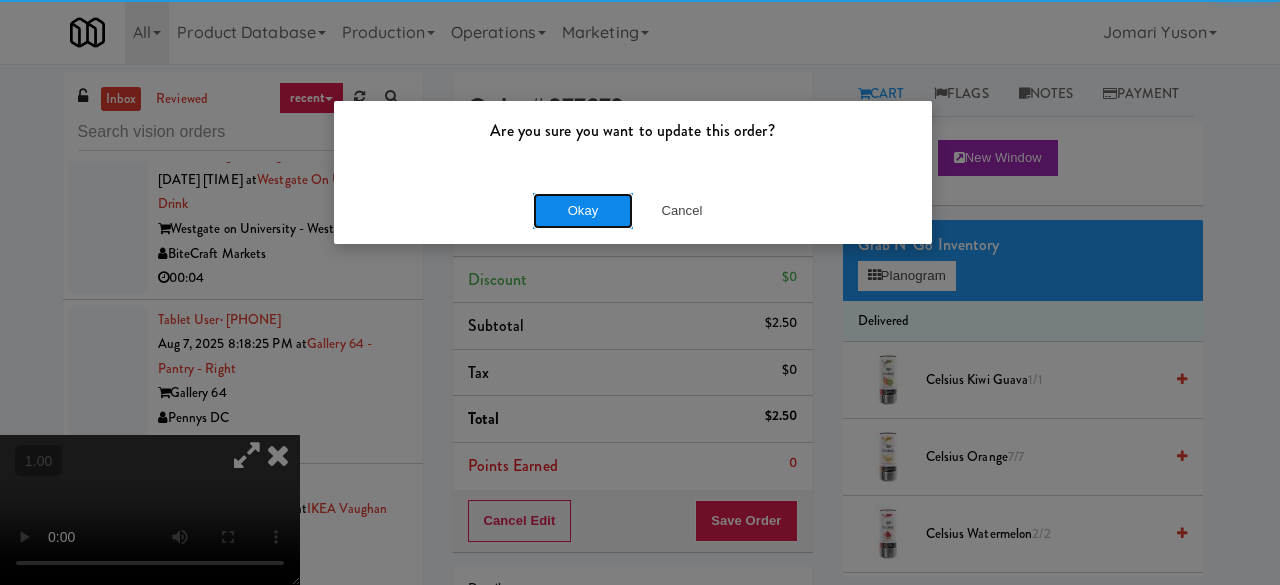 click on "Okay" at bounding box center (583, 211) 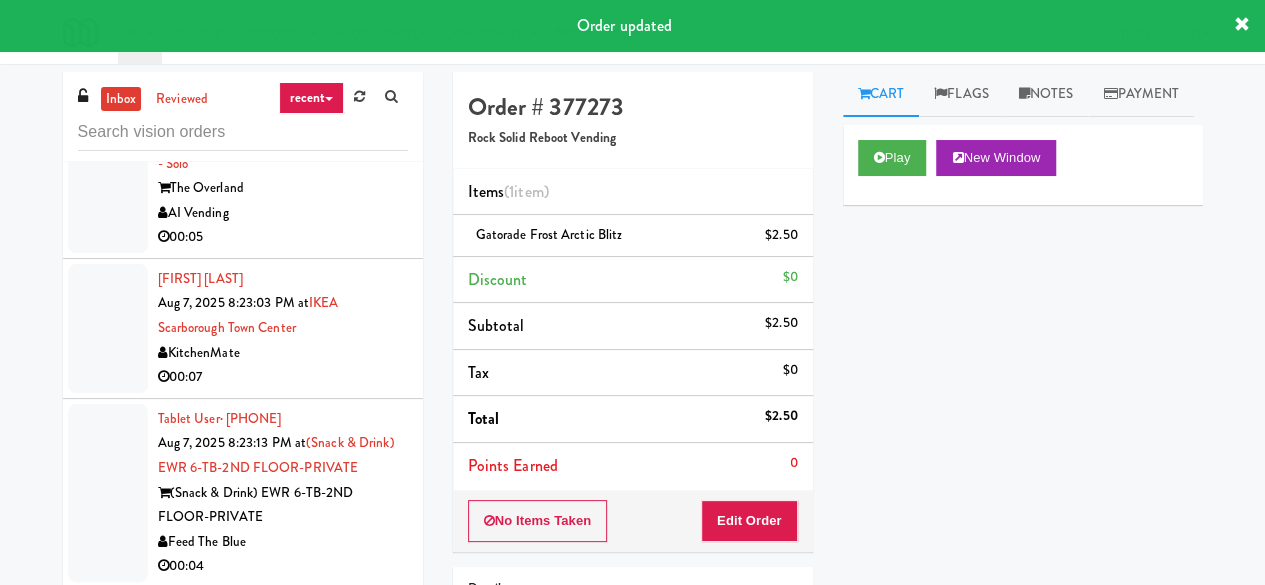 scroll, scrollTop: 19924, scrollLeft: 0, axis: vertical 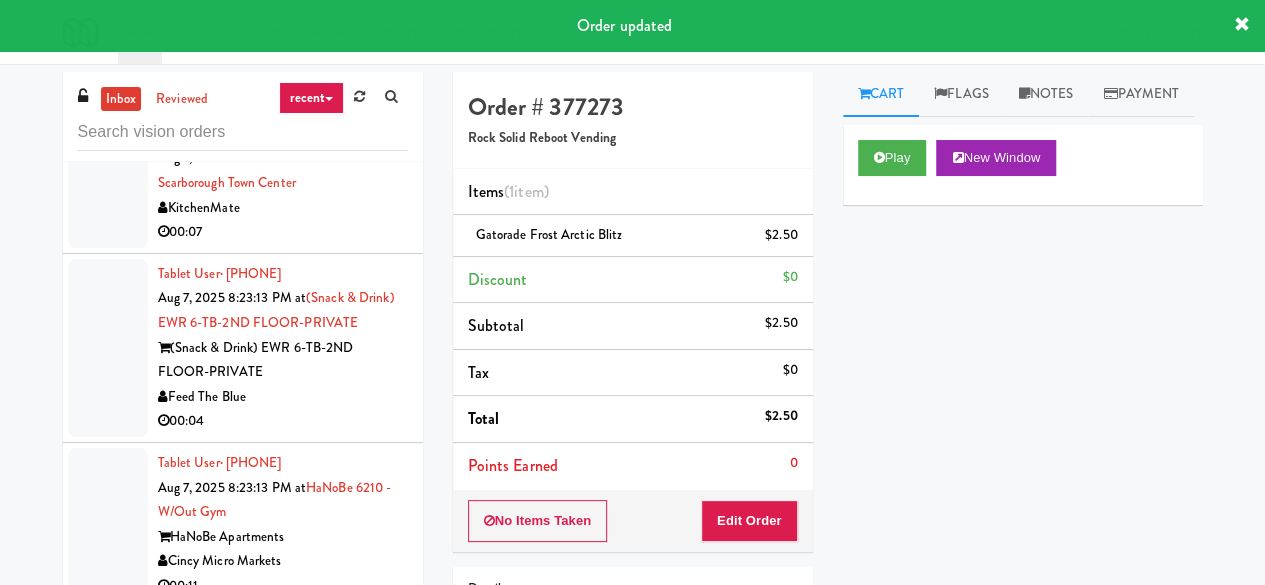 click on "KitchenMate" at bounding box center (283, -541) 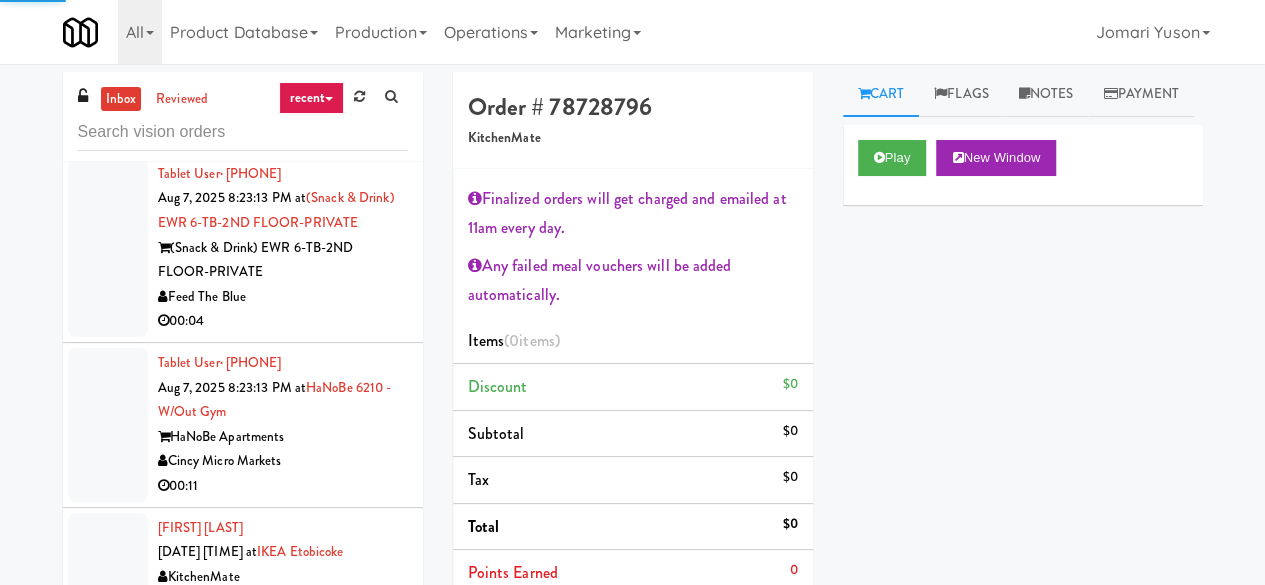 click on "The Vue (8th floor)" at bounding box center [283, -526] 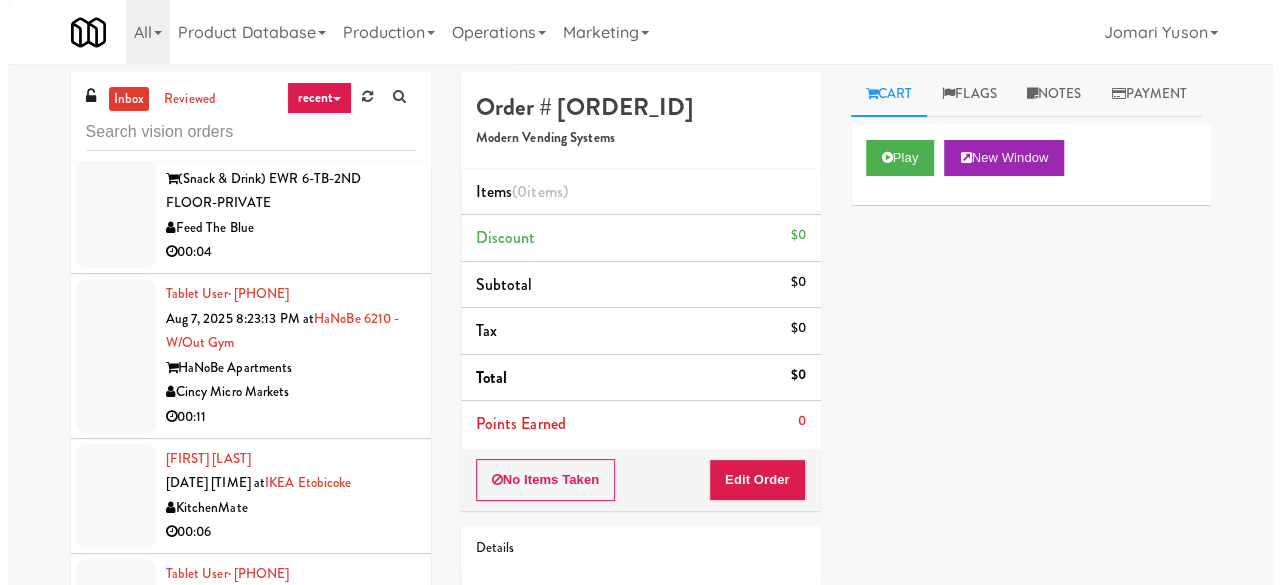 scroll, scrollTop: 20024, scrollLeft: 0, axis: vertical 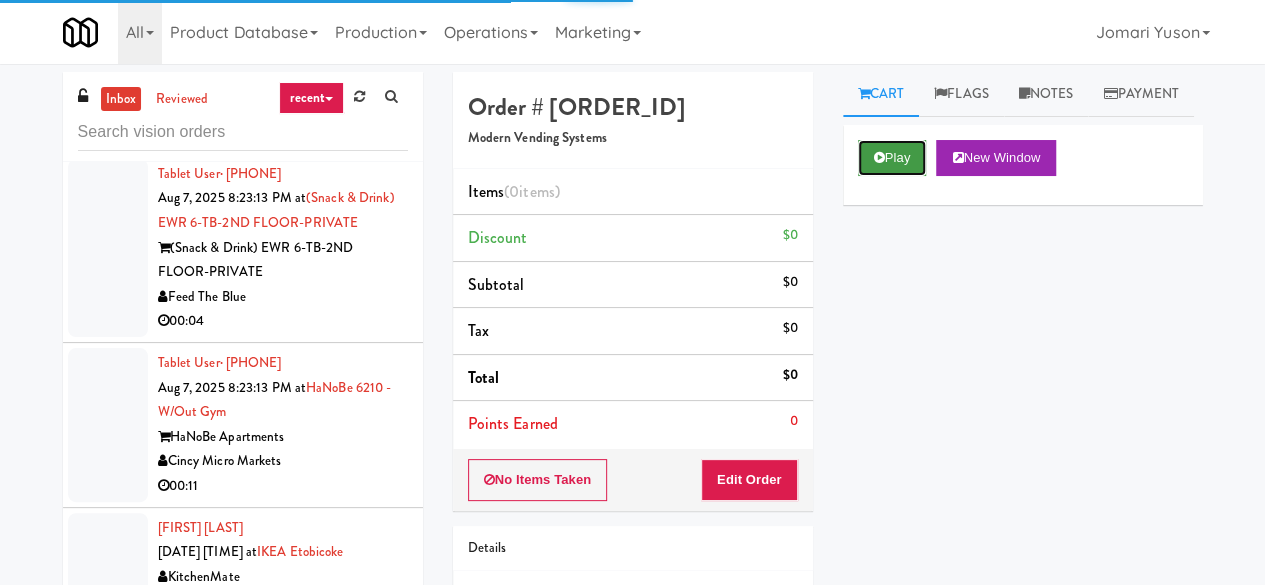 click at bounding box center (879, 157) 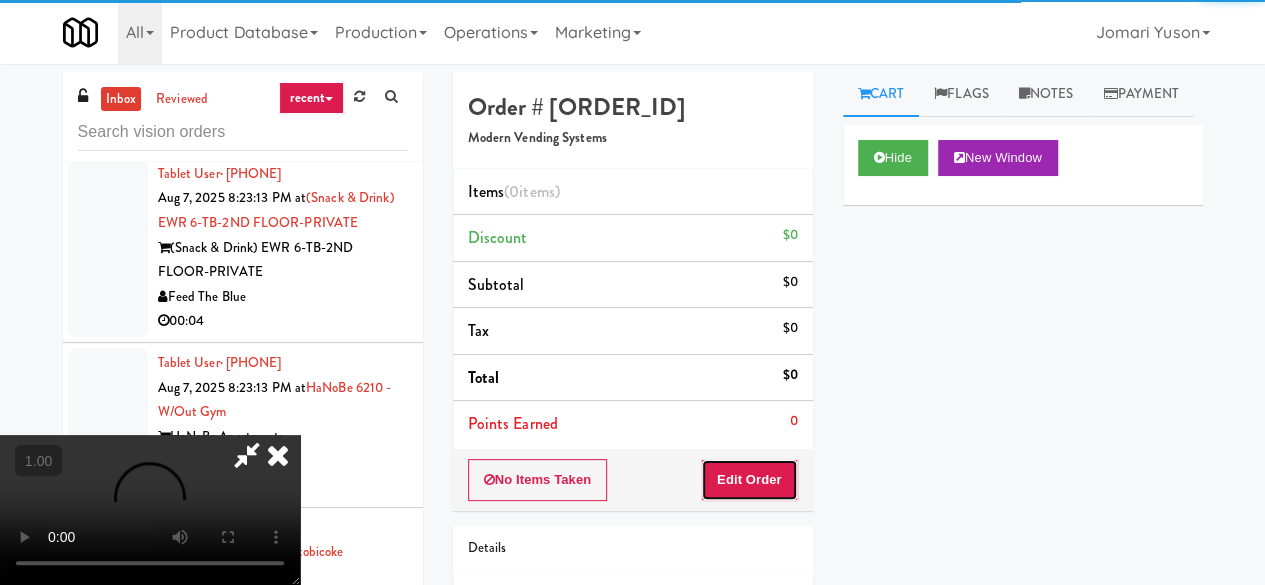 click on "Edit Order" at bounding box center [749, 480] 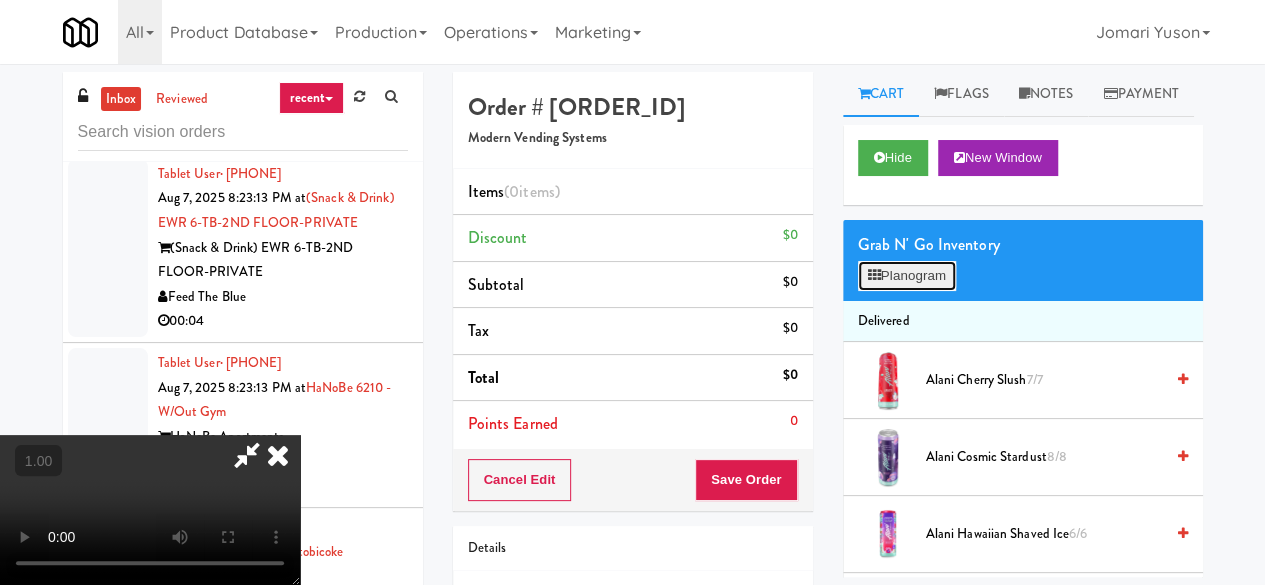 click on "Planogram" at bounding box center [907, 276] 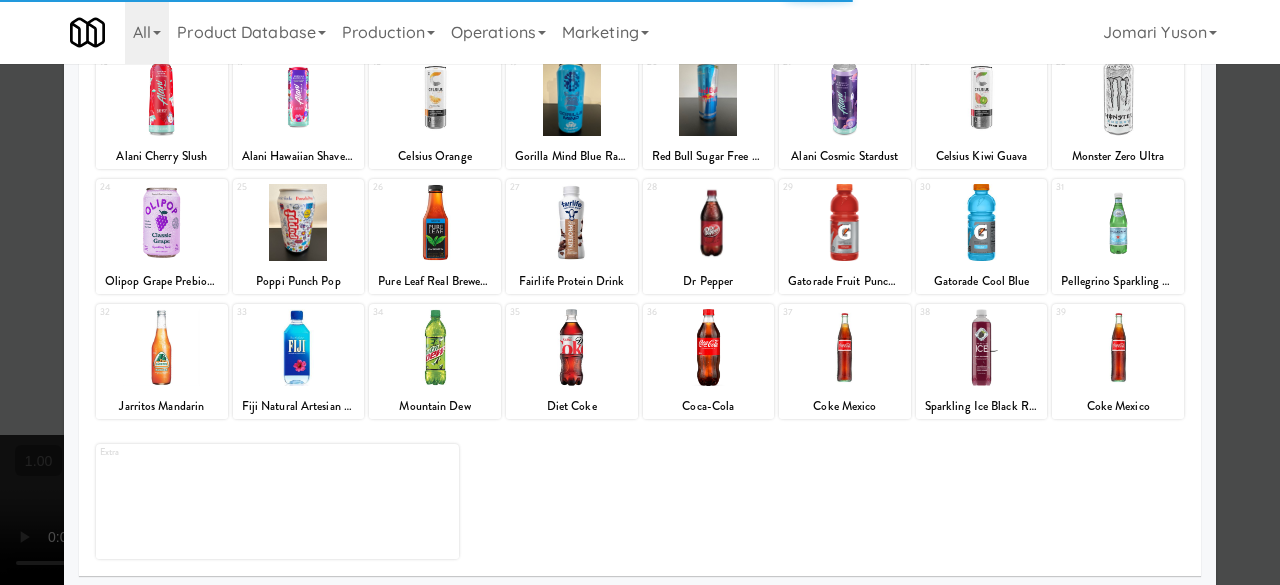 scroll, scrollTop: 396, scrollLeft: 0, axis: vertical 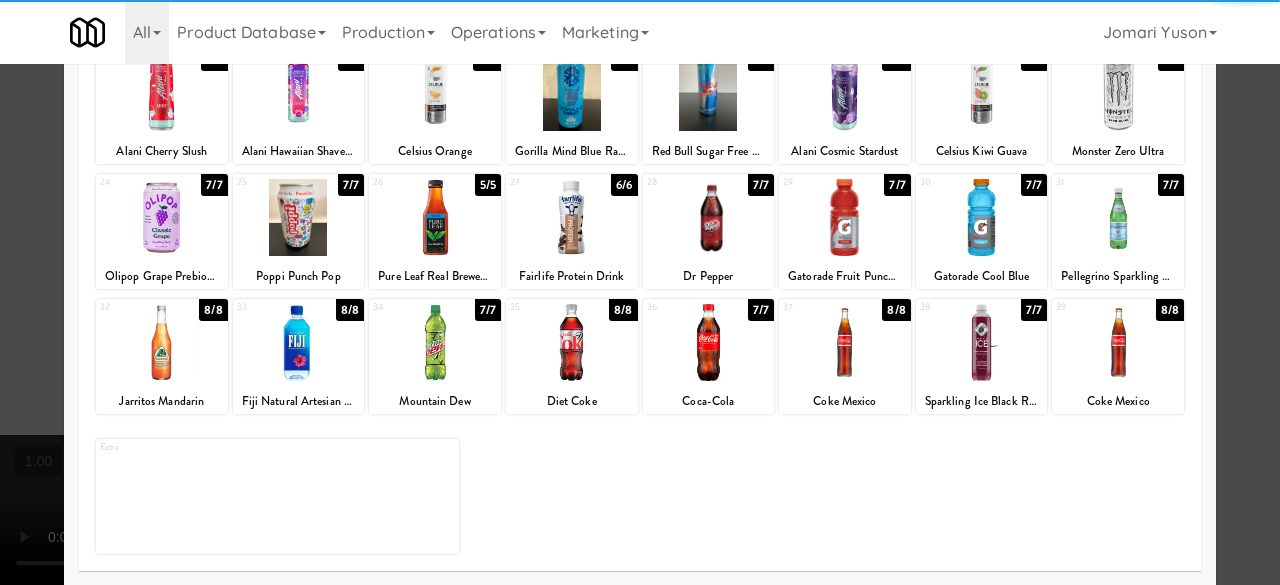 click at bounding box center (572, 342) 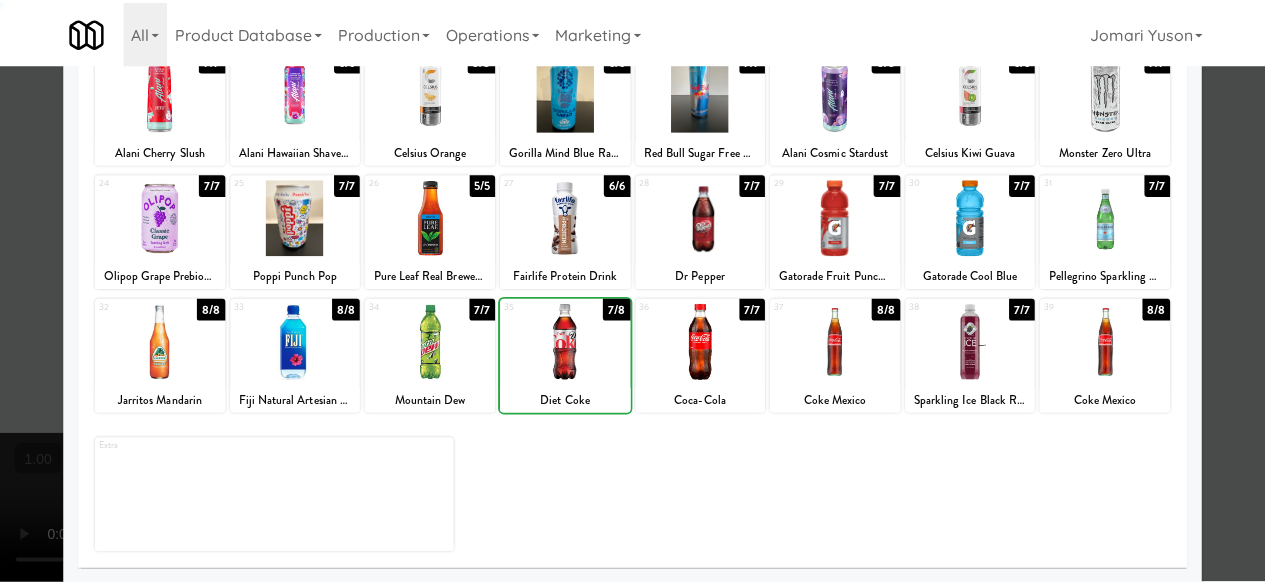 scroll, scrollTop: 0, scrollLeft: 0, axis: both 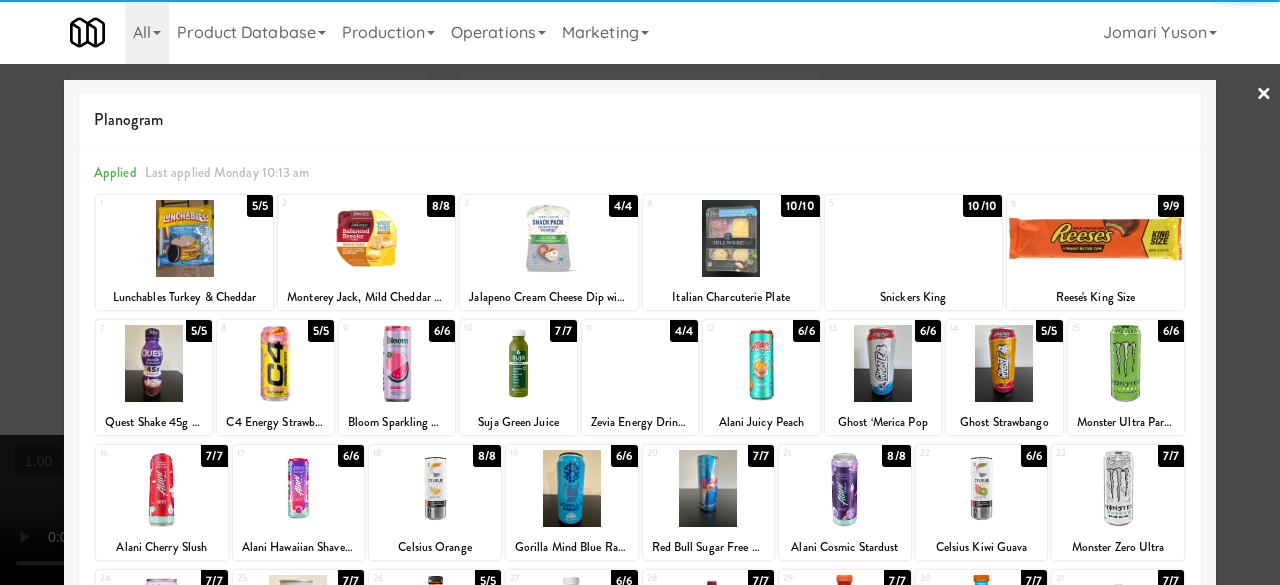 click at bounding box center [640, 292] 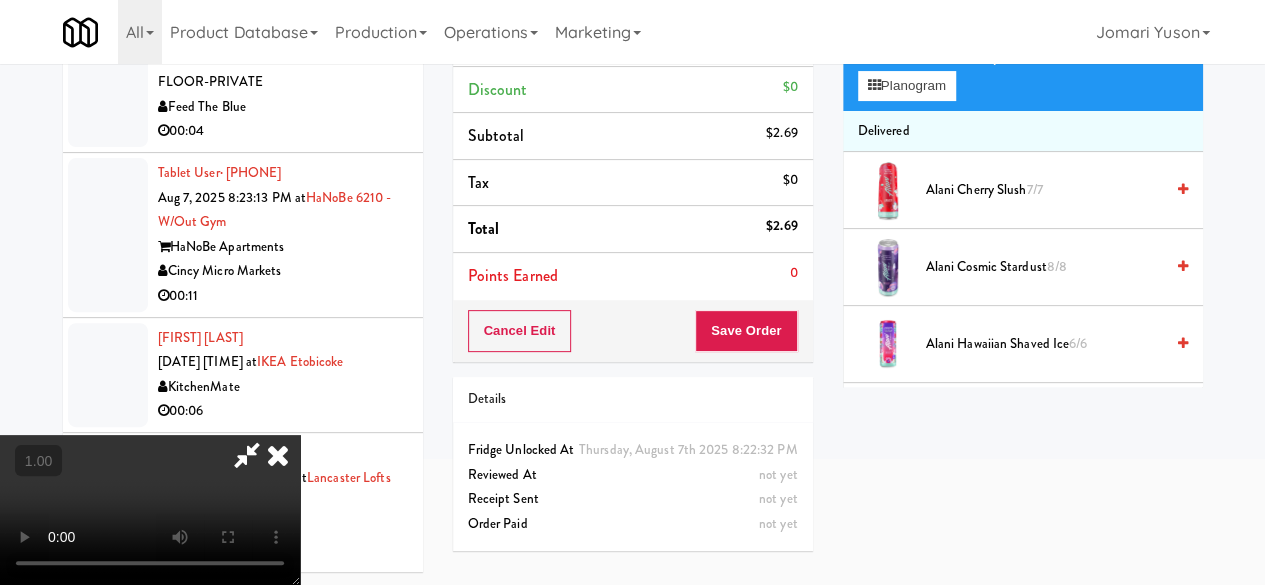 scroll, scrollTop: 64, scrollLeft: 0, axis: vertical 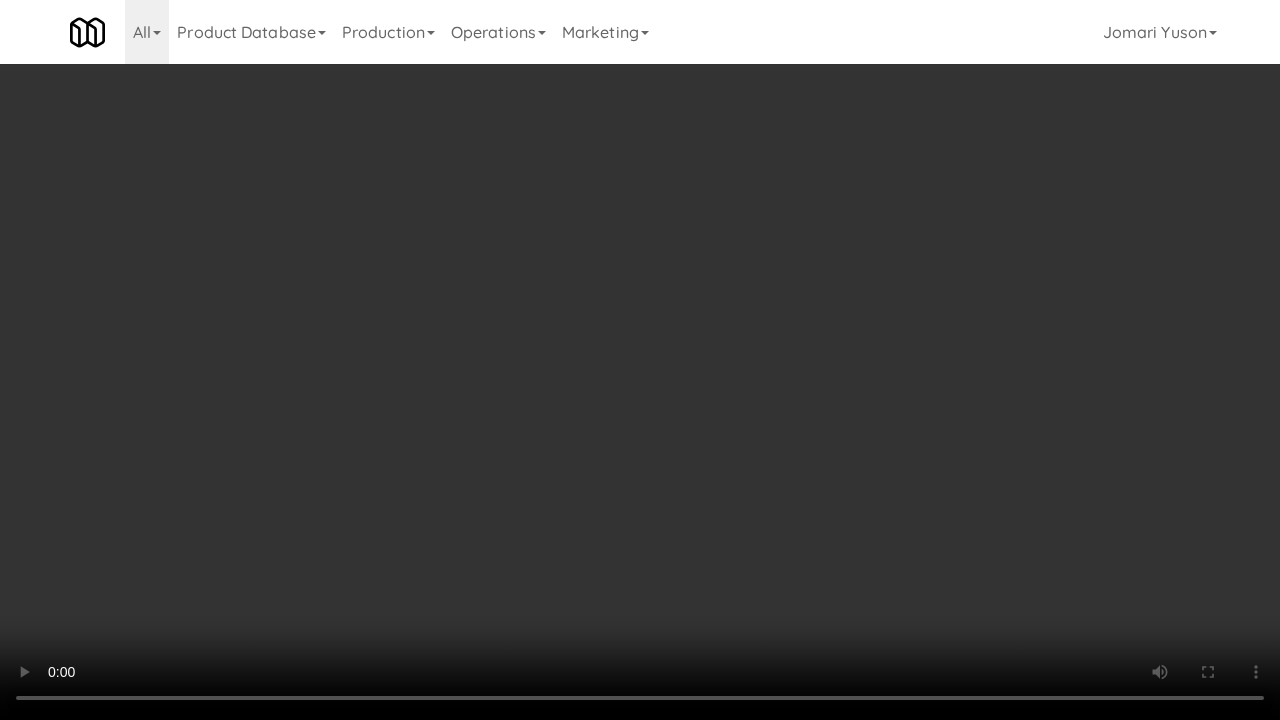 type 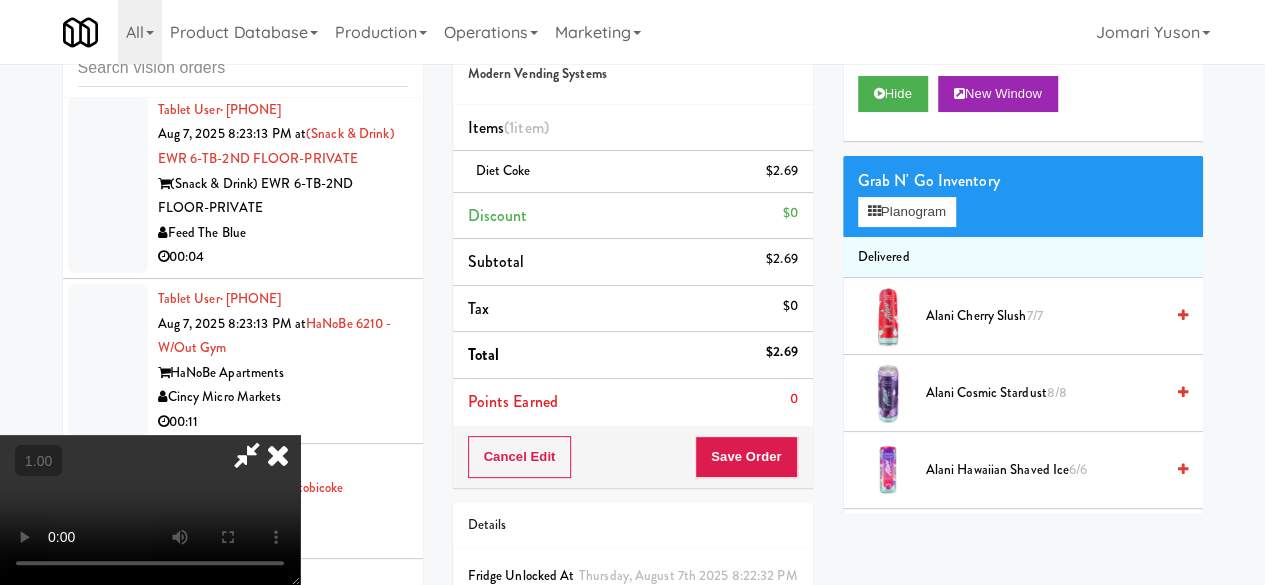 click at bounding box center [247, 455] 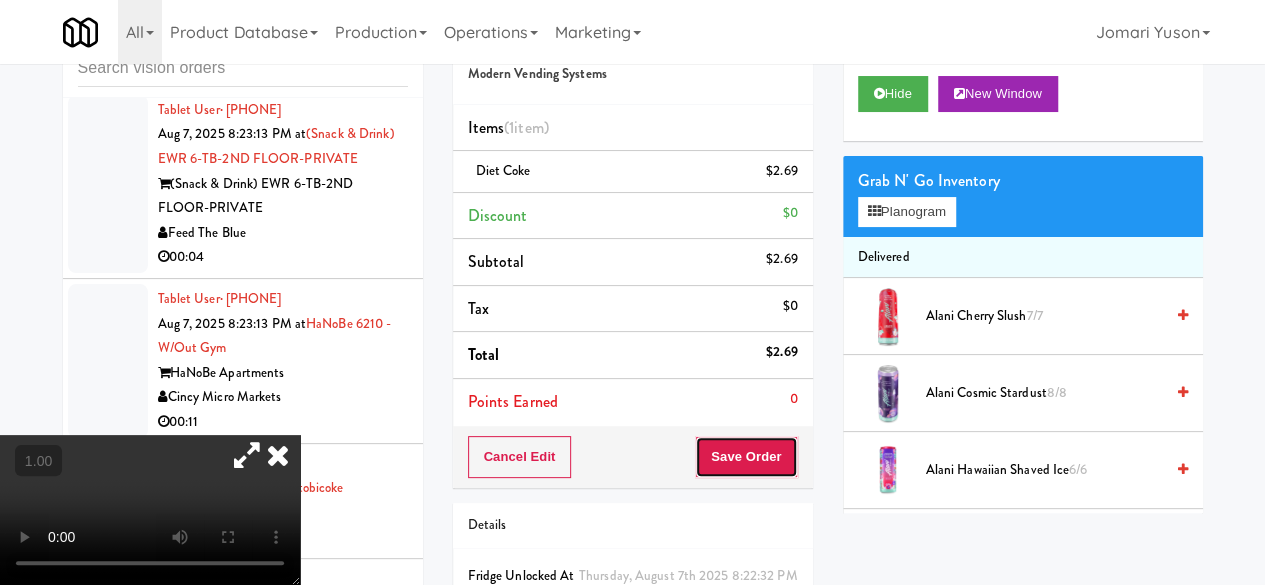 click on "Save Order" at bounding box center (746, 457) 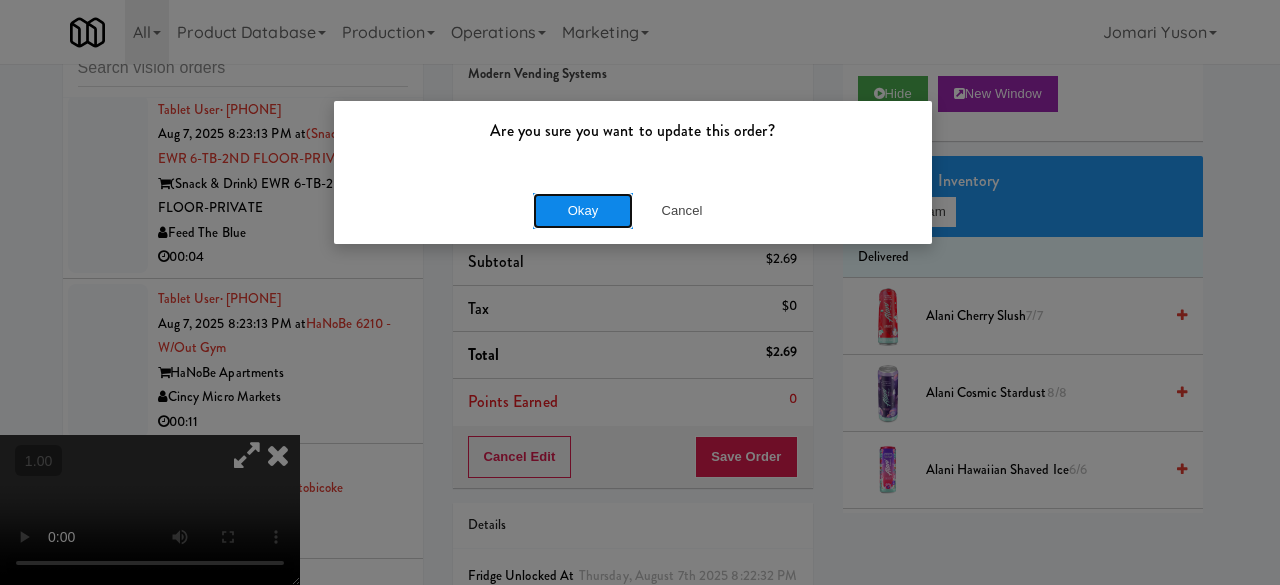click on "Okay" at bounding box center [583, 211] 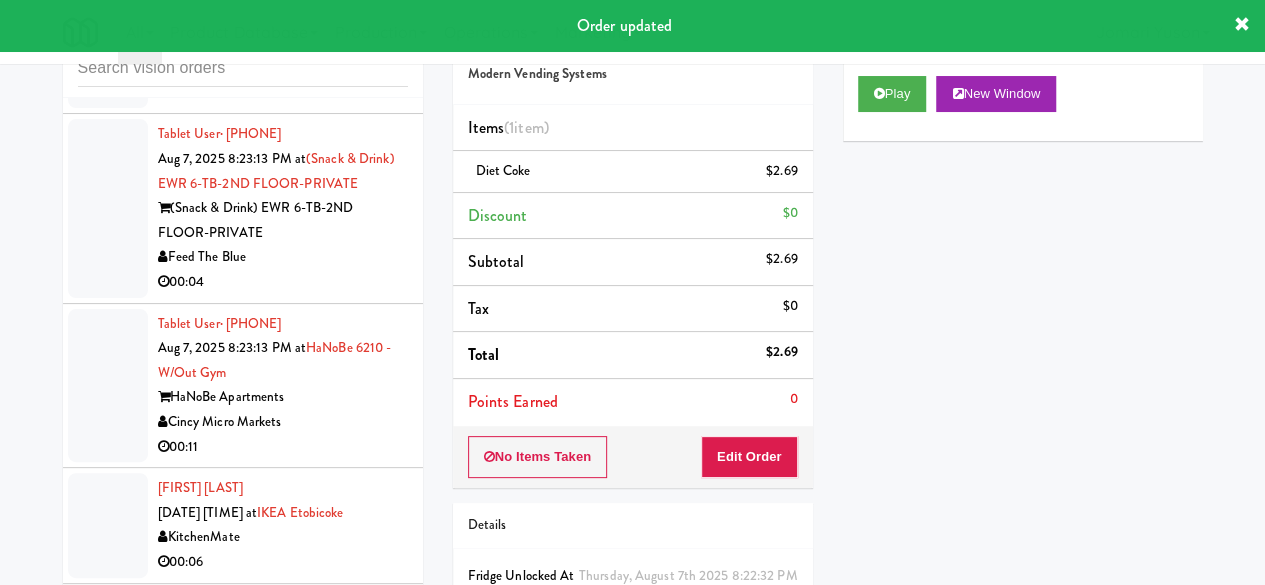 click on "La Plaza" at bounding box center (283, -425) 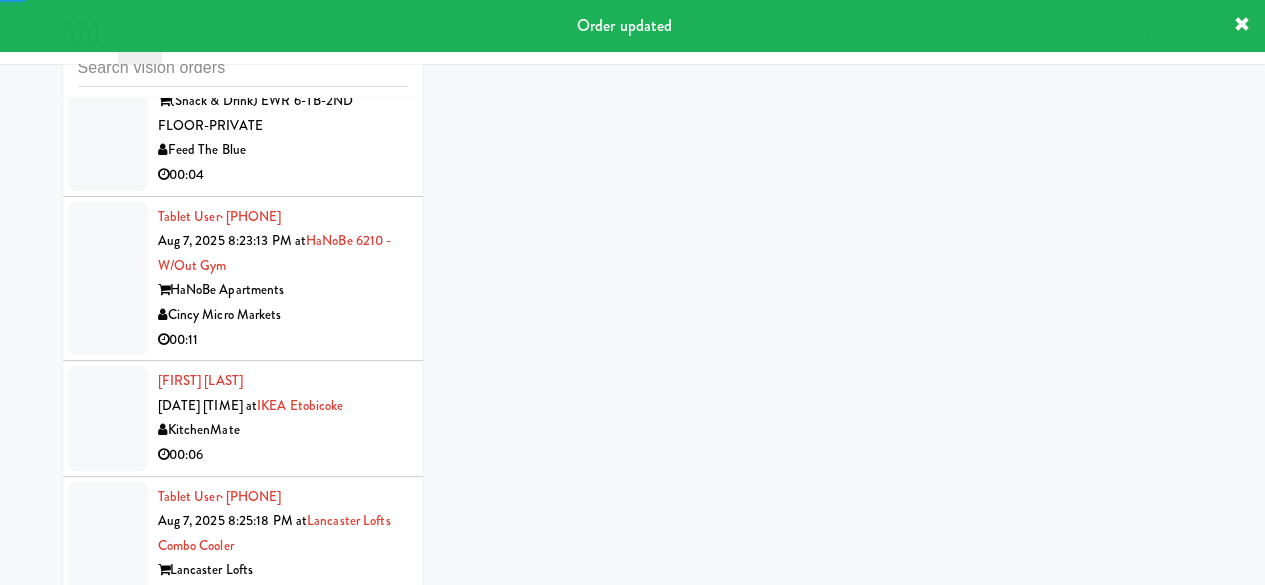 scroll, scrollTop: 20224, scrollLeft: 0, axis: vertical 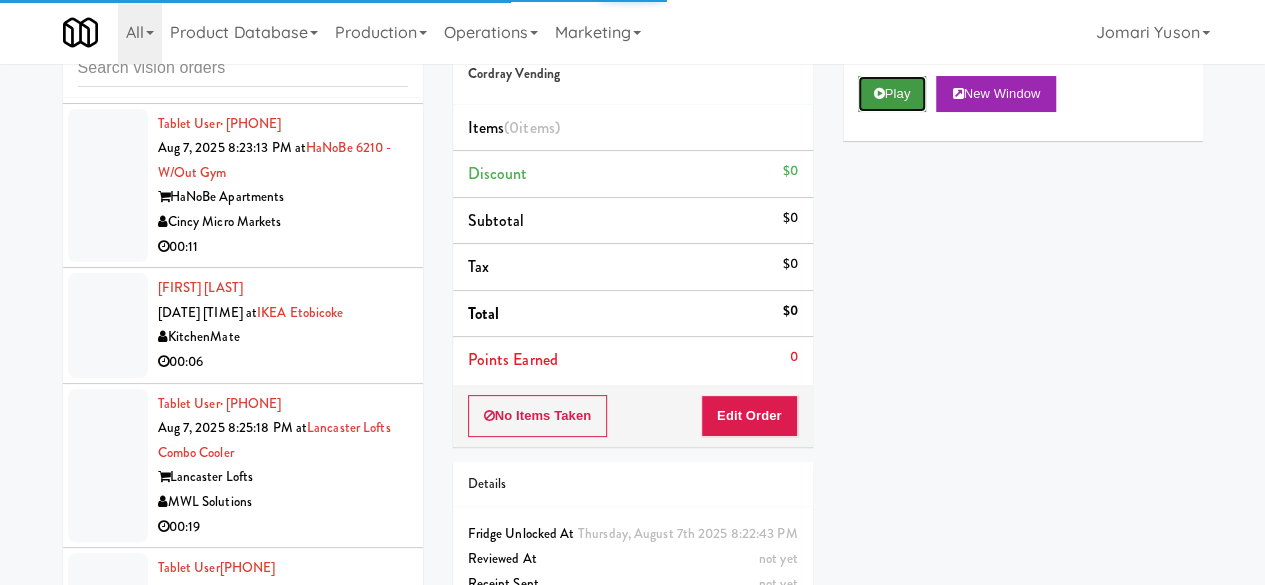 click on "Play" at bounding box center [892, 94] 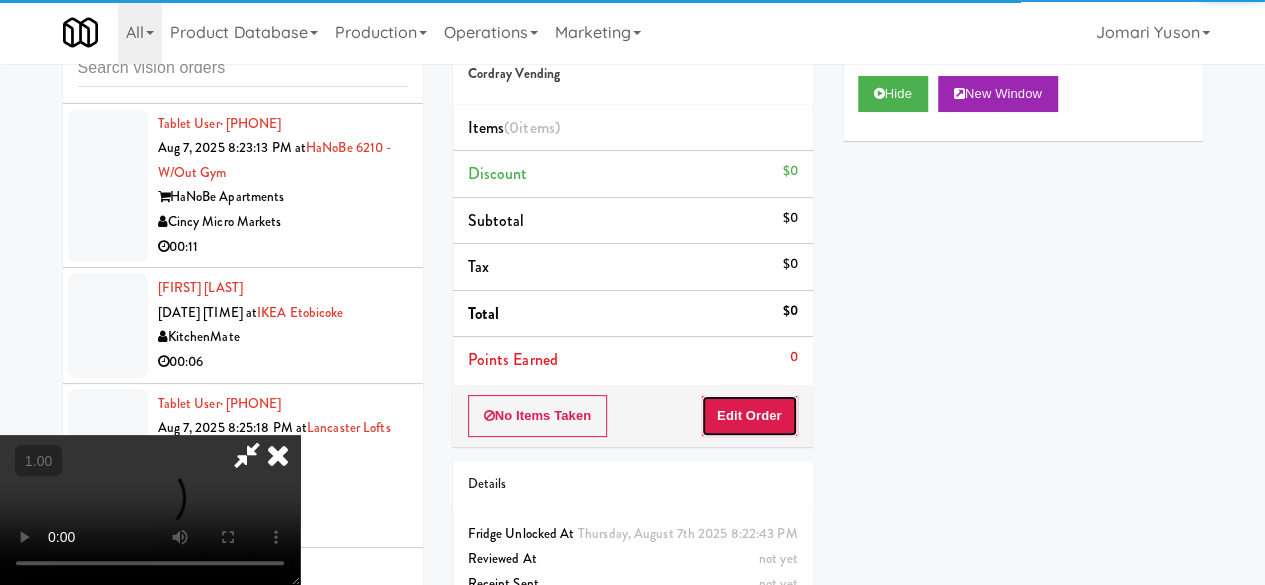 click on "Edit Order" at bounding box center (749, 416) 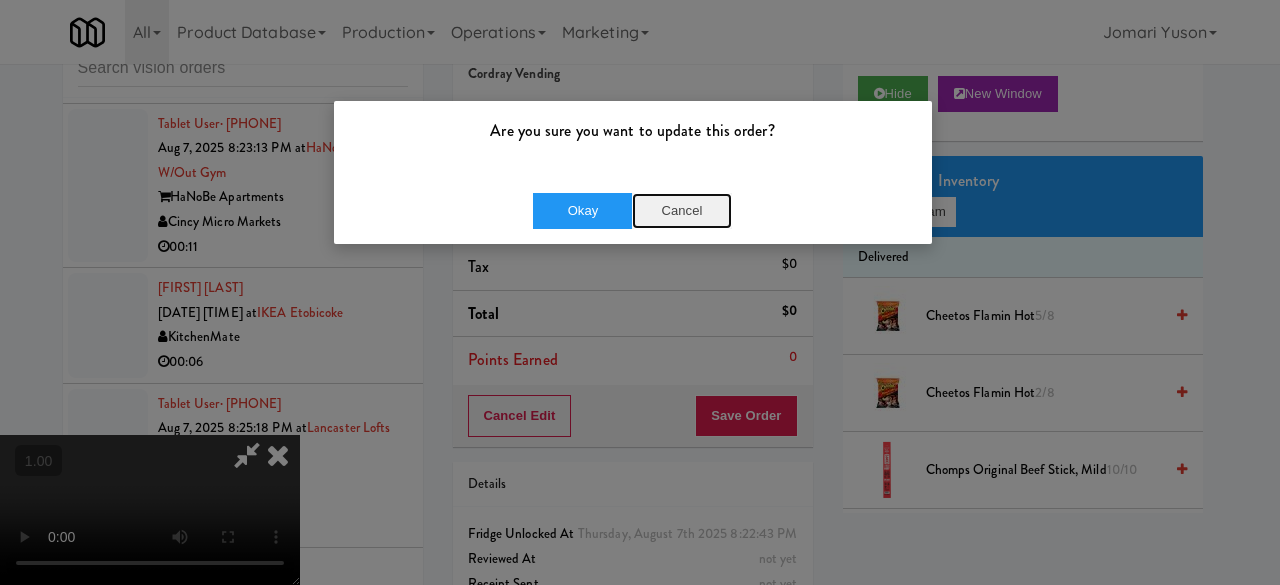 click on "Cancel" at bounding box center (682, 211) 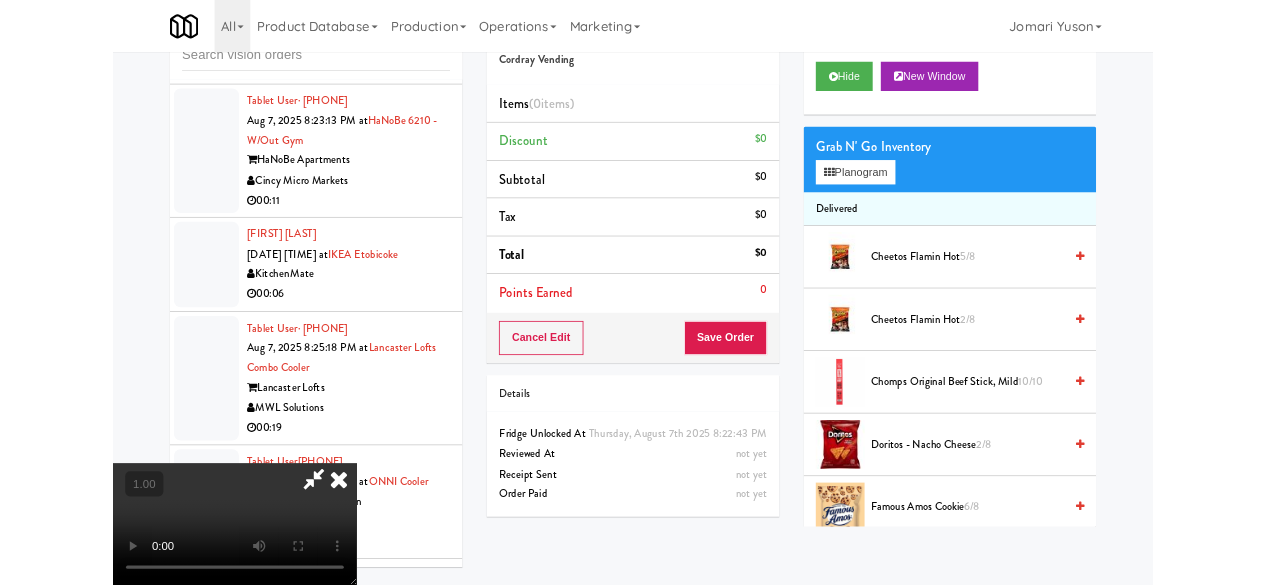 scroll, scrollTop: 41, scrollLeft: 0, axis: vertical 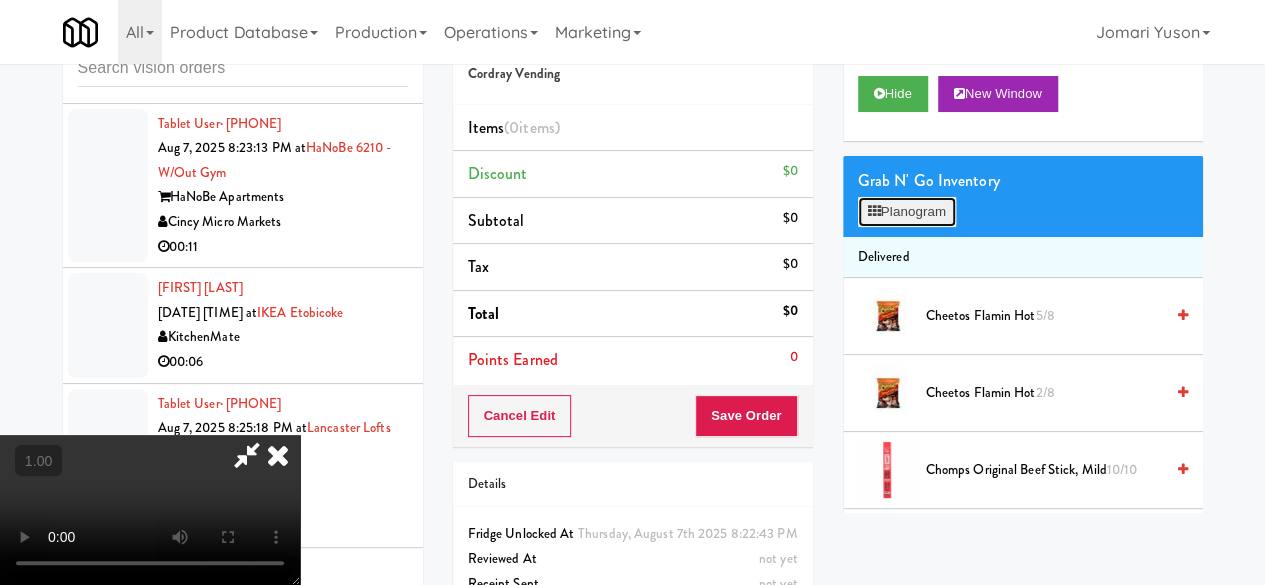 click on "Planogram" at bounding box center (907, 212) 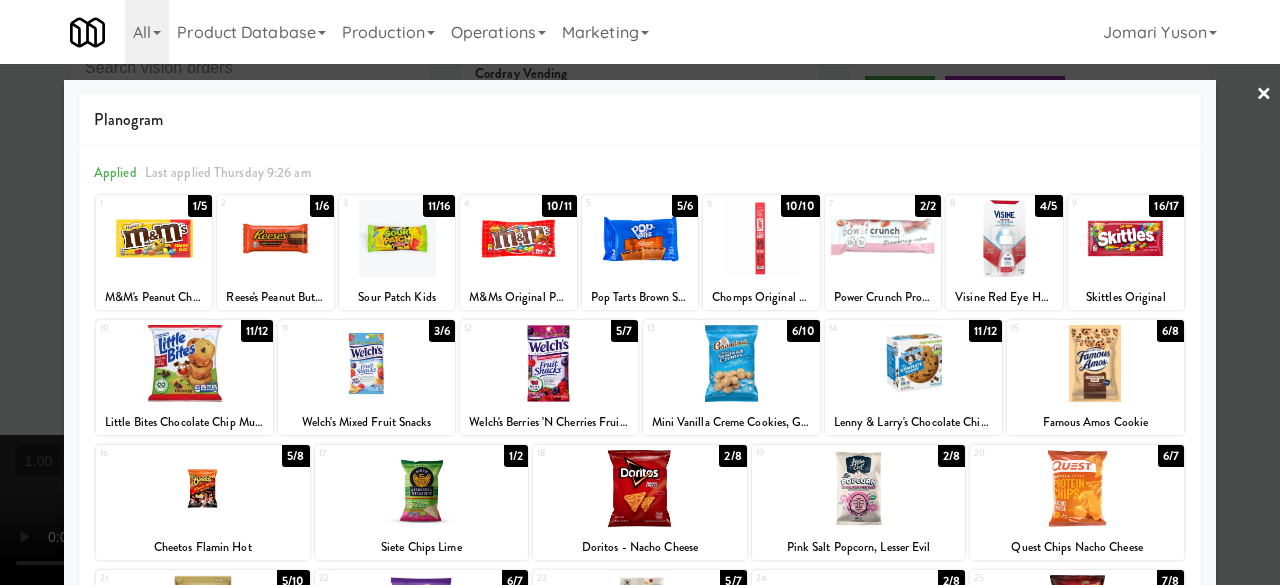 click at bounding box center (761, 238) 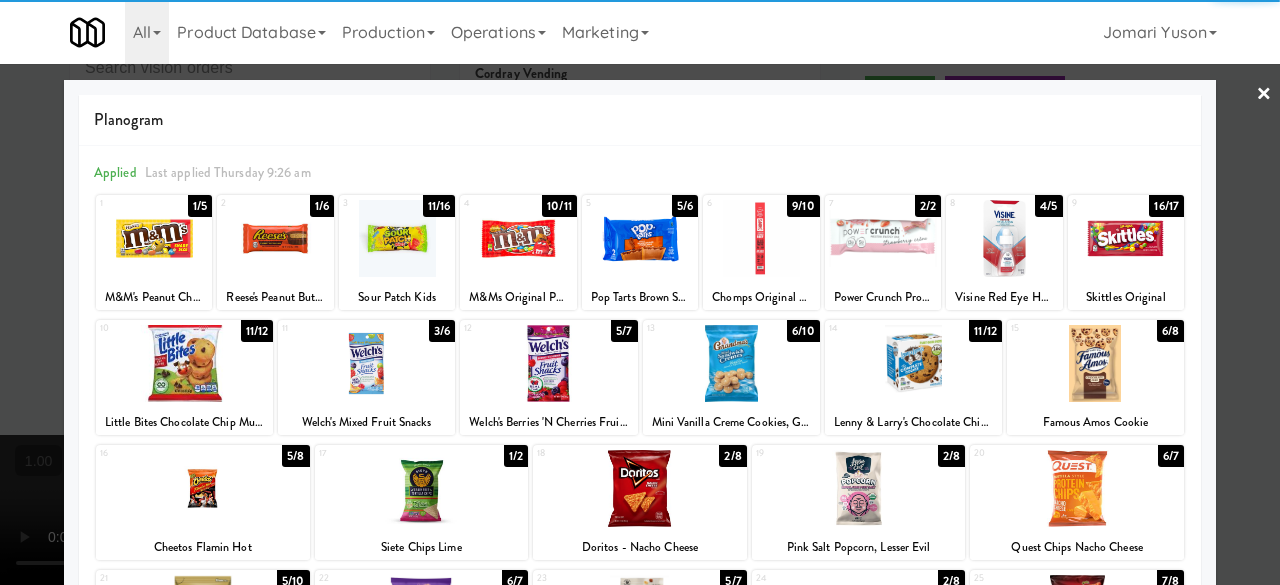 click on "×" at bounding box center [1264, 95] 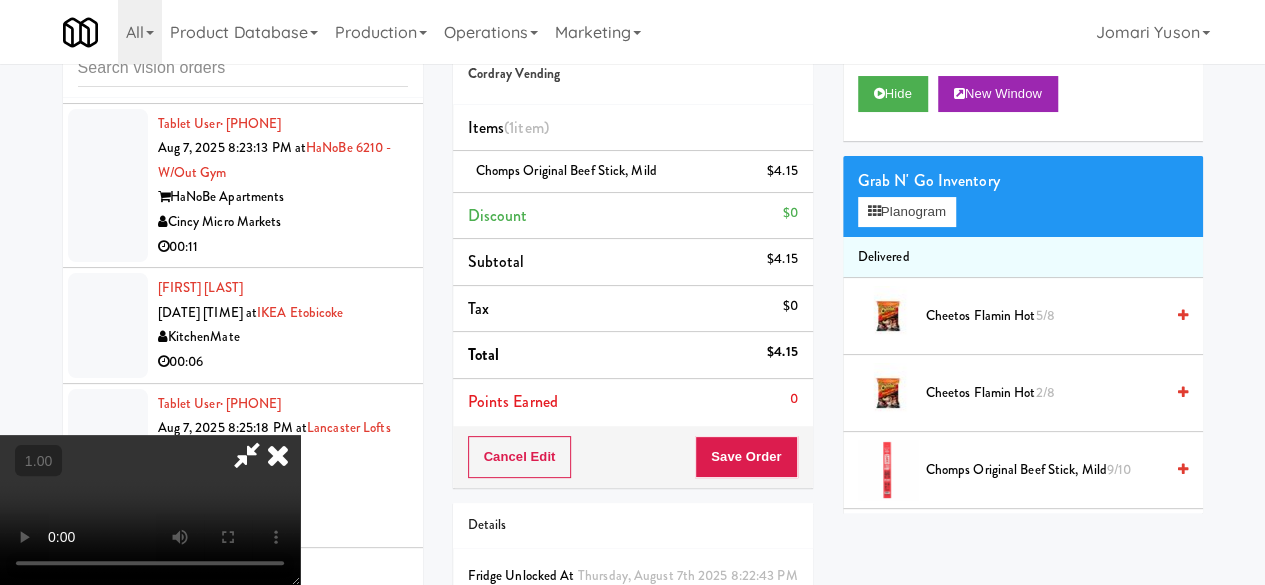 scroll, scrollTop: 41, scrollLeft: 0, axis: vertical 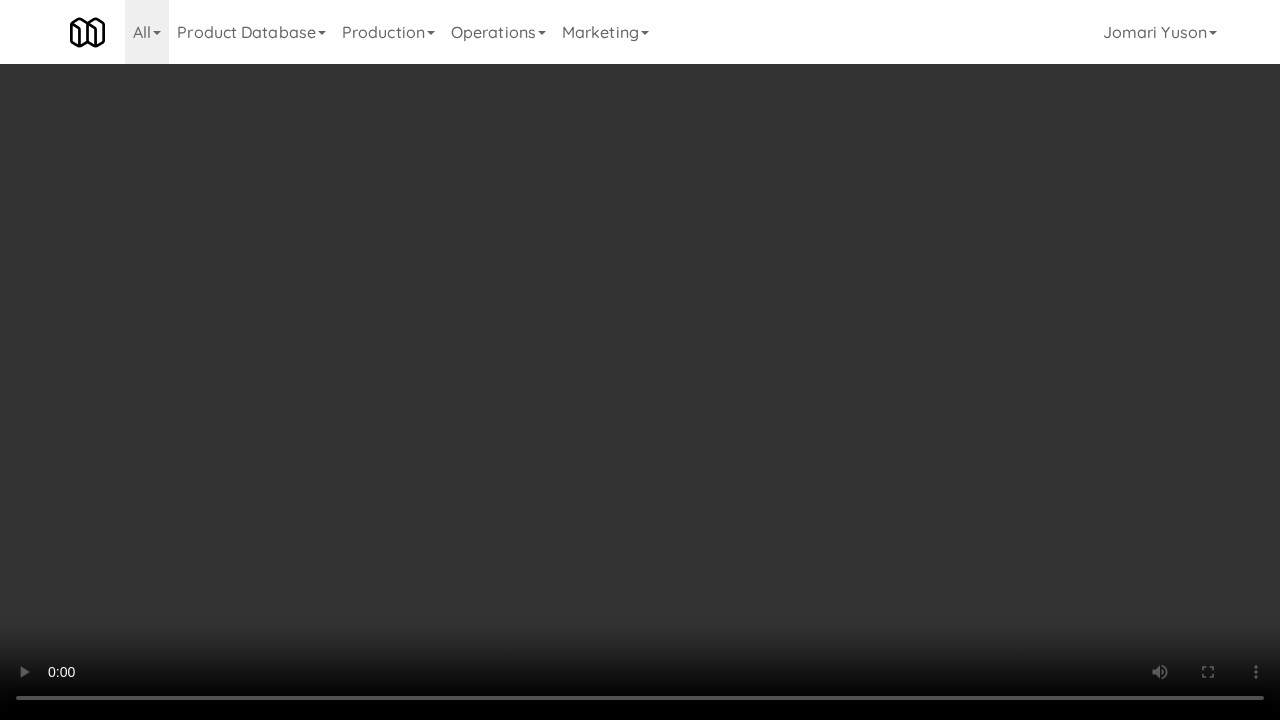 type 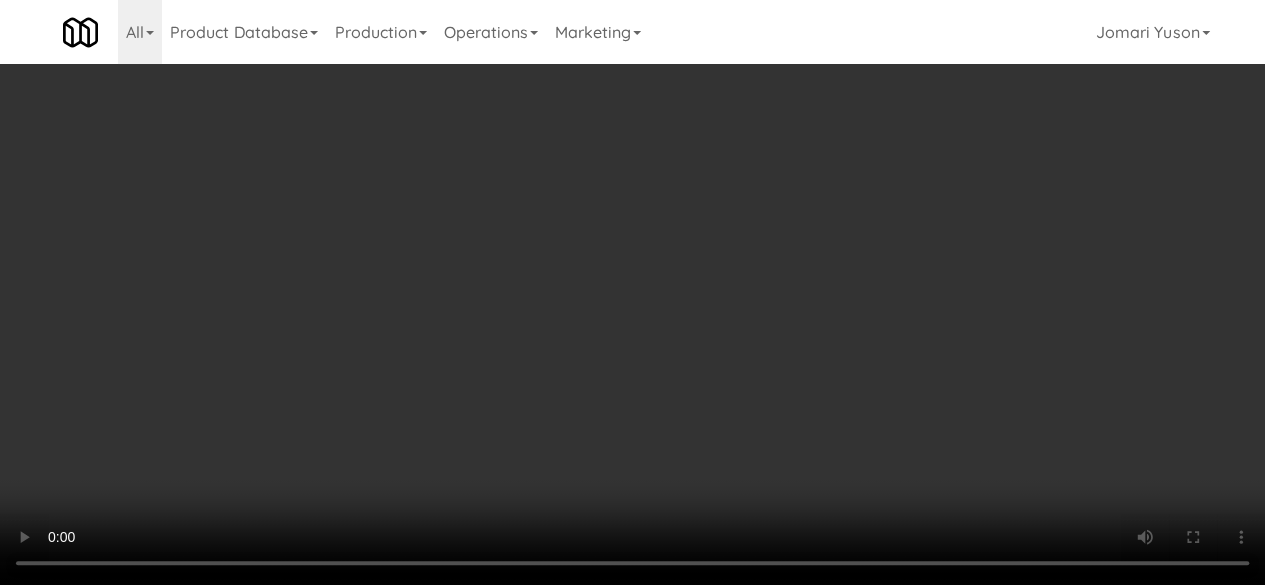 scroll, scrollTop: 0, scrollLeft: 0, axis: both 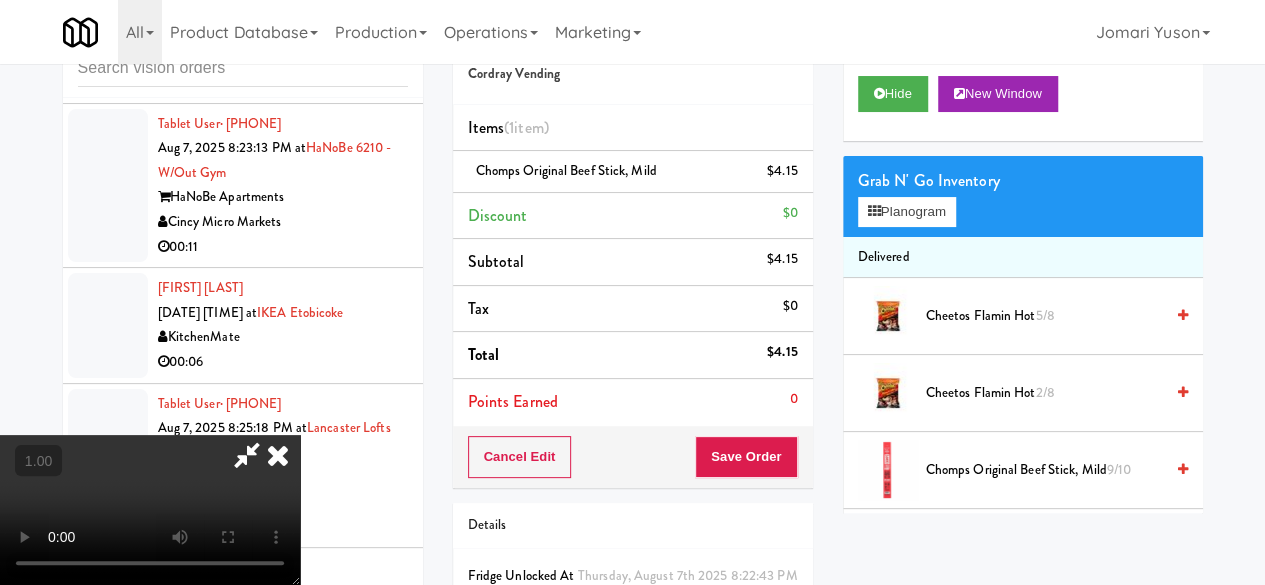 click at bounding box center [247, 455] 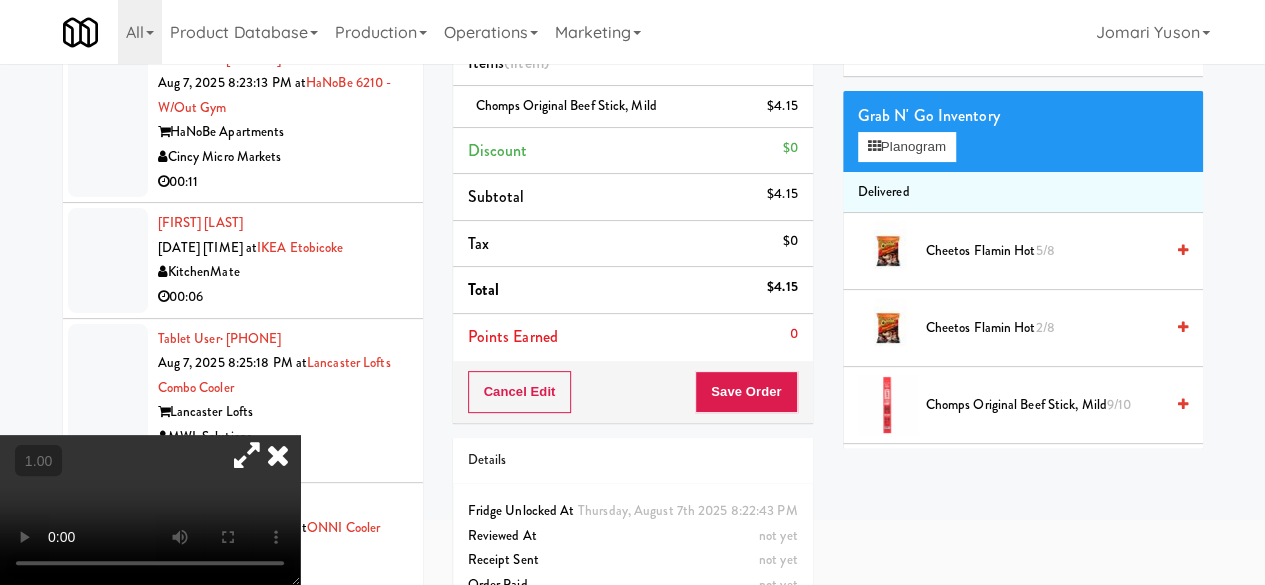 scroll, scrollTop: 190, scrollLeft: 0, axis: vertical 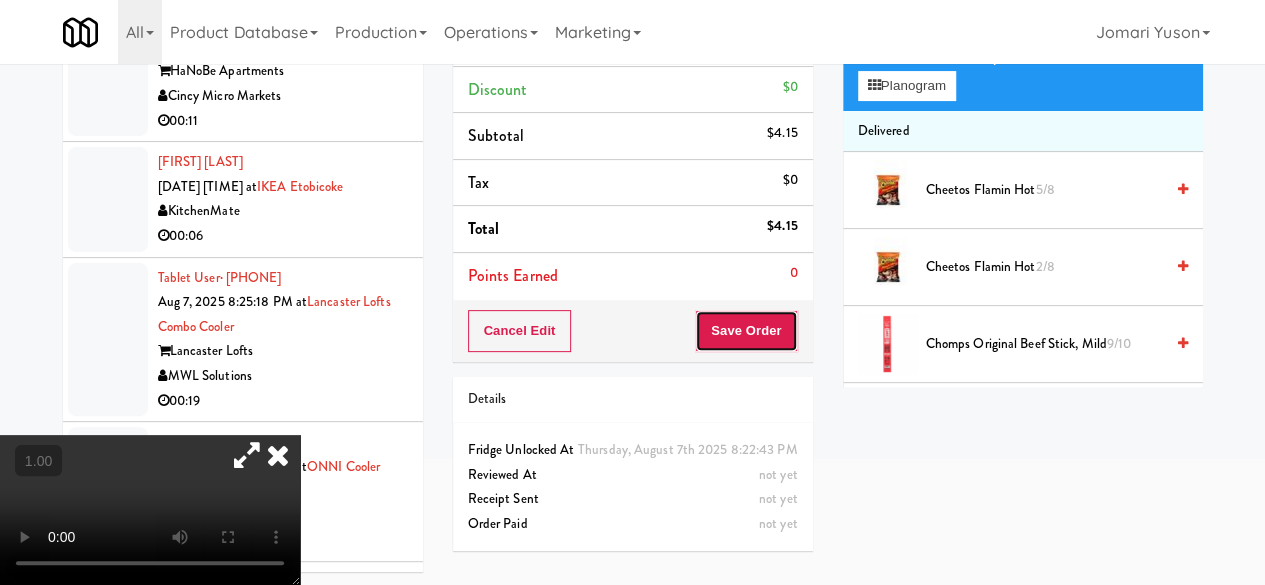 click on "Save Order" at bounding box center (746, 331) 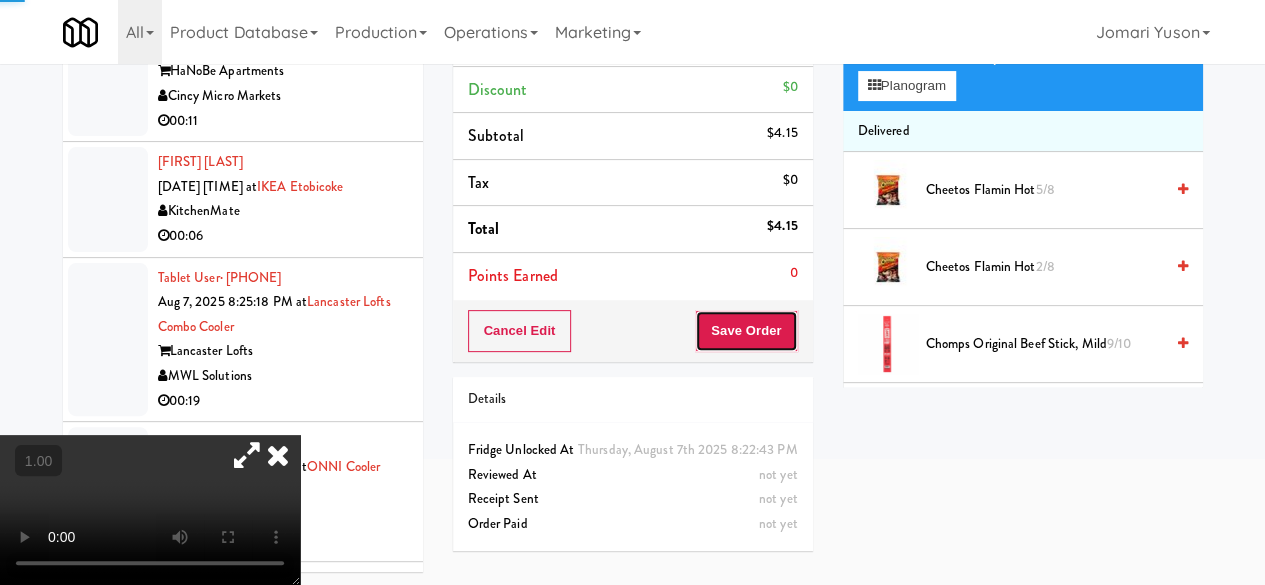 scroll, scrollTop: 0, scrollLeft: 0, axis: both 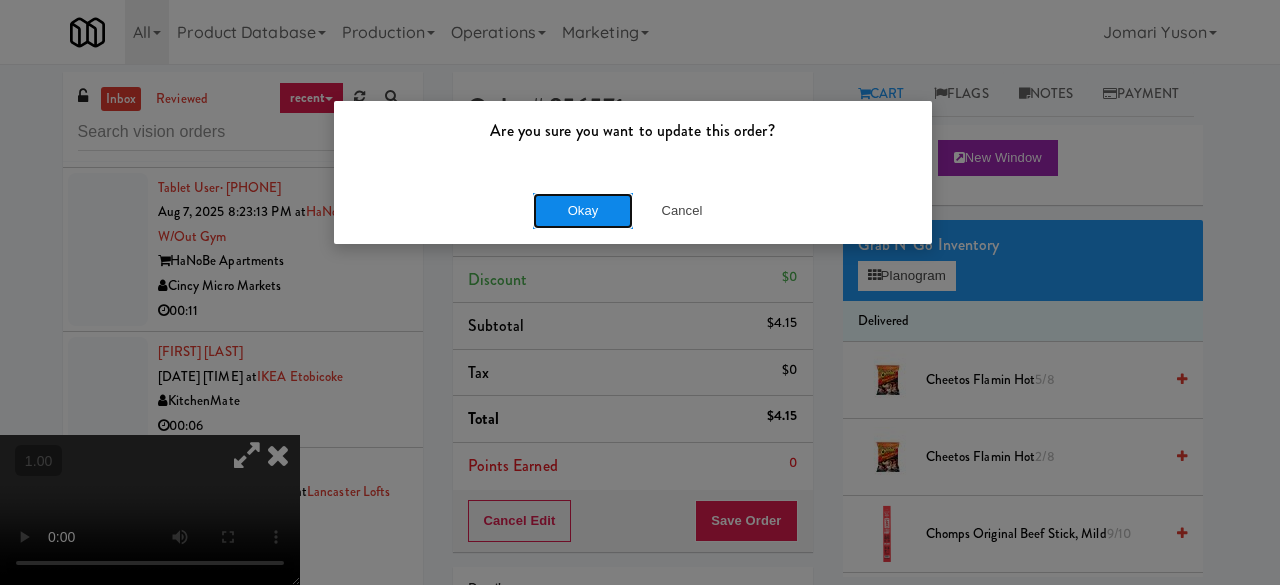 click on "Okay" at bounding box center [583, 211] 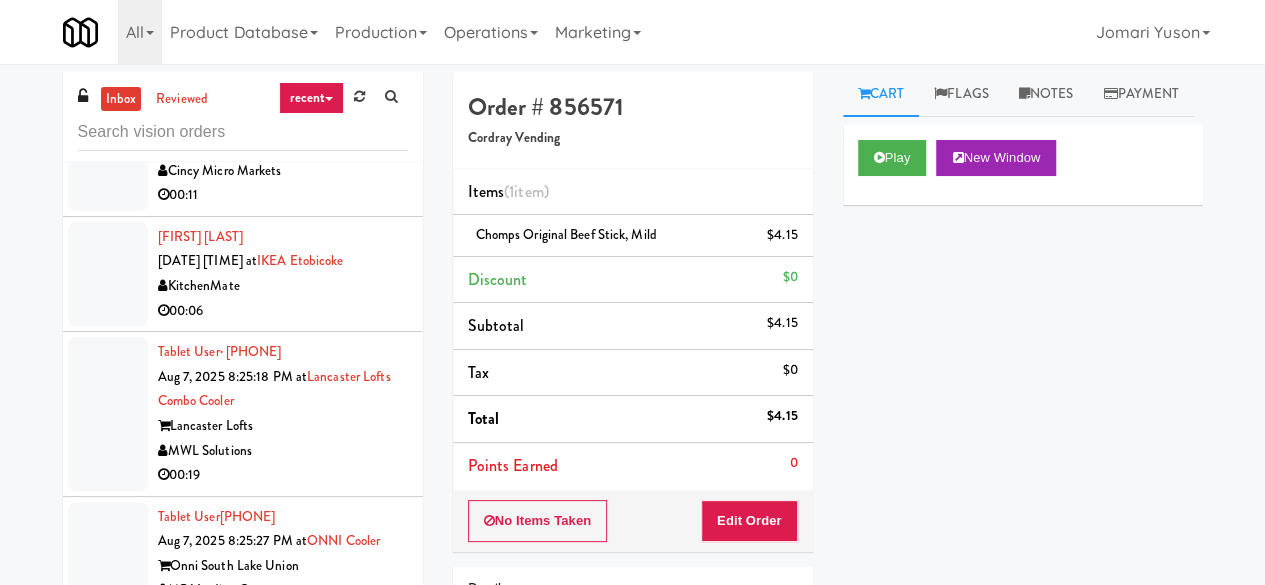 scroll, scrollTop: 20424, scrollLeft: 0, axis: vertical 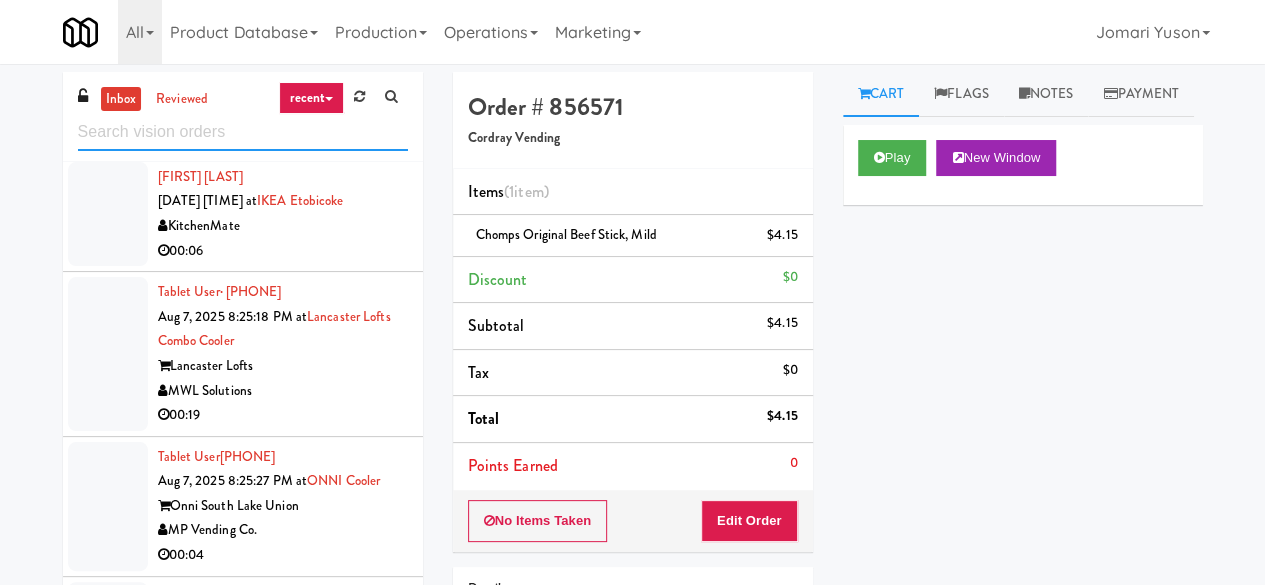 click at bounding box center [243, 132] 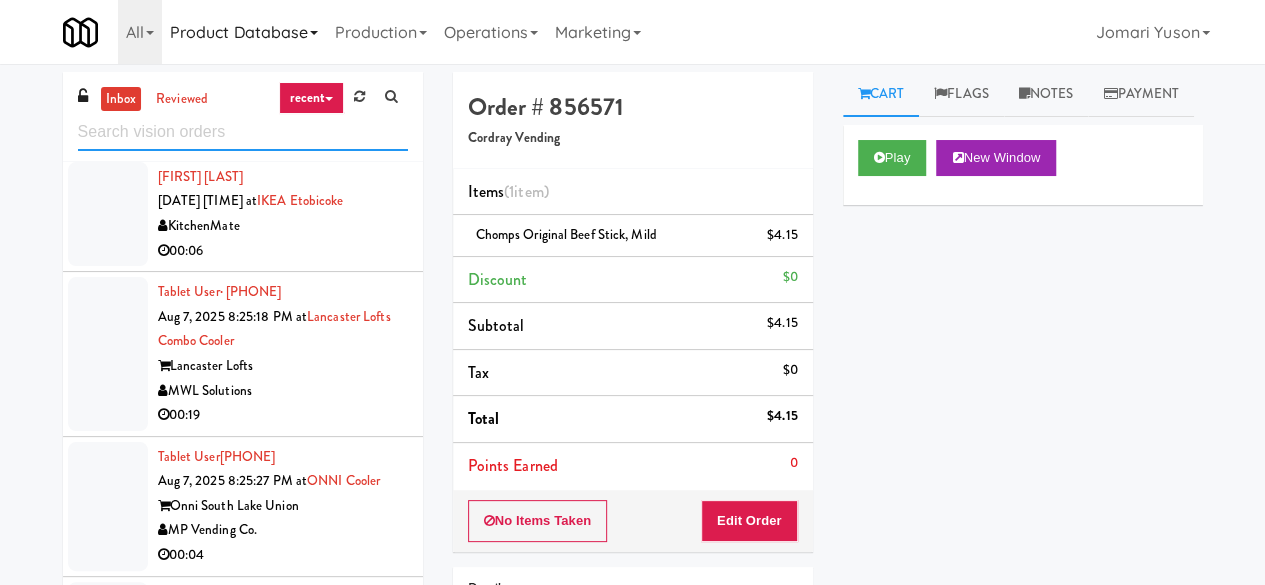 scroll, scrollTop: 0, scrollLeft: 0, axis: both 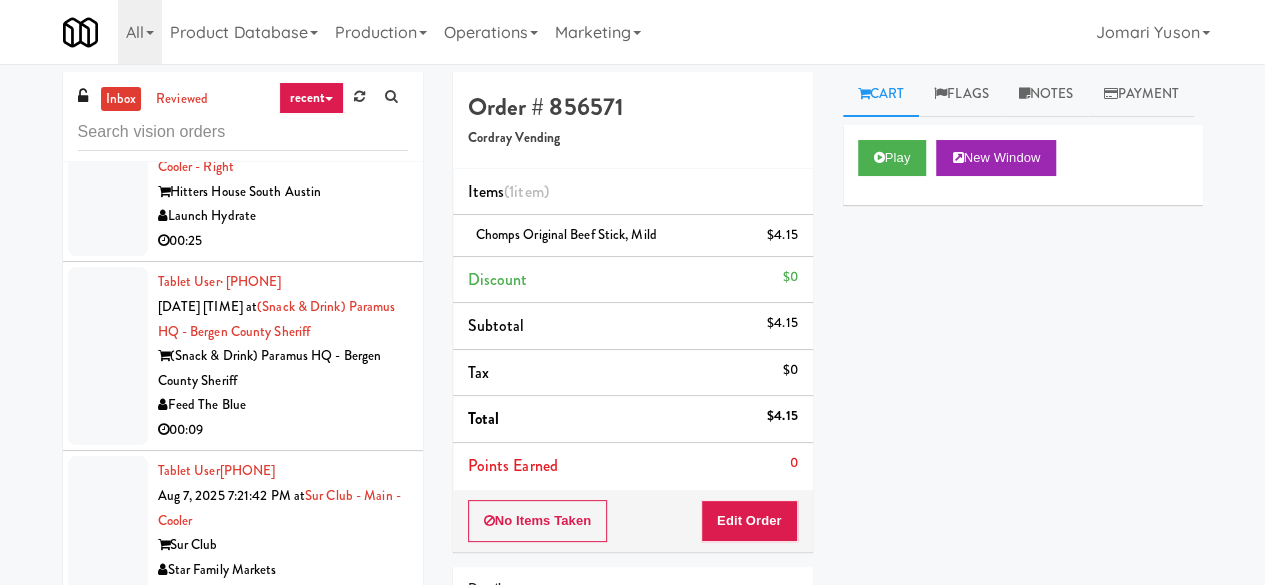 click on "00:23" at bounding box center [283, 76] 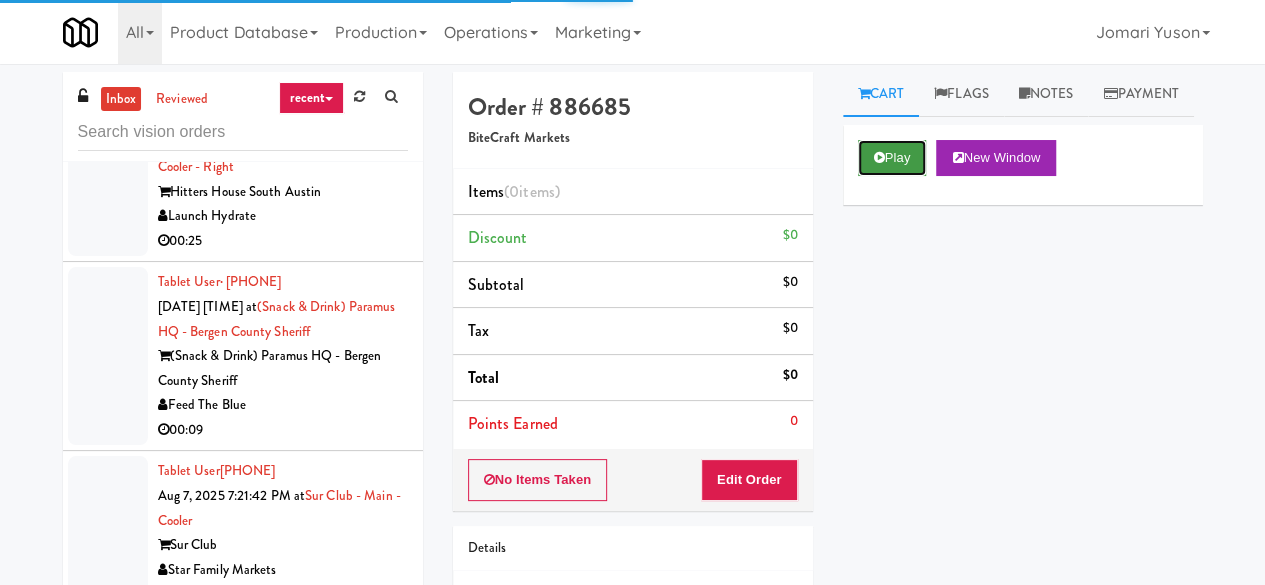 click at bounding box center [879, 157] 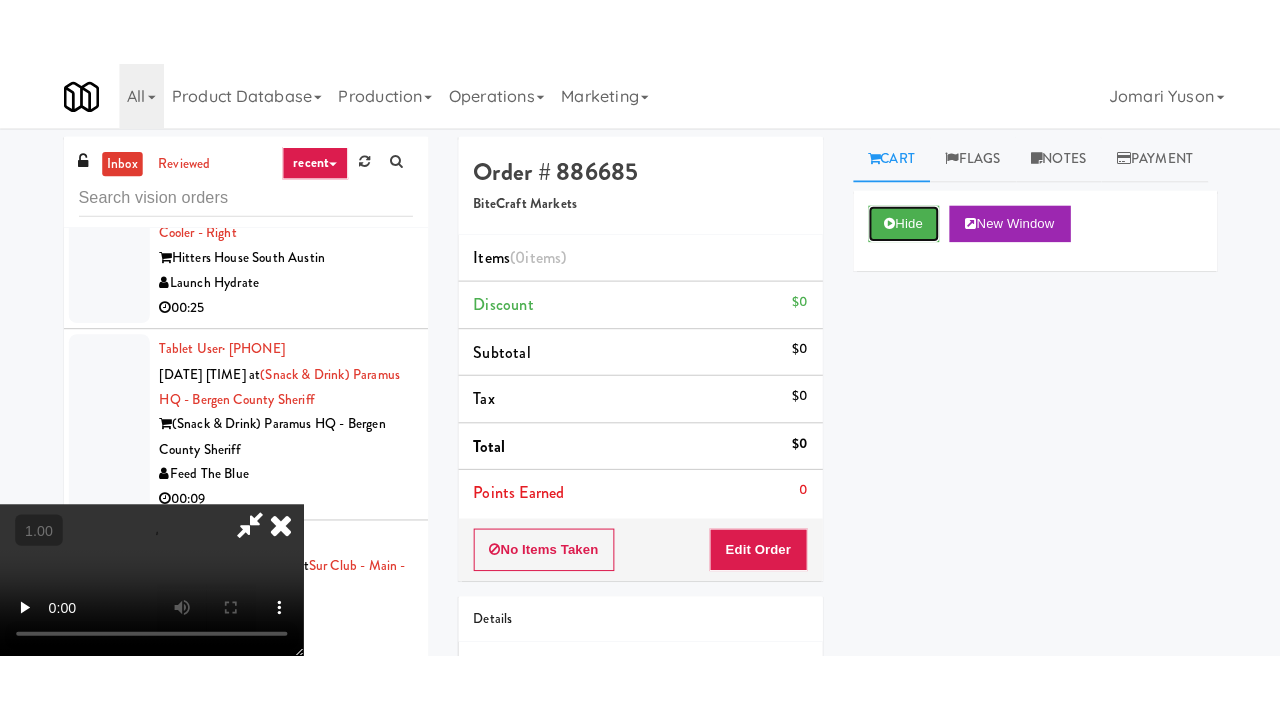 scroll, scrollTop: 263, scrollLeft: 0, axis: vertical 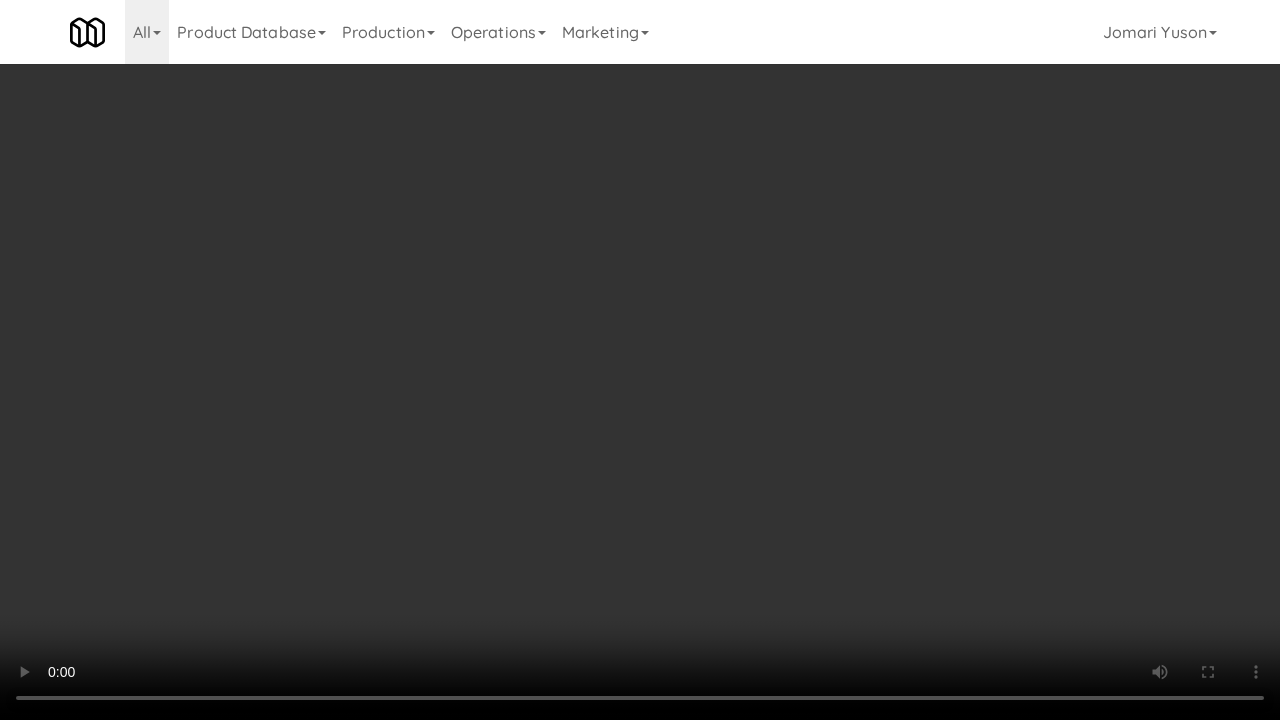 type 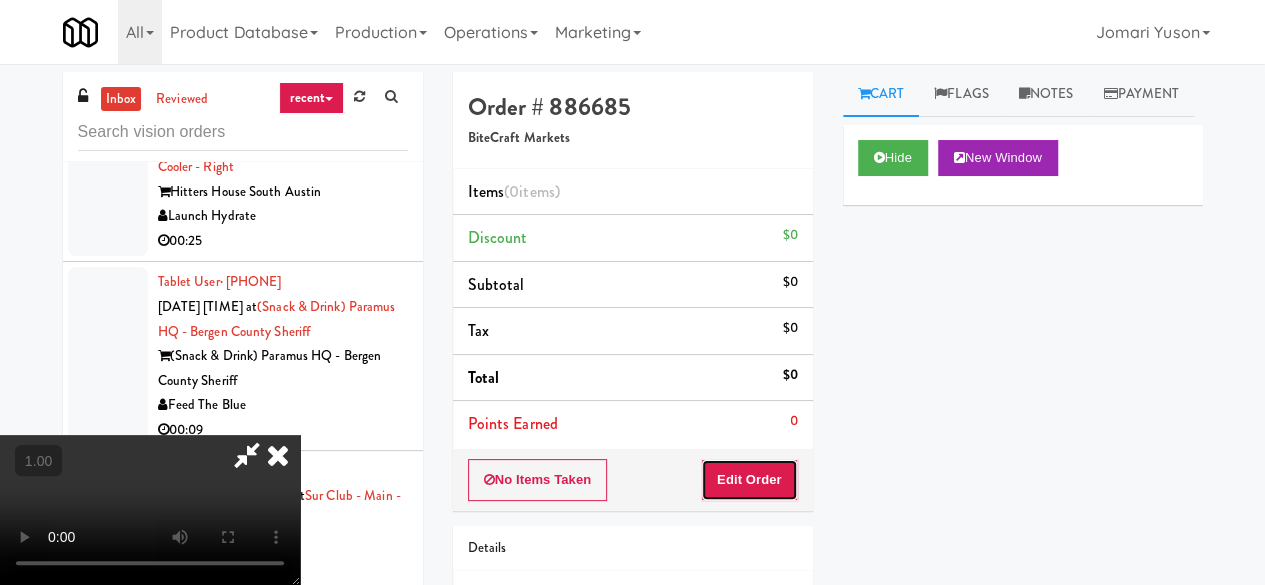 drag, startPoint x: 779, startPoint y: 465, endPoint x: 809, endPoint y: 445, distance: 36.05551 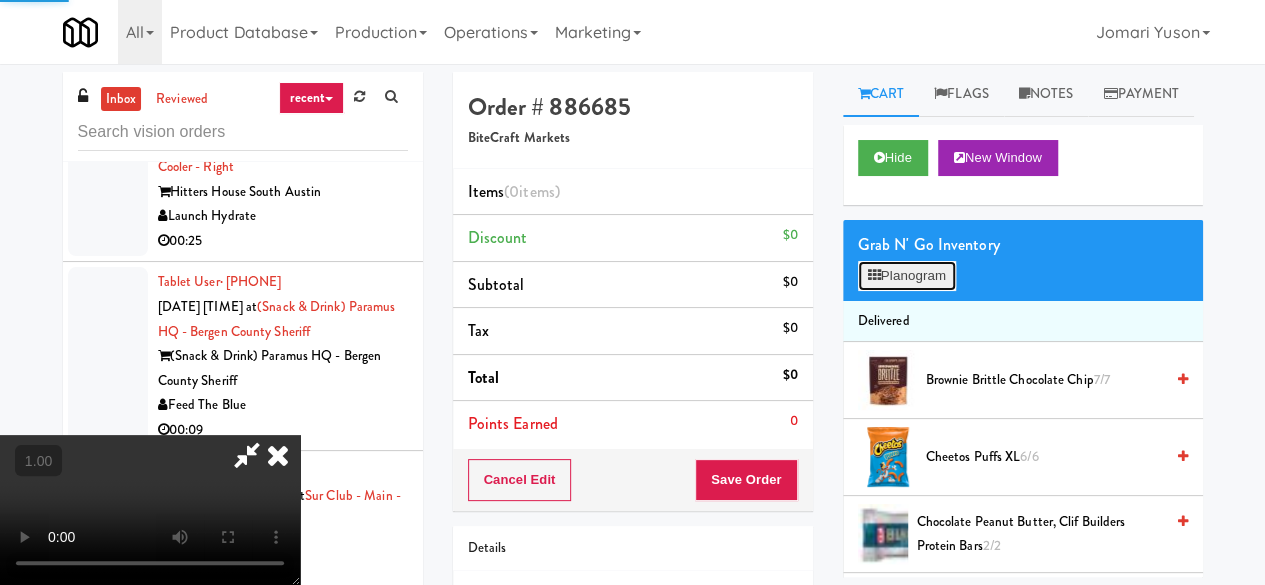 click on "Planogram" at bounding box center (907, 276) 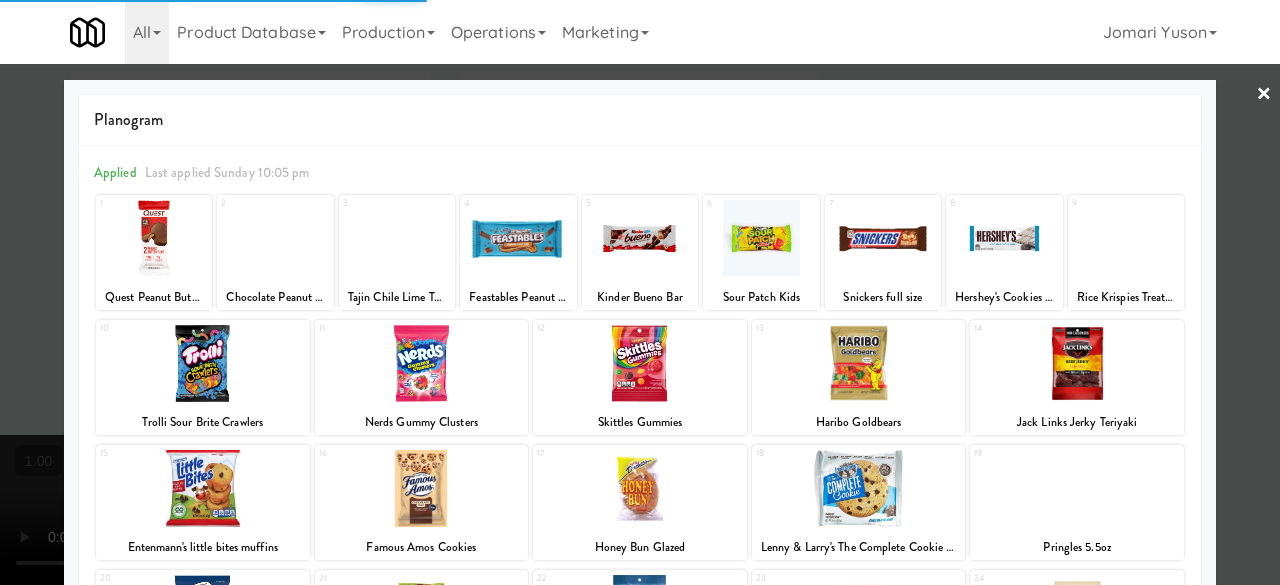 scroll, scrollTop: 396, scrollLeft: 0, axis: vertical 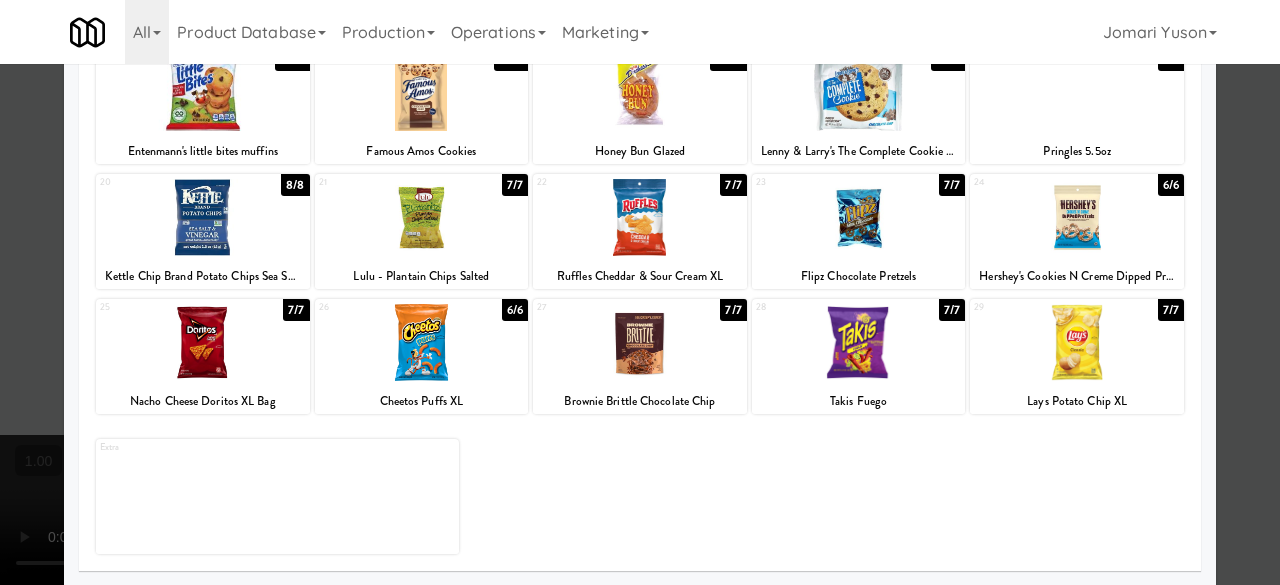 click at bounding box center [422, 217] 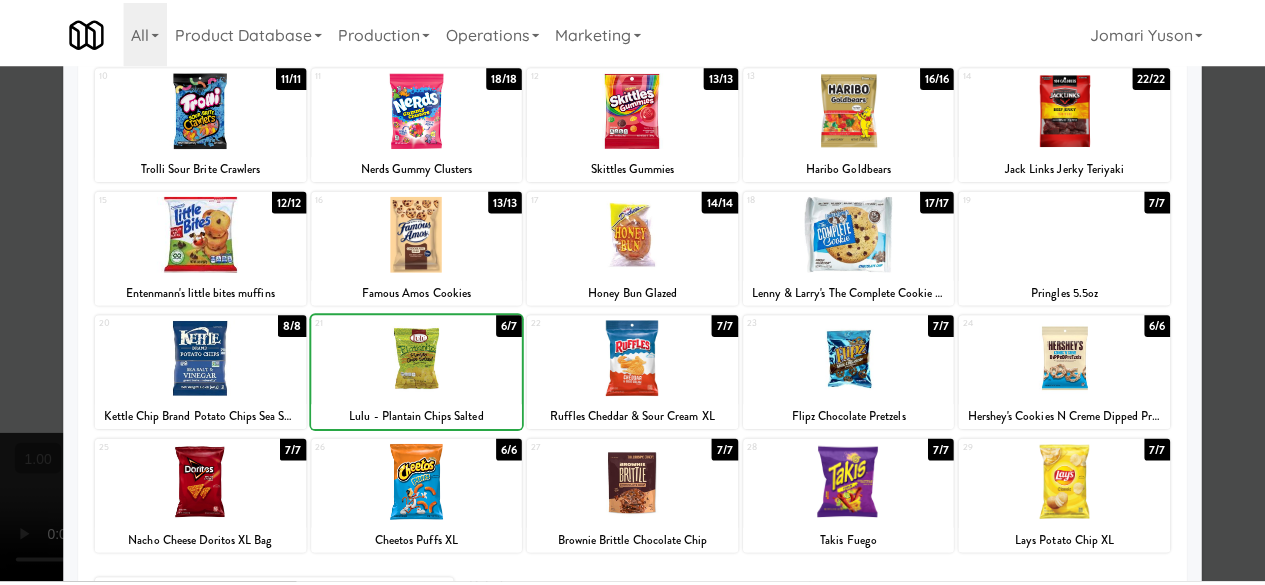 scroll, scrollTop: 0, scrollLeft: 0, axis: both 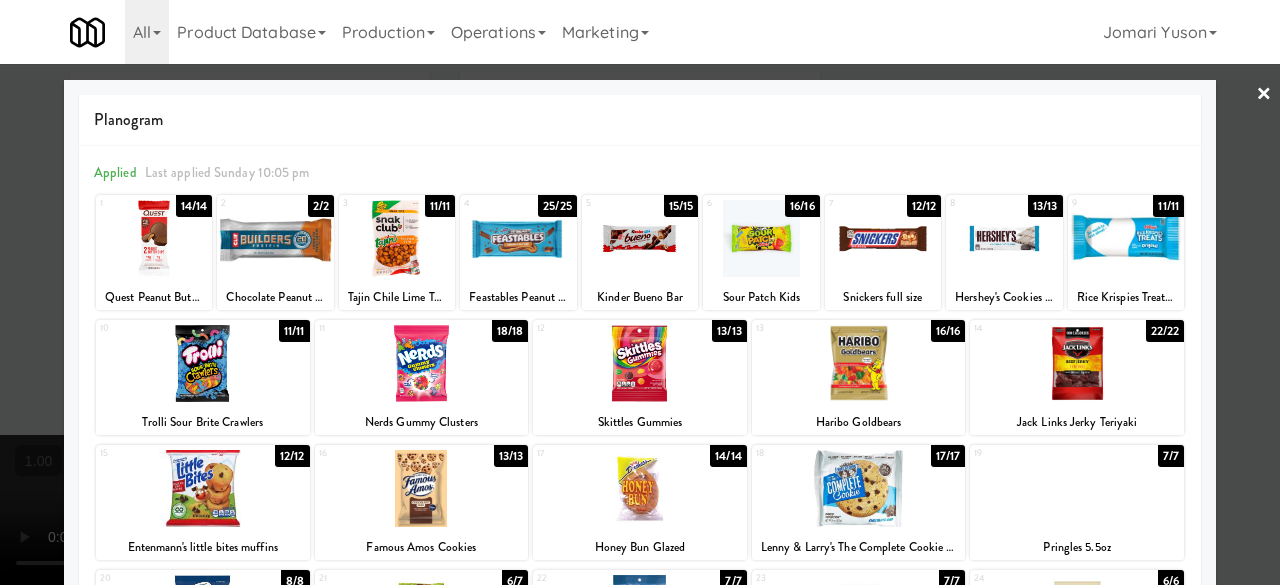 click at bounding box center (859, 363) 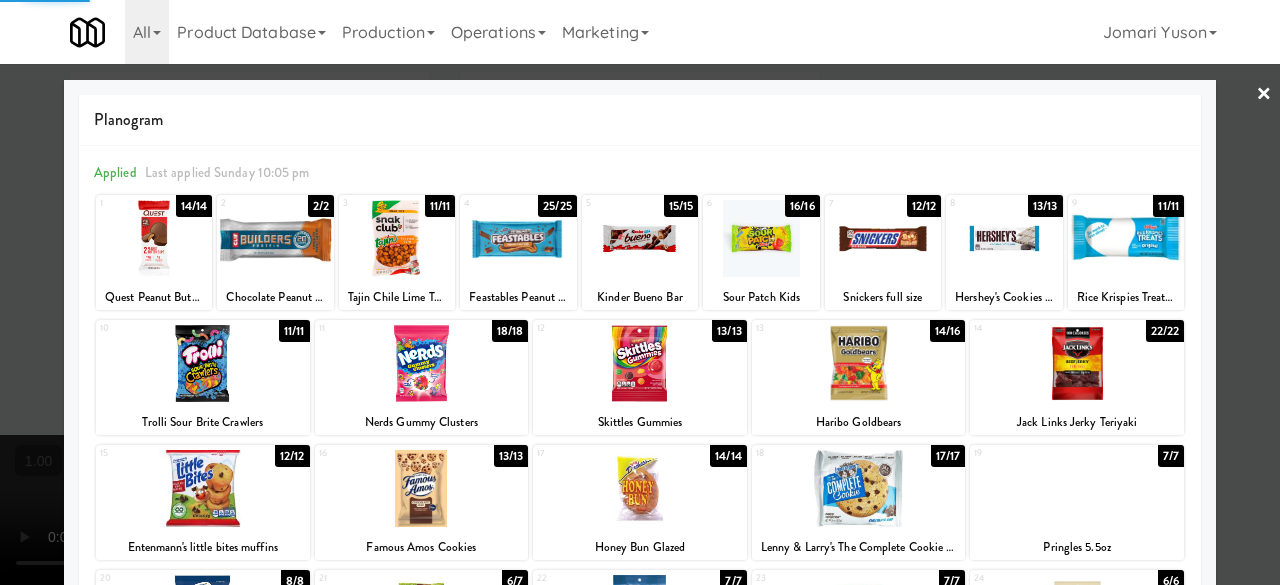 click at bounding box center (640, 292) 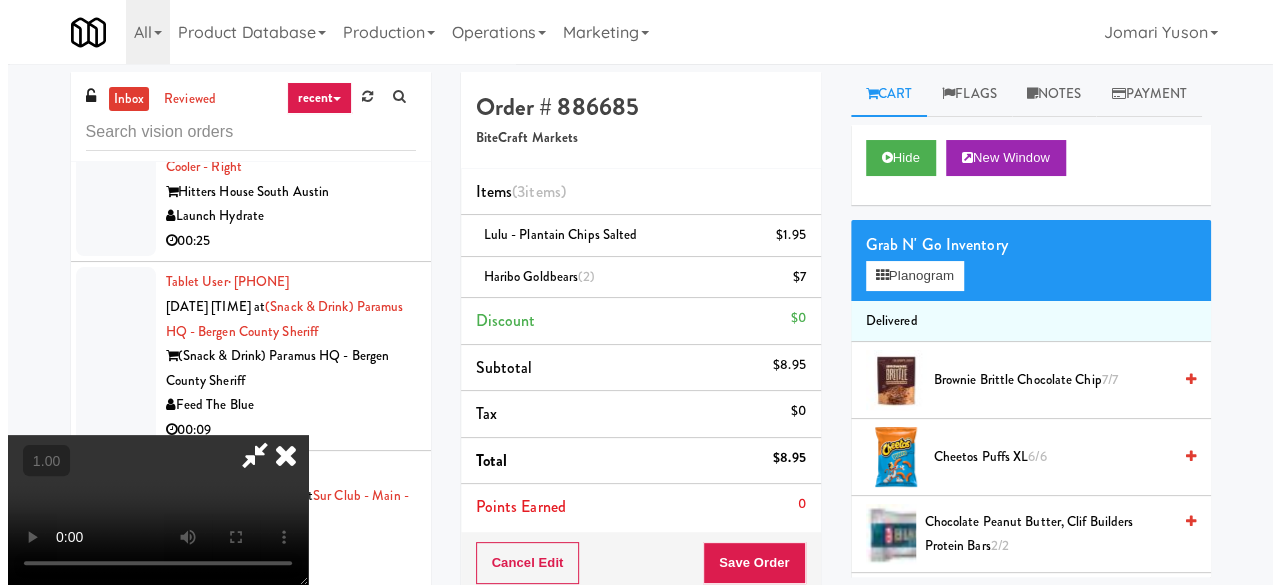 scroll, scrollTop: 0, scrollLeft: 0, axis: both 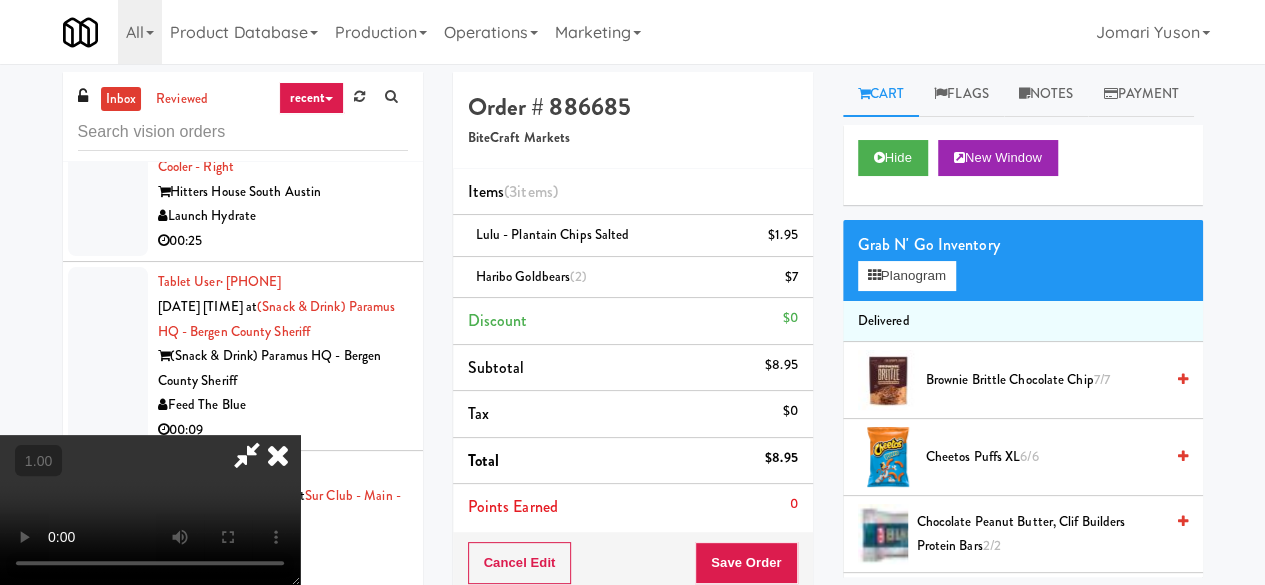 click at bounding box center (247, 455) 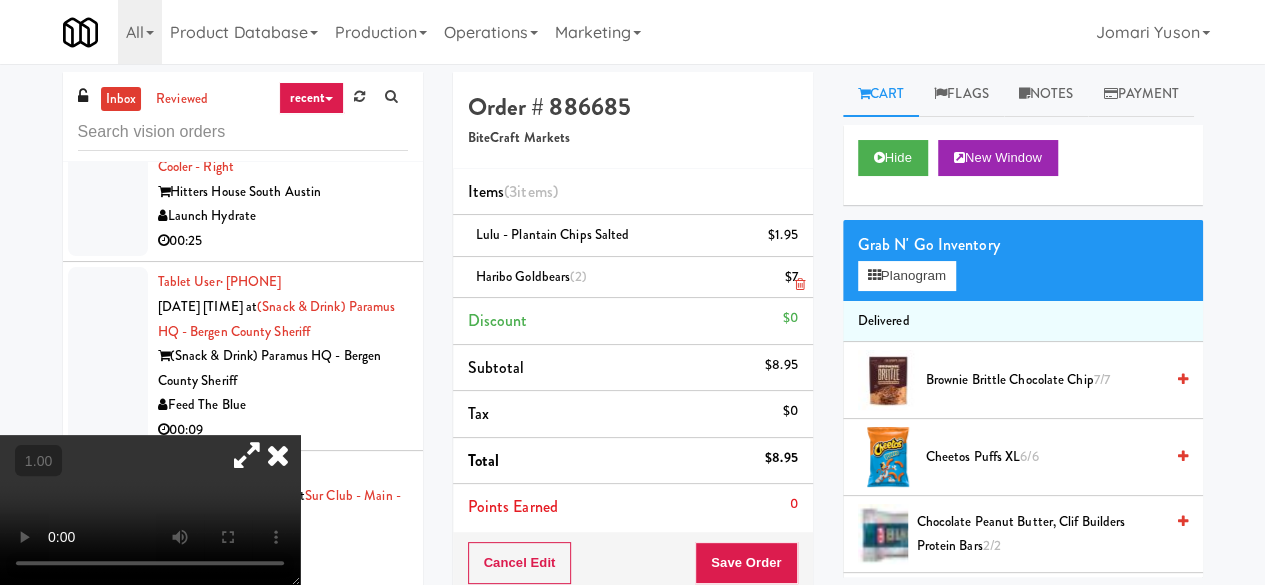 click at bounding box center [795, 285] 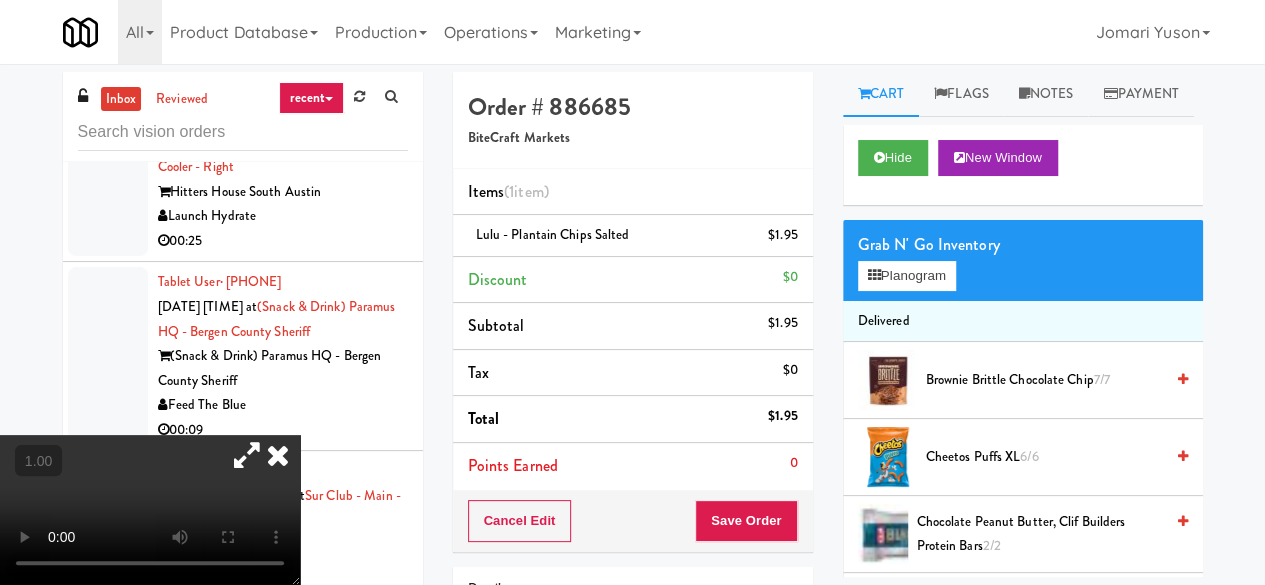 click on "Grab N' Go Inventory  Planogram" at bounding box center (1023, 260) 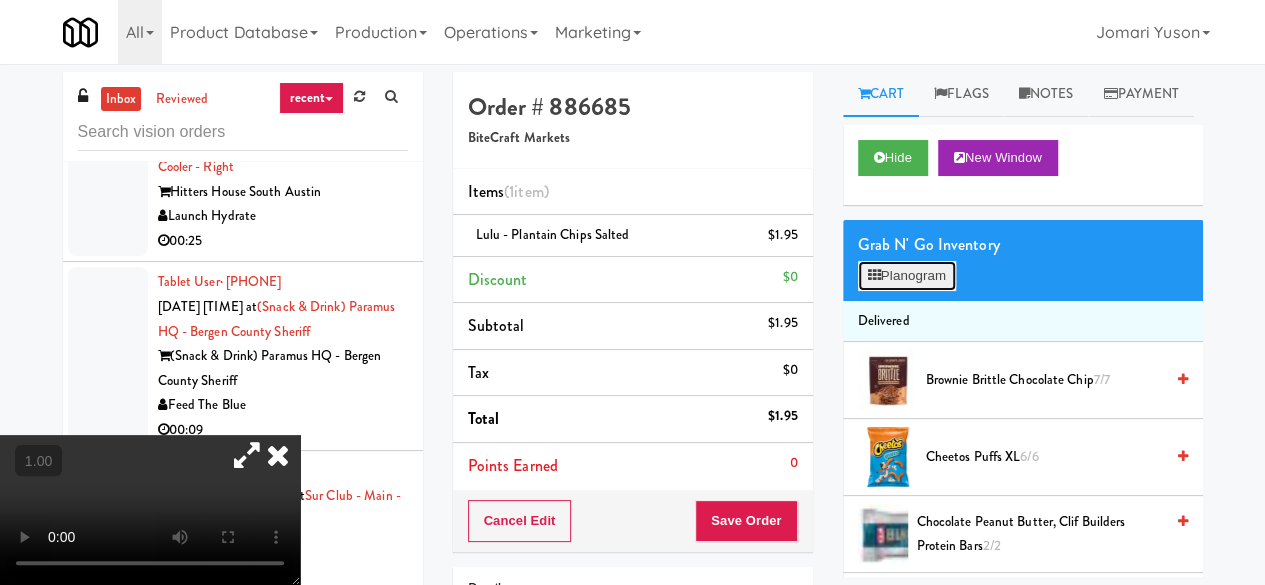click on "Planogram" at bounding box center [907, 276] 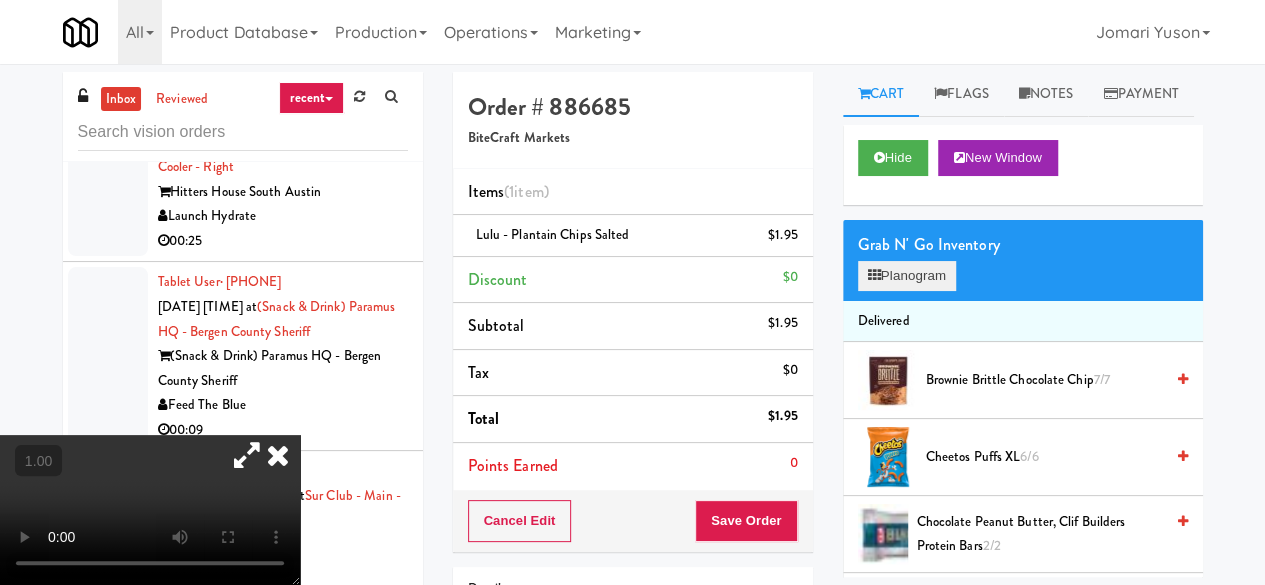 click at bounding box center [0, 0] 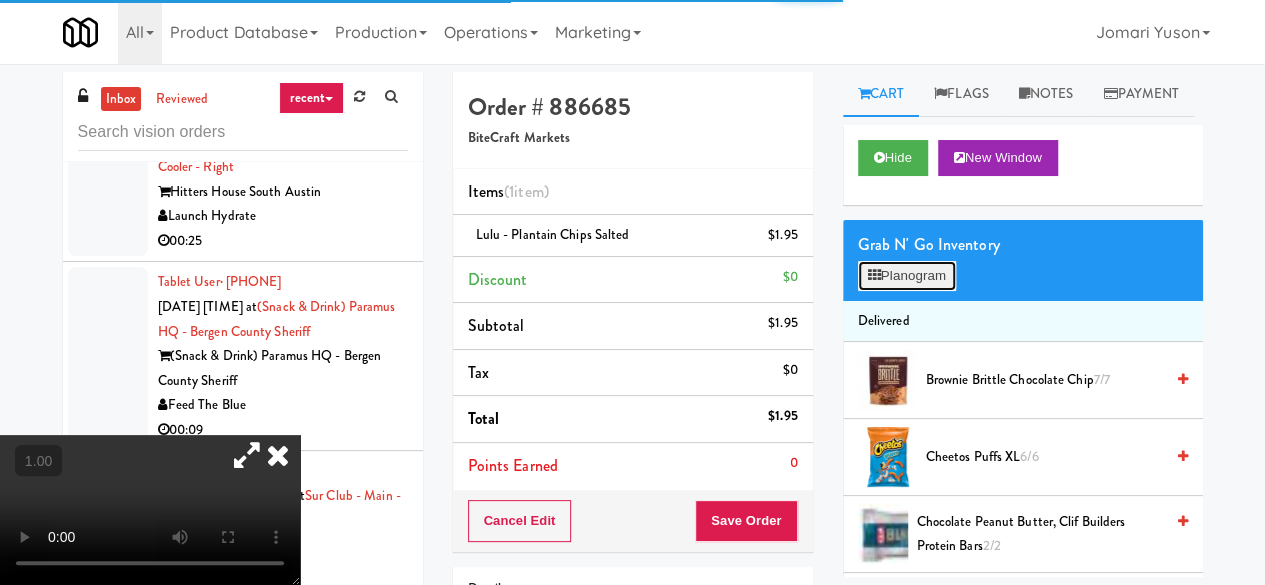 click on "Planogram" at bounding box center [907, 276] 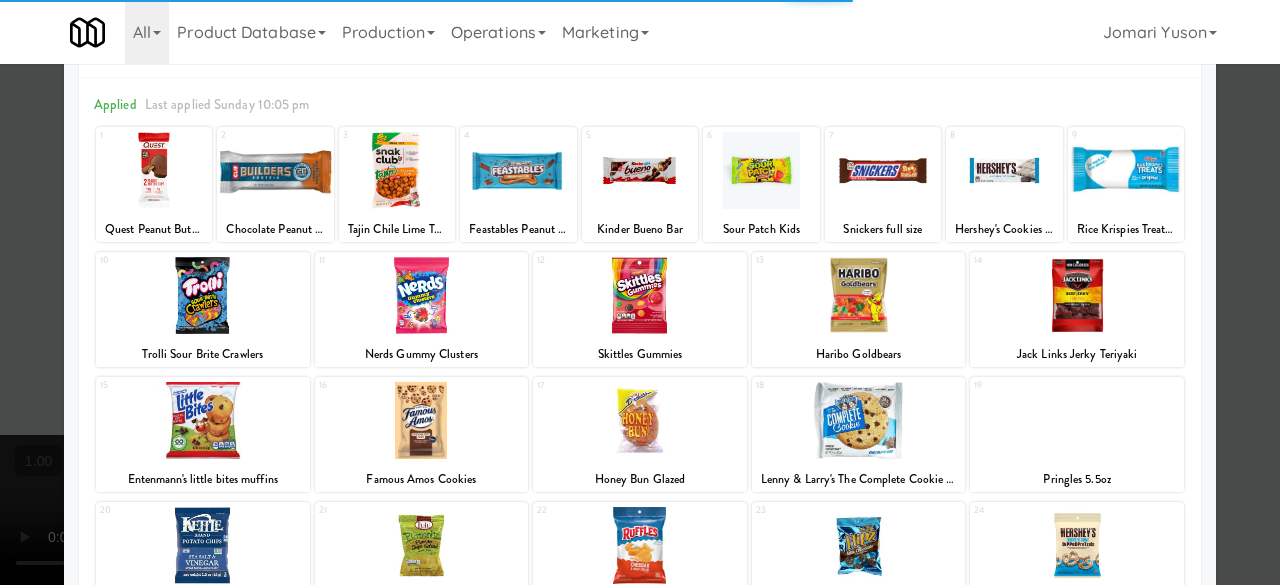 scroll, scrollTop: 100, scrollLeft: 0, axis: vertical 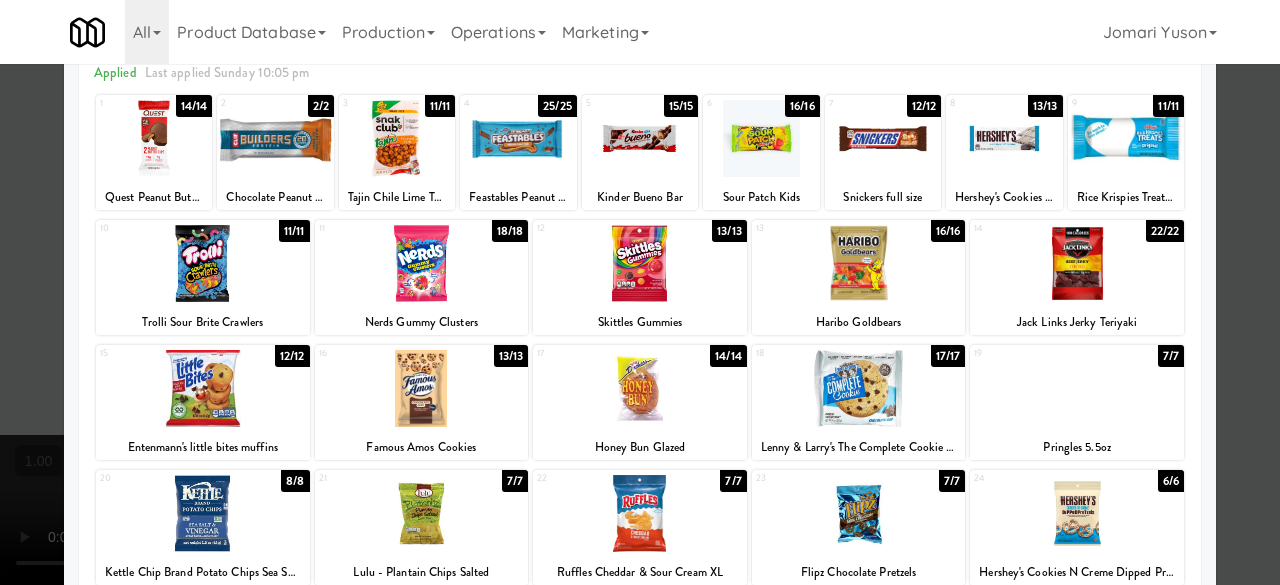 click at bounding box center (859, 263) 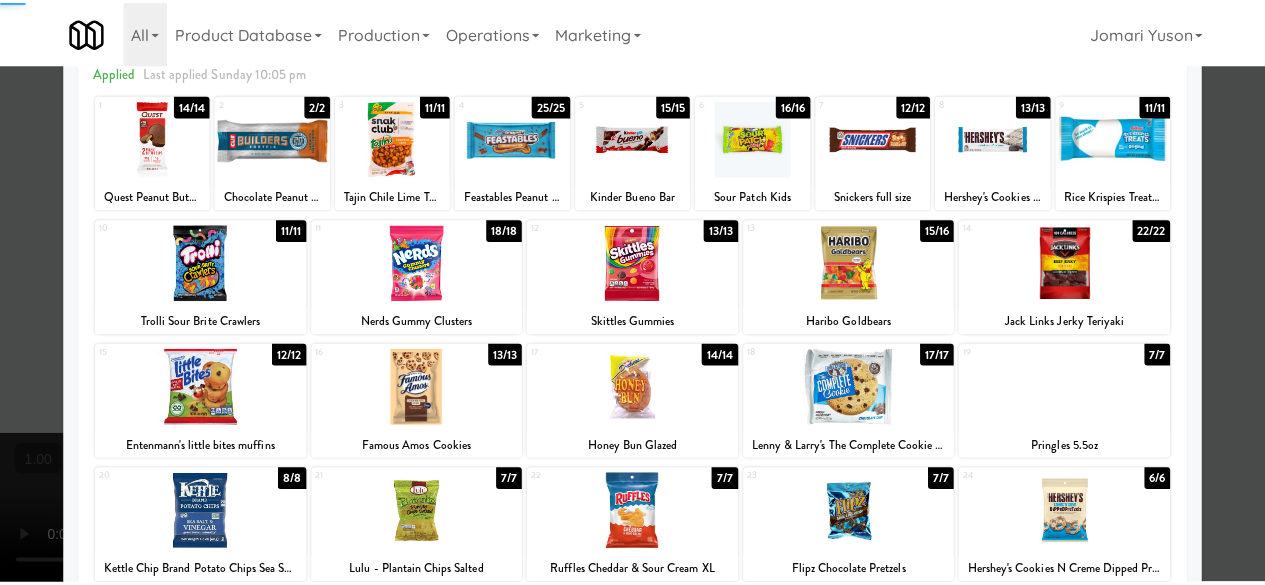 scroll, scrollTop: 0, scrollLeft: 0, axis: both 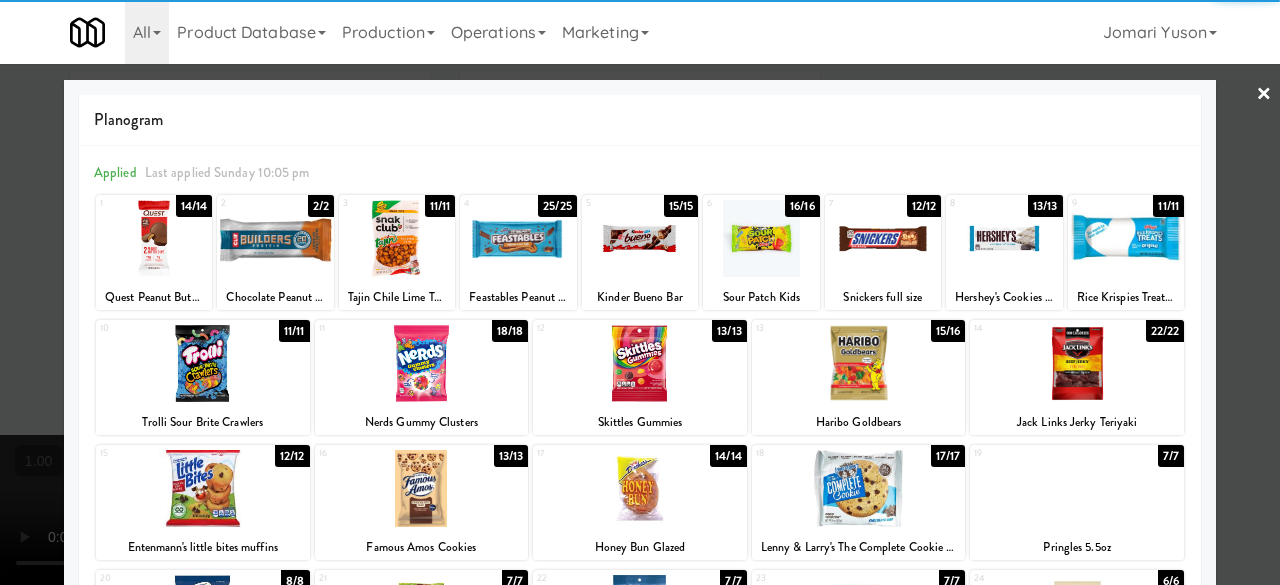 drag, startPoint x: 1242, startPoint y: 101, endPoint x: 1178, endPoint y: 107, distance: 64.28063 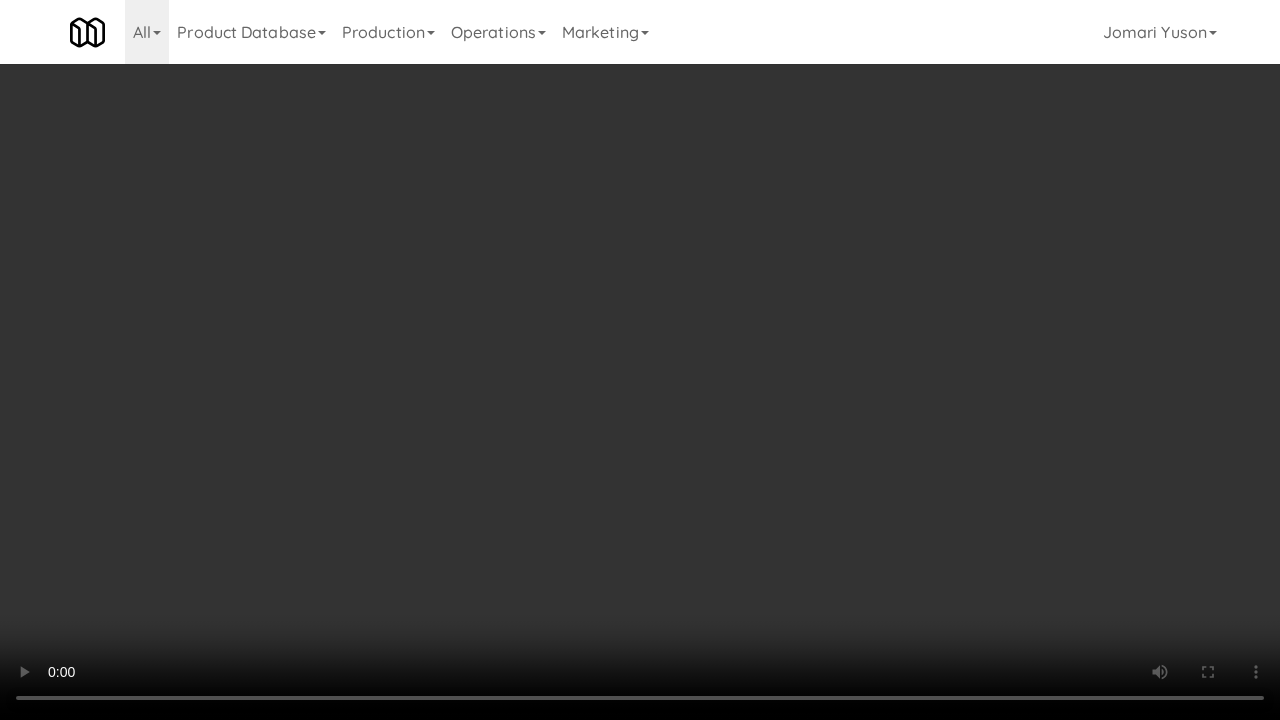 click at bounding box center [640, 360] 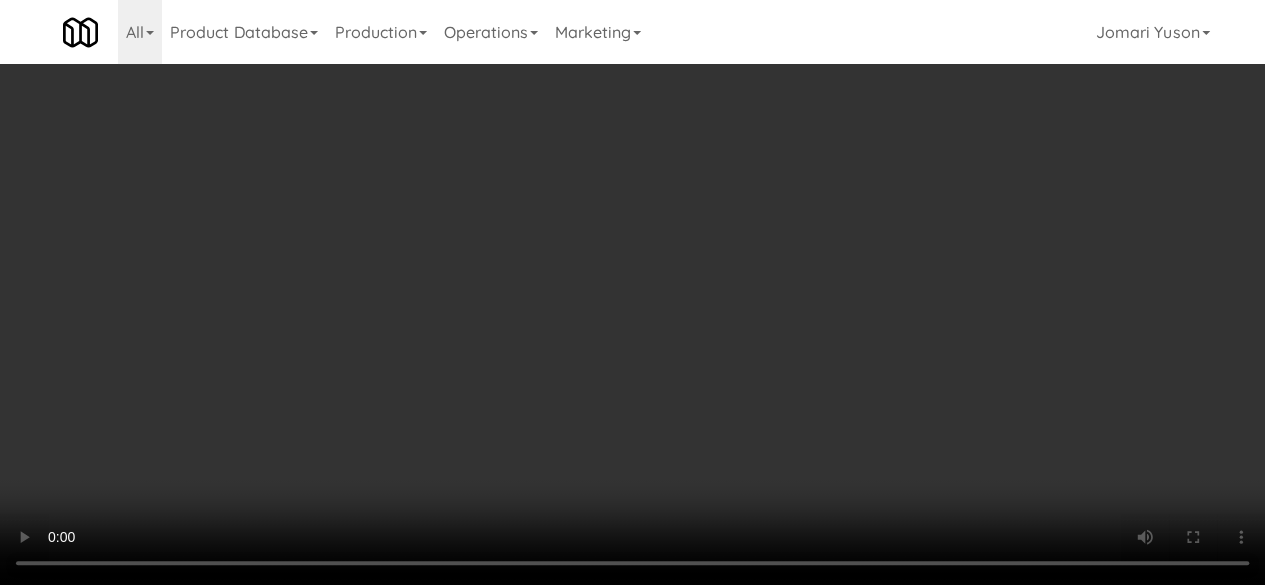 click at bounding box center [632, 292] 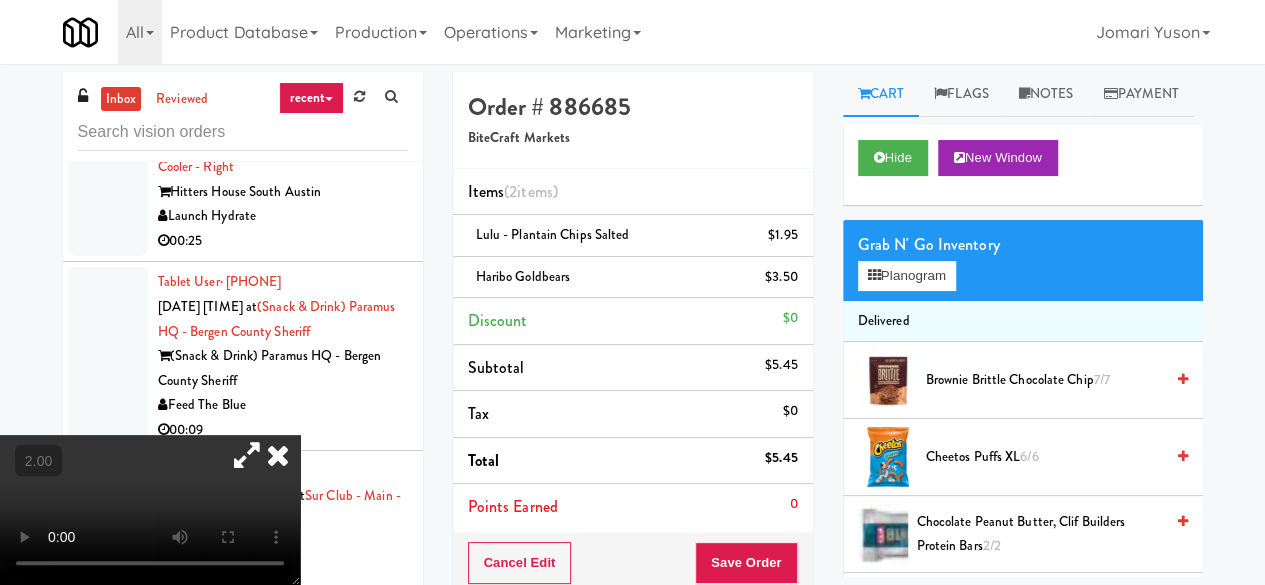 click at bounding box center (278, 455) 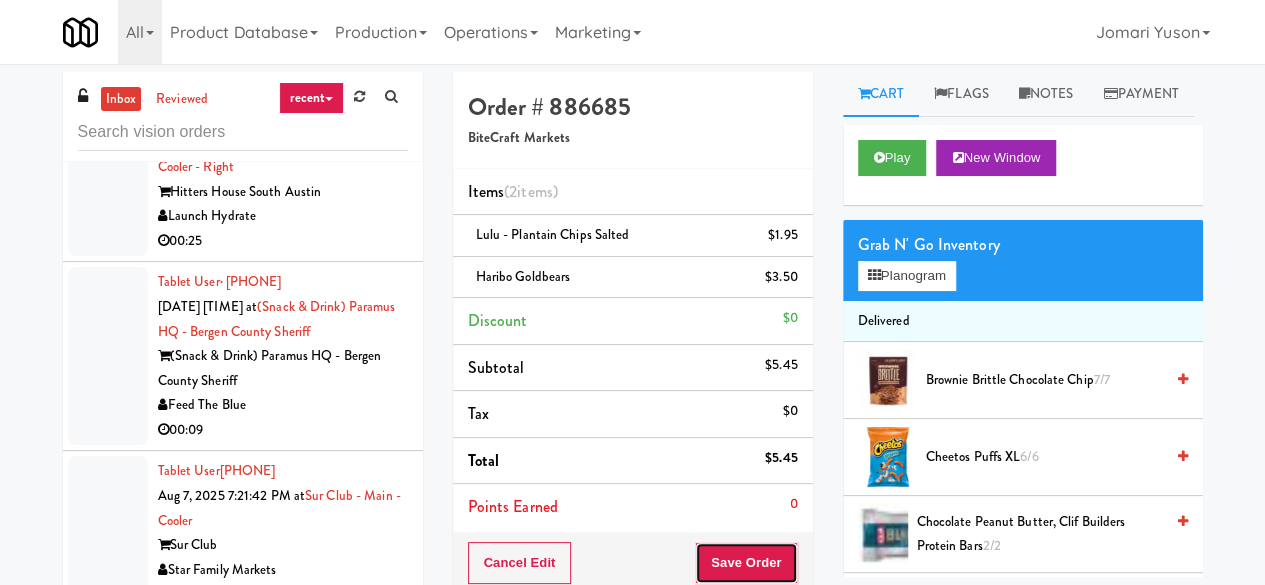 click on "Save Order" at bounding box center [746, 563] 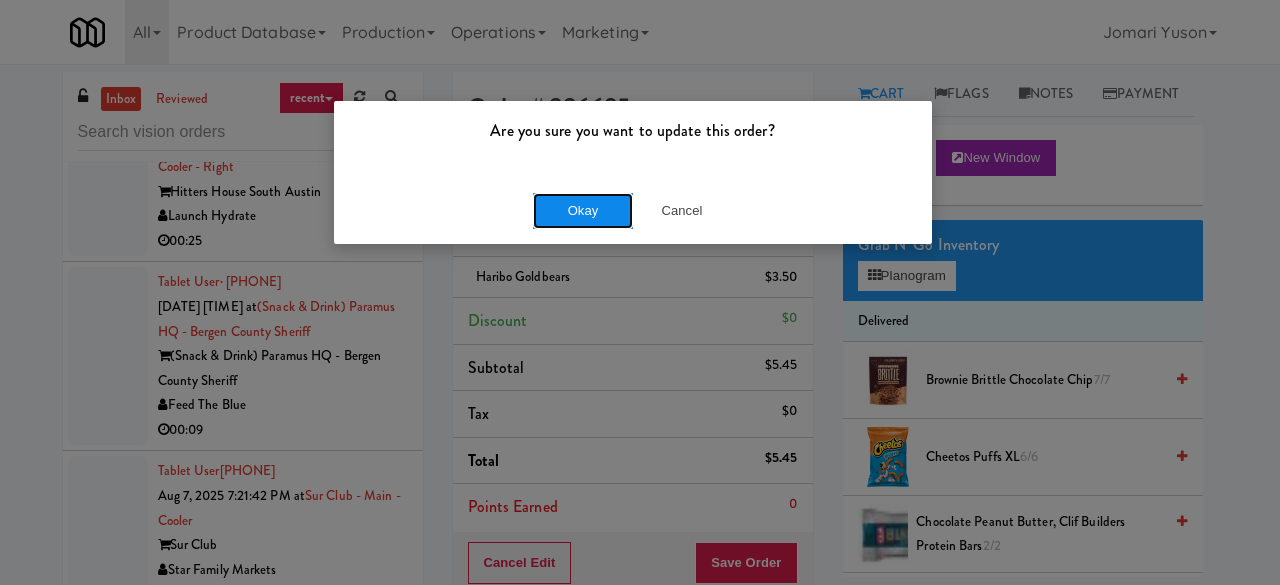 click on "Okay" at bounding box center (583, 211) 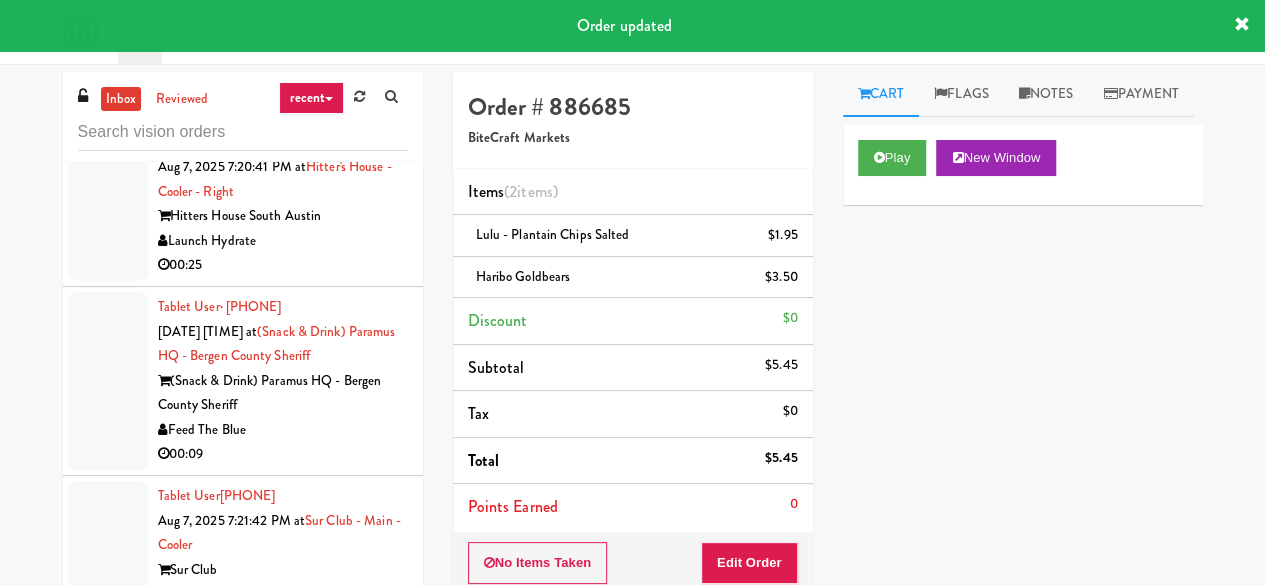 click on "Launch Hydrate" at bounding box center (283, 241) 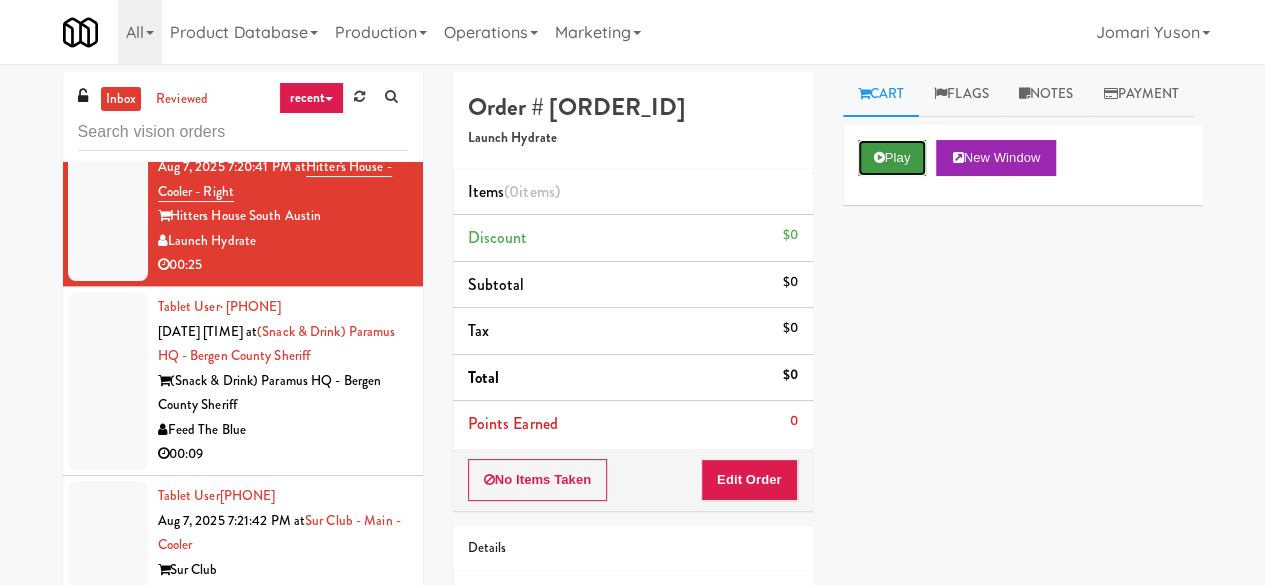 click on "Play" at bounding box center [892, 158] 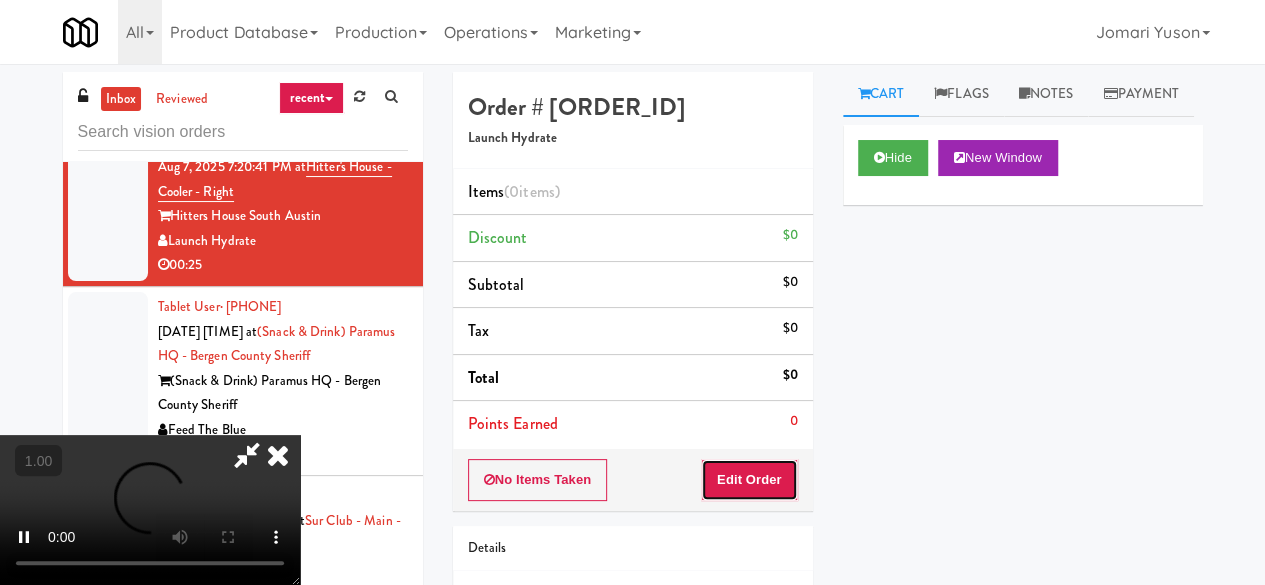 drag, startPoint x: 790, startPoint y: 471, endPoint x: 795, endPoint y: 415, distance: 56.22277 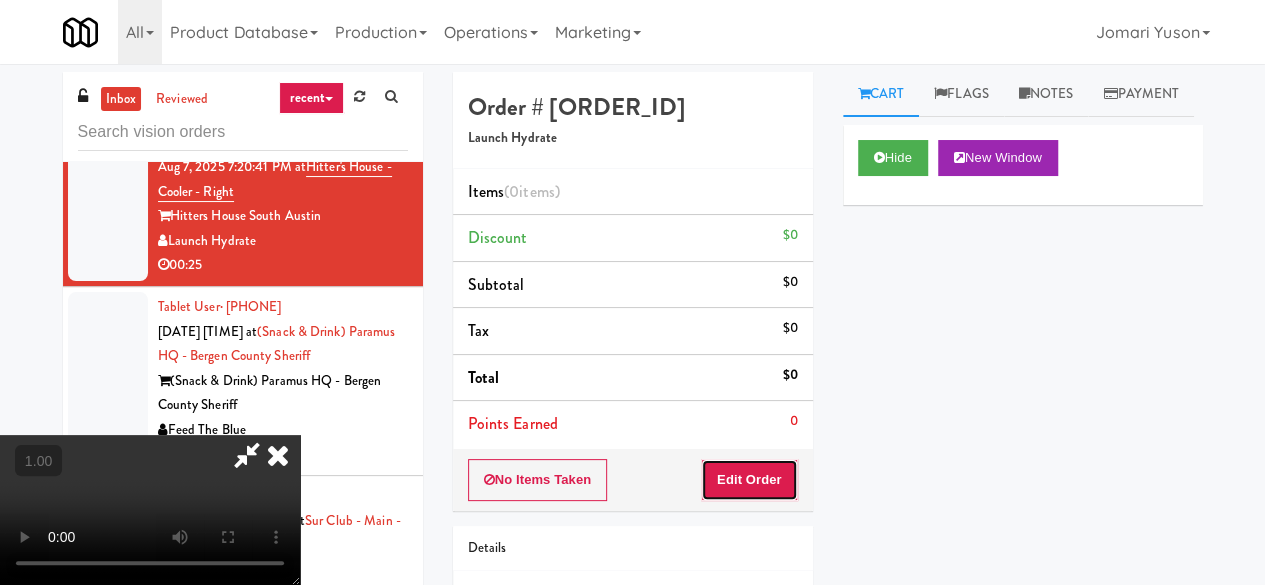 click on "Edit Order" at bounding box center (749, 480) 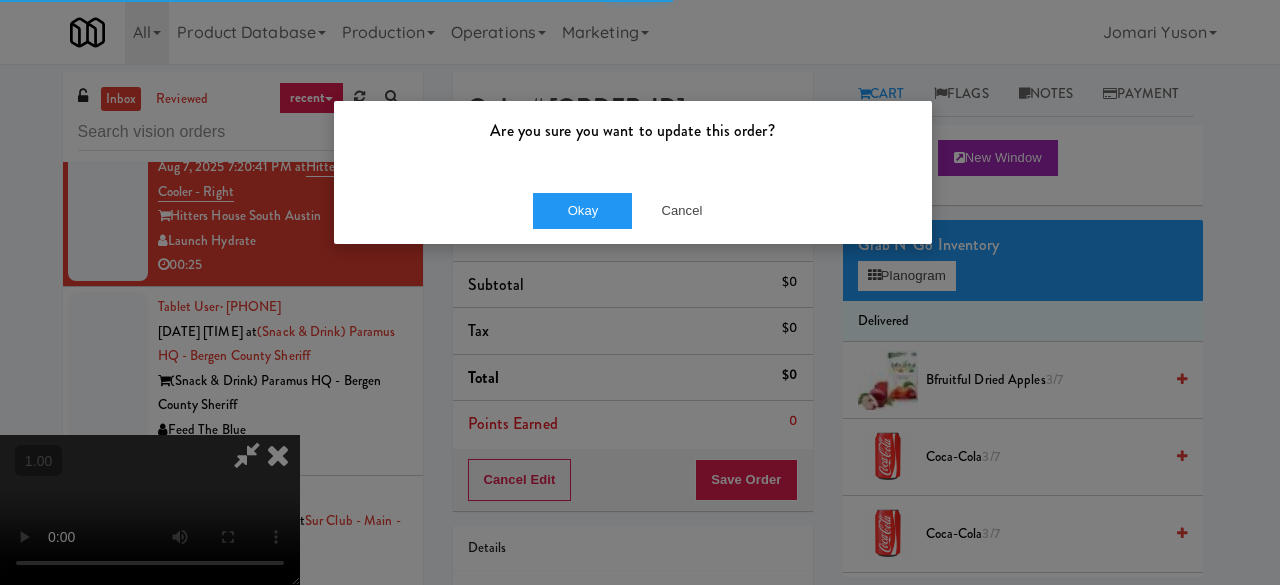 click on "Okay Cancel" at bounding box center [633, 210] 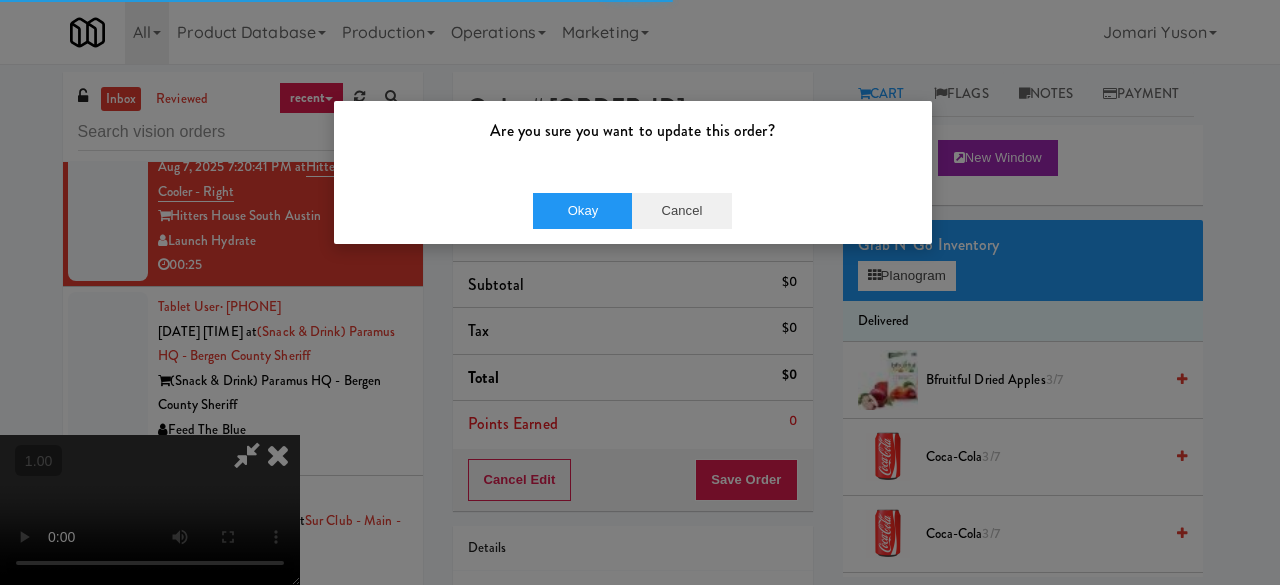 drag, startPoint x: 705, startPoint y: 231, endPoint x: 694, endPoint y: 220, distance: 15.556349 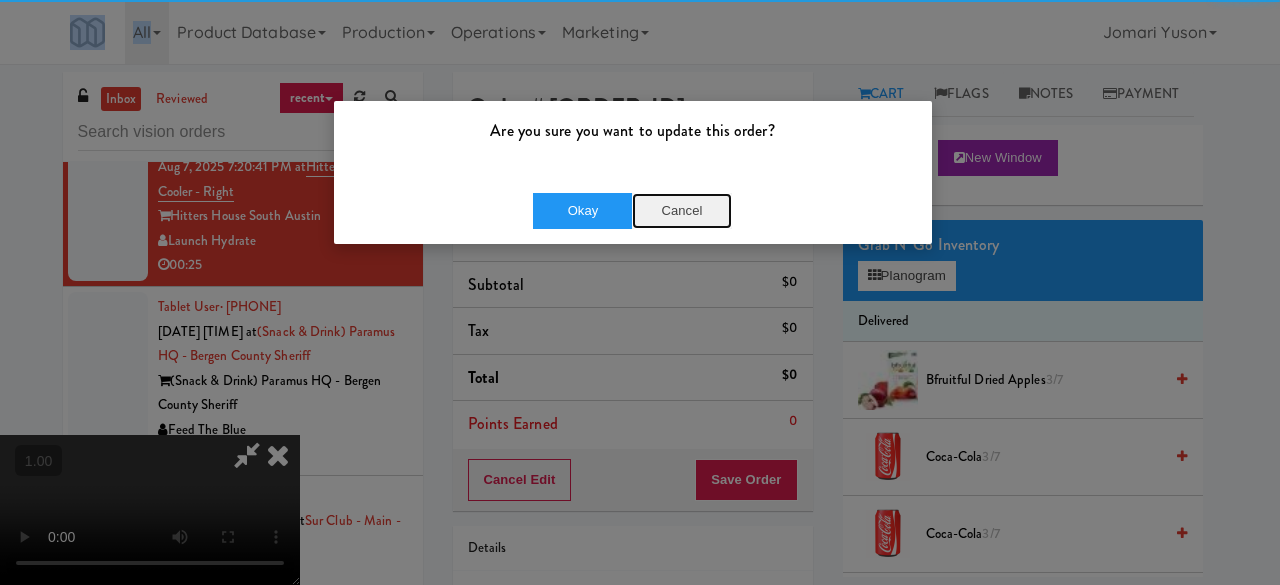 click on "Cancel" at bounding box center (682, 211) 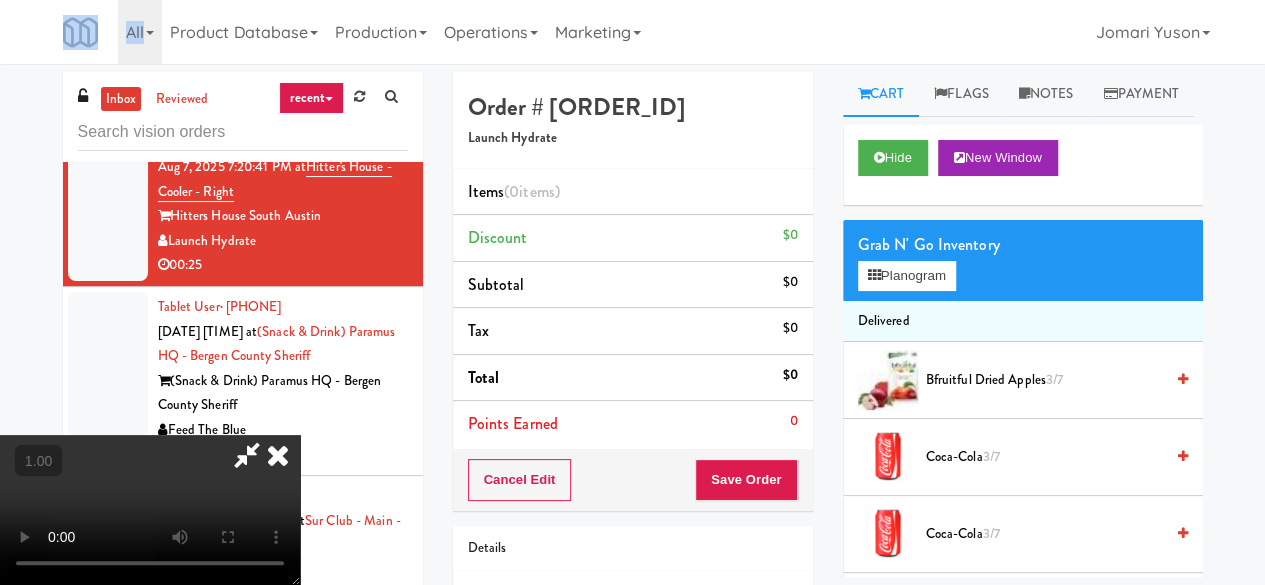 click at bounding box center [150, 510] 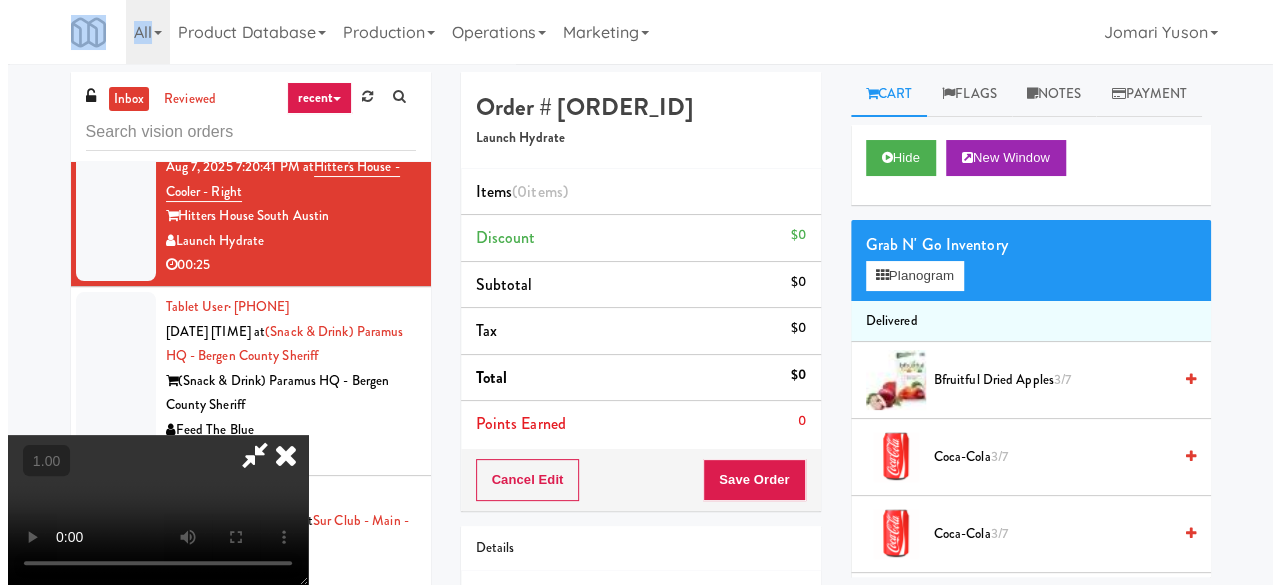 scroll, scrollTop: 41, scrollLeft: 0, axis: vertical 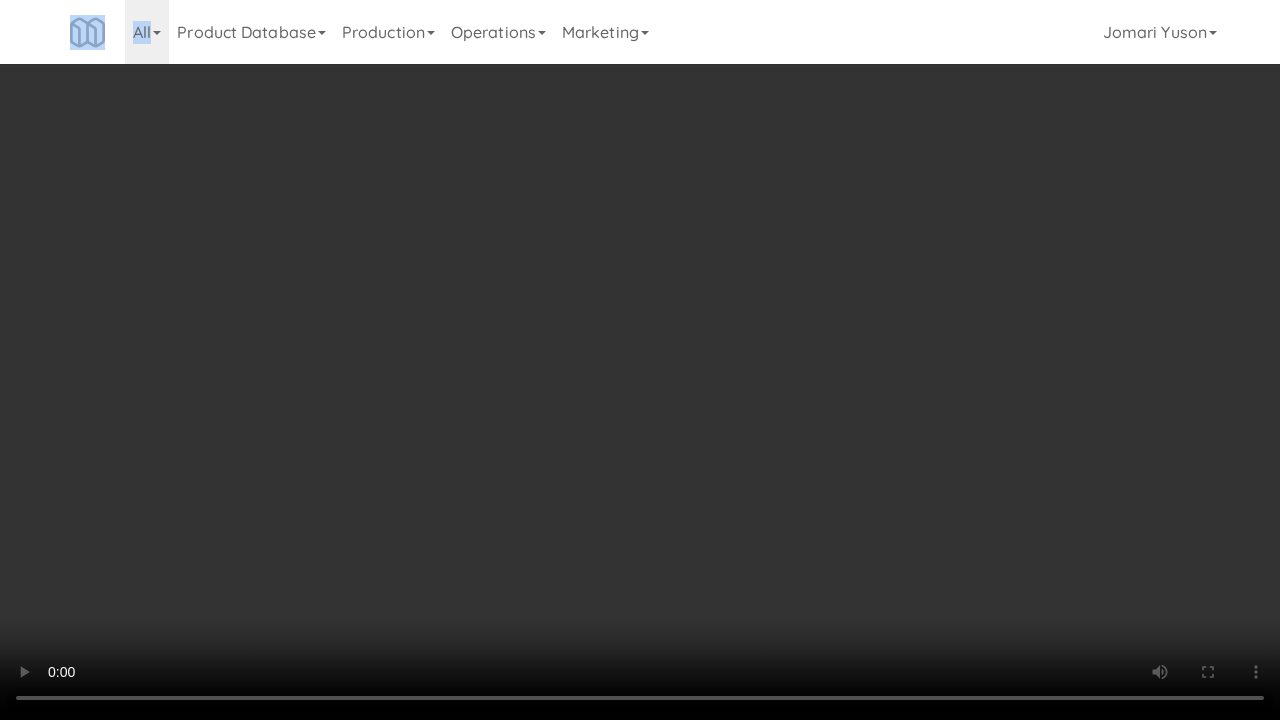 type 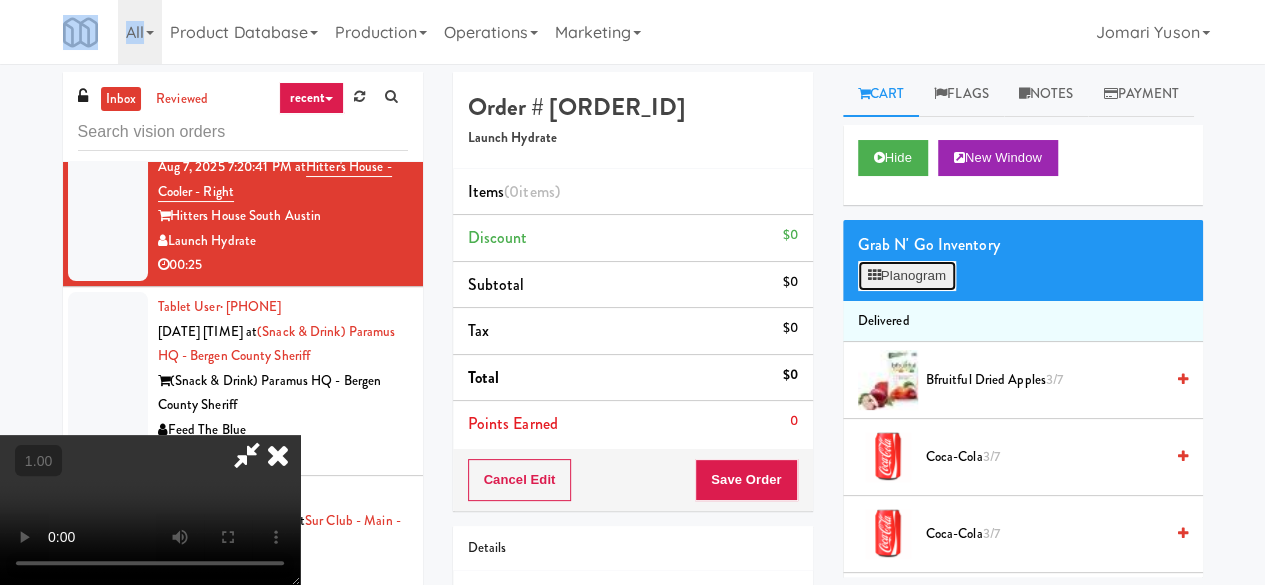 click on "Planogram" at bounding box center (907, 276) 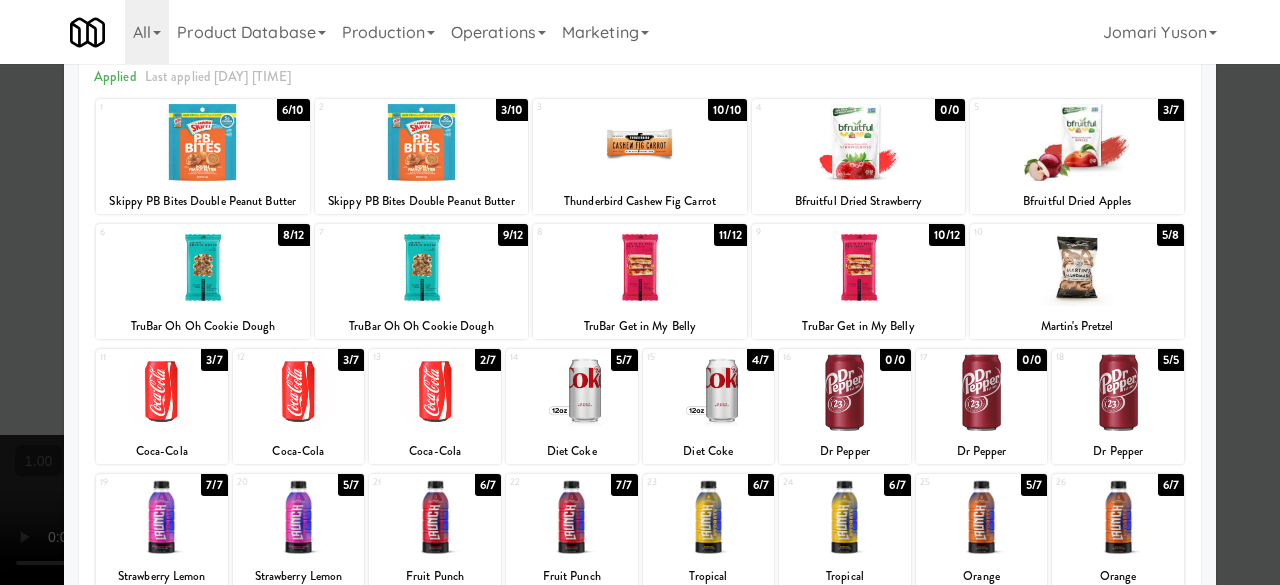 click at bounding box center [162, 392] 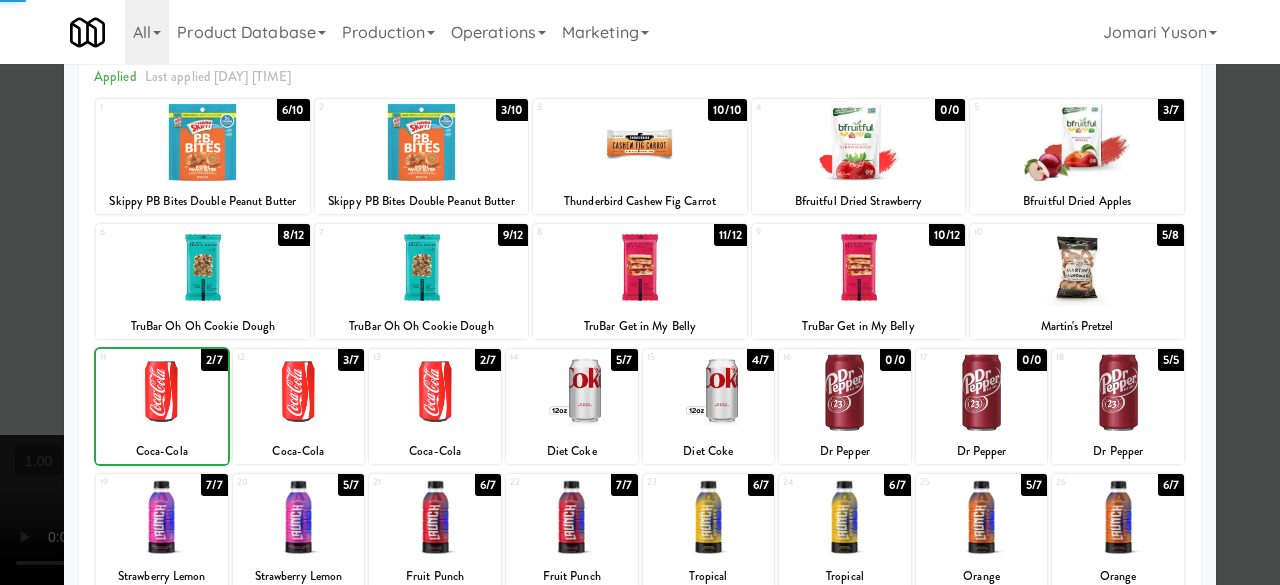 click at bounding box center [162, 392] 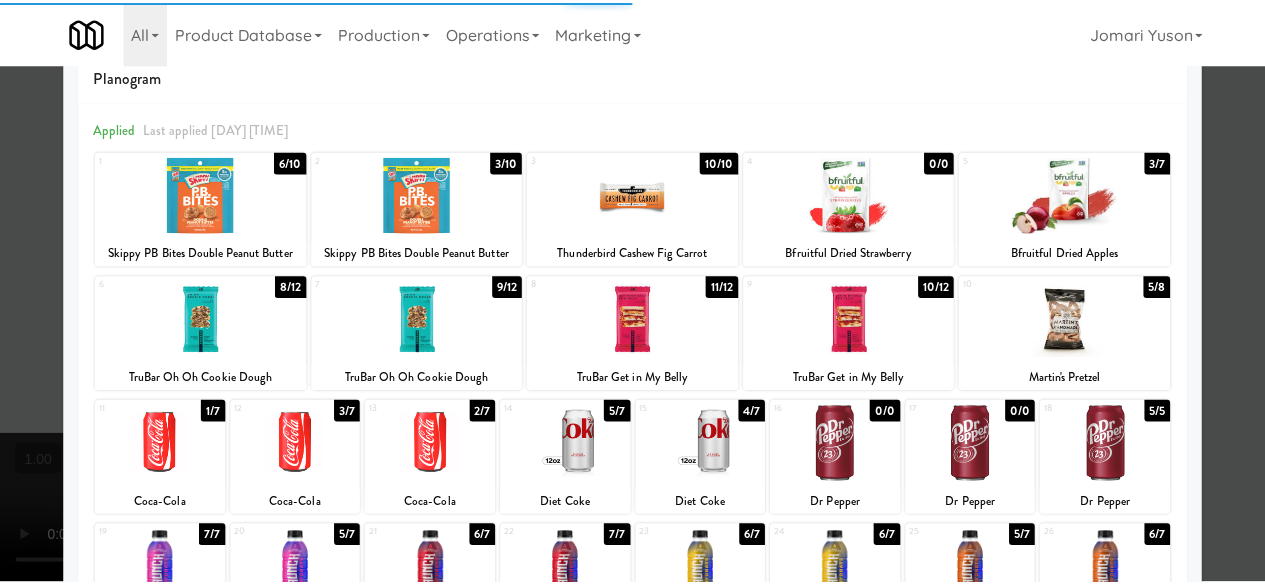 scroll, scrollTop: 0, scrollLeft: 0, axis: both 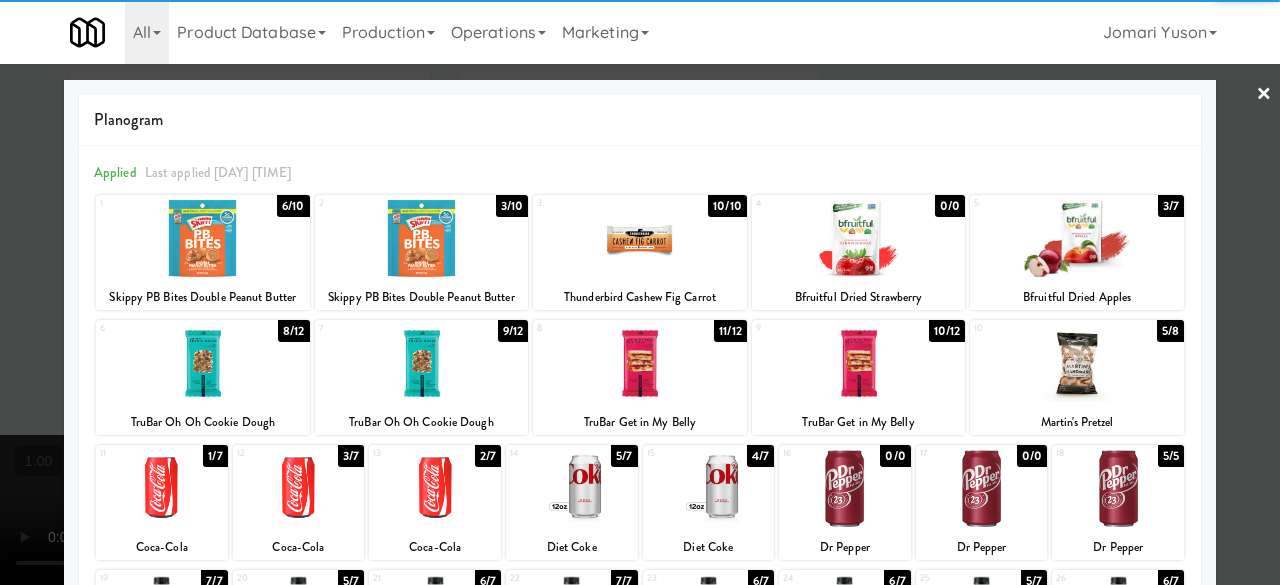click at bounding box center [640, 292] 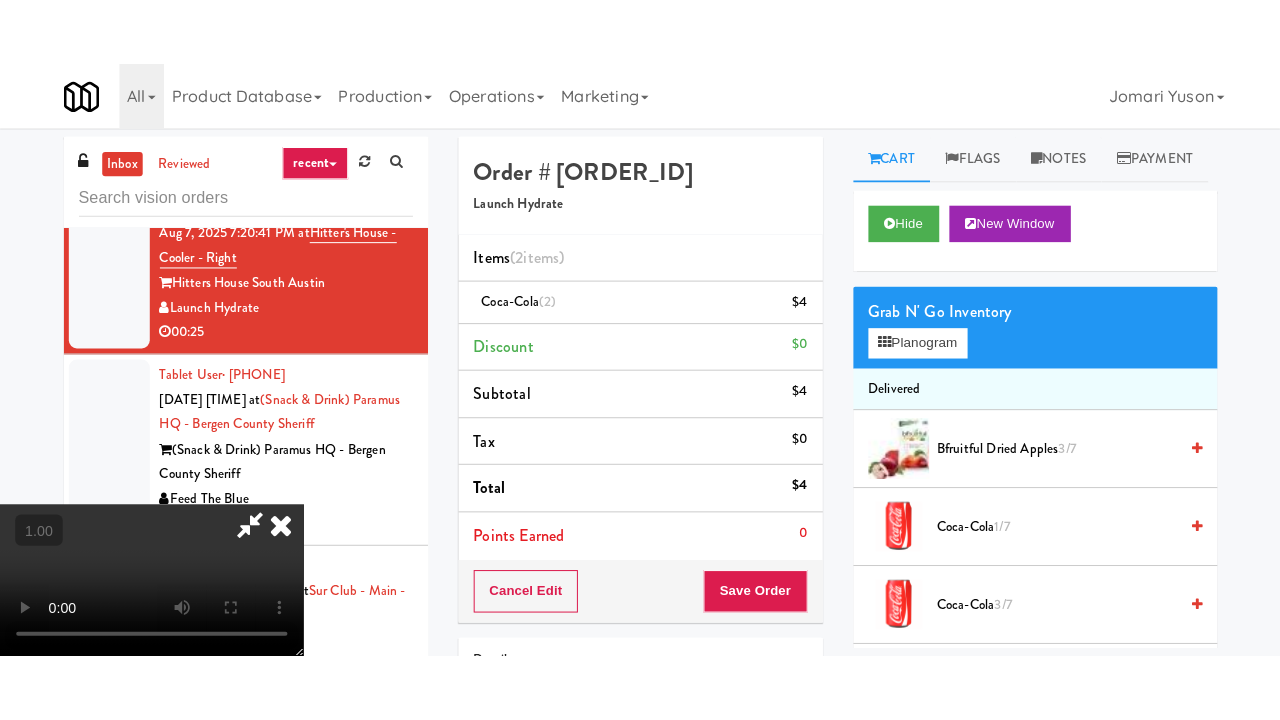 scroll, scrollTop: 263, scrollLeft: 0, axis: vertical 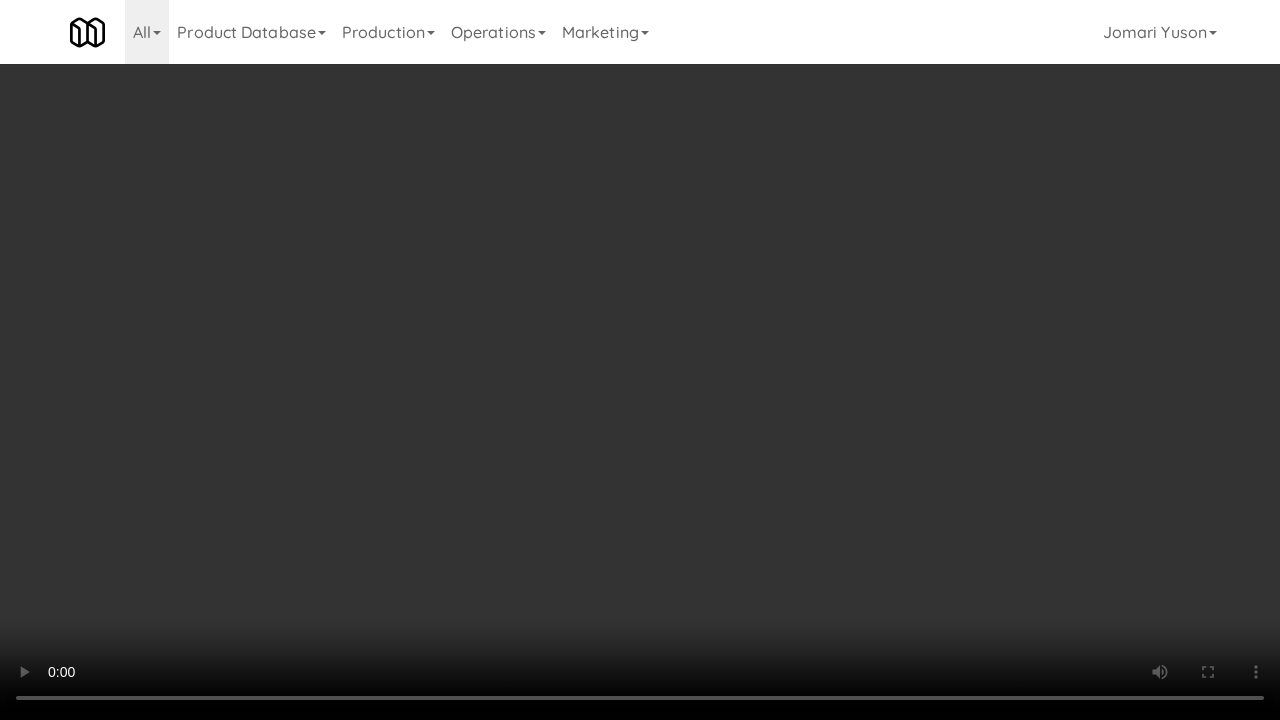 click at bounding box center [640, 360] 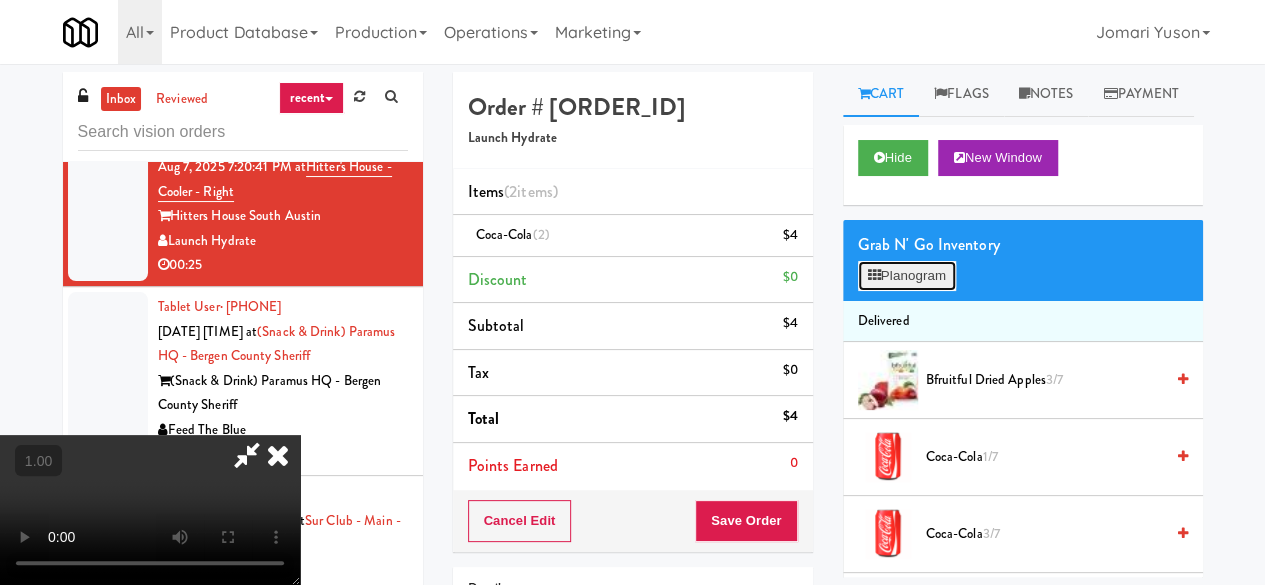 click on "Planogram" at bounding box center (907, 276) 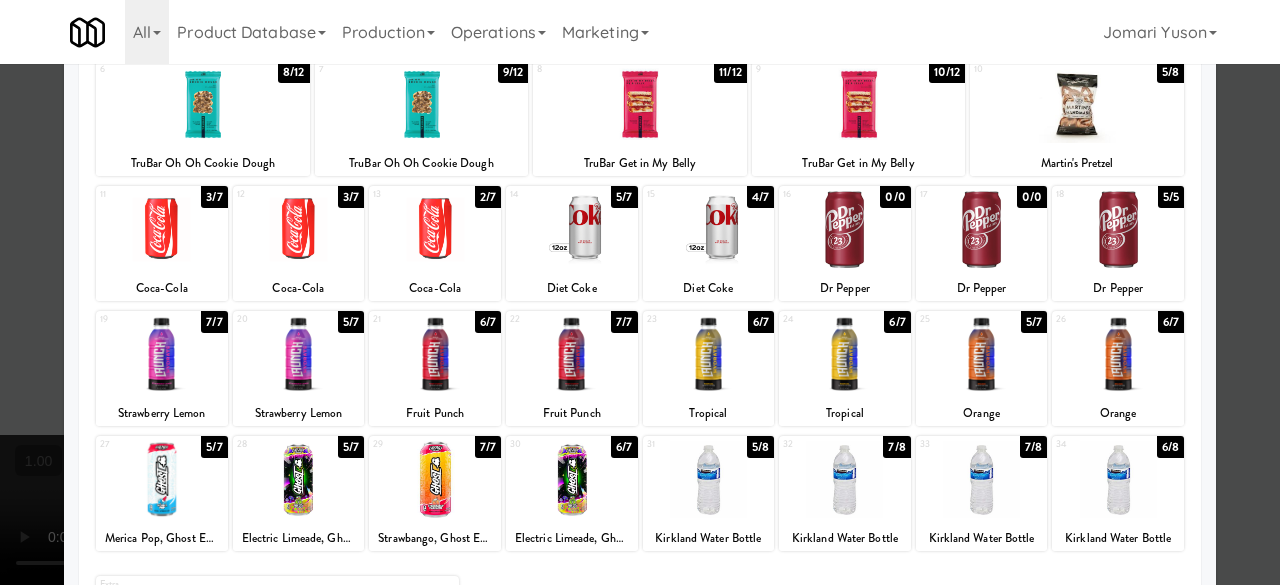 scroll, scrollTop: 300, scrollLeft: 0, axis: vertical 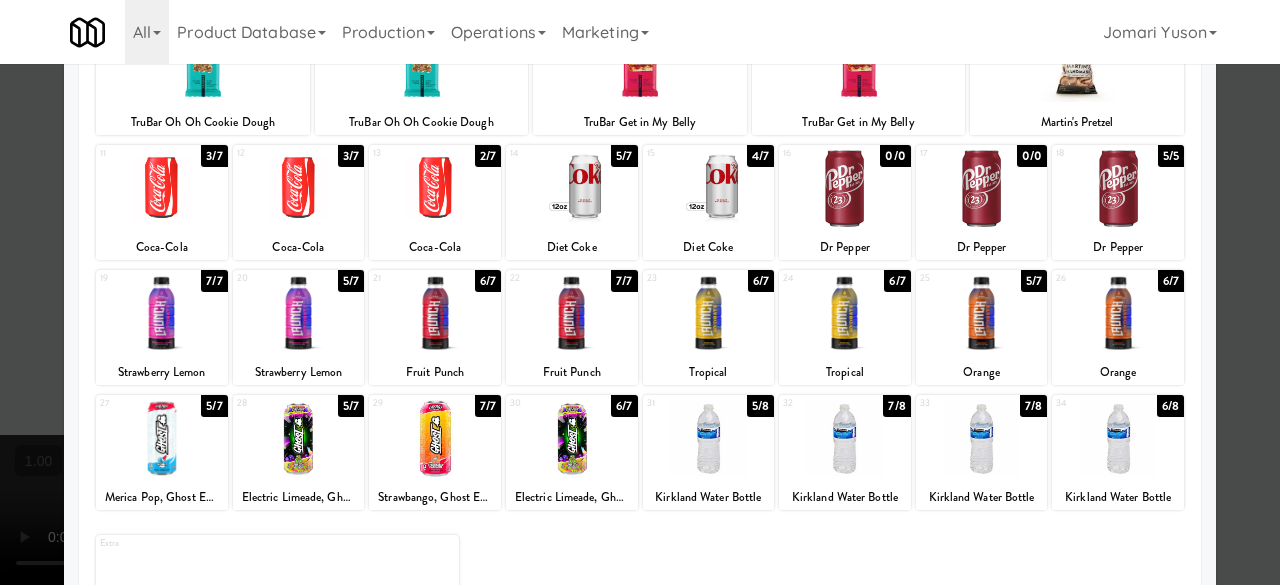 click at bounding box center [162, 313] 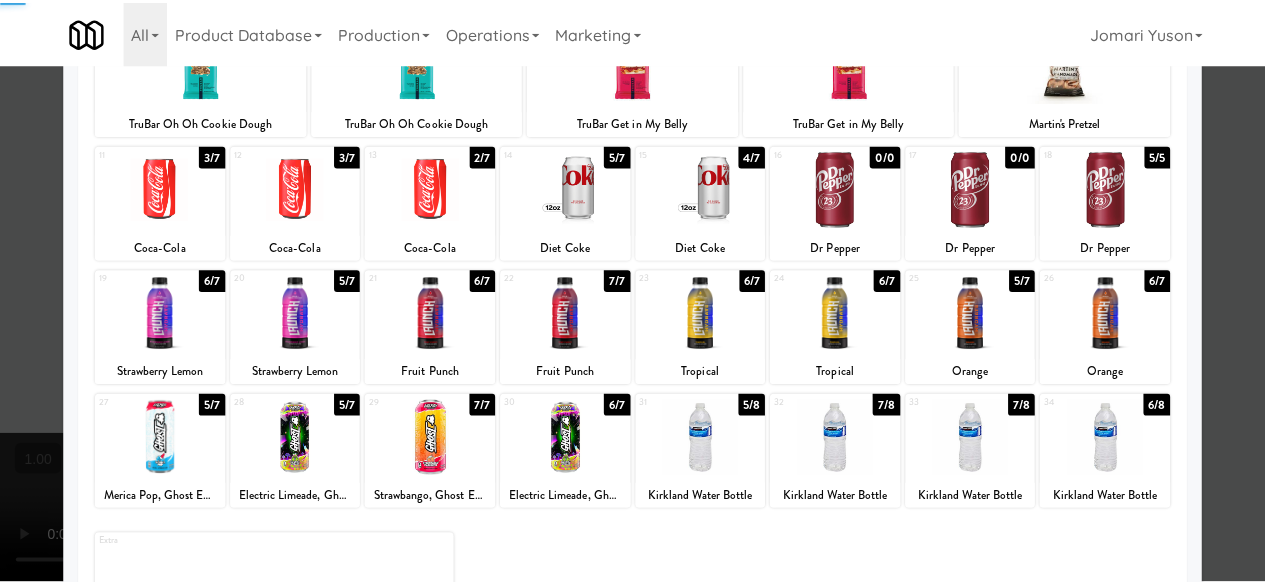 scroll, scrollTop: 0, scrollLeft: 0, axis: both 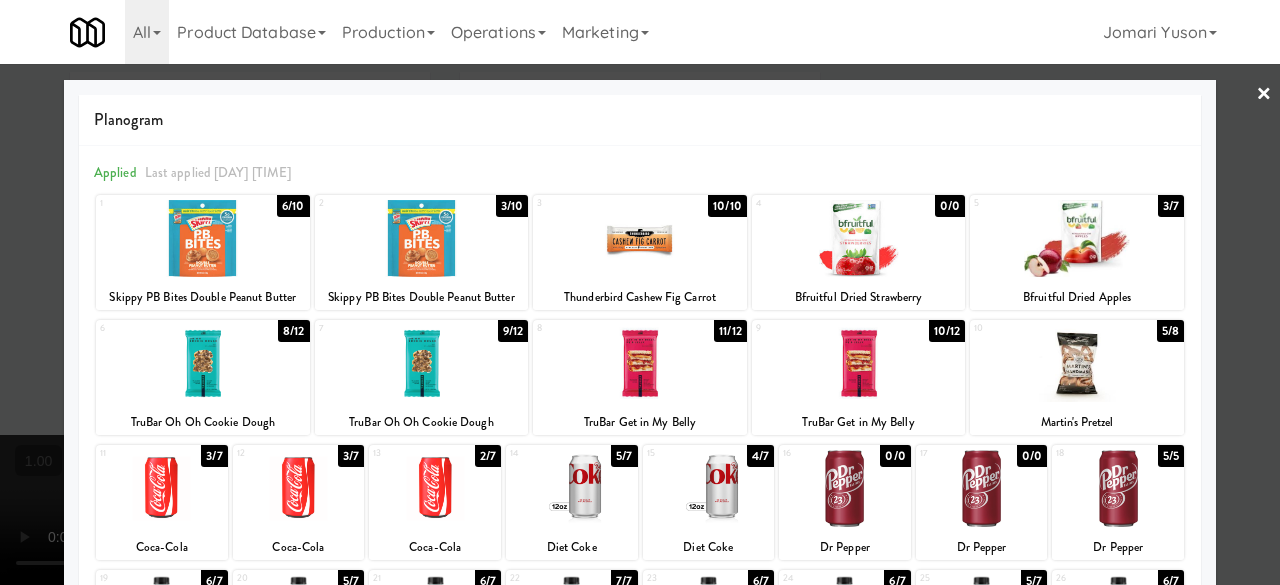 click at bounding box center [640, 292] 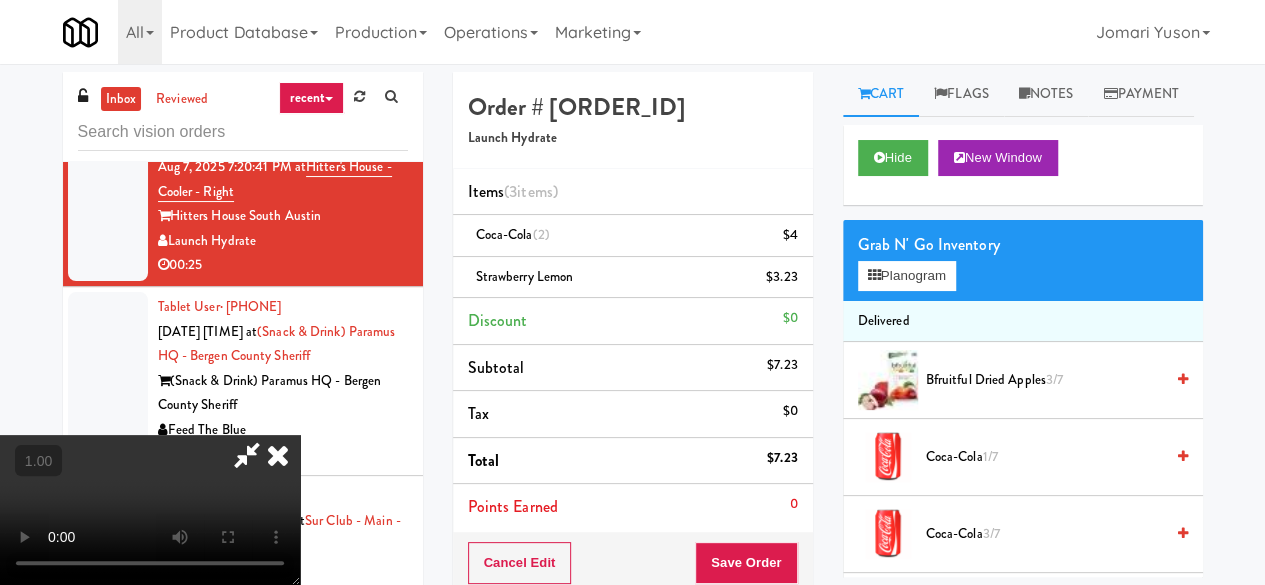 scroll, scrollTop: 41, scrollLeft: 0, axis: vertical 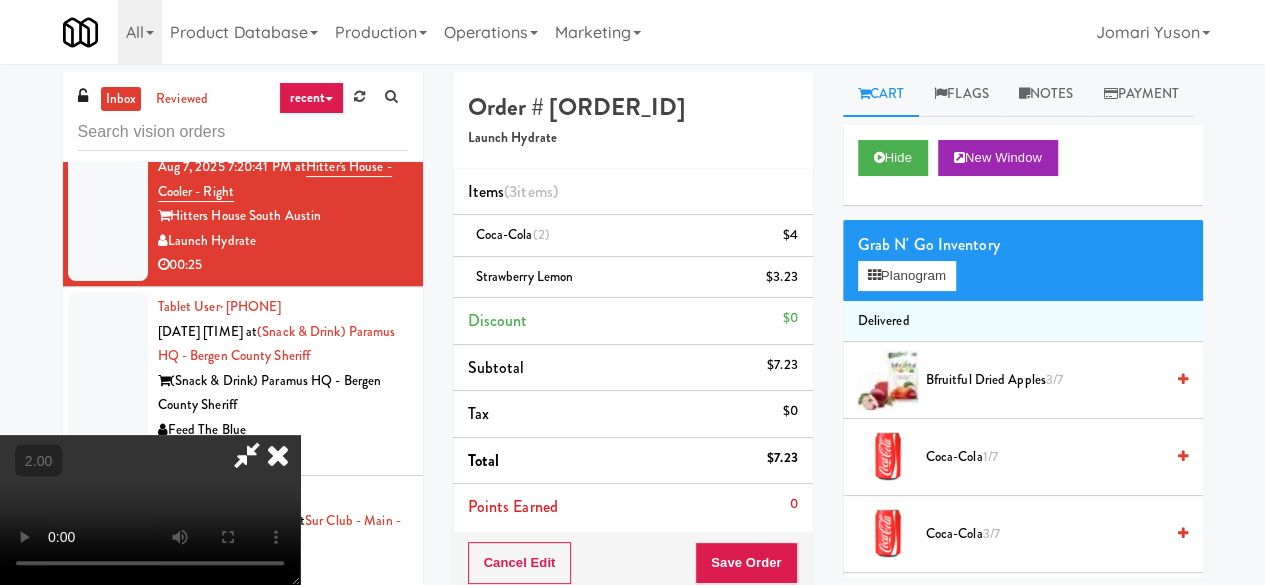 click at bounding box center [150, 510] 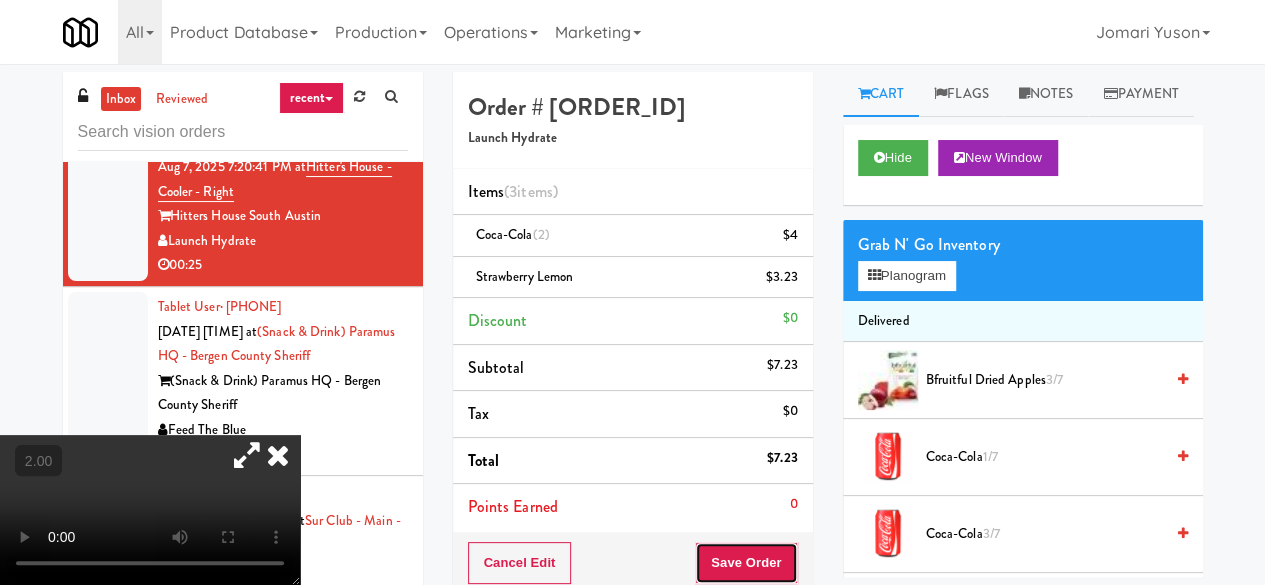 click on "Save Order" at bounding box center (746, 563) 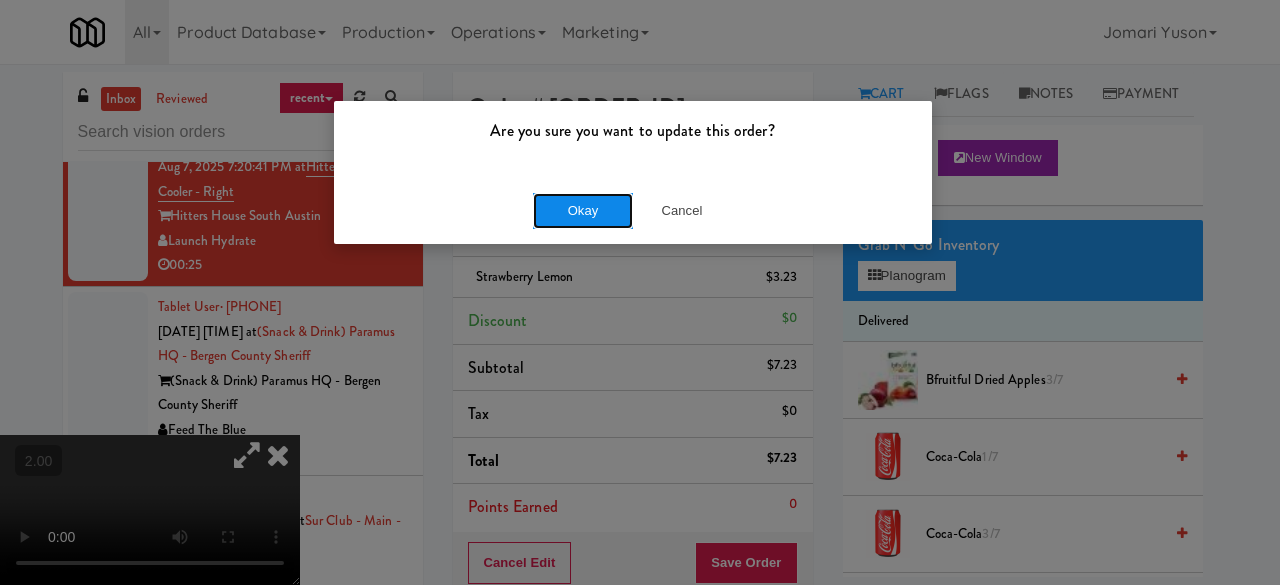 click on "Okay" at bounding box center [583, 211] 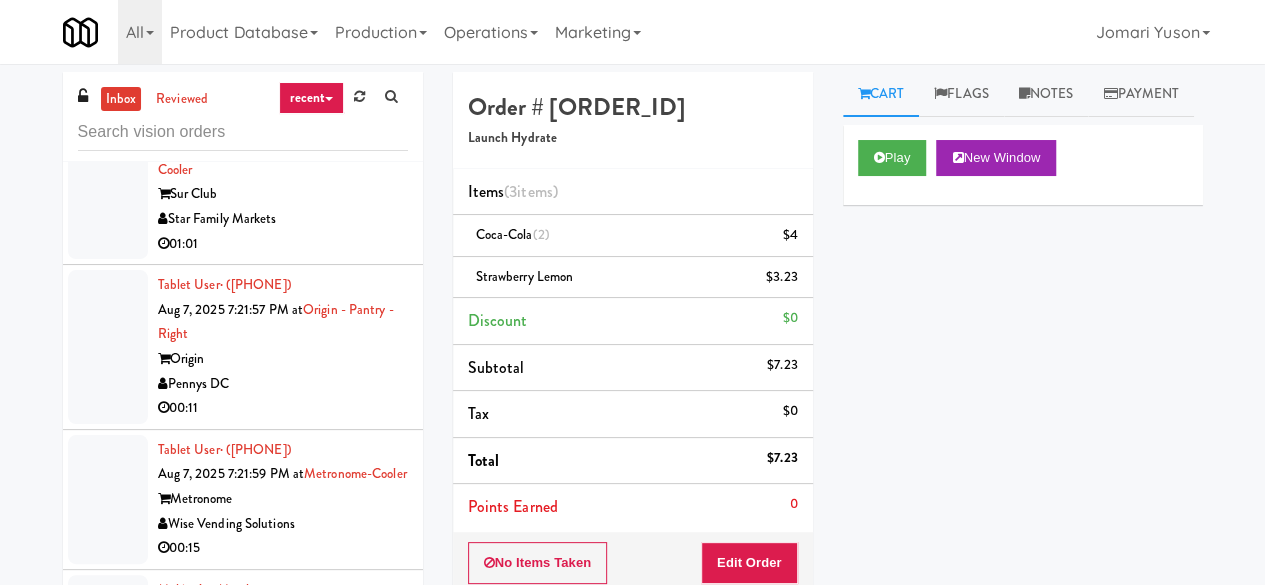 click on "Feed The Blue" at bounding box center (283, 54) 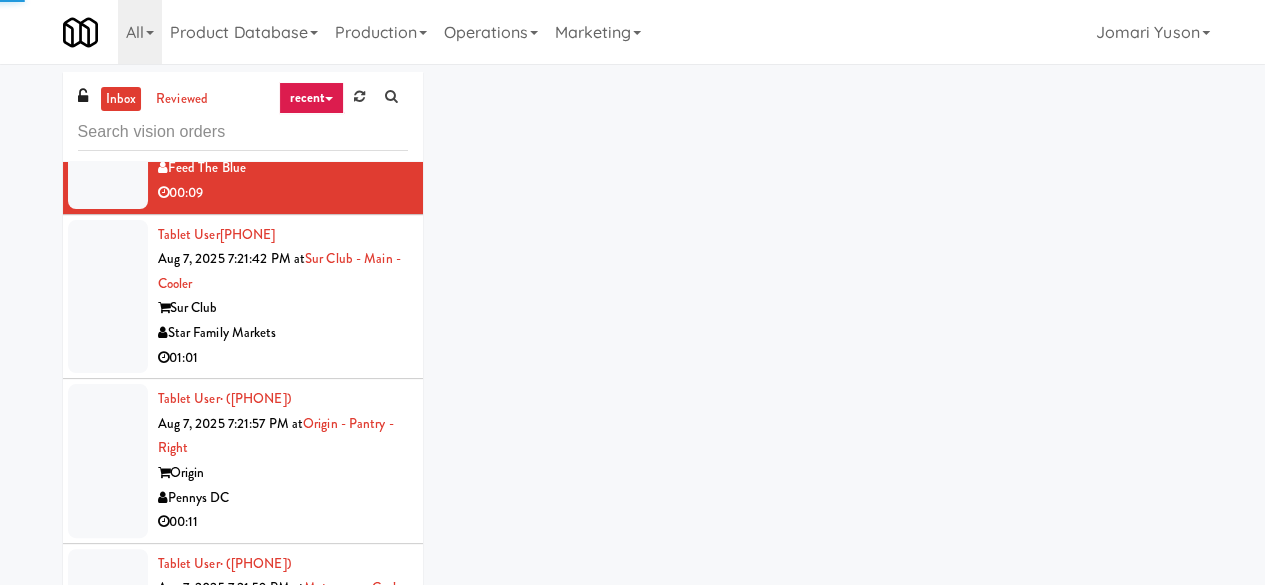 scroll, scrollTop: 4800, scrollLeft: 0, axis: vertical 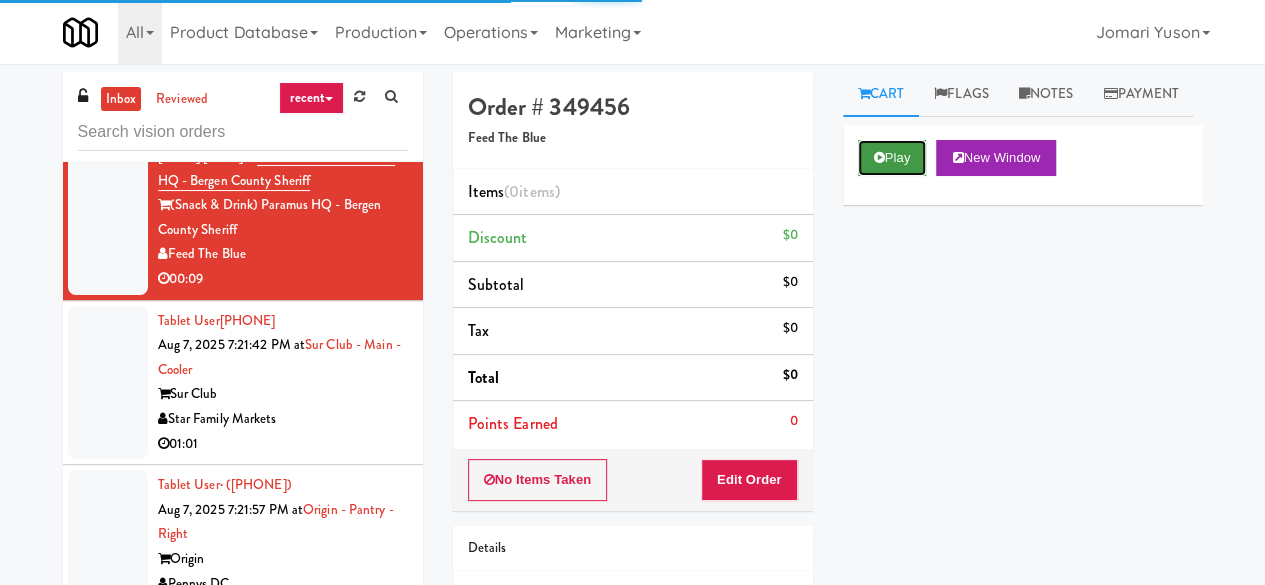 click on "Play" at bounding box center [892, 158] 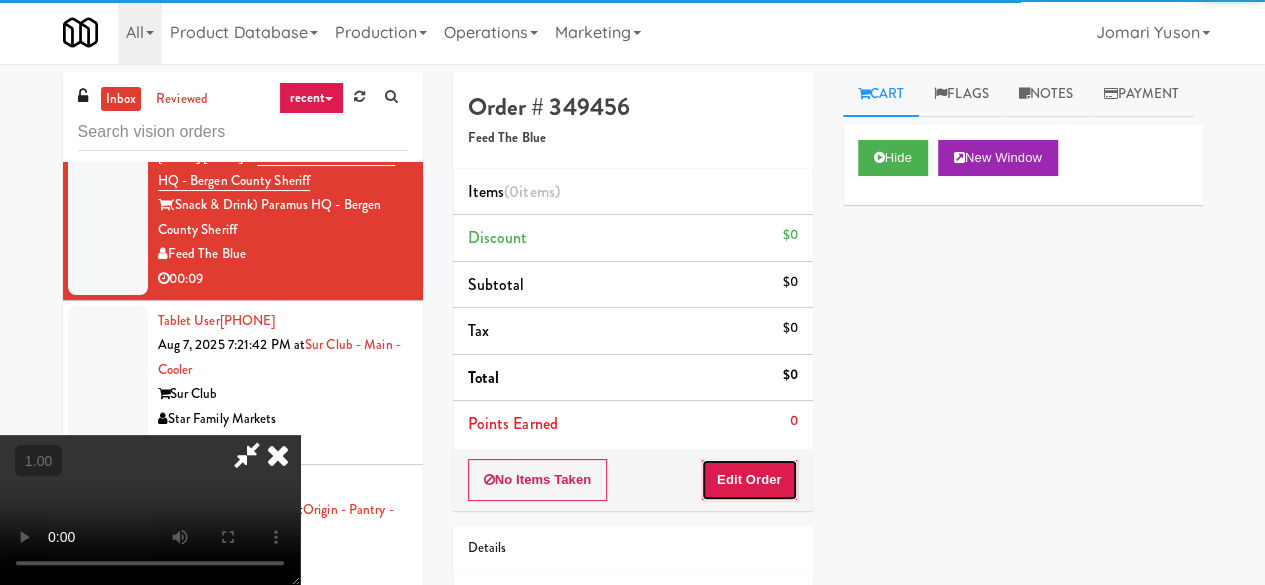 click on "Edit Order" at bounding box center (749, 480) 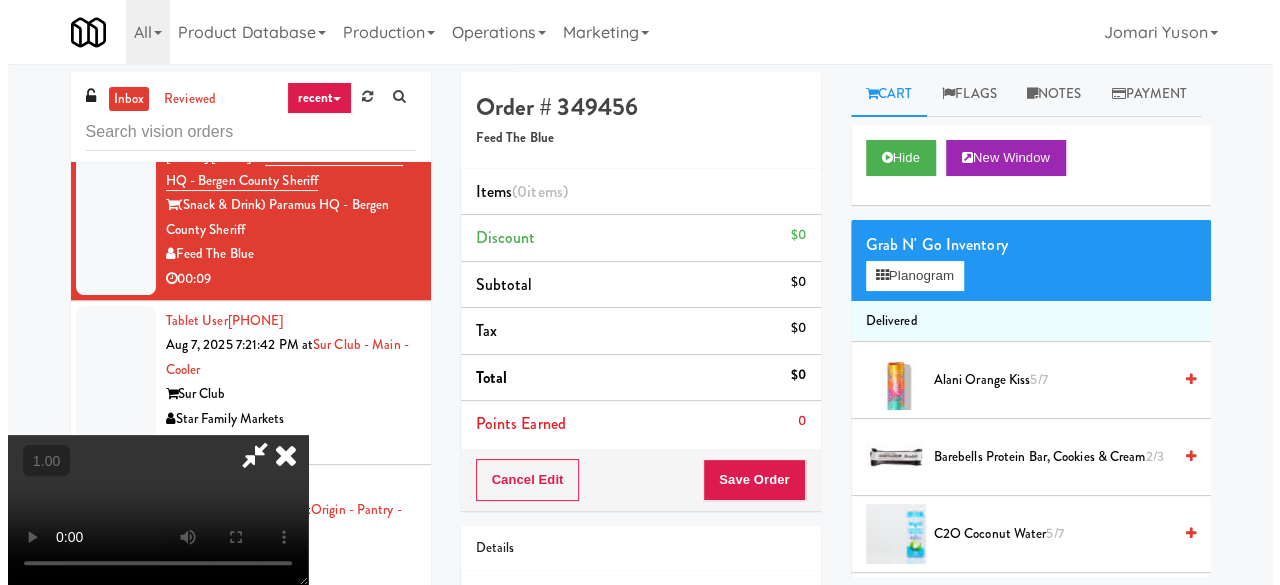 scroll, scrollTop: 41, scrollLeft: 0, axis: vertical 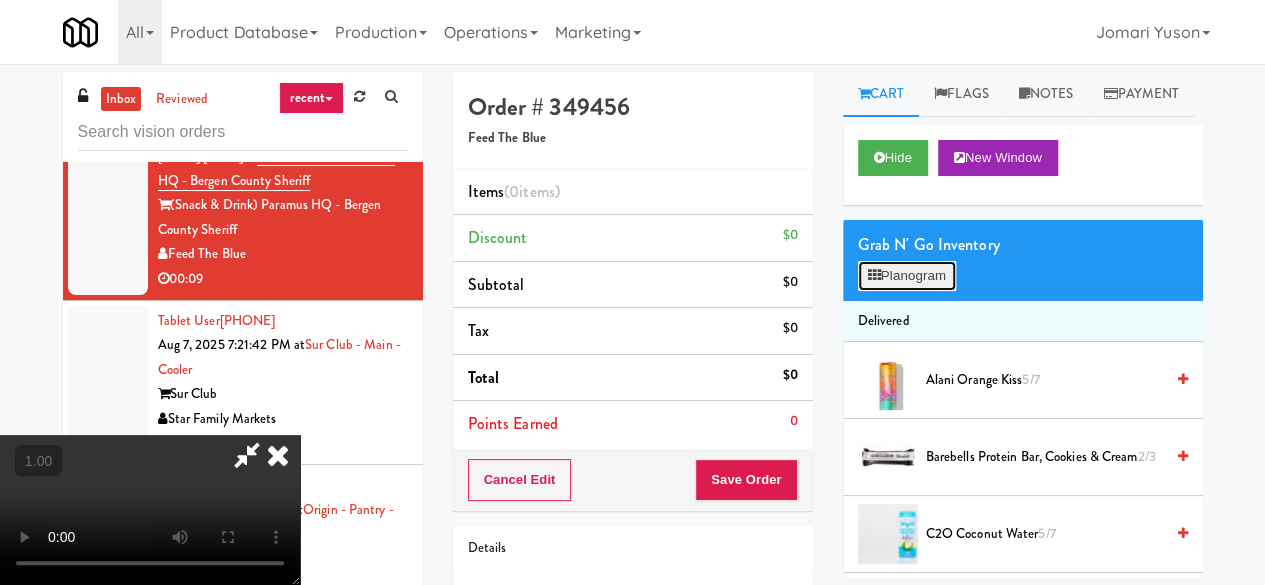 click on "Planogram" at bounding box center [907, 276] 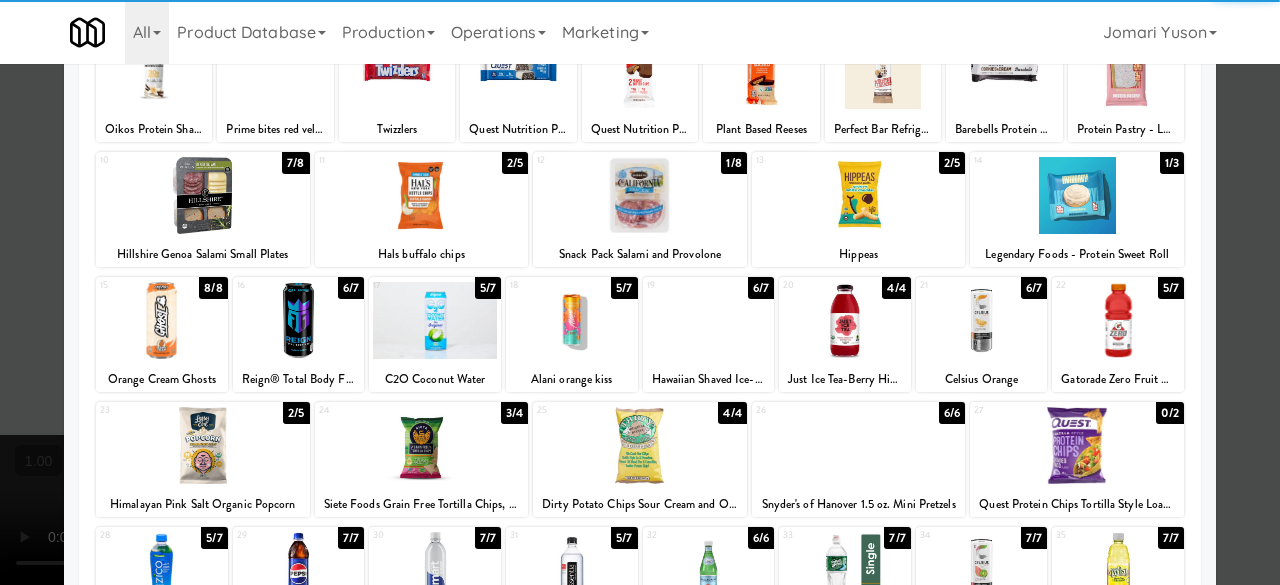scroll, scrollTop: 300, scrollLeft: 0, axis: vertical 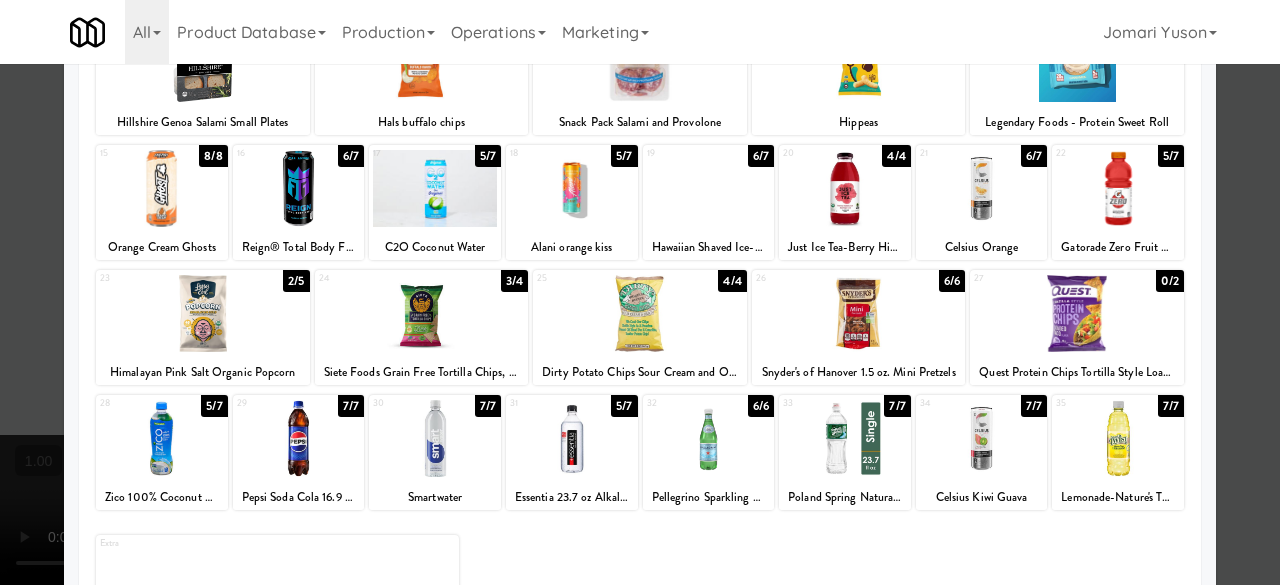 click on "Celsius Orange" at bounding box center (982, 247) 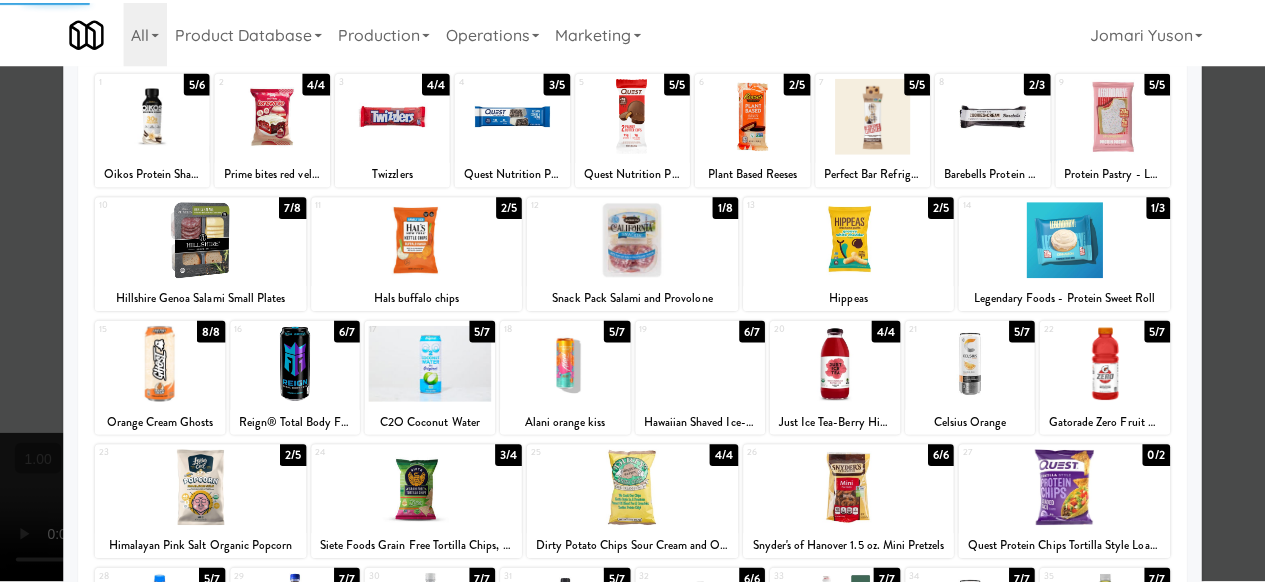 scroll, scrollTop: 0, scrollLeft: 0, axis: both 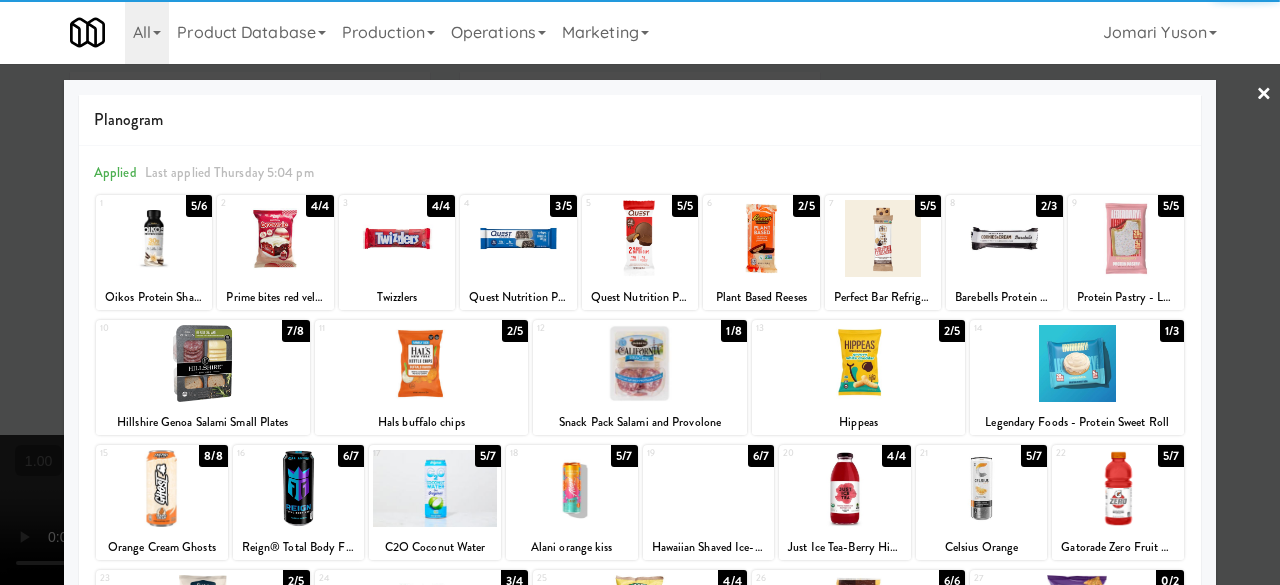 click at bounding box center (203, 363) 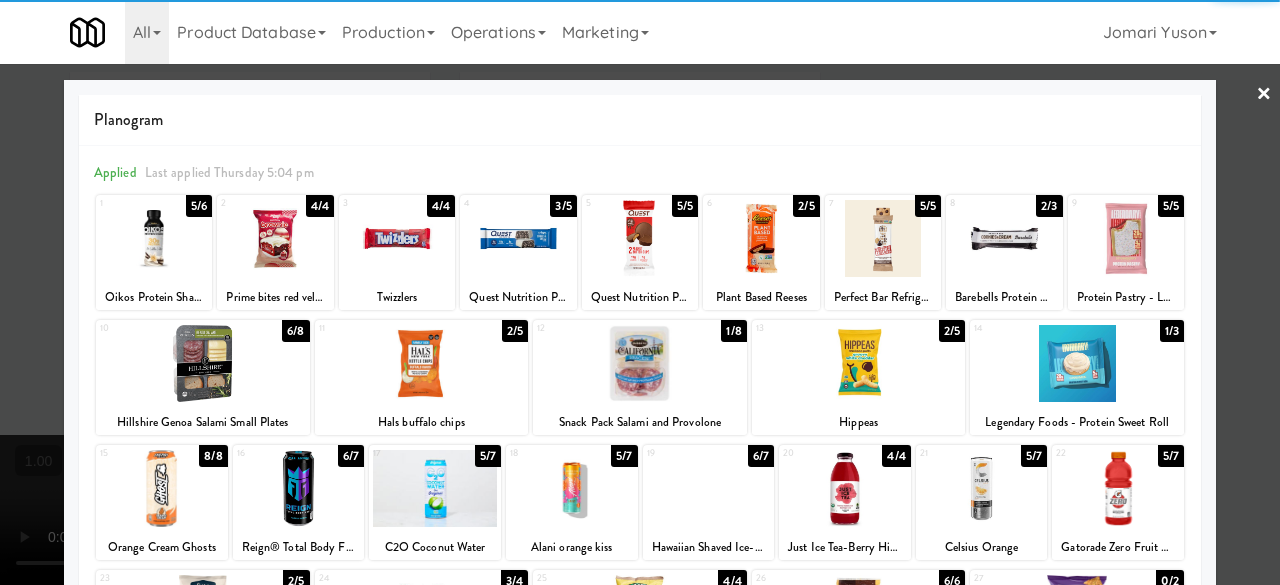 click at bounding box center [640, 292] 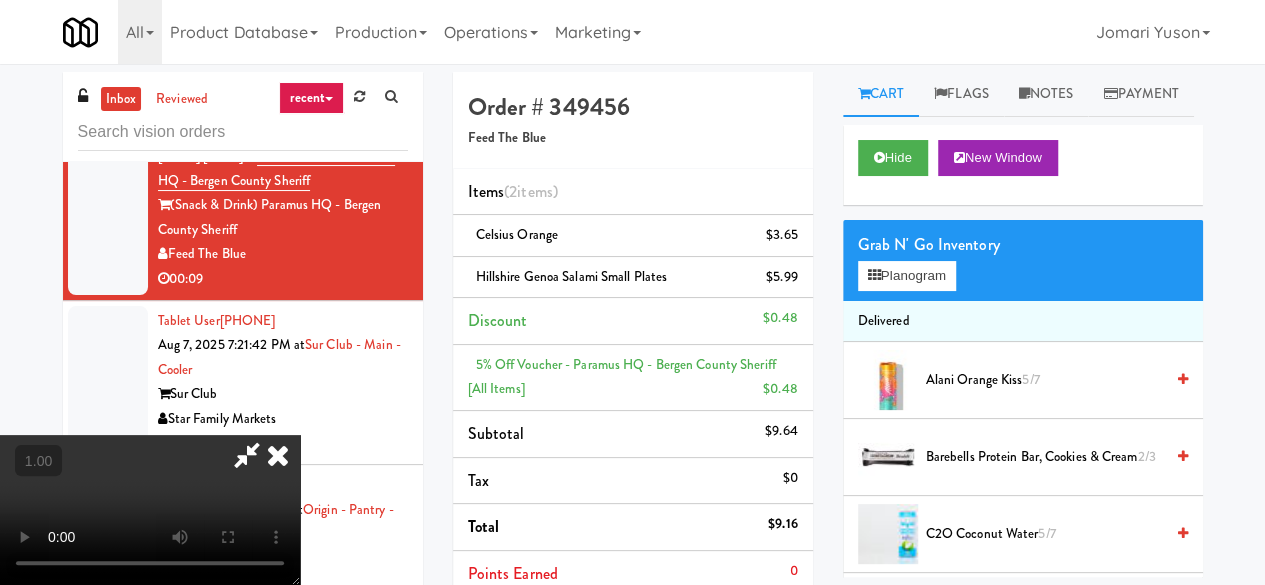 scroll, scrollTop: 41, scrollLeft: 0, axis: vertical 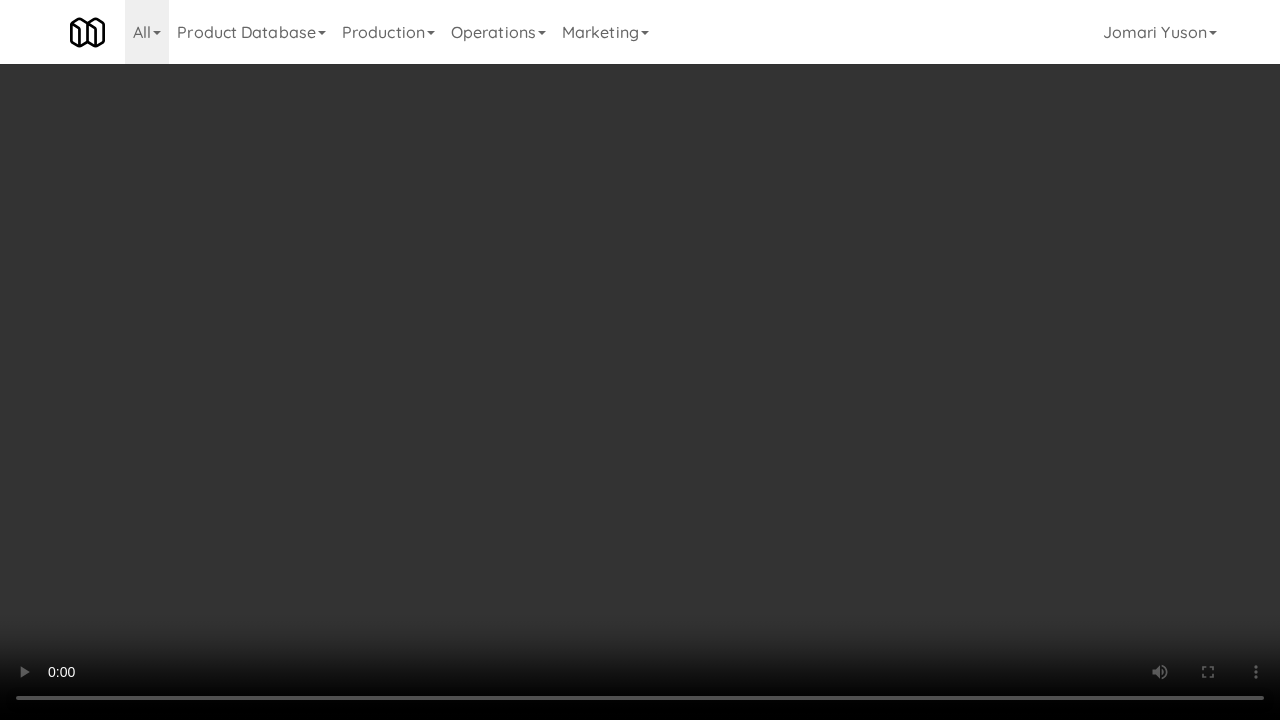 type 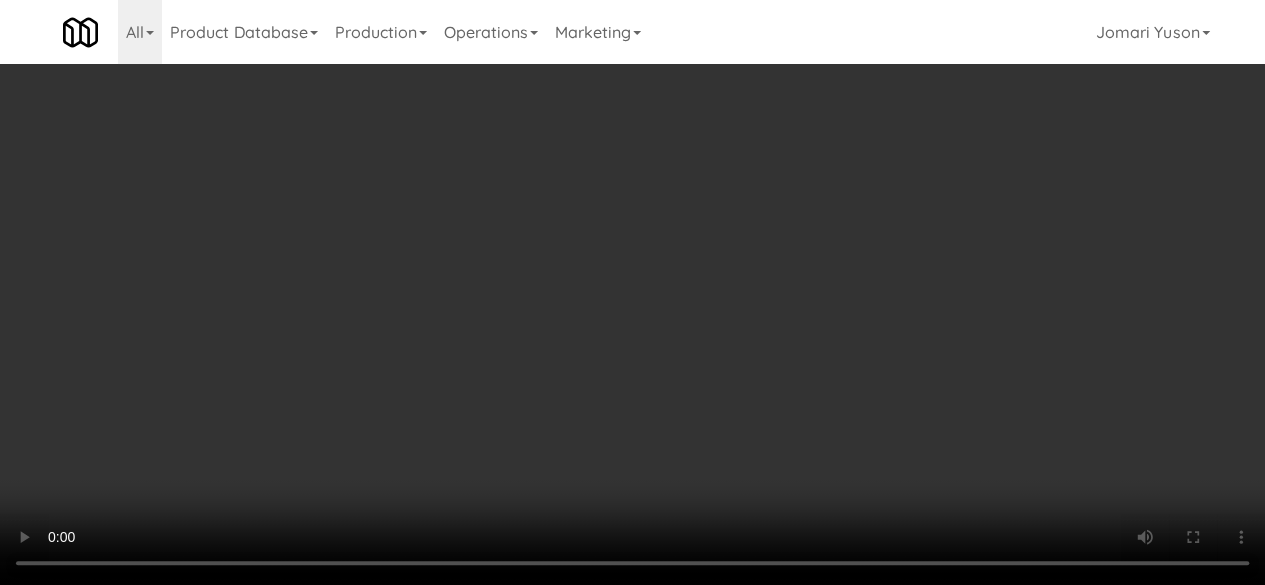 scroll, scrollTop: 0, scrollLeft: 0, axis: both 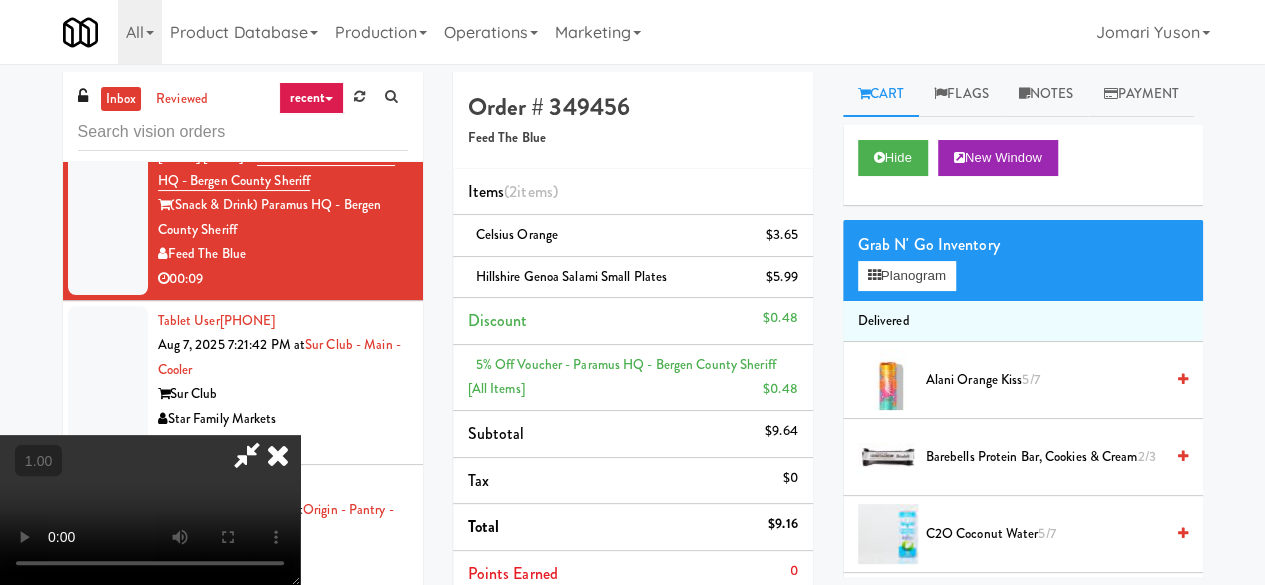 click at bounding box center (247, 455) 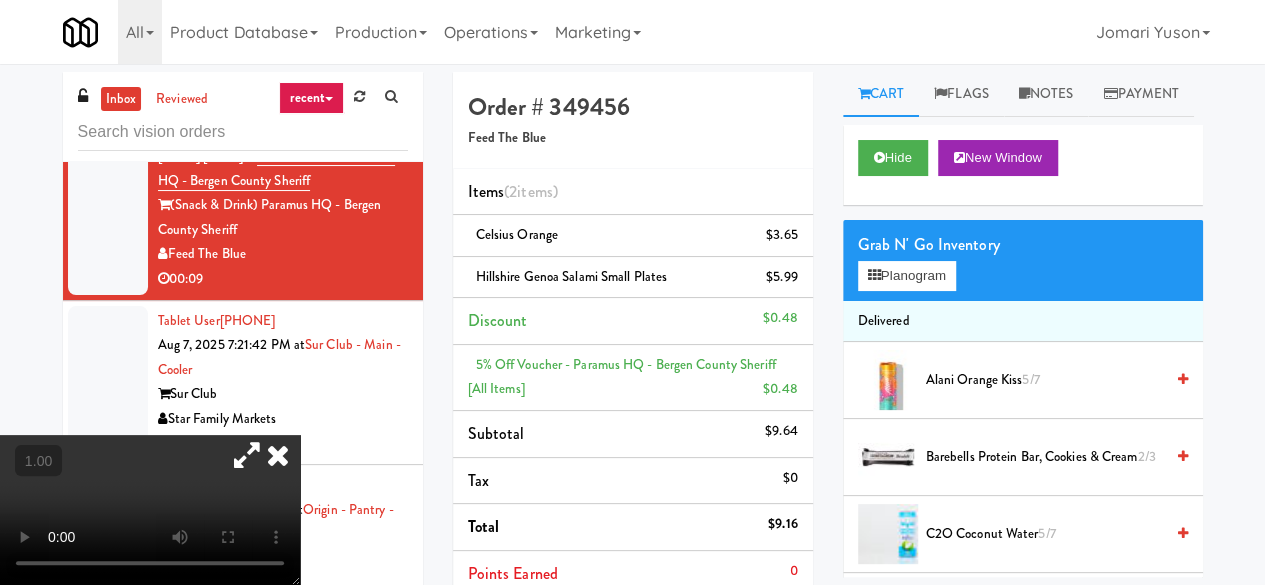 click at bounding box center (278, 455) 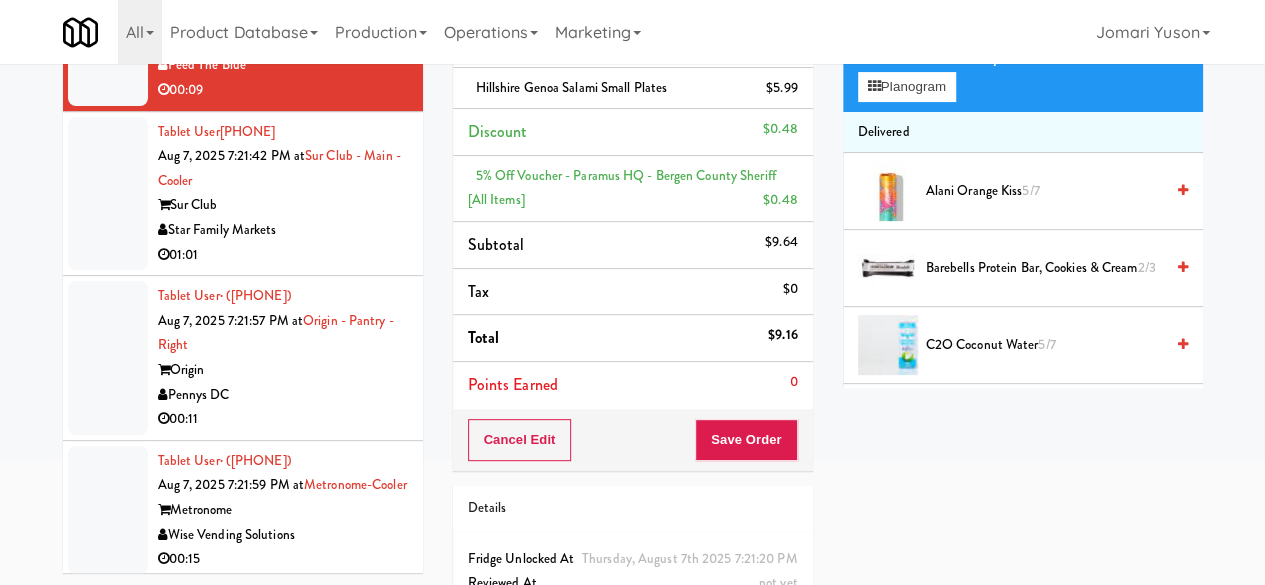 scroll, scrollTop: 200, scrollLeft: 0, axis: vertical 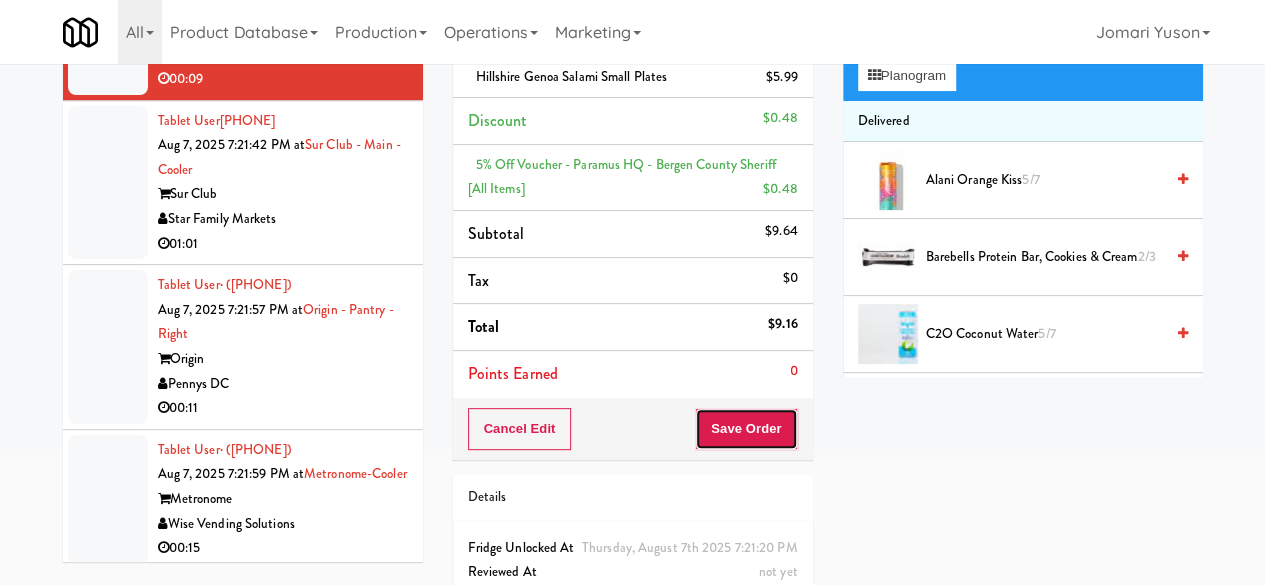 click on "Save Order" at bounding box center (746, 429) 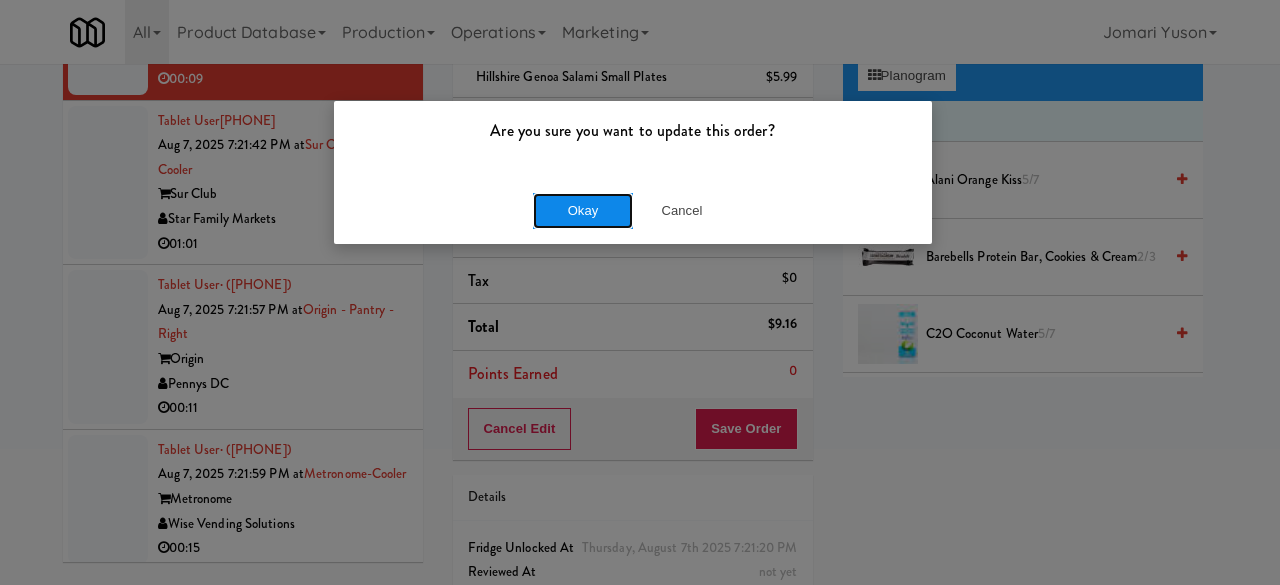 click on "Okay" at bounding box center (583, 211) 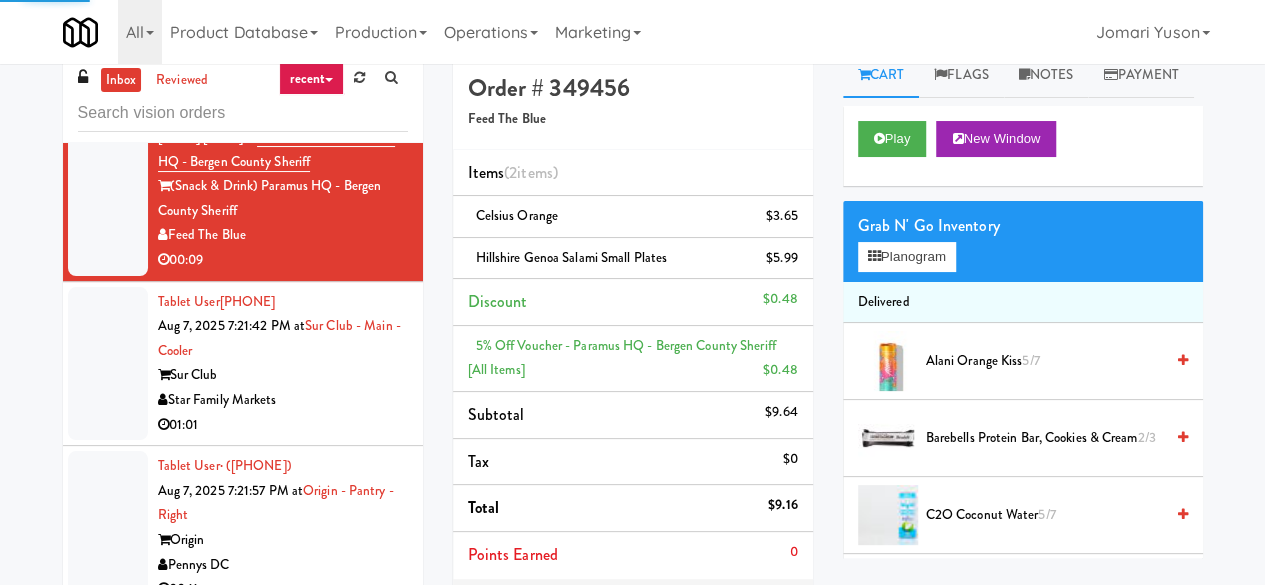 scroll, scrollTop: 0, scrollLeft: 0, axis: both 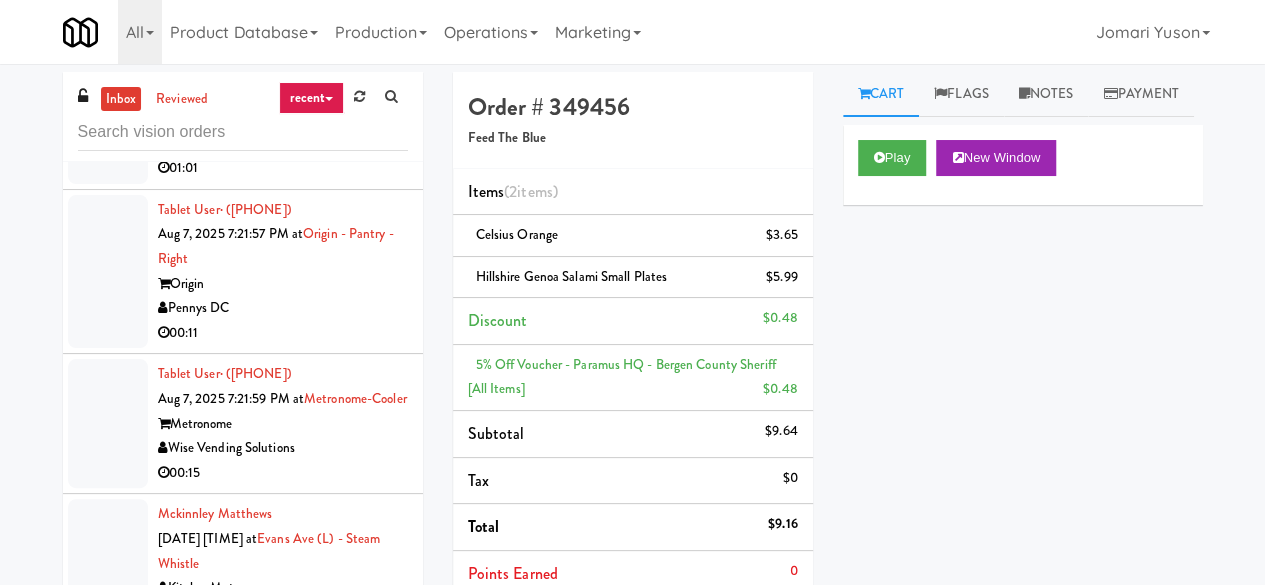 click on "Sur Club" at bounding box center [283, 119] 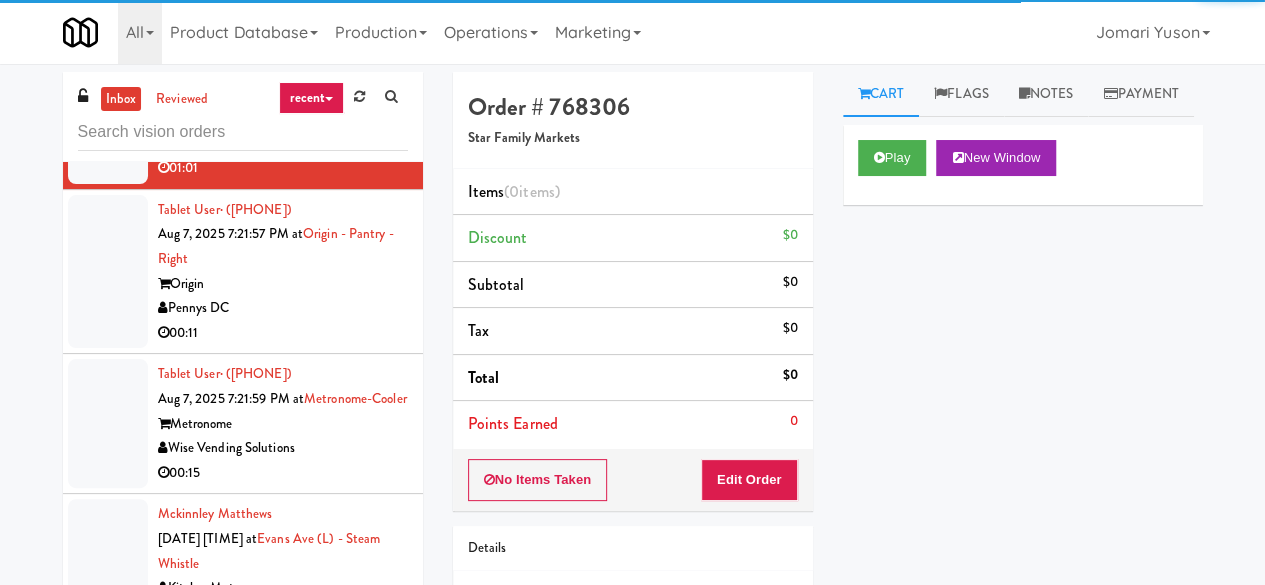 click on "Play  New Window" at bounding box center [1023, 165] 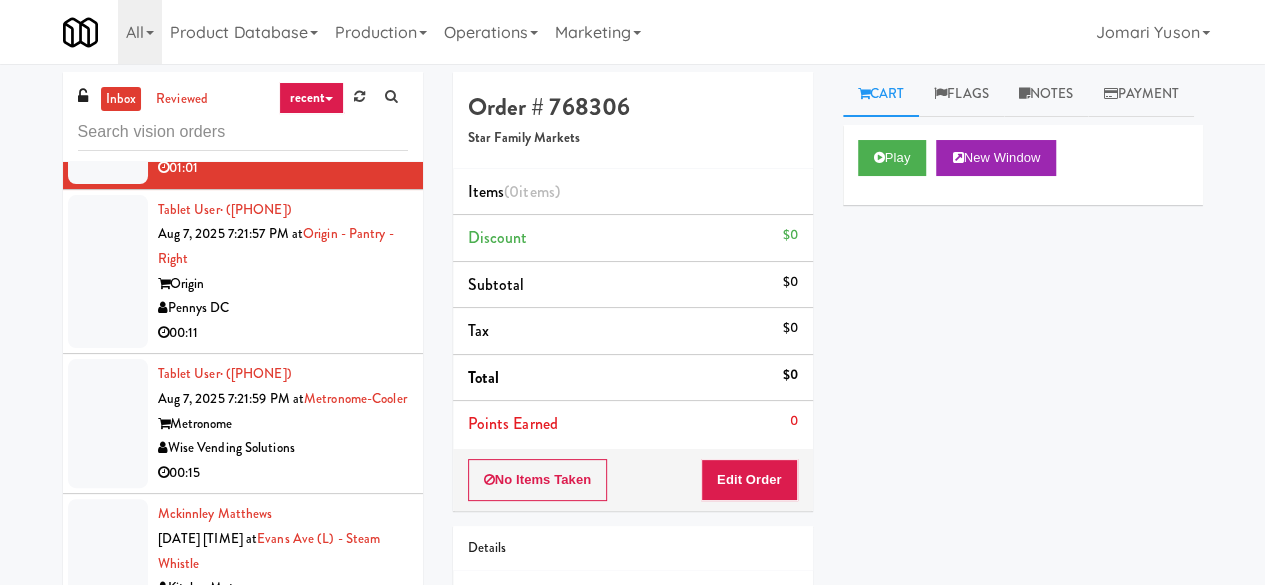 click on "Play  New Window" at bounding box center (1023, 165) 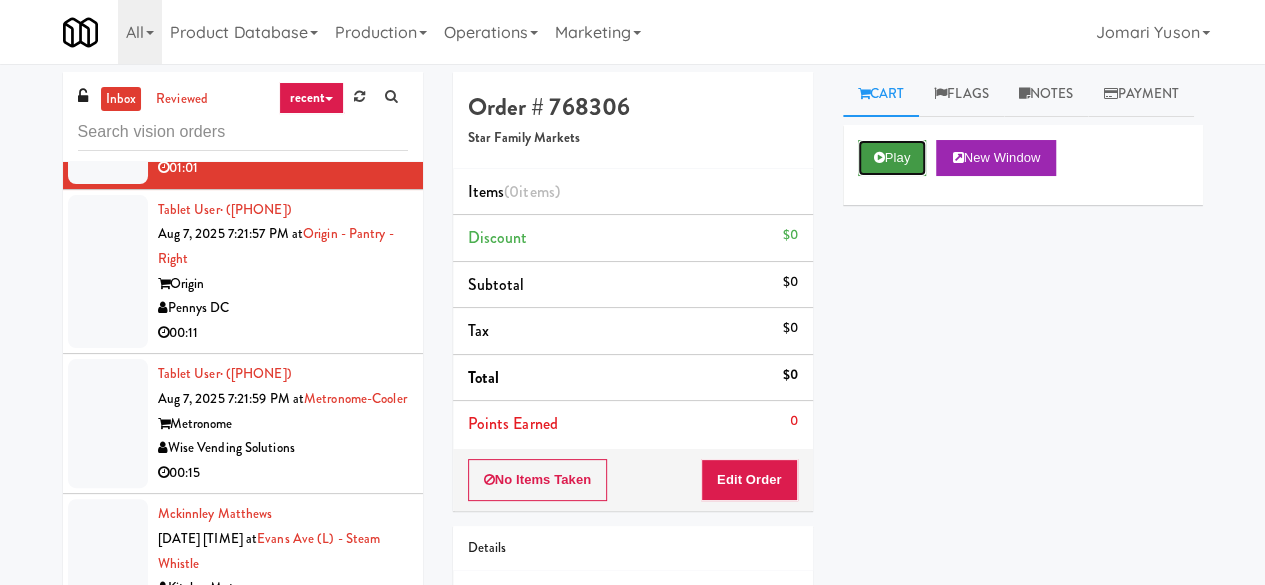 click on "Play" at bounding box center [892, 158] 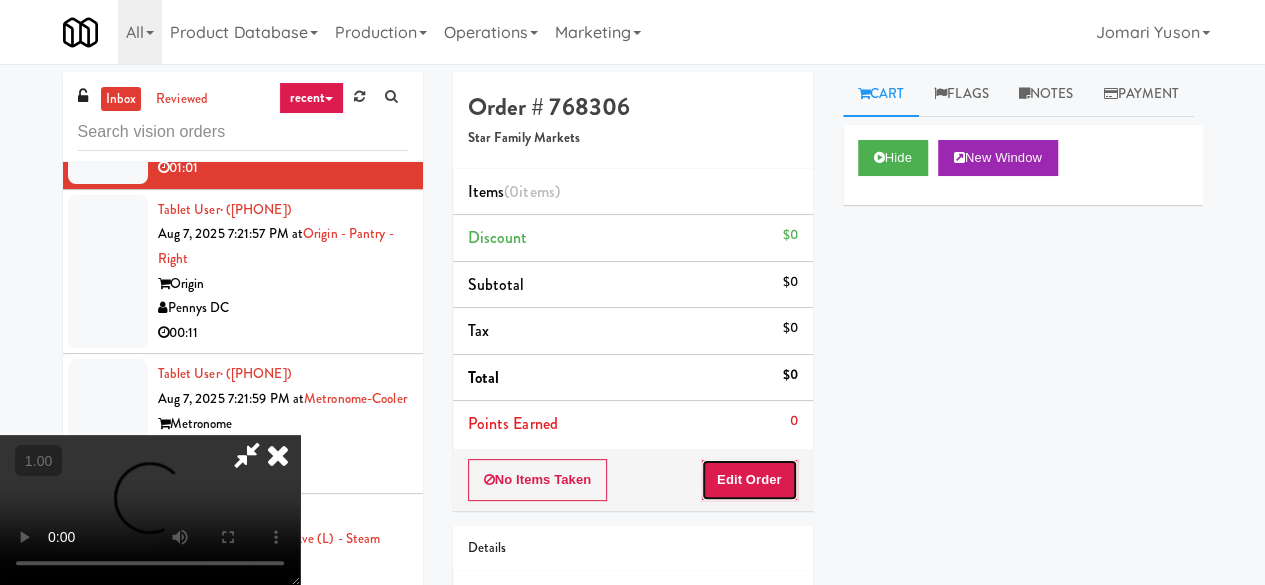 click on "Edit Order" at bounding box center [749, 480] 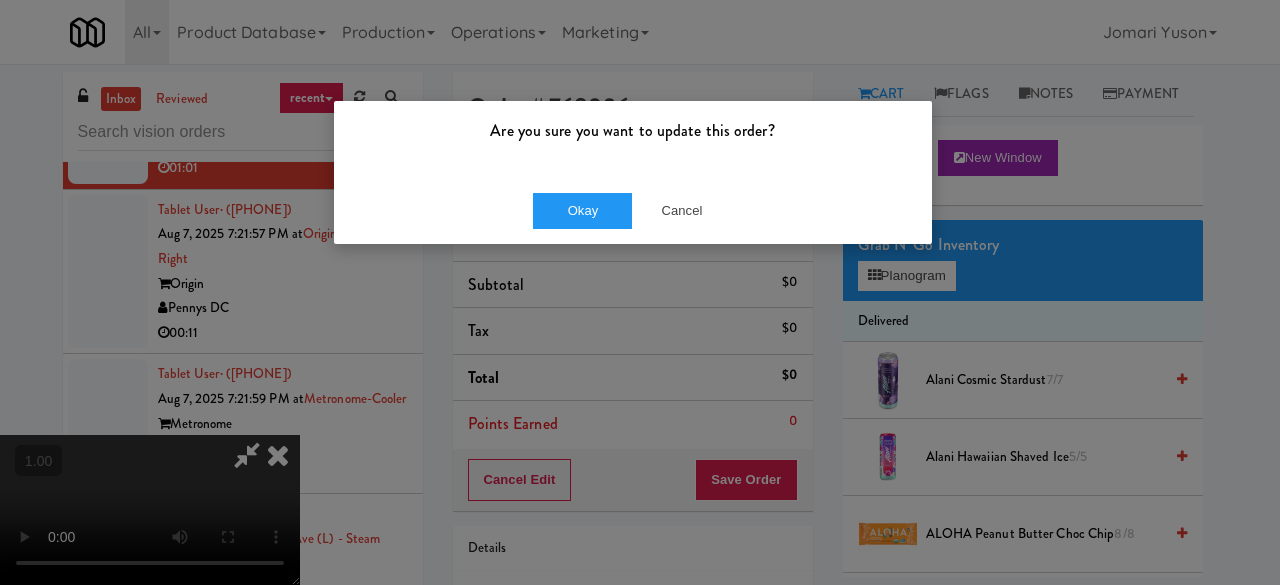 click on "Okay Cancel" at bounding box center (633, 210) 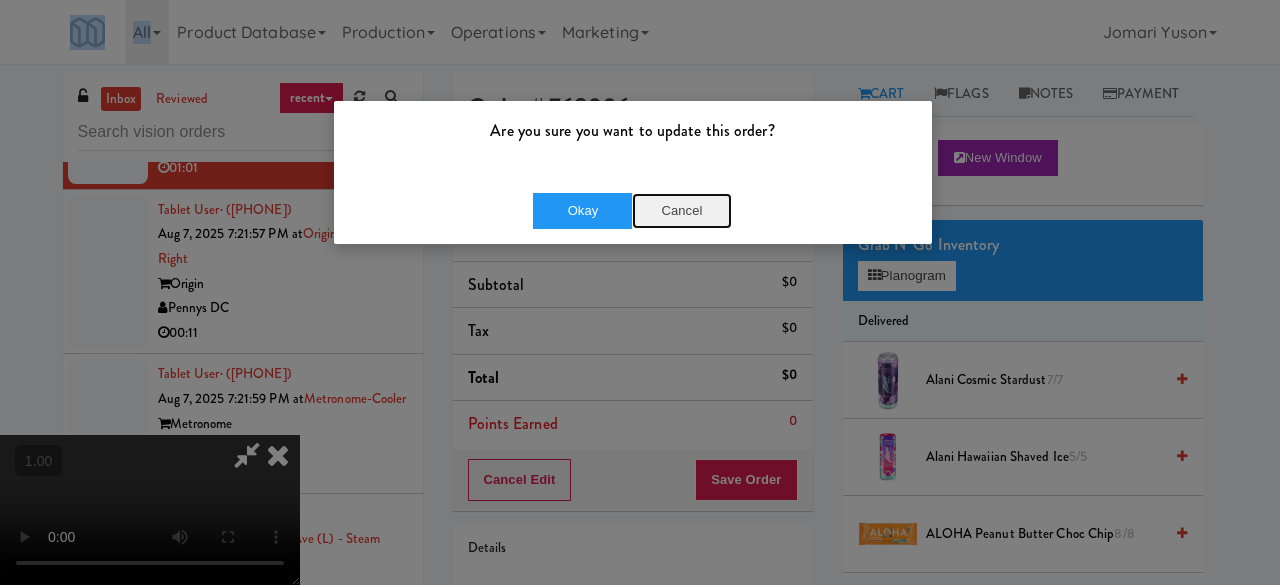 click on "Cancel" at bounding box center [682, 211] 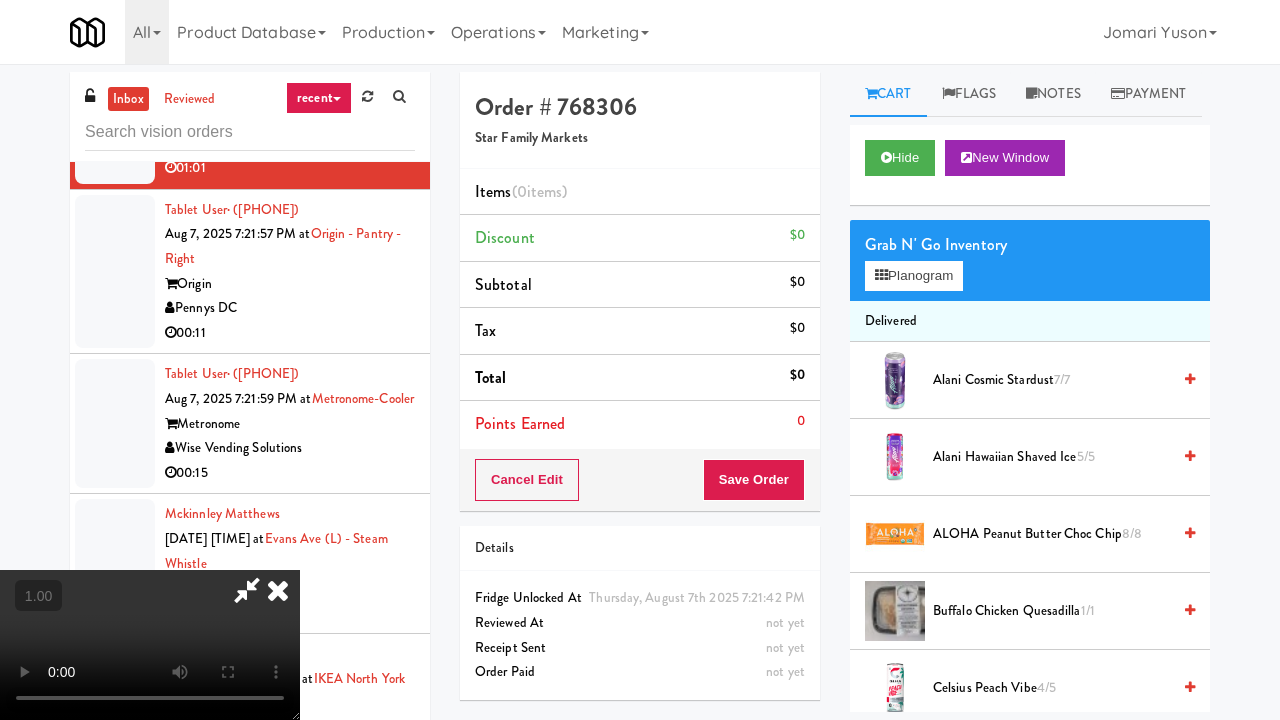 click at bounding box center (150, 645) 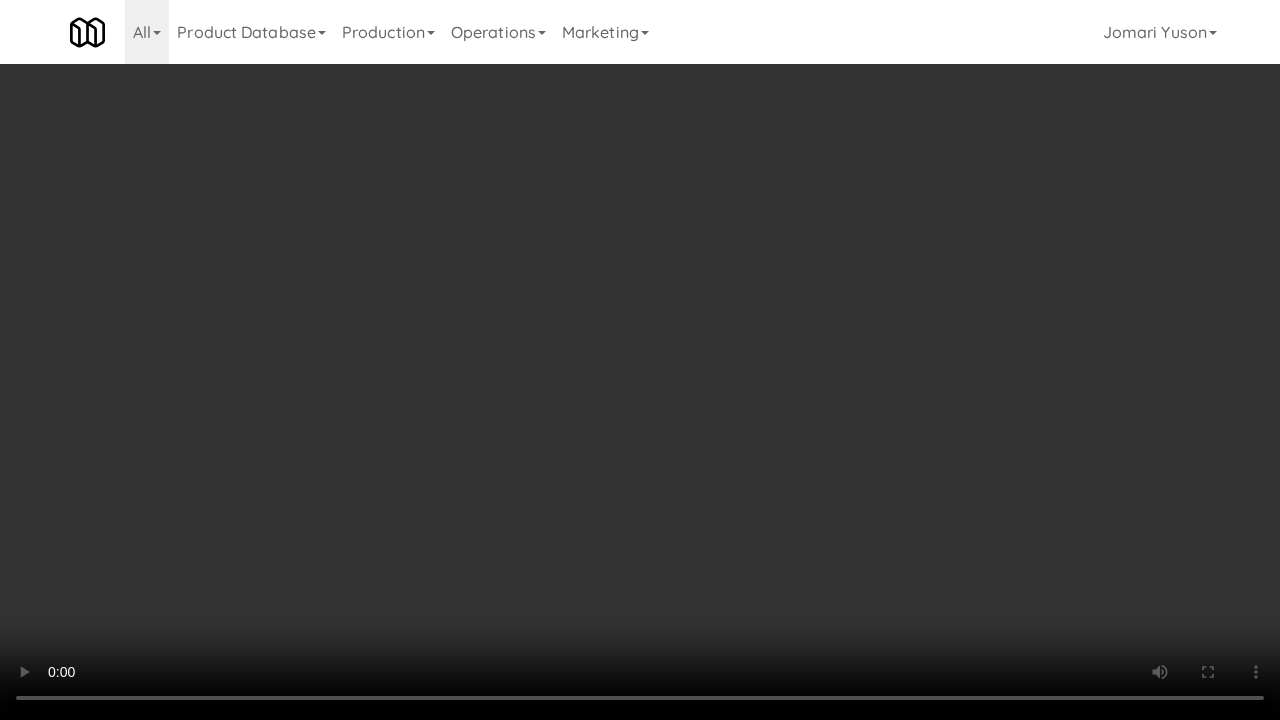 type 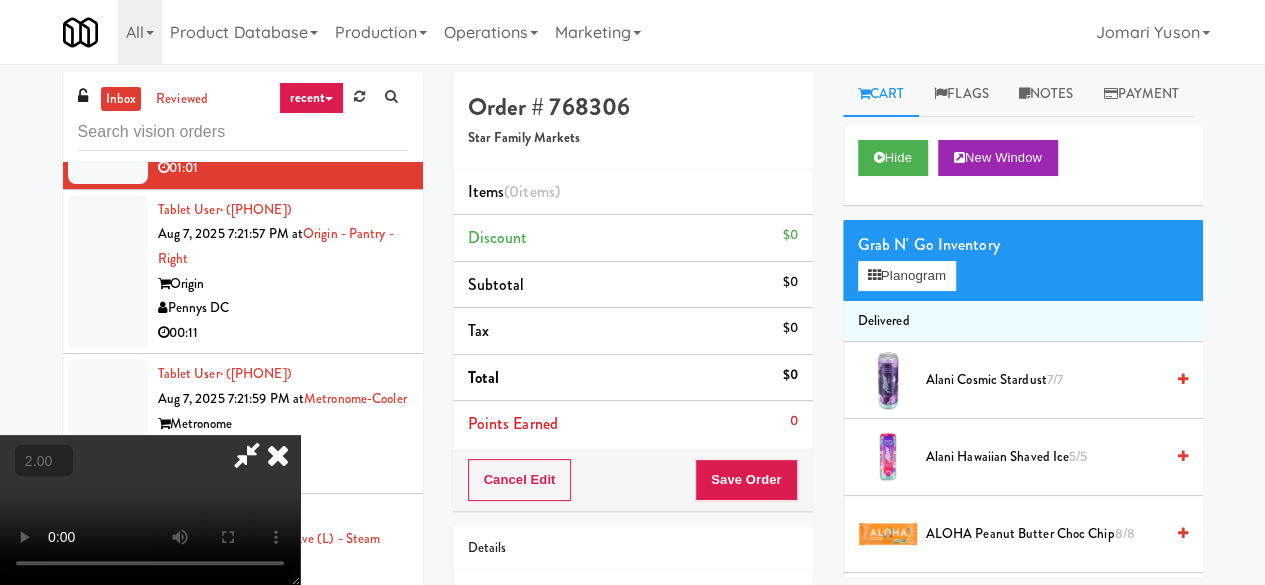 click on "+" at bounding box center (0, 0) 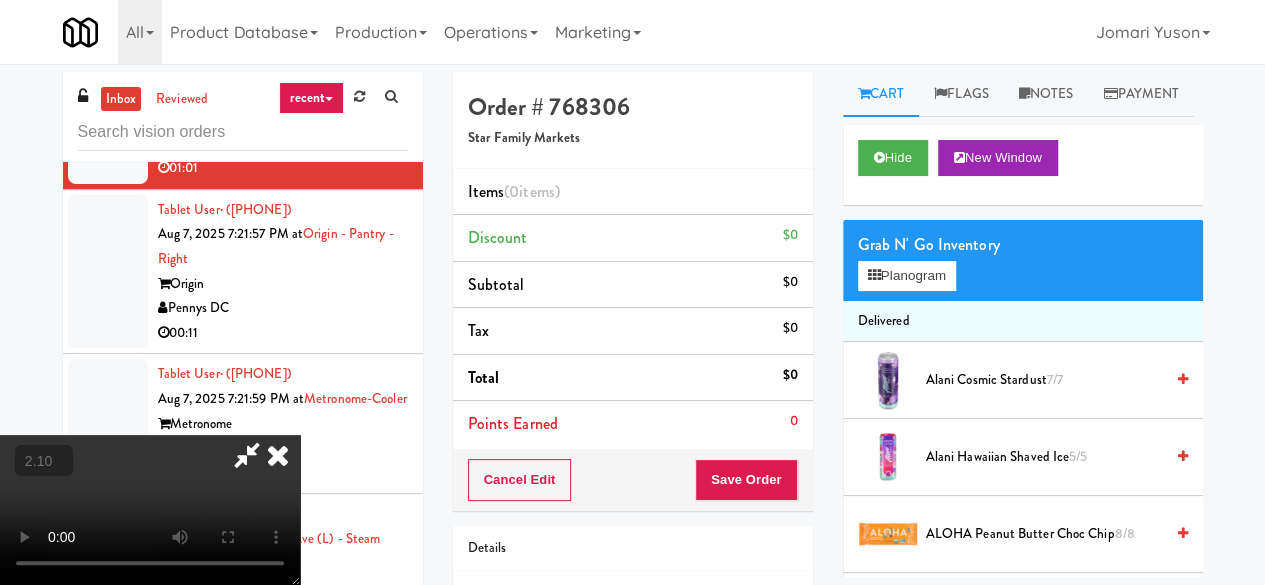 click on "+" at bounding box center [0, 0] 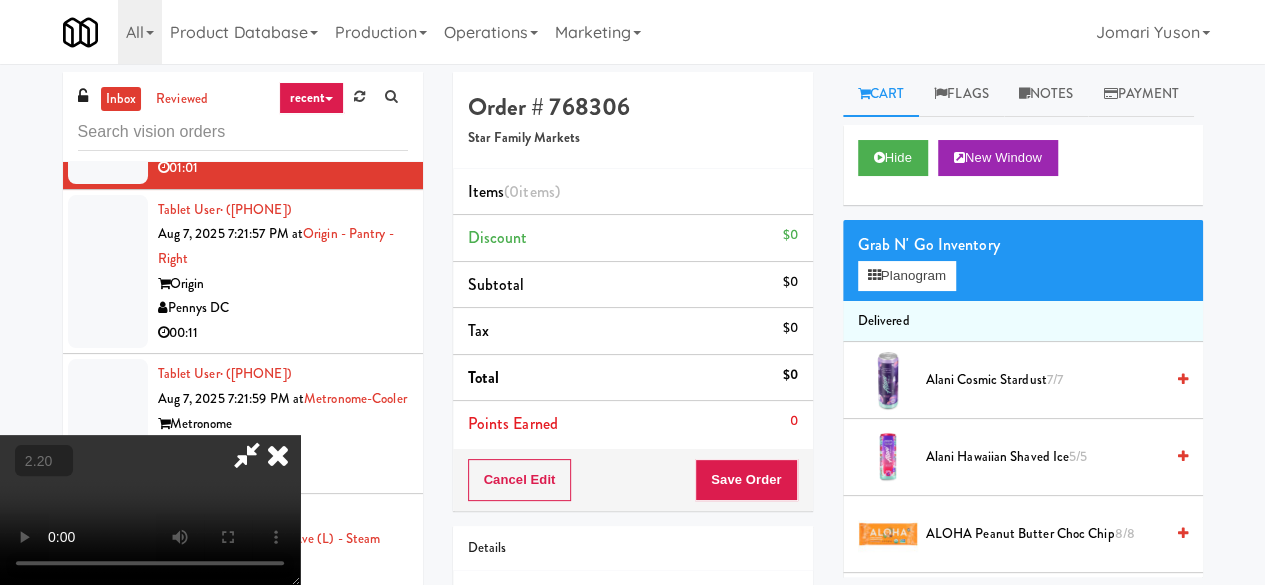 click on "+" at bounding box center (0, 0) 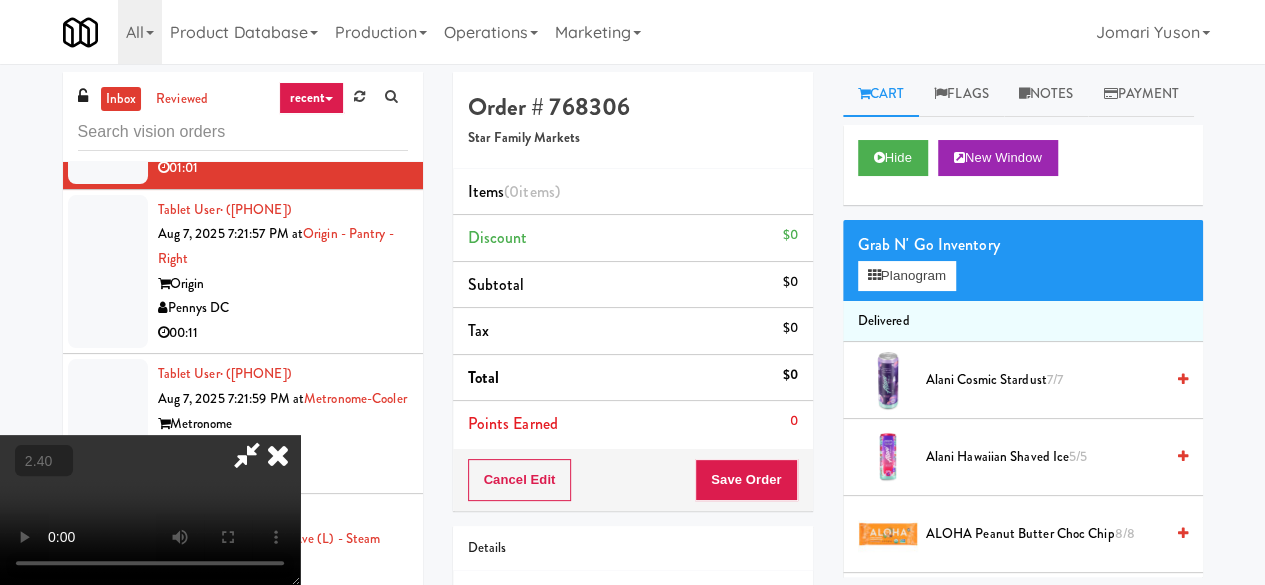 click on "+" at bounding box center (0, 0) 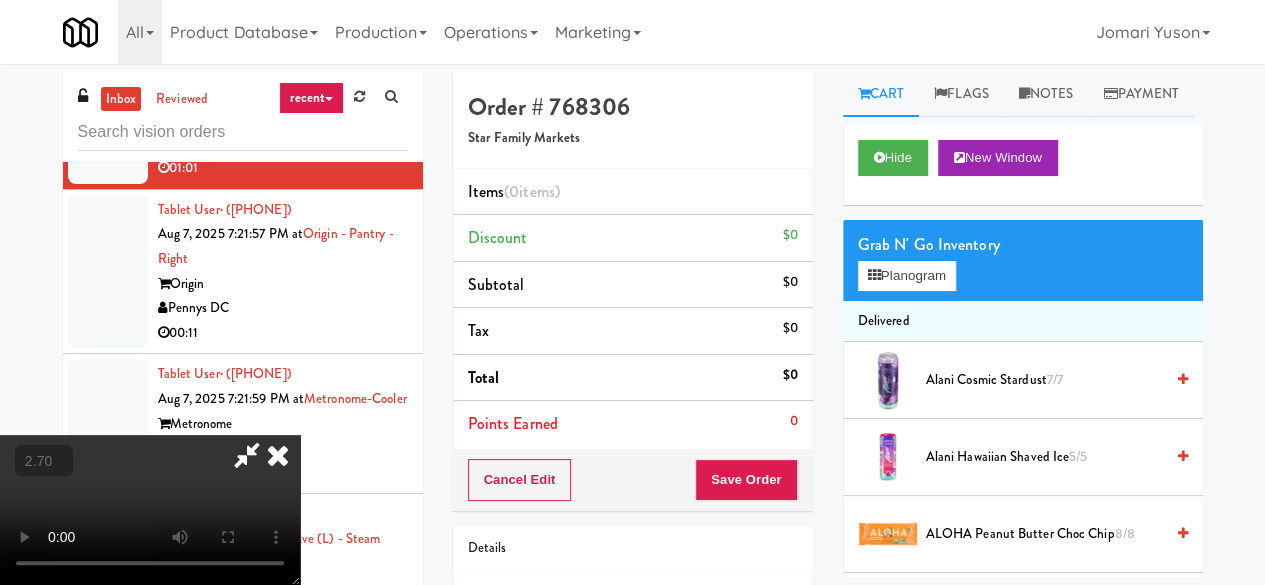 click on "+" at bounding box center [0, 0] 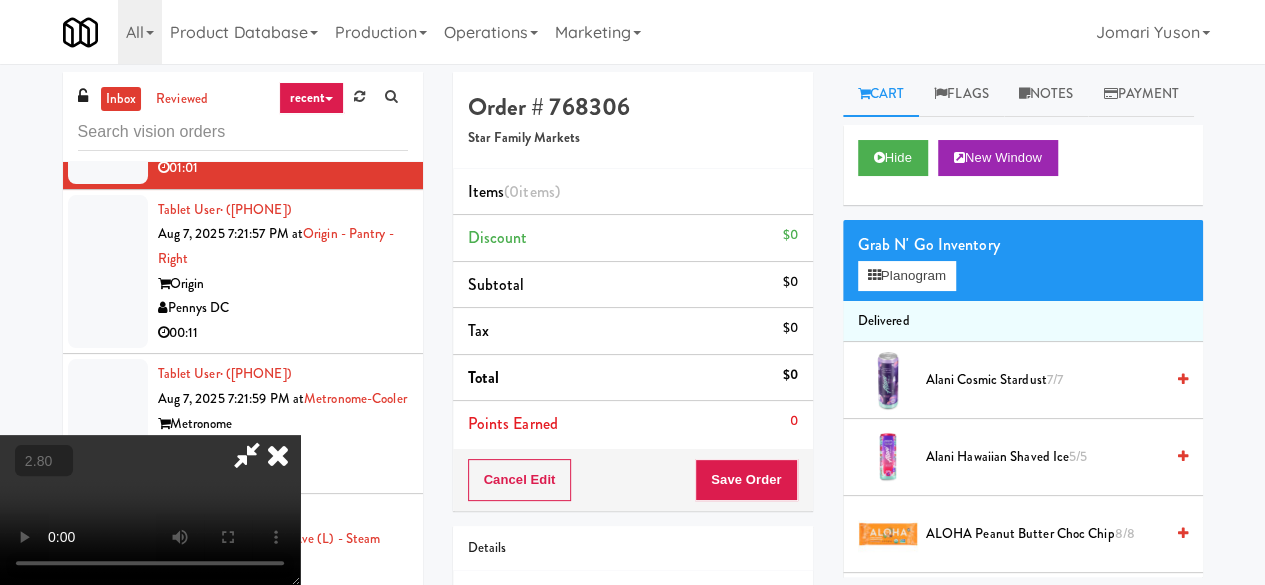 click on "+" at bounding box center (0, 0) 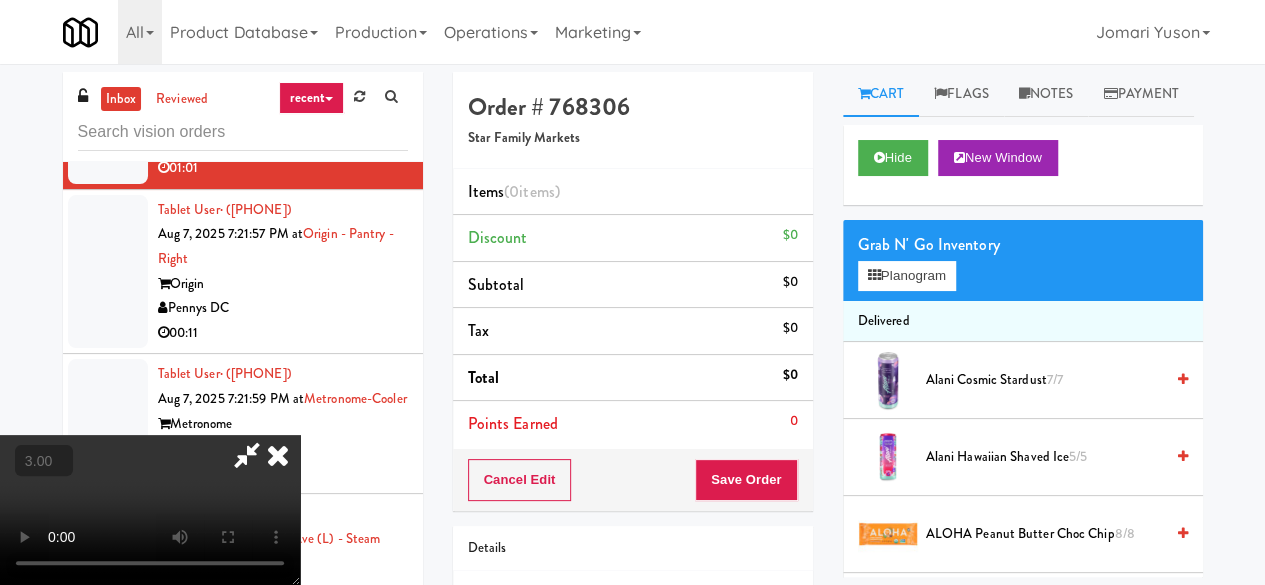 click on "+" at bounding box center (0, 0) 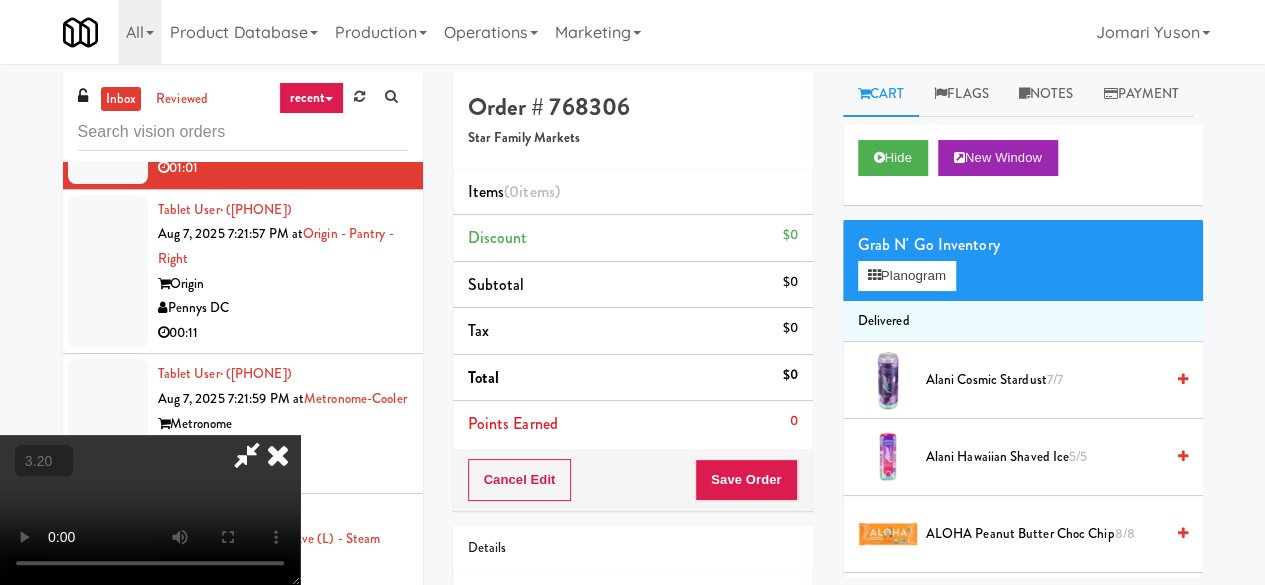 click on "+" at bounding box center [0, 0] 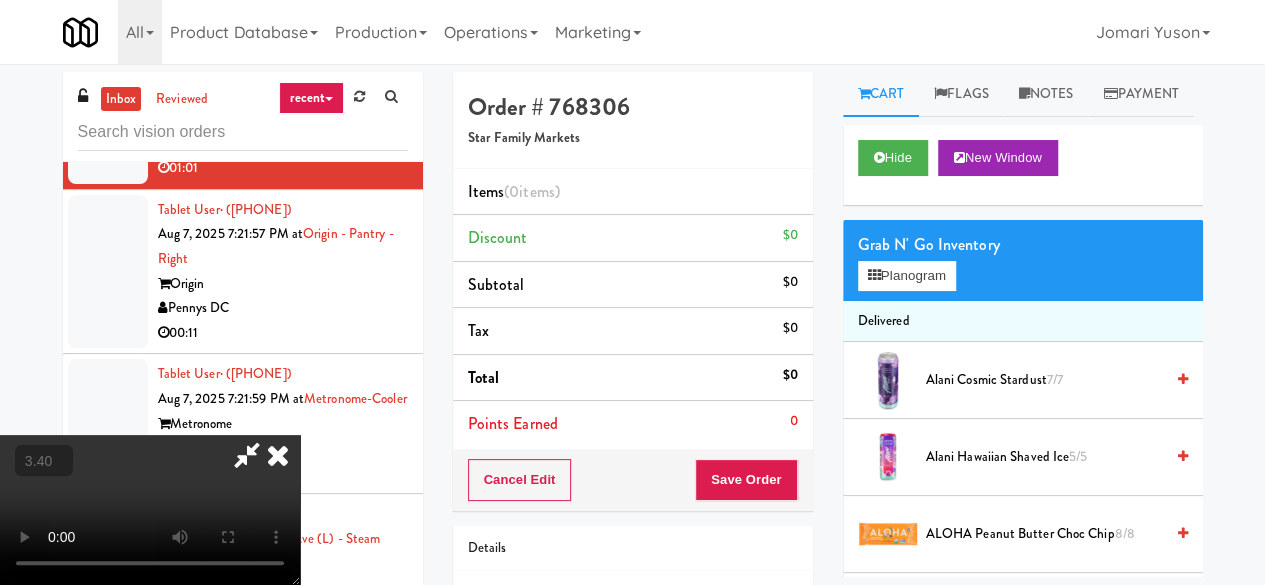 click on "+" at bounding box center (0, 0) 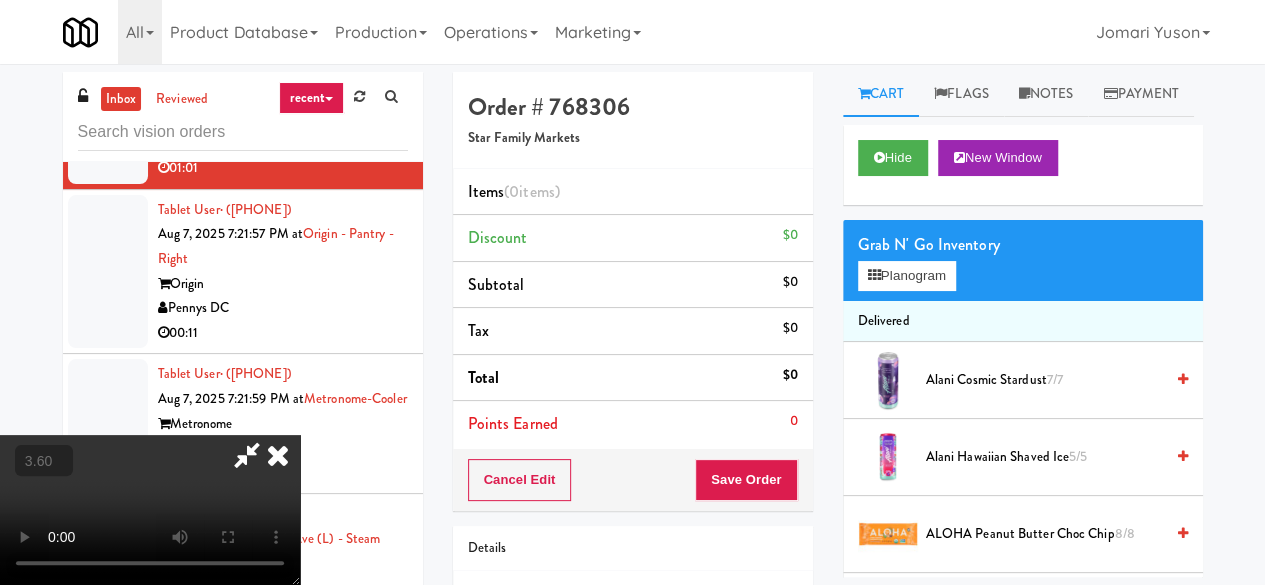 click on "+" at bounding box center (0, 0) 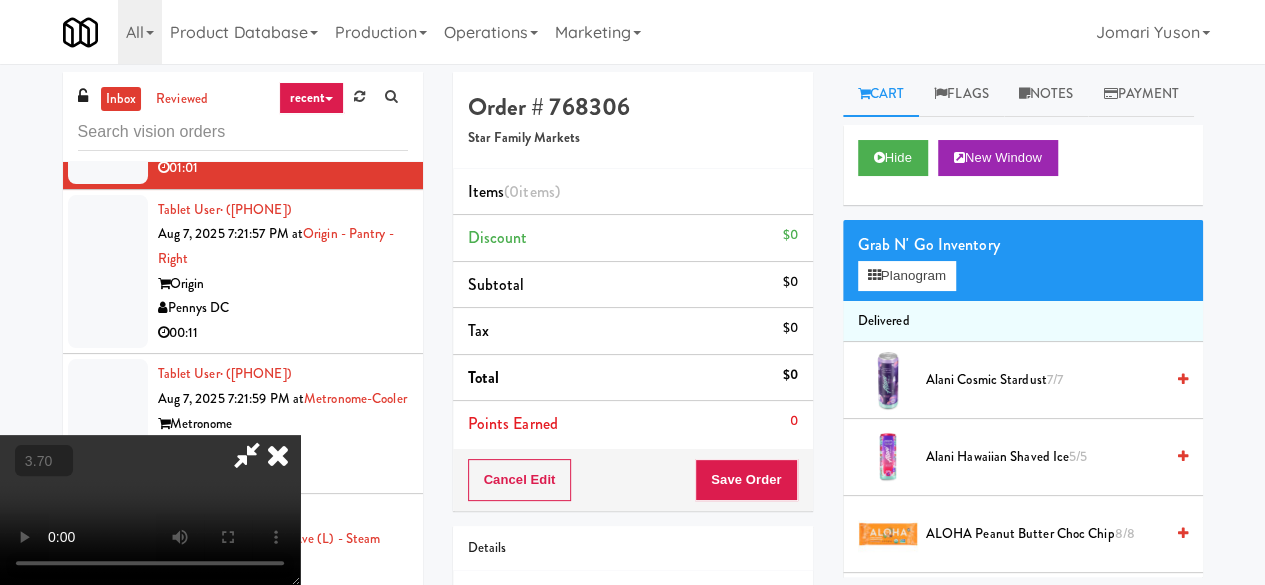 click on "+" at bounding box center (0, 0) 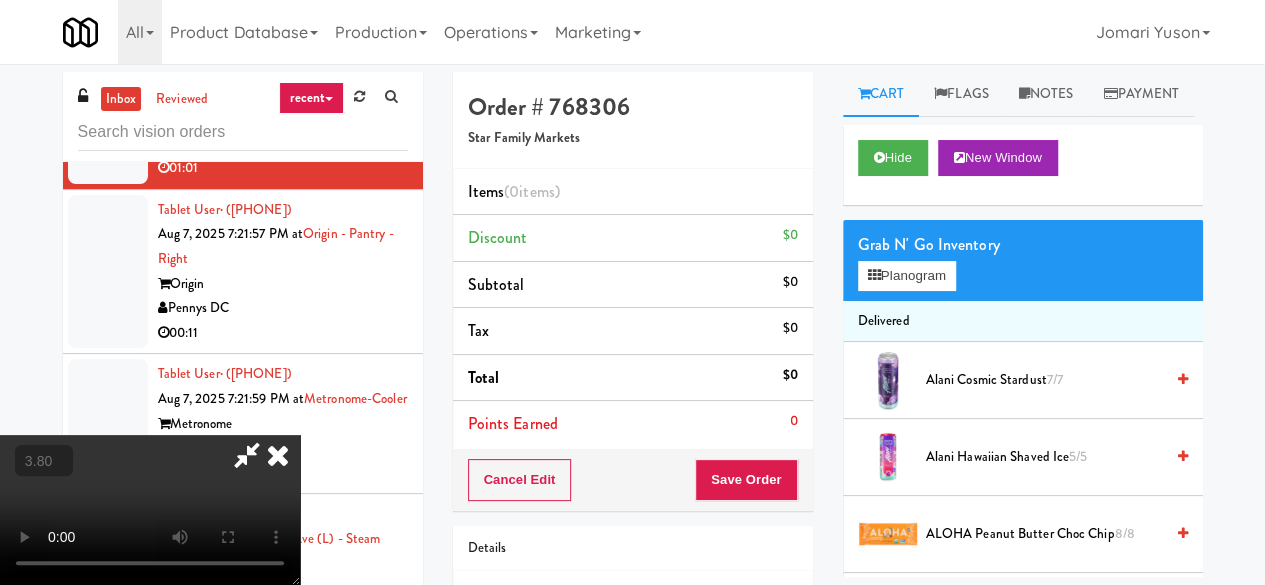 click on "+" at bounding box center [0, 0] 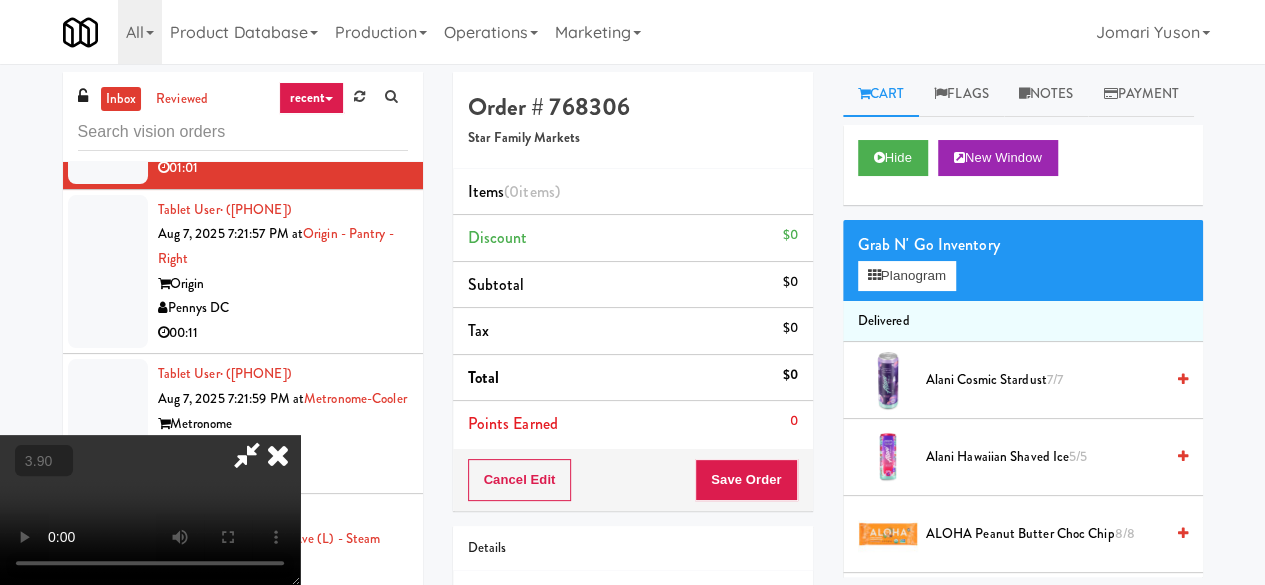 click on "+" at bounding box center [0, 0] 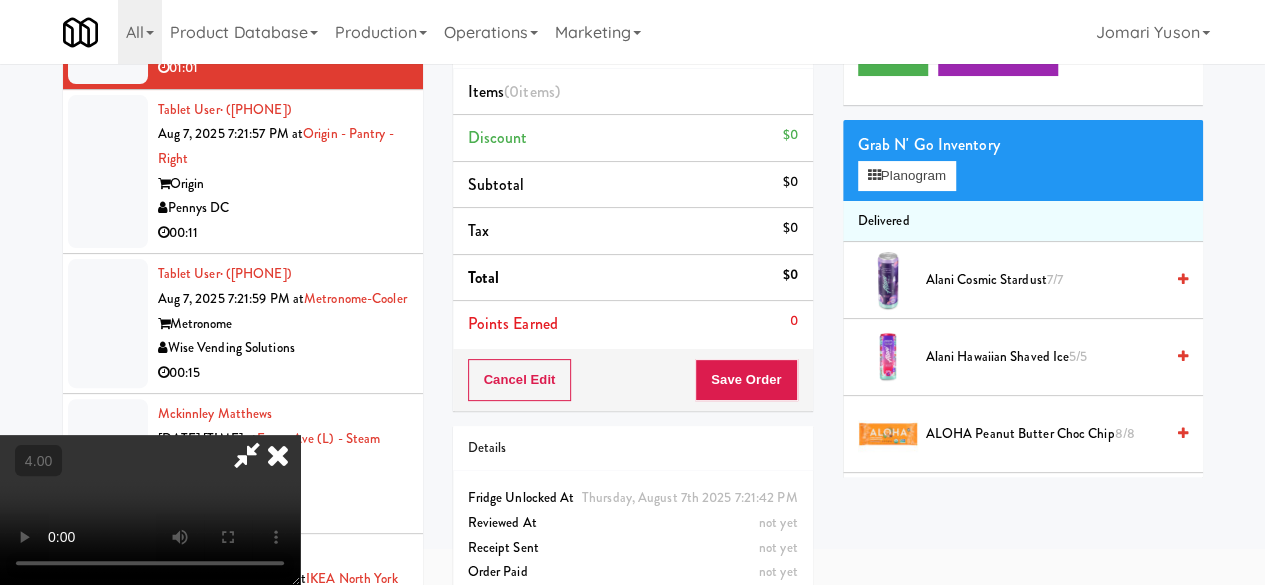 scroll, scrollTop: 64, scrollLeft: 0, axis: vertical 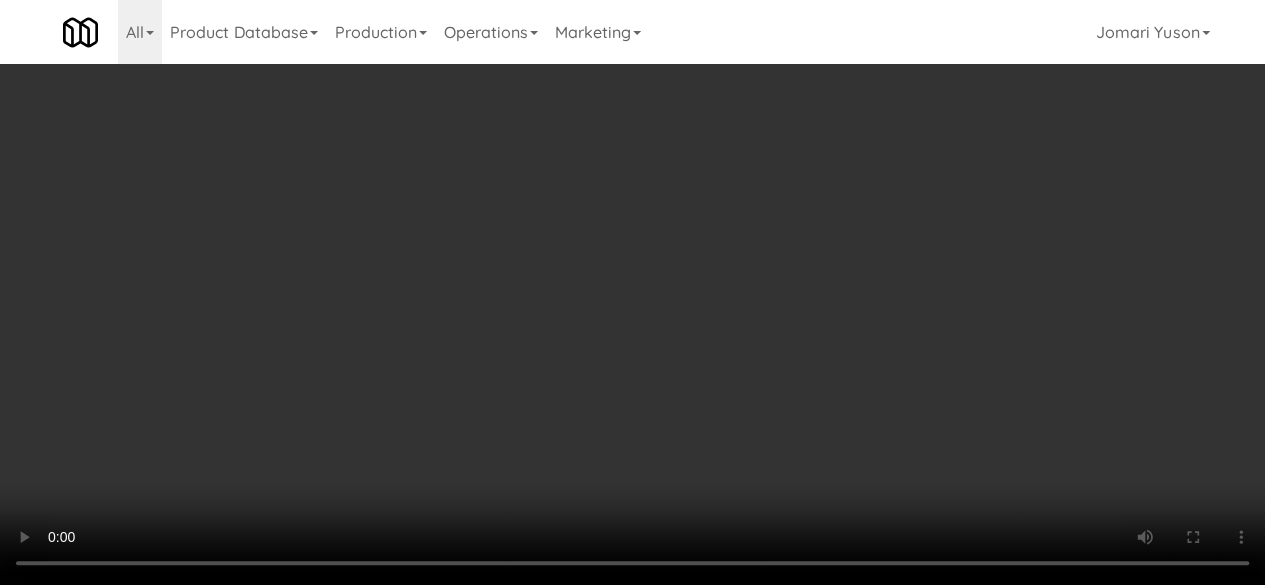click on "Grab N' Go Inventory" at bounding box center (1023, 181) 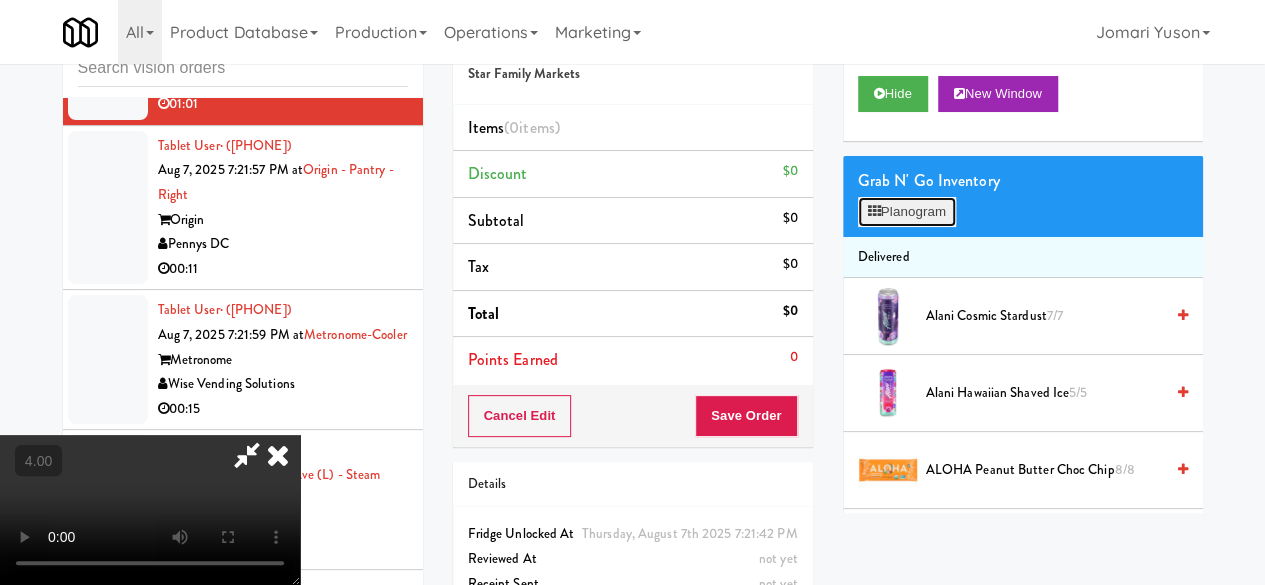 click on "Planogram" at bounding box center [907, 212] 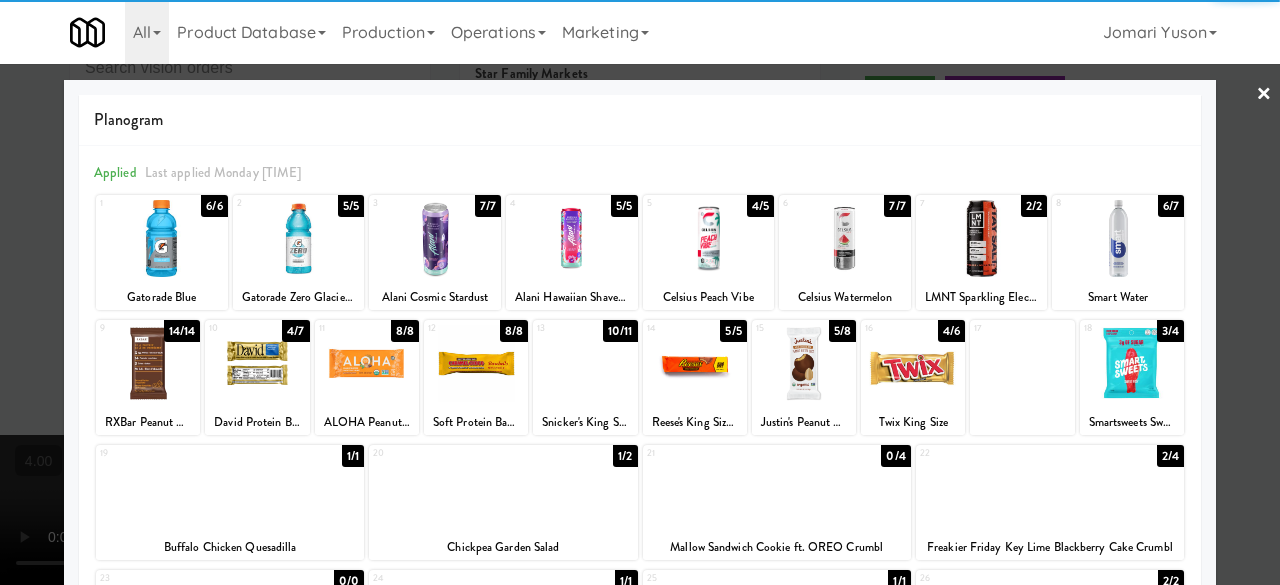 click at bounding box center [148, 363] 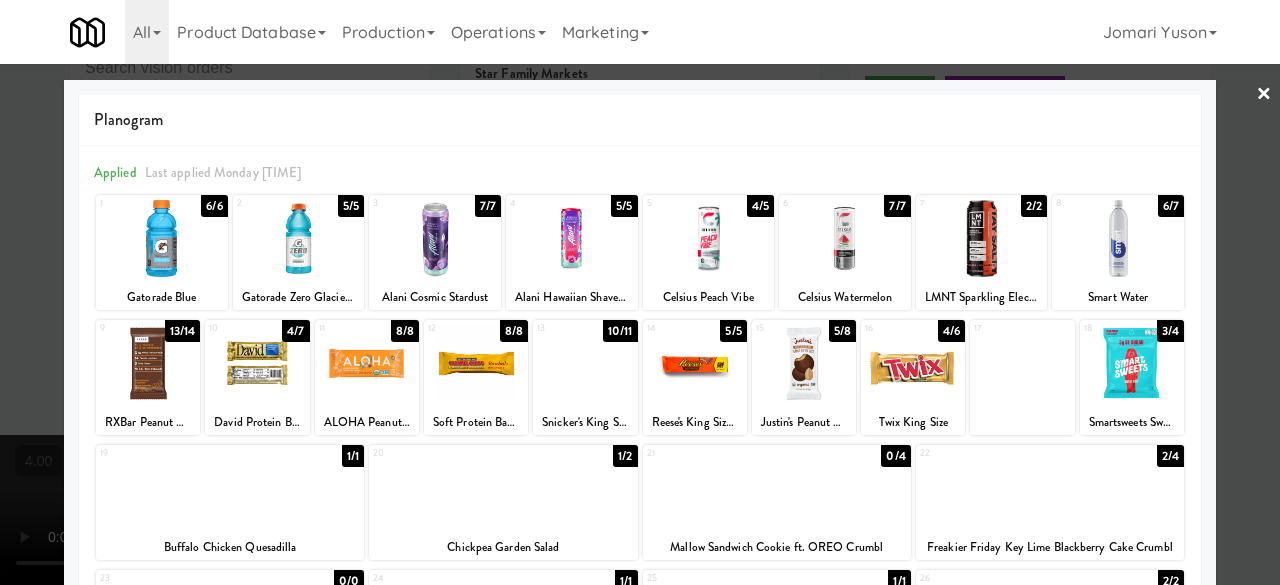 click at bounding box center [640, 292] 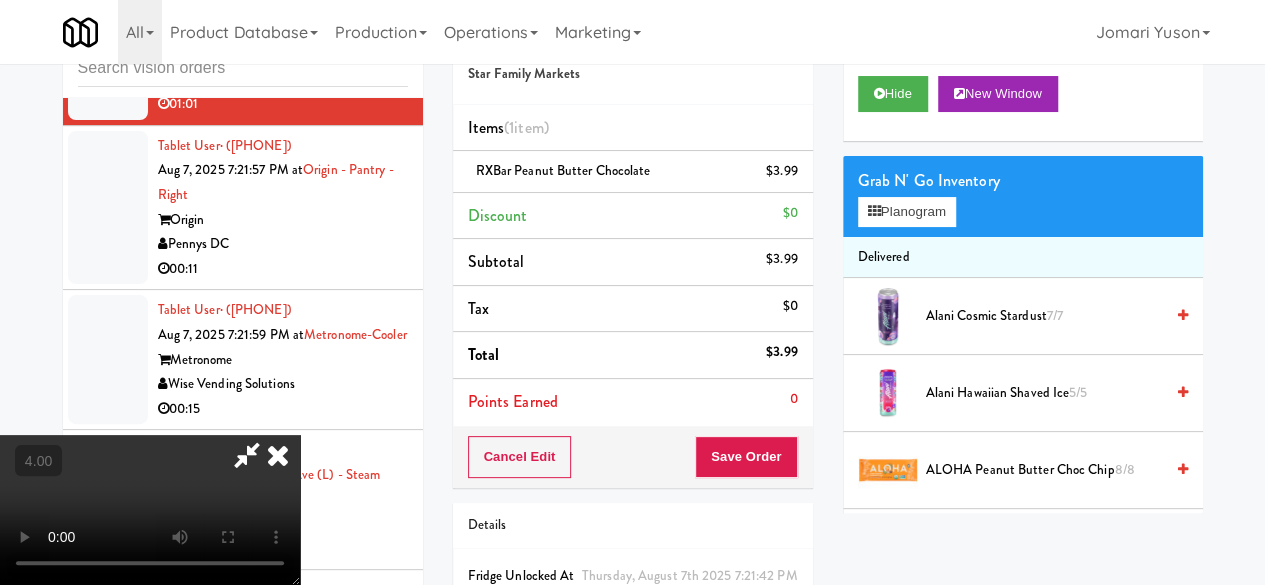 click at bounding box center [150, 510] 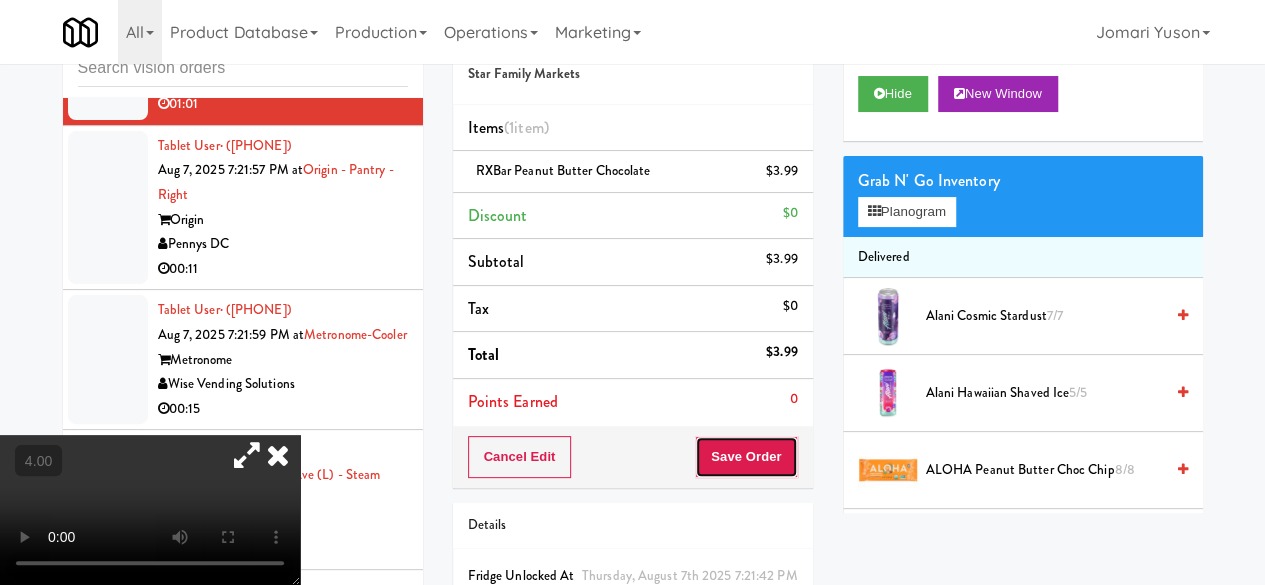 click on "Save Order" at bounding box center (746, 457) 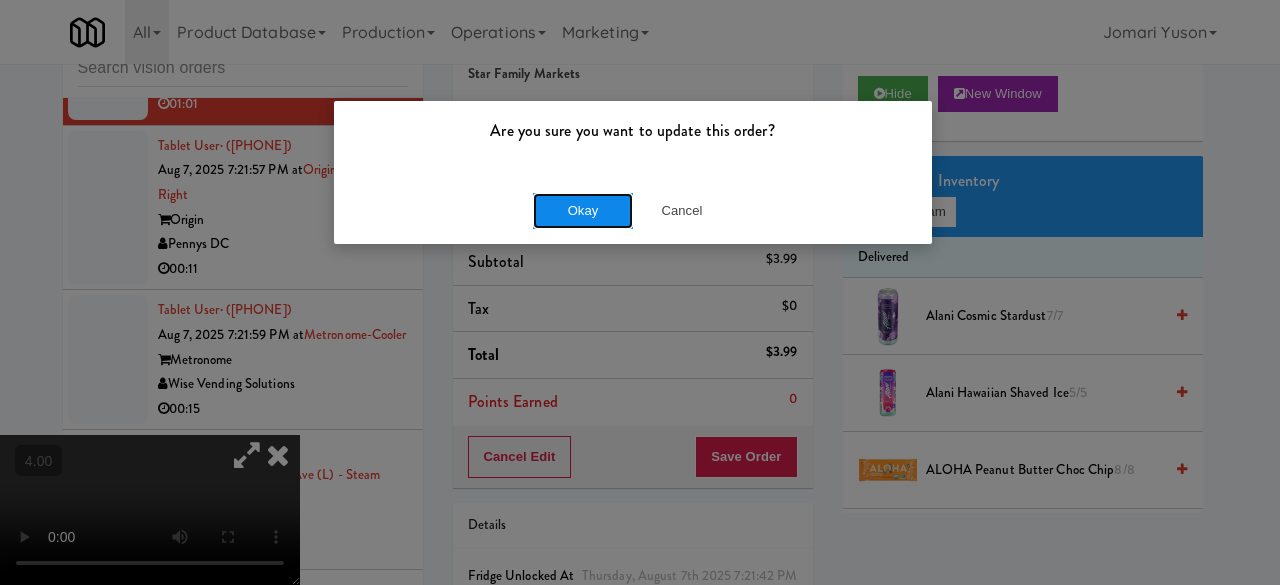 click on "Okay" at bounding box center [583, 211] 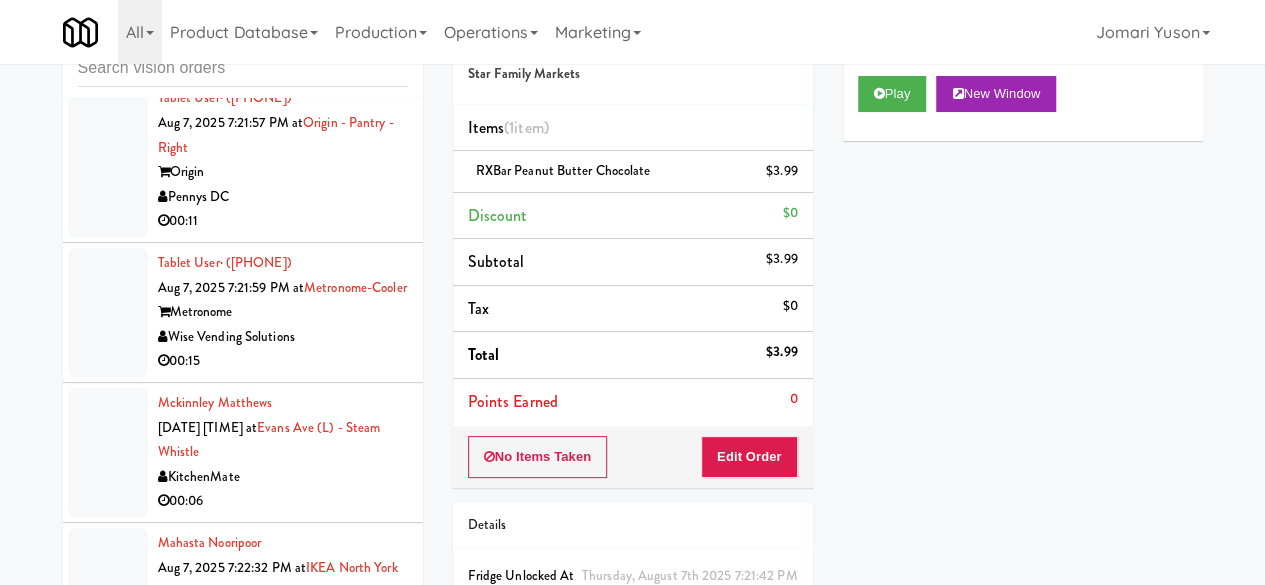 scroll, scrollTop: 5200, scrollLeft: 0, axis: vertical 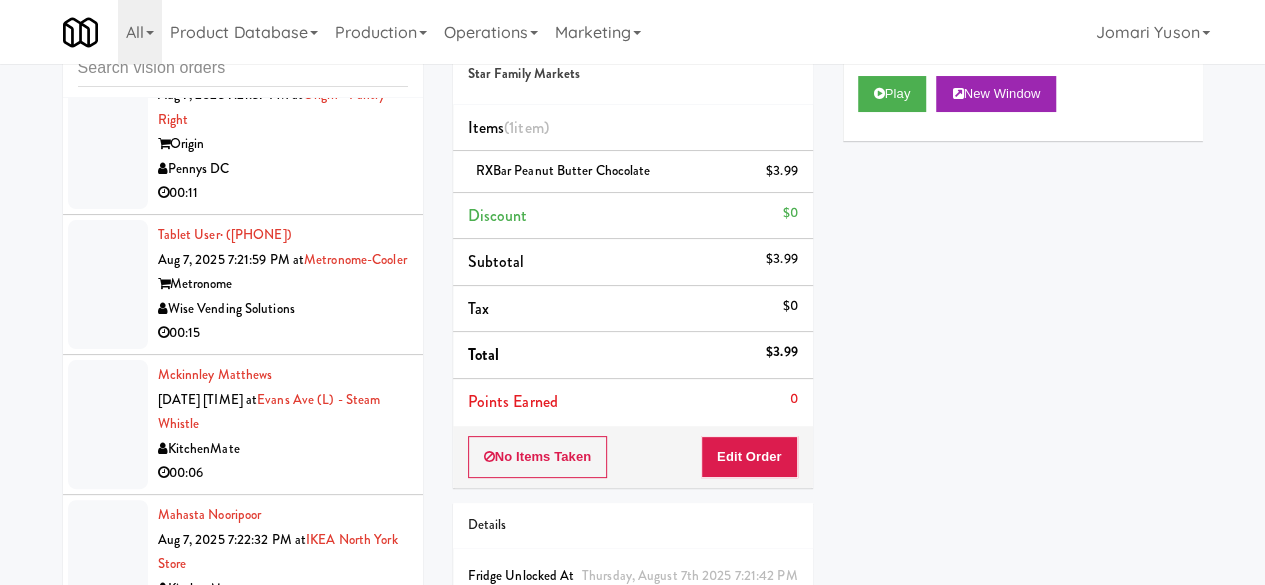 click on "Origin" at bounding box center [283, 144] 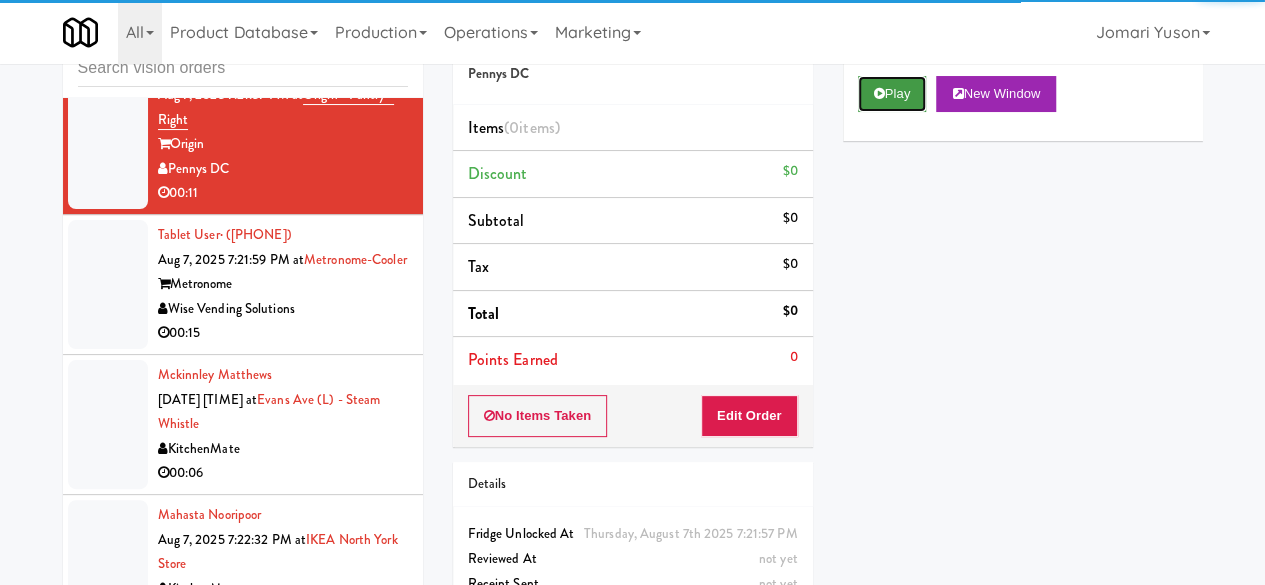 click on "Play" at bounding box center (892, 94) 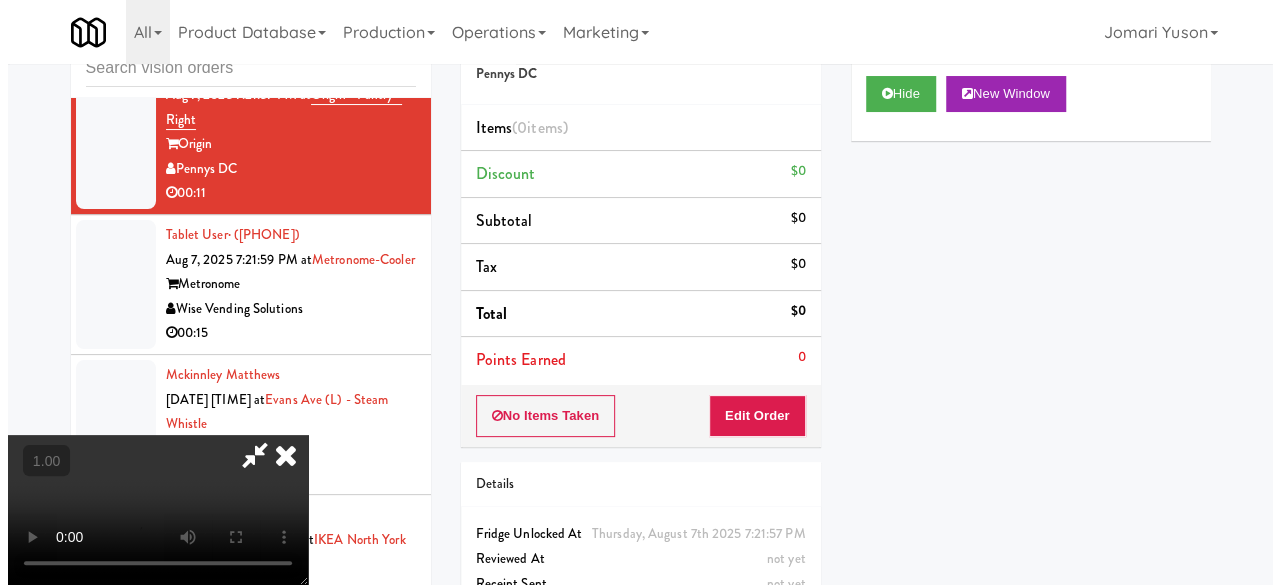 scroll, scrollTop: 41, scrollLeft: 0, axis: vertical 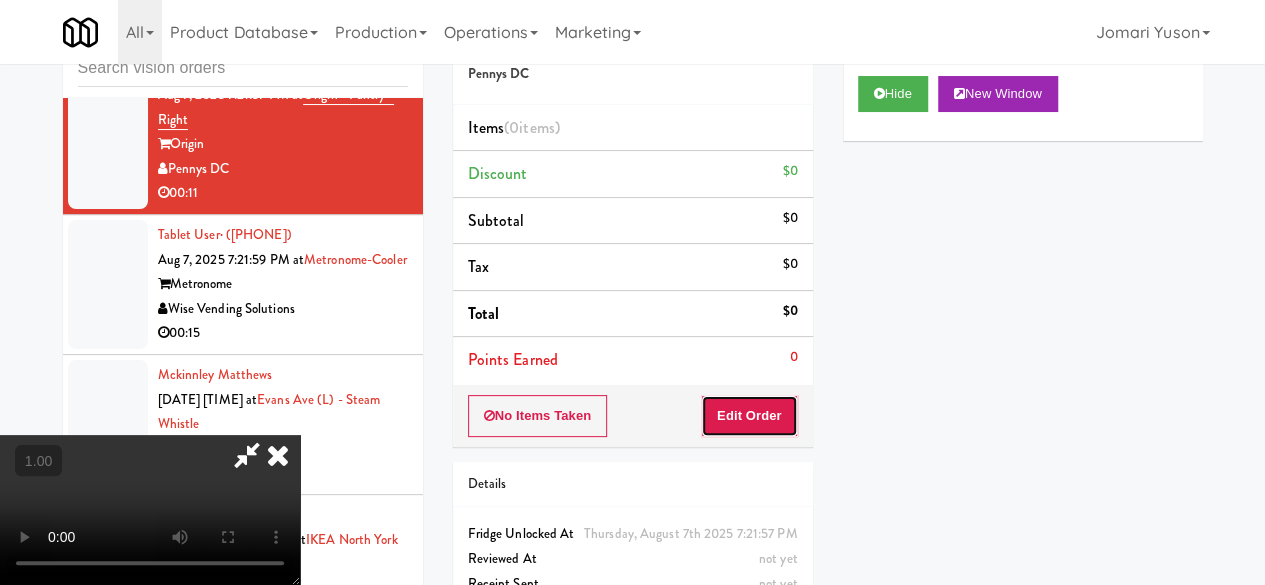 click on "Edit Order" at bounding box center (749, 416) 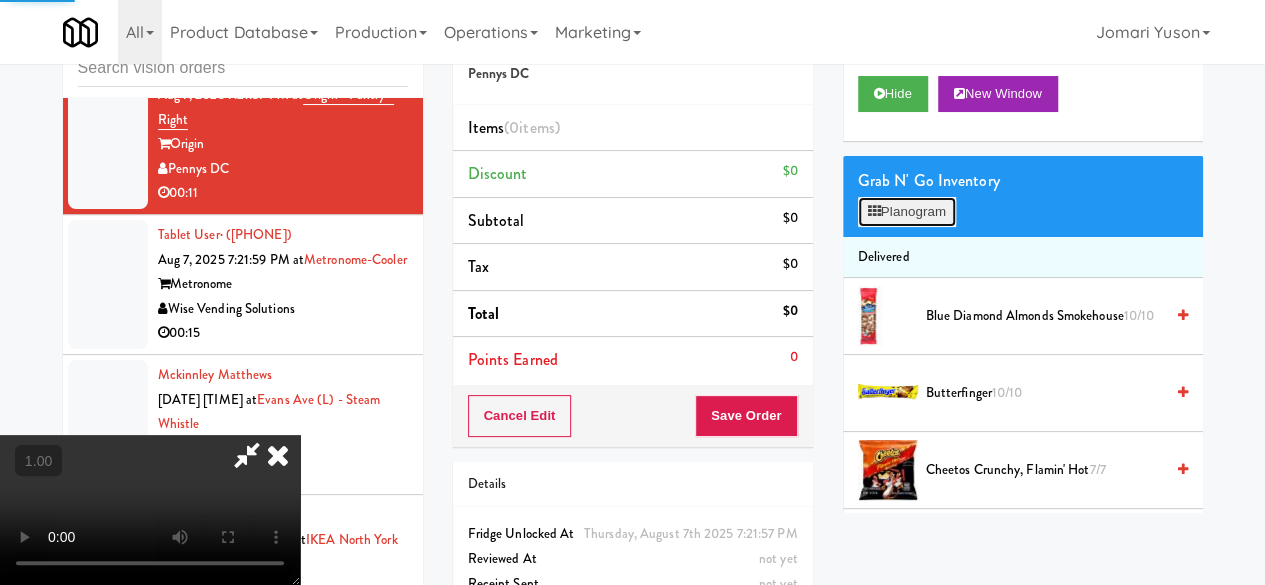 click on "Planogram" at bounding box center [907, 212] 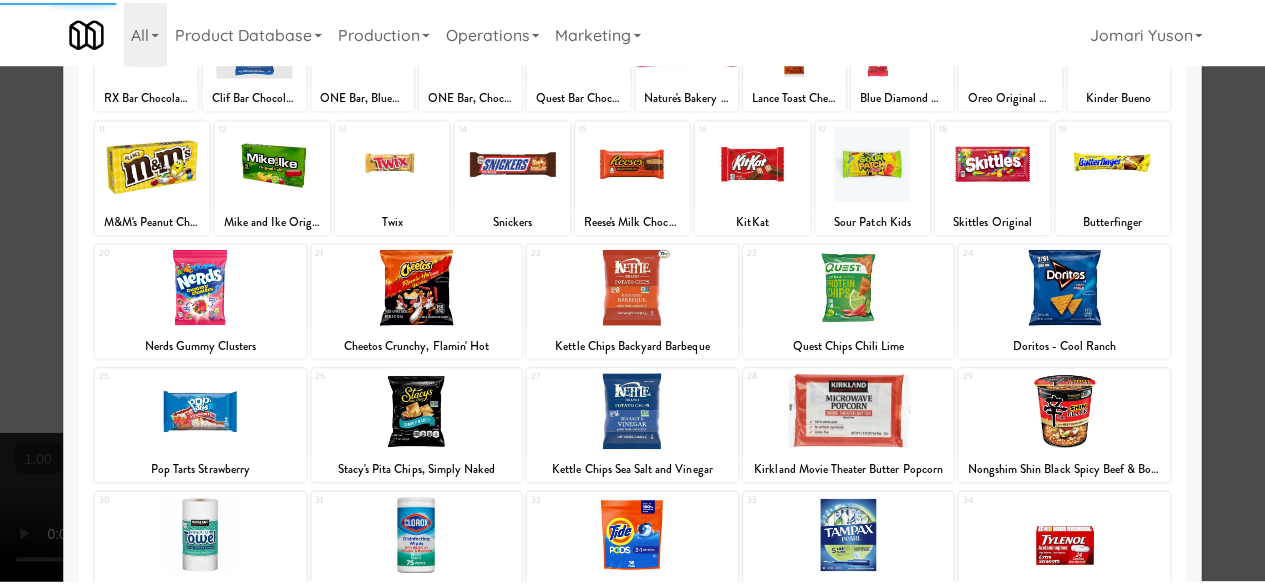 scroll, scrollTop: 0, scrollLeft: 0, axis: both 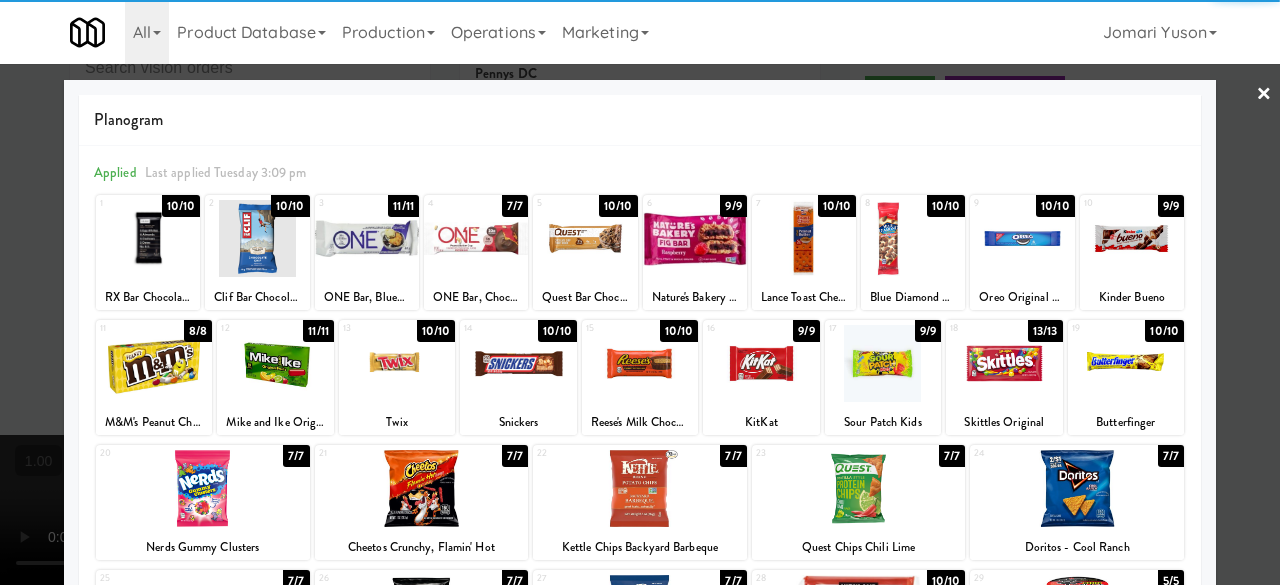 click at bounding box center (883, 363) 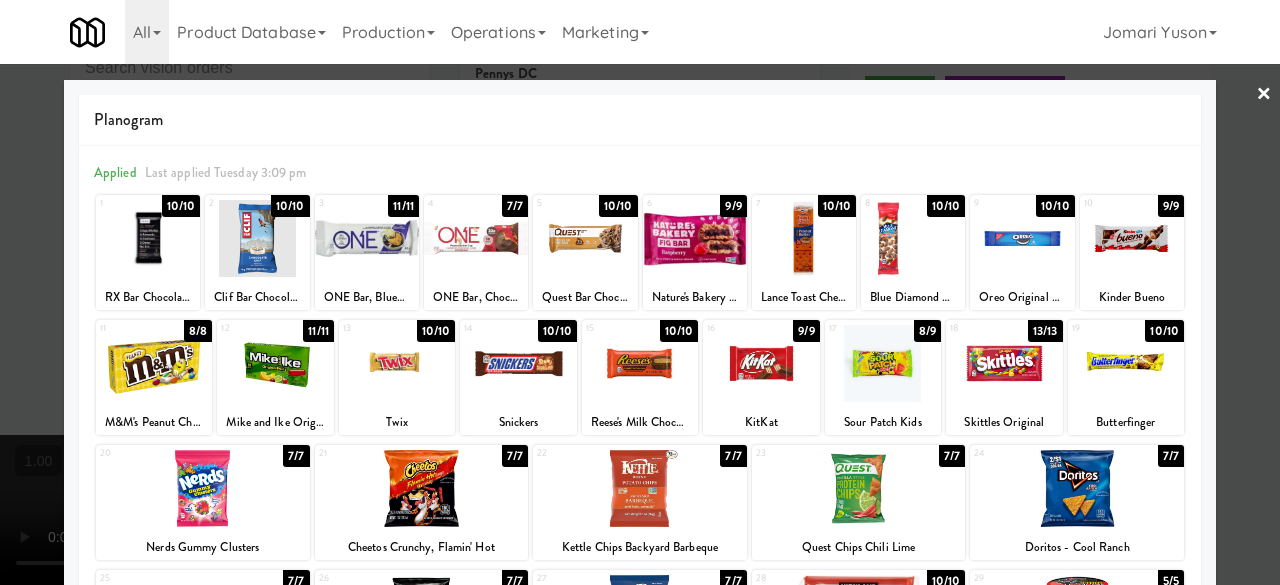 click at bounding box center [476, 238] 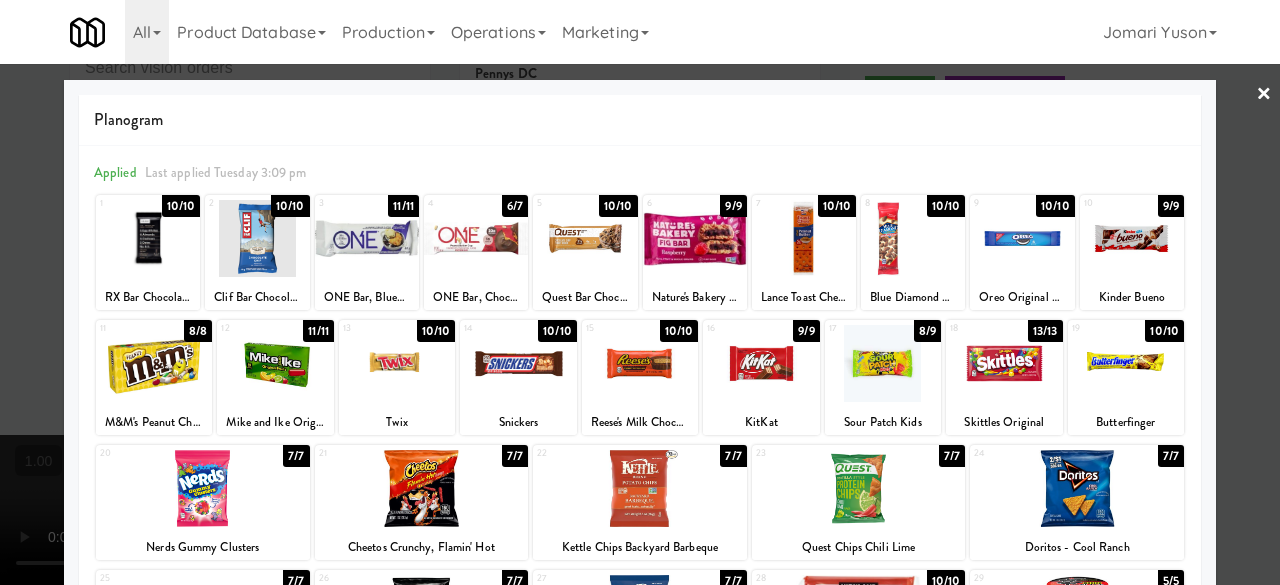 click at bounding box center [640, 292] 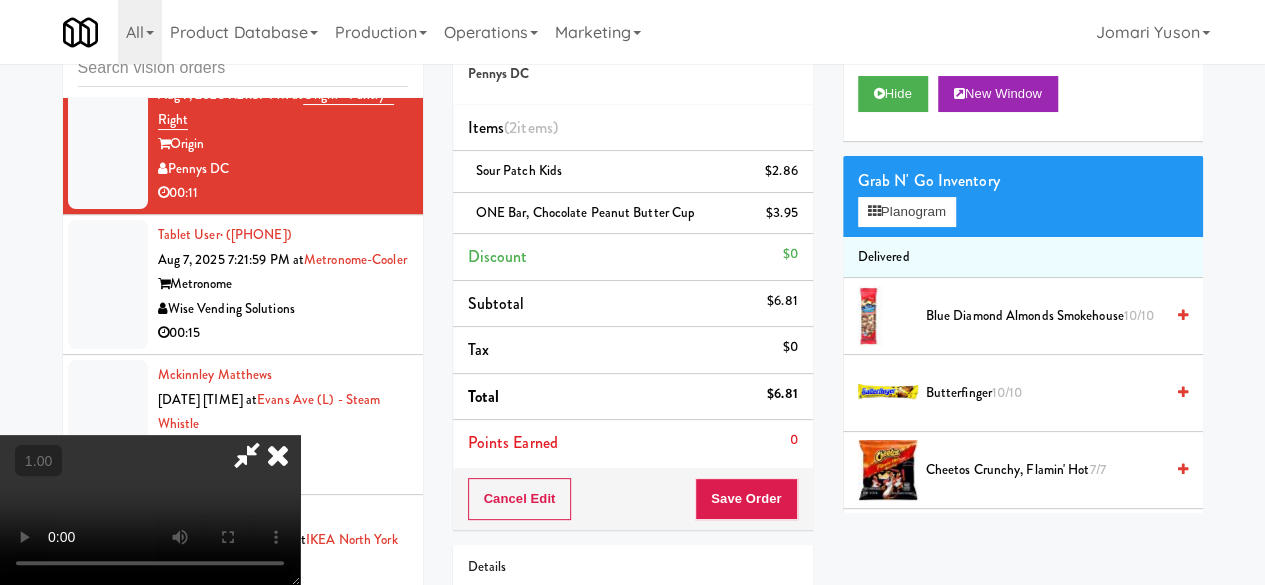 scroll, scrollTop: 41, scrollLeft: 0, axis: vertical 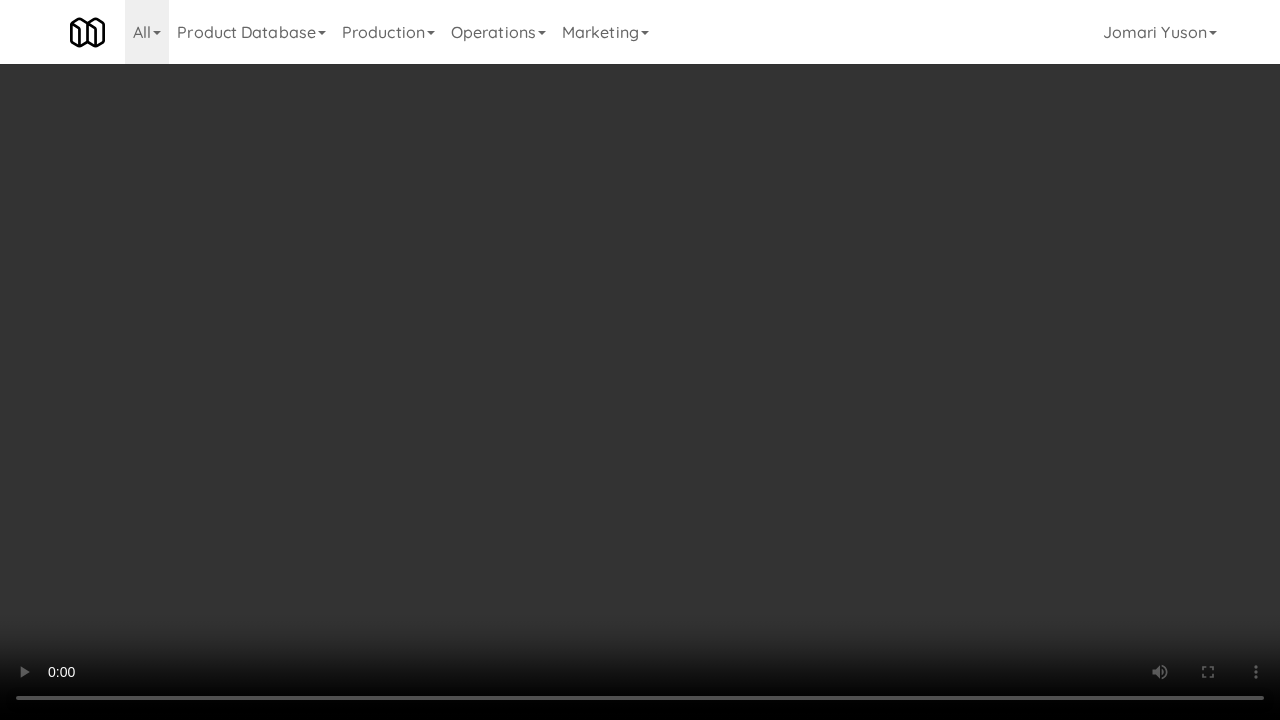 type 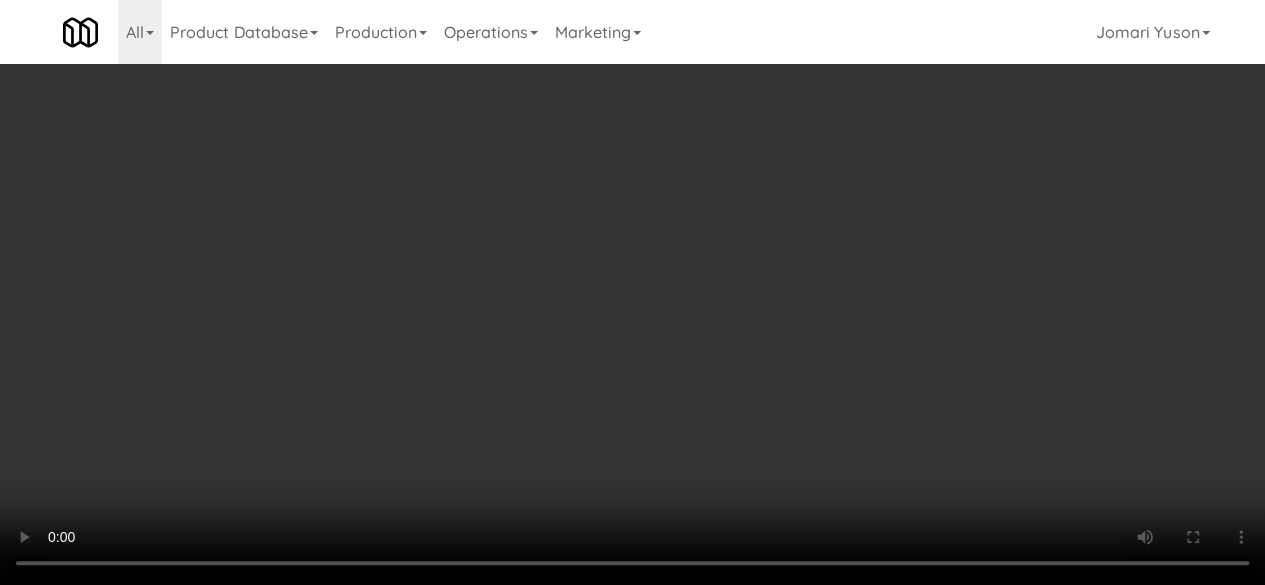 scroll, scrollTop: 0, scrollLeft: 0, axis: both 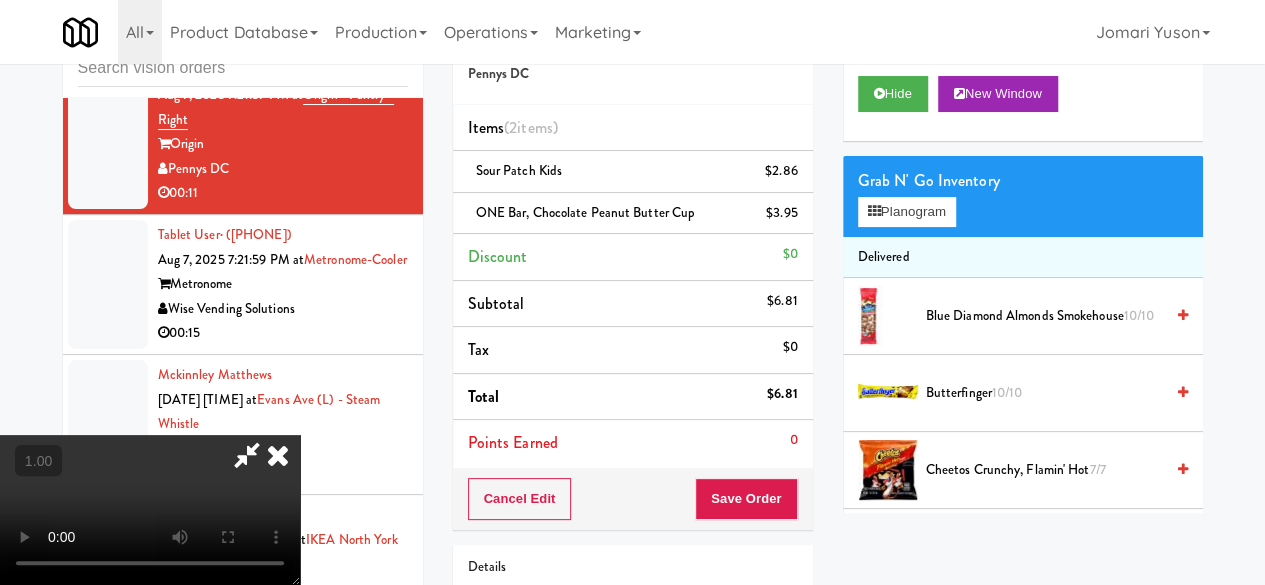 click at bounding box center (247, 455) 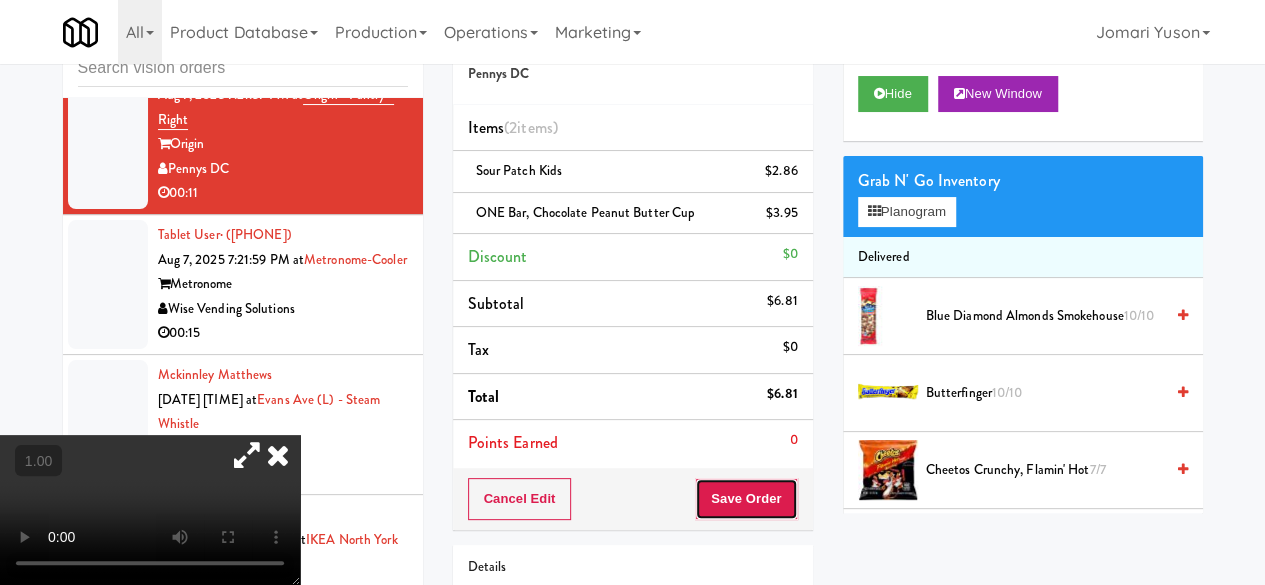 click on "Save Order" at bounding box center (746, 499) 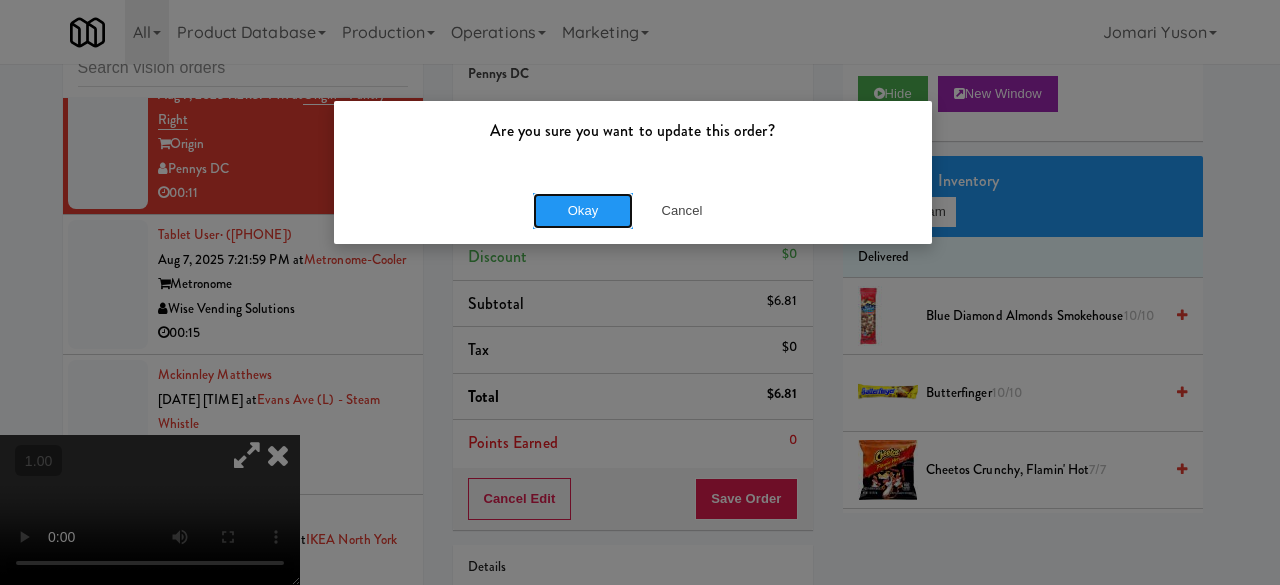 click on "Okay" at bounding box center (583, 211) 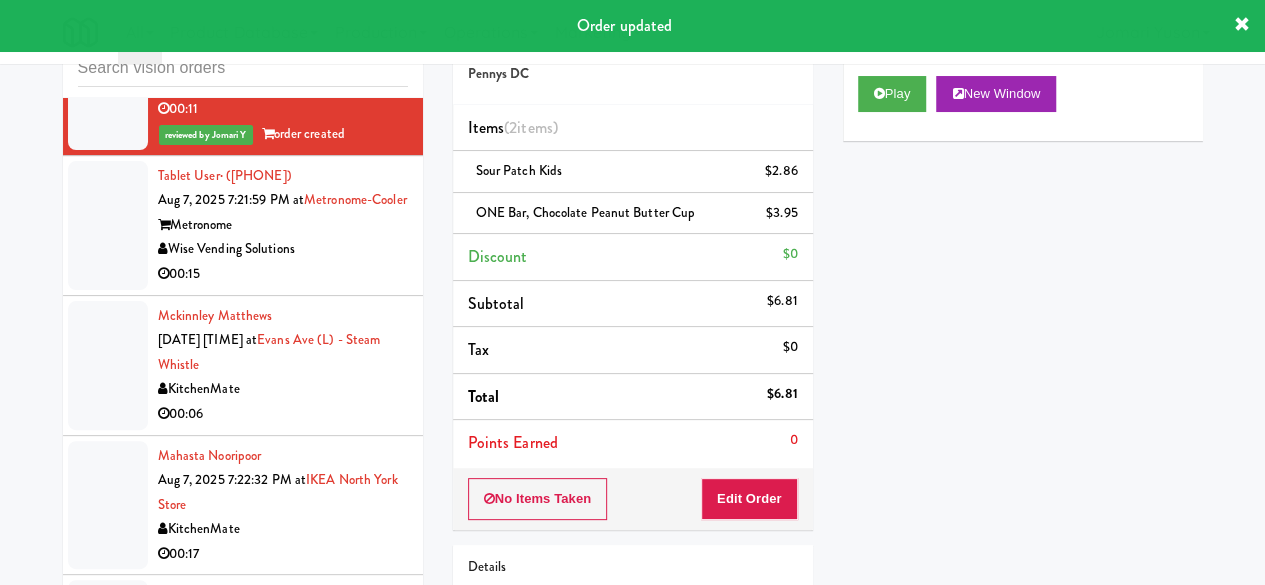 scroll, scrollTop: 5400, scrollLeft: 0, axis: vertical 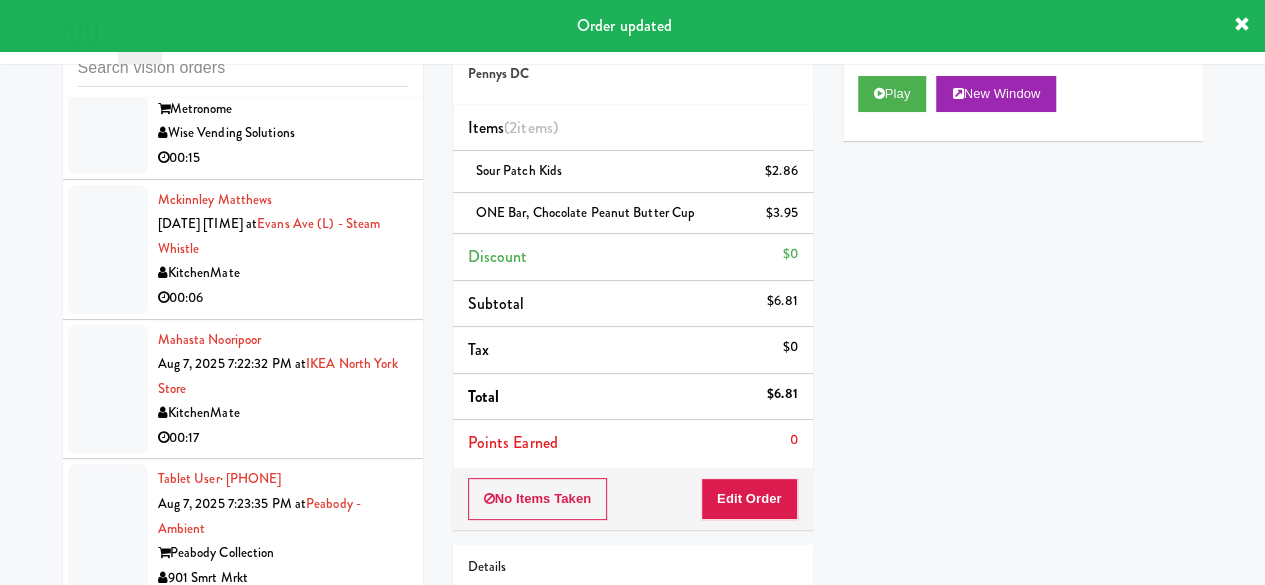 click on "Tablet User  · [PHONE] [DATE] [TIME] at  Metronome-Cooler  Metronome  Wise Vending Solutions  00:15" at bounding box center [283, 109] 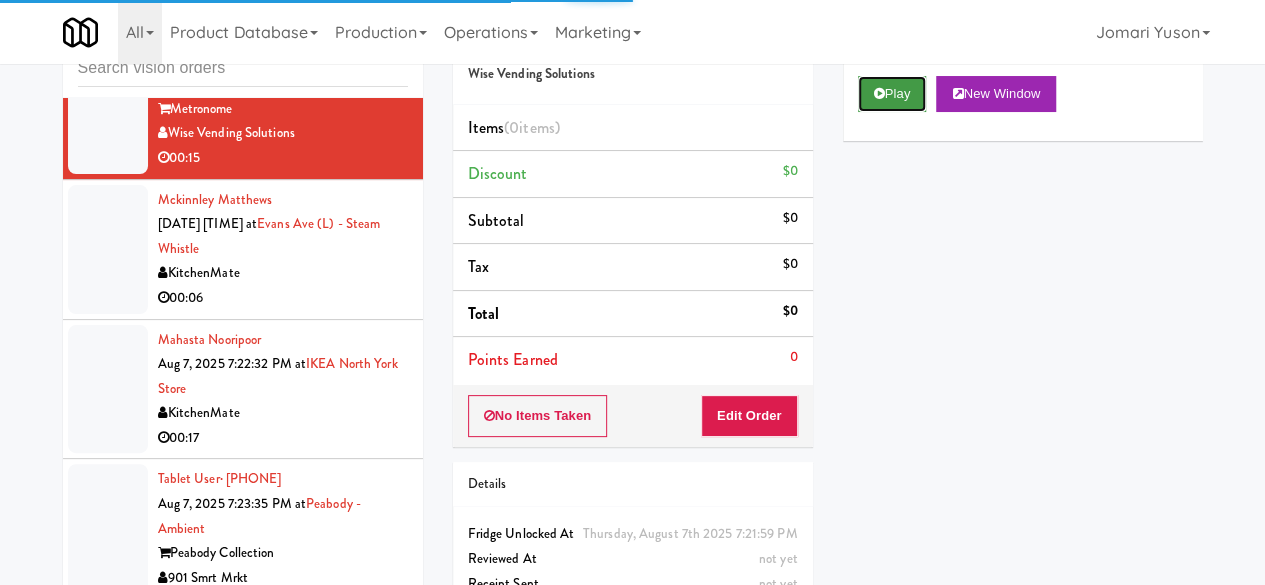 click on "Play" at bounding box center [892, 94] 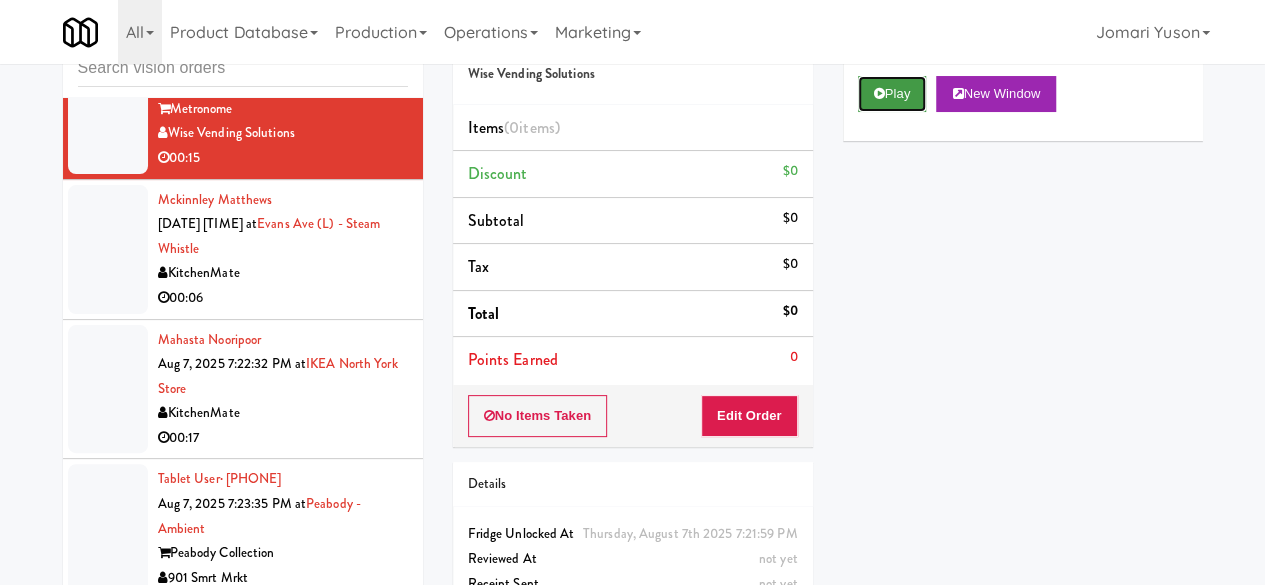 click on "Play" at bounding box center (892, 94) 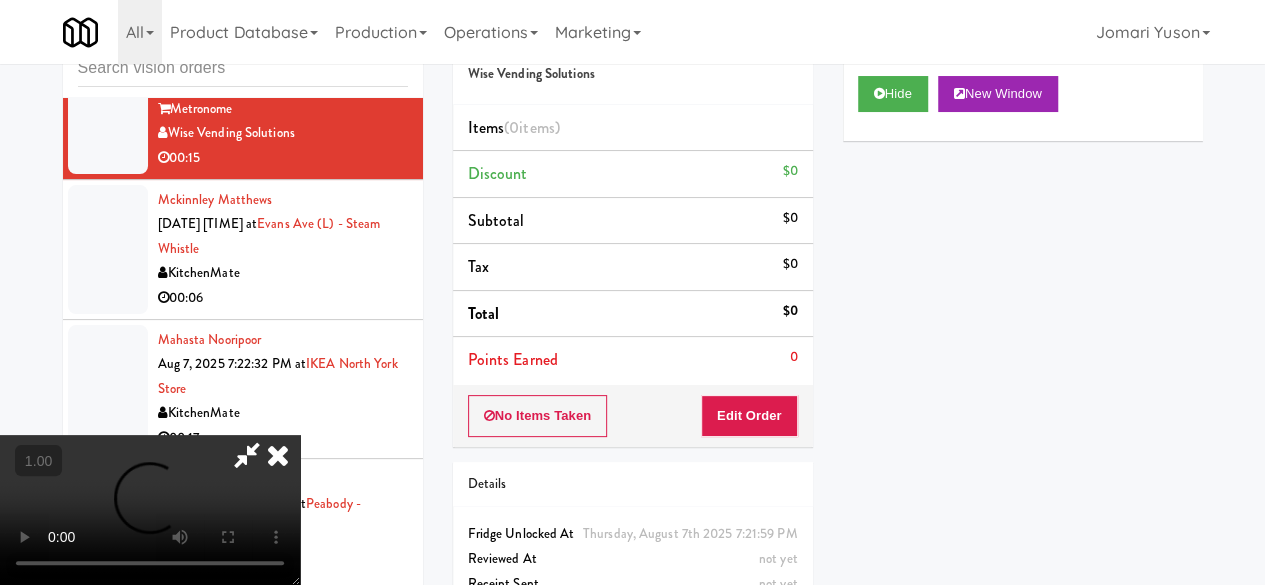 click at bounding box center [150, 510] 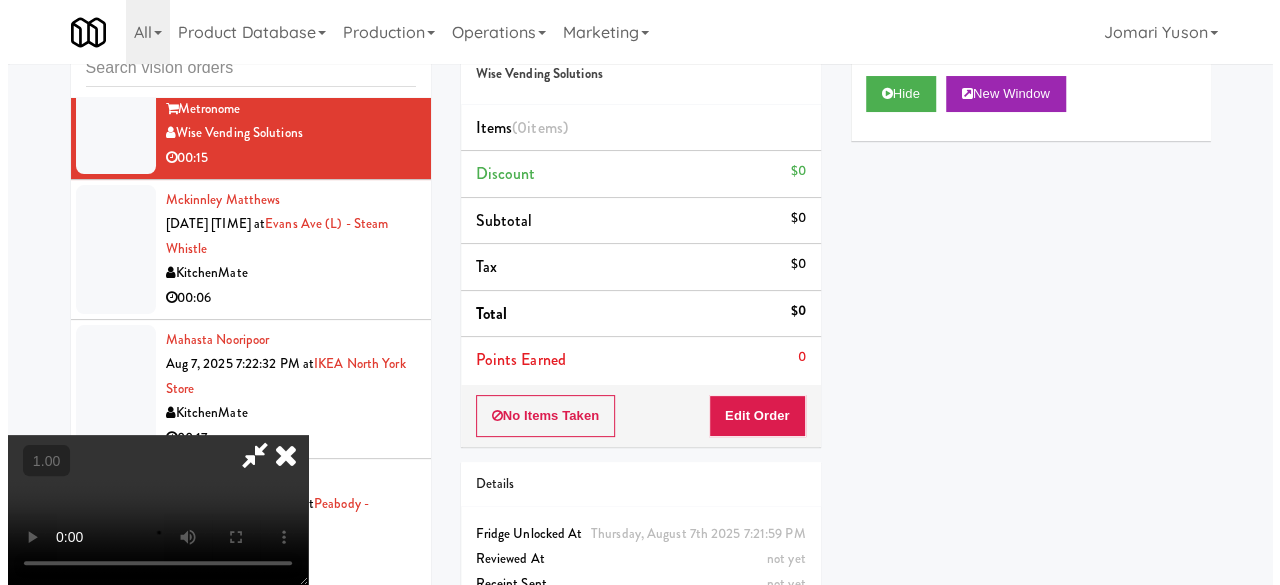 scroll, scrollTop: 41, scrollLeft: 0, axis: vertical 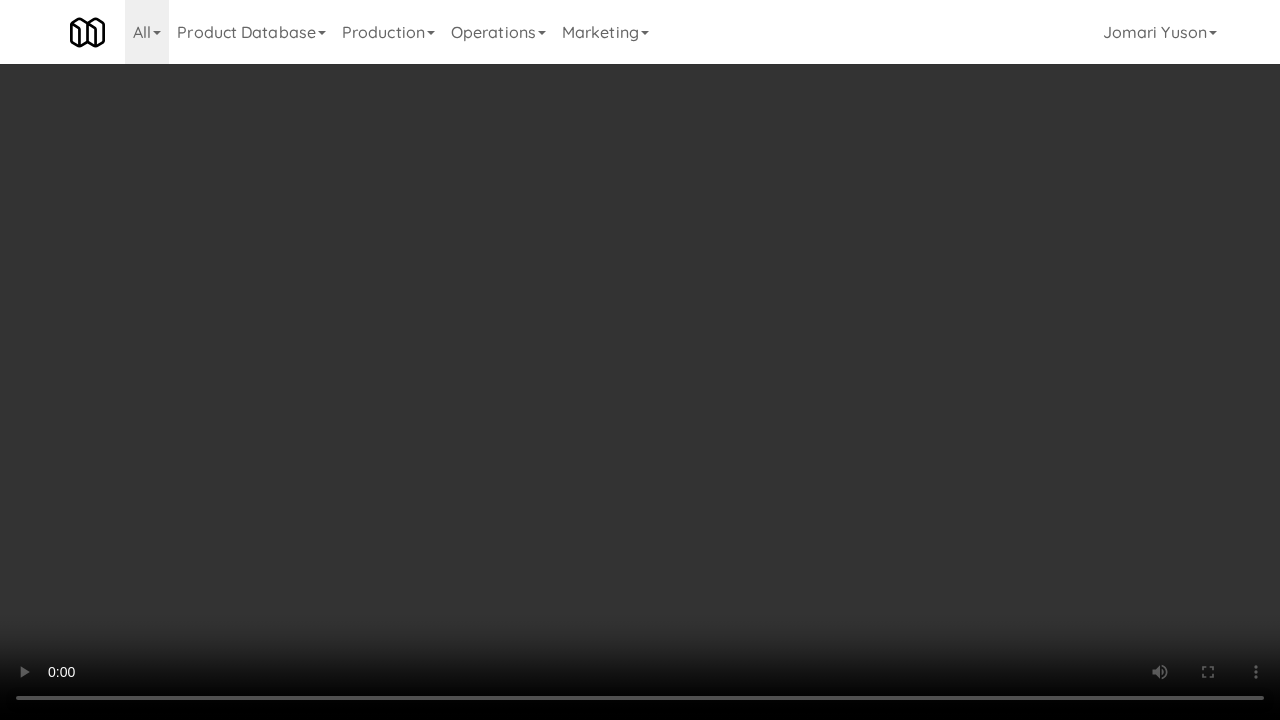 click at bounding box center (640, 360) 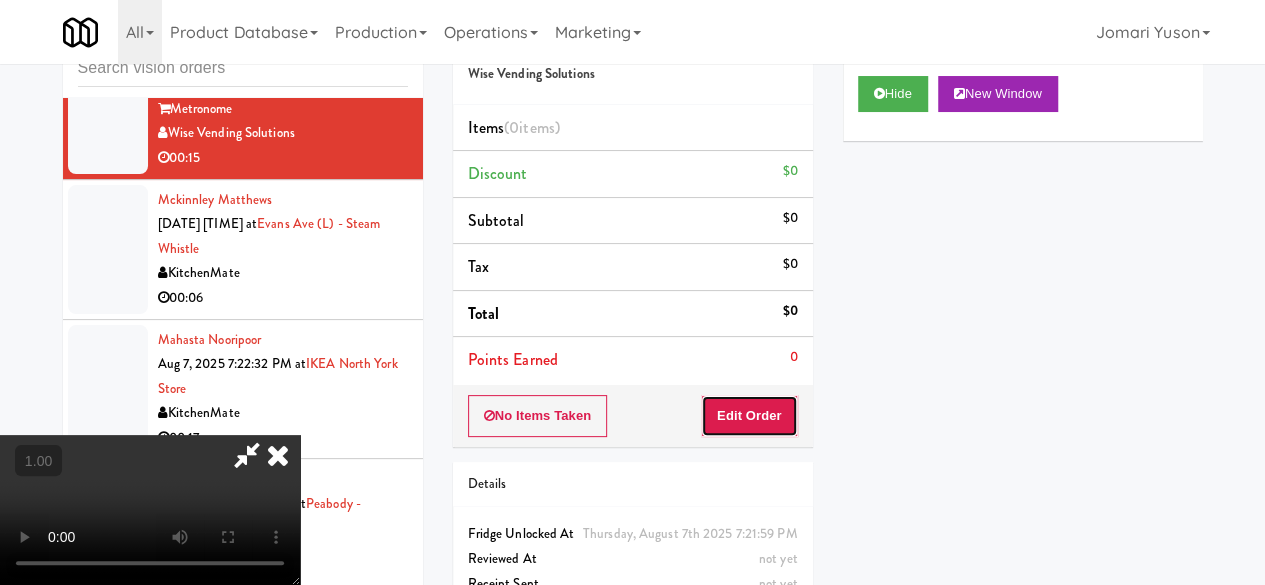 click on "Edit Order" at bounding box center [749, 416] 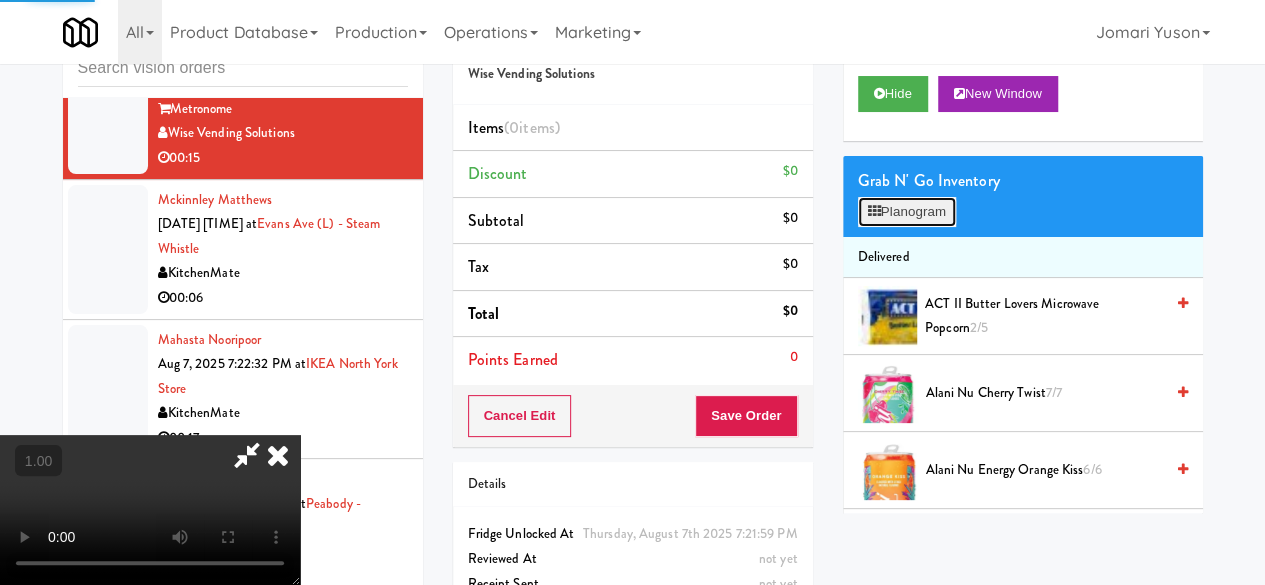 click on "Planogram" at bounding box center [907, 212] 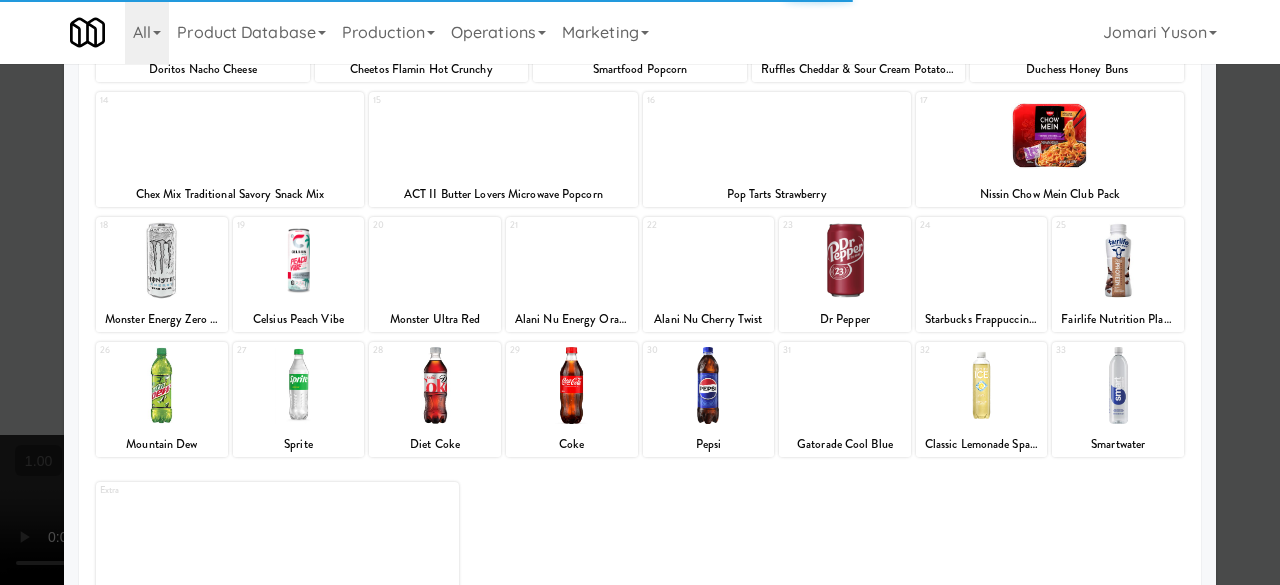 scroll, scrollTop: 396, scrollLeft: 0, axis: vertical 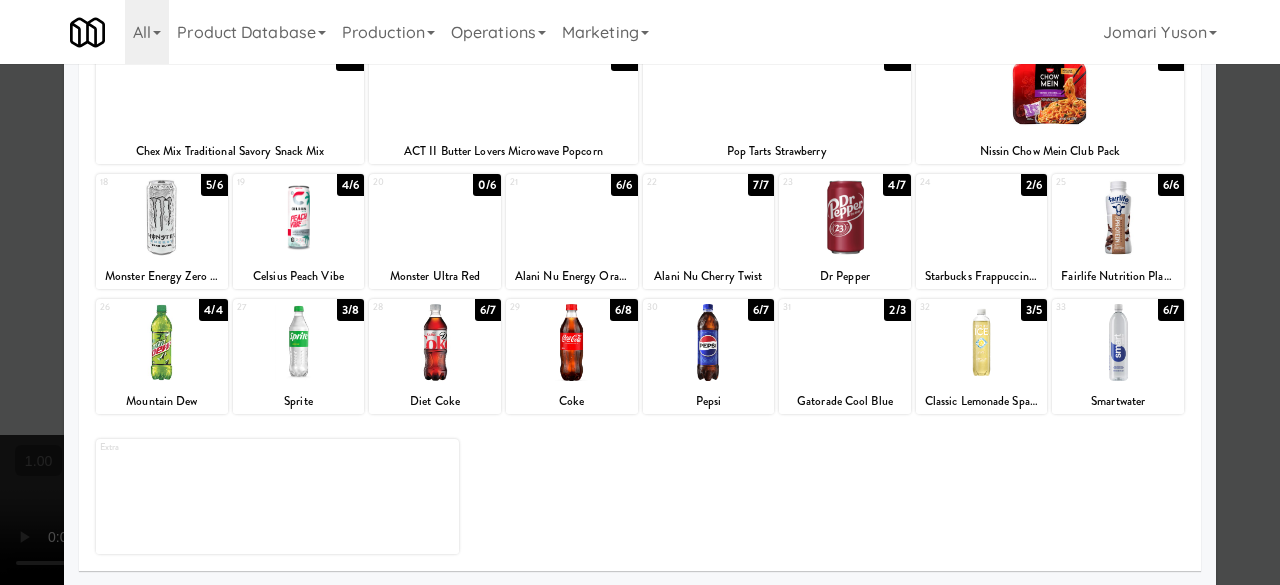 click at bounding box center [982, 342] 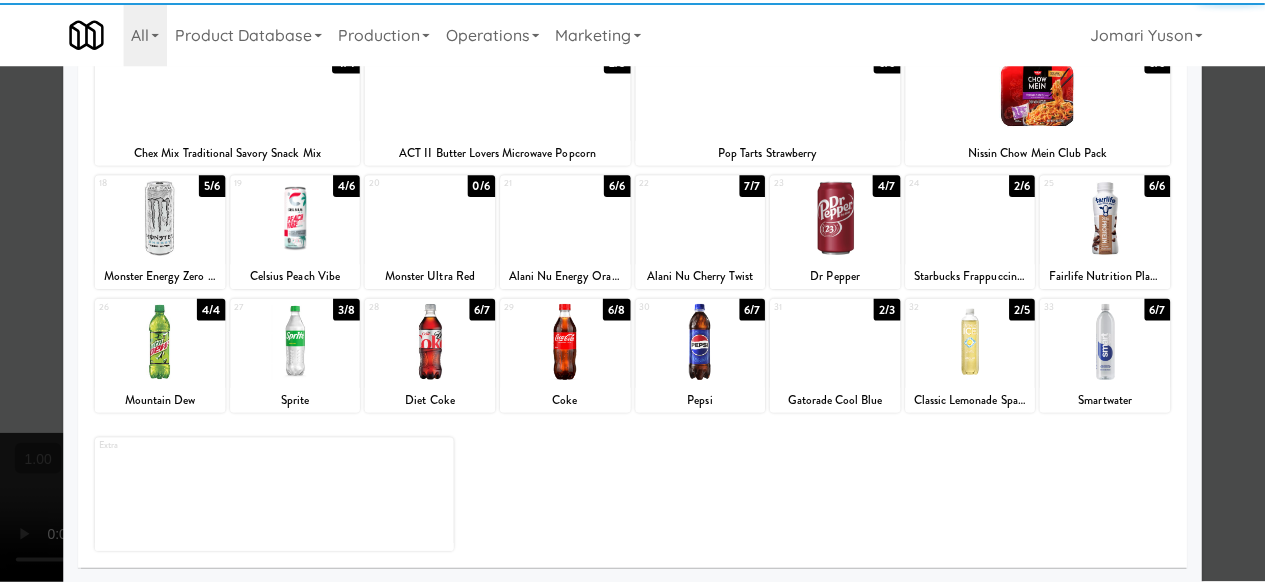 scroll, scrollTop: 0, scrollLeft: 0, axis: both 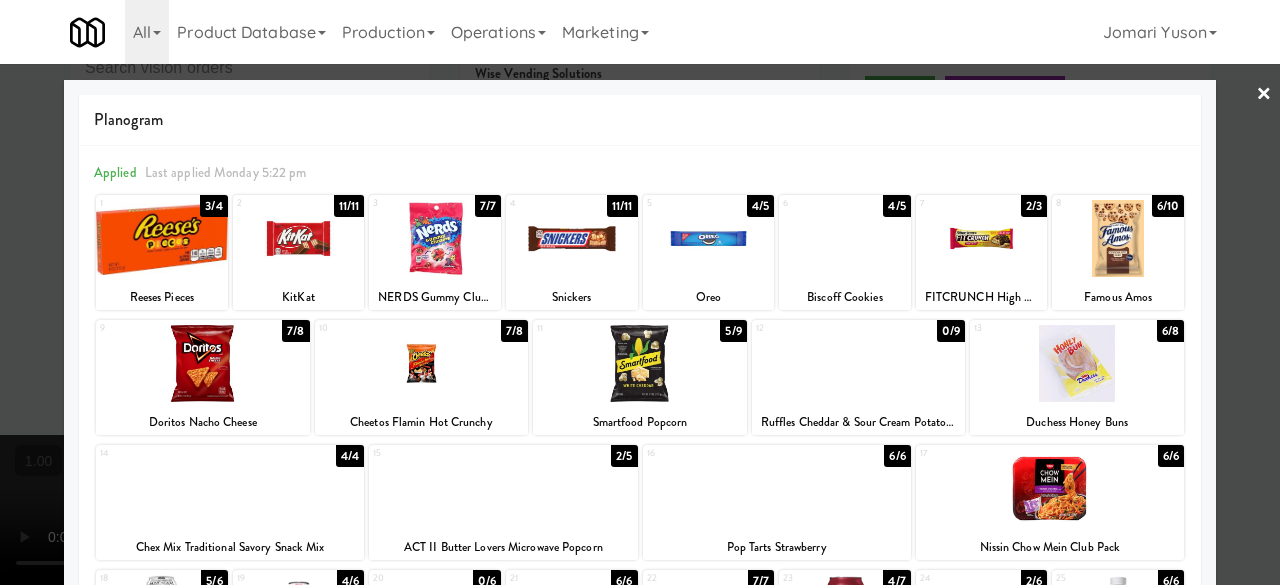 click at bounding box center (640, 292) 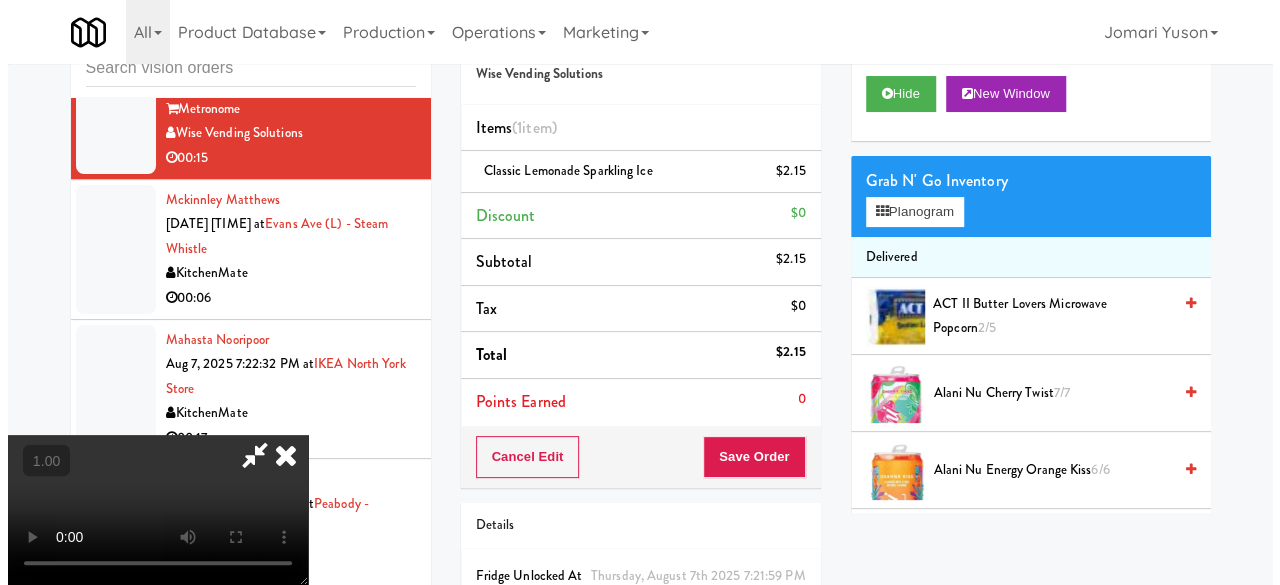 scroll, scrollTop: 41, scrollLeft: 0, axis: vertical 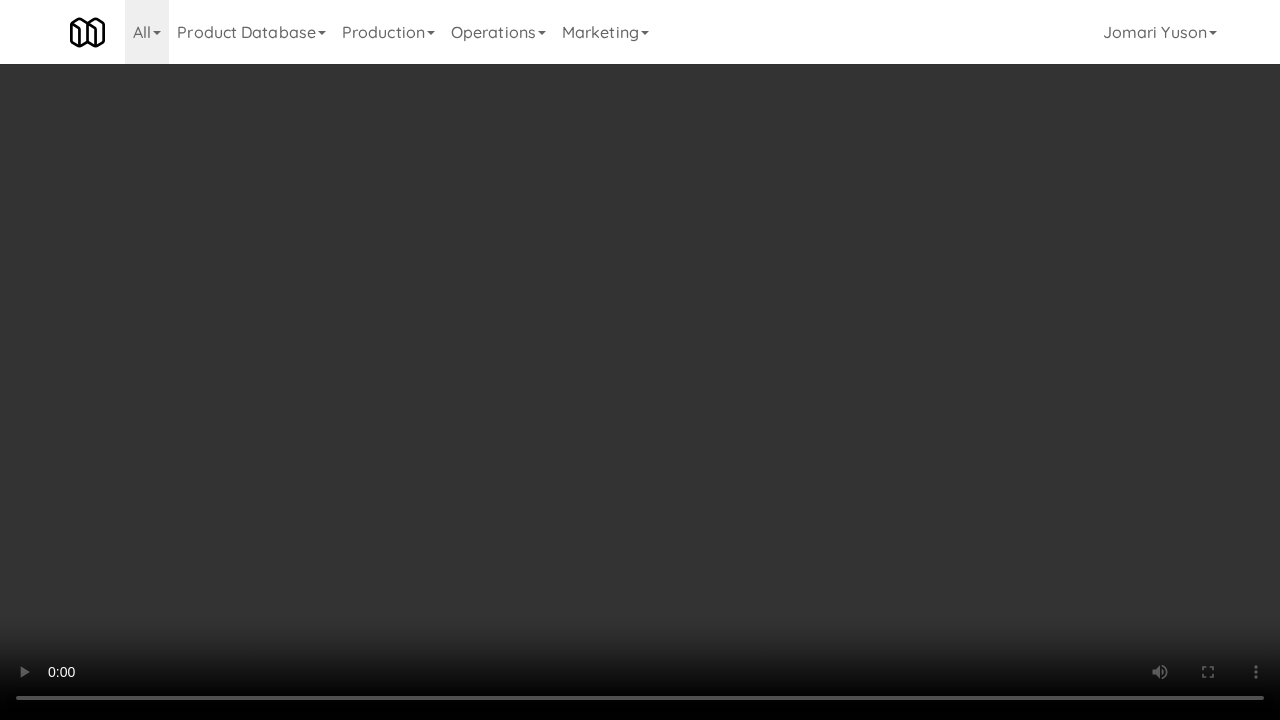 type 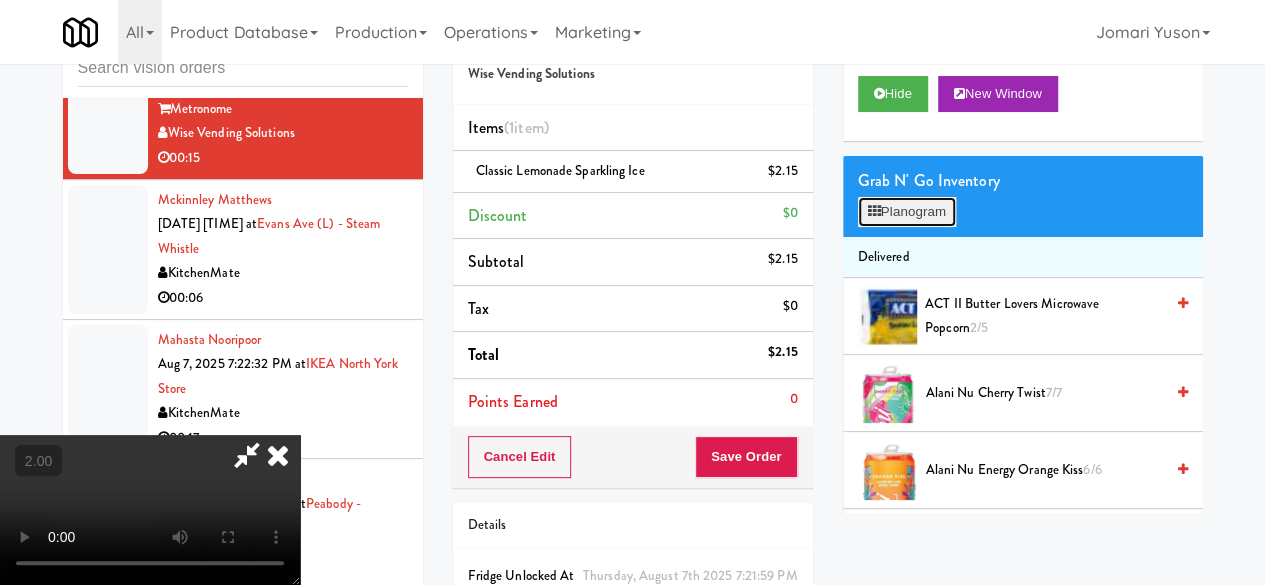 click on "Planogram" at bounding box center (907, 212) 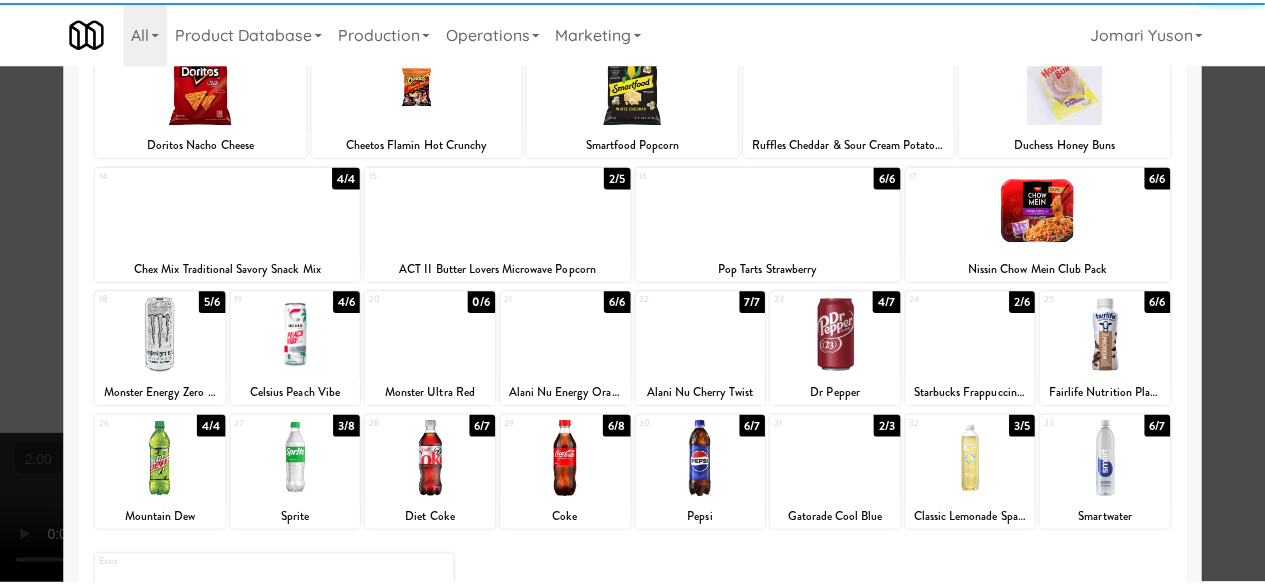 scroll, scrollTop: 0, scrollLeft: 0, axis: both 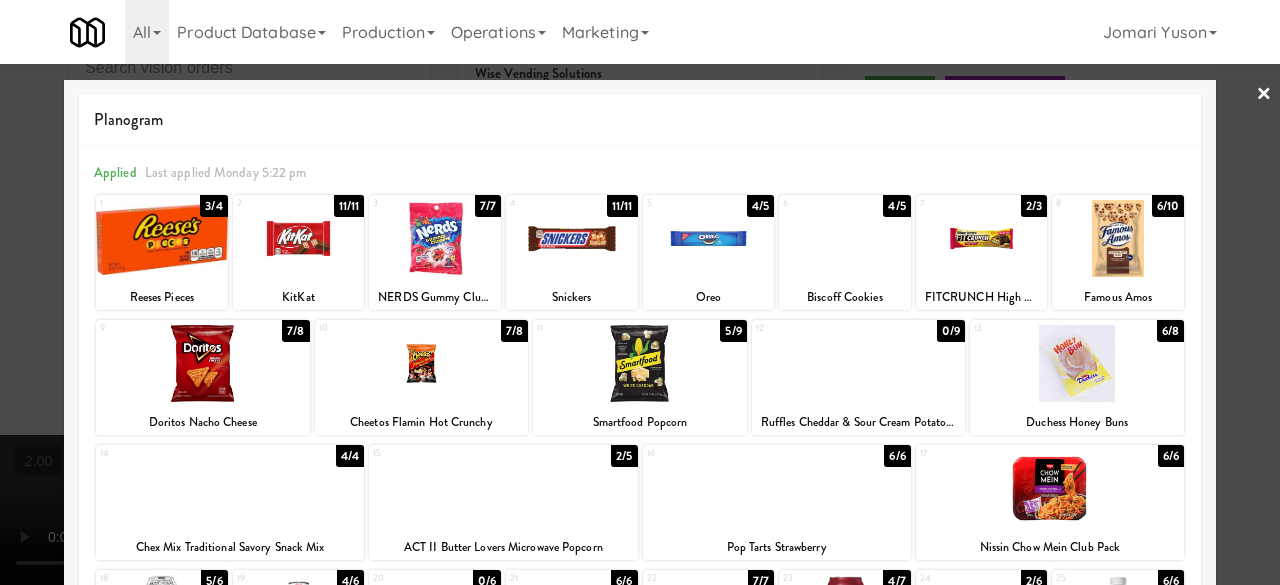 click at bounding box center [640, 292] 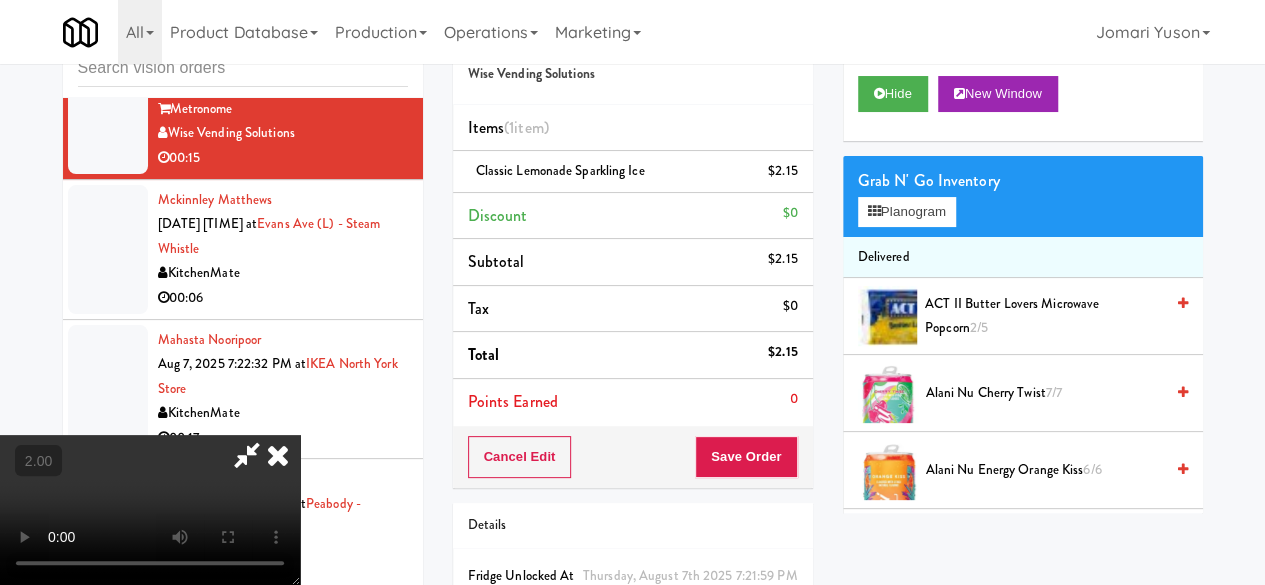 scroll, scrollTop: 0, scrollLeft: 0, axis: both 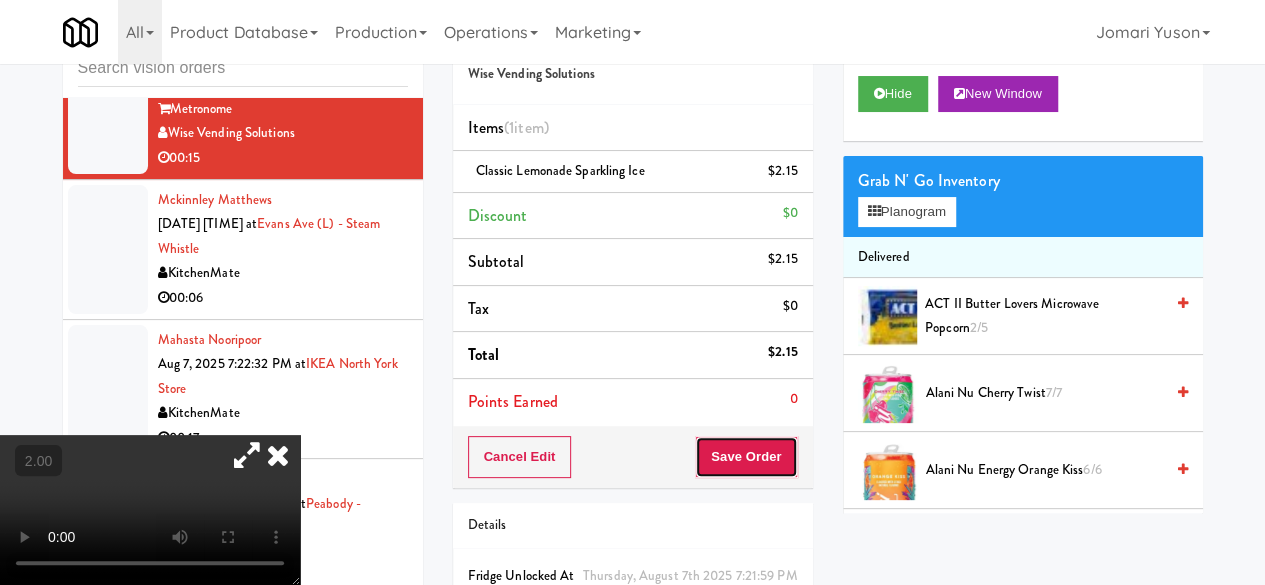 click on "Save Order" at bounding box center [746, 457] 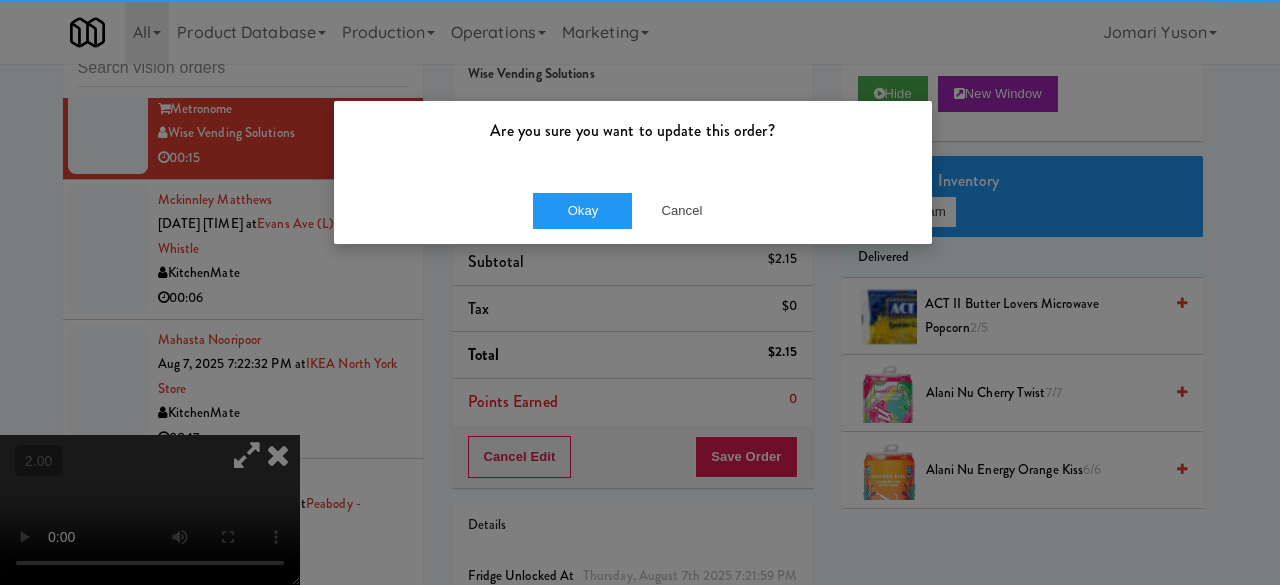 click on "Okay Cancel" at bounding box center (633, 210) 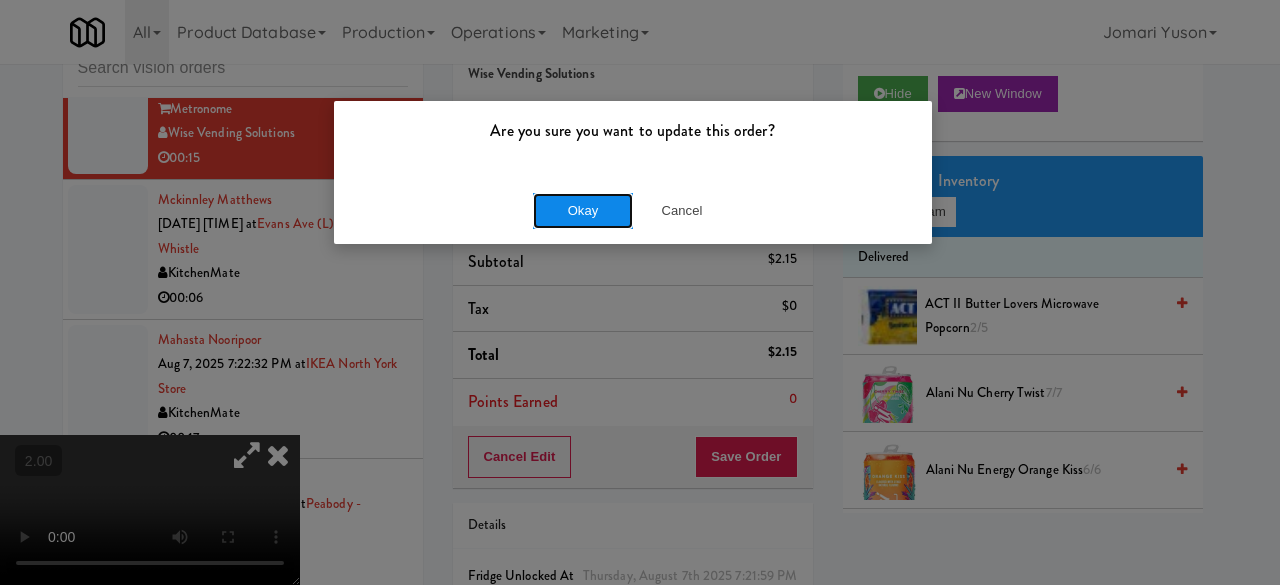 click on "Okay" at bounding box center (583, 211) 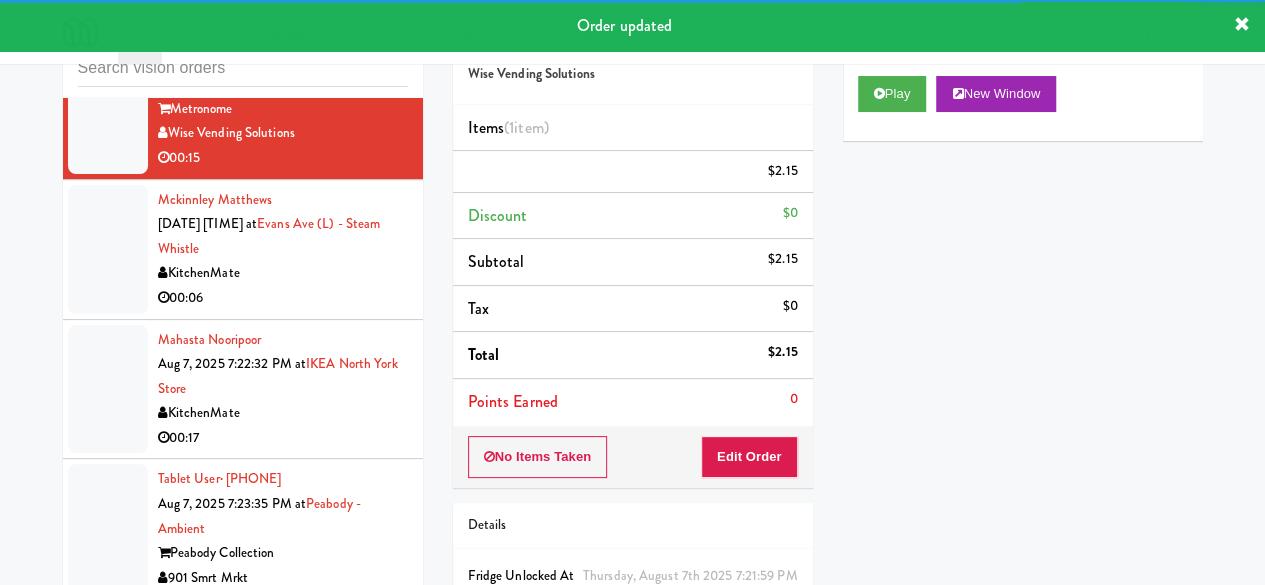 scroll, scrollTop: 5700, scrollLeft: 0, axis: vertical 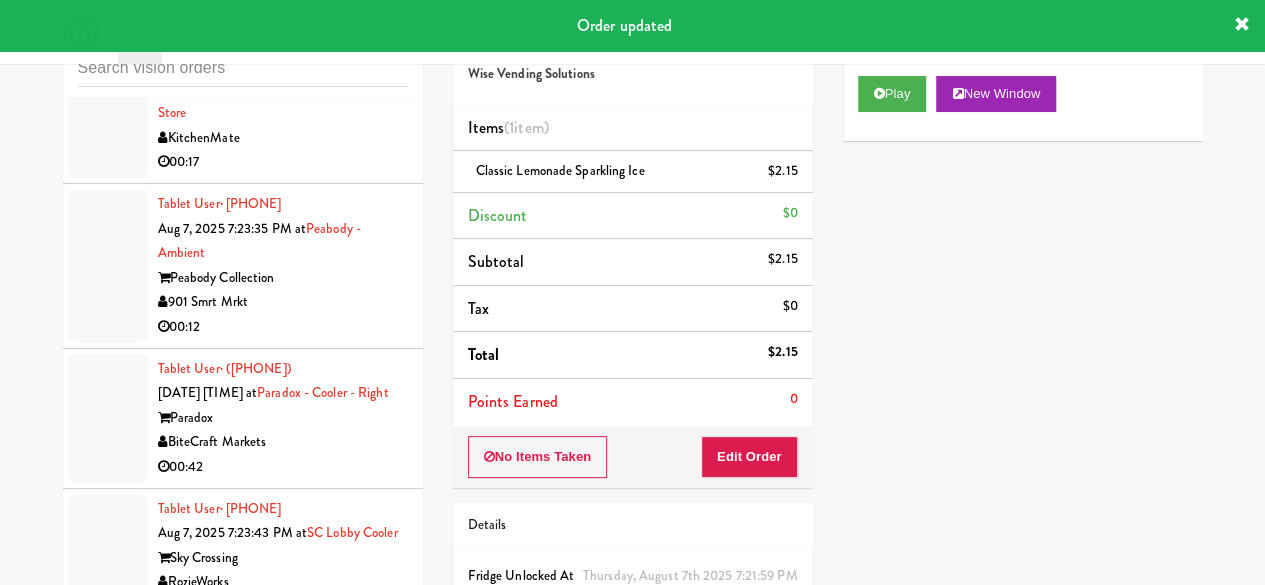 click on "00:06" at bounding box center [283, 23] 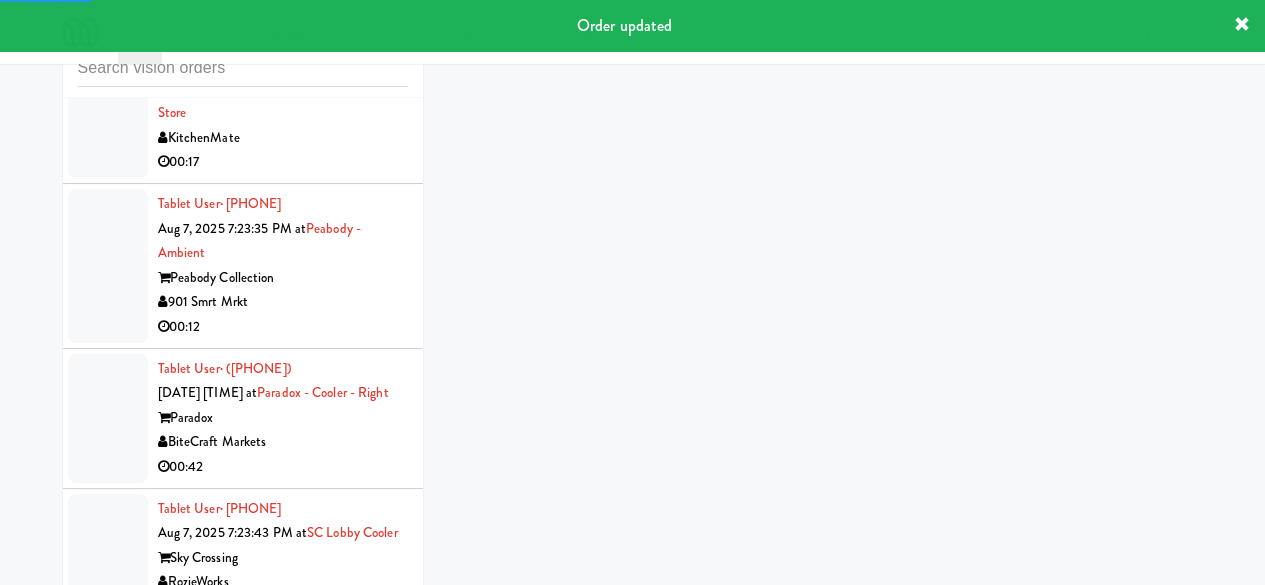 scroll, scrollTop: 0, scrollLeft: 0, axis: both 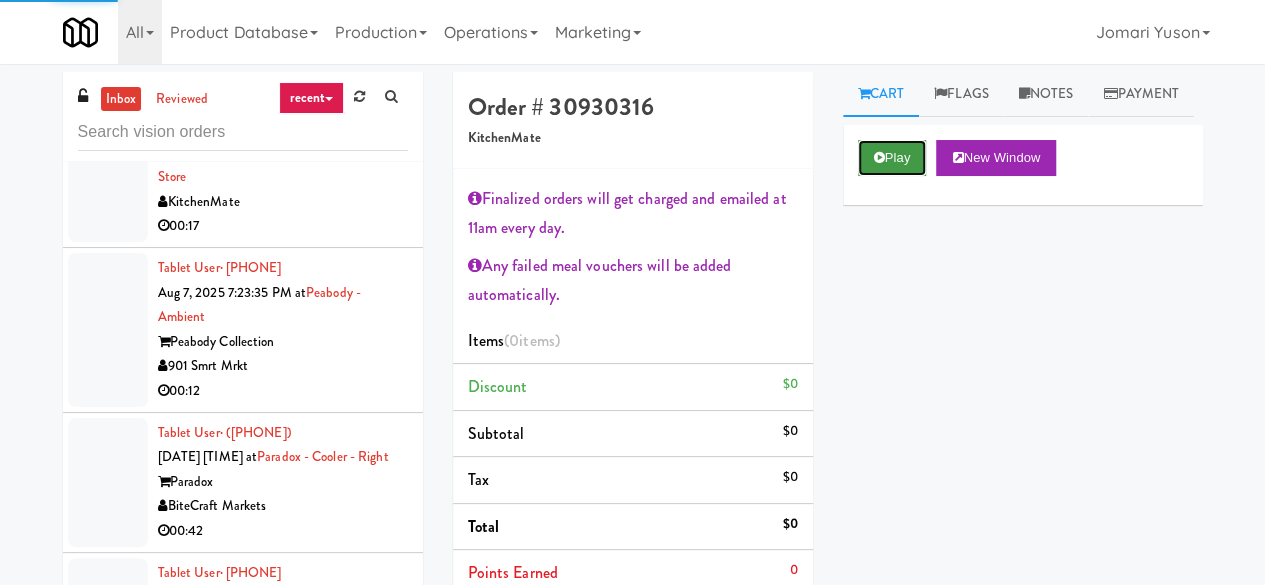 click on "Play" at bounding box center [892, 158] 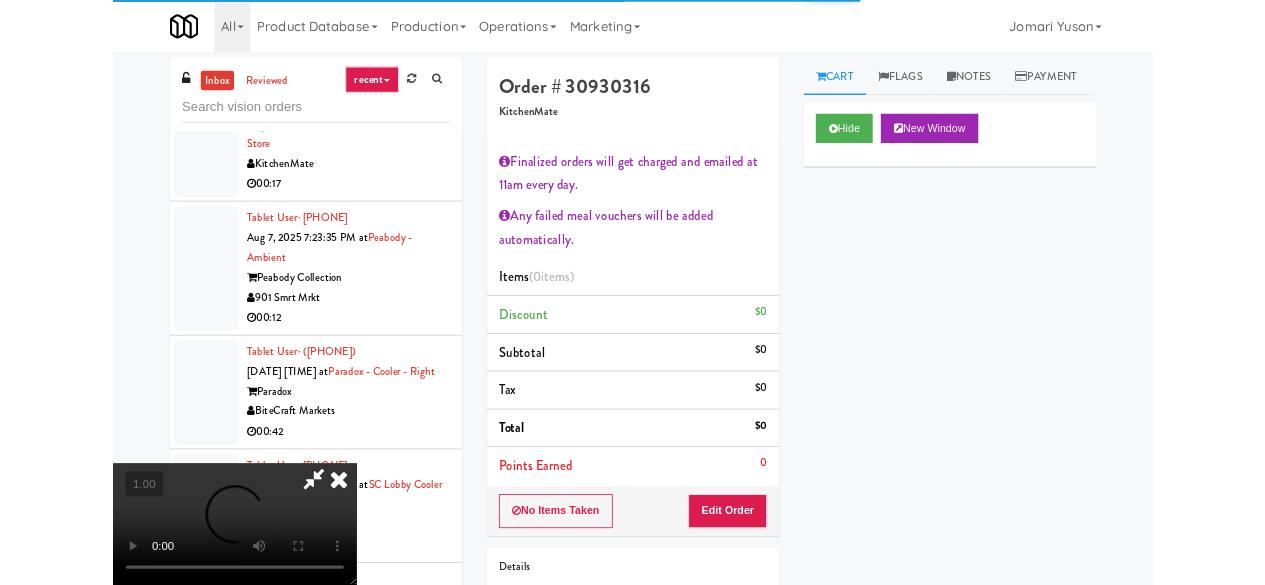 scroll, scrollTop: 41, scrollLeft: 0, axis: vertical 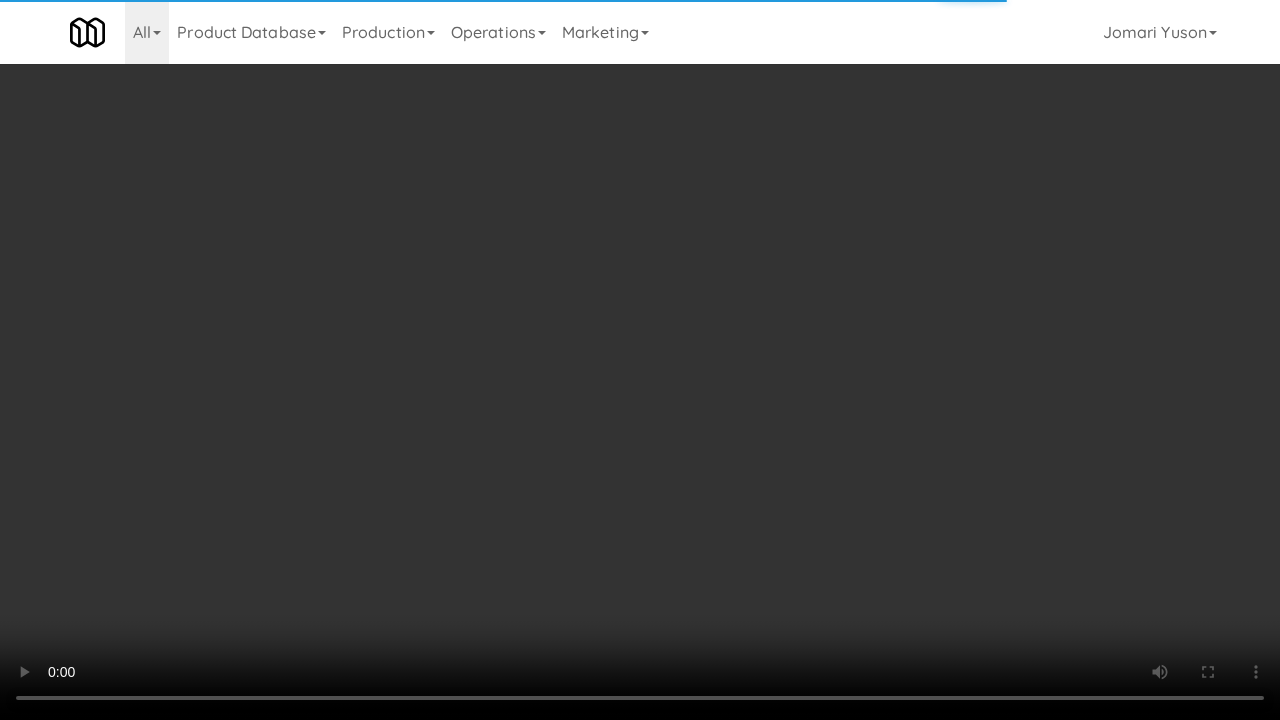 type 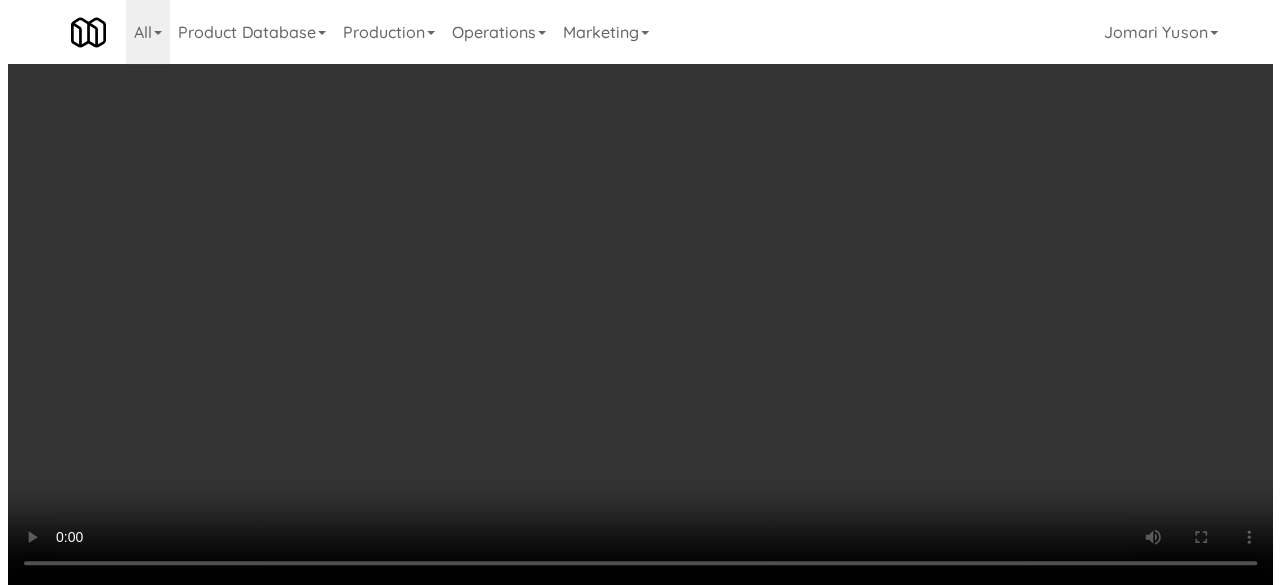 scroll, scrollTop: 100, scrollLeft: 0, axis: vertical 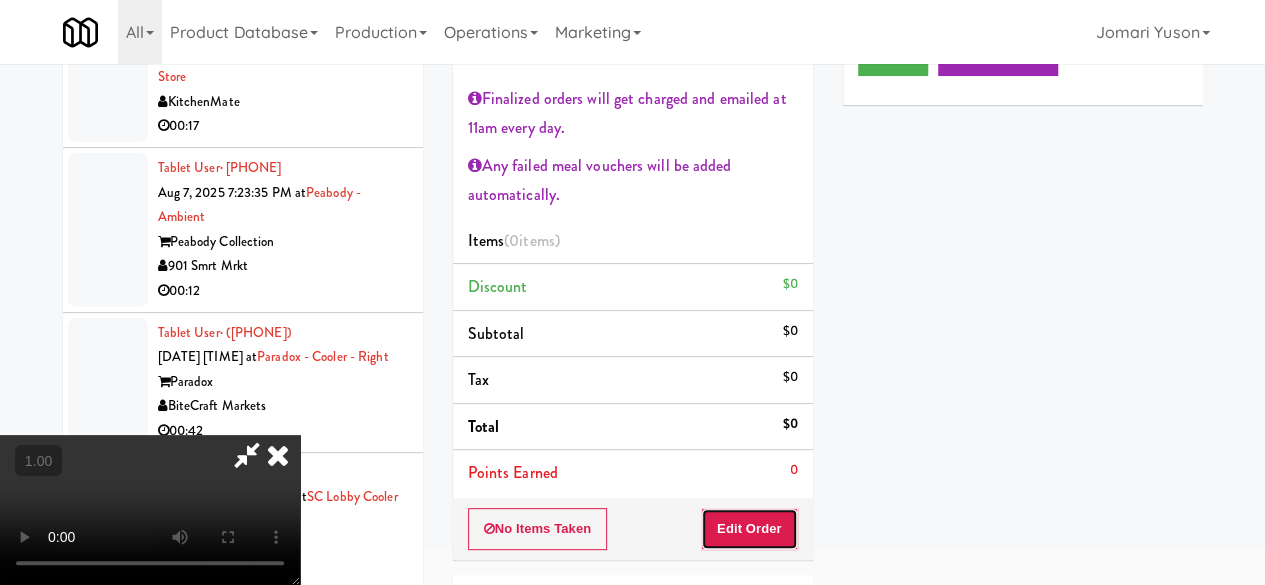 click on "Edit Order" at bounding box center (749, 529) 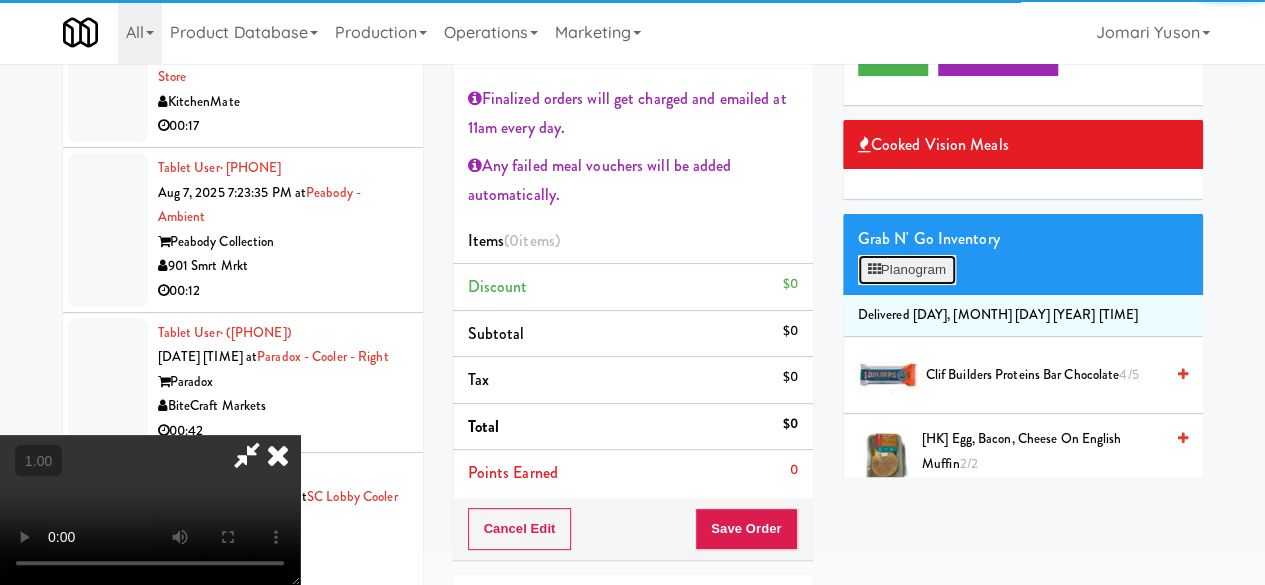 click on "Planogram" at bounding box center (907, 270) 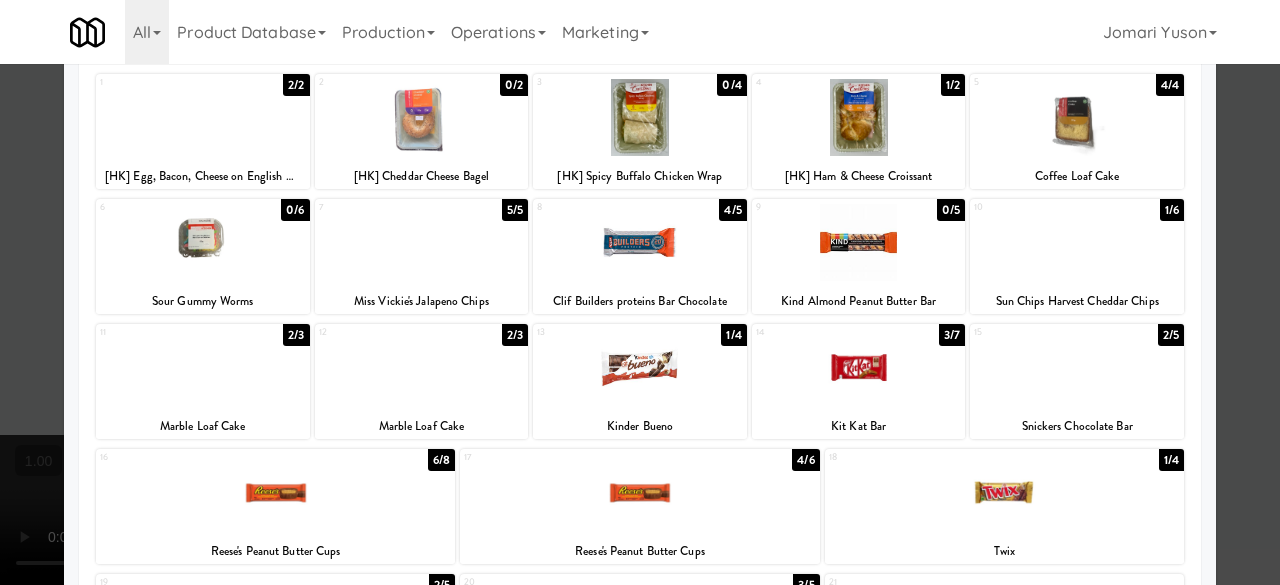scroll, scrollTop: 221, scrollLeft: 0, axis: vertical 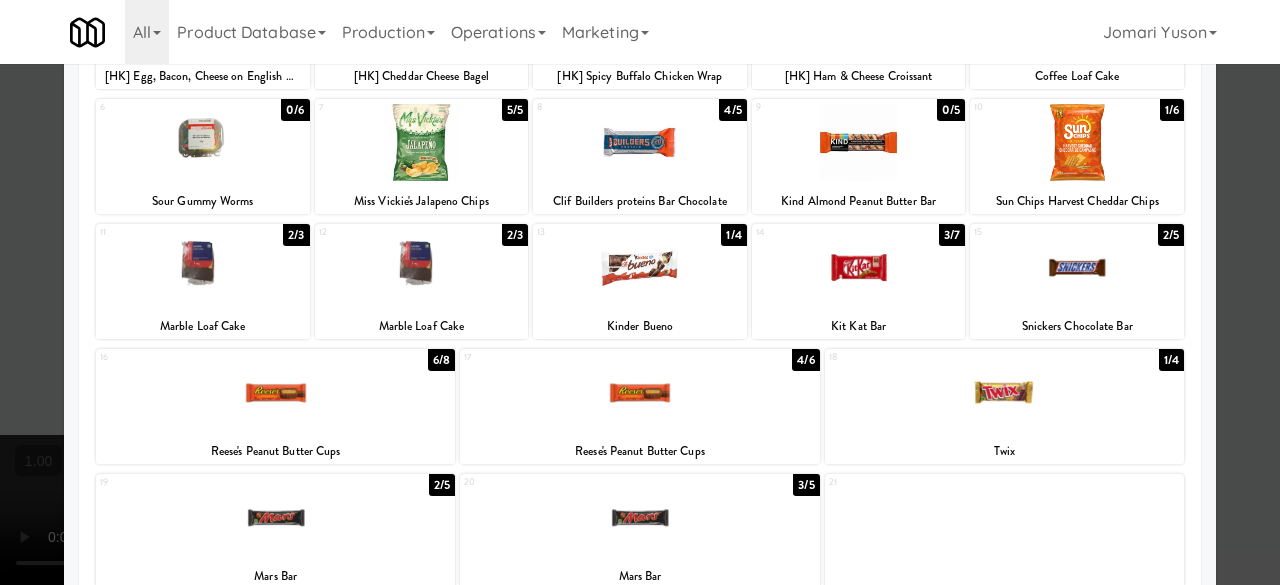 click at bounding box center (639, 392) 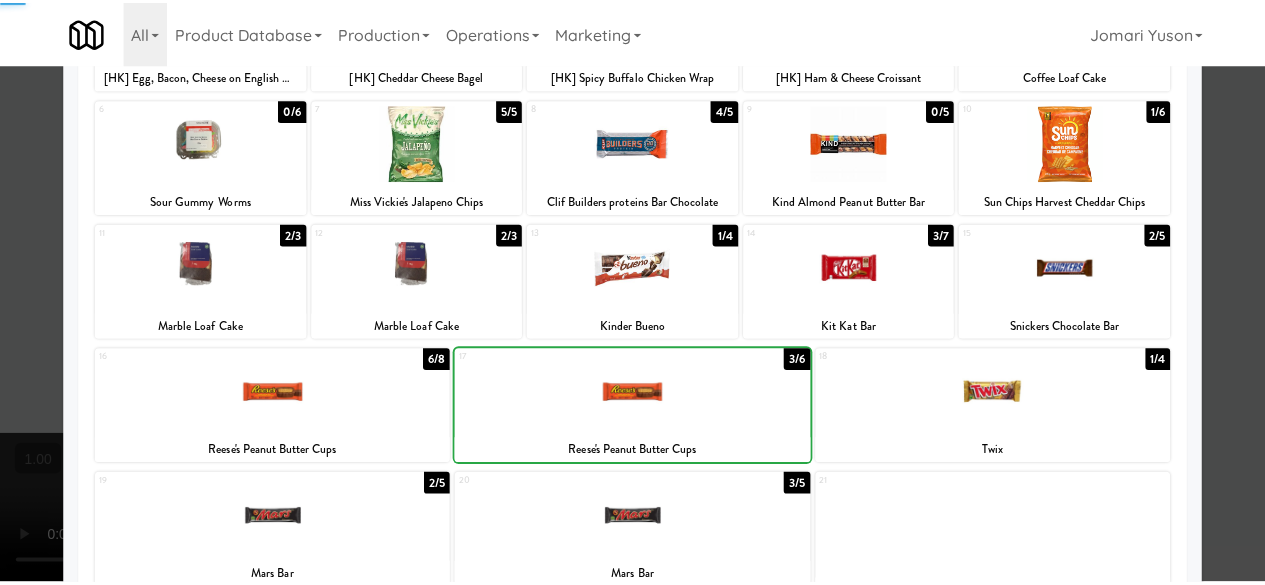 scroll, scrollTop: 0, scrollLeft: 0, axis: both 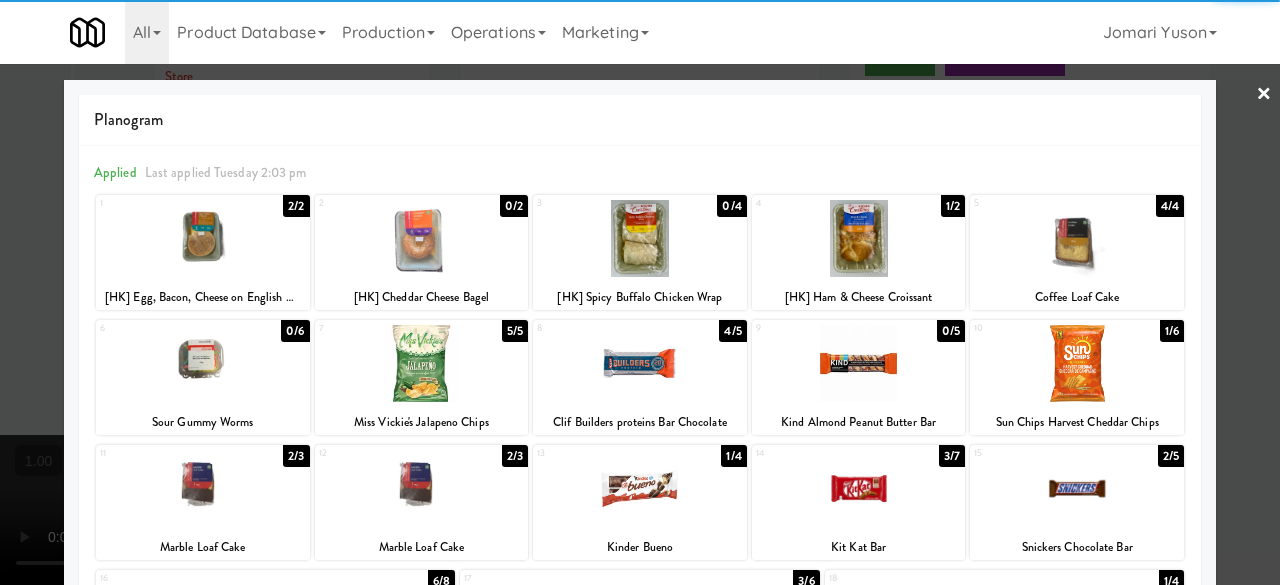 click at bounding box center [640, 292] 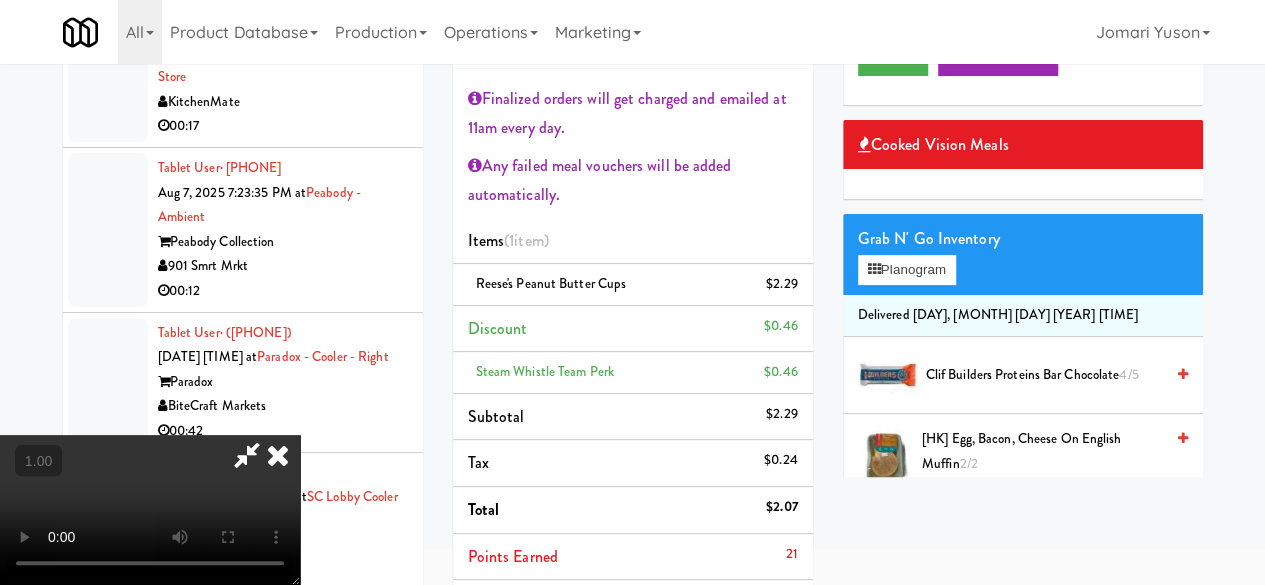 scroll, scrollTop: 41, scrollLeft: 0, axis: vertical 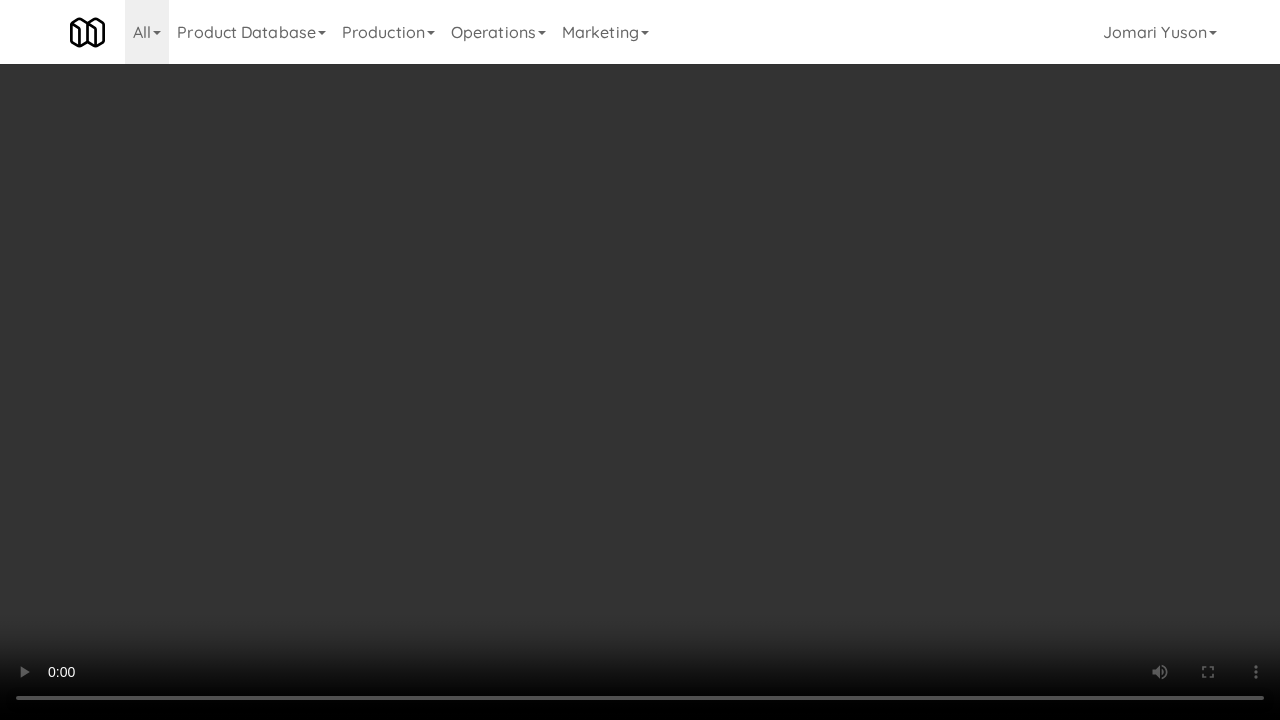 click at bounding box center (640, 360) 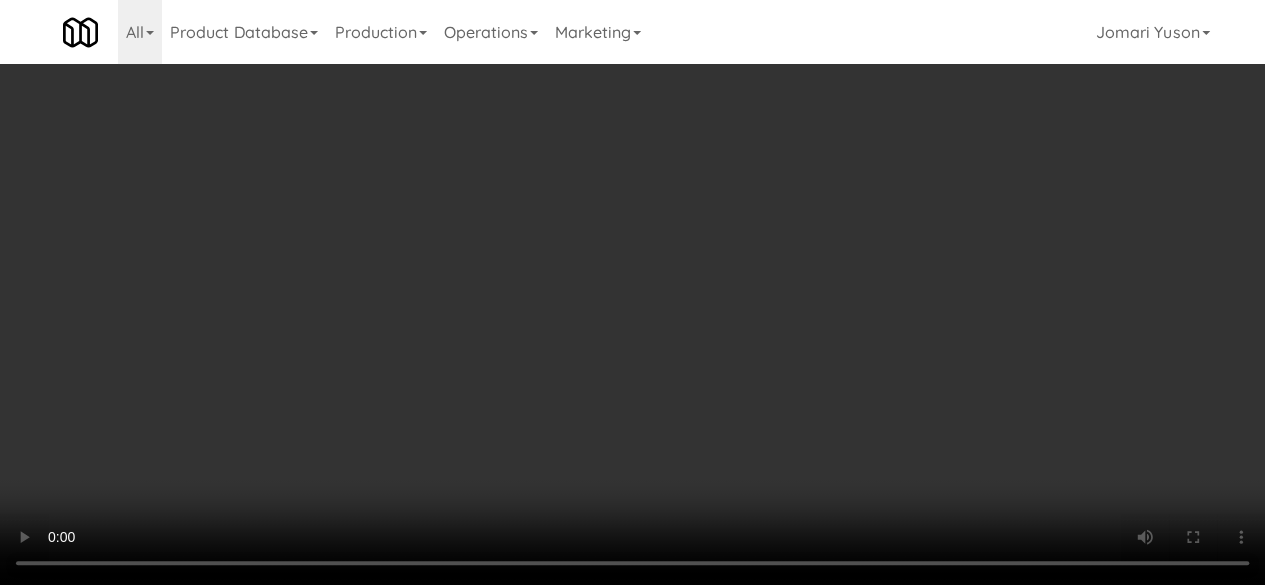 scroll, scrollTop: 0, scrollLeft: 0, axis: both 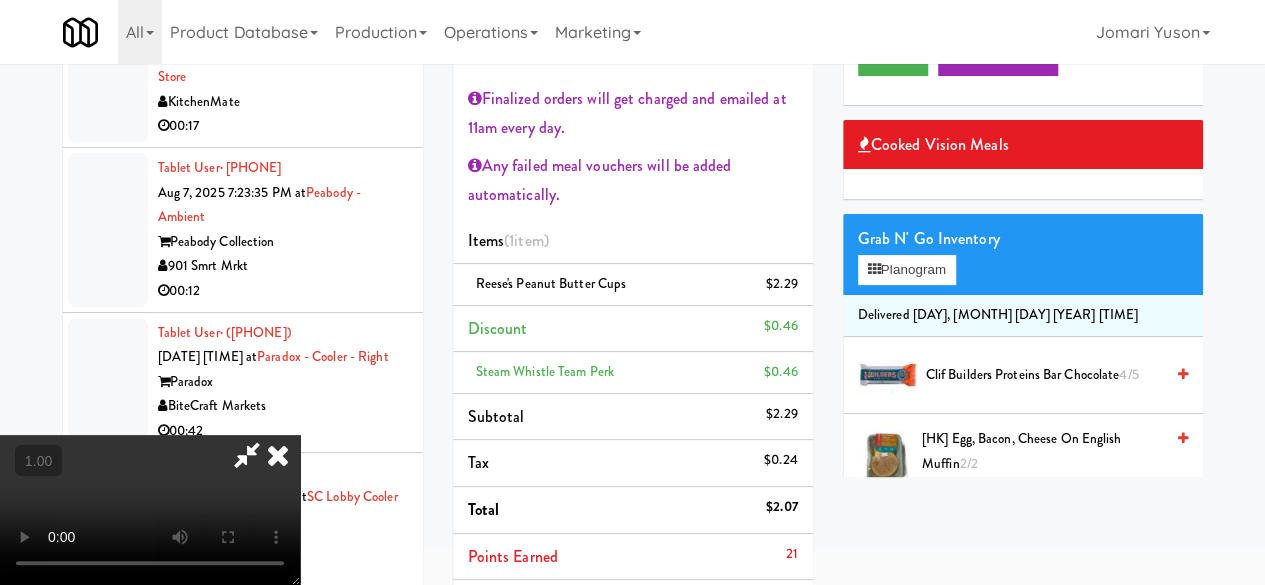click at bounding box center (247, 455) 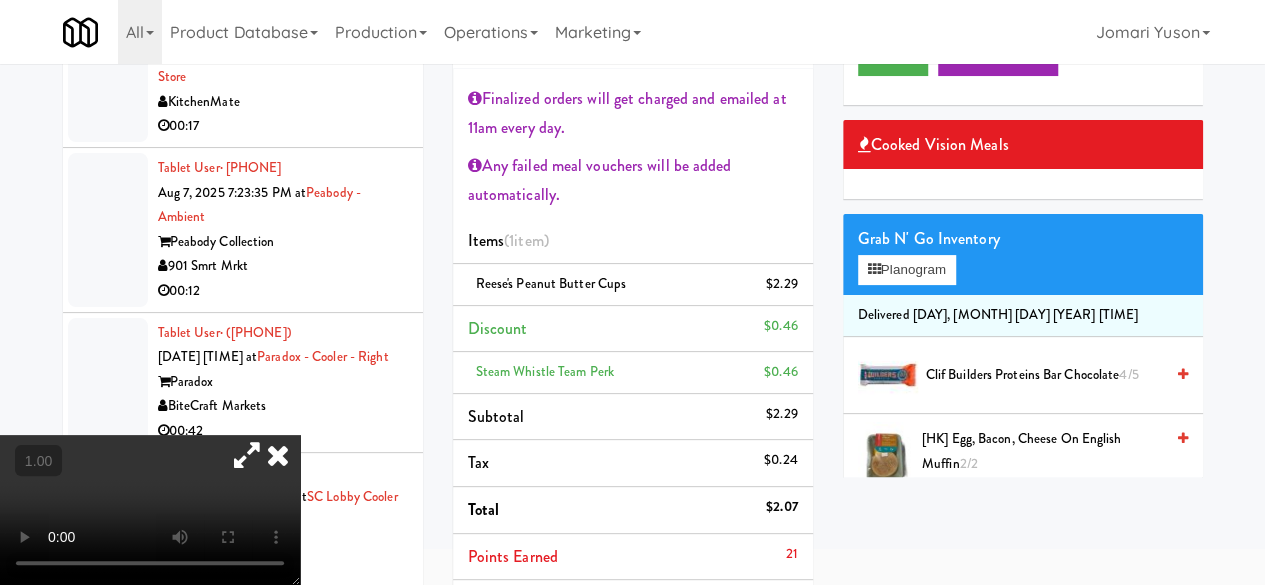 scroll, scrollTop: 200, scrollLeft: 0, axis: vertical 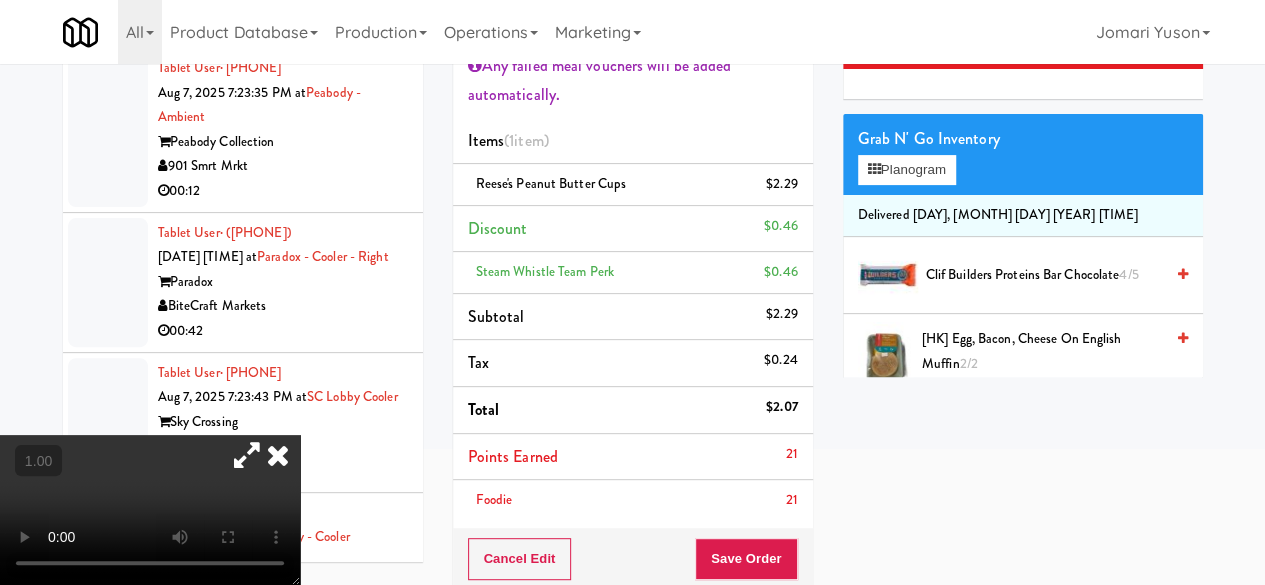 click at bounding box center [278, 455] 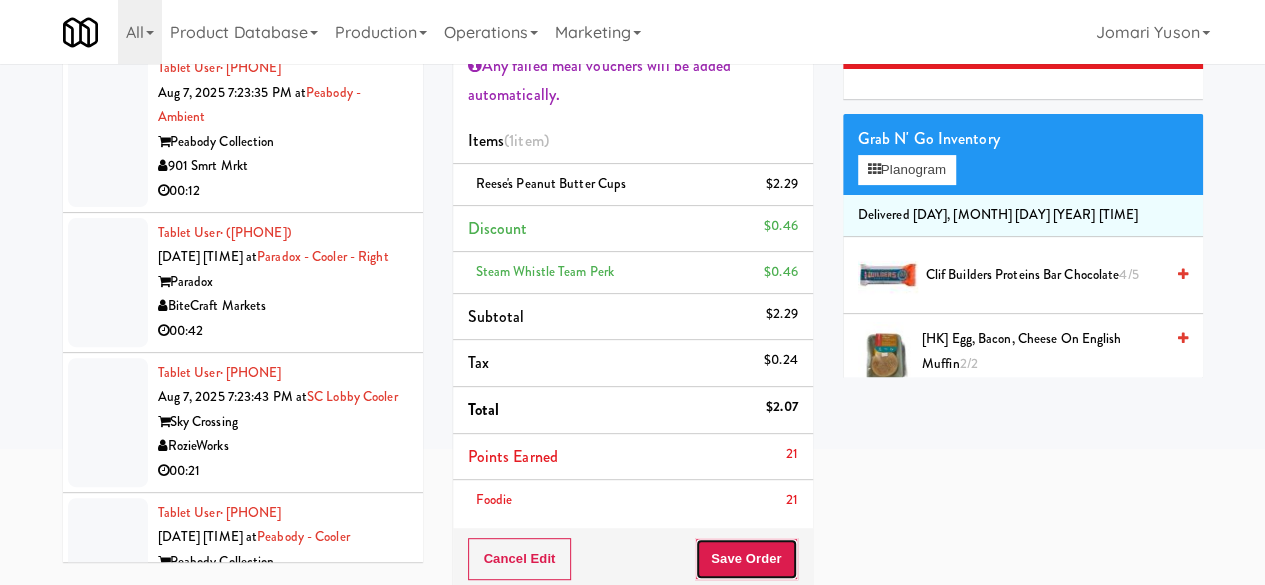 click on "Save Order" at bounding box center (746, 559) 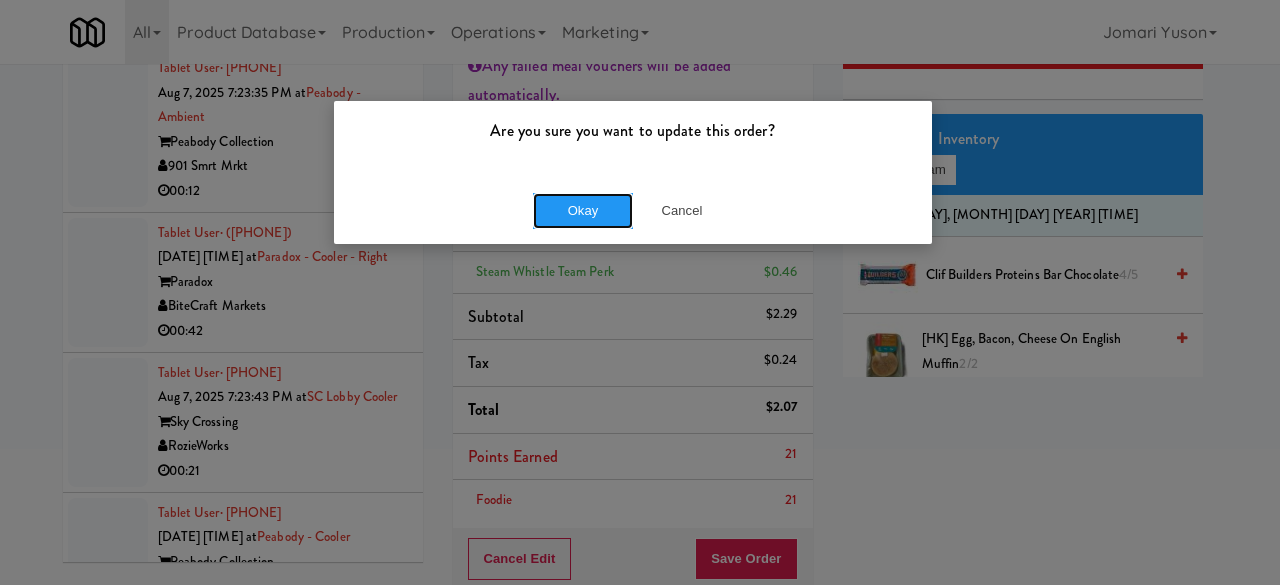 drag, startPoint x: 556, startPoint y: 220, endPoint x: 660, endPoint y: 258, distance: 110.724884 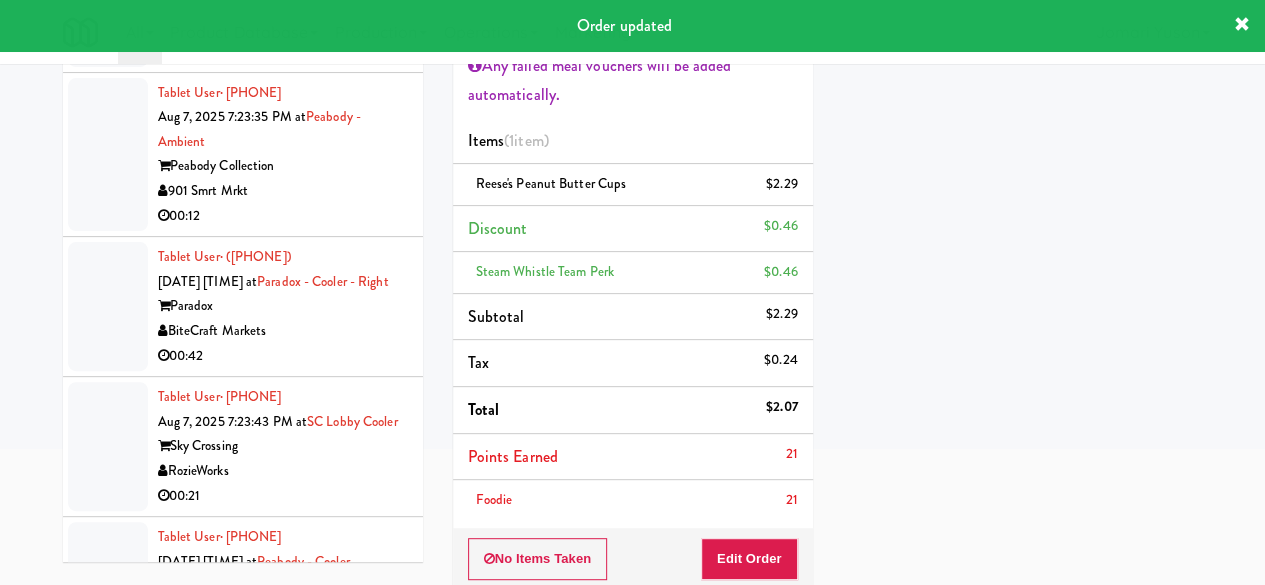 click on "KitchenMate" at bounding box center [283, 26] 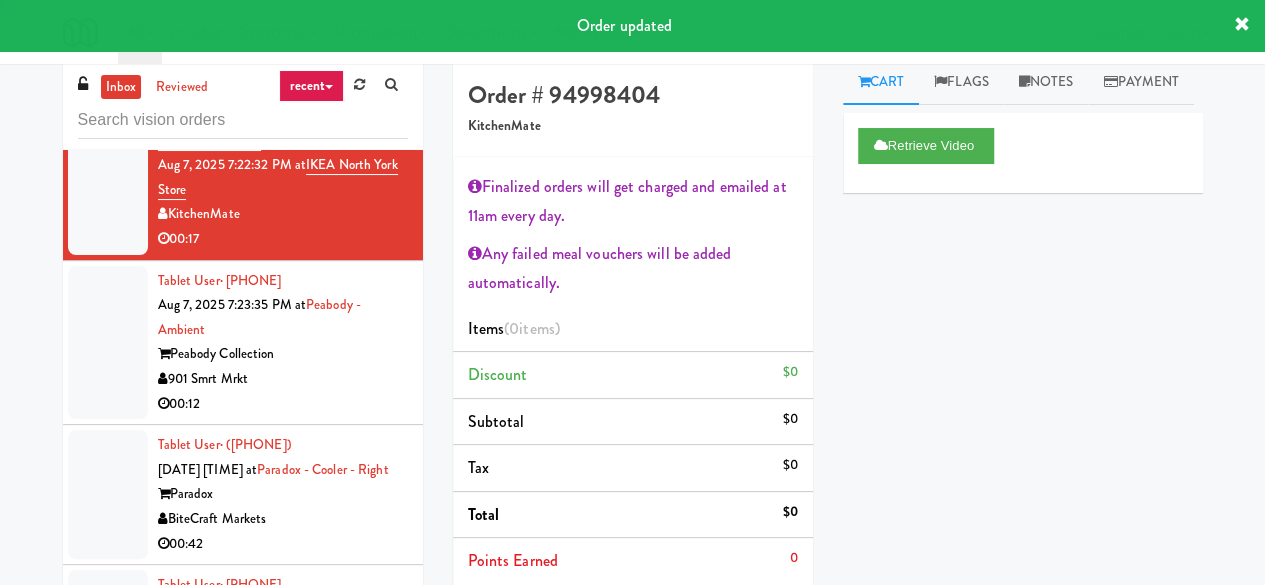 scroll, scrollTop: 0, scrollLeft: 0, axis: both 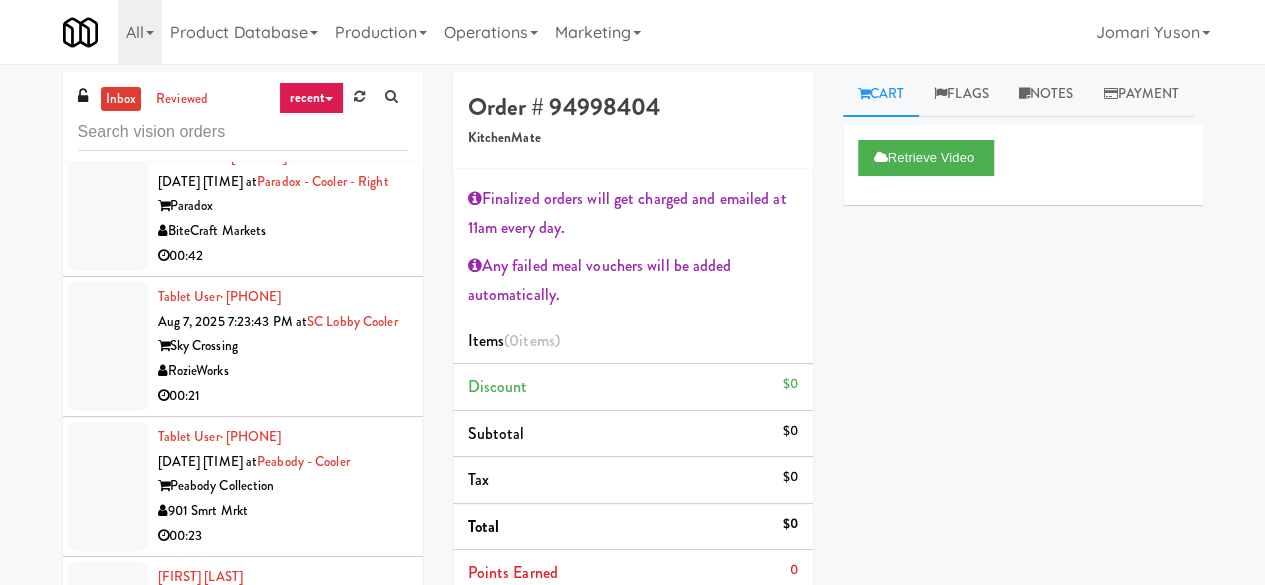 click on "901 Smrt Mrkt" at bounding box center [283, 91] 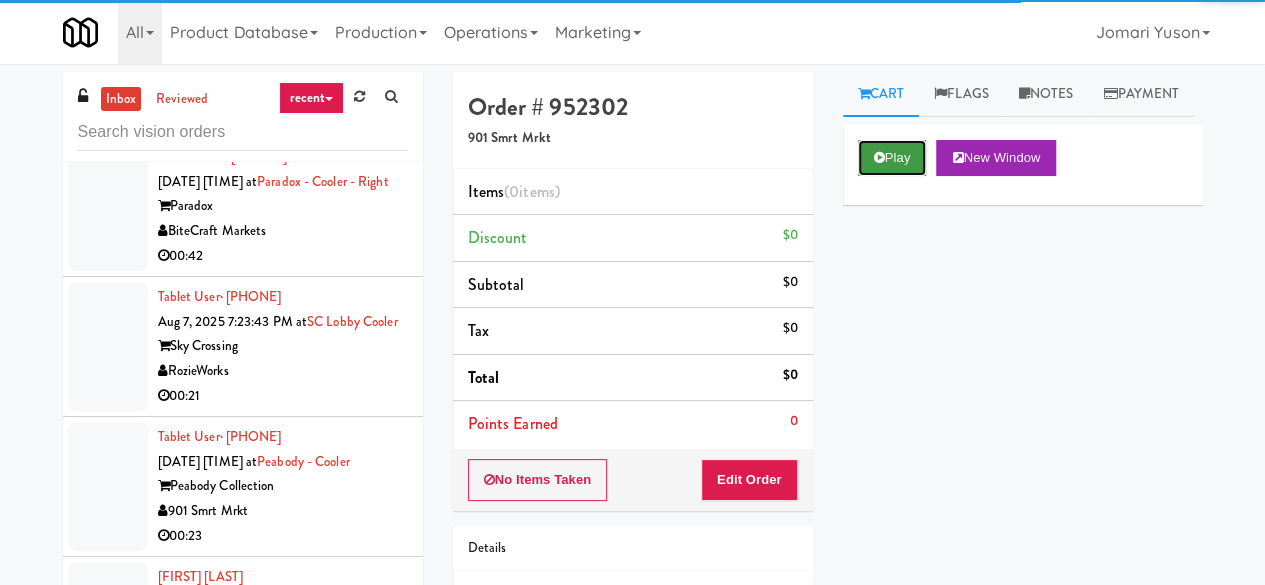 click at bounding box center [879, 157] 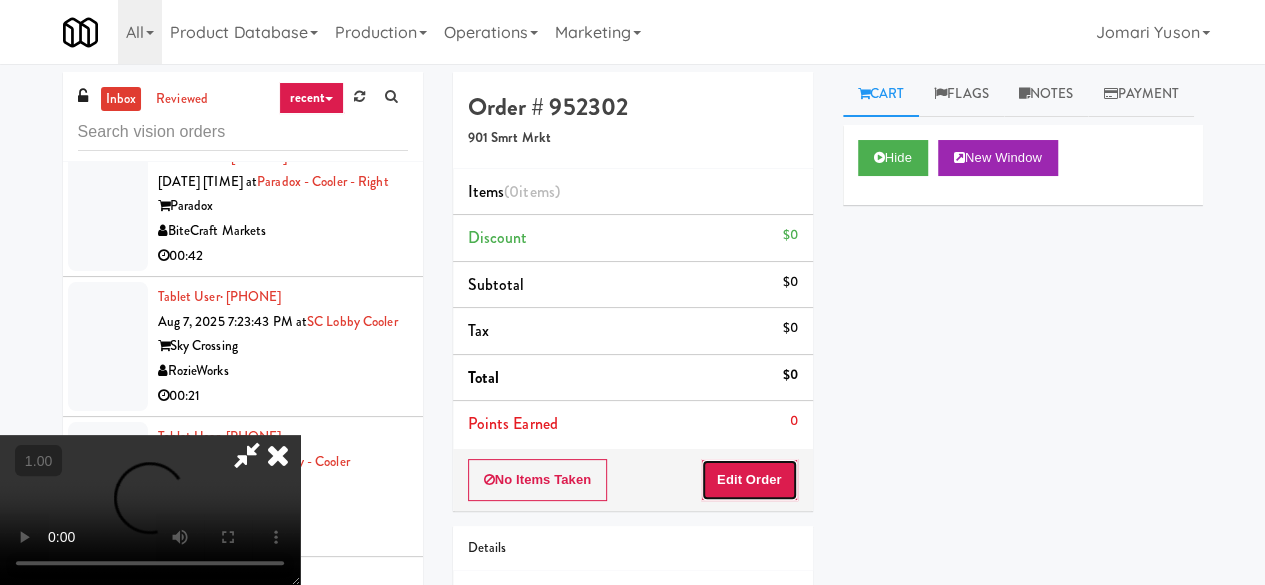 click on "Edit Order" at bounding box center [749, 480] 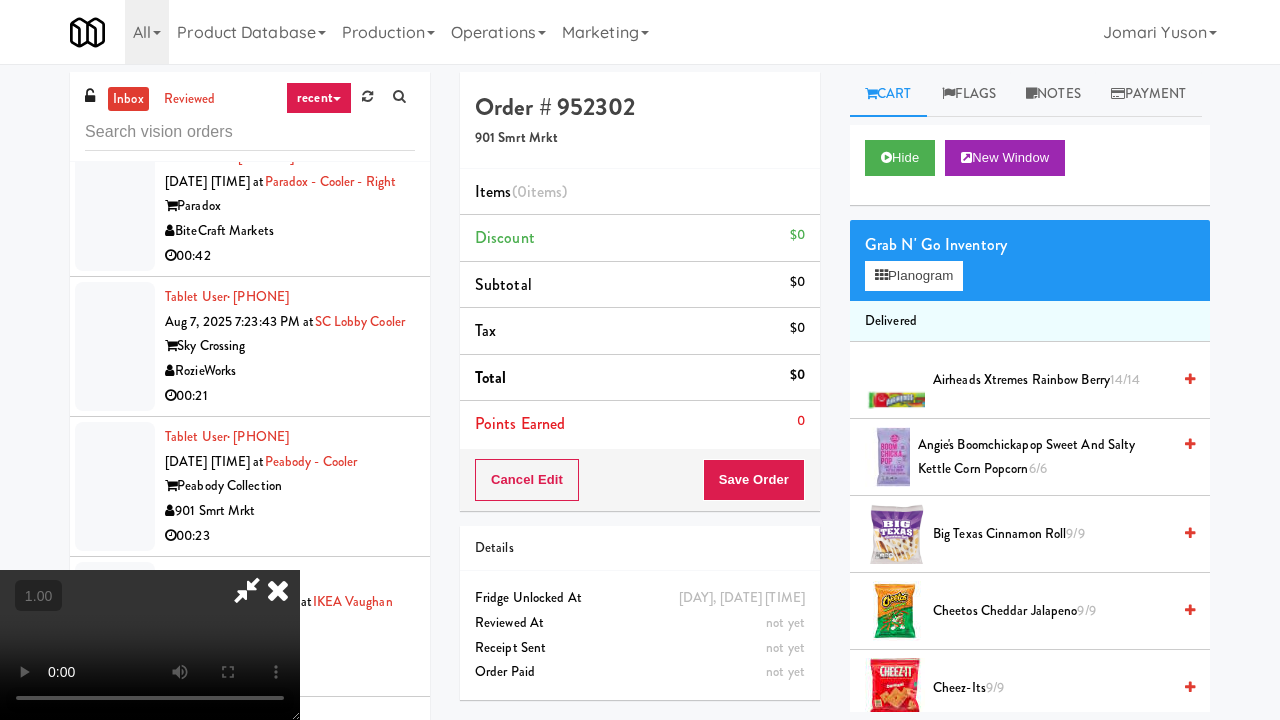 type 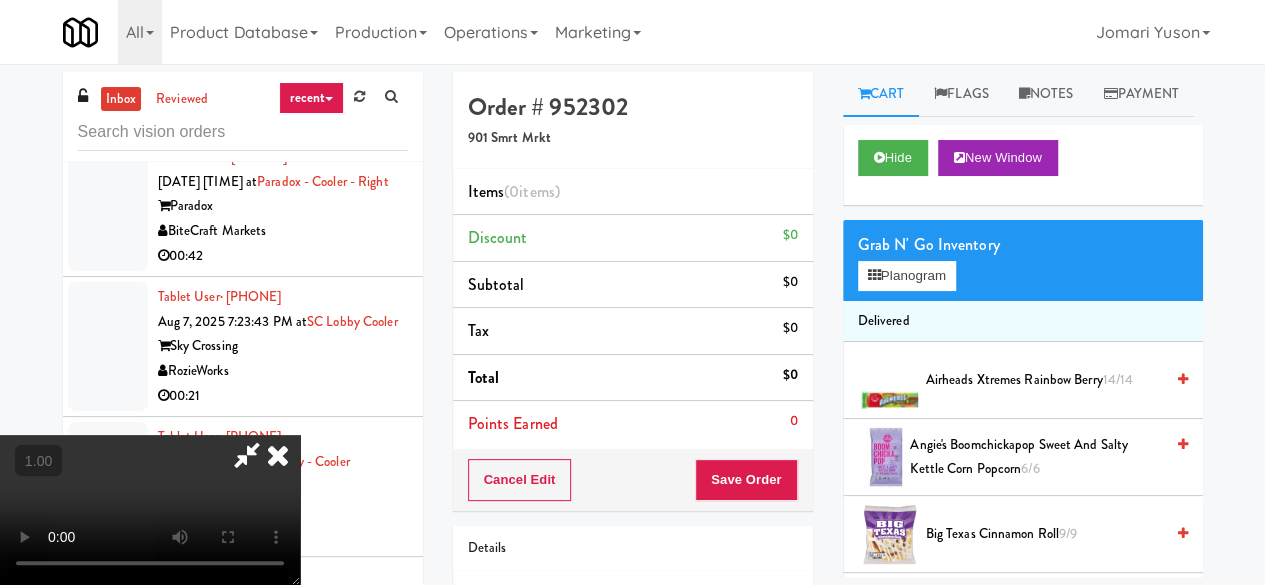 click on "Grab N' Go Inventory" at bounding box center [1023, 245] 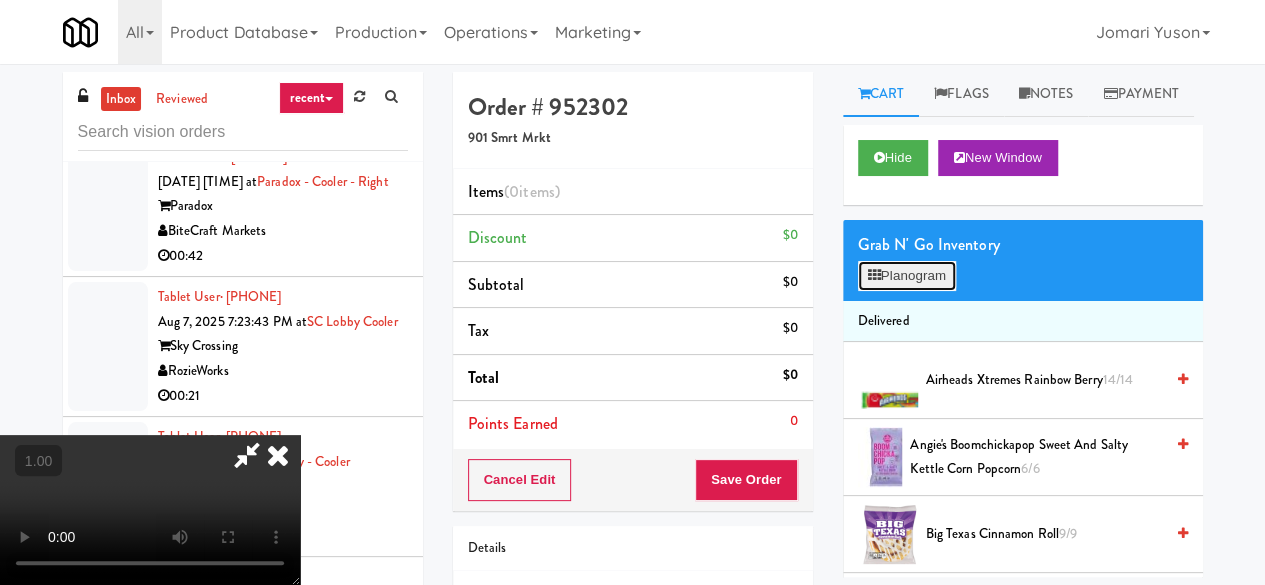 click on "Planogram" at bounding box center [907, 276] 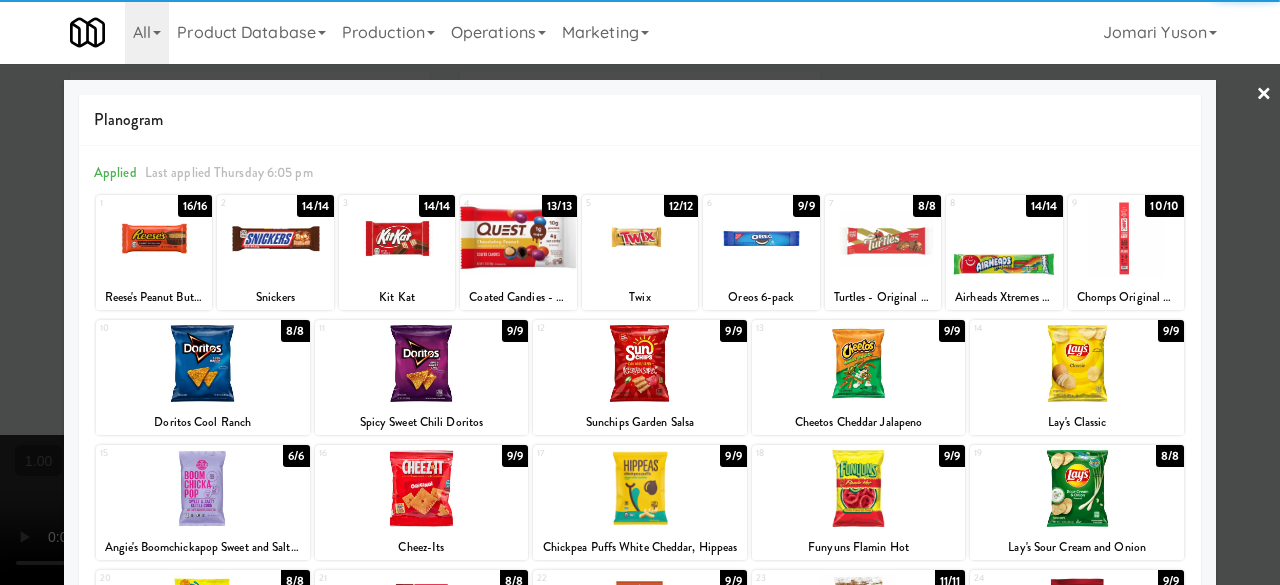 click at bounding box center (397, 238) 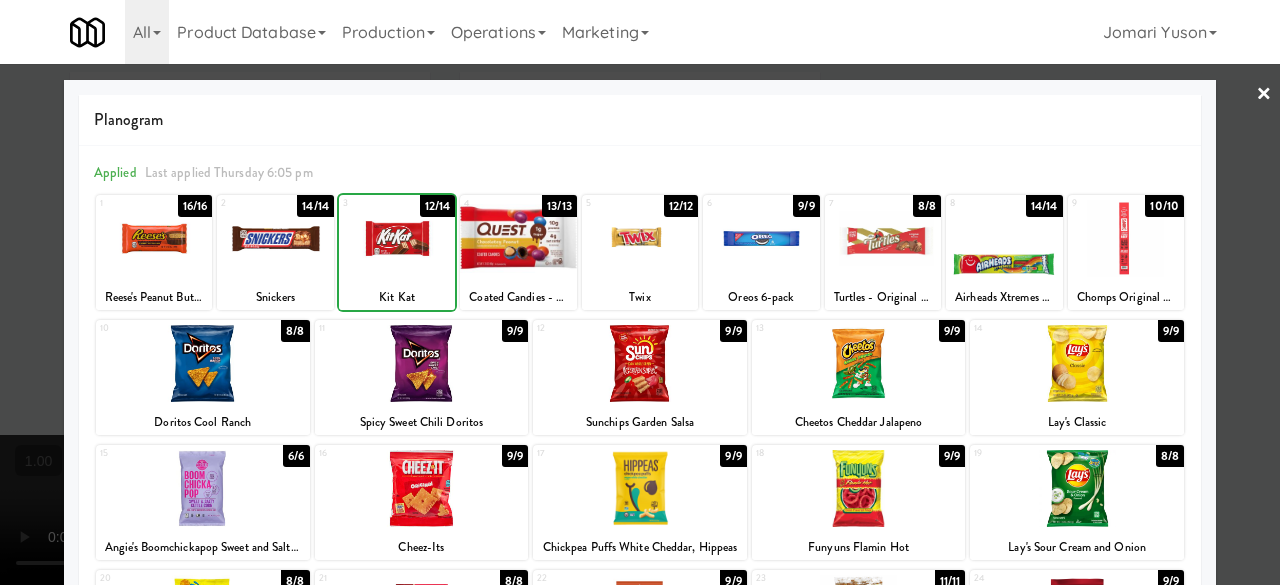 click at bounding box center (397, 238) 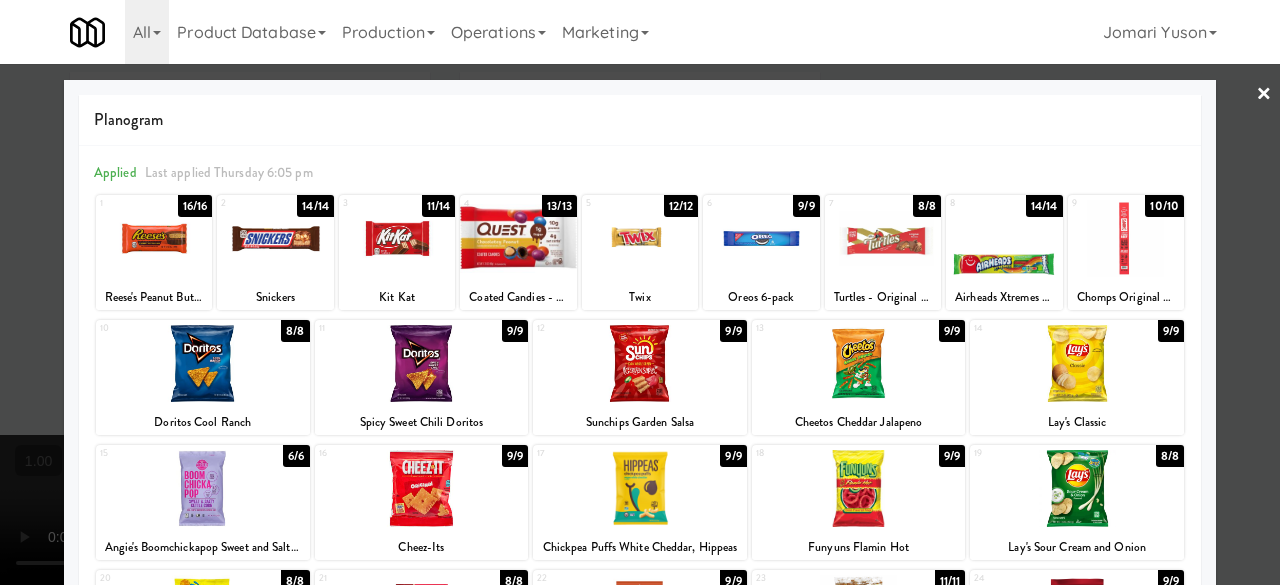 click at bounding box center (203, 363) 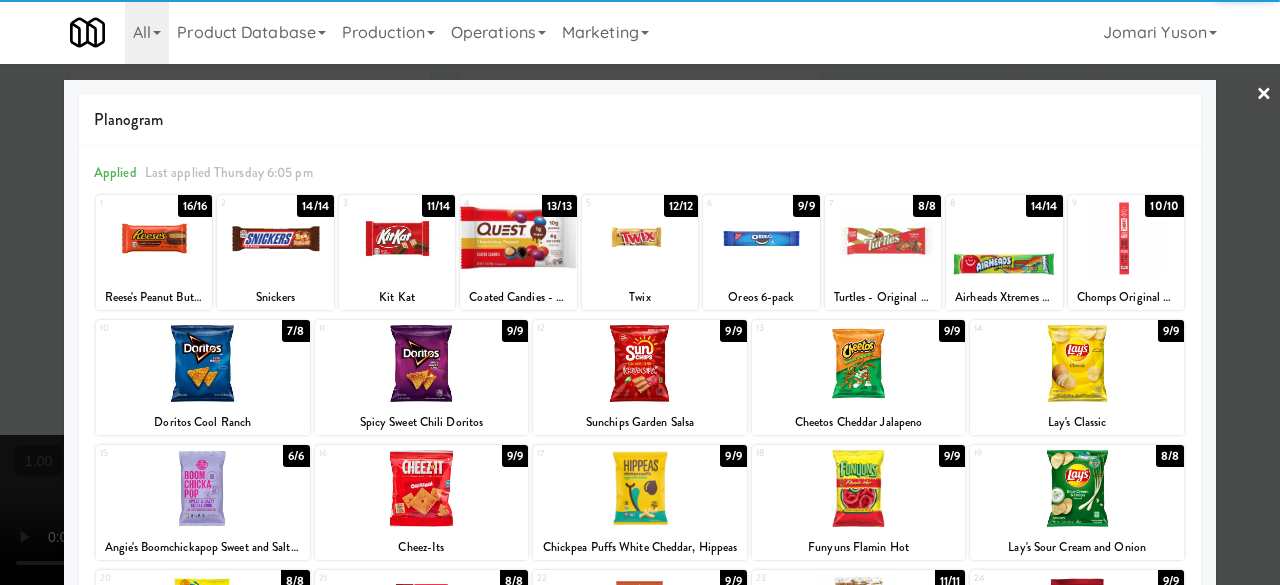 click at bounding box center (422, 363) 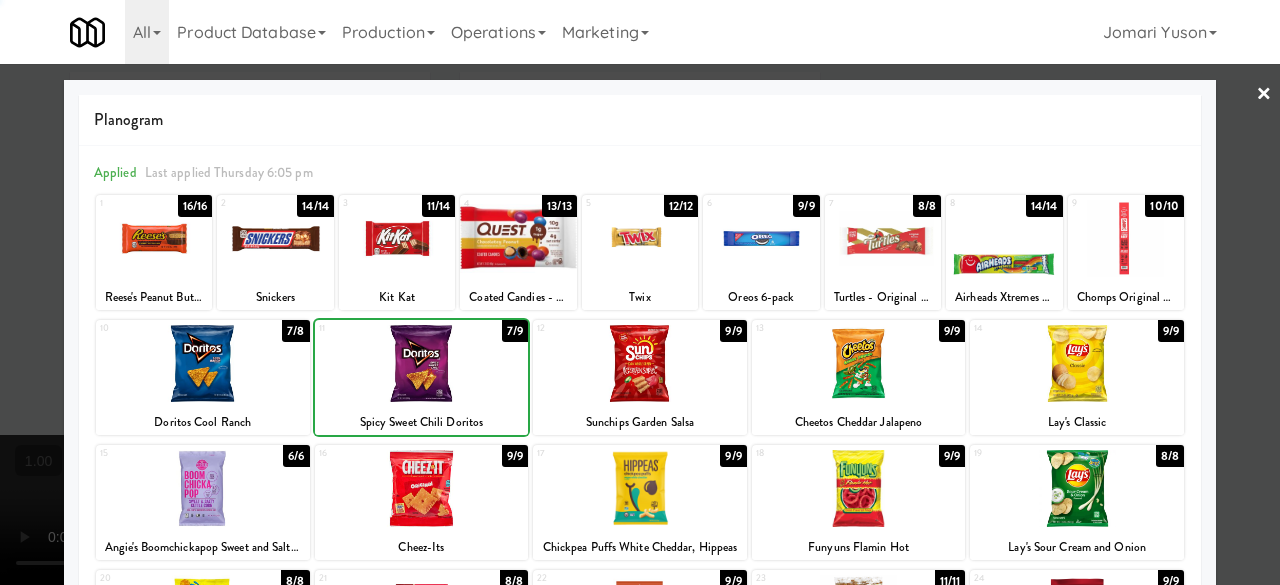 click at bounding box center (203, 363) 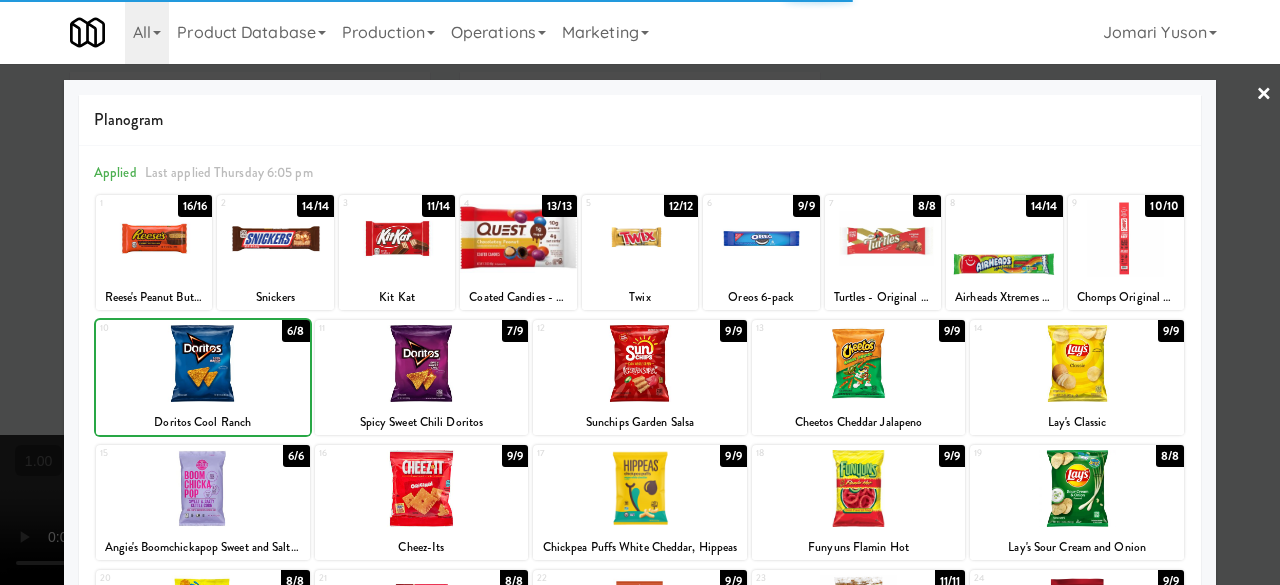 click at bounding box center (422, 363) 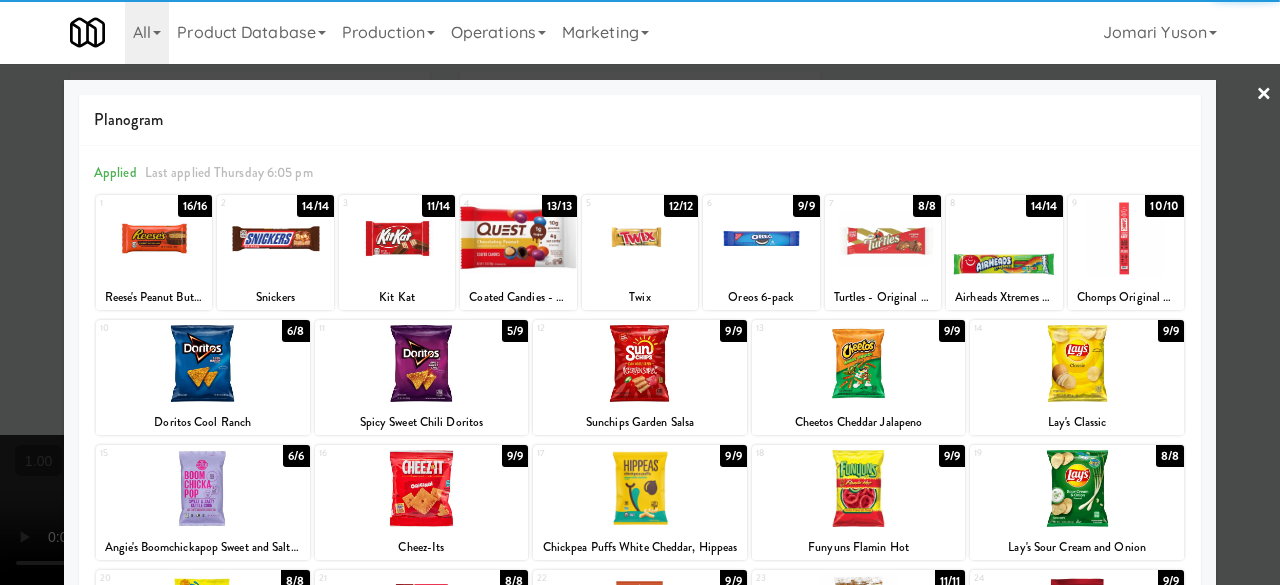 click on "×" at bounding box center [1264, 95] 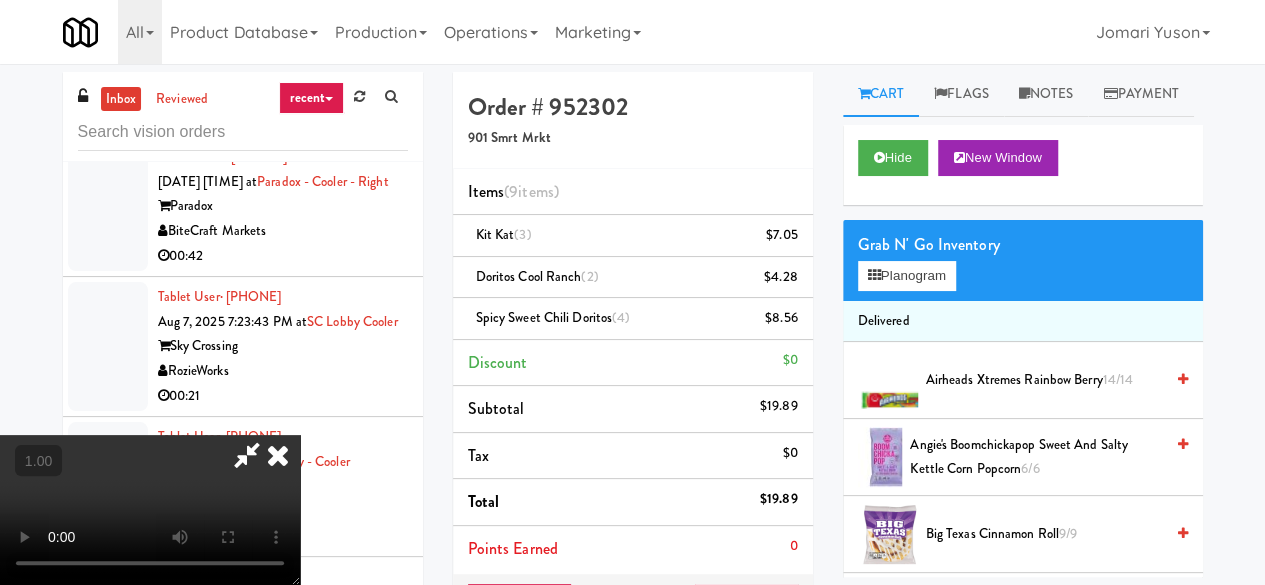 click at bounding box center (150, 510) 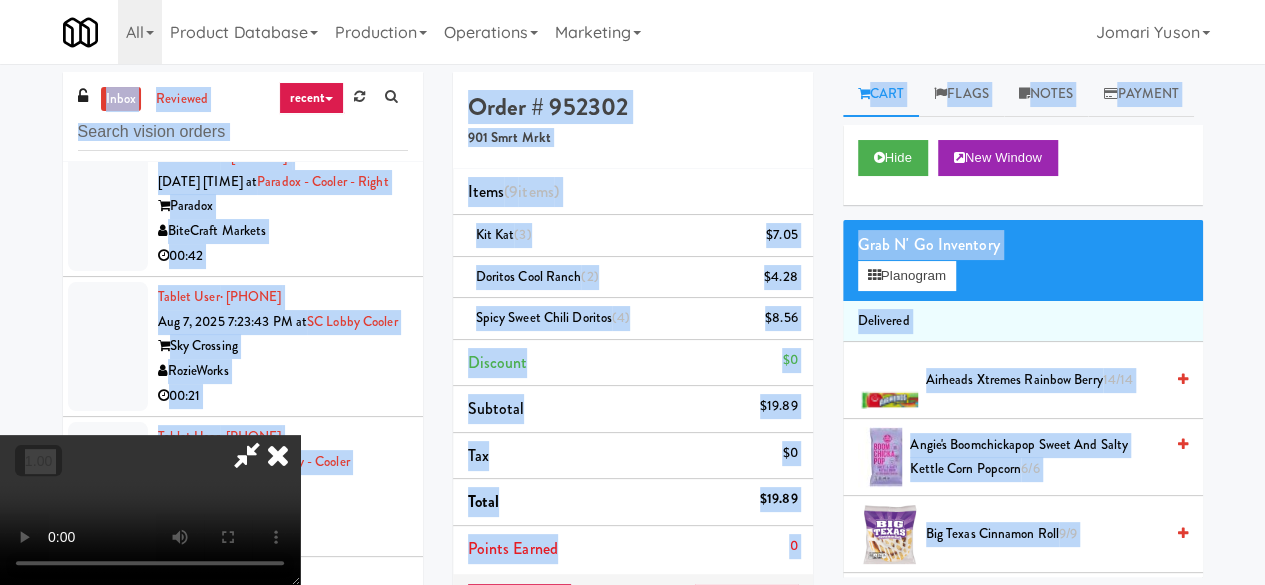 click at bounding box center (247, 455) 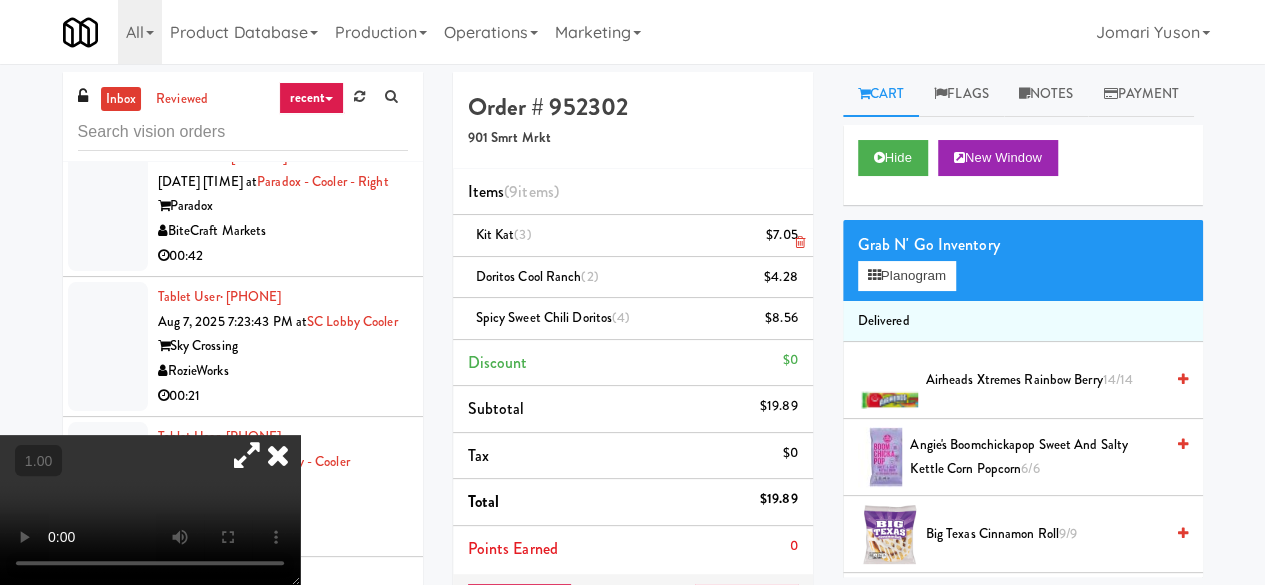 click at bounding box center [795, 243] 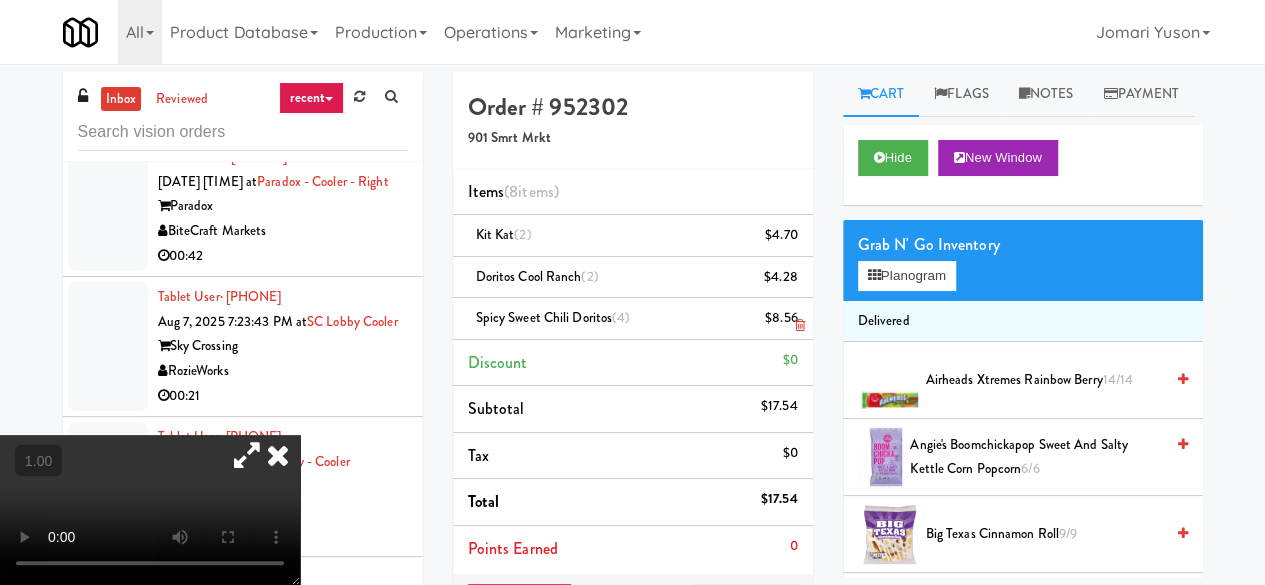 click at bounding box center (799, 325) 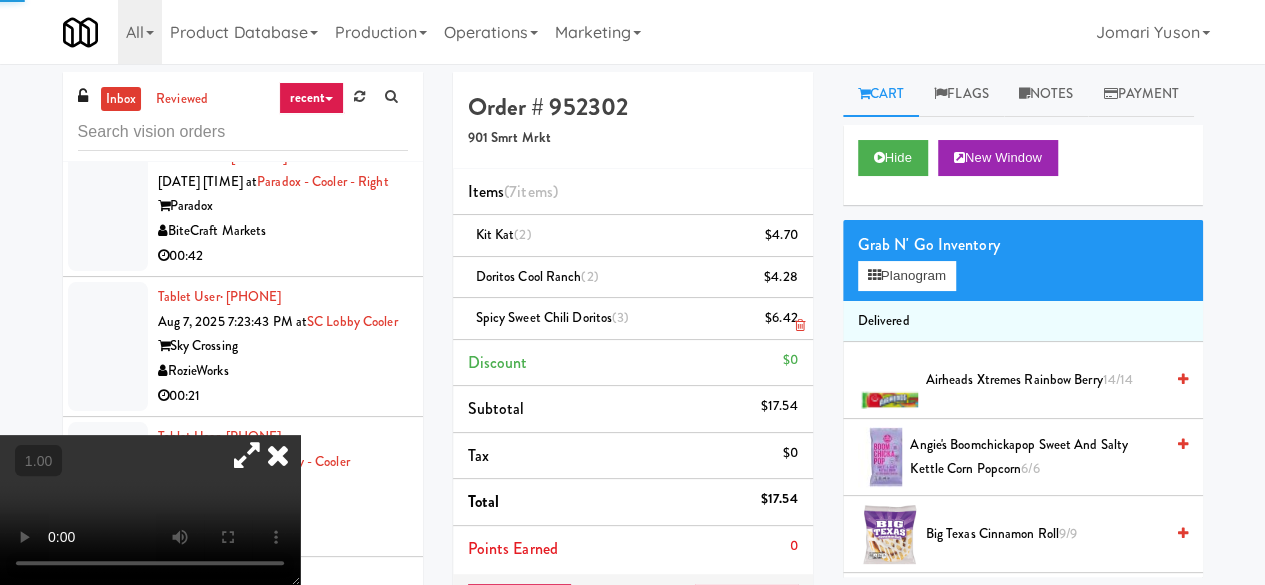 click at bounding box center [799, 325] 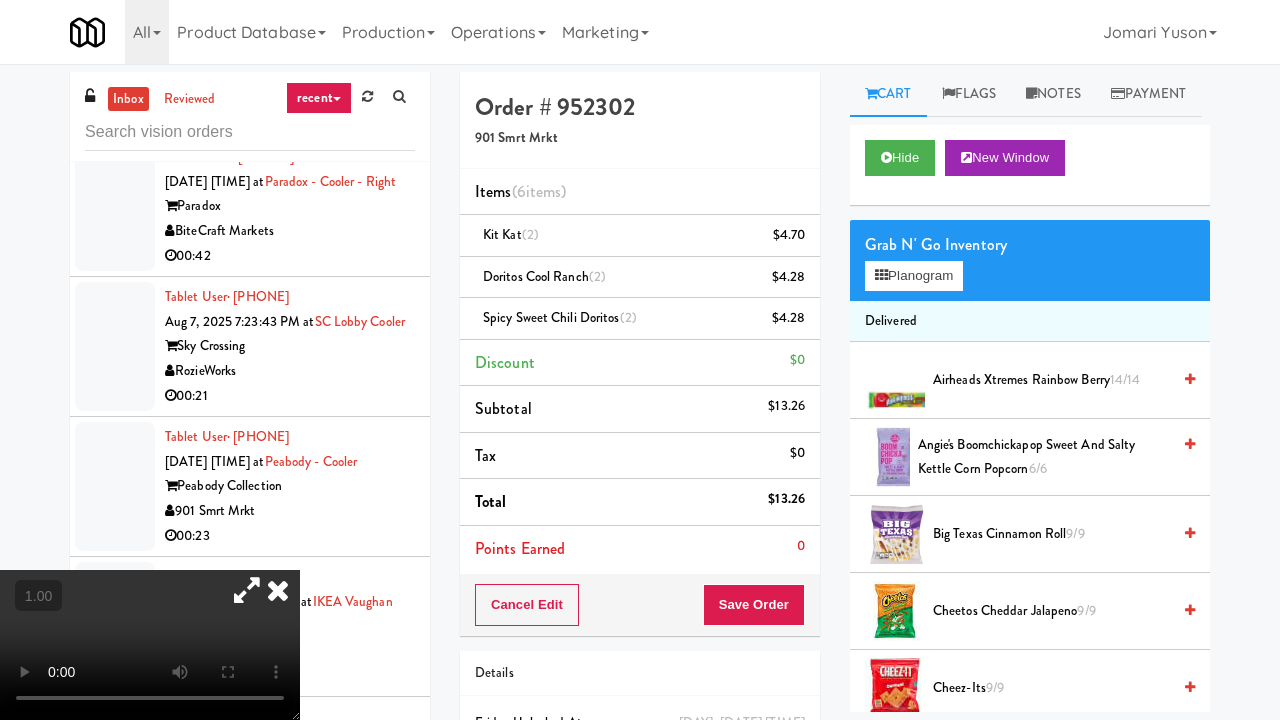 click at bounding box center (150, 645) 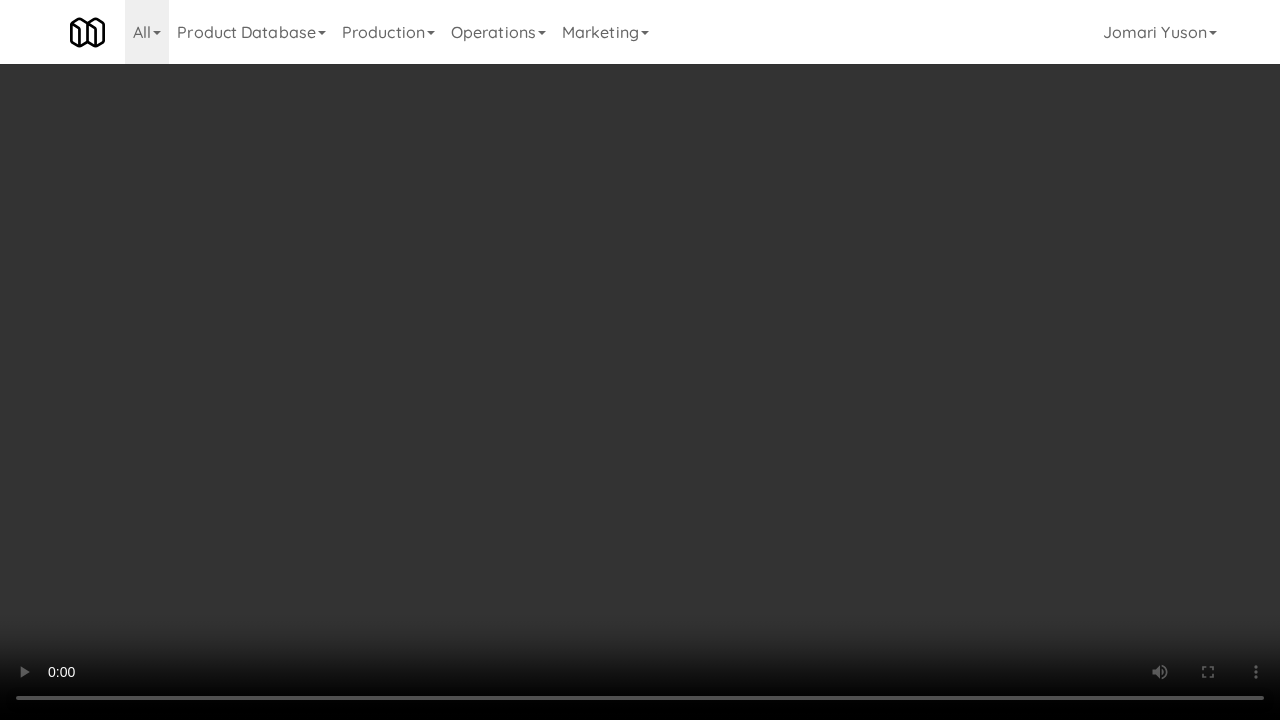 click on "Order # 952302 901 Smrt Mrkt Items  (6  items ) Kit Kat  (2) $4.70 Doritos Cool Ranch  (2) $4.28 Spicy Sweet Chili Doritos  (2) $4.28 Discount  $0 Subtotal $13.26 Tax $0 Total $13.26 Points Earned  0 Cancel Edit Save Order Details Thursday, August 7th 2025 7:23:35 PM Fridge Unlocked At not yet Reviewed At not yet Receipt Sent not yet Order Paid  Cart  Flags  Notes  Payment  Hide  New Window Grab N' Go Inventory  Planogram Delivered  Airheads Xtremes Rainbow Berry  14/14 Angie's Boomchickapop Sweet and Salty Kettle Corn Popcorn  6/6 Big Texas Cinnamon Roll  9/9 Cheetos Cheddar Jalapeno  9/9 Cheez-Its  9/9 Chickpea Puffs White Cheddar, Hippeas  9/9 Chomps Original Beef Stick, Mild  10/10 Classic Cookies - Chocolate Chip  9/9 Coated Candies - Chocolatey Peanut, Quest  13/13 Doritos Cool Ranch  6/8 Duchess Glazed Honey Bun  8/8 Famous Amos Chocolate Chip Cookies  8/8 Funyuns Flamin Hot  9/9 Gushers Tropical Fruit  8/8 Kit Kat  11/14 Lay's Classic  9/9 Lay's Sour Cream and Onion  8/8 7/7 11/11 Oreos 6-pack" at bounding box center (835, 456) 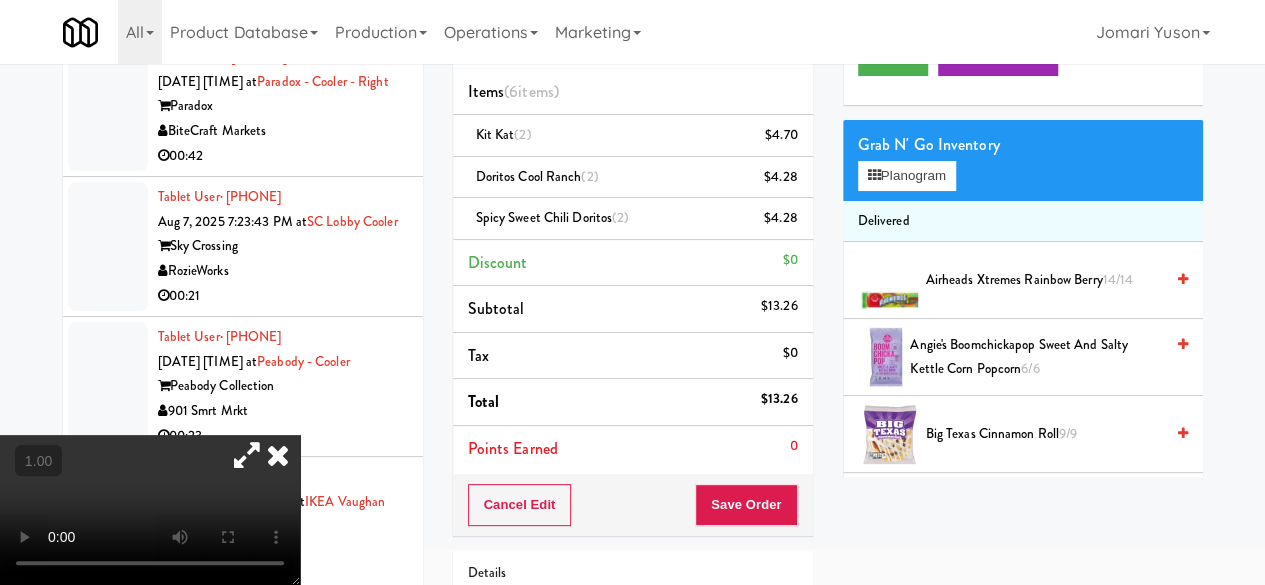 click at bounding box center (278, 455) 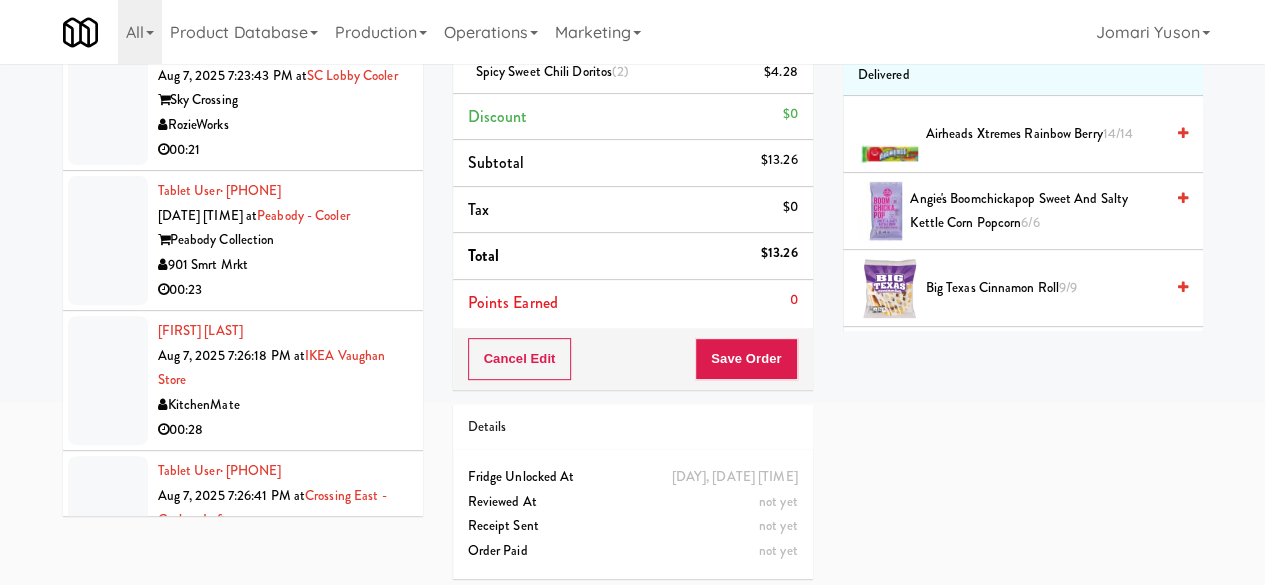 scroll, scrollTop: 250, scrollLeft: 0, axis: vertical 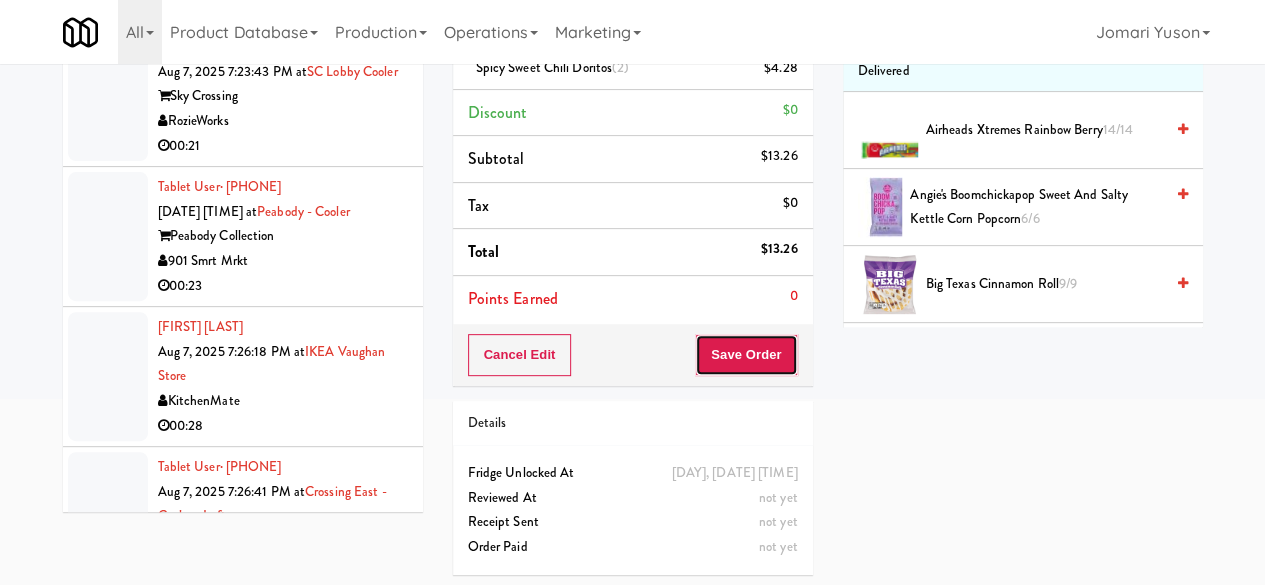 click on "Save Order" at bounding box center (746, 355) 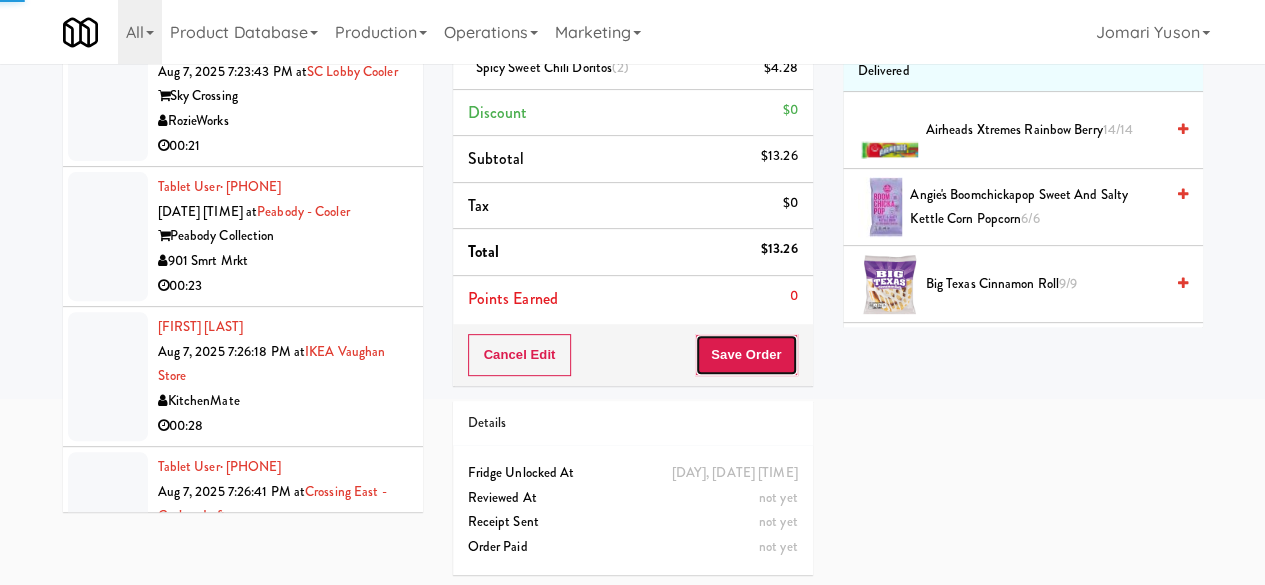scroll, scrollTop: 0, scrollLeft: 0, axis: both 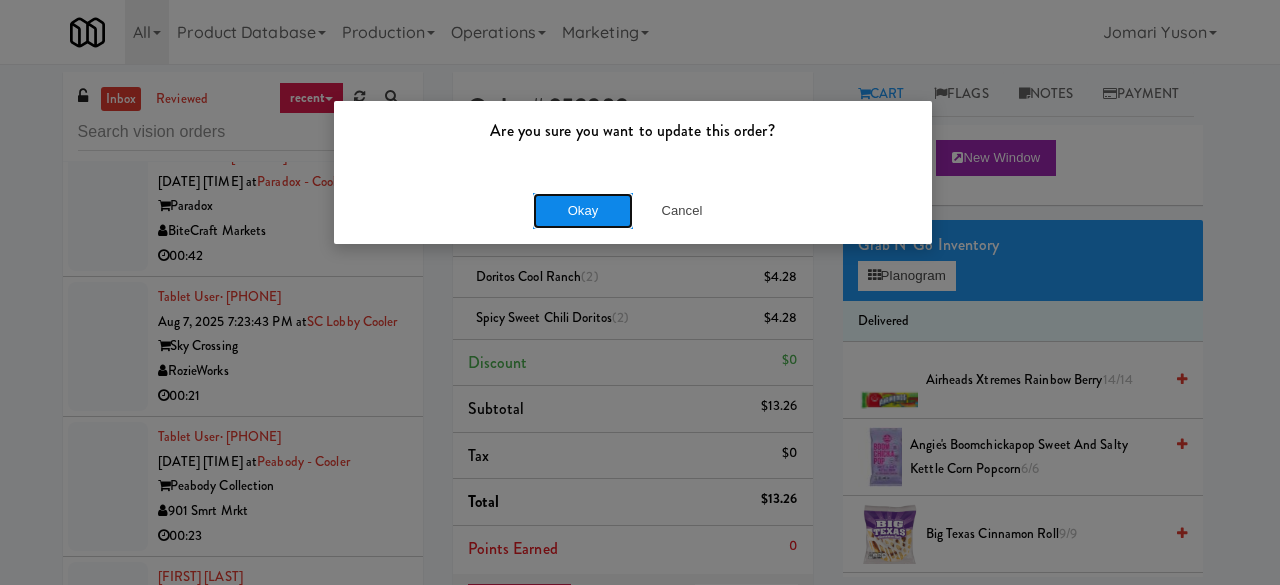 click on "Okay" at bounding box center (583, 211) 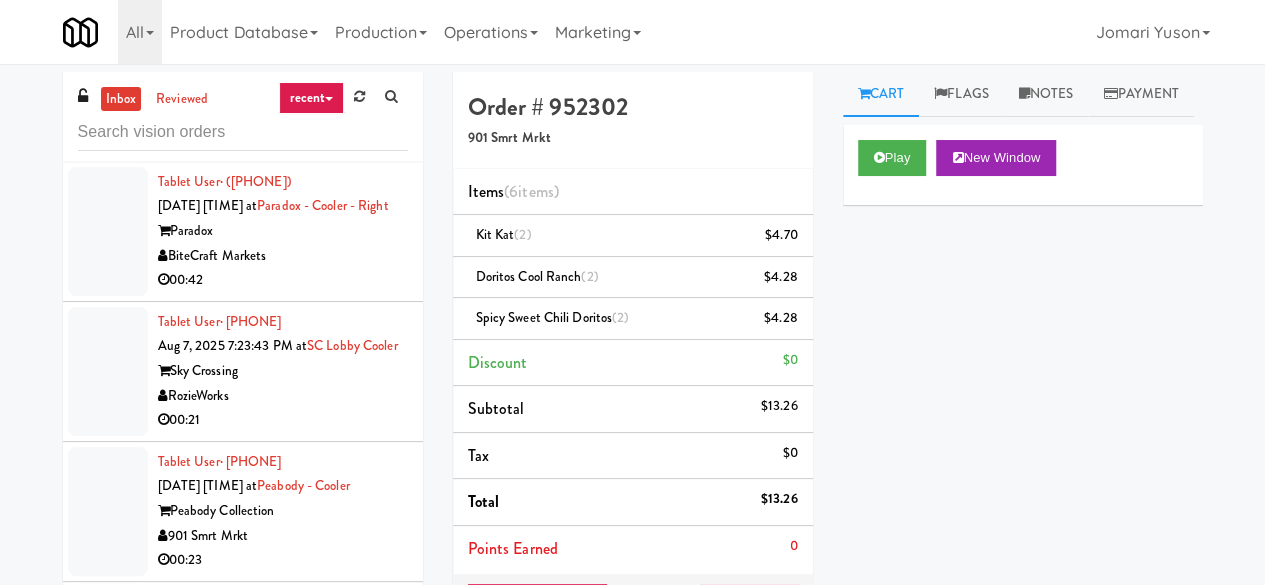 scroll, scrollTop: 6100, scrollLeft: 0, axis: vertical 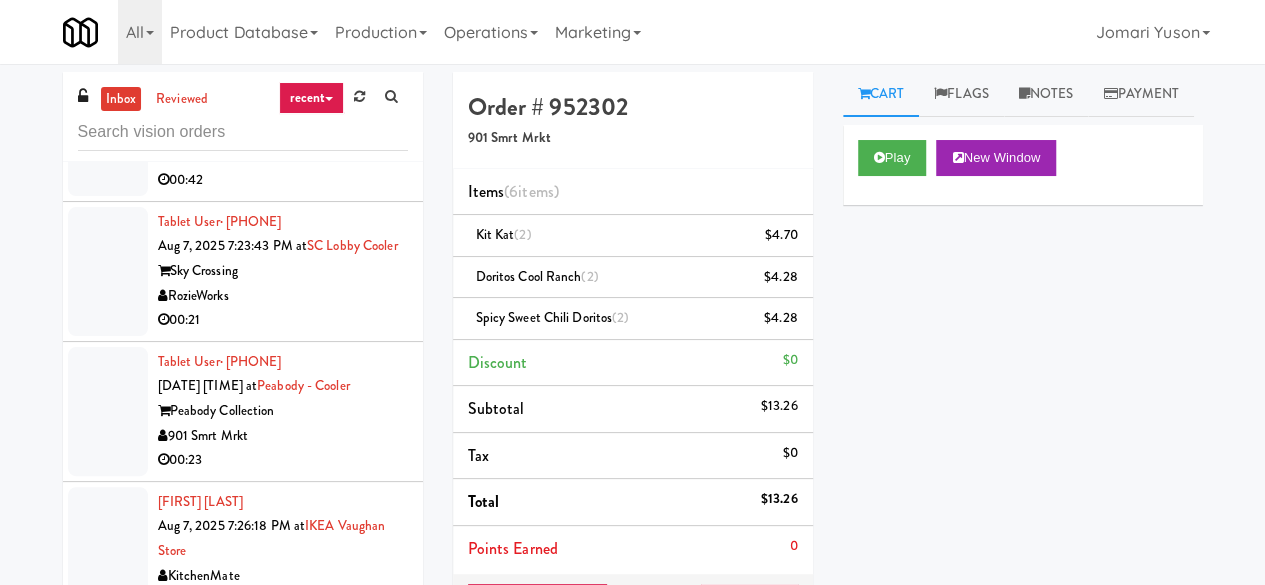 click on "BiteCraft Markets" at bounding box center [283, 156] 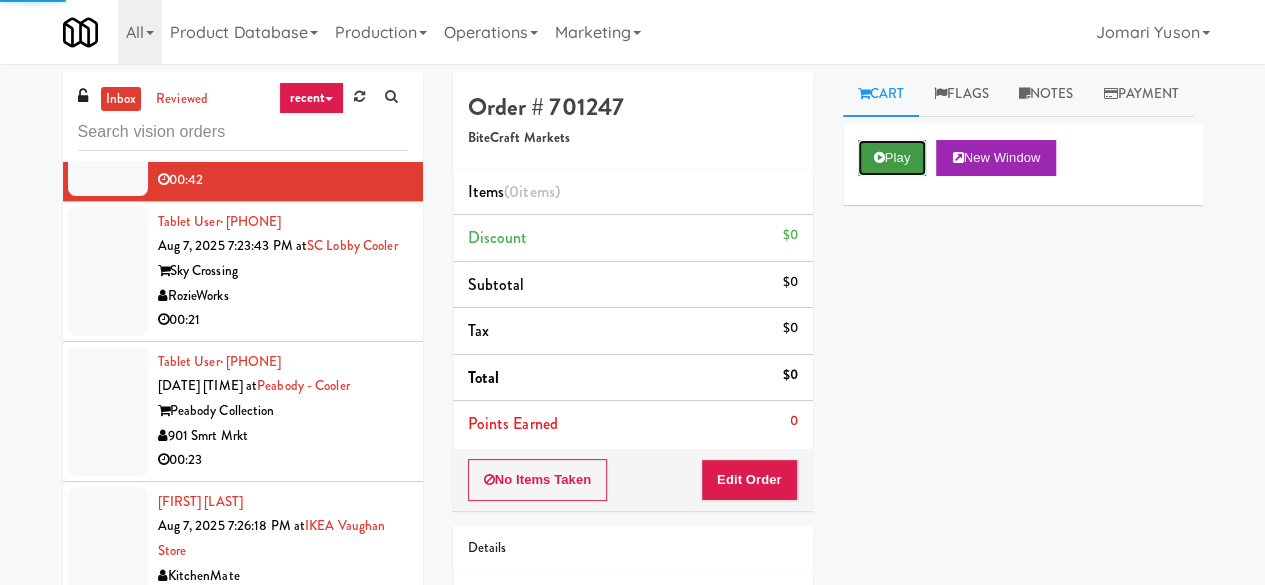 click on "Play" at bounding box center (892, 158) 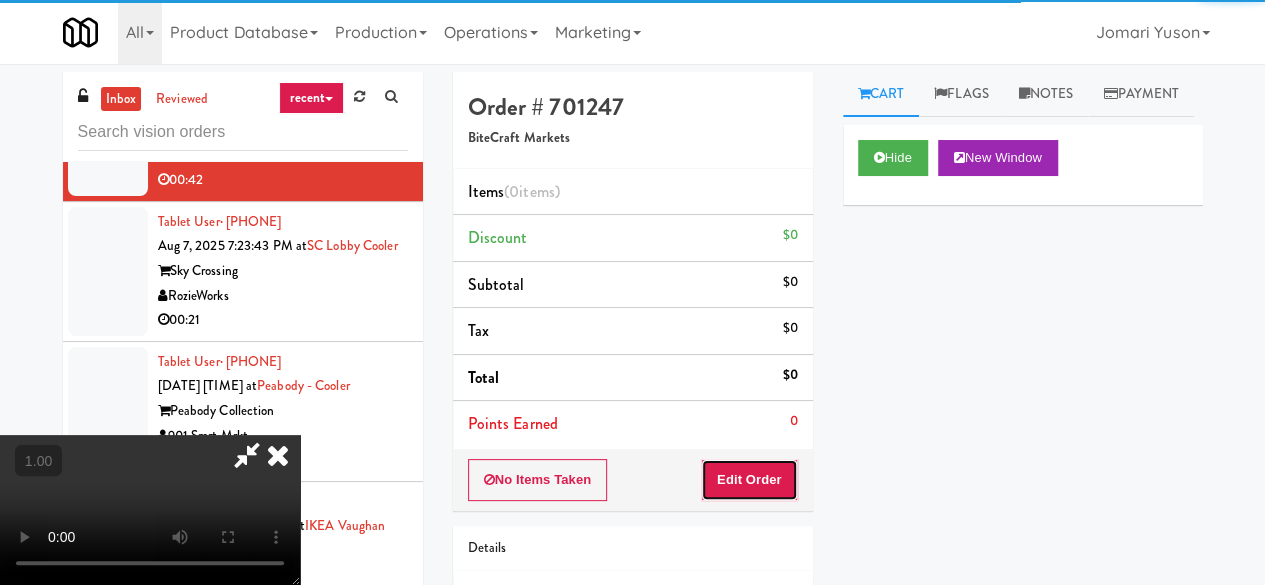 click on "Edit Order" at bounding box center [749, 480] 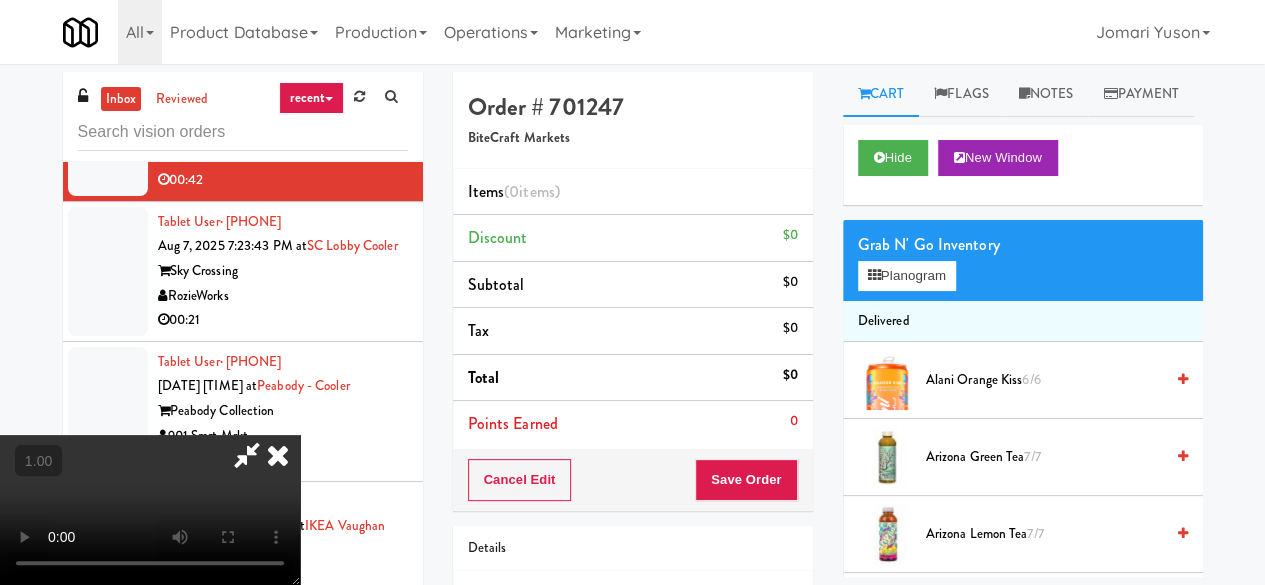 scroll, scrollTop: 41, scrollLeft: 0, axis: vertical 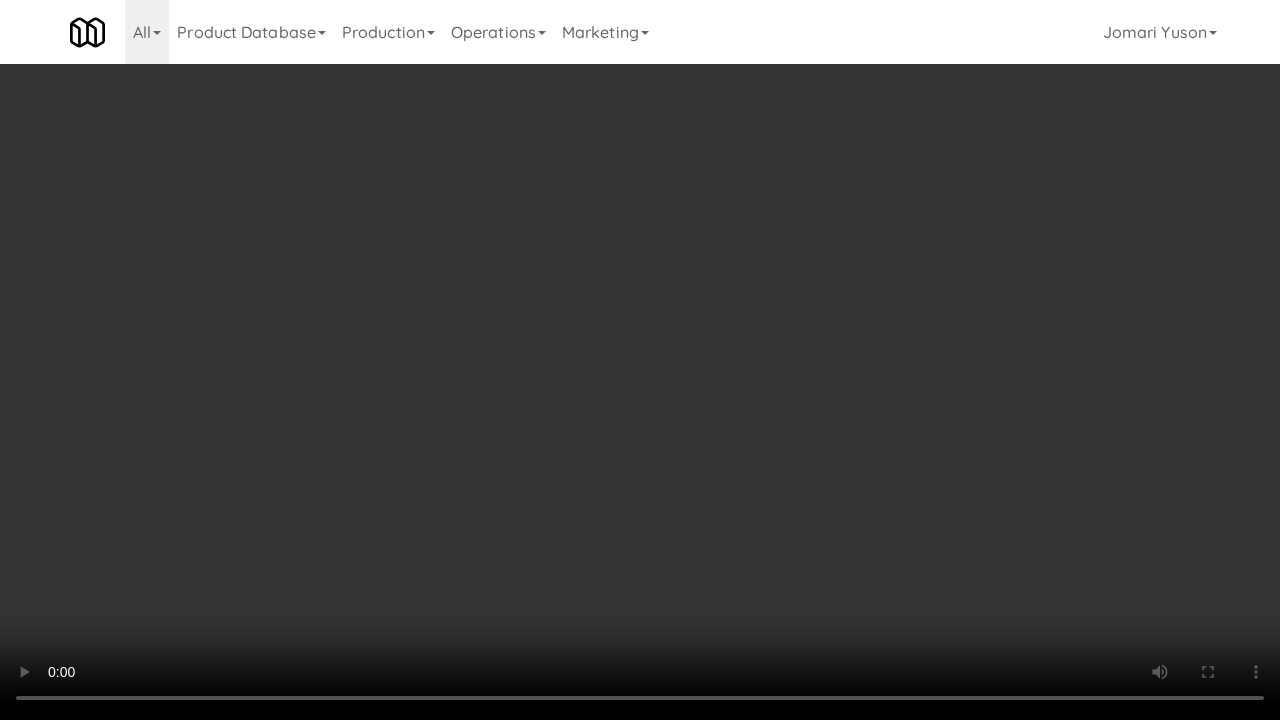 type 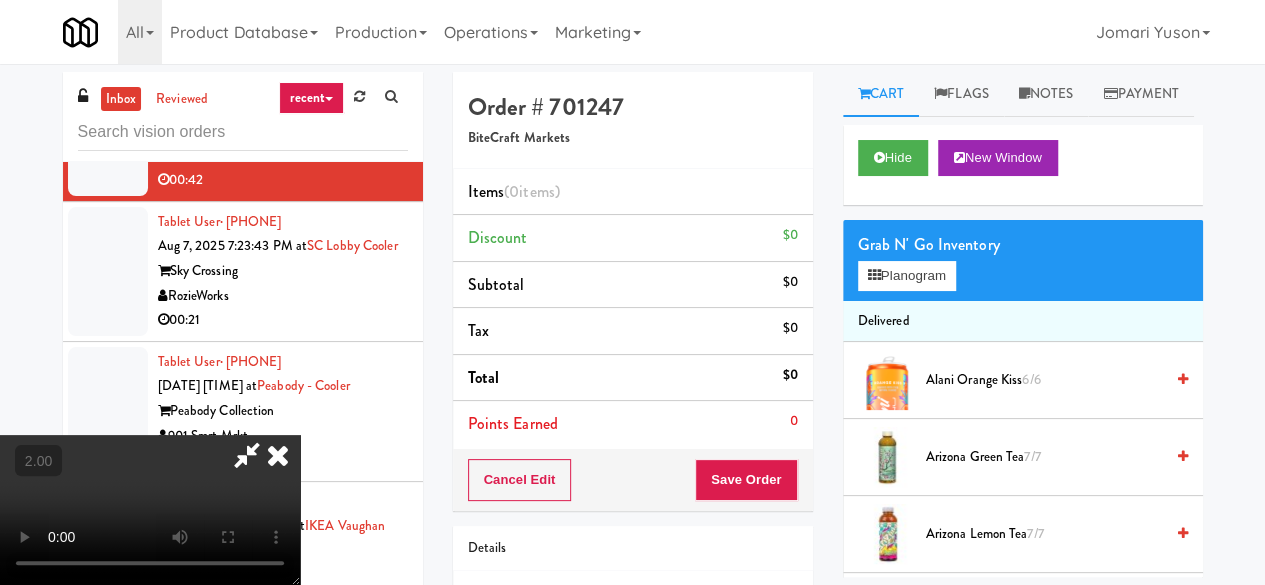 click at bounding box center (150, 510) 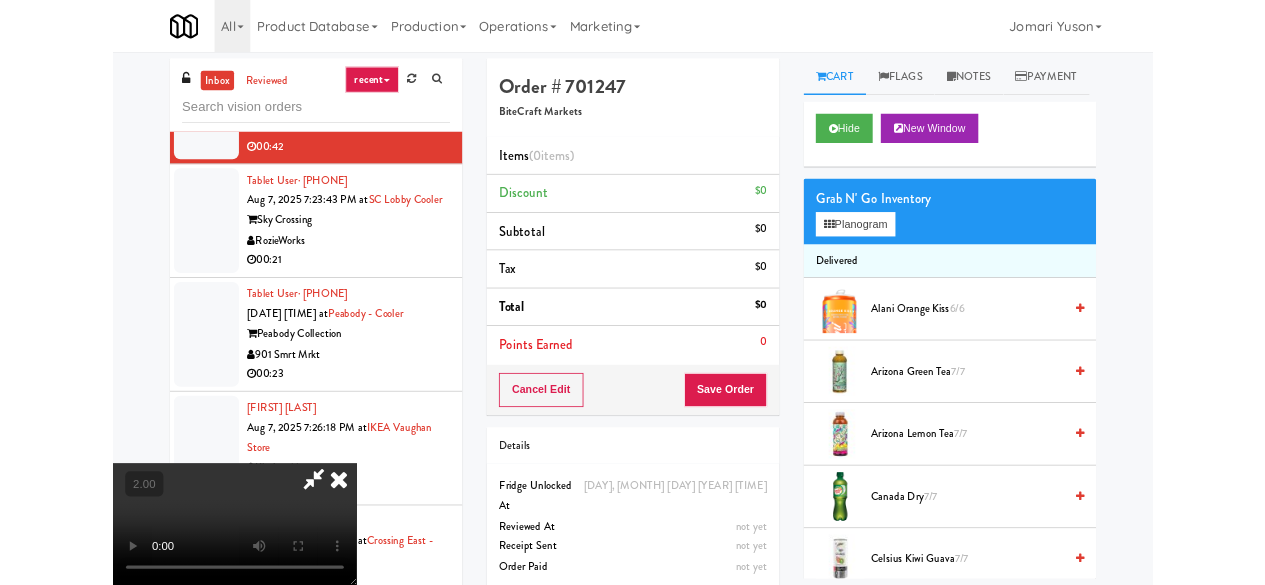 scroll, scrollTop: 41, scrollLeft: 0, axis: vertical 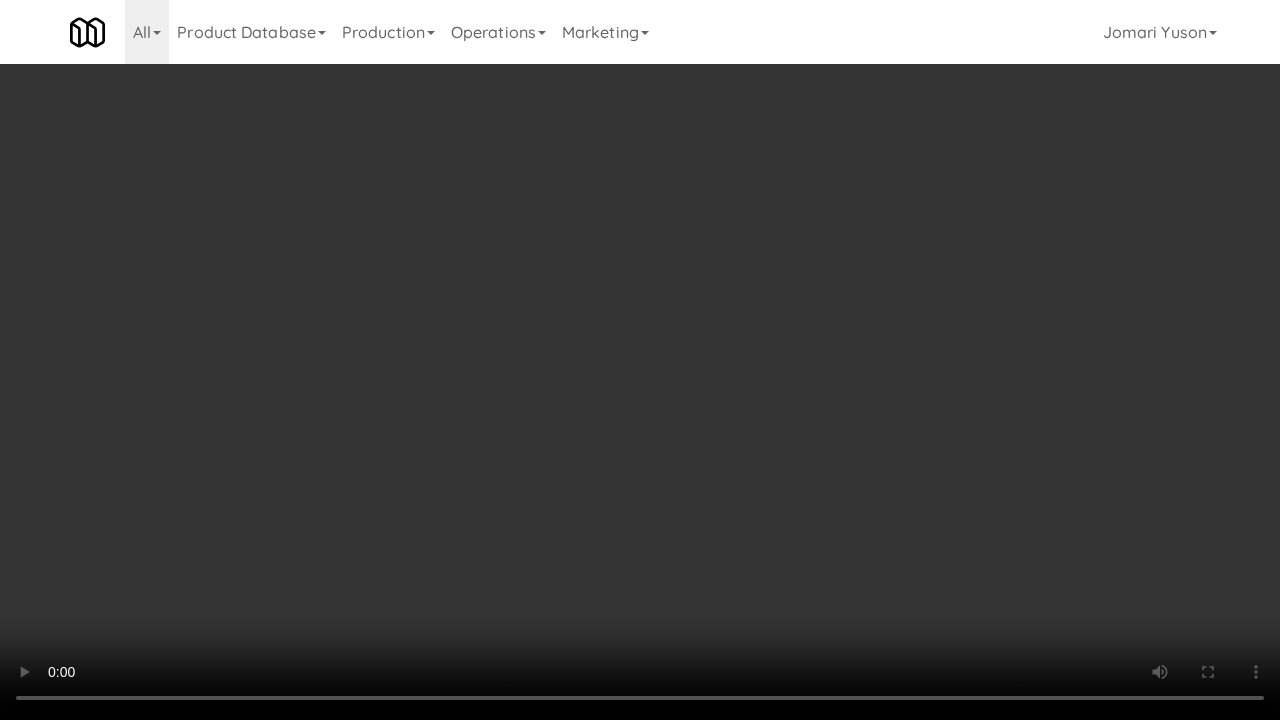 click at bounding box center (640, 360) 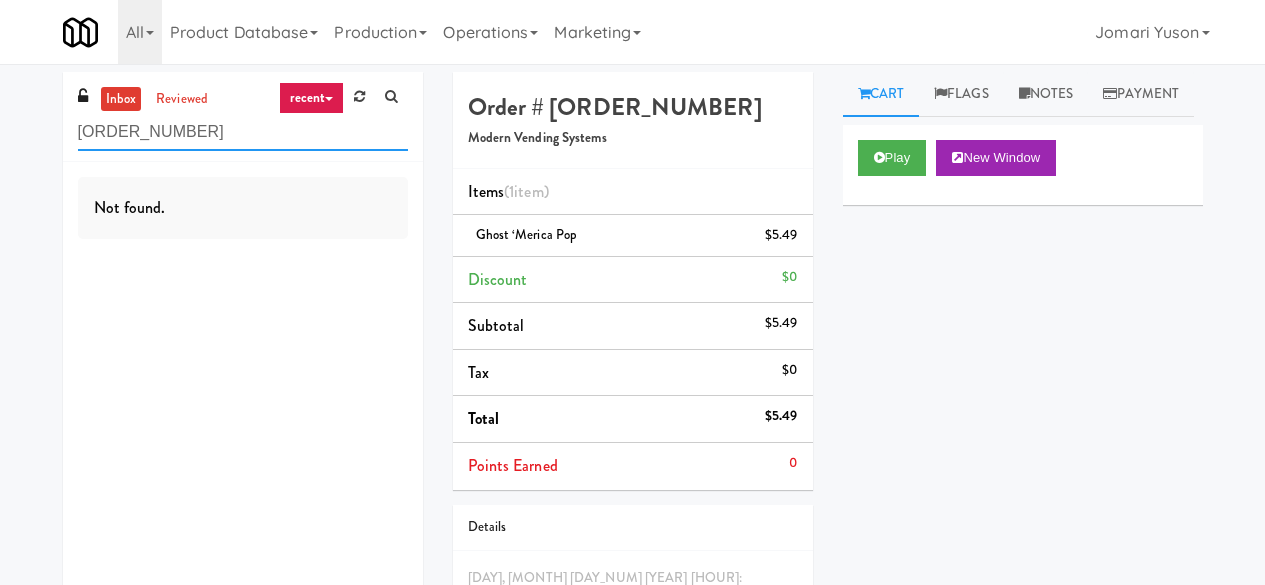 scroll, scrollTop: 0, scrollLeft: 0, axis: both 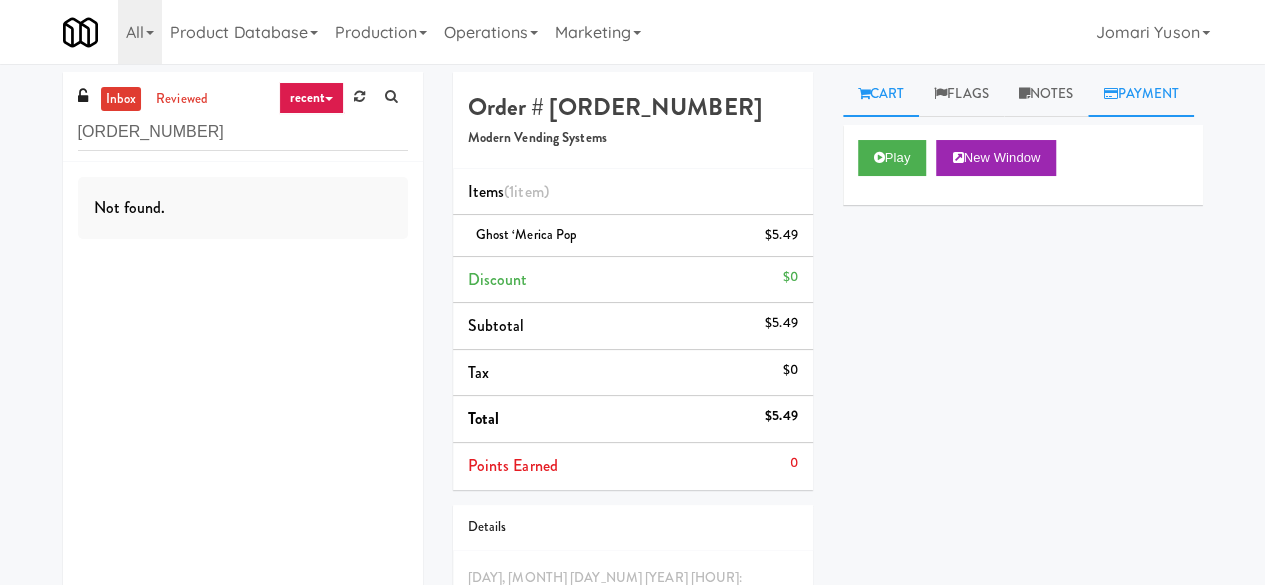 click on "Payment" at bounding box center (1141, 94) 